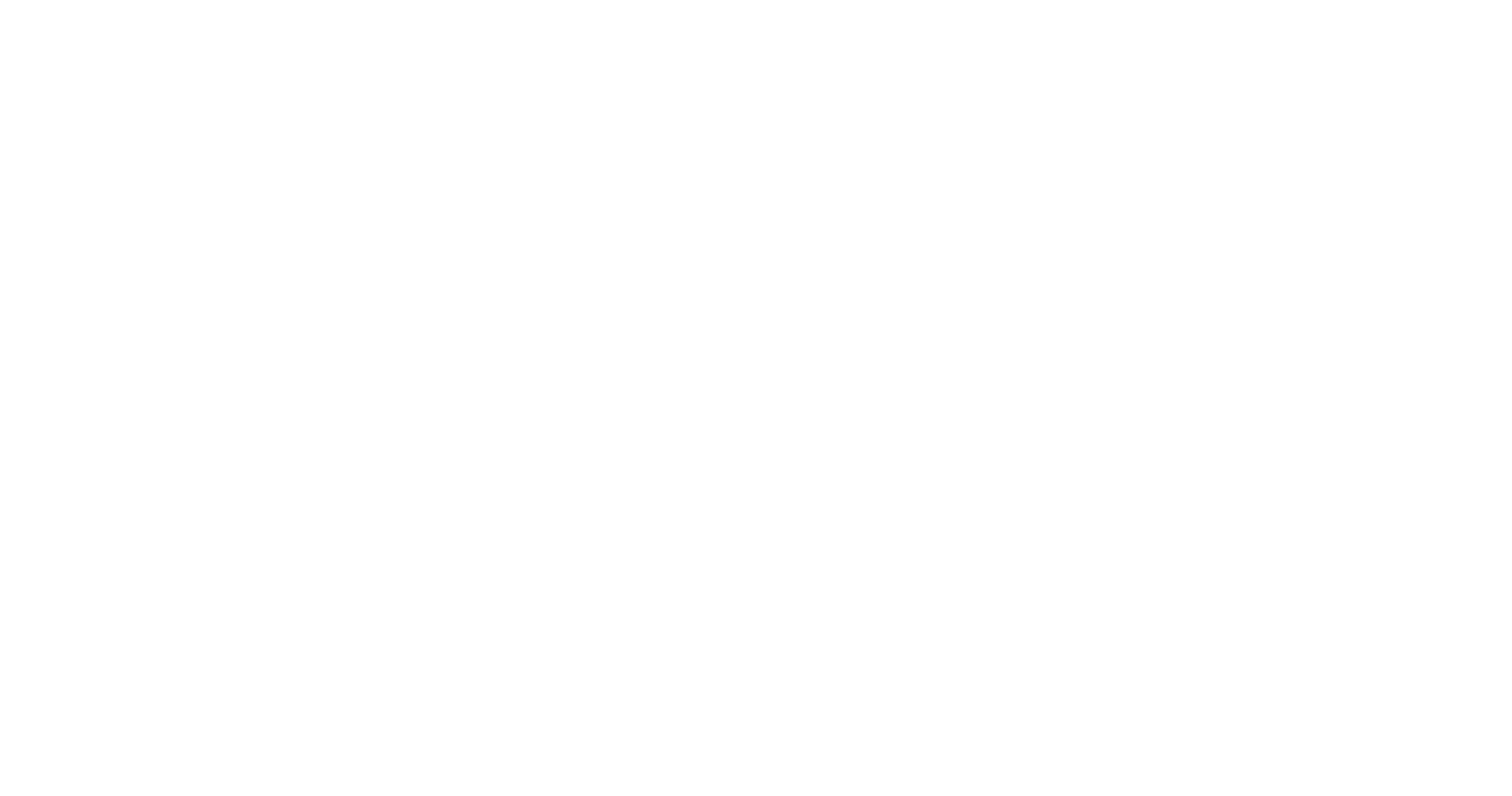 scroll, scrollTop: 0, scrollLeft: 0, axis: both 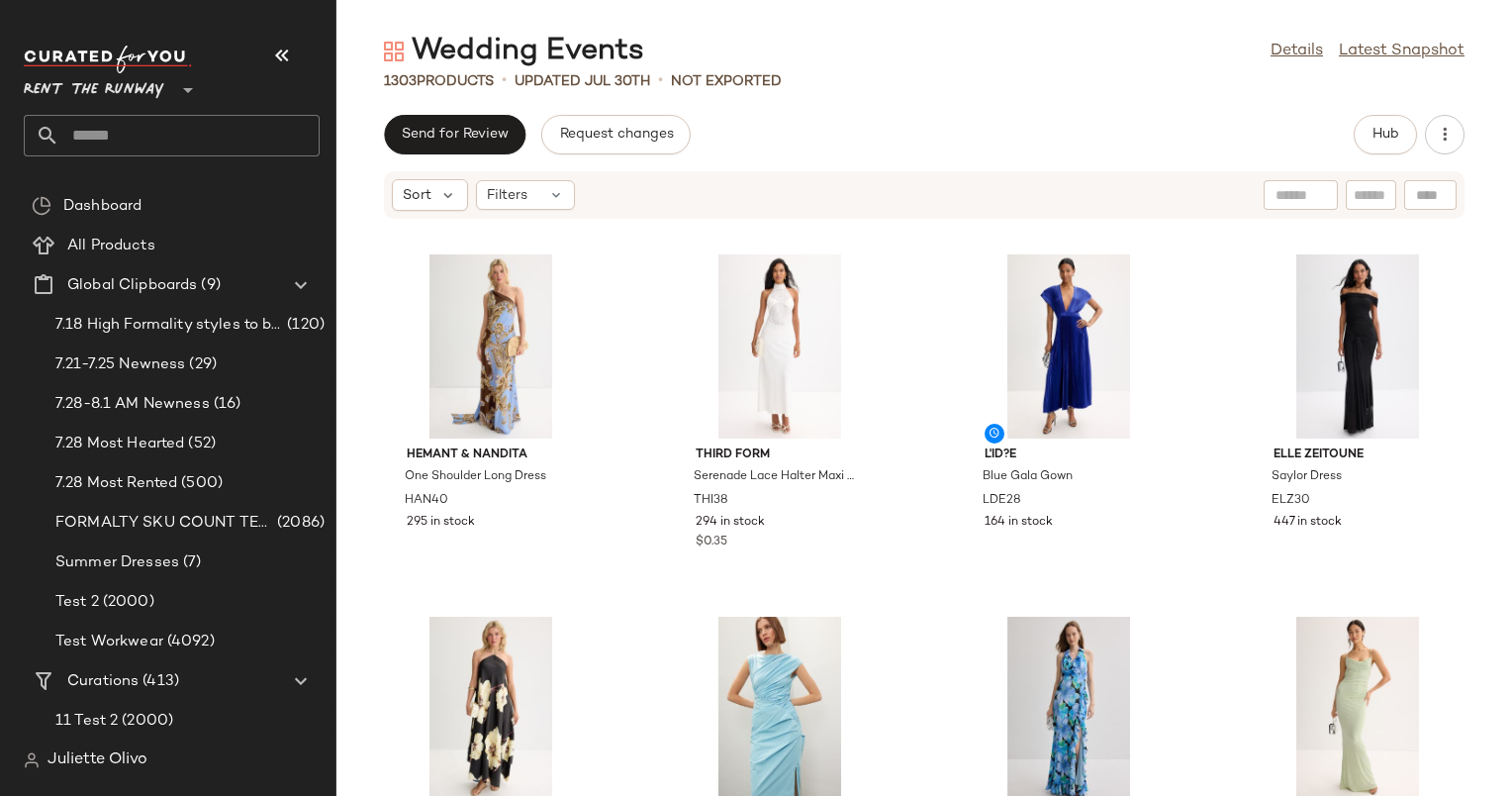 click on "Wedding Events Details Latest Snapshot 1303 Products • updated [MONTH] 30th • Not Exported Send for Review Request changes Hub Sort Filters Hemant & Nandita One Shoulder Long Dress HAN40 295 in stock THIRD FORM Serenade Lace Halter Maxi Dress THI38 294 in stock $0.35 L'ID?E Blue Gala Gown LDE28 164 in stock elle zeitoune Saylor Dress ELZ30 447 in stock MISA Los Angeles Raban Dress MISA147 288 in stock $0.11 Paris Georgia Kaya Dress PARG3 11 in stock $0.13 Dress The Population Kathleen Gown DTP139 197 in stock $0.82 Katie May Cowl Neck Surreal Gown KM38 299 in stock LoveShackFancy Lilah Dress LSH116 149 in stock $0.14 Hutch Lisa Maxi Dress HTC272 255 in stock $0.28 Layered with Love Eden Mini Dress LWL4 476 in stock $0.98 Hutch Cobalt Pleated Gown HTC233 73 in stock $0.38 Significant Other Saria Midi Dress SGO20 336 in stock $0.27 Sandro Agnetta Dress SAO81 52 in stock $0.27 L'ID?E Costes Dress LDE2 160 in stock $0.45 AFRM Cody Crewneck Ankle Length Dress AFRM146 481 in stock $0.30" at bounding box center [924, 414] 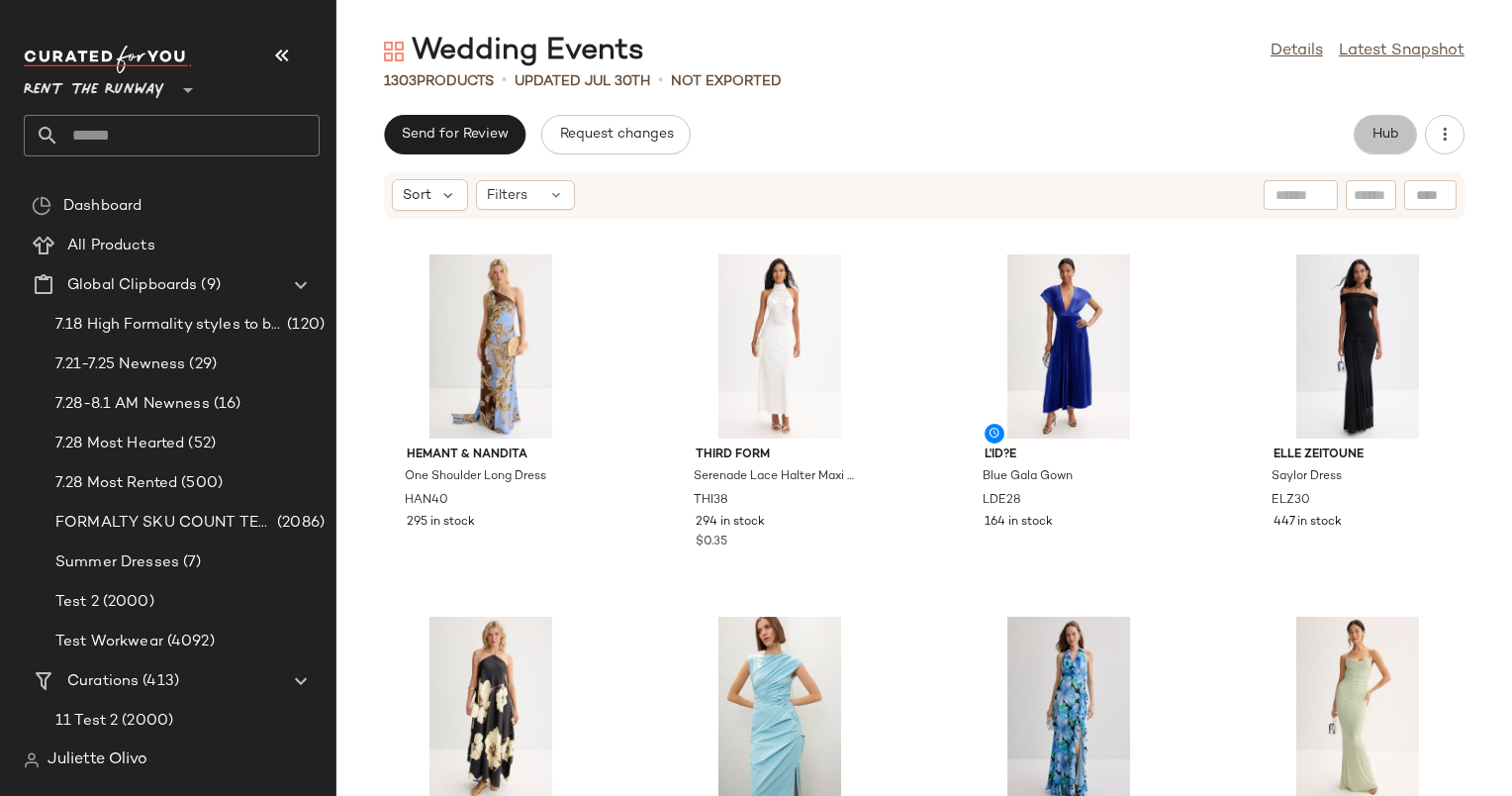 click on "Hub" 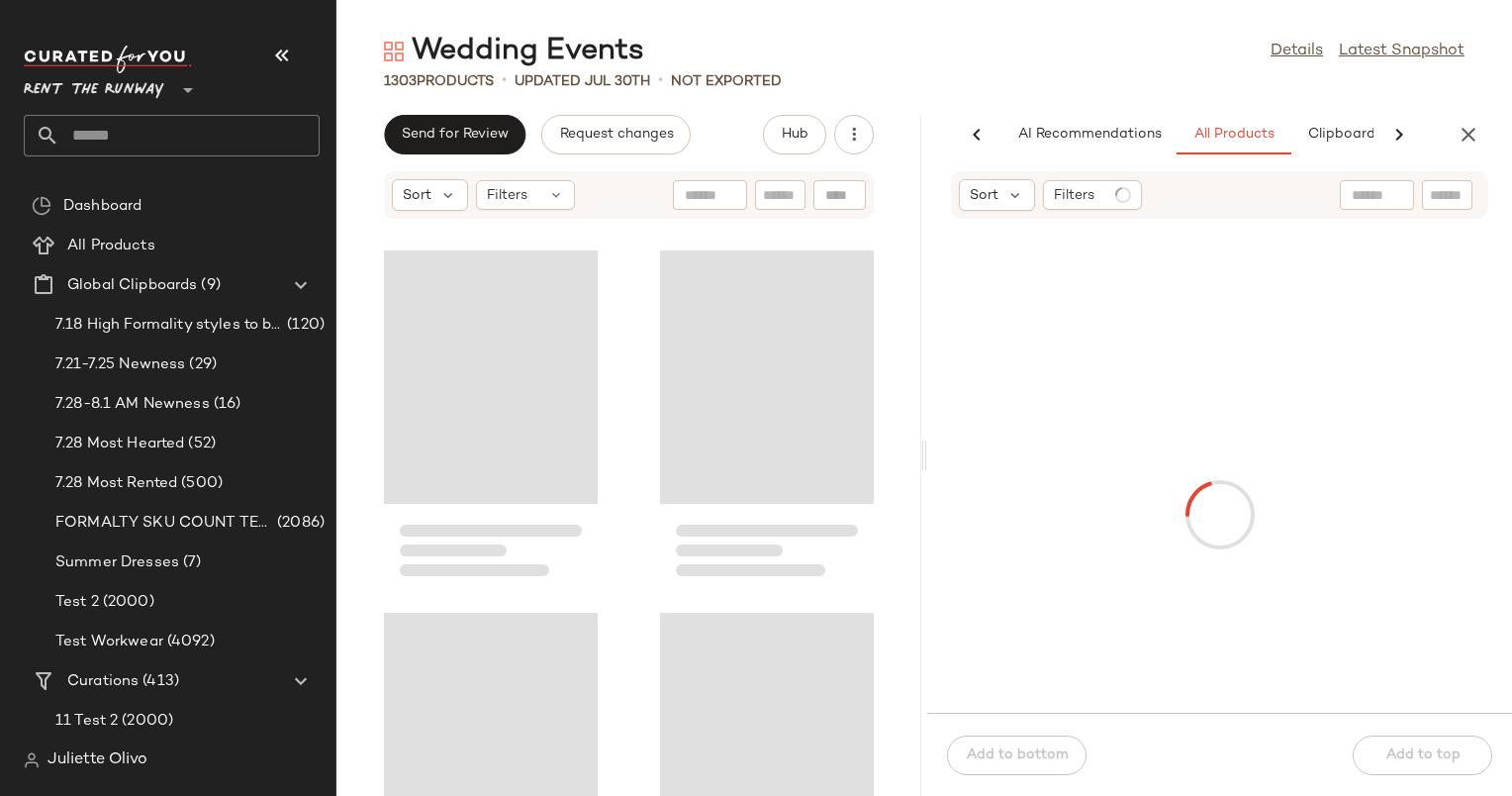scroll, scrollTop: 0, scrollLeft: 122, axis: horizontal 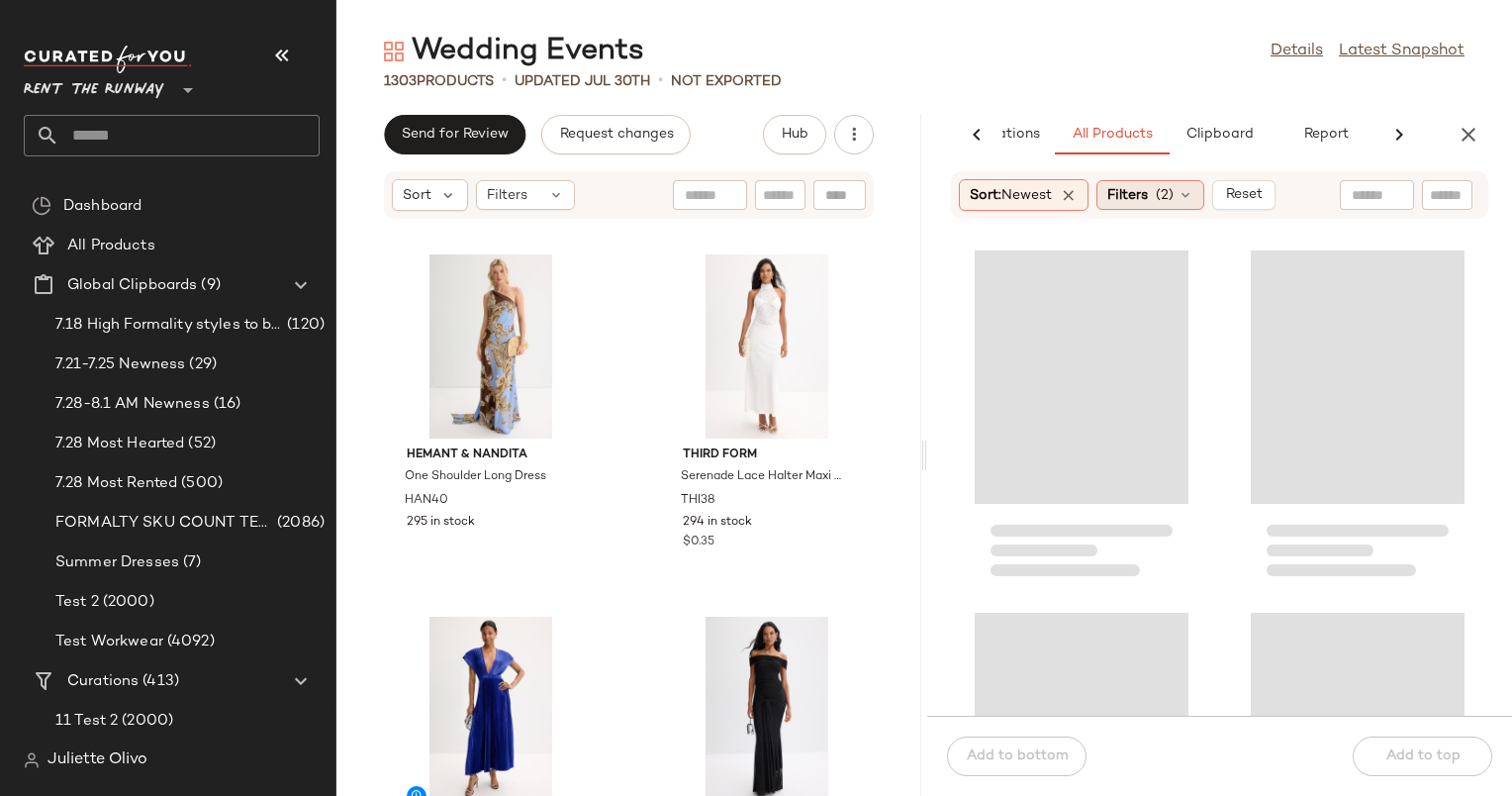 click on "Filters" at bounding box center [1127, 195] 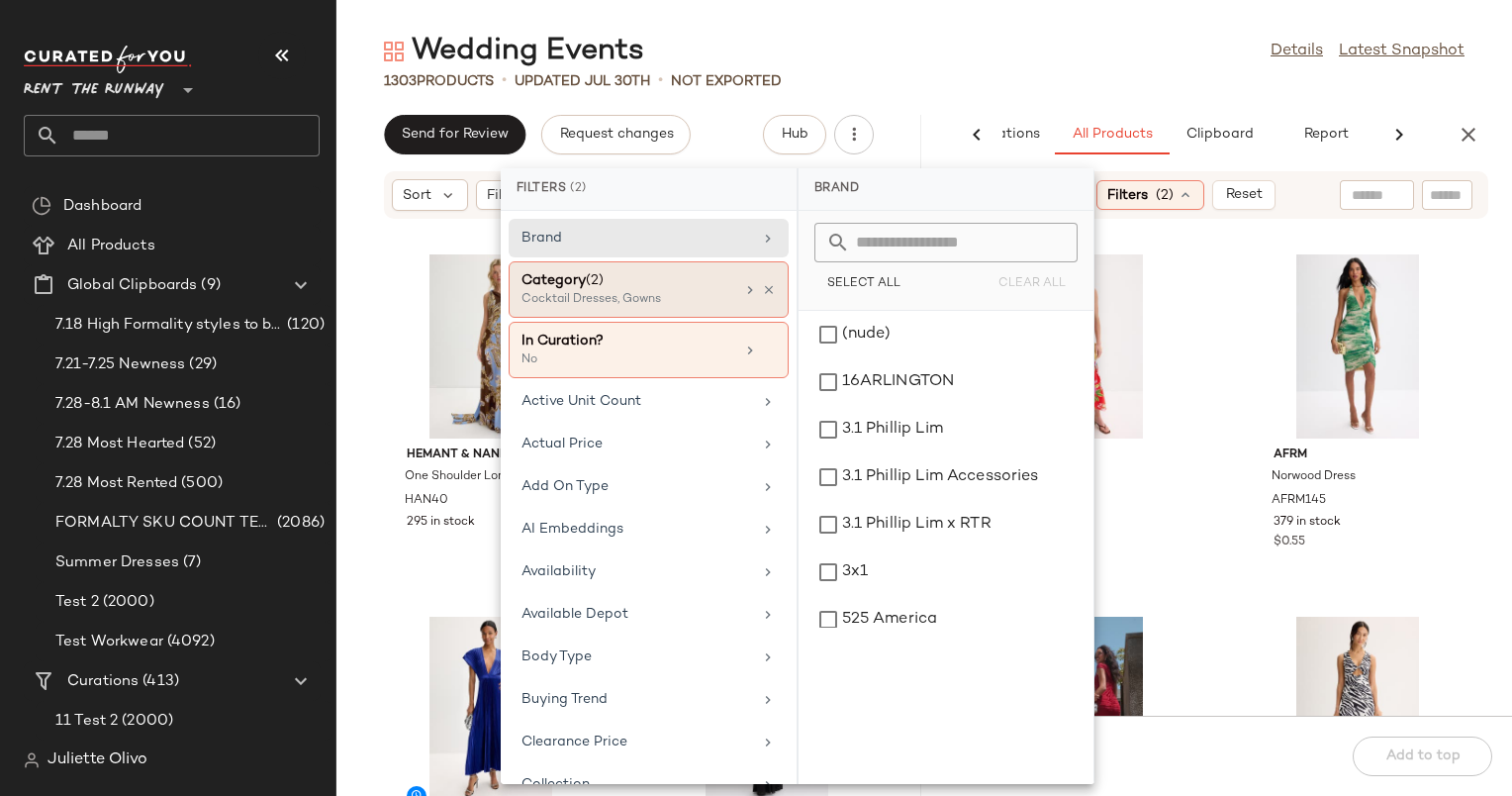 click on "Category  (2)  Cocktail Dresses, Gowns" 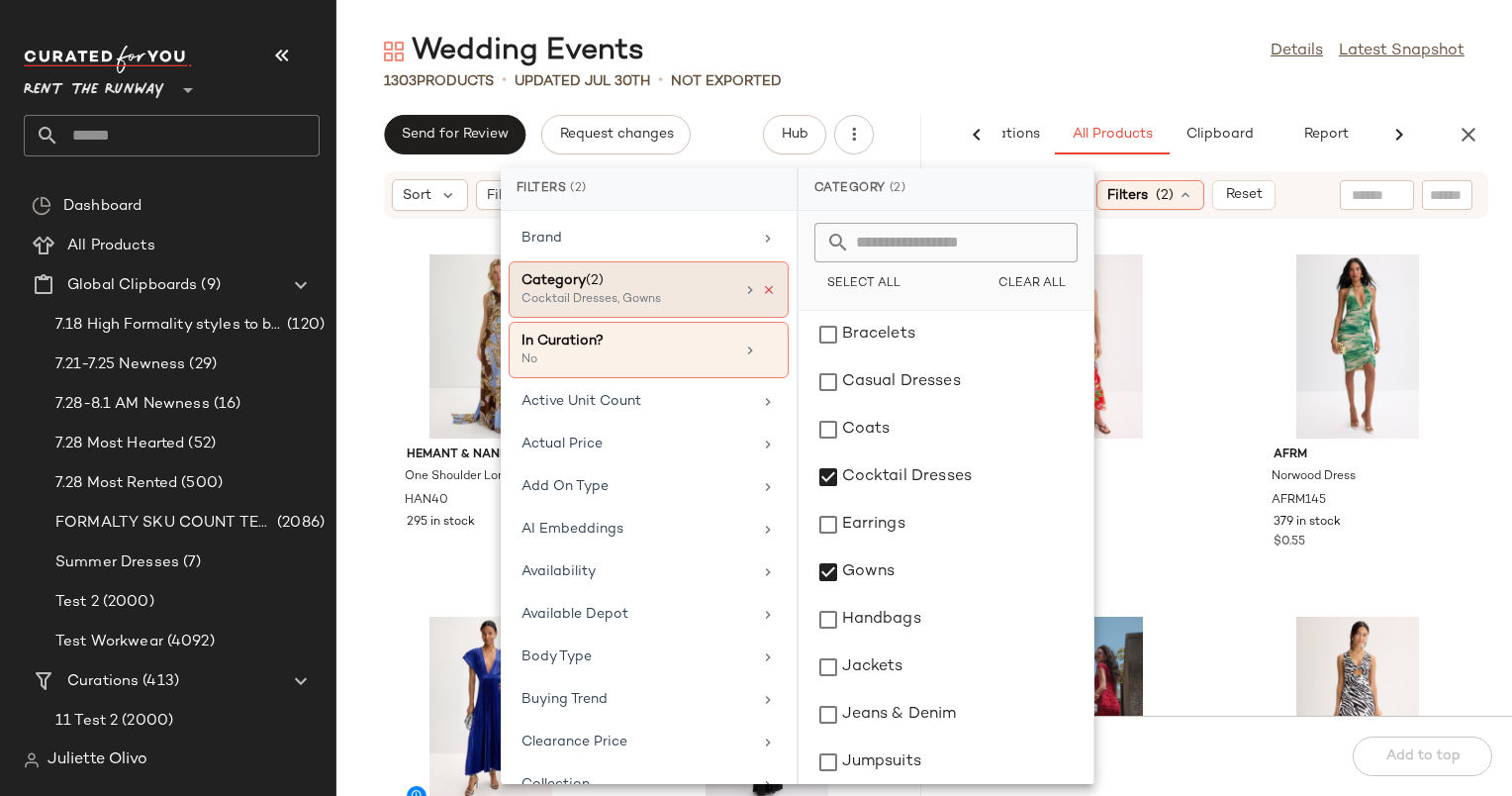click at bounding box center [759, 290] 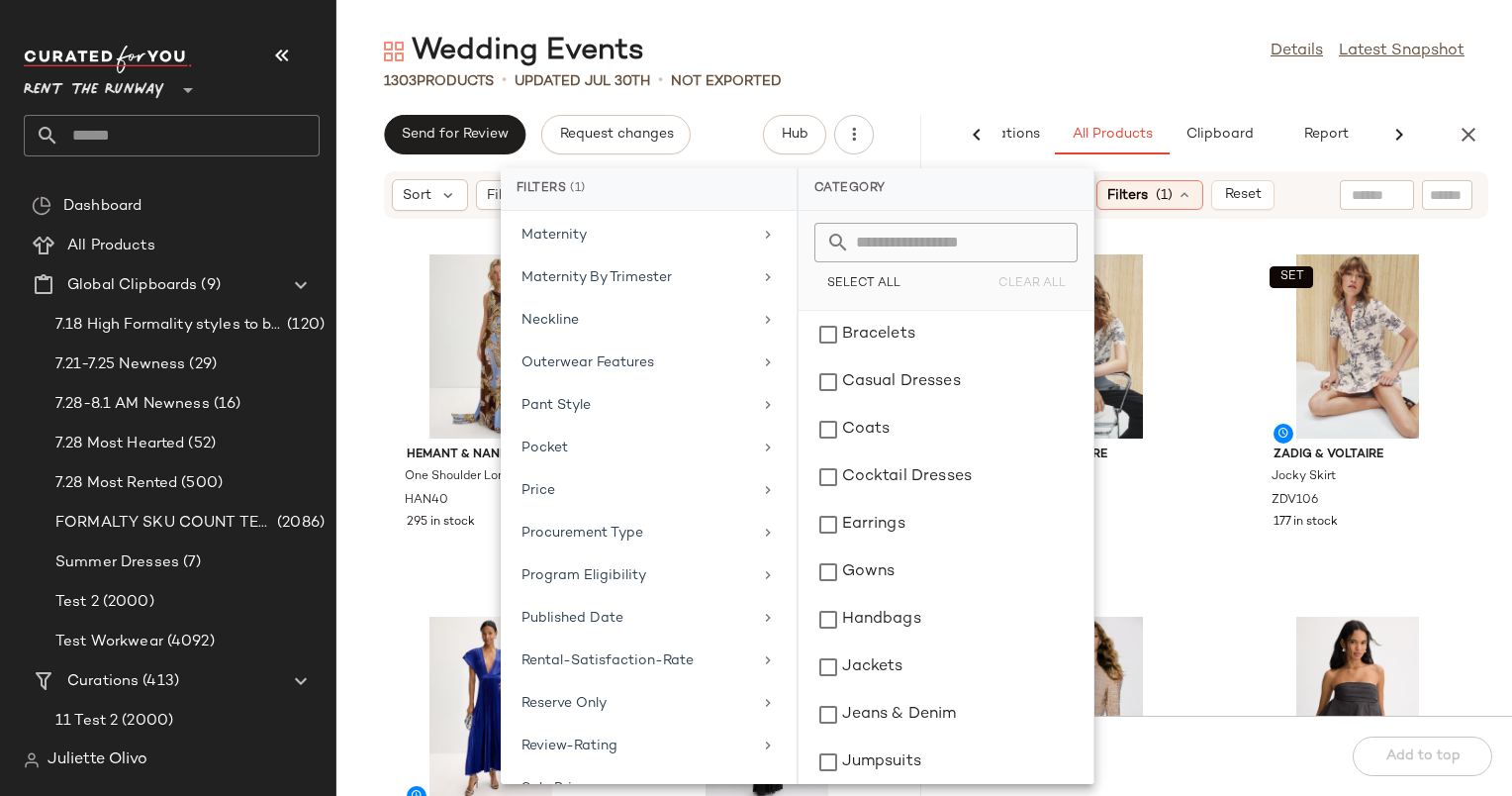 scroll, scrollTop: 2032, scrollLeft: 0, axis: vertical 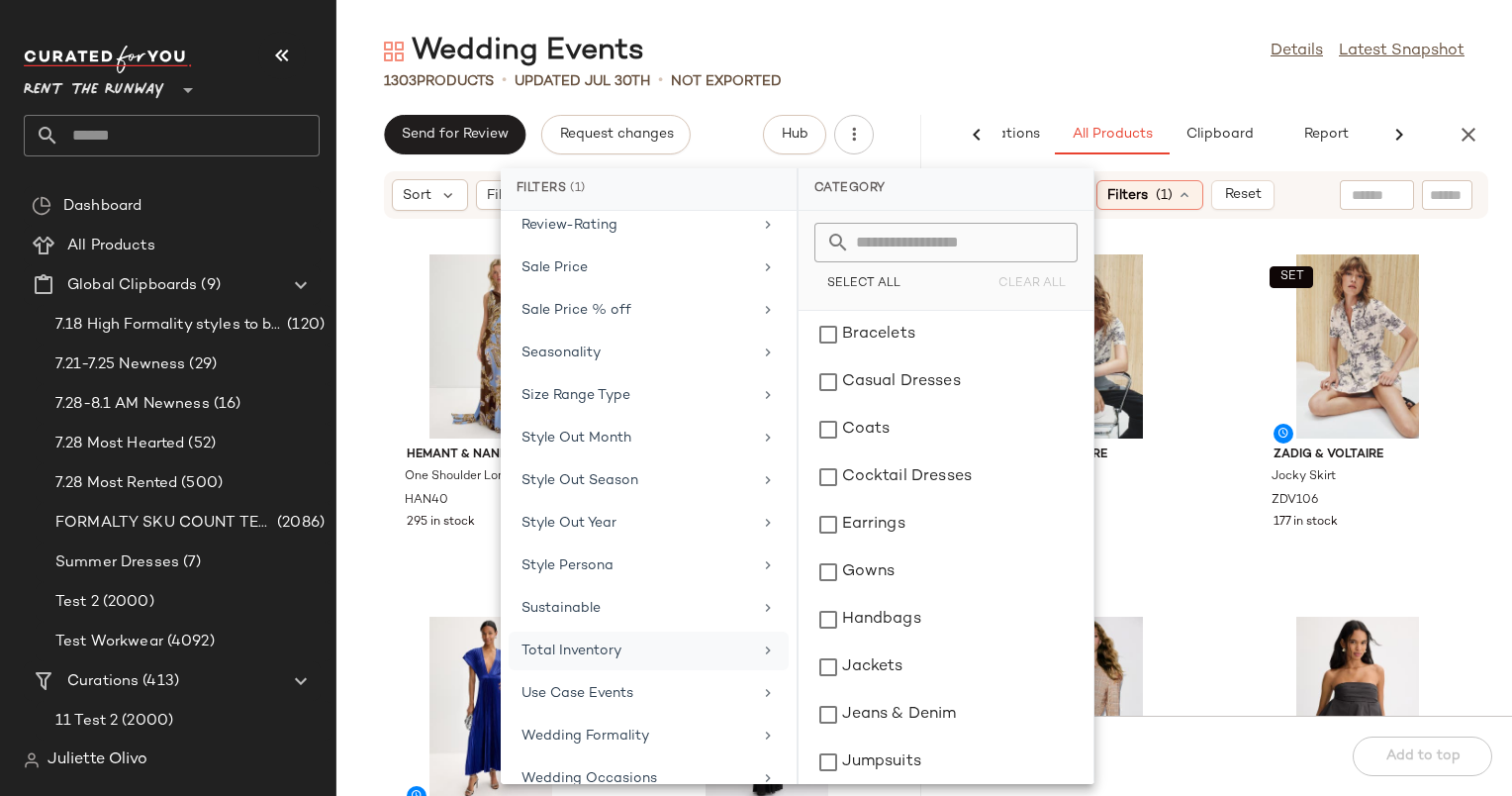 click on "Total Inventory" at bounding box center [636, 650] 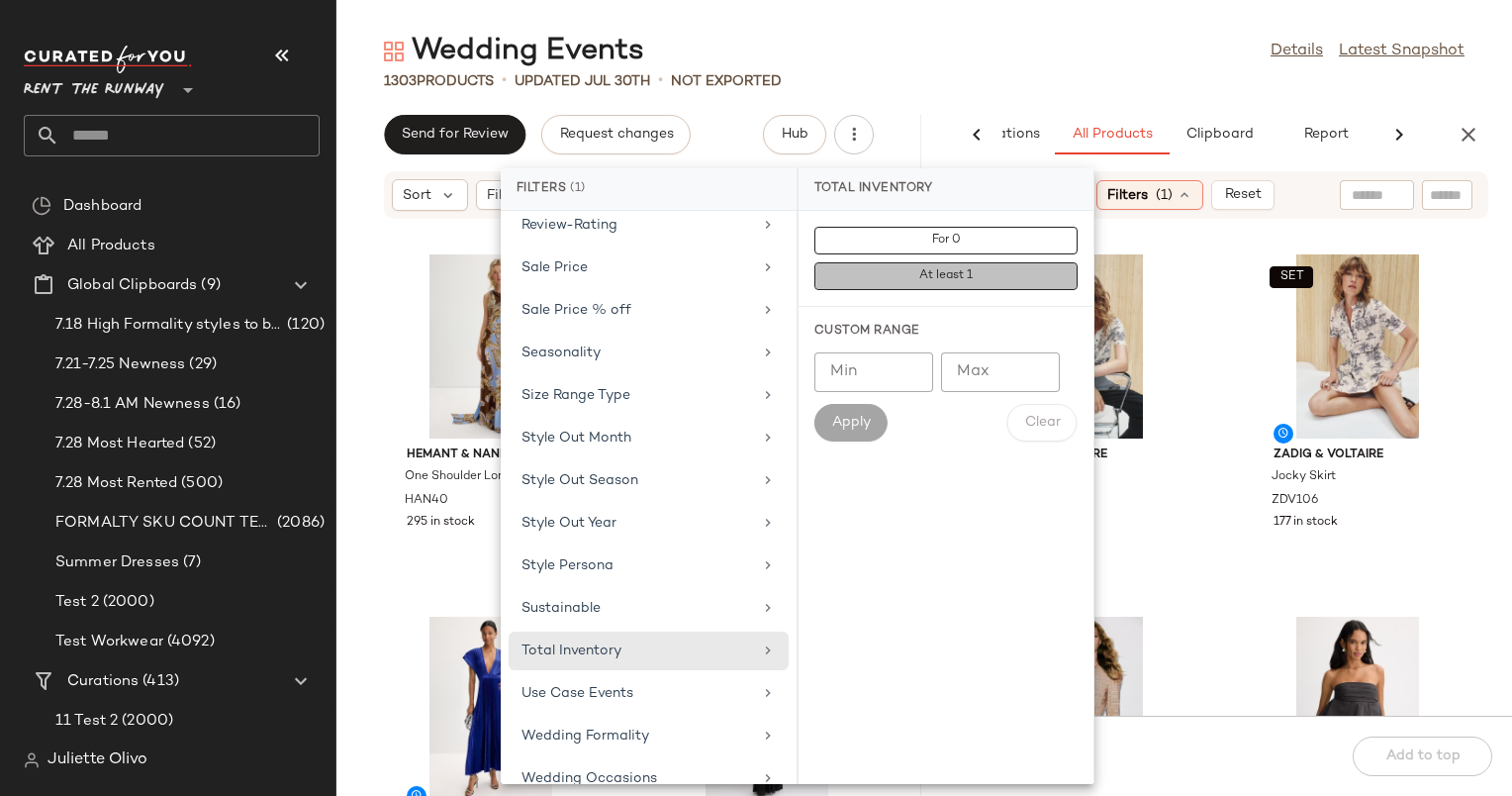 click on "At least 1" 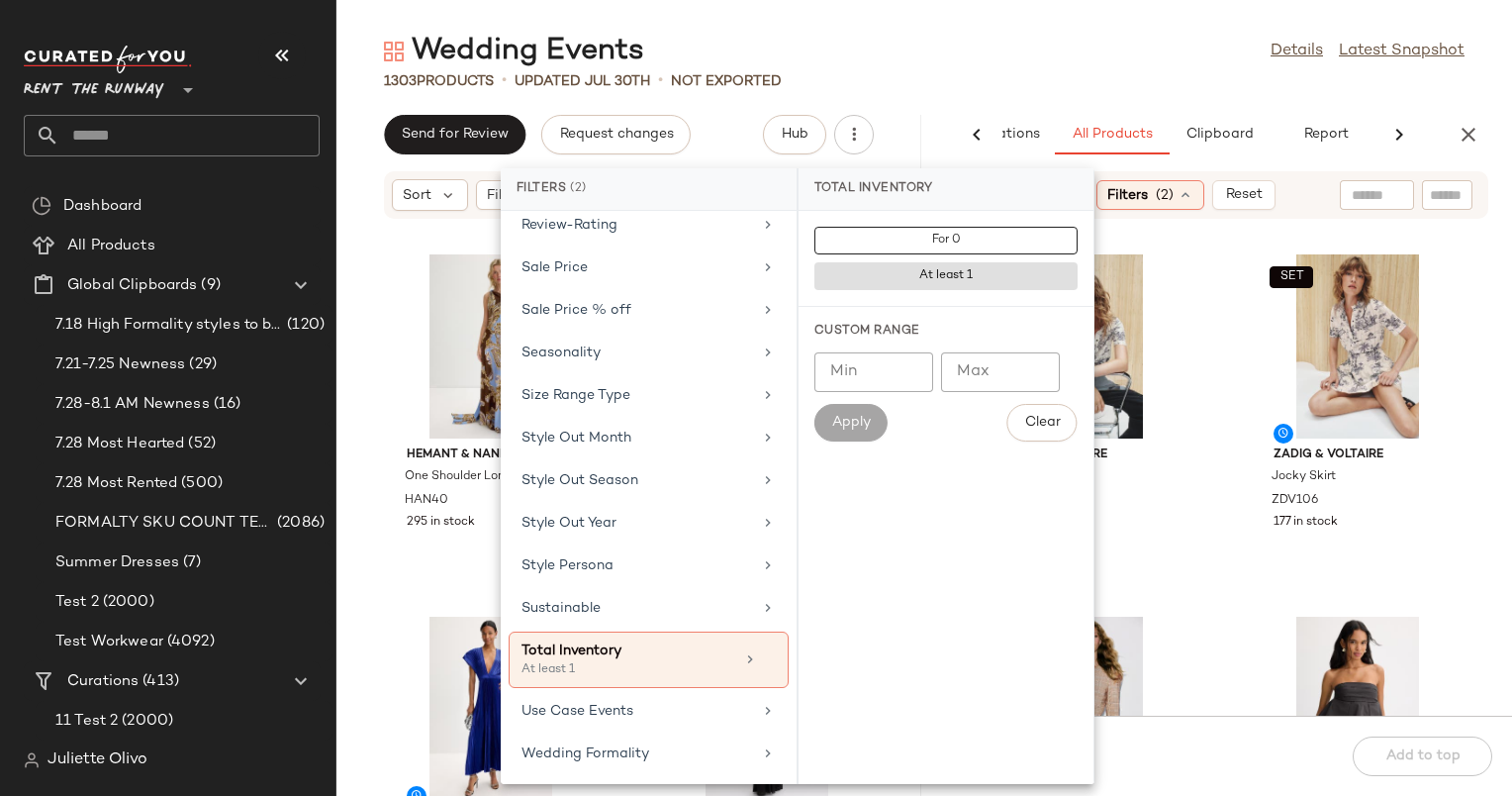 click on "Custom Range" at bounding box center [946, 332] 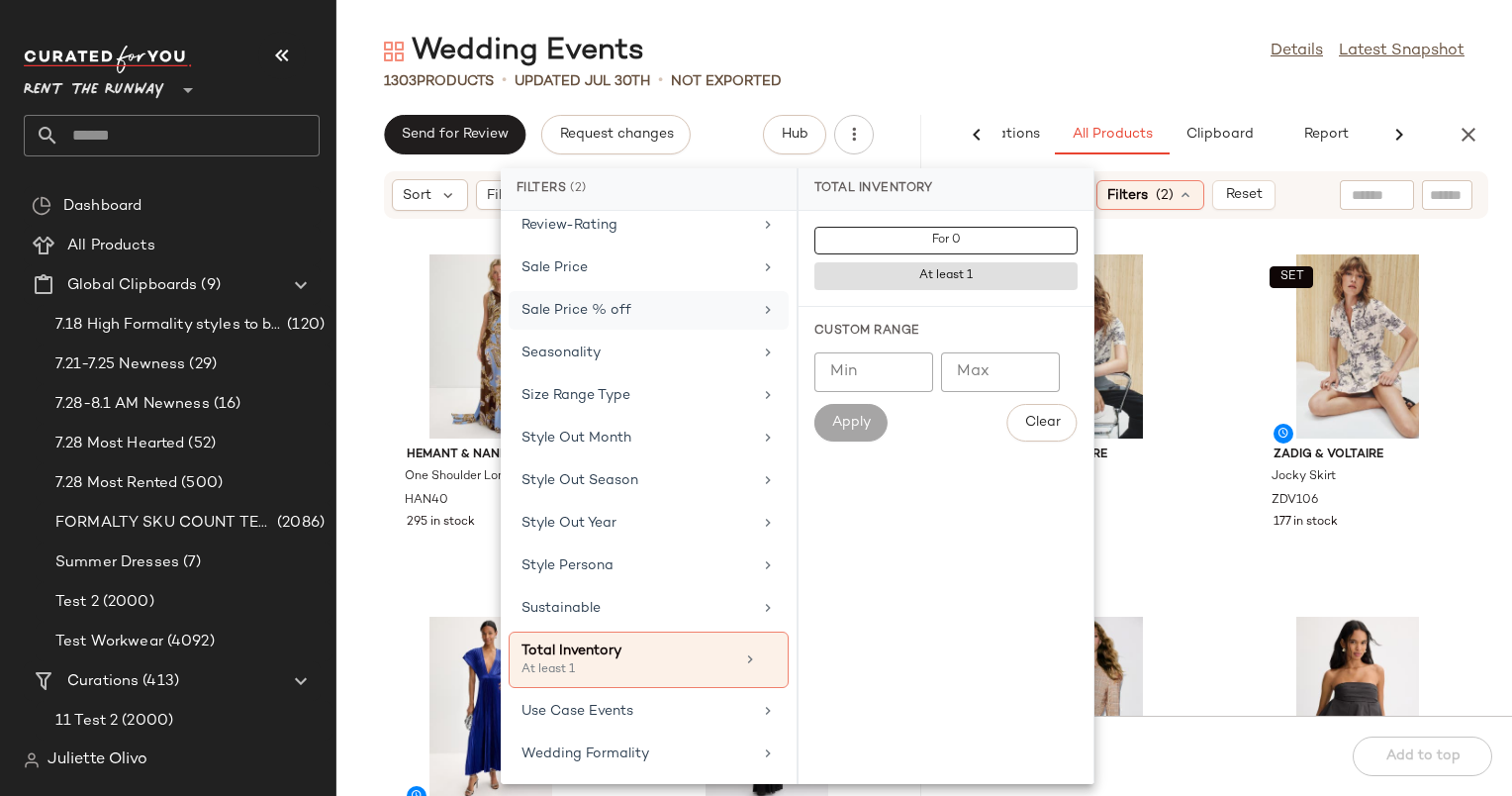 click on "Sale Price % off" 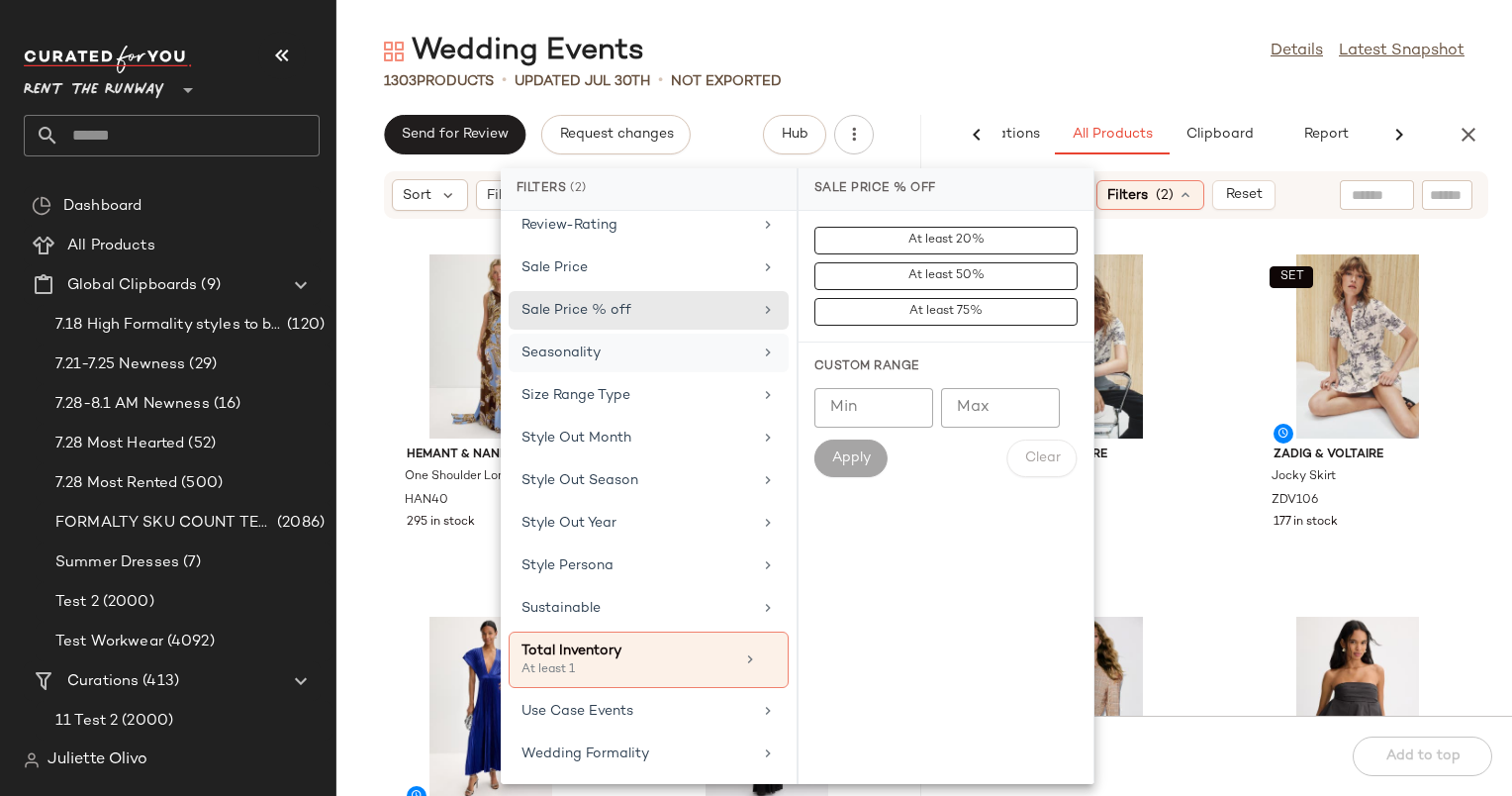 click on "Seasonality" 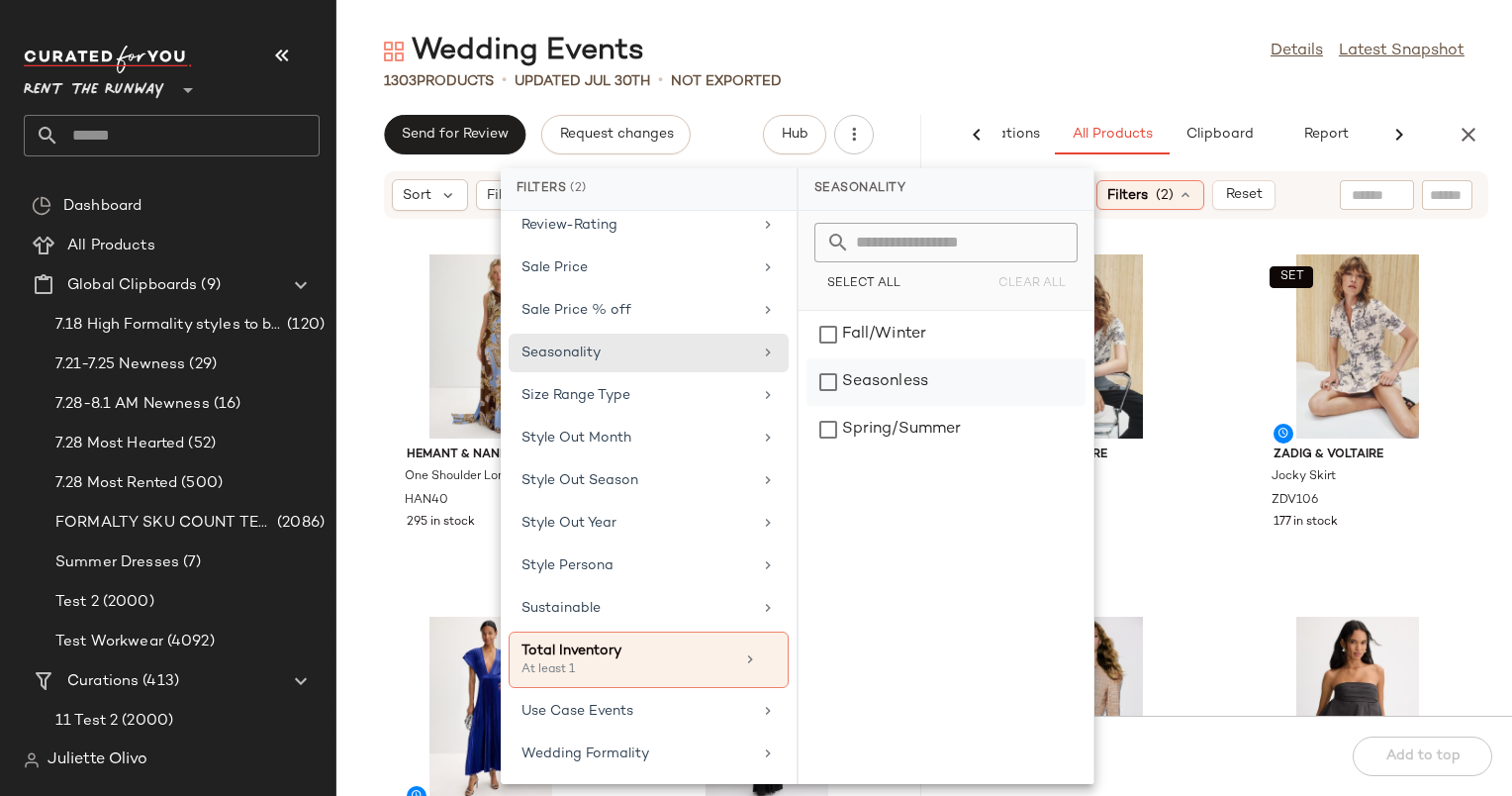 click on "Seasonless" 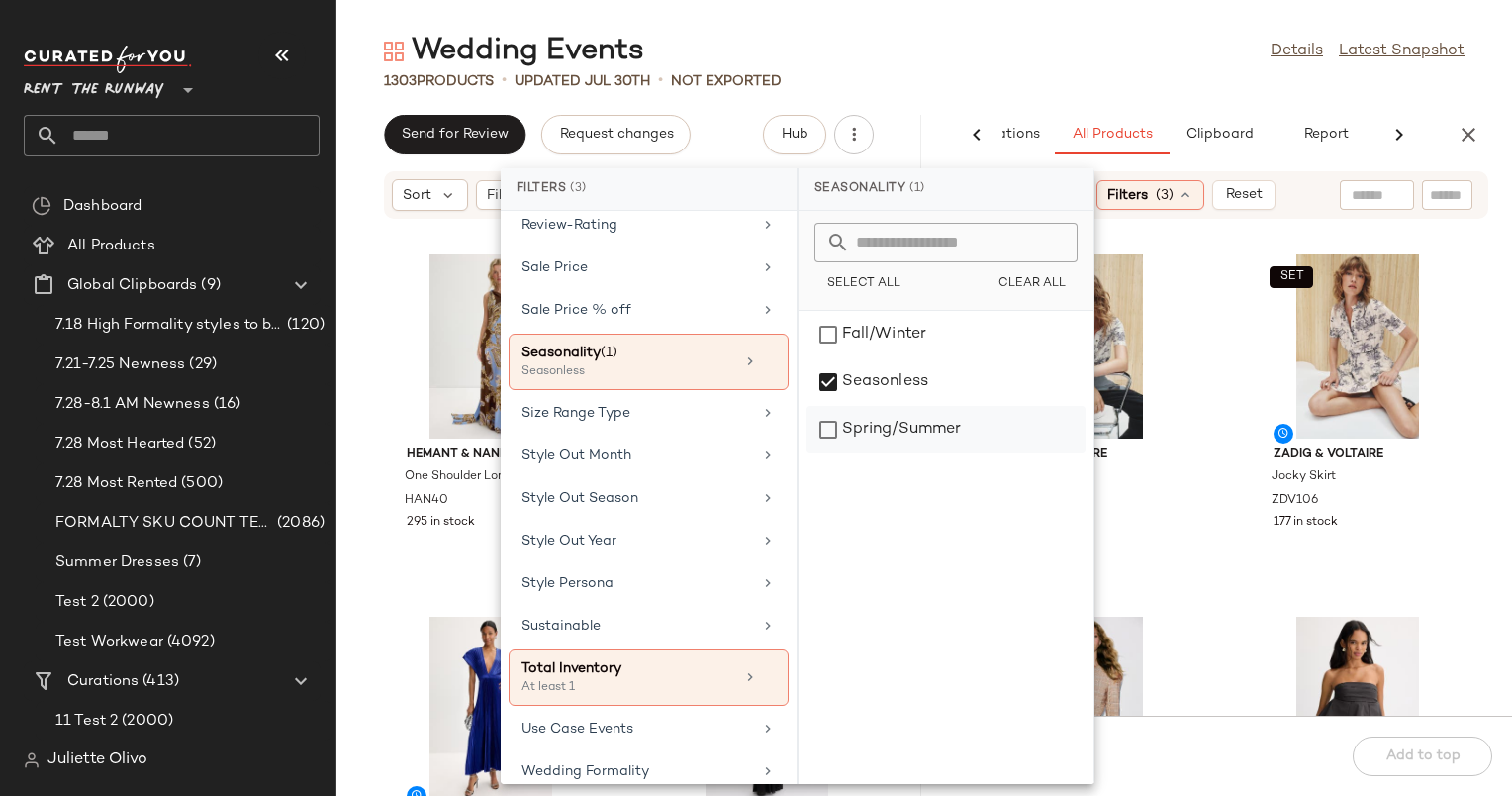 click on "Spring/Summer" 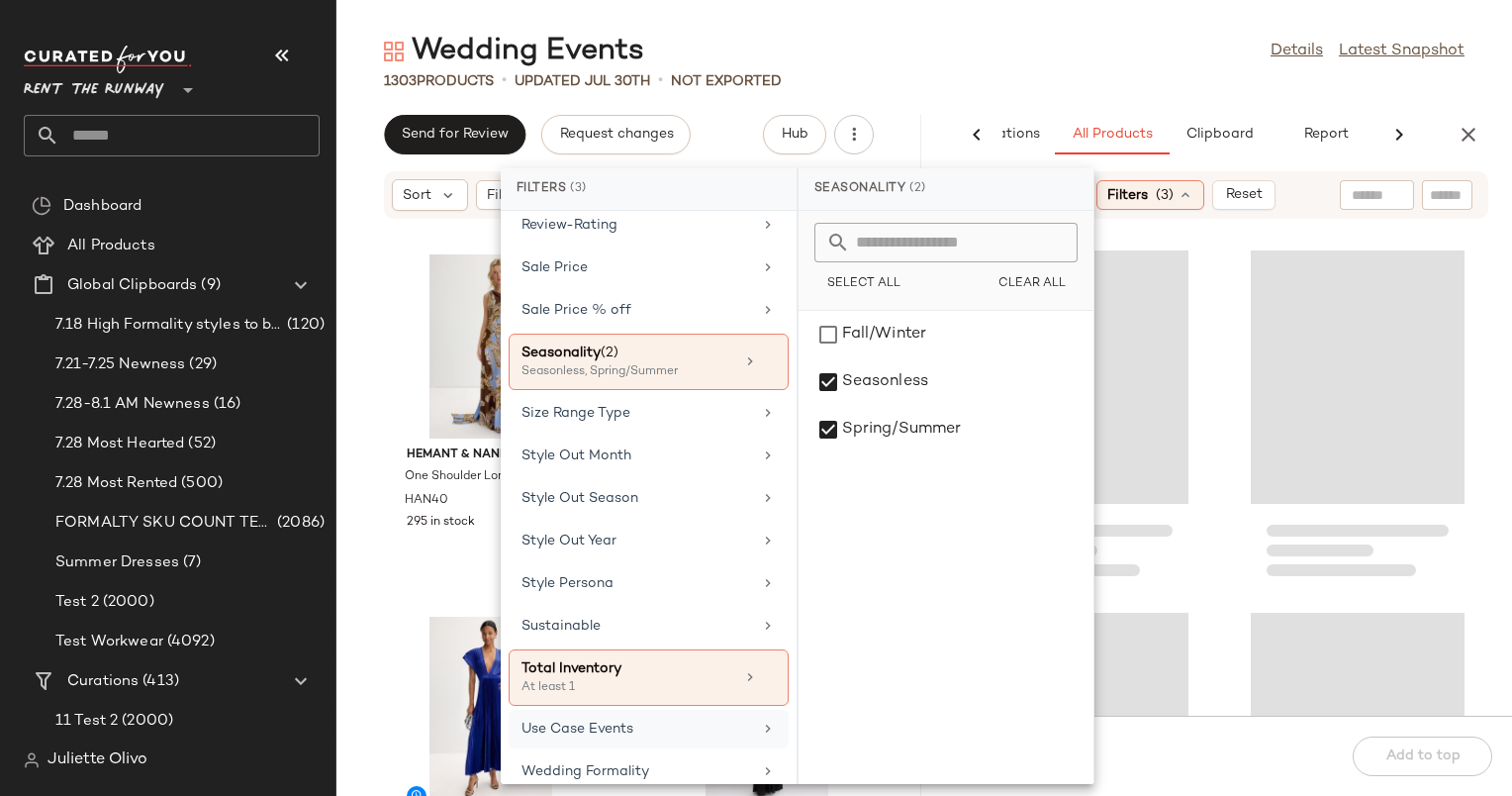 click on "Use Case Events" at bounding box center [636, 729] 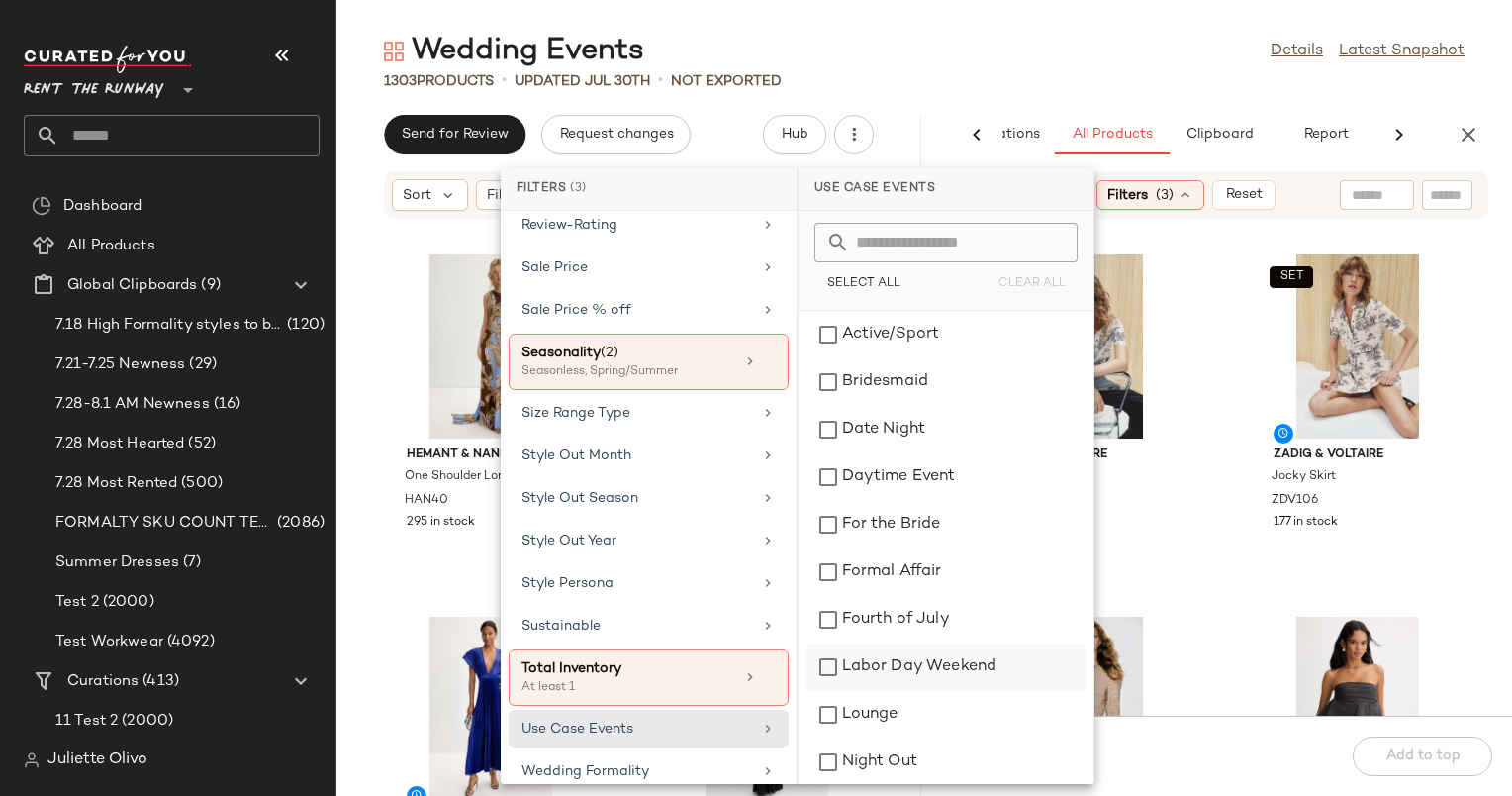 scroll, scrollTop: 247, scrollLeft: 0, axis: vertical 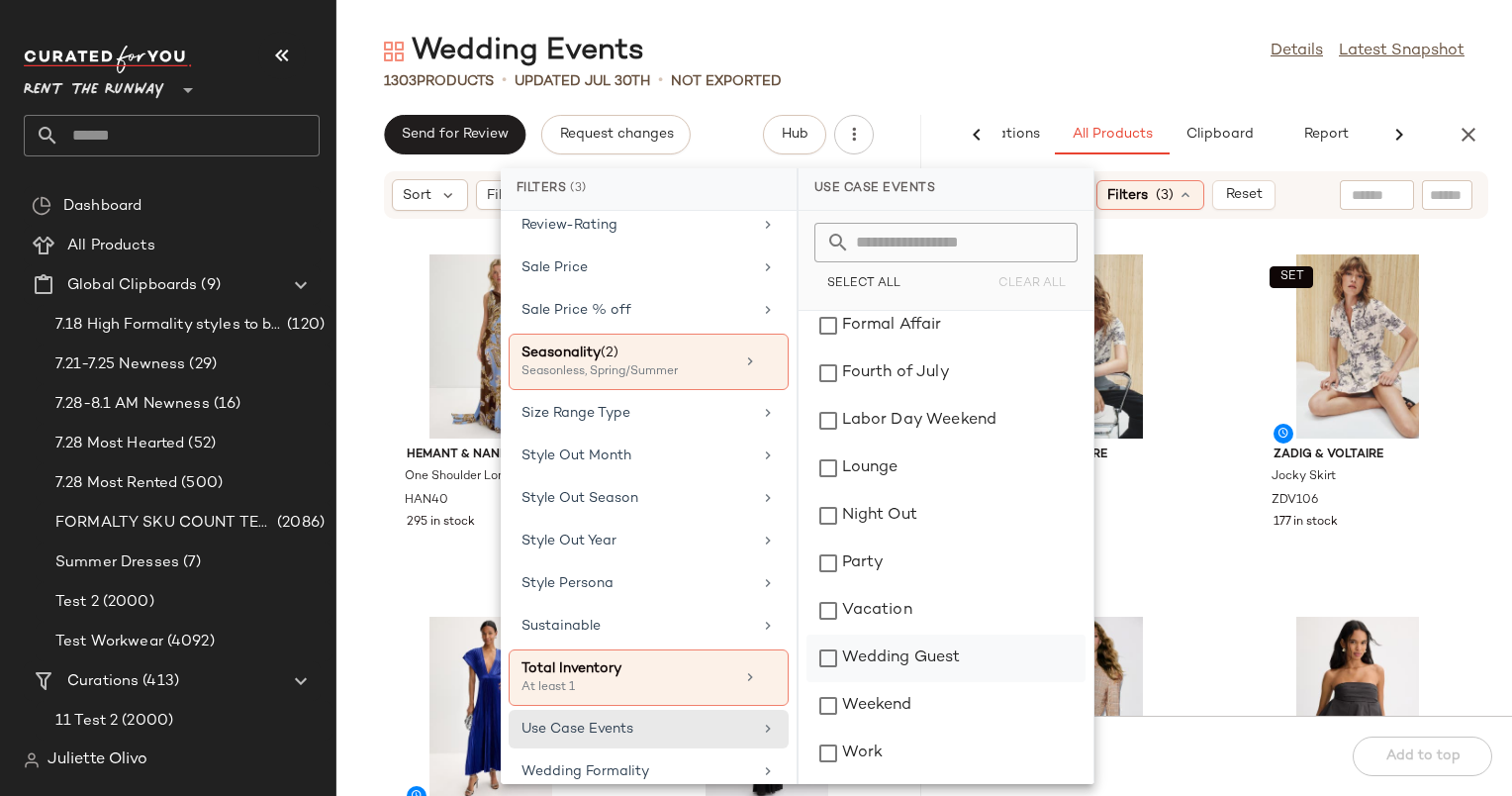 click on "Wedding Guest" 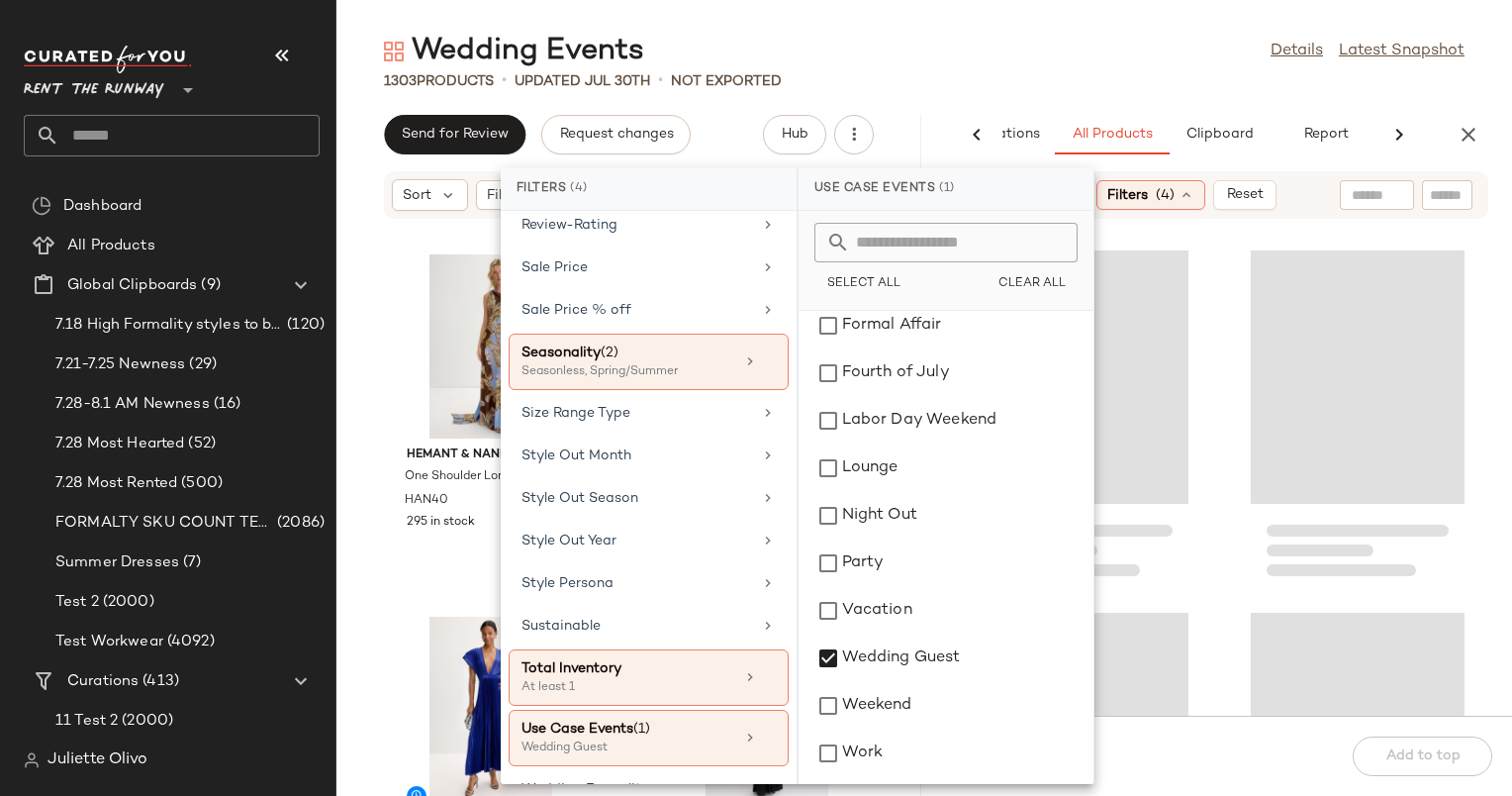 click on "Wedding Events  Details   Latest Snapshot" 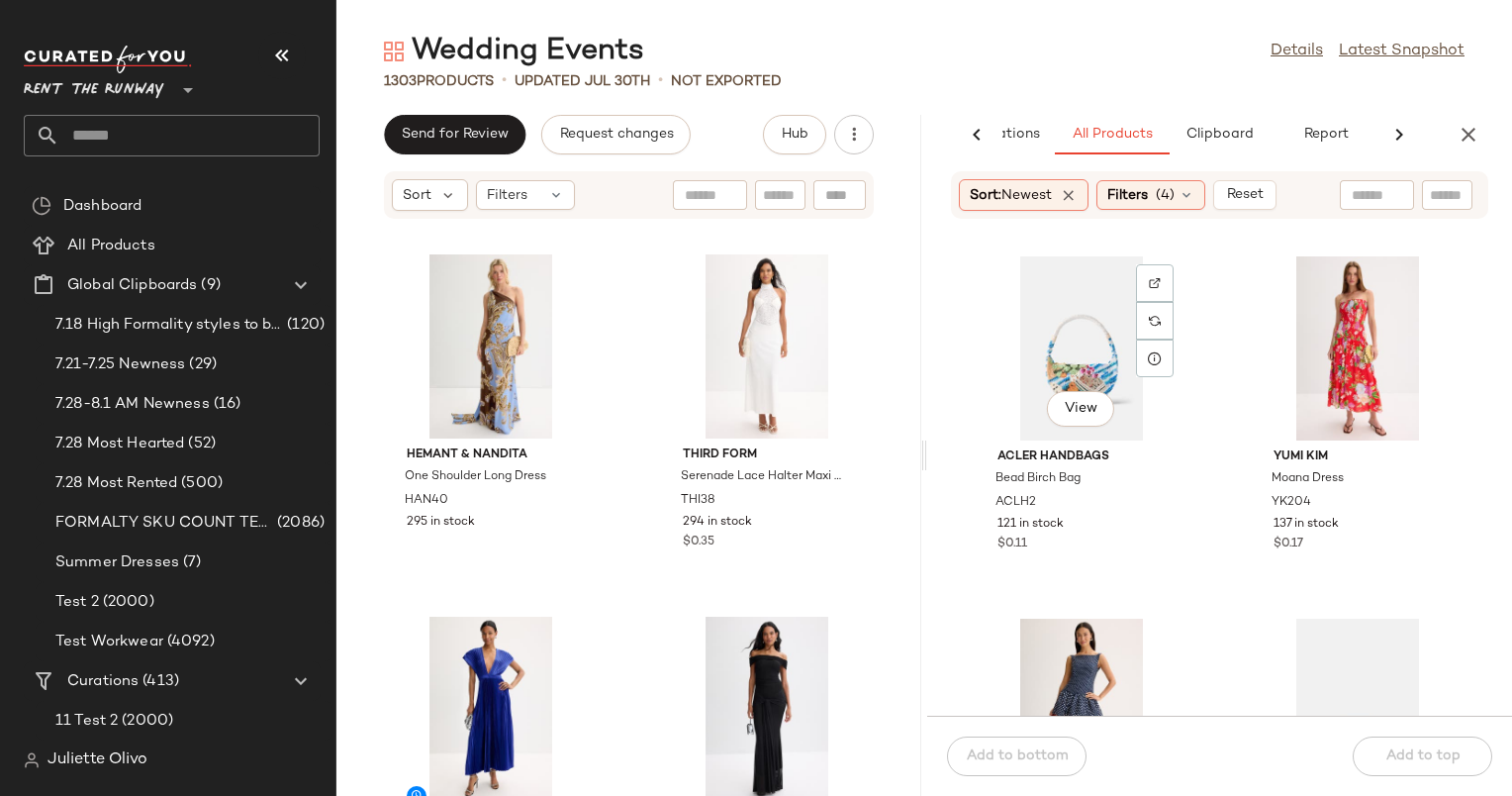 scroll, scrollTop: 0, scrollLeft: 0, axis: both 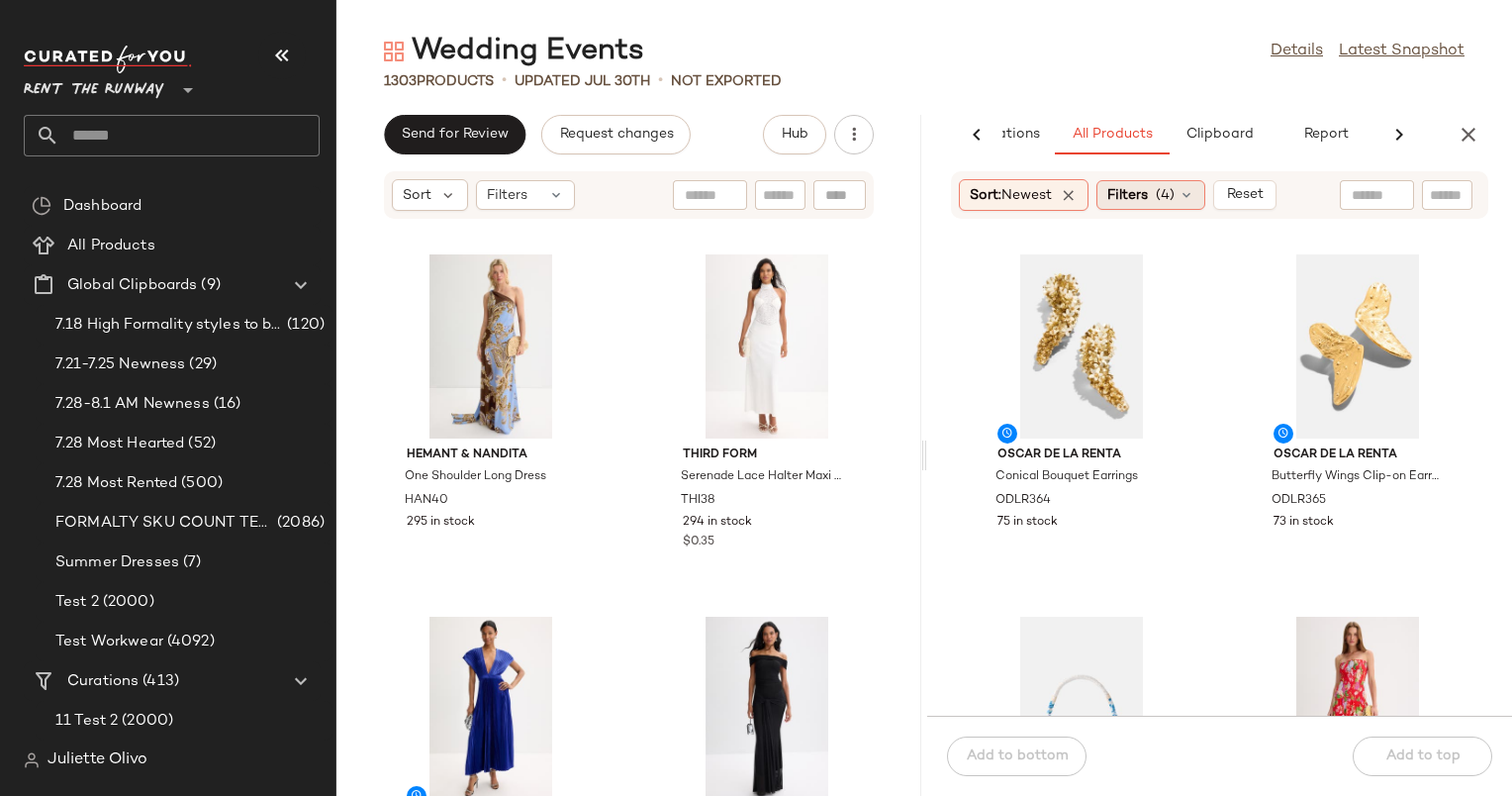 click on "Filters" at bounding box center [1127, 195] 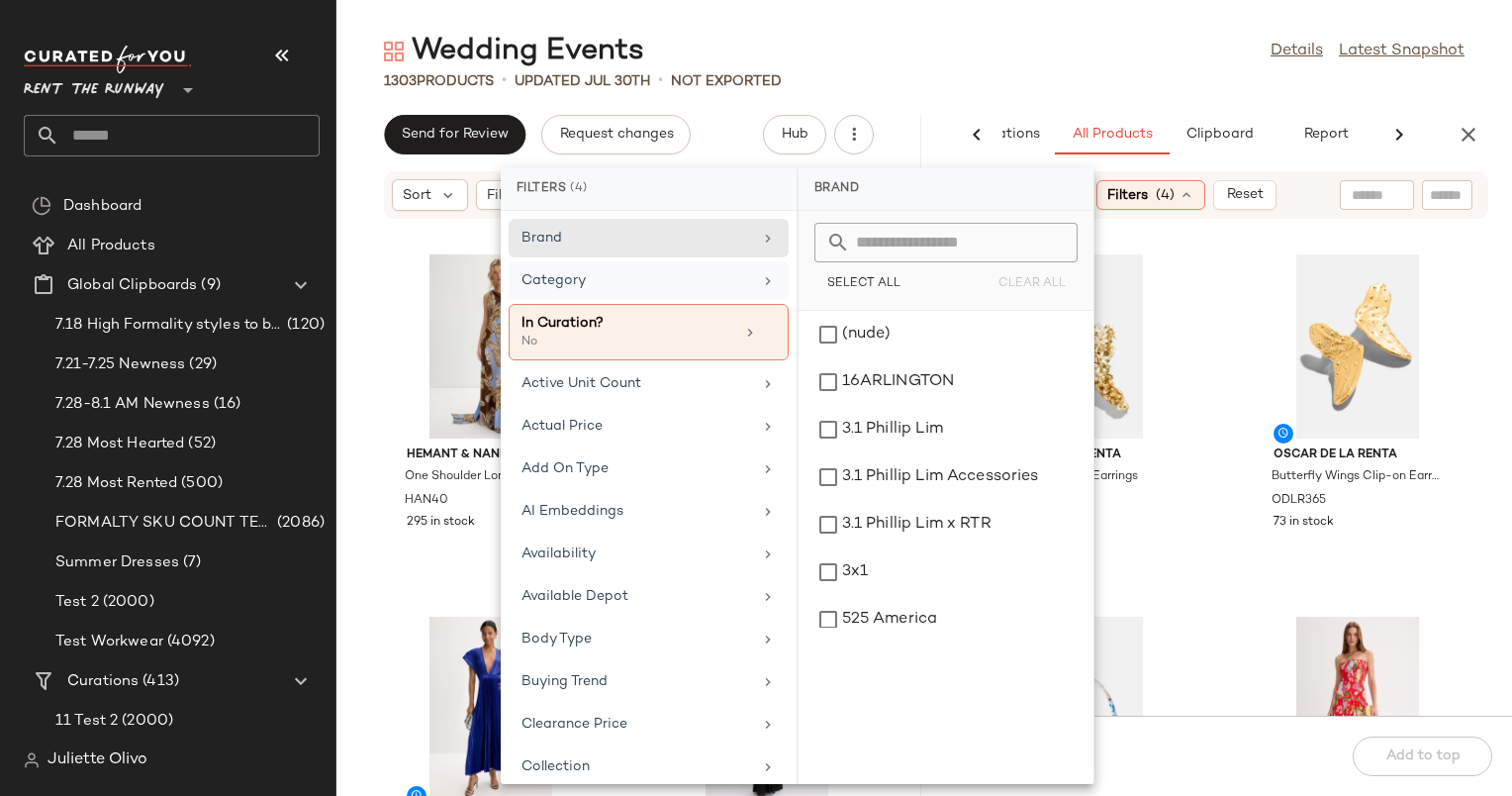 click on "Category" at bounding box center [636, 280] 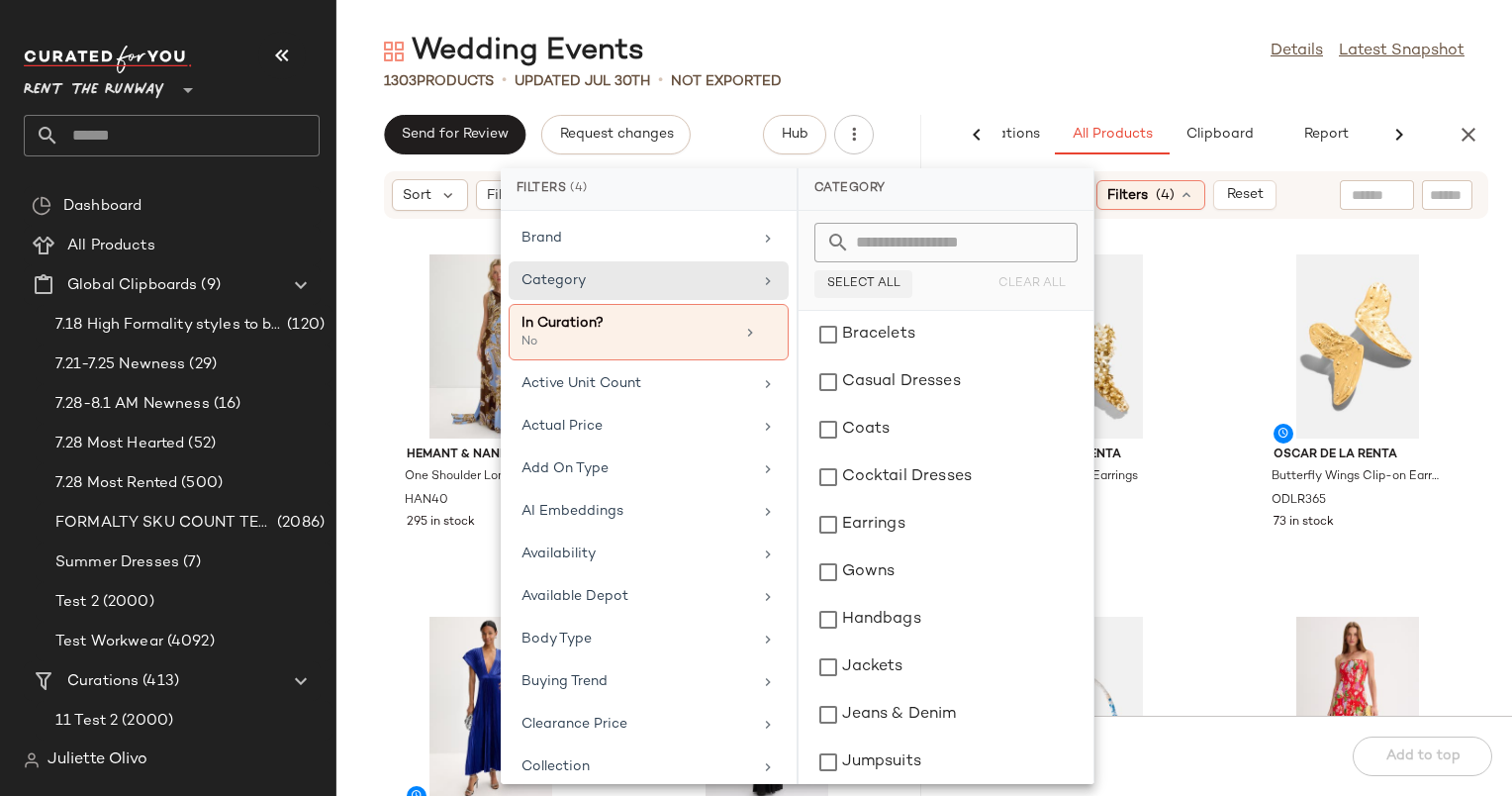 click on "Select All" at bounding box center [863, 284] 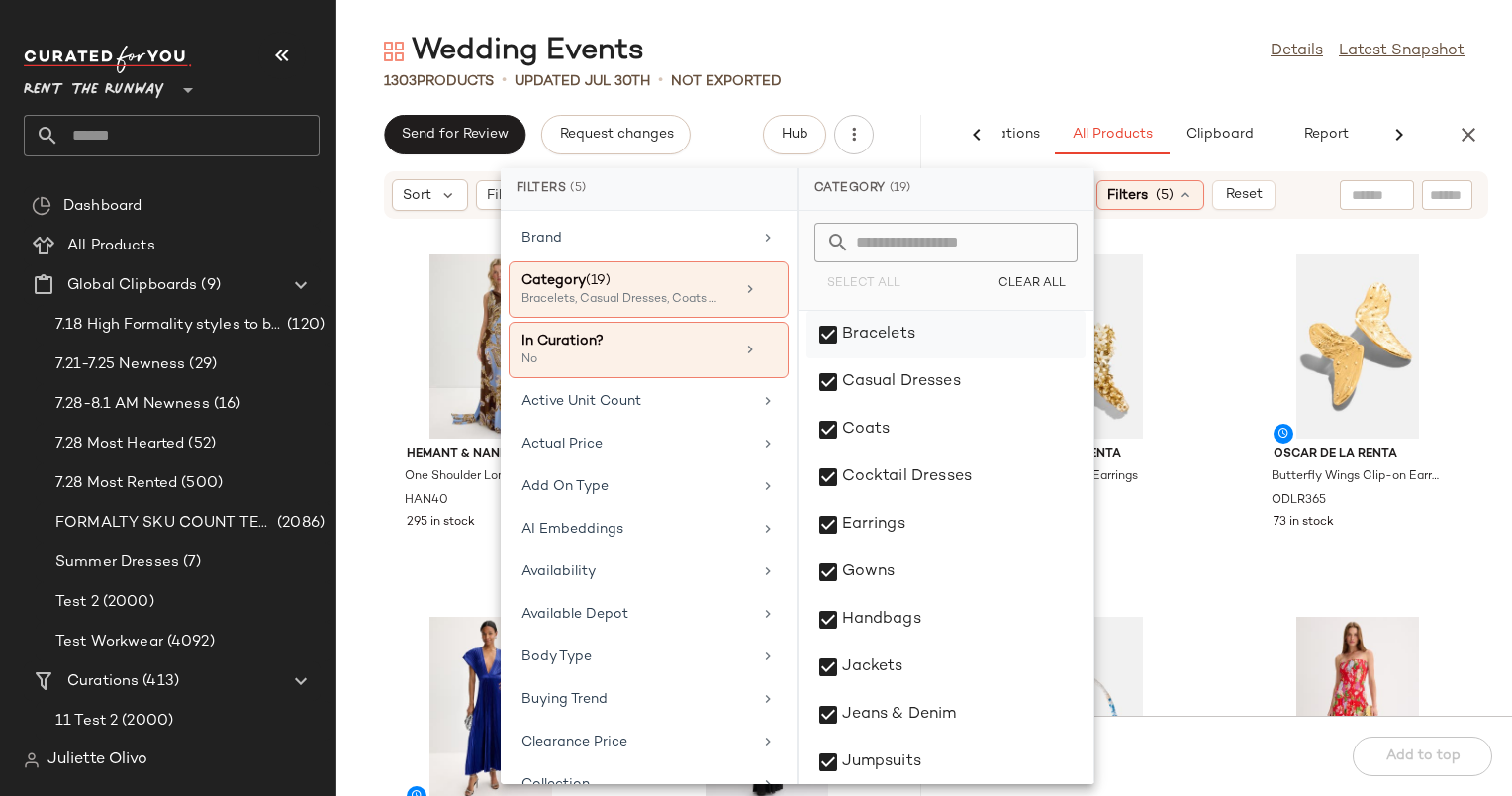 click on "Bracelets" 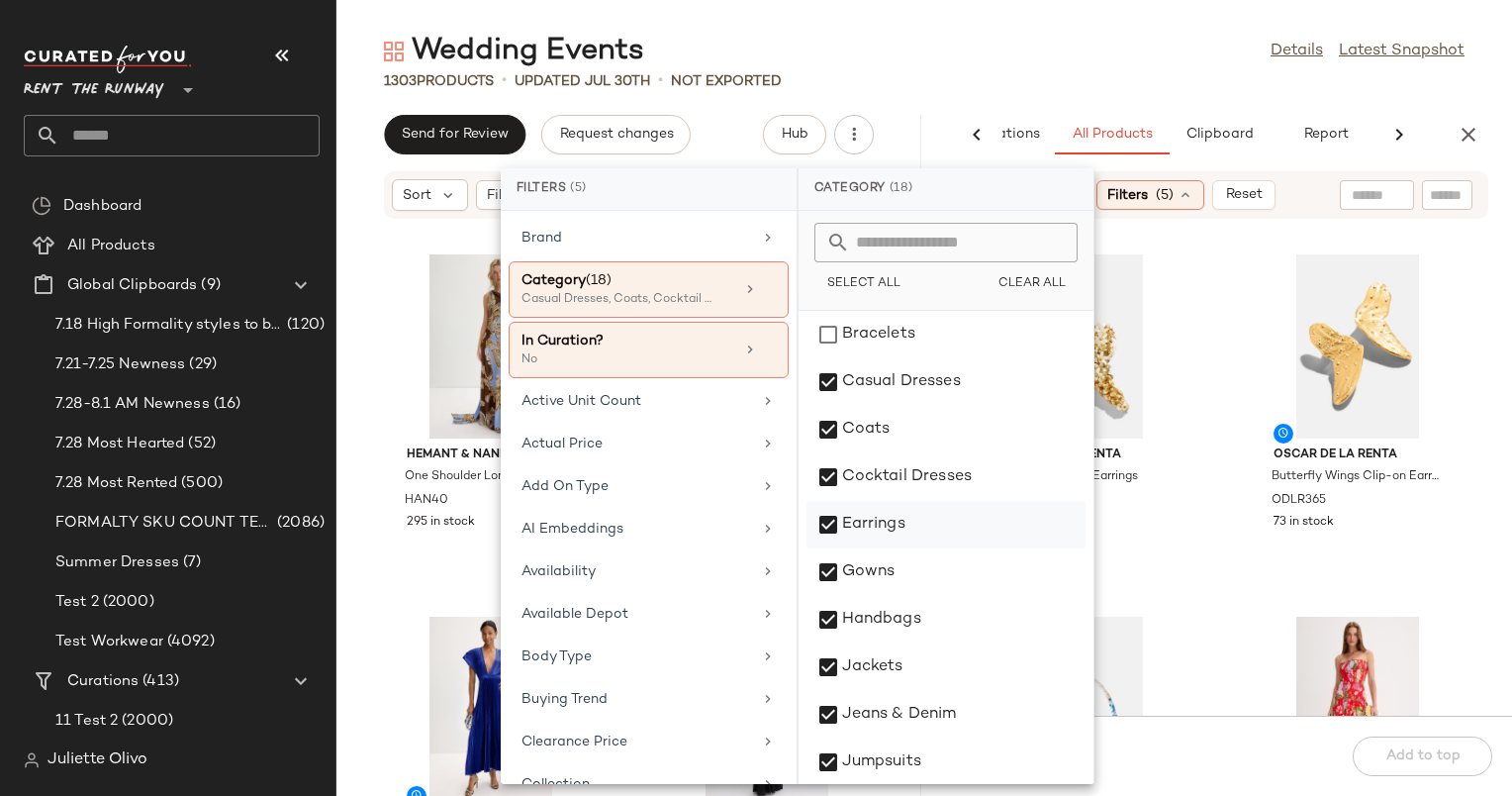 click on "Earrings" 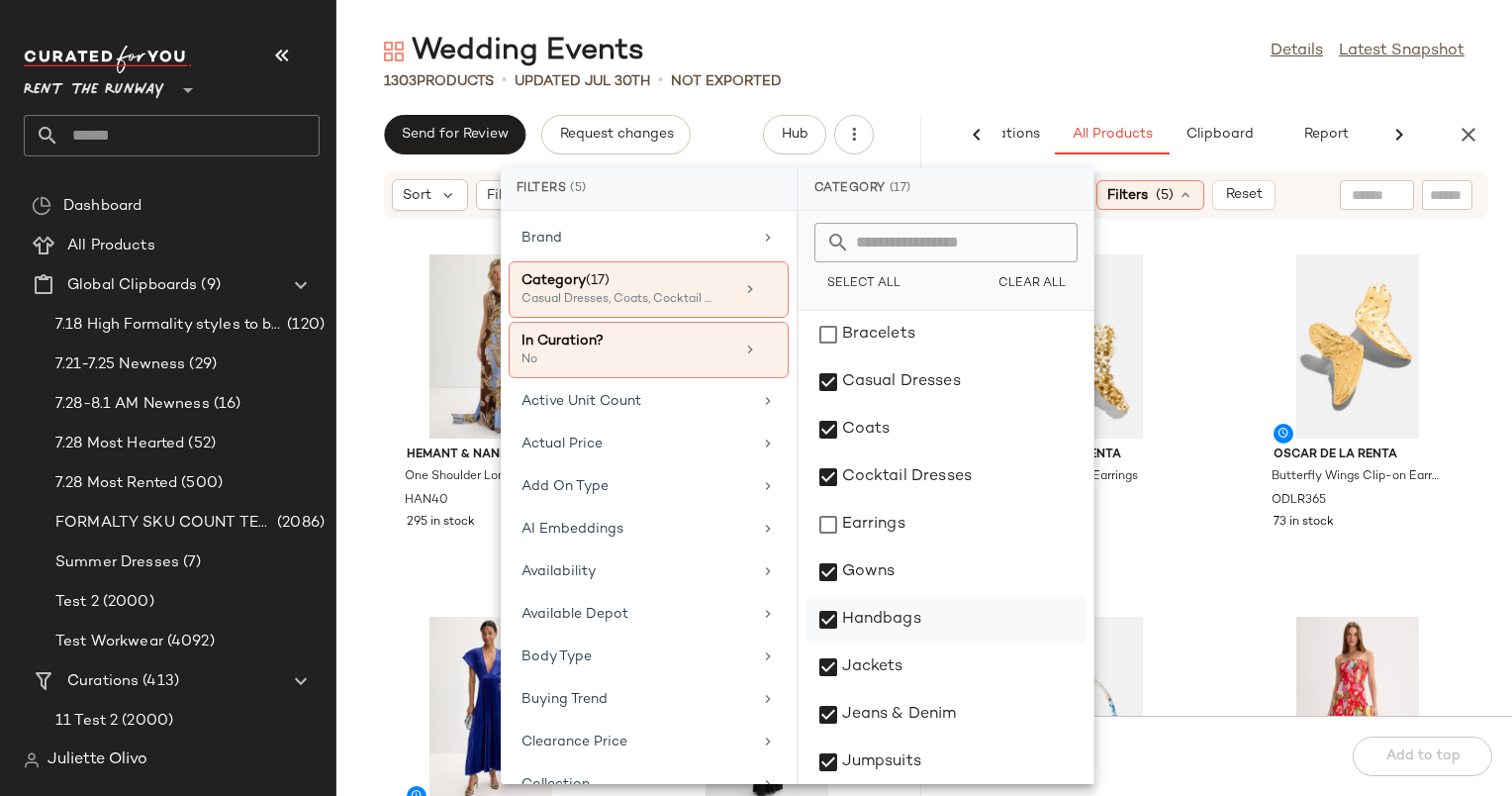 click on "Handbags" 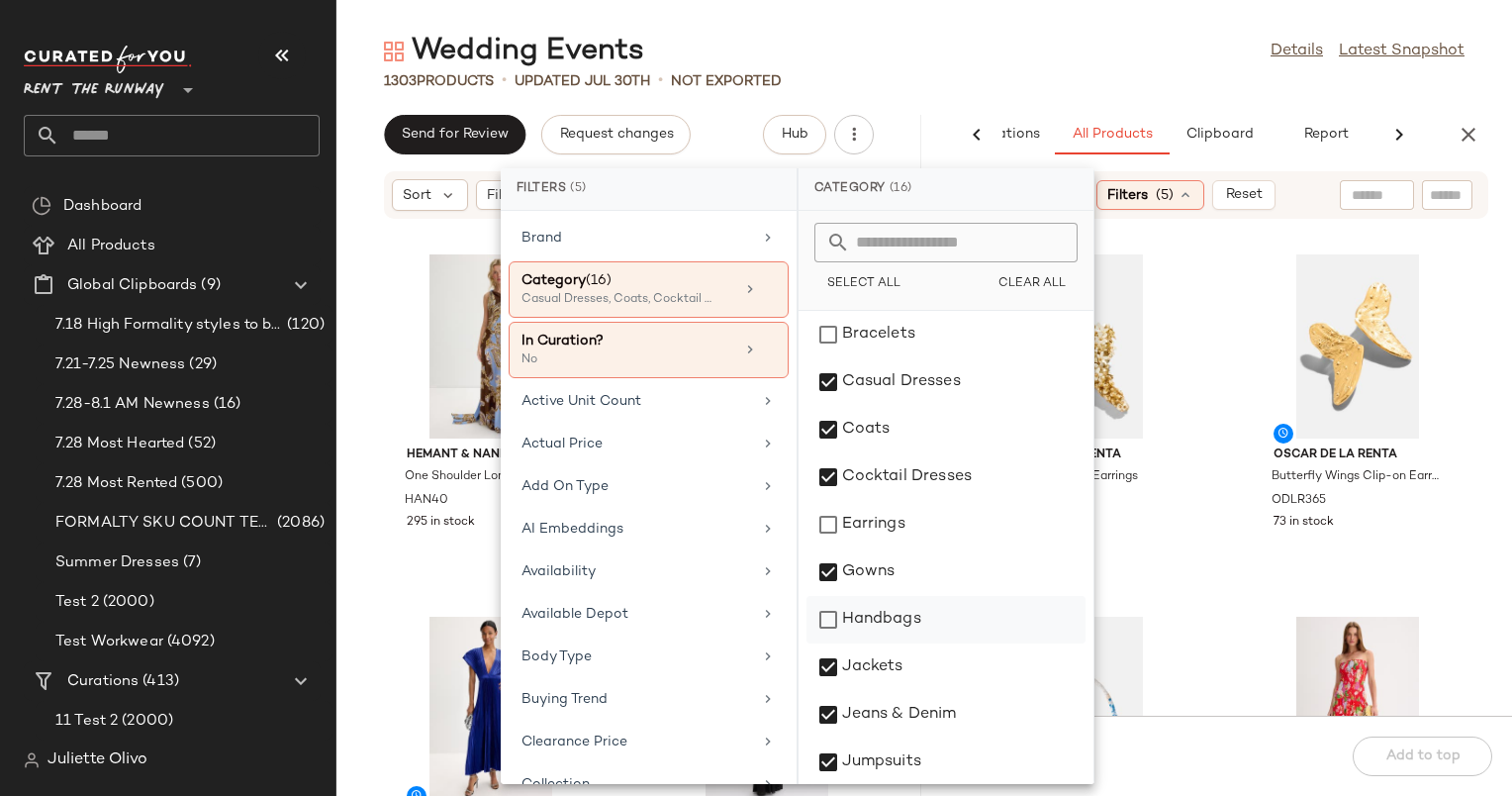 scroll, scrollTop: 437, scrollLeft: 0, axis: vertical 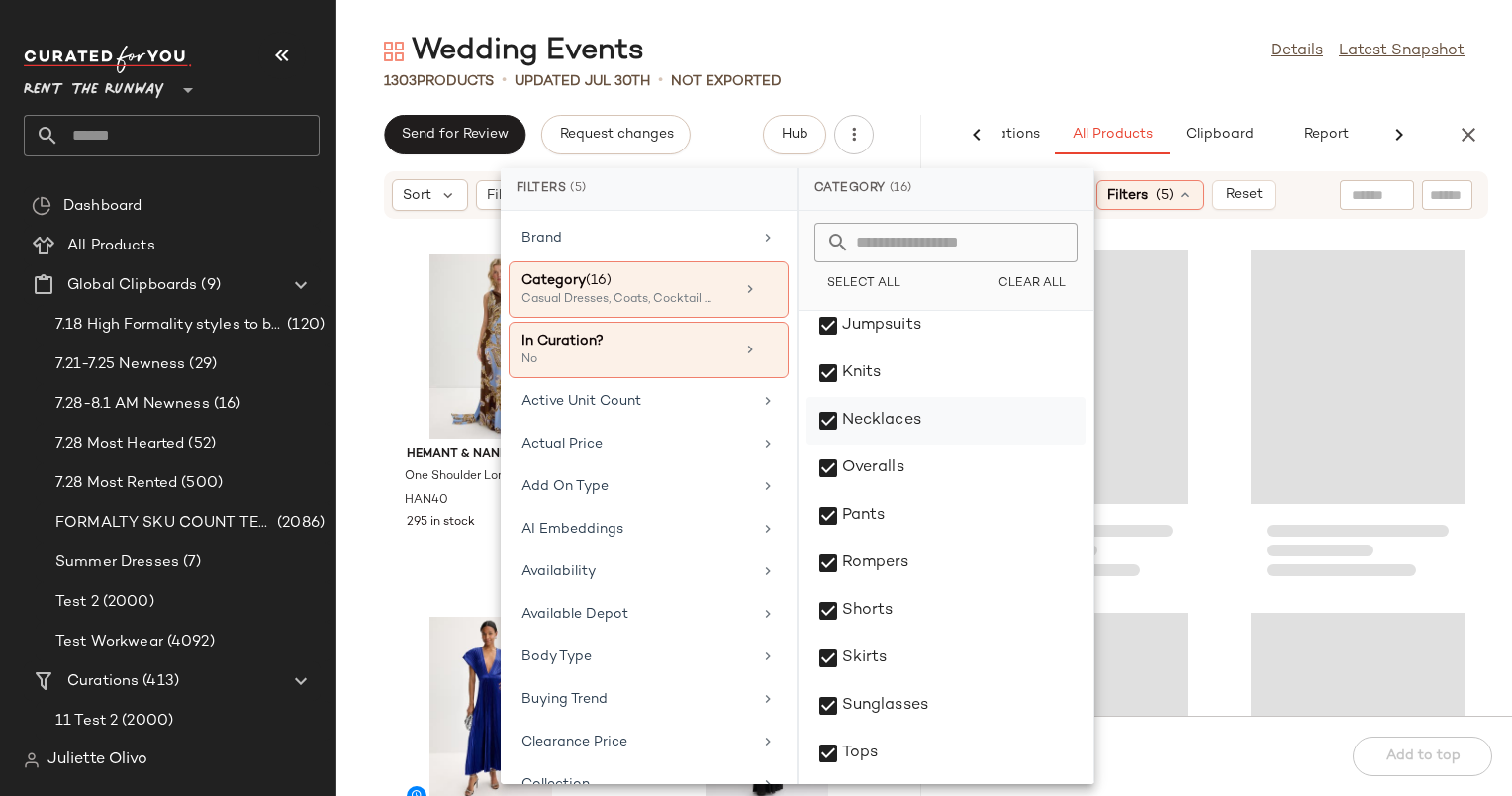click on "Necklaces" 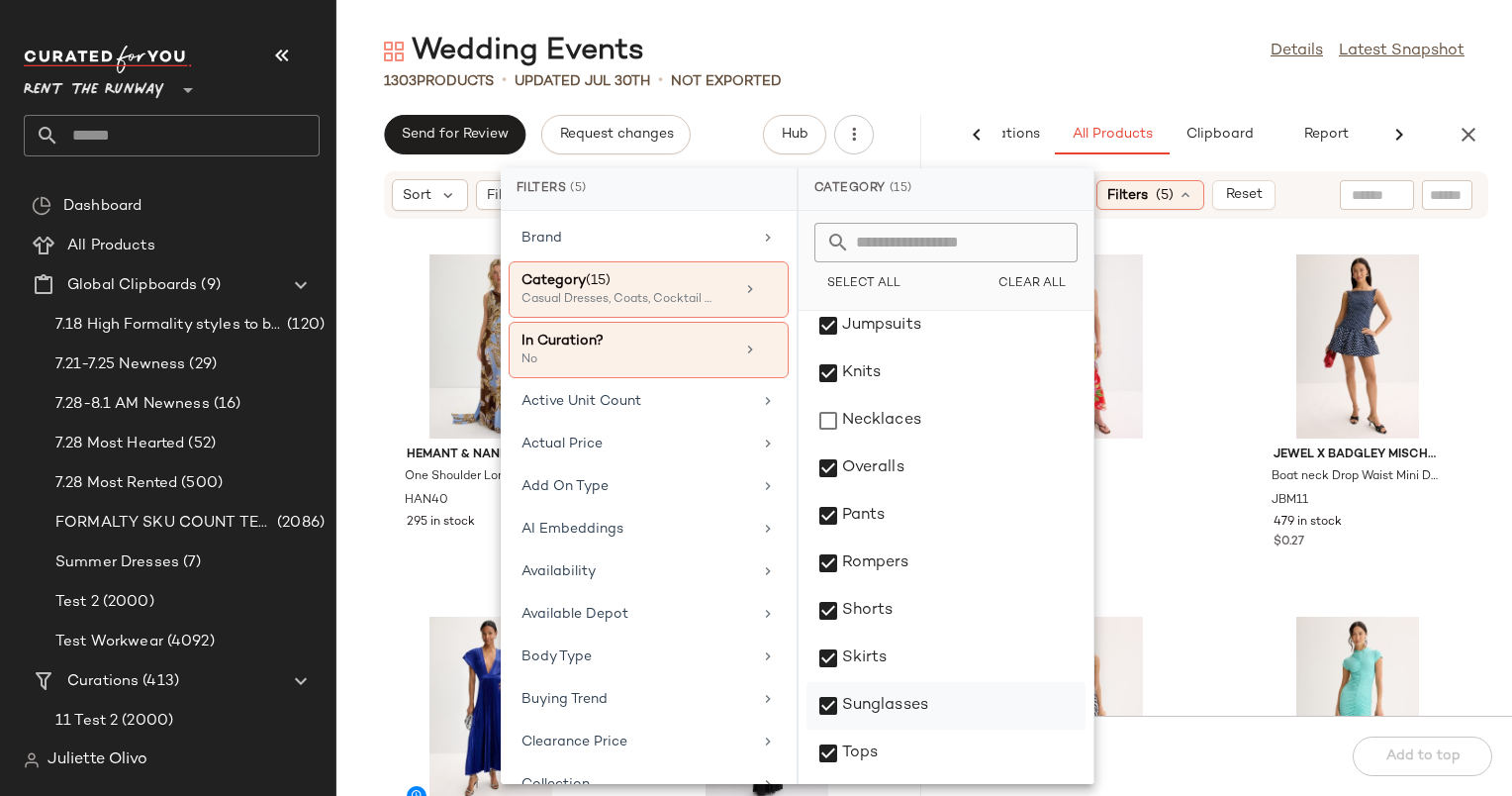 click on "Sunglasses" 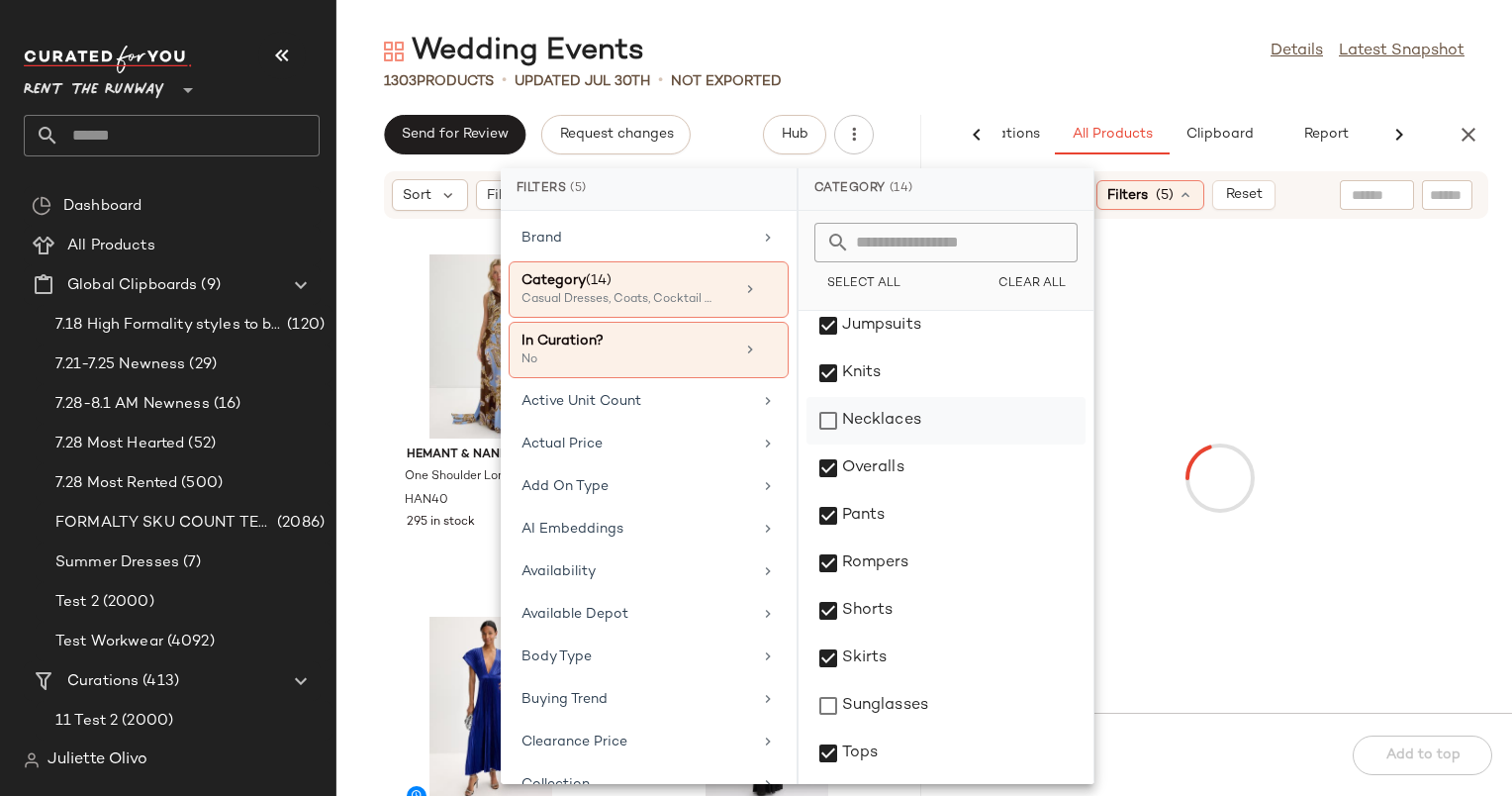 scroll, scrollTop: 0, scrollLeft: 0, axis: both 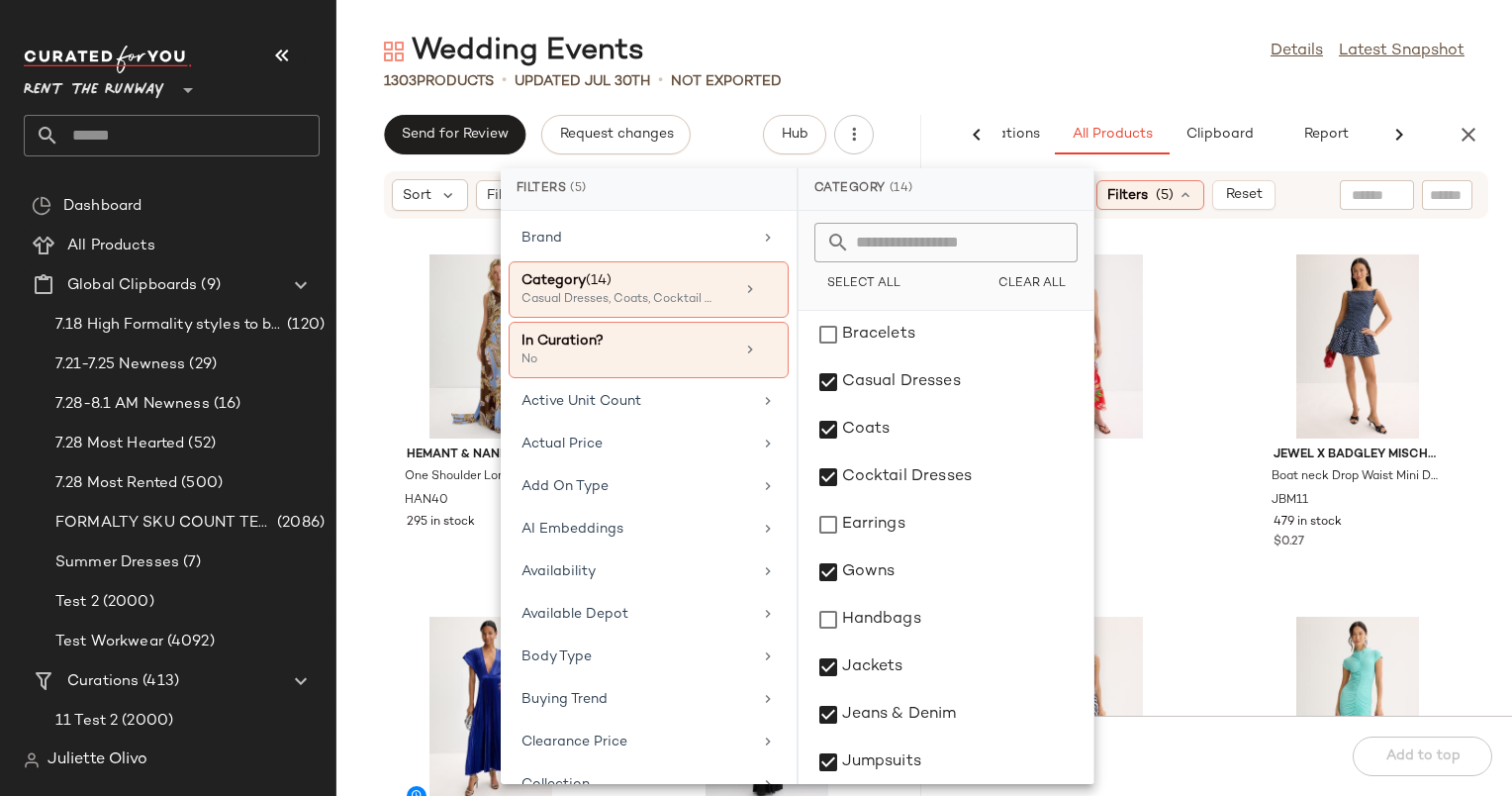 click on "Wedding Events Details Latest Snapshot 1303 Products • updated [MONTH] 30th • Not Exported Send for Review Request changes Hub Sort Filters Hemant & Nandita One Shoulder Long Dress HAN40 295 in stock THIRD FORM Serenade Lace Halter Maxi Dress THI38 294 in stock $0.35 L'ID?E Blue Gala Gown LDE28 164 in stock elle zeitoune Saylor Dress ELZ30 447 in stock MISA Los Angeles Raban Dress MISA147 288 in stock $0.11 Paris Georgia Kaya Dress PARG3 11 in stock $0.13 Dress The Population Kathleen Gown DTP139 197 in stock $0.82 Katie May Cowl Neck Surreal Gown KM38 299 in stock AI Recommendations All Products Clipboard Report Sort: Newest Filters (5) Reset YUMI KIM Moana Dress YK204 137 in stock $0.17 Jewel x Badgley Mischka Boat neck Drop Waist Mini Dress JBM11 479 in stock $0.27 Suboo Zambezi Twist front Maxi Dress SUBO37 339 in stock $0.75 Suboo Christy Mesh Cap Sleeve Dress SUBO38 305 in stock $0.35 Staud Brown Wells Dress STD152 215 in stock $0.01 Staud White Wells Dress STD157" at bounding box center (924, 414) 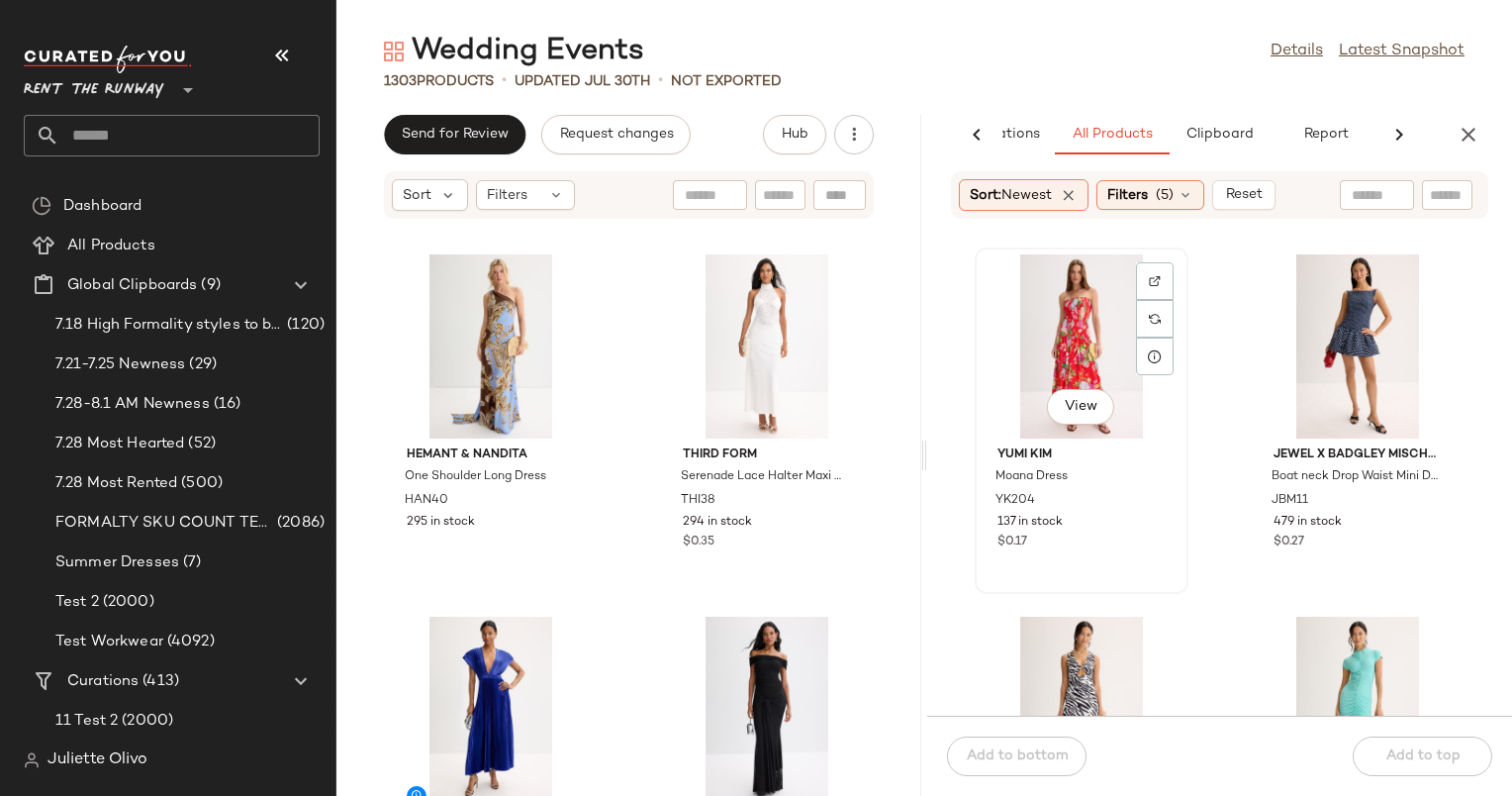 click on "View" 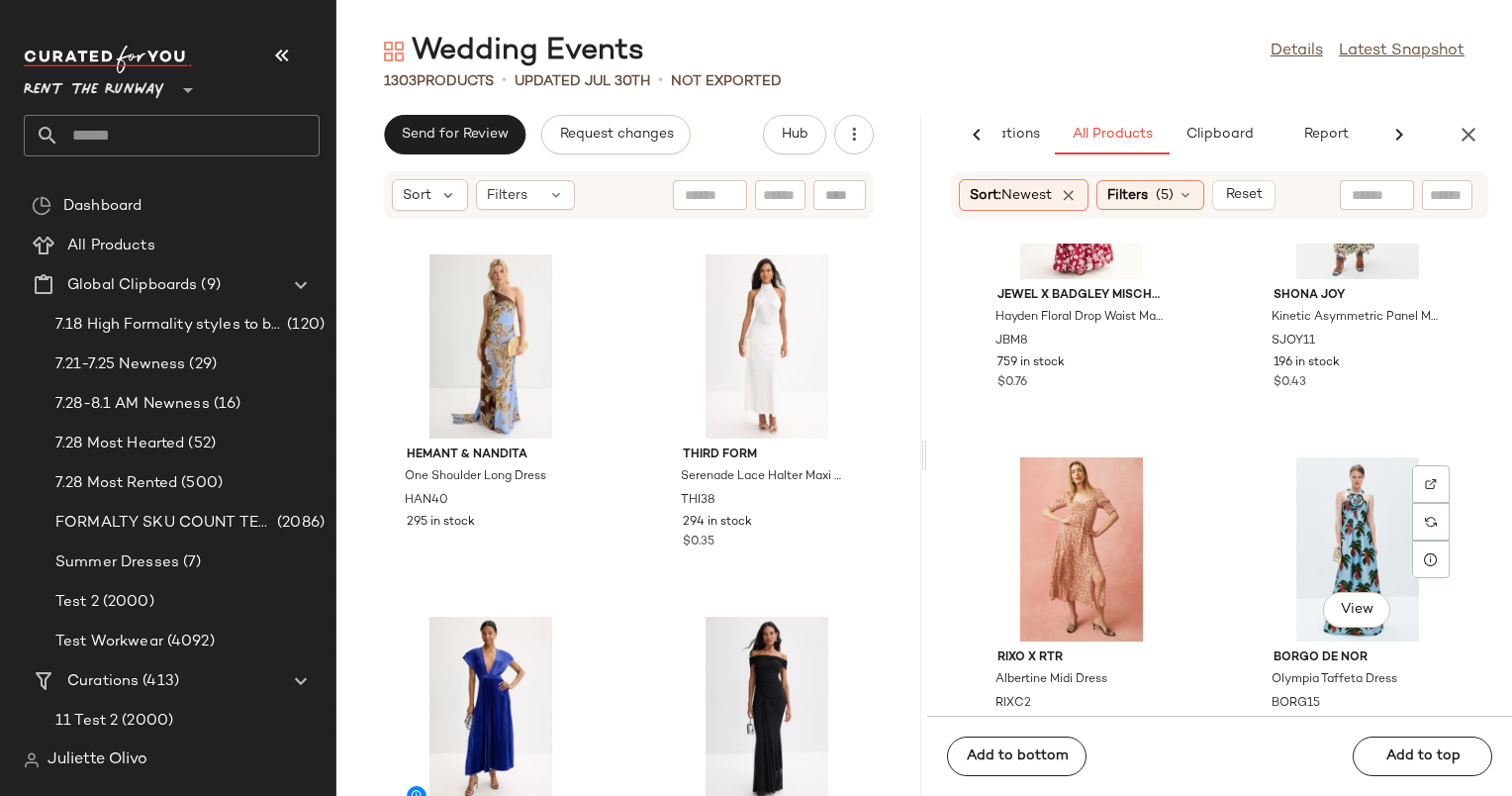 scroll, scrollTop: 0, scrollLeft: 0, axis: both 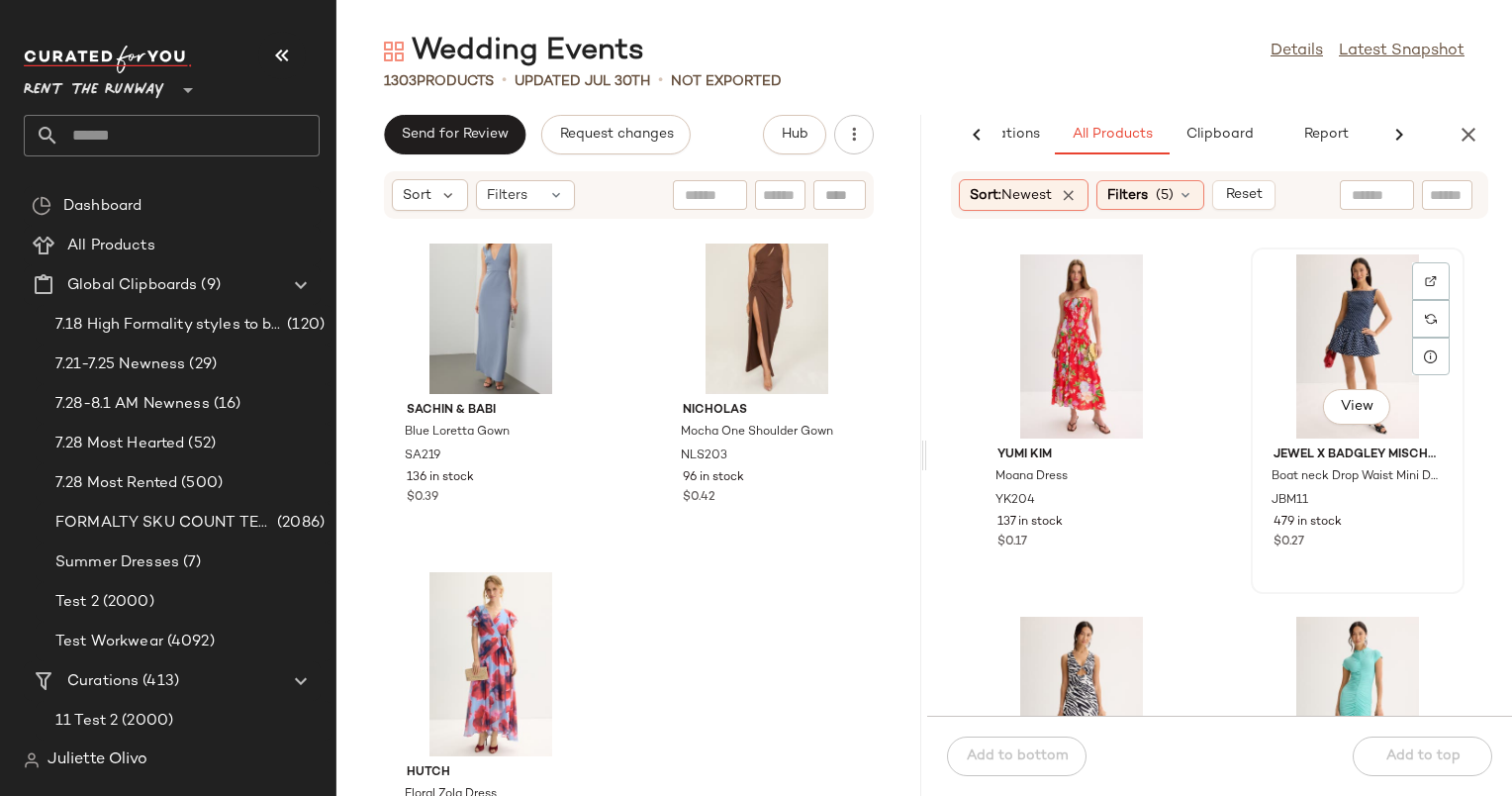 click on "View" 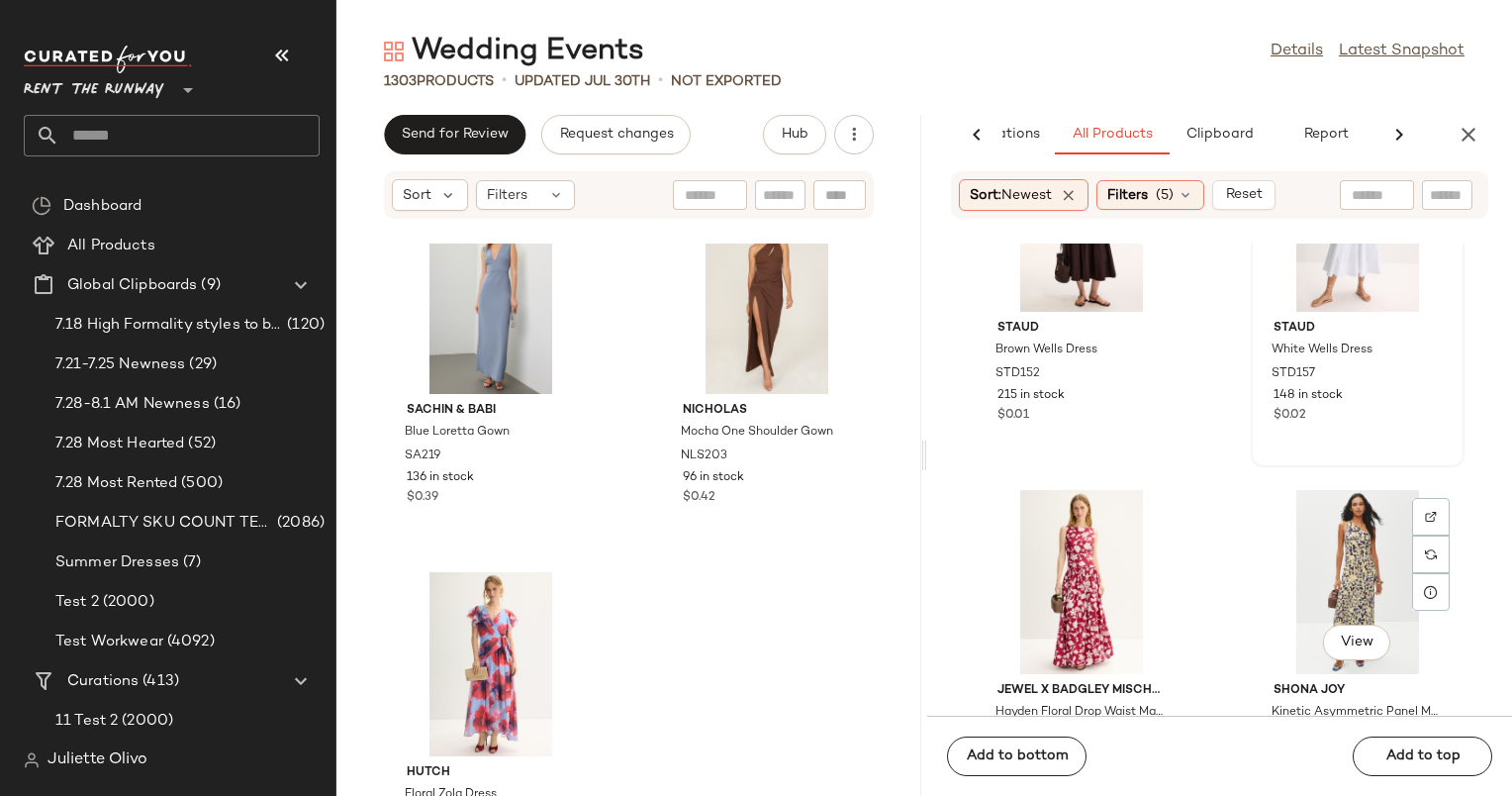 scroll, scrollTop: 843, scrollLeft: 0, axis: vertical 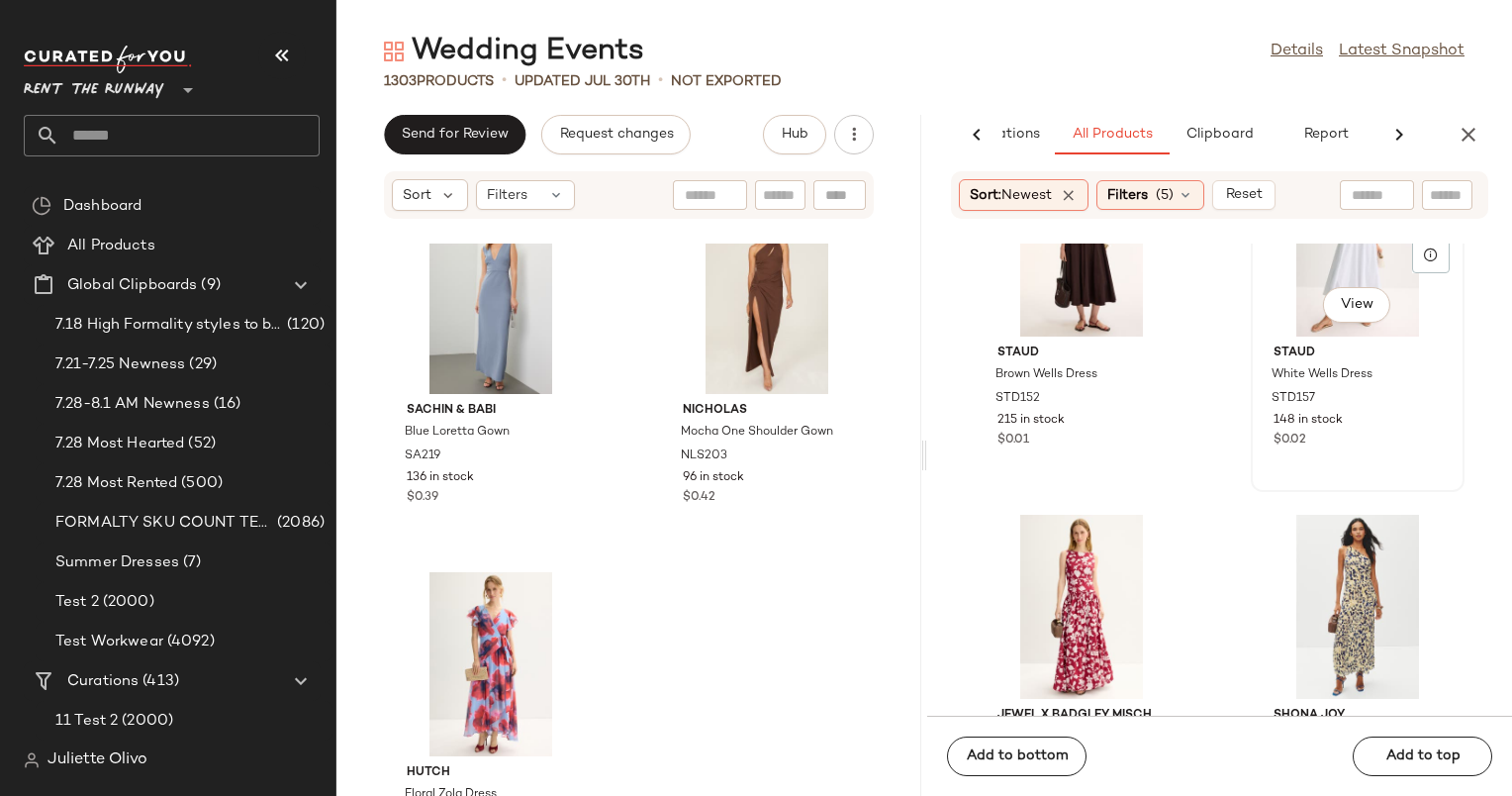 click on "View" 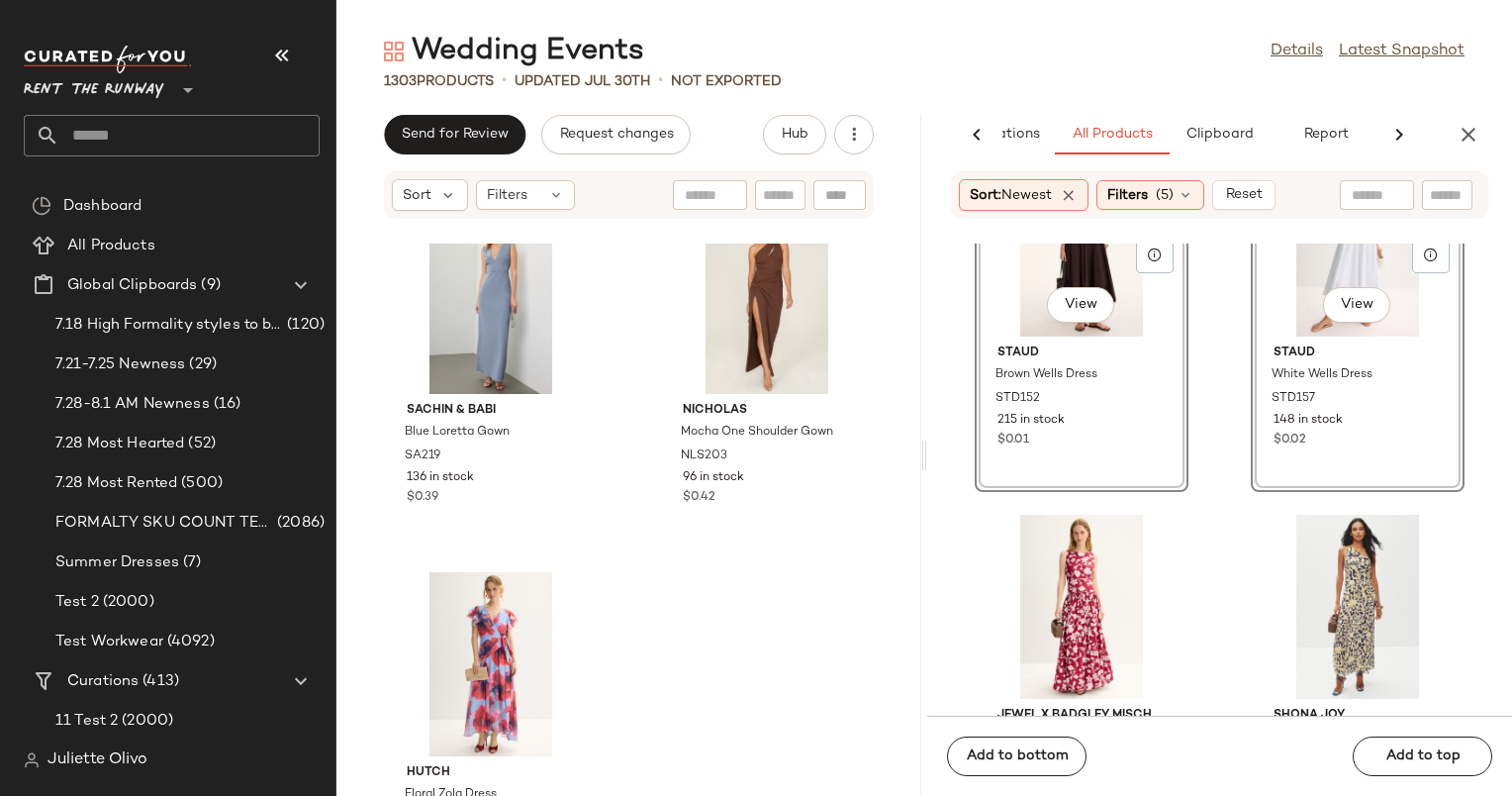 scroll, scrollTop: 1137, scrollLeft: 0, axis: vertical 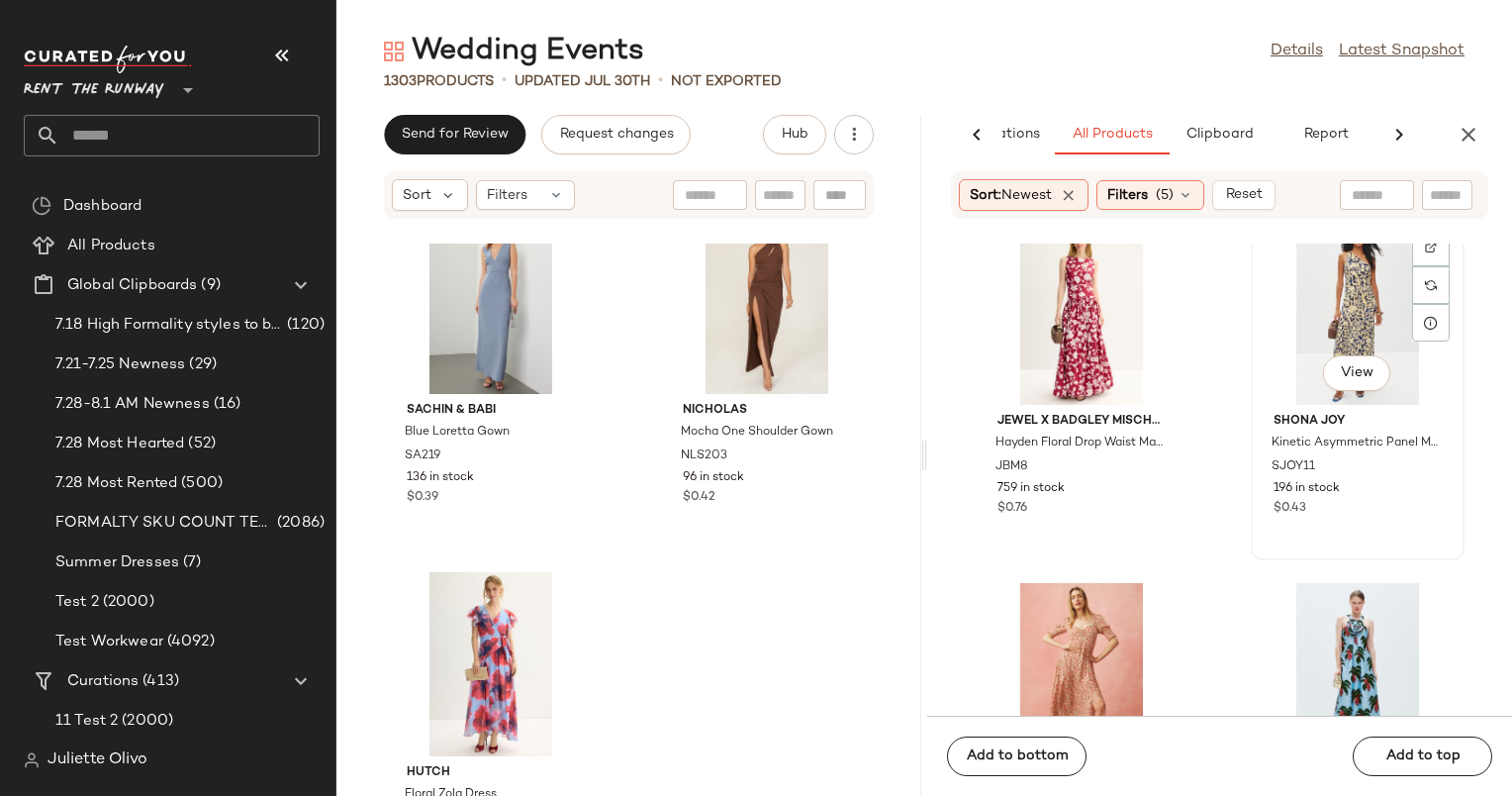 click on "View" 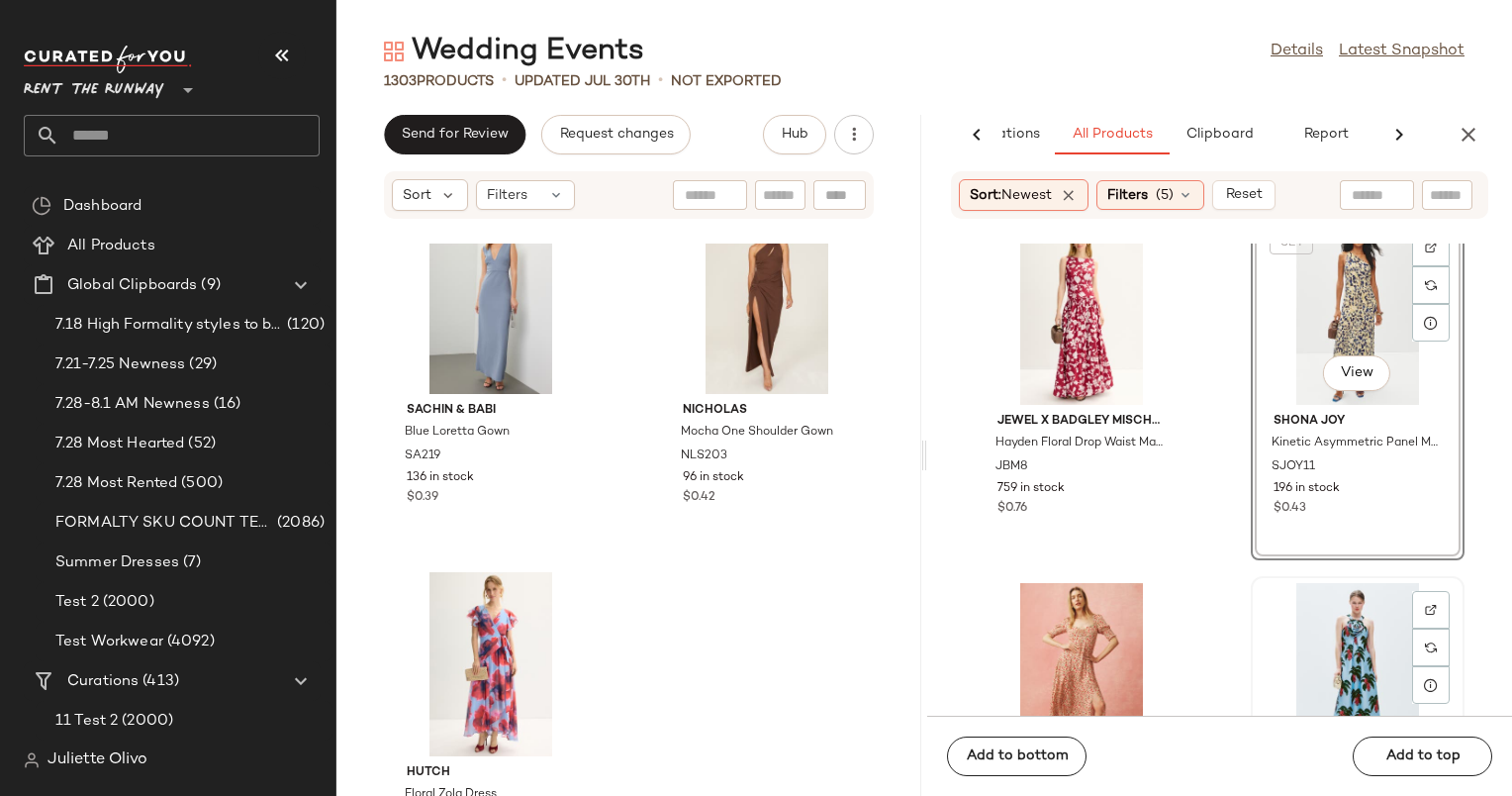 click on "View" 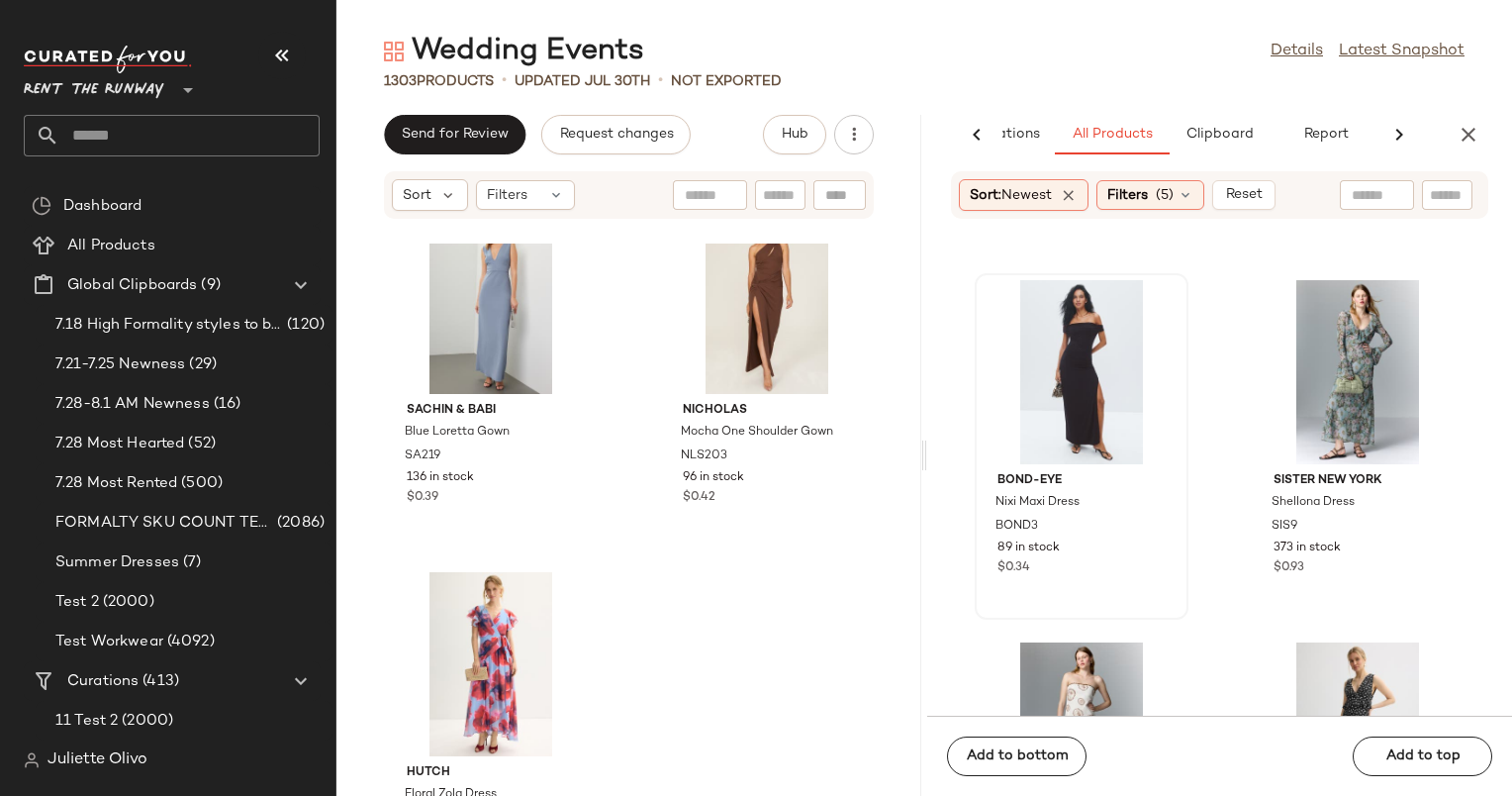 scroll, scrollTop: 2165, scrollLeft: 0, axis: vertical 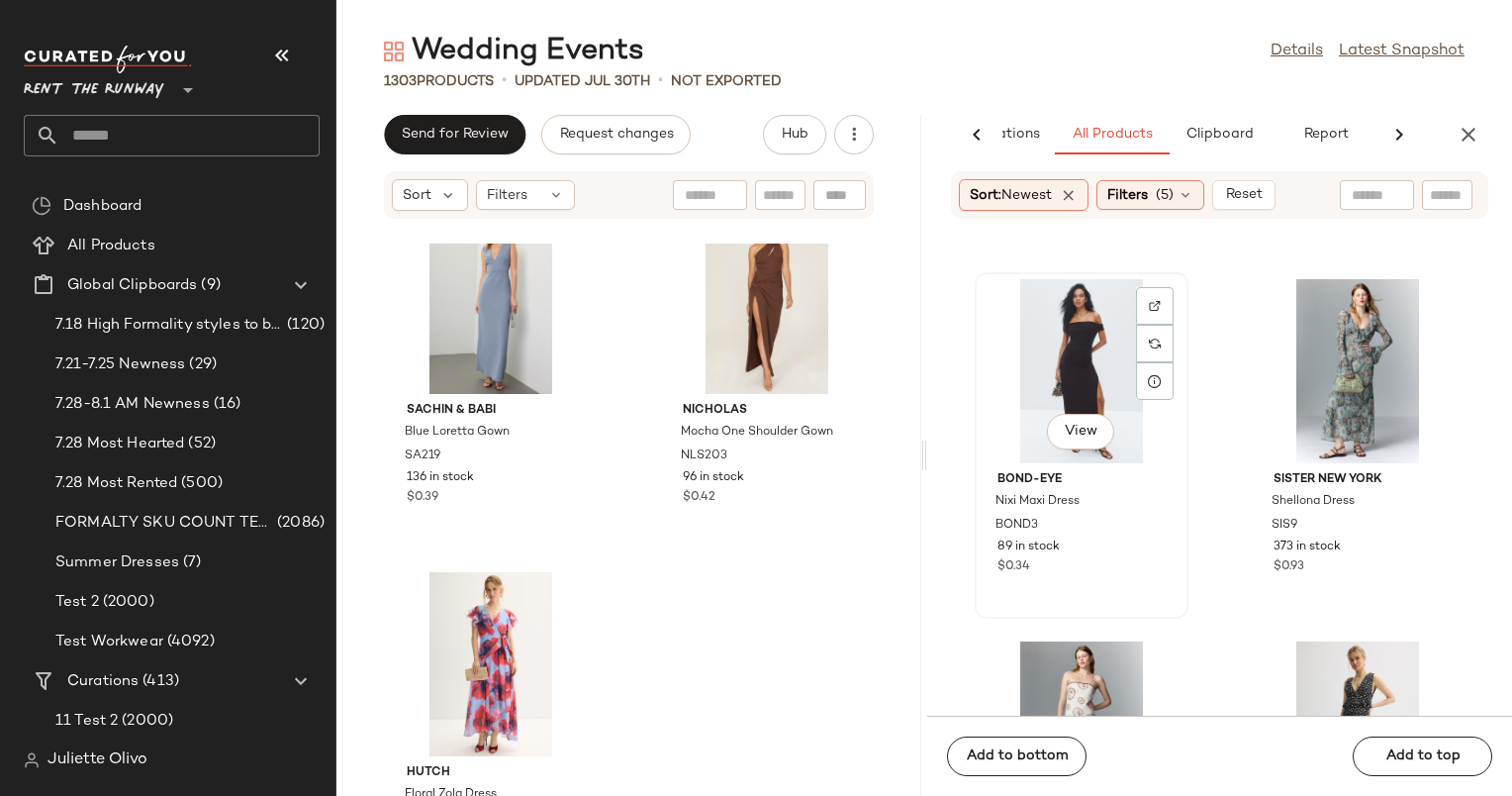 click on "View" 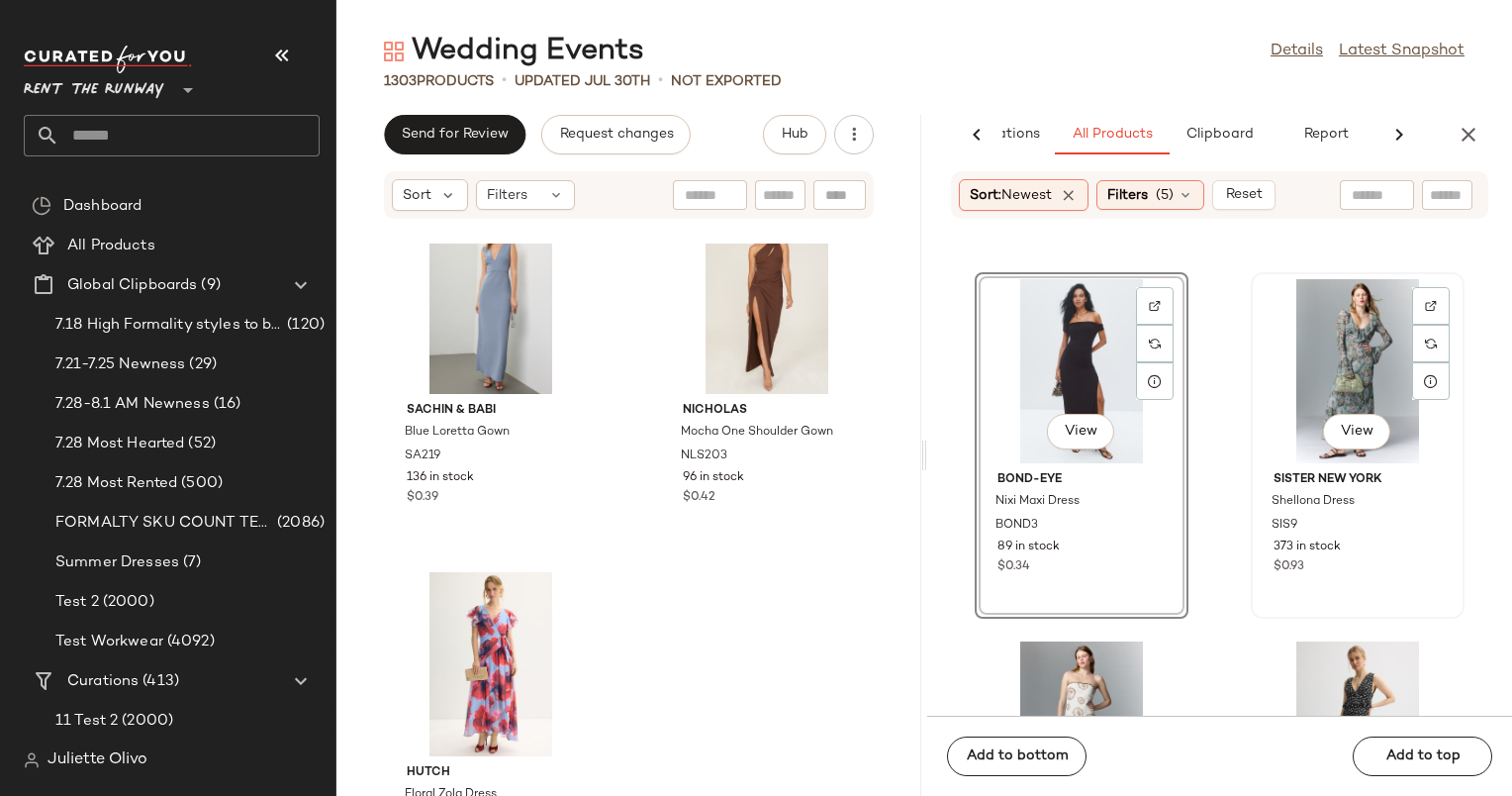 click on "View" 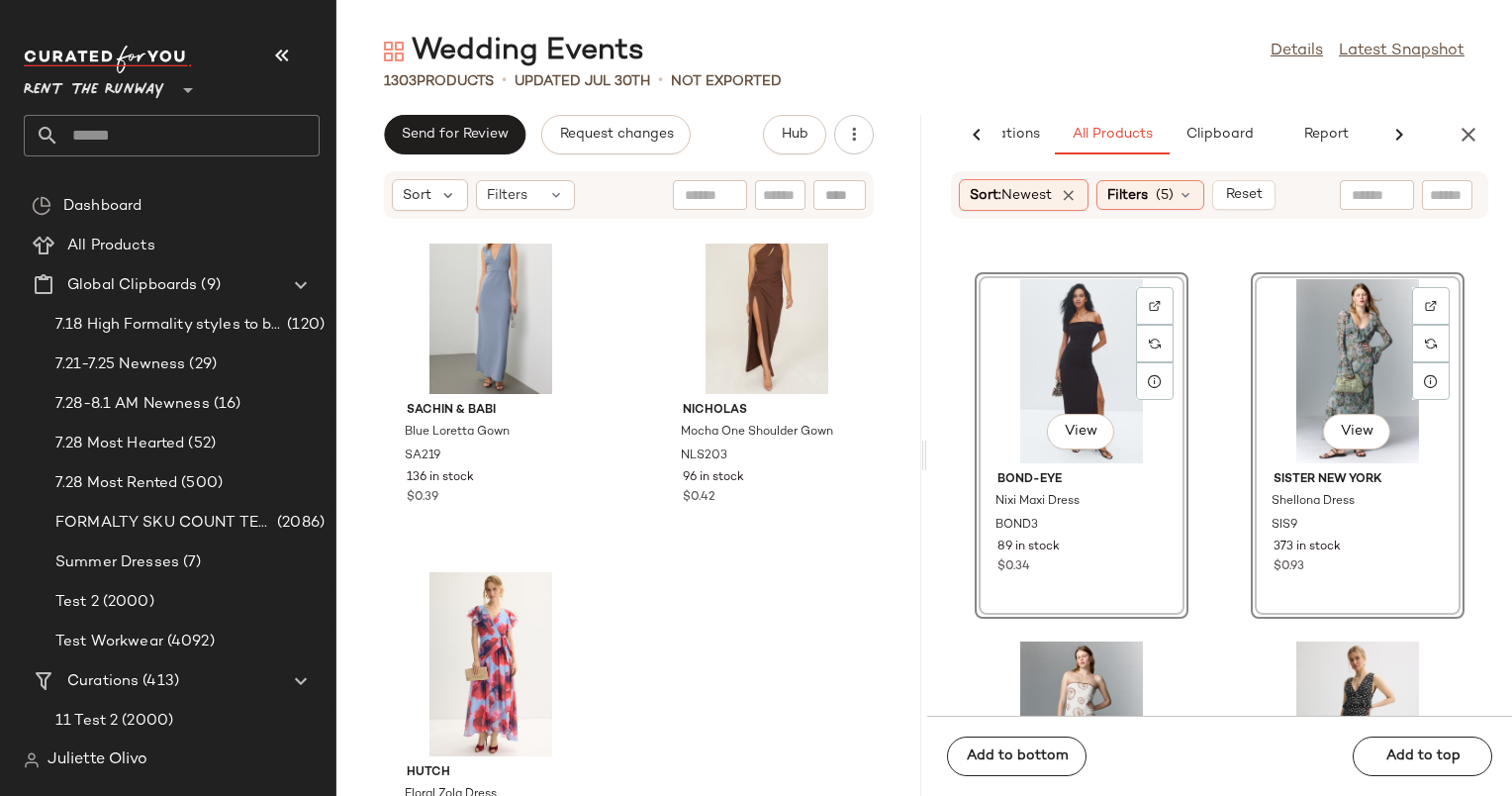 scroll, scrollTop: 2491, scrollLeft: 0, axis: vertical 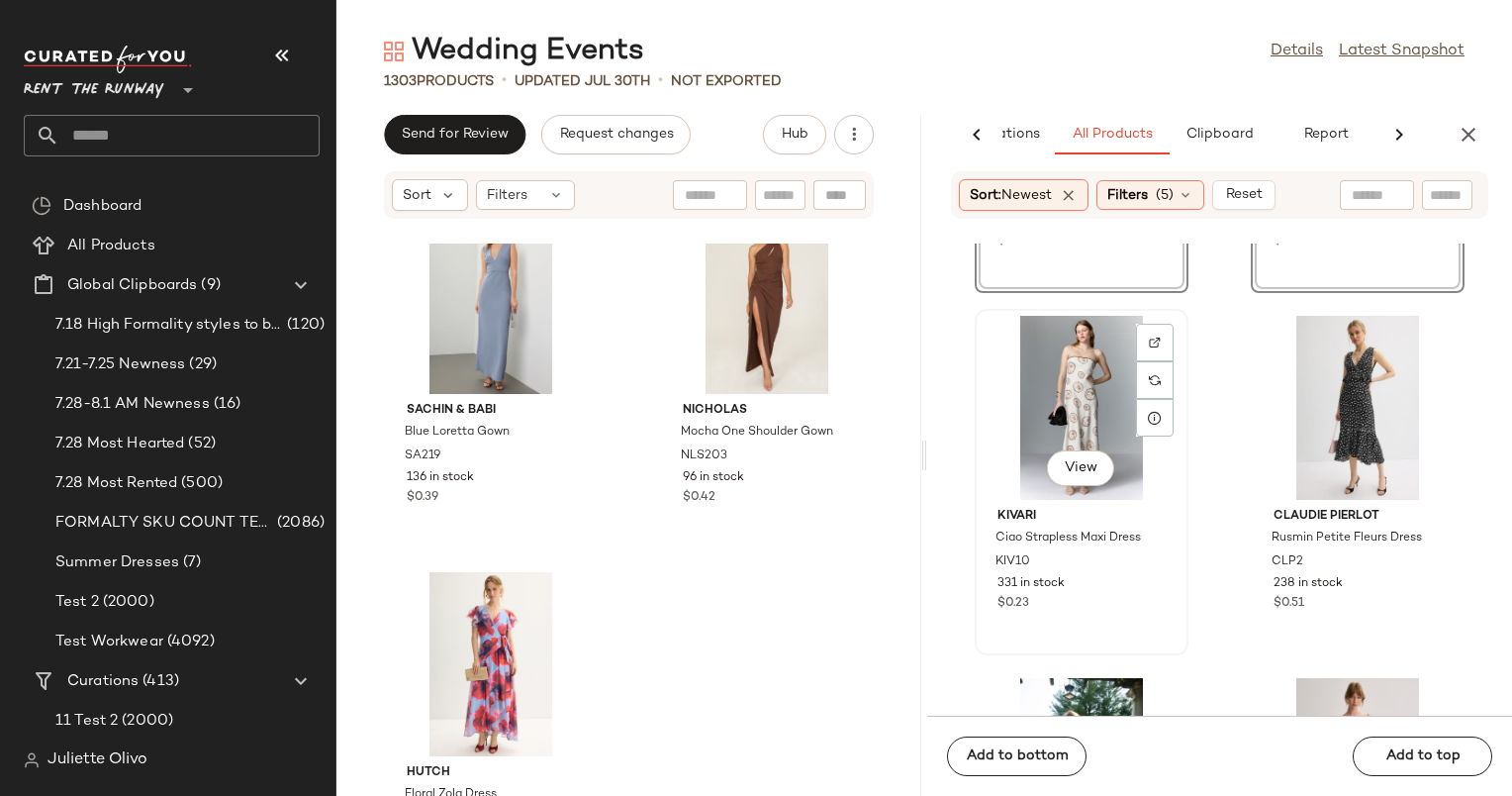 click on "View" 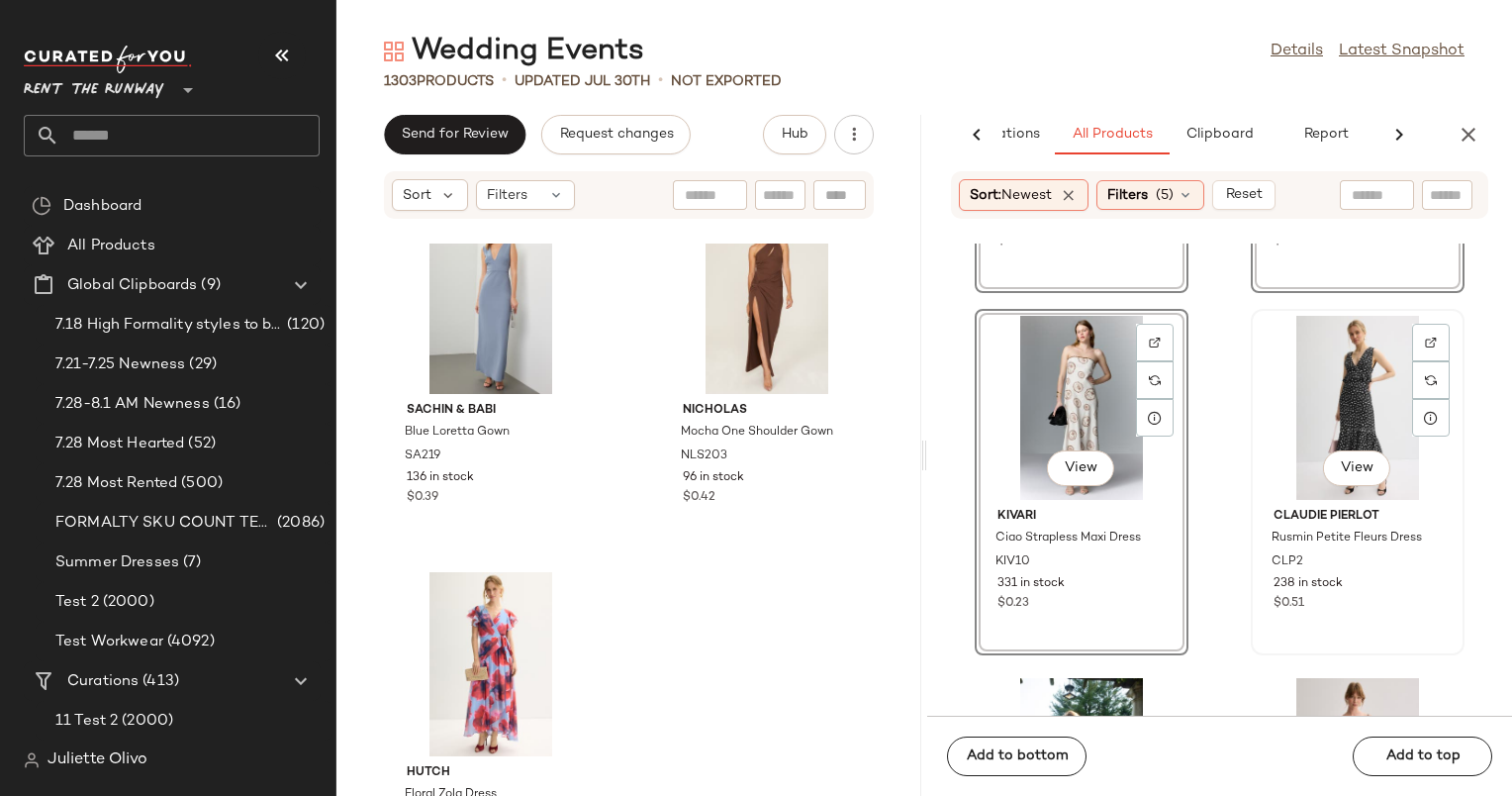 click on "View" 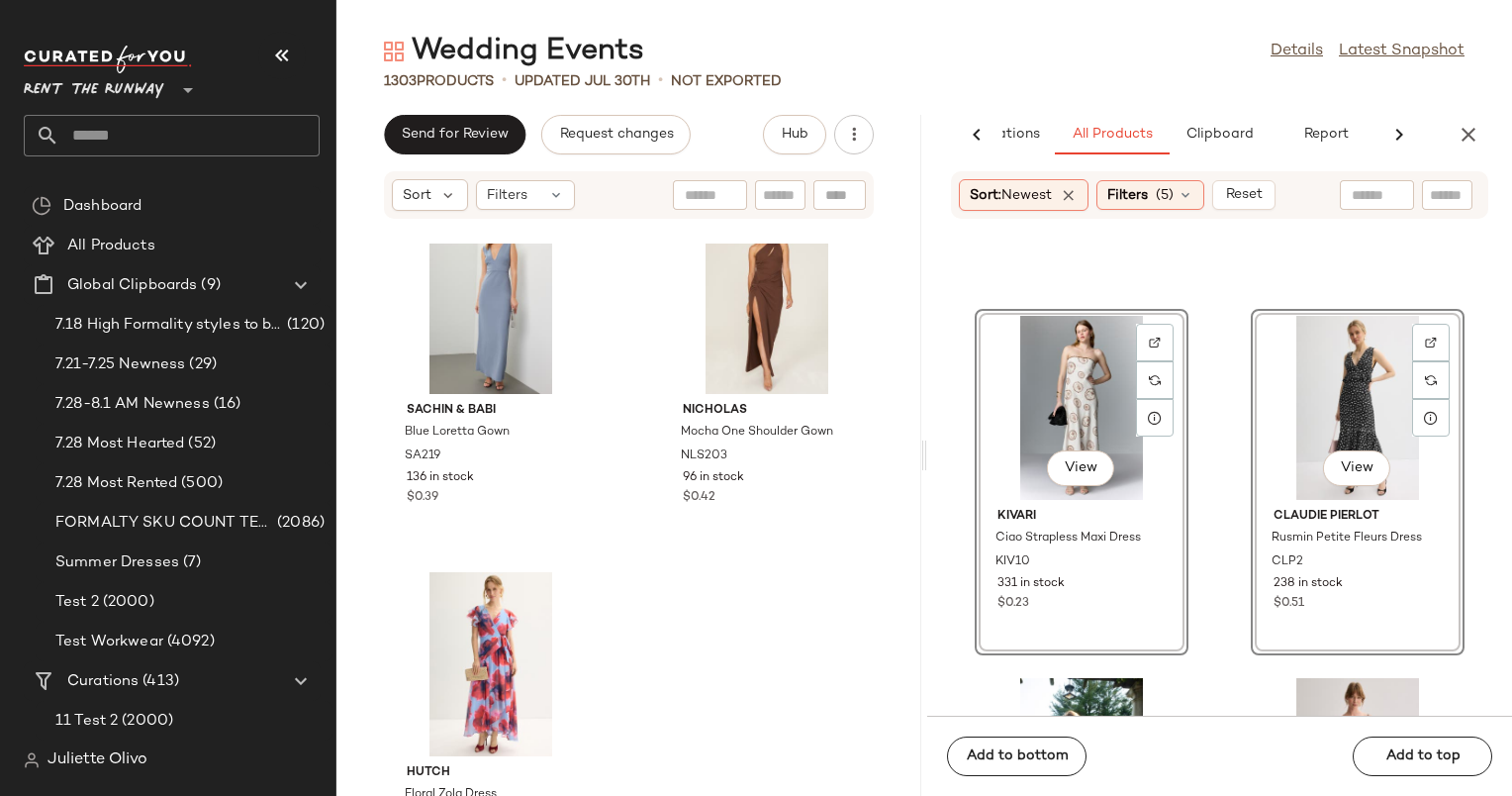 scroll, scrollTop: 2899, scrollLeft: 0, axis: vertical 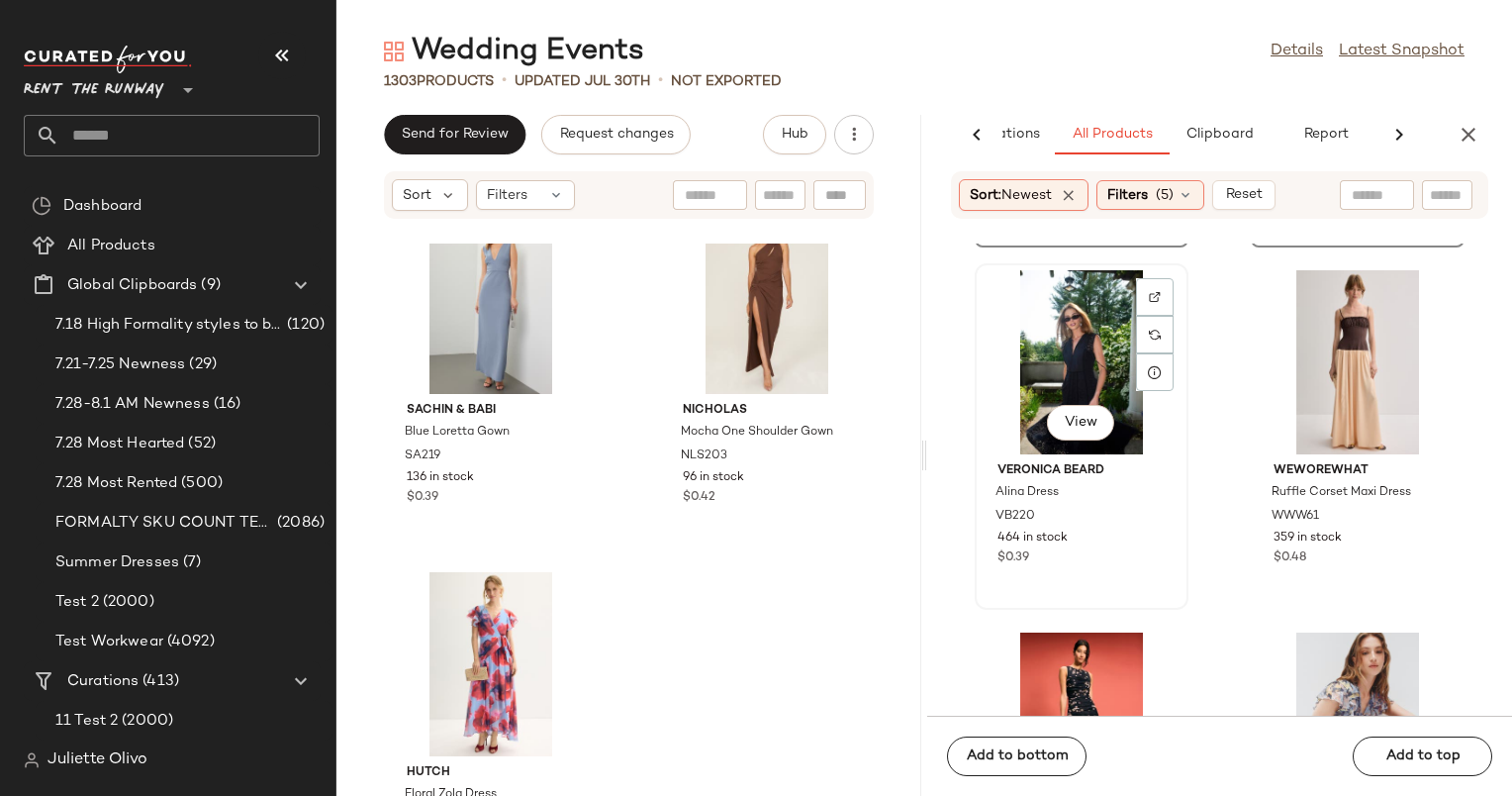 click on "View" 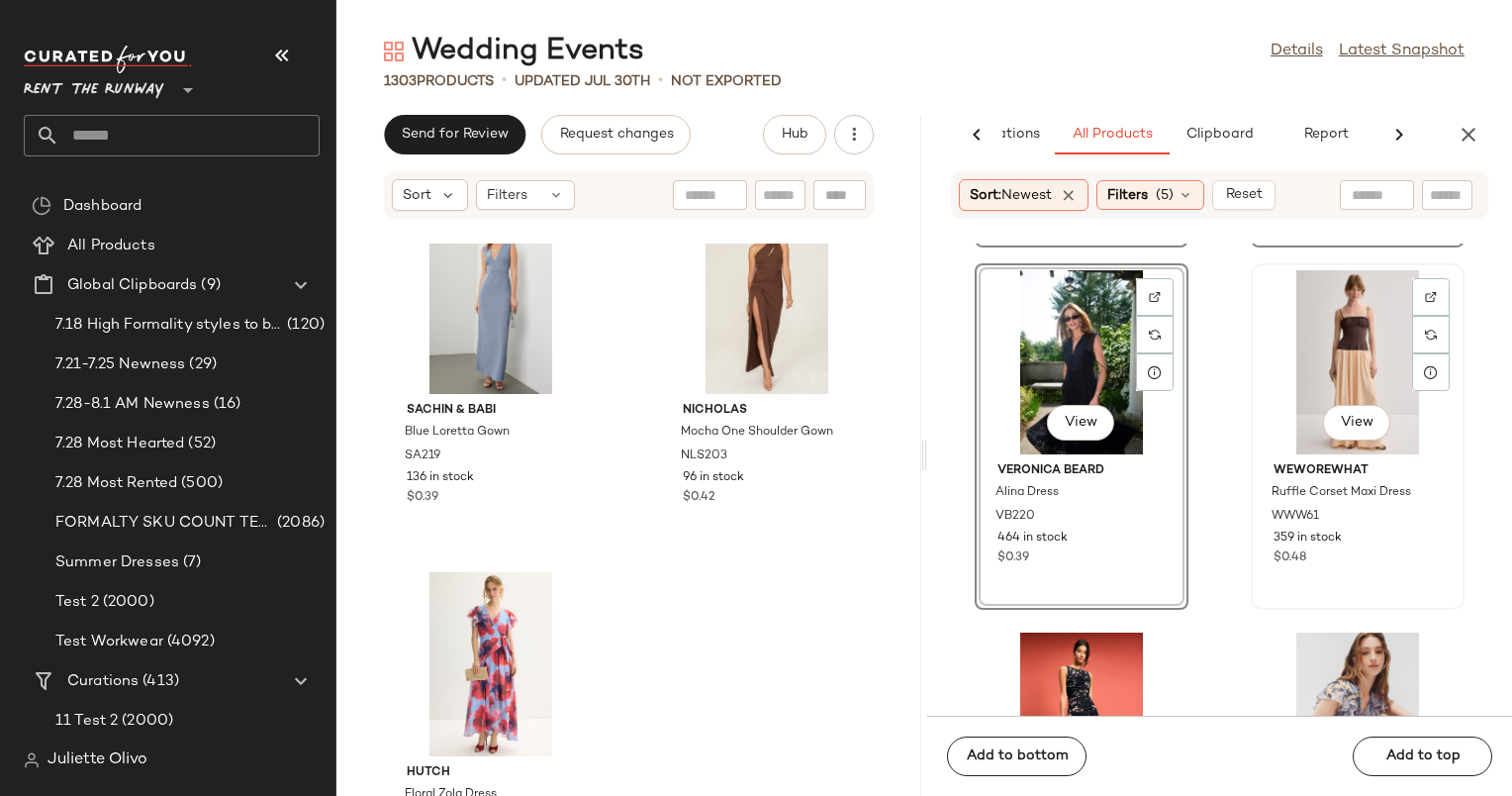 click on "View" 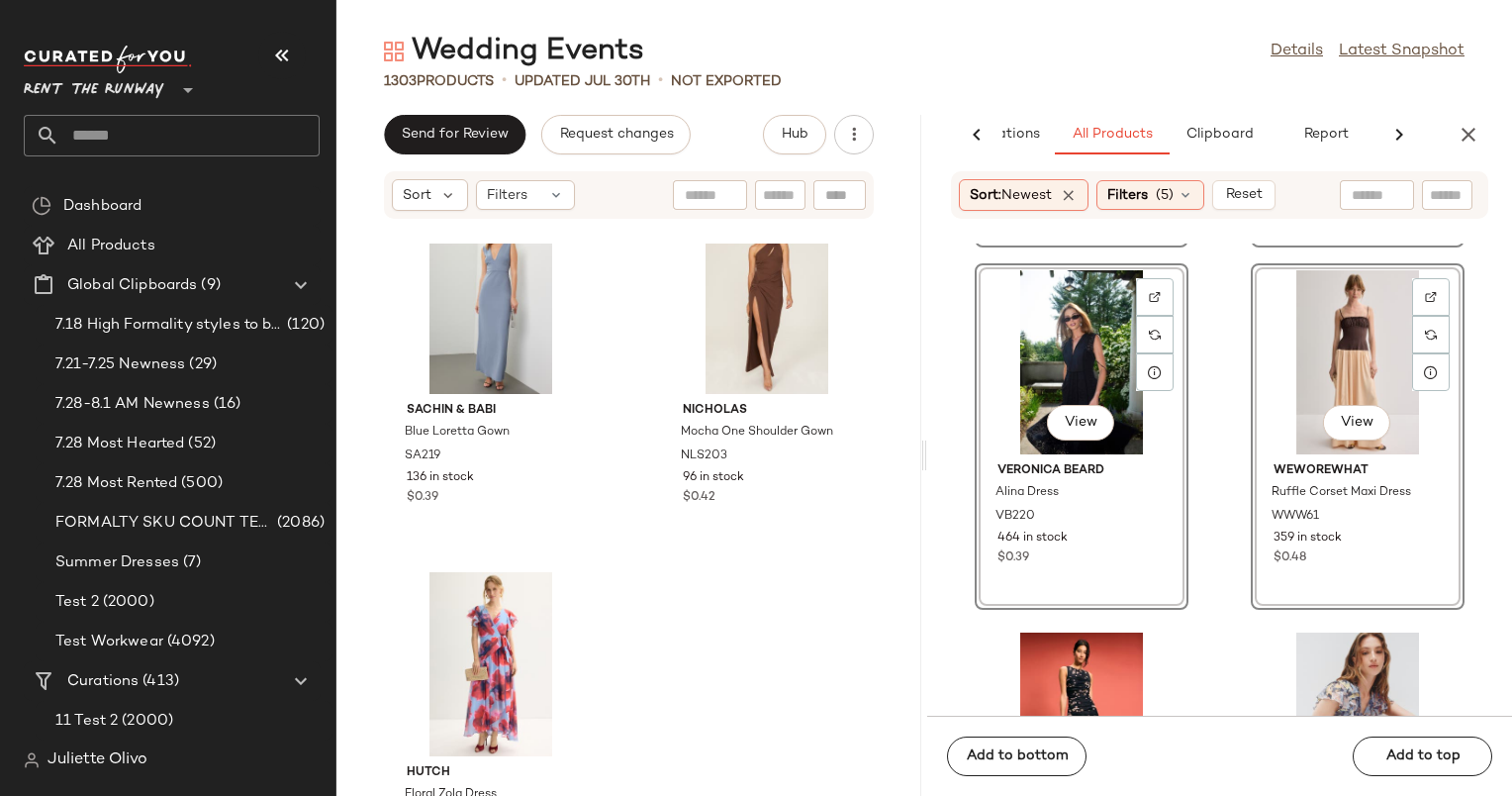 scroll, scrollTop: 3267, scrollLeft: 0, axis: vertical 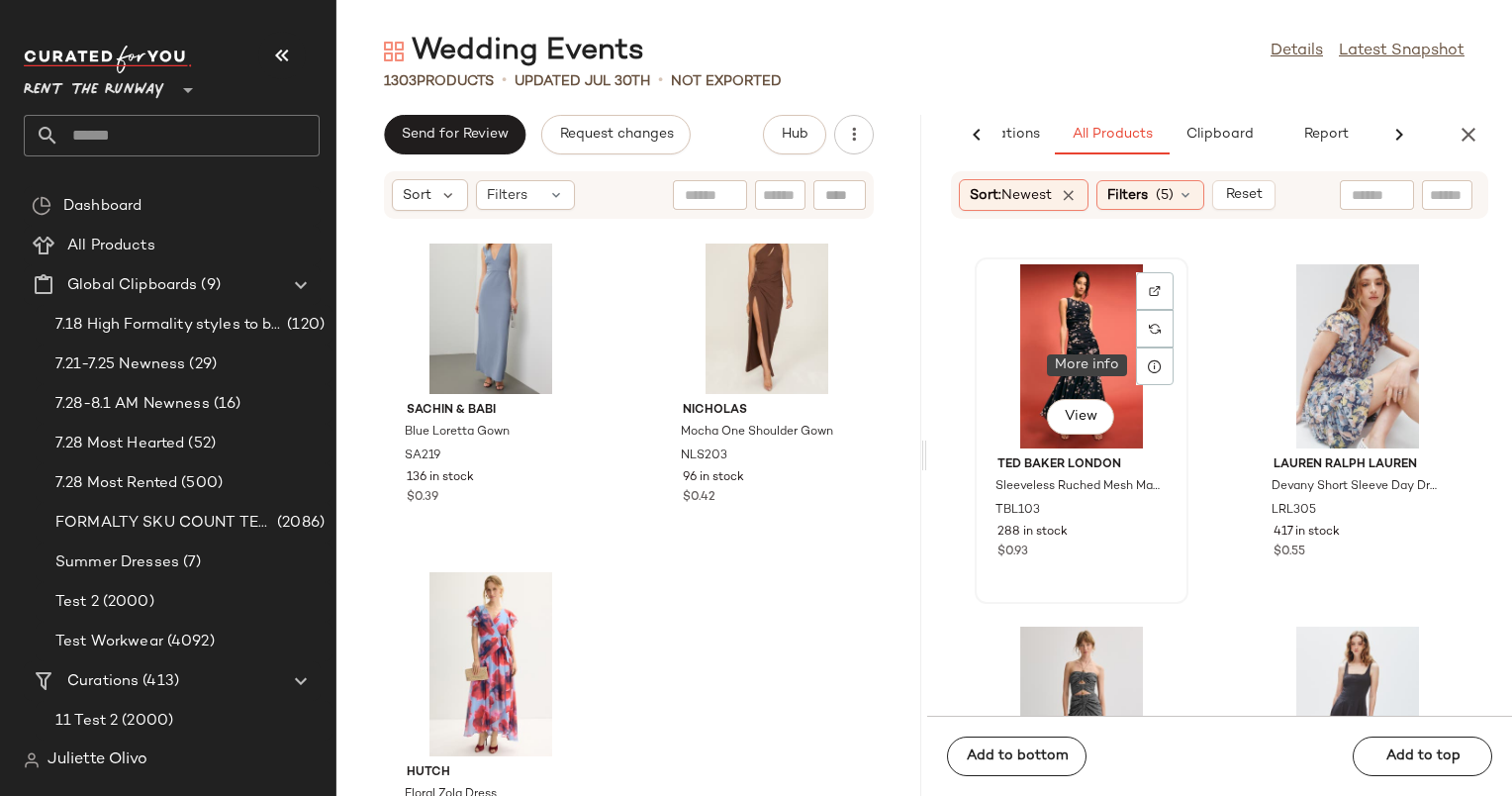 click on "View" 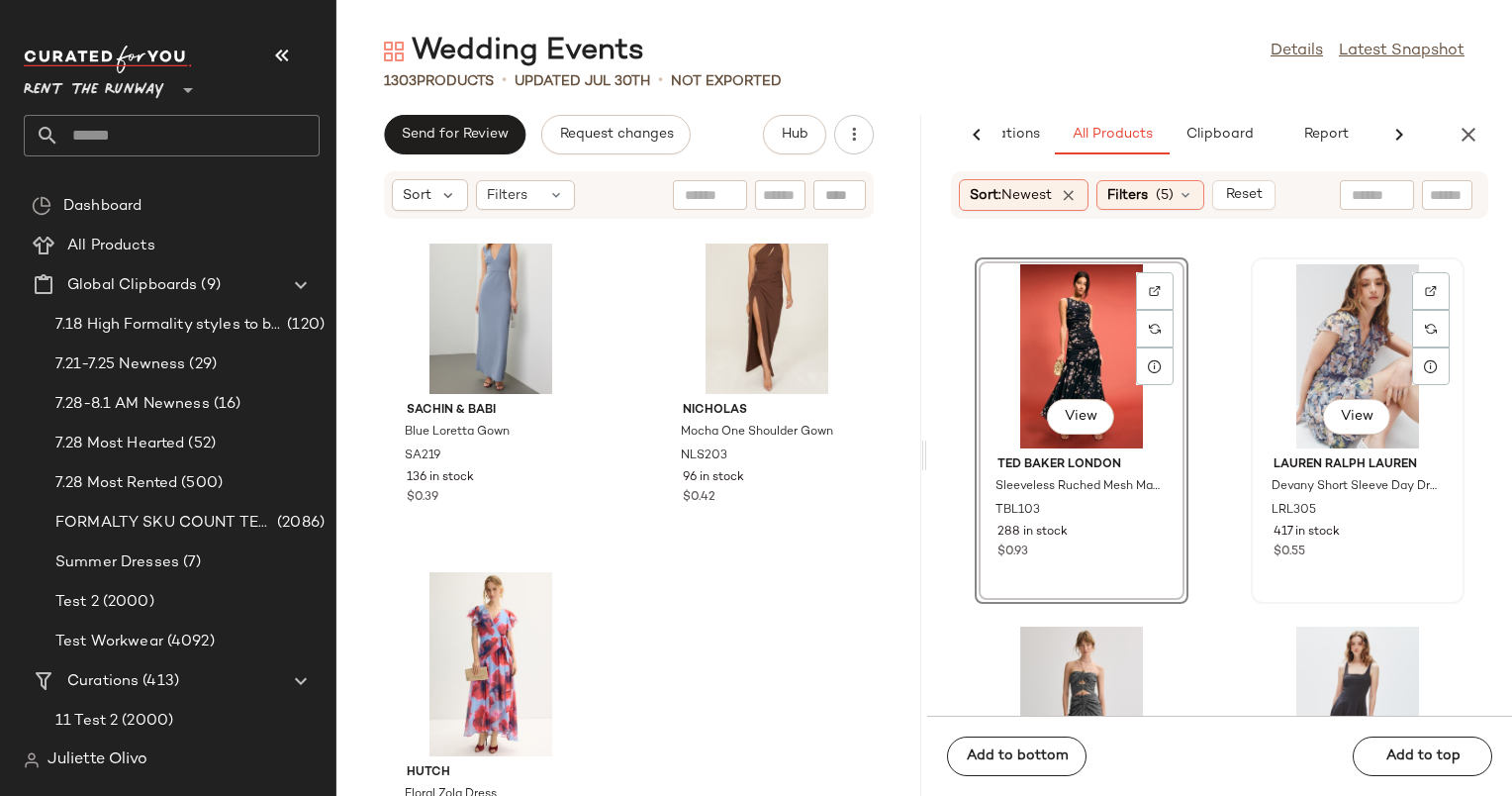click on "View" 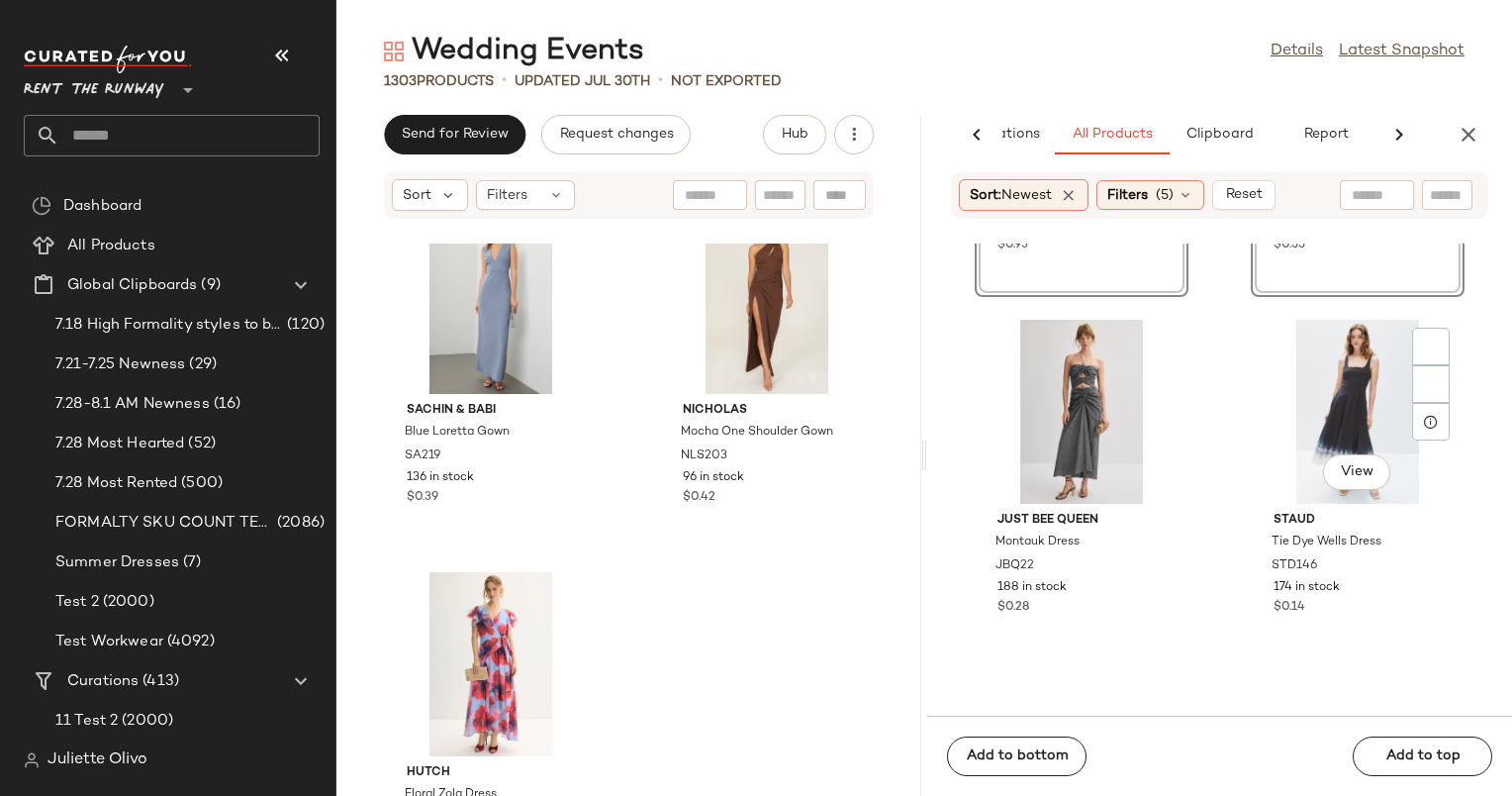 scroll, scrollTop: 3631, scrollLeft: 0, axis: vertical 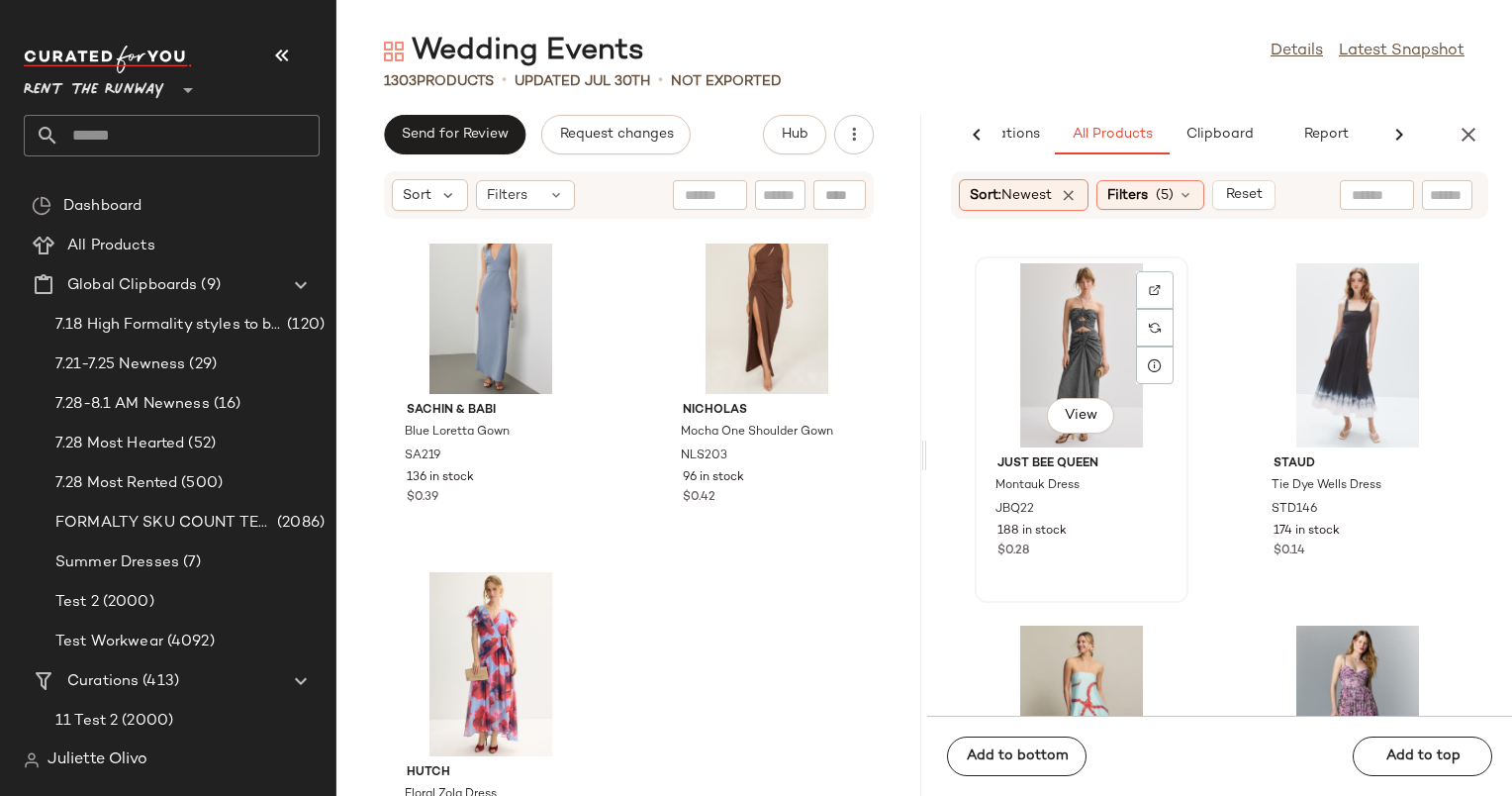 click on "View" 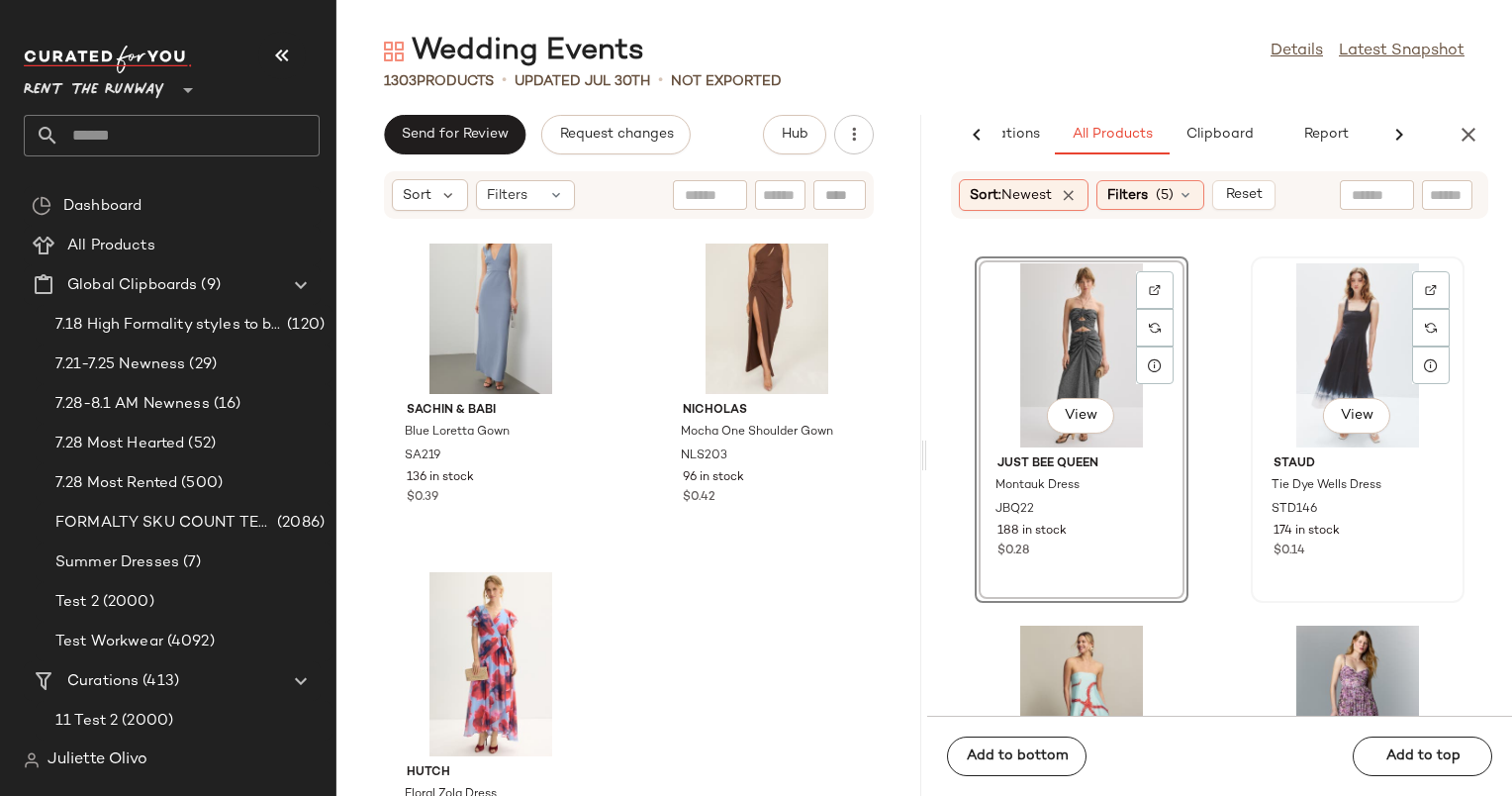 click on "View" 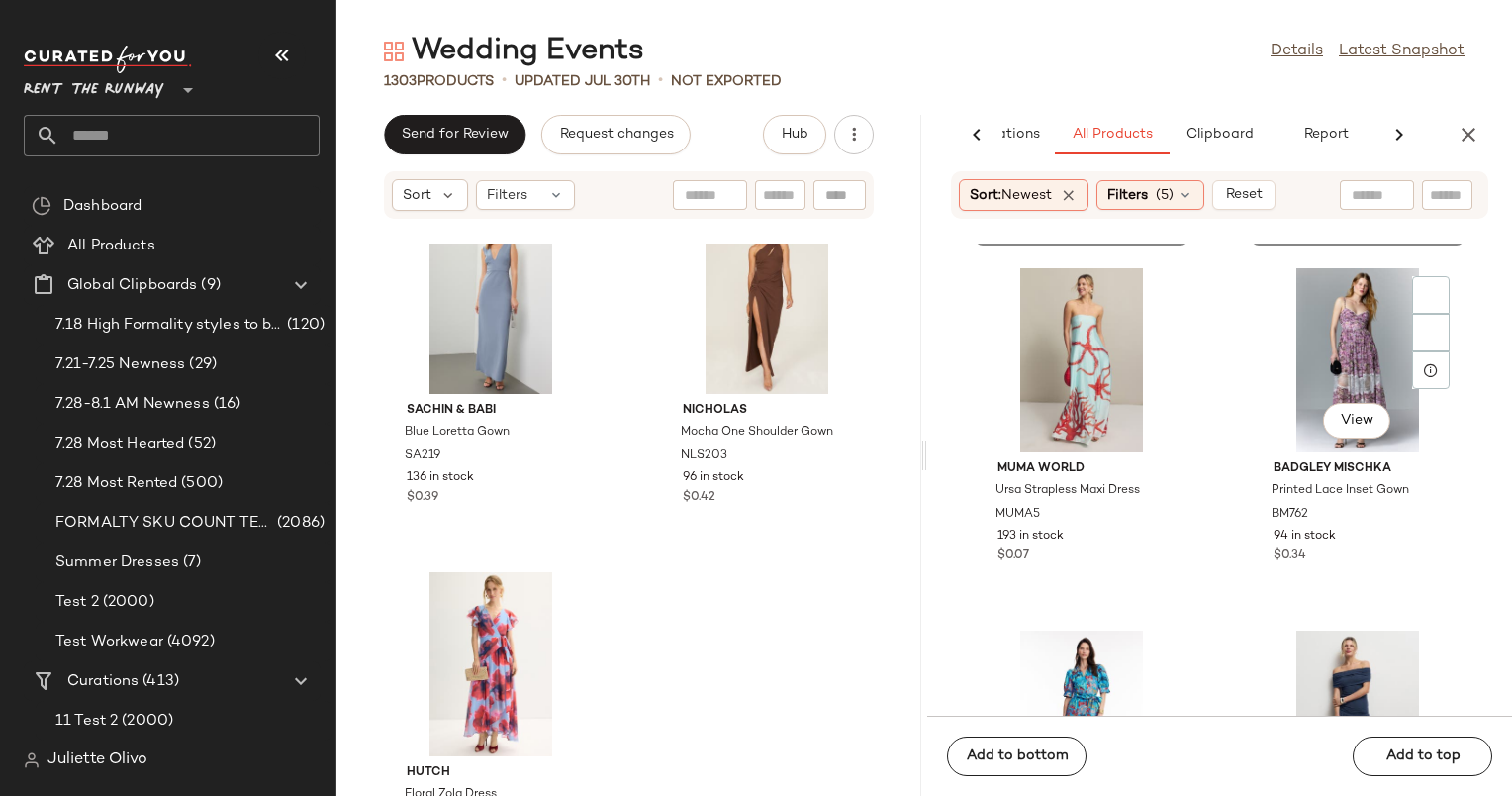 scroll, scrollTop: 4004, scrollLeft: 0, axis: vertical 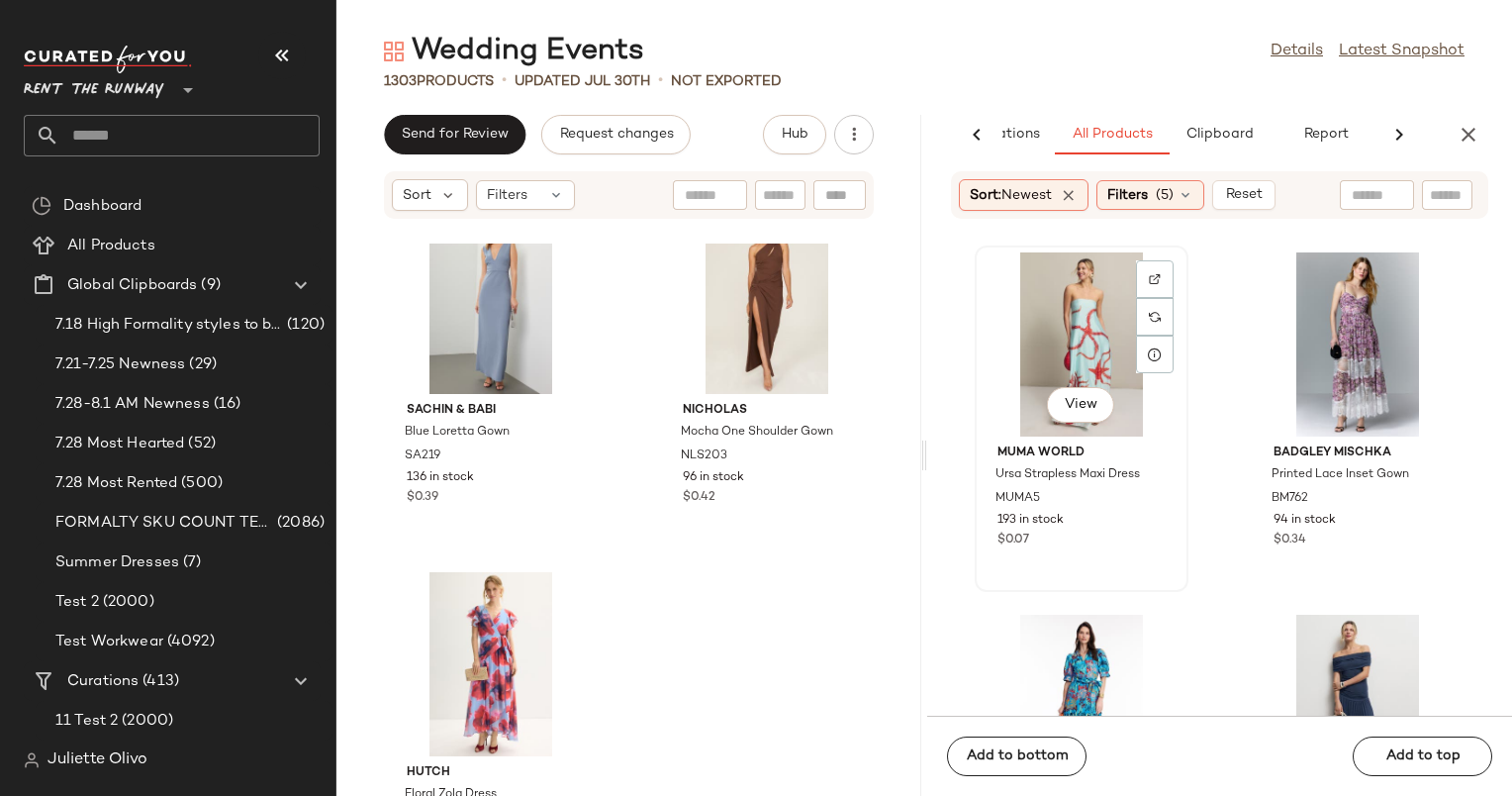 click on "View" 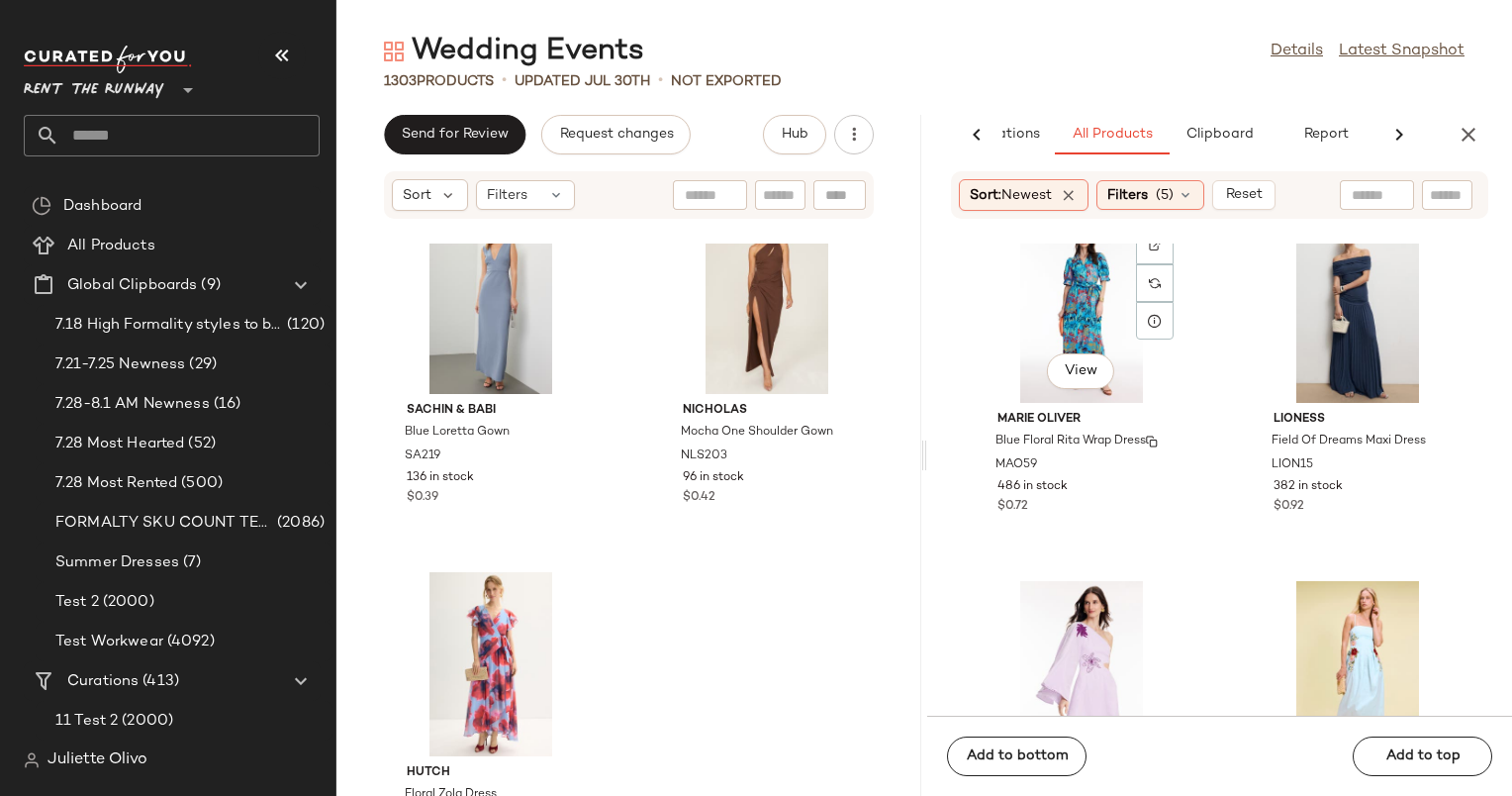 scroll, scrollTop: 4400, scrollLeft: 0, axis: vertical 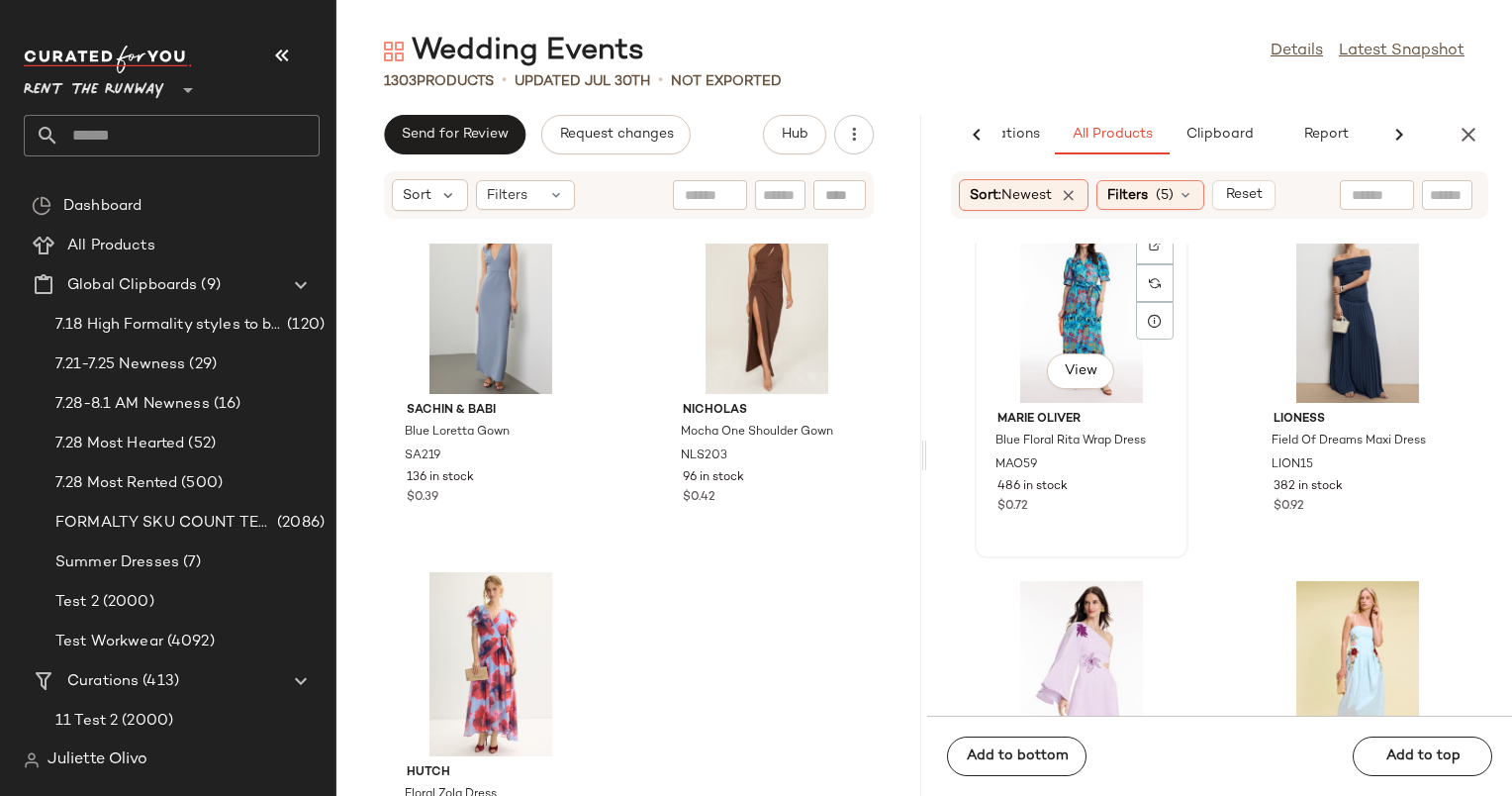 click on "View" 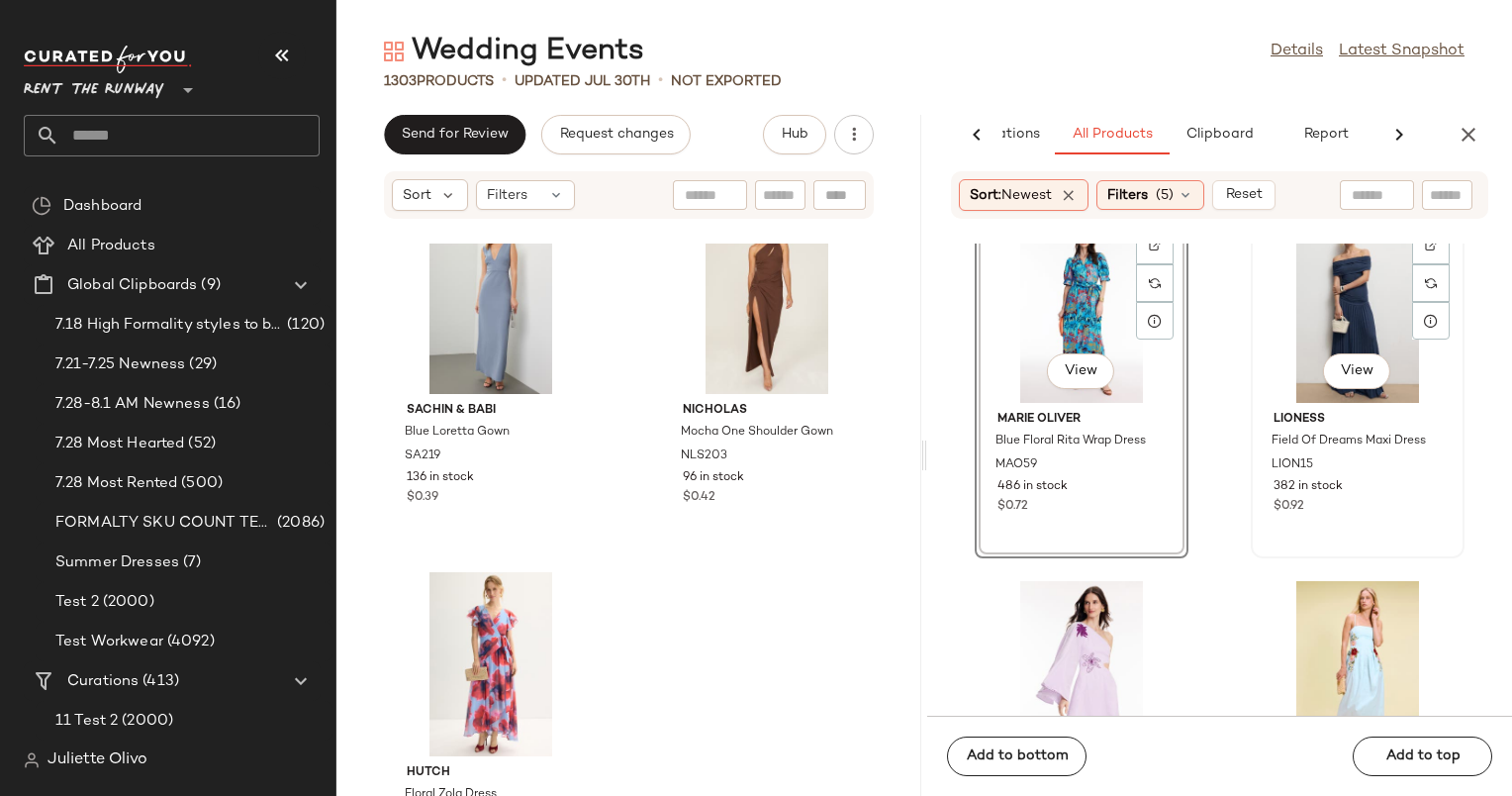 click on "View" 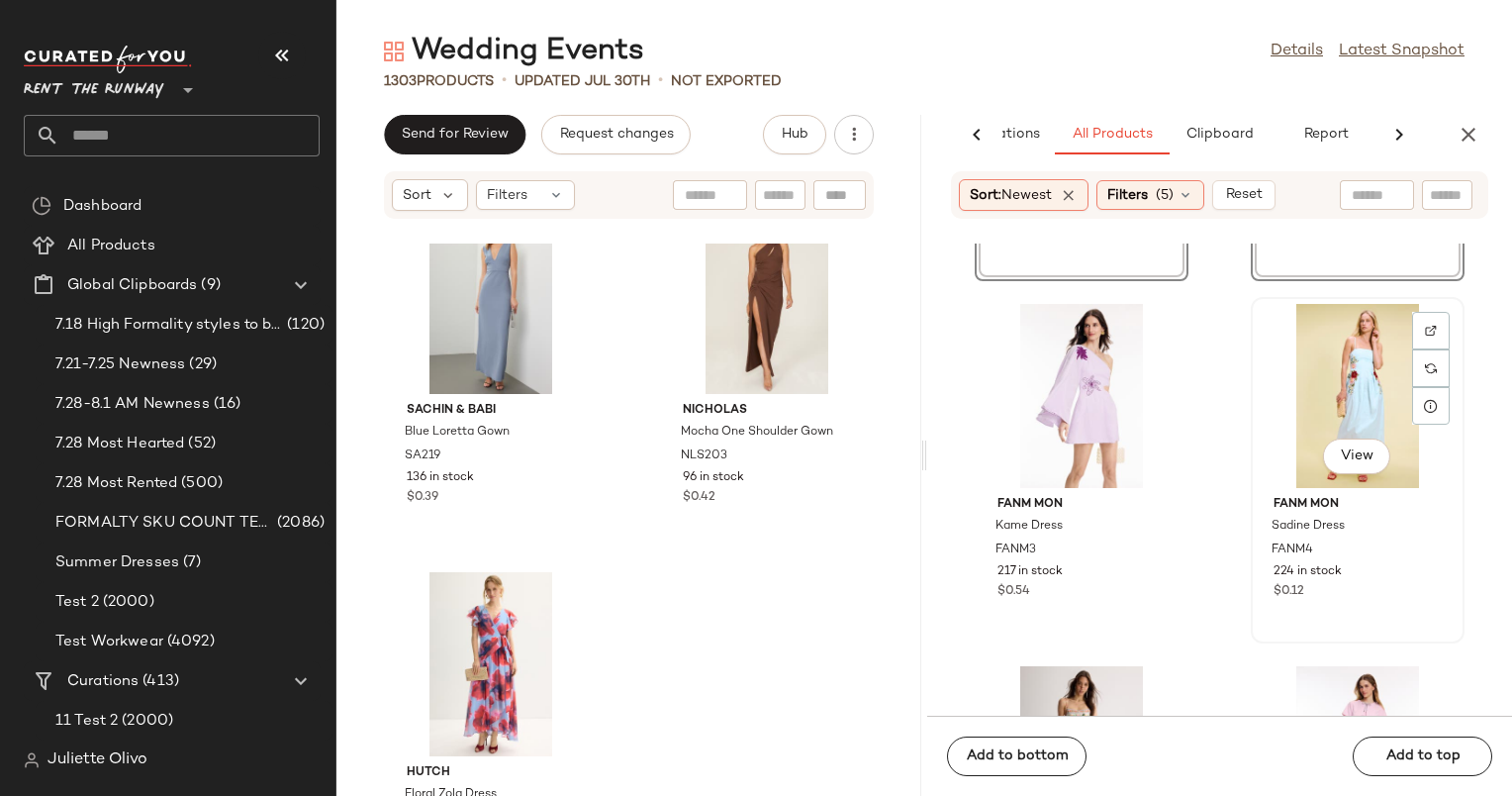click on "View" 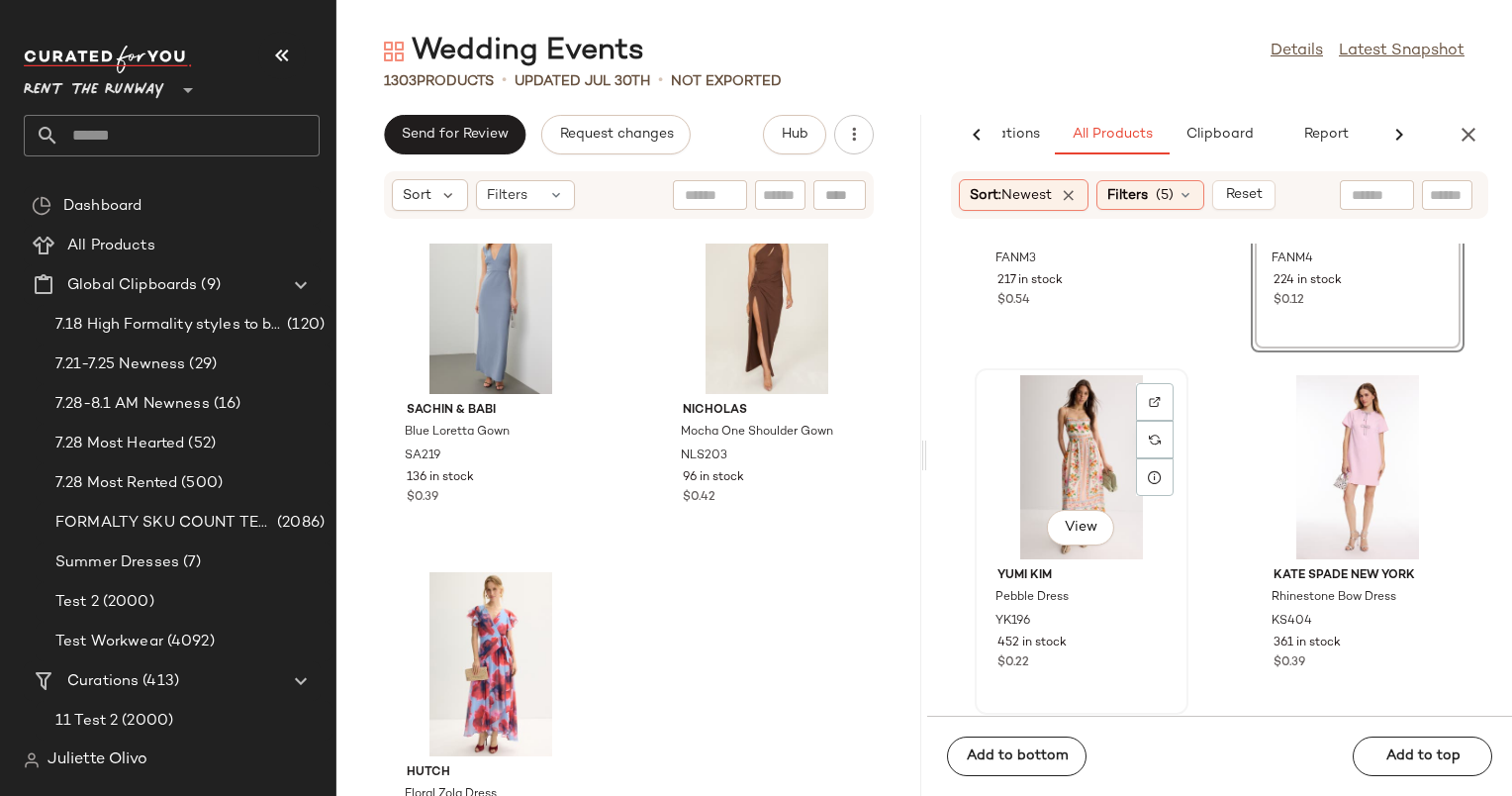 scroll, scrollTop: 5368, scrollLeft: 0, axis: vertical 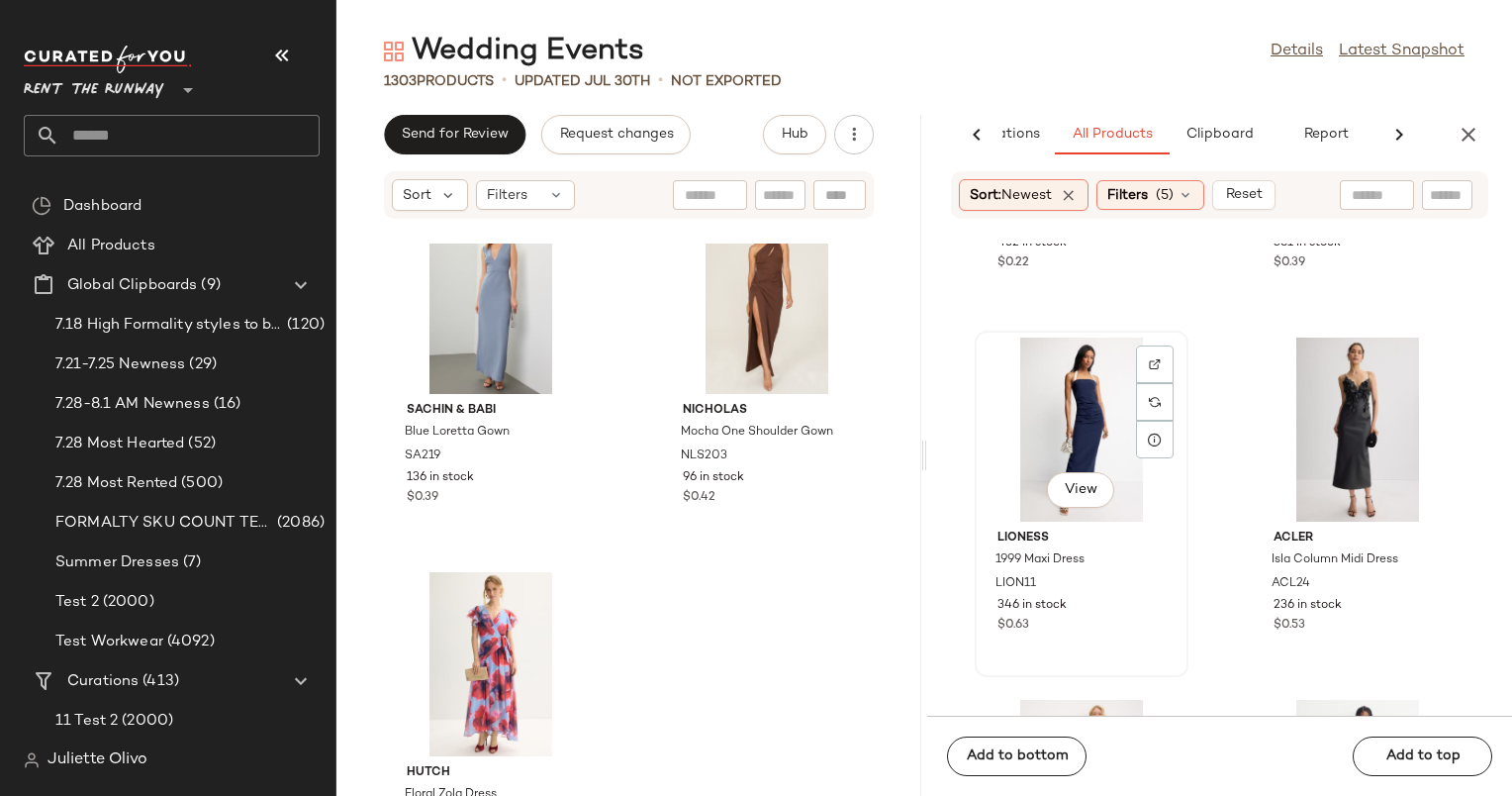 click on "View" 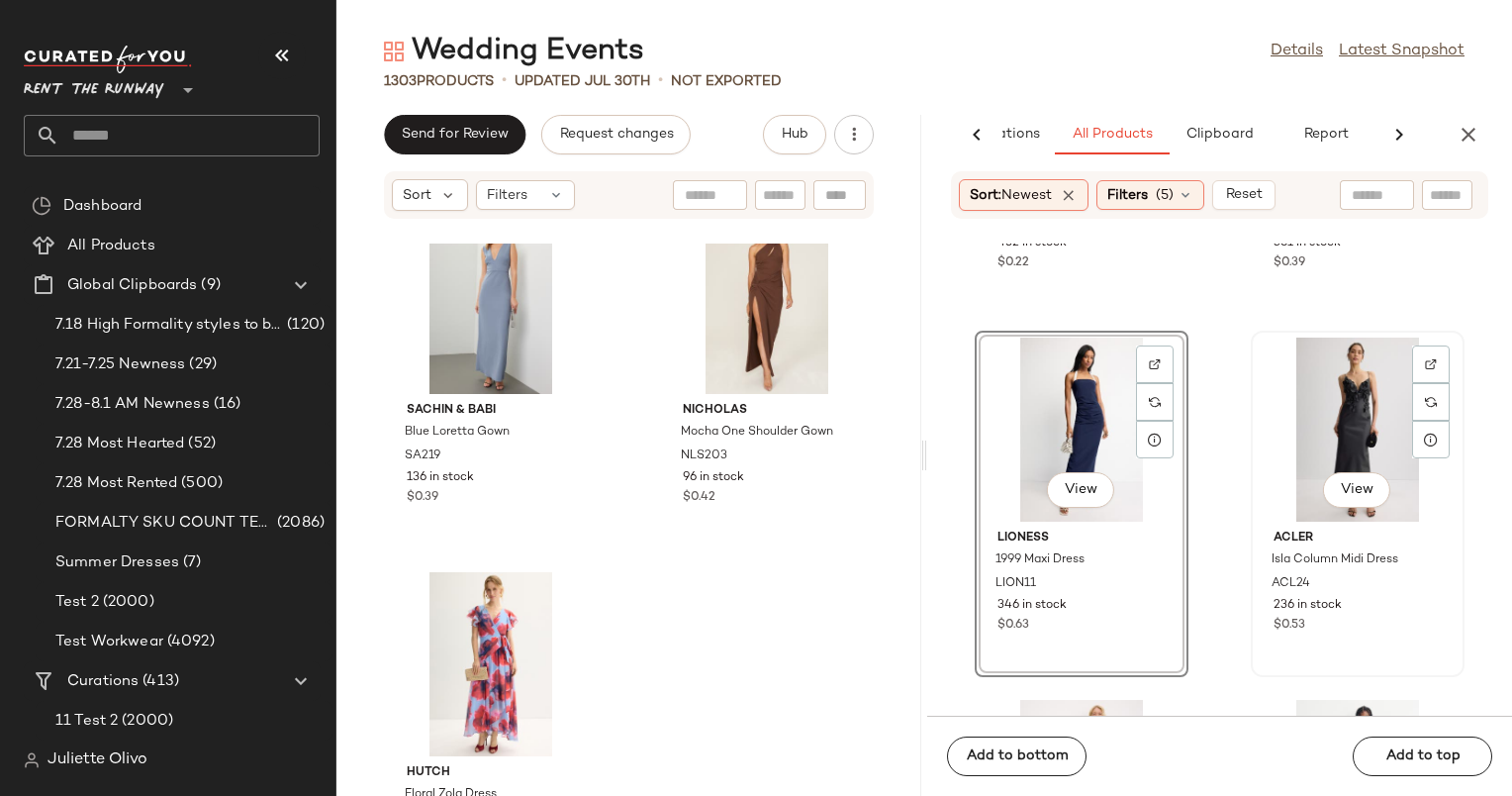 click on "View" 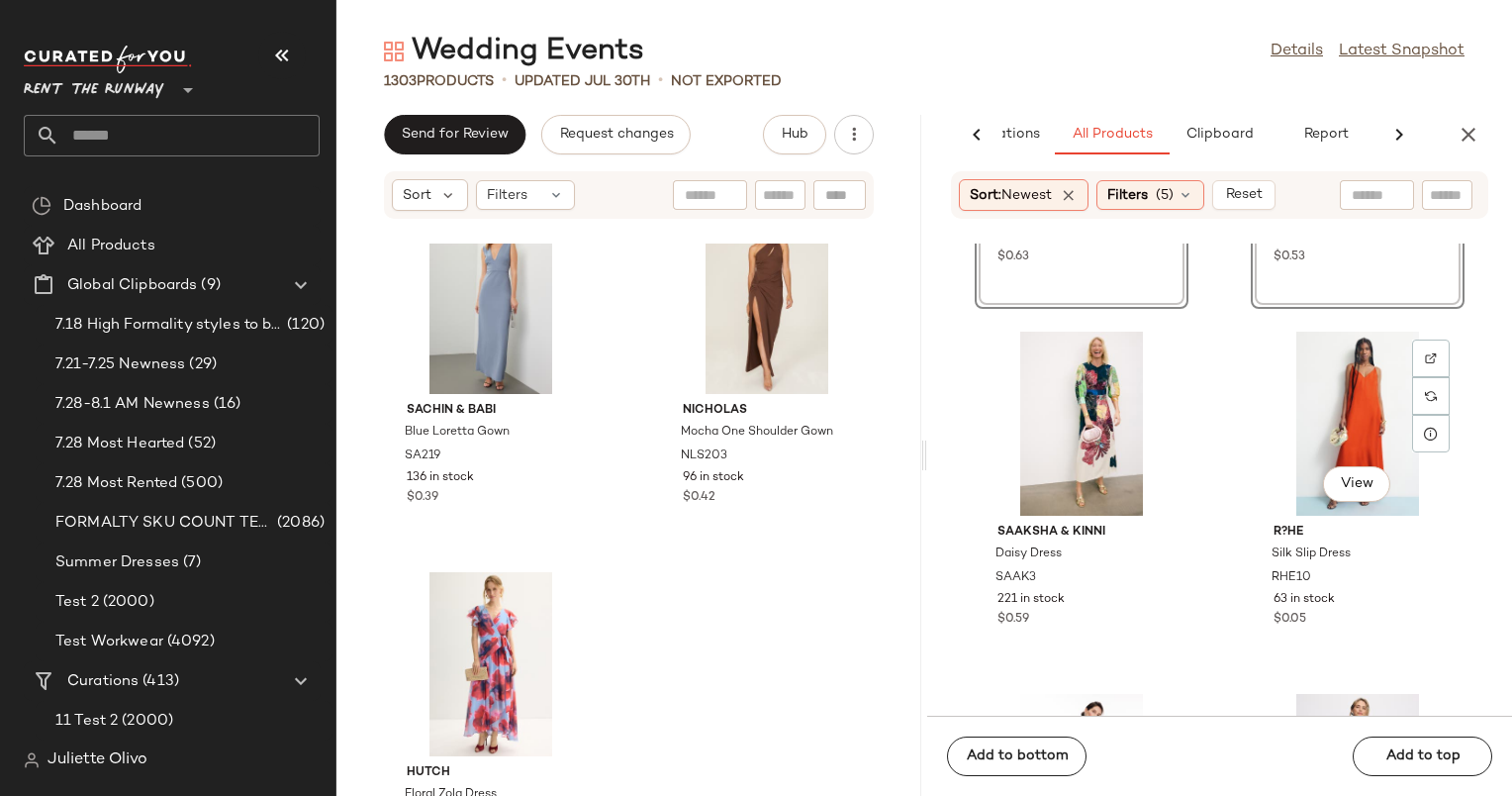scroll, scrollTop: 5737, scrollLeft: 0, axis: vertical 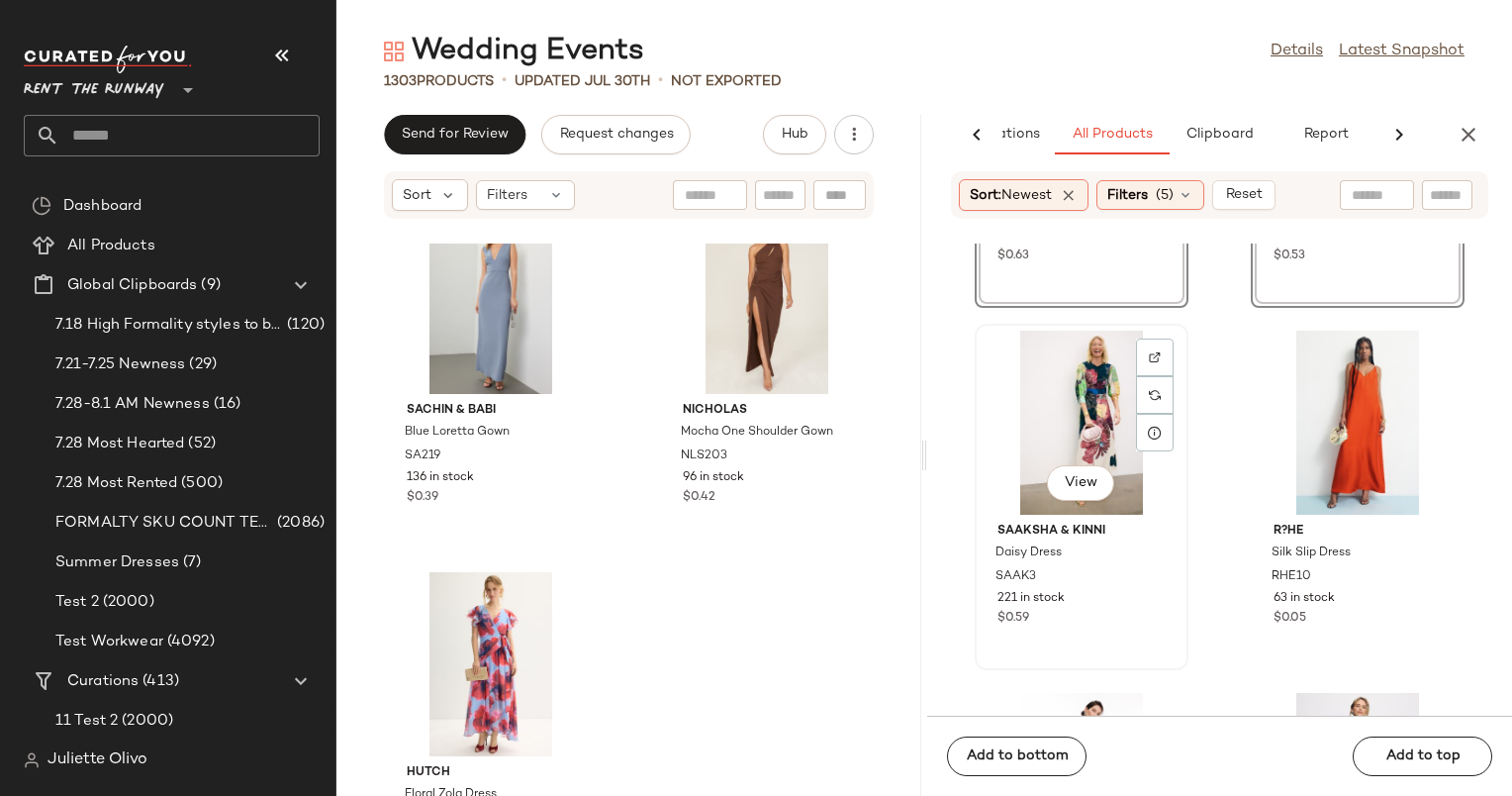 click on "View" 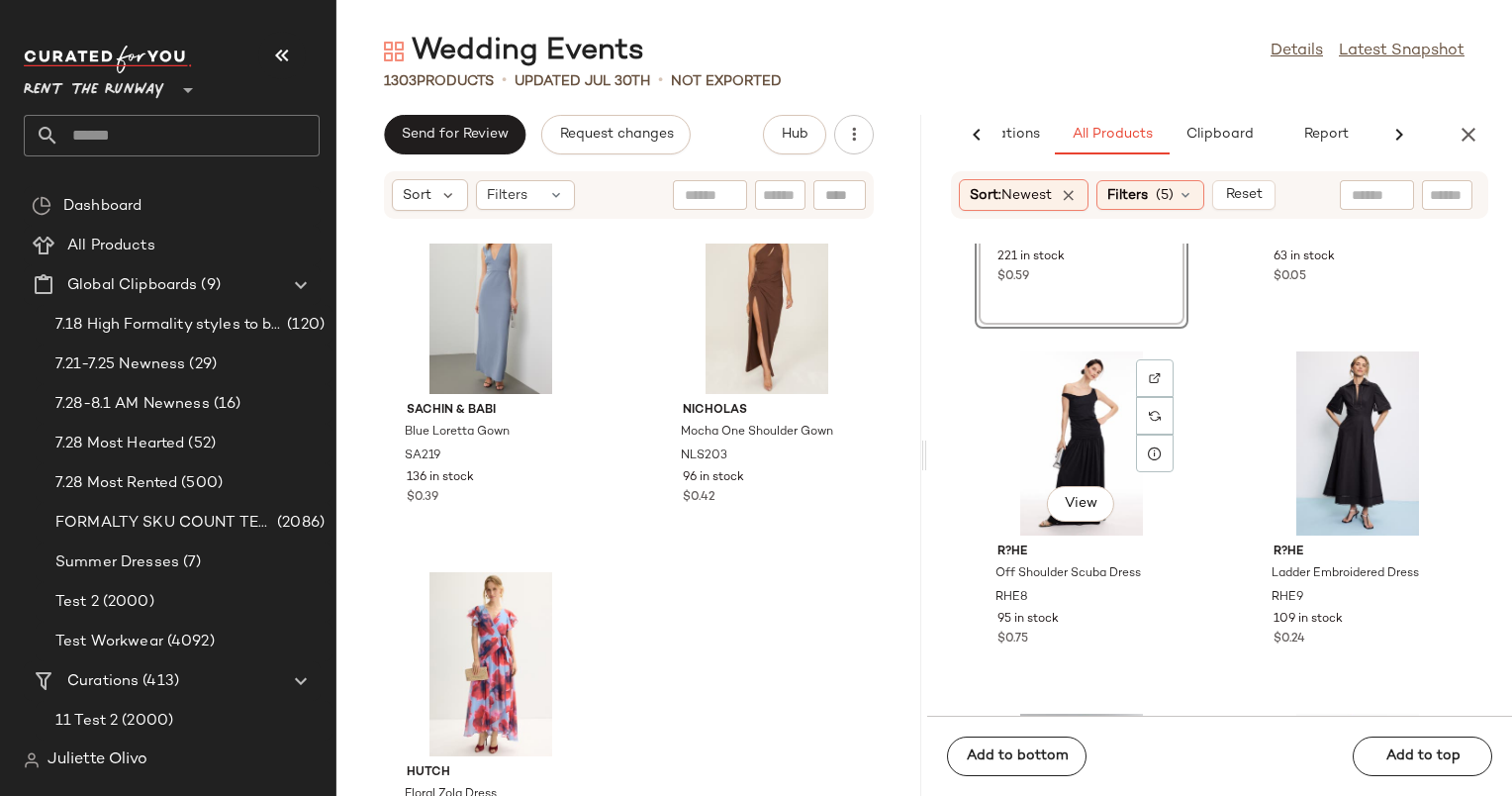 scroll, scrollTop: 6082, scrollLeft: 0, axis: vertical 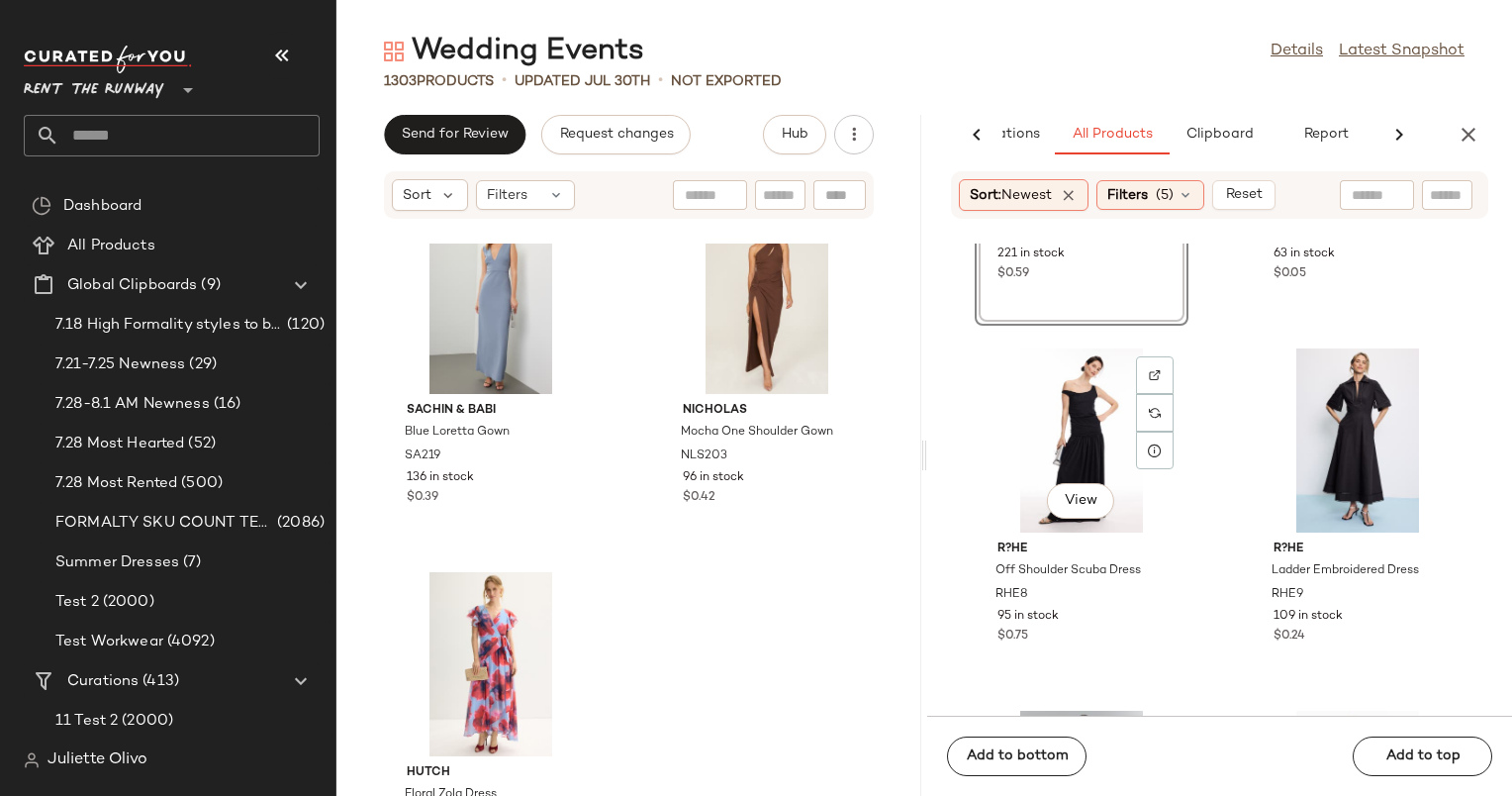 click on "View" 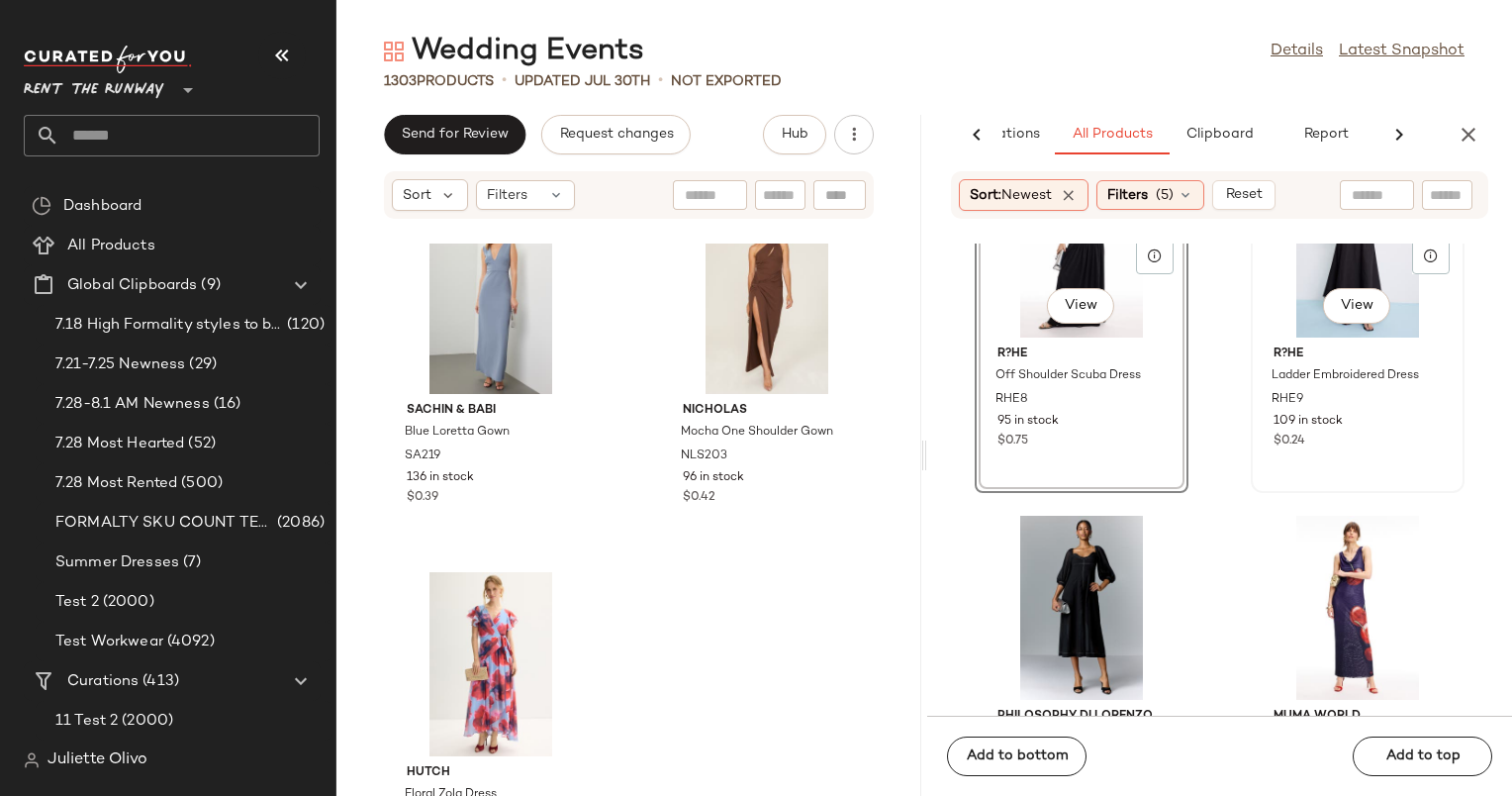 scroll, scrollTop: 6279, scrollLeft: 0, axis: vertical 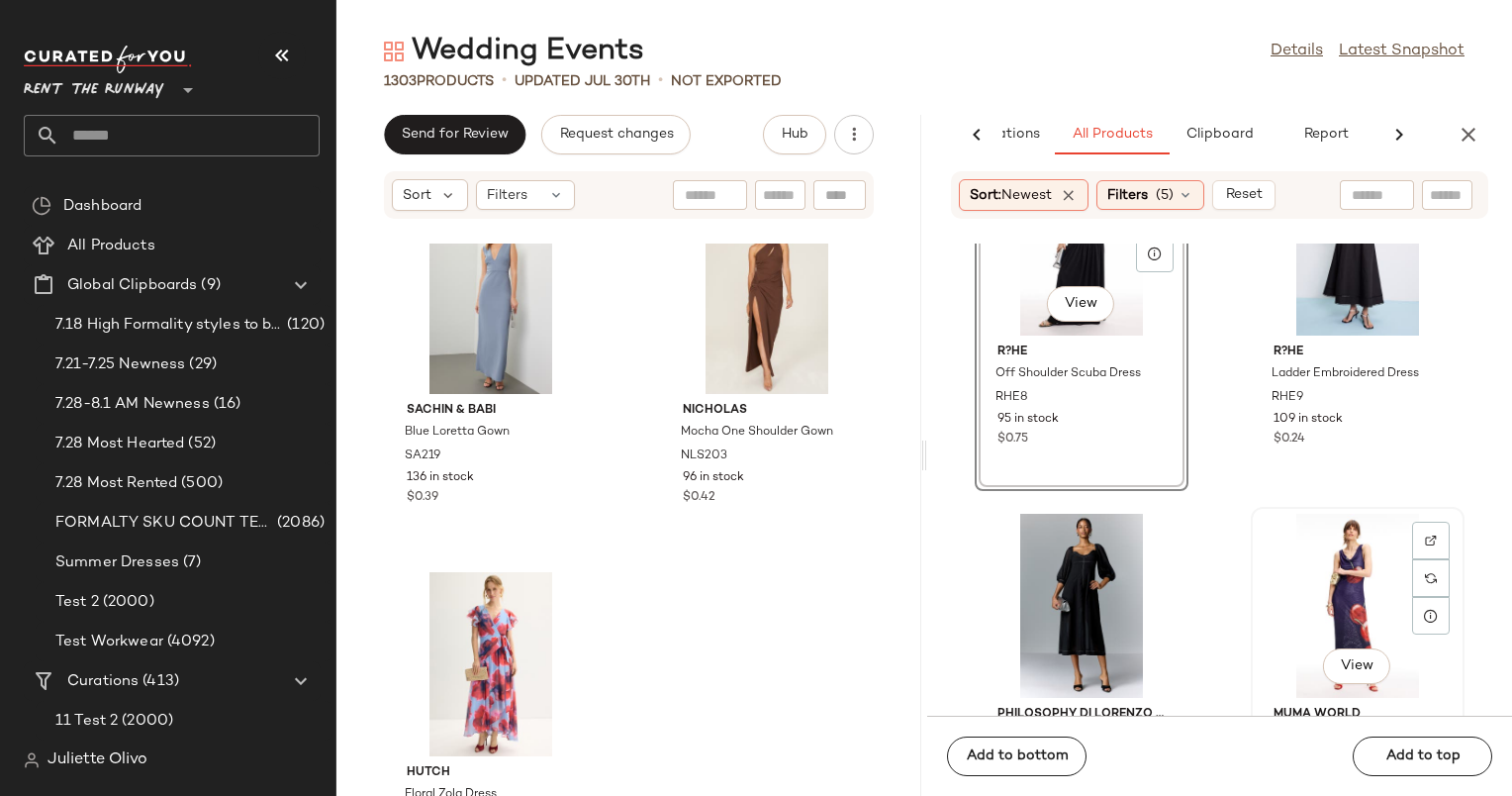 click on "View" 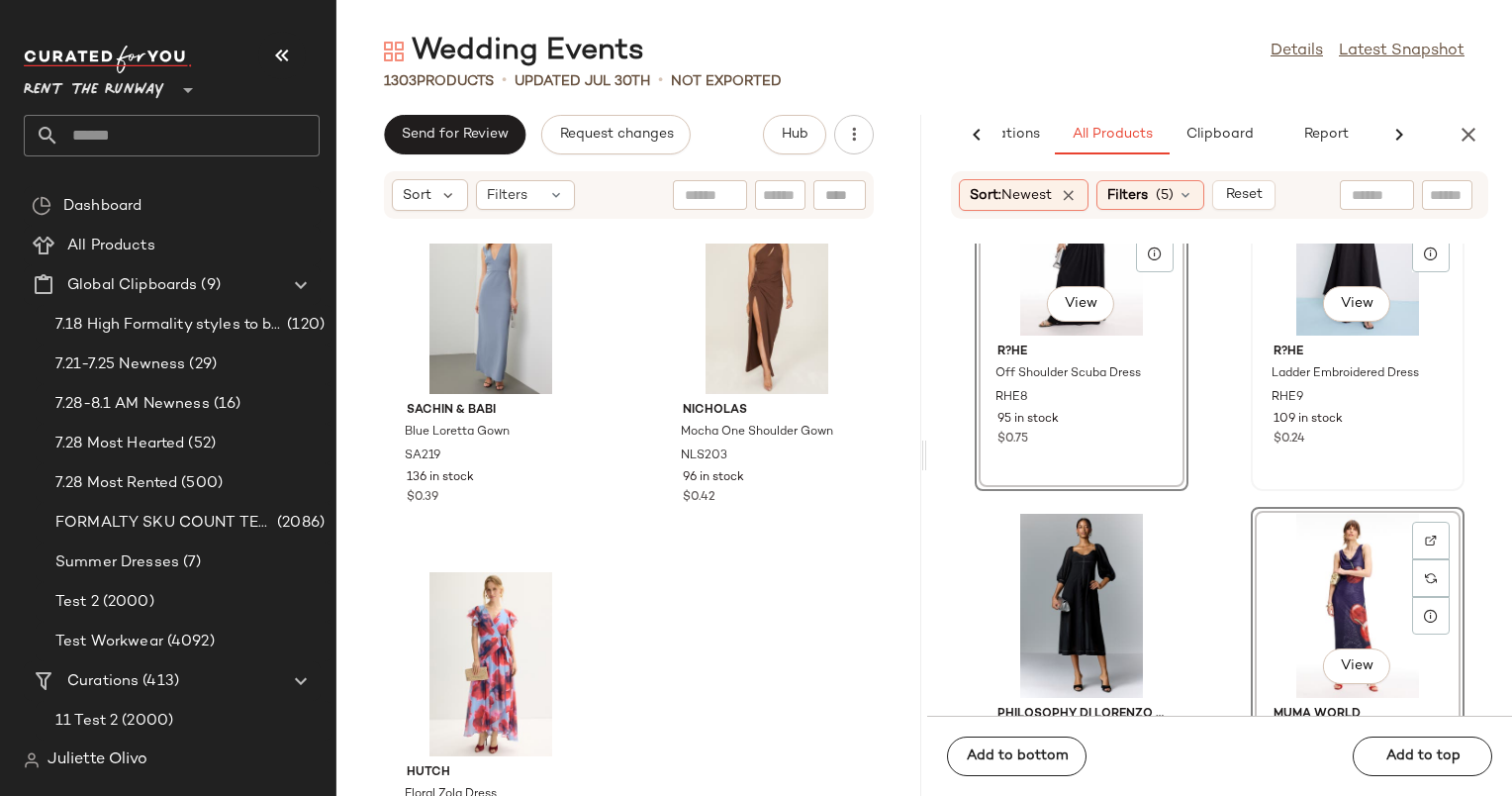 click on "View" 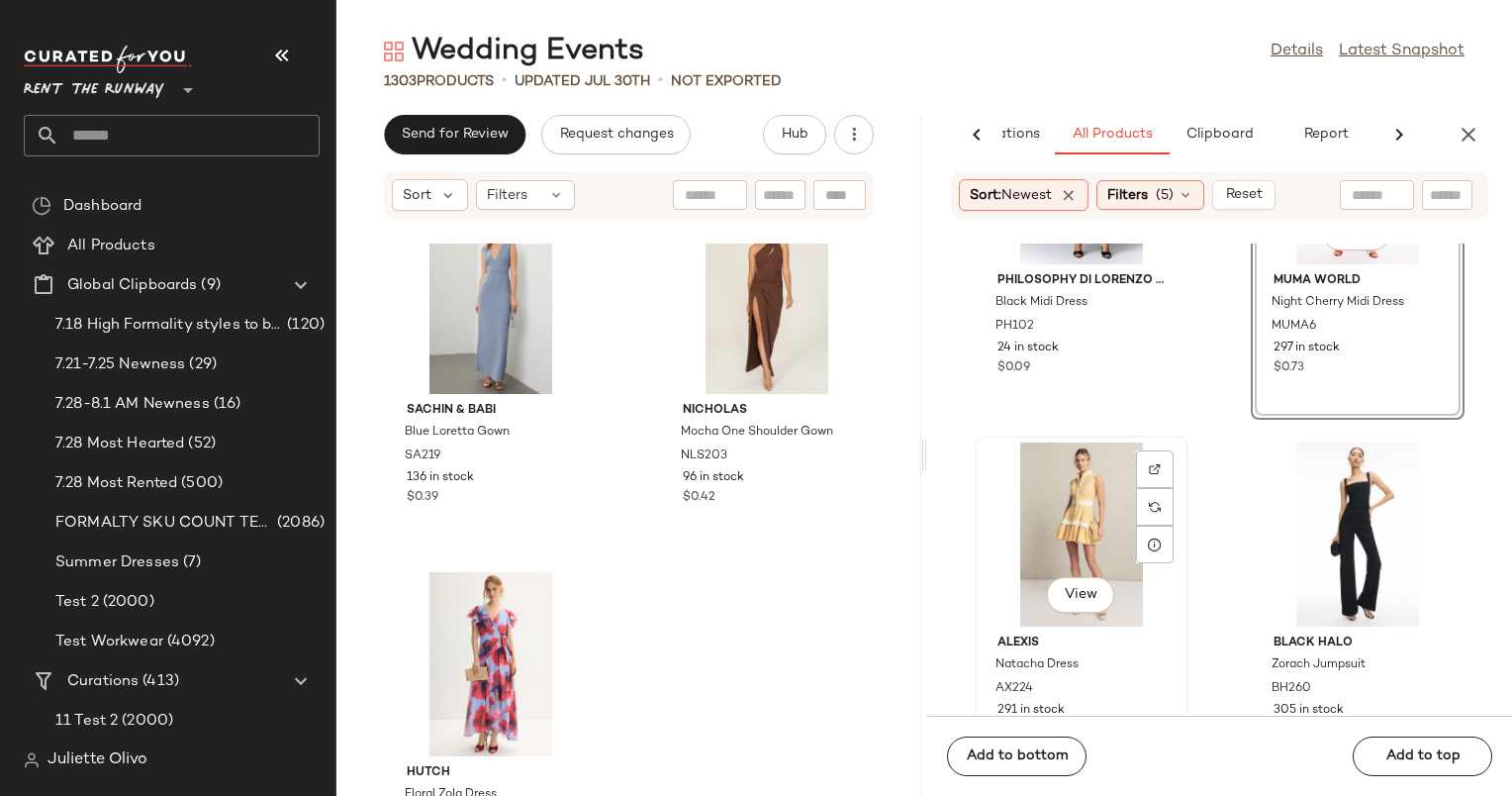 scroll, scrollTop: 7179, scrollLeft: 0, axis: vertical 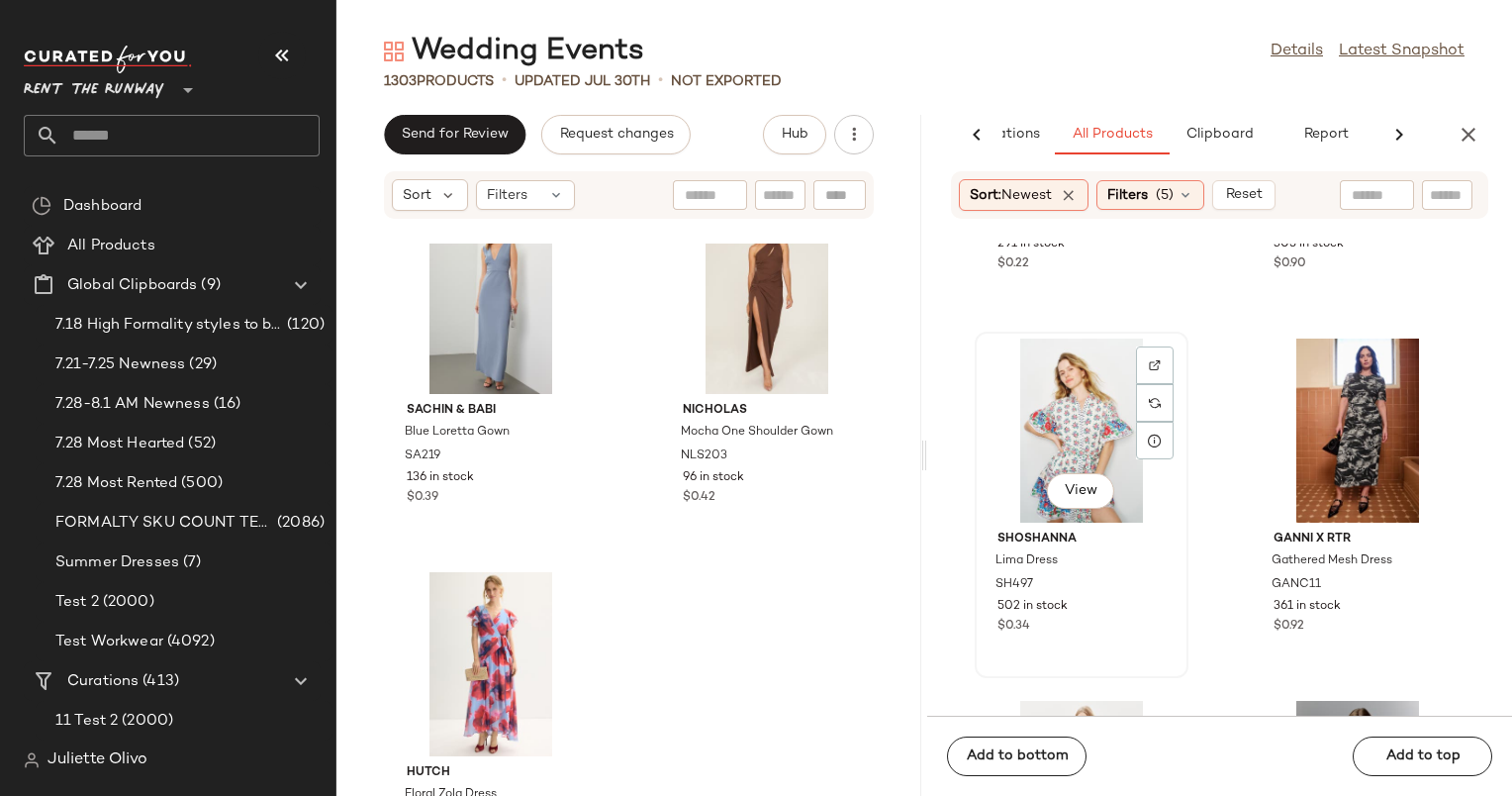 click on "View" 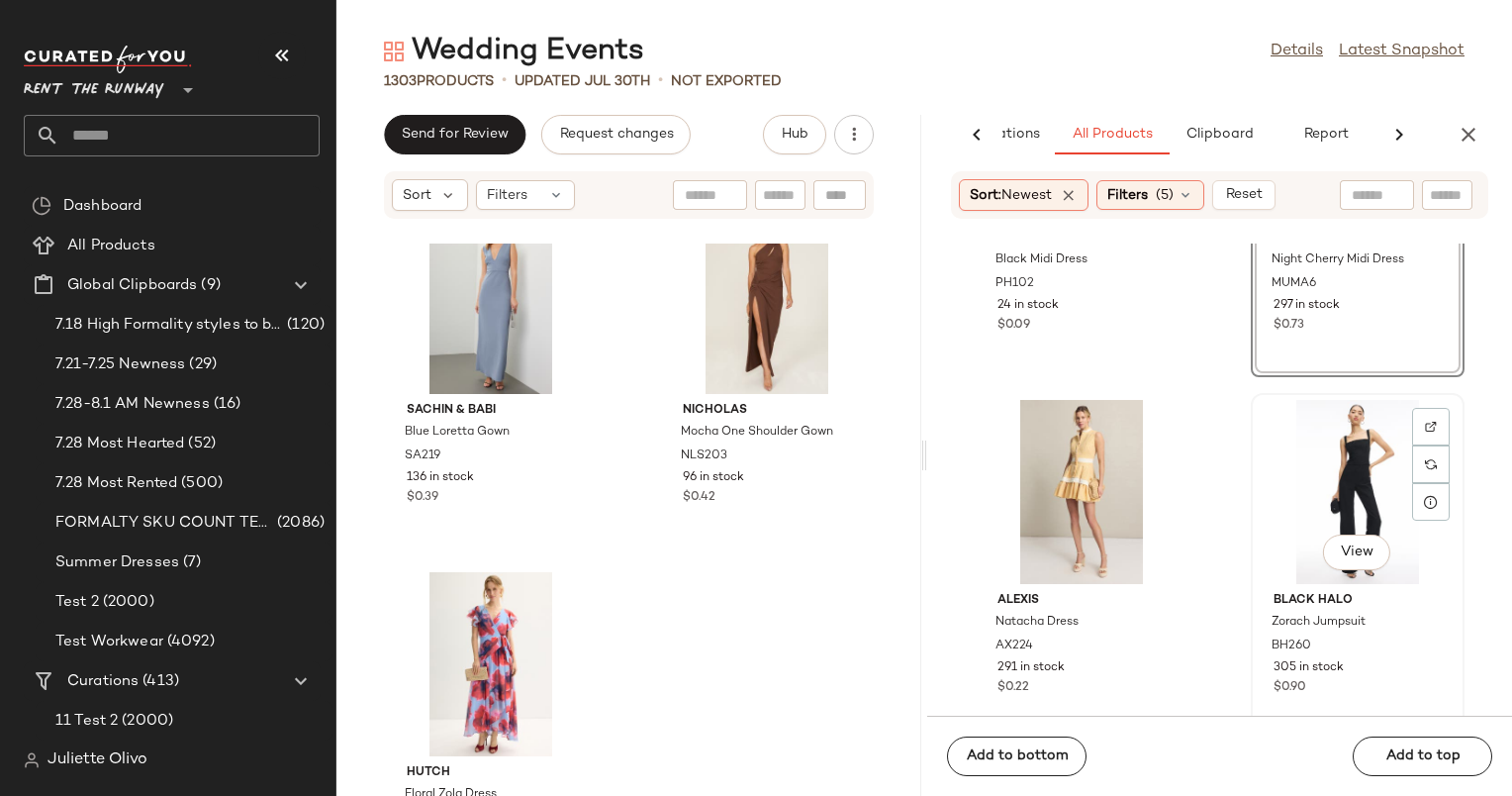 click on "View" 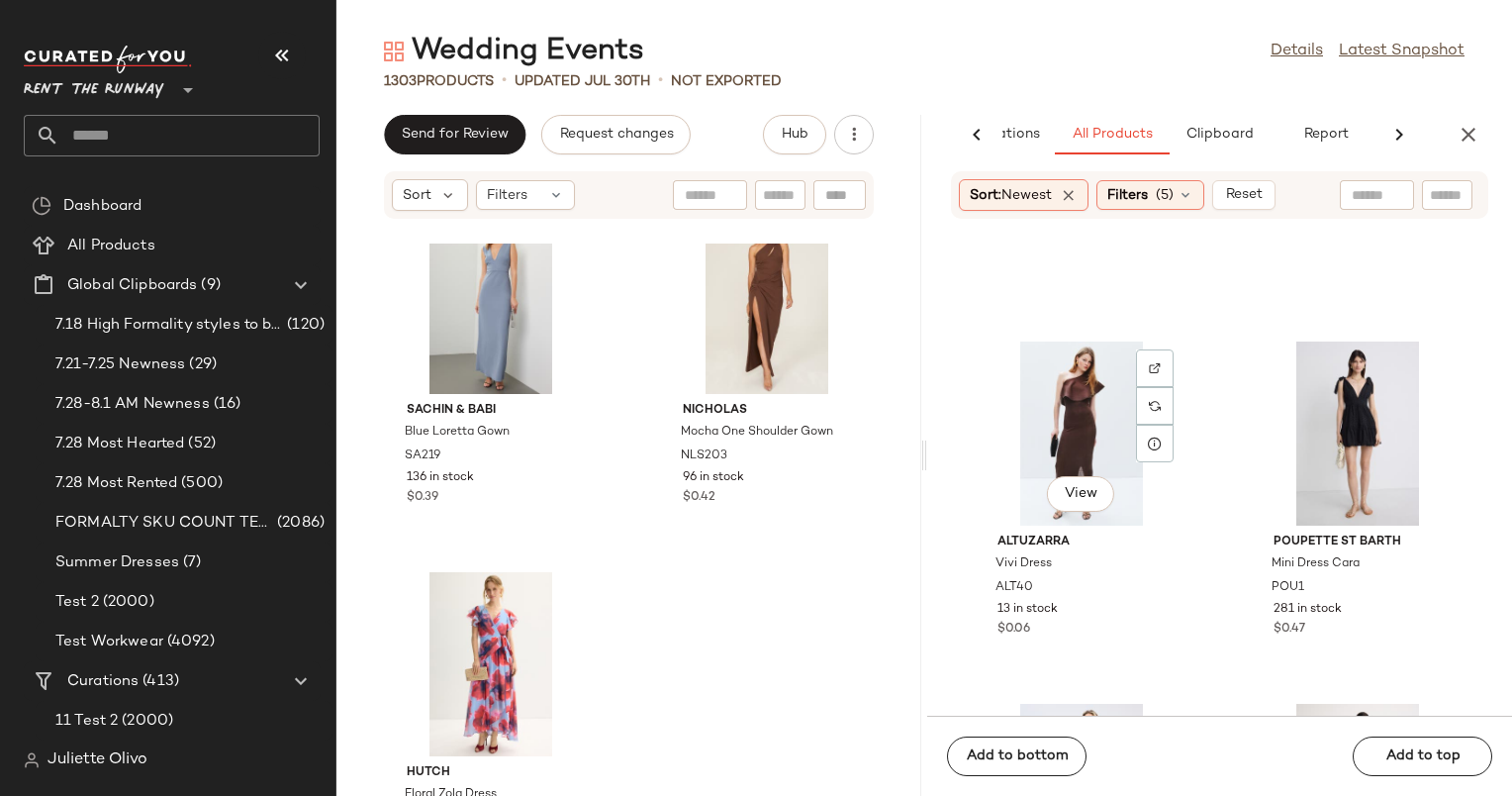 scroll, scrollTop: 8225, scrollLeft: 0, axis: vertical 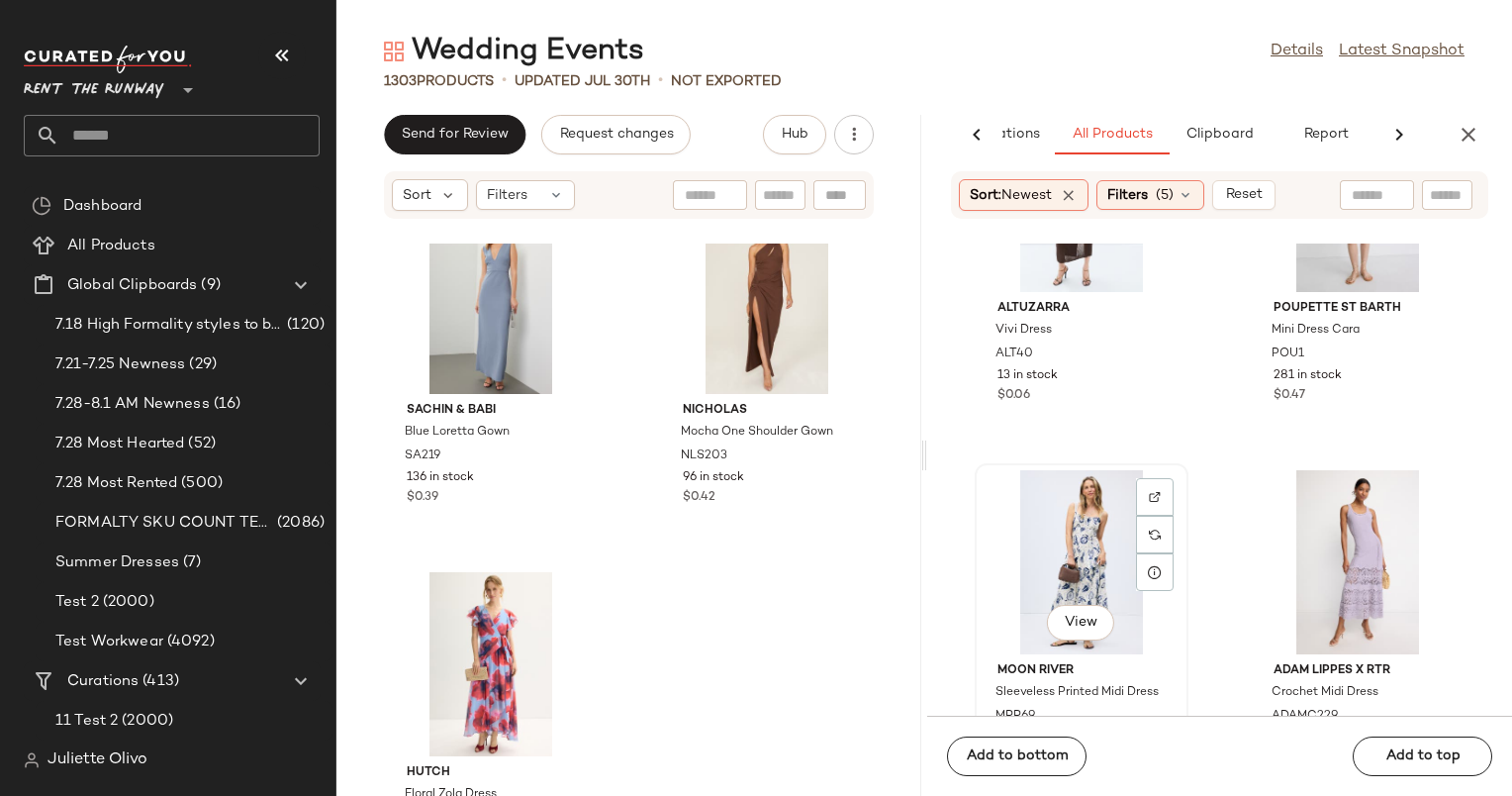 click on "View" 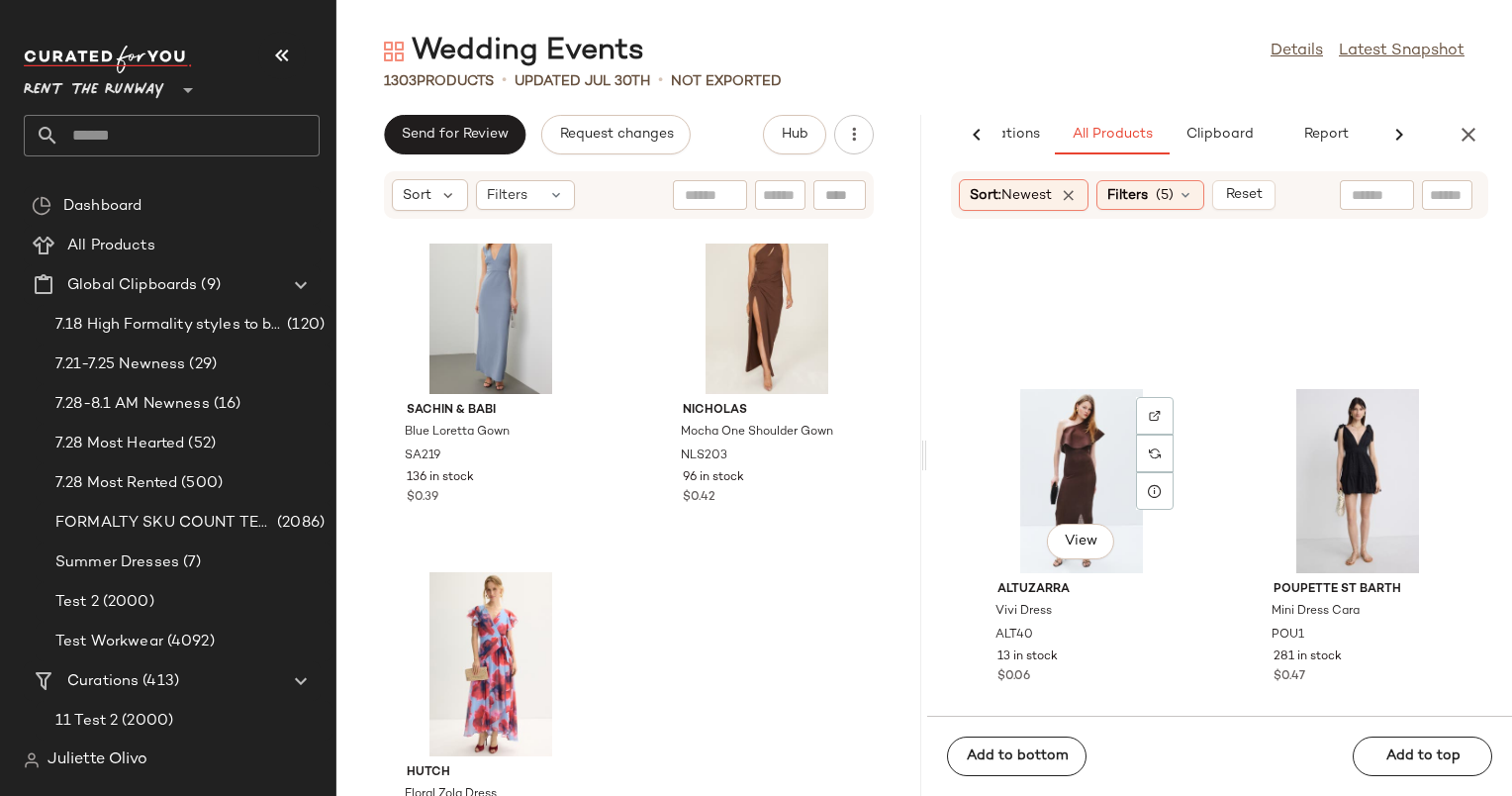 scroll, scrollTop: 8174, scrollLeft: 0, axis: vertical 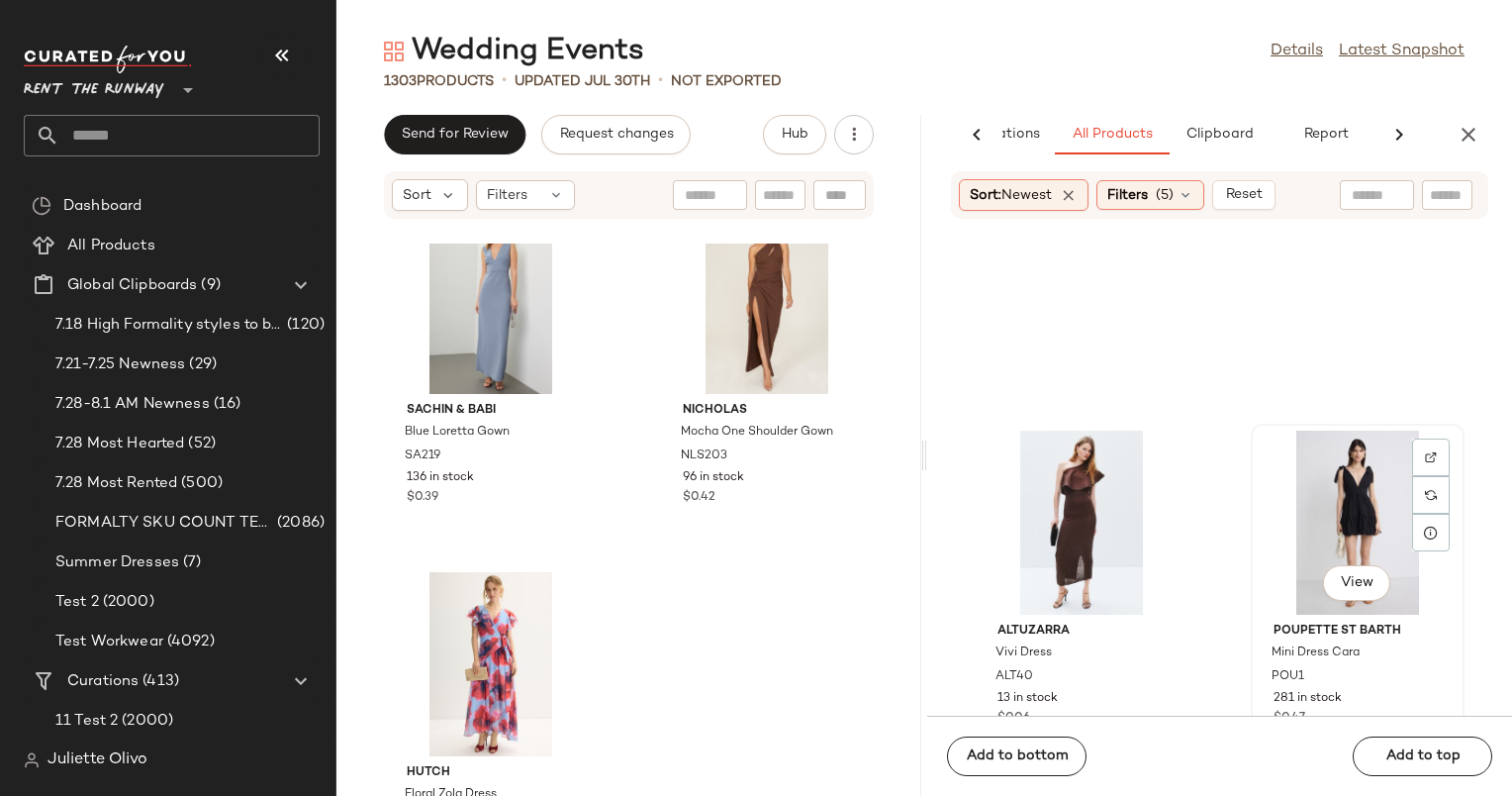 click on "View" 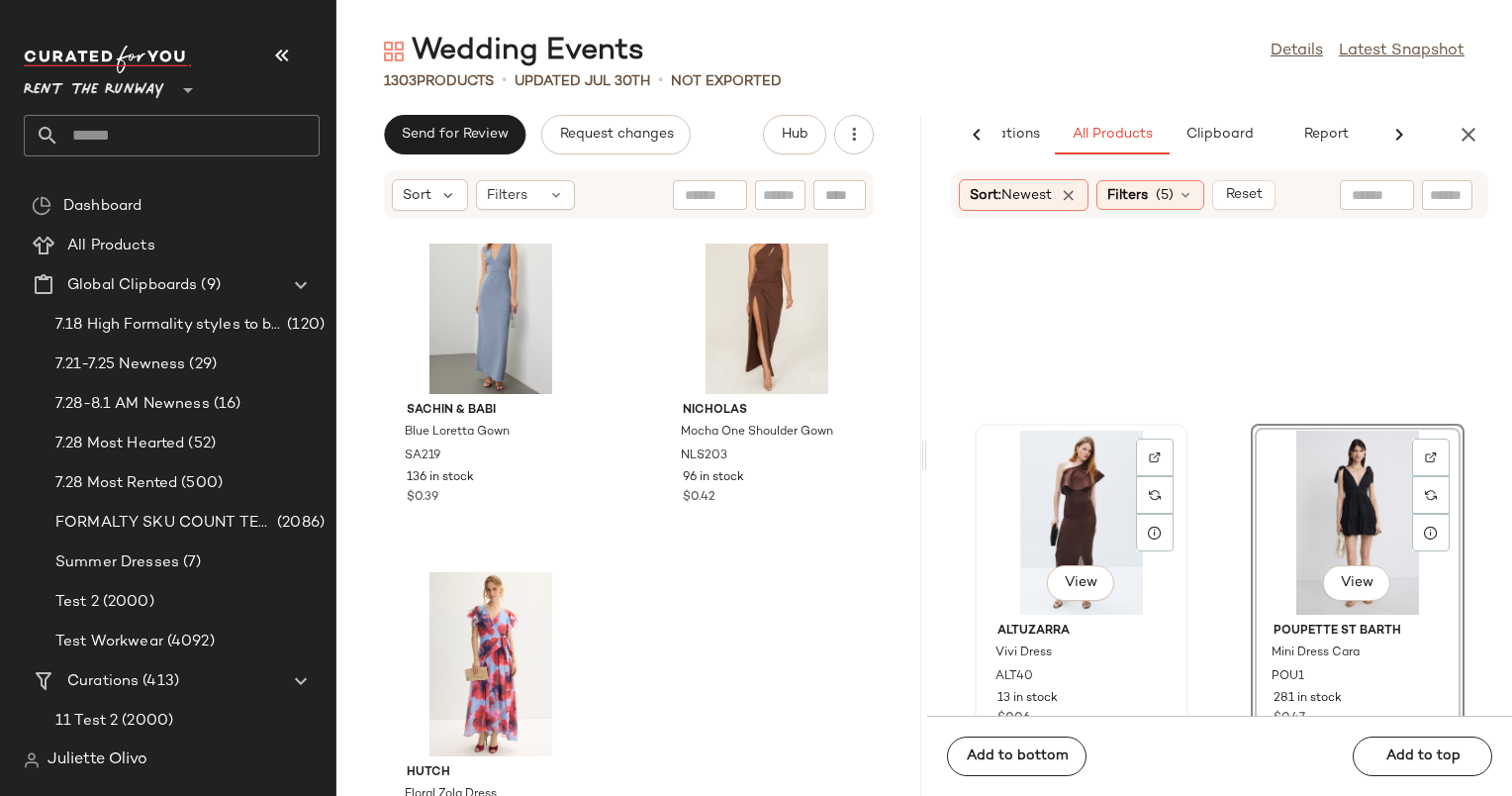 click on "View" 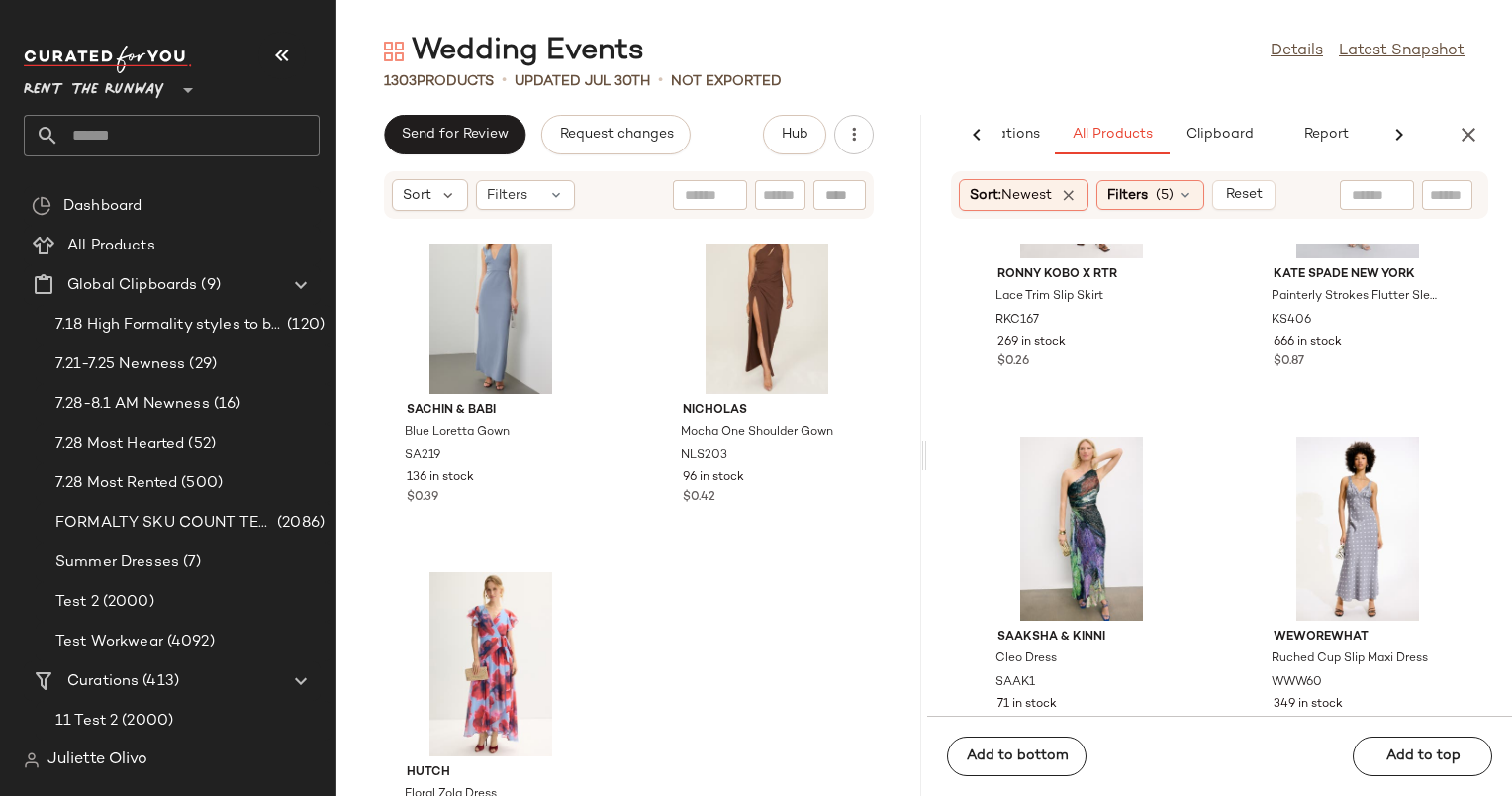 scroll, scrollTop: 9980, scrollLeft: 0, axis: vertical 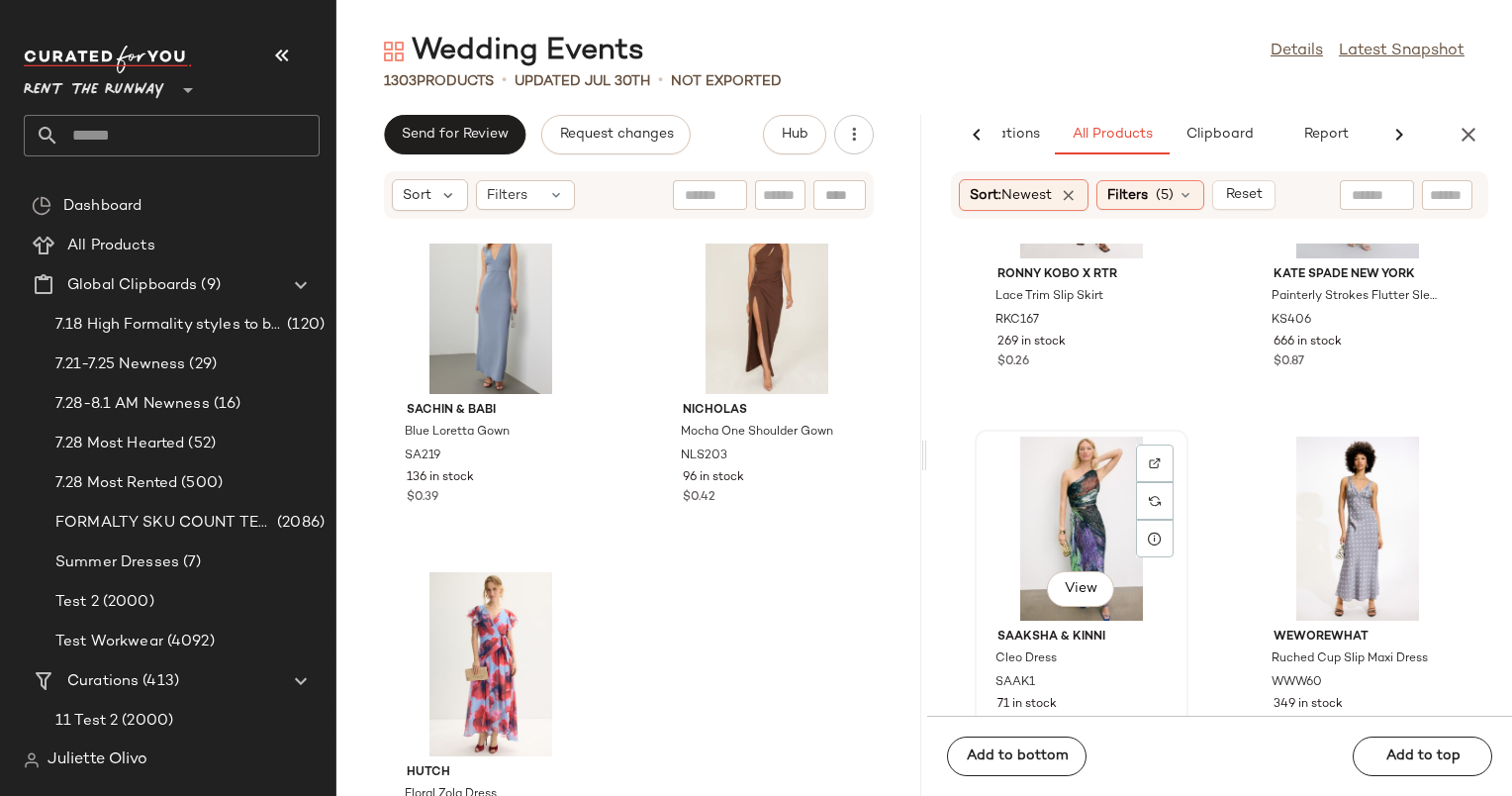 click on "View" 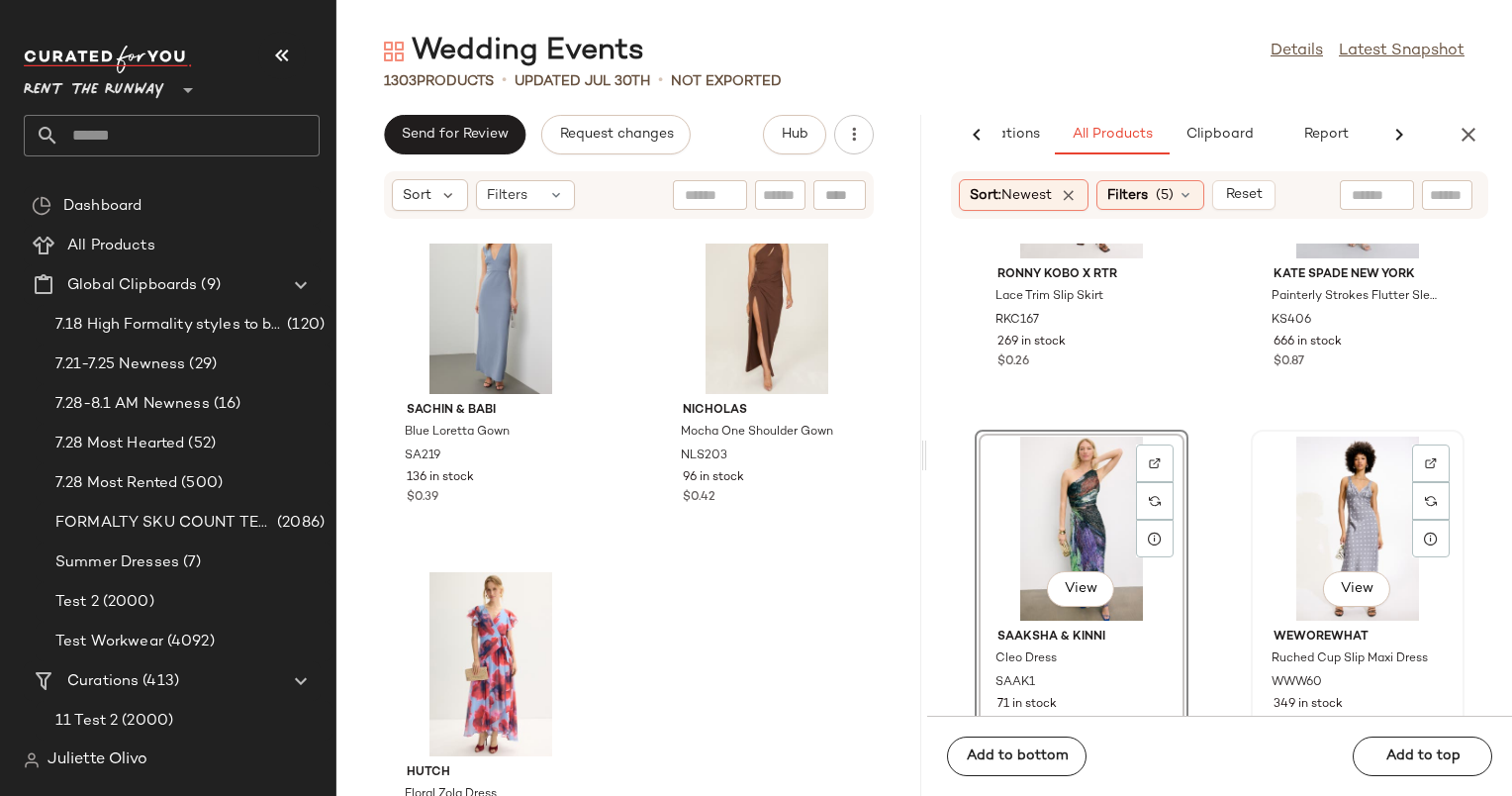 click on "View" 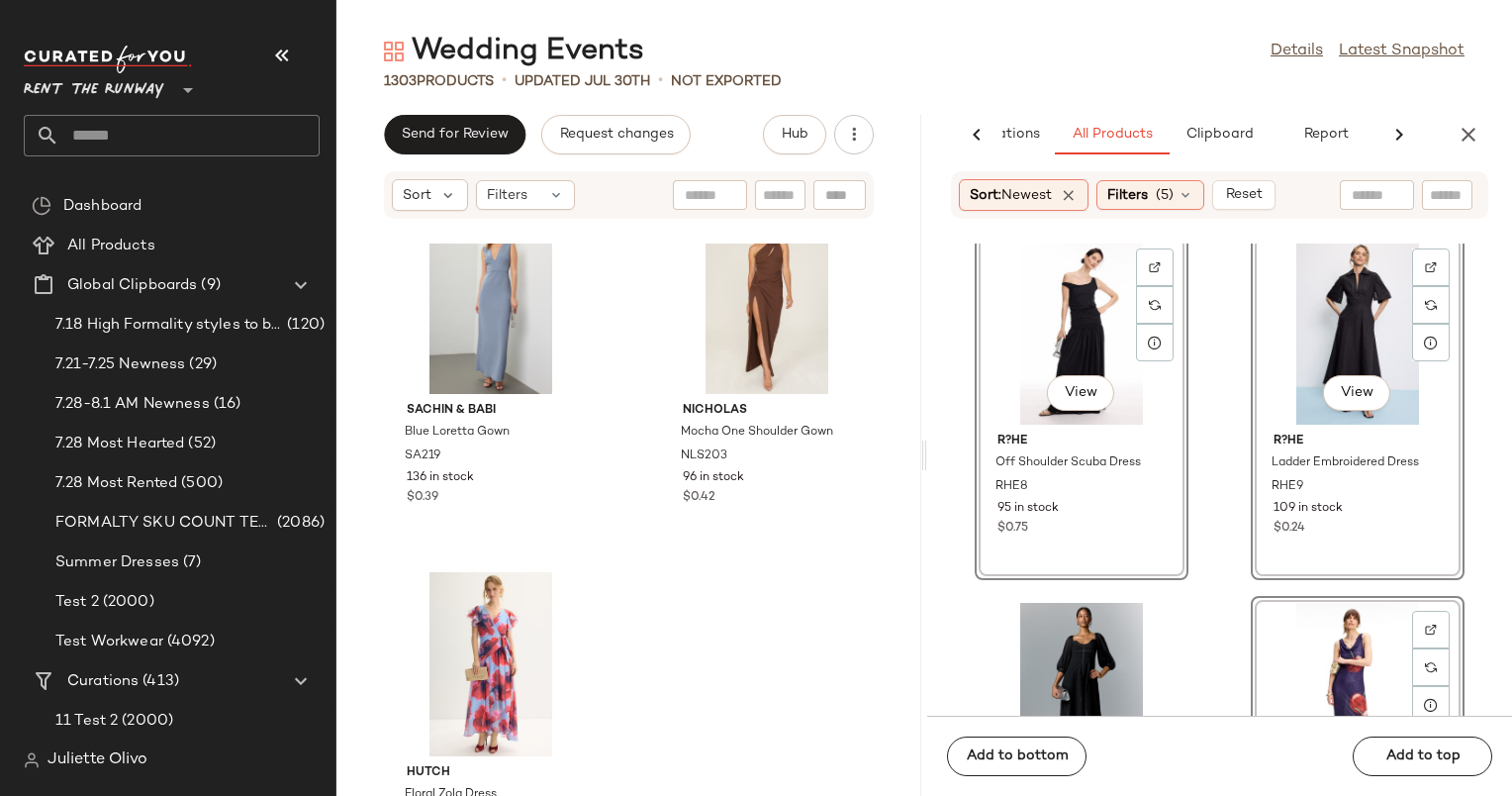 scroll, scrollTop: 6303, scrollLeft: 0, axis: vertical 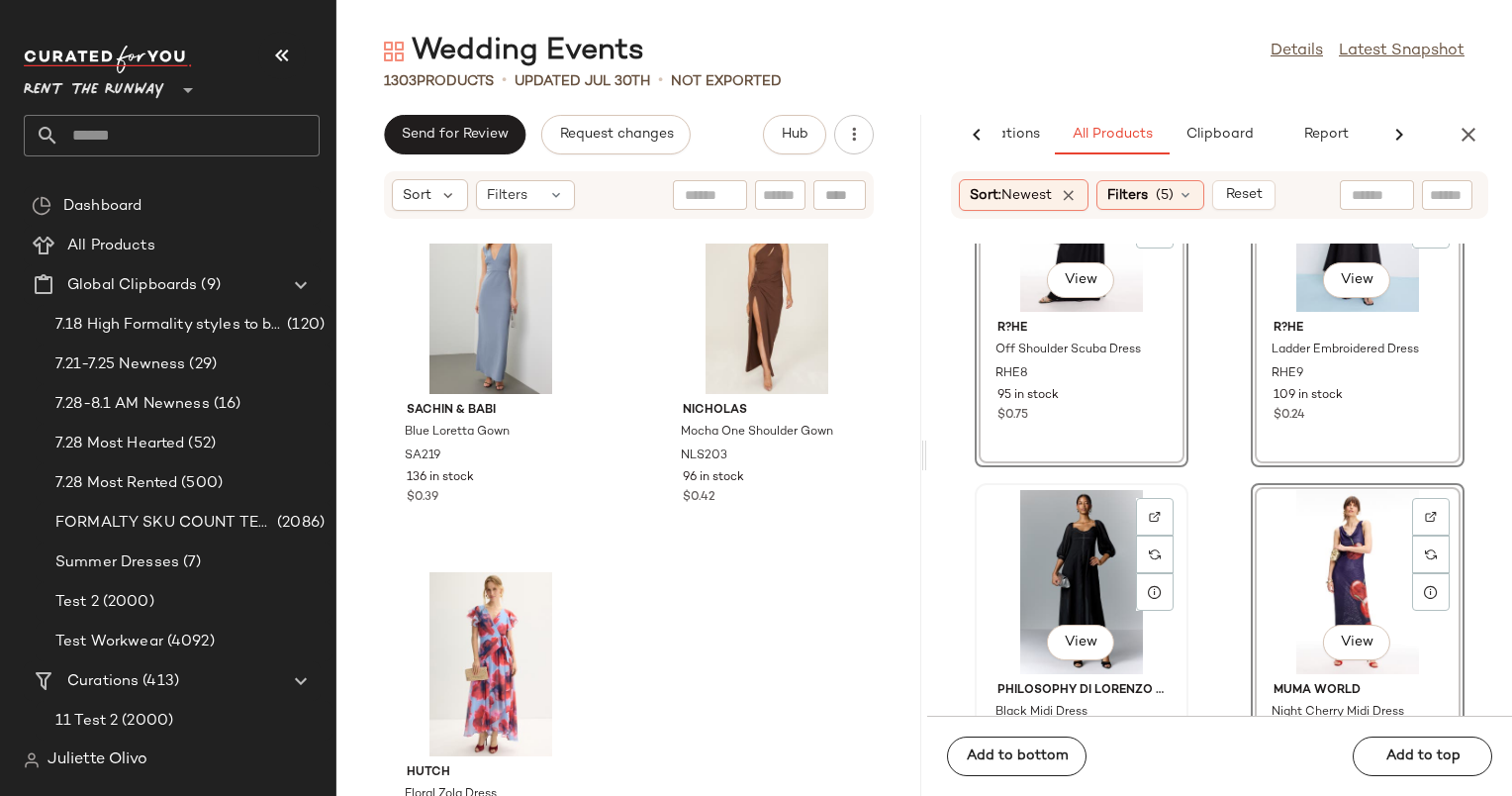click on "View" 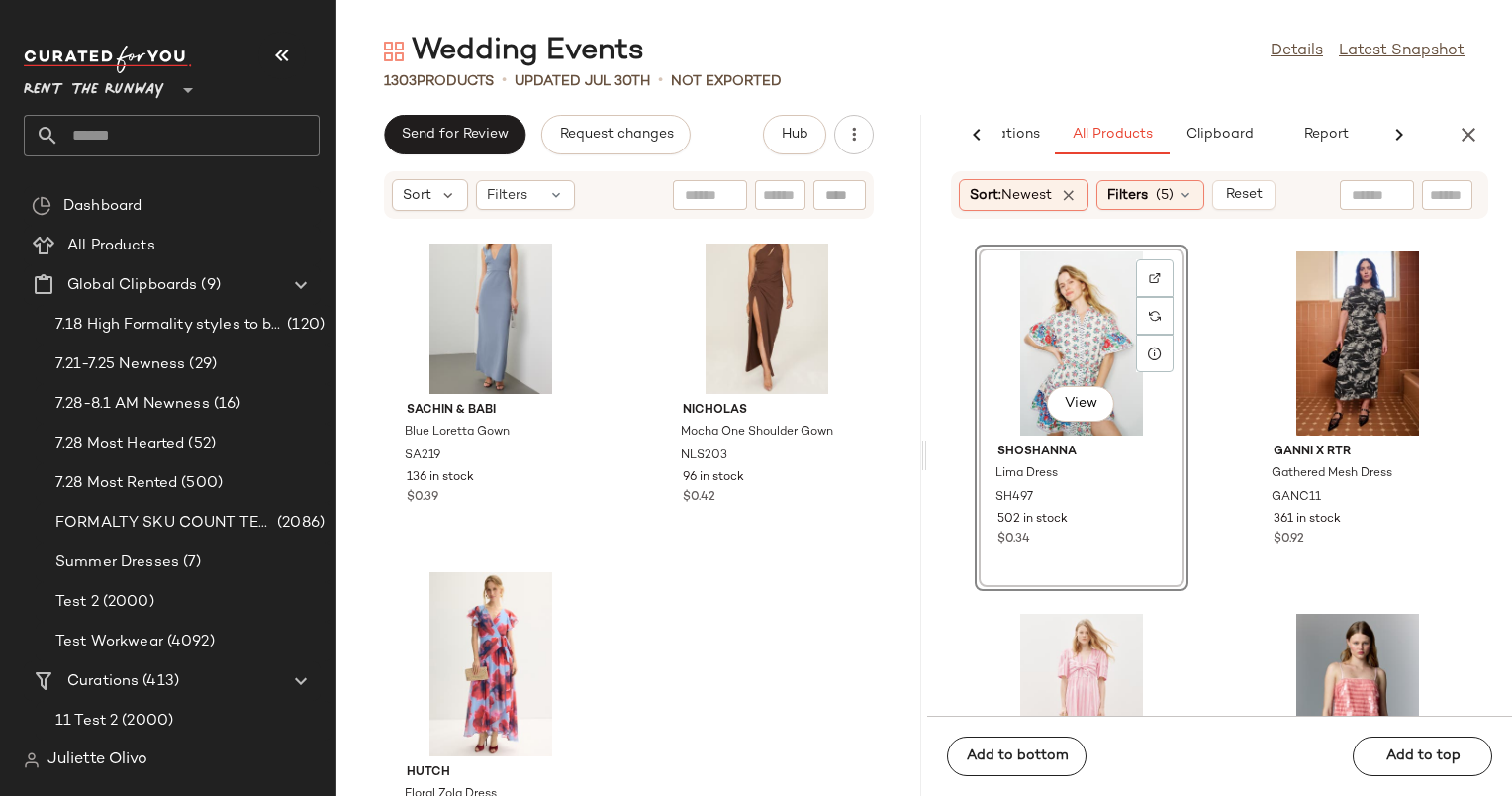 scroll, scrollTop: 7265, scrollLeft: 0, axis: vertical 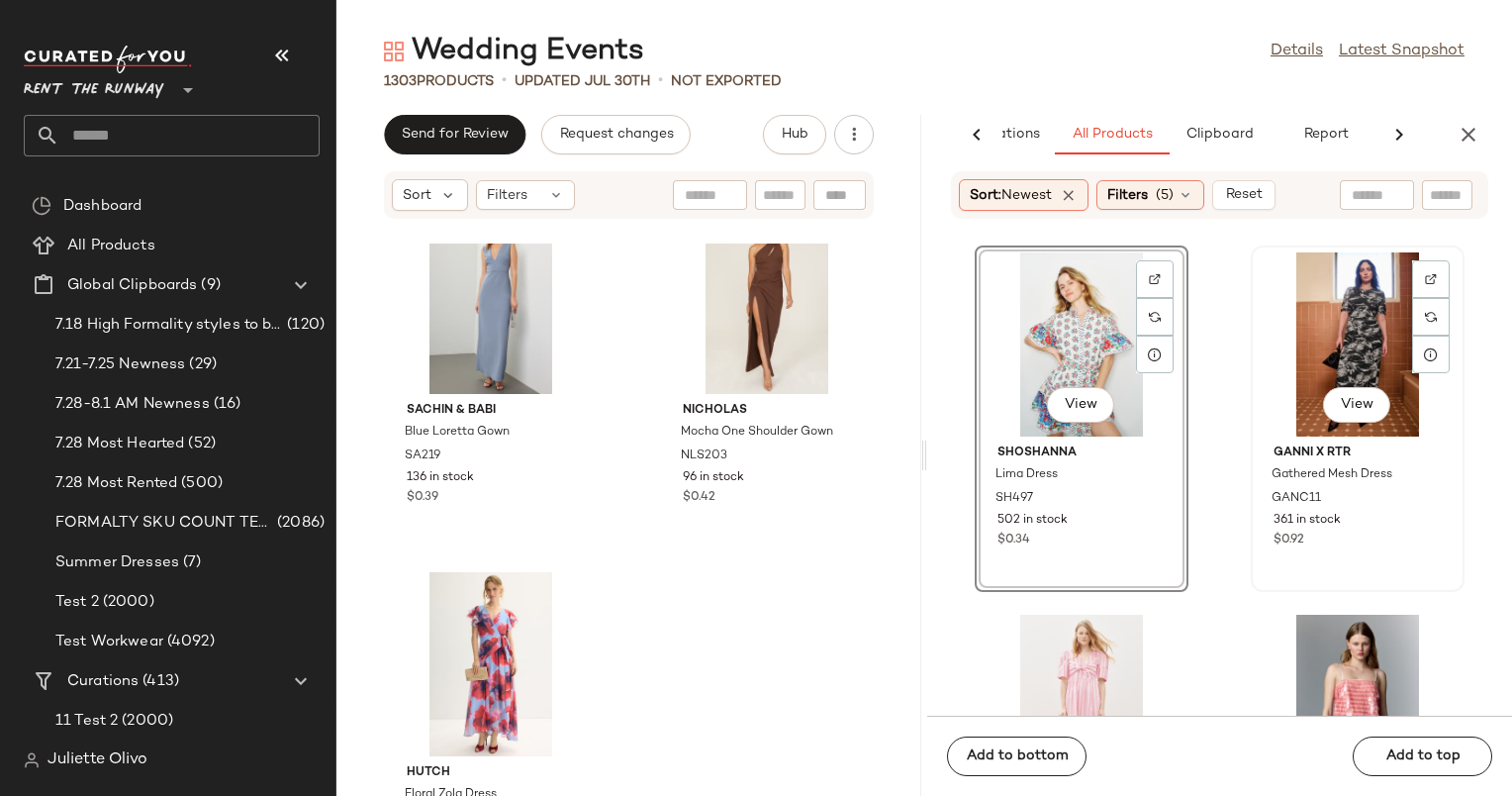 click on "View" 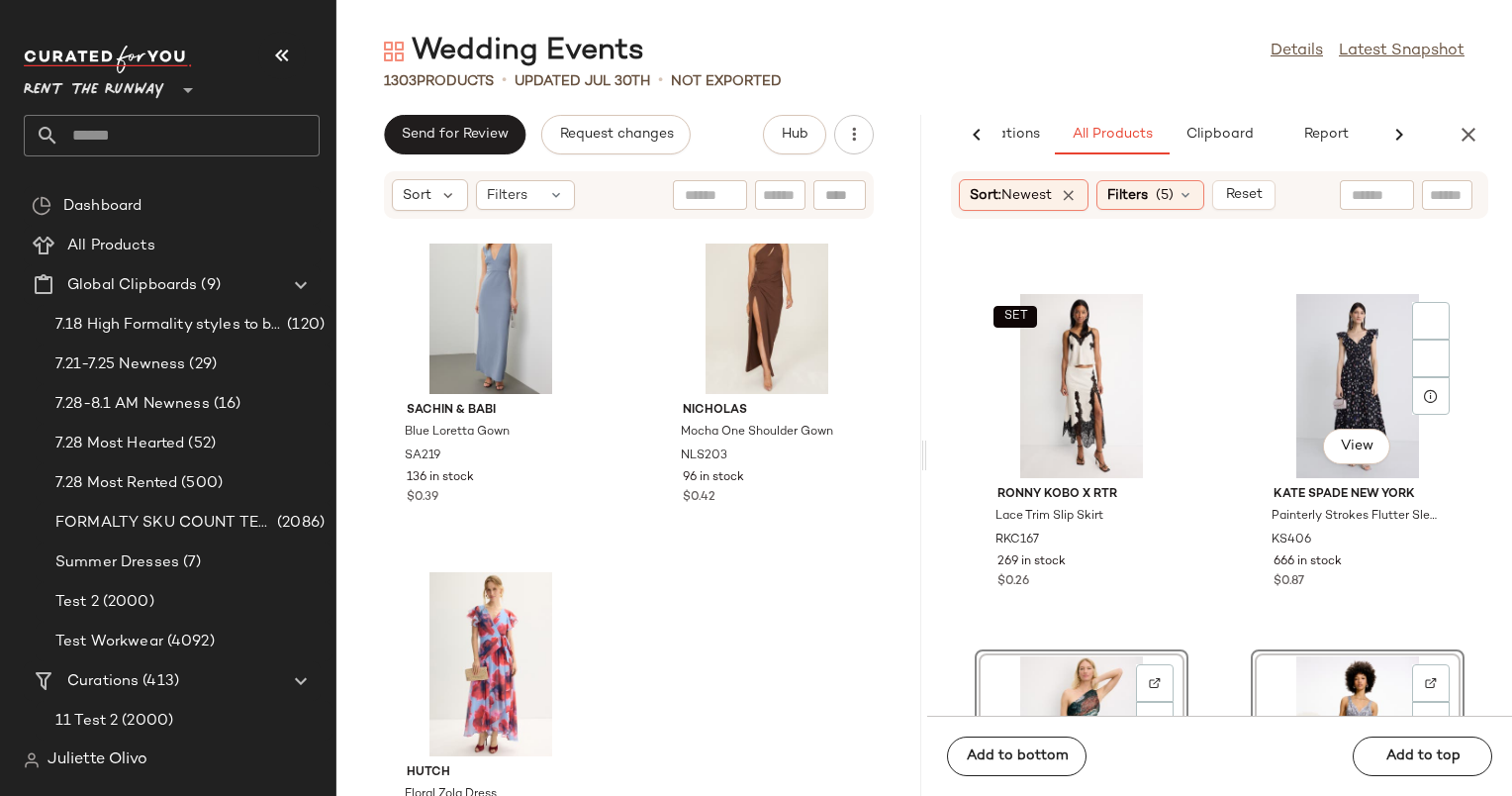 scroll, scrollTop: 9762, scrollLeft: 0, axis: vertical 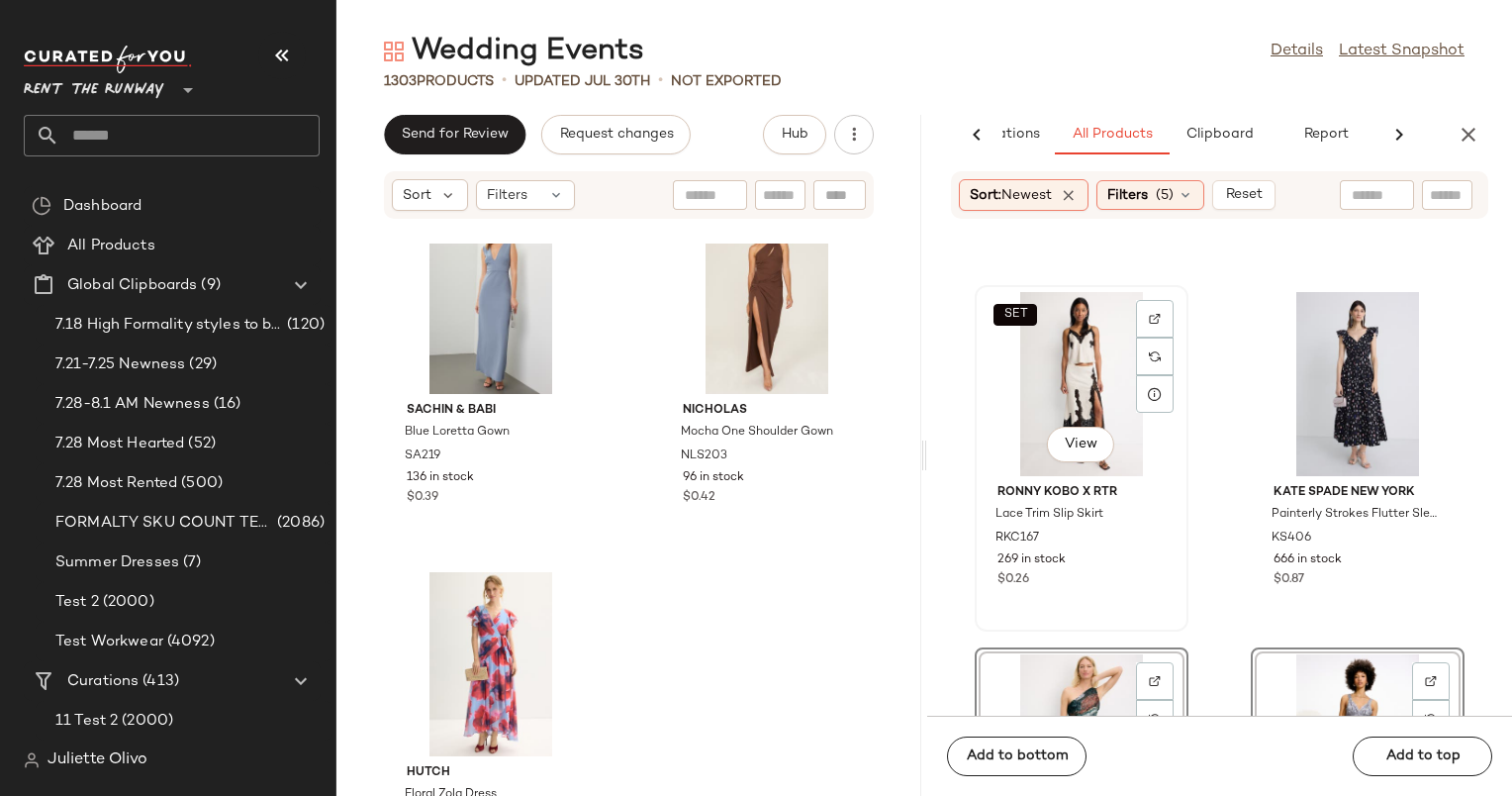 click on "SET   View" 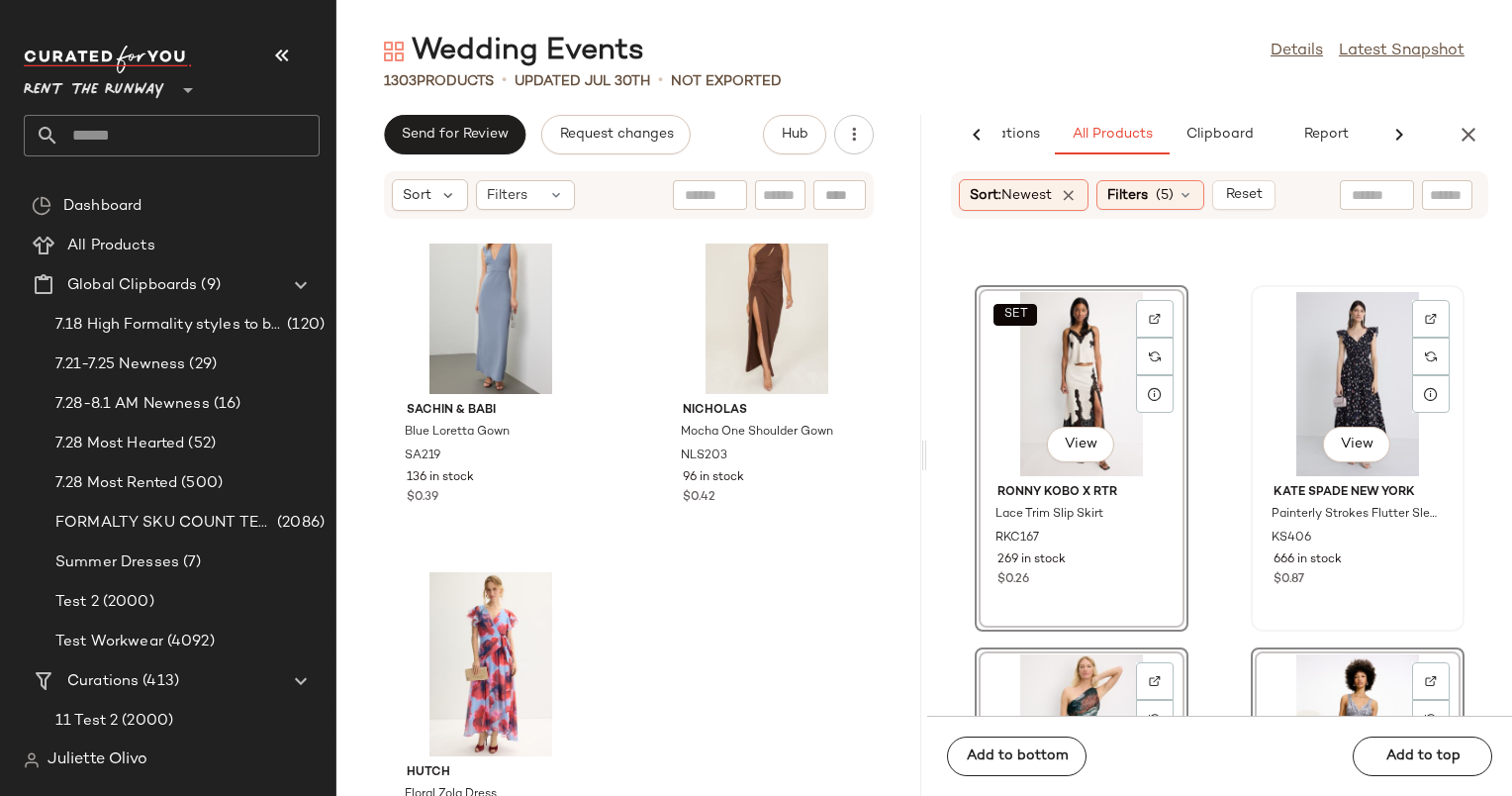 click on "View" 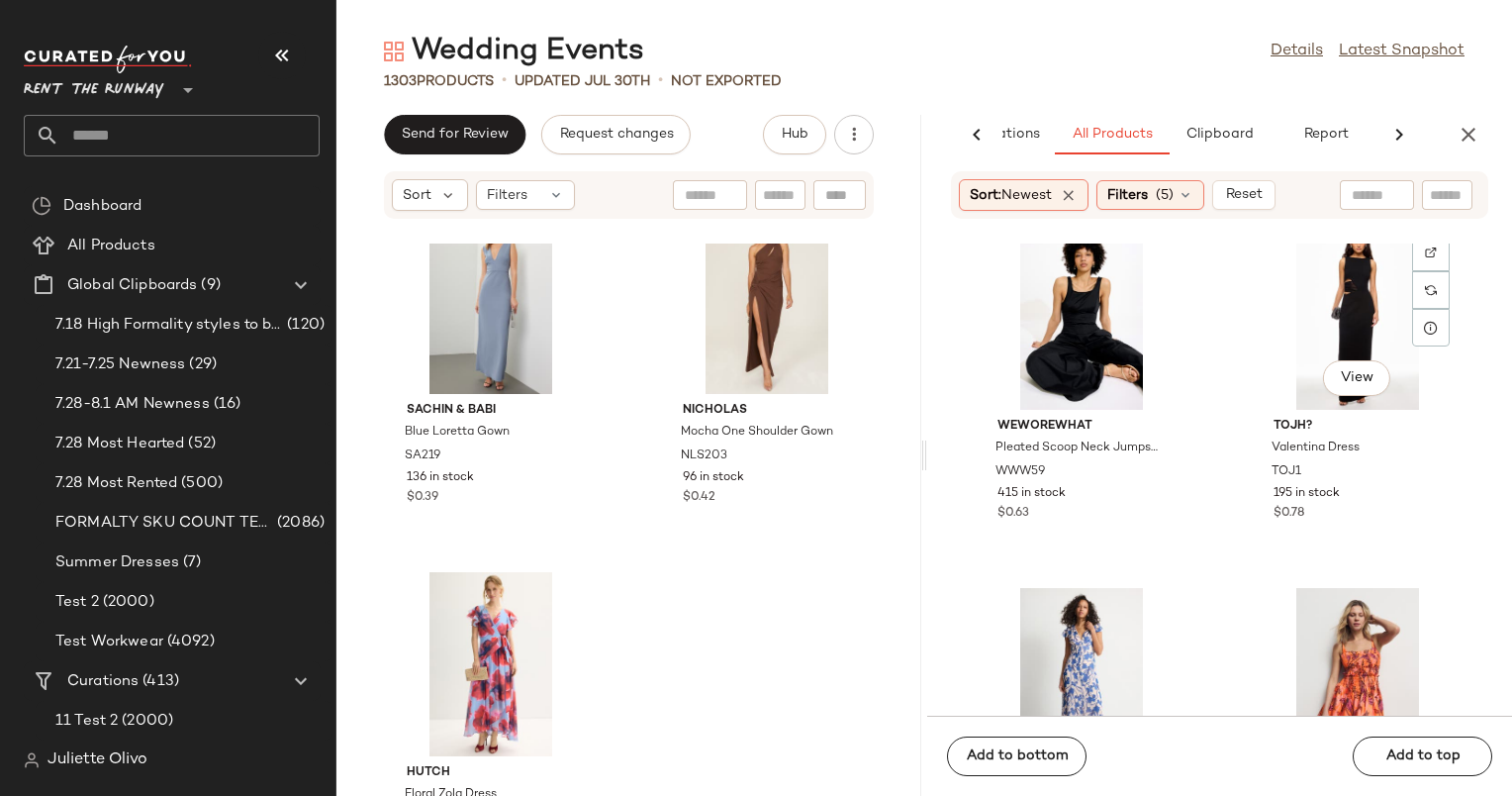 scroll, scrollTop: 10582, scrollLeft: 0, axis: vertical 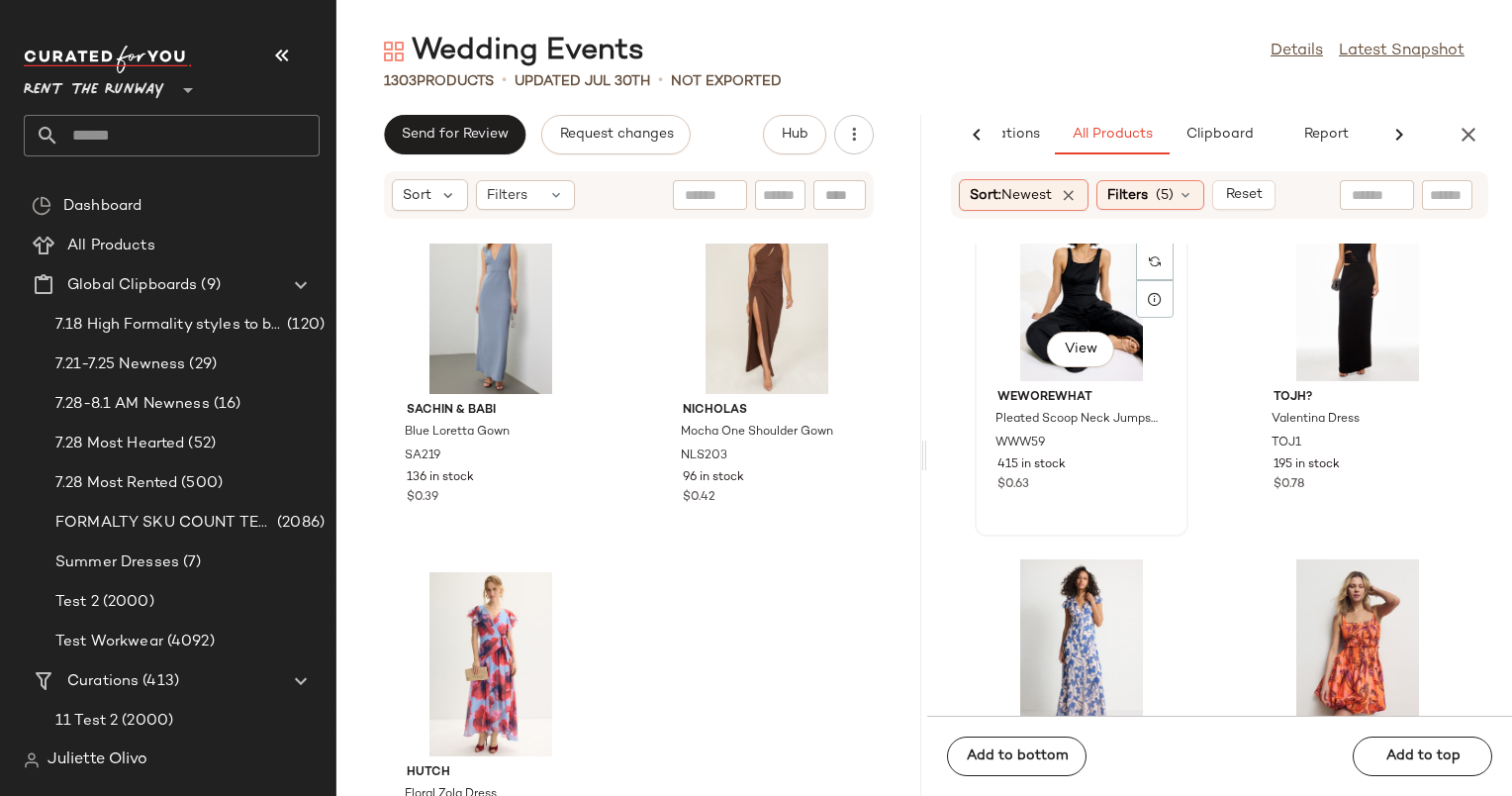 click on "View" 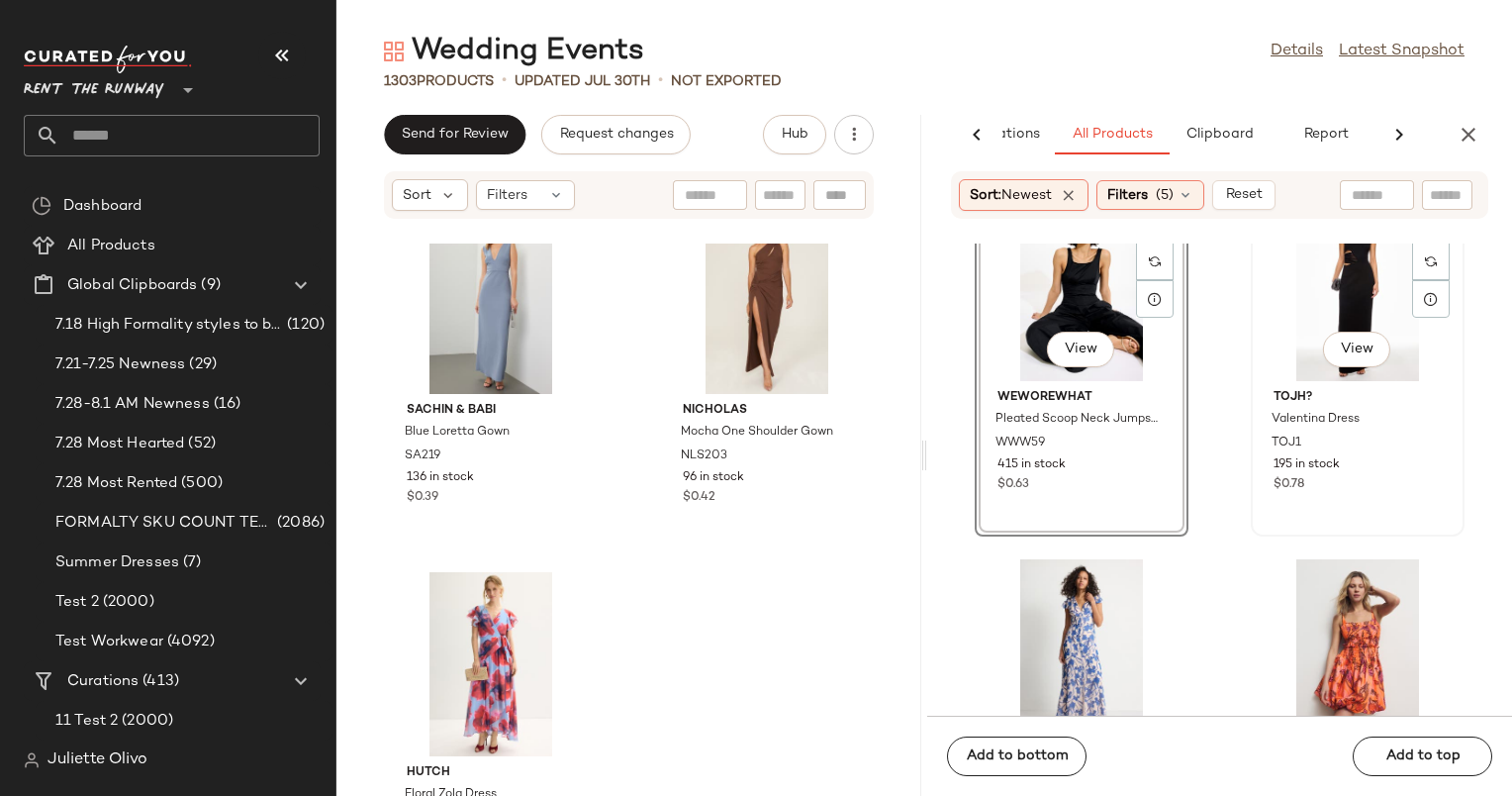 click on "View" 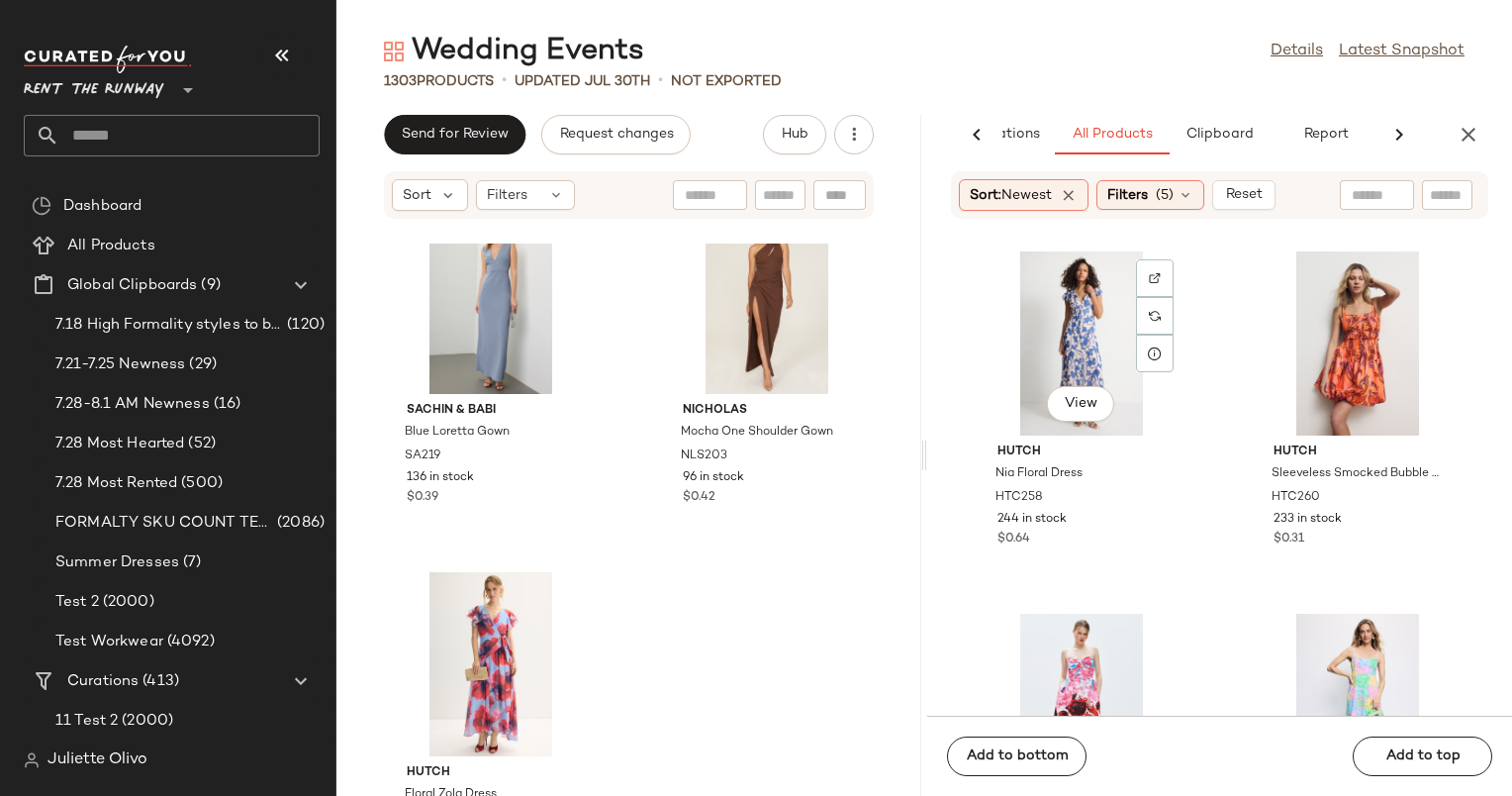 scroll, scrollTop: 10896, scrollLeft: 0, axis: vertical 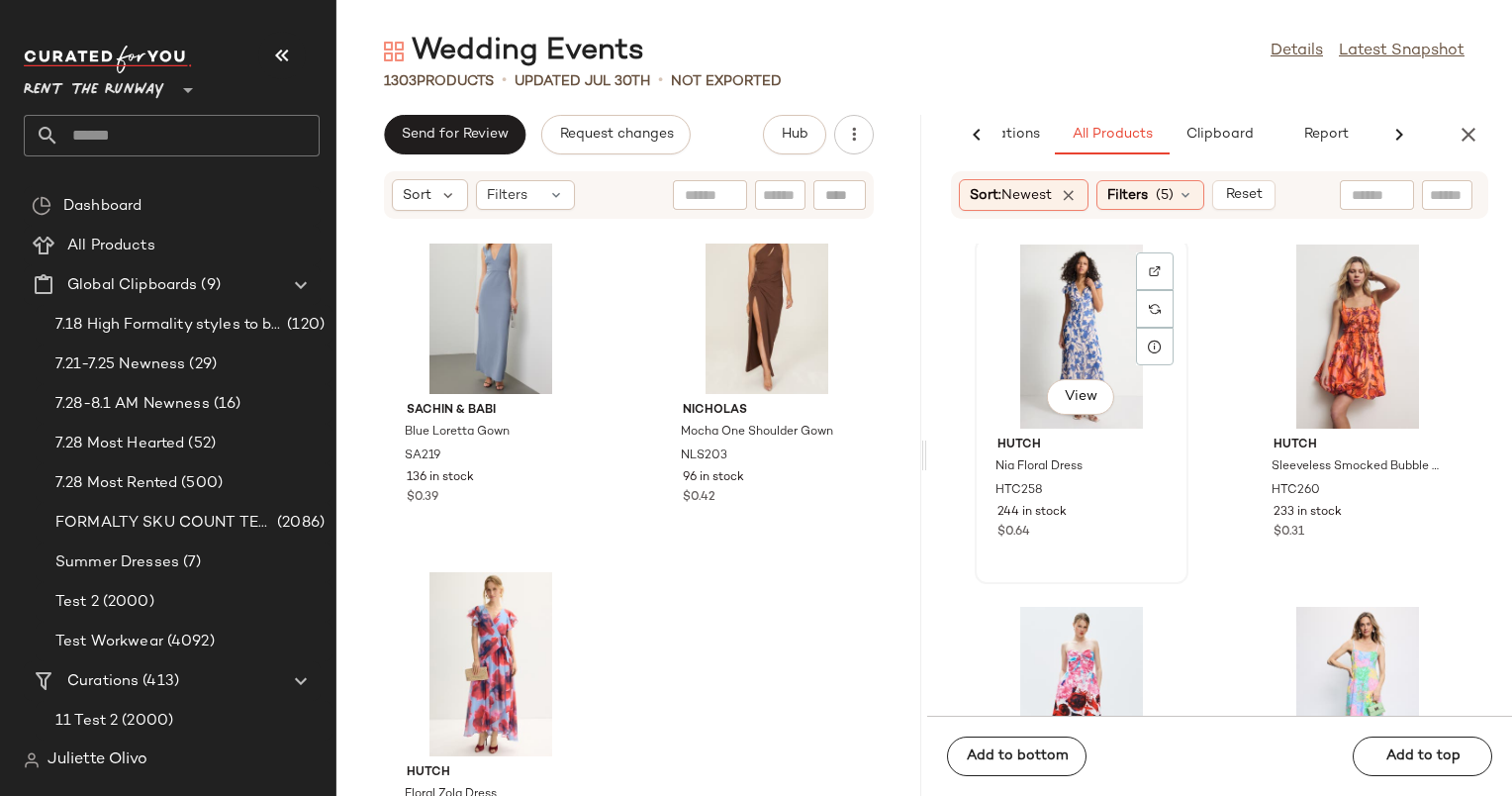 click on "View" 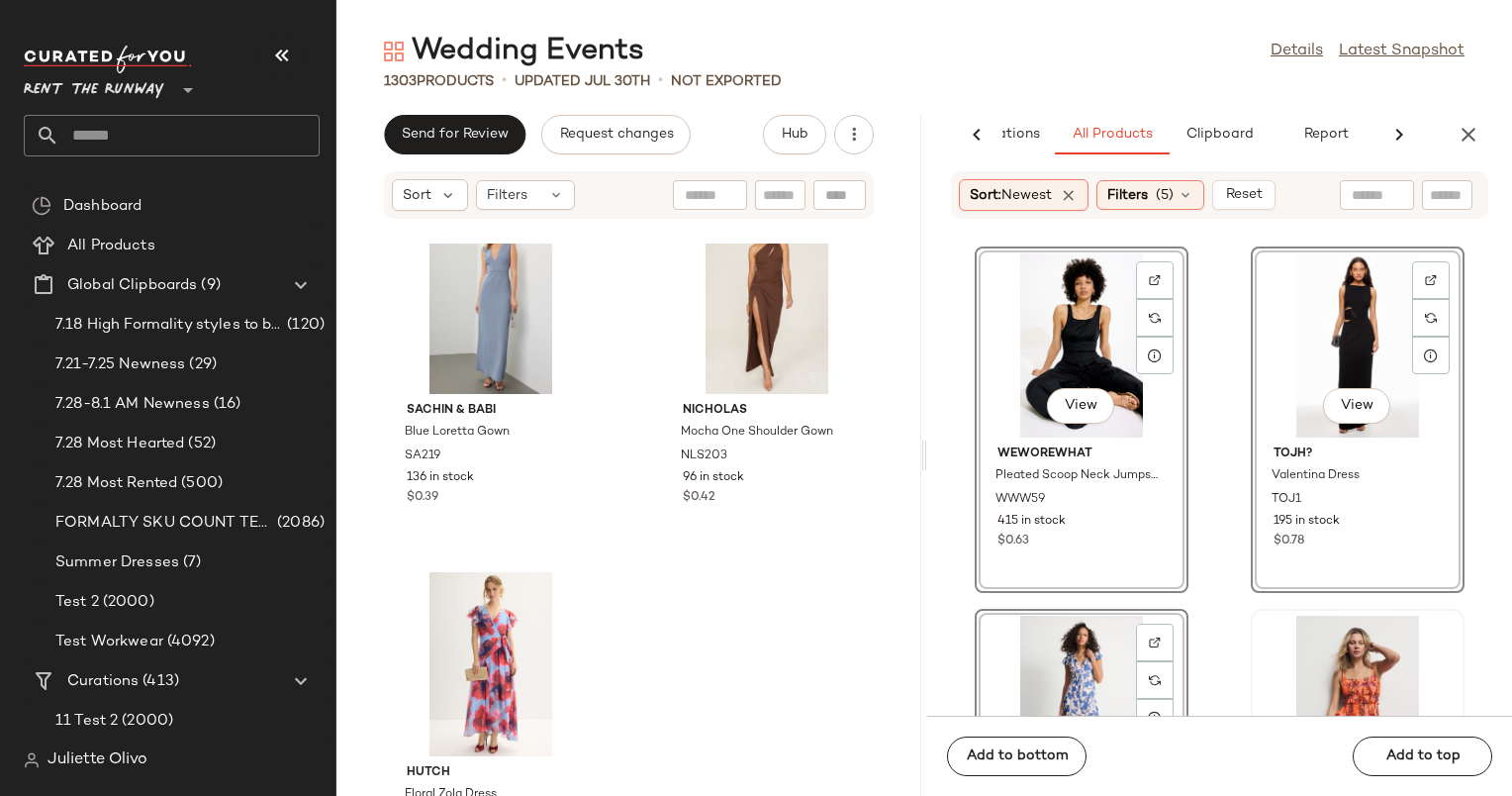 scroll, scrollTop: 10524, scrollLeft: 0, axis: vertical 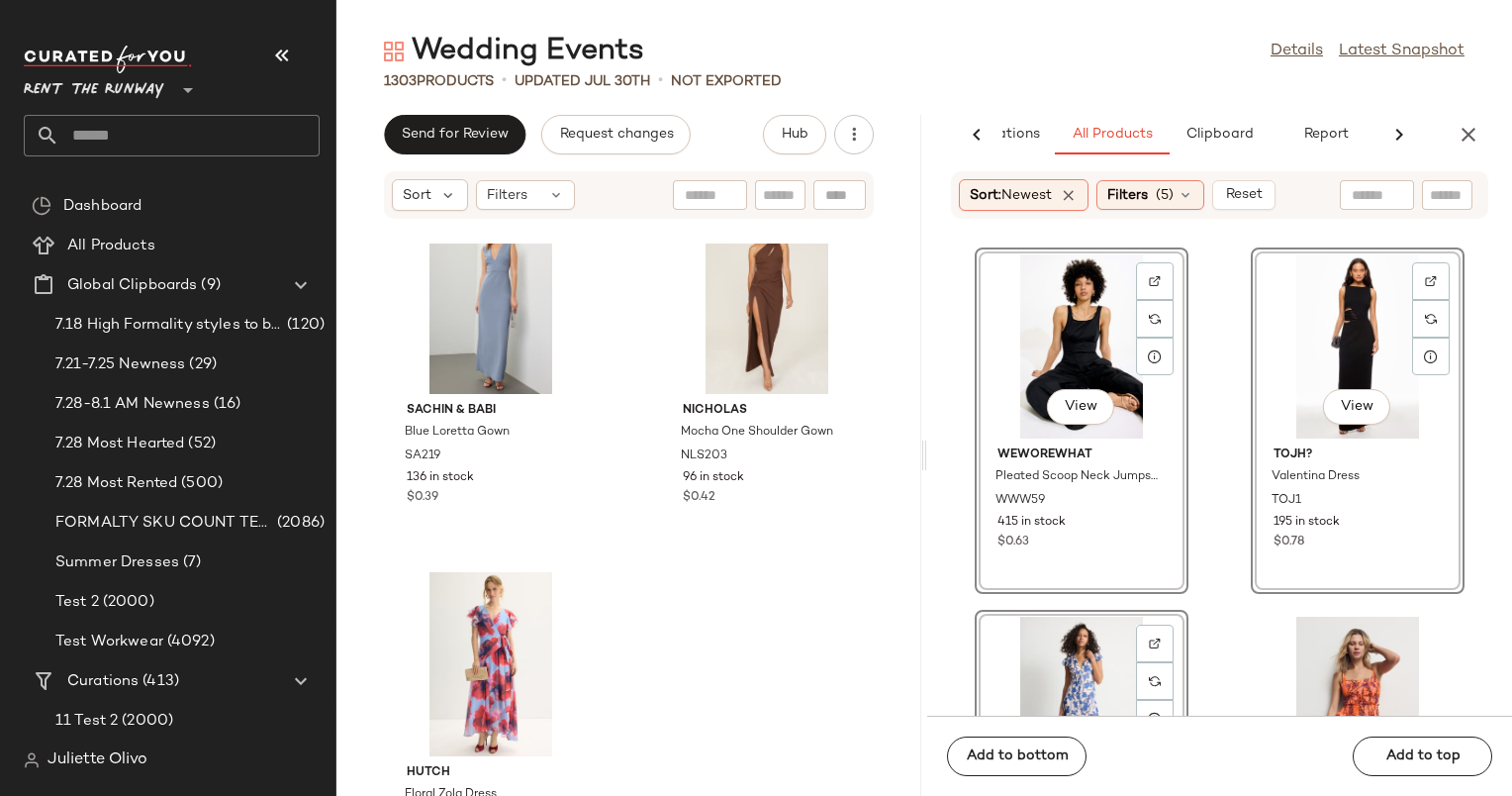 click on "View" 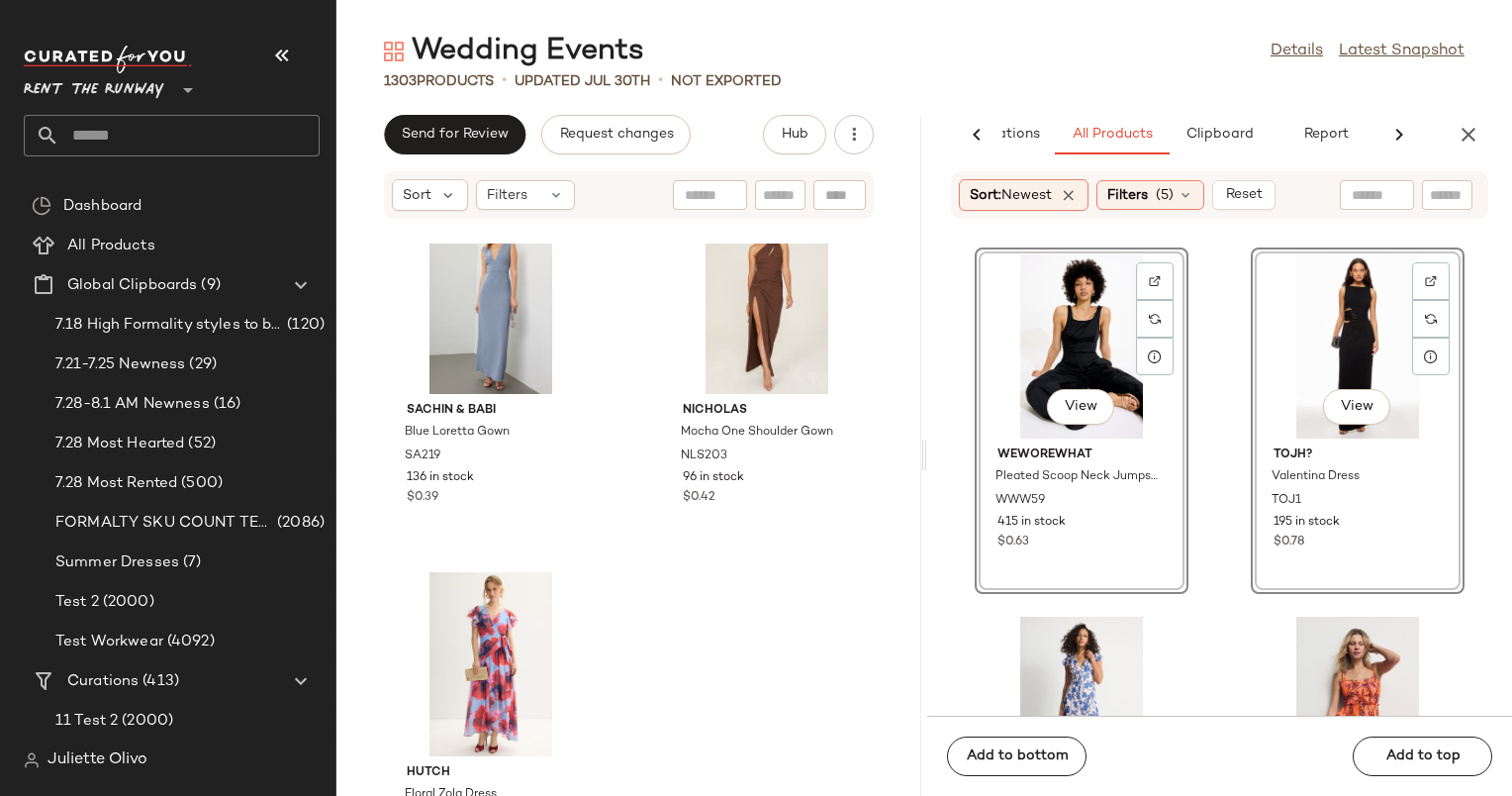 click on "View" 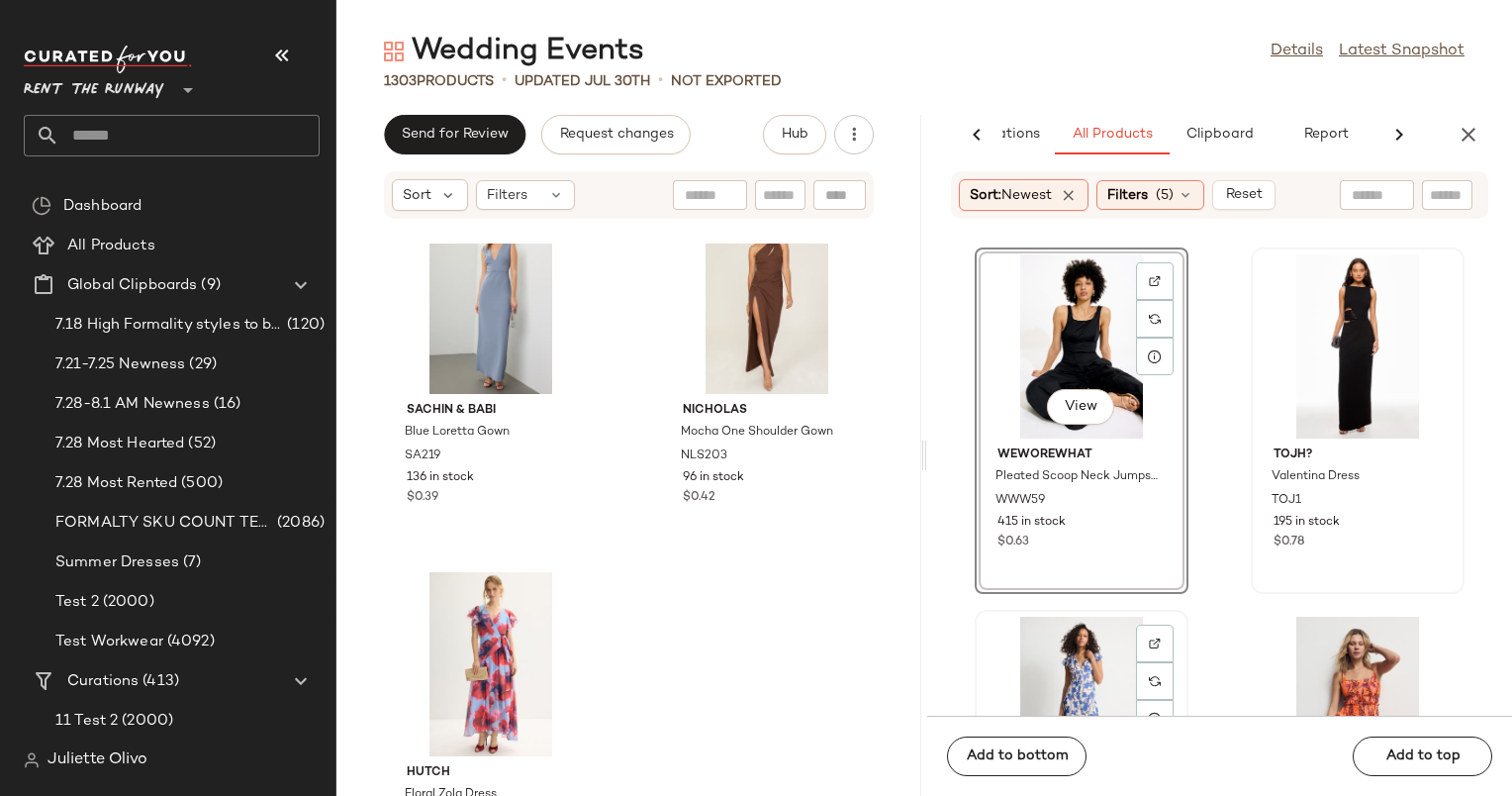 click on "View" 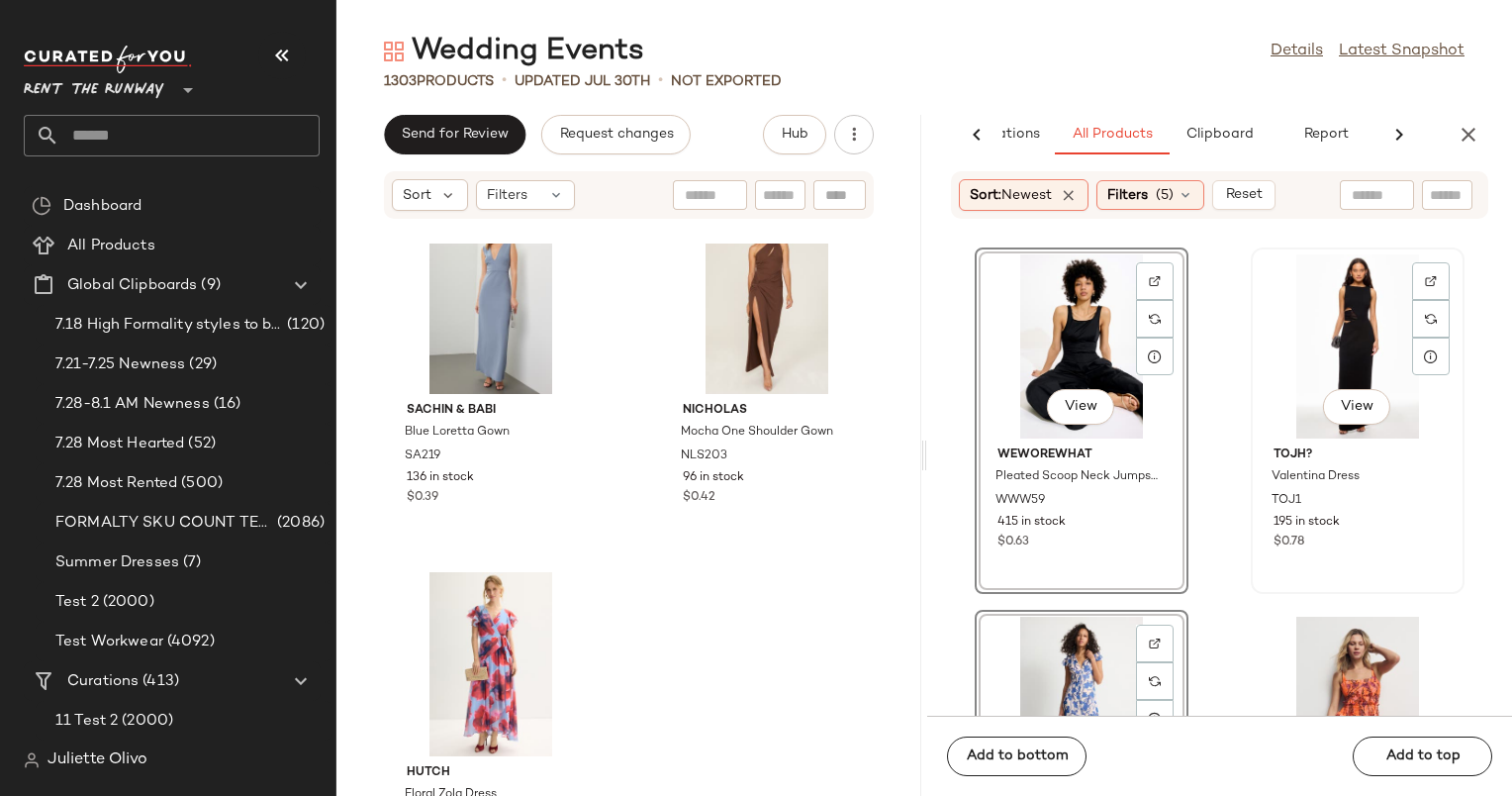 click on "View" 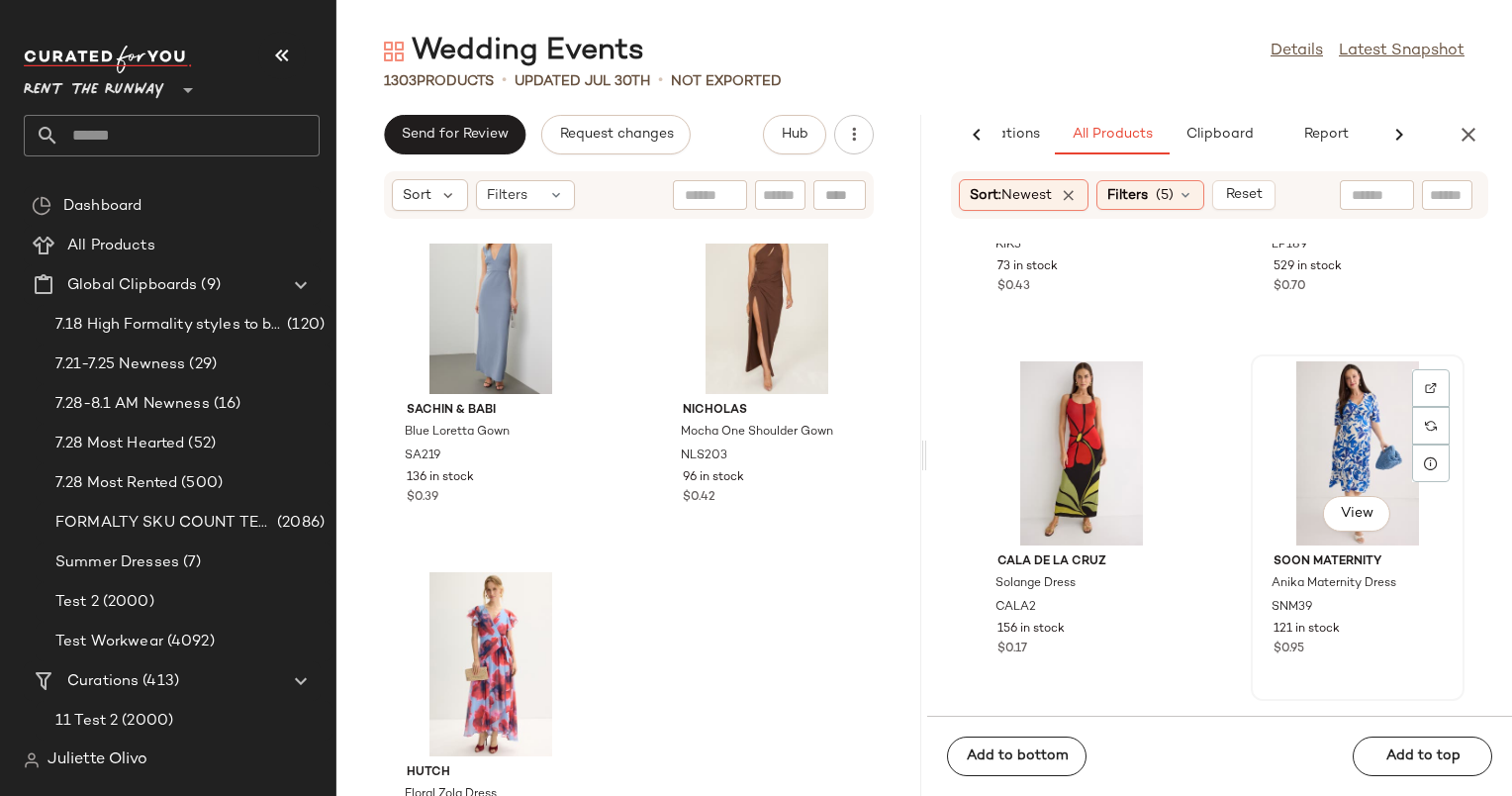 click on "View" 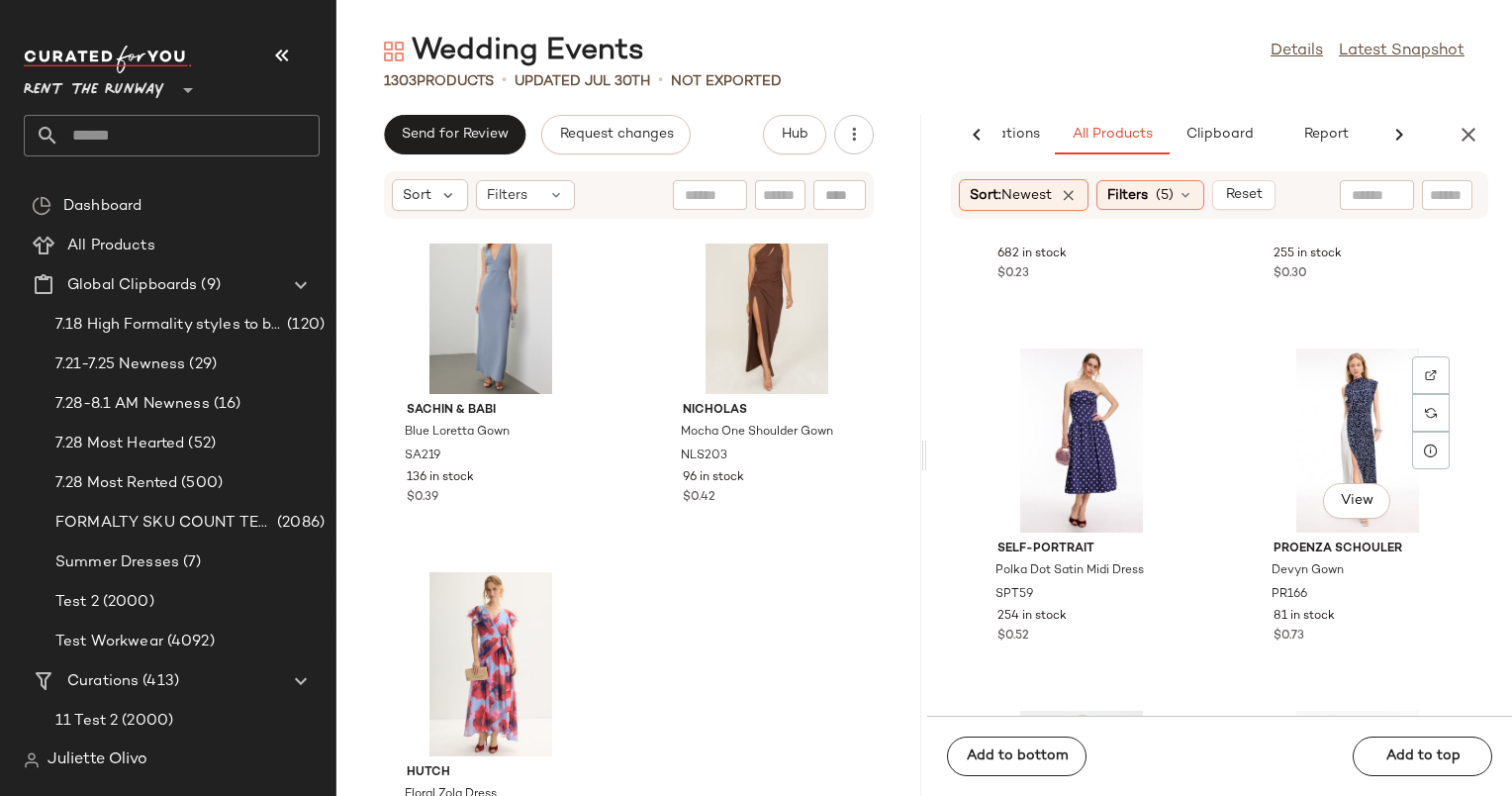 scroll, scrollTop: 12633, scrollLeft: 0, axis: vertical 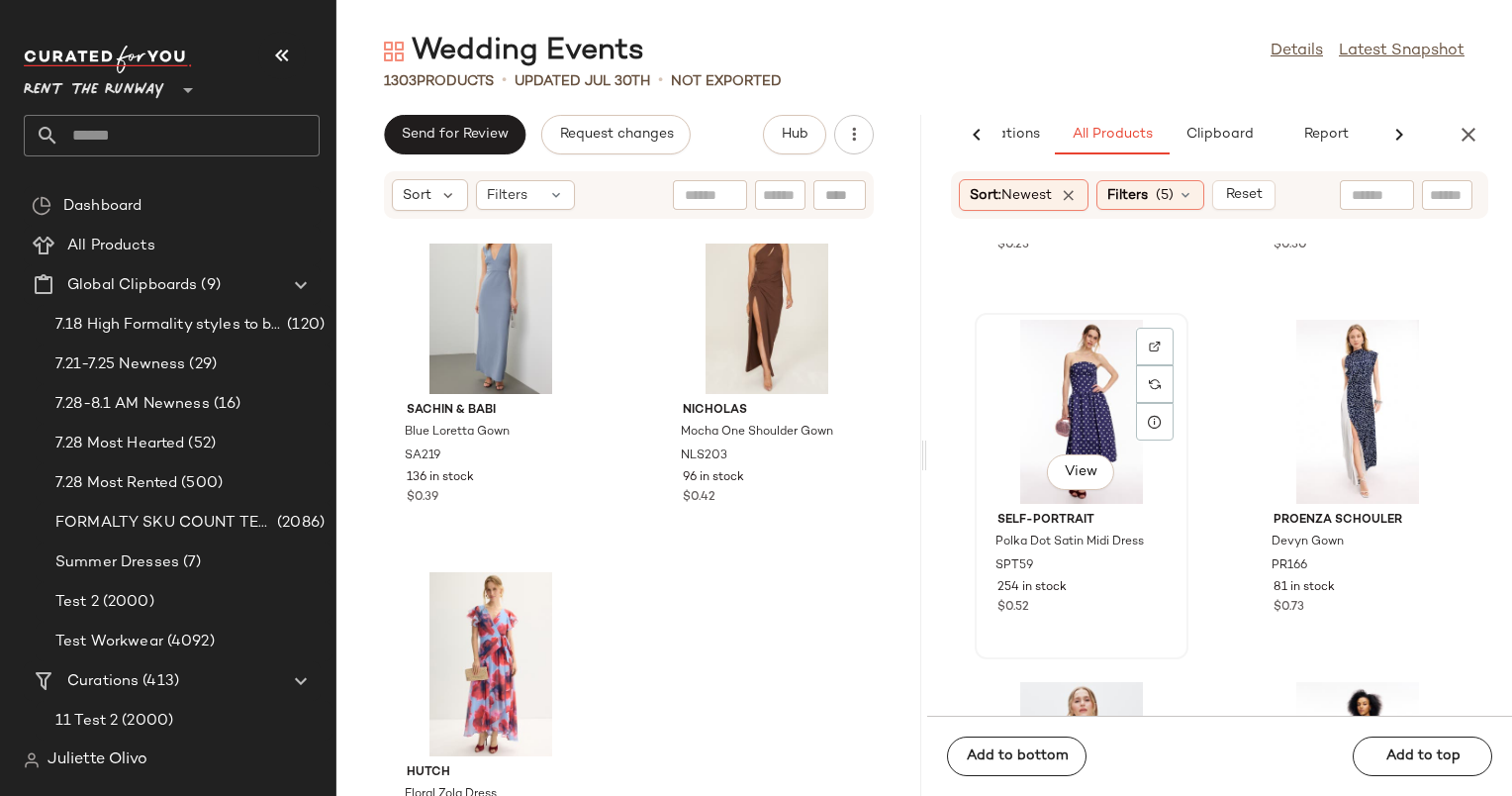 click on "View" 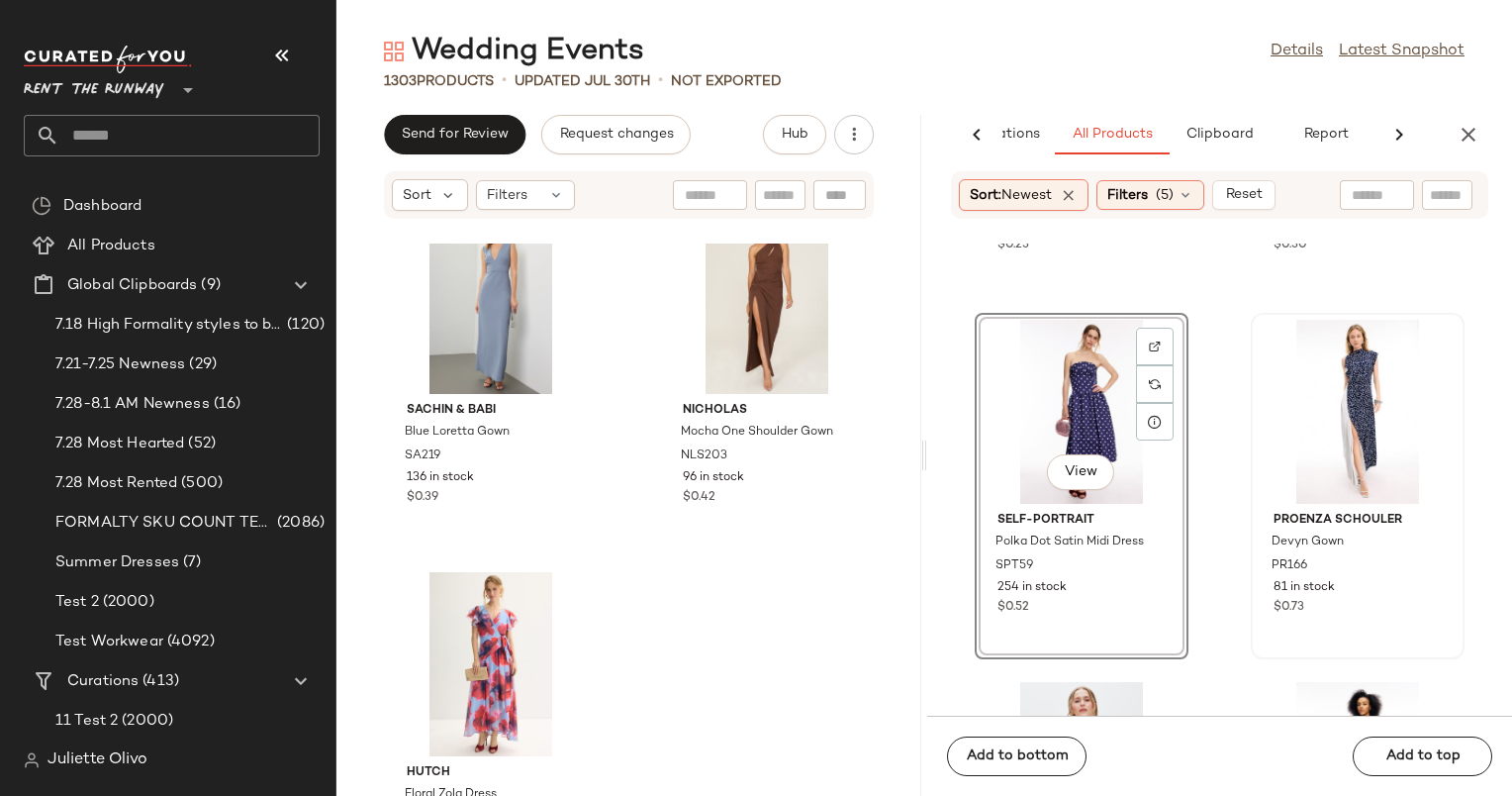 click 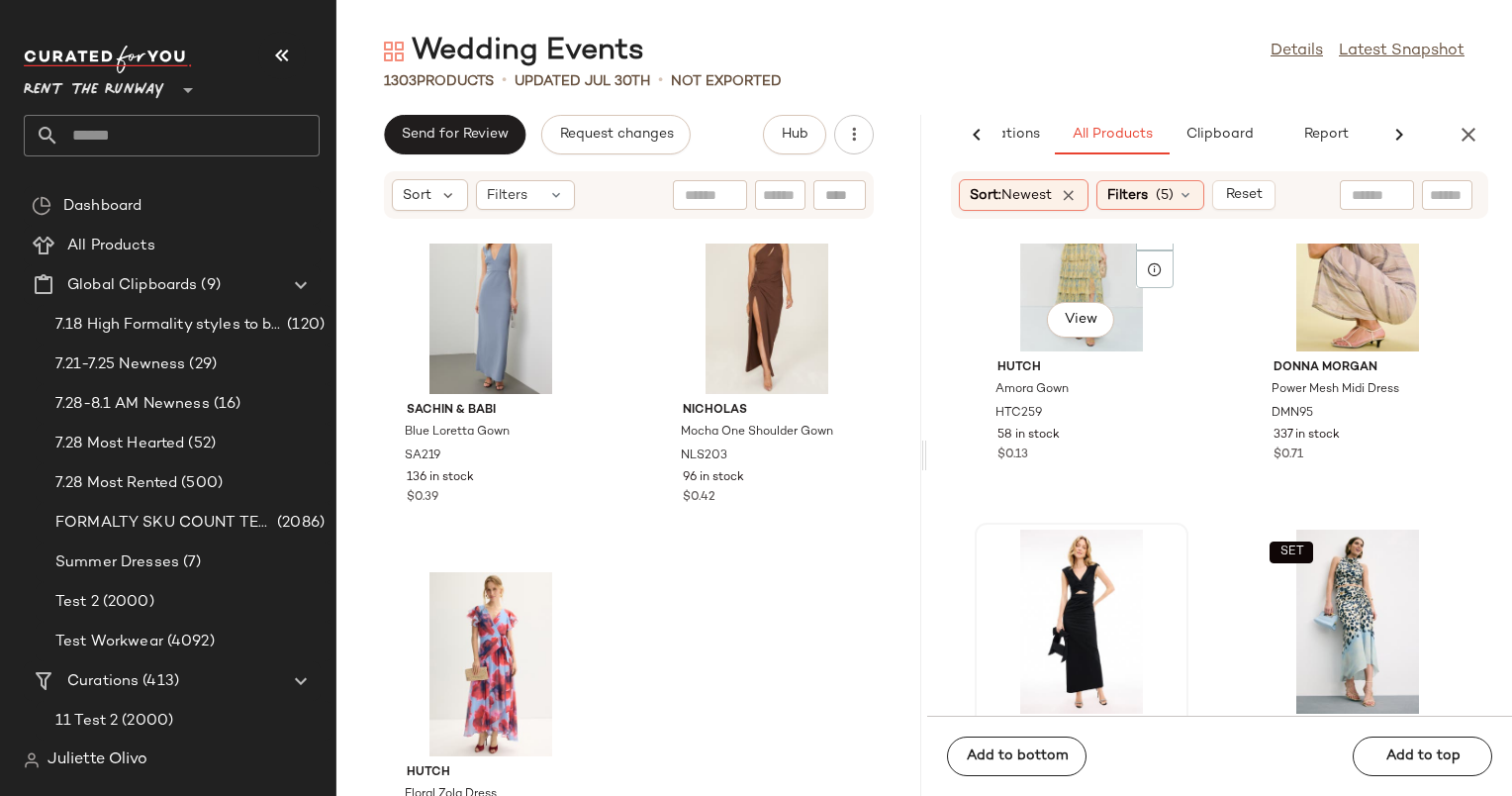 scroll, scrollTop: 13495, scrollLeft: 0, axis: vertical 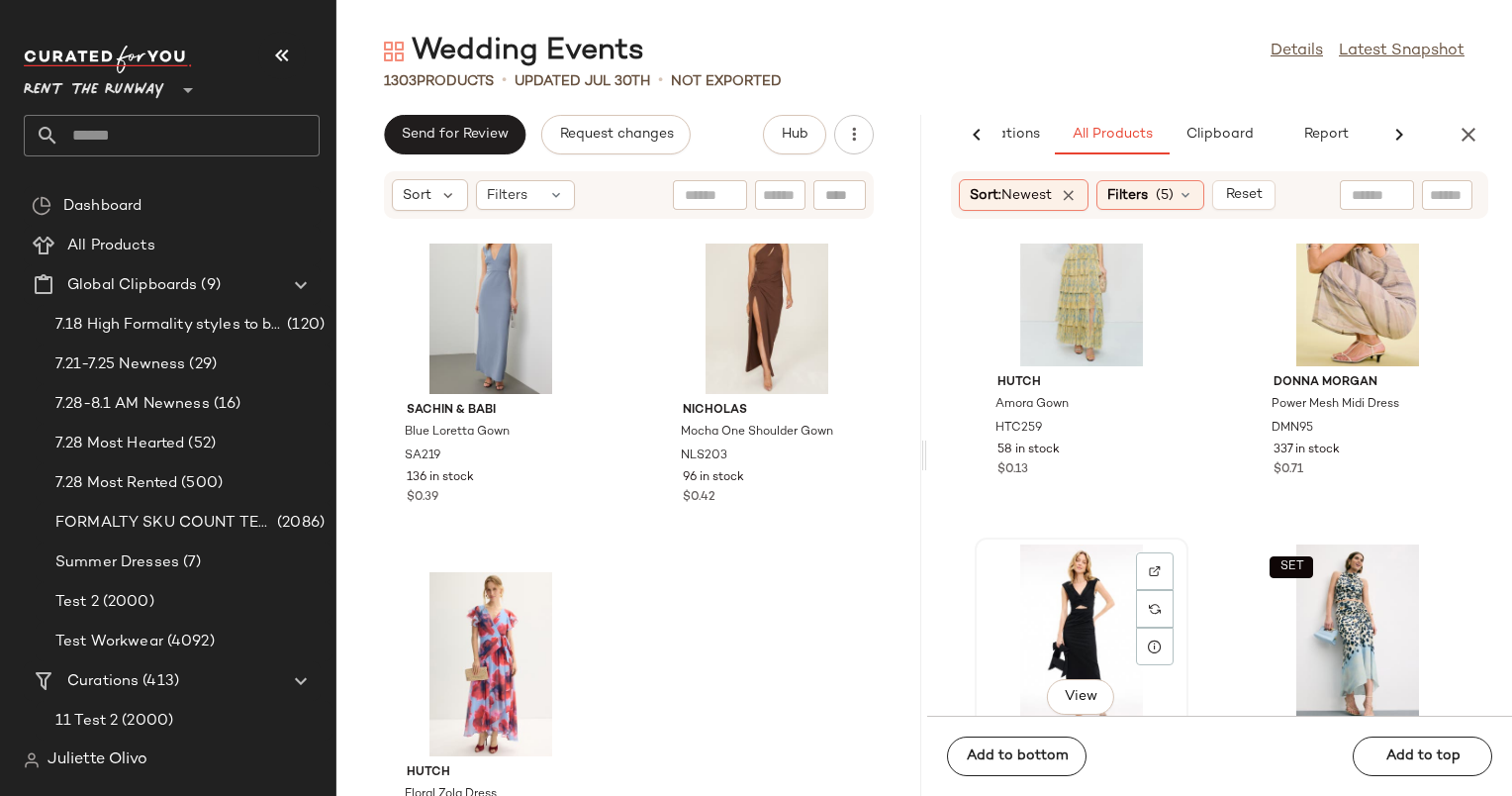 click on "View" 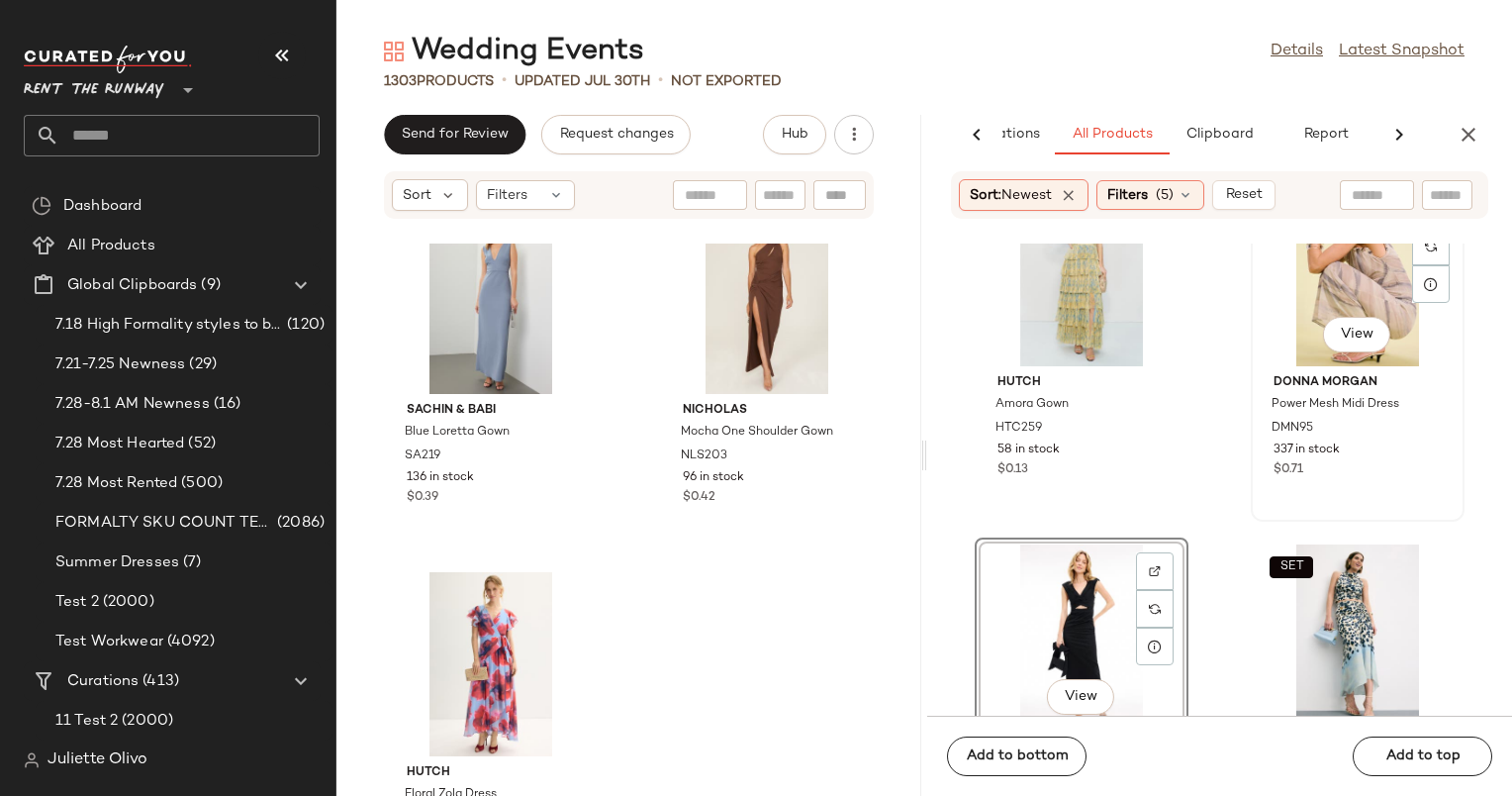 click on "Donna Morgan" at bounding box center (1358, 383) 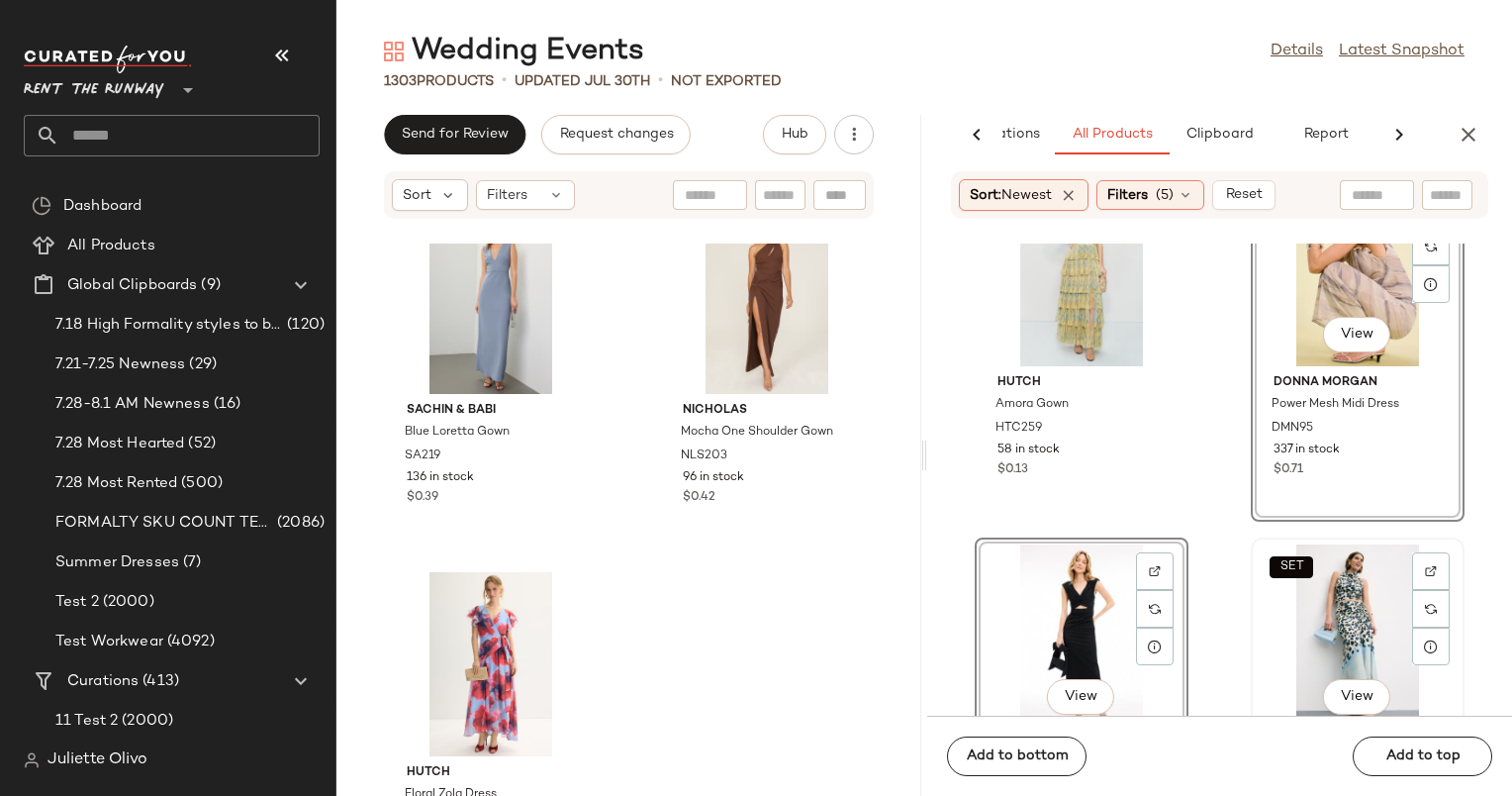 click on "SET   View" 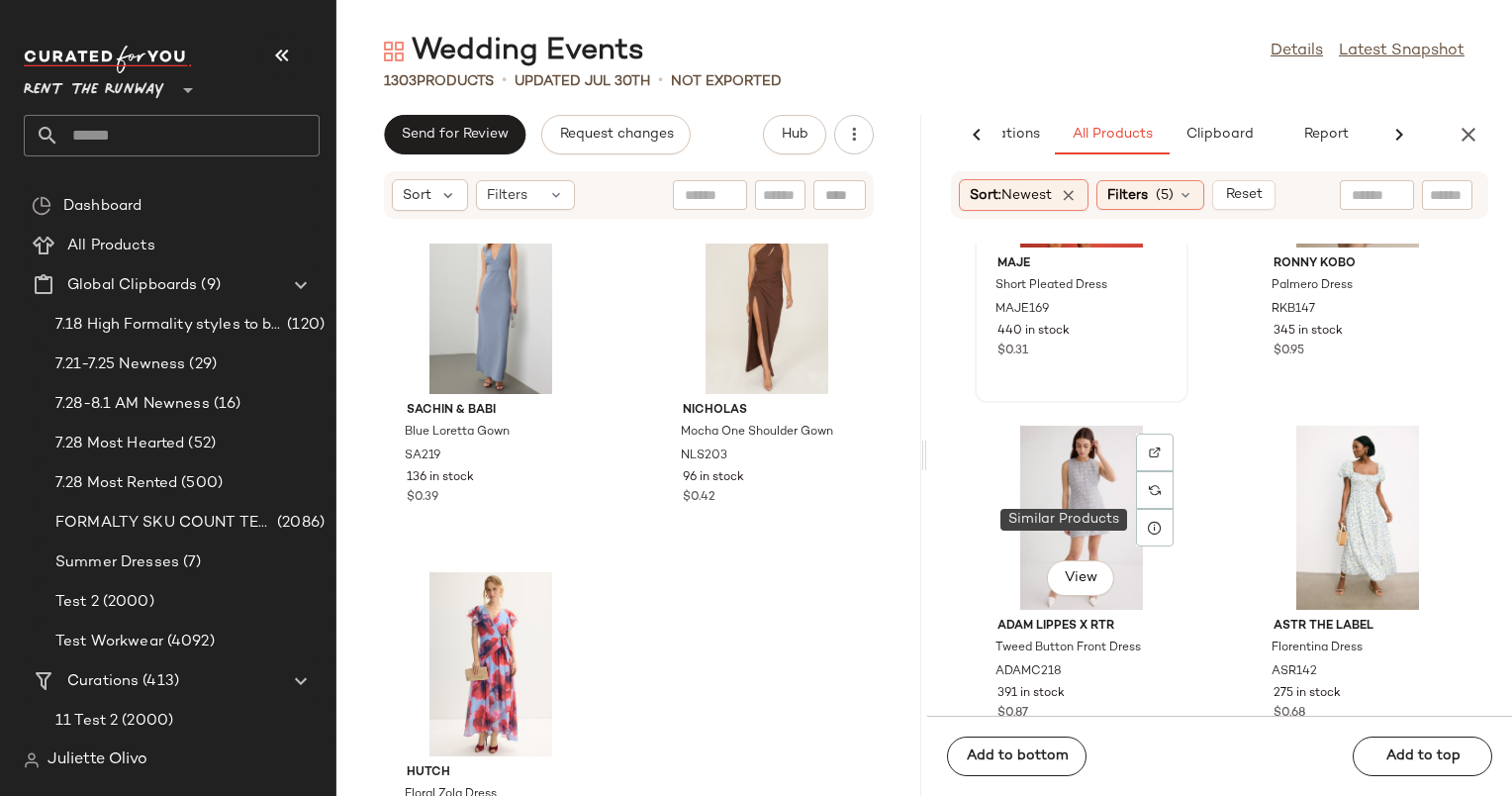 scroll, scrollTop: 14340, scrollLeft: 0, axis: vertical 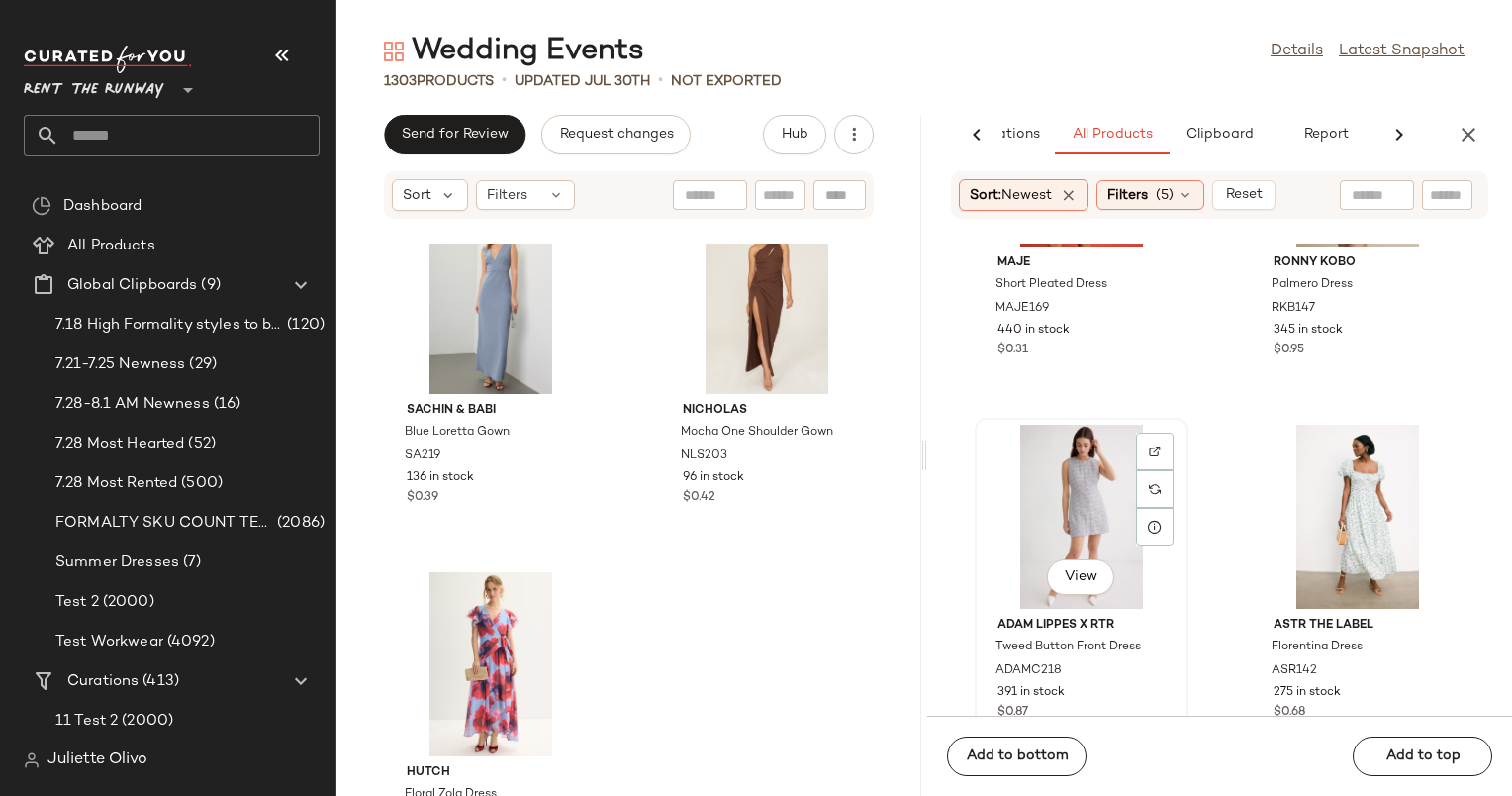 click on "View" 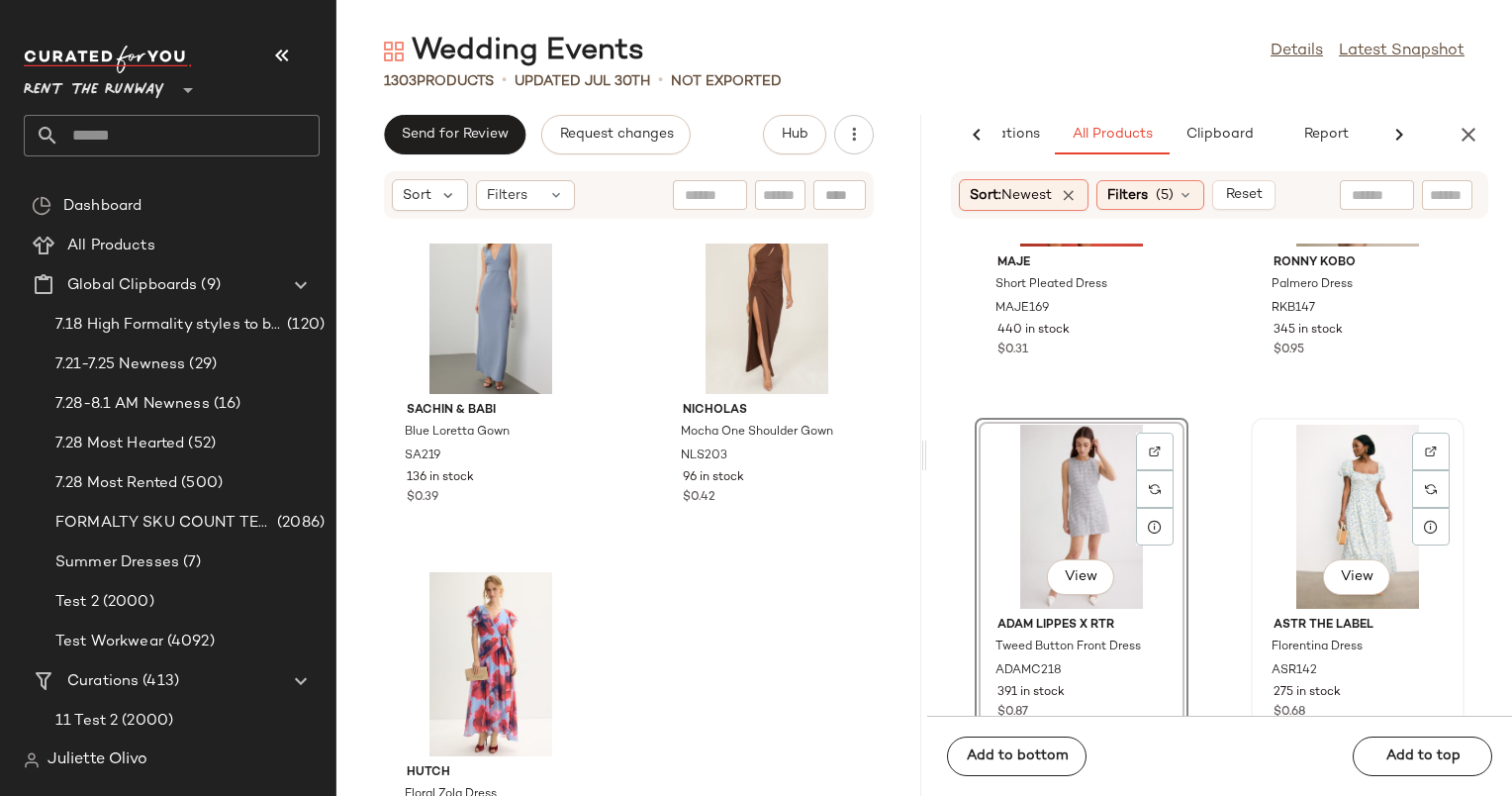 click on "View" 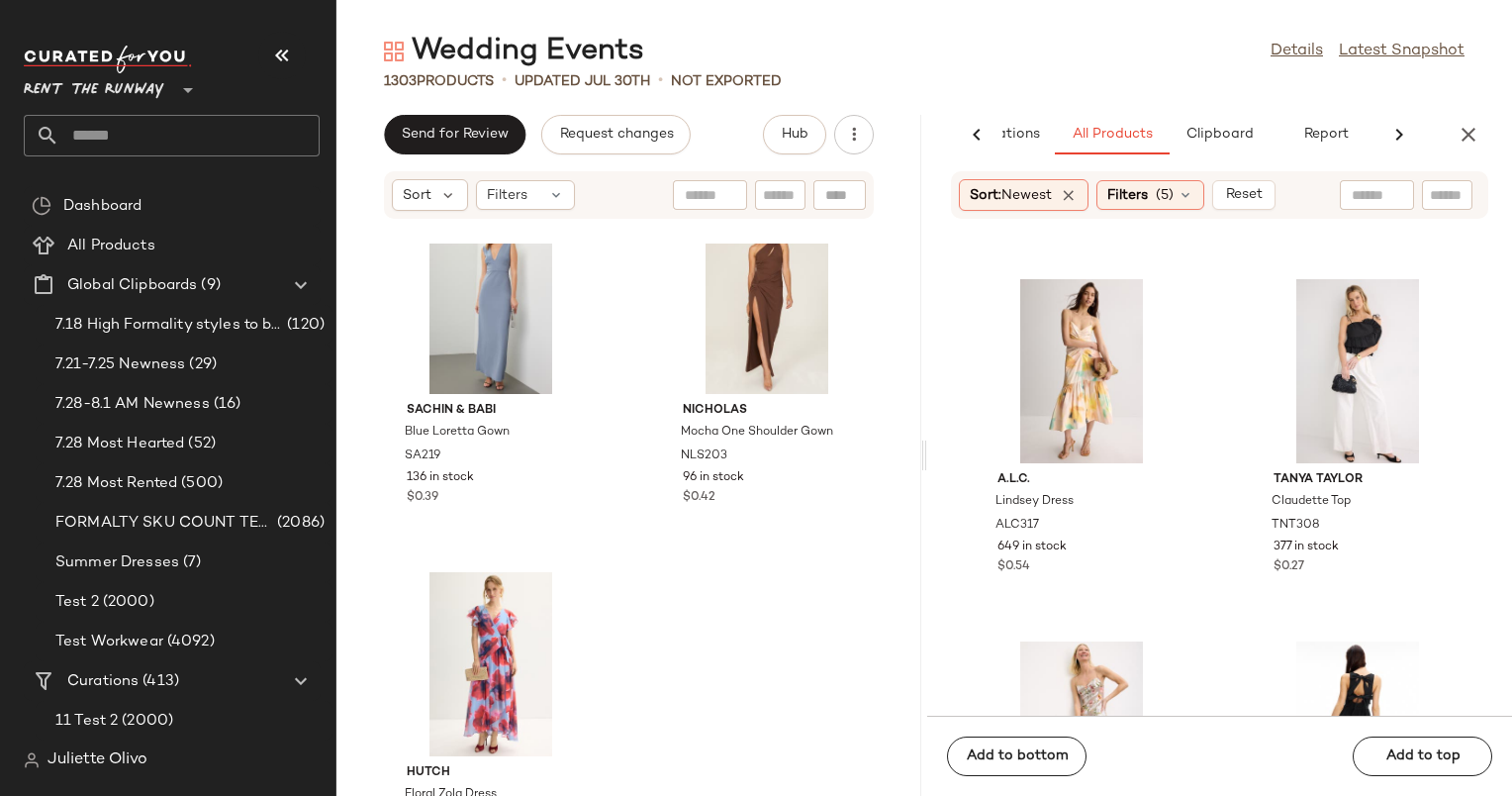 scroll, scrollTop: 15340, scrollLeft: 0, axis: vertical 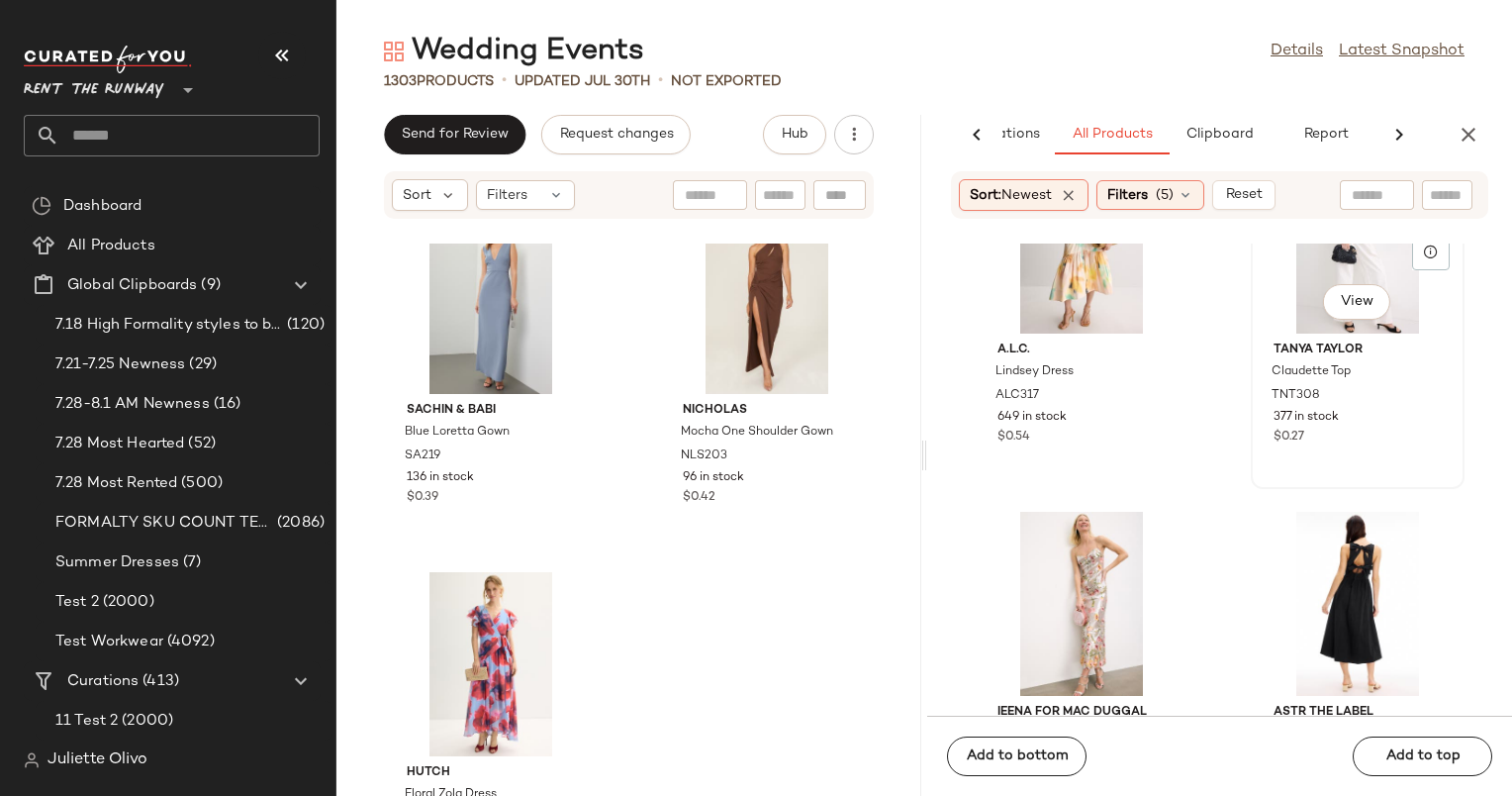 click on "Tanya Taylor Claudette Top TNT308 377 in stock $0.27" at bounding box center (1358, 391) 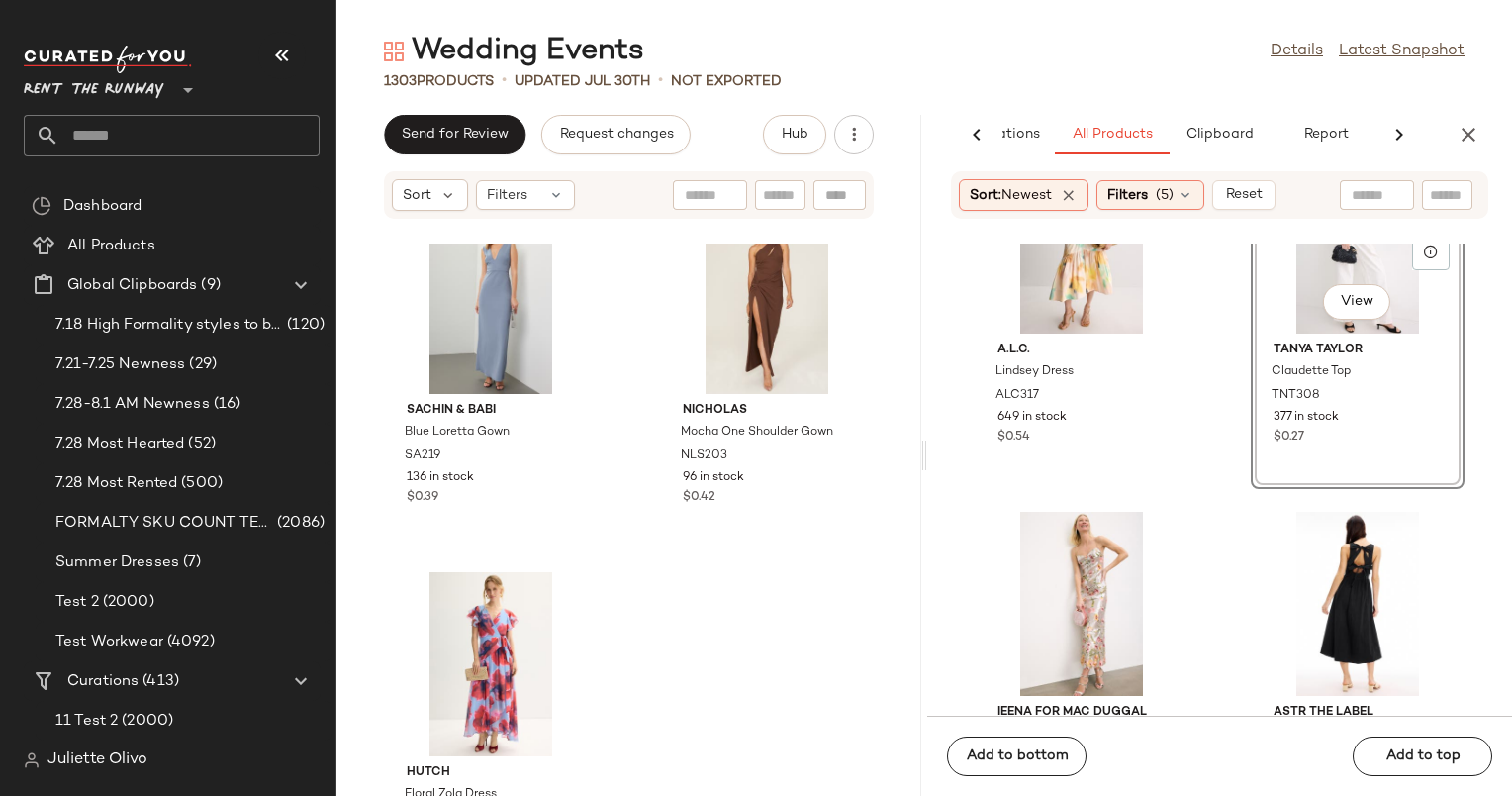 scroll, scrollTop: 15726, scrollLeft: 0, axis: vertical 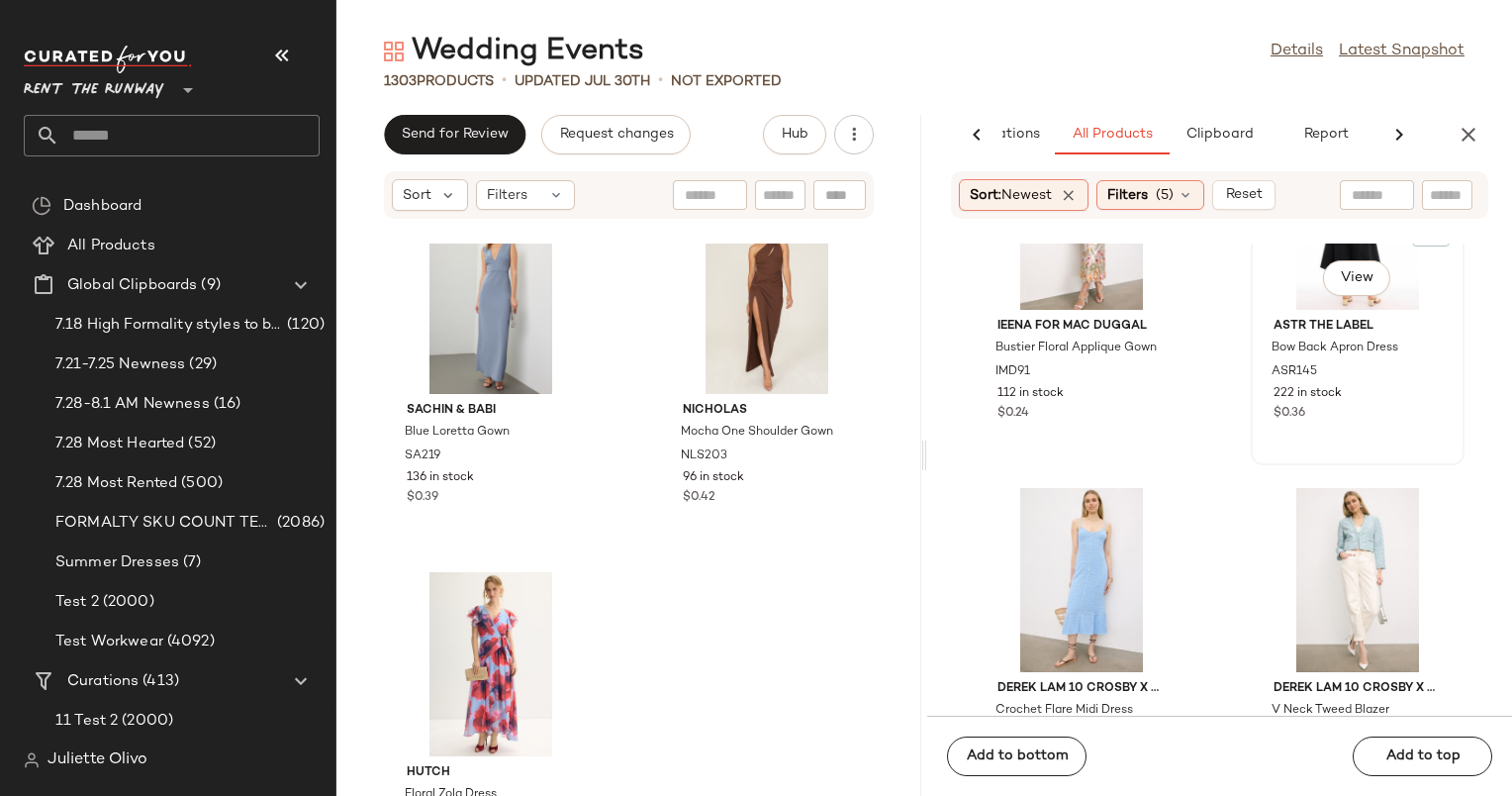 click on "View ASTR the Label Bow Back Apron Dress ASR145 222 in stock $0.36" at bounding box center (1358, 292) 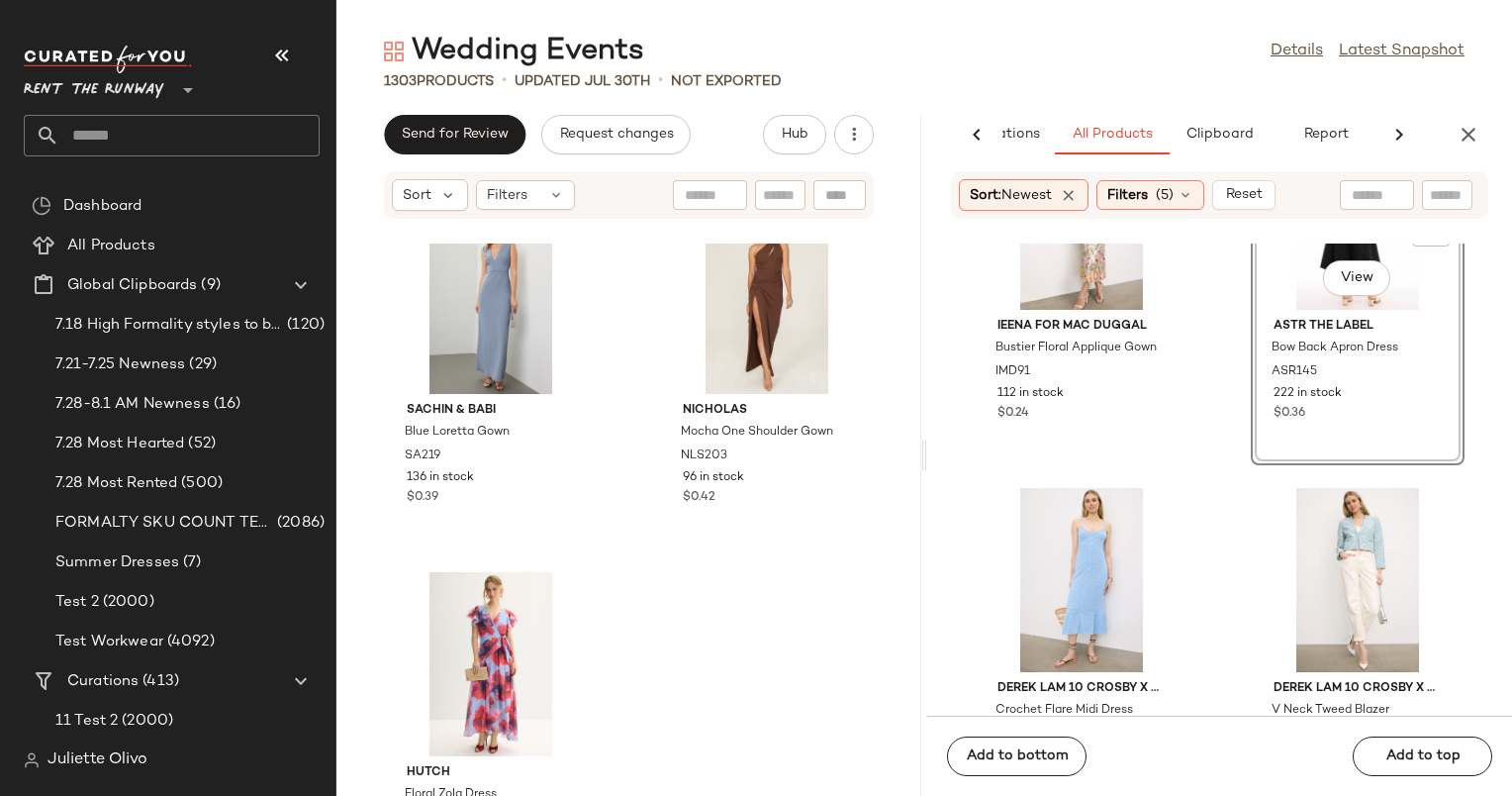 click on "View ASTR the Label Bow Back Apron Dress ASR145 222 in stock $0.36" 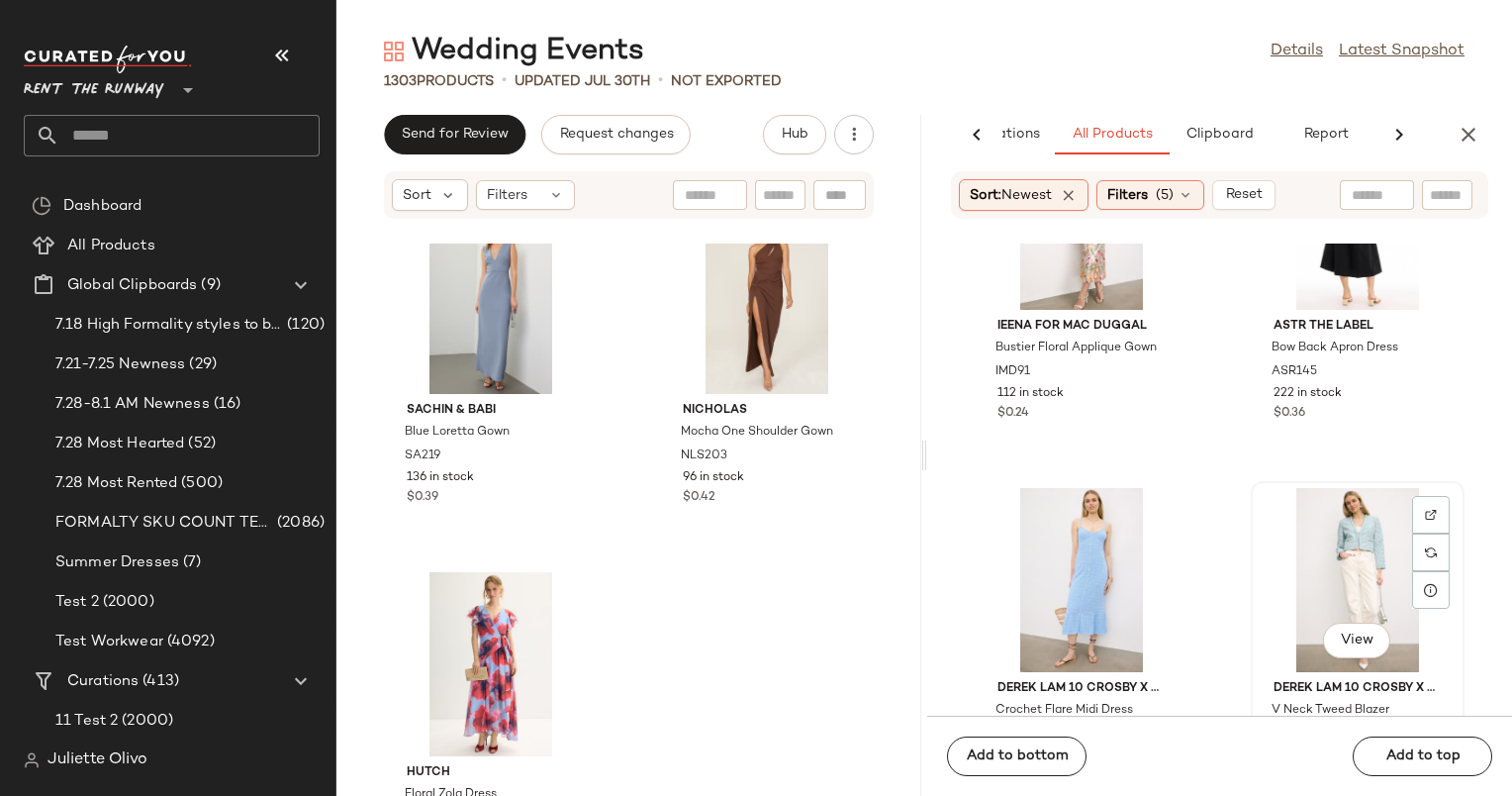 click on "View" 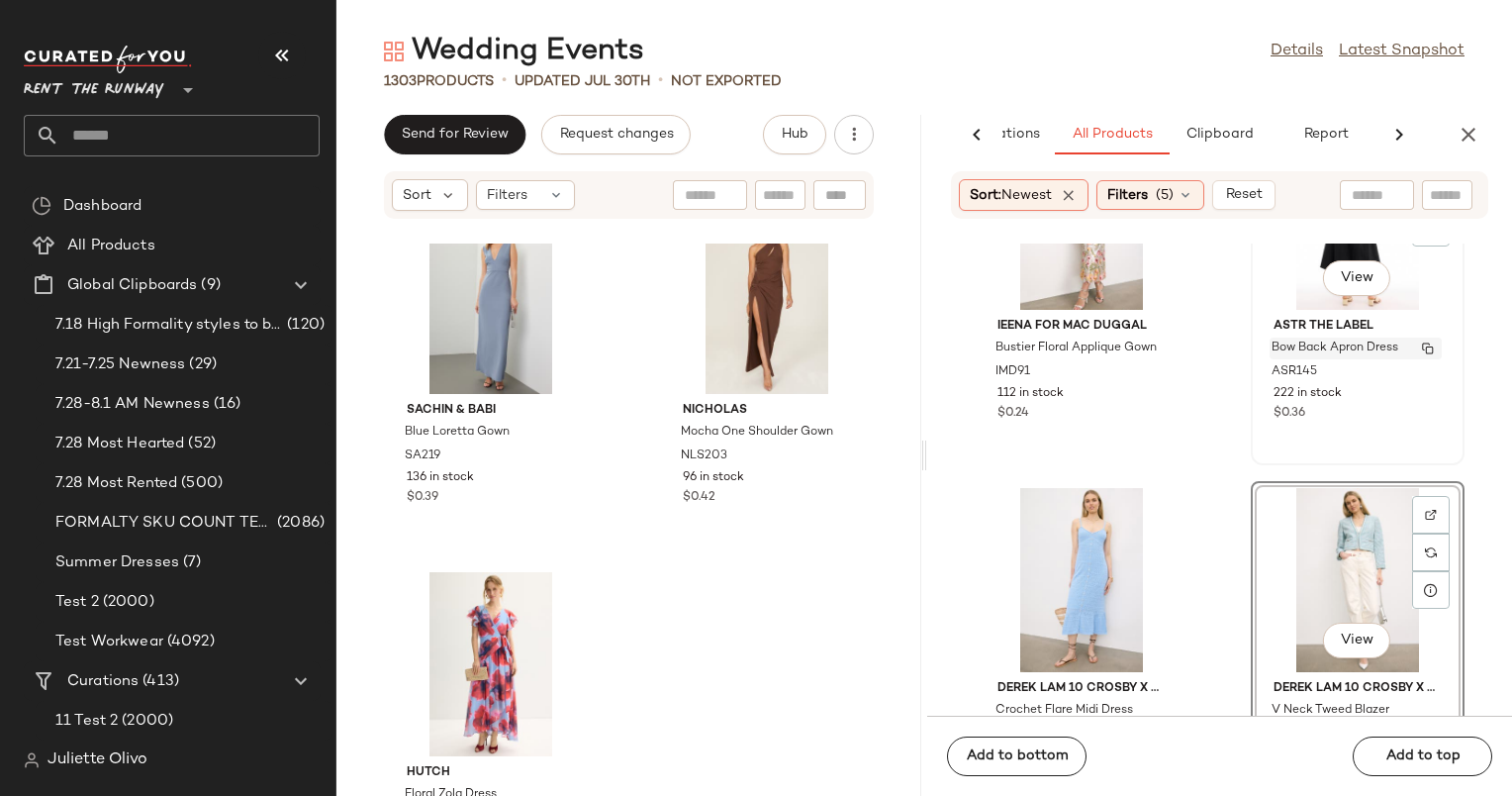 click on "Bow Back Apron Dress" at bounding box center [1335, 348] 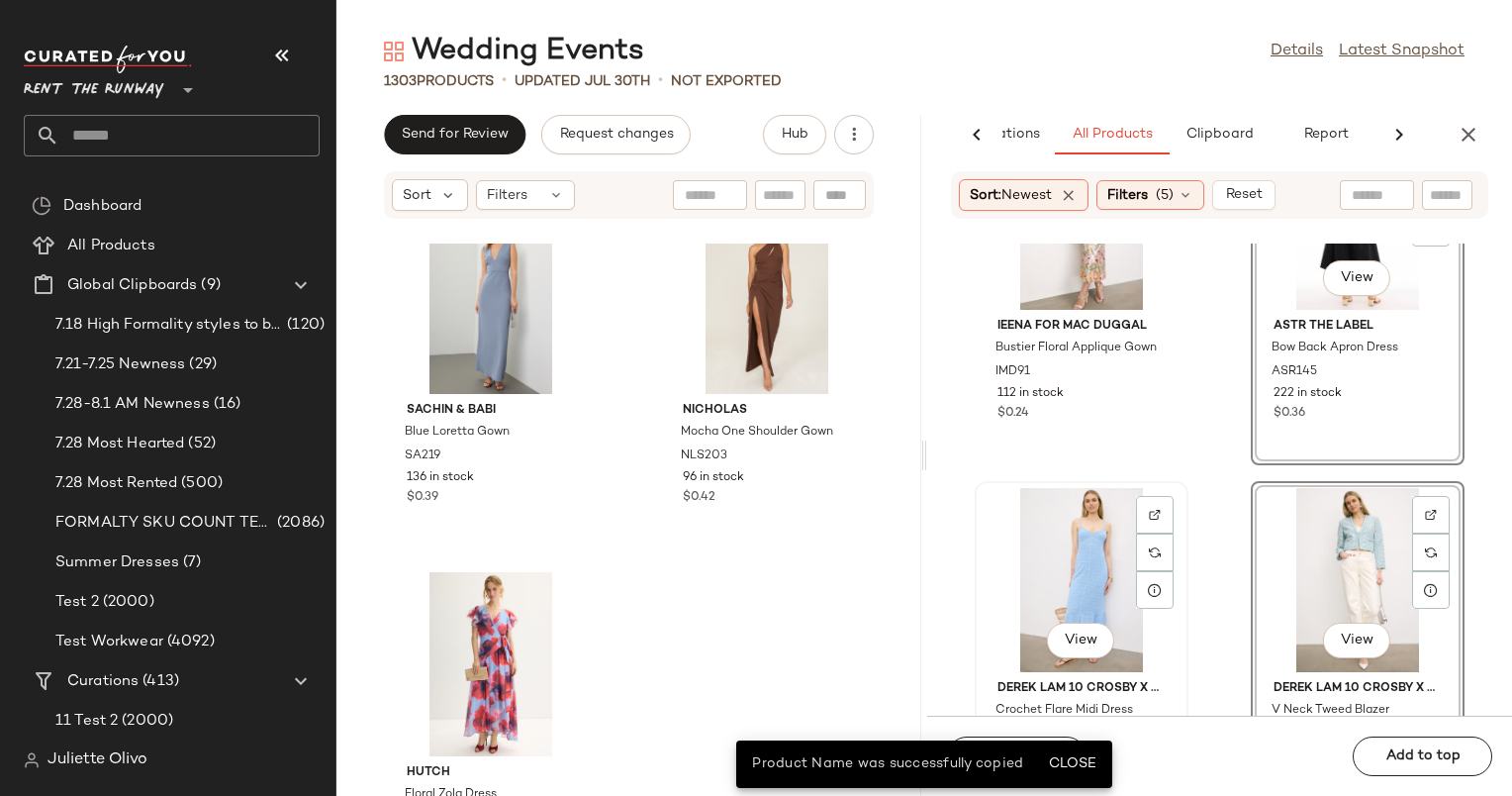 click on "View" 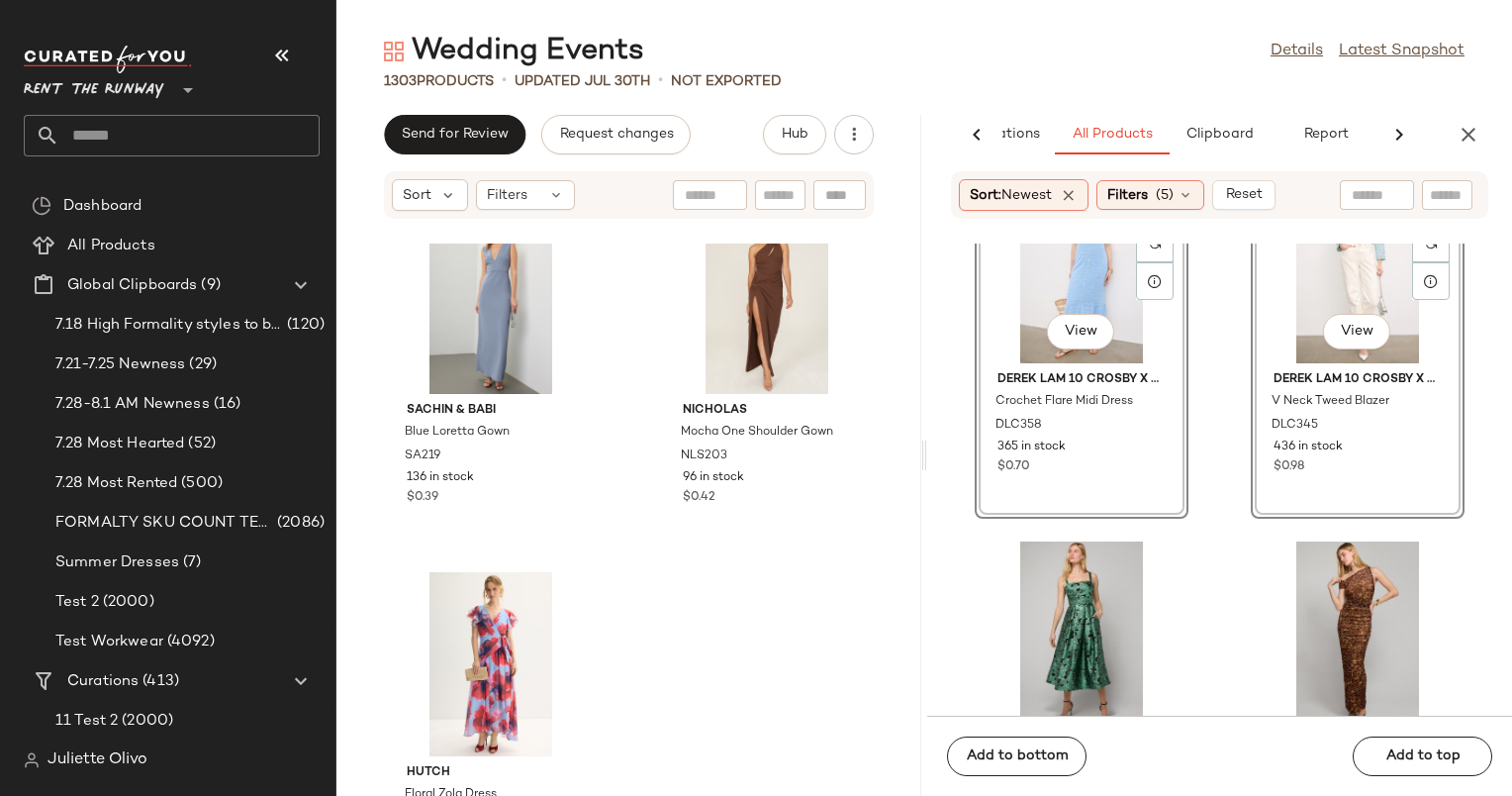 scroll, scrollTop: 16033, scrollLeft: 0, axis: vertical 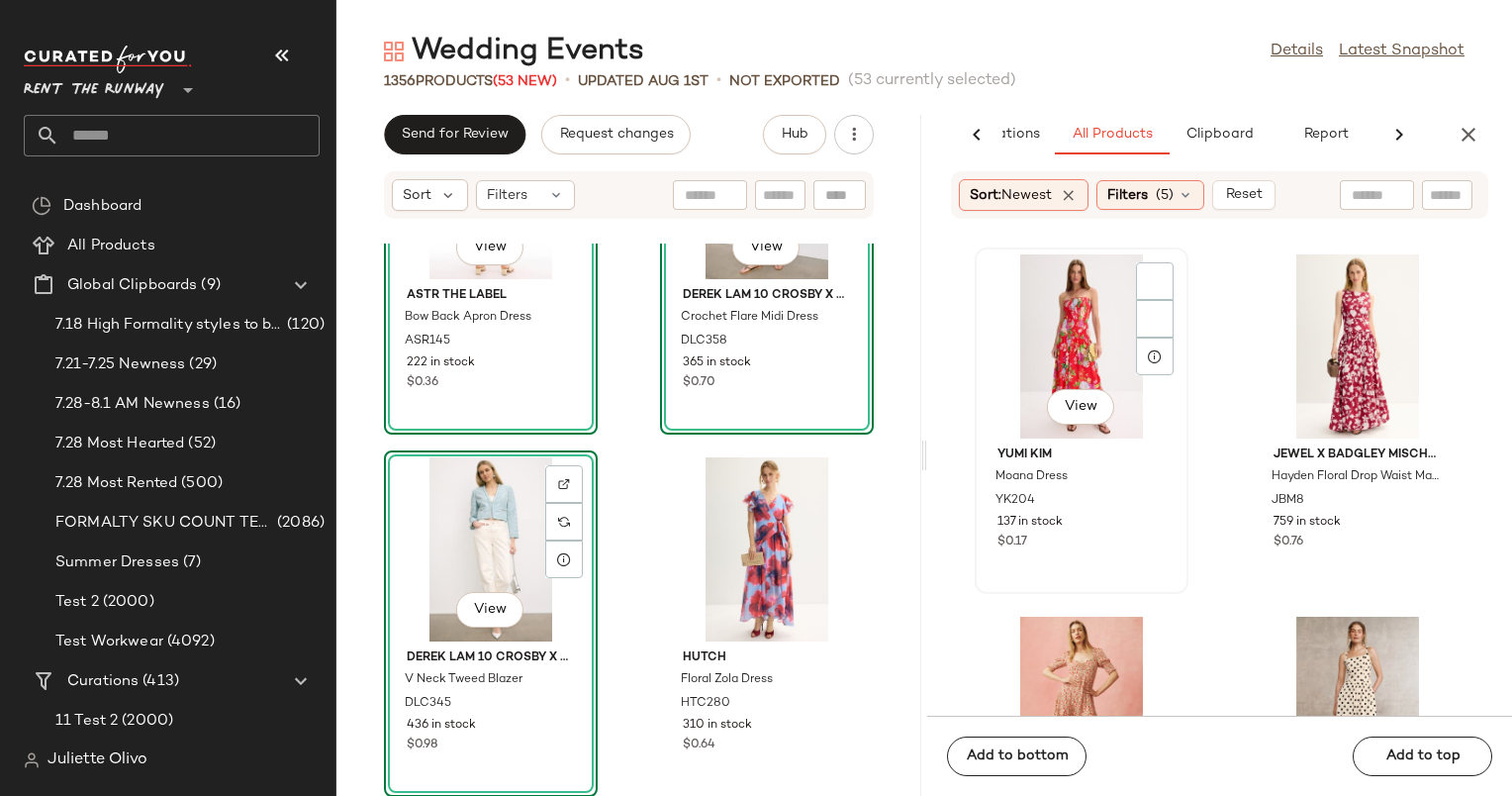 click on "View" 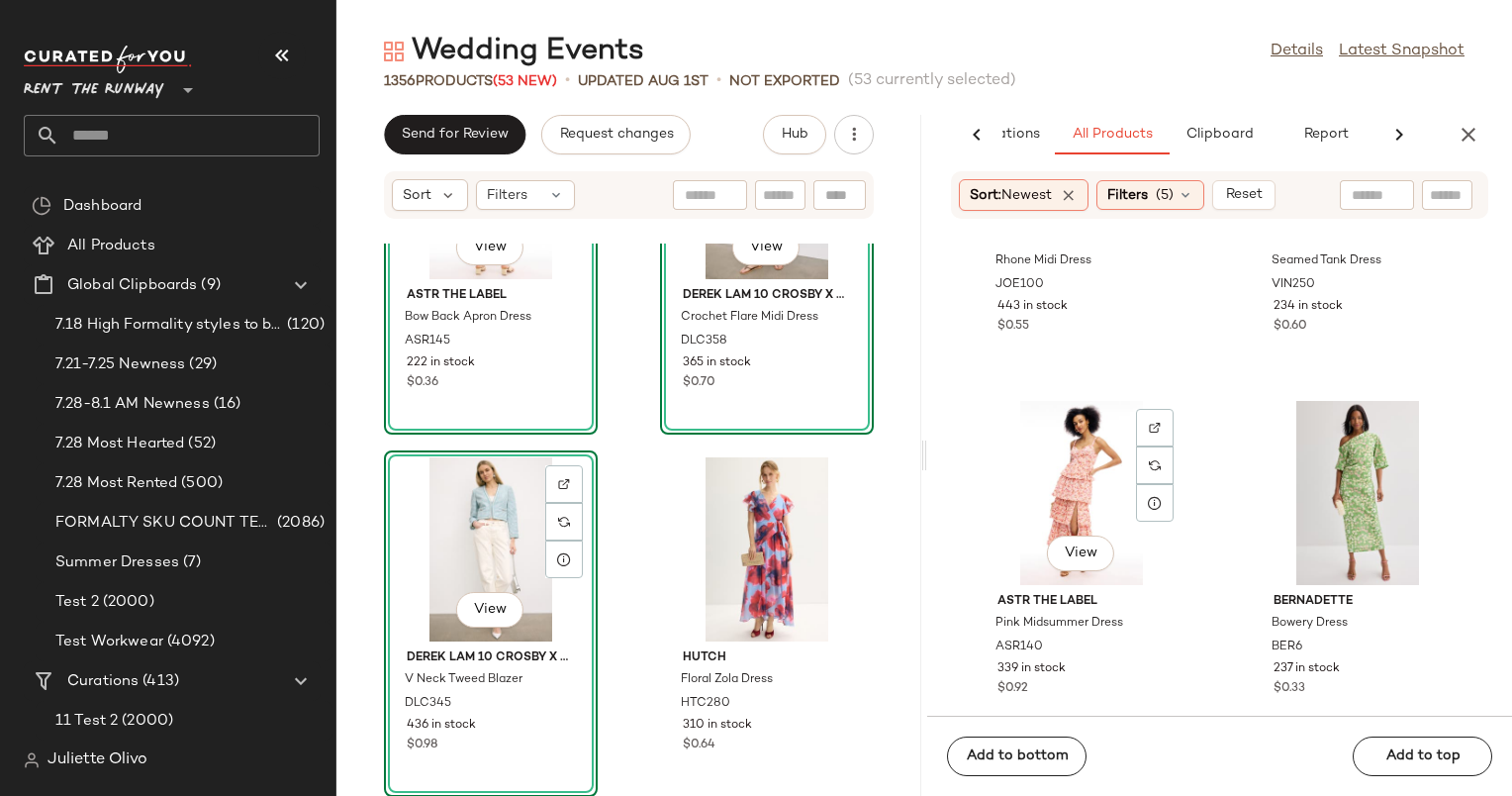 scroll, scrollTop: 3132, scrollLeft: 0, axis: vertical 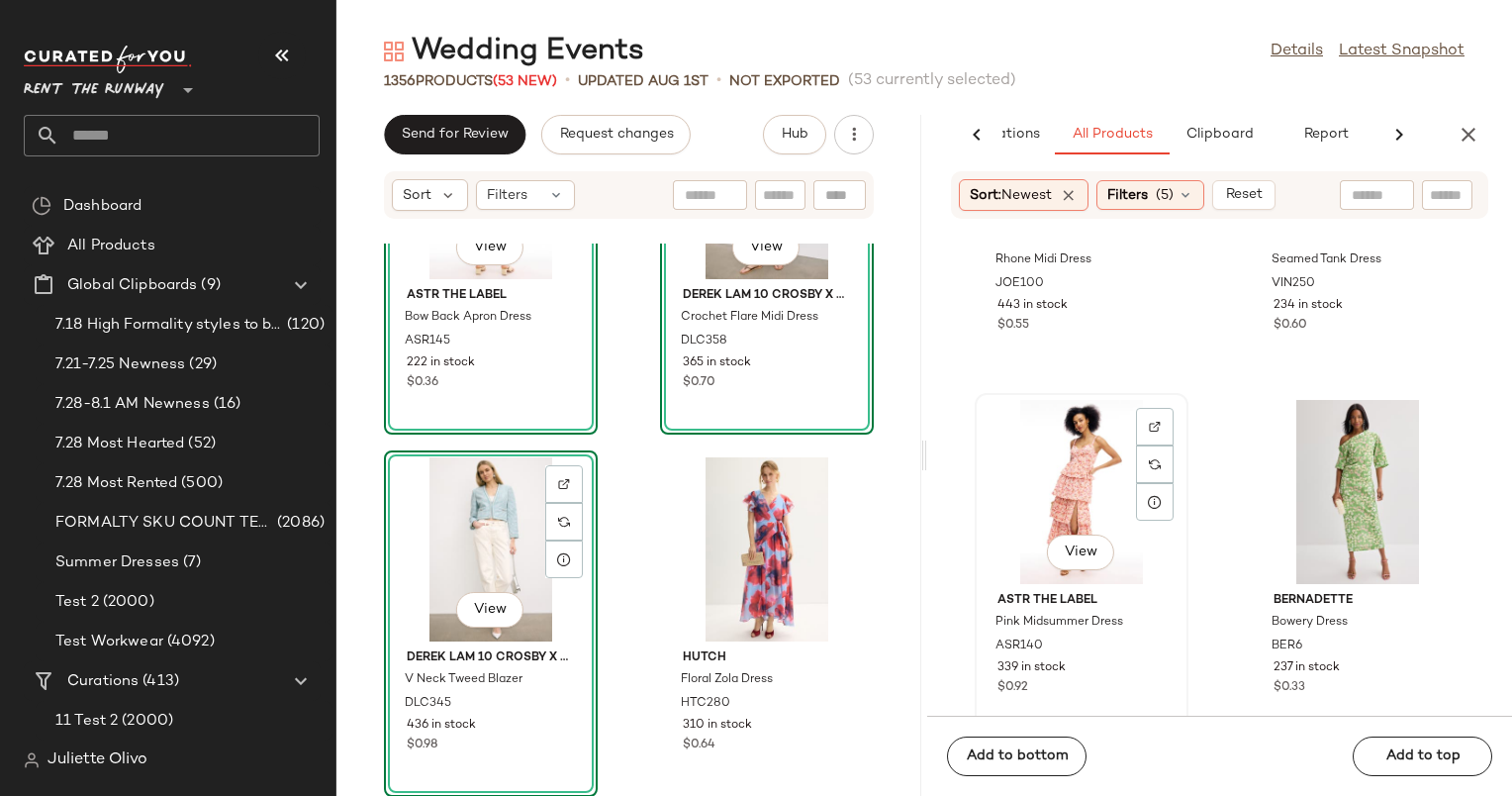 click on "View" 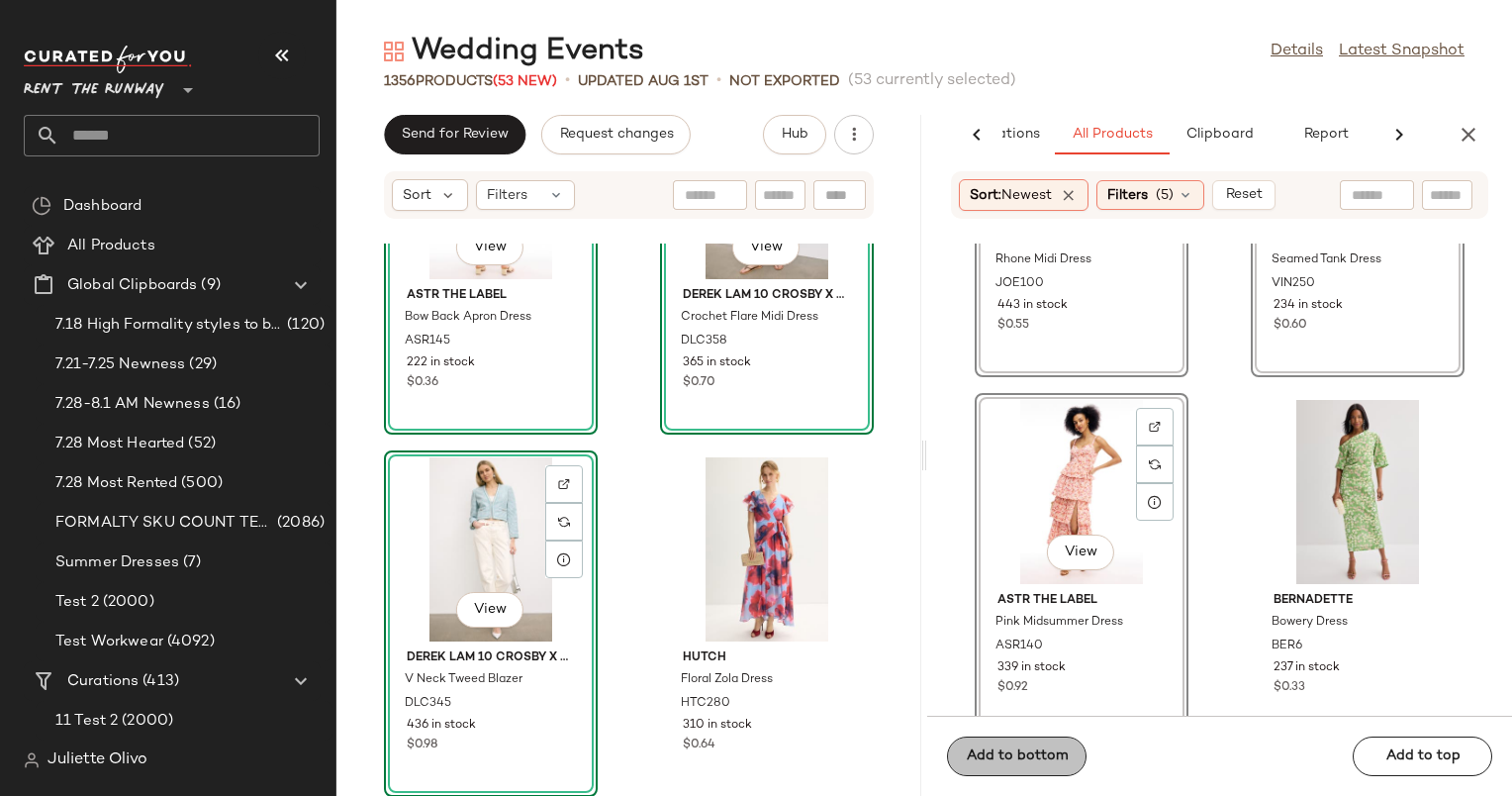 click on "Add to bottom" at bounding box center (1016, 756) 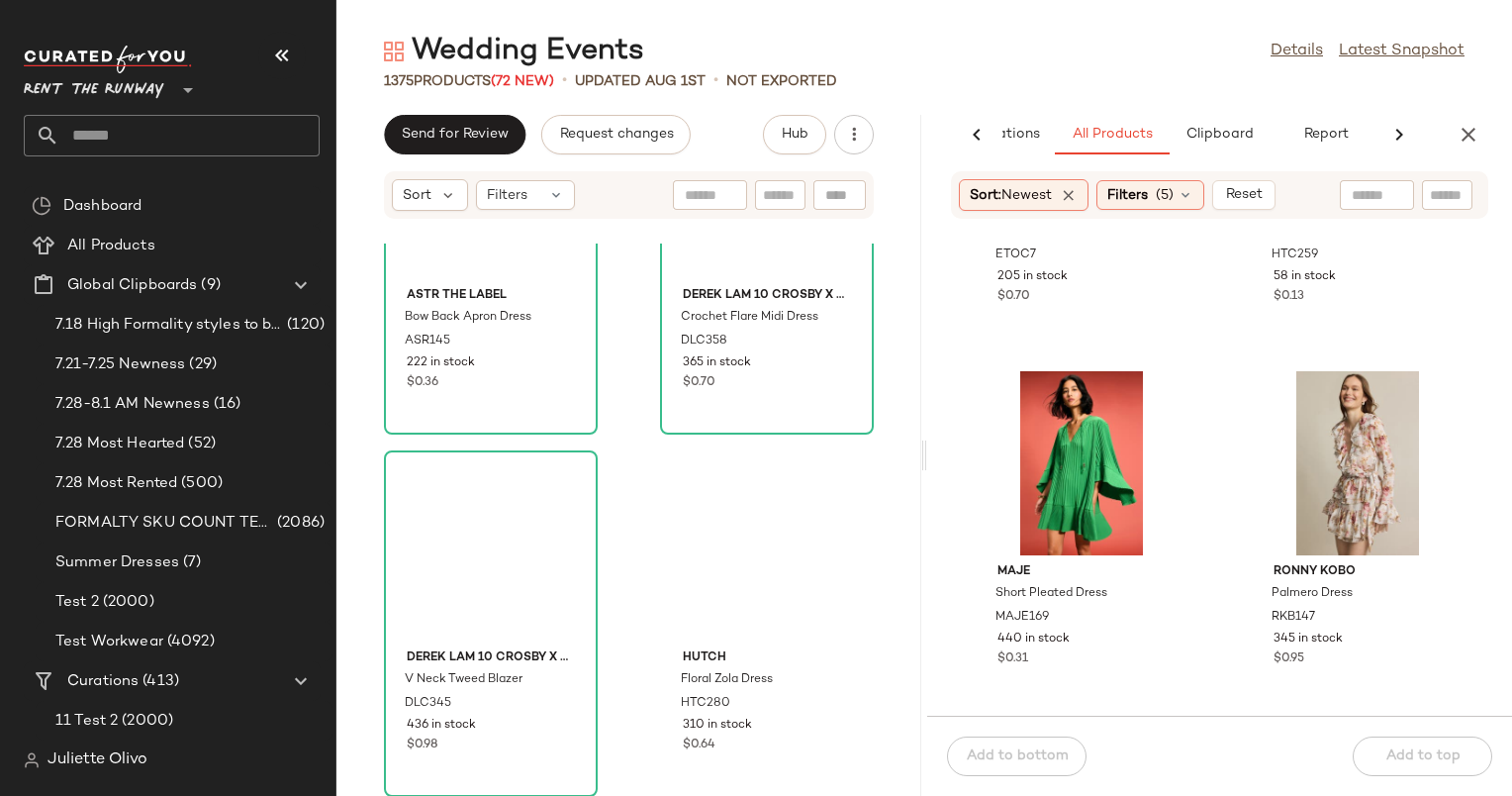 scroll, scrollTop: 0, scrollLeft: 0, axis: both 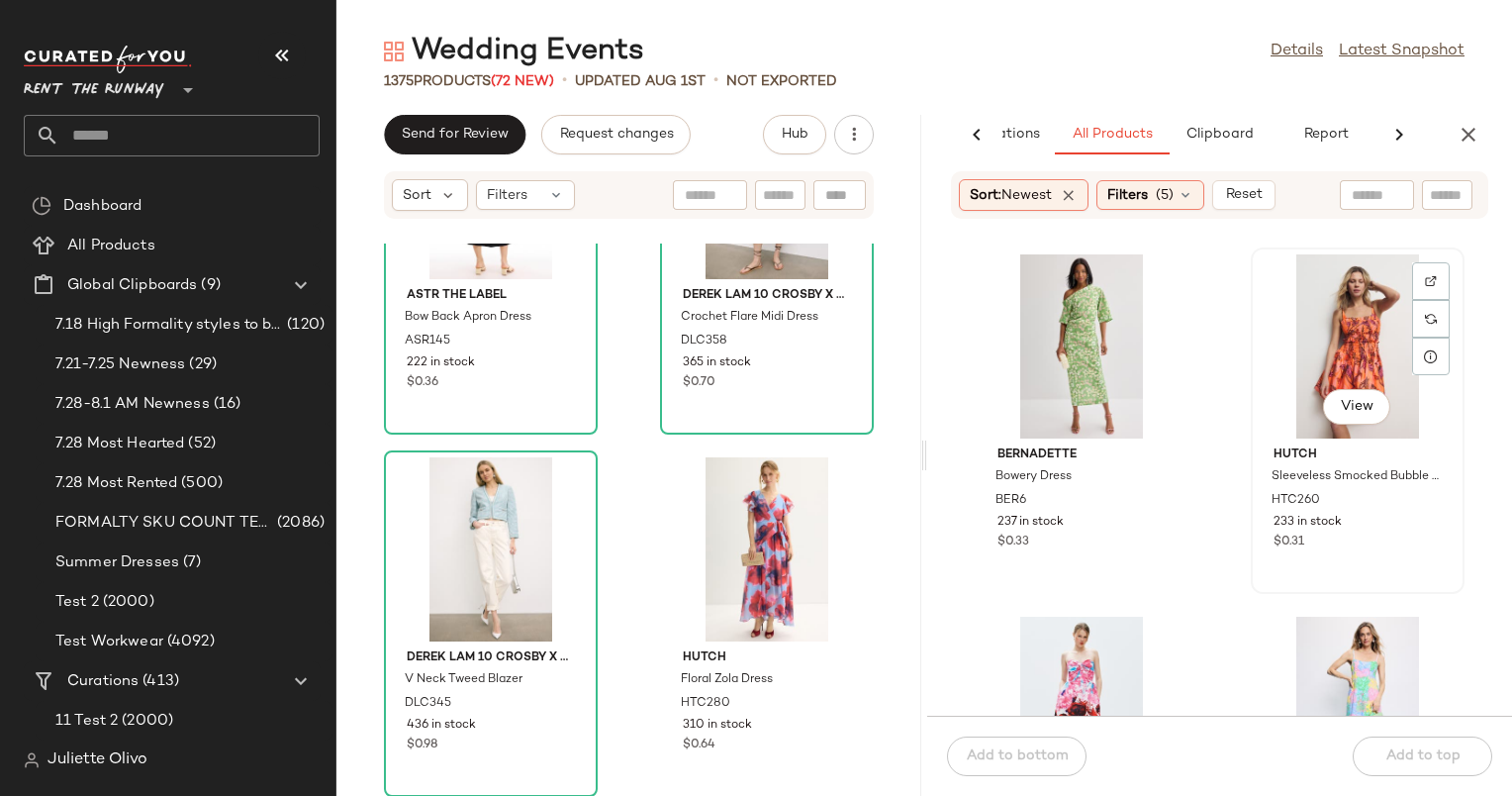click on "View" 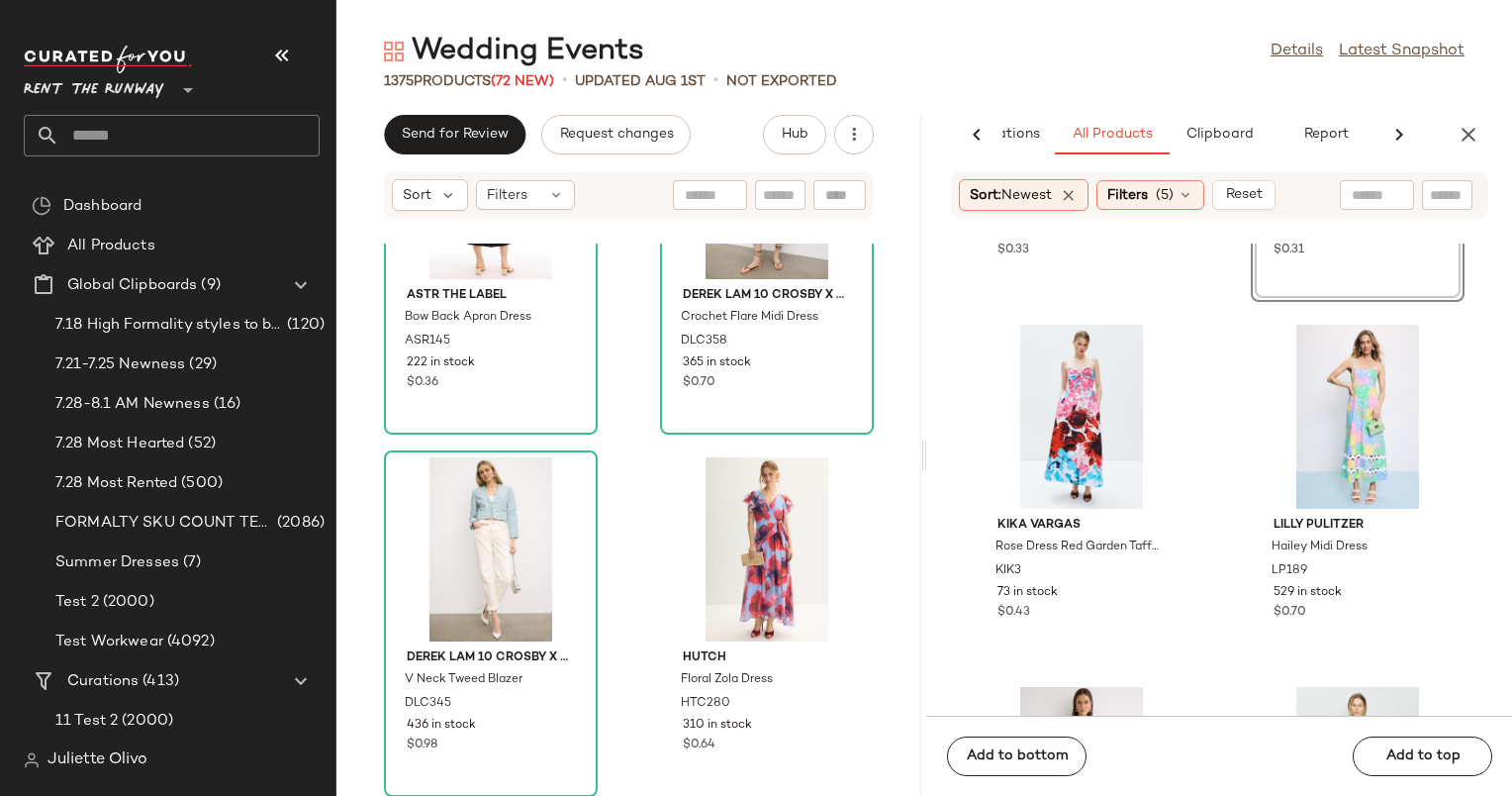 scroll, scrollTop: 323, scrollLeft: 0, axis: vertical 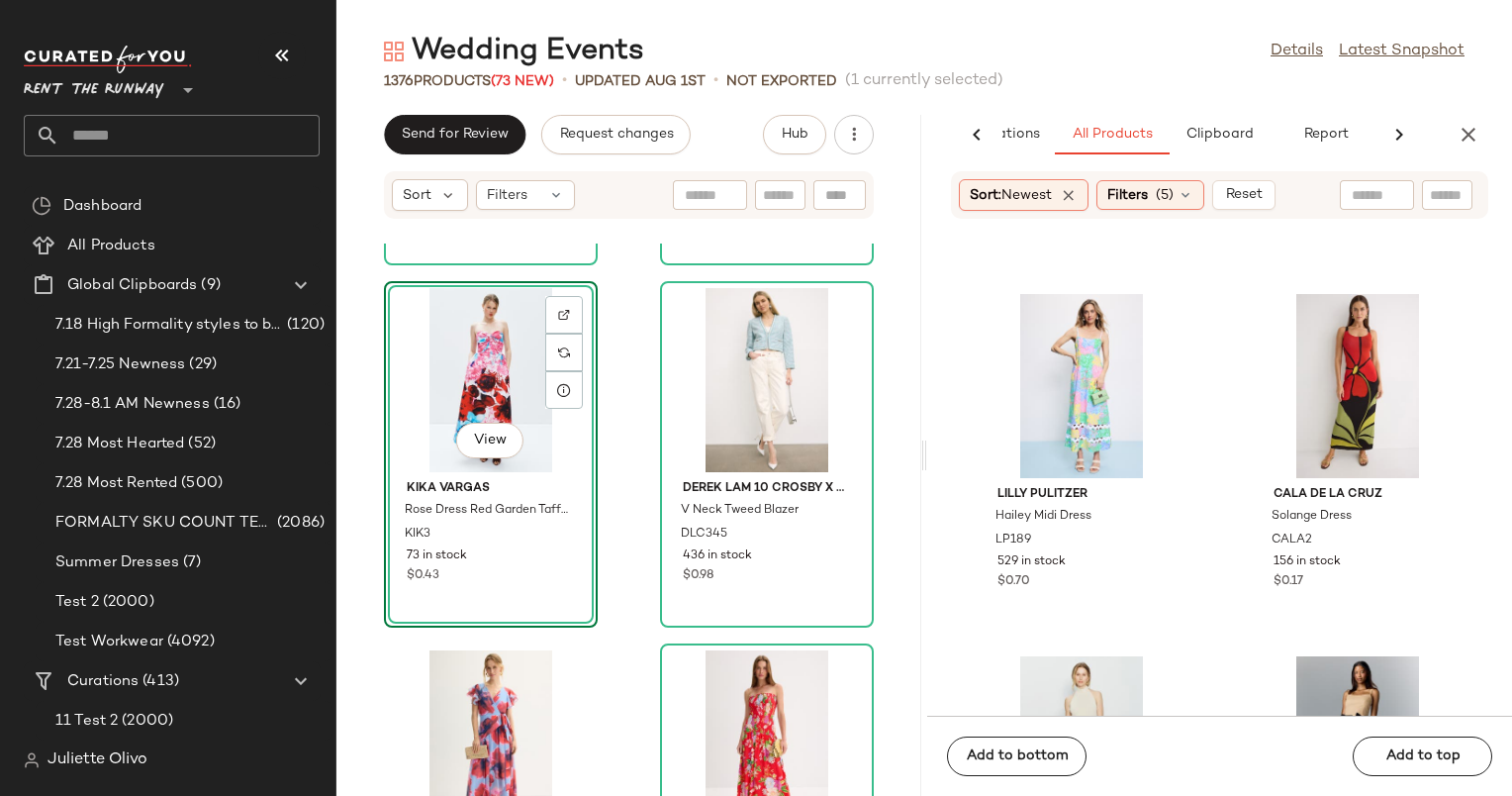 click on "ASTR the Label Bow Back Apron Dress ASR145 222 in stock $0.36 Derek Lam 10 Crosby x RTR Crochet Flare Midi Dress DLC358 365 in stock $0.70 View Kika Vargas Rose Dress Red Garden Taffeta KIK3 73 in stock $0.43 Derek Lam 10 Crosby x RTR V Neck Tweed Blazer DLC345 436 in stock $0.98 Hutch Floral Zola Dress HTC280 310 in stock $0.64 YUMI KIM Moana Dress YK204 137 in stock $0.17 Jewel x Badgley Mischka Hayden Floral Drop Waist Maxi Dress JBM8 759 in stock $0.76 Rixo x RTR Albertine Midi Dress RIXC2 383 in stock $0.65" 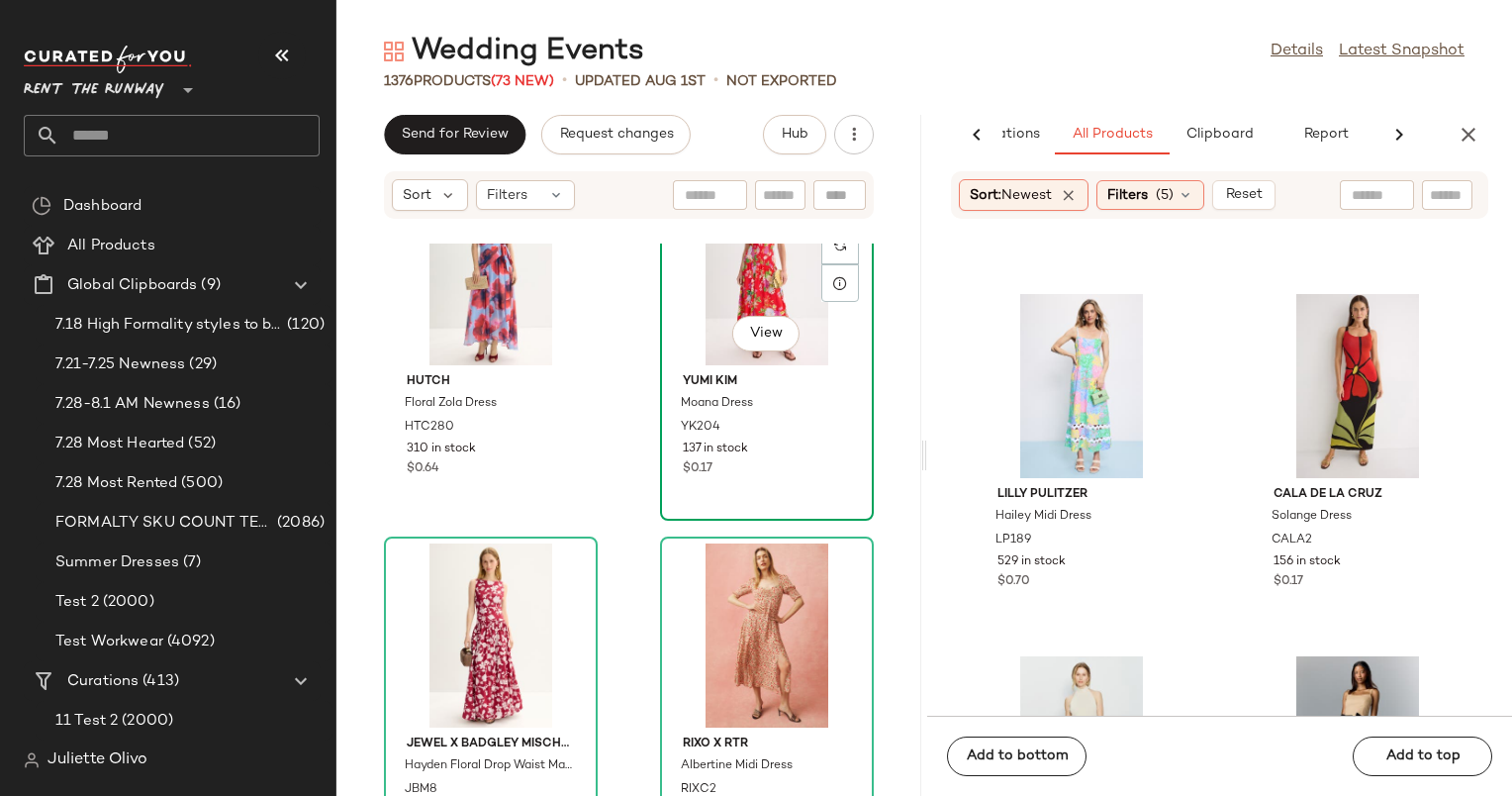 scroll, scrollTop: 245770, scrollLeft: 0, axis: vertical 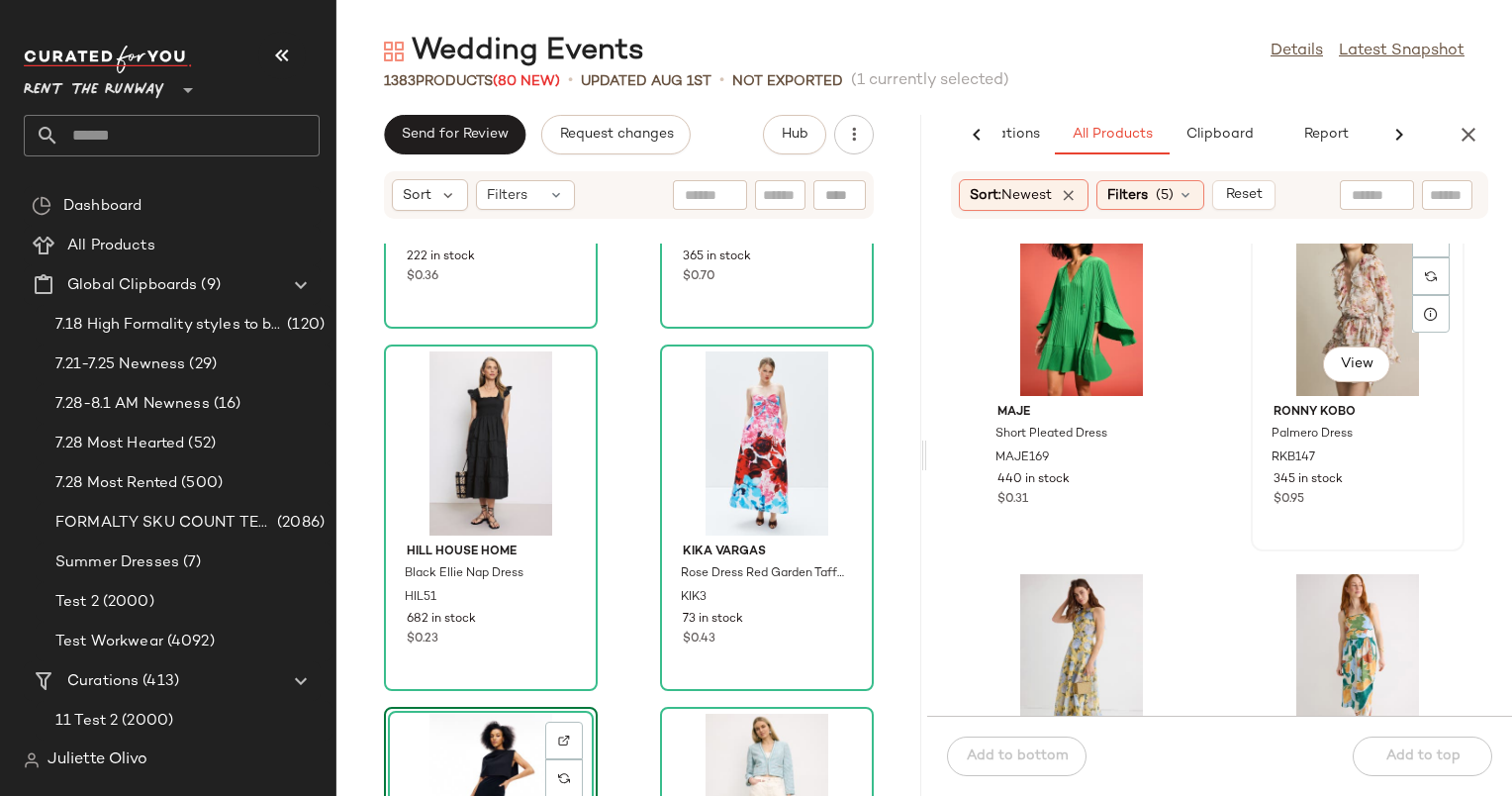 click on "View" 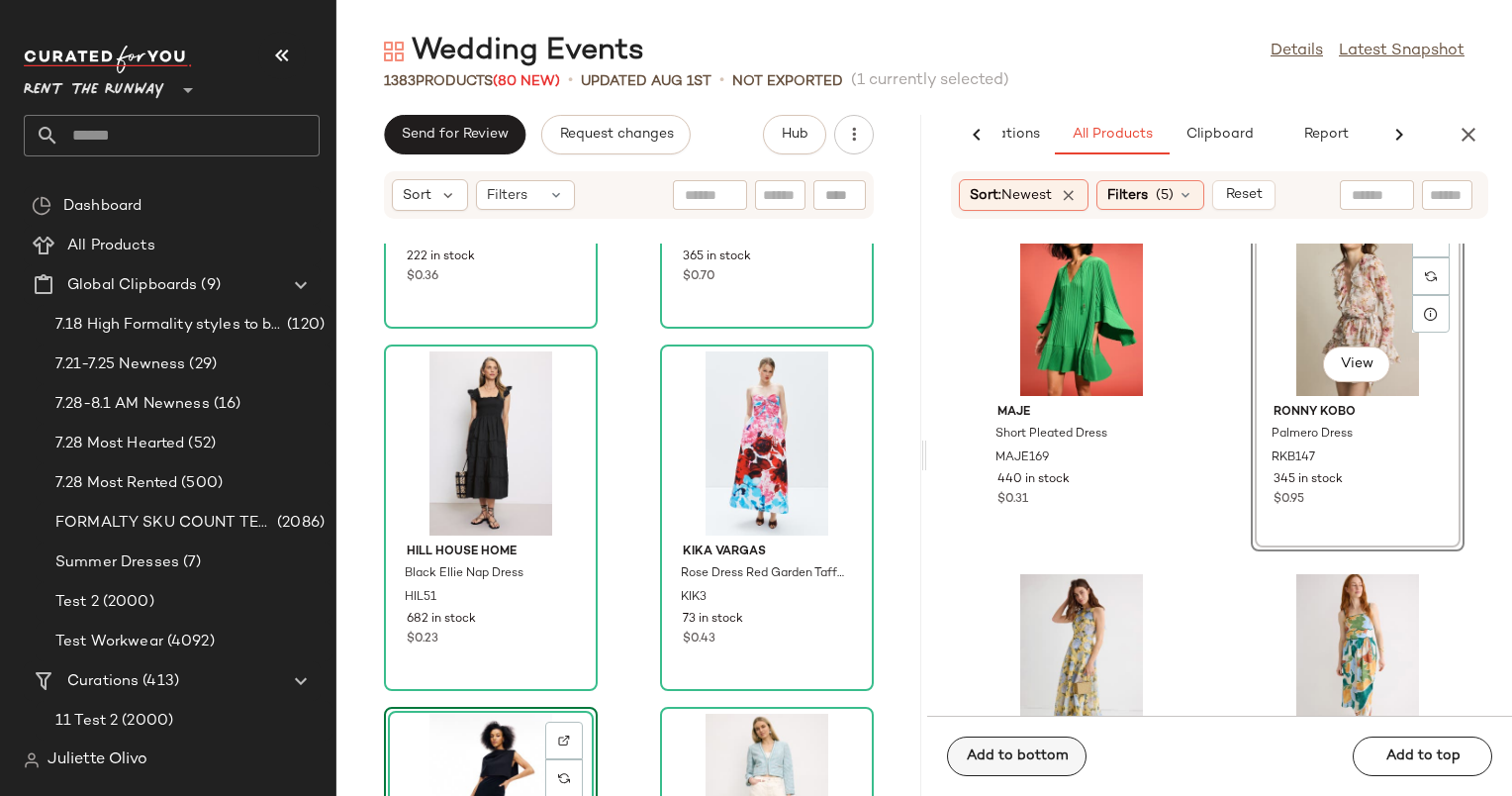 click on "Add to bottom   Add to top" at bounding box center [1219, 755] 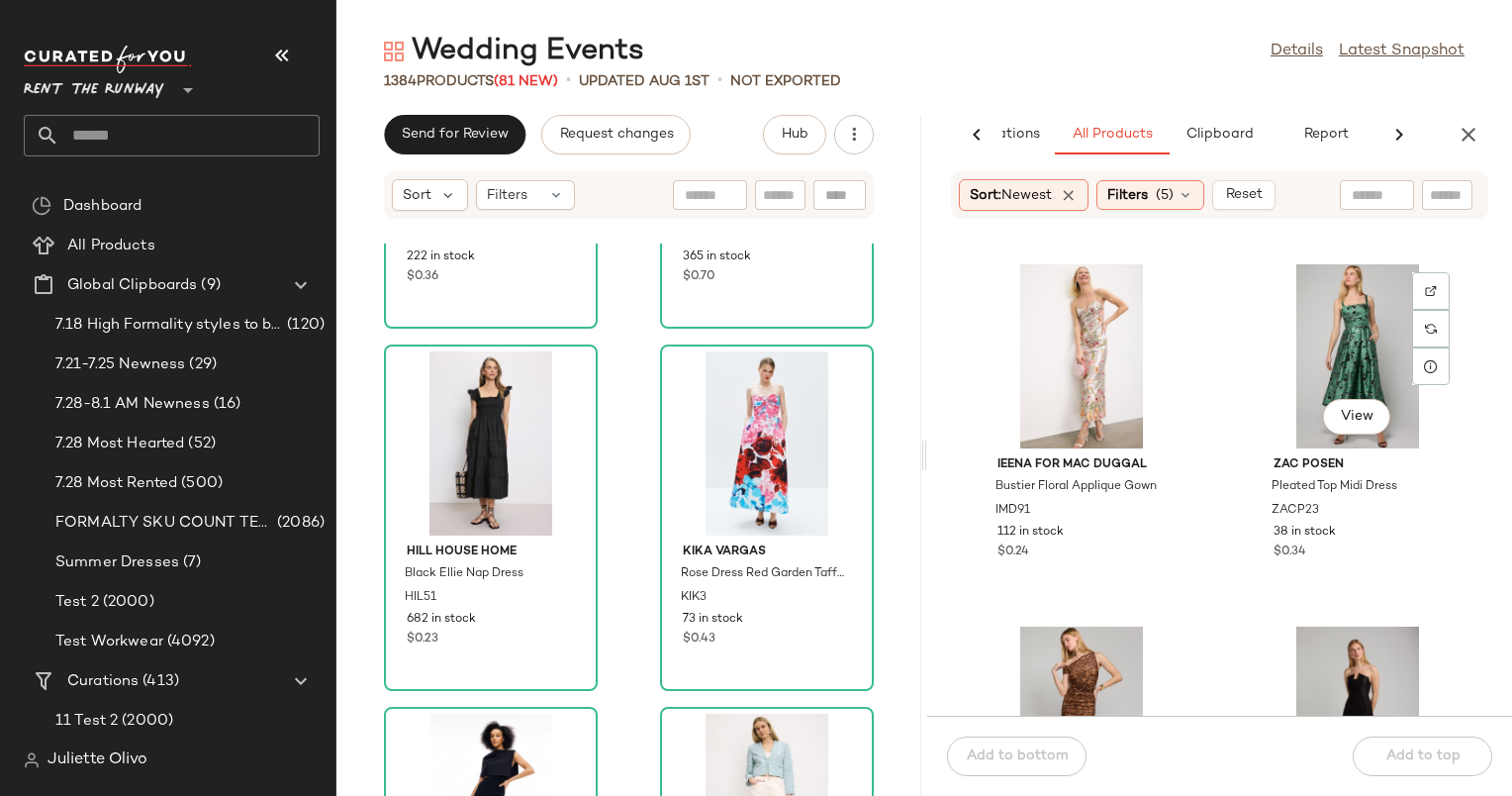 scroll, scrollTop: 1453, scrollLeft: 0, axis: vertical 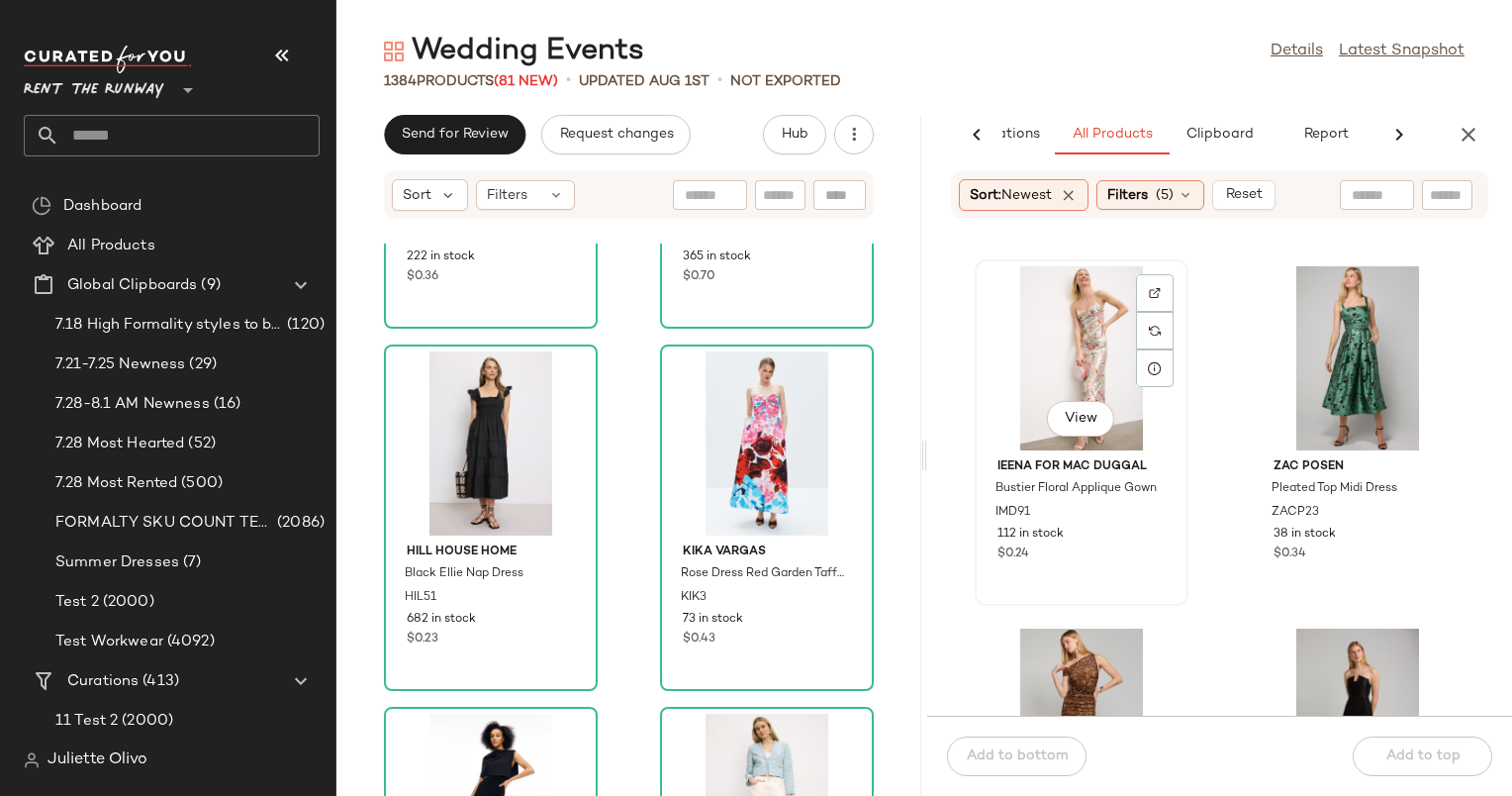 click on "View" 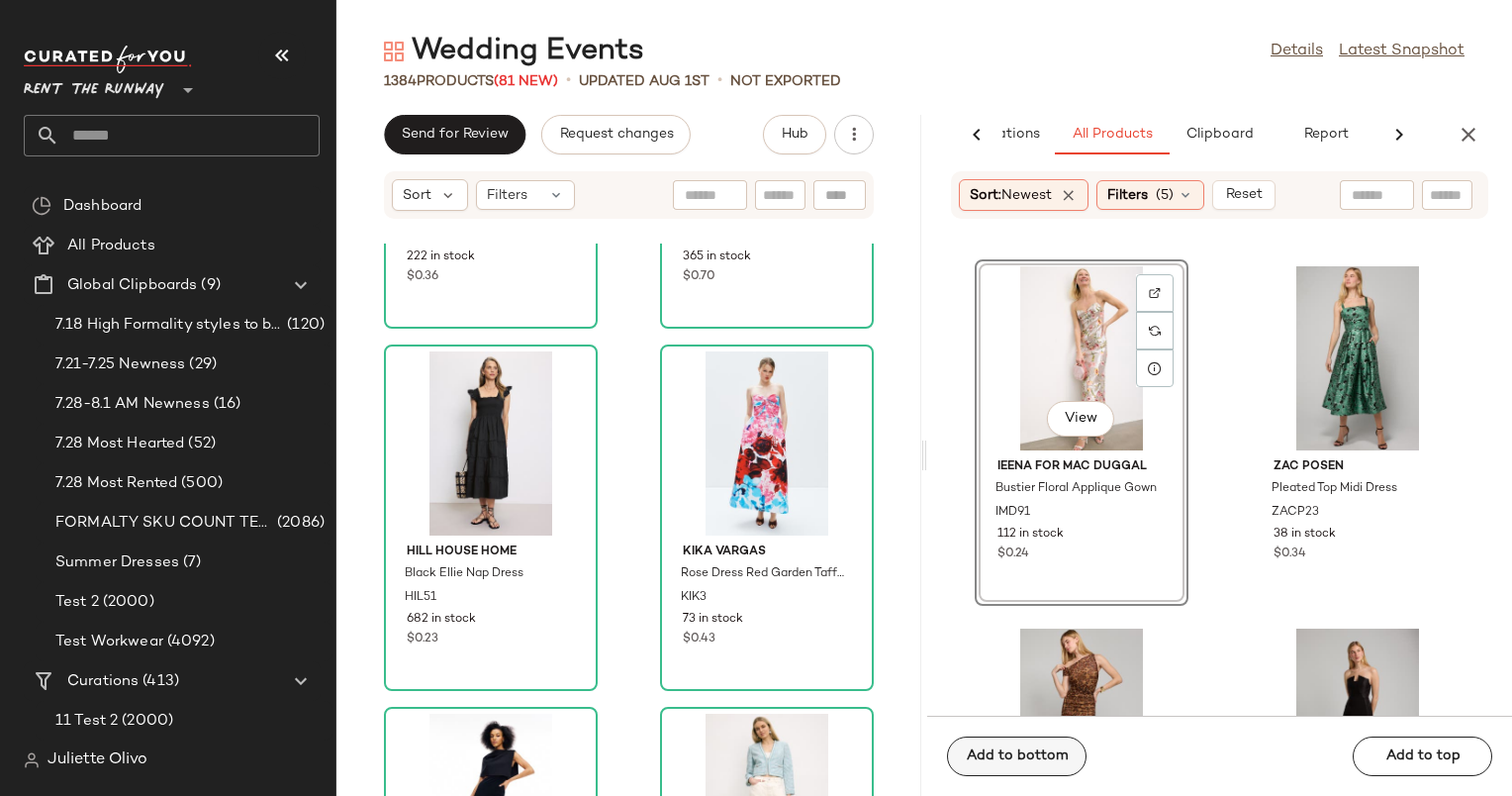 click on "Add to bottom" at bounding box center [1016, 756] 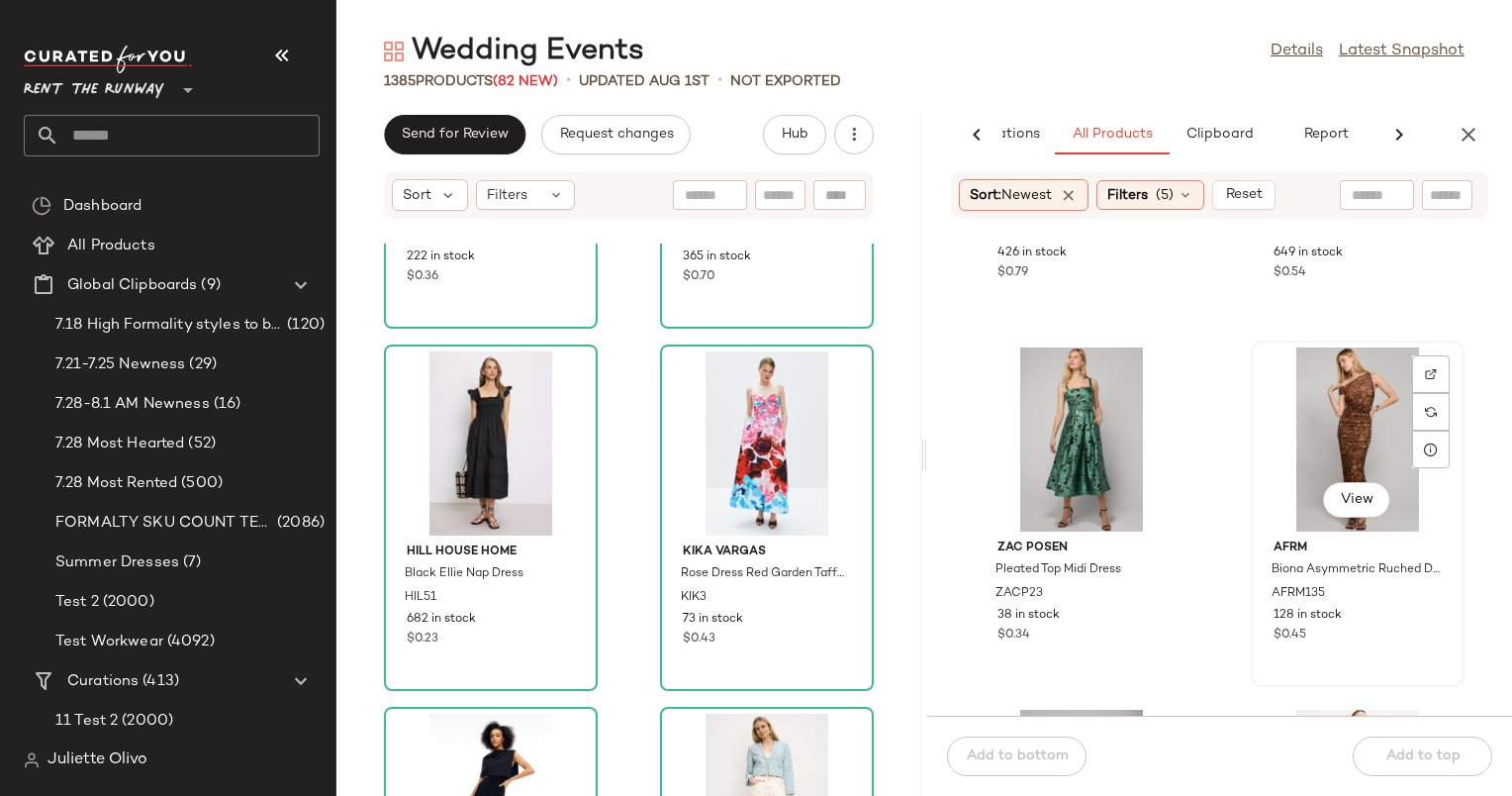scroll, scrollTop: 1373, scrollLeft: 0, axis: vertical 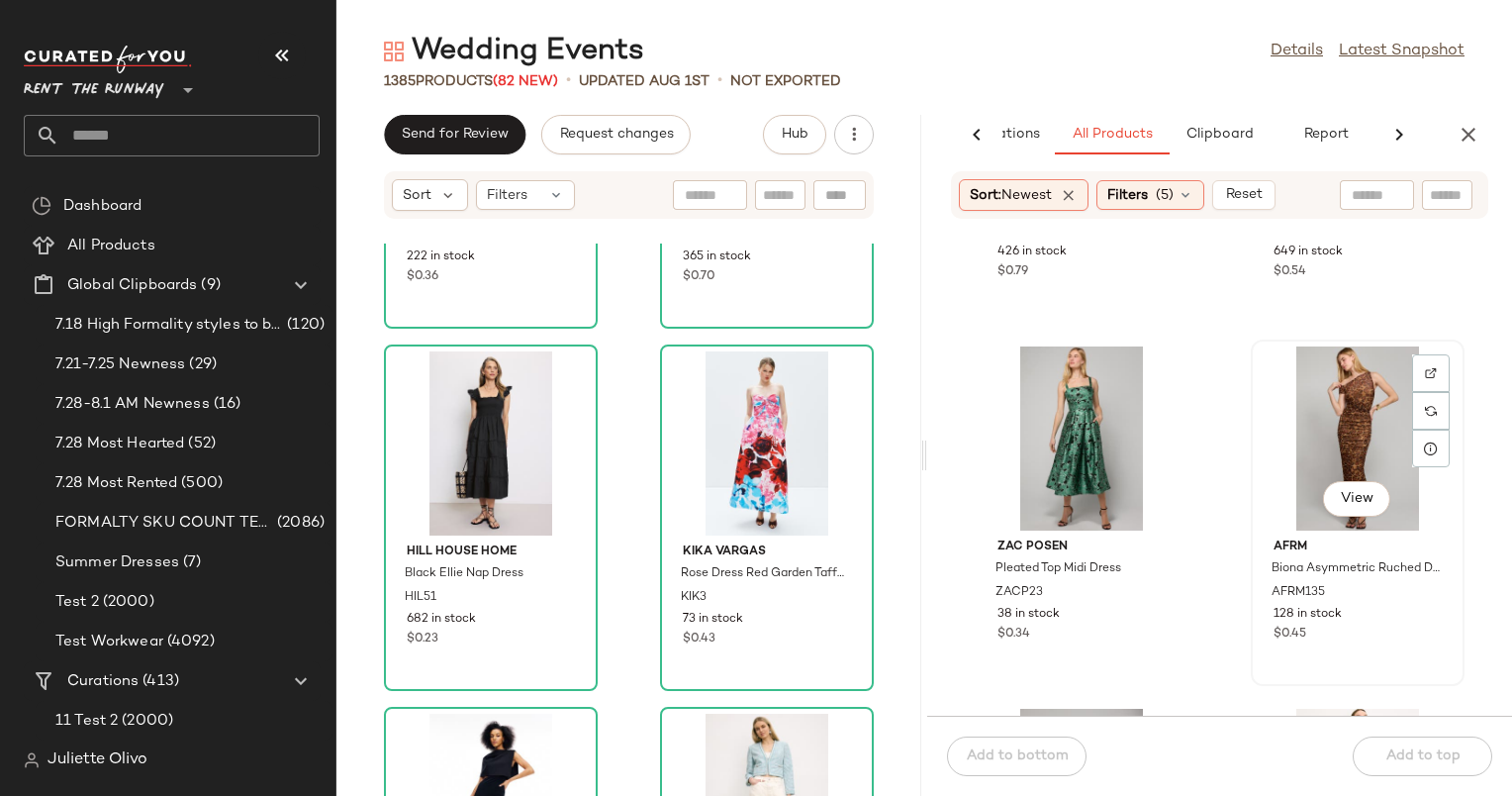 click on "View" 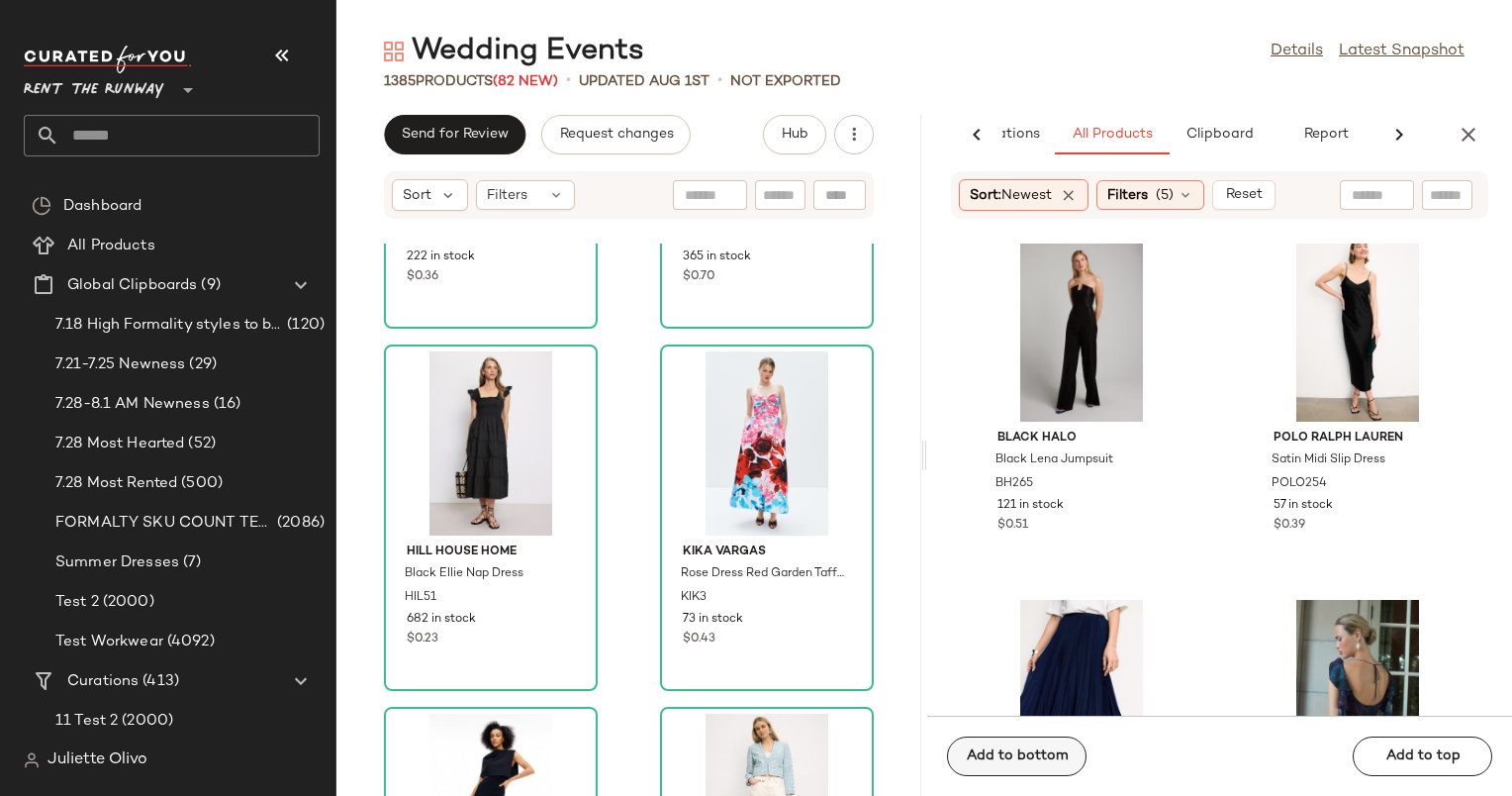 click on "Add to bottom" at bounding box center (1016, 756) 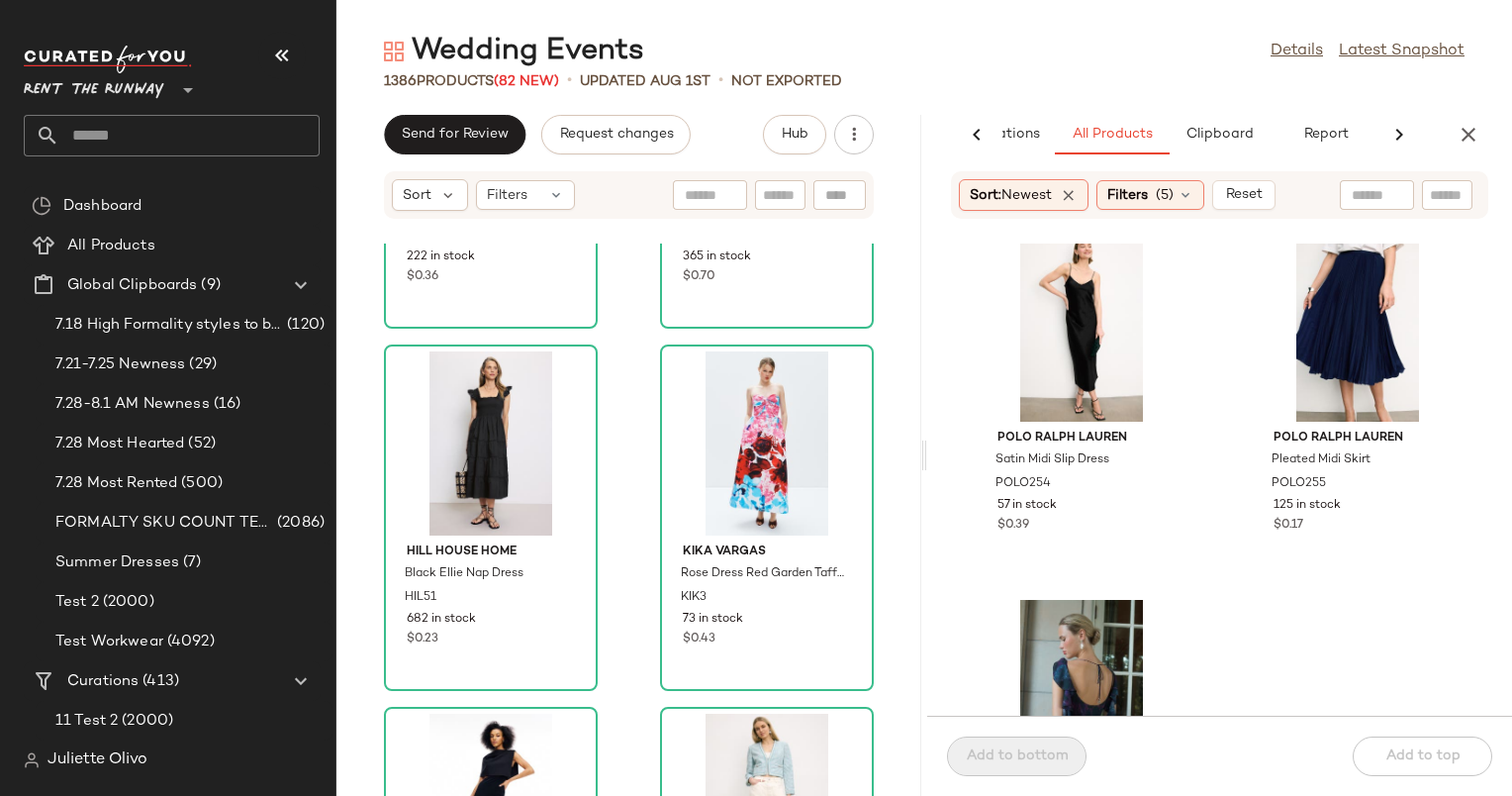 scroll, scrollTop: 1481, scrollLeft: 0, axis: vertical 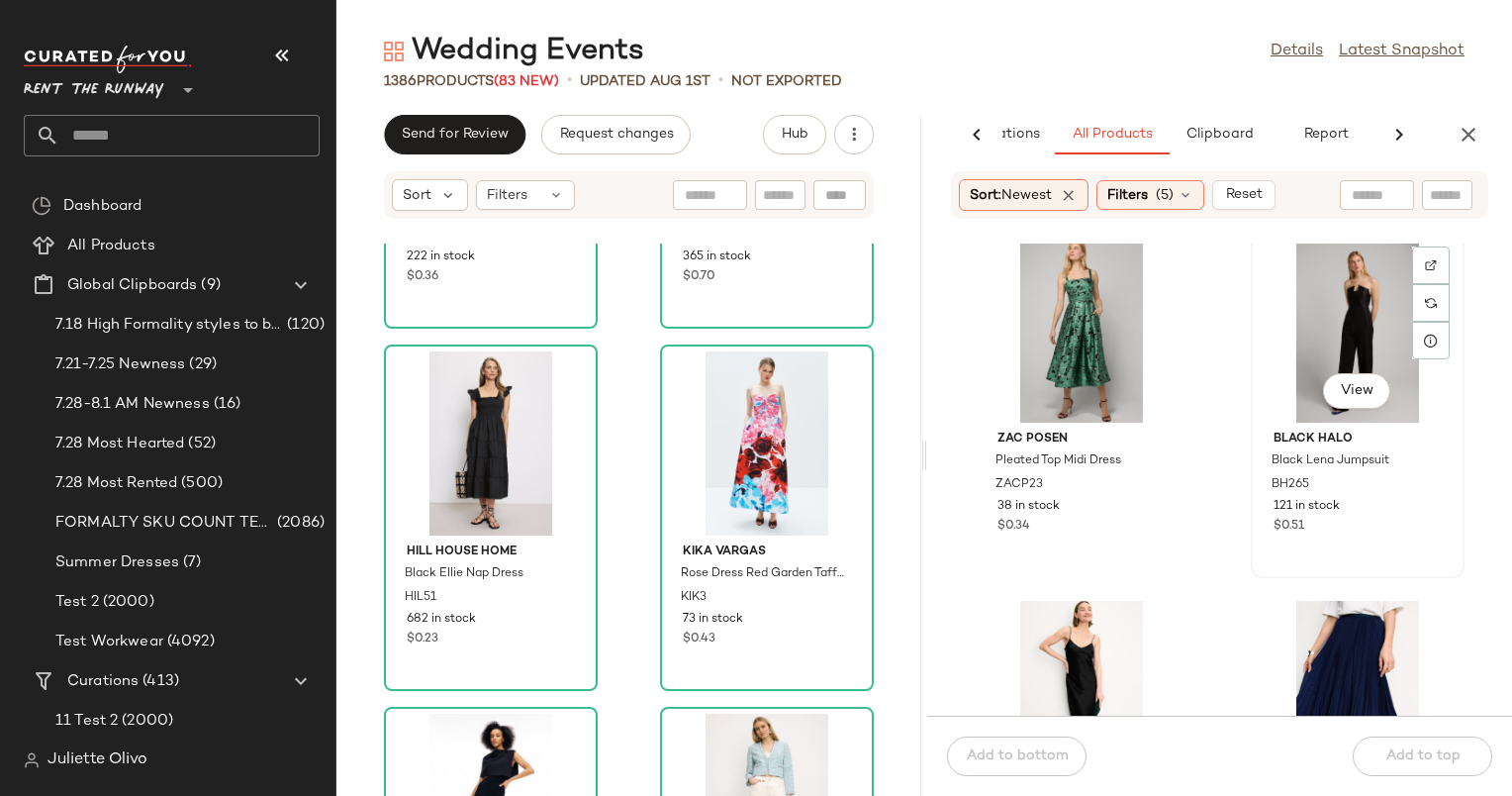 click on "View" 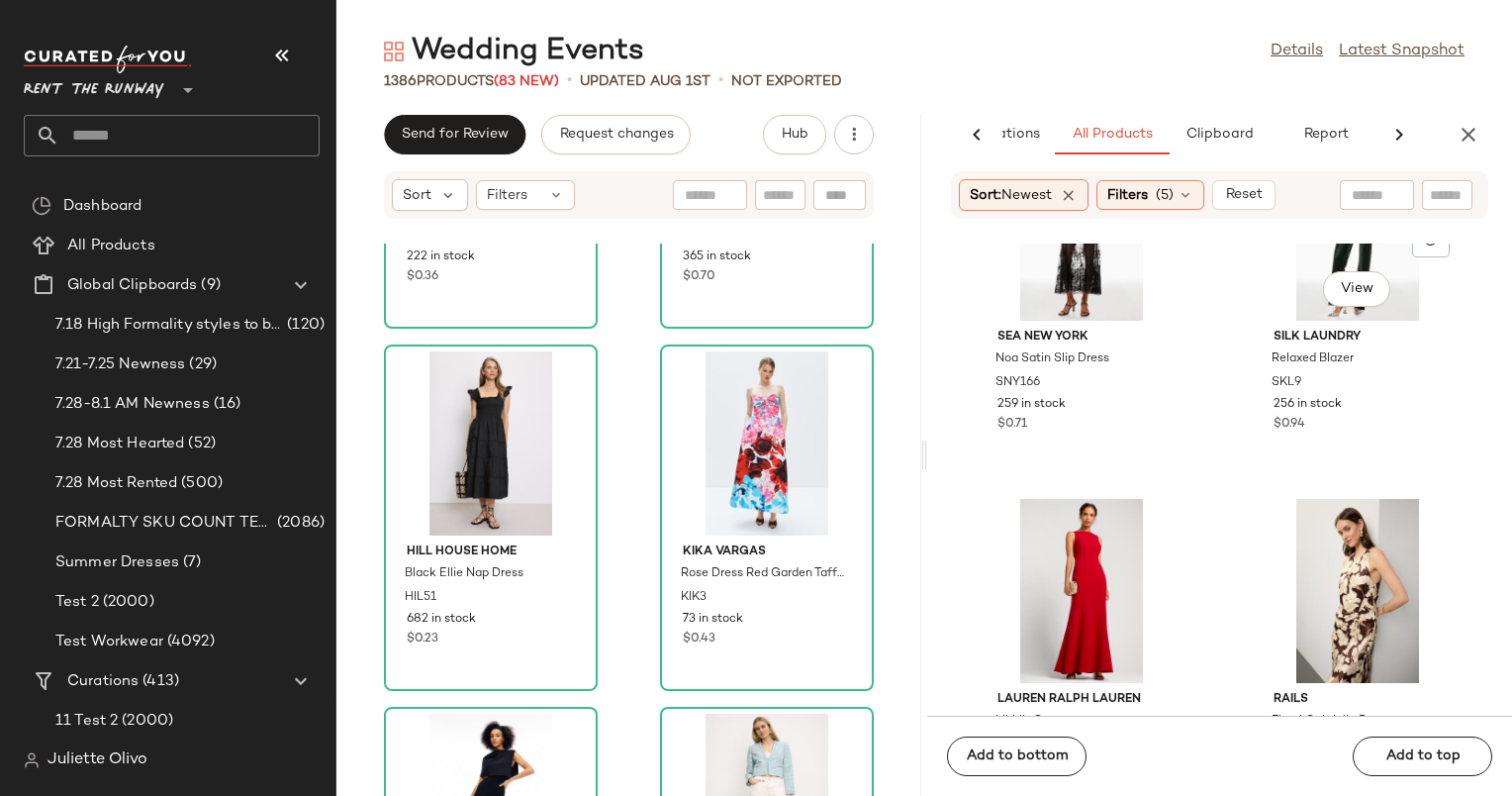 scroll, scrollTop: 2537, scrollLeft: 0, axis: vertical 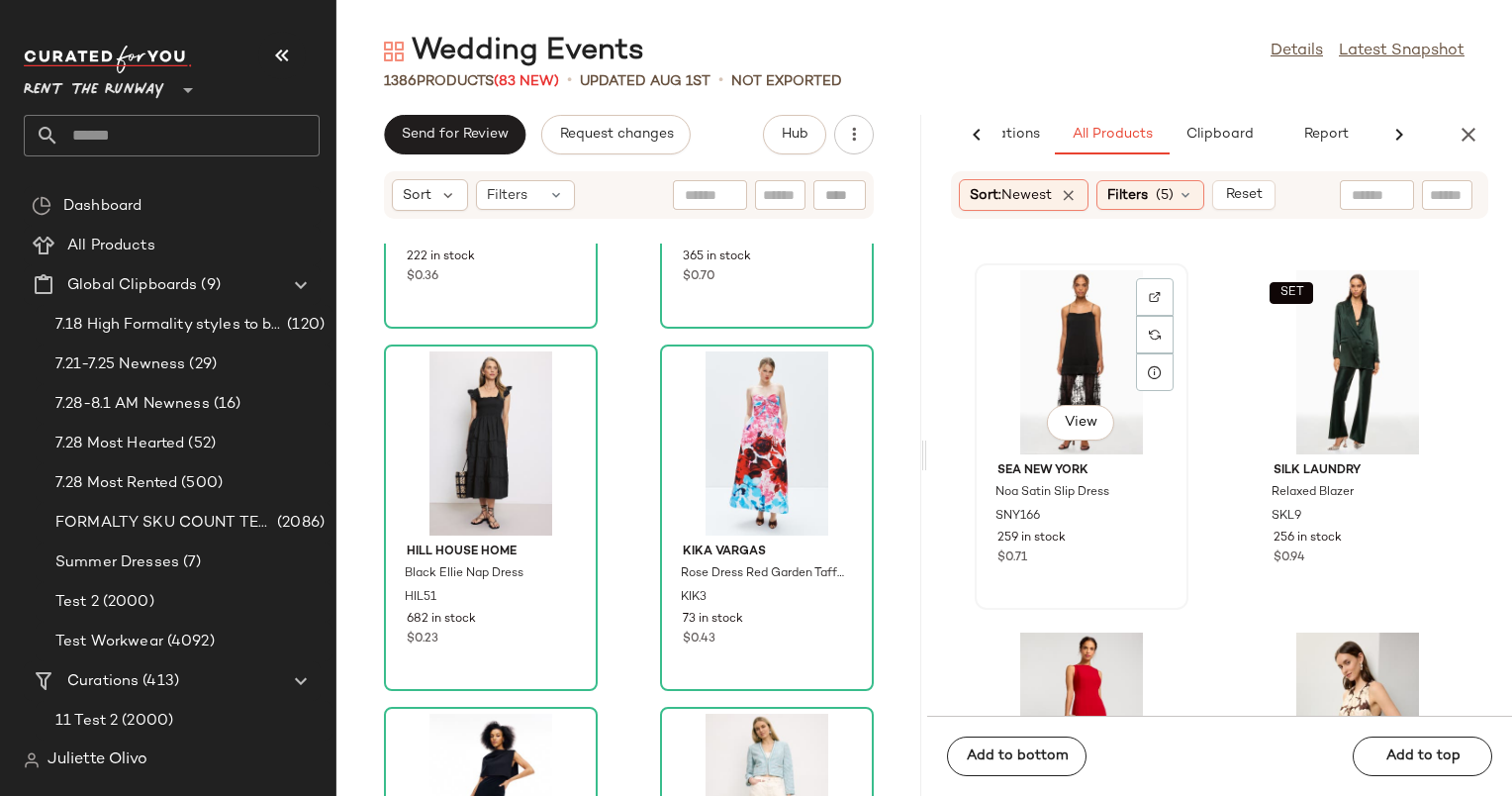 click on "View" 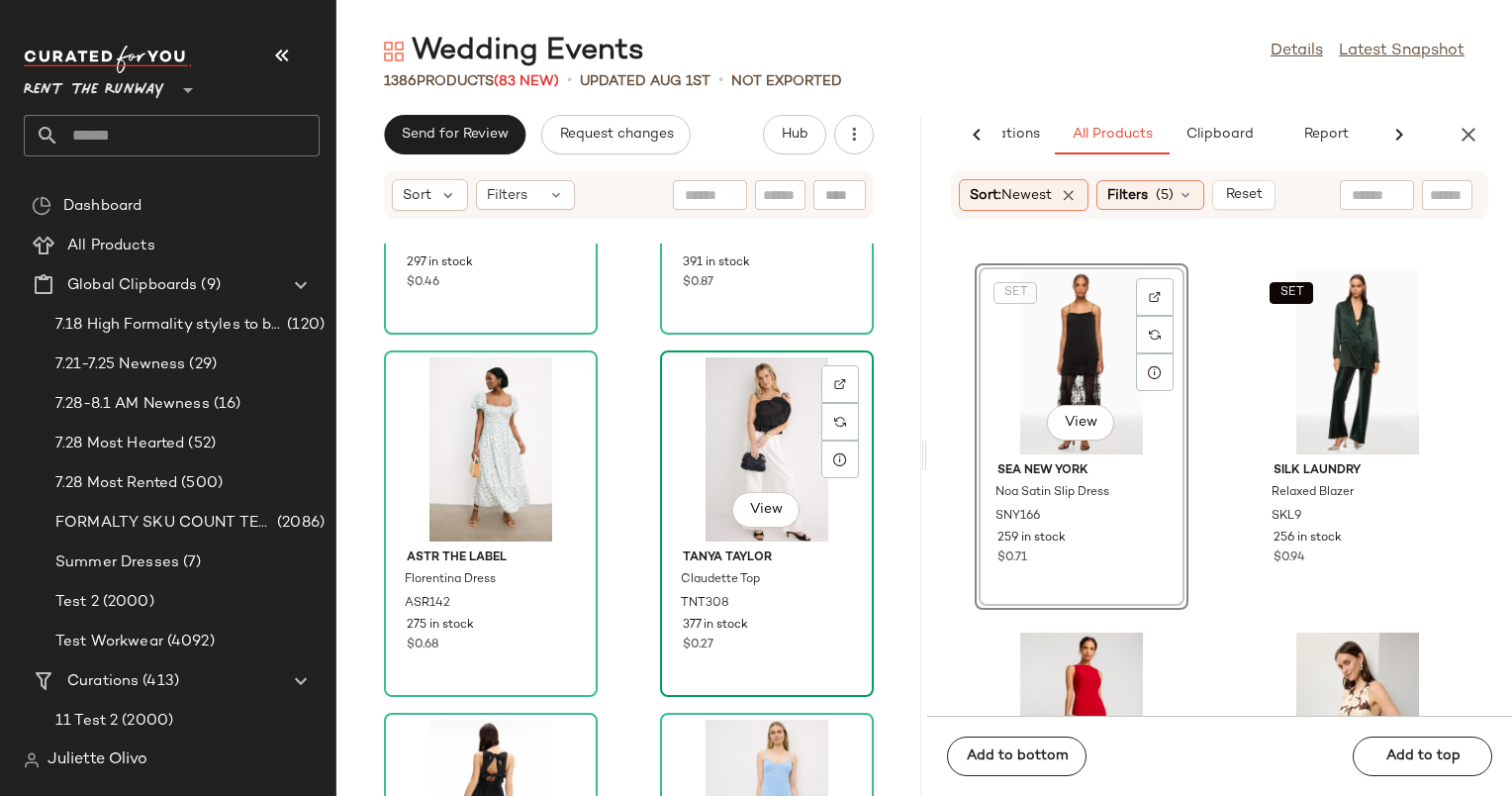 scroll, scrollTop: 244202, scrollLeft: 0, axis: vertical 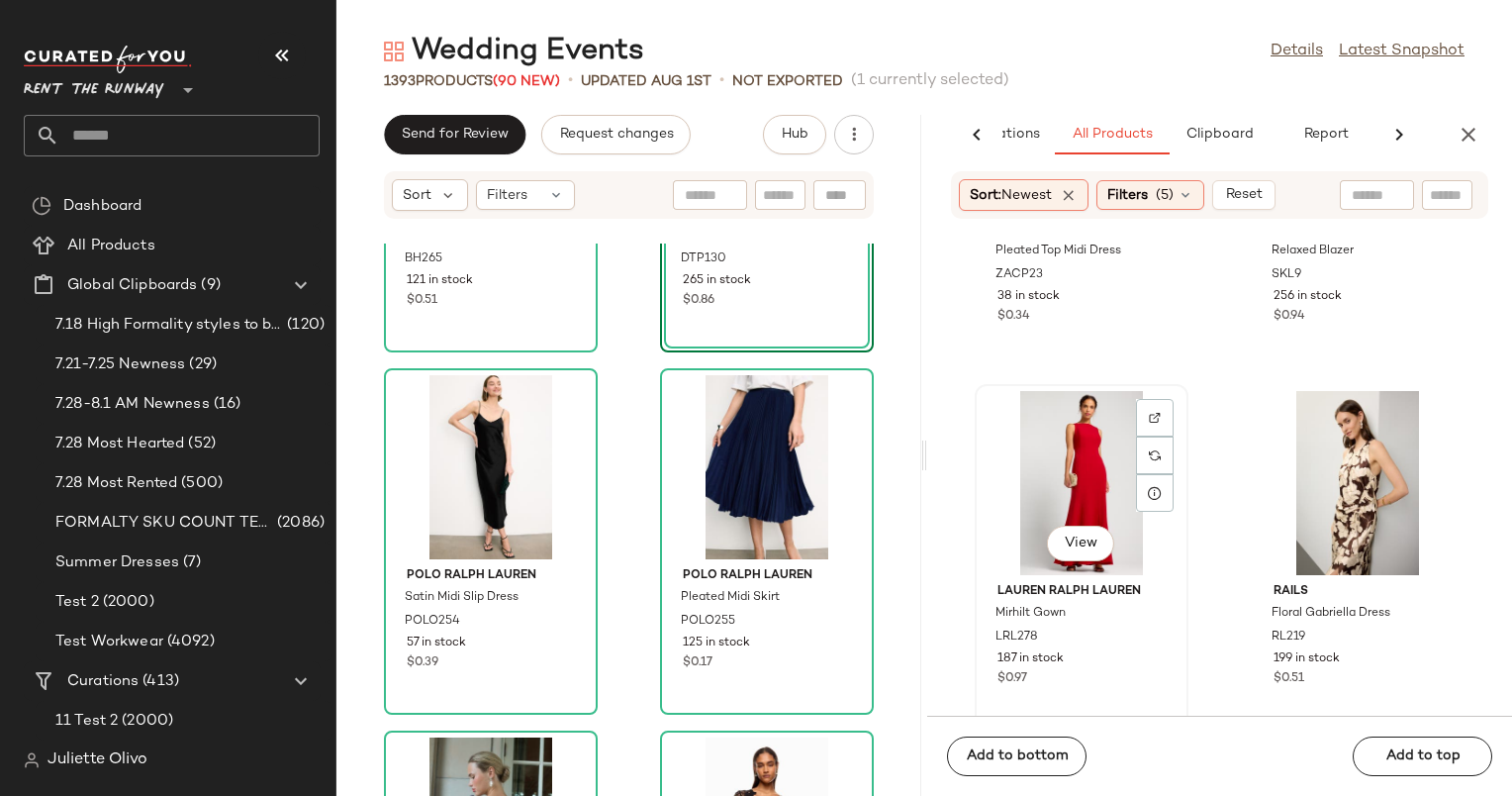 click on "View" 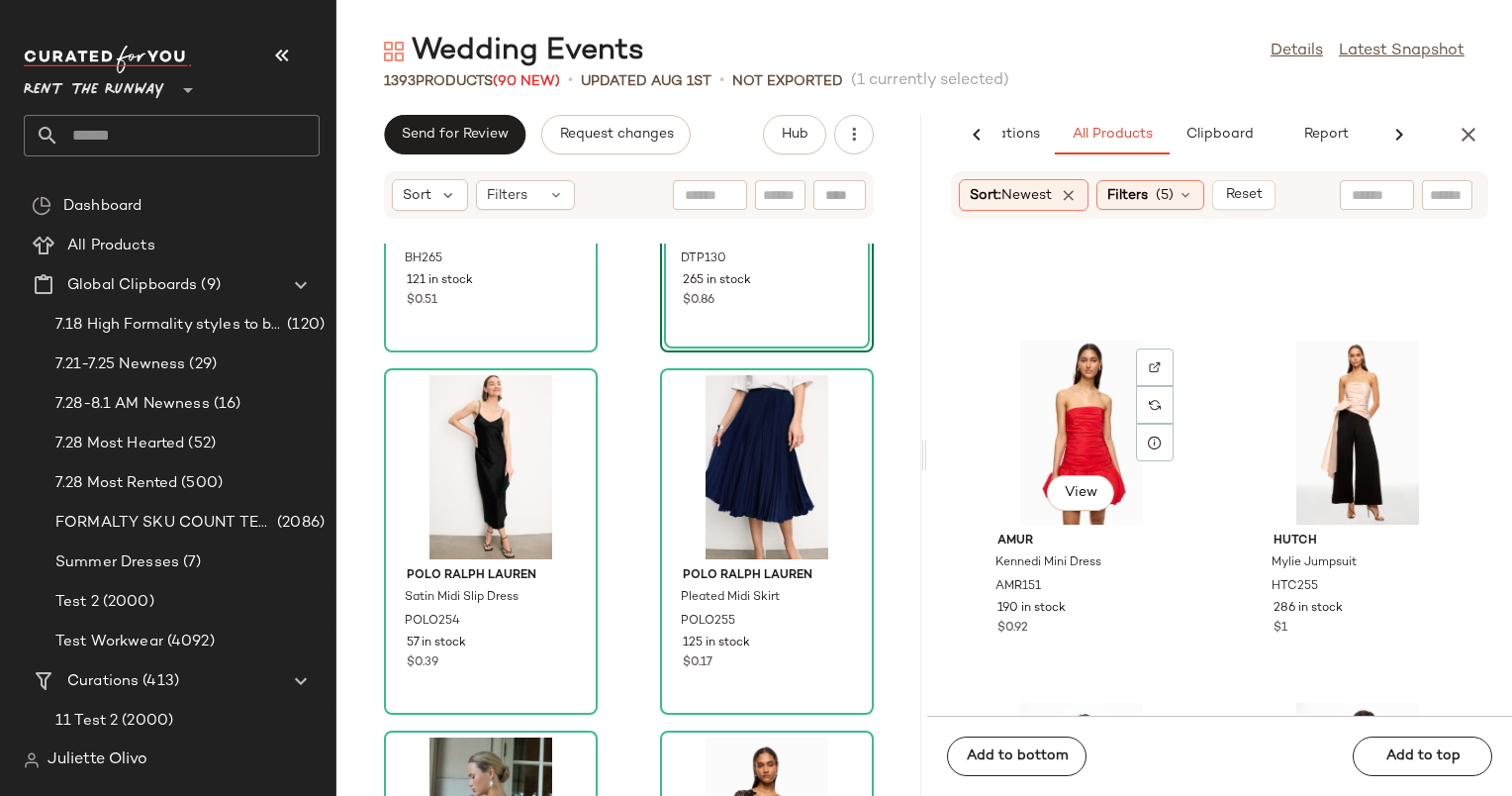 scroll, scrollTop: 2753, scrollLeft: 0, axis: vertical 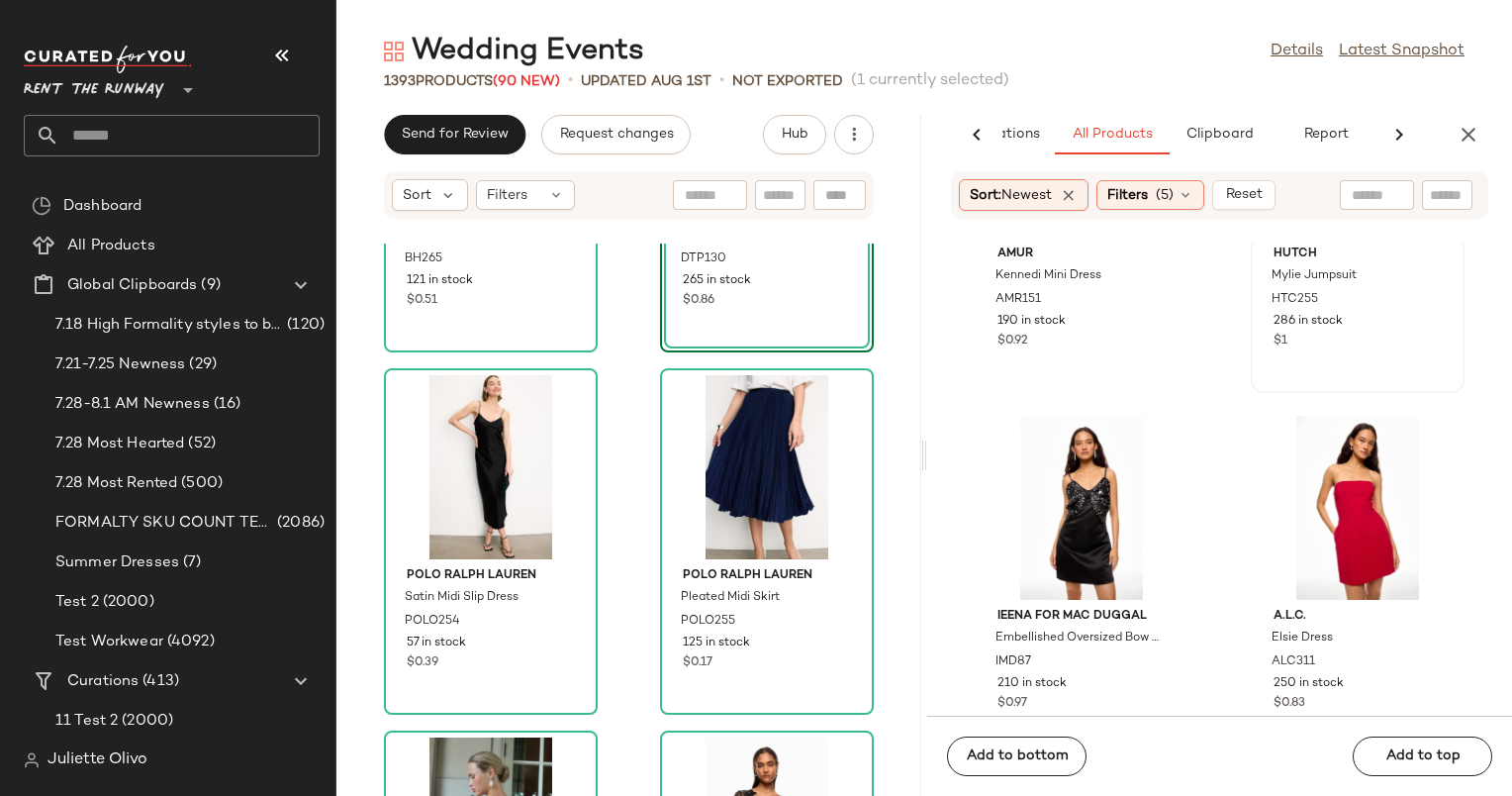 click on "View Hutch Mylie Jumpsuit HTC255 286 in stock $1" at bounding box center [1358, 220] 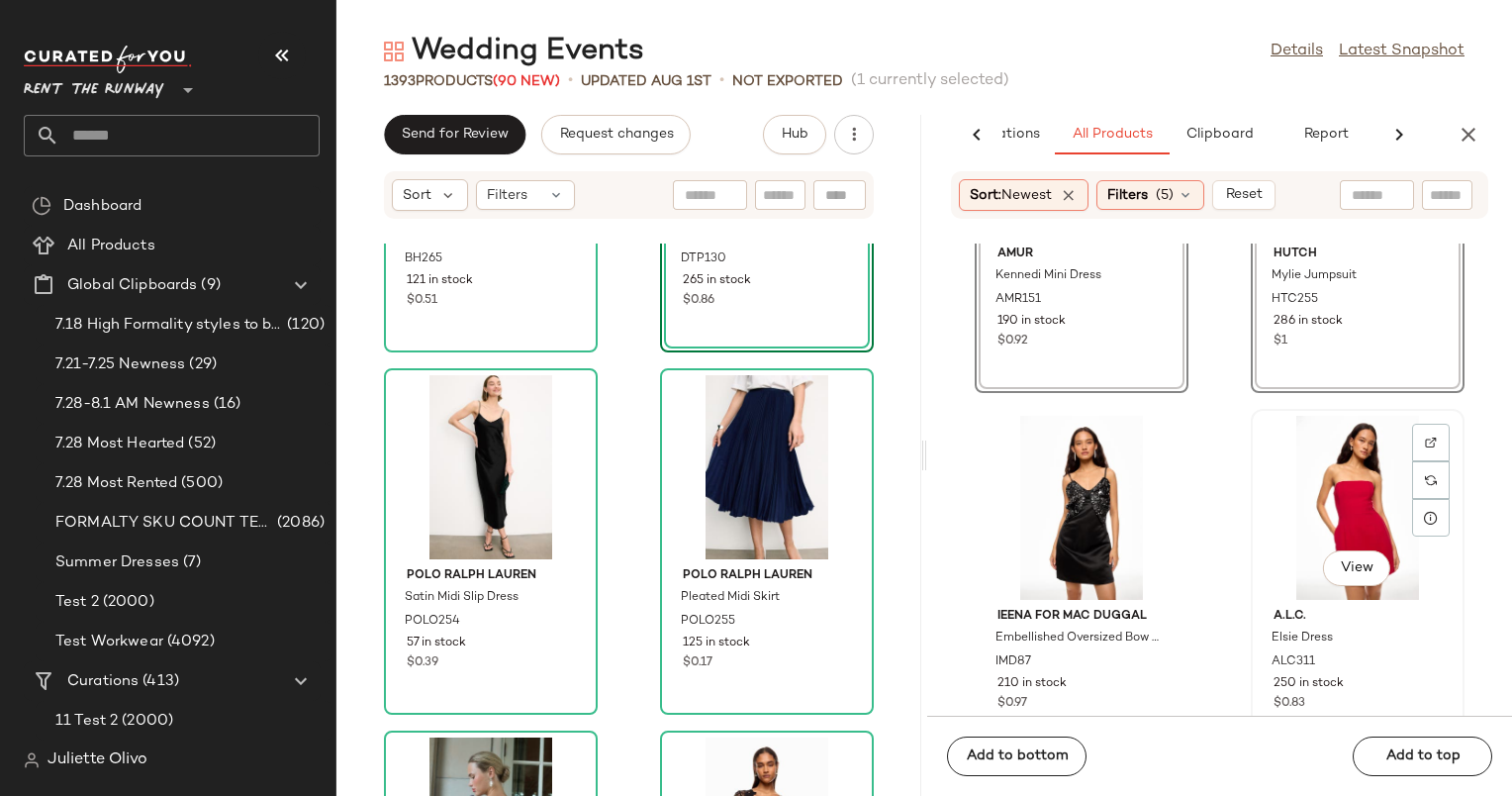 click on "View" 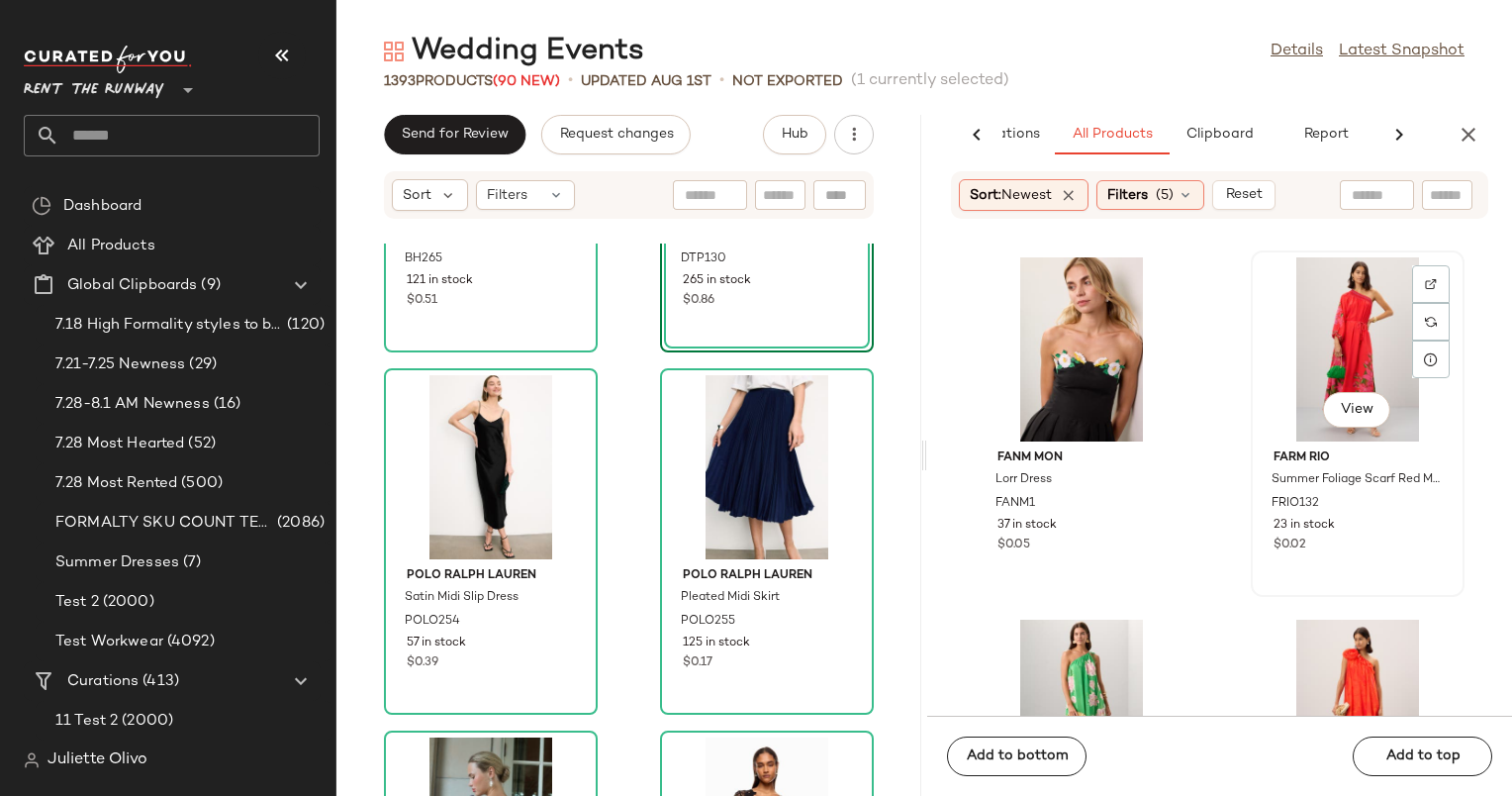 click on "View" 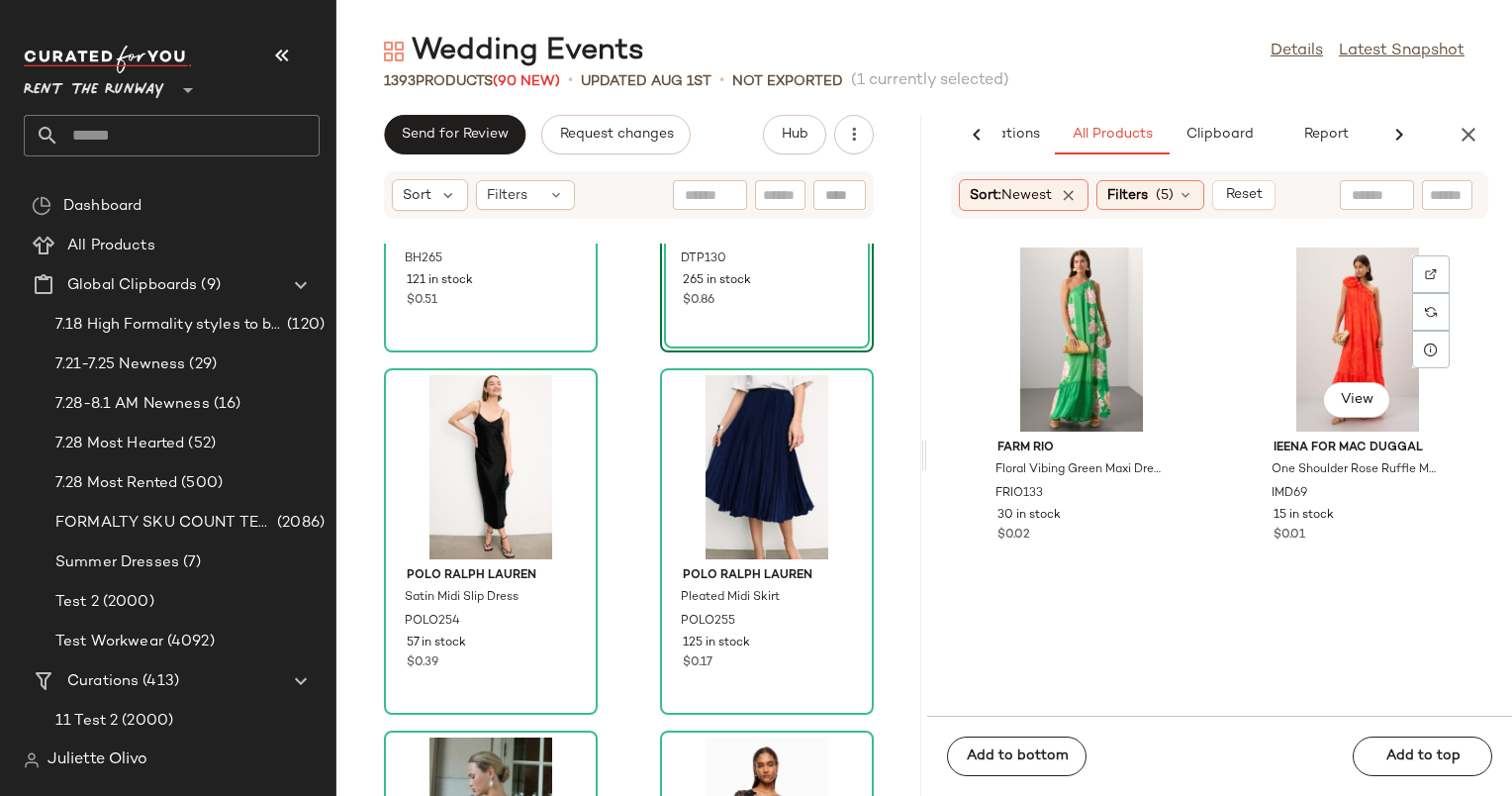 scroll, scrollTop: 7711, scrollLeft: 0, axis: vertical 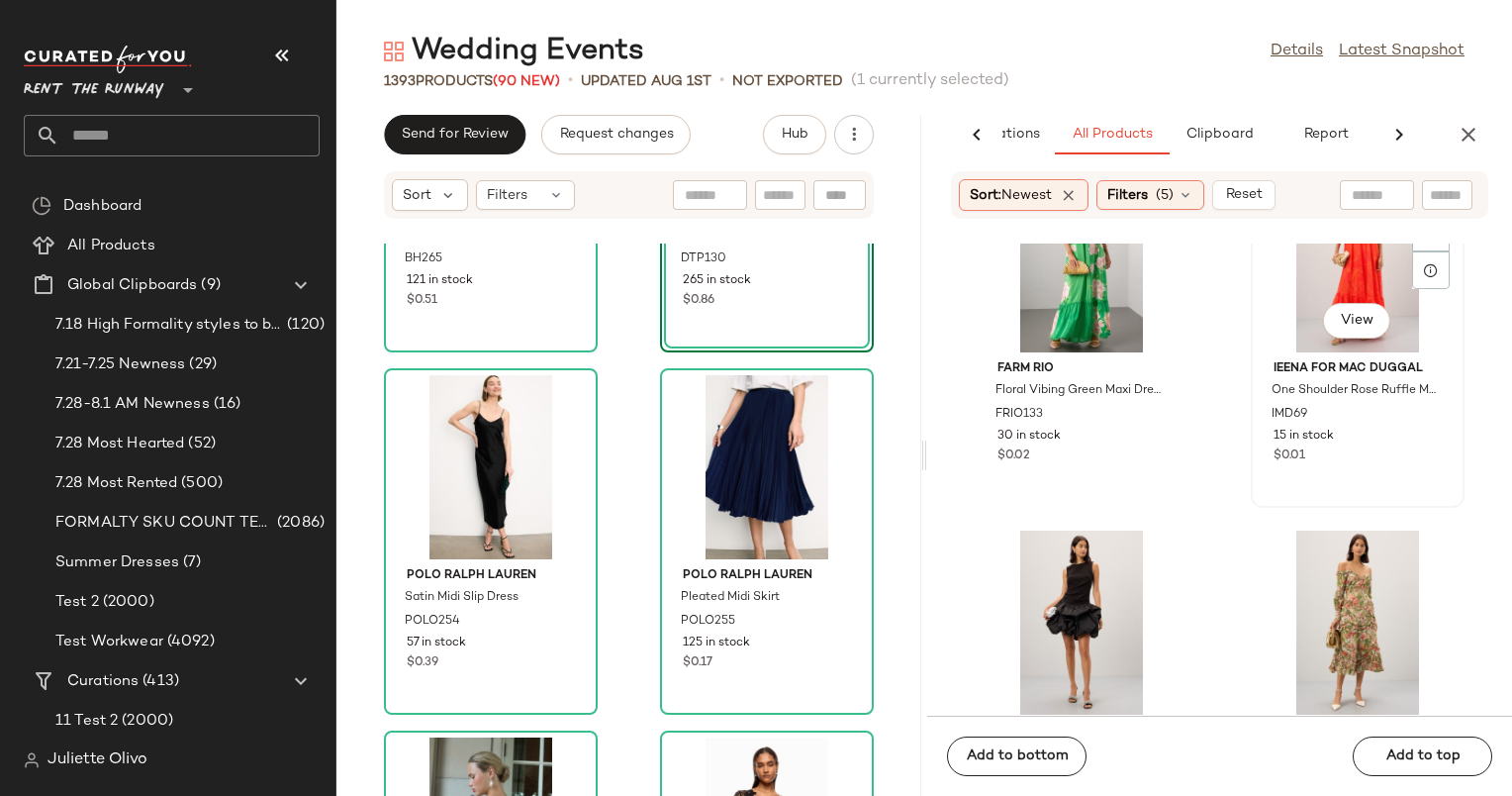 click on "View" 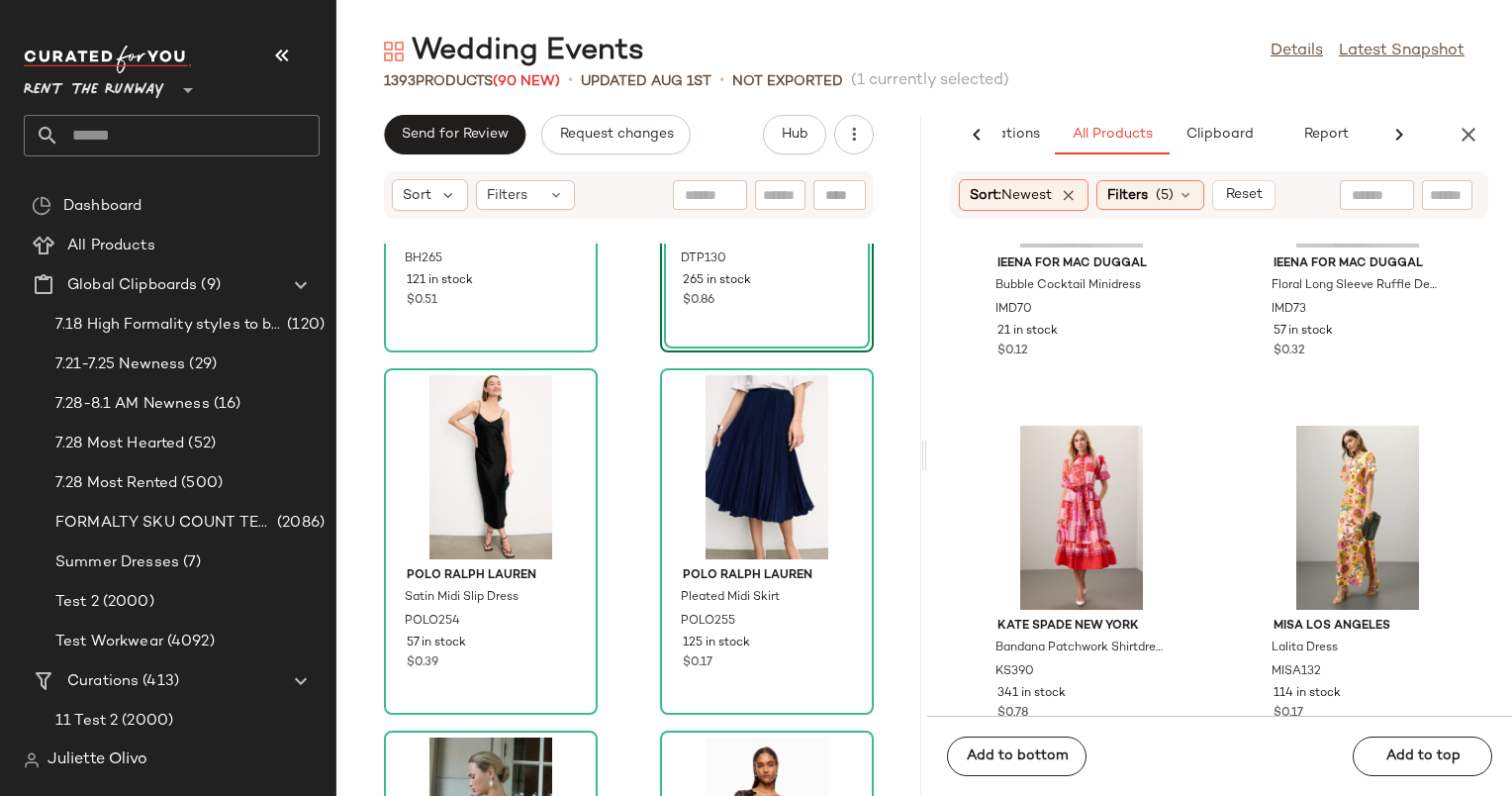 scroll, scrollTop: 8304, scrollLeft: 0, axis: vertical 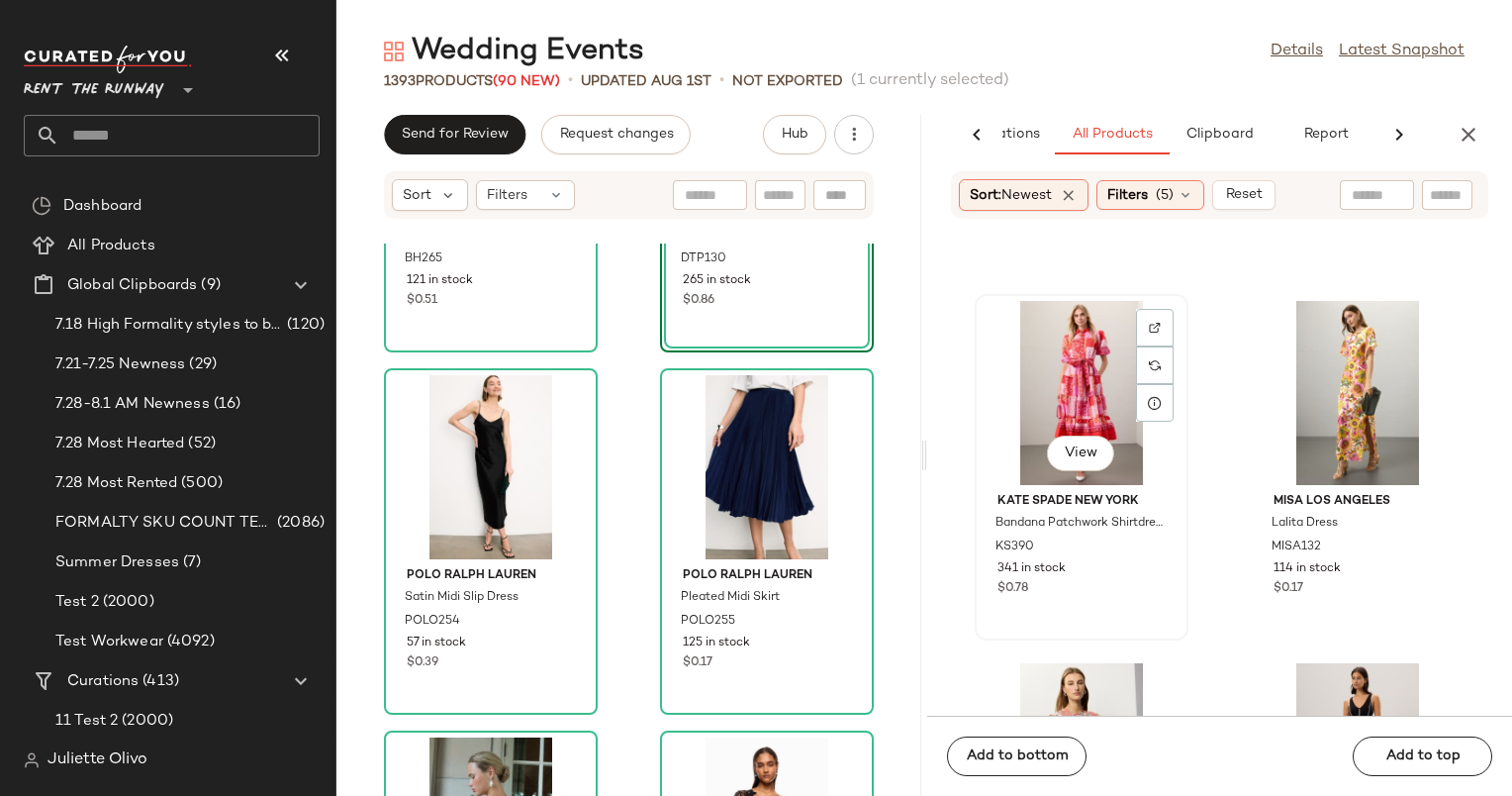 click on "View" 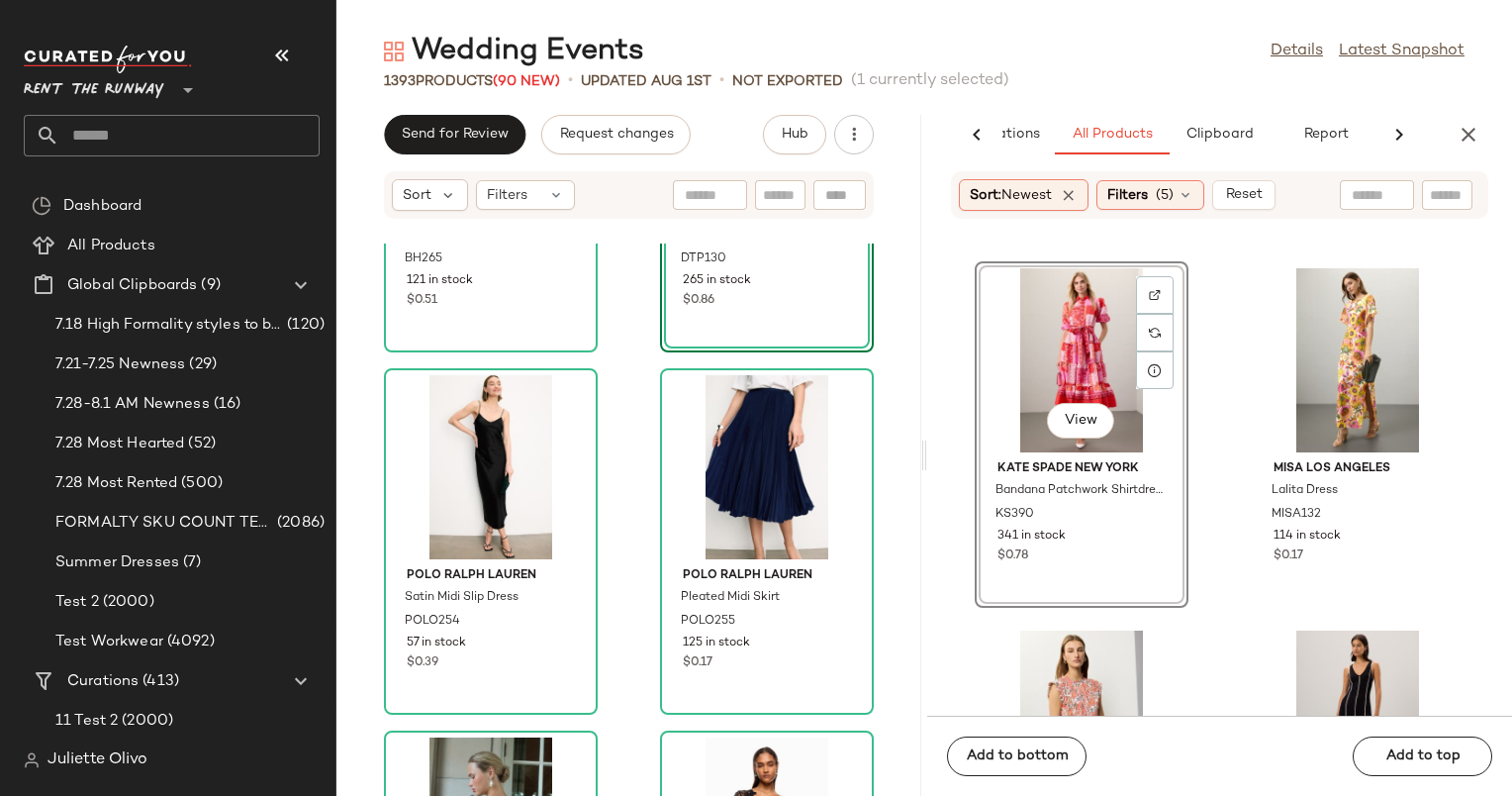 scroll, scrollTop: 8614, scrollLeft: 0, axis: vertical 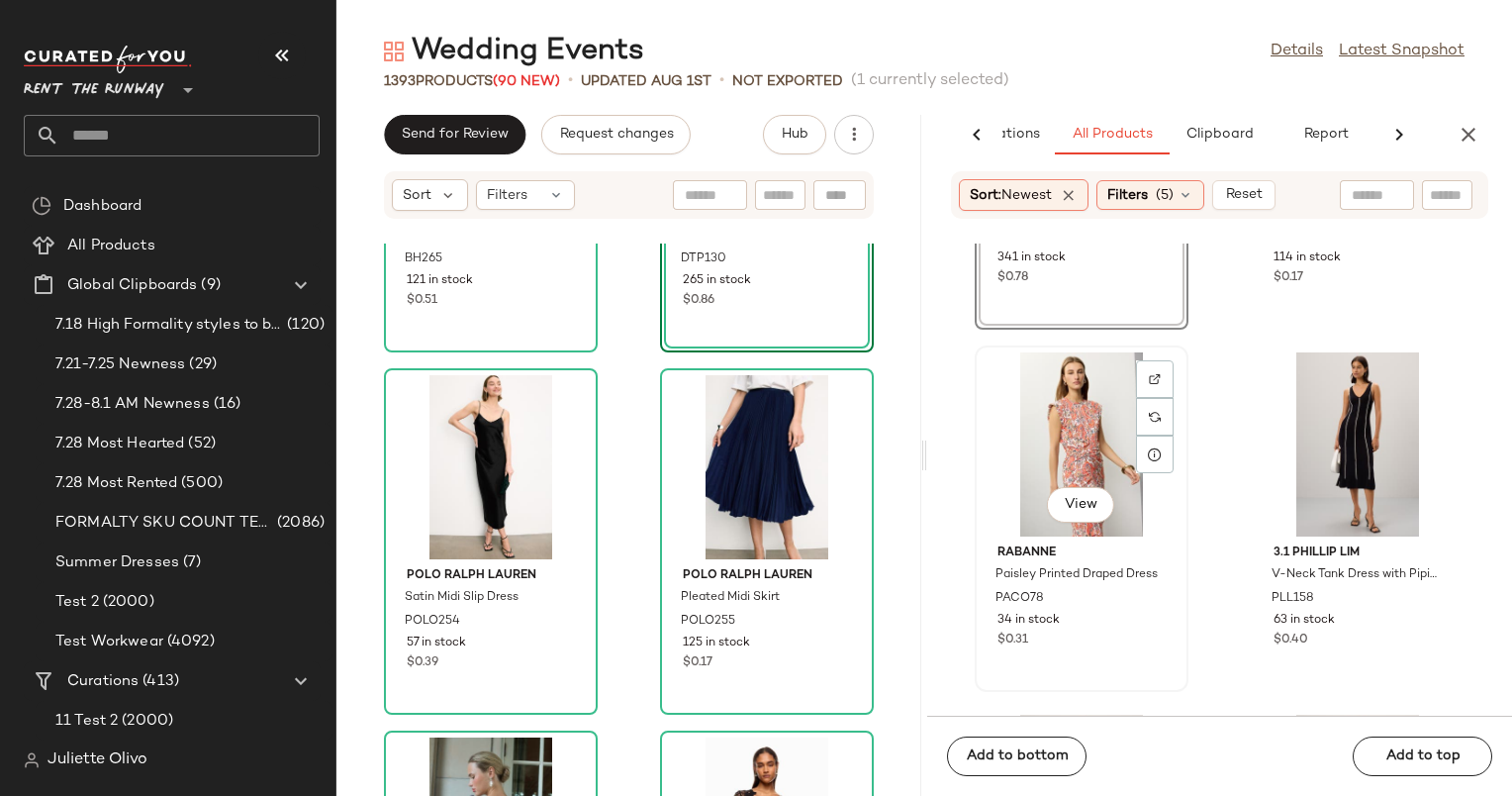click on "View" 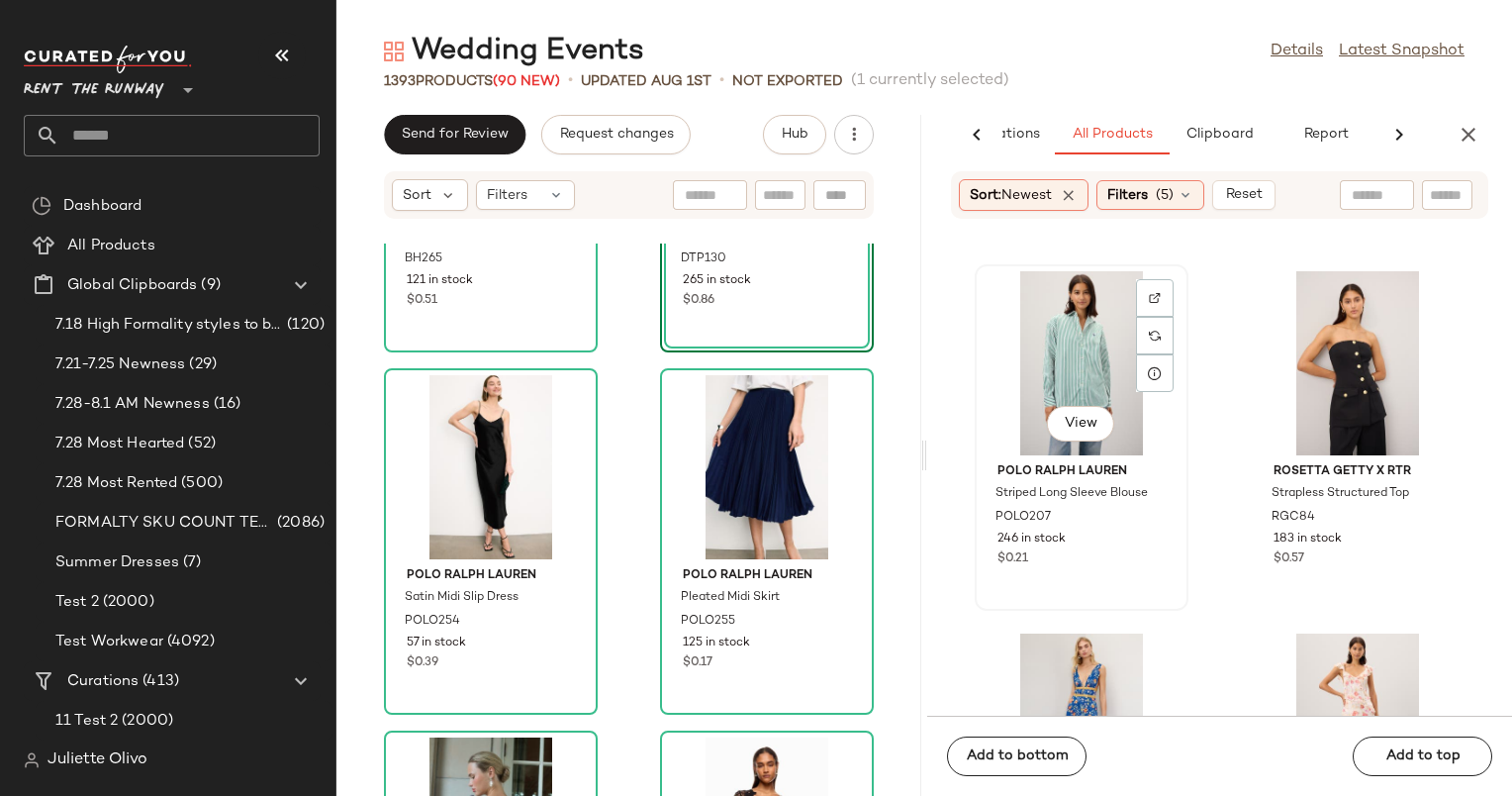scroll, scrollTop: 9676, scrollLeft: 0, axis: vertical 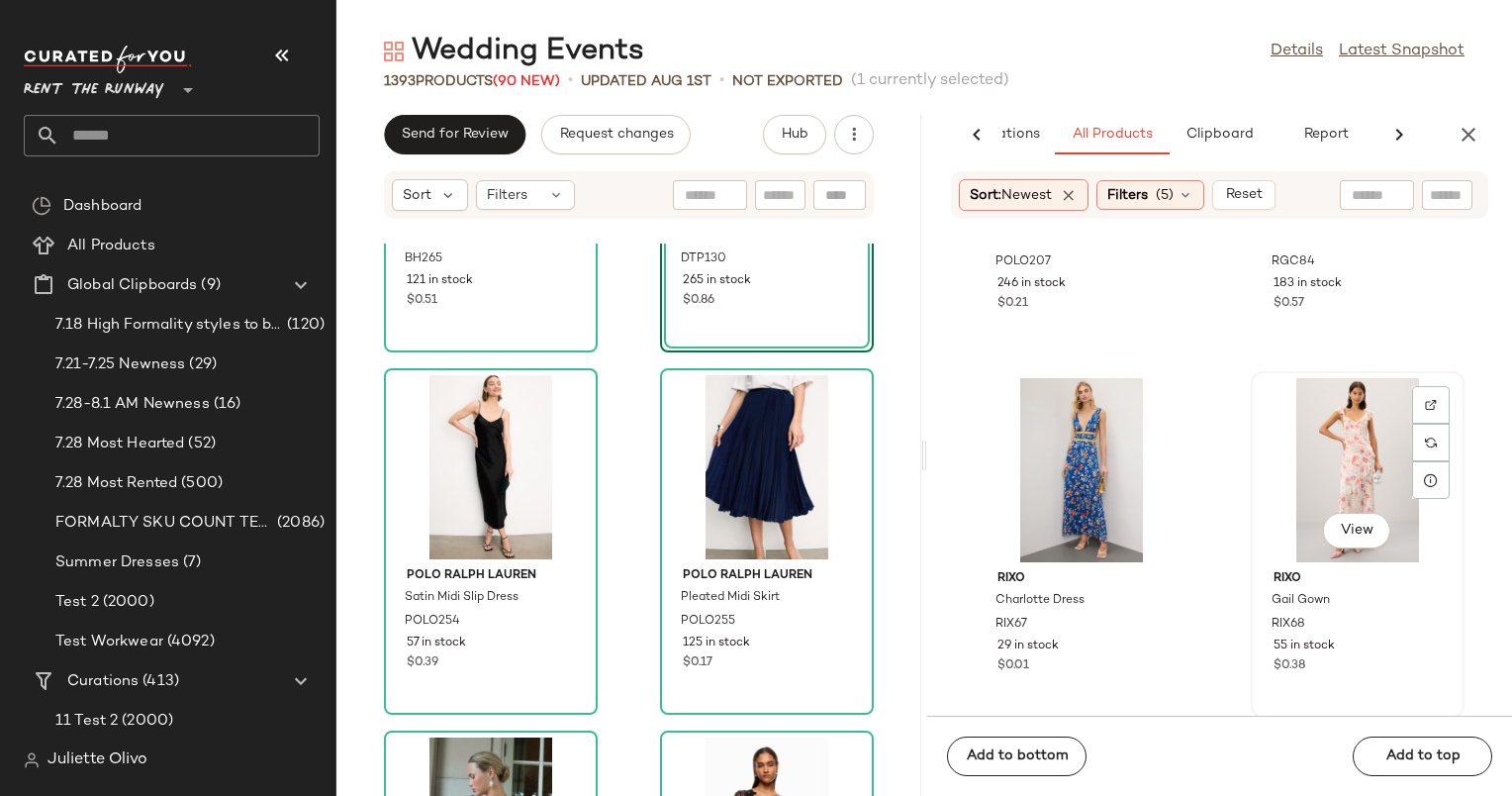 click on "View" 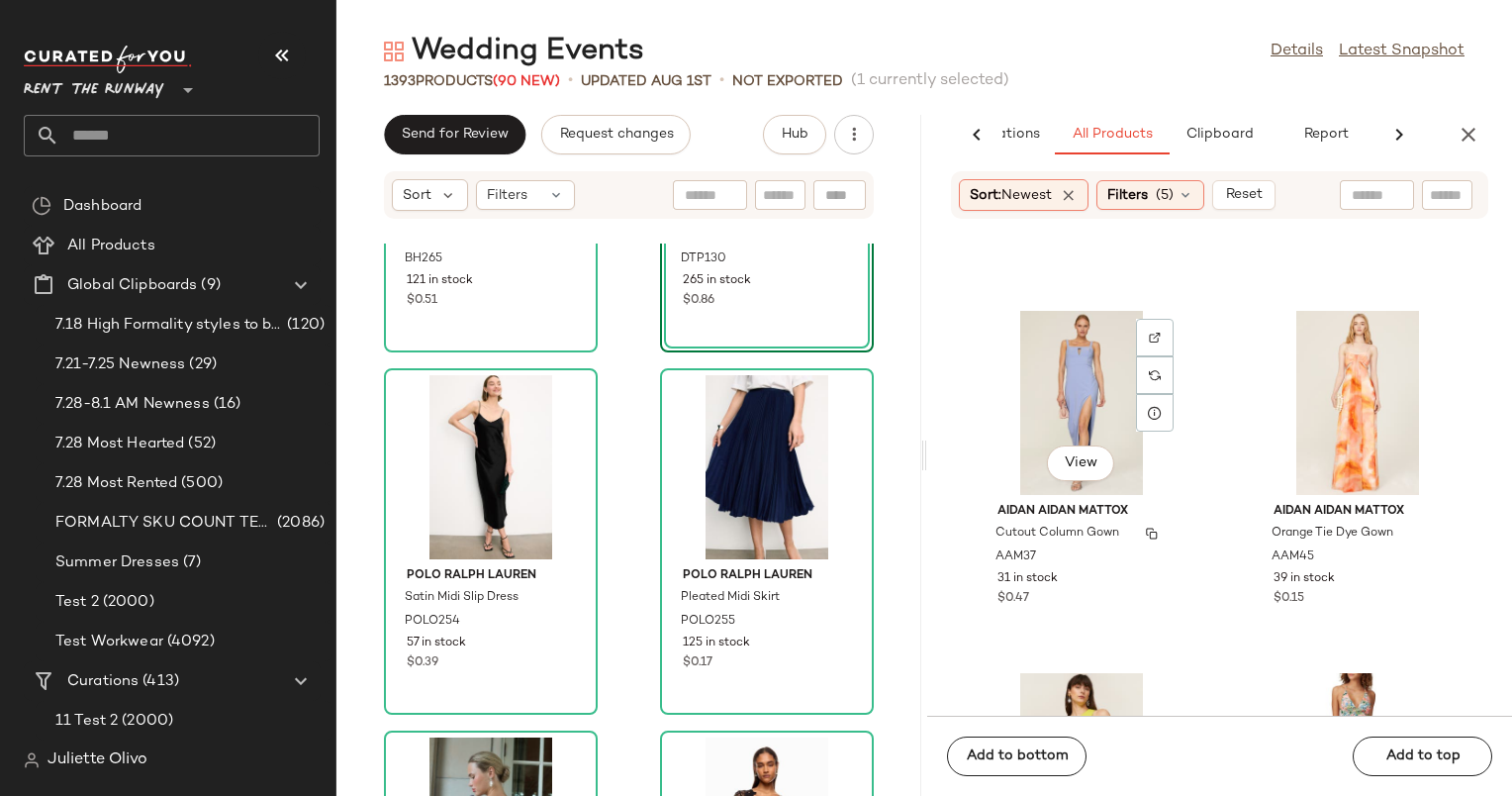scroll, scrollTop: 12284, scrollLeft: 0, axis: vertical 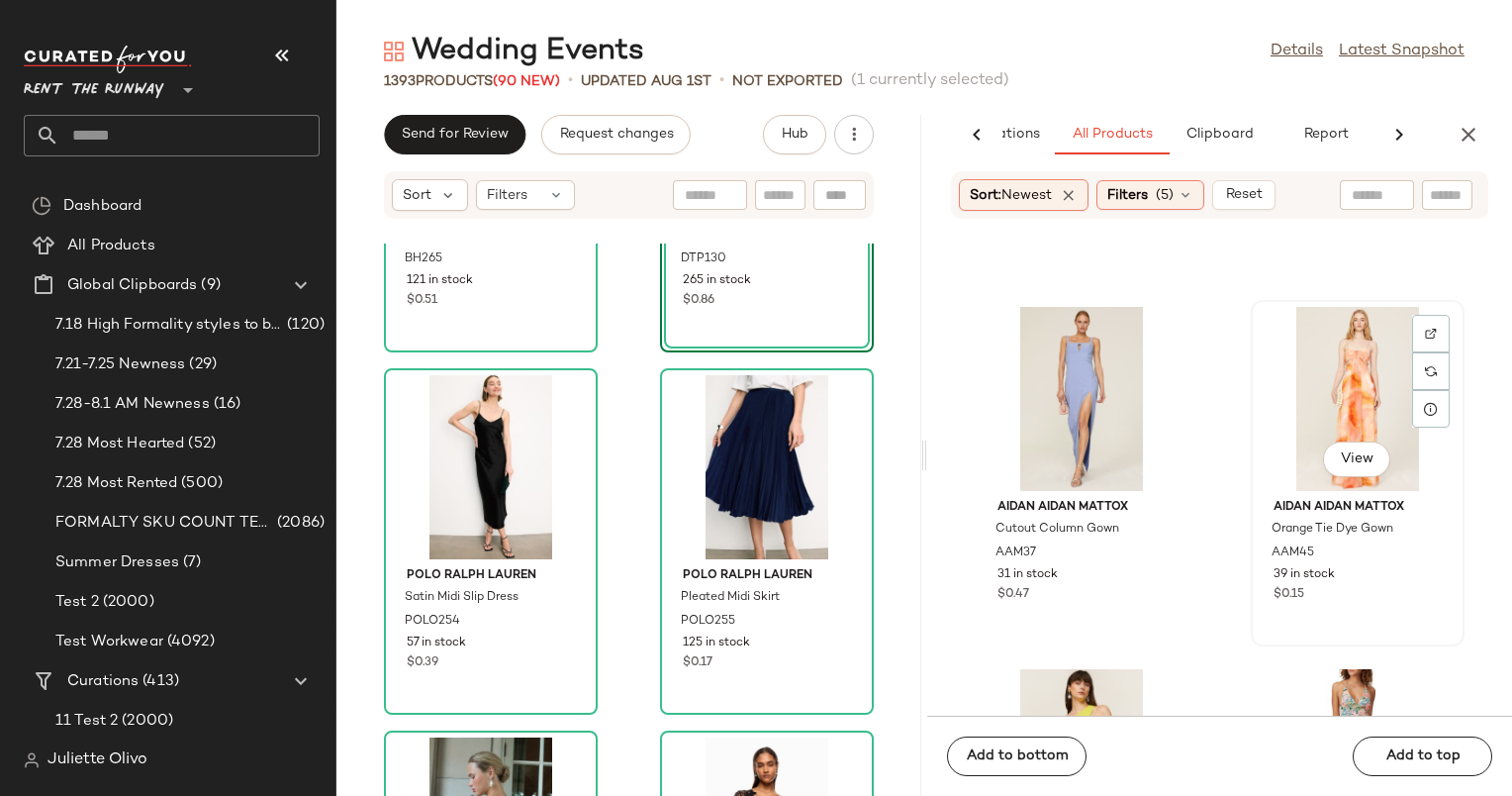 click on "View" 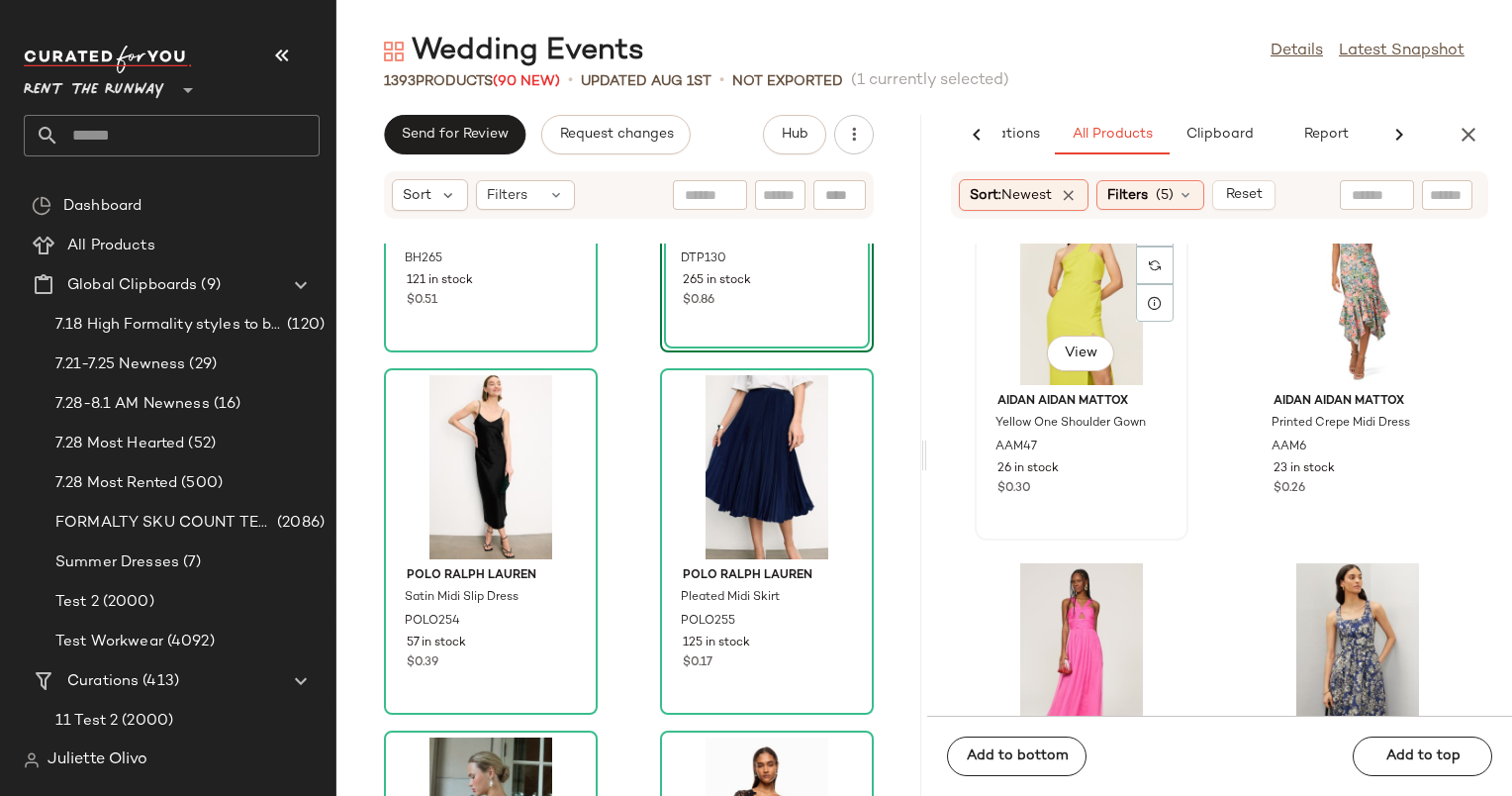 scroll, scrollTop: 13070, scrollLeft: 0, axis: vertical 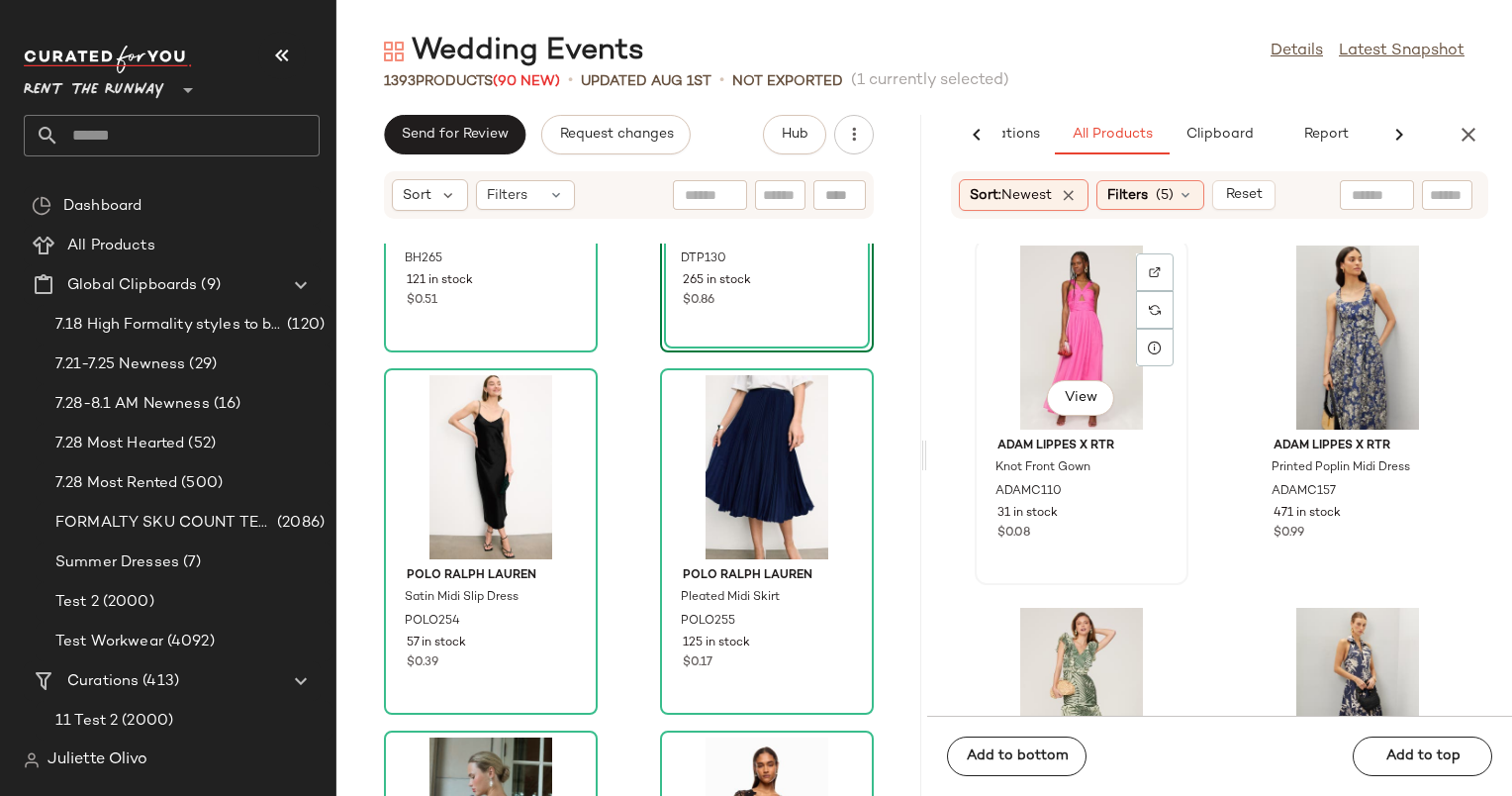 click on "View" 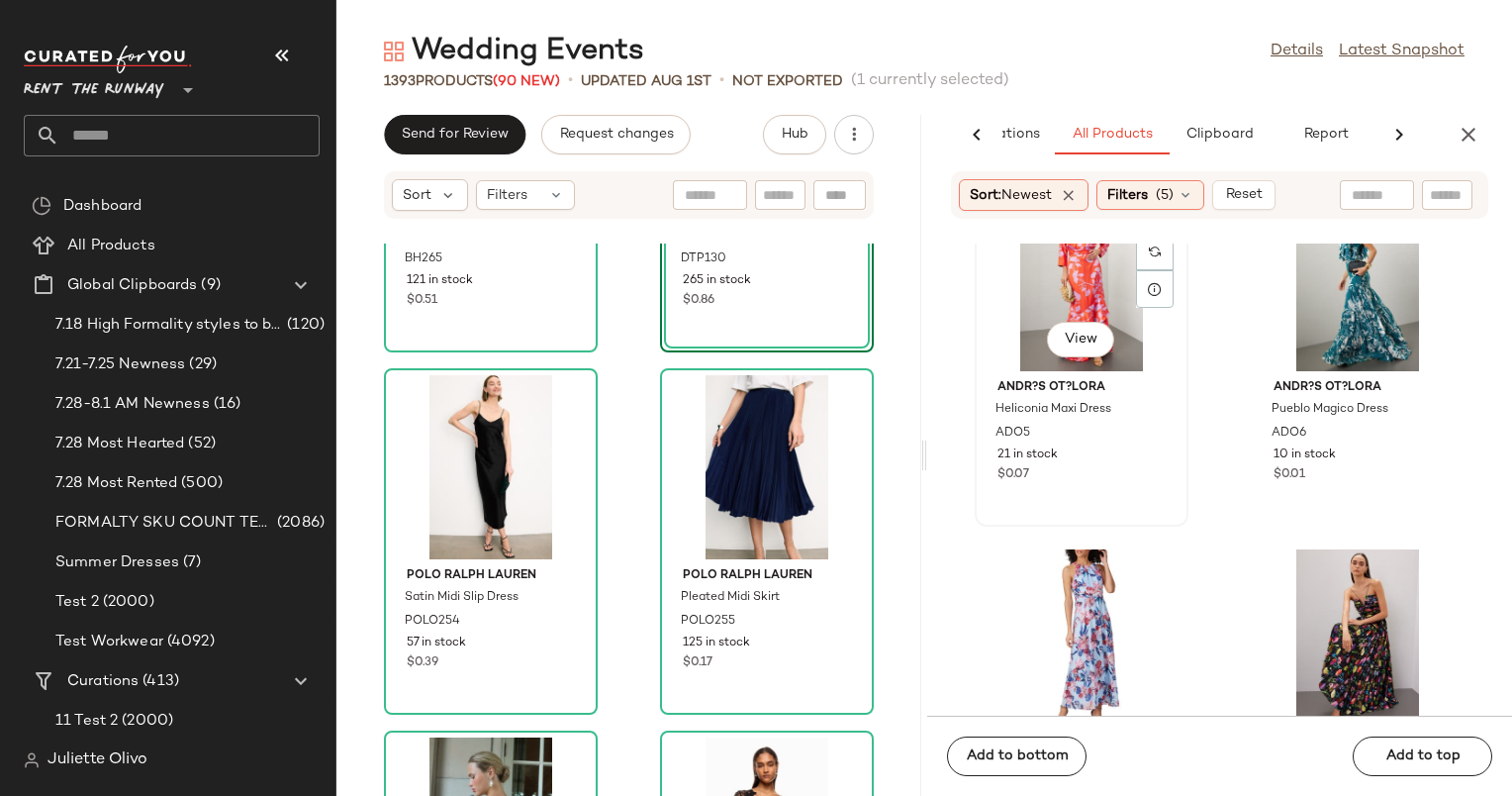 click on "View" 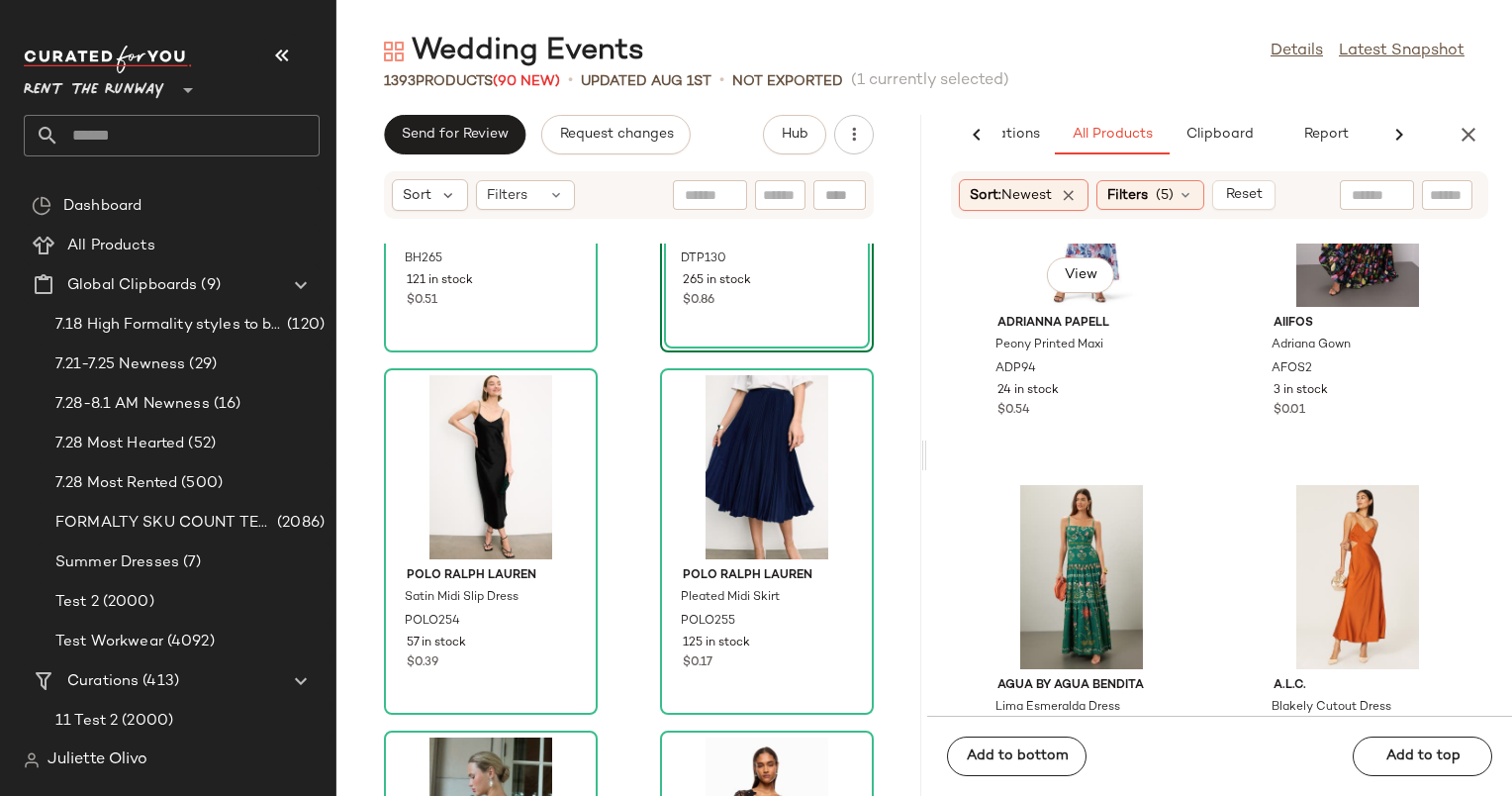 scroll, scrollTop: 14345, scrollLeft: 0, axis: vertical 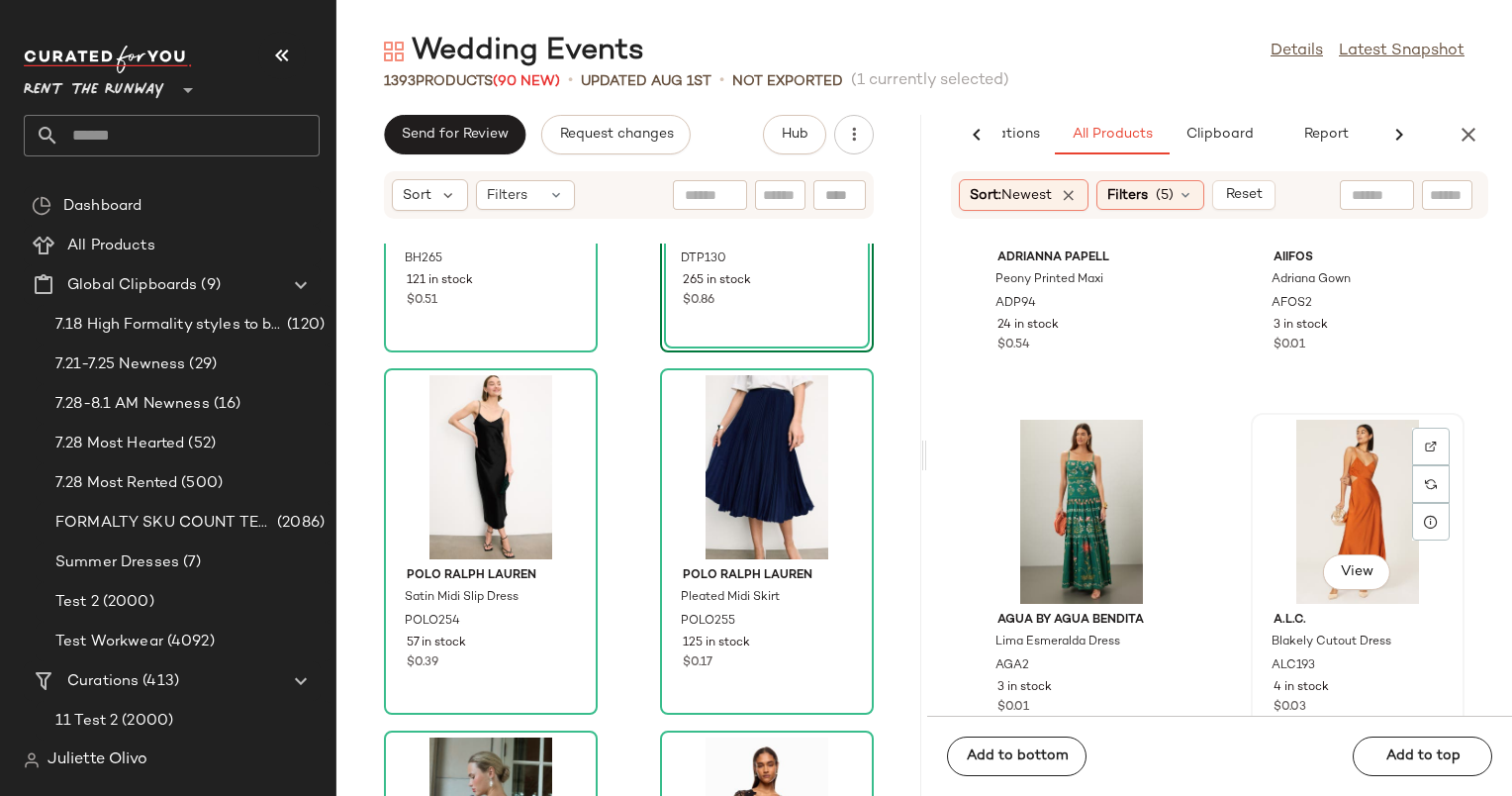 click on "View" 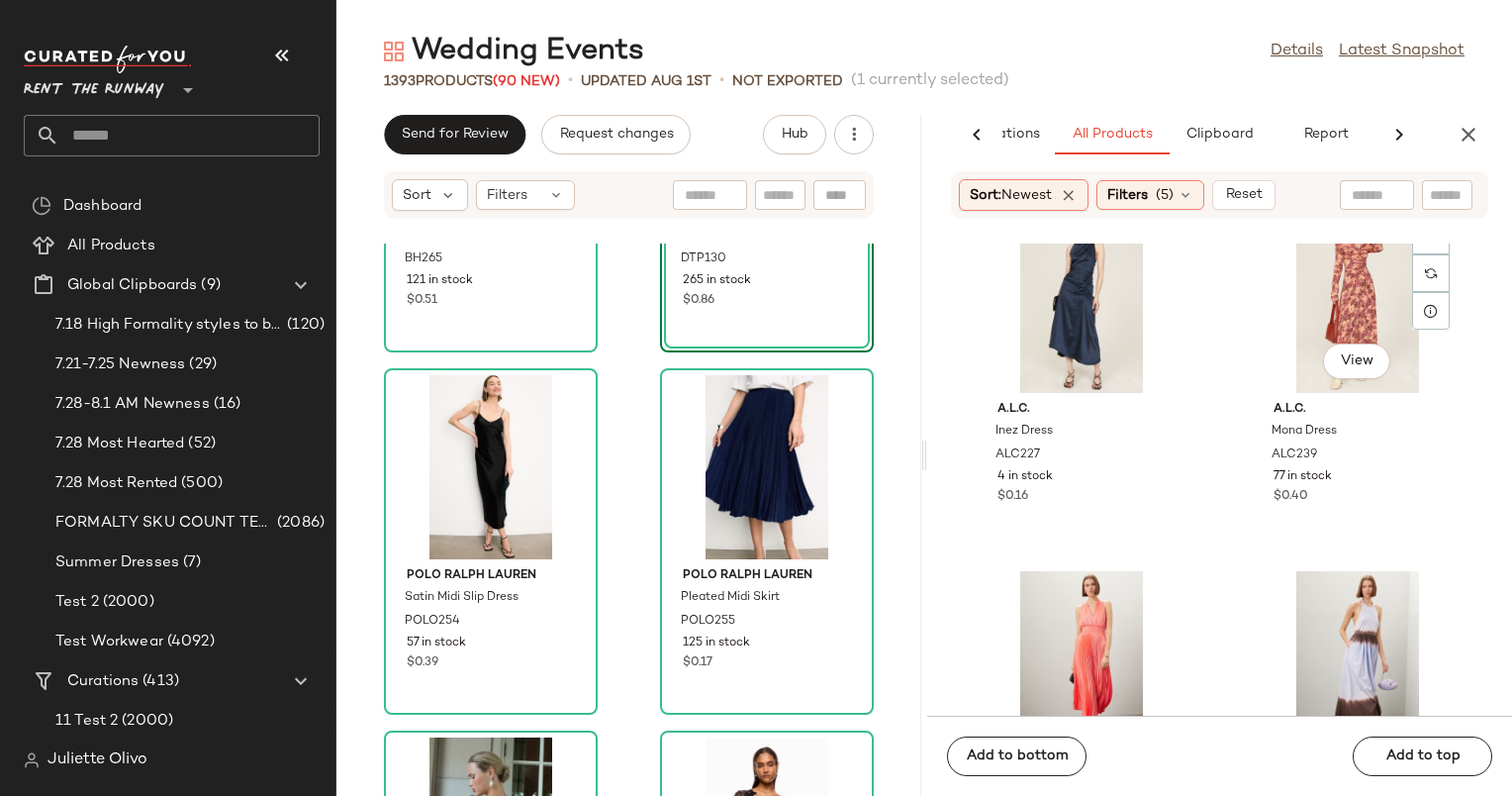 scroll, scrollTop: 14971, scrollLeft: 0, axis: vertical 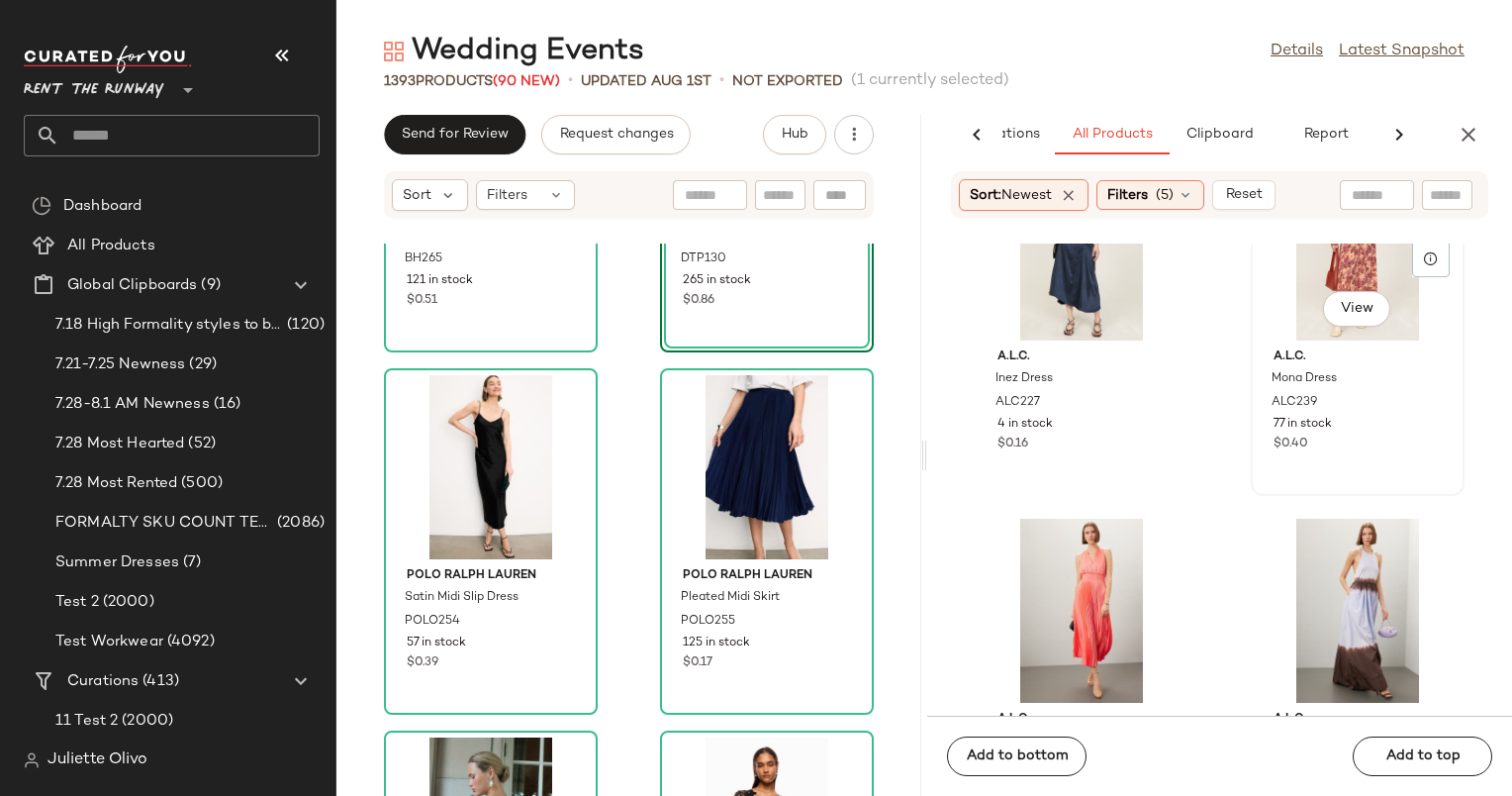 click on "View" 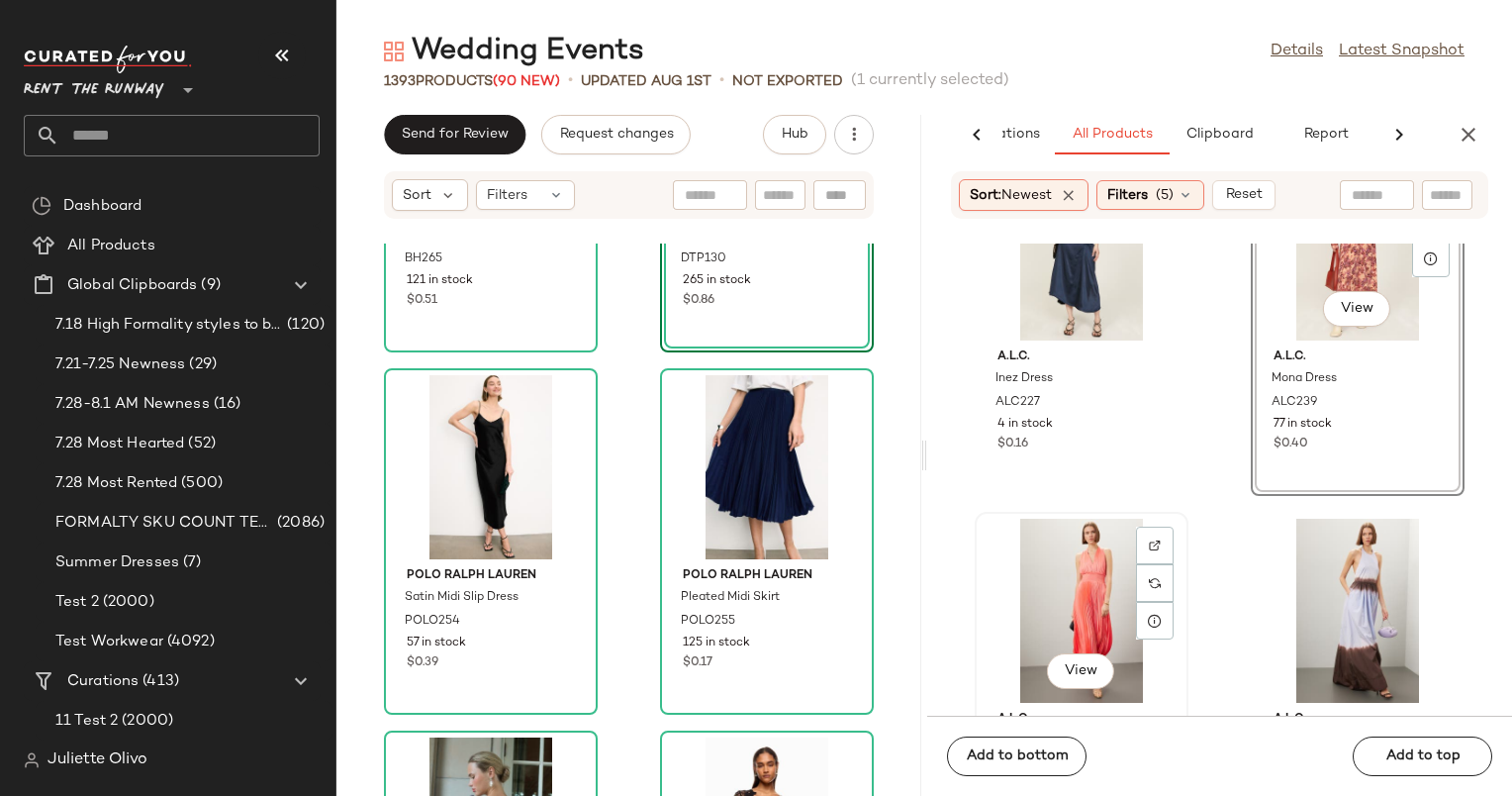 click on "View" 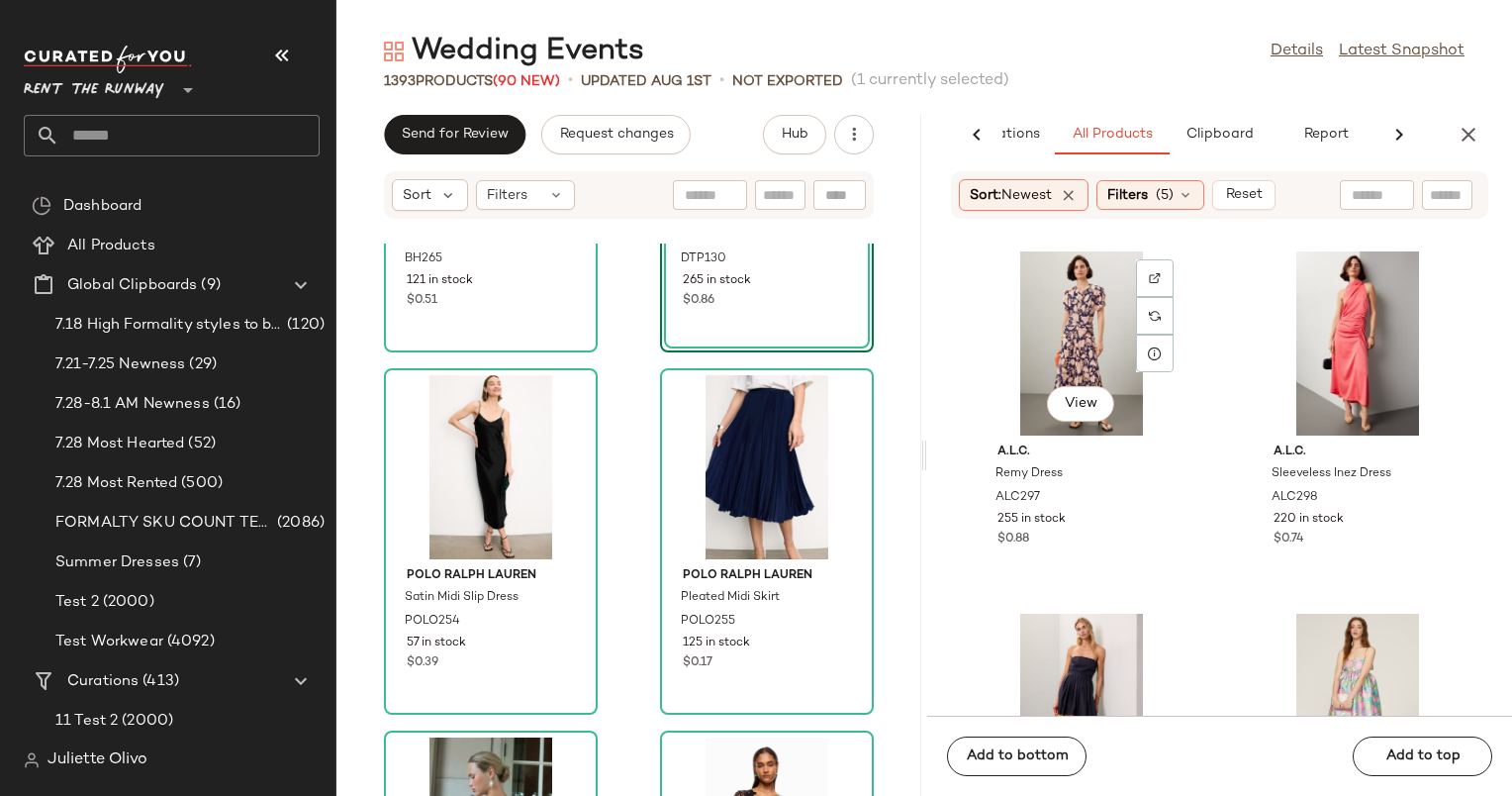 scroll, scrollTop: 15639, scrollLeft: 0, axis: vertical 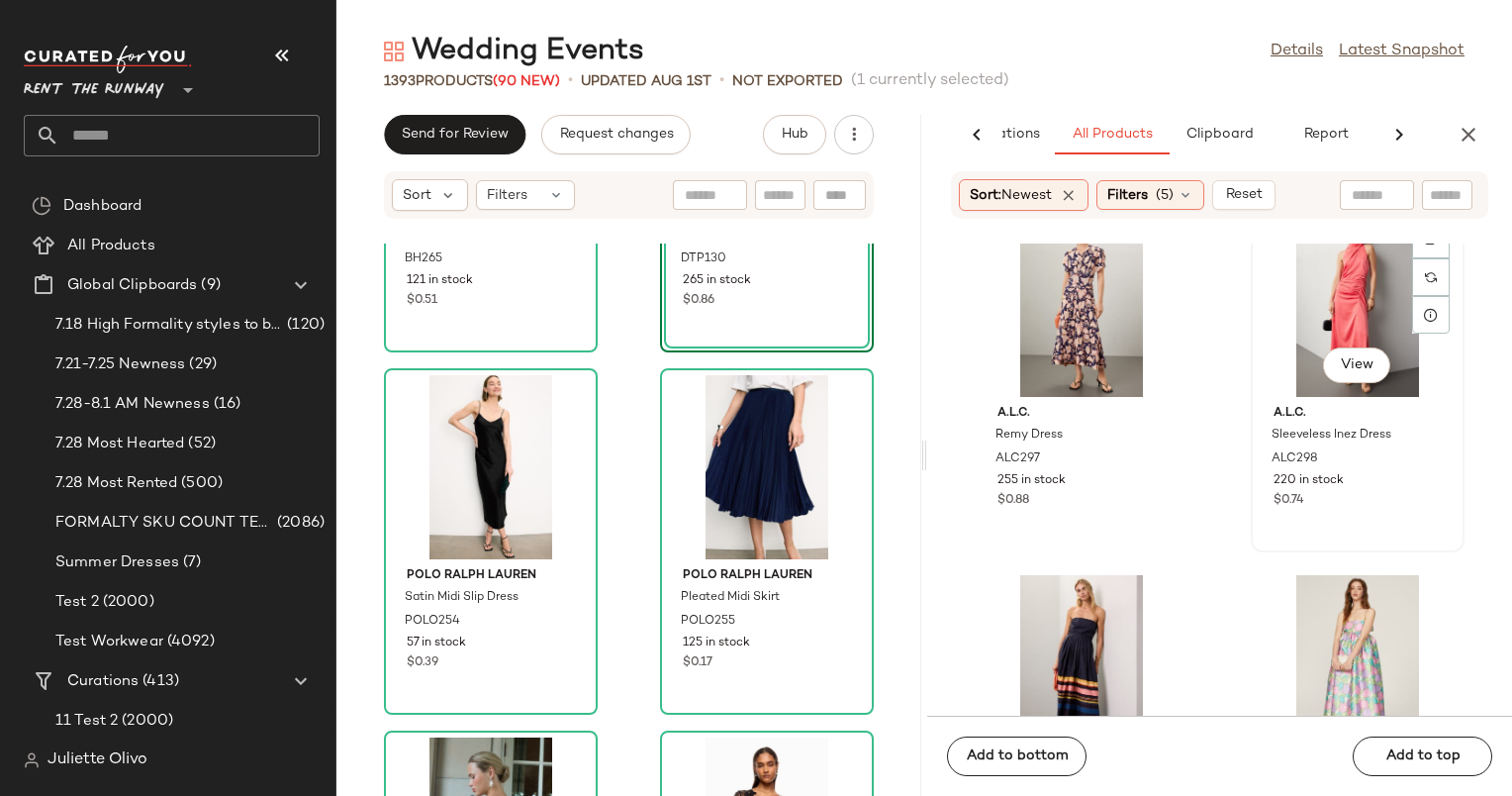 click on "View" 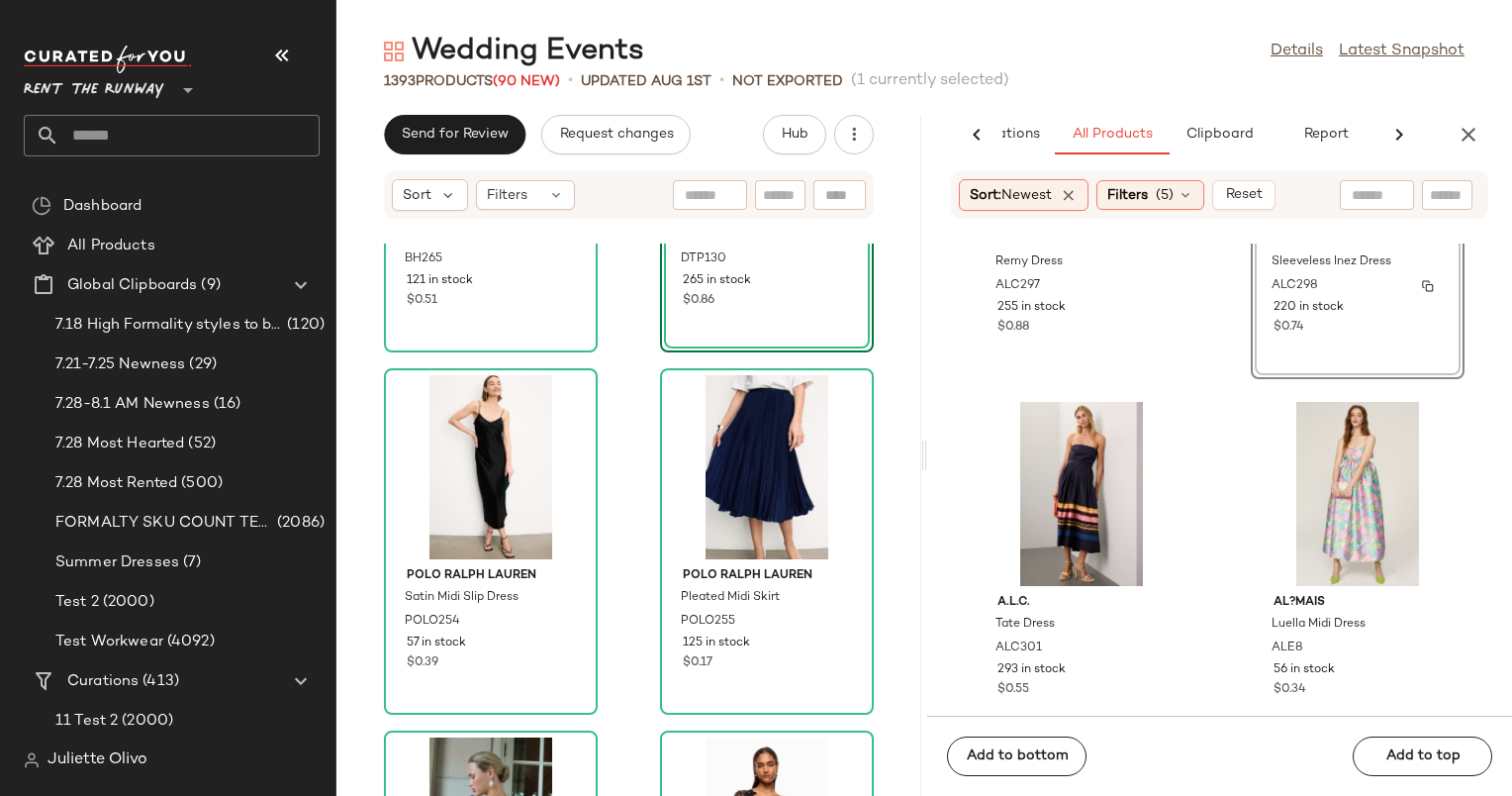 scroll, scrollTop: 15703, scrollLeft: 0, axis: vertical 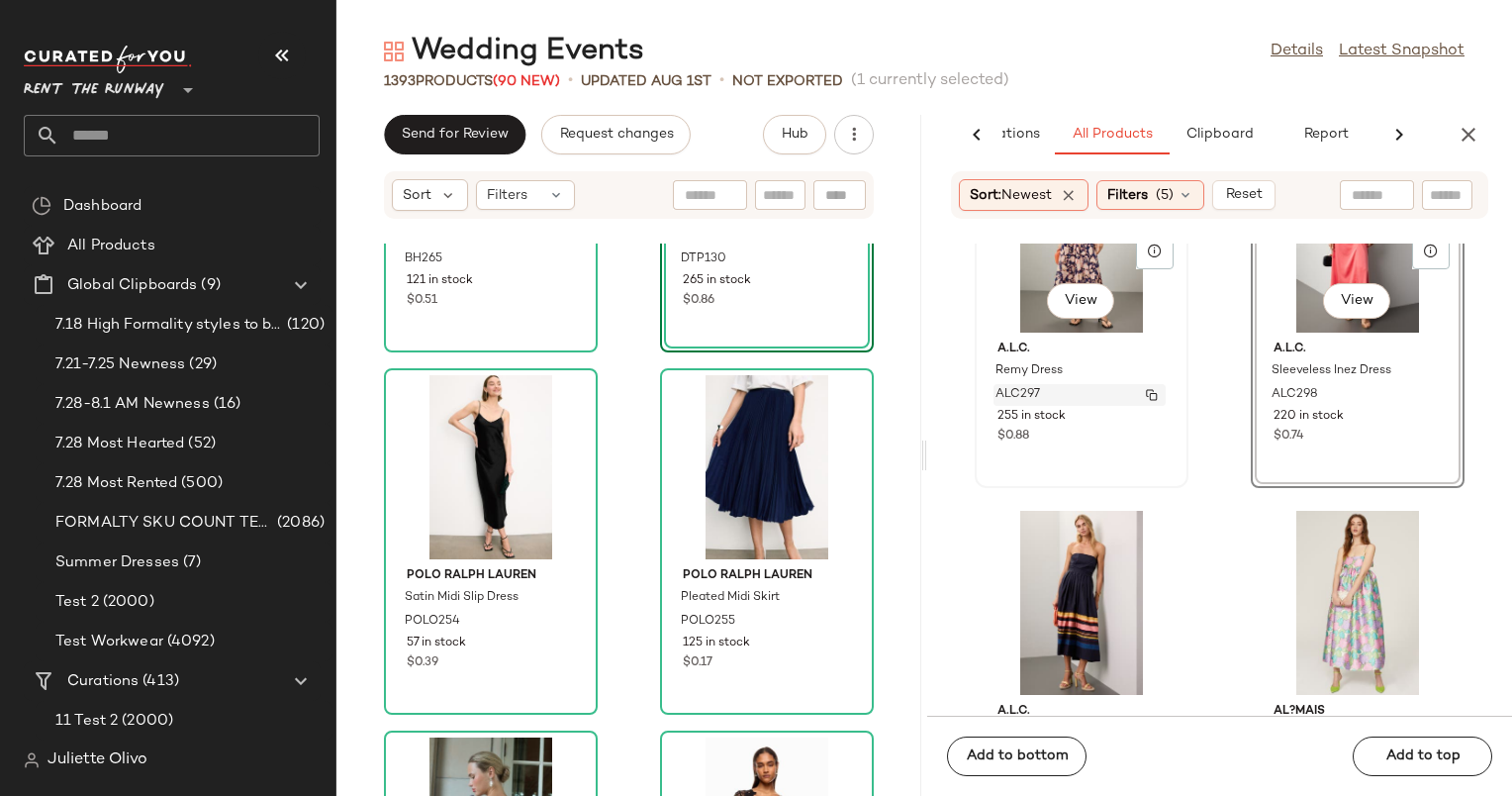 type 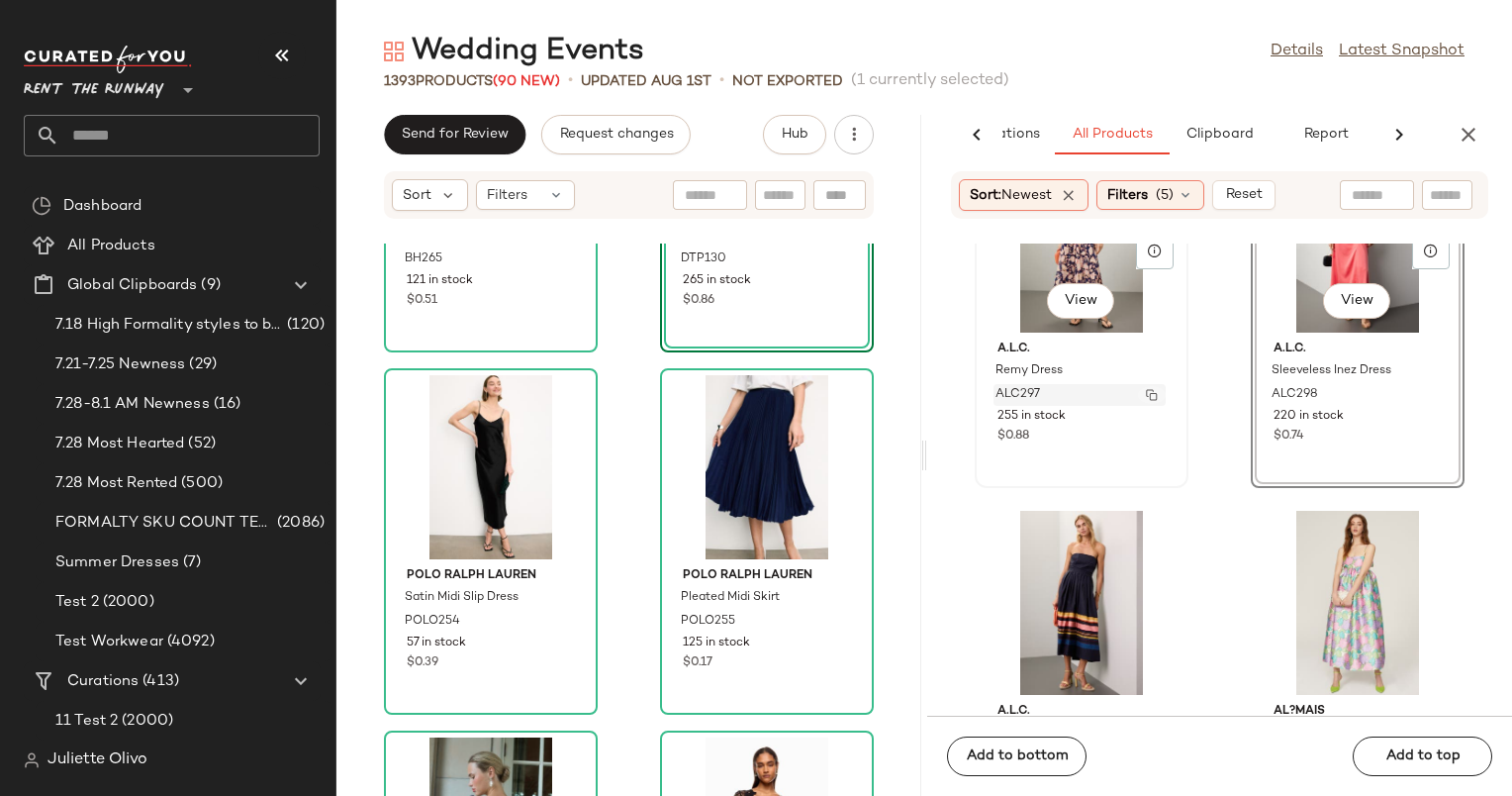 click at bounding box center [1152, 395] 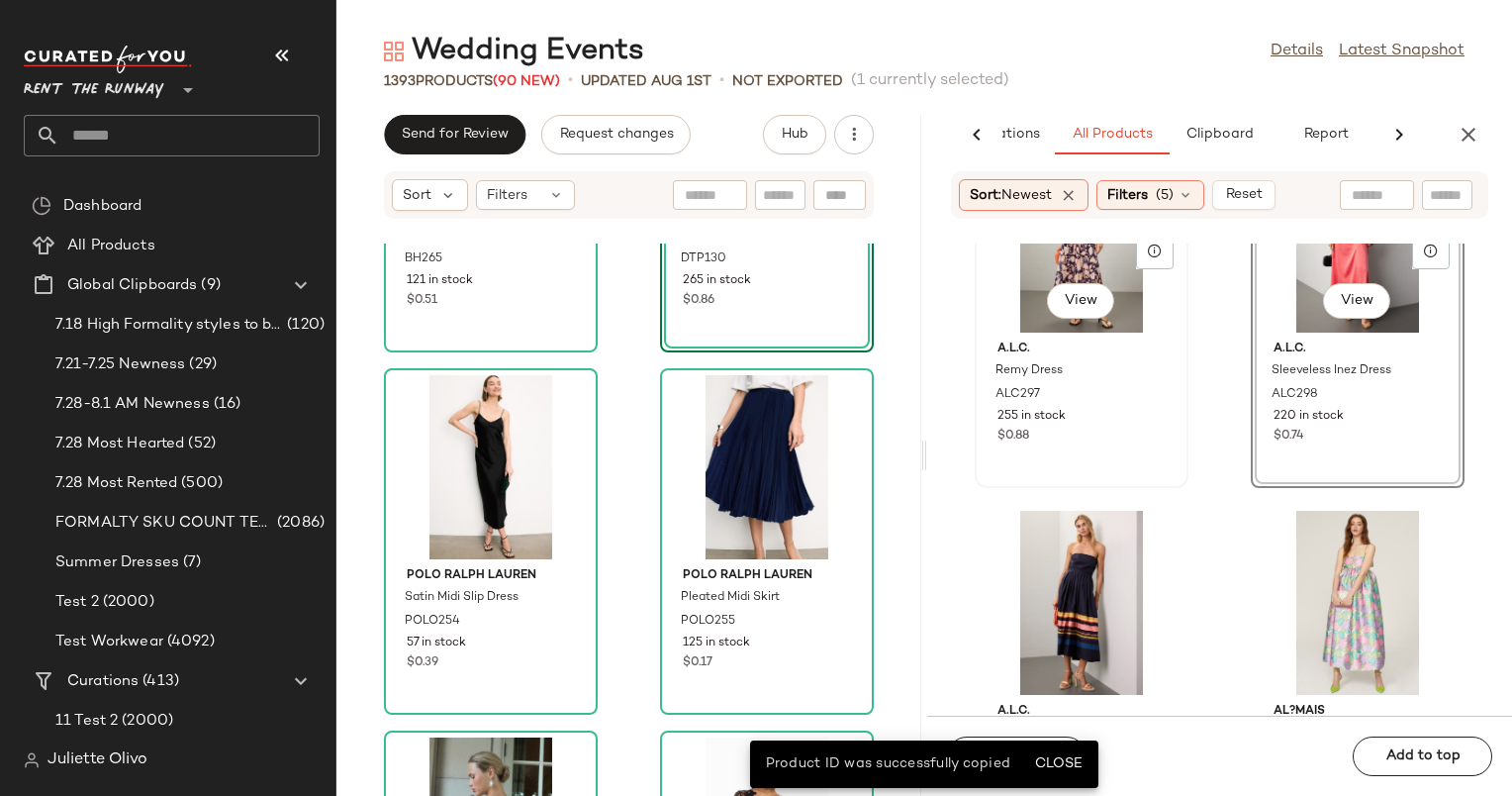 click on "255 in stock" at bounding box center (1082, 417) 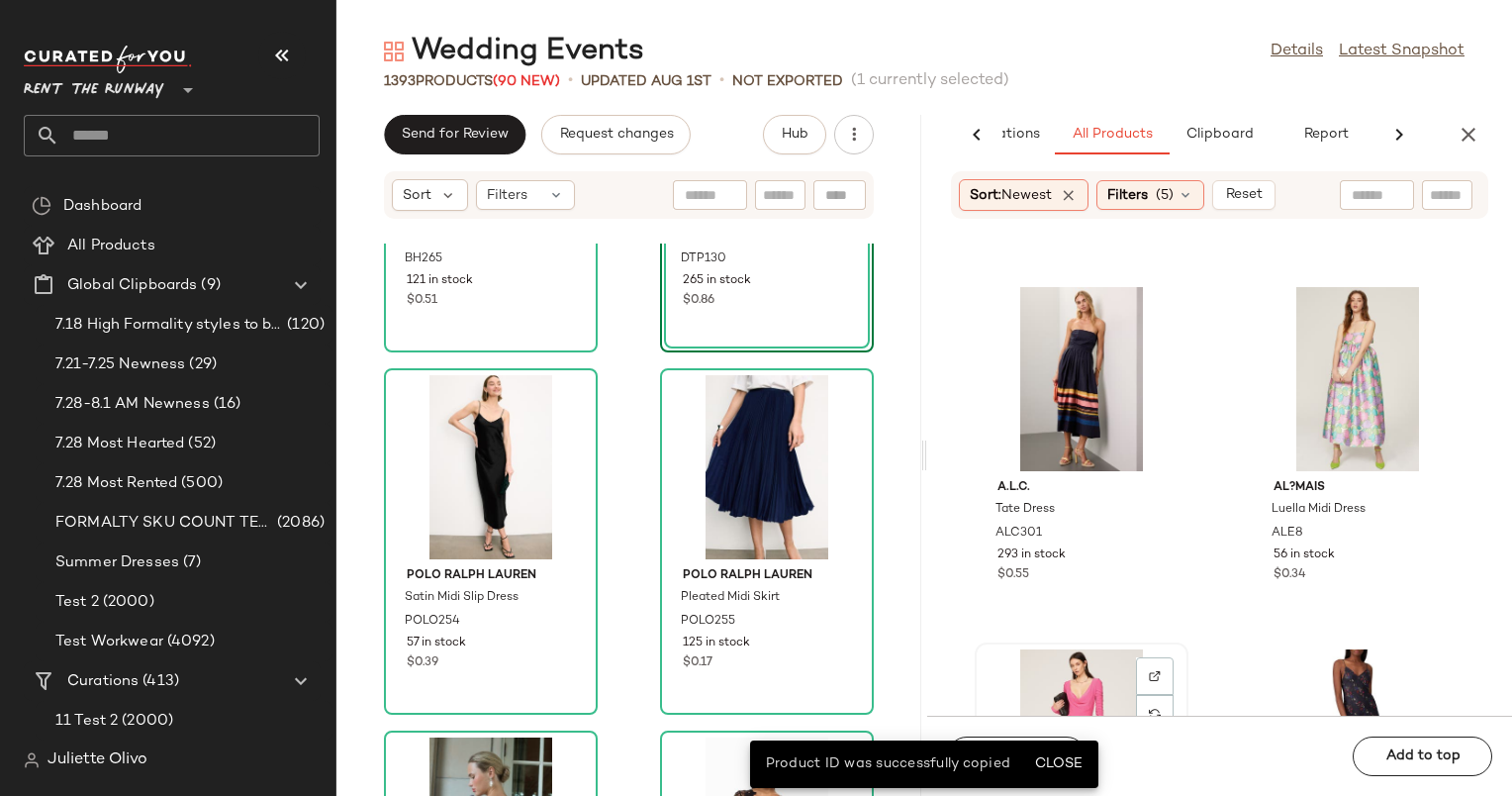 scroll, scrollTop: 16167, scrollLeft: 0, axis: vertical 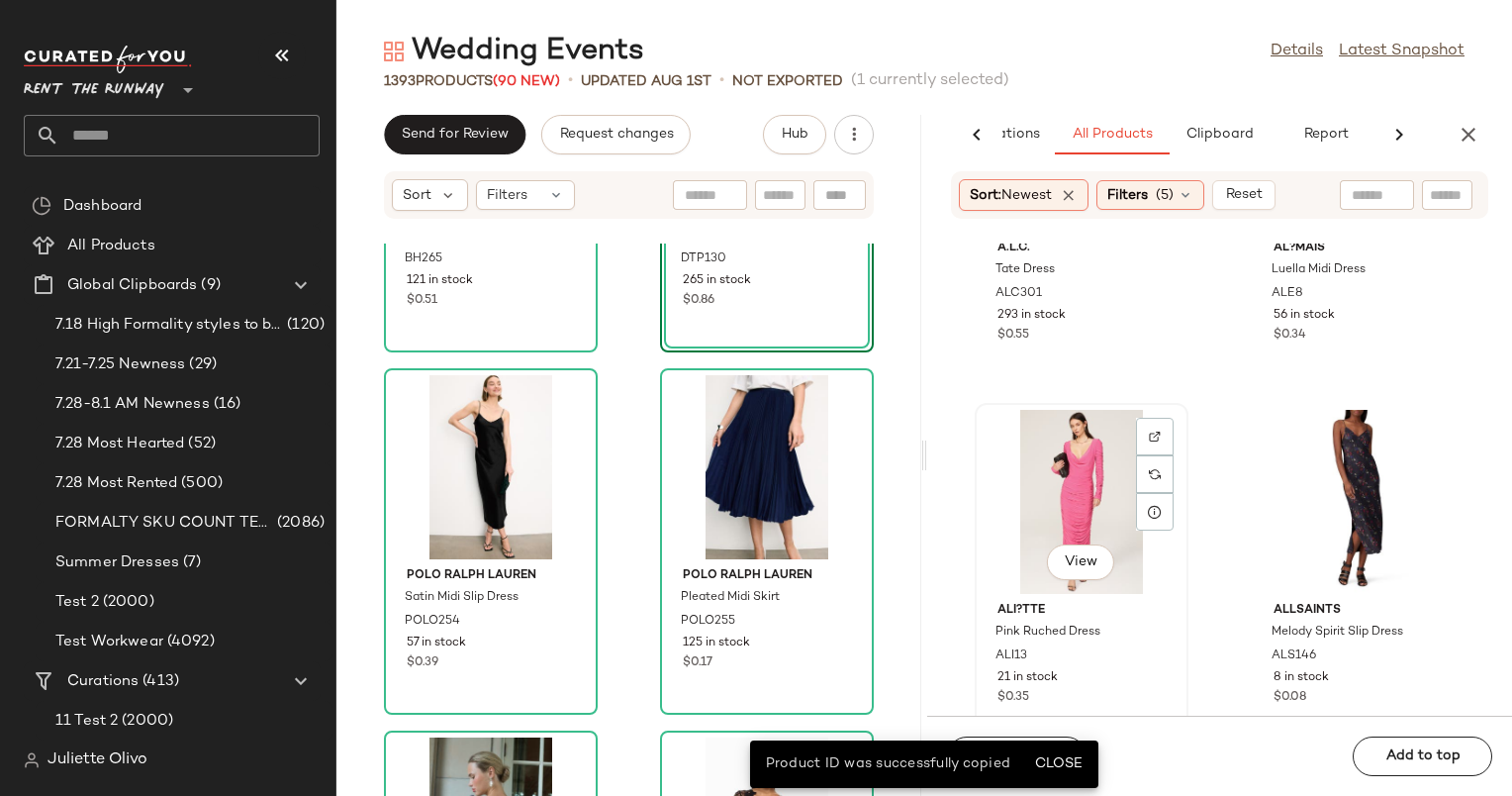 click on "View" 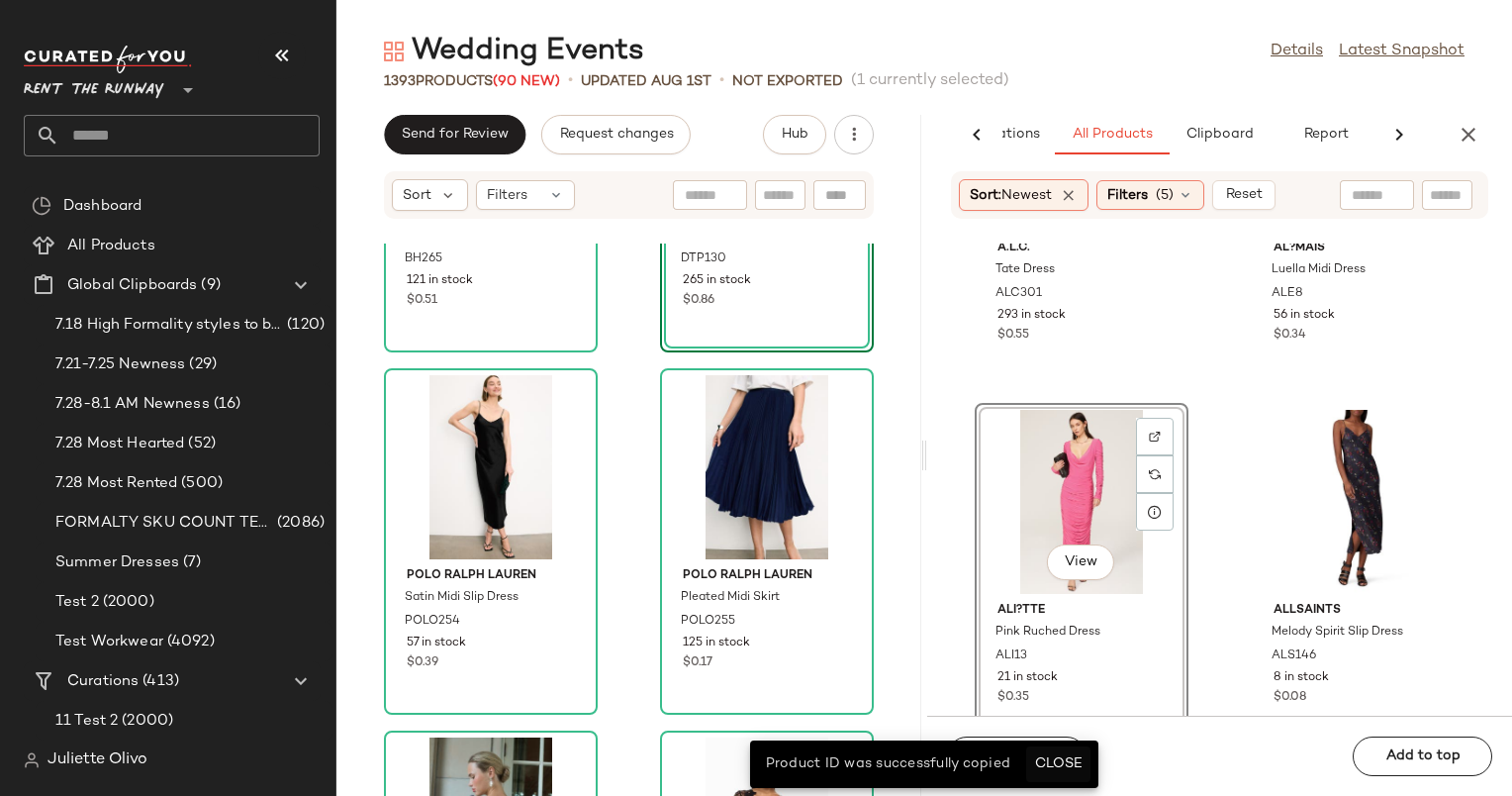 click on "Close" 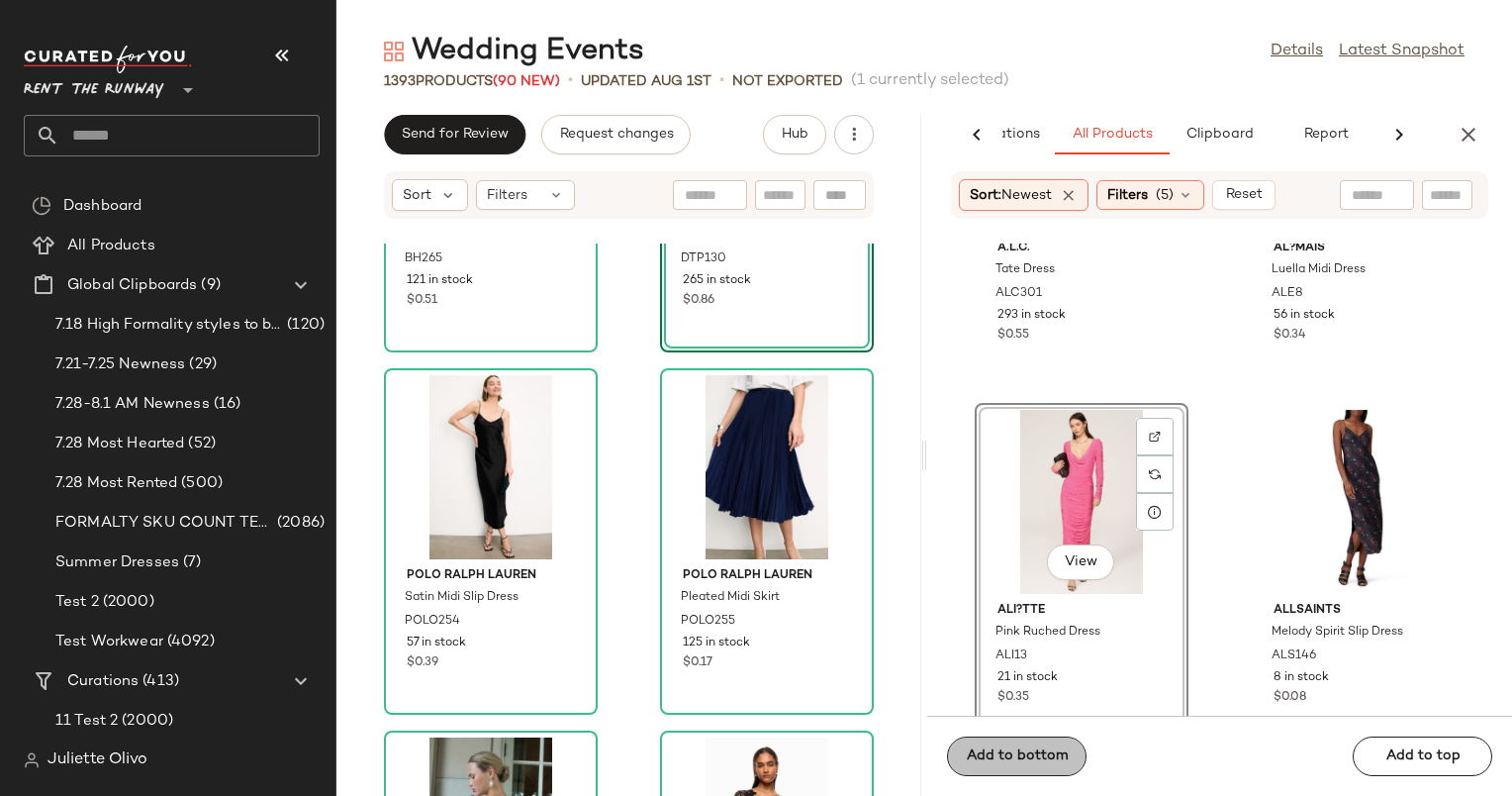 click on "Add to bottom" 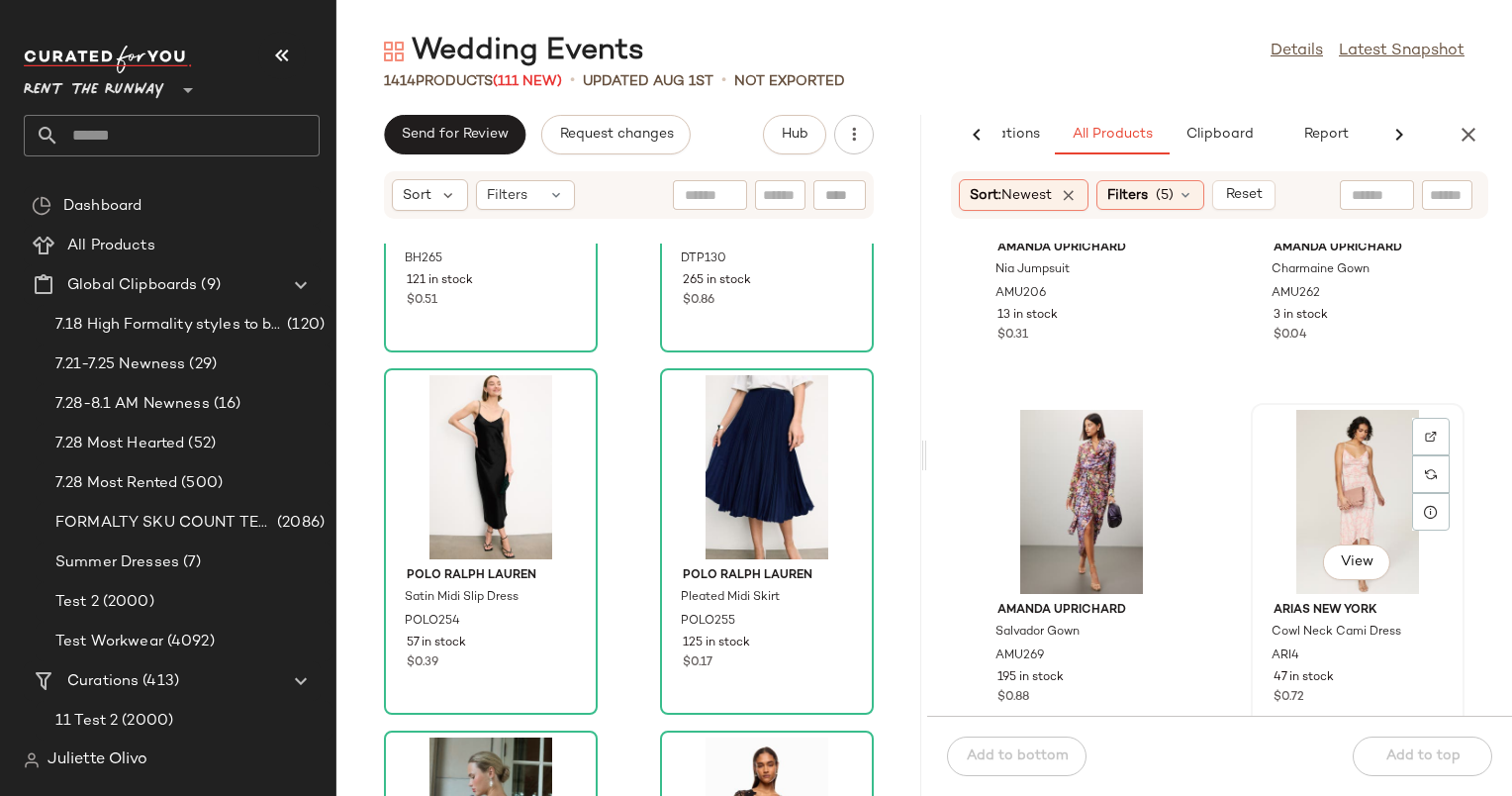 click on "View" 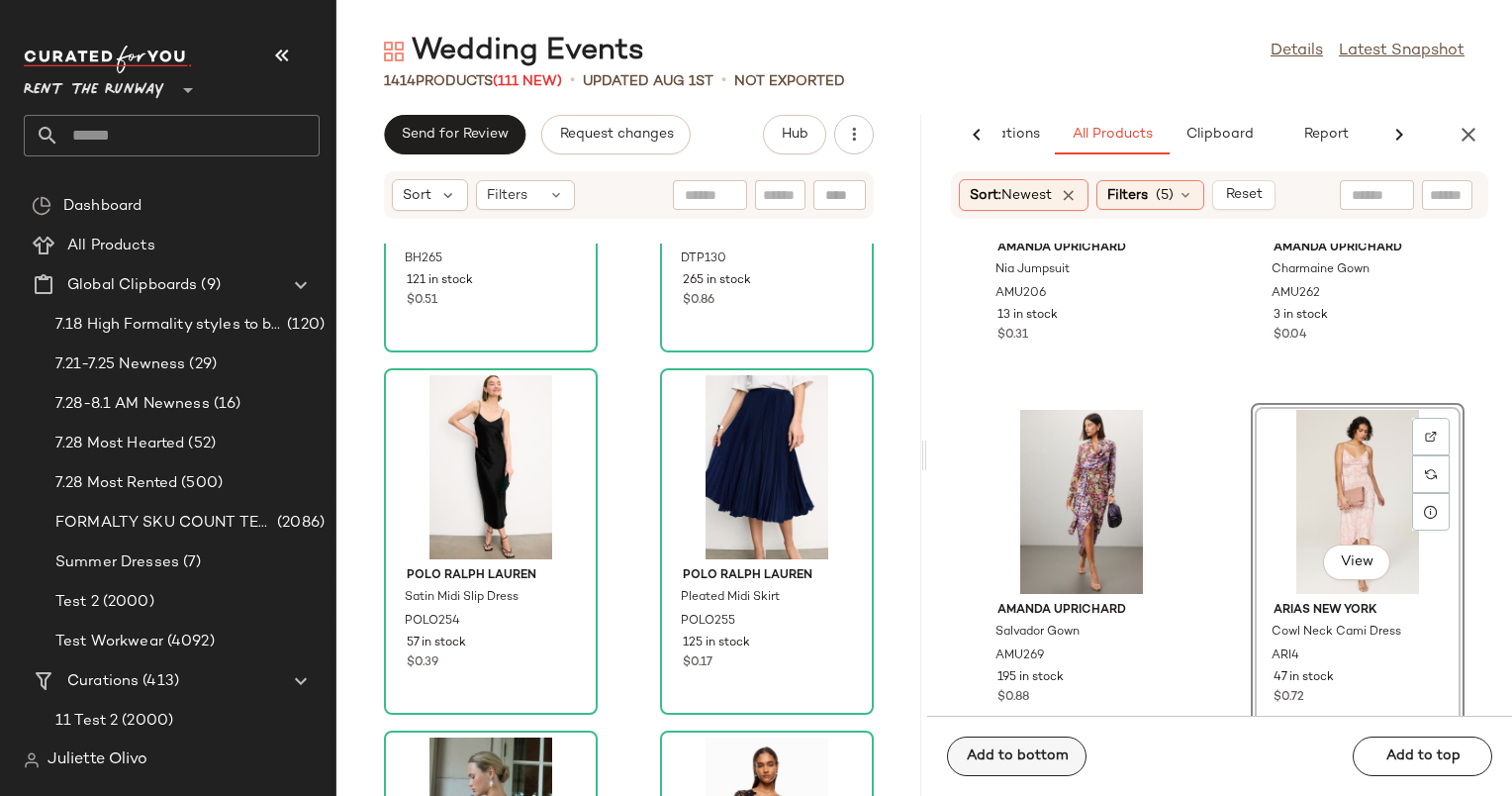 click on "Add to bottom" 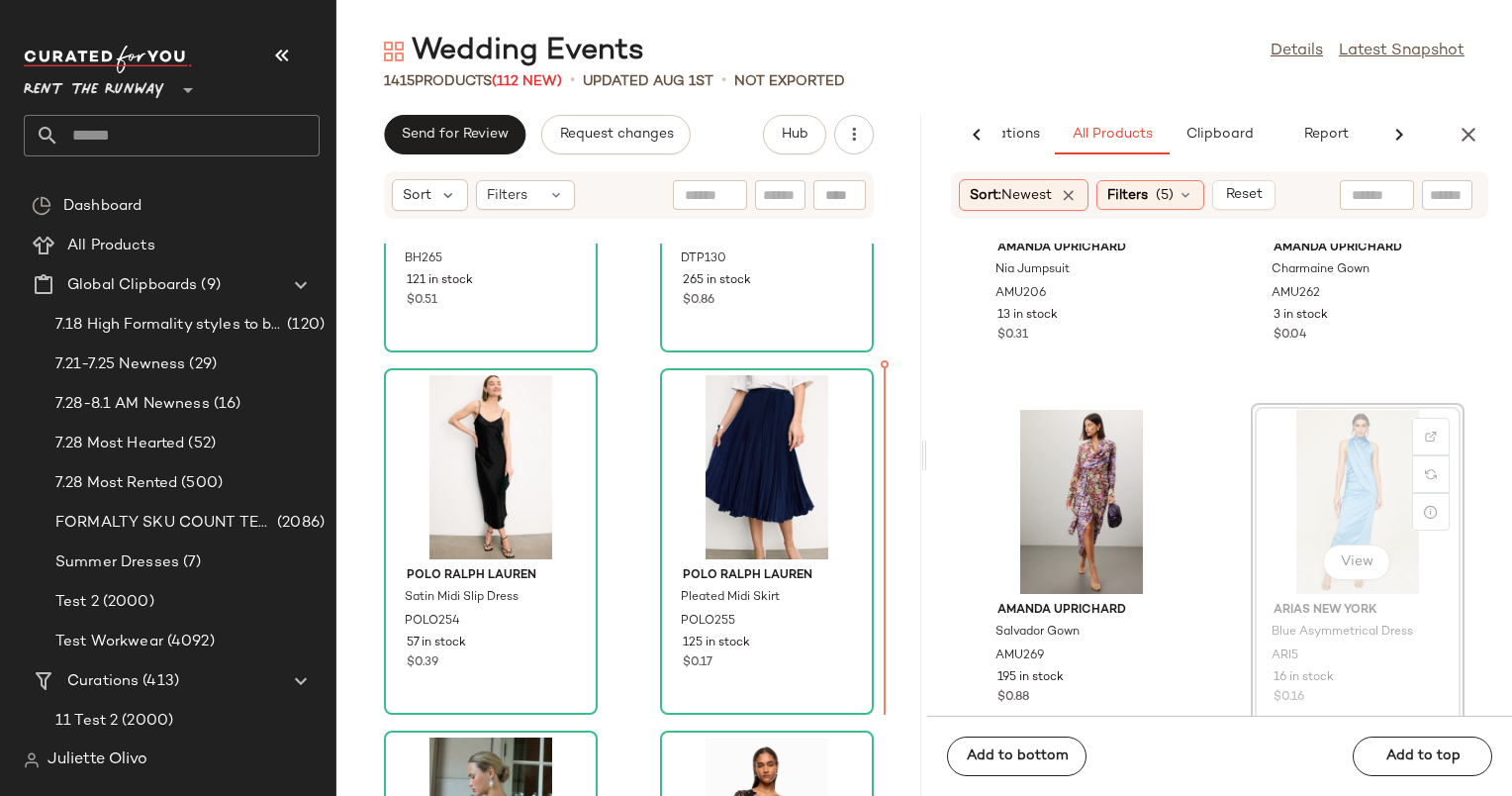 scroll, scrollTop: 244852, scrollLeft: 0, axis: vertical 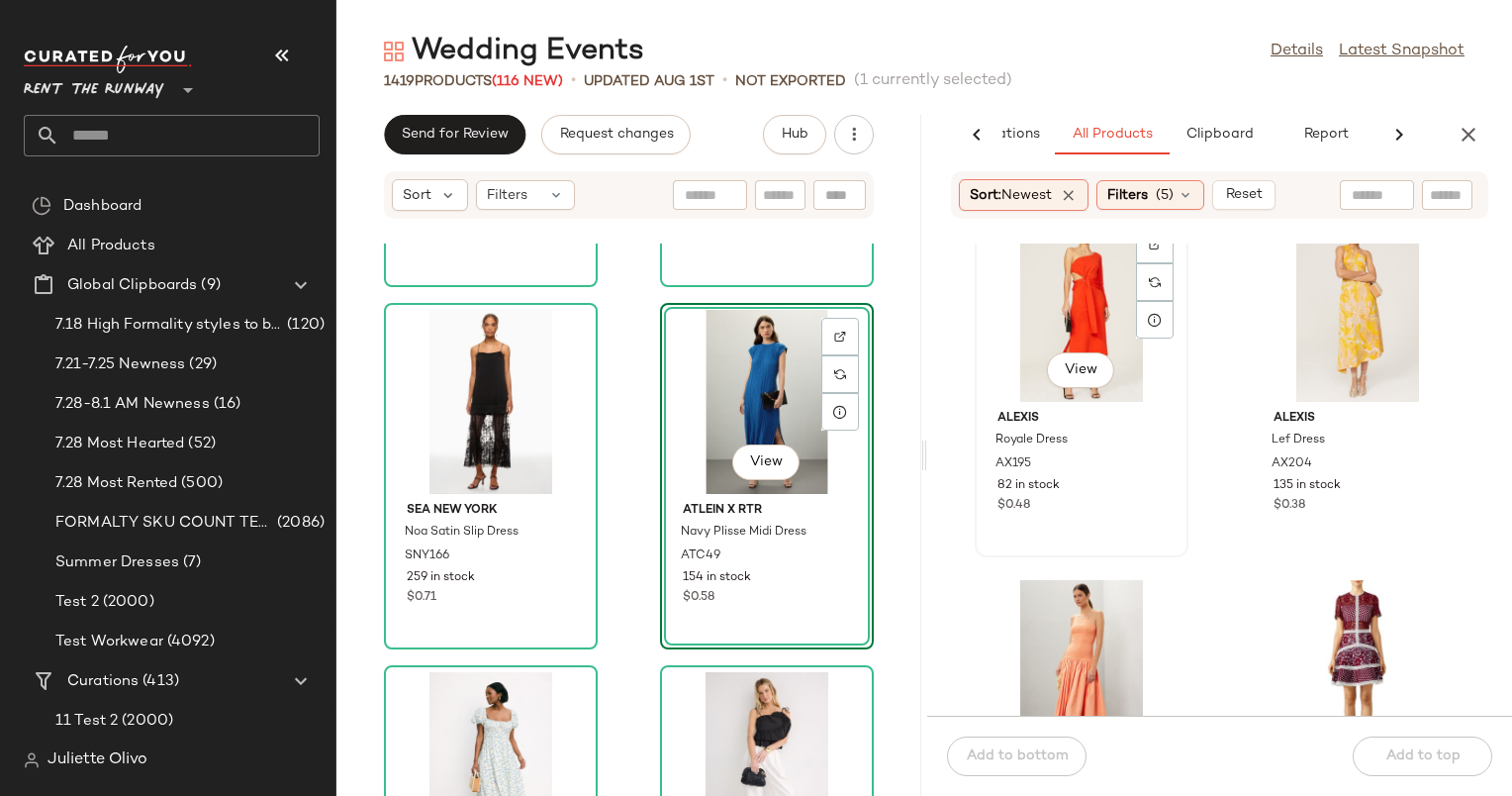 click on "View" 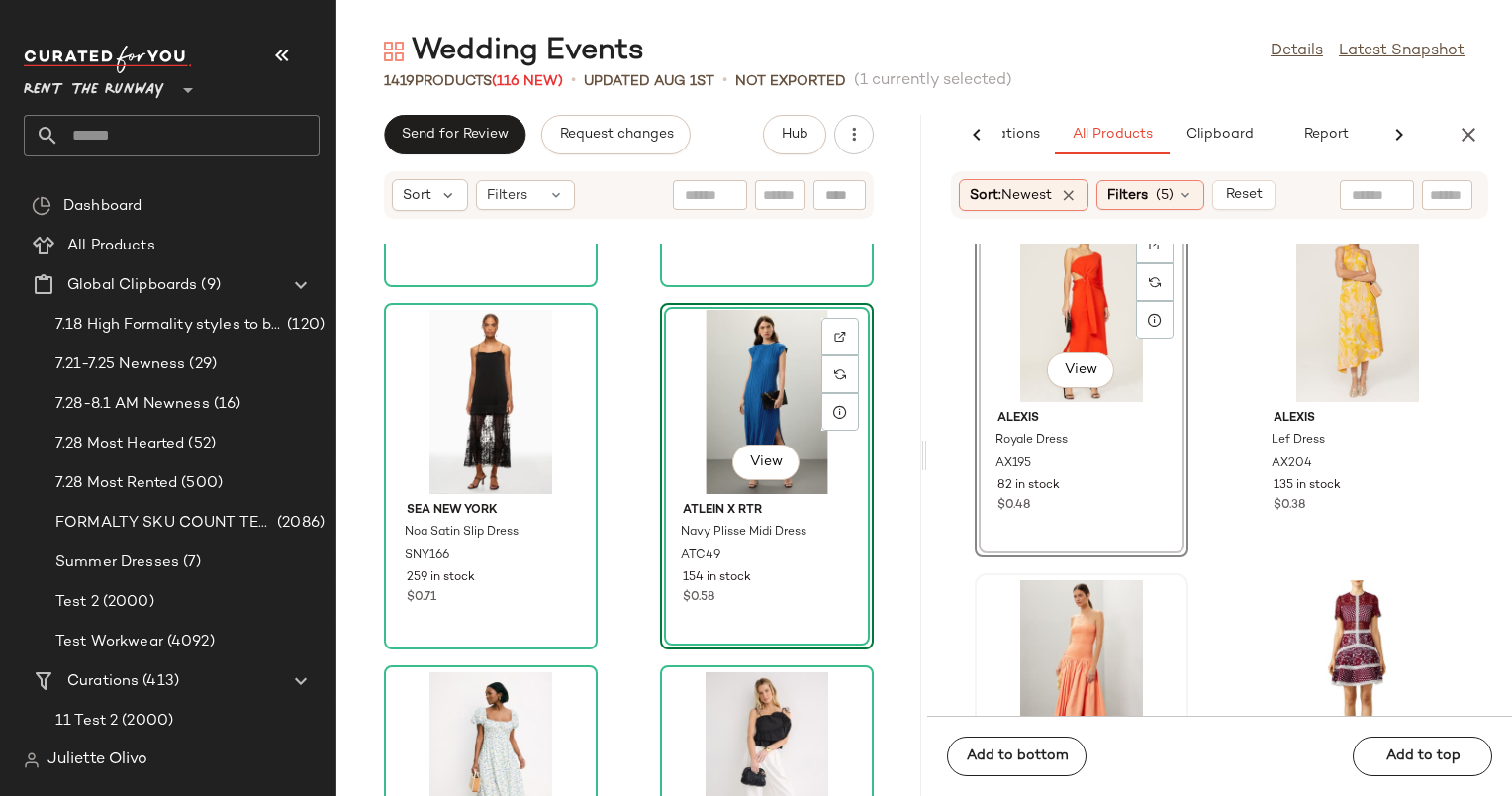 click 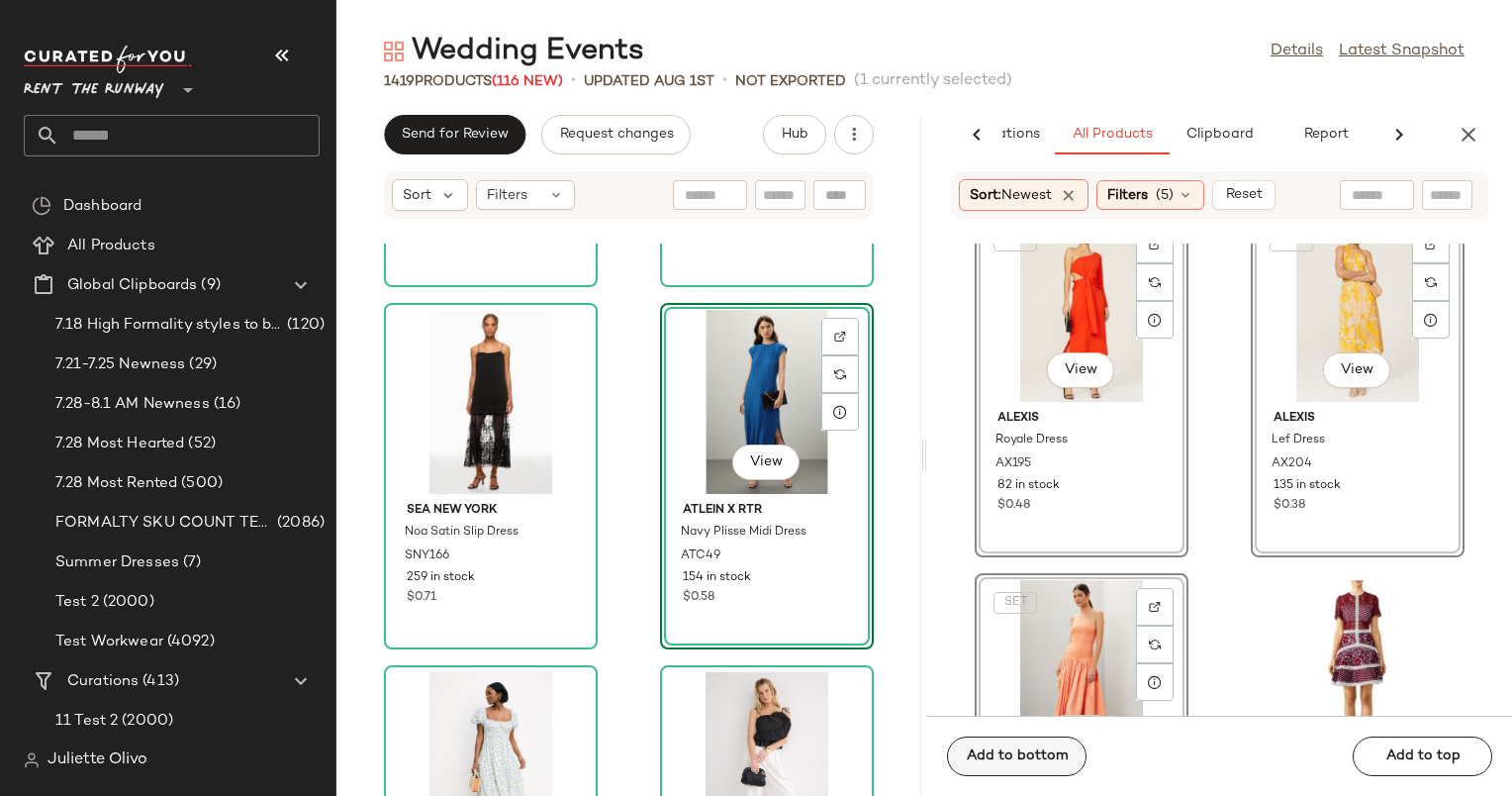 click on "Add to bottom" at bounding box center [1016, 756] 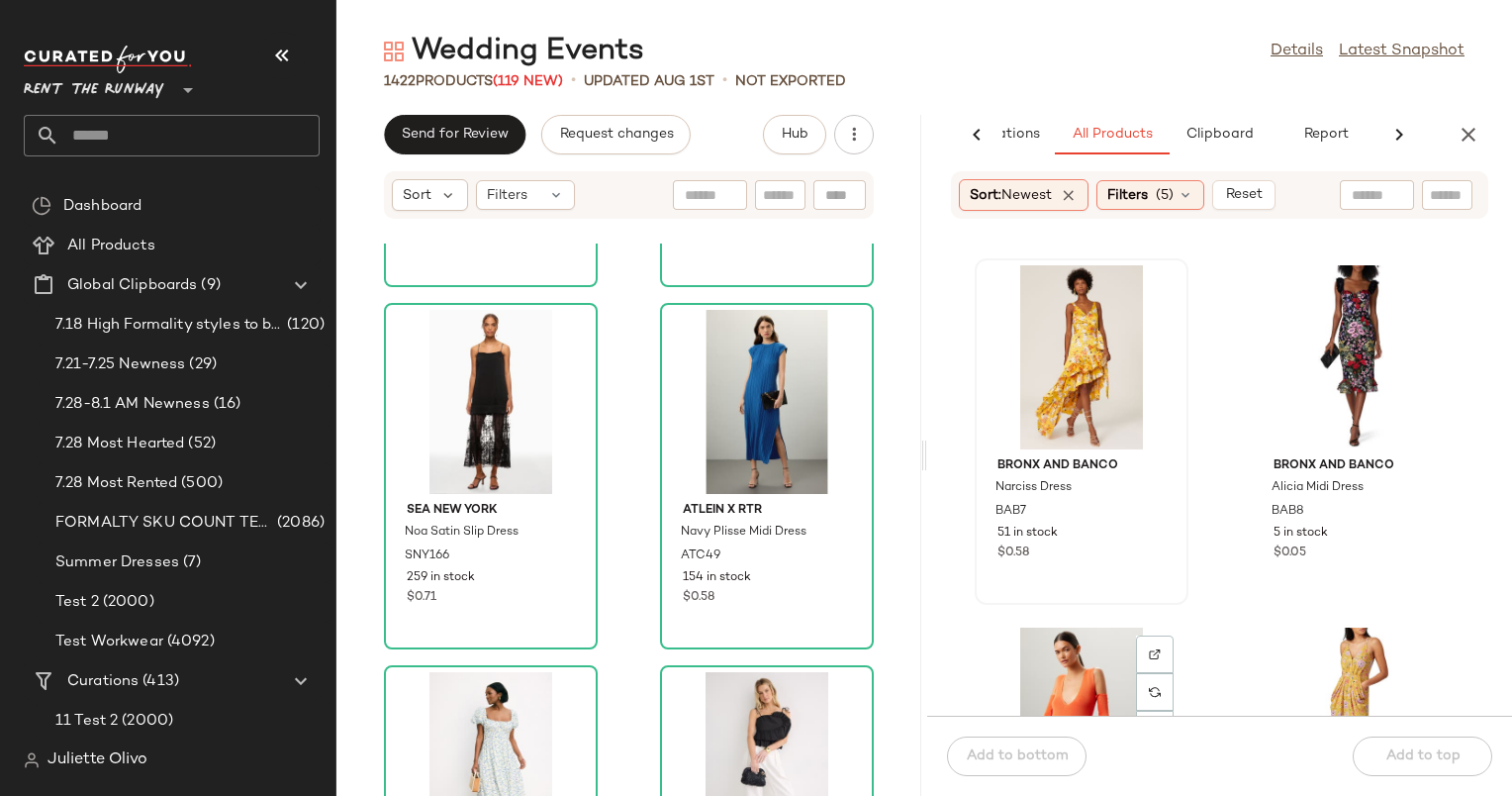 scroll, scrollTop: 20295, scrollLeft: 0, axis: vertical 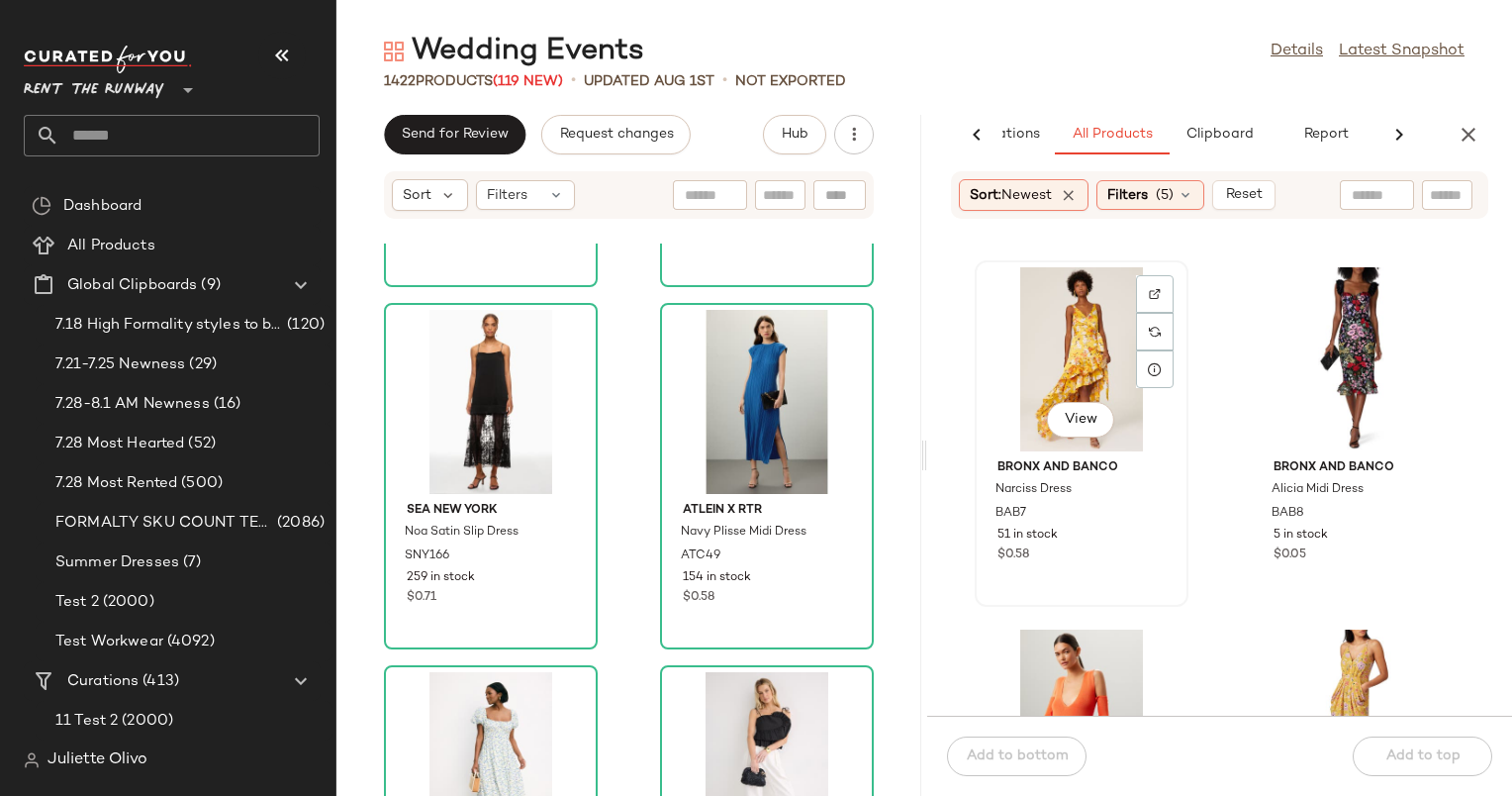 click on "View" 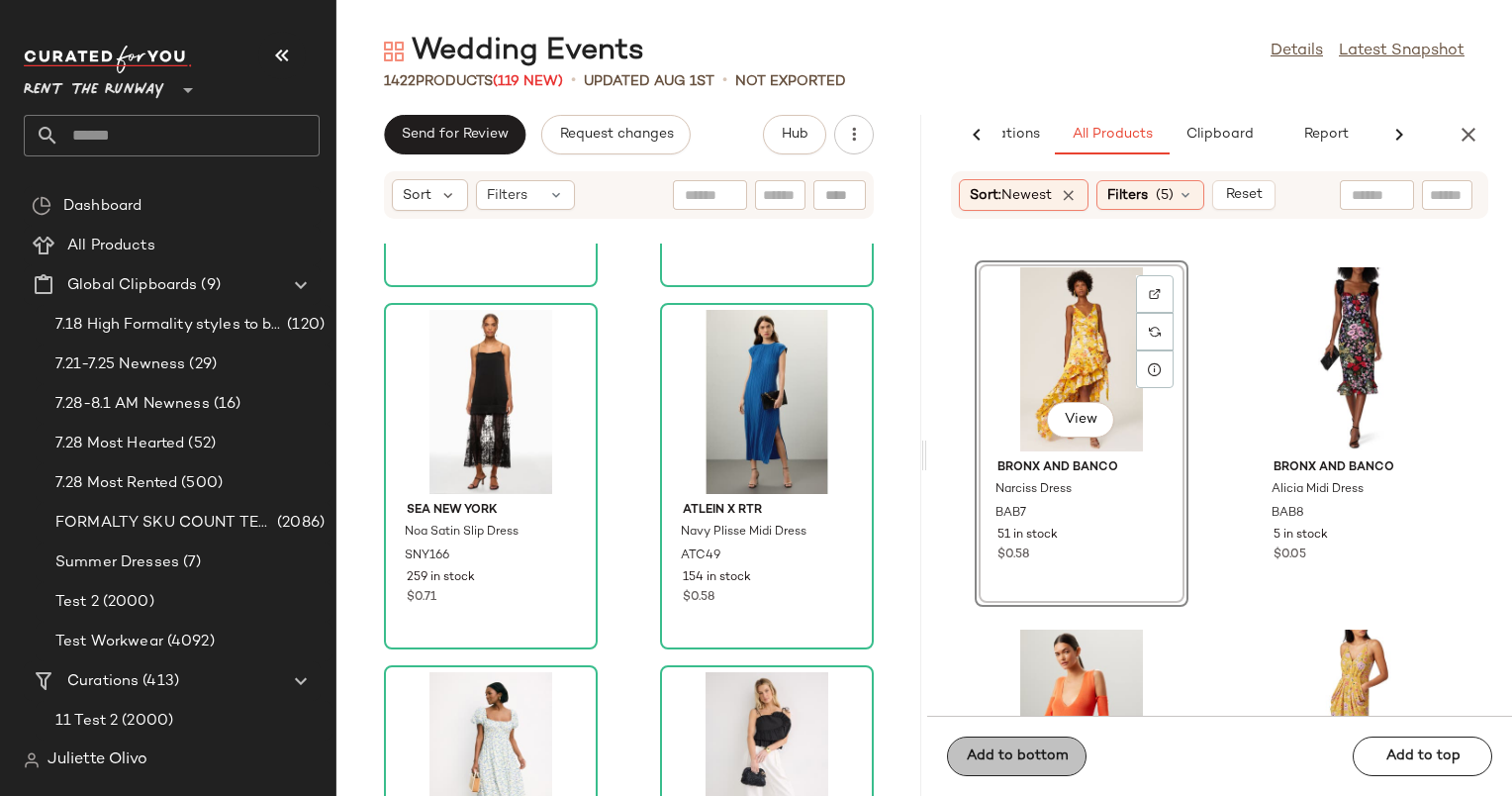 click on "Add to bottom" 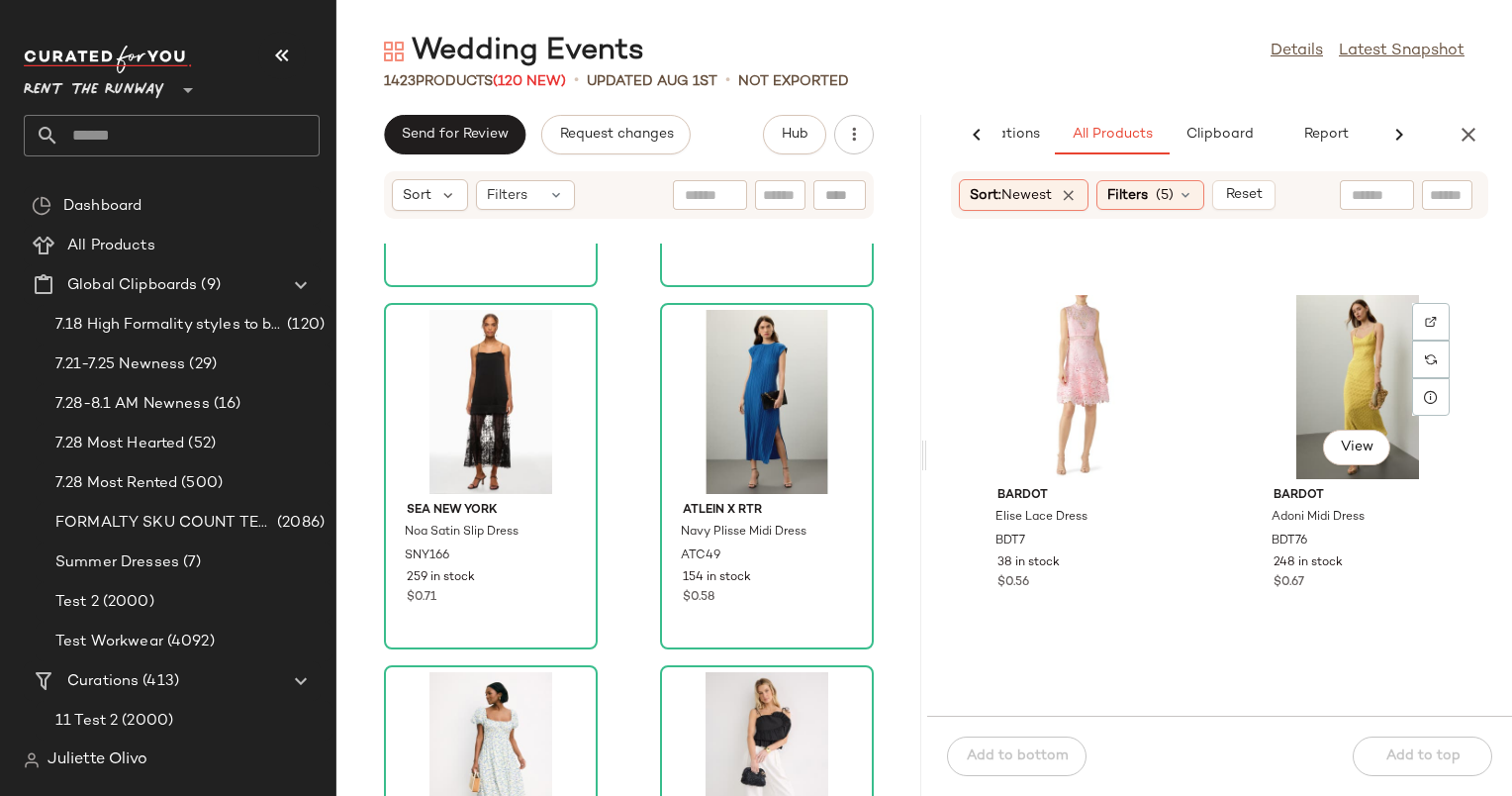 scroll, scrollTop: 21357, scrollLeft: 0, axis: vertical 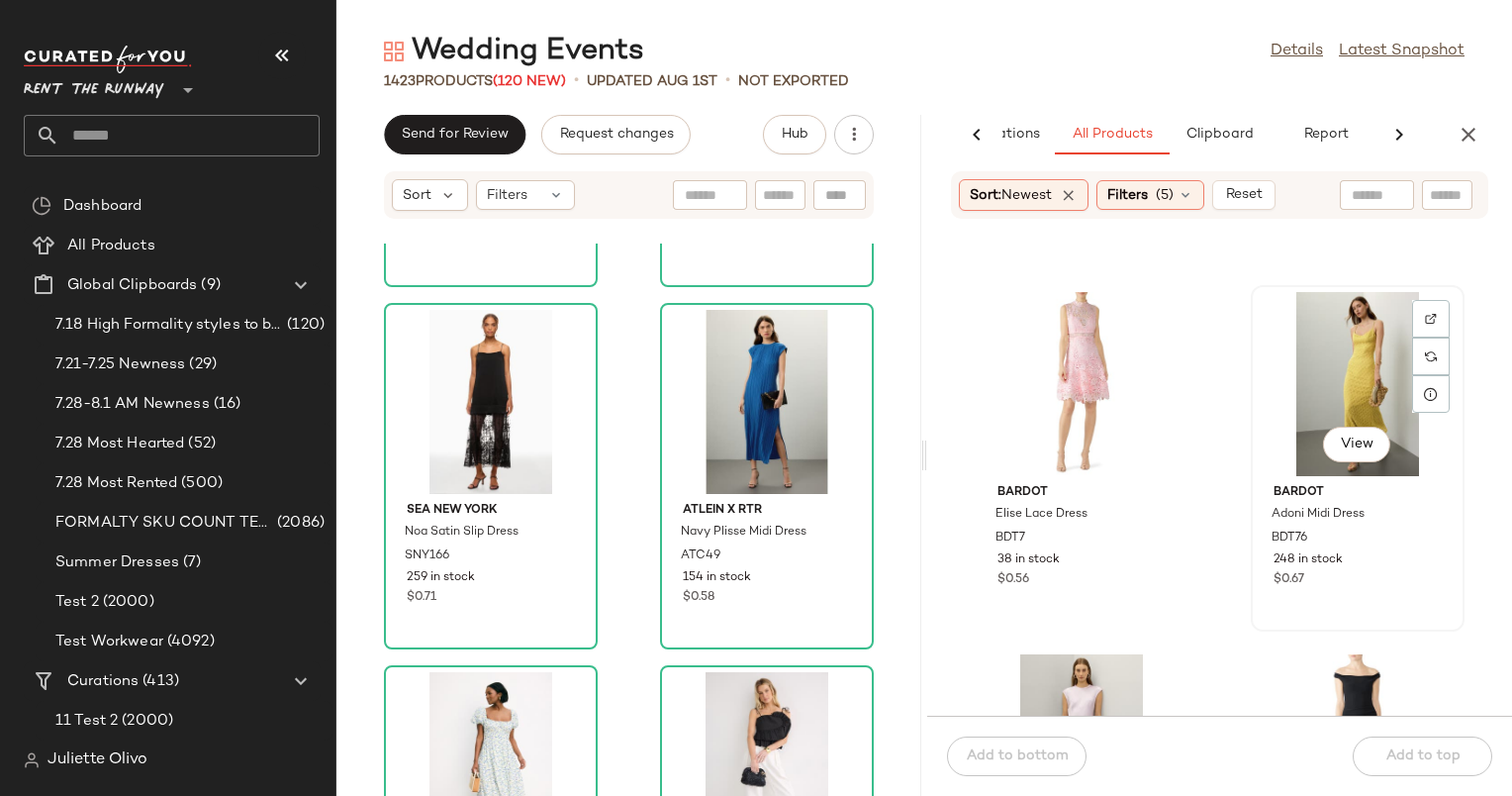 click on "View" 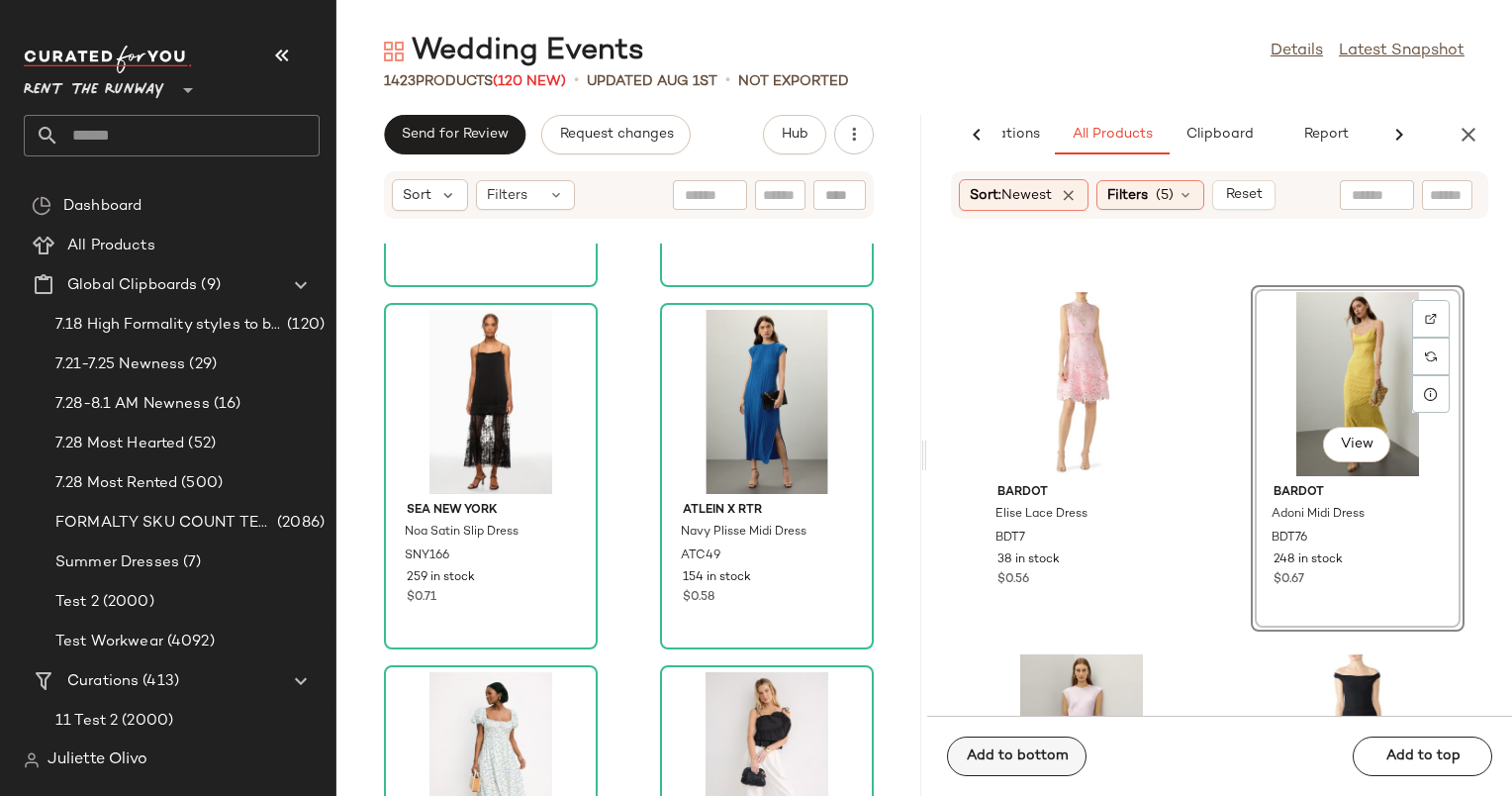 click on "Add to bottom" at bounding box center [1016, 756] 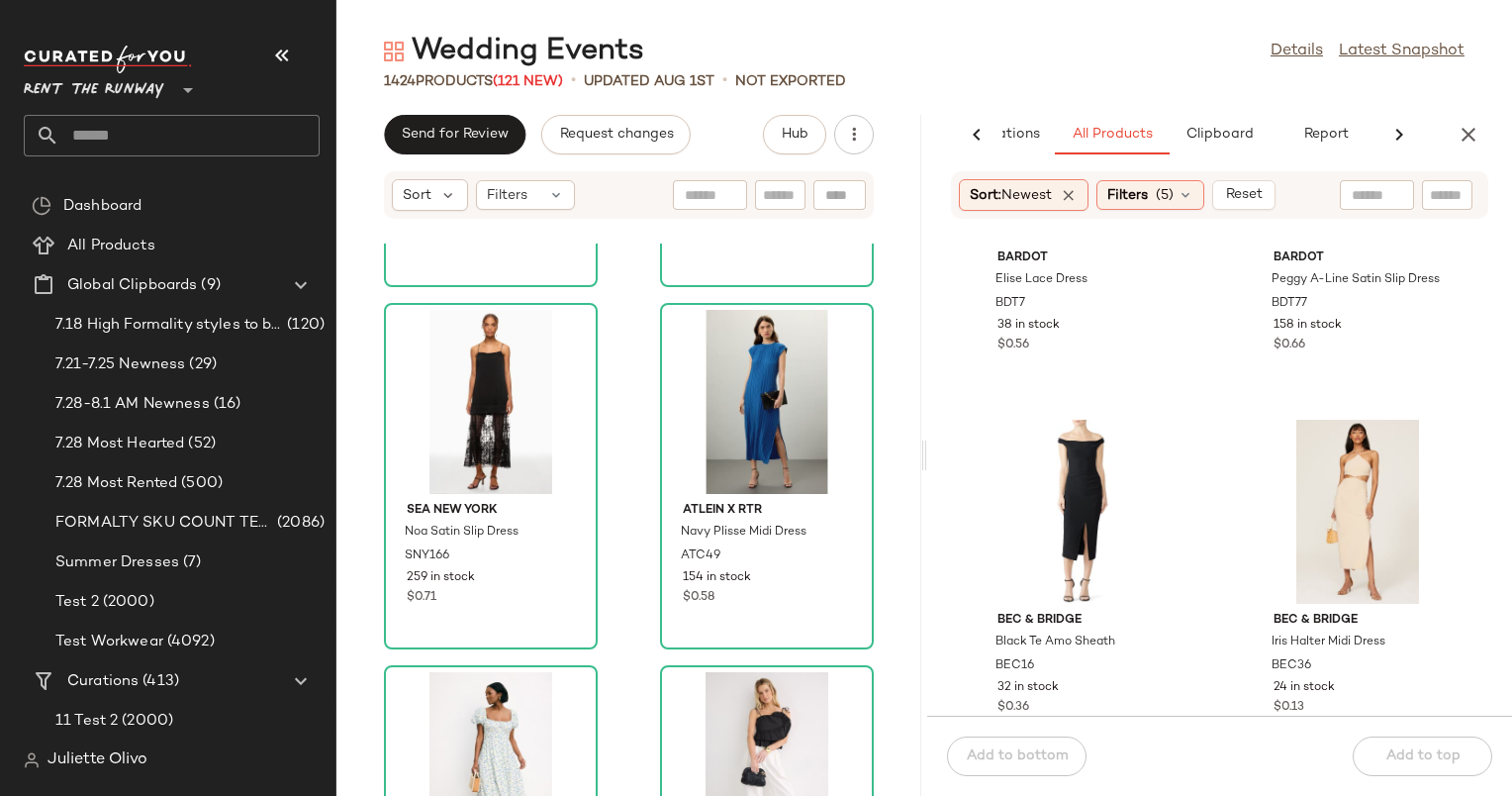 scroll, scrollTop: 21536, scrollLeft: 0, axis: vertical 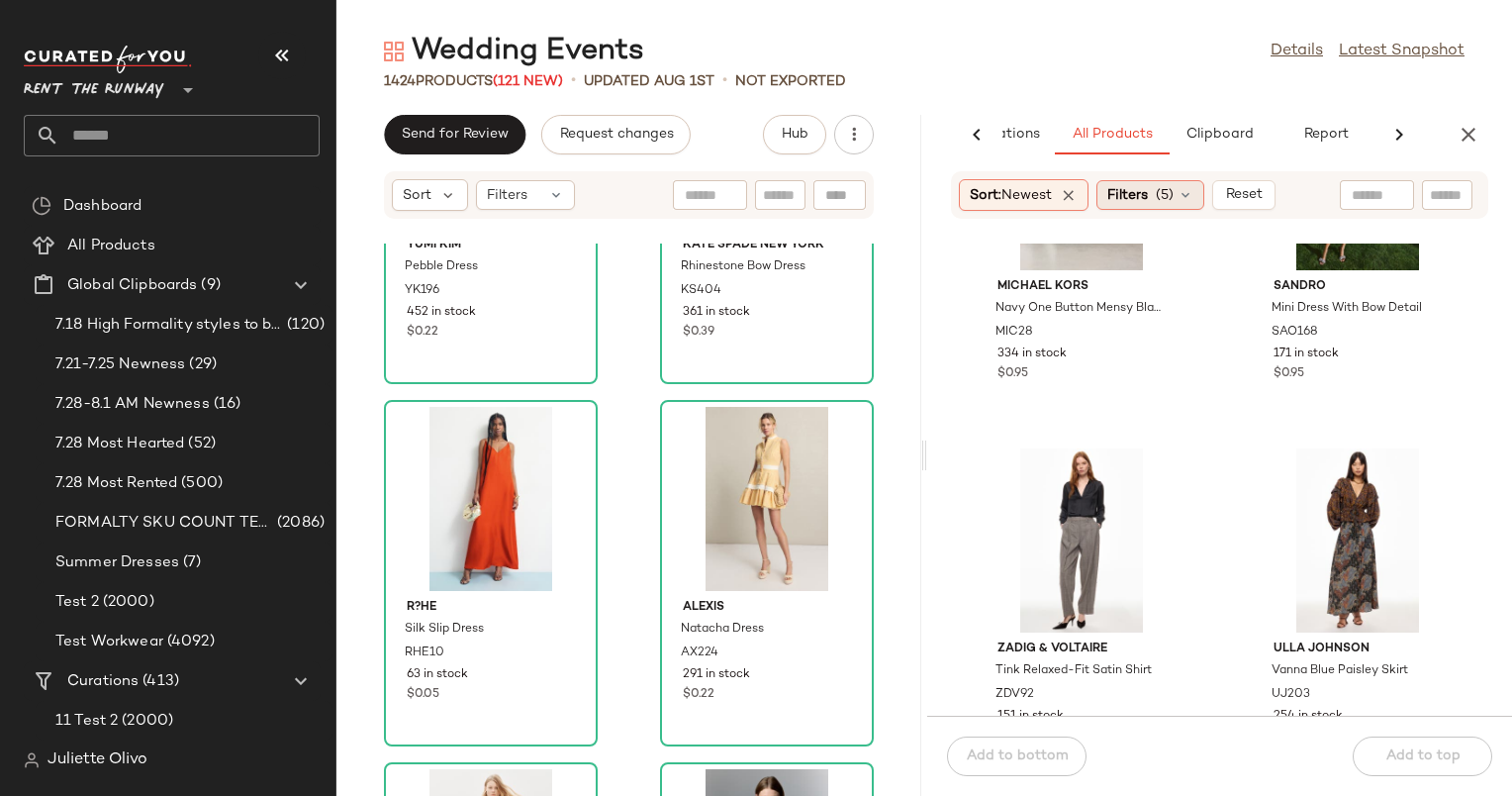 click on "Filters" at bounding box center [1127, 195] 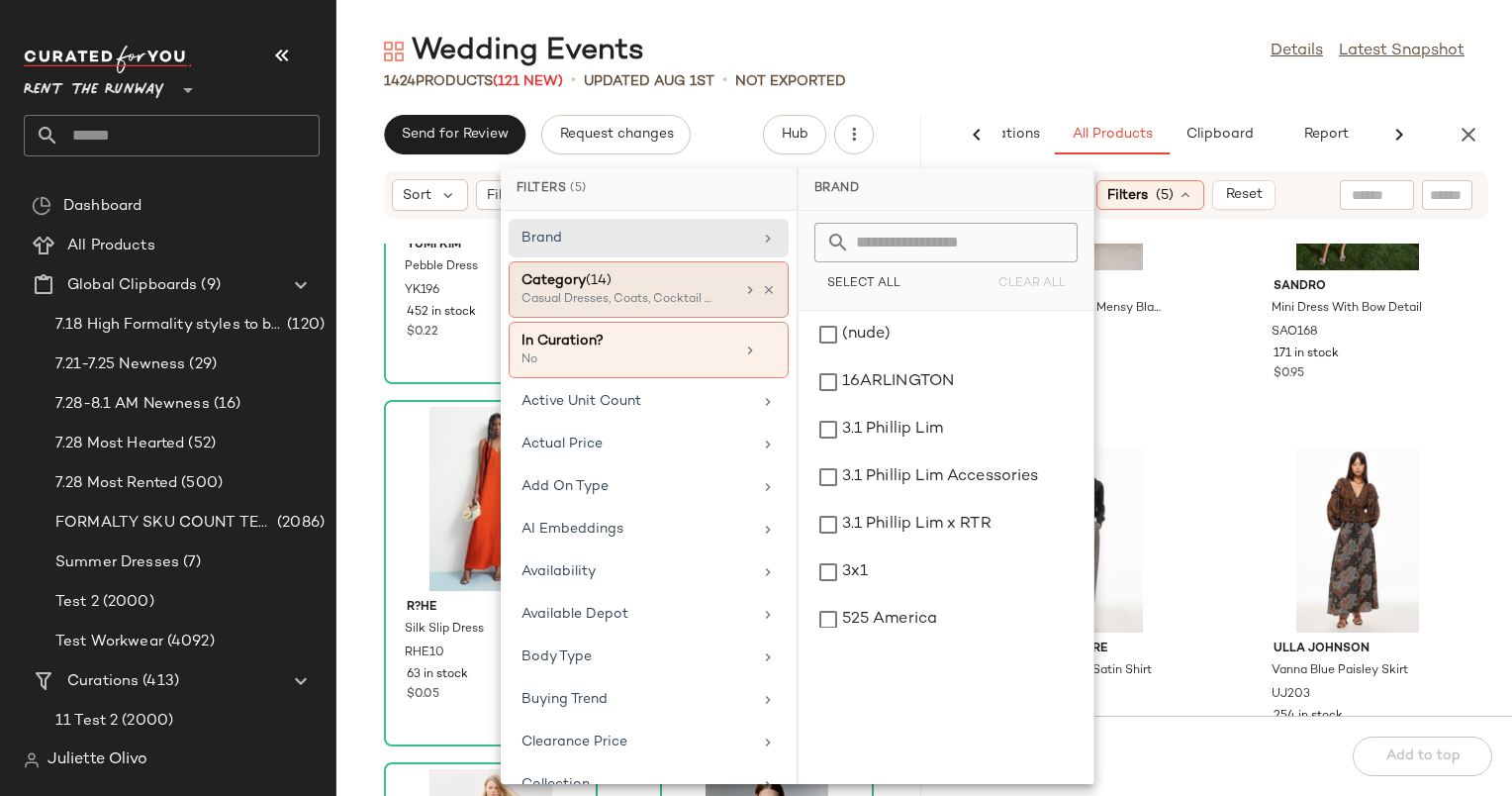 click on "Casual Dresses, Coats, Cocktail Dresses +11 more" at bounding box center [620, 300] 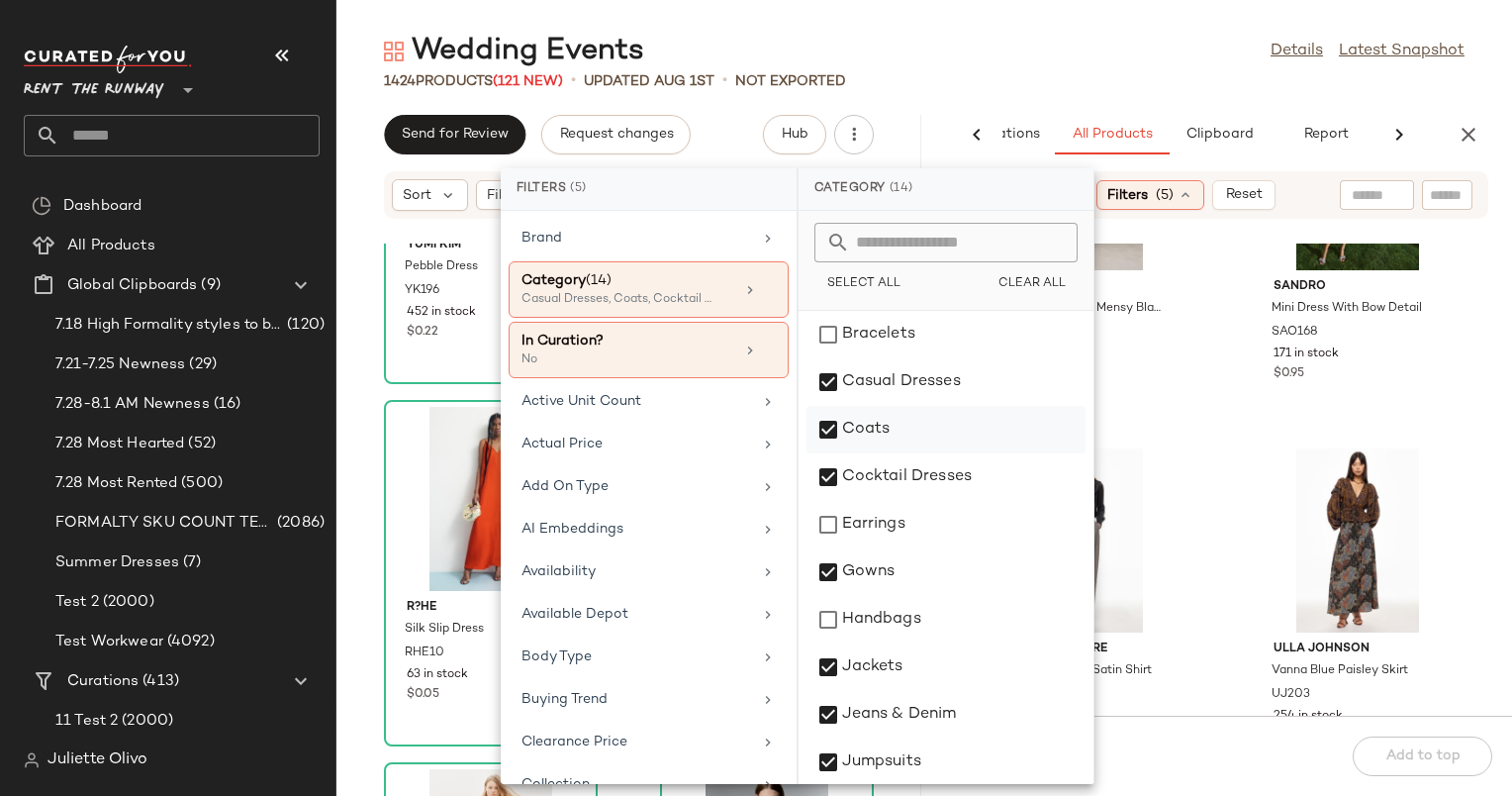 click on "Coats" 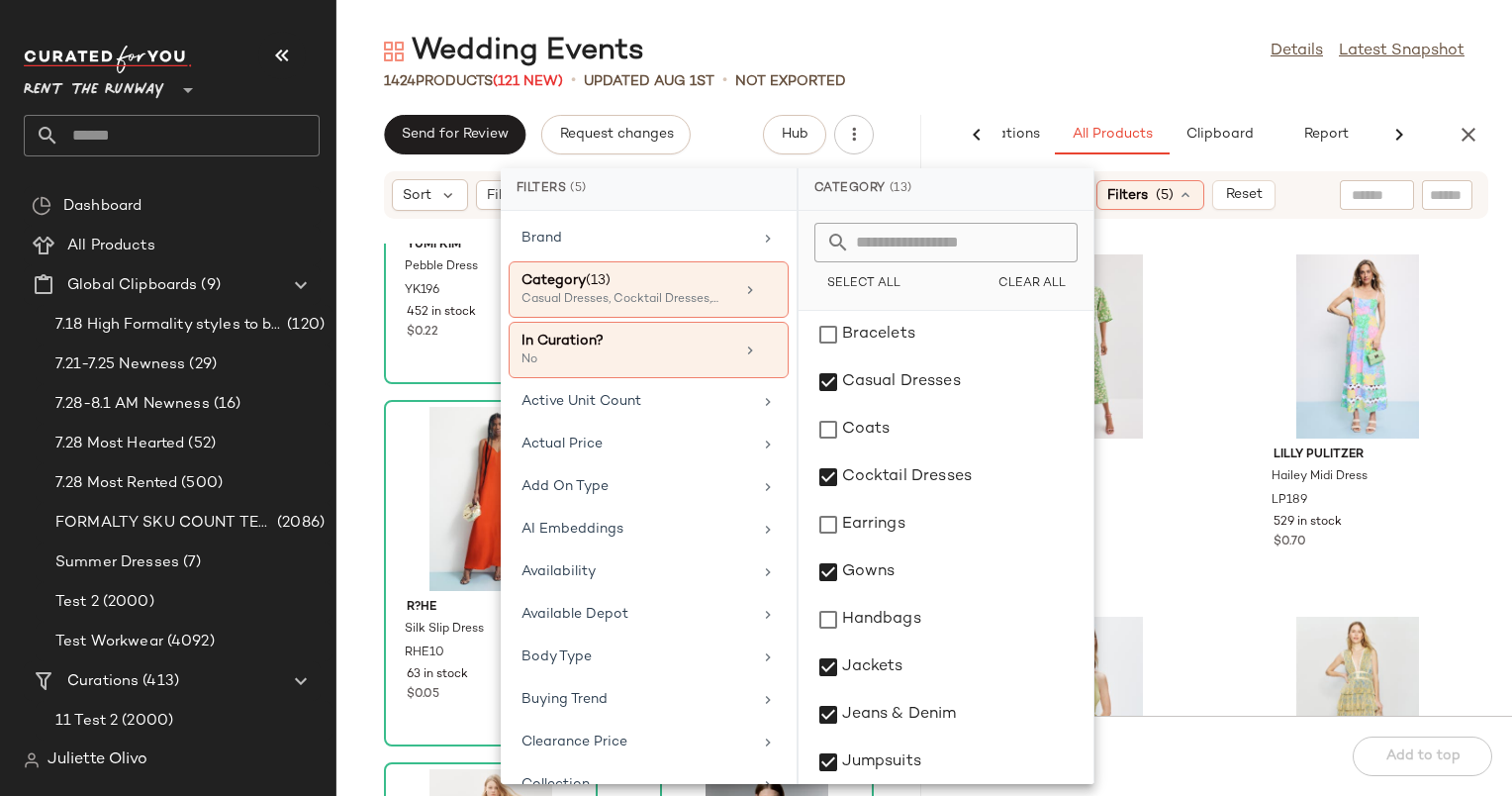click on "Select All   Clear All" at bounding box center (946, 260) 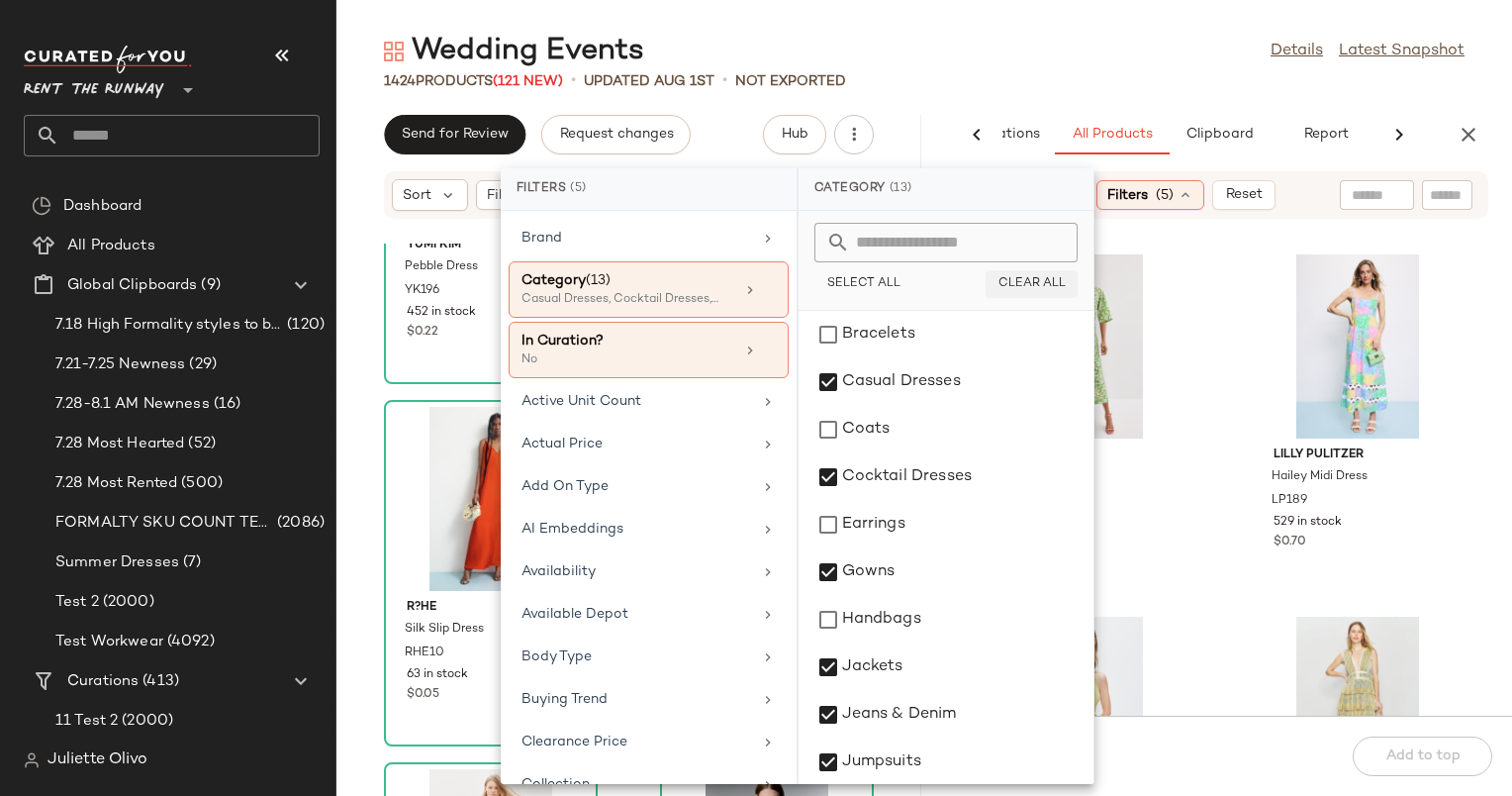 click on "Clear All" at bounding box center (1031, 284) 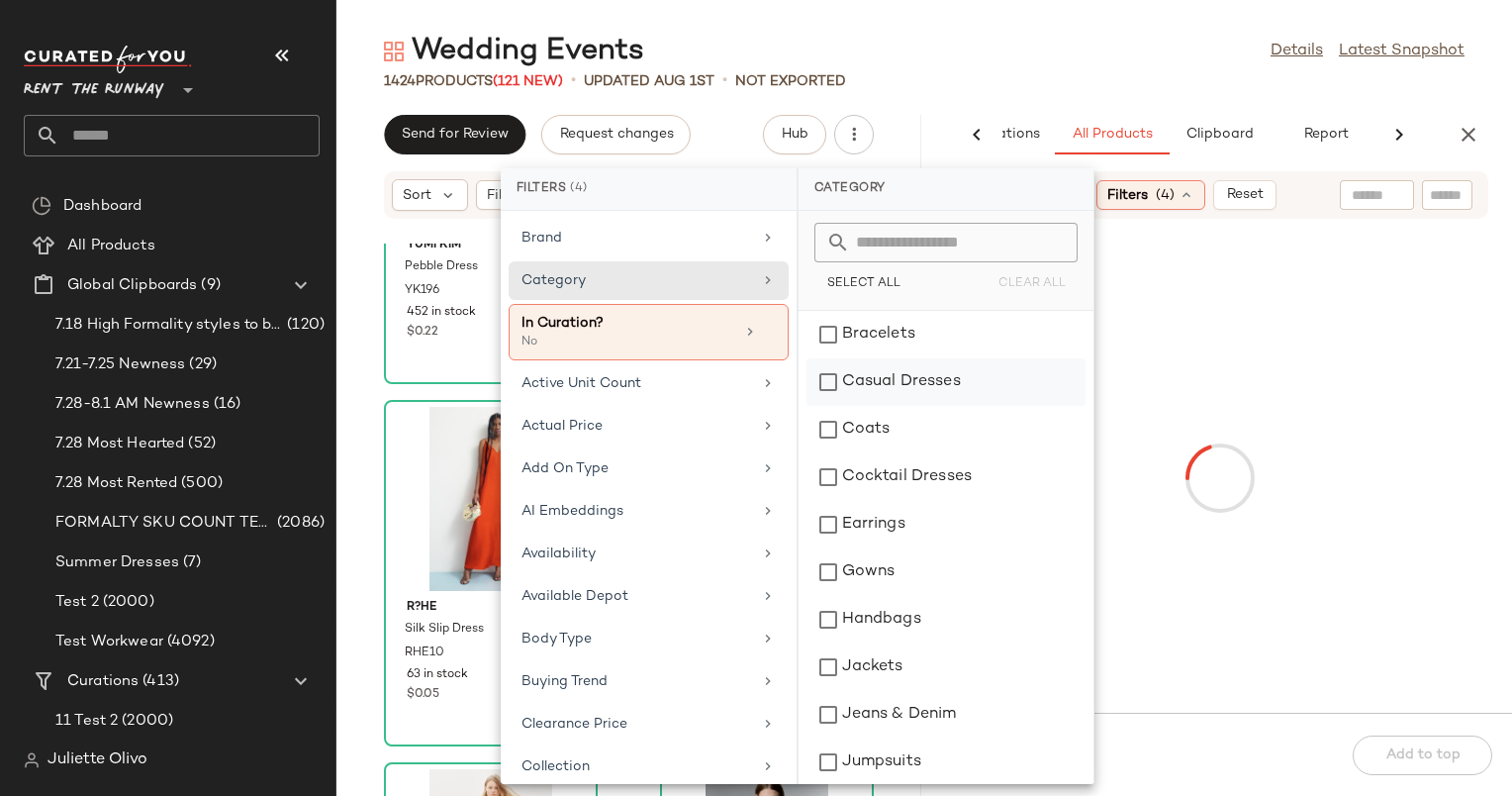click on "Casual Dresses" 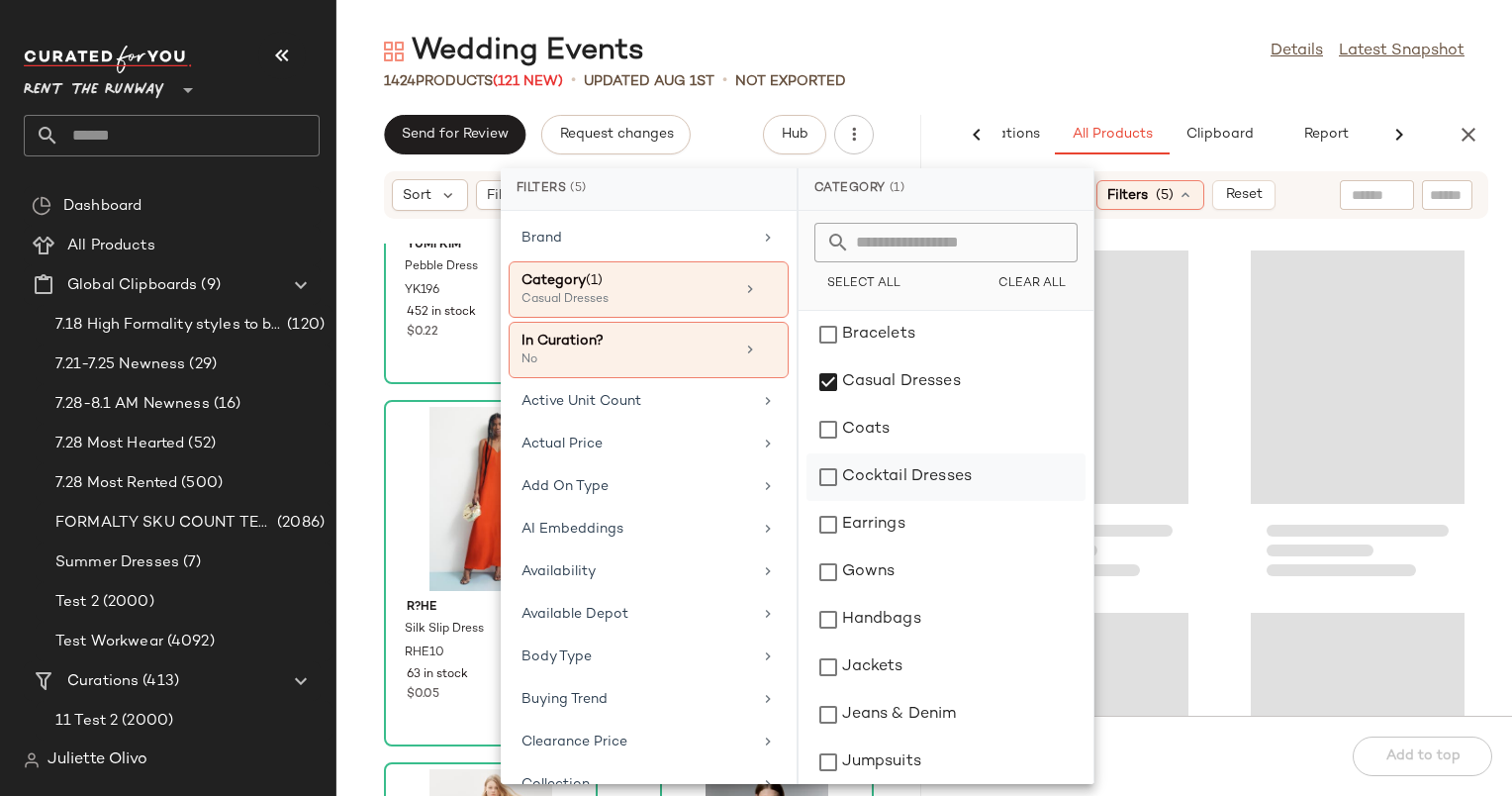 click on "Cocktail Dresses" 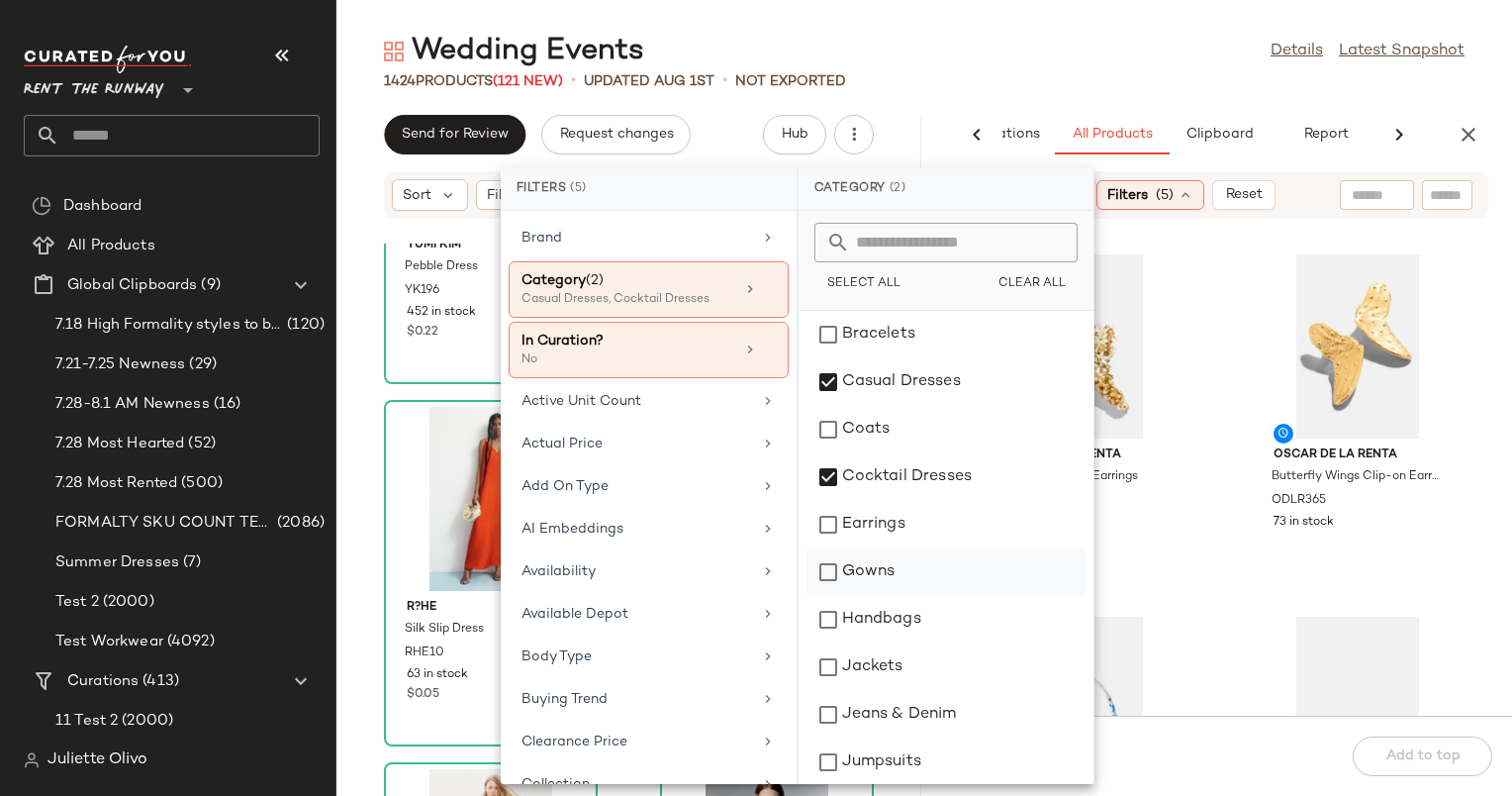 click on "Gowns" 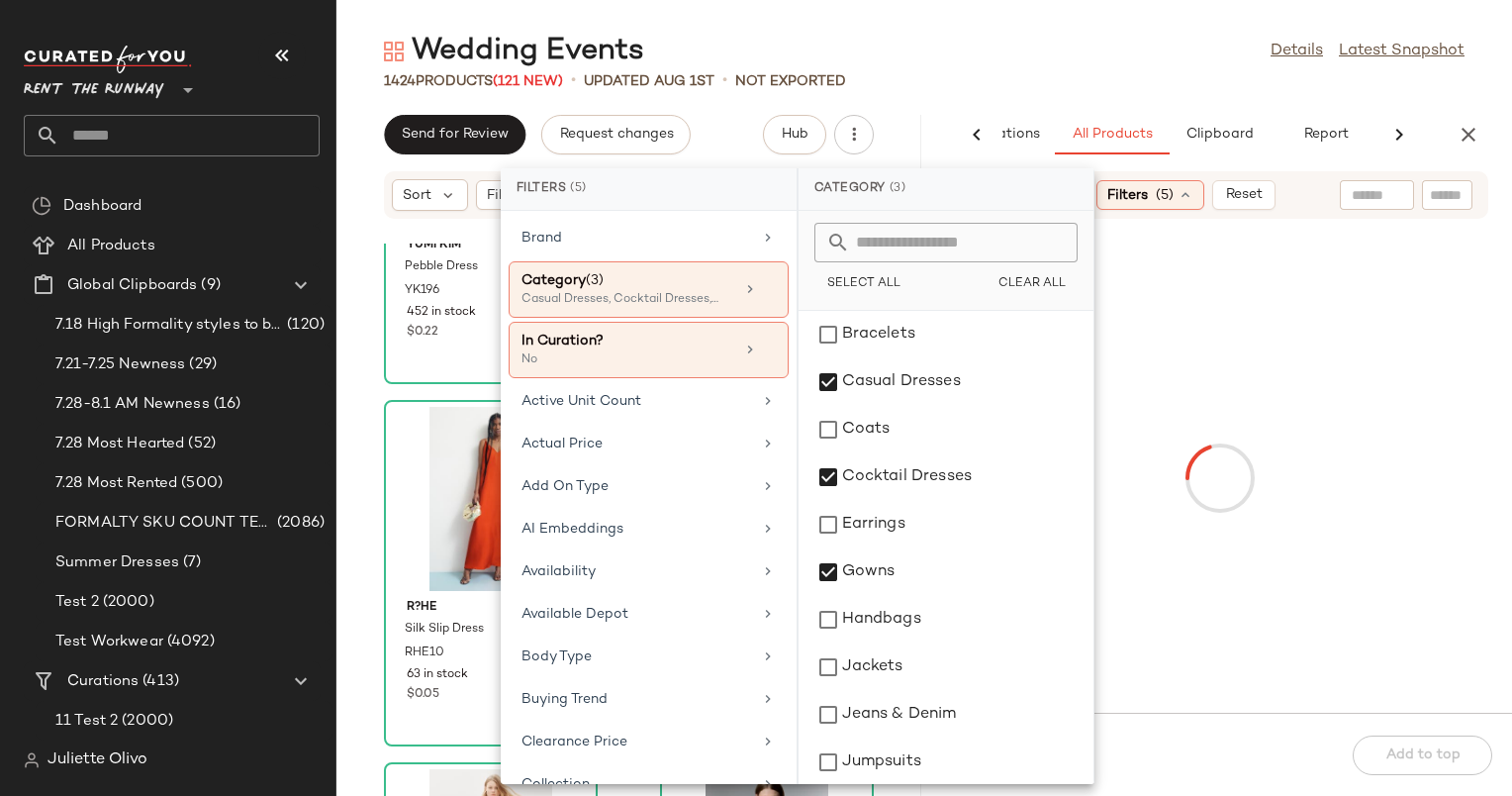 click on "Wedding Events  Details   Latest Snapshot" 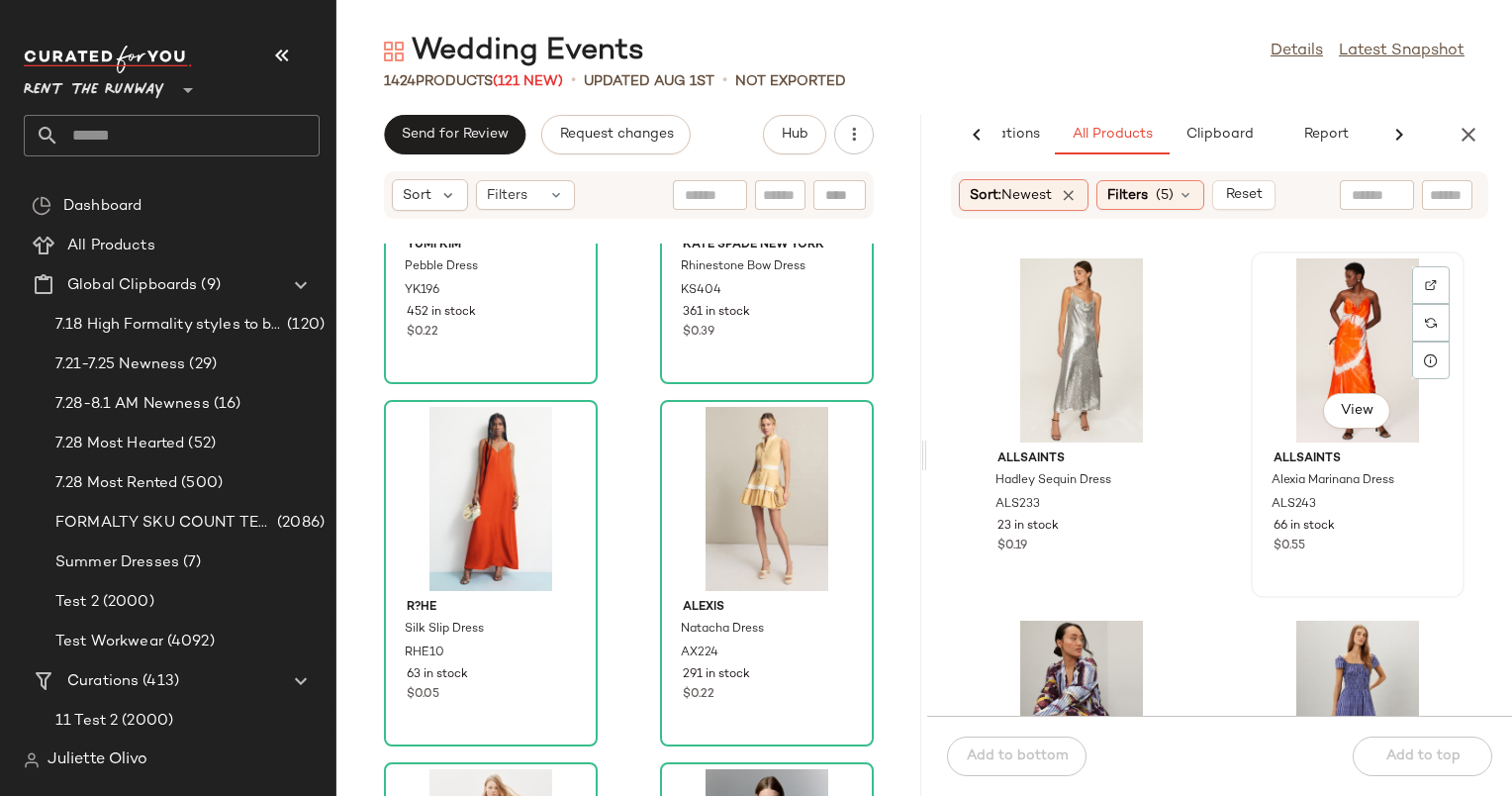 click on "View" 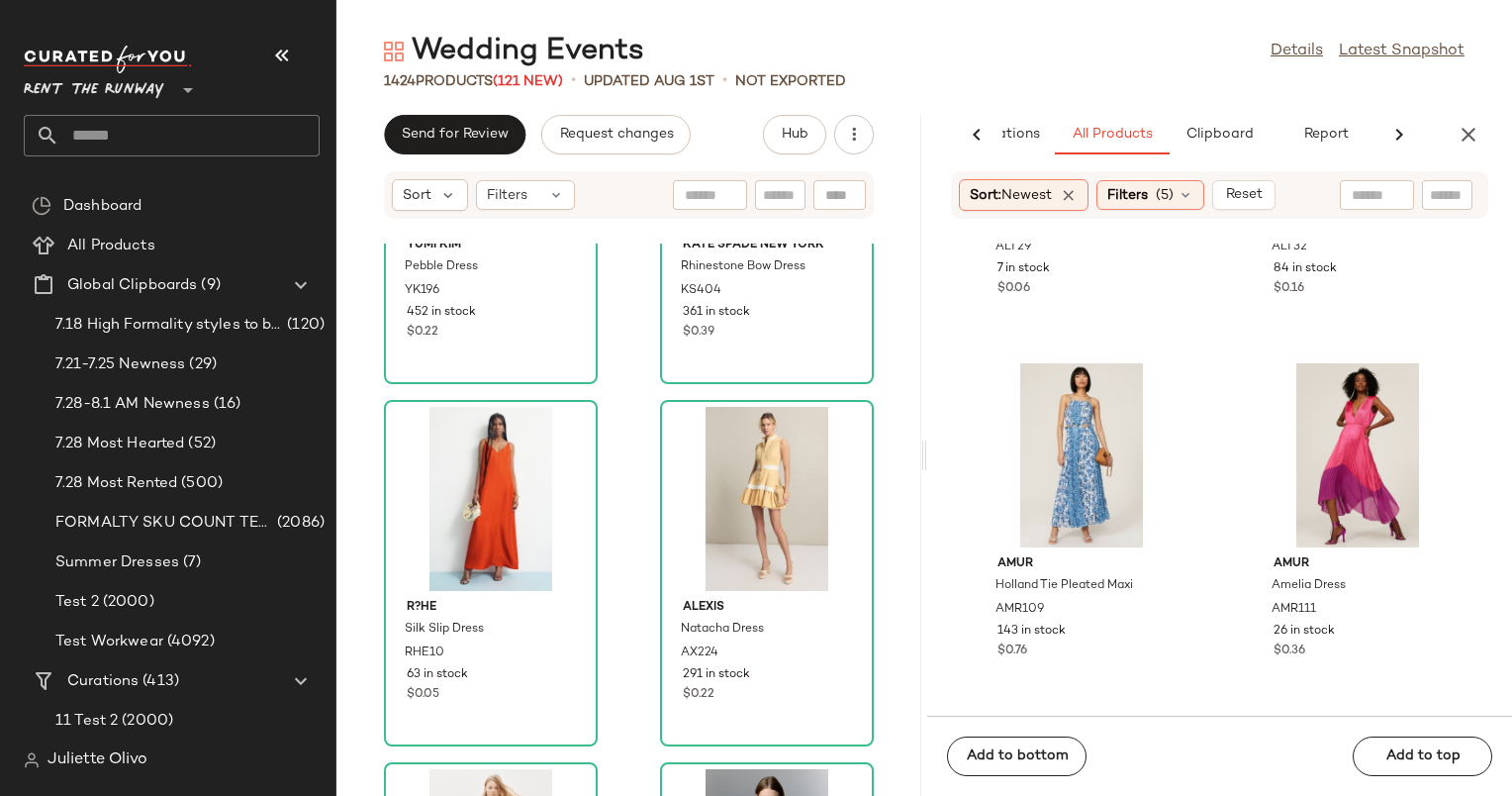 scroll, scrollTop: 11140, scrollLeft: 0, axis: vertical 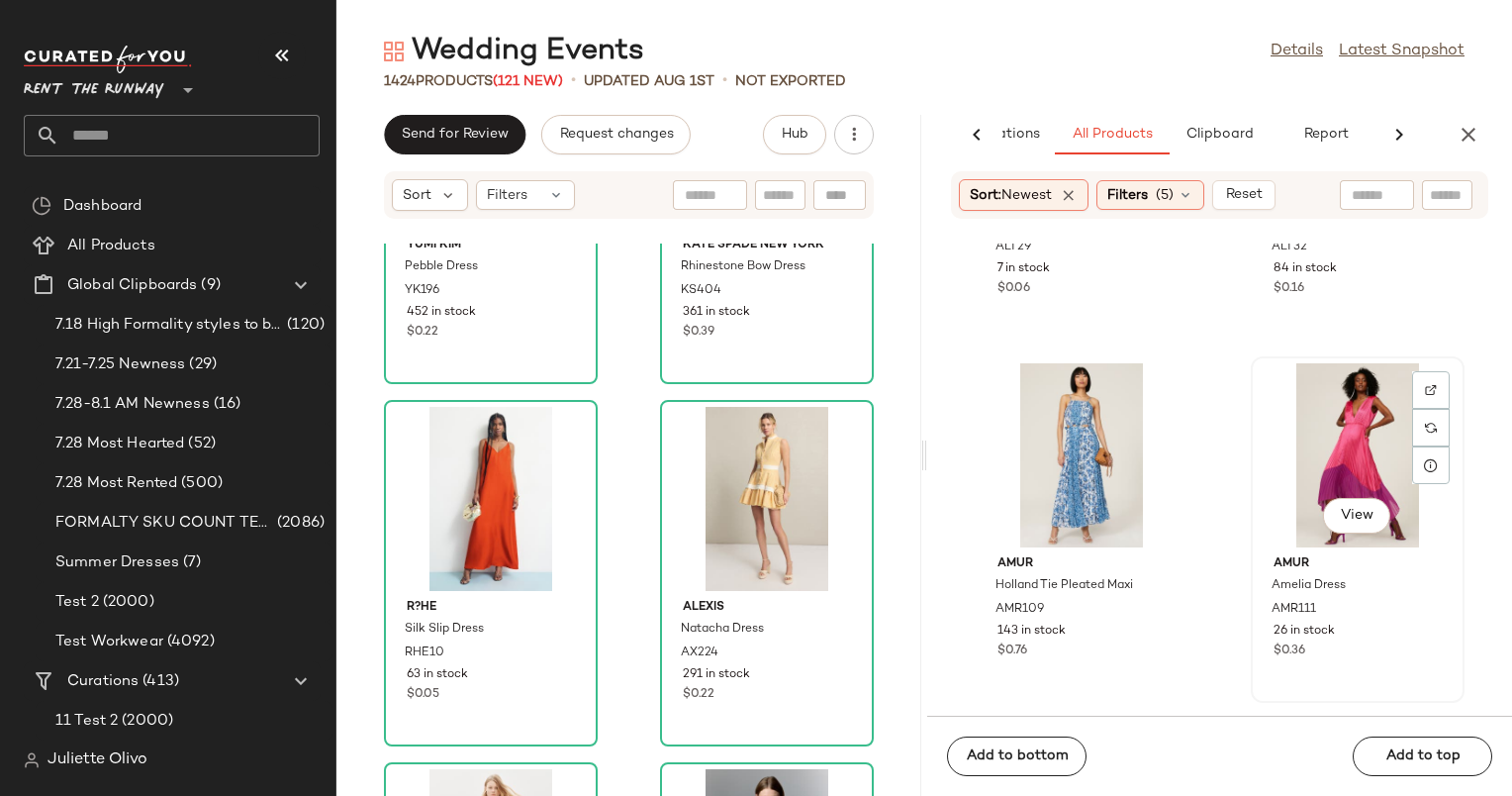 click on "View" 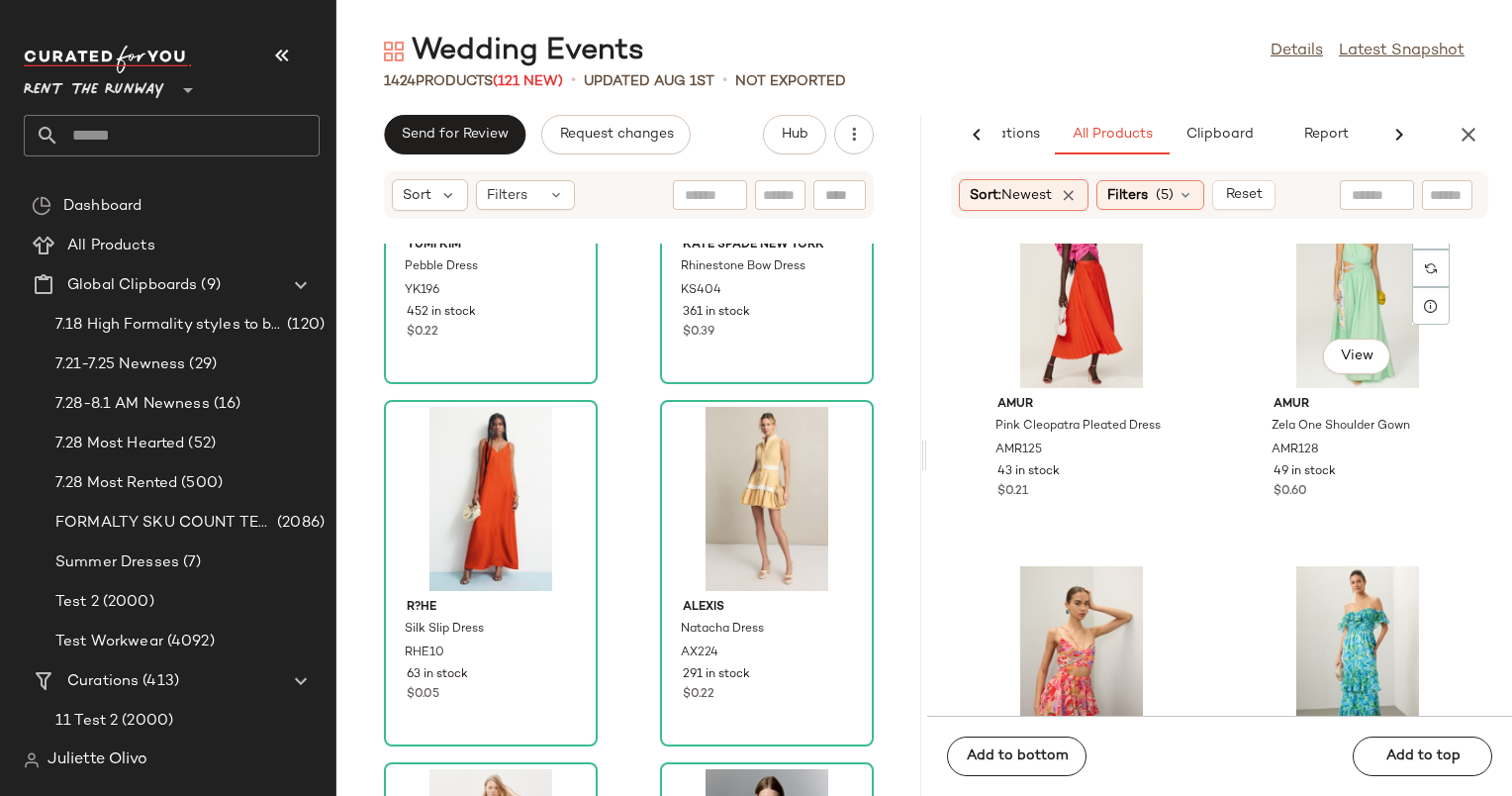 scroll, scrollTop: 11718, scrollLeft: 0, axis: vertical 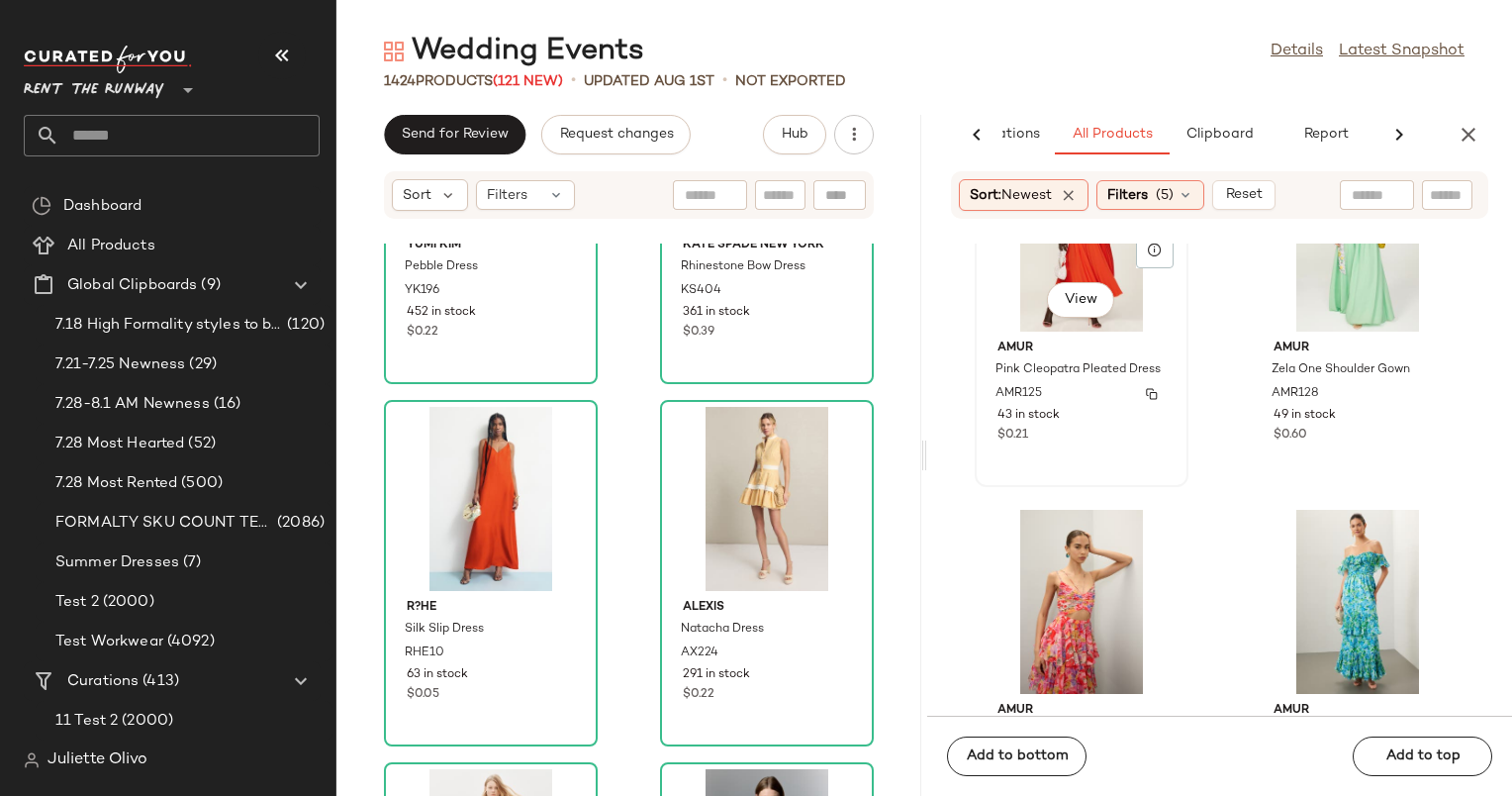 click on "AMUR Pink Cleopatra Pleated Dress AMR125 43 in stock $0.21" at bounding box center [1082, 389] 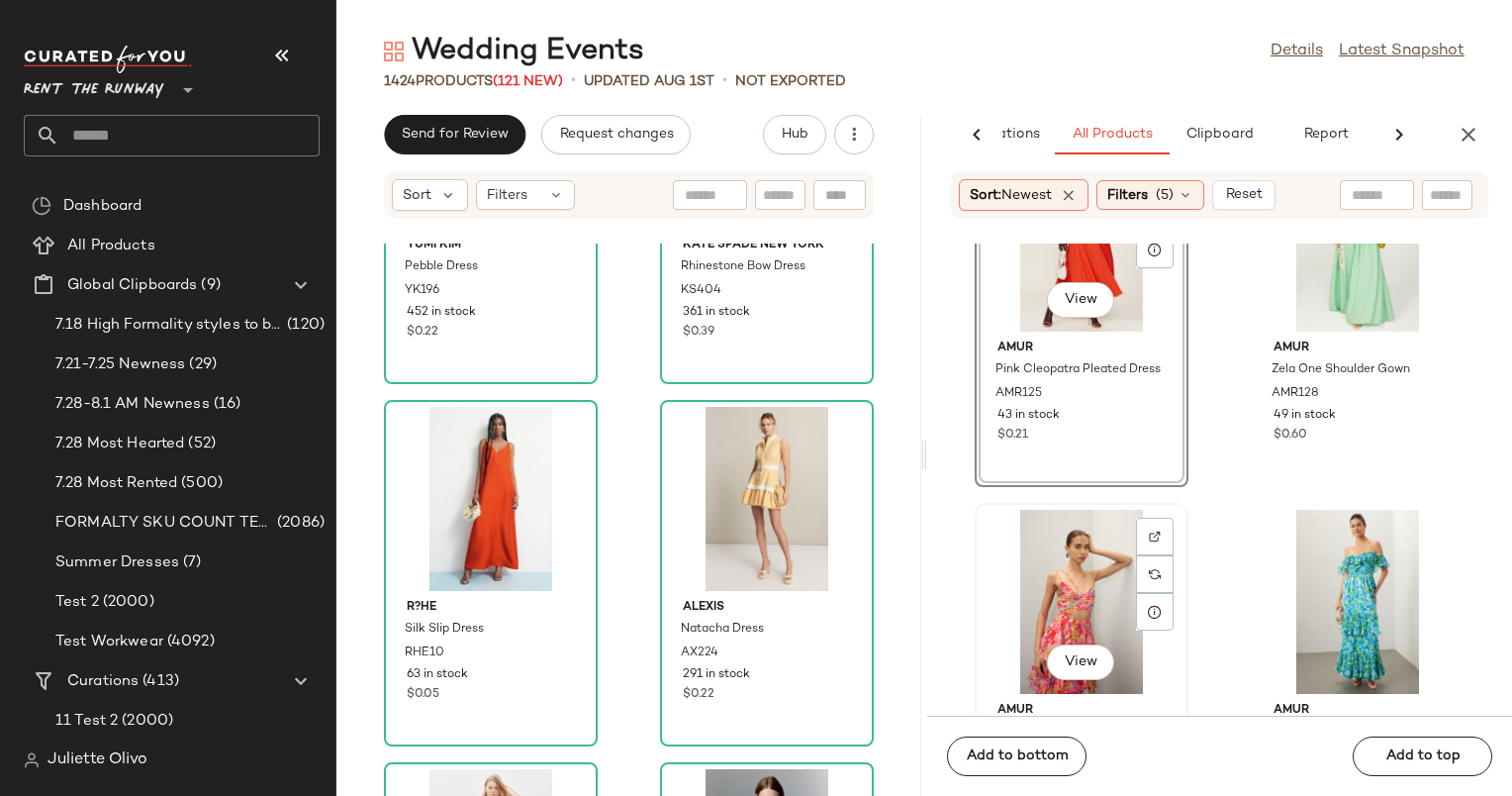 click on "View" 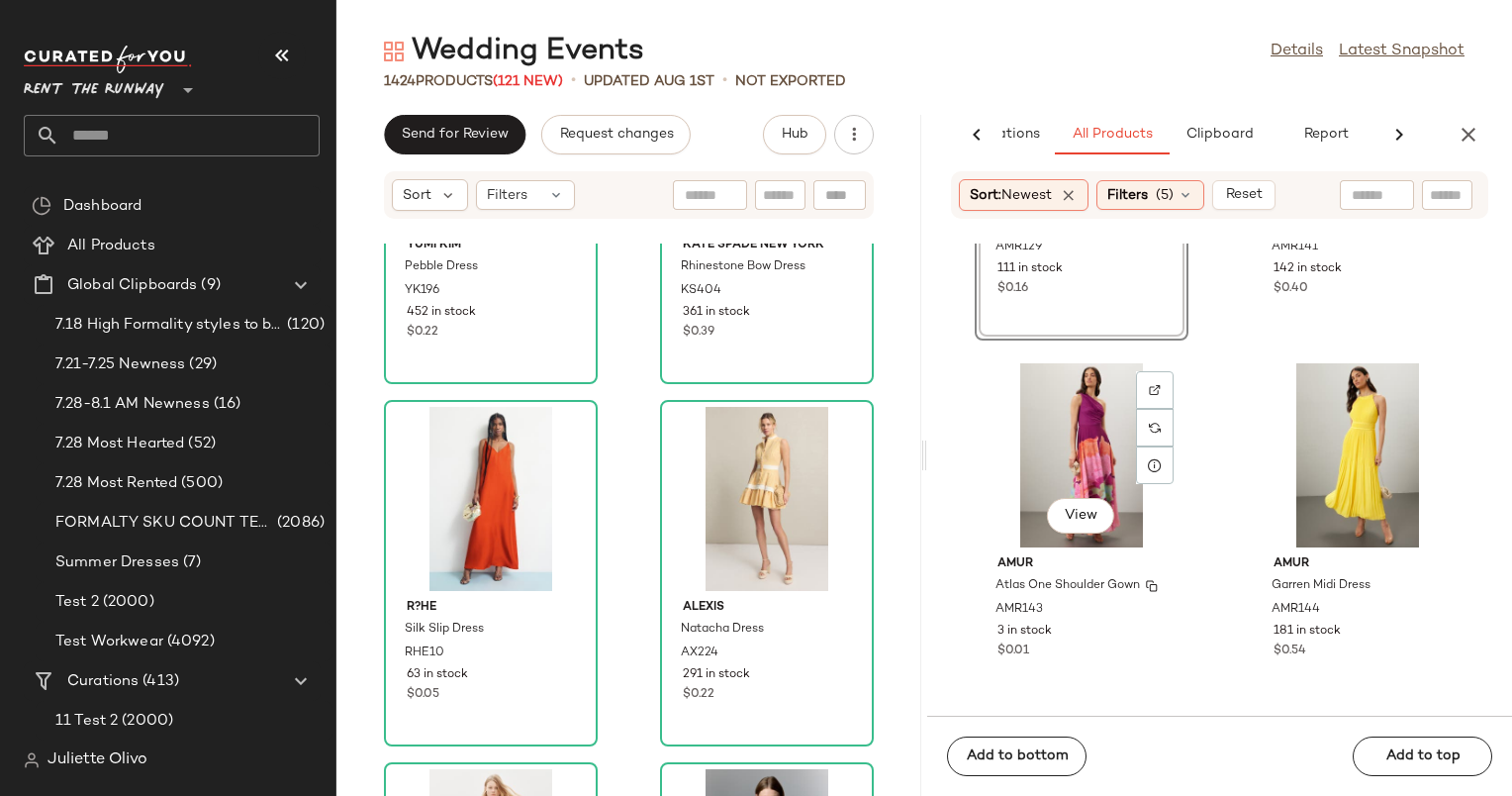 scroll, scrollTop: 12228, scrollLeft: 0, axis: vertical 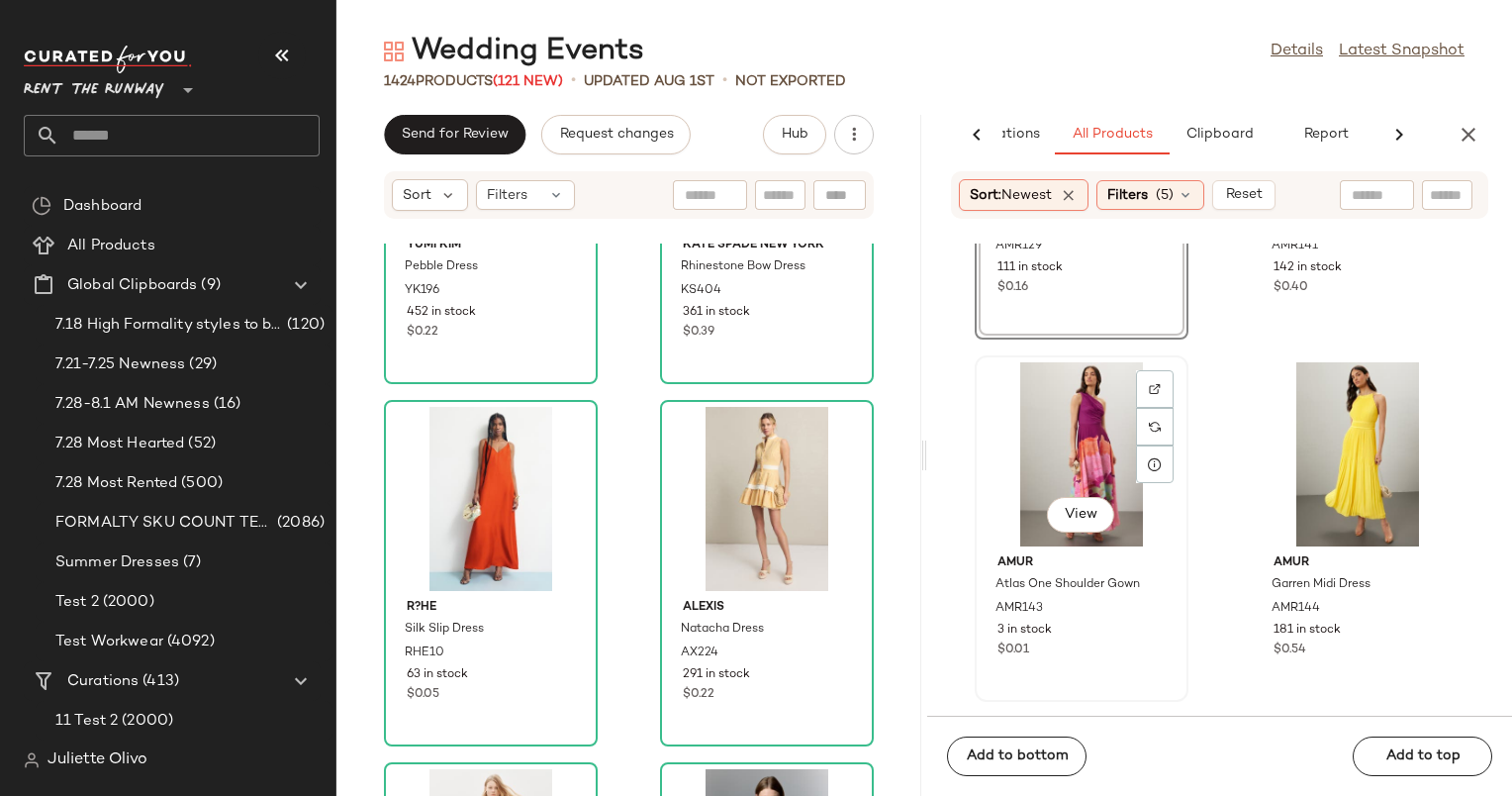 click on "View" 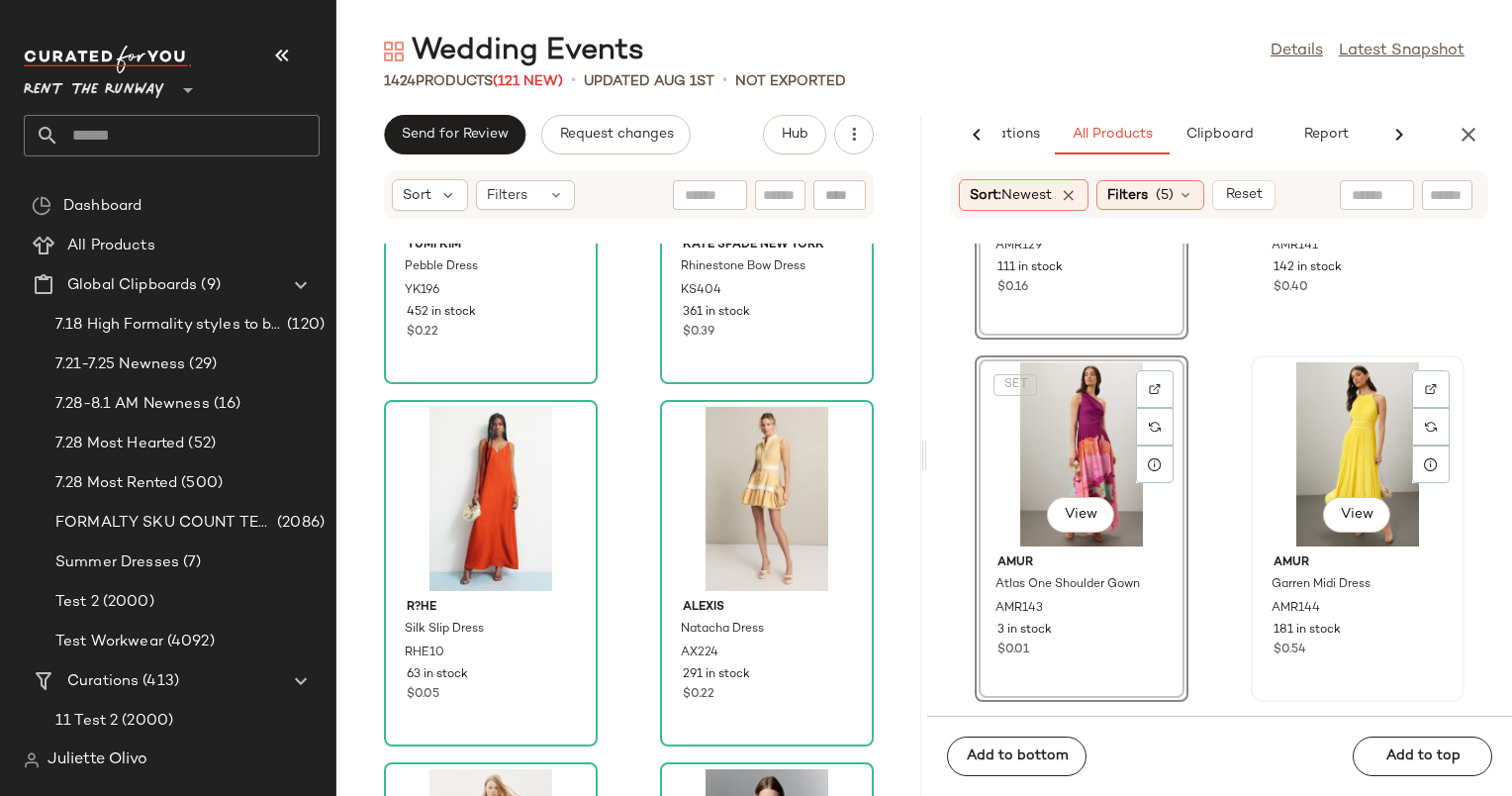 click on "View" 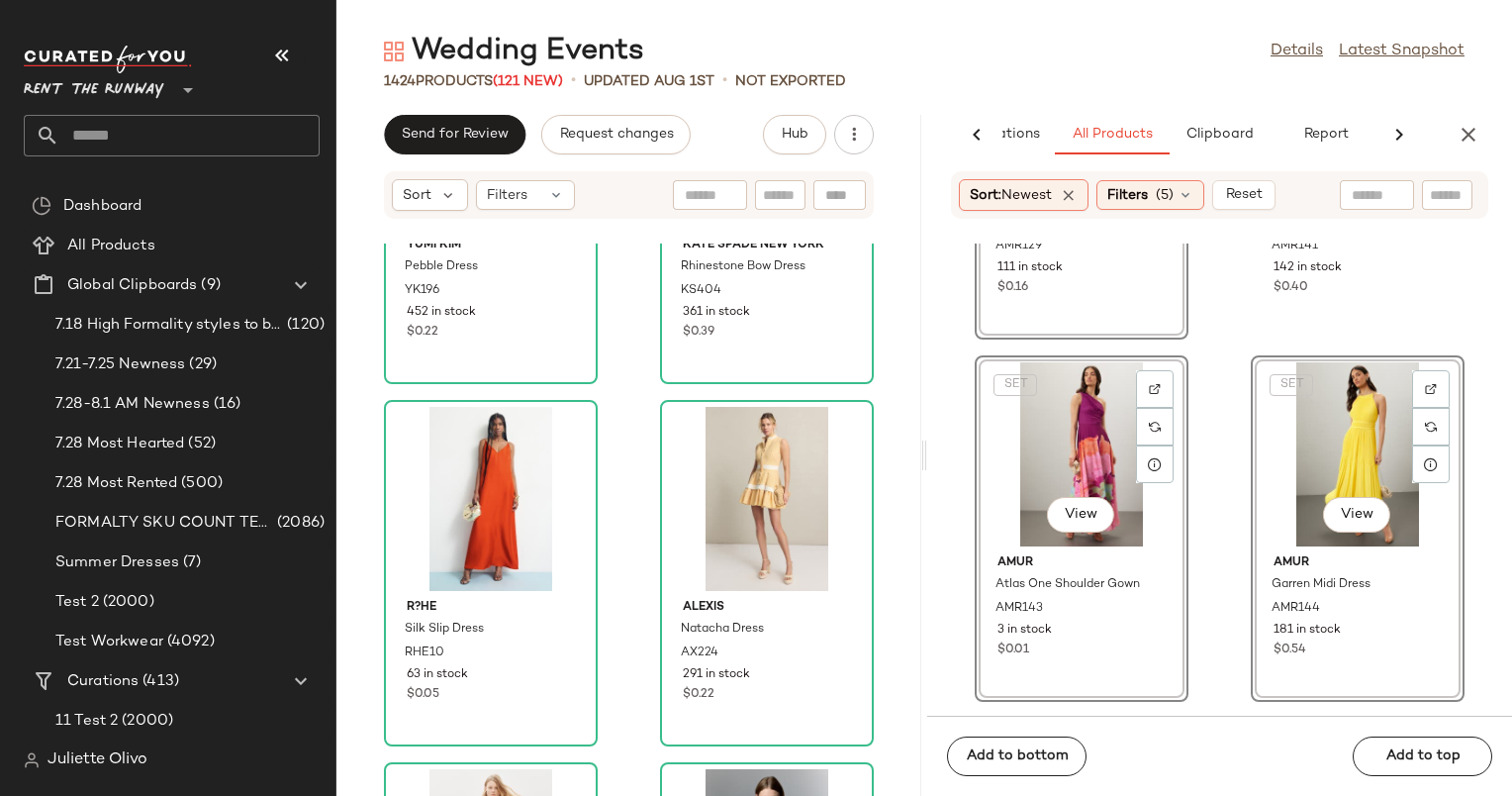 scroll, scrollTop: 11861, scrollLeft: 0, axis: vertical 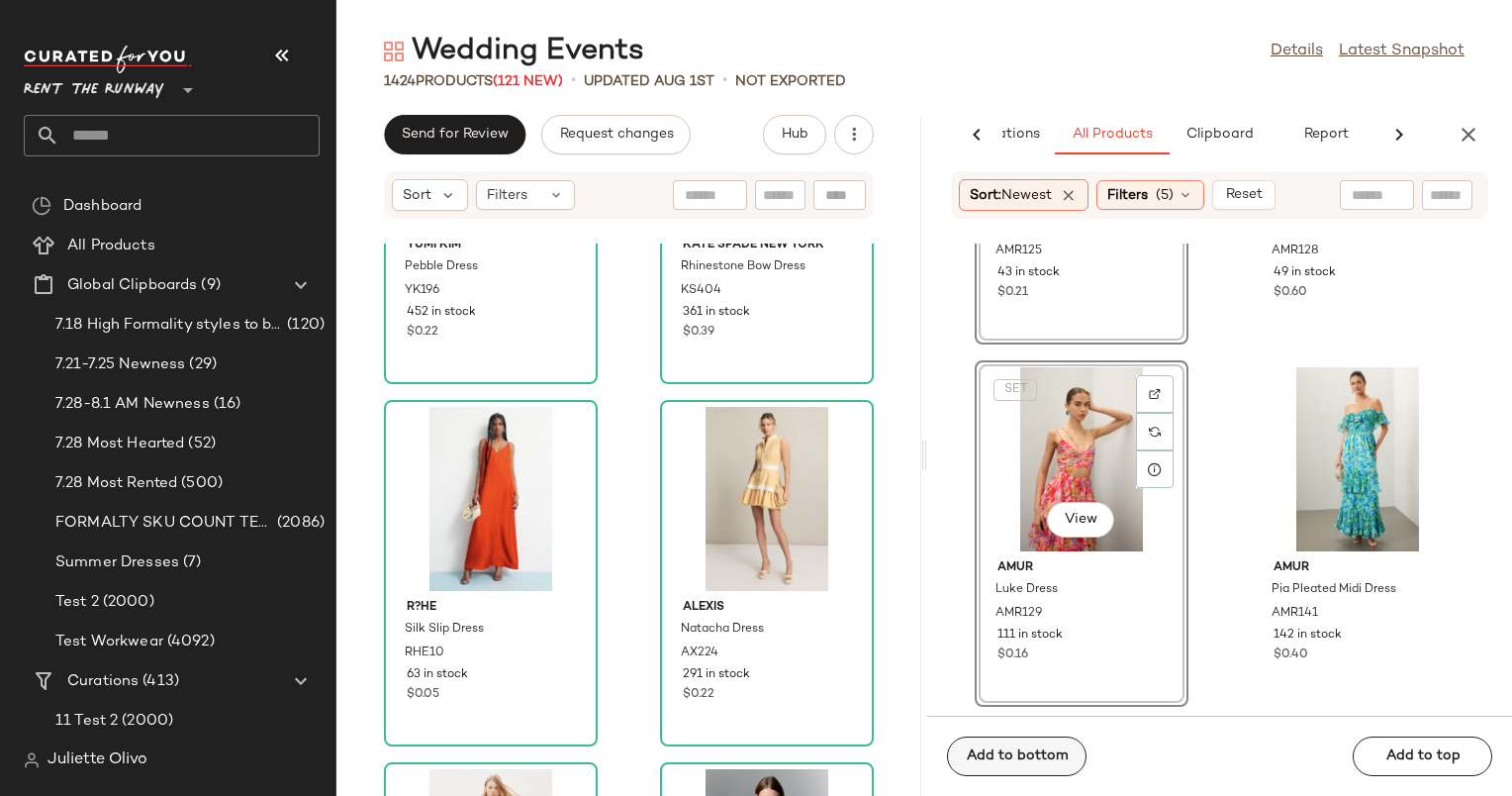 click on "Add to bottom" at bounding box center (1016, 756) 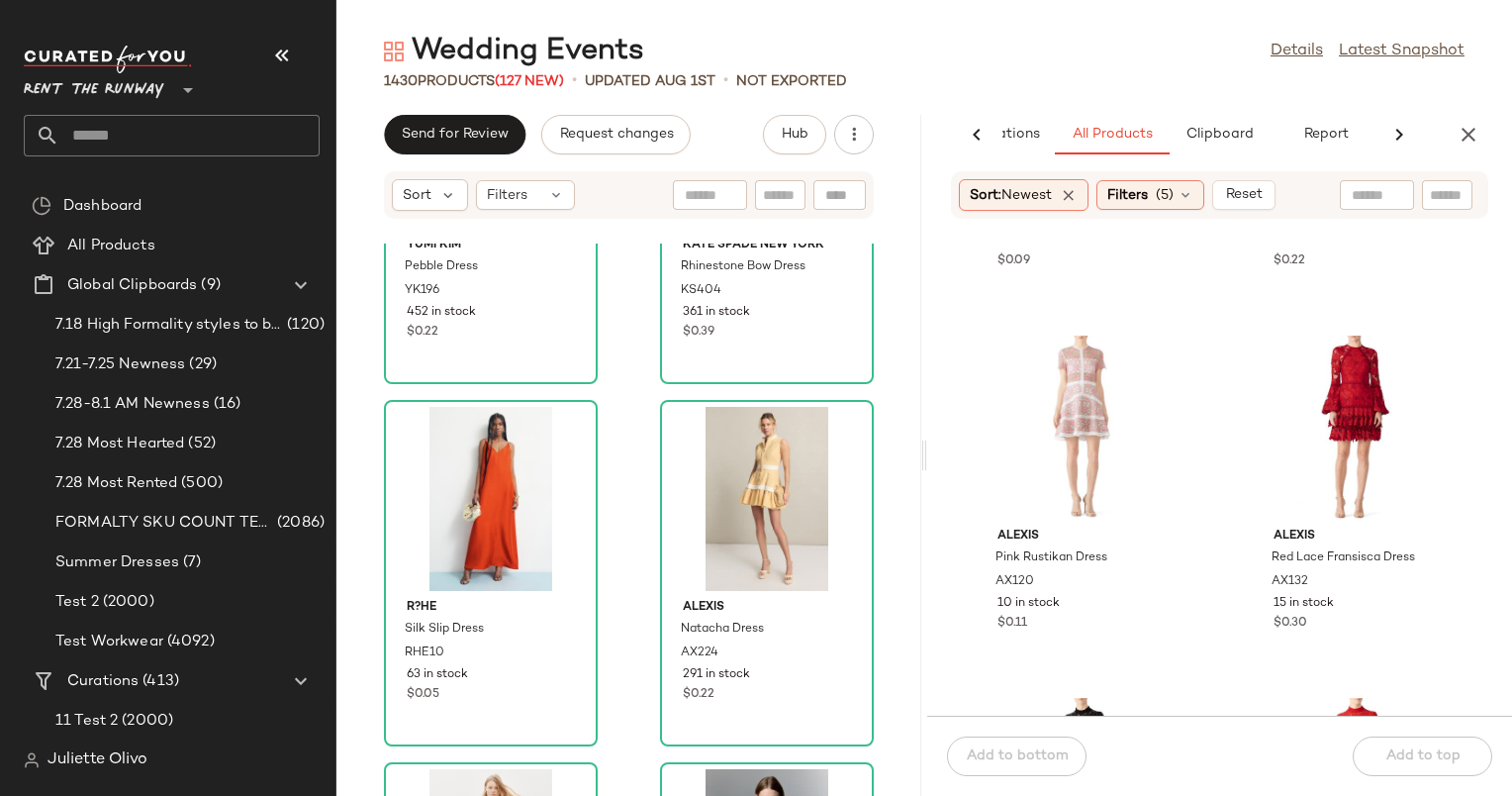 scroll, scrollTop: 14069, scrollLeft: 0, axis: vertical 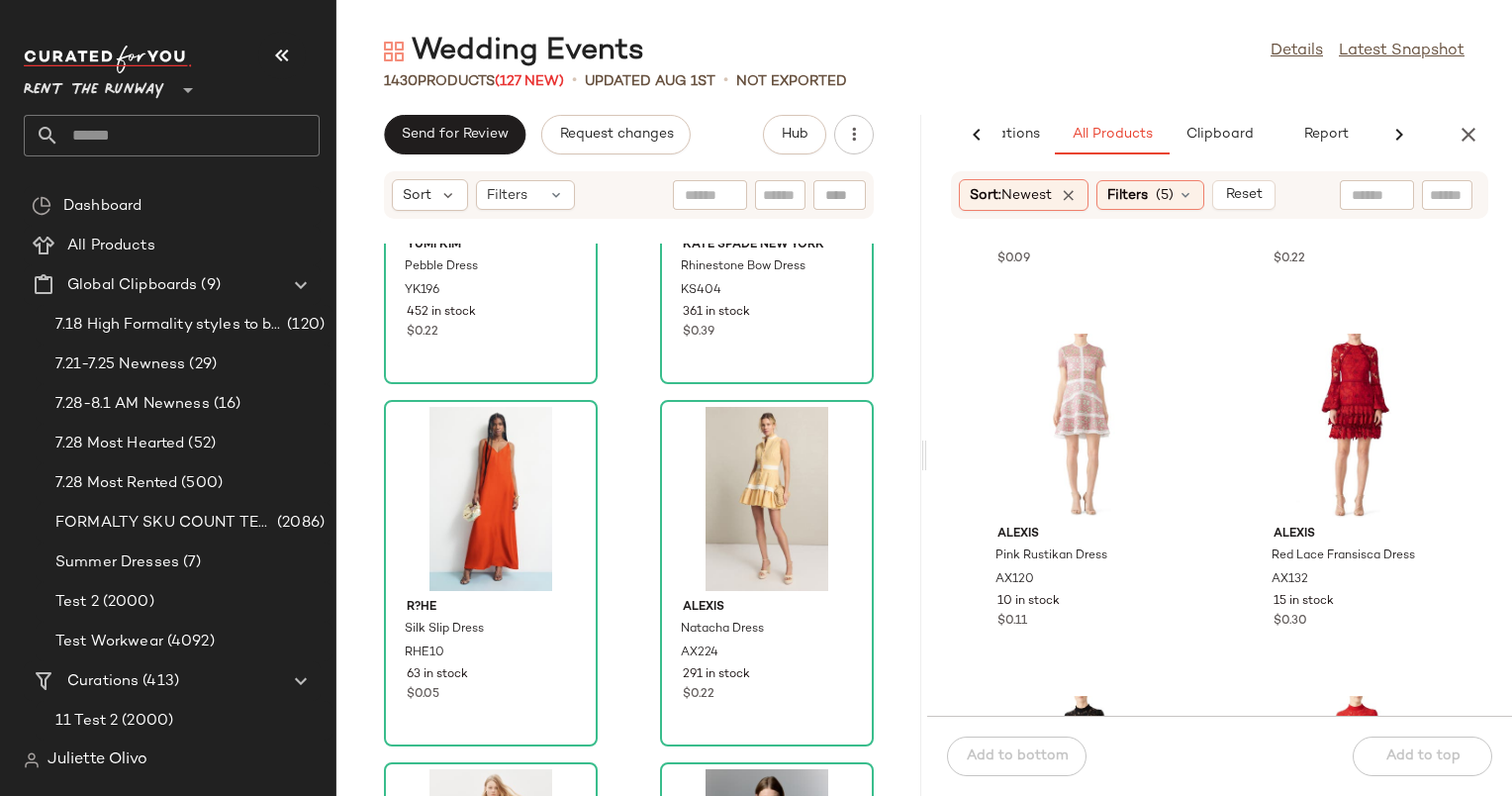 click on "1430   Products  (127 New)  •   updated [DATE]  •   Not Exported" 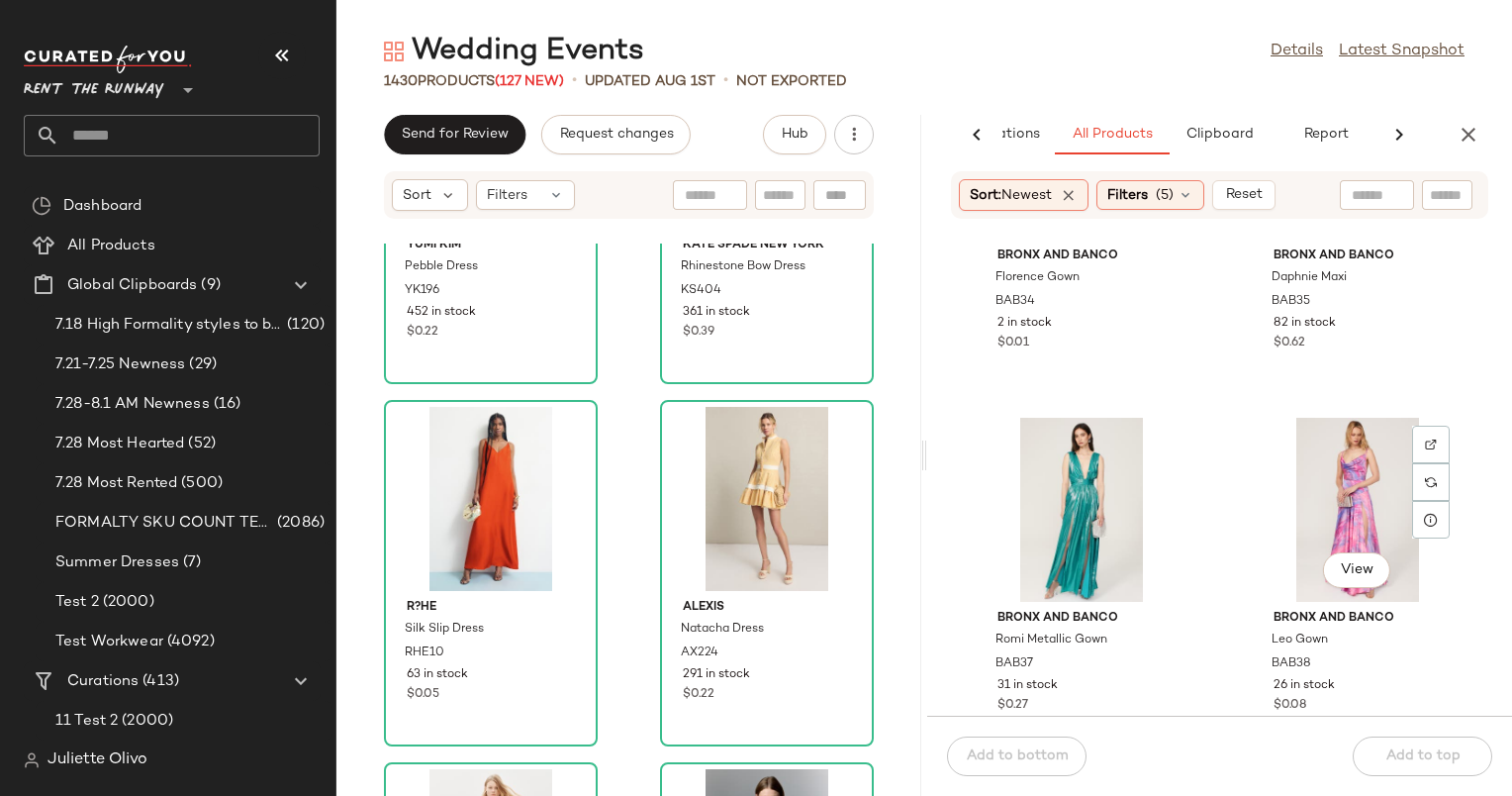 scroll, scrollTop: 15793, scrollLeft: 0, axis: vertical 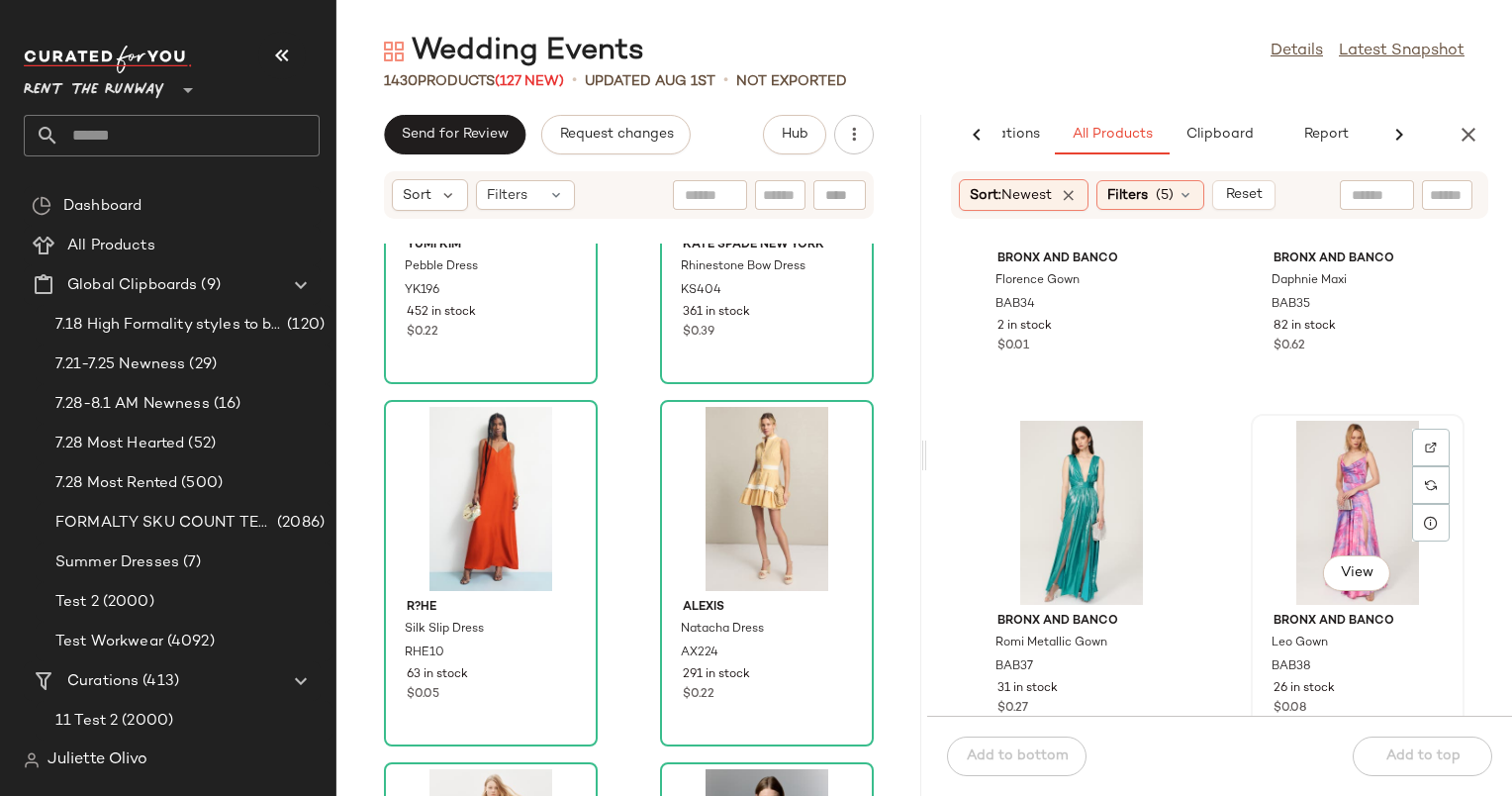 click on "View" 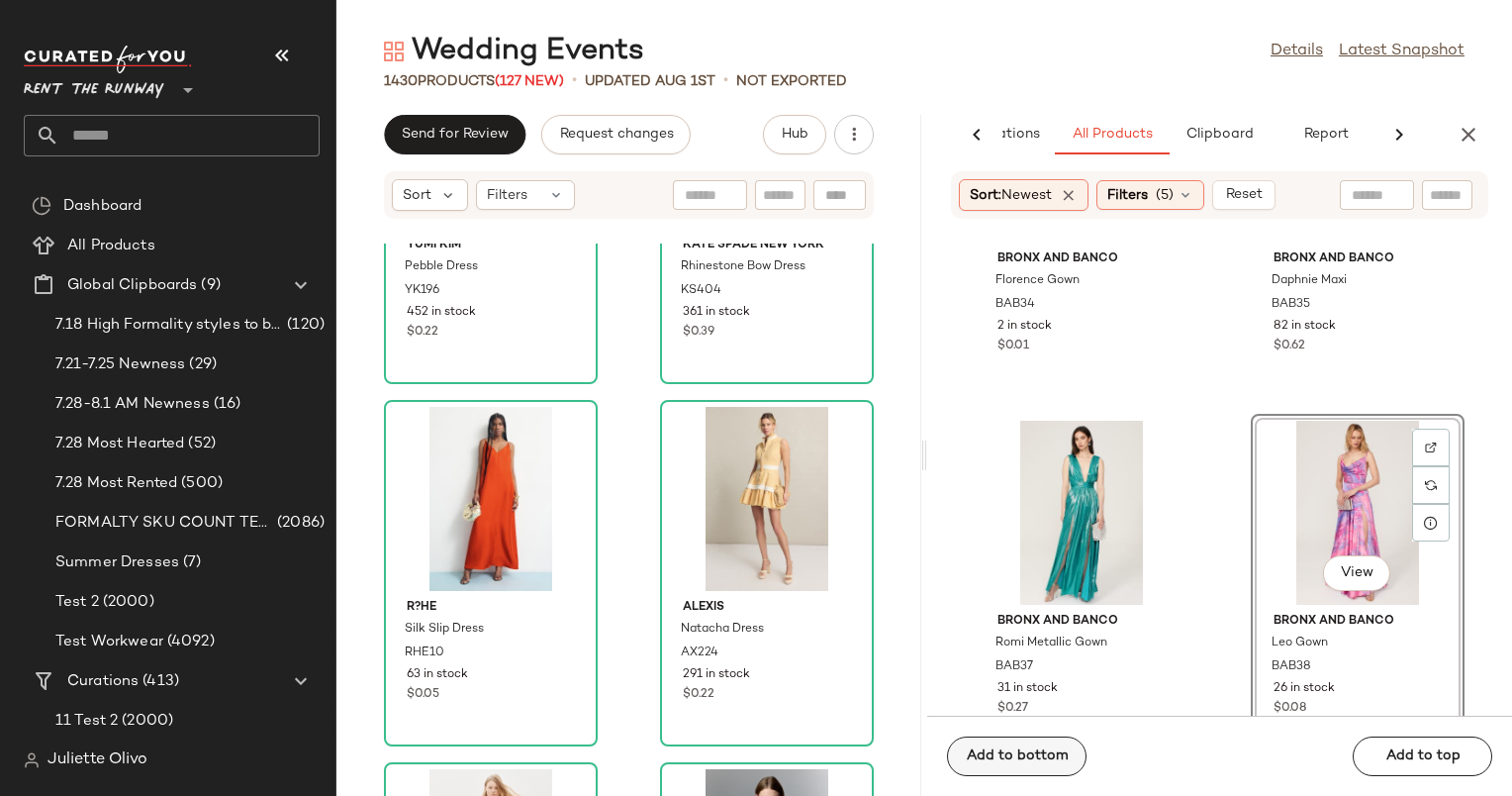 click on "Add to bottom" 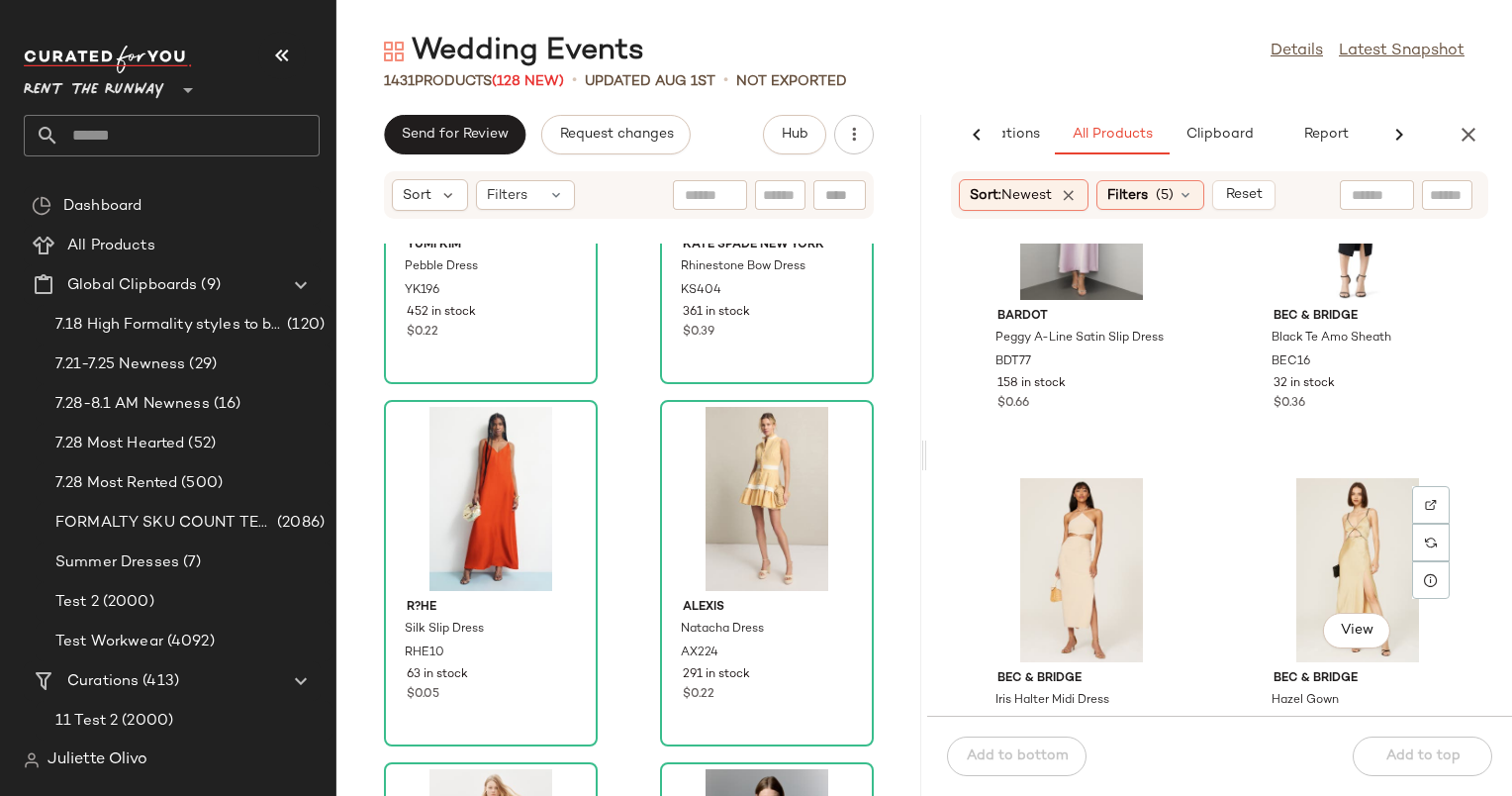 scroll, scrollTop: 17548, scrollLeft: 0, axis: vertical 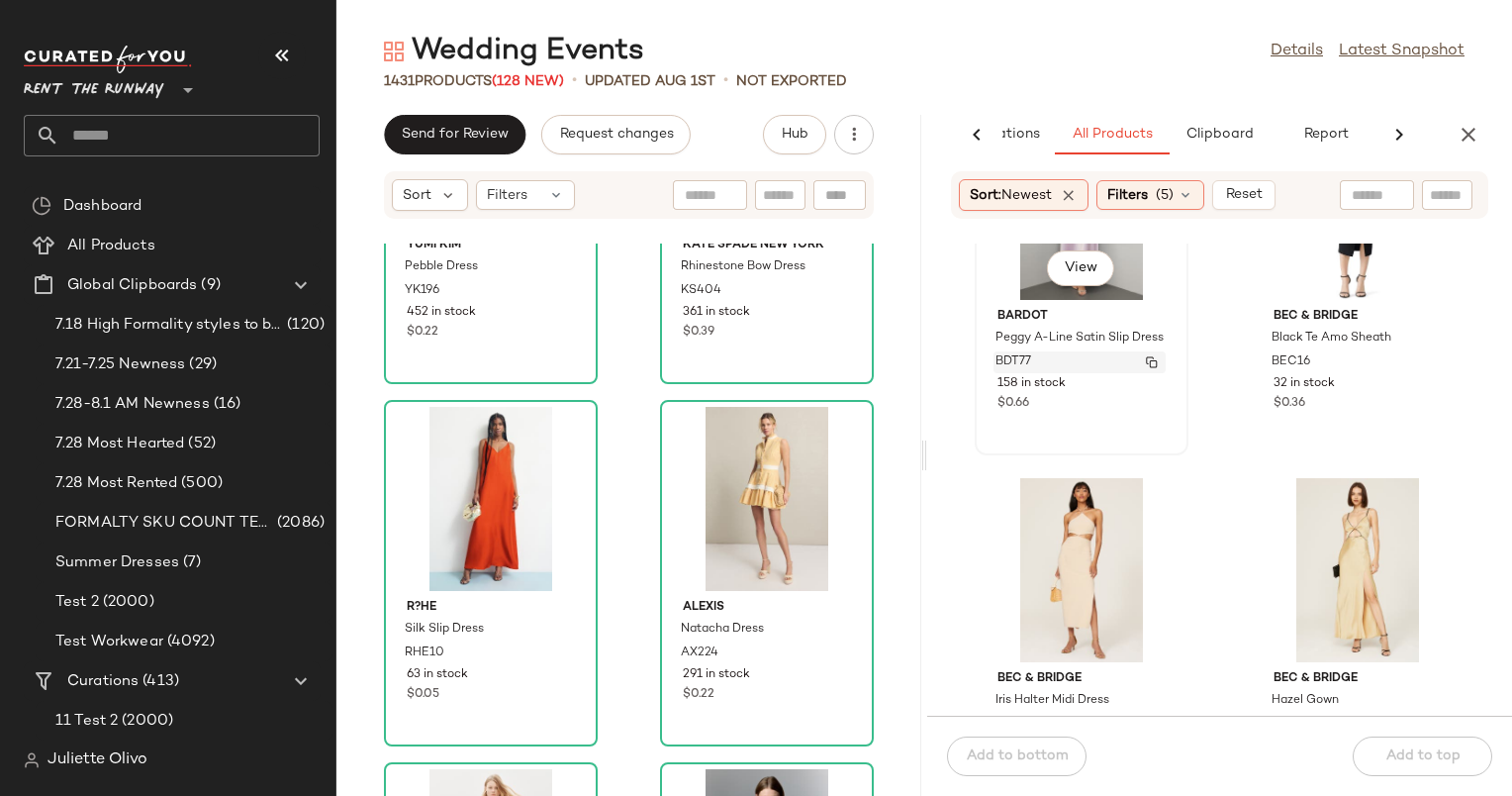 click on "BDT77" at bounding box center (1080, 362) 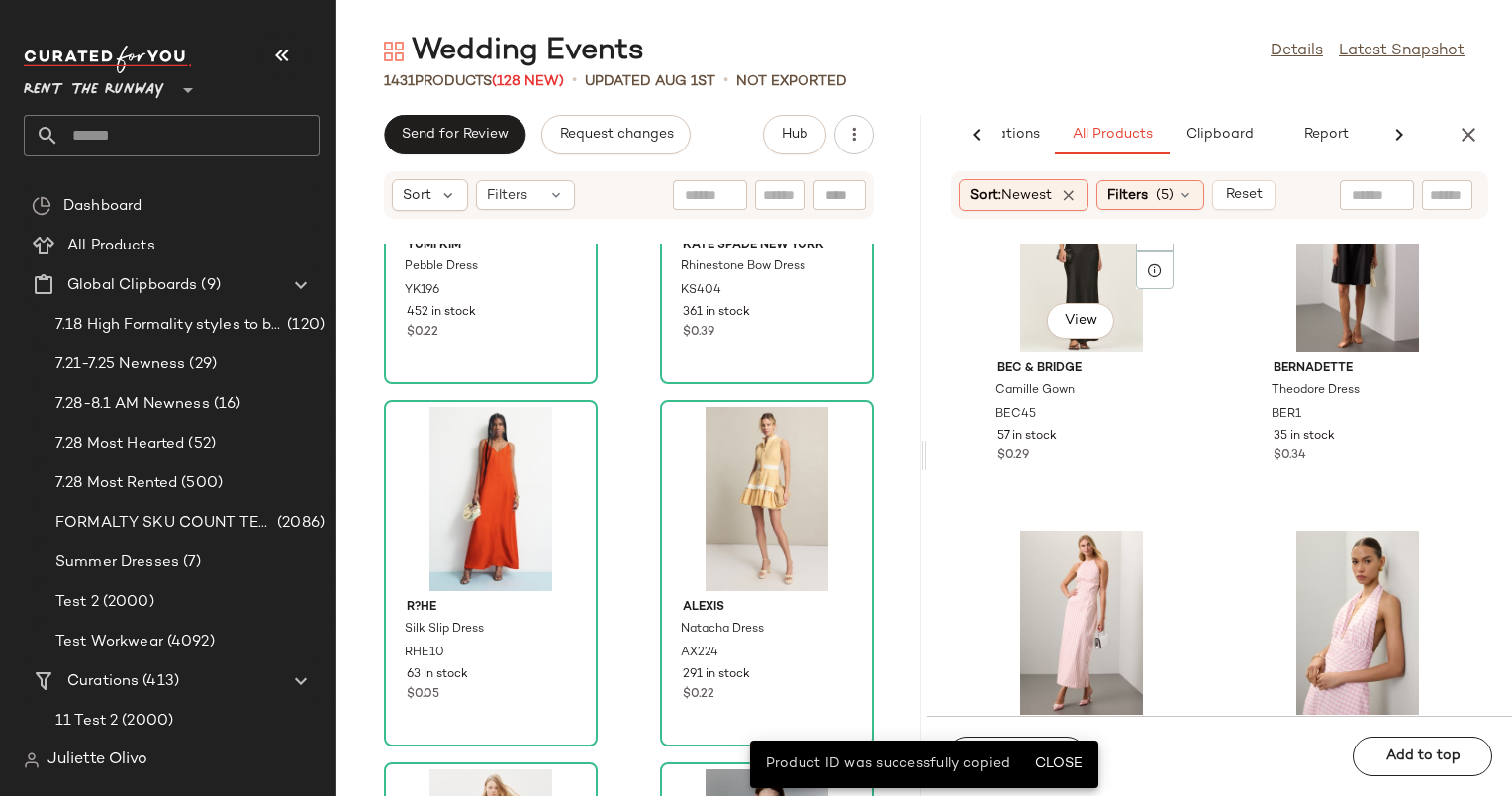 scroll, scrollTop: 18221, scrollLeft: 0, axis: vertical 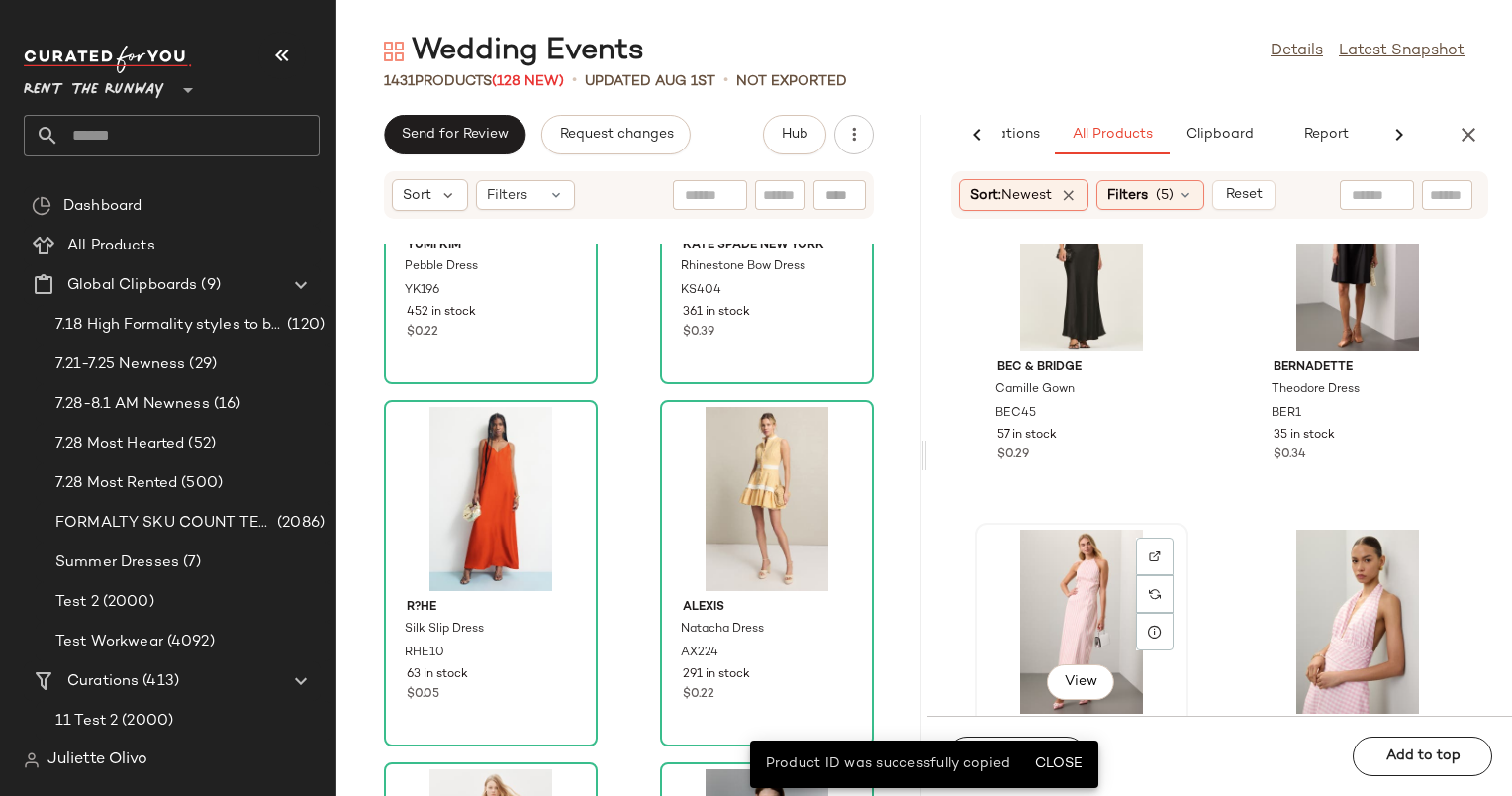 click on "View" 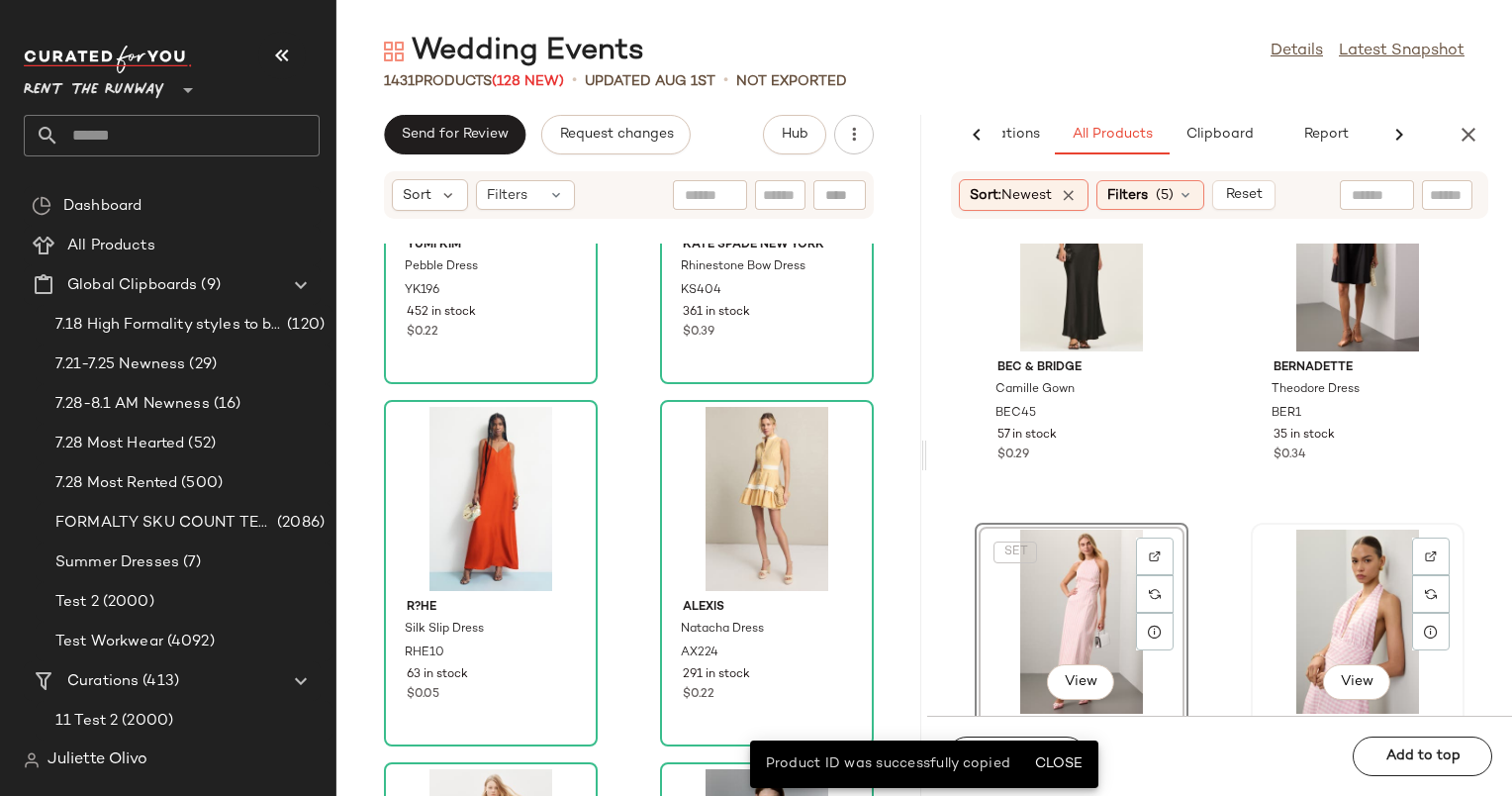click on "View" 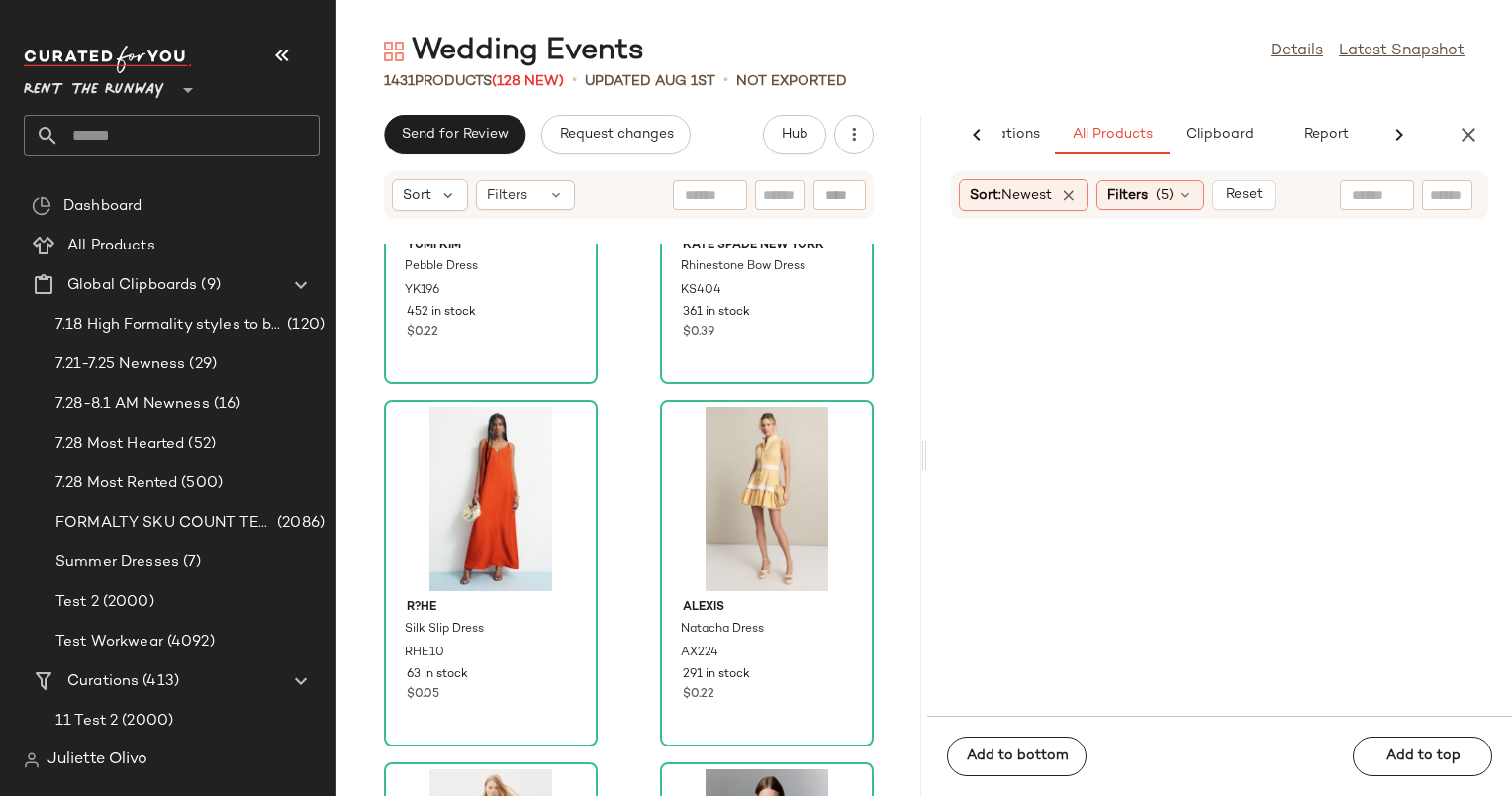 scroll, scrollTop: 22355, scrollLeft: 0, axis: vertical 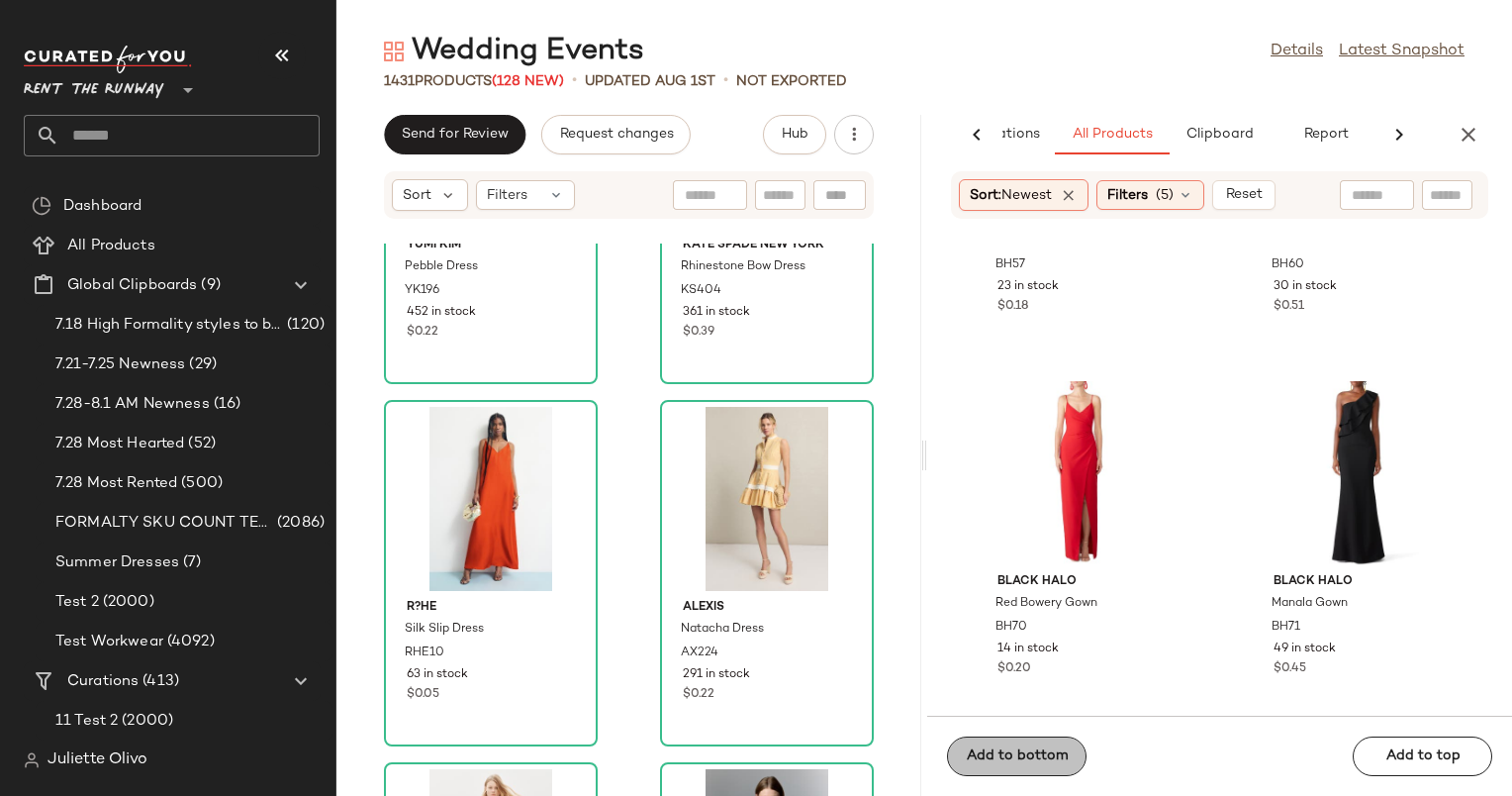 click on "Add to bottom" 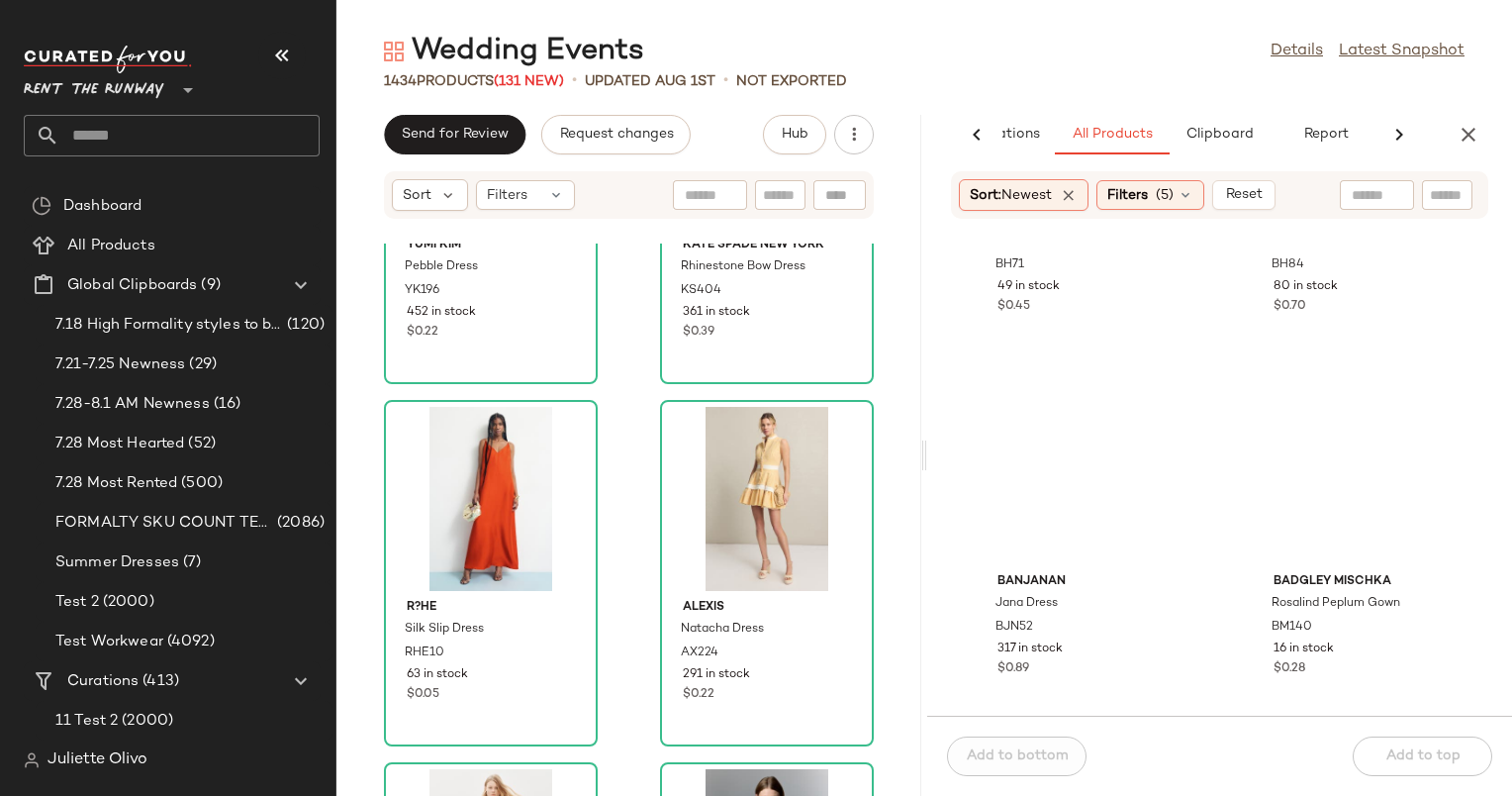 scroll, scrollTop: 21993, scrollLeft: 0, axis: vertical 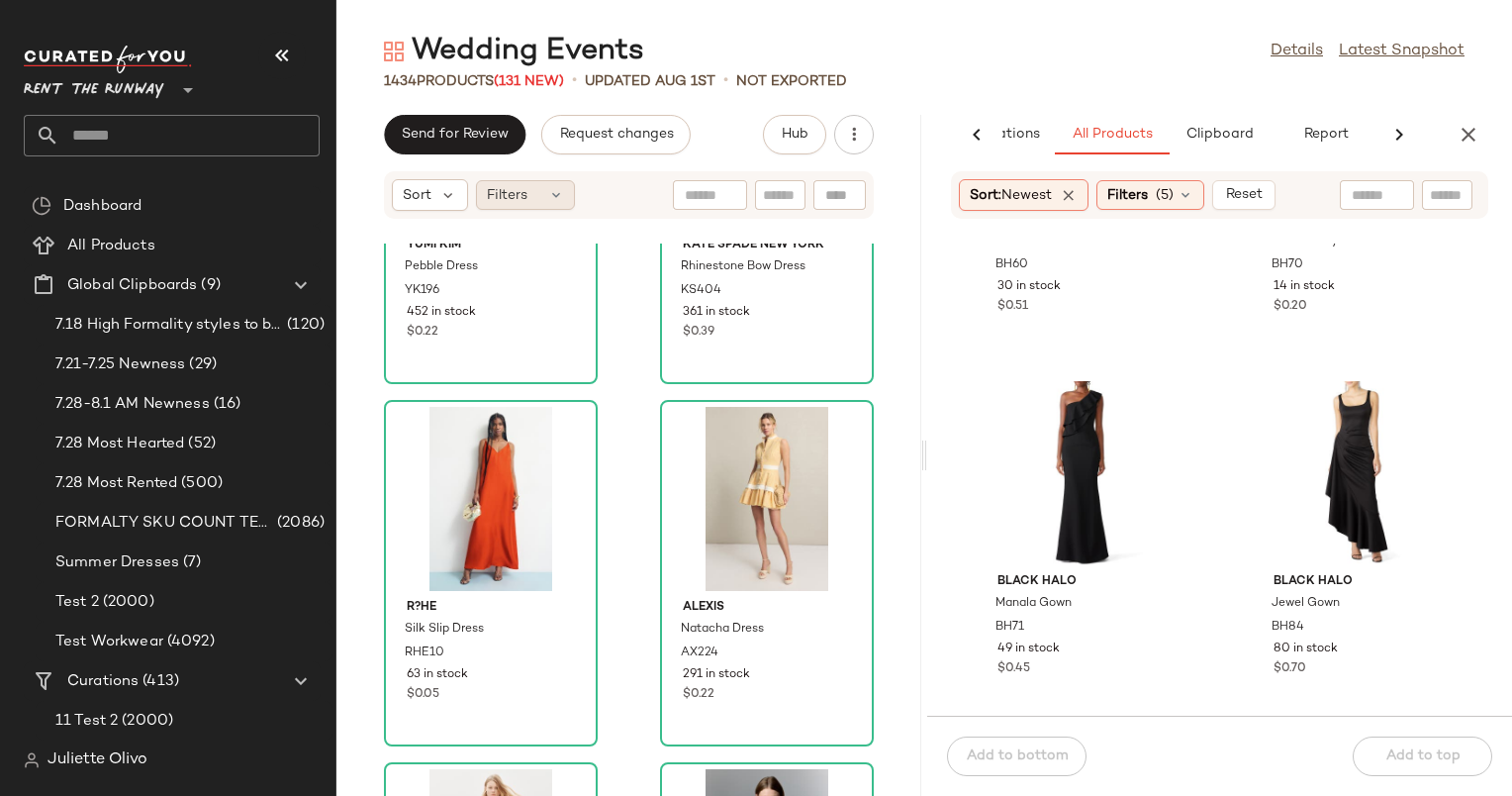 click on "Filters" 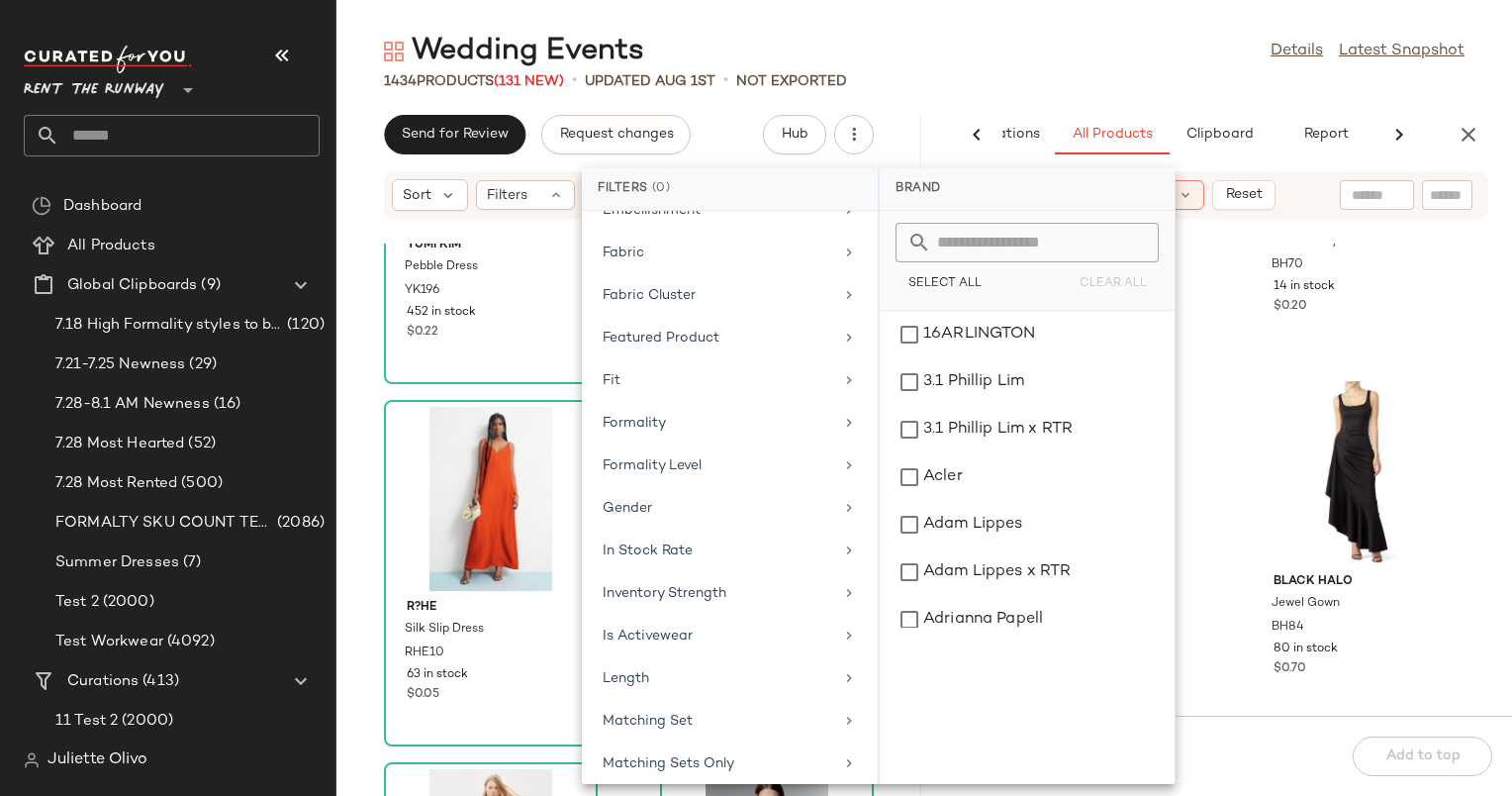scroll, scrollTop: 590, scrollLeft: 0, axis: vertical 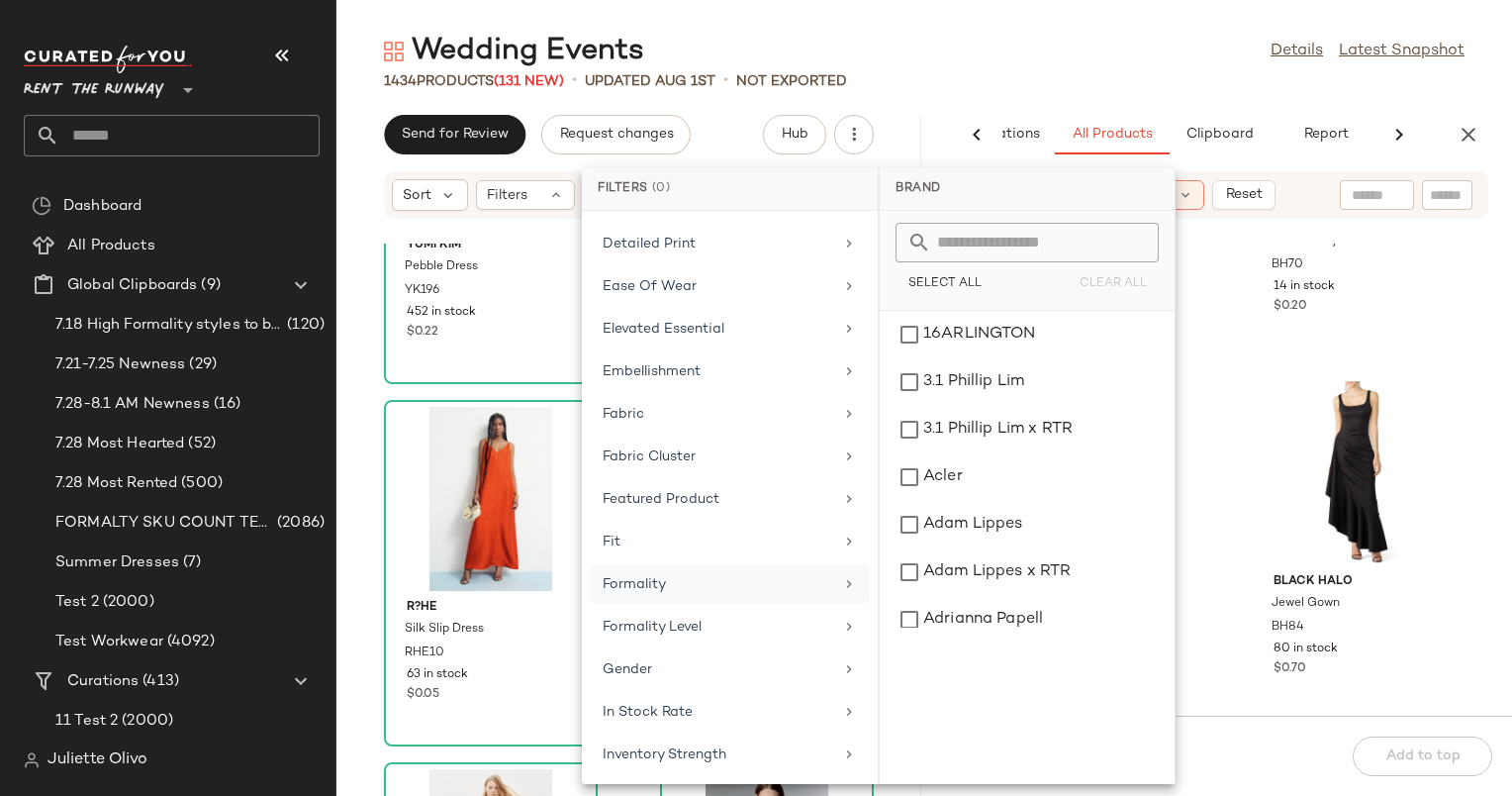click on "Formality" at bounding box center [717, 584] 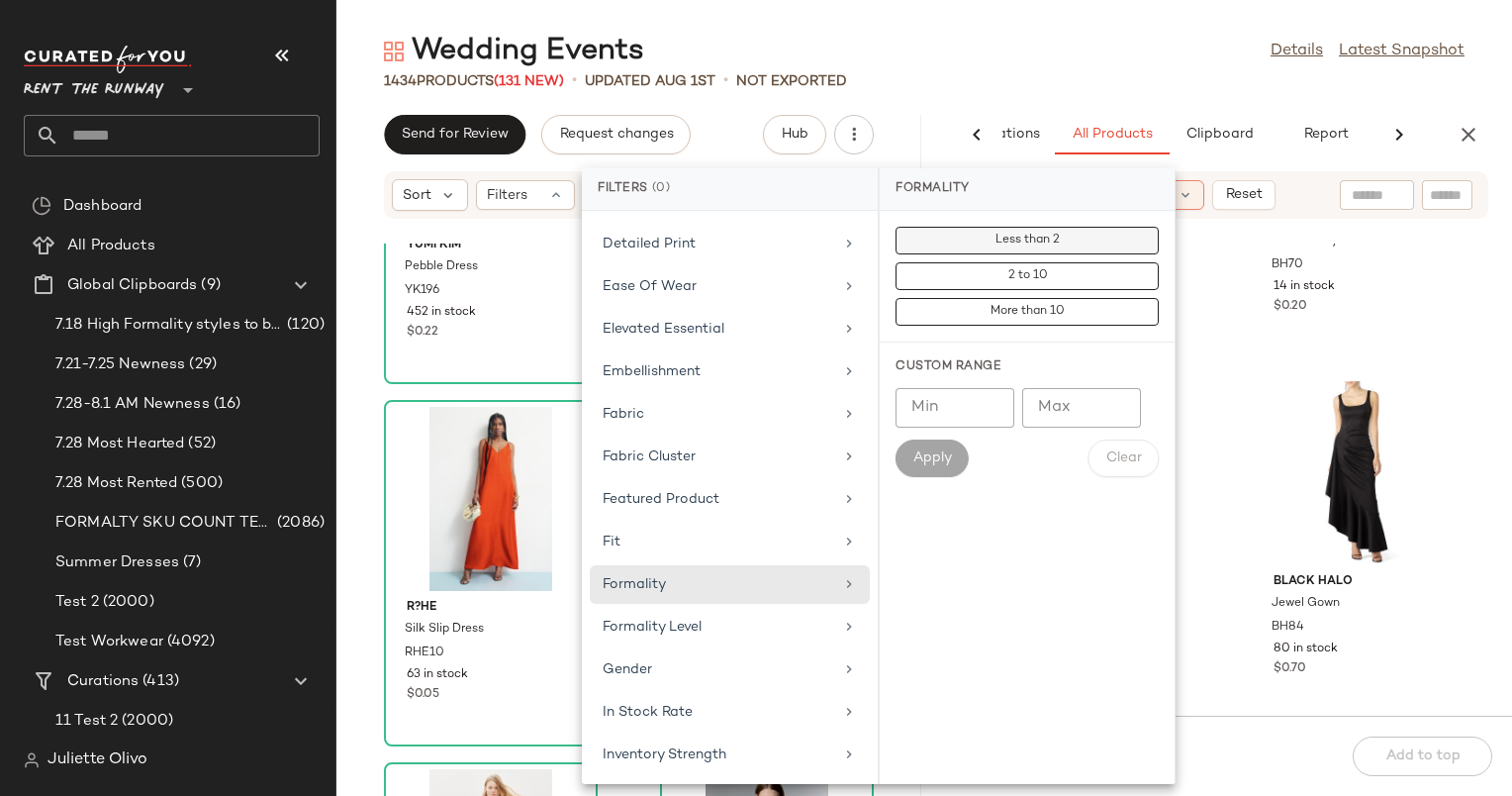 click on "Less than 2" 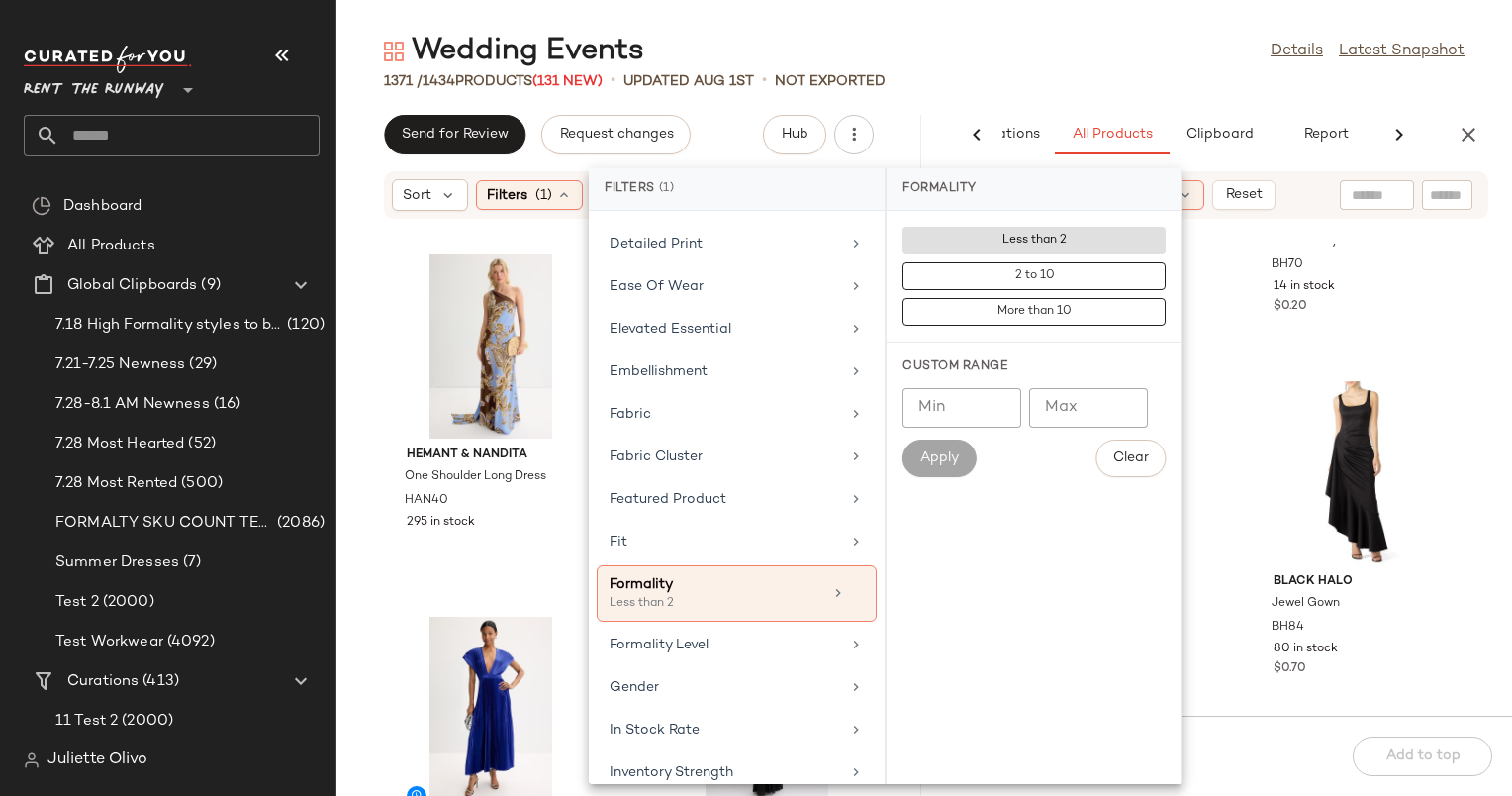 click on "Min" 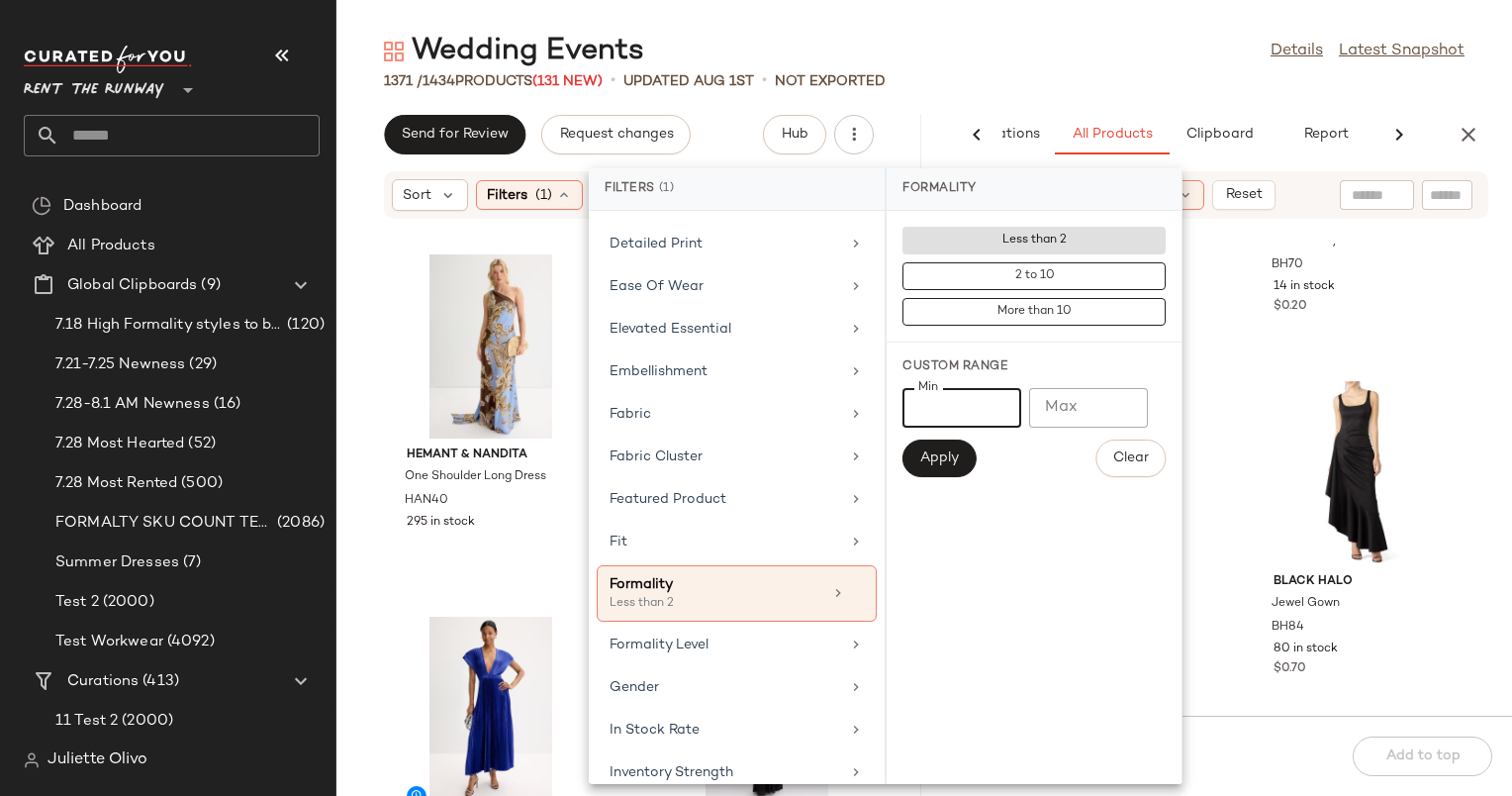 type on "*" 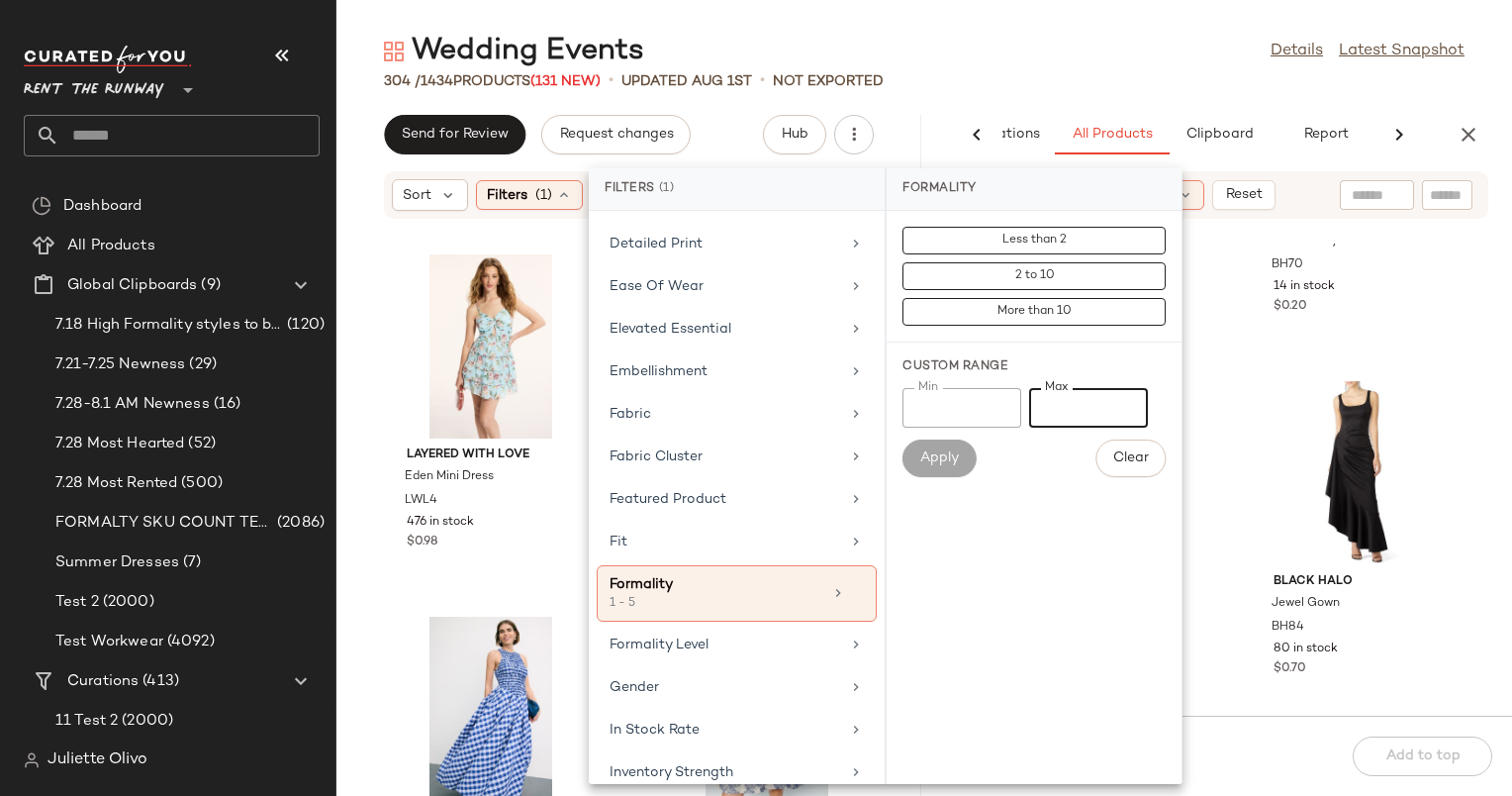 type on "*" 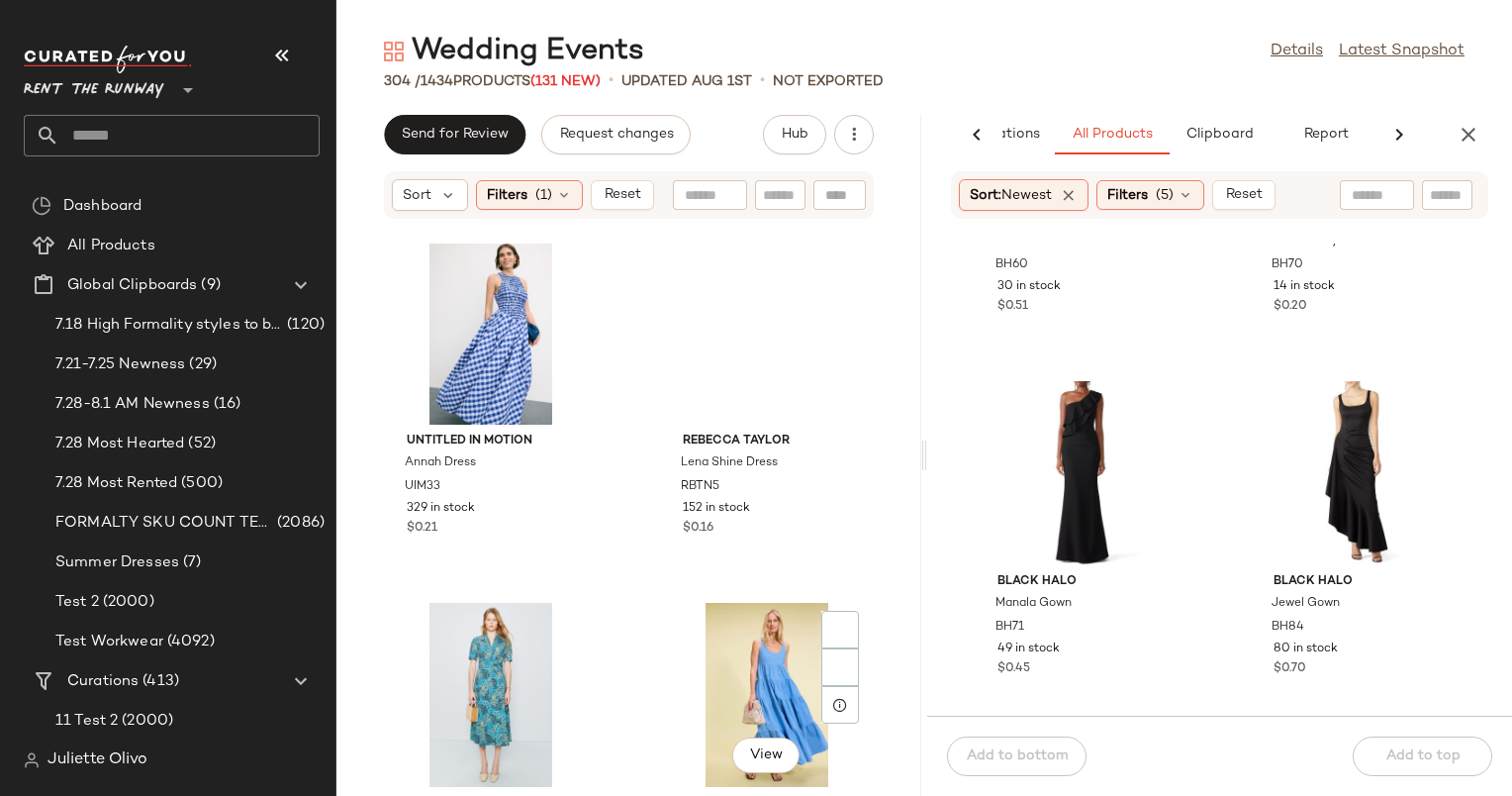 scroll, scrollTop: 0, scrollLeft: 0, axis: both 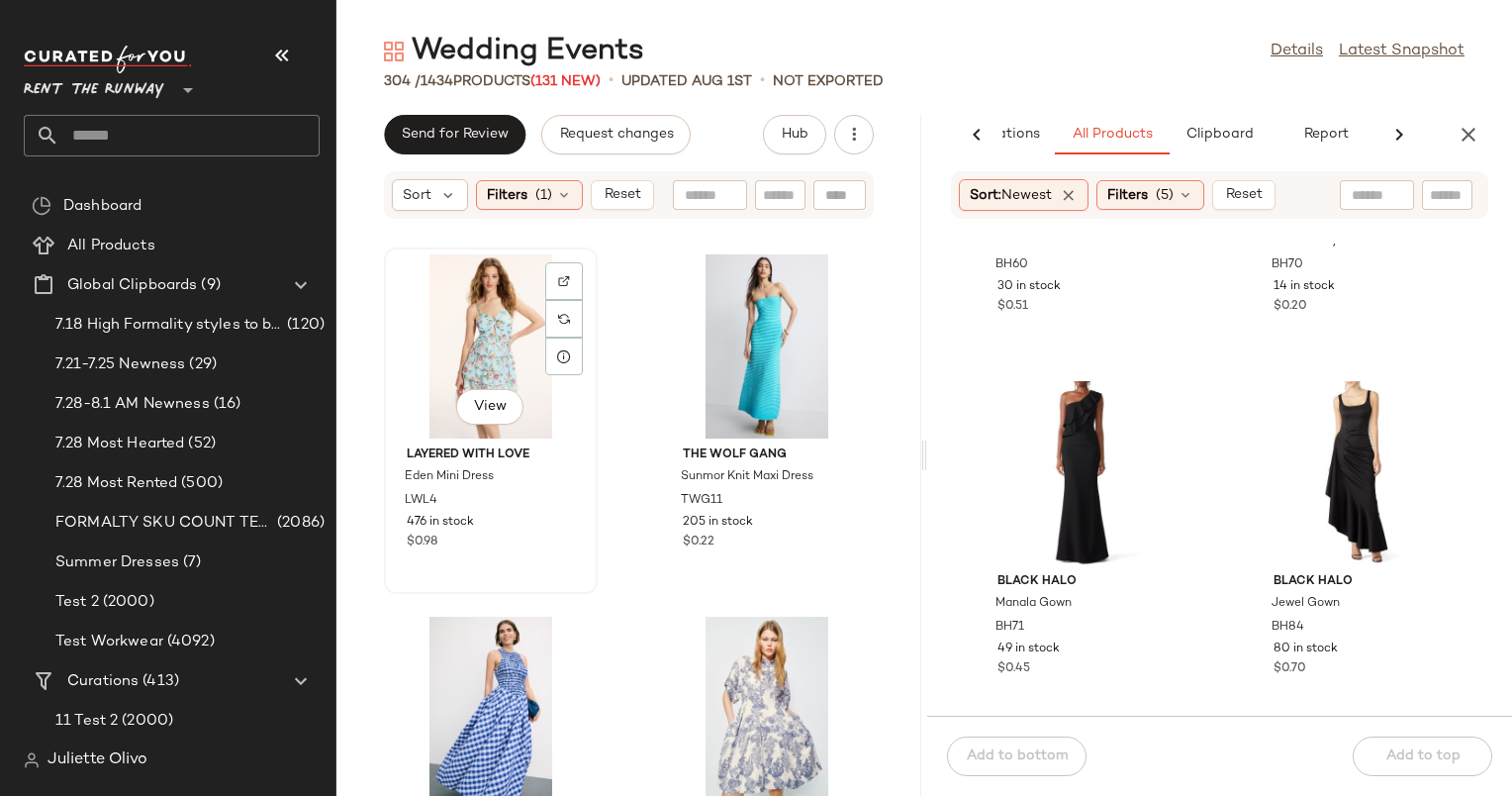 click on "View" 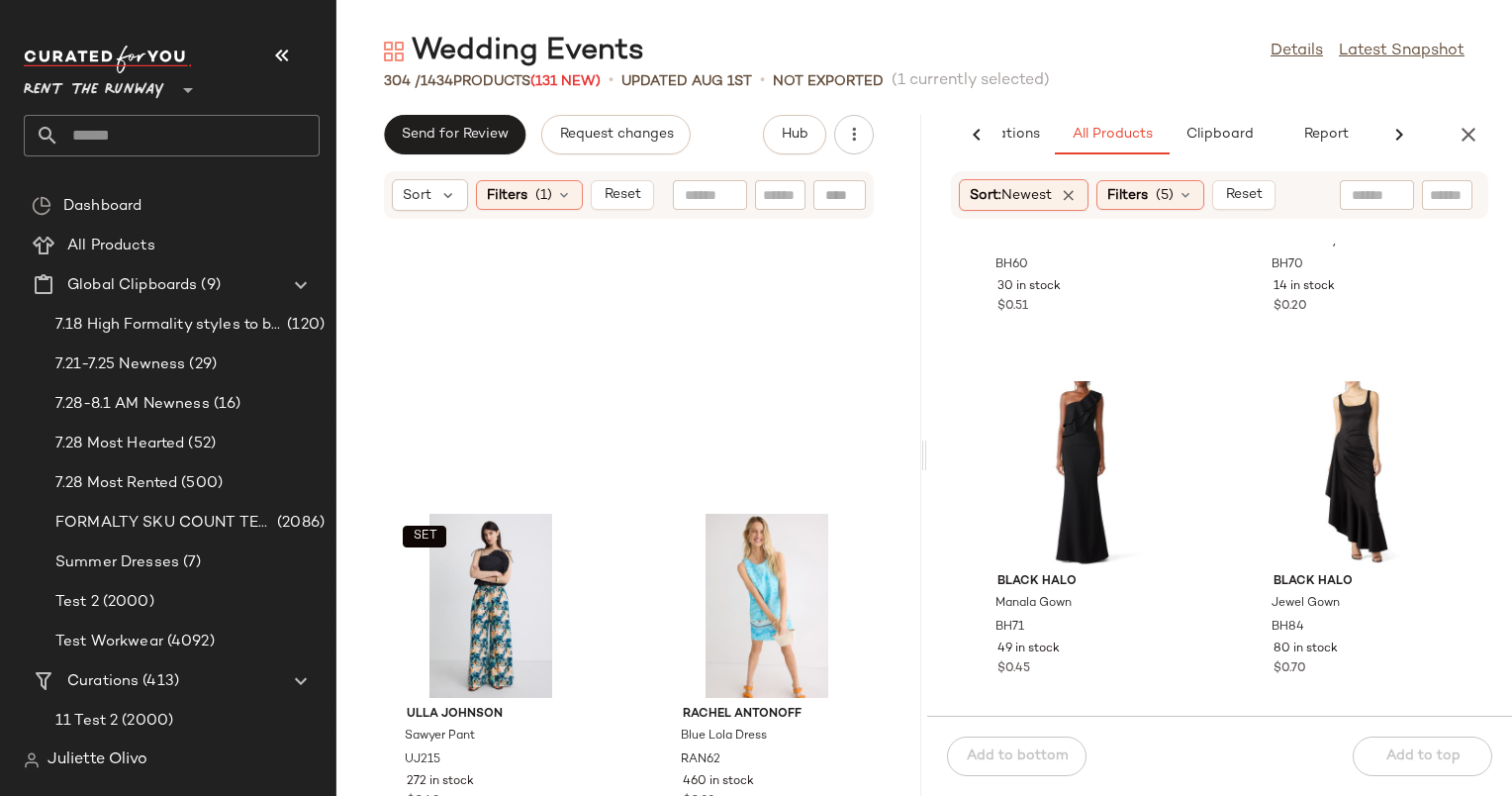 scroll, scrollTop: 6386, scrollLeft: 0, axis: vertical 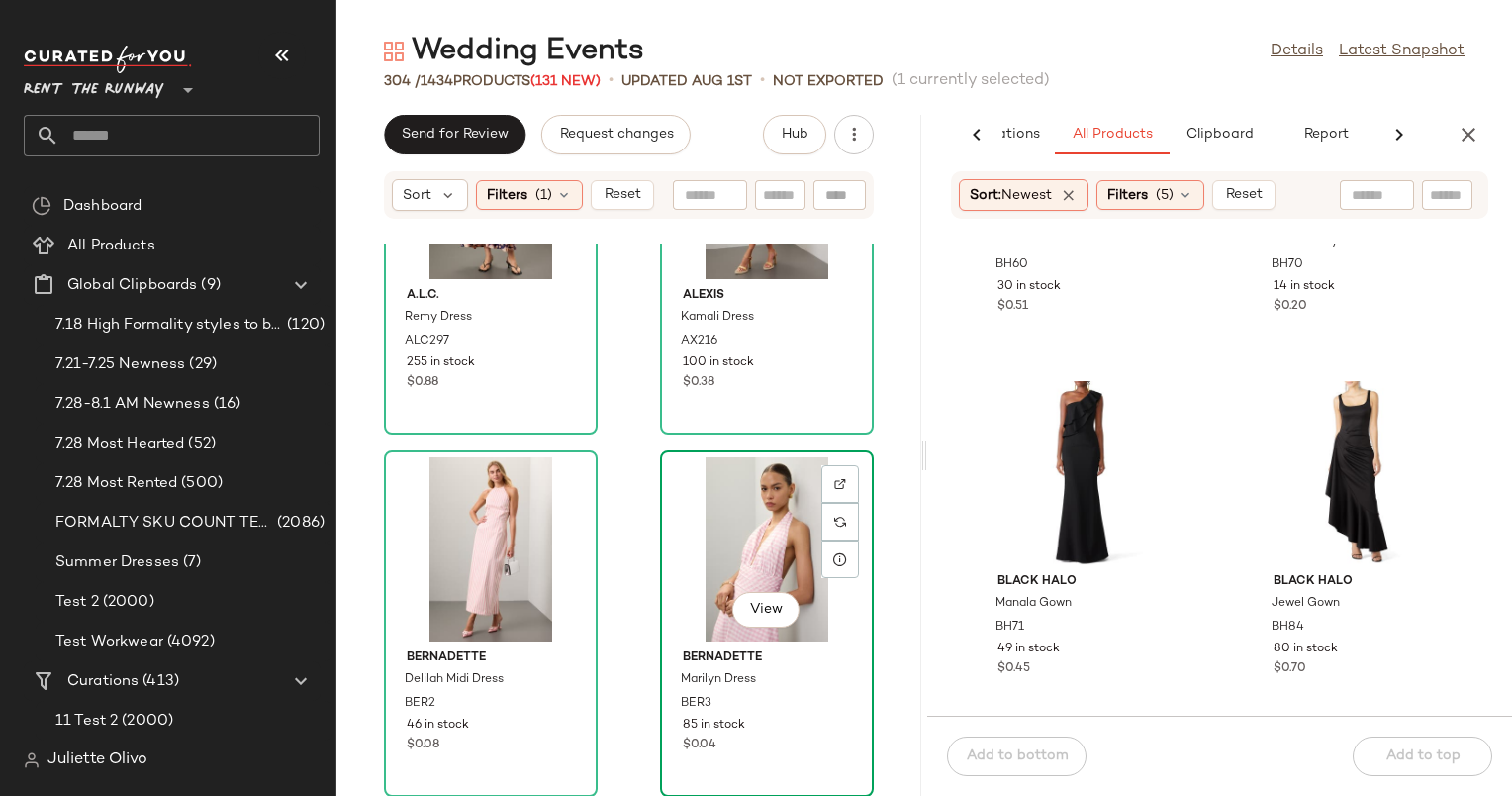 click on "View" 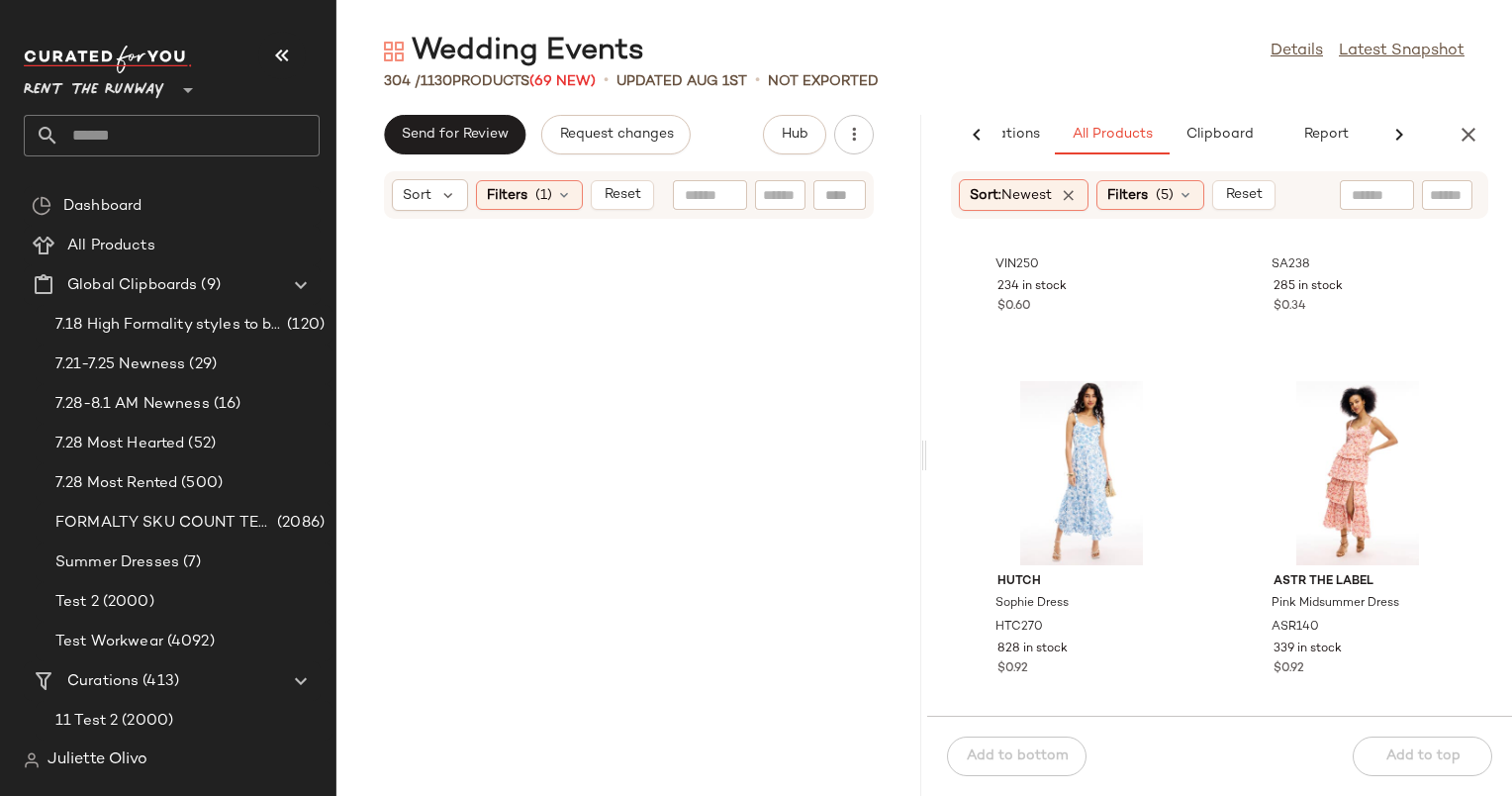 scroll, scrollTop: 0, scrollLeft: 0, axis: both 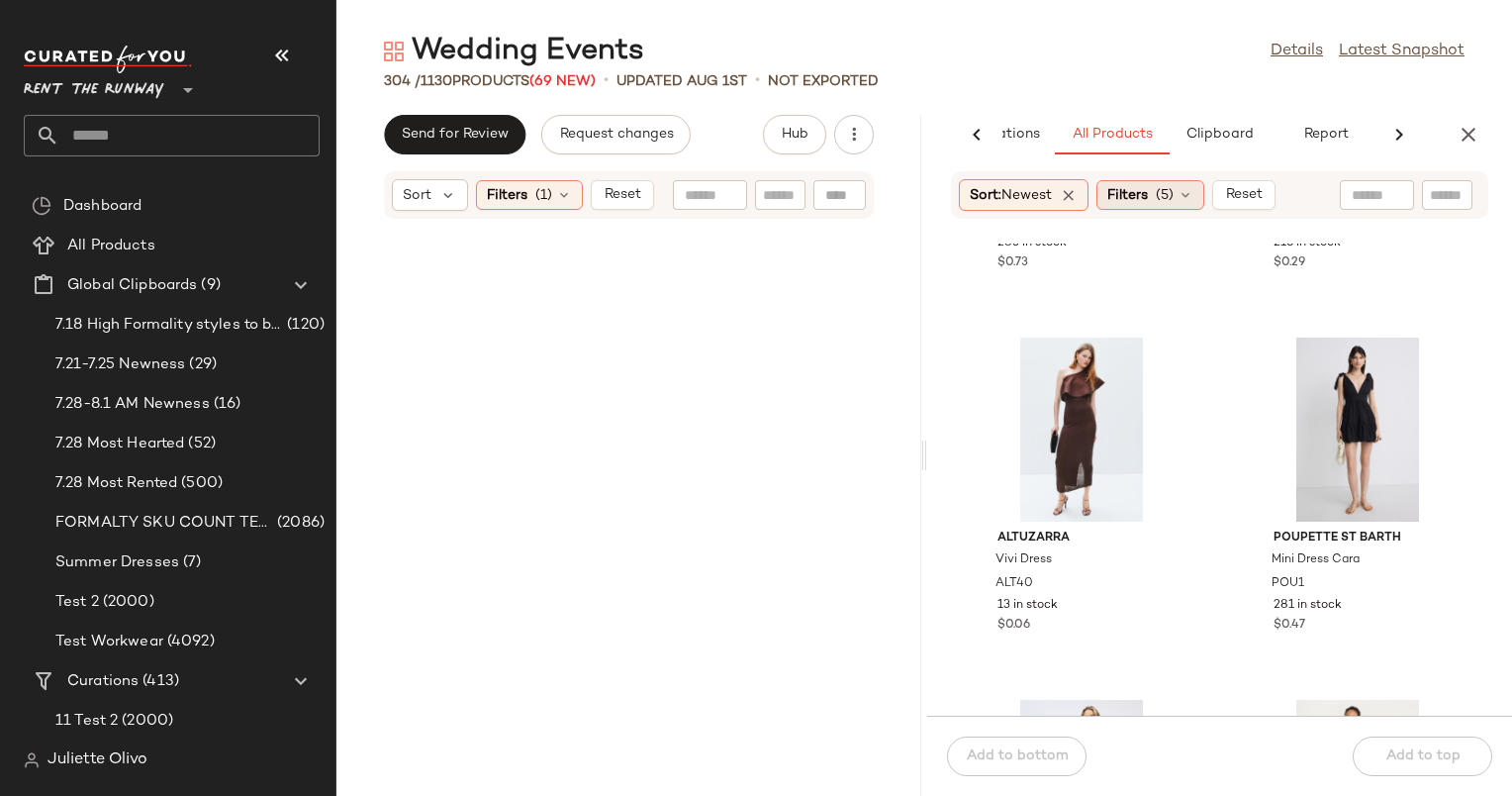 click on "Filters" at bounding box center [1127, 195] 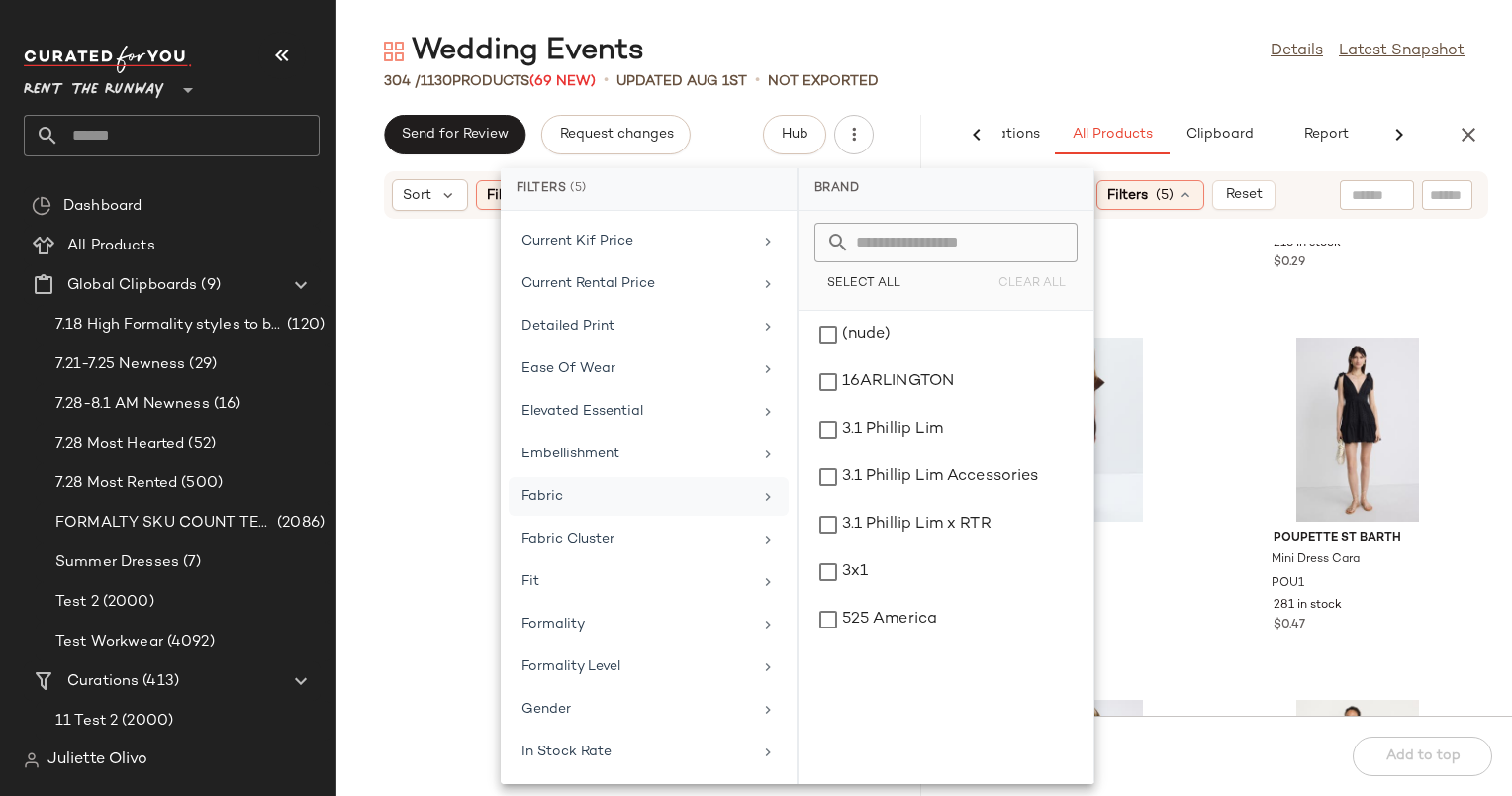 scroll, scrollTop: 669, scrollLeft: 0, axis: vertical 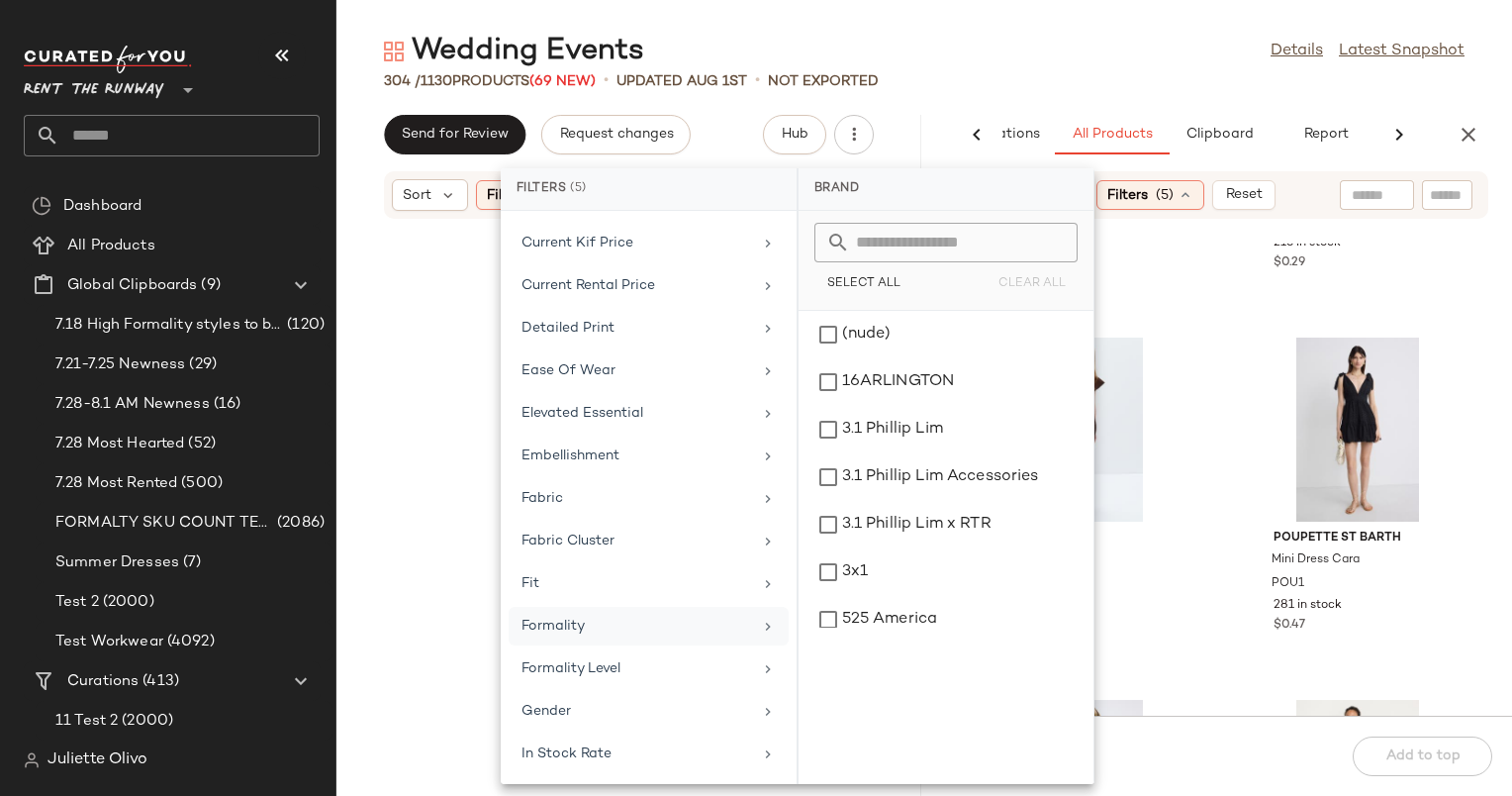 click on "Formality" at bounding box center [636, 626] 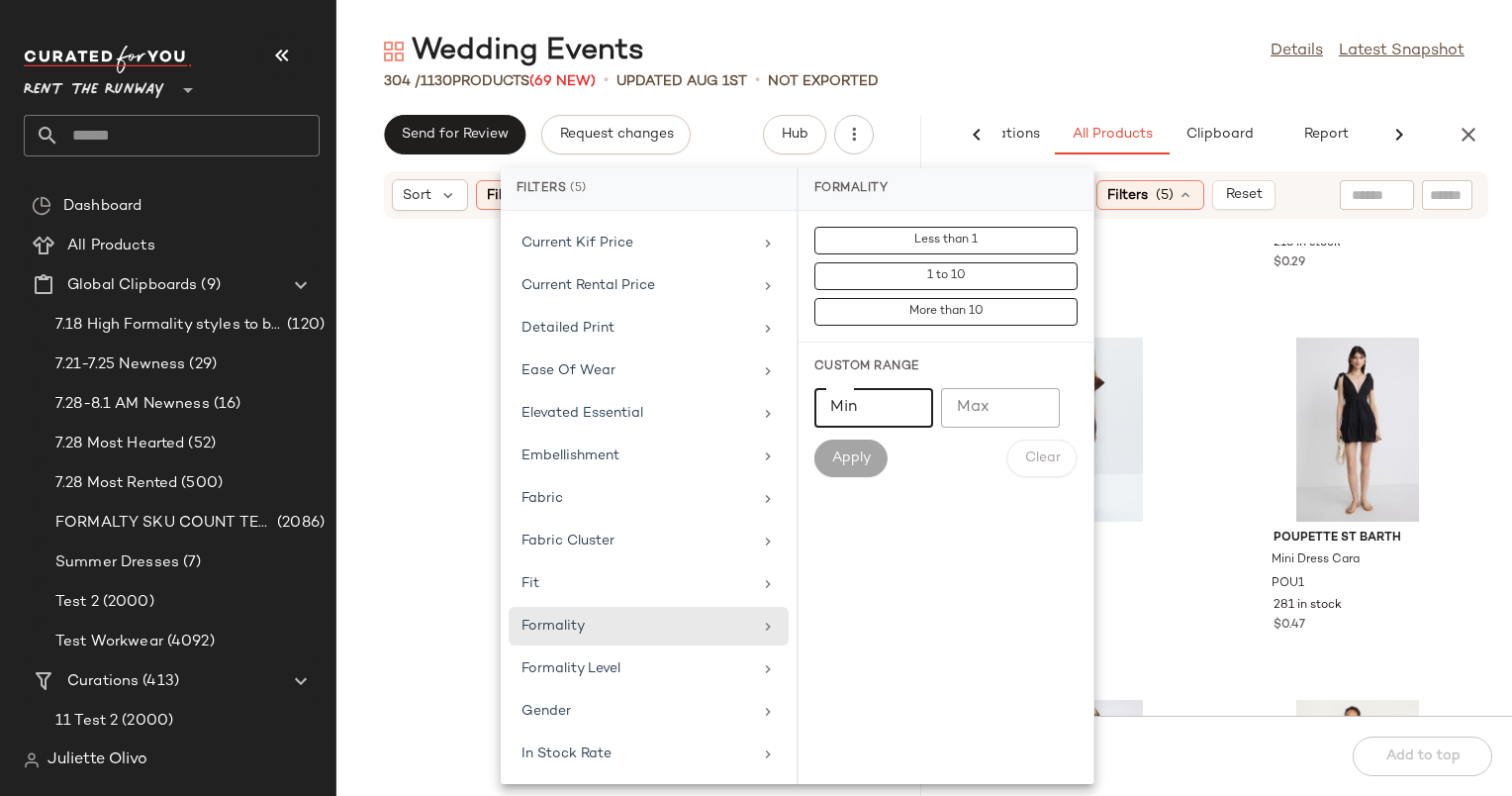 click on "Min" 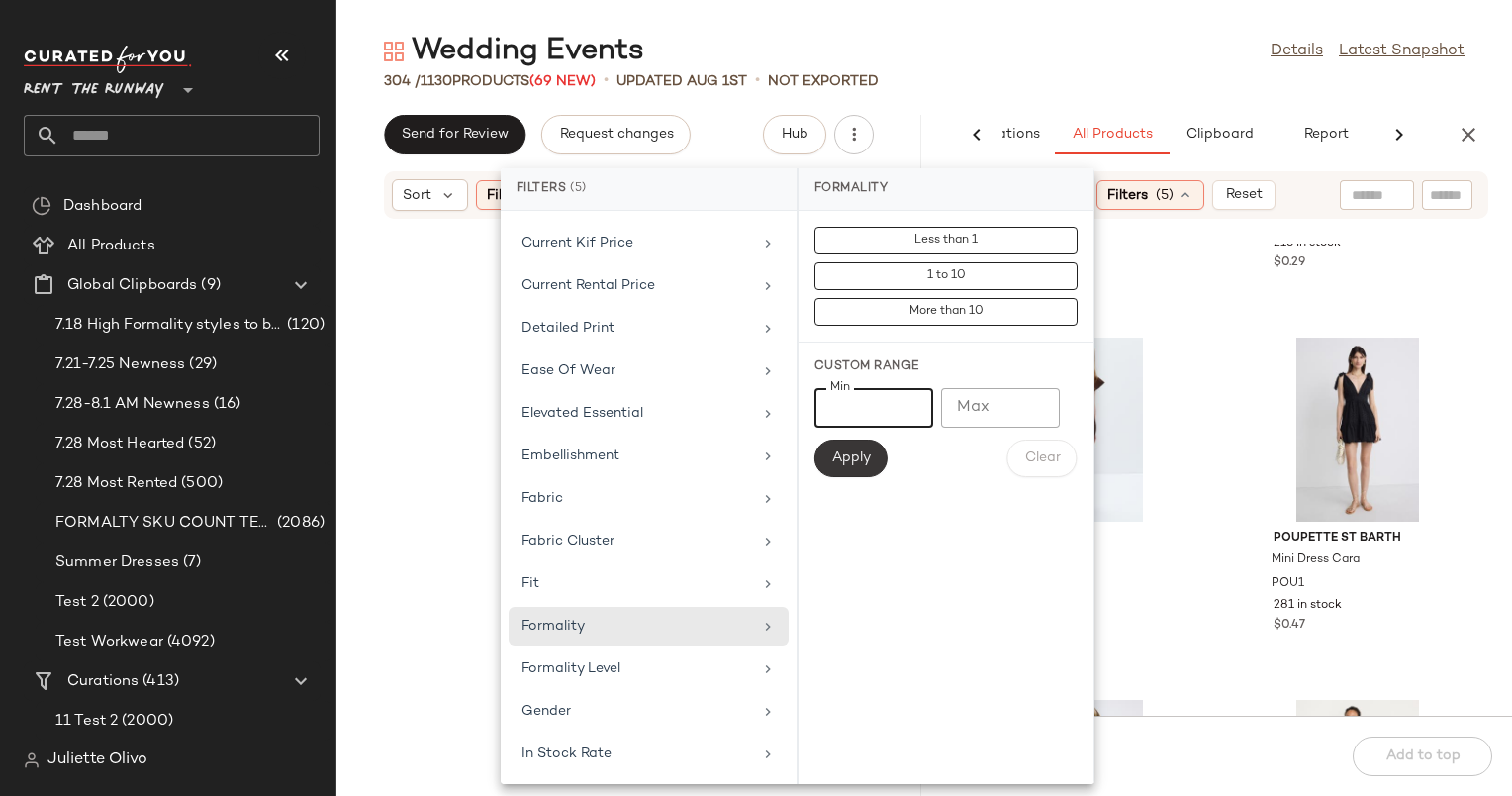 type on "*" 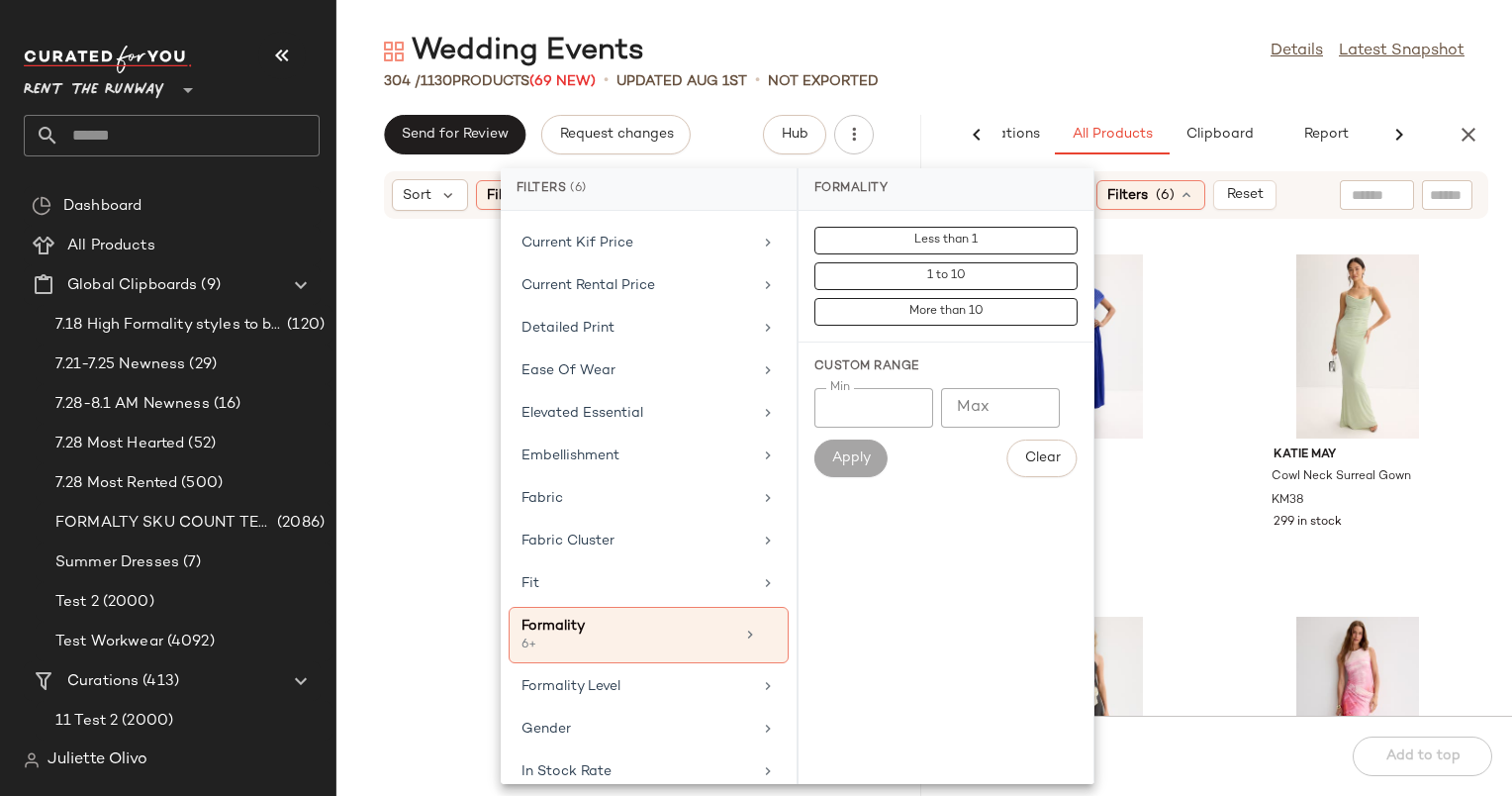 click on "L'ID?E Blue Gala Gown LDE28 164 in stock Katie May Cowl Neck Surreal Gown KM38 299 in stock MISA Los Angeles Raban Dress MISA147 288 in stock $0.11 Acler Violethill Midi Dress ACL26 346 in stock $0.30 ROMY Jade Dress ROM3 395 in stock $0.31 AMUR Fran Mini Dress AMR159 390 in stock $0.09 YUMI KIM Moana Dress YK204 137 in stock $0.17 Shoshanna Dana Gown SH492 48 in stock $0.01" 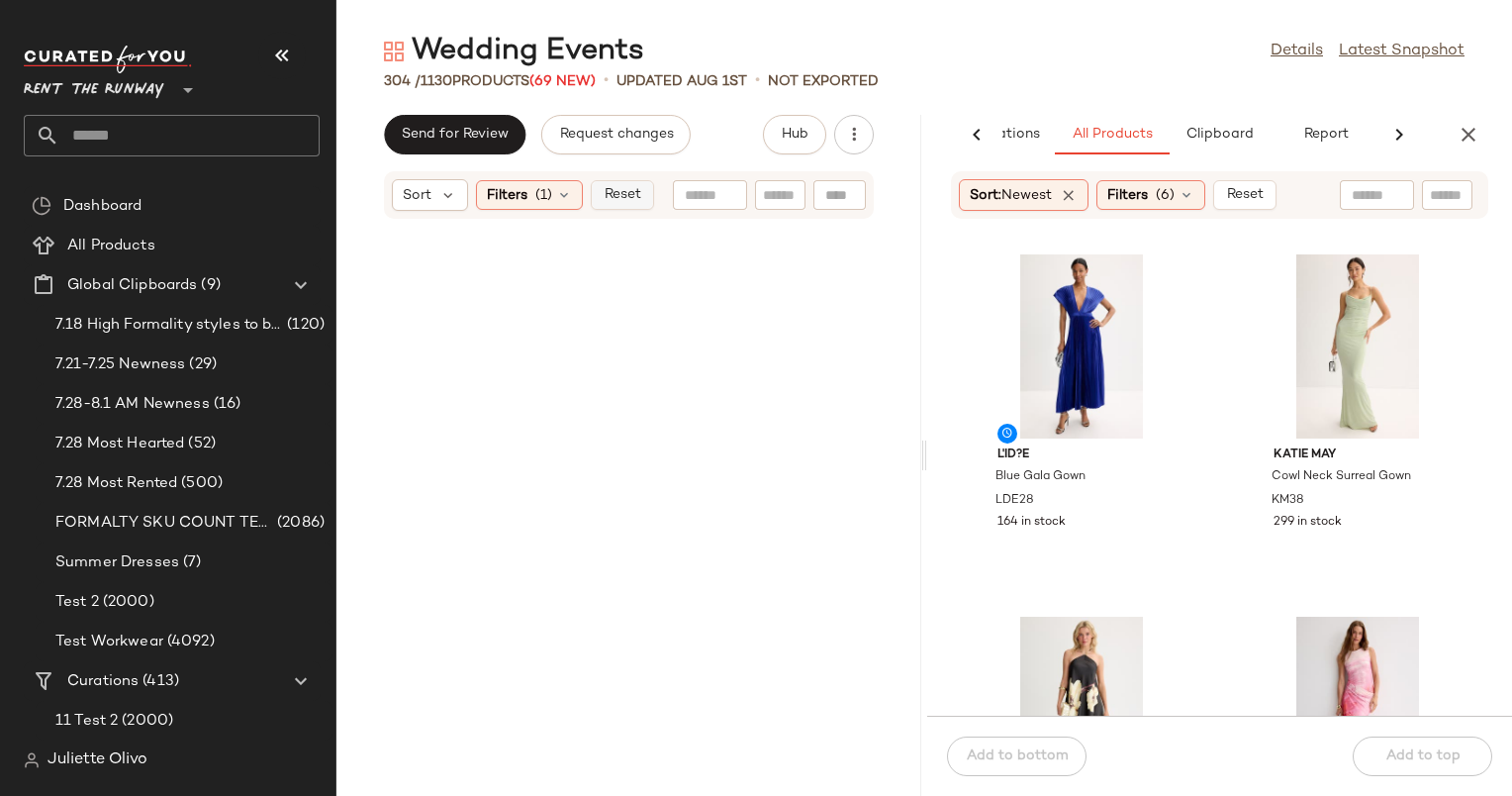 click on "Reset" 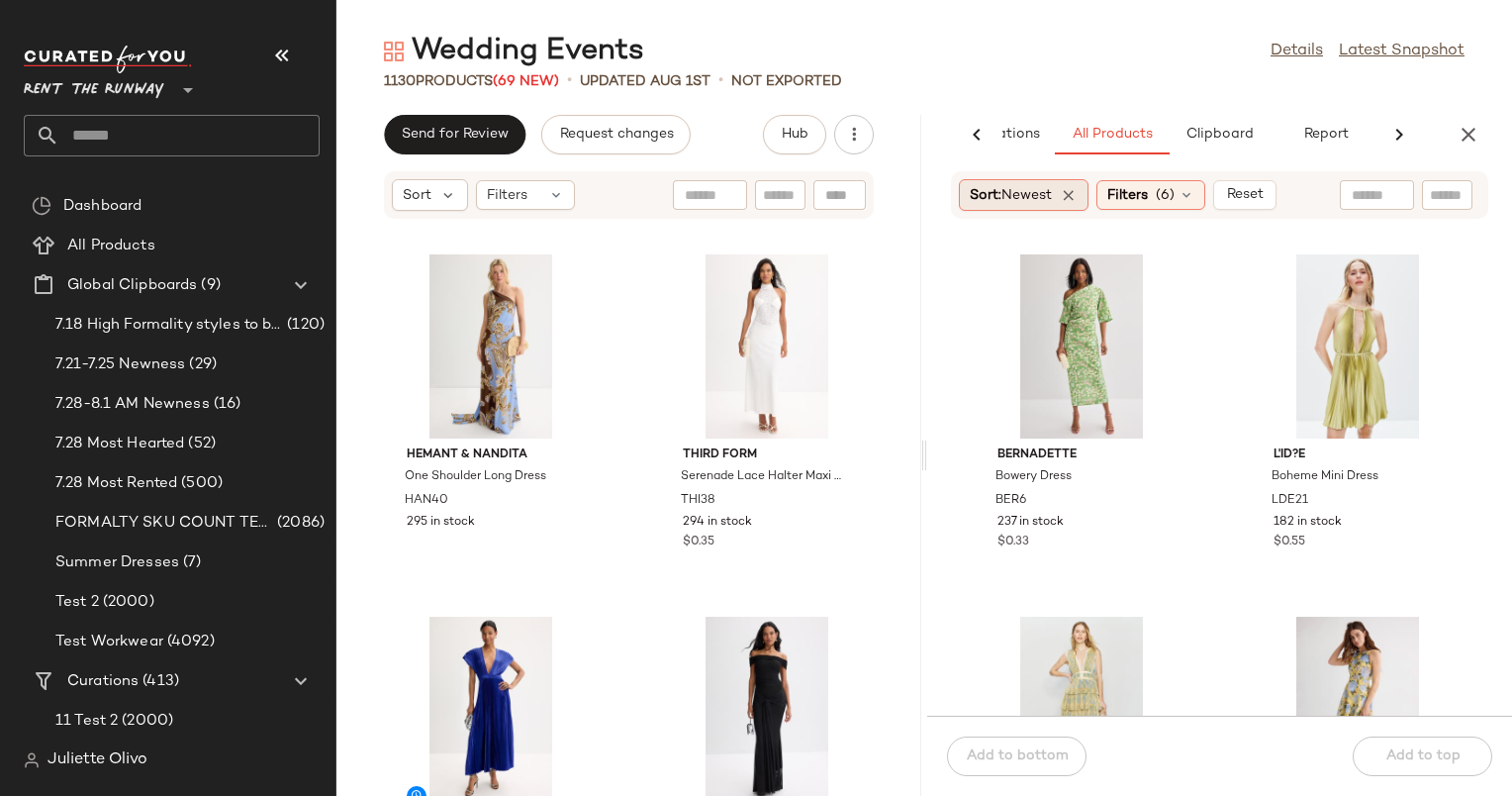 click on "Newest" at bounding box center (1026, 195) 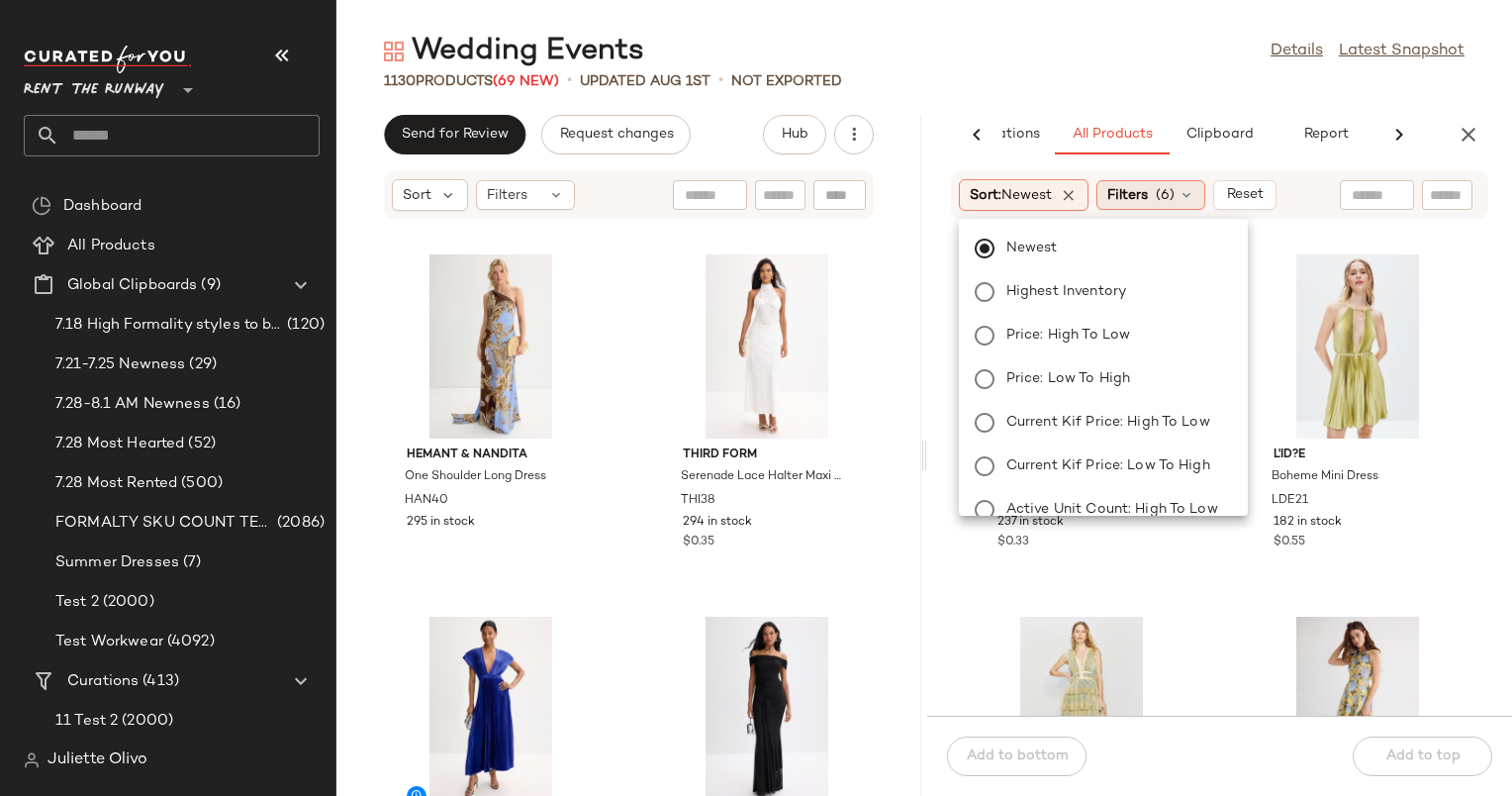 click on "Filters  (6)" 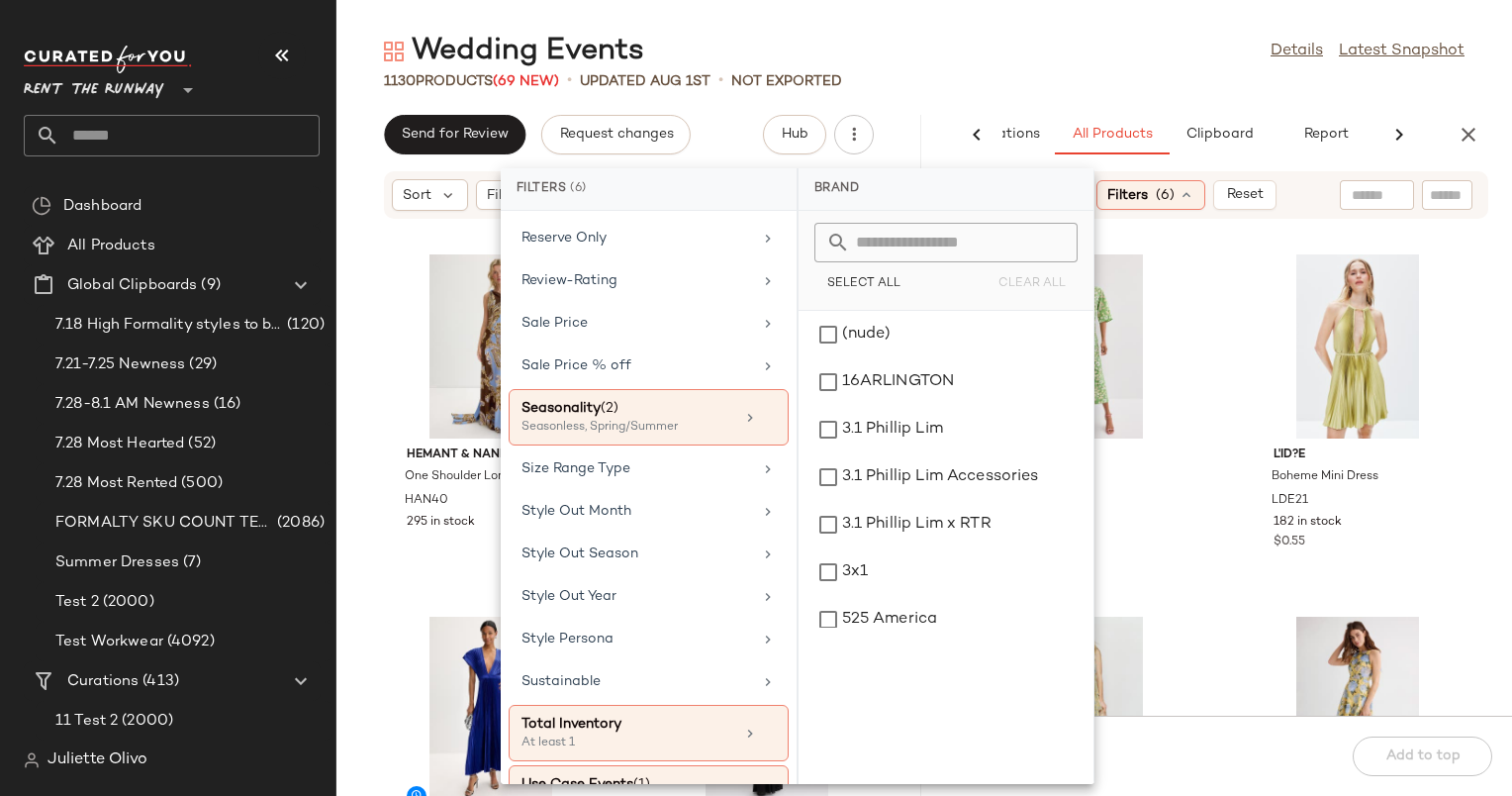 scroll, scrollTop: 2122, scrollLeft: 0, axis: vertical 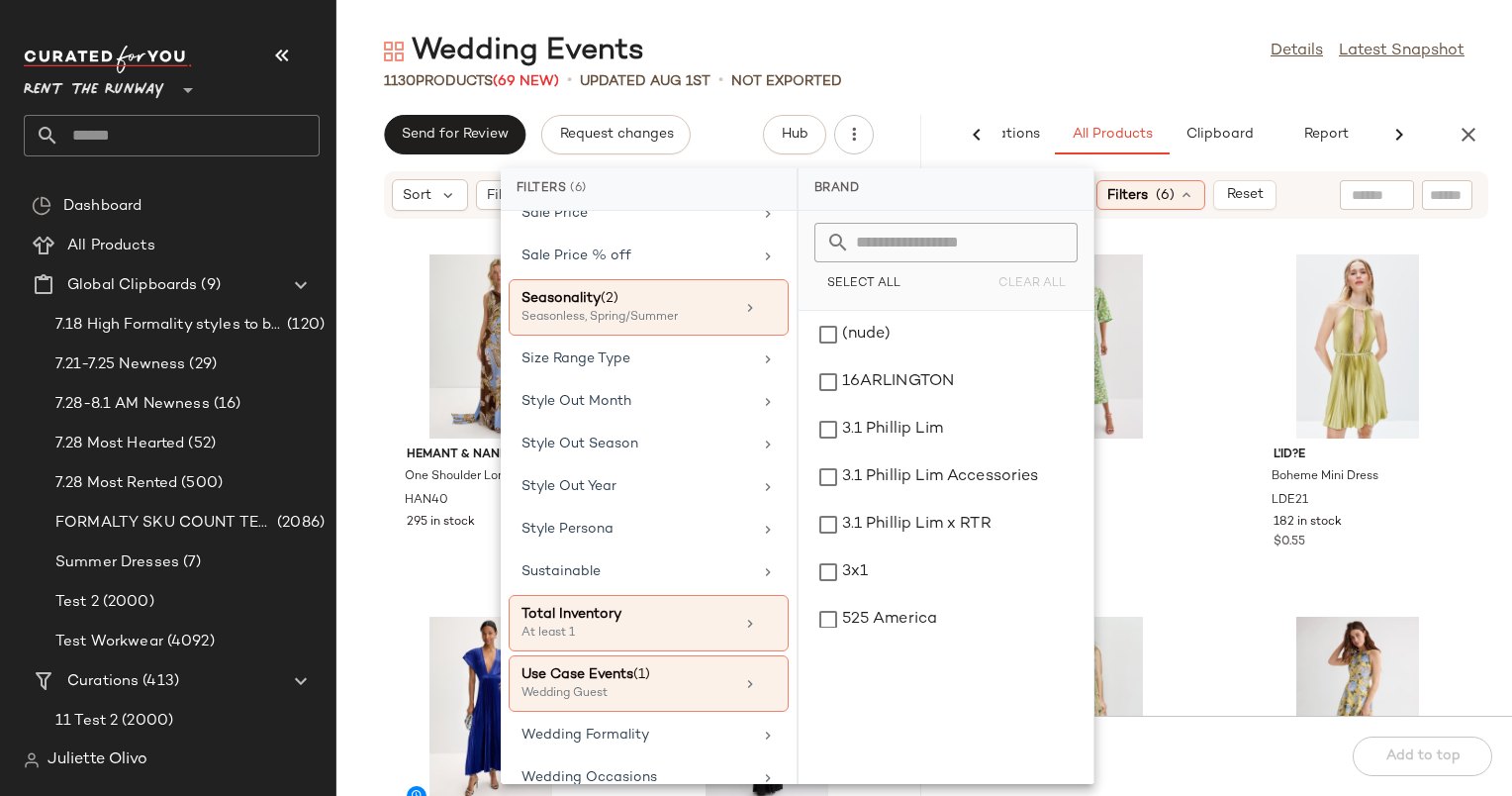 click on "1130   Products  (69 New)  •   updated [DATE]  •   Not Exported" 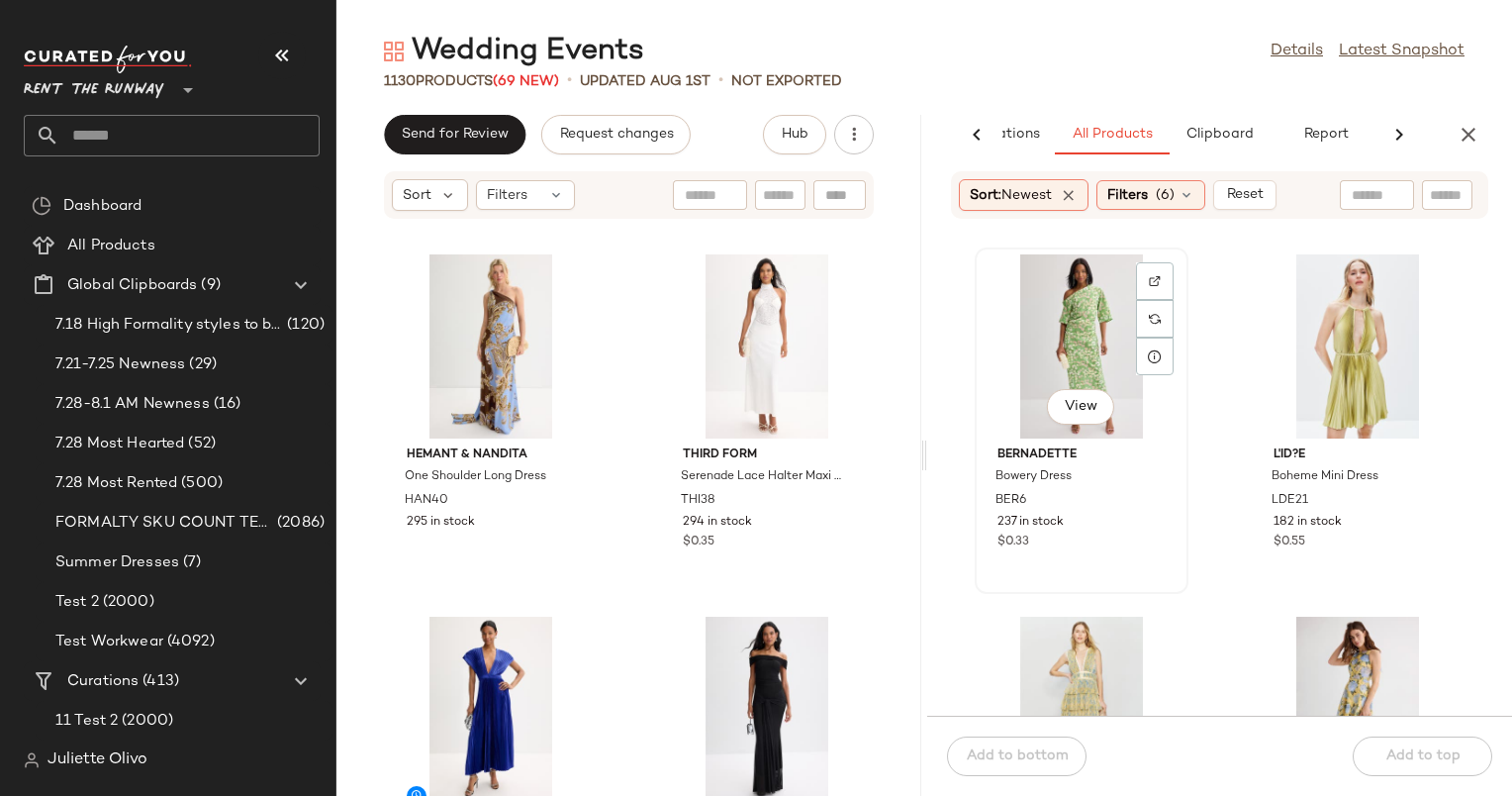 click on "View" 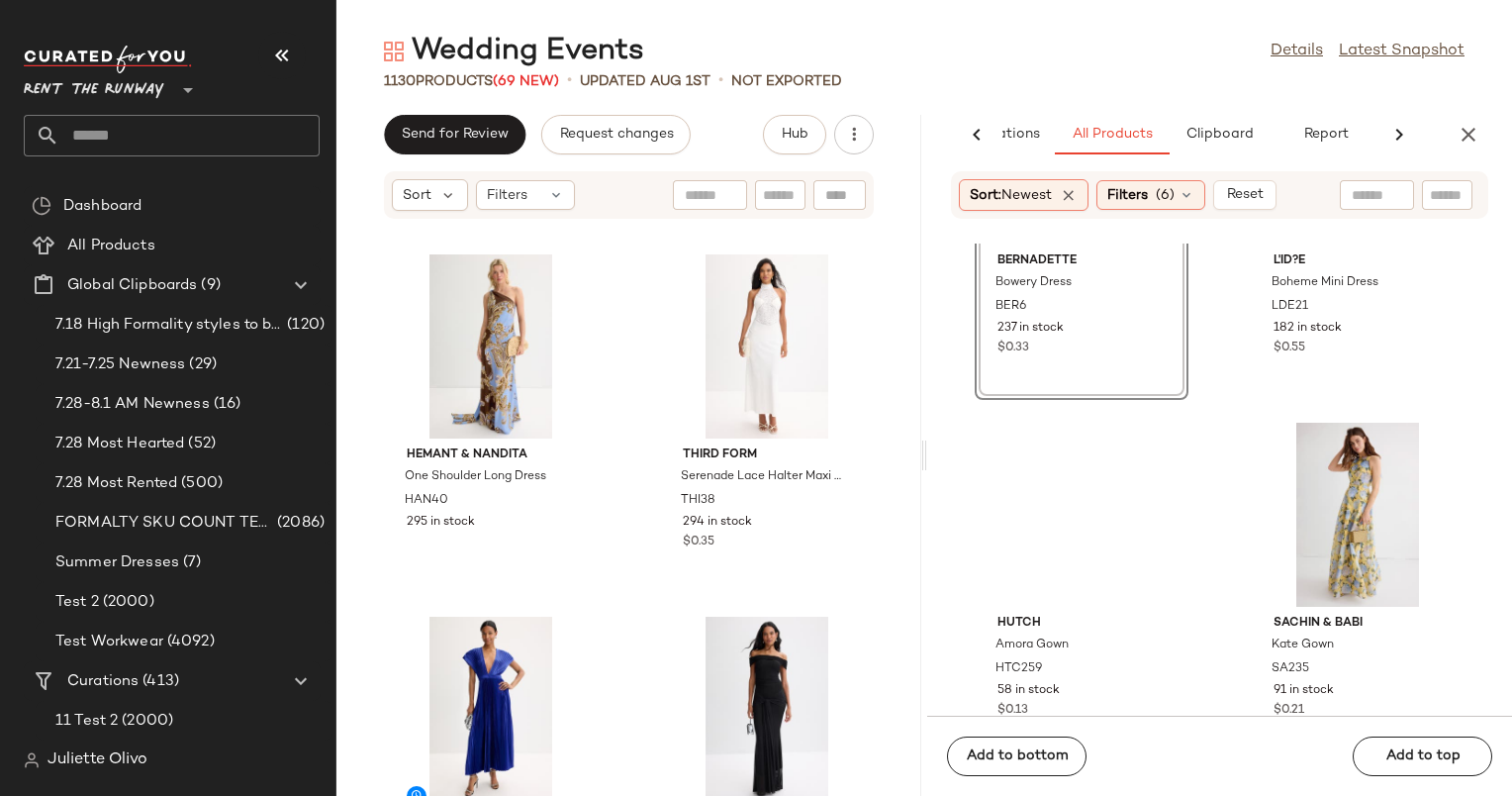 scroll, scrollTop: 0, scrollLeft: 0, axis: both 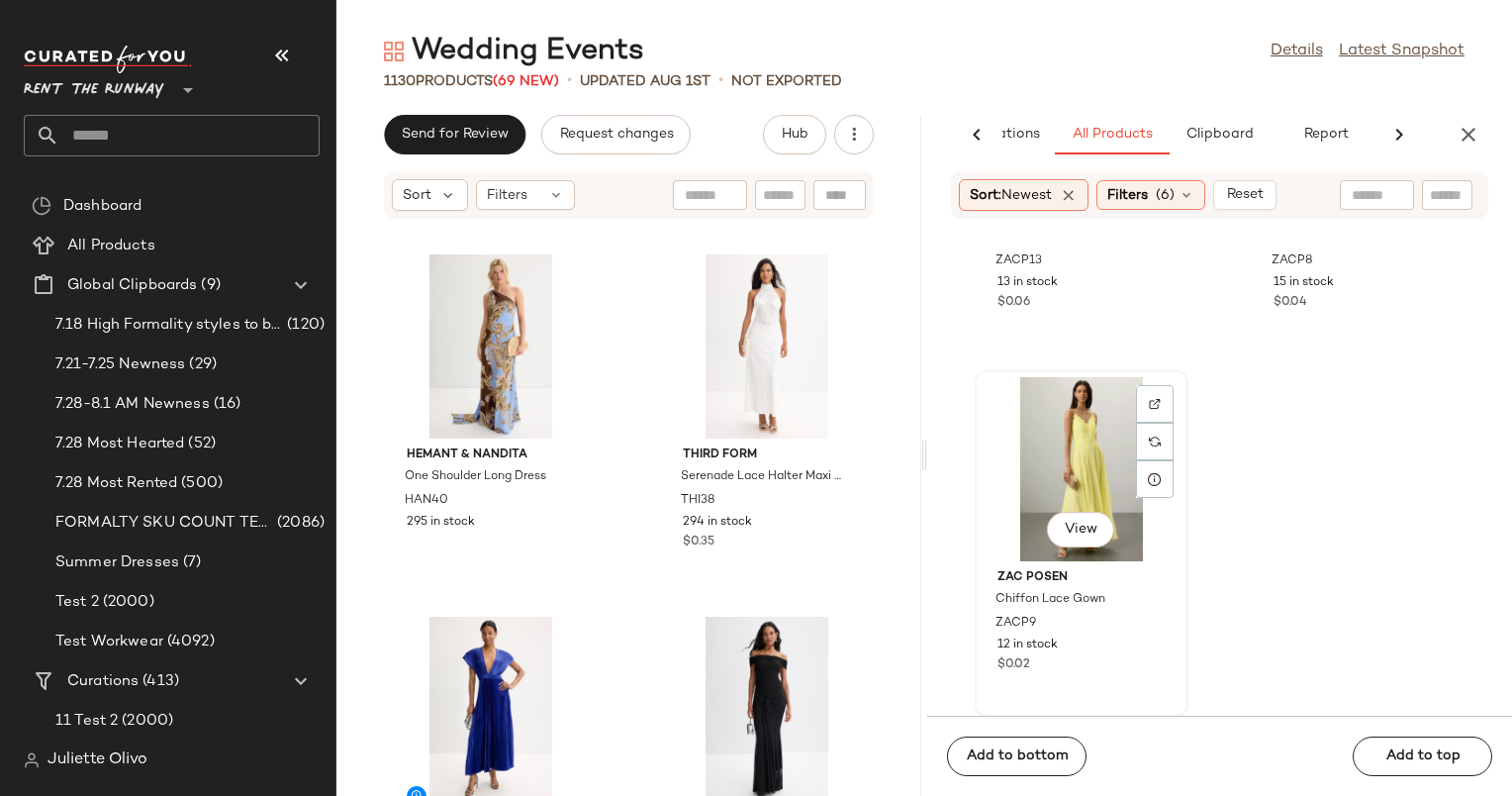 click on "View" 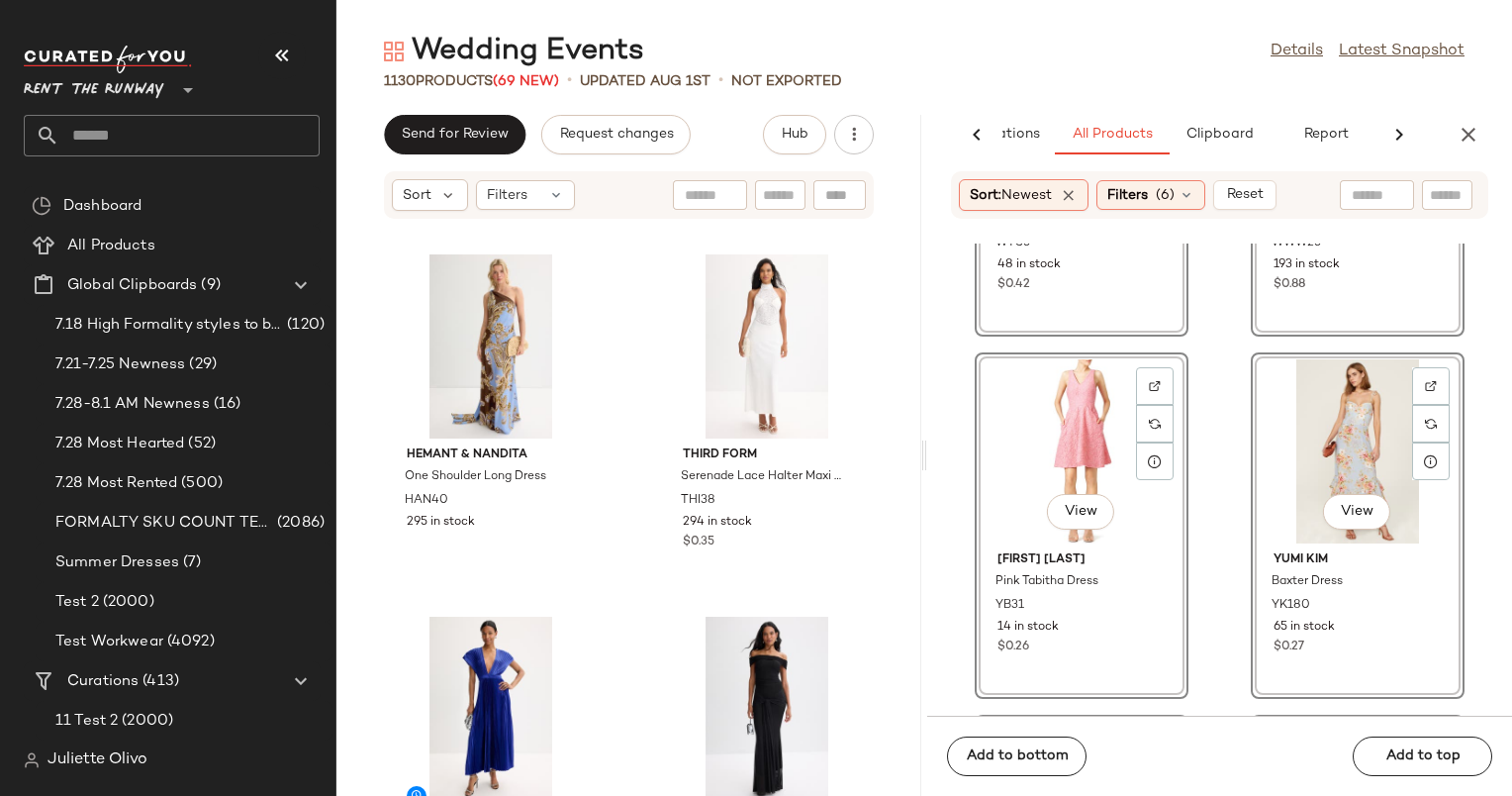 scroll, scrollTop: 106809, scrollLeft: 0, axis: vertical 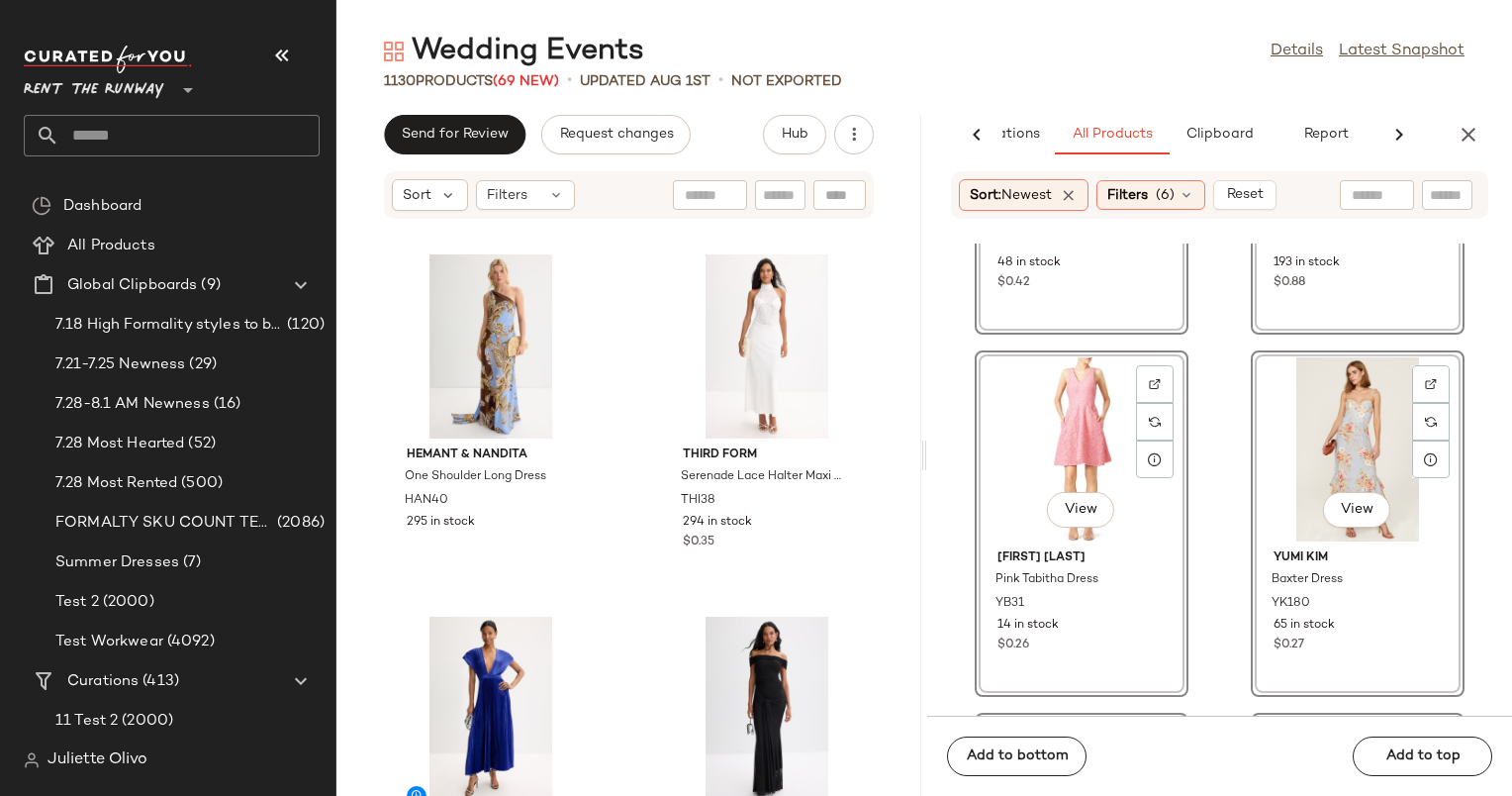 click on "View" 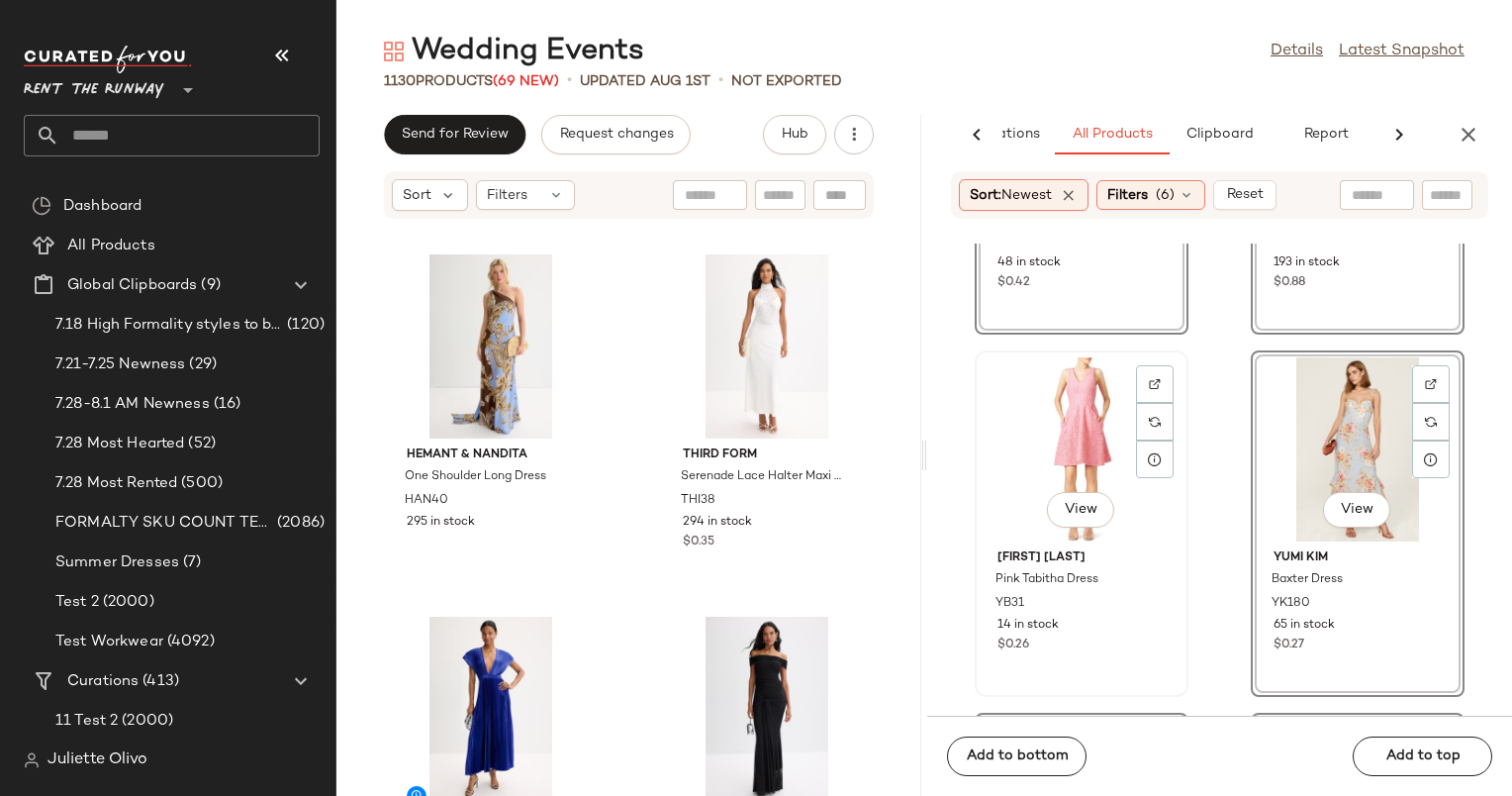 click on "View" 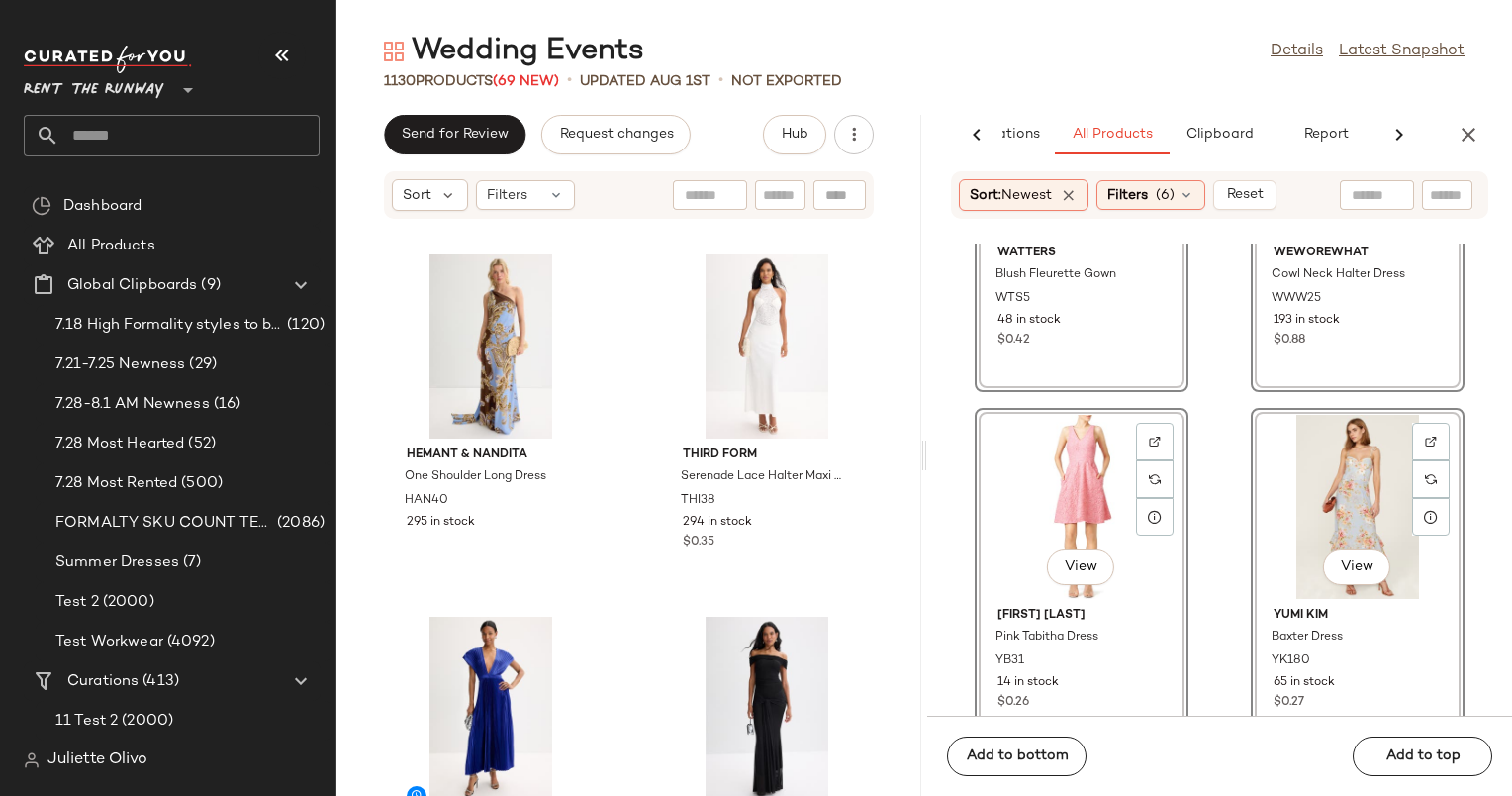 scroll, scrollTop: 106753, scrollLeft: 0, axis: vertical 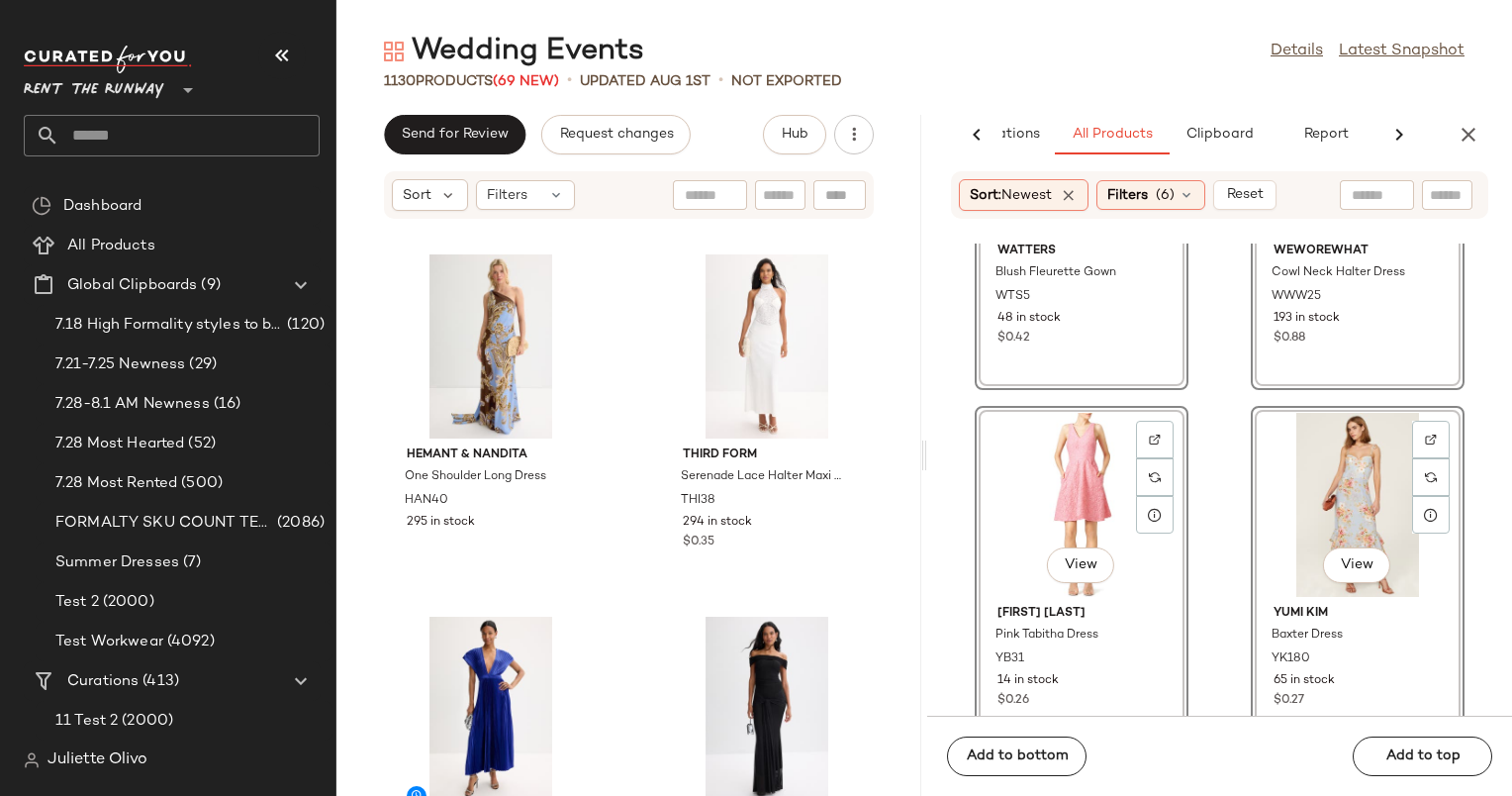 click 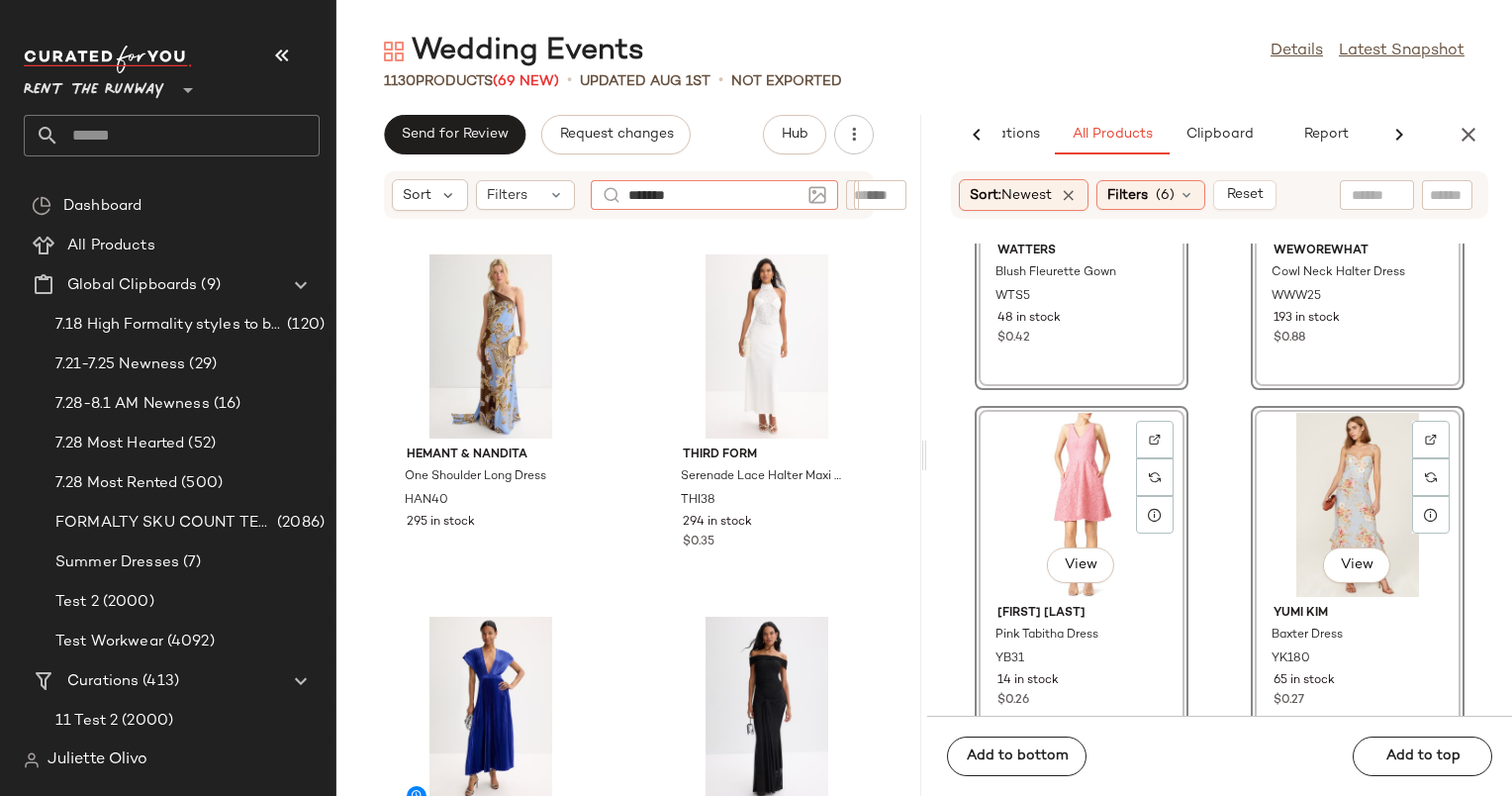 type on "********" 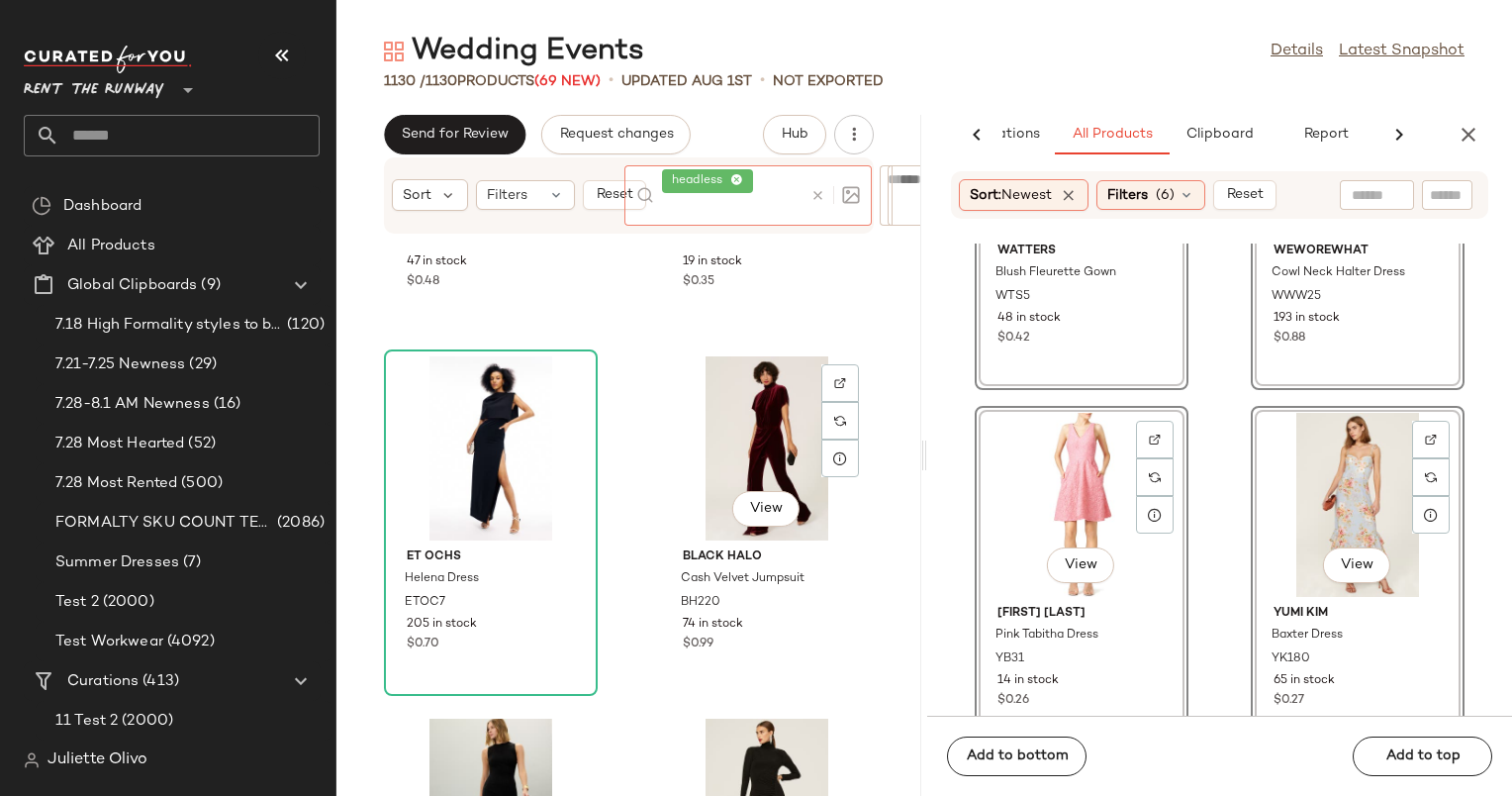 scroll, scrollTop: 836, scrollLeft: 0, axis: vertical 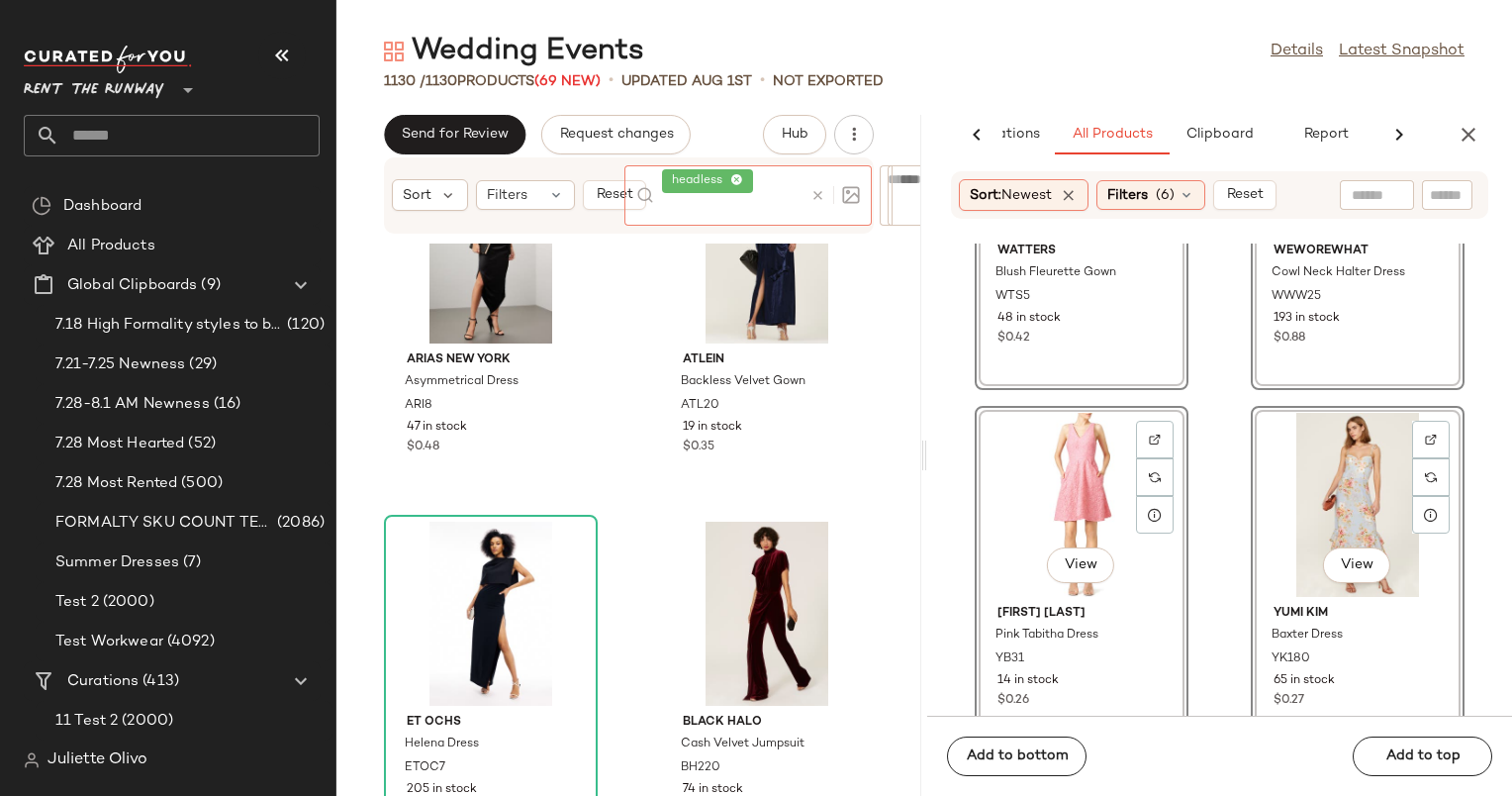 click at bounding box center [817, 195] 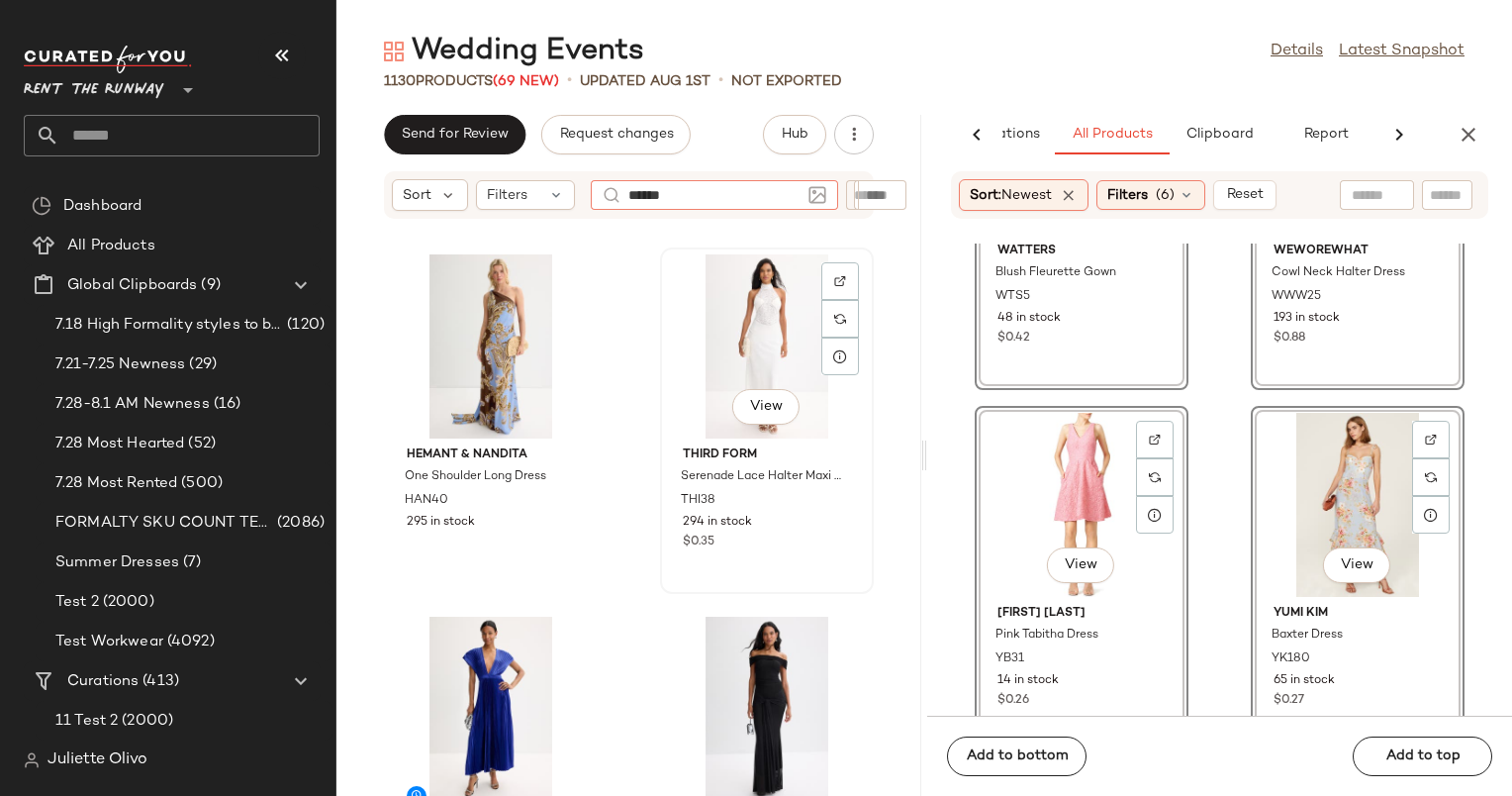 type on "*******" 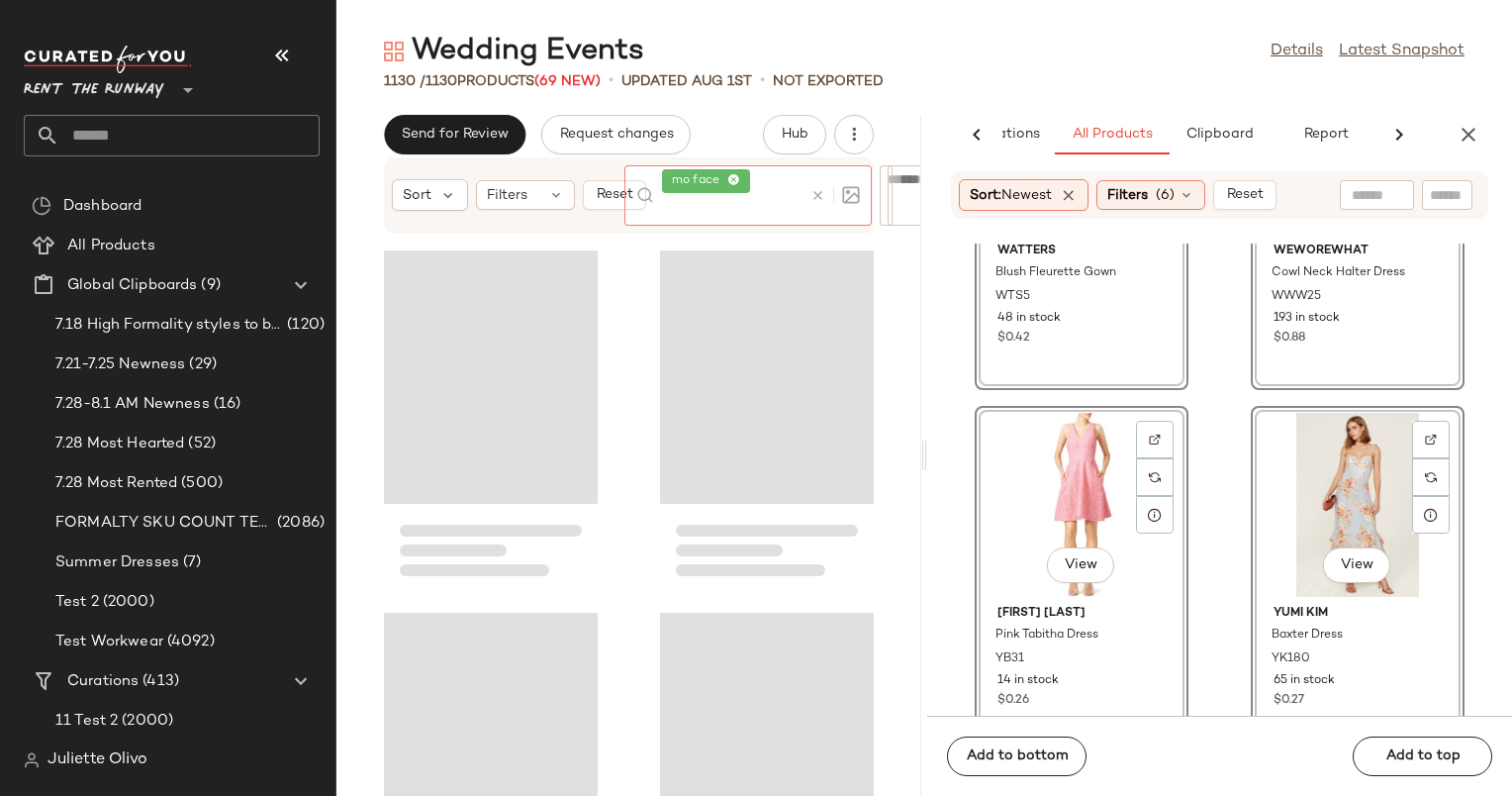 click at bounding box center (817, 195) 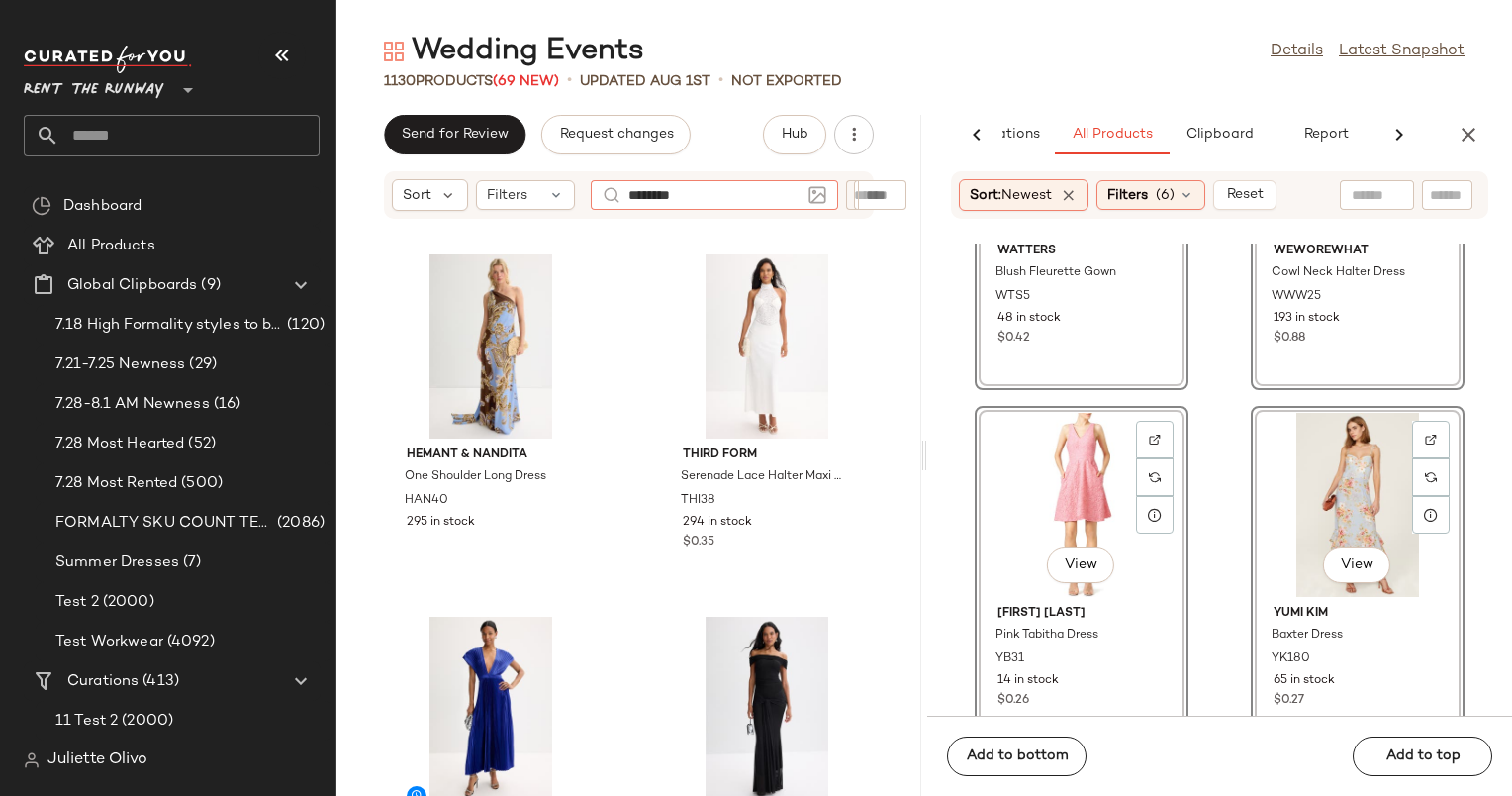 type on "*******" 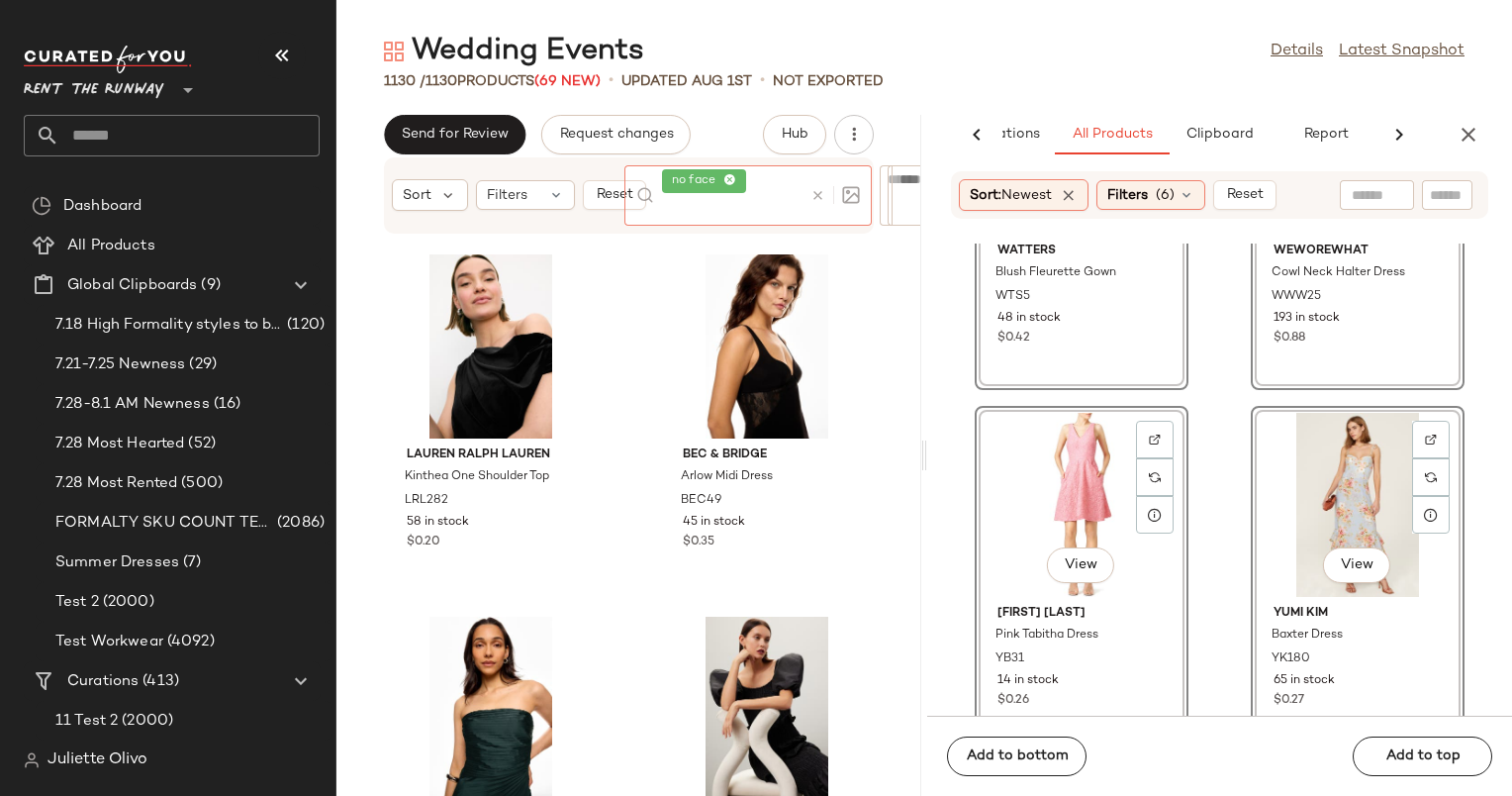 click at bounding box center (817, 195) 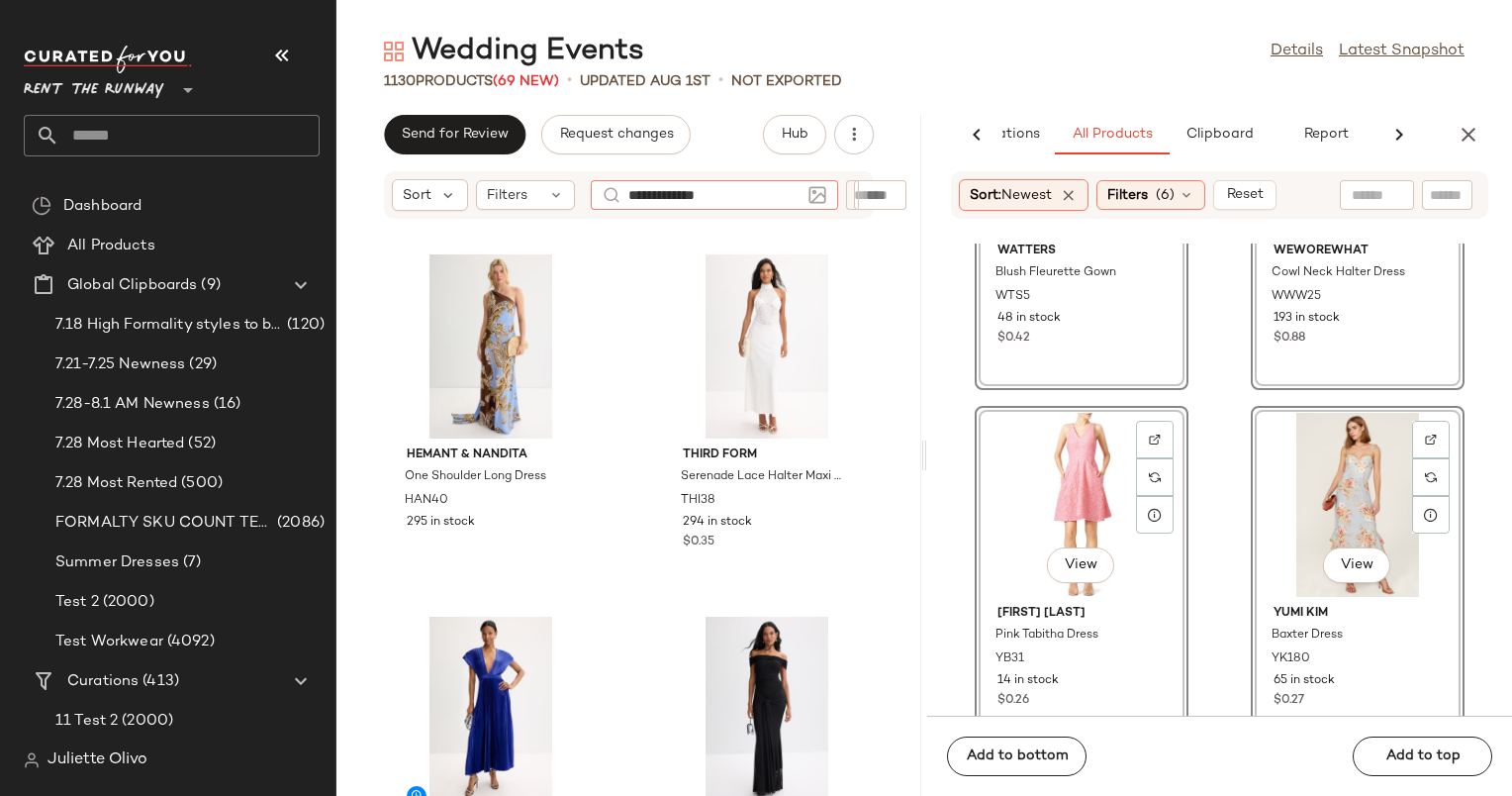 type on "**********" 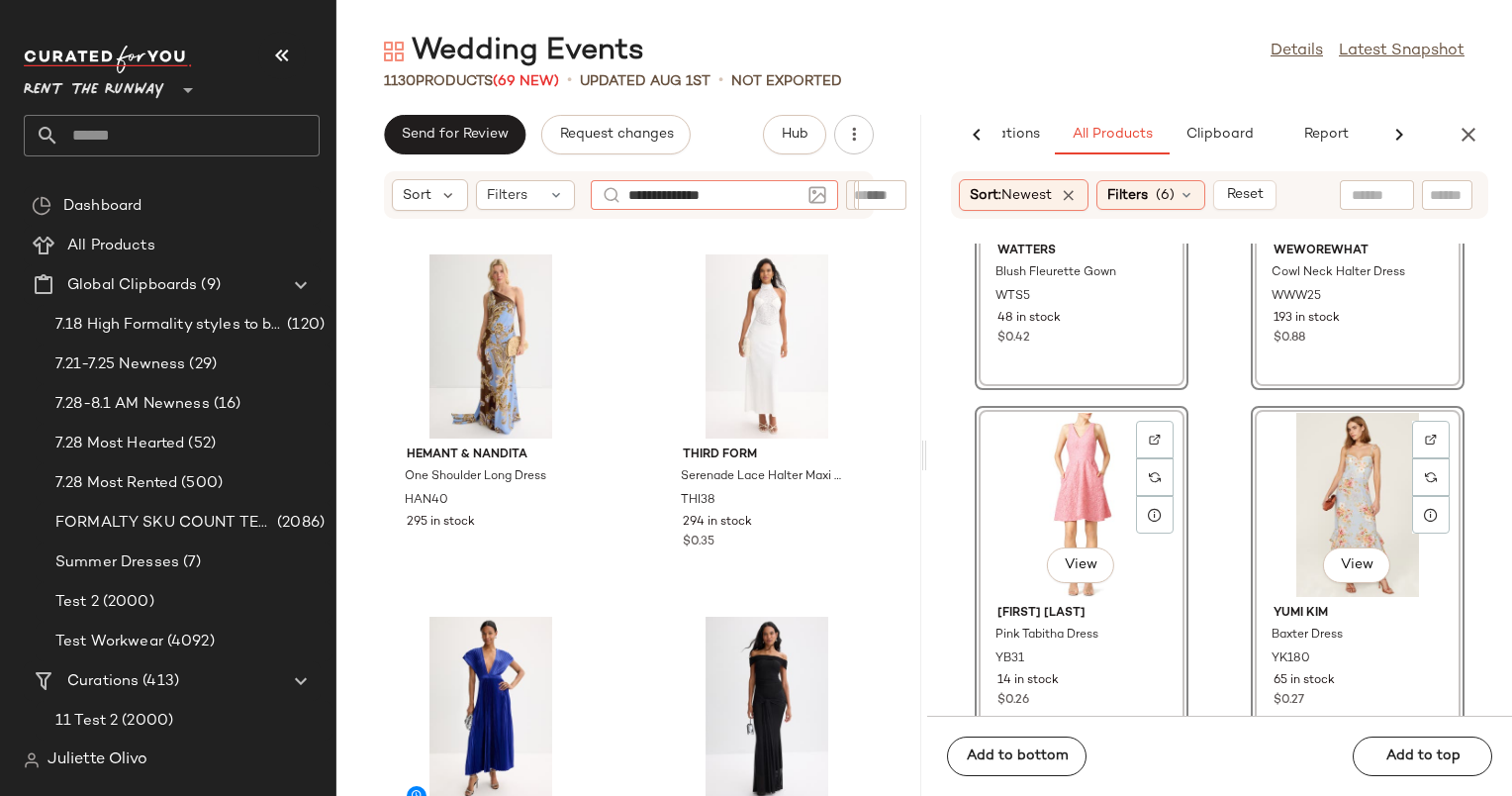 type 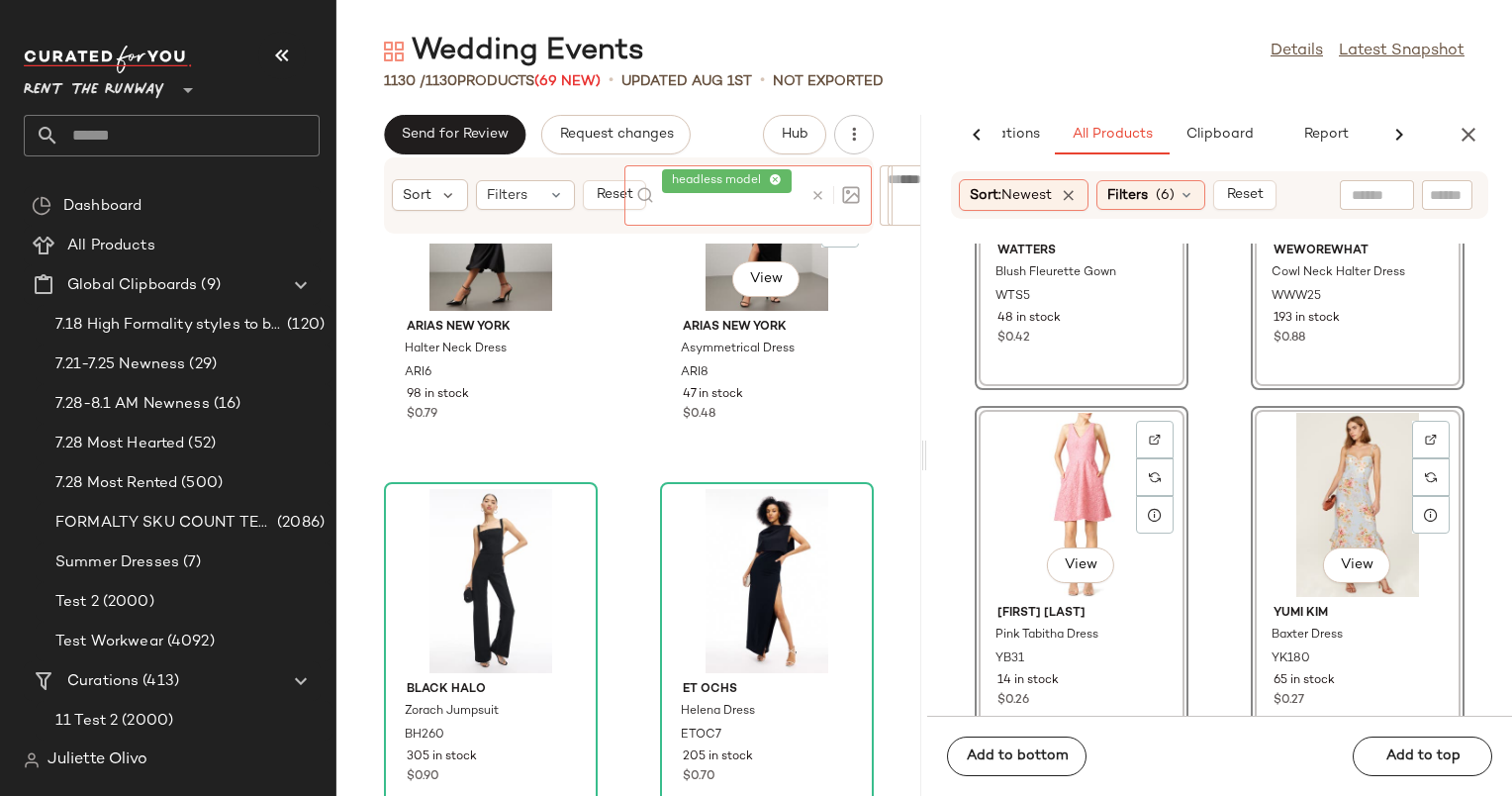 scroll, scrollTop: 0, scrollLeft: 0, axis: both 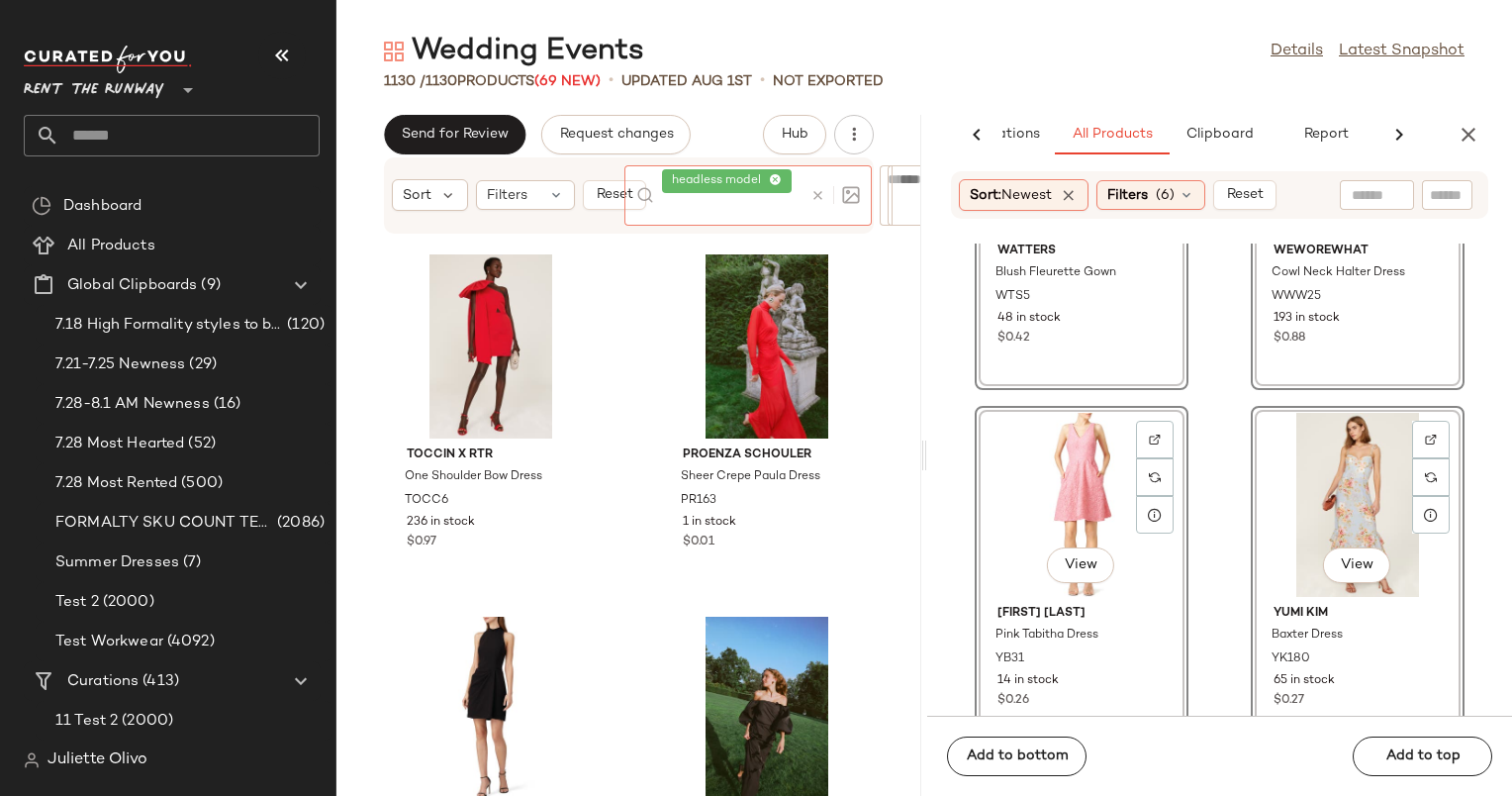 click at bounding box center [817, 195] 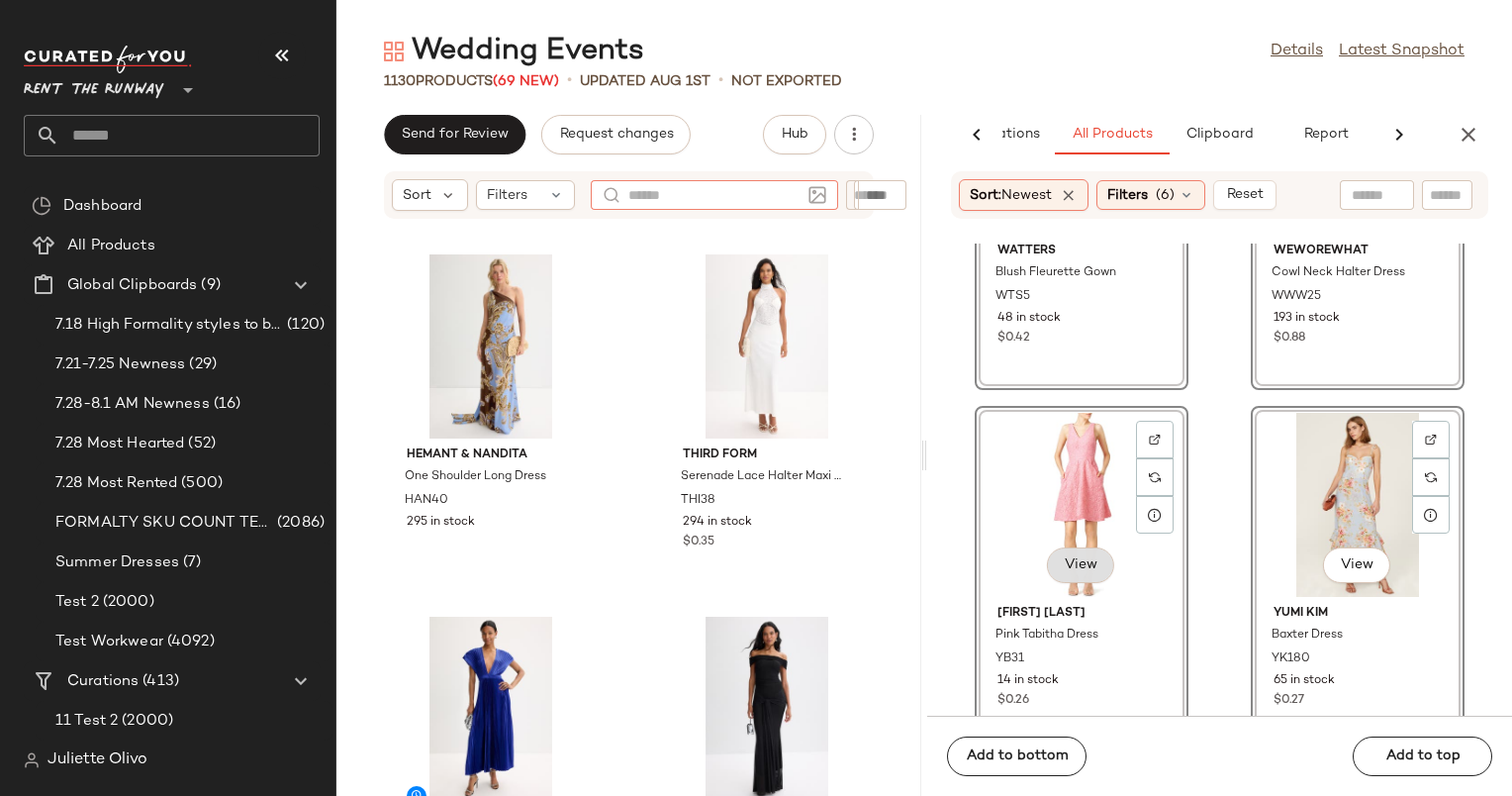 click on "View" 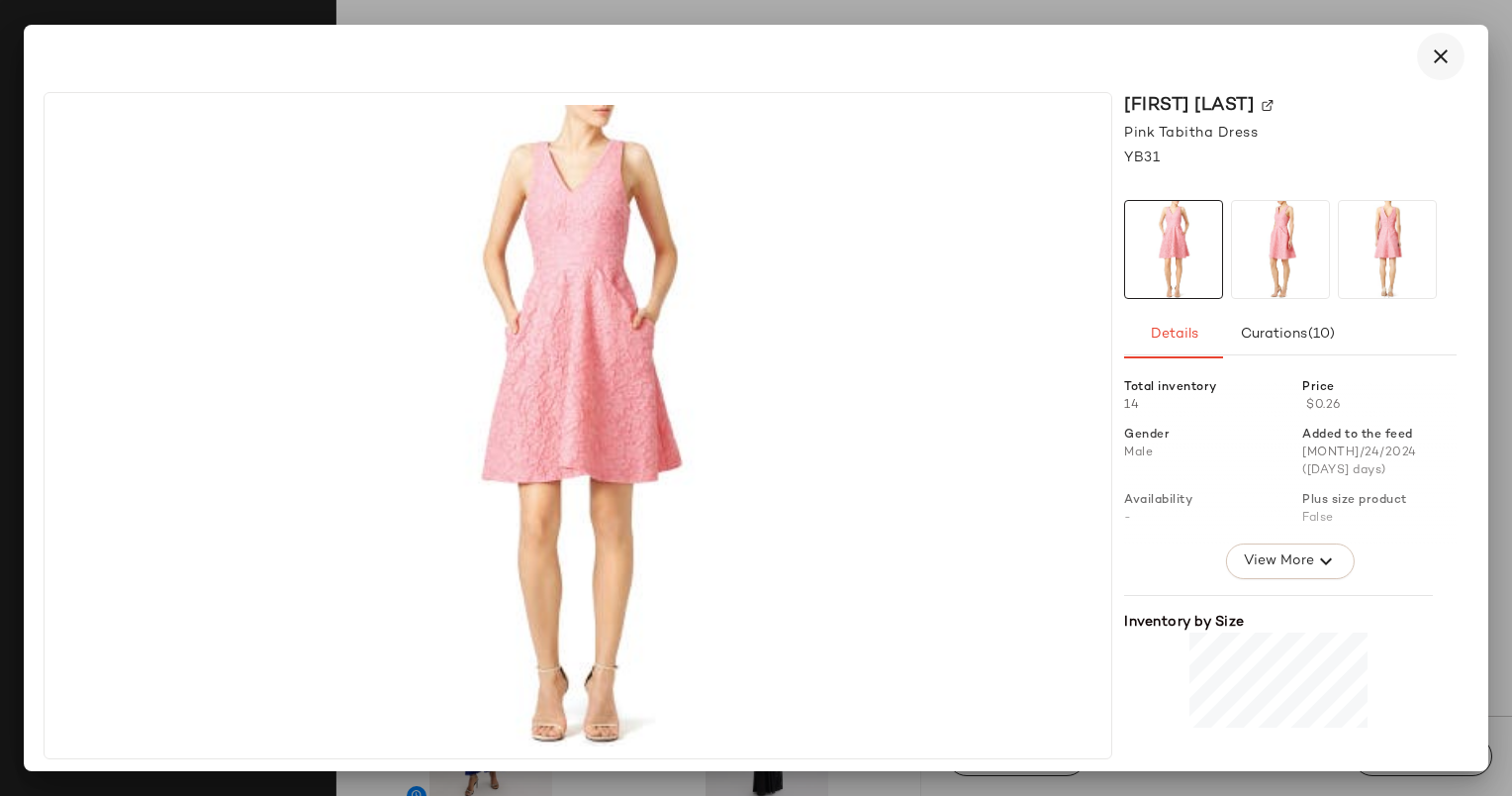 click at bounding box center [1441, 56] 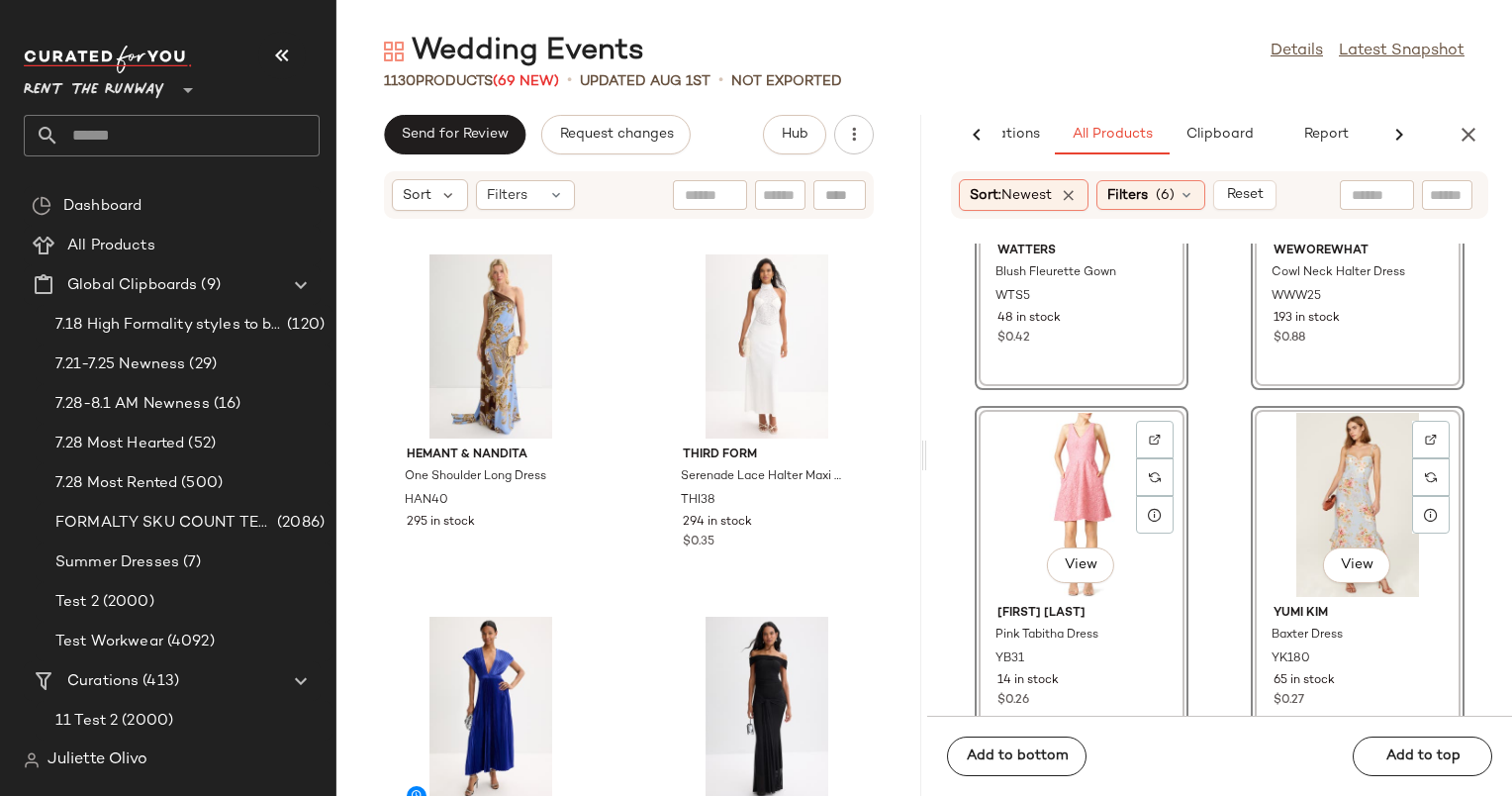 click 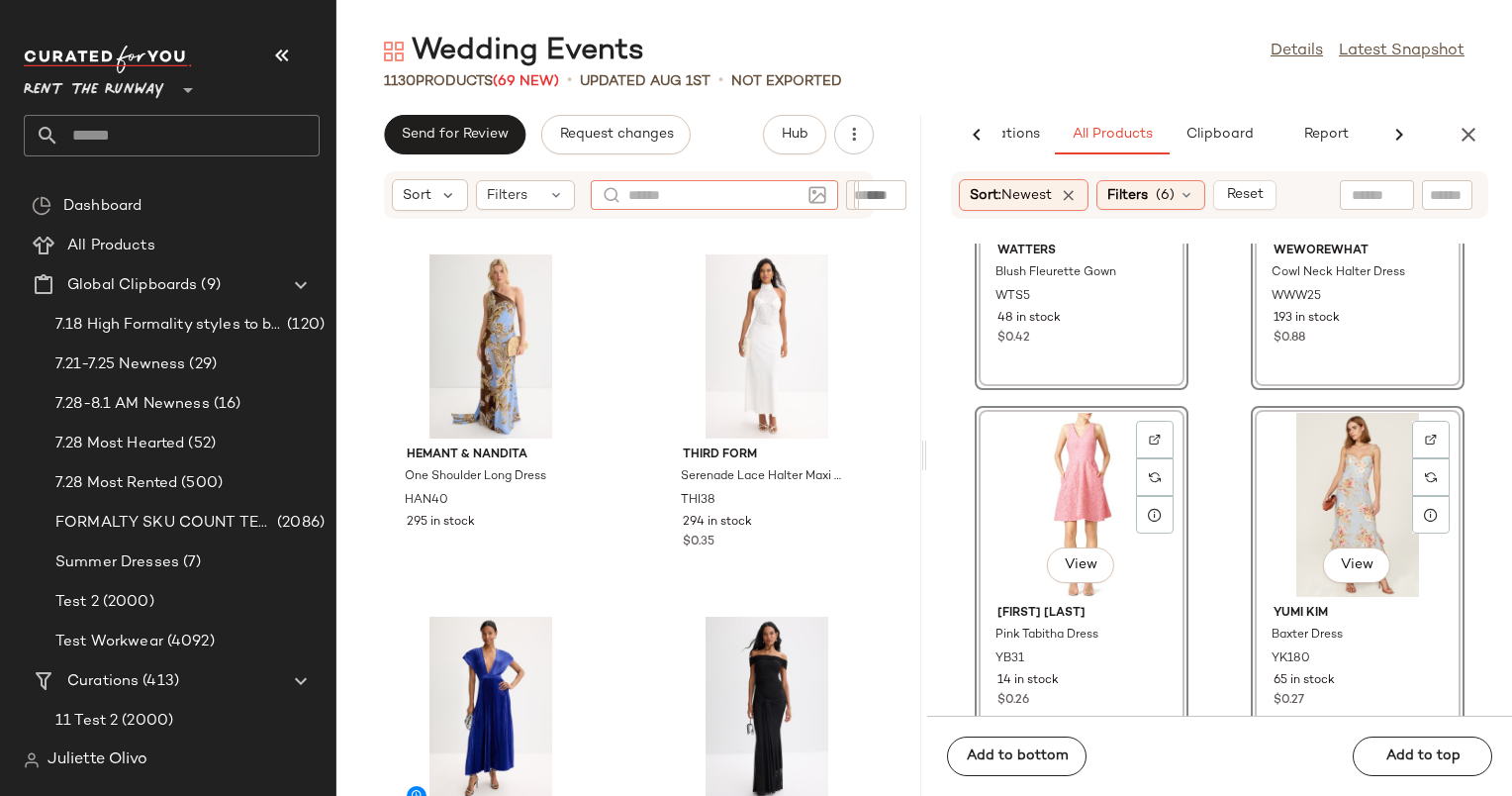 click 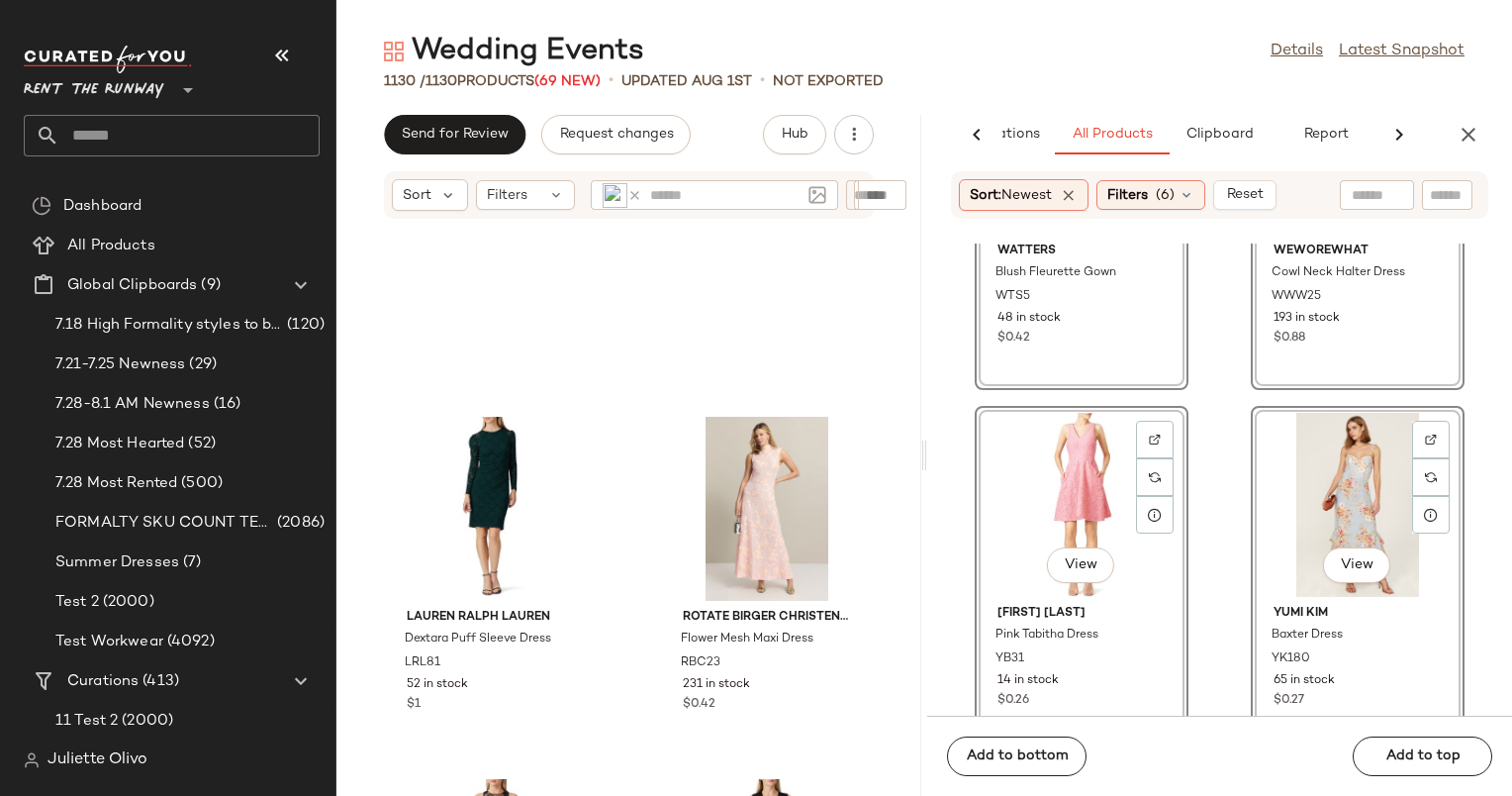 scroll, scrollTop: 0, scrollLeft: 0, axis: both 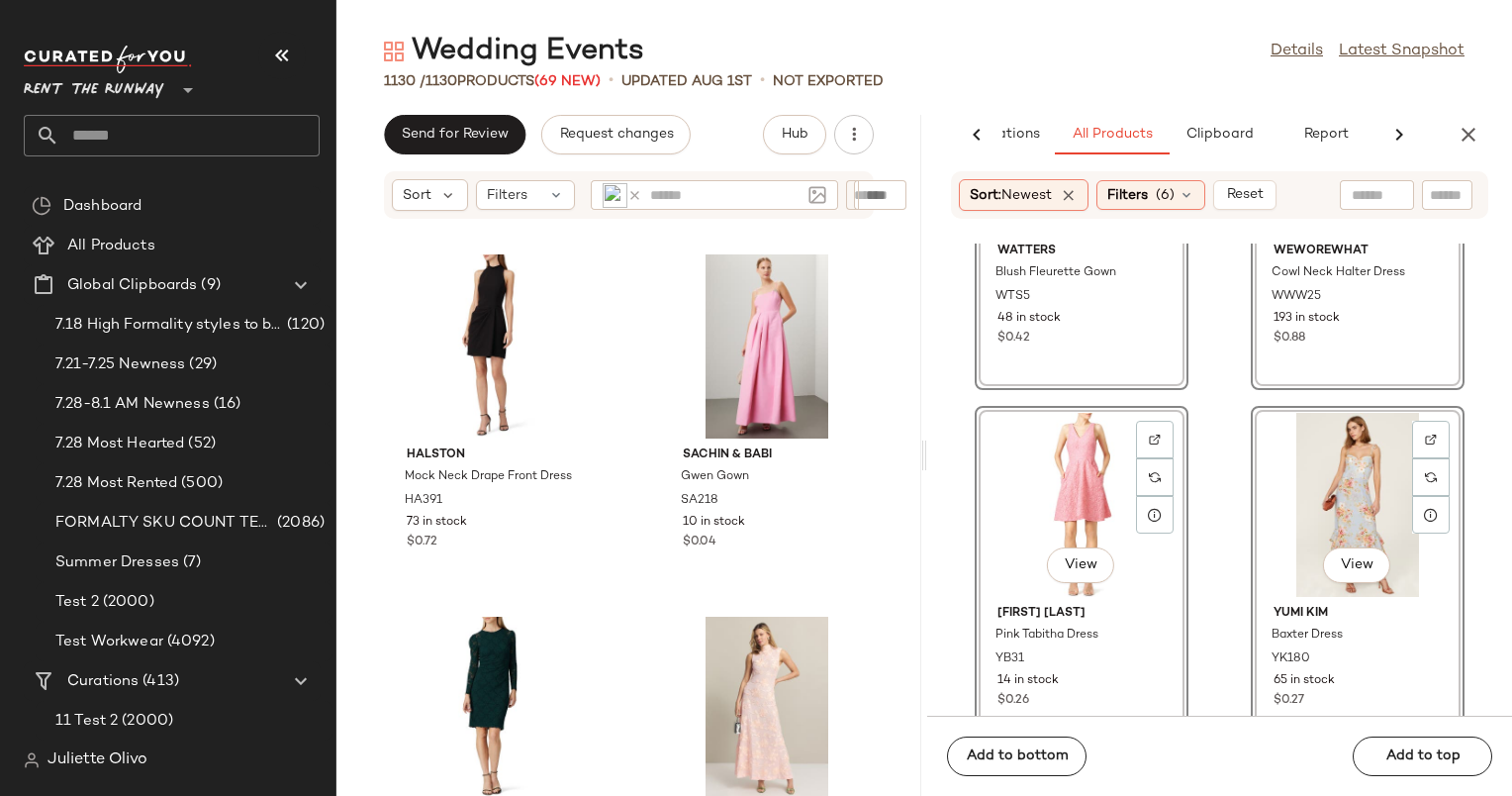 click 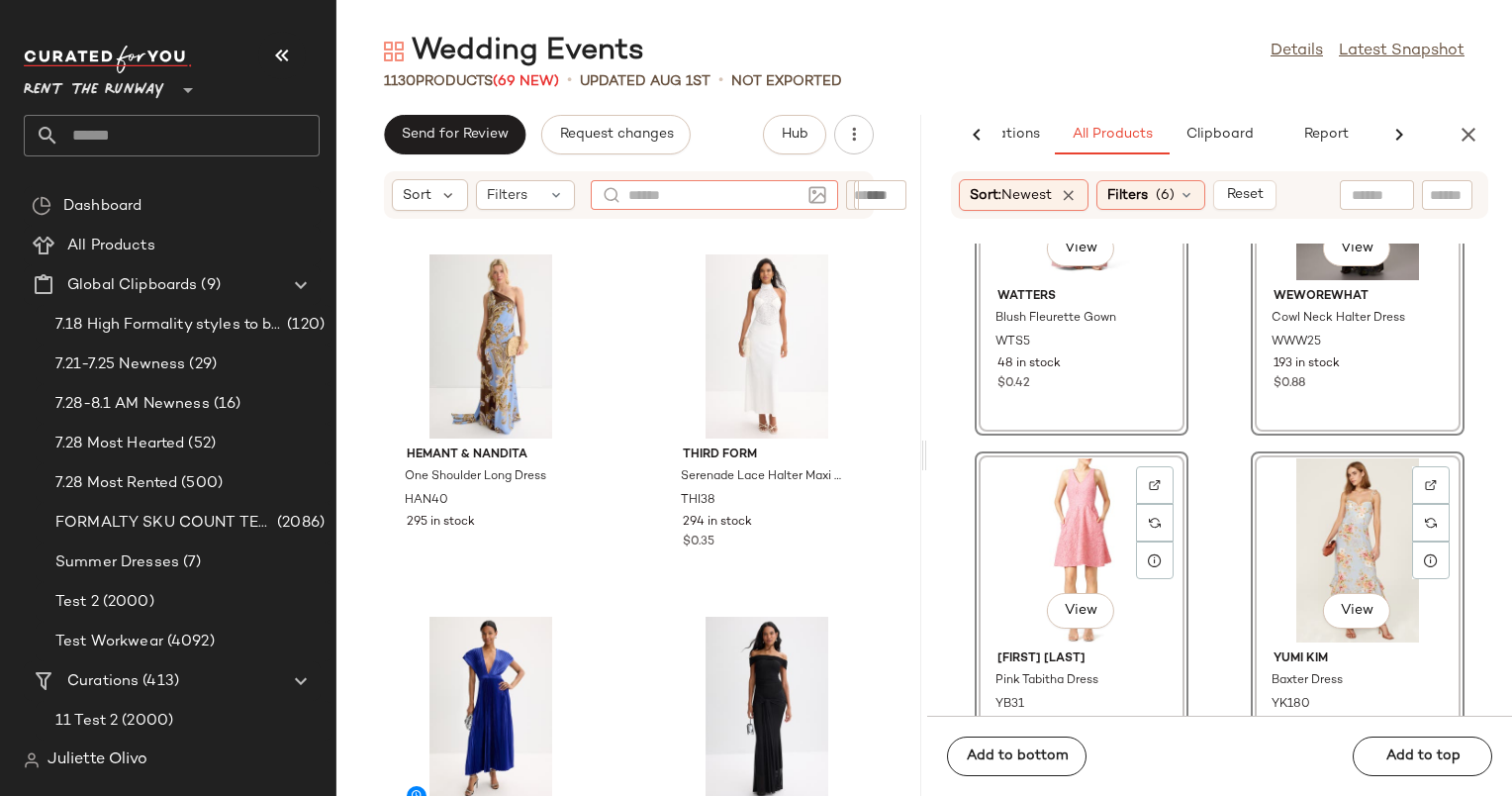 scroll, scrollTop: 106743, scrollLeft: 0, axis: vertical 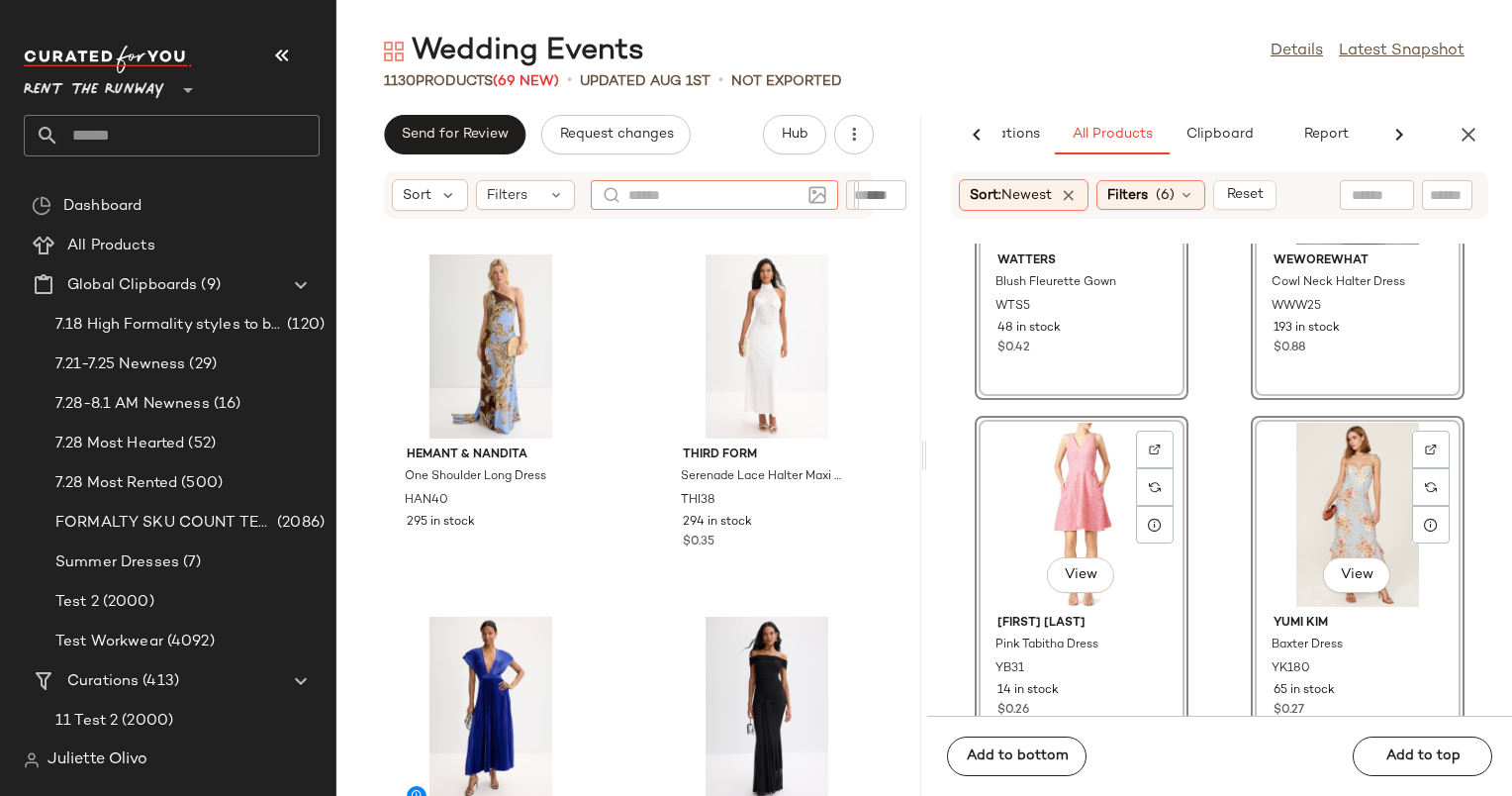 click on "View" 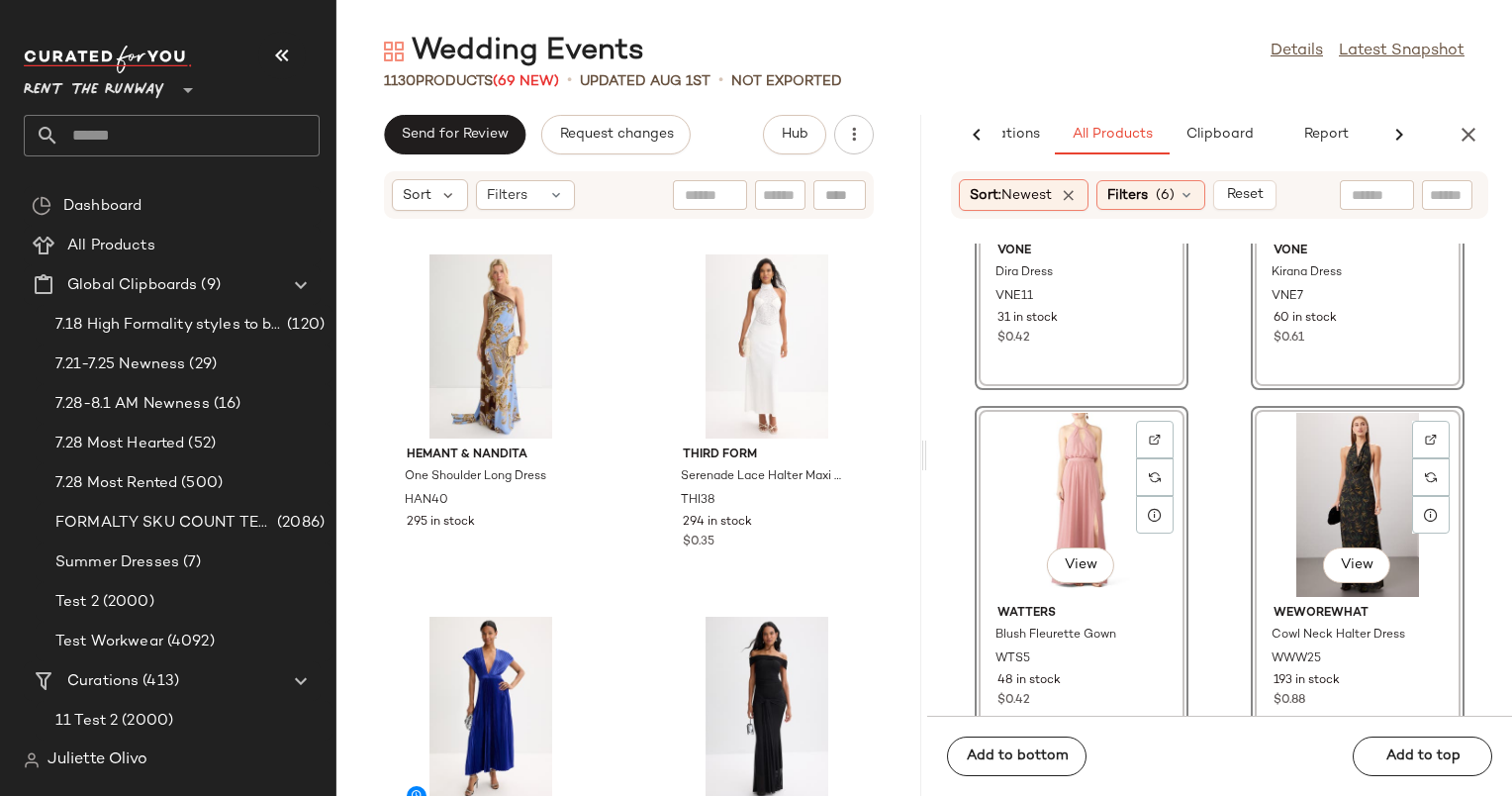 click on "View" 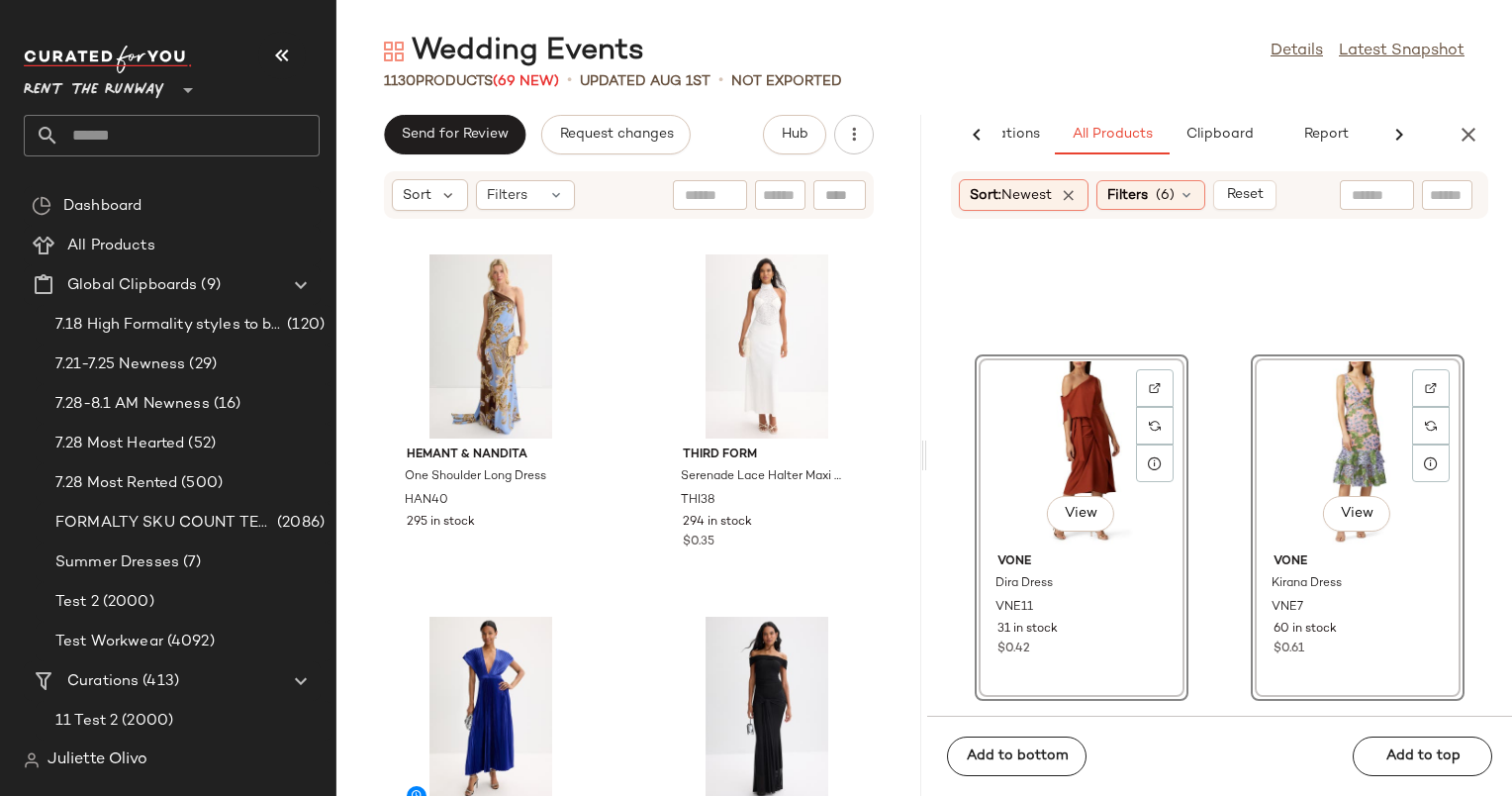 scroll, scrollTop: 106078, scrollLeft: 0, axis: vertical 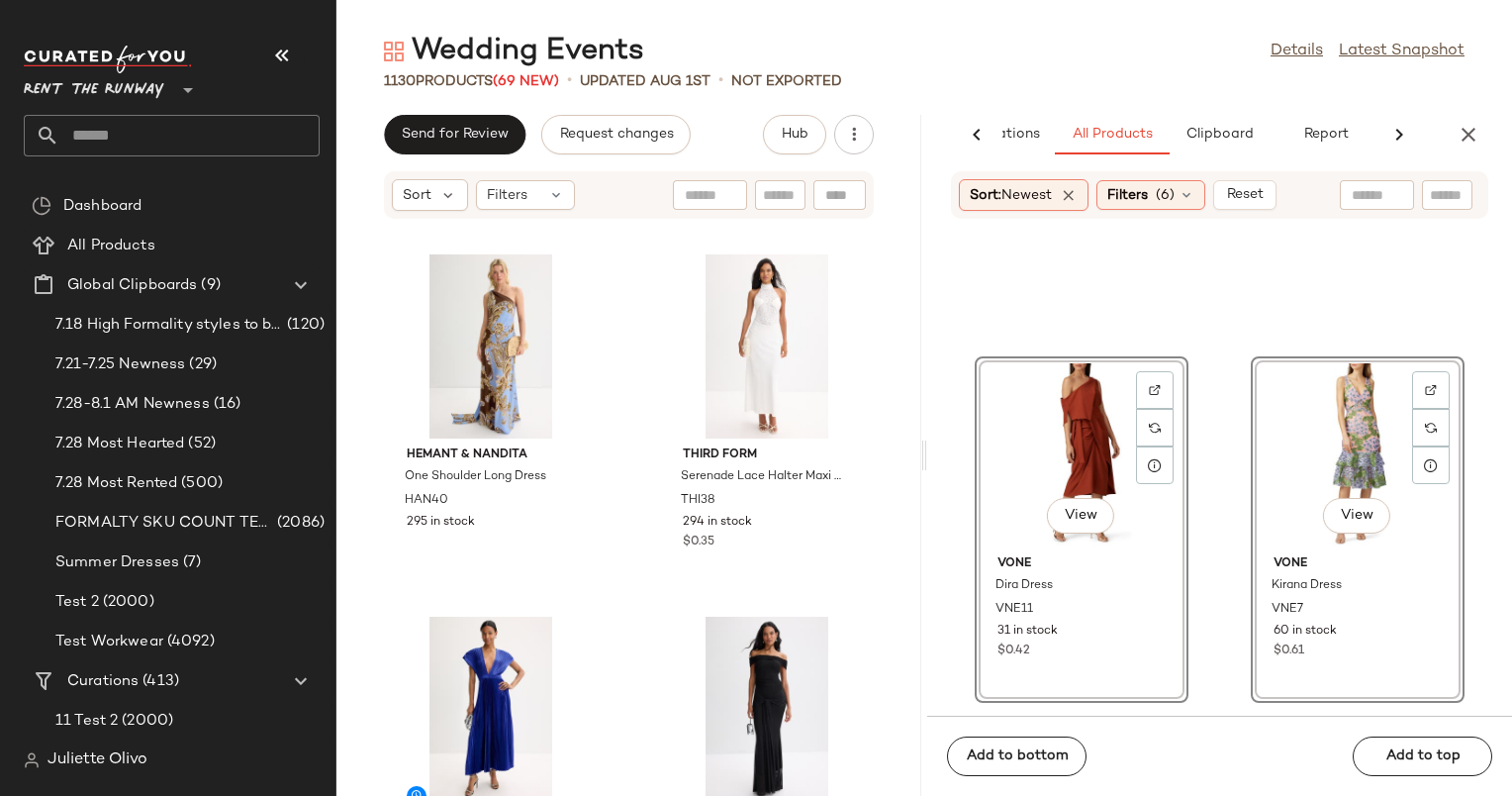 click on "View" 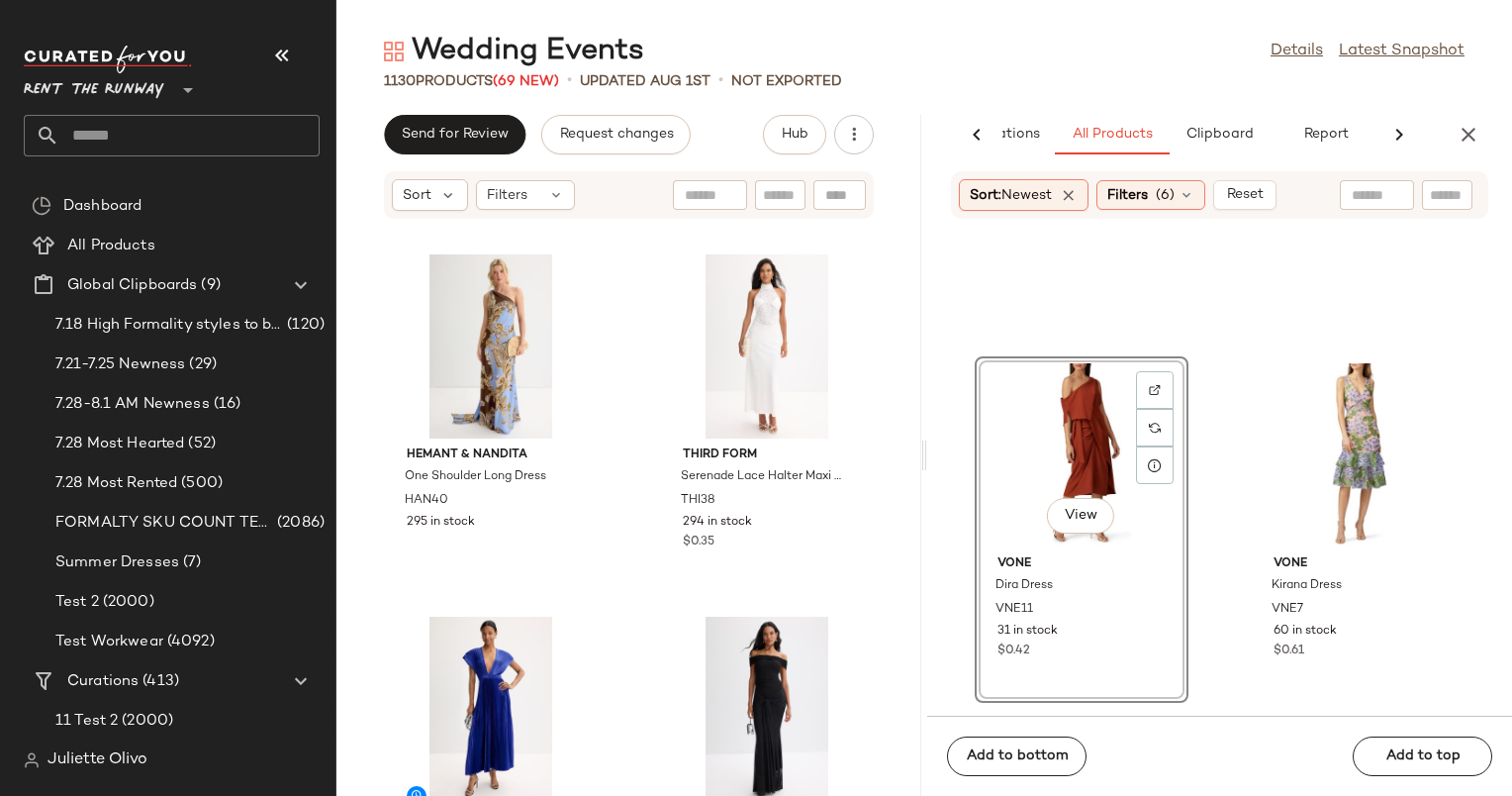 click on "View" 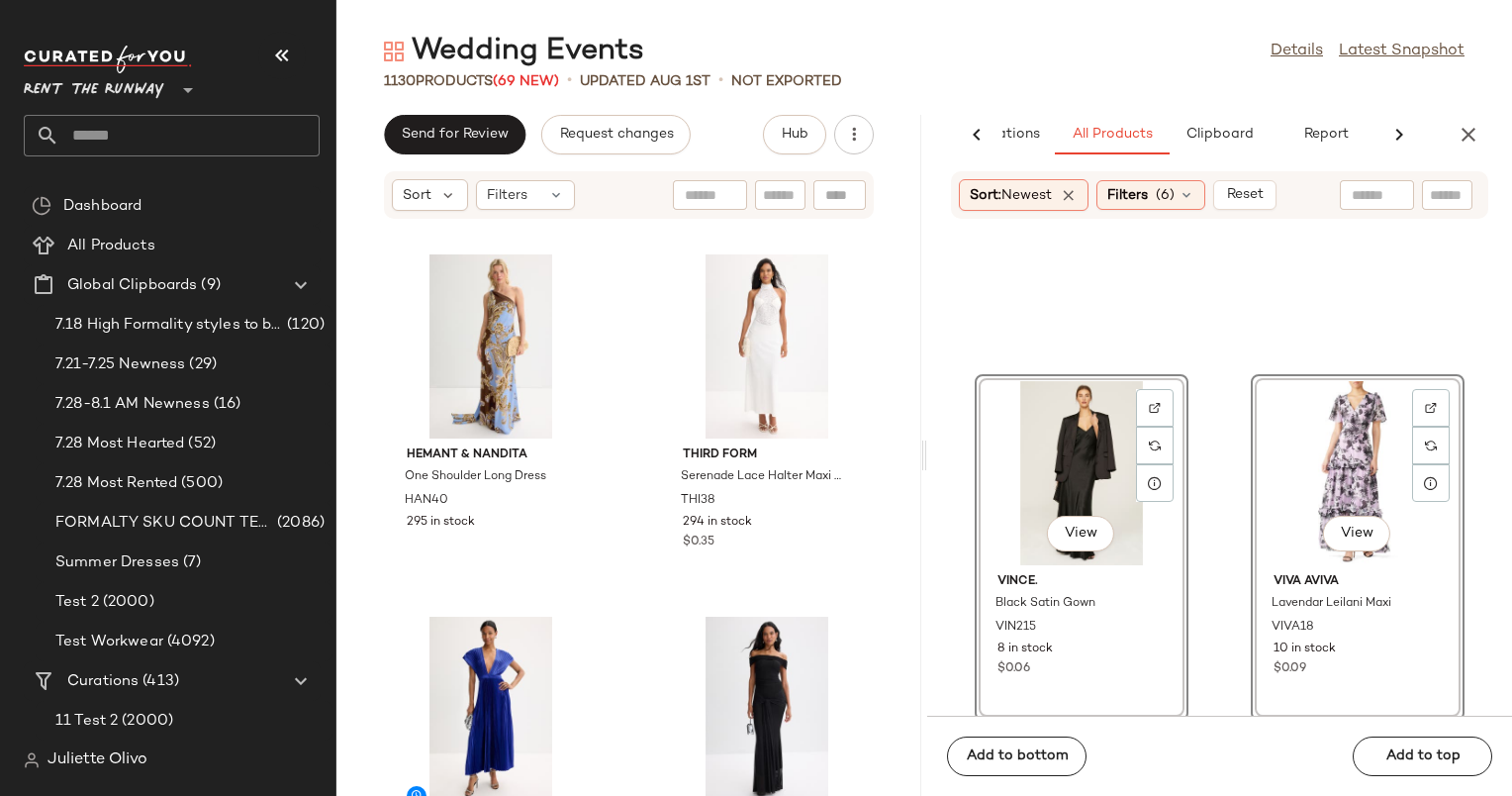 scroll, scrollTop: 105654, scrollLeft: 0, axis: vertical 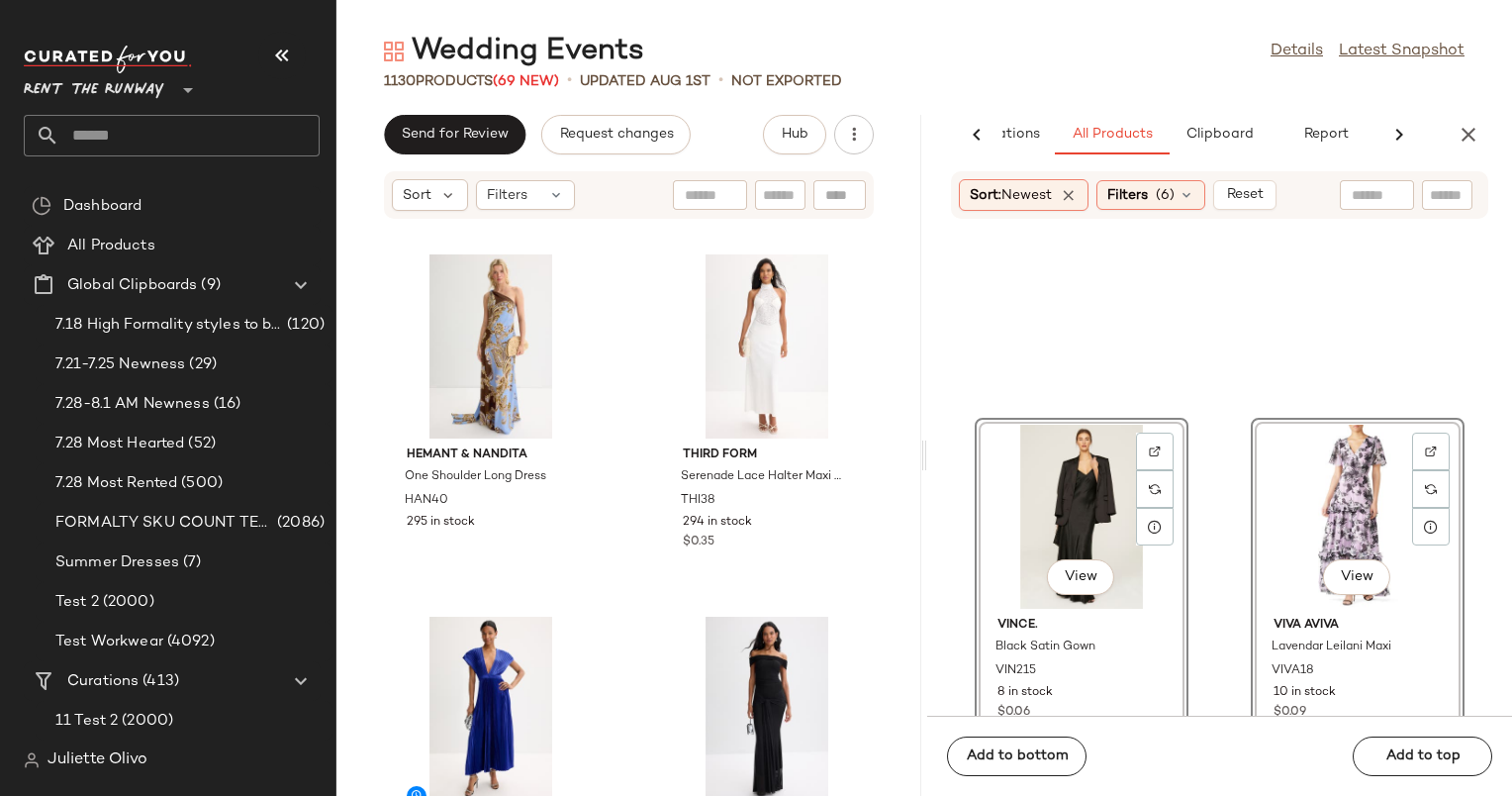click on "View" 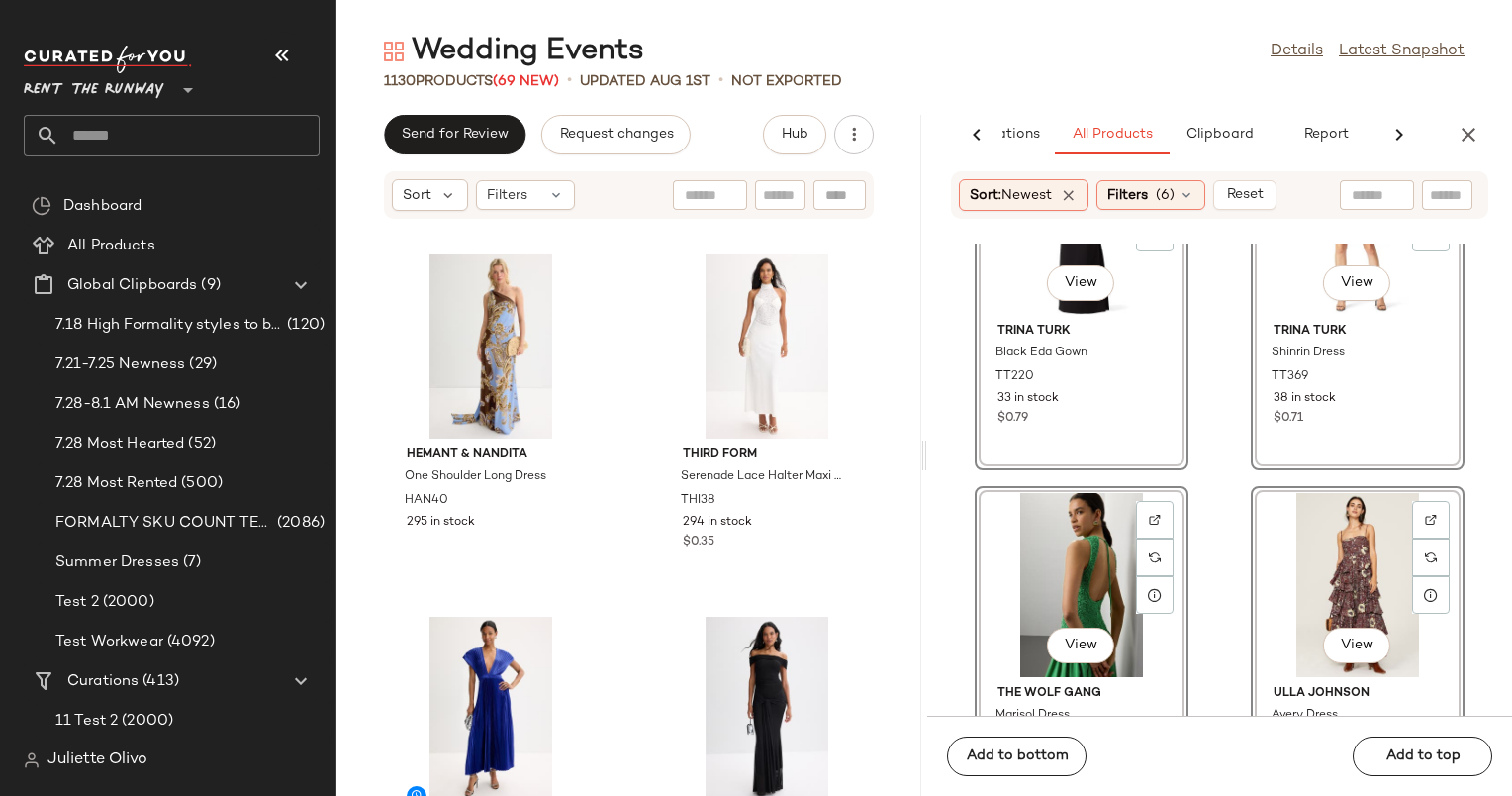 scroll, scrollTop: 104877, scrollLeft: 0, axis: vertical 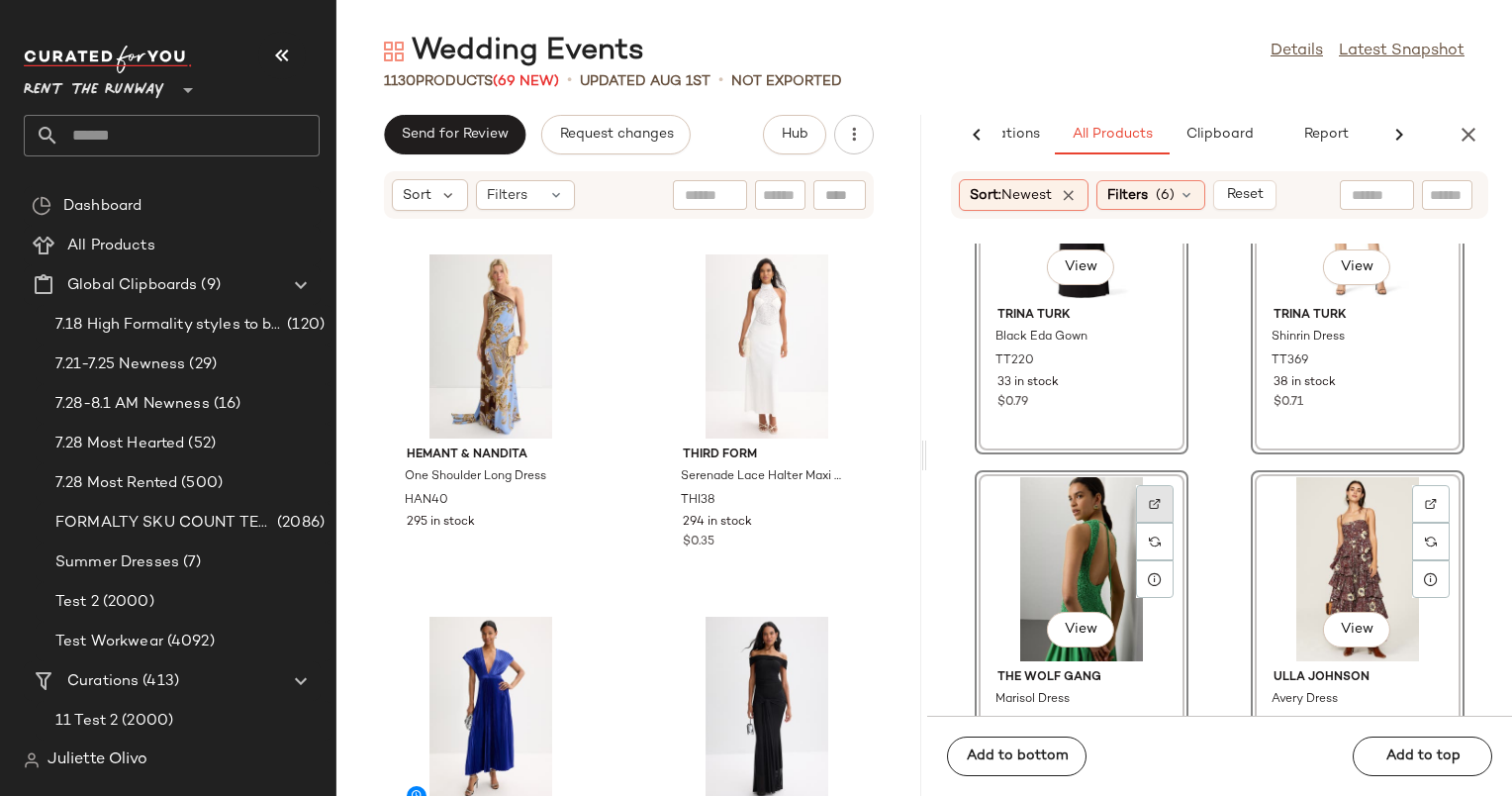 click 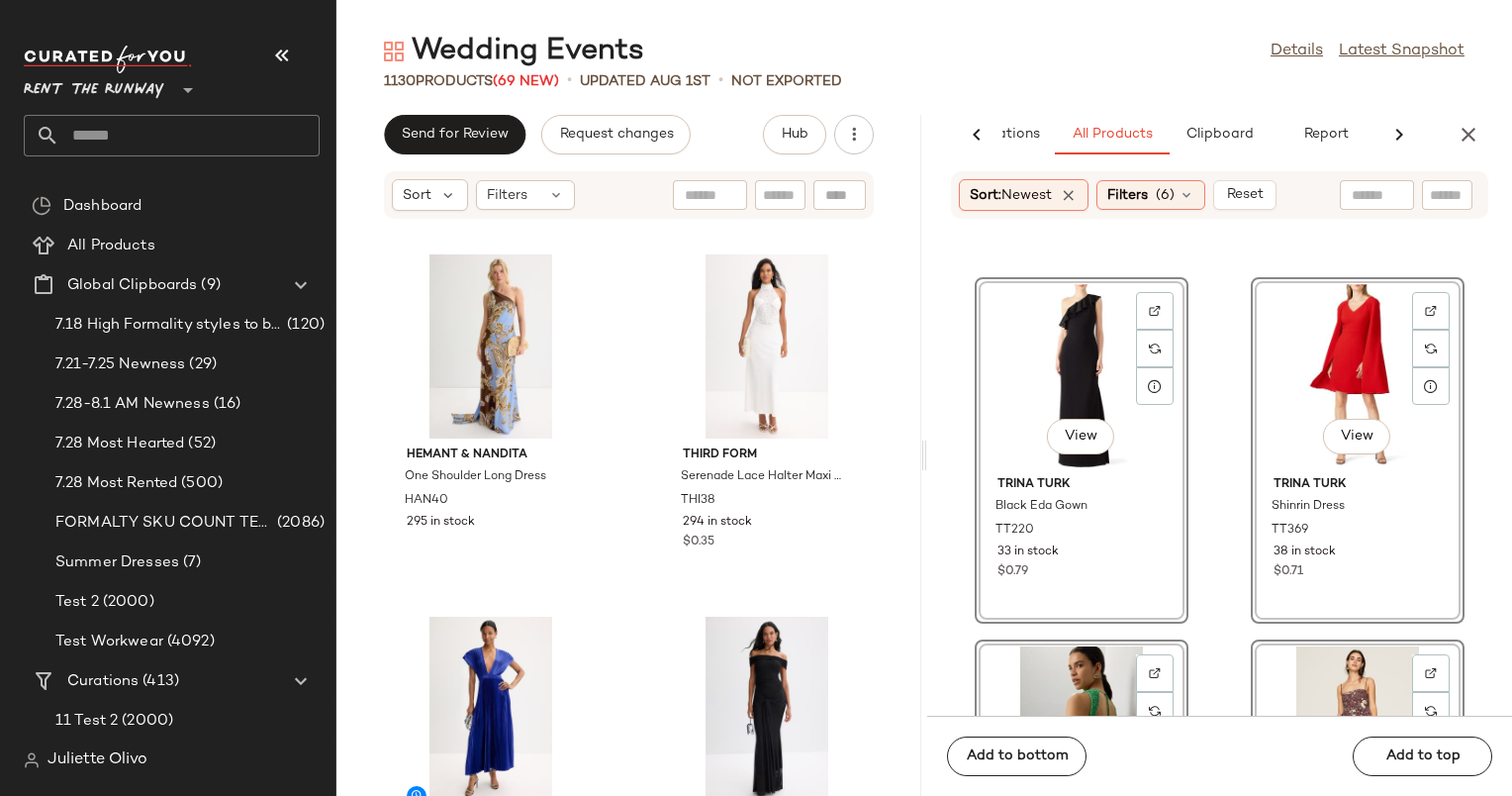 scroll, scrollTop: 104706, scrollLeft: 0, axis: vertical 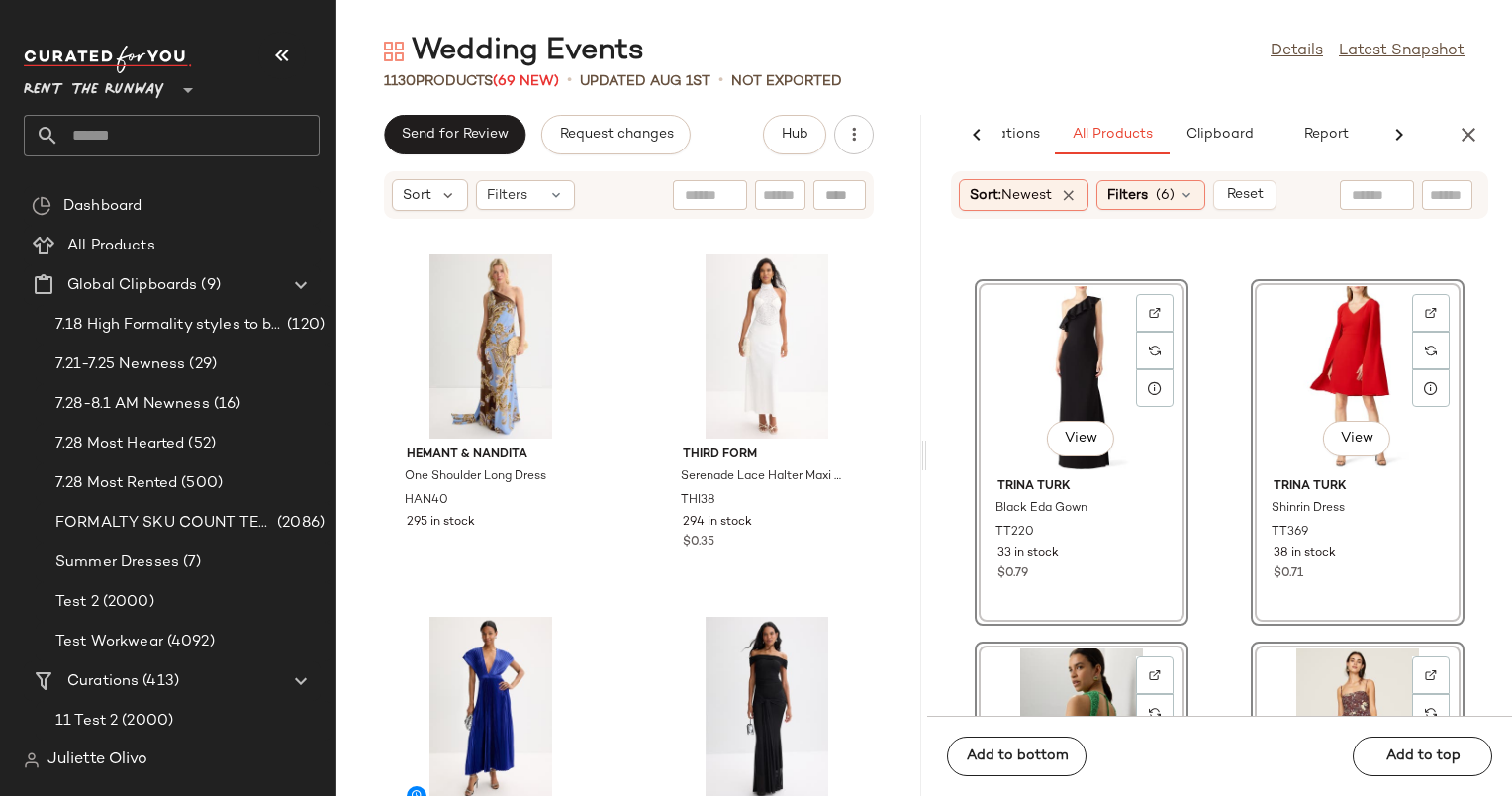 click on "View" 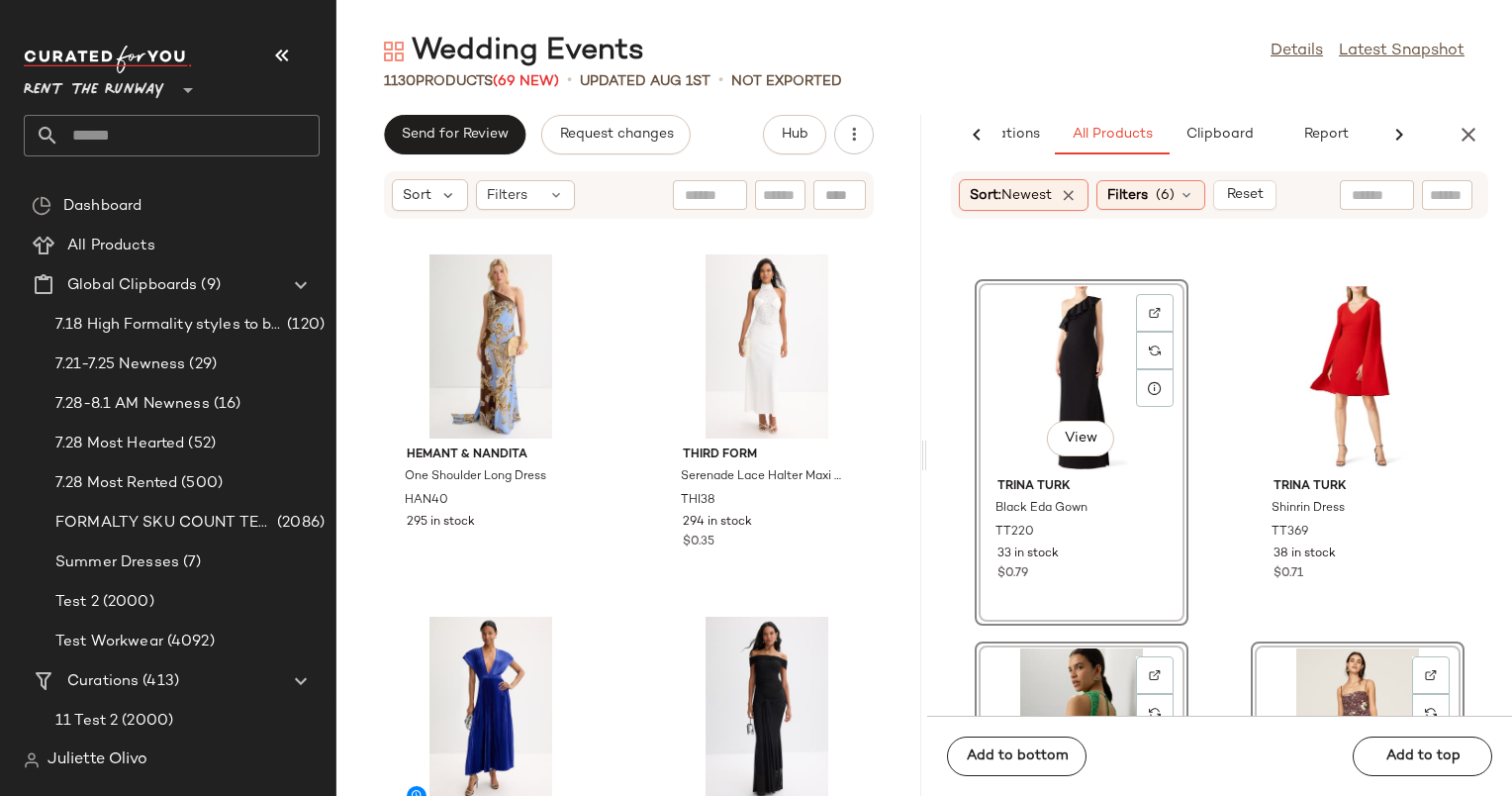 click on "View" 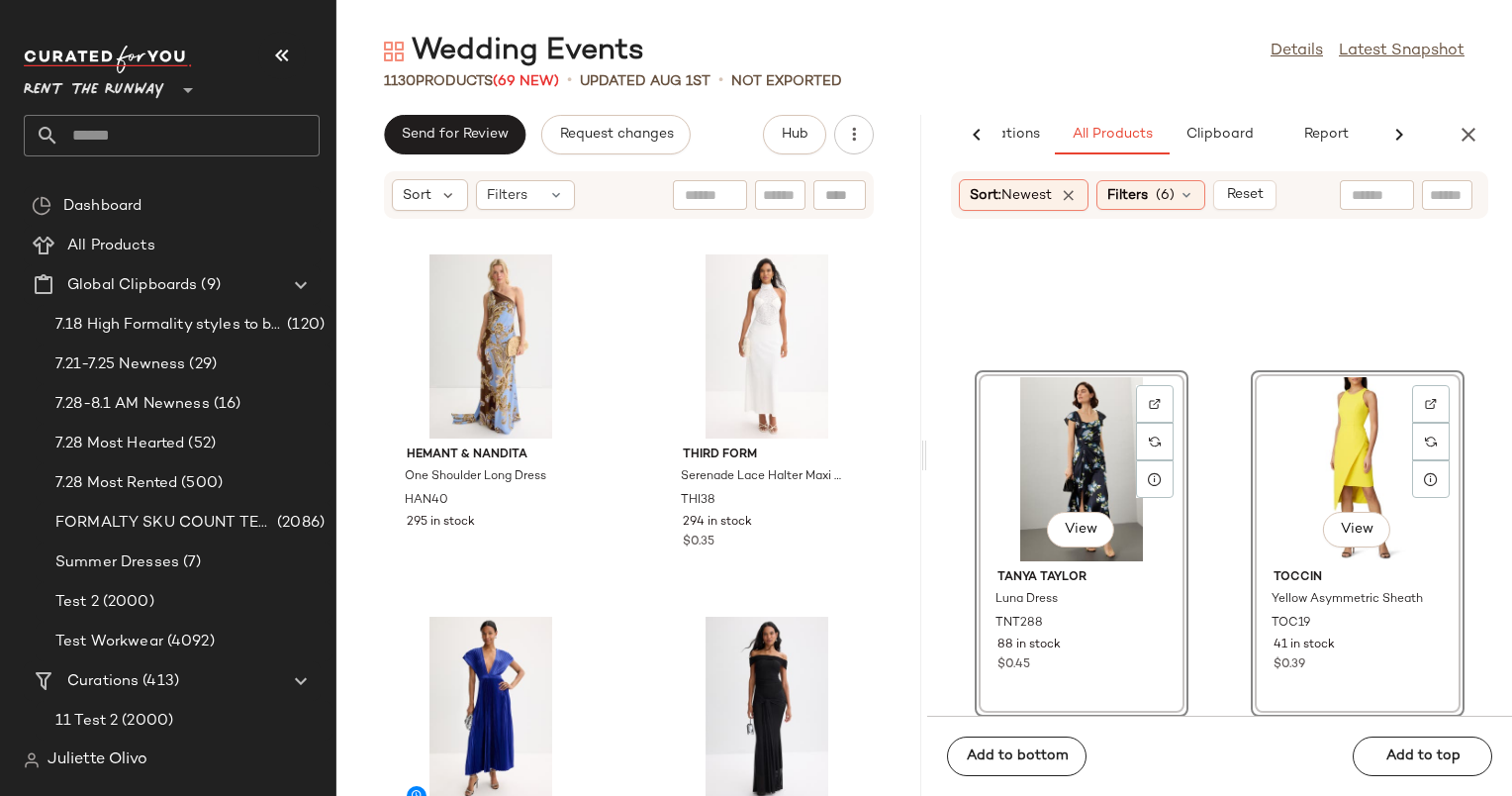 scroll, scrollTop: 104251, scrollLeft: 0, axis: vertical 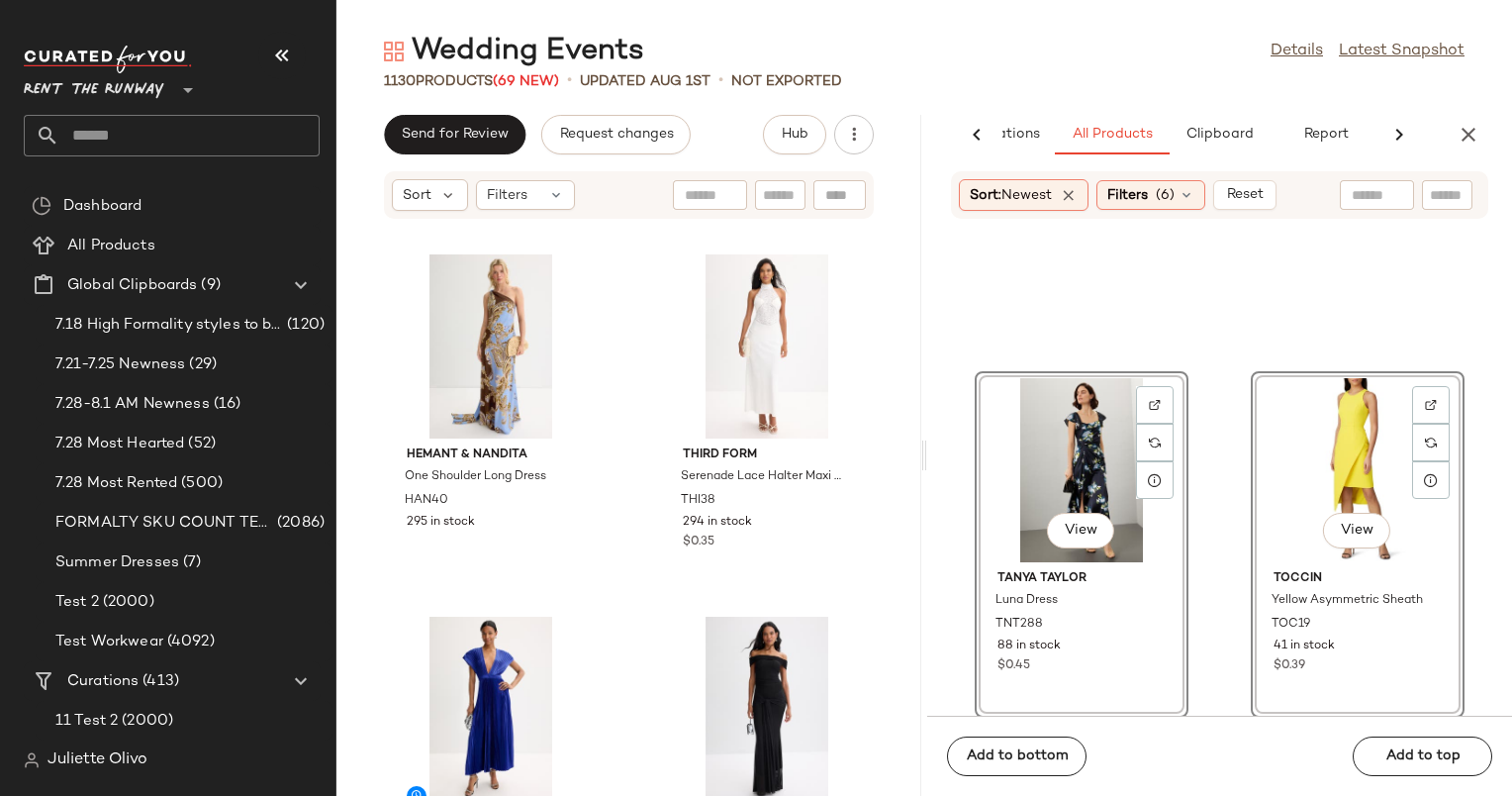 click on "View" 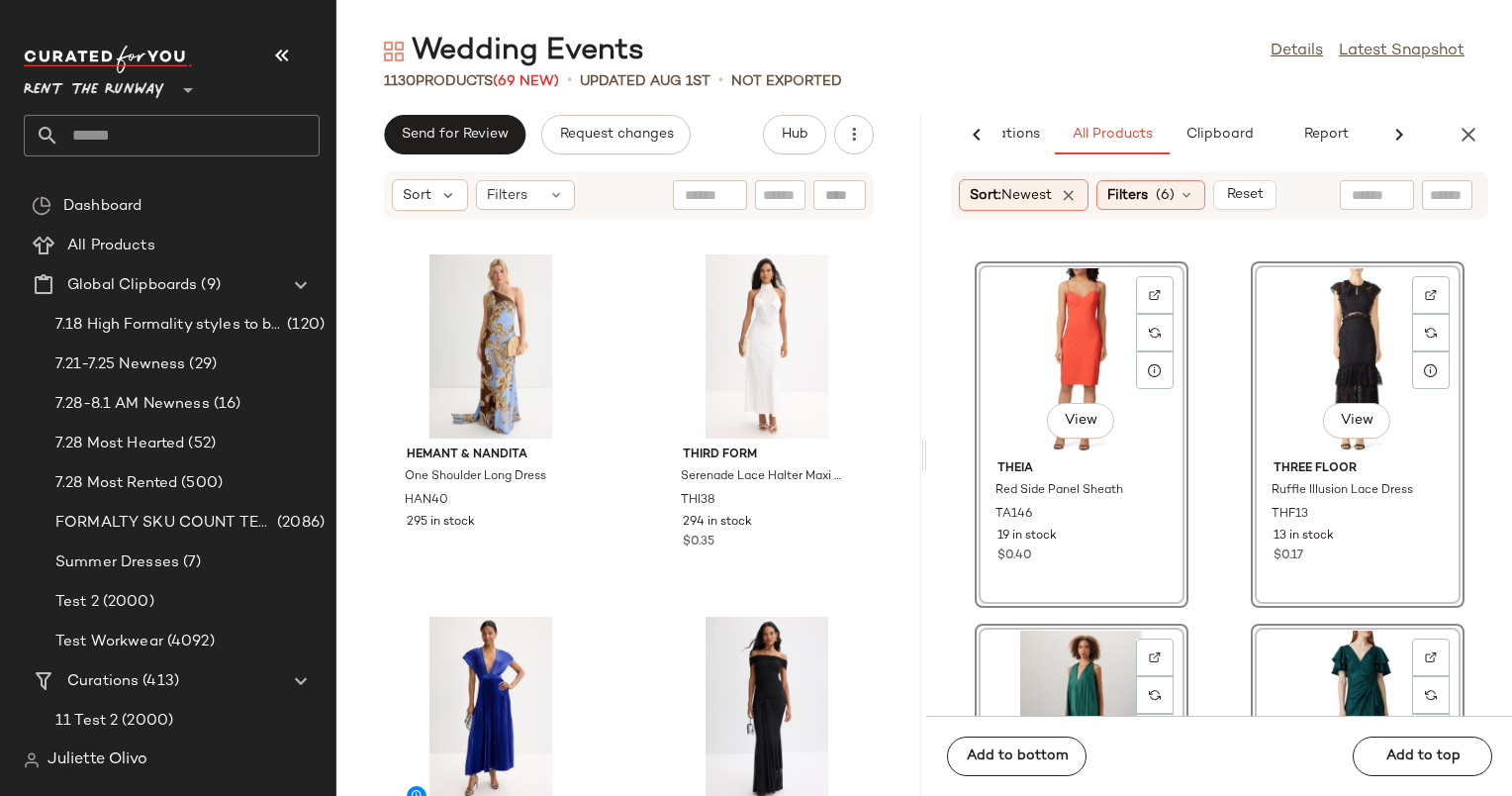 scroll, scrollTop: 102549, scrollLeft: 0, axis: vertical 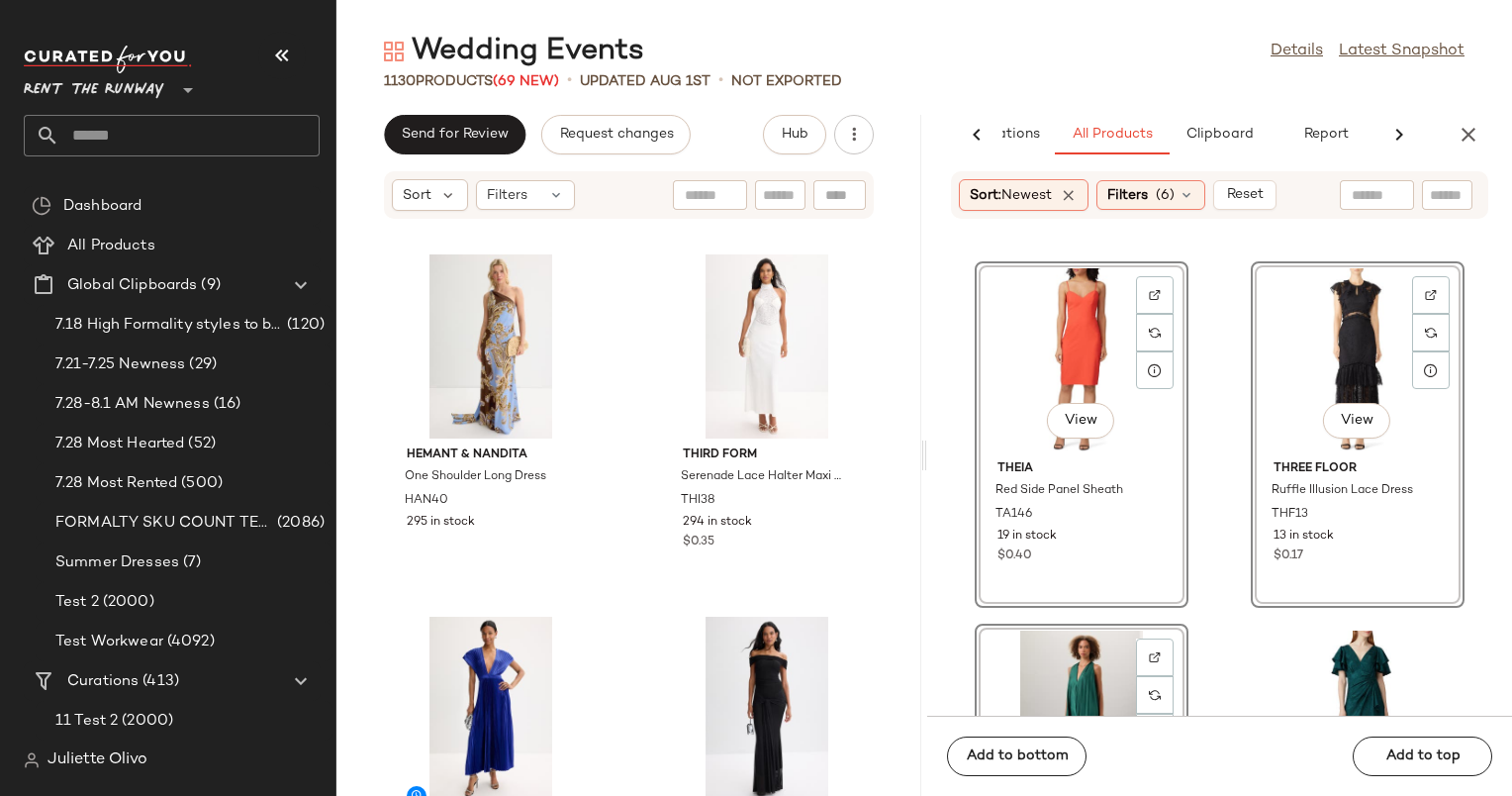 click on "View" 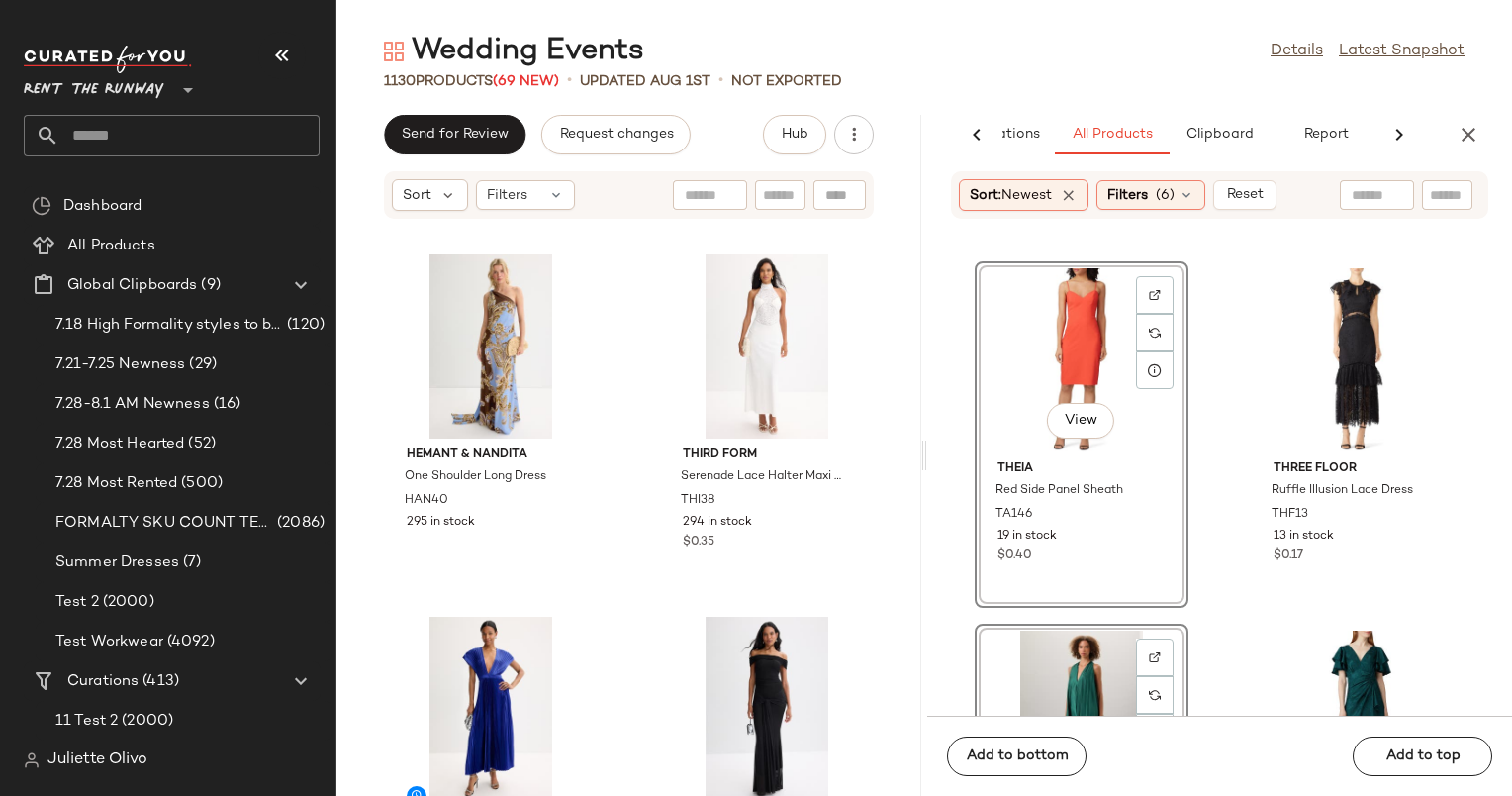 click on "View" 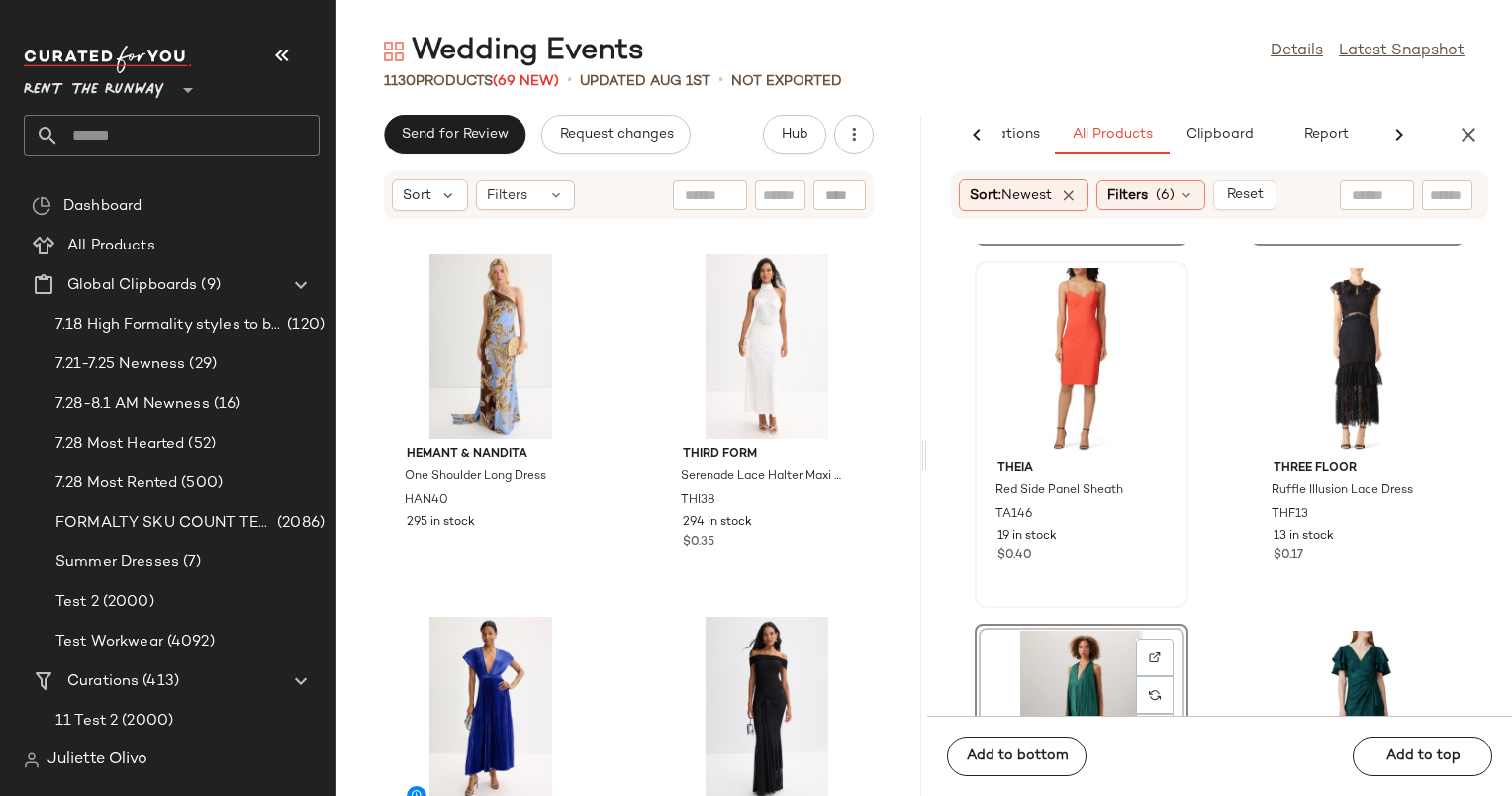 scroll, scrollTop: 102159, scrollLeft: 0, axis: vertical 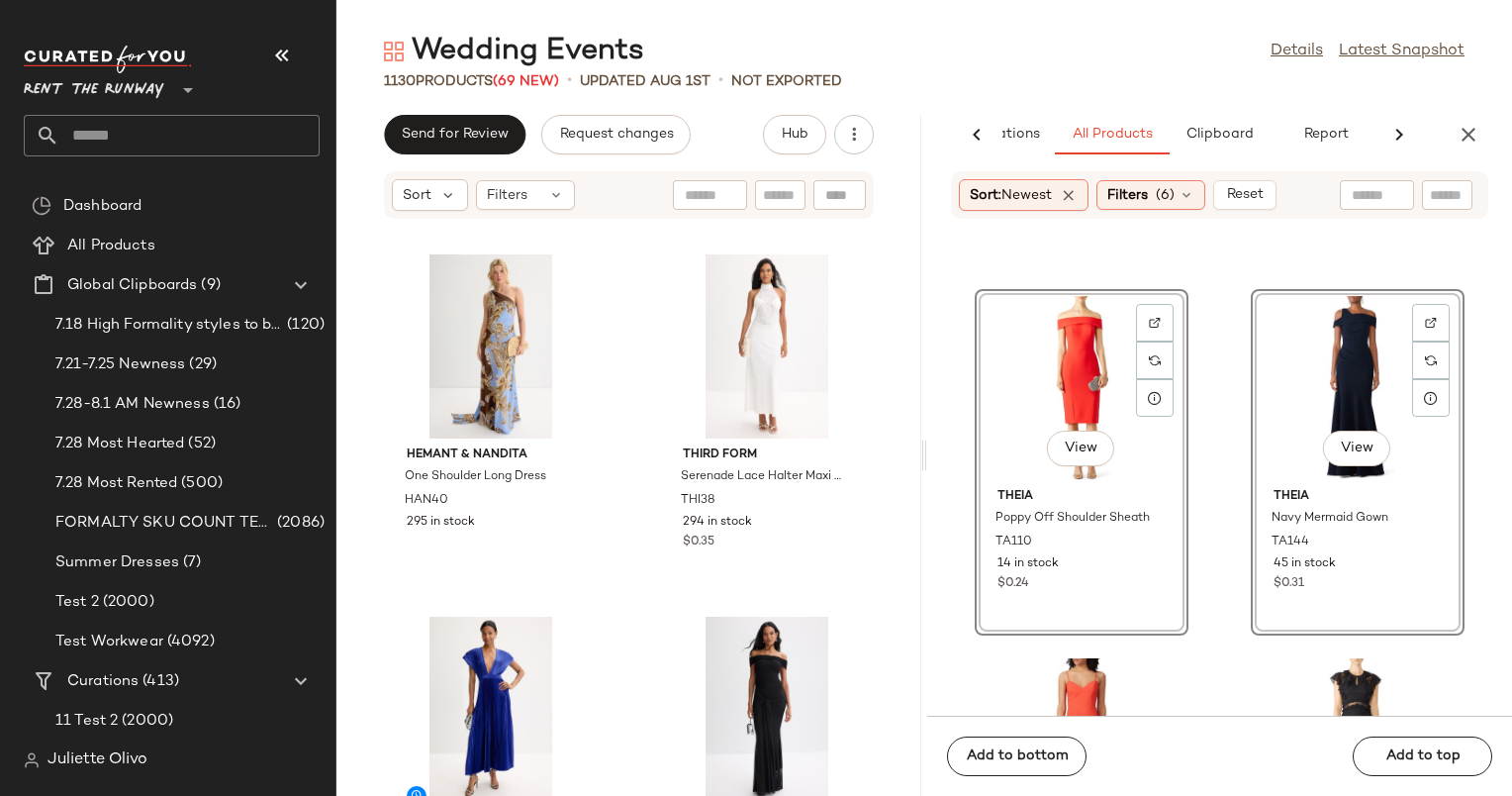 click on "View" 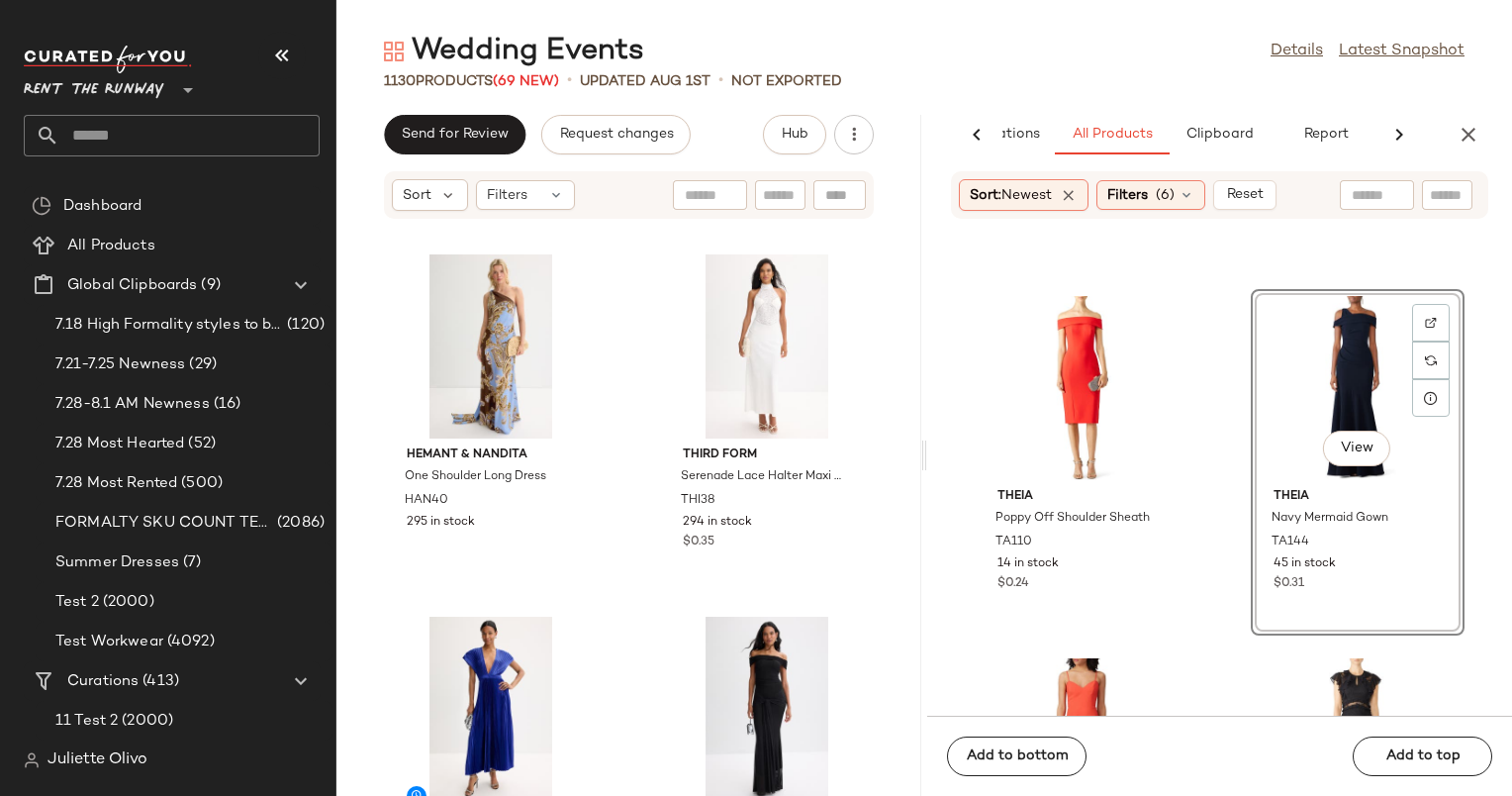 click on "View" 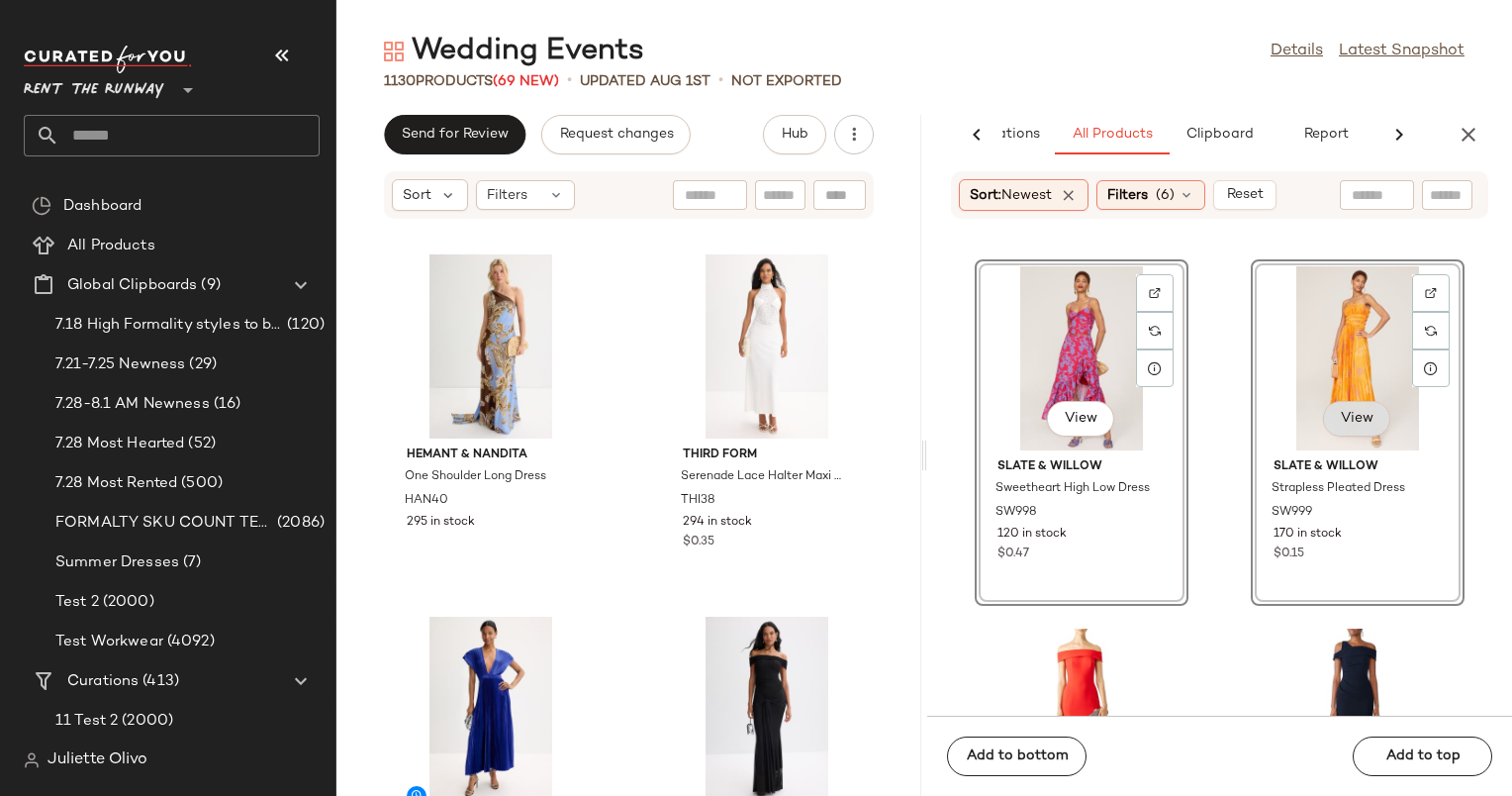 scroll, scrollTop: 101425, scrollLeft: 0, axis: vertical 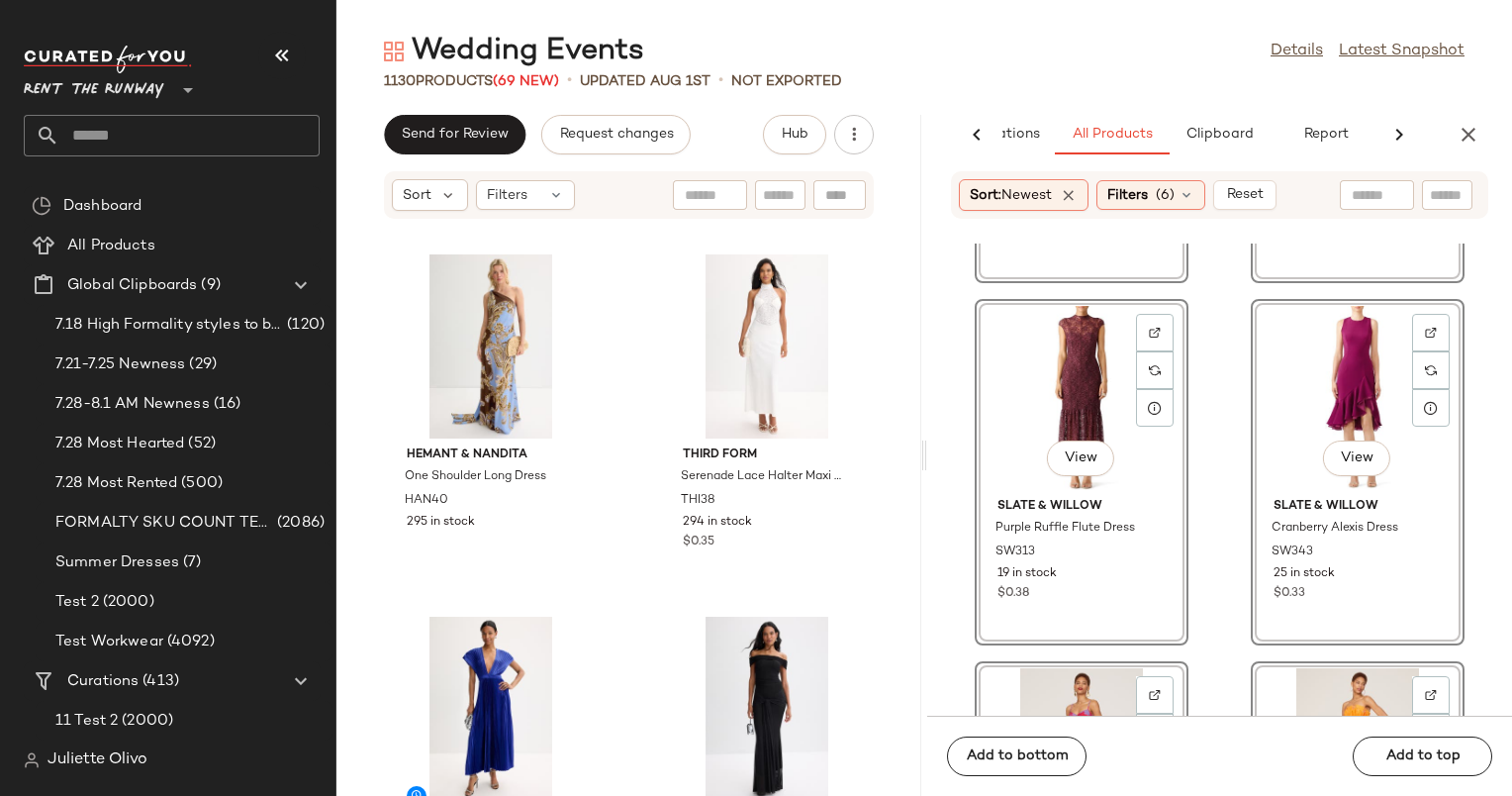 click on "View" 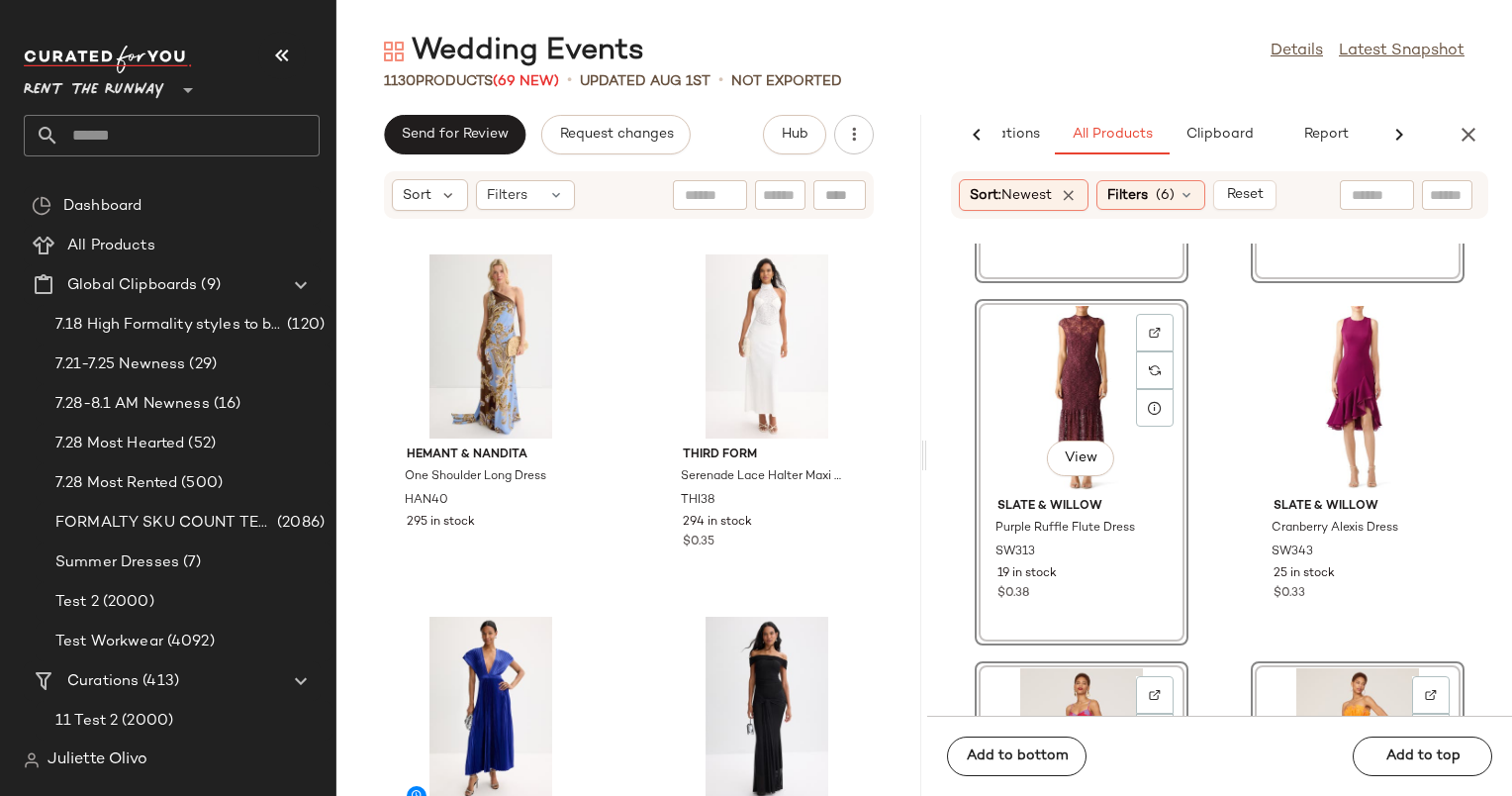 click on "View" 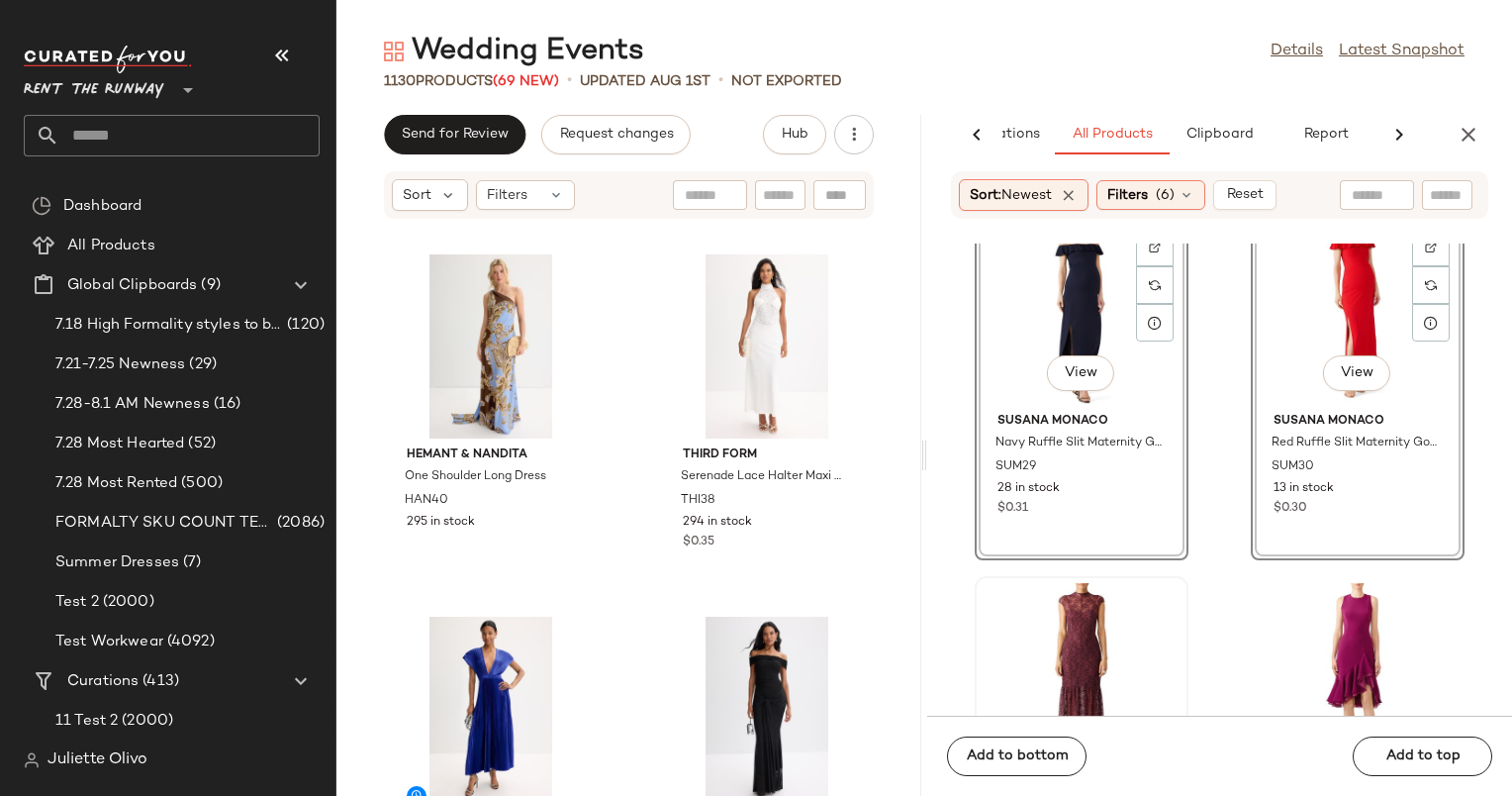 scroll, scrollTop: 101086, scrollLeft: 0, axis: vertical 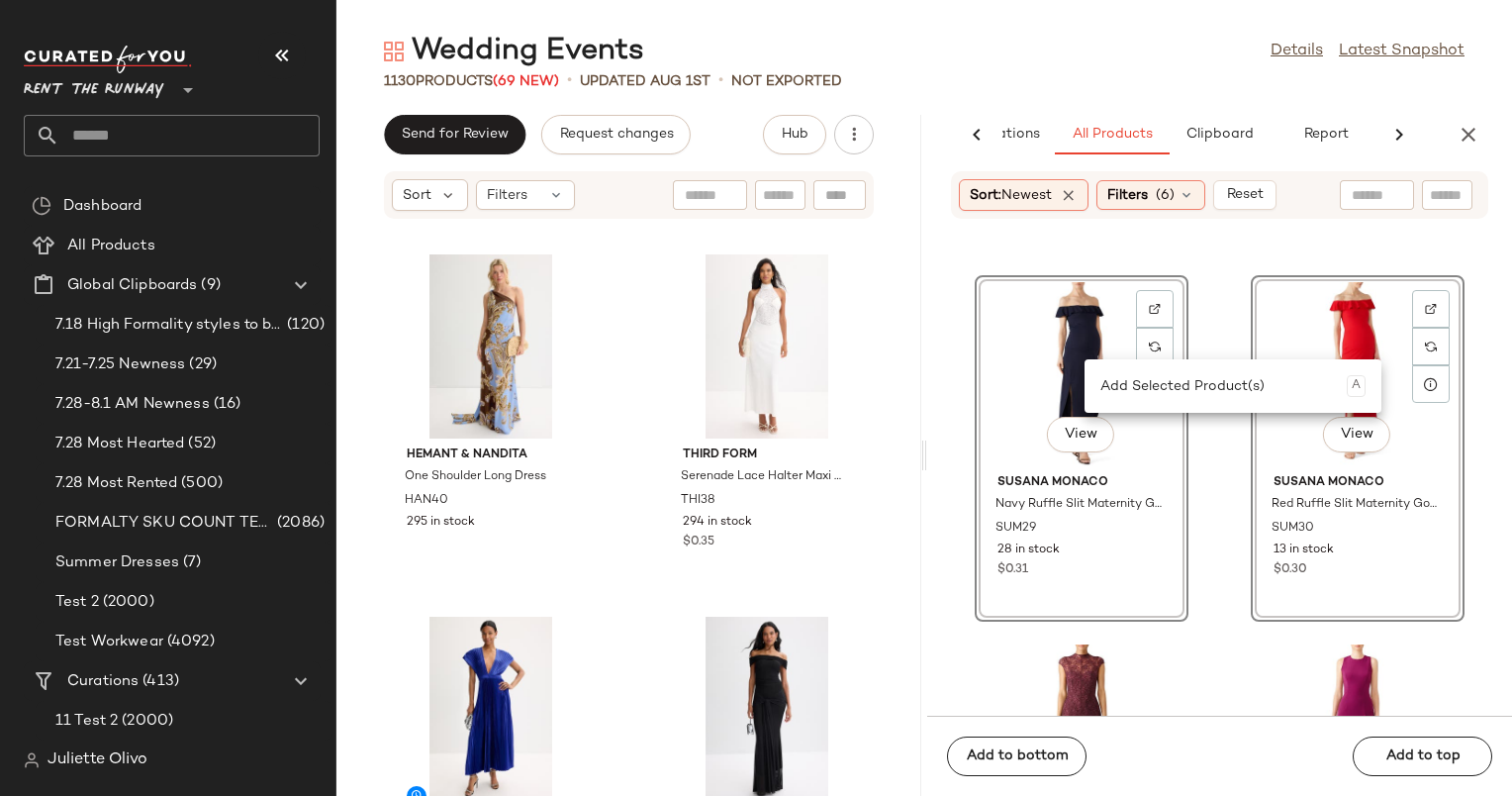 click on "View" 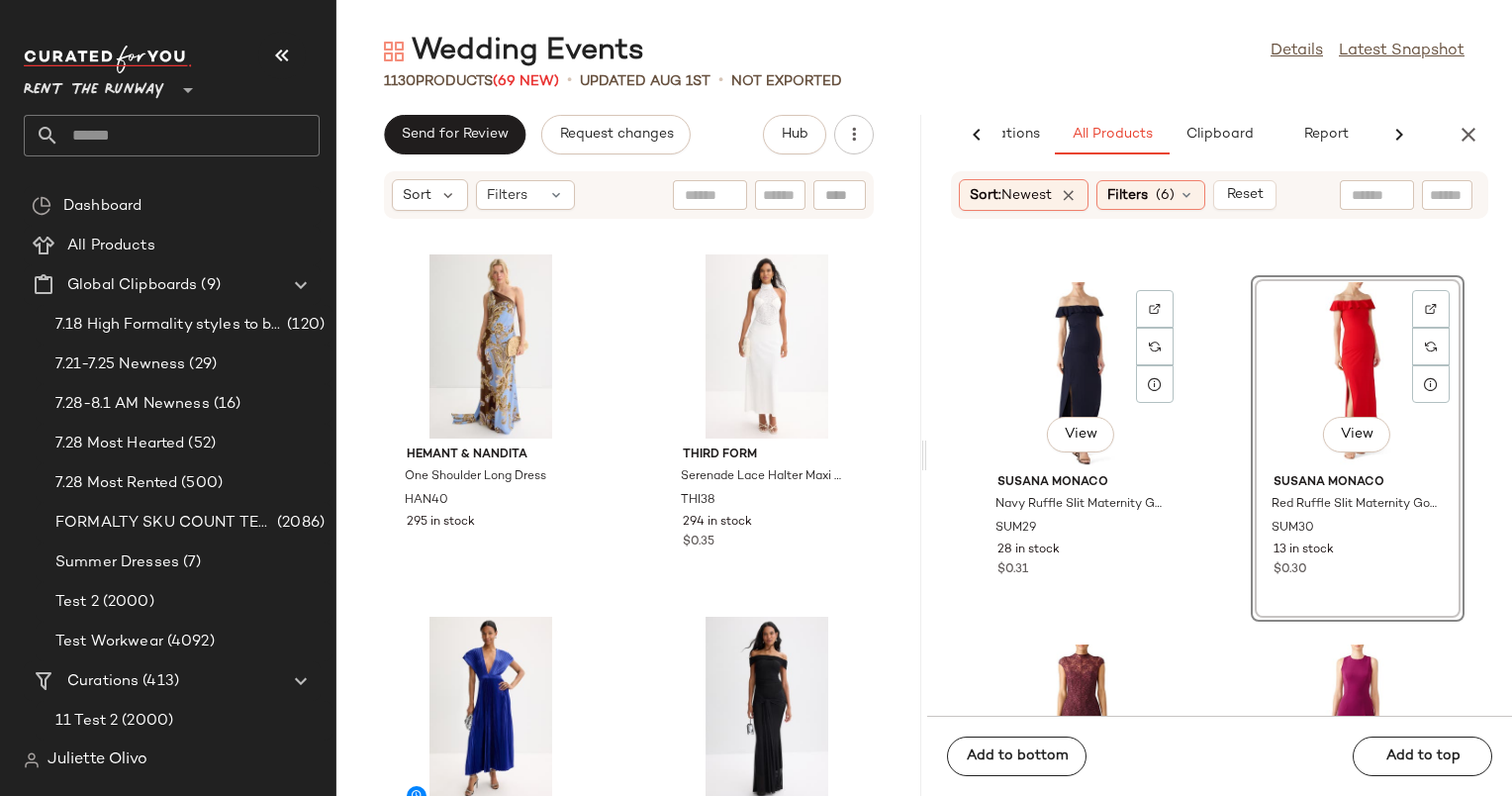 click on "View" 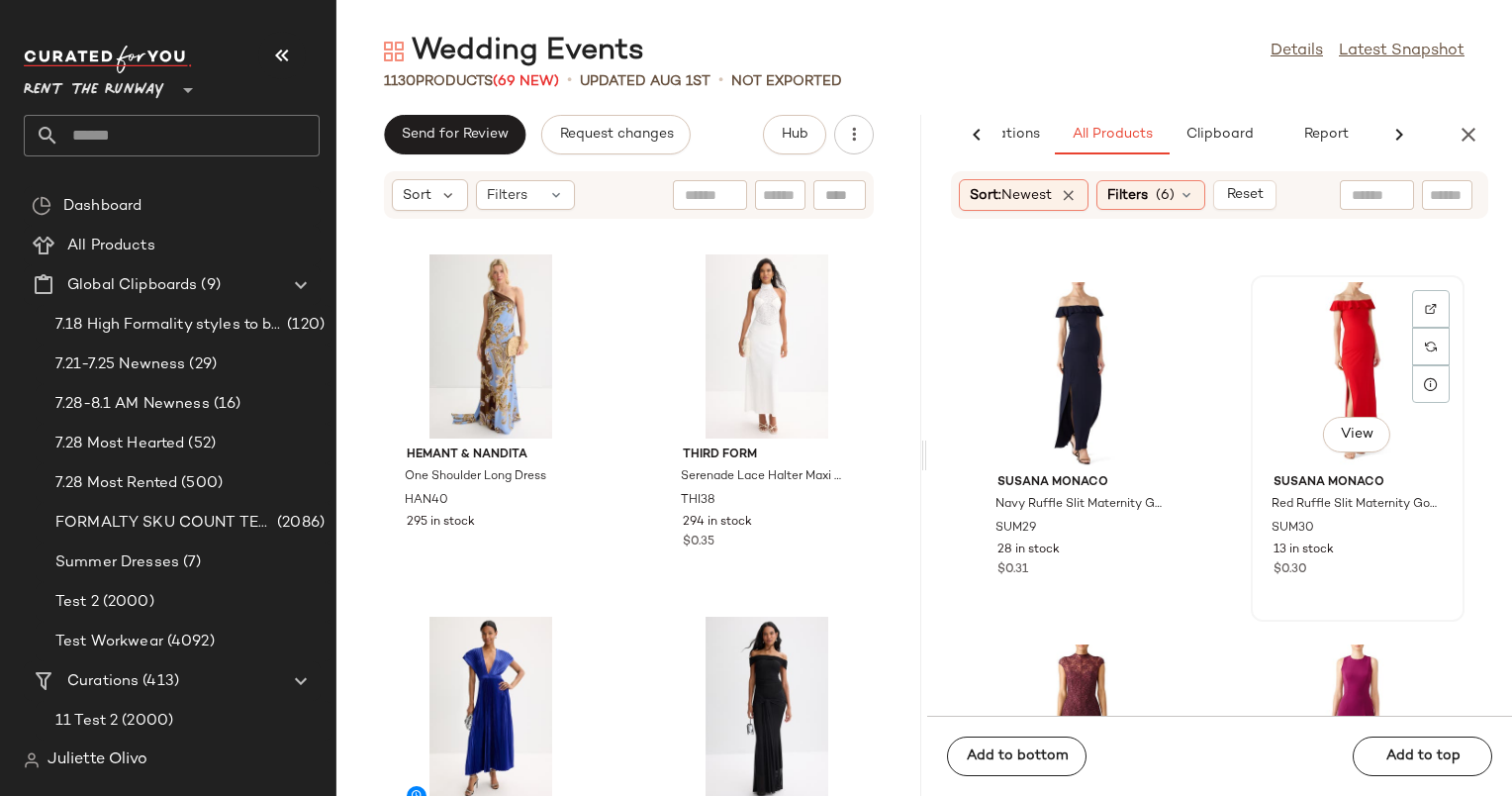 scroll, scrollTop: 100732, scrollLeft: 0, axis: vertical 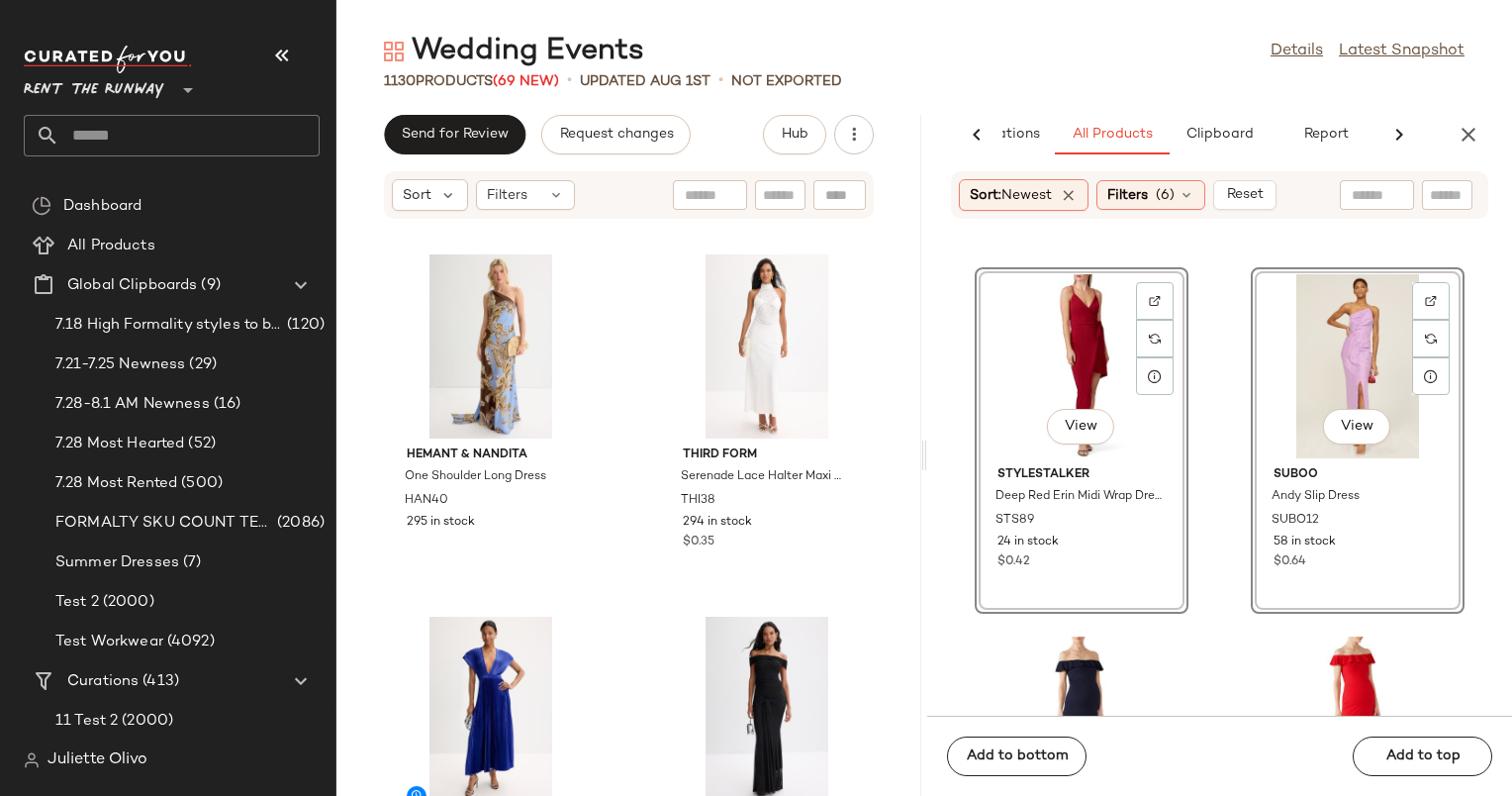 click on "View" 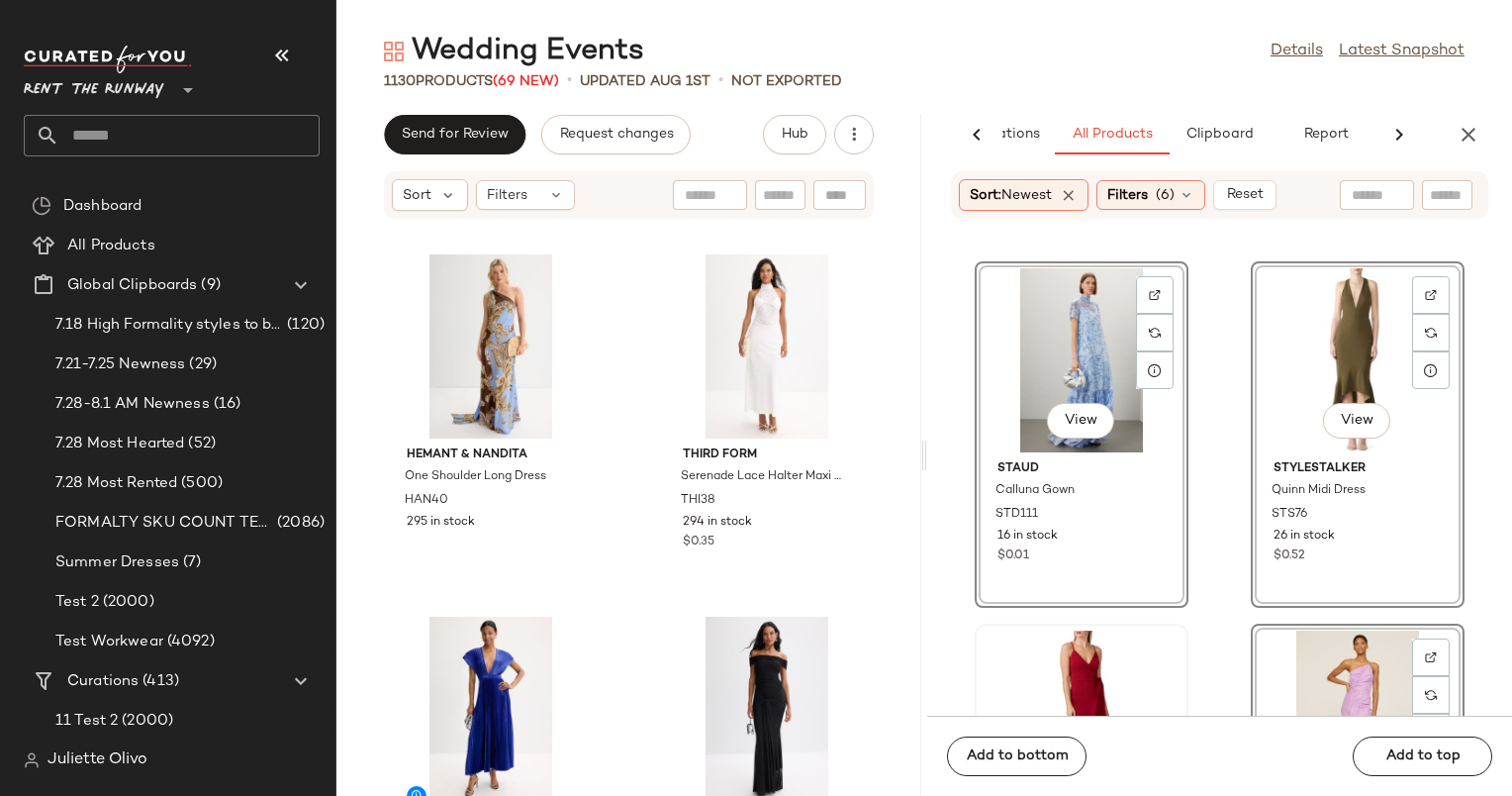 scroll, scrollTop: 100371, scrollLeft: 0, axis: vertical 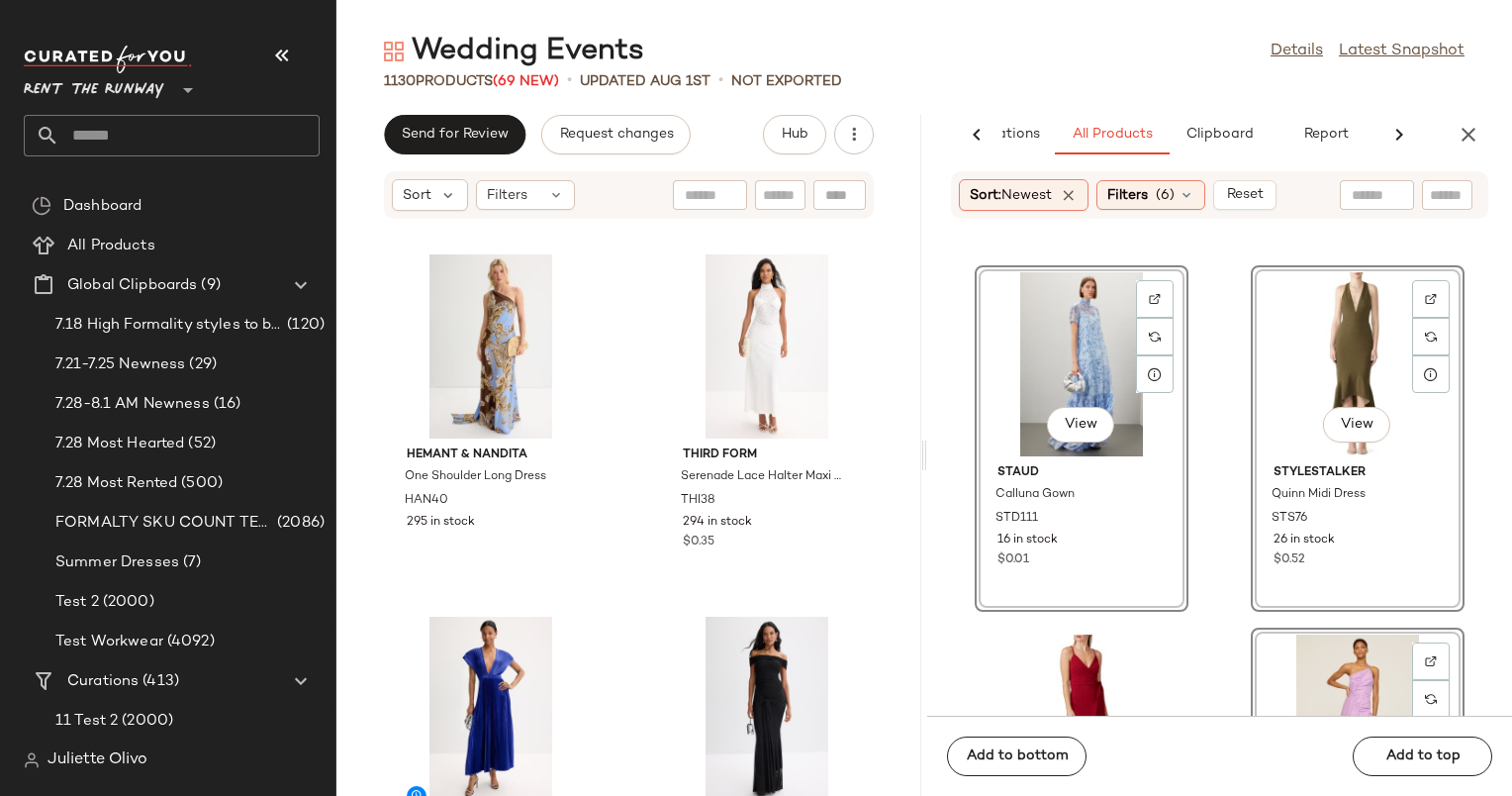 click on "View" 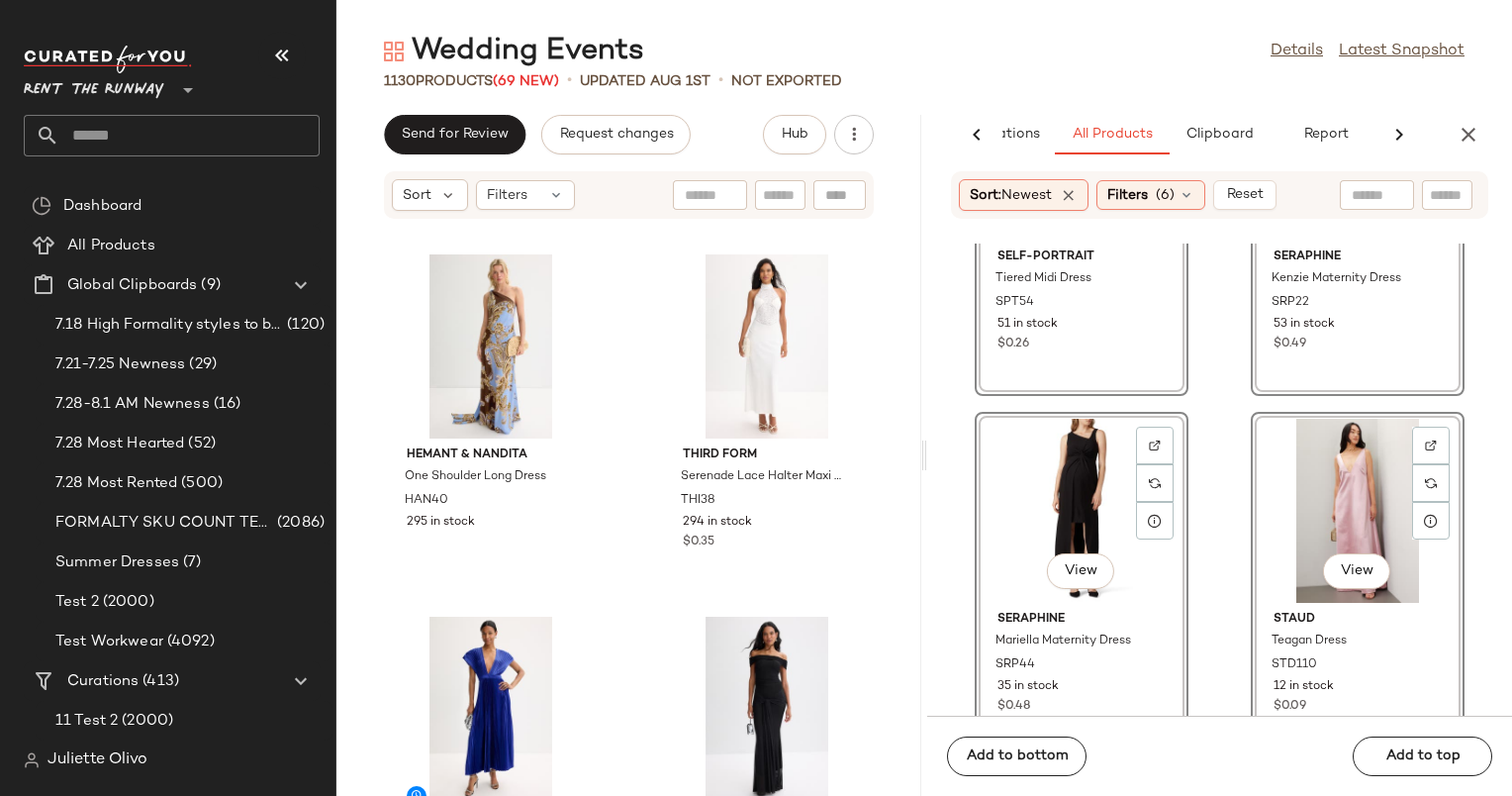 scroll, scrollTop: 99813, scrollLeft: 0, axis: vertical 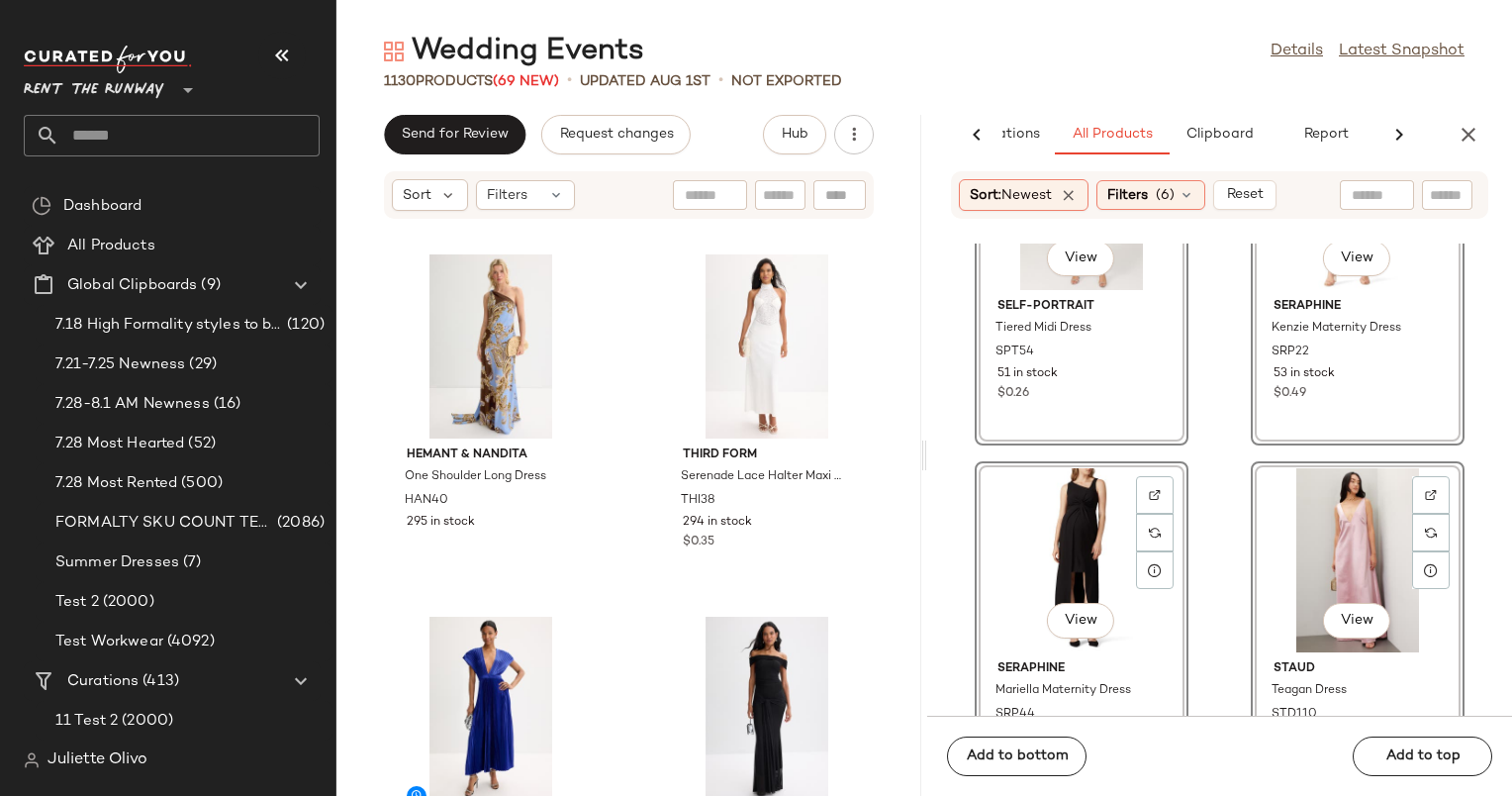 click on "View" 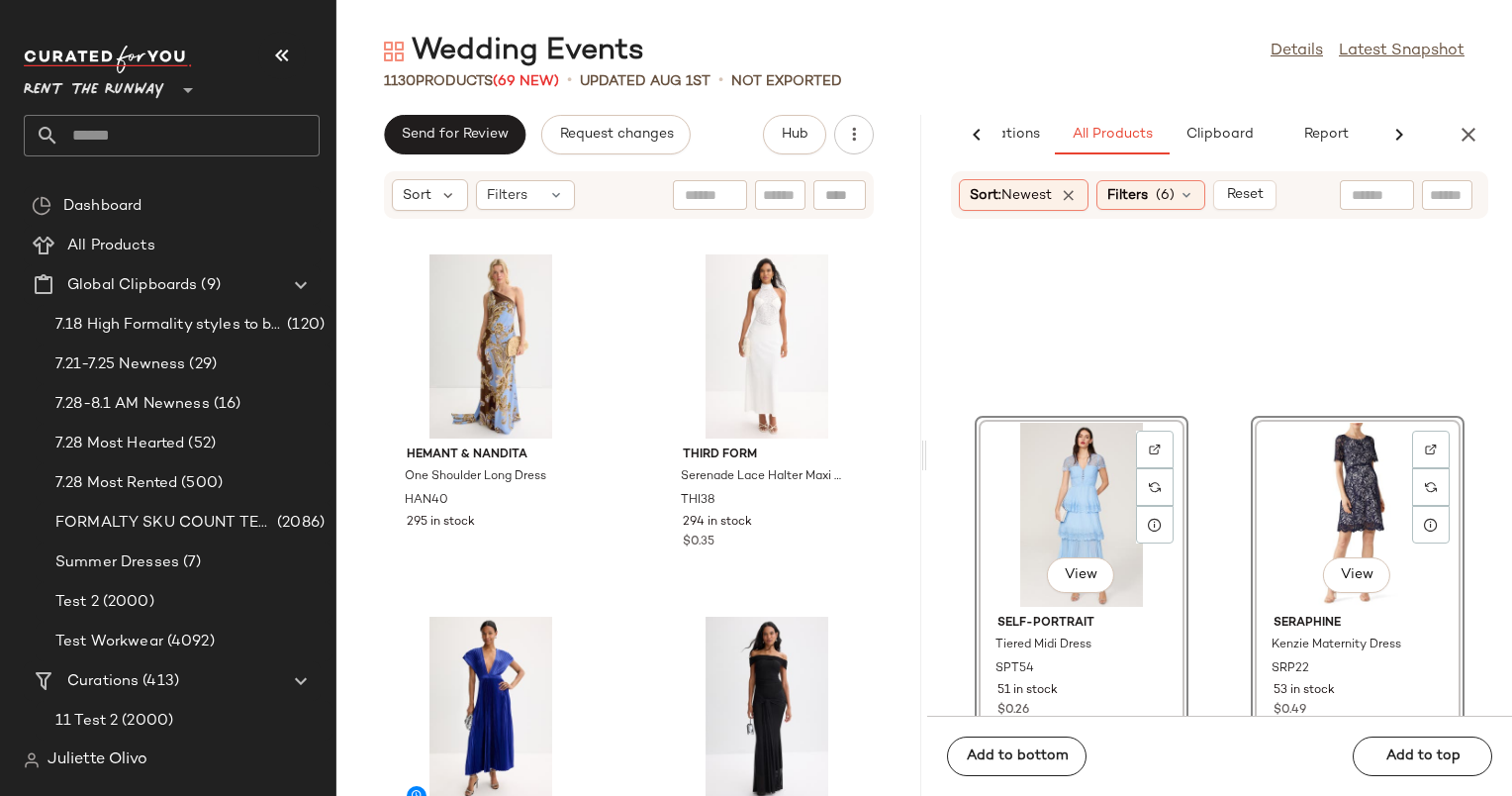 scroll, scrollTop: 99427, scrollLeft: 0, axis: vertical 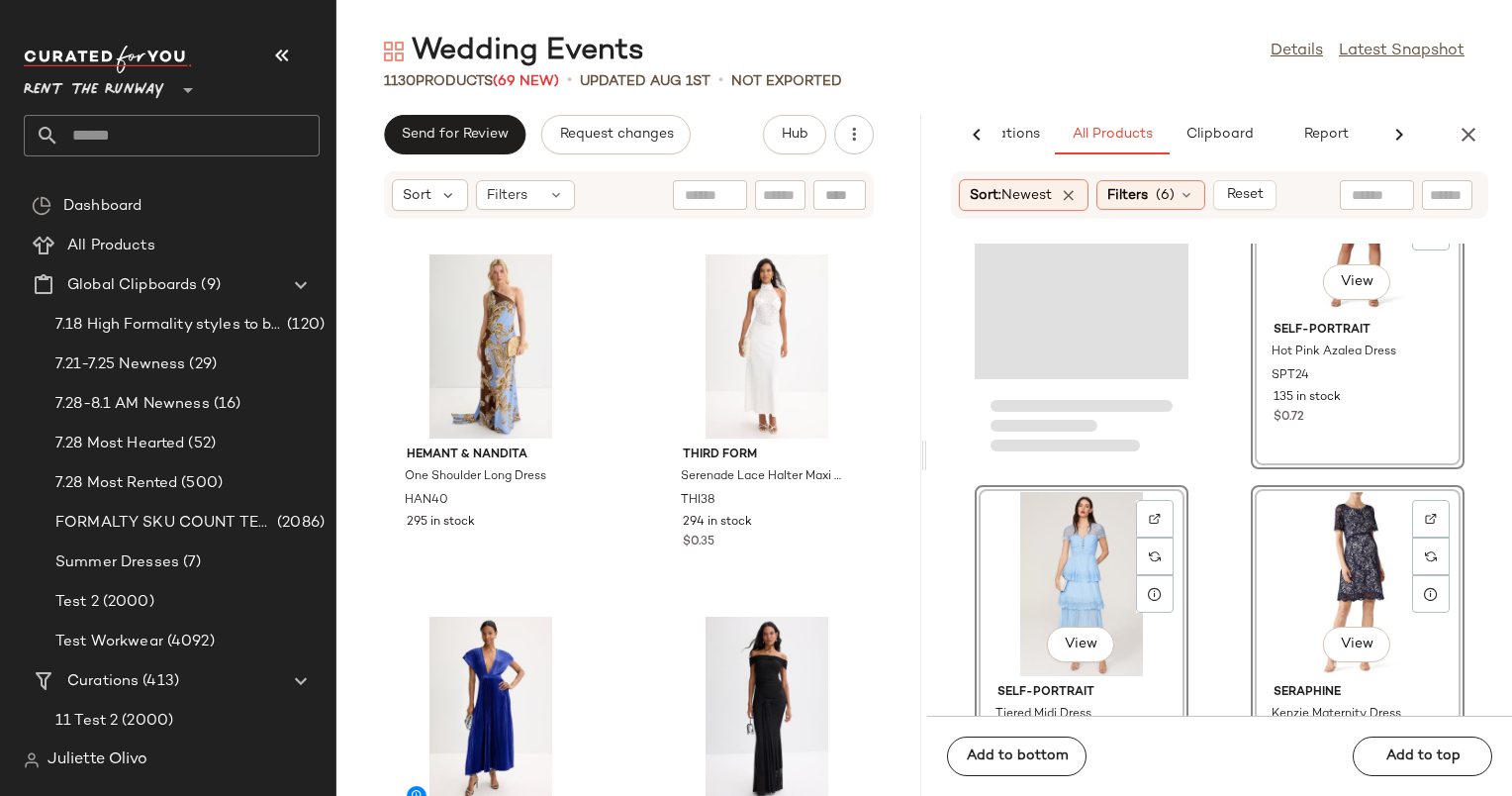 click on "View" 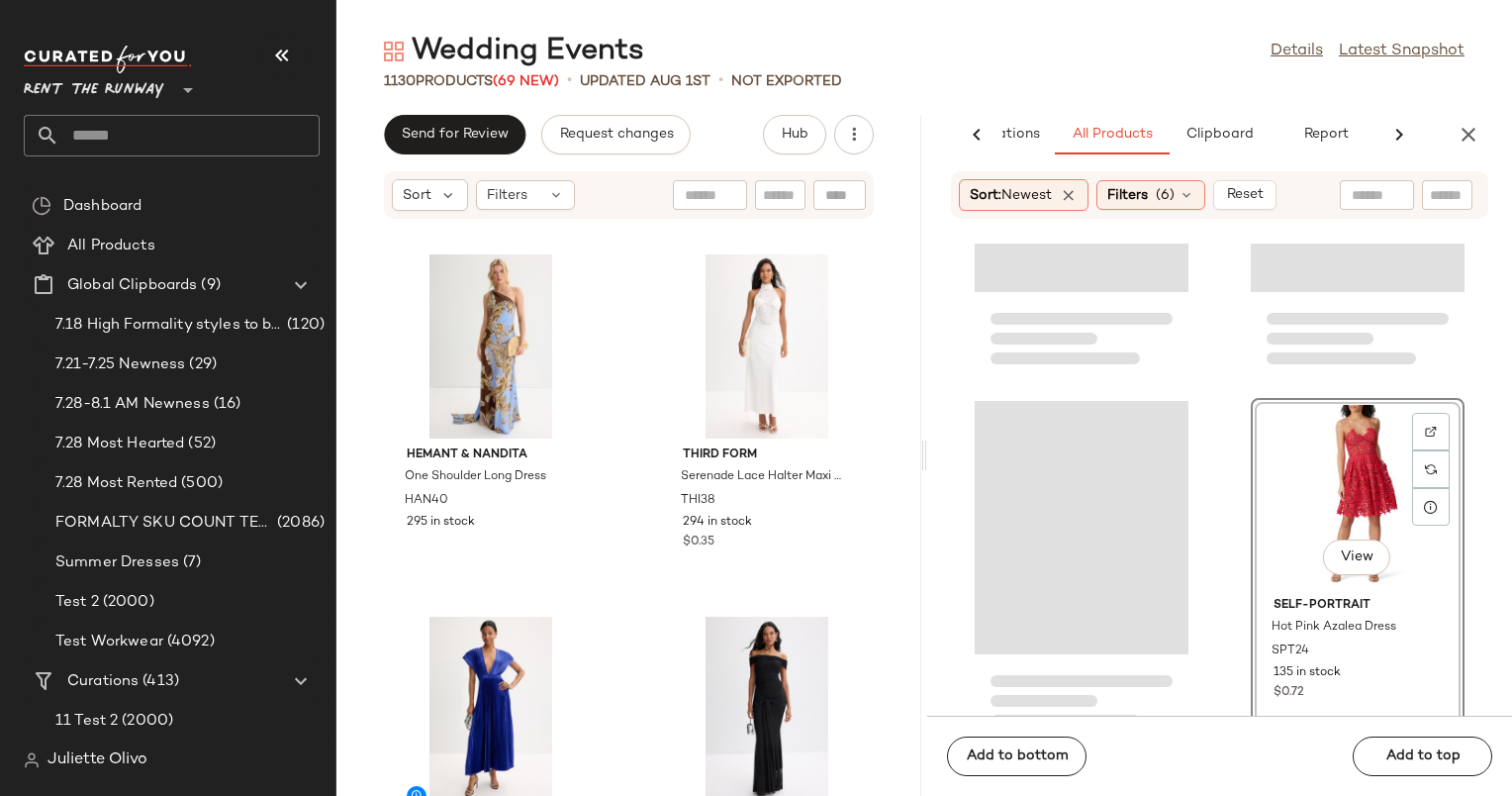 scroll, scrollTop: 99132, scrollLeft: 0, axis: vertical 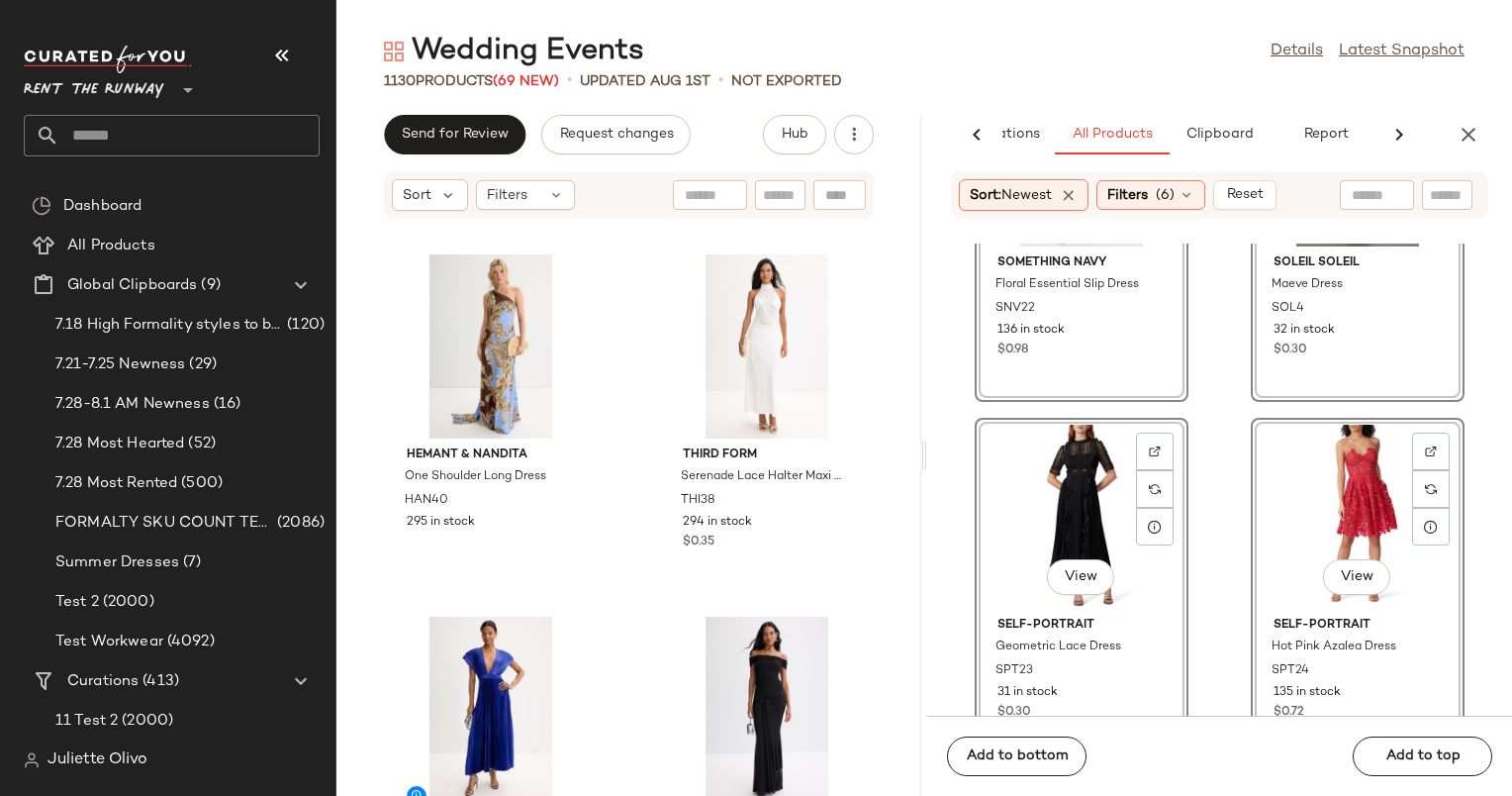 click on "View" 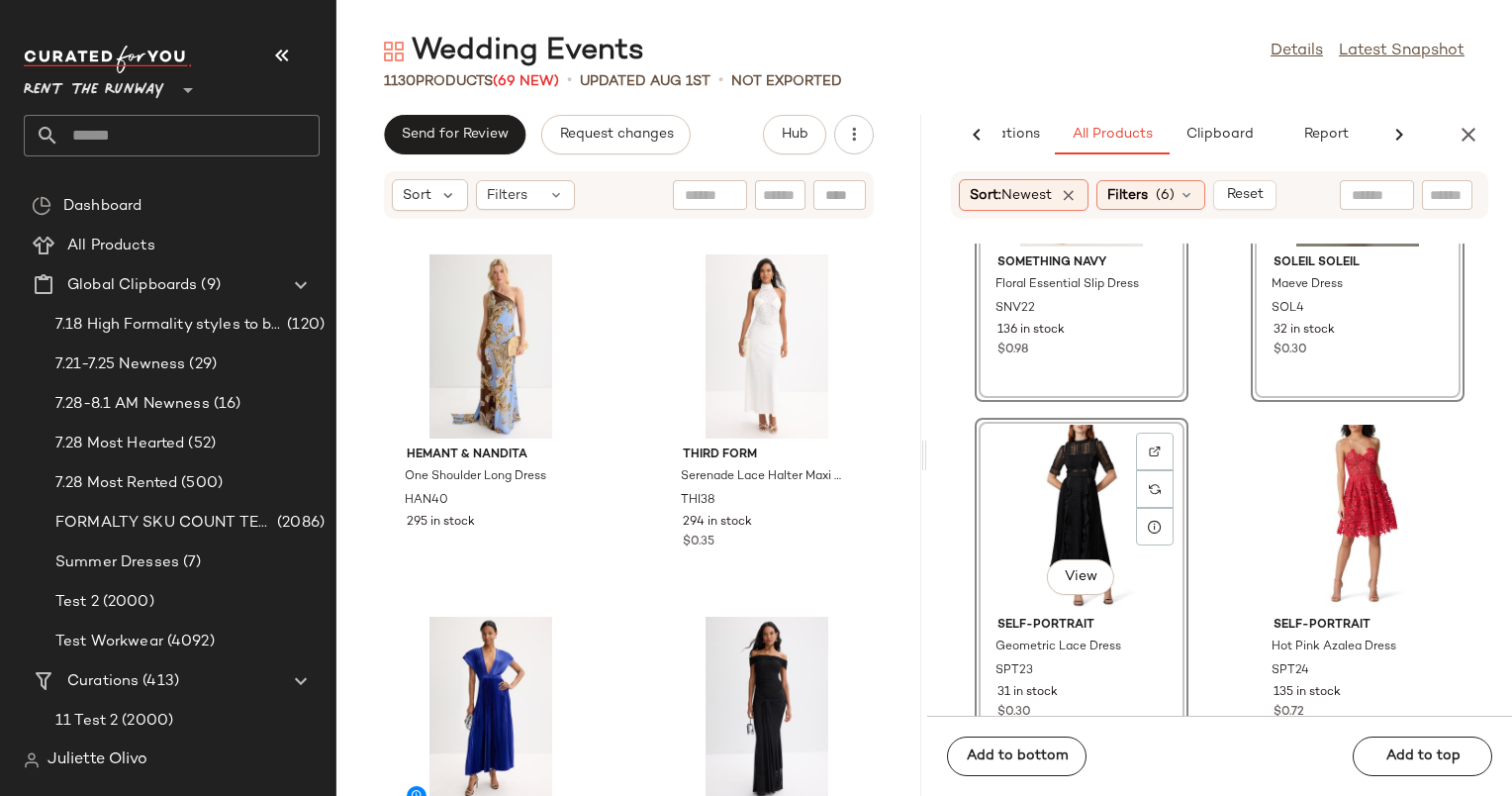 click on "View" 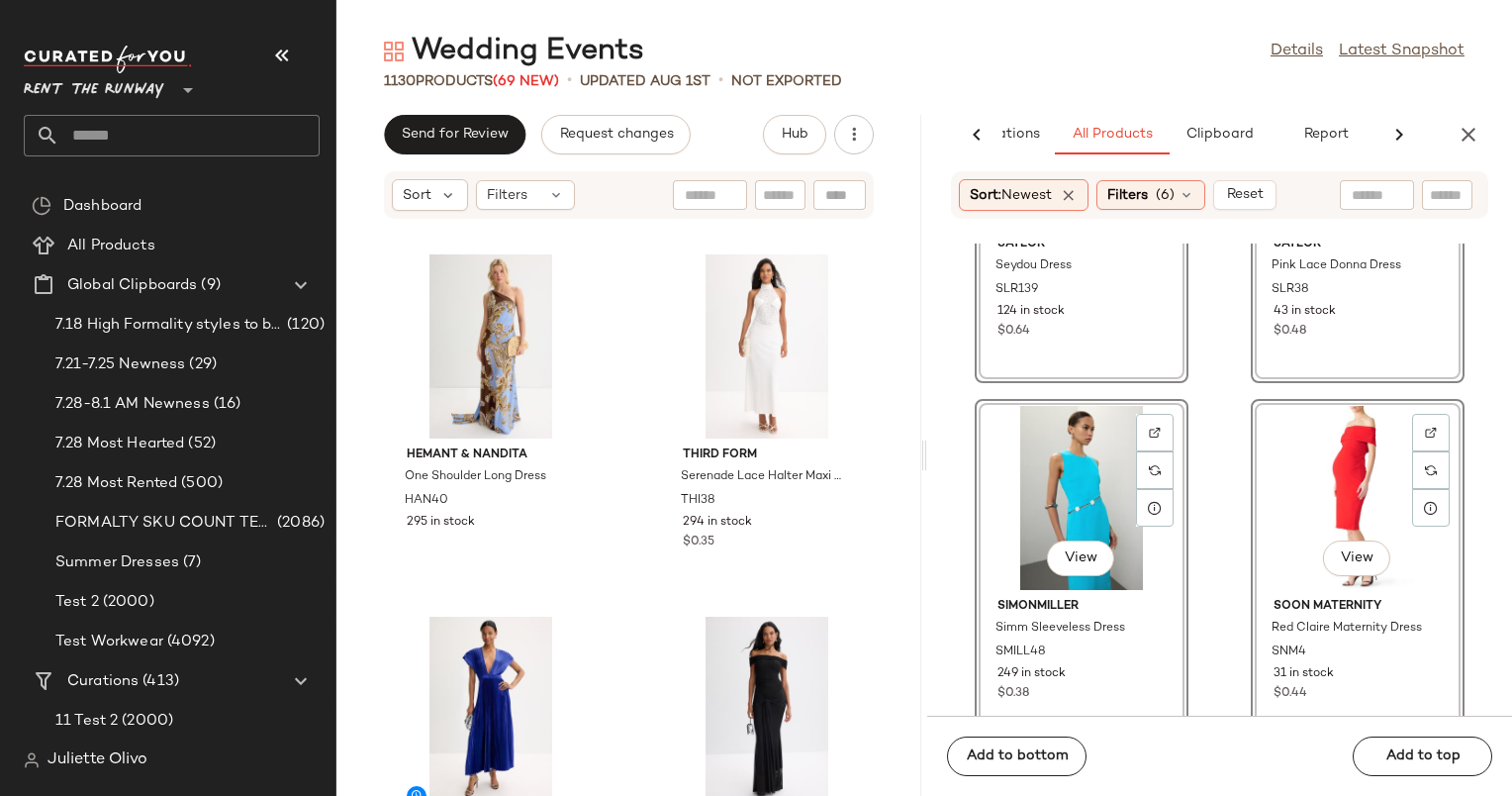 scroll, scrollTop: 98421, scrollLeft: 0, axis: vertical 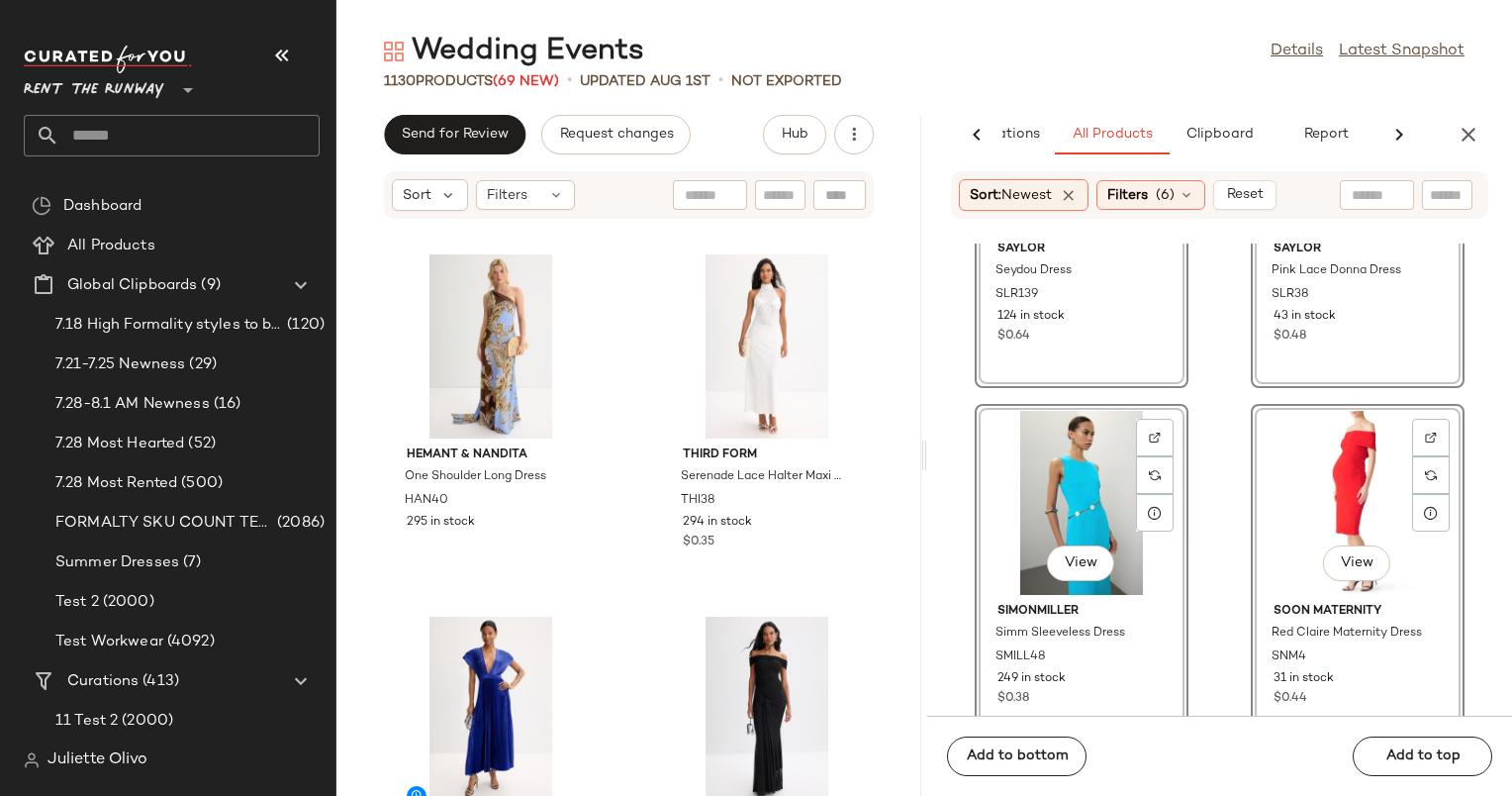 click on "View" 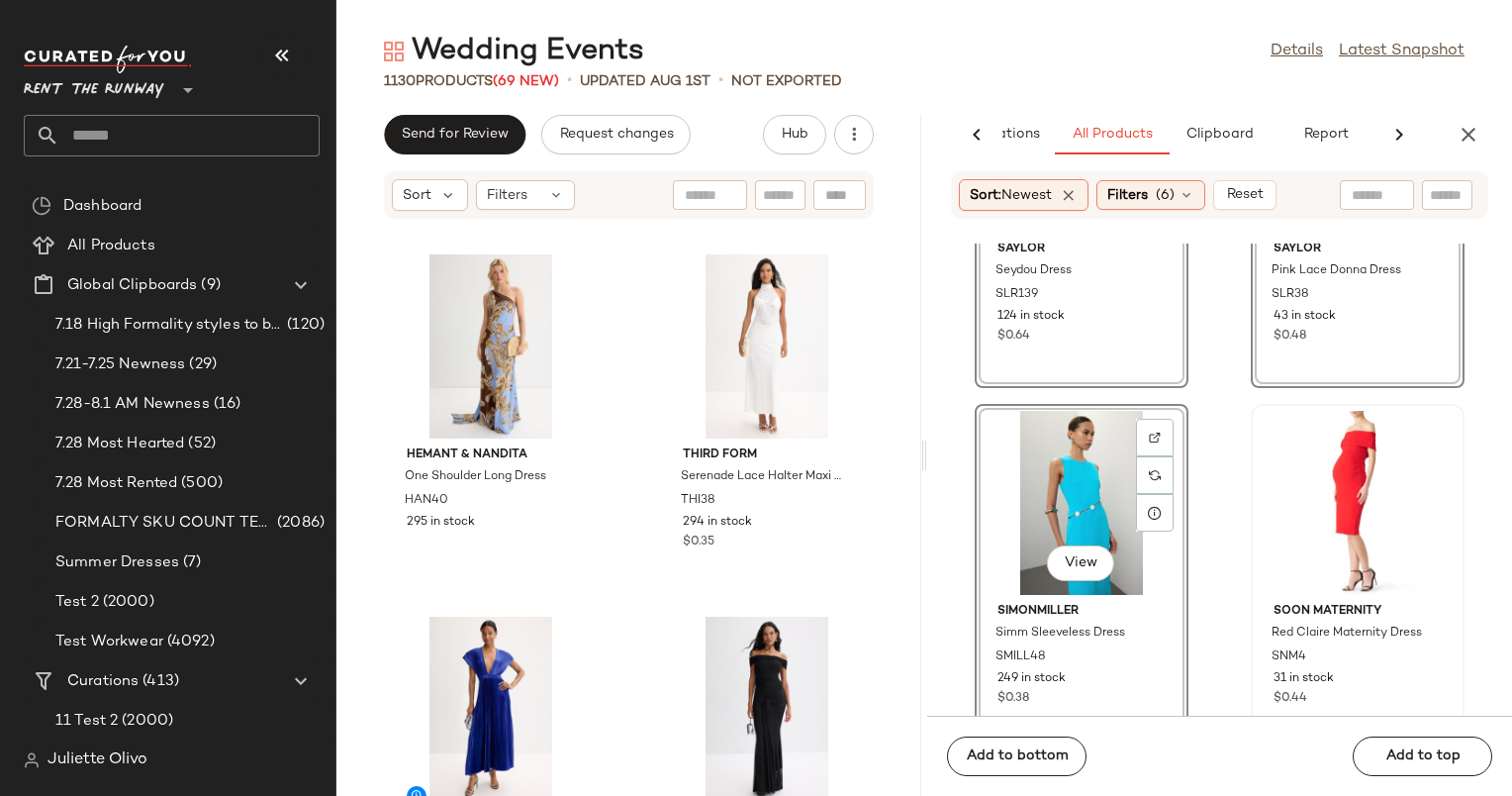 scroll, scrollTop: 98100, scrollLeft: 0, axis: vertical 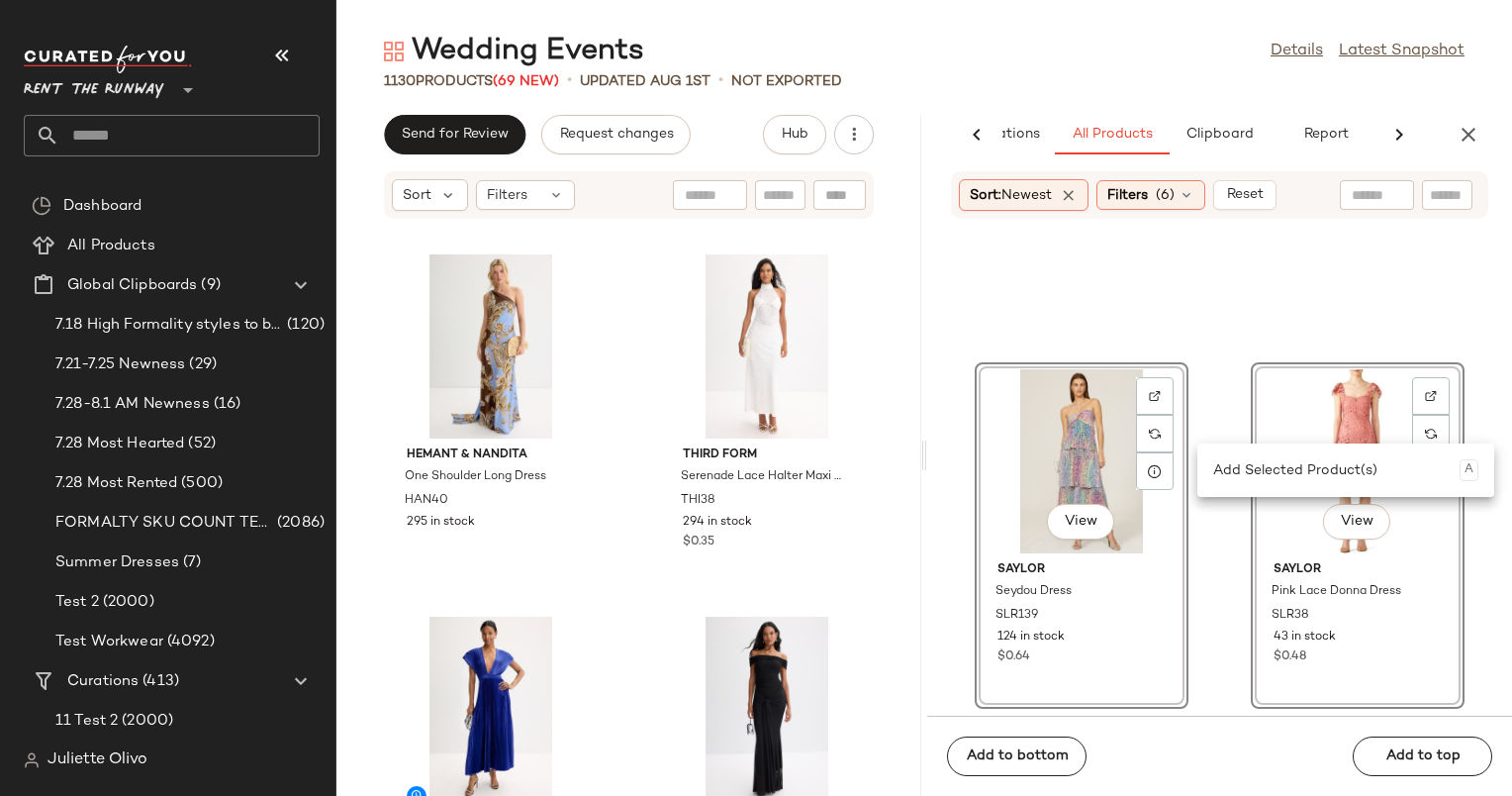 click on "View" 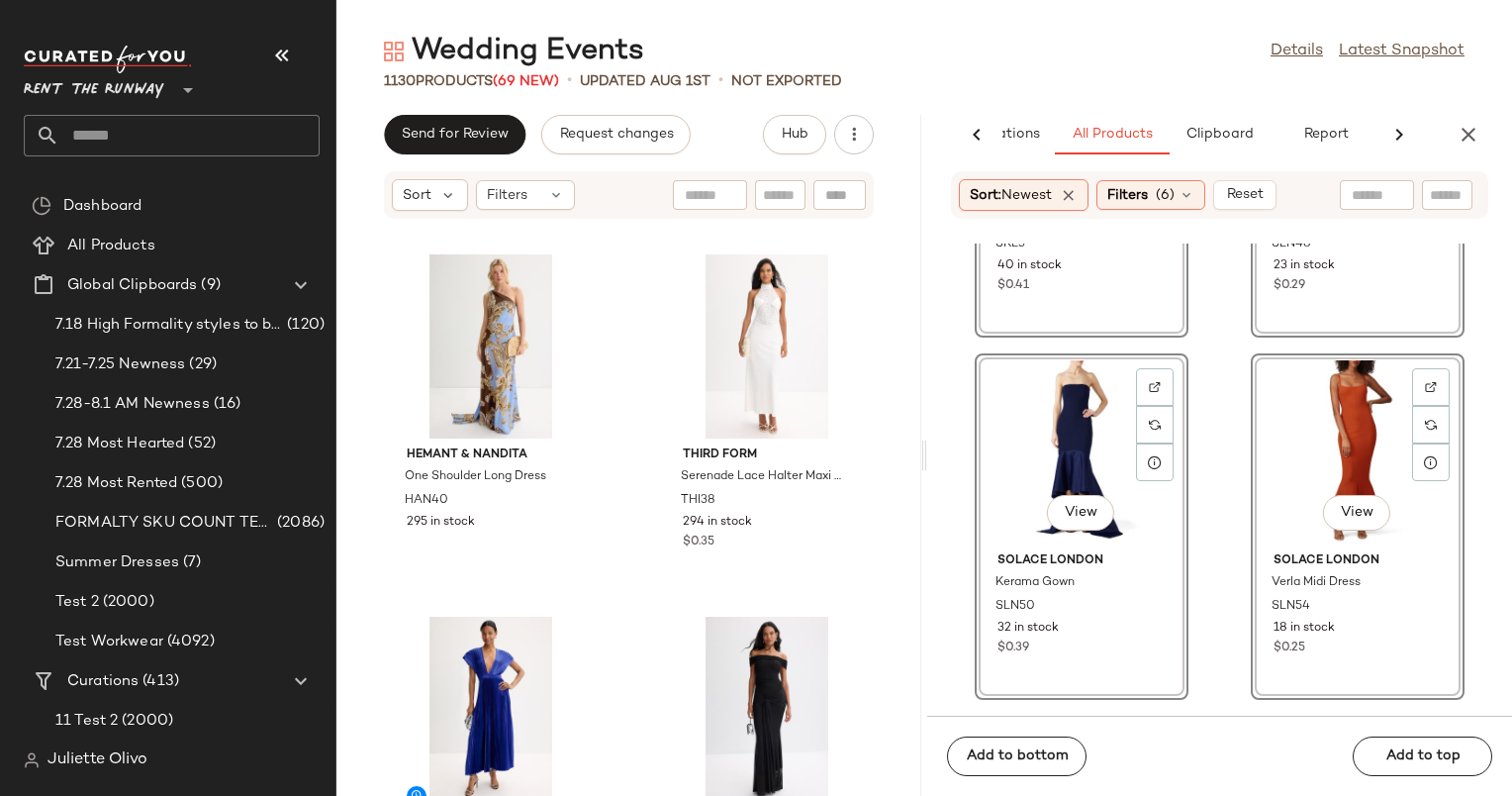 scroll, scrollTop: 96505, scrollLeft: 0, axis: vertical 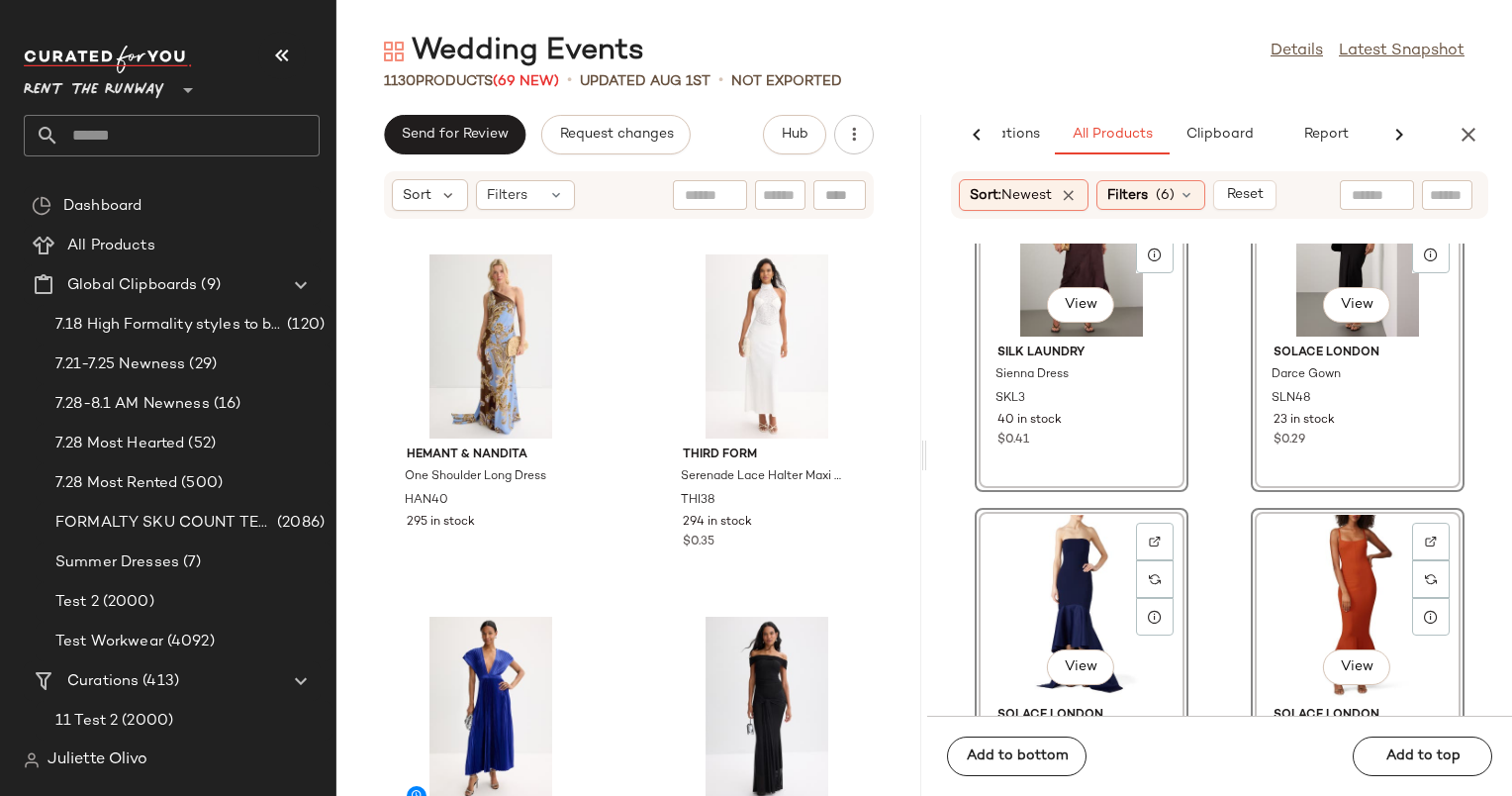 click on "View" 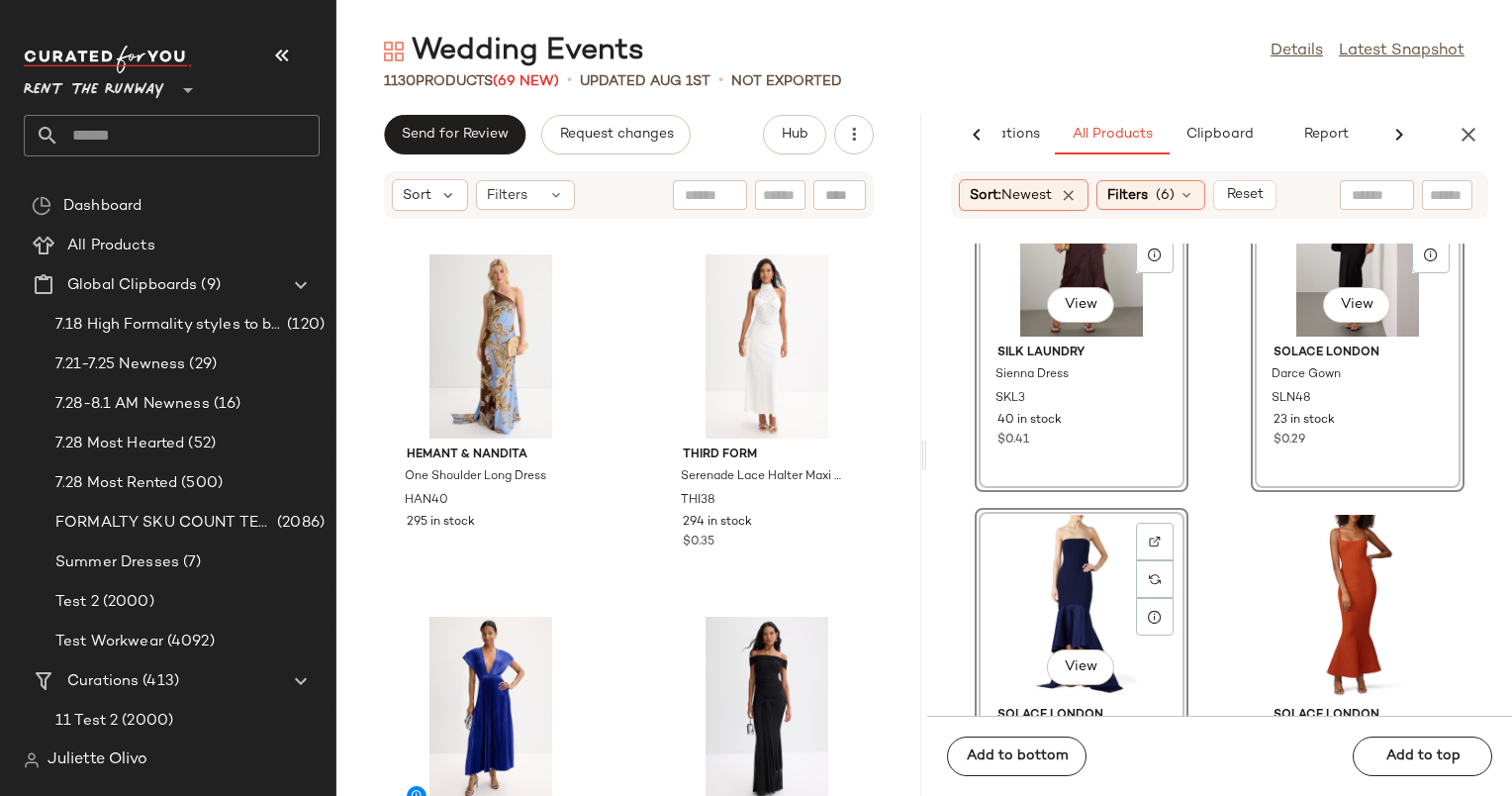 click on "View" 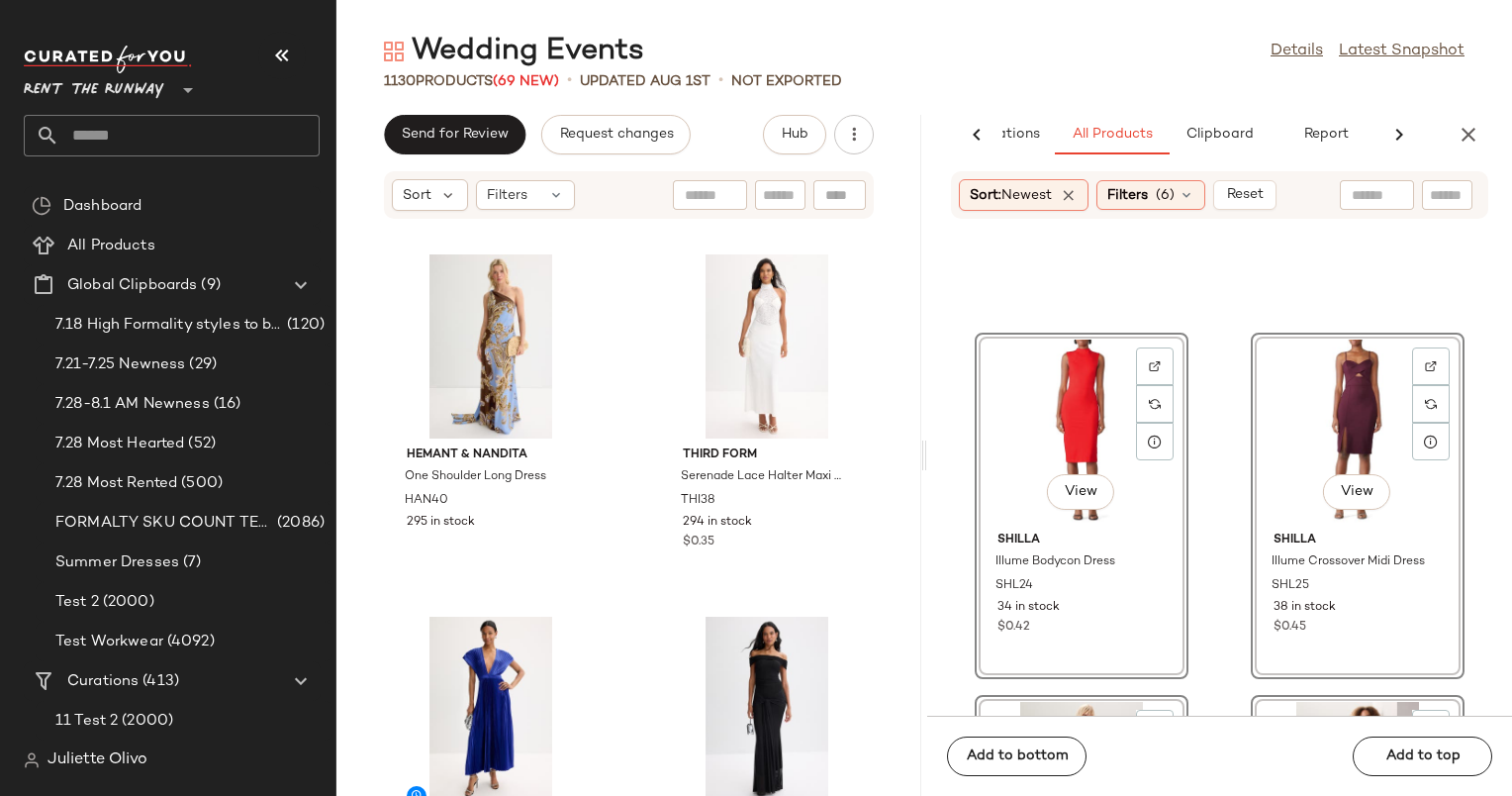 scroll, scrollTop: 95918, scrollLeft: 0, axis: vertical 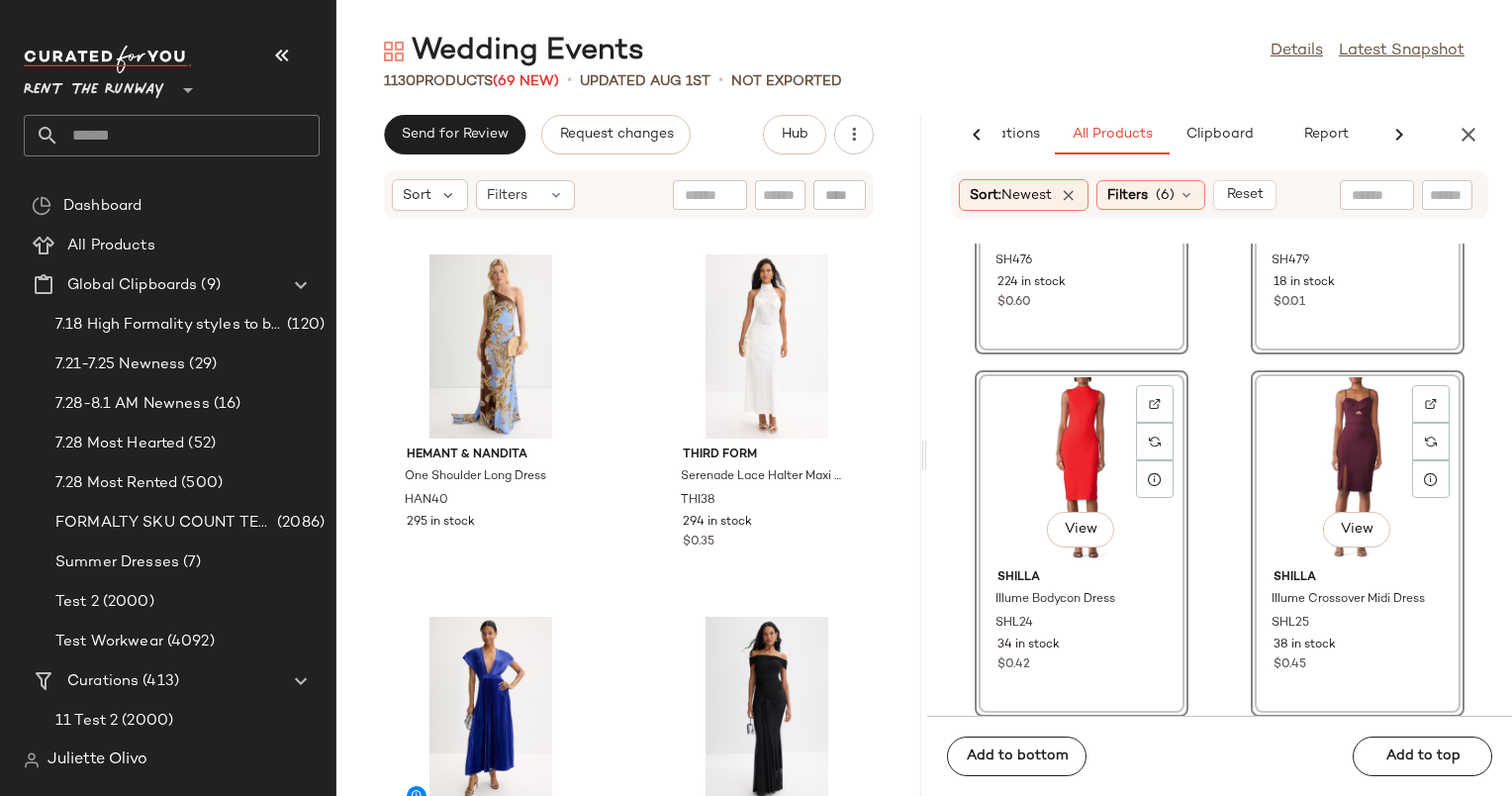 click on "View" 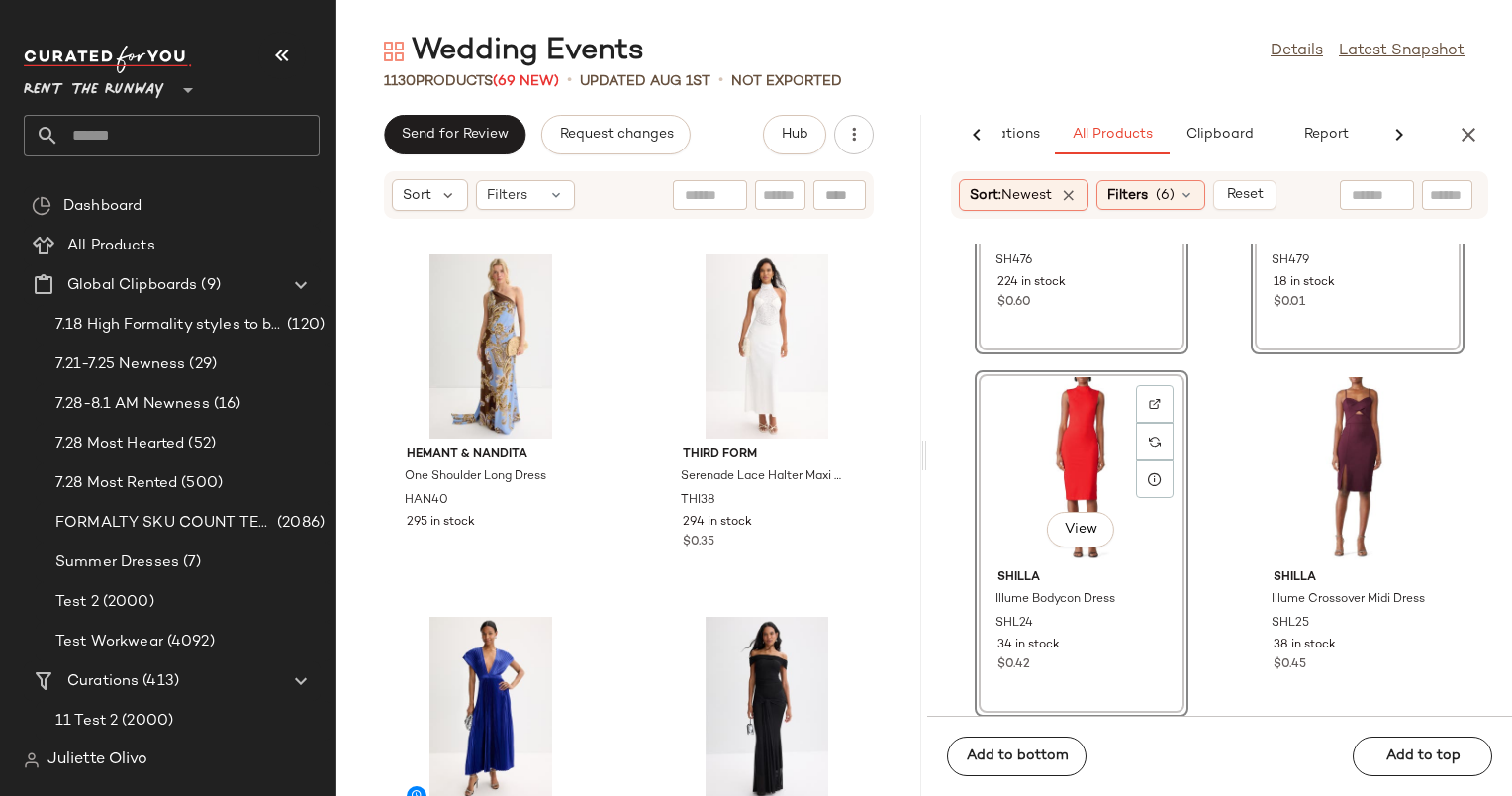 click on "View" 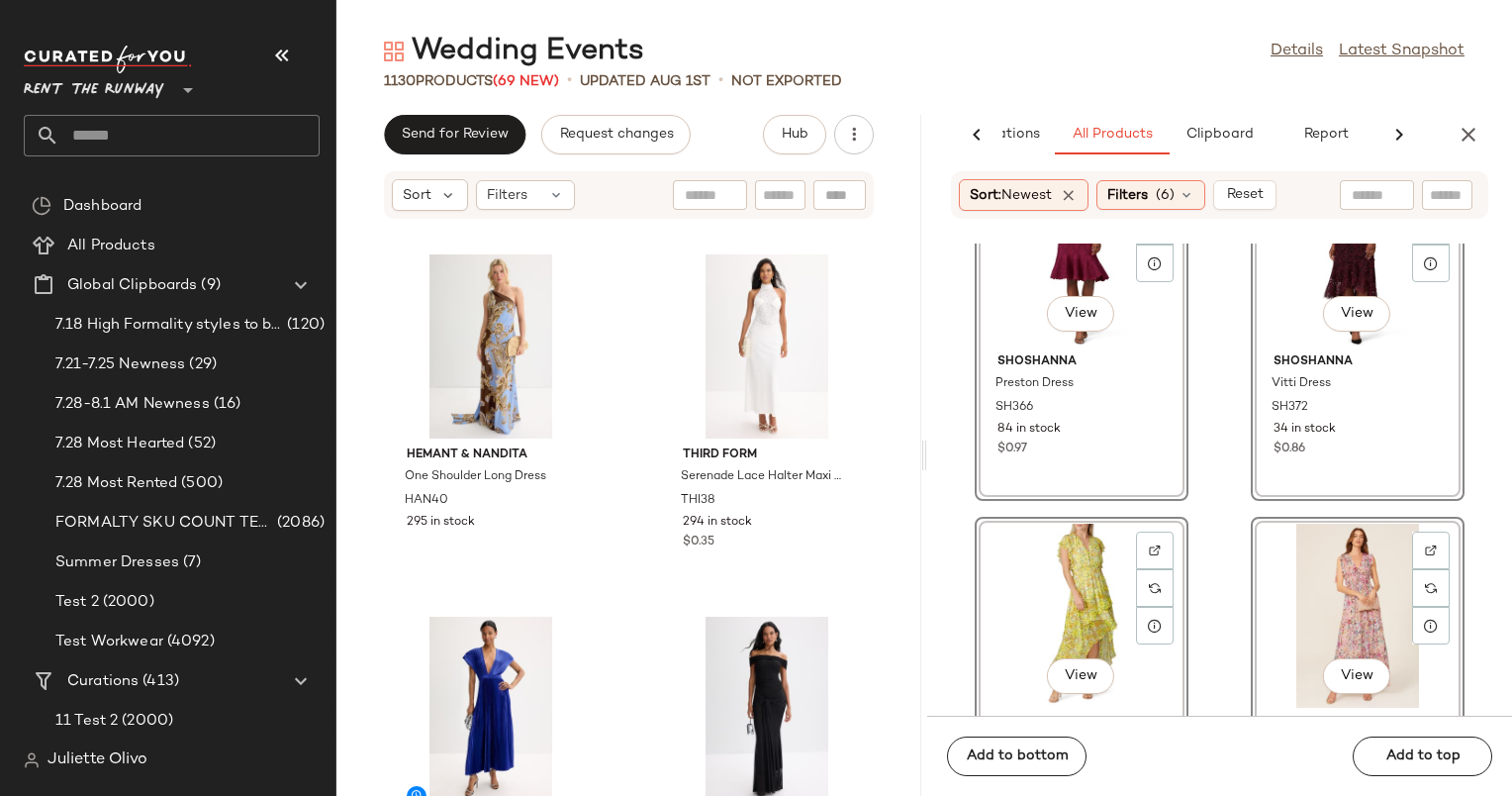 click on "View" 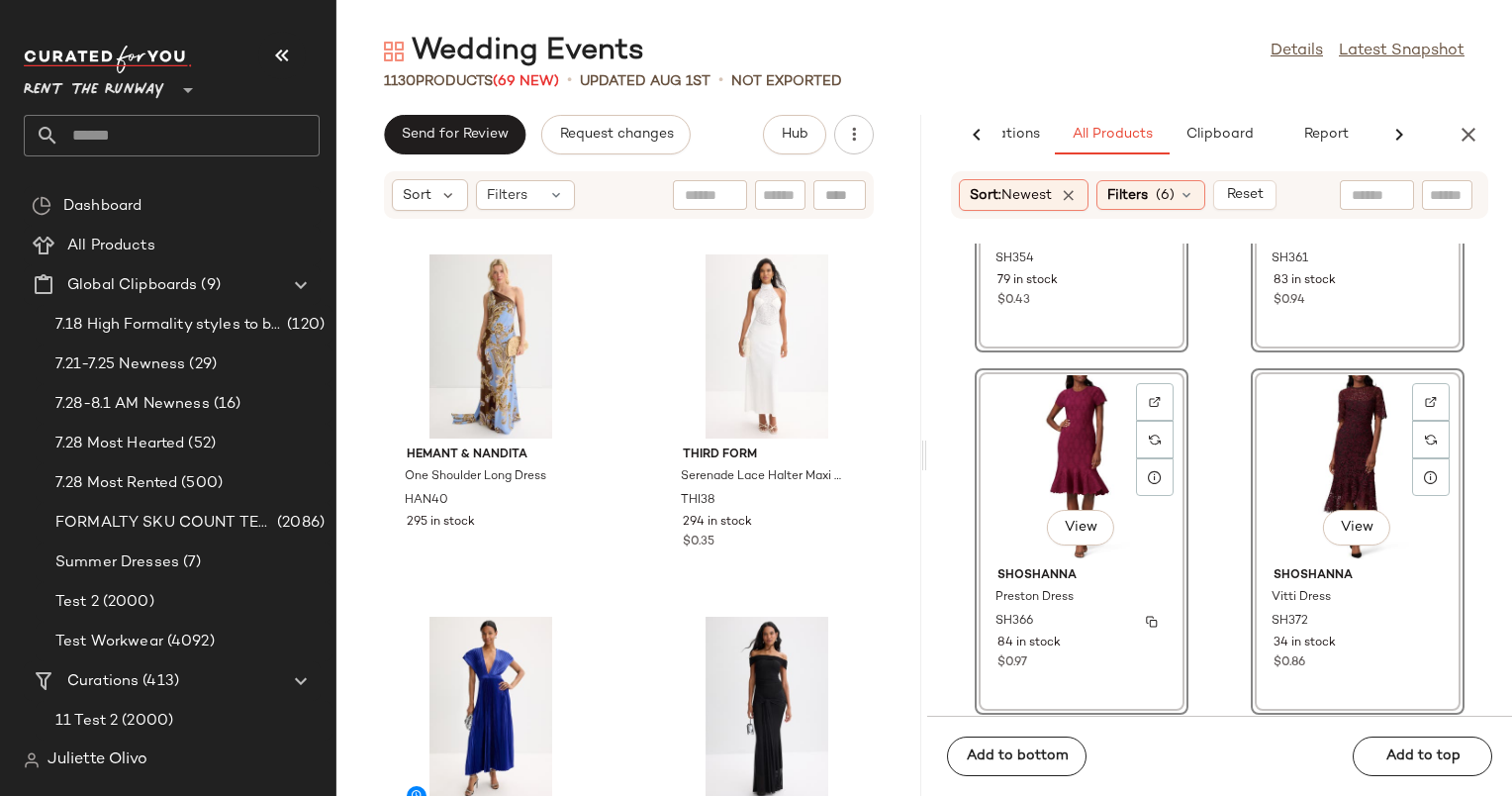 scroll, scrollTop: 94466, scrollLeft: 0, axis: vertical 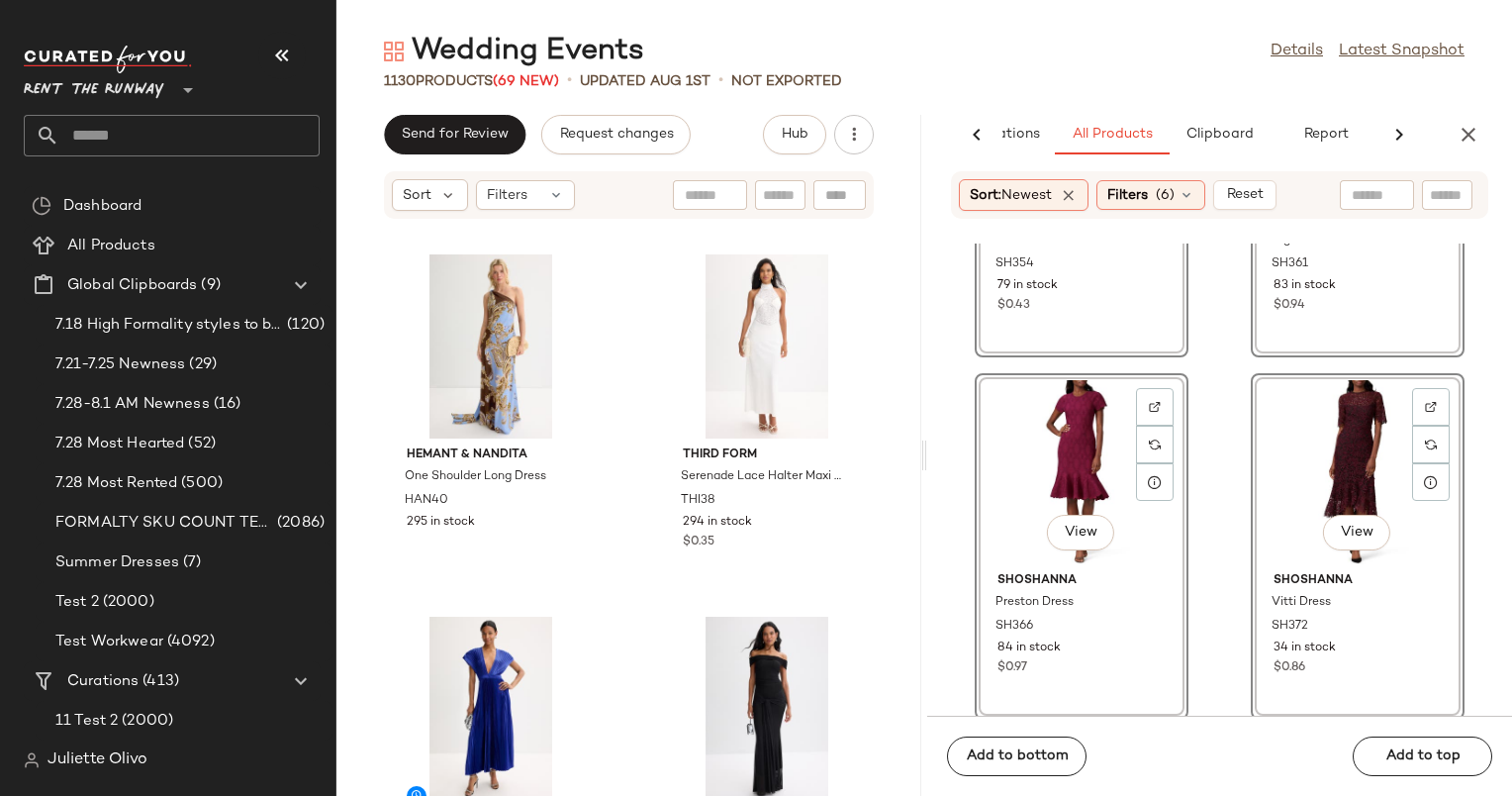 click on "View" 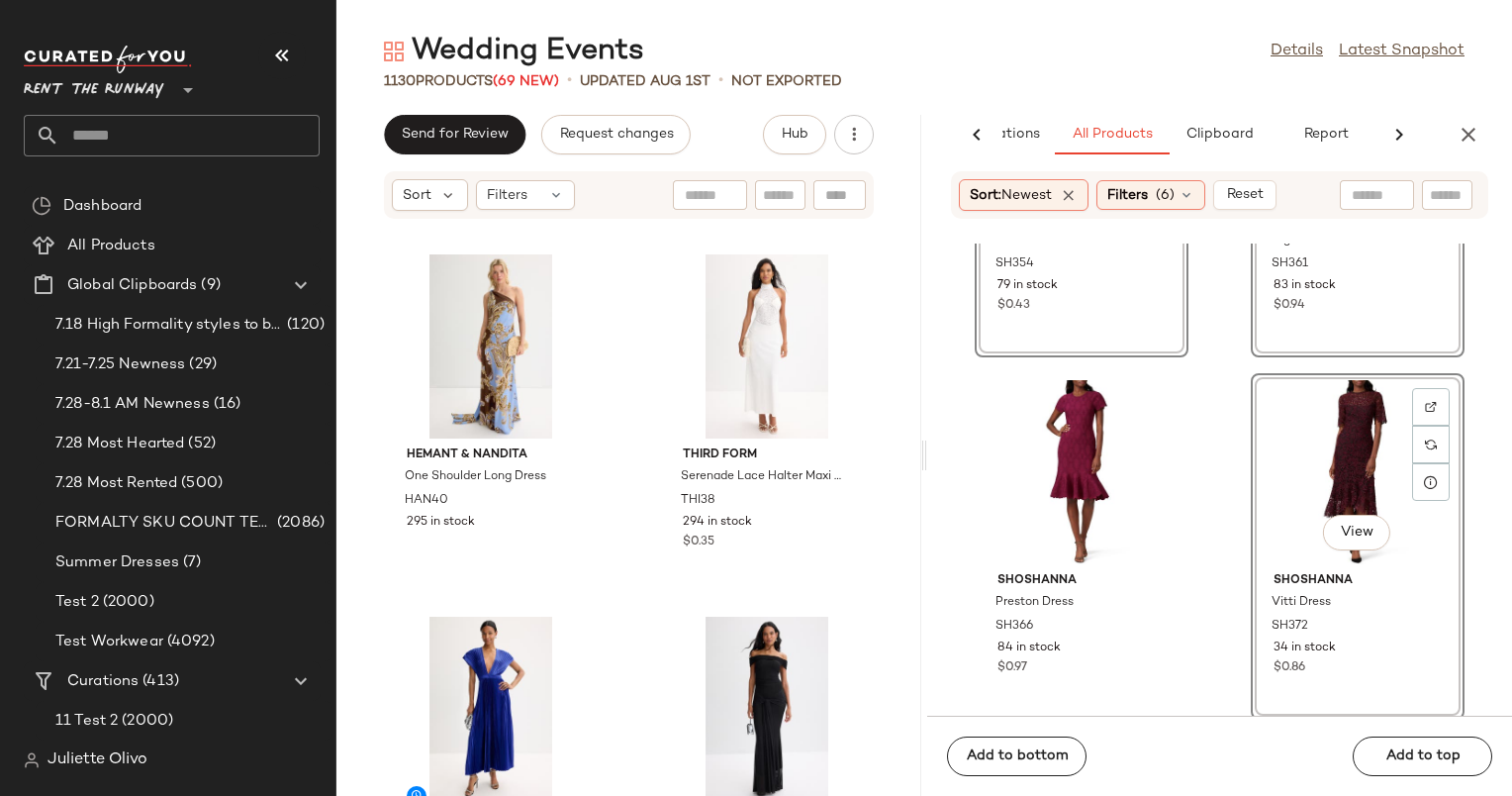 click on "View" 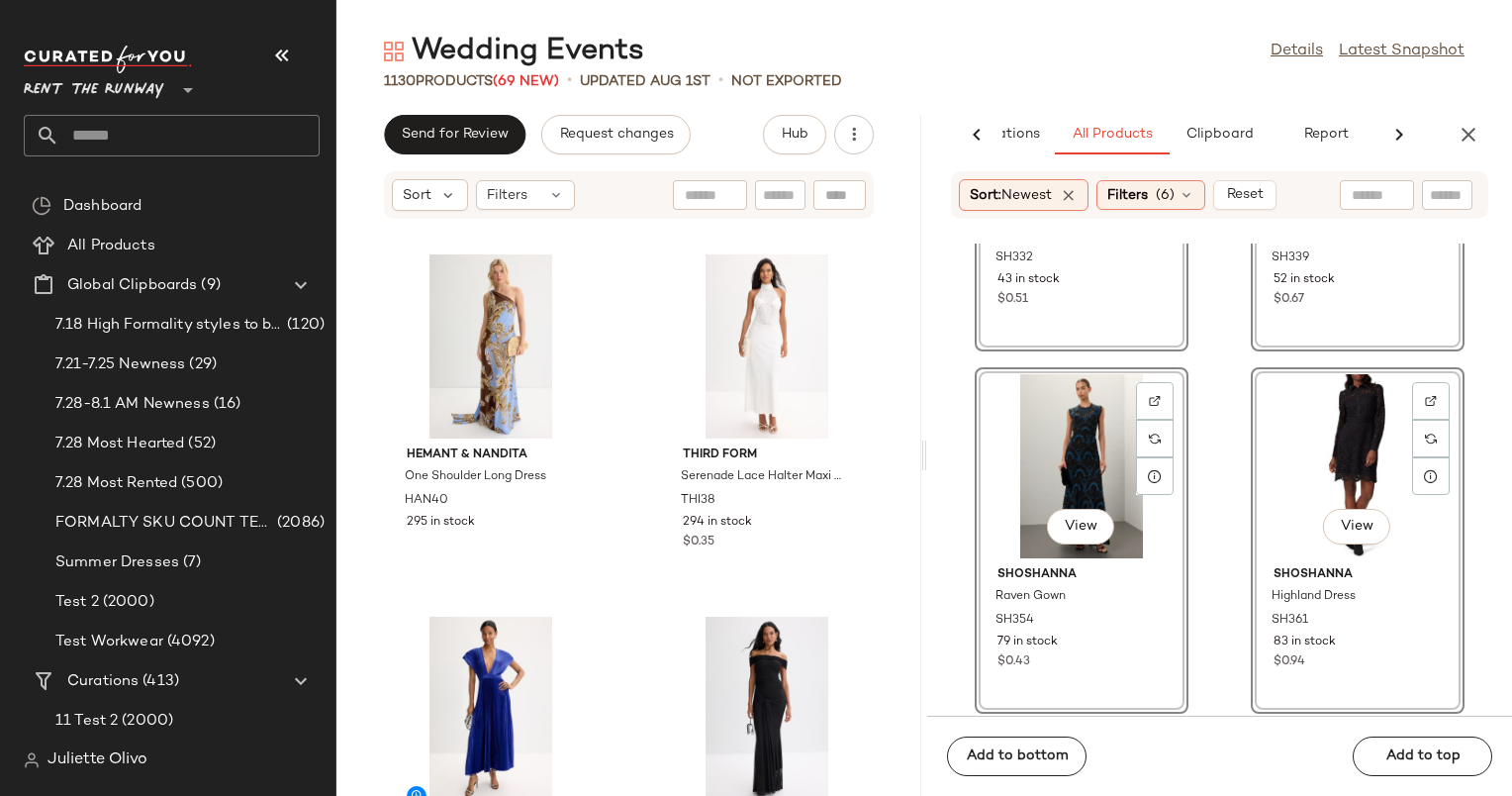click on "View" 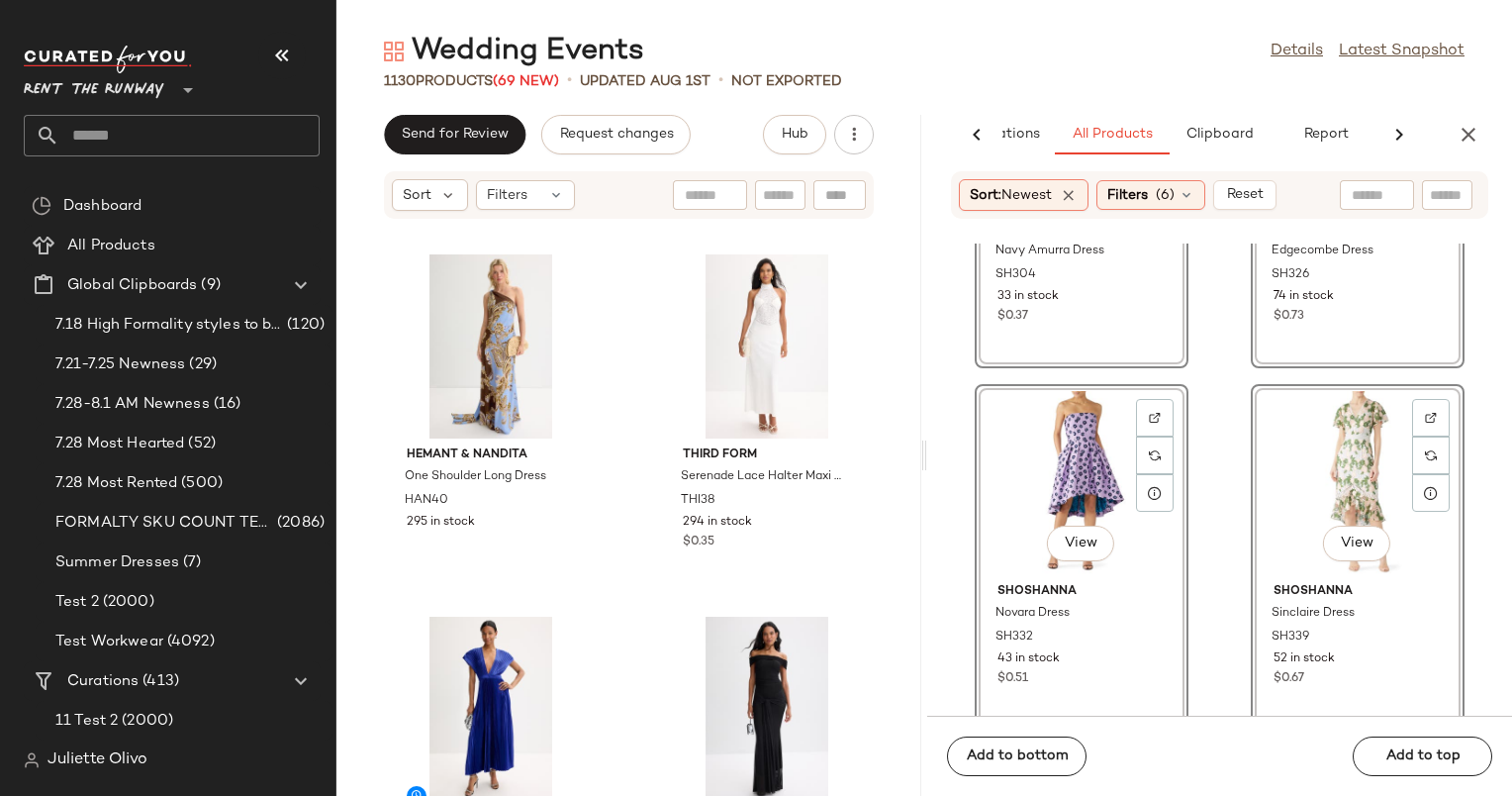 scroll, scrollTop: 93729, scrollLeft: 0, axis: vertical 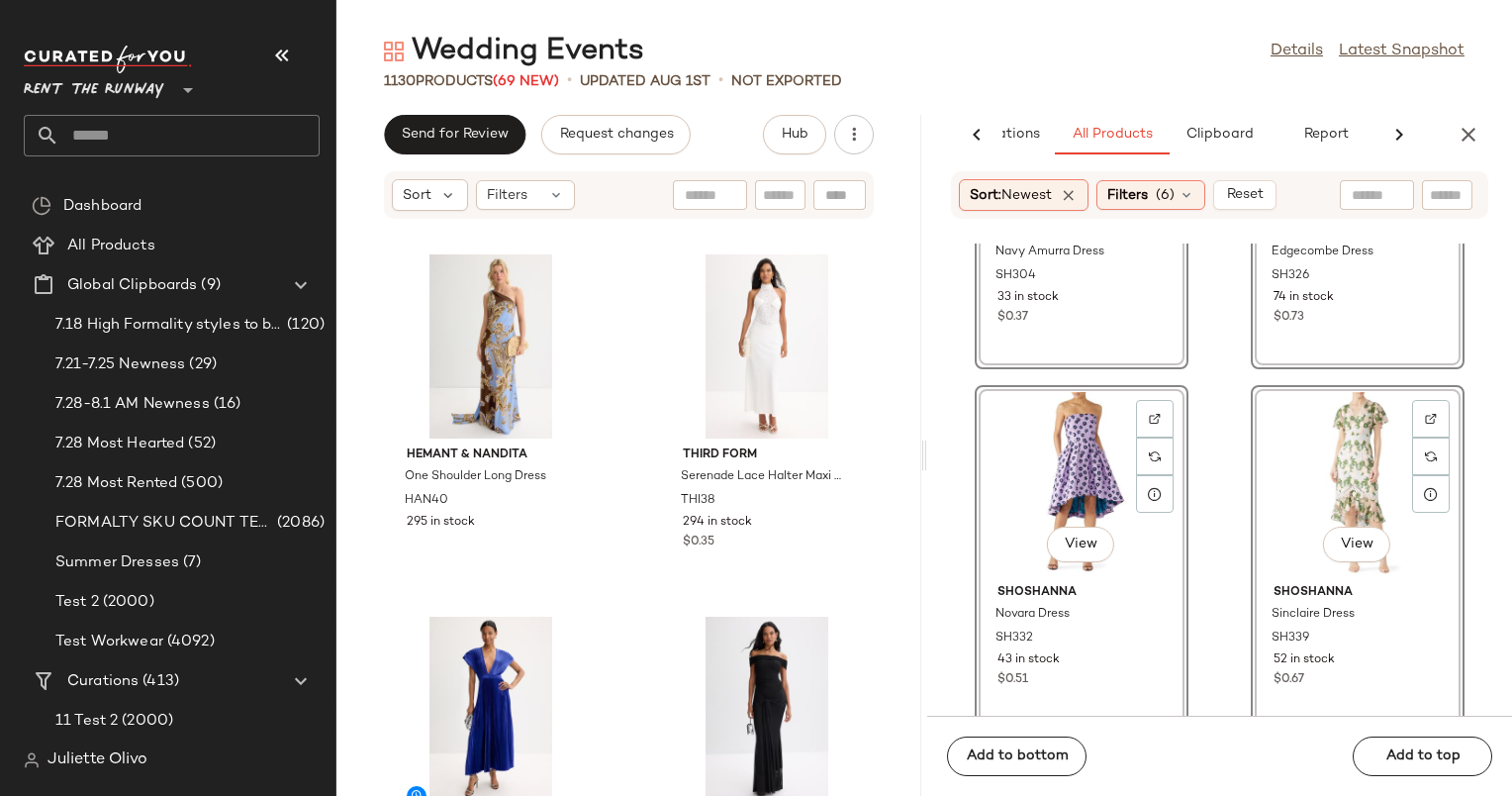 click on "View" 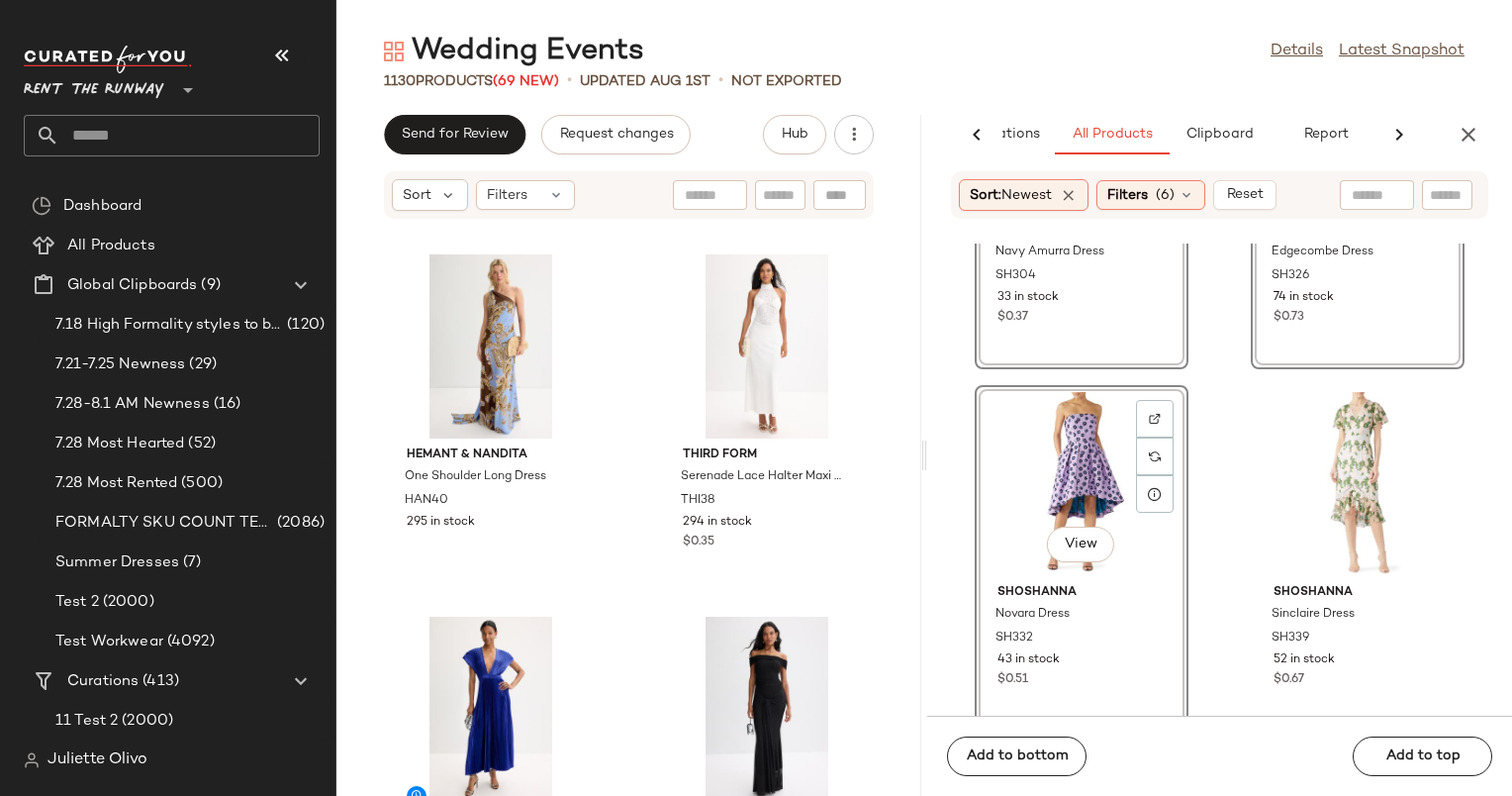 click on "View" 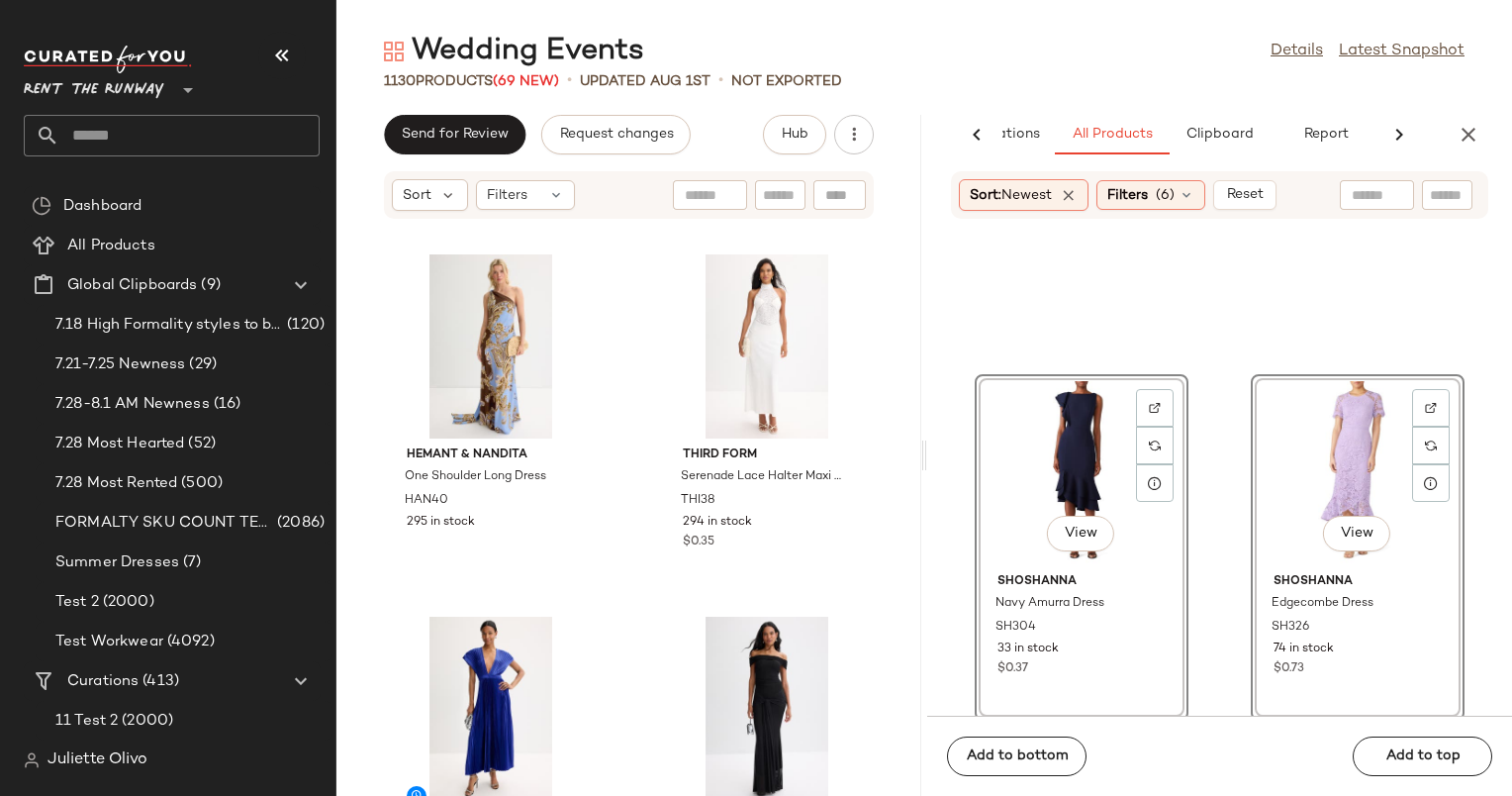 scroll, scrollTop: 93377, scrollLeft: 0, axis: vertical 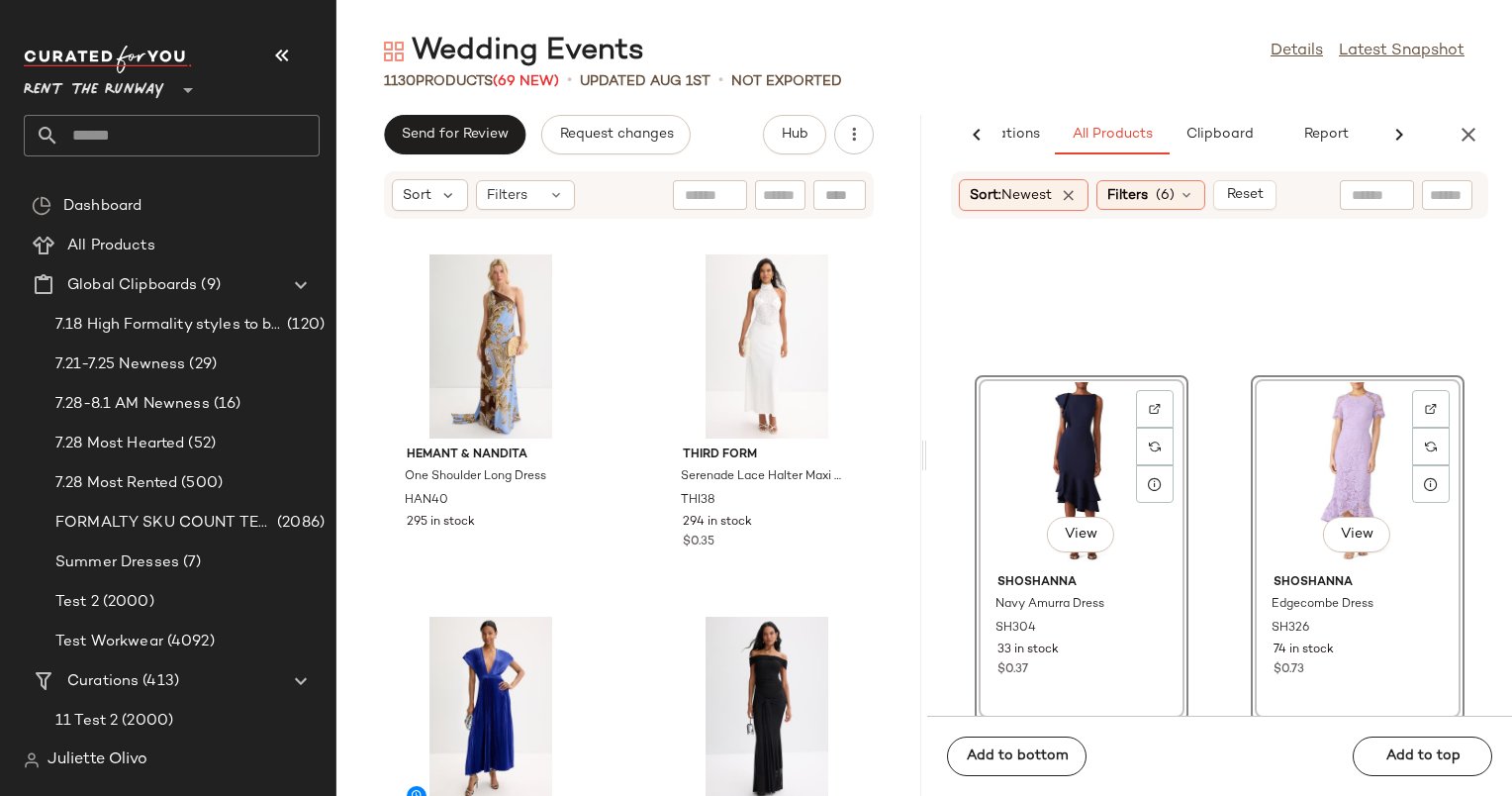 click on "View" 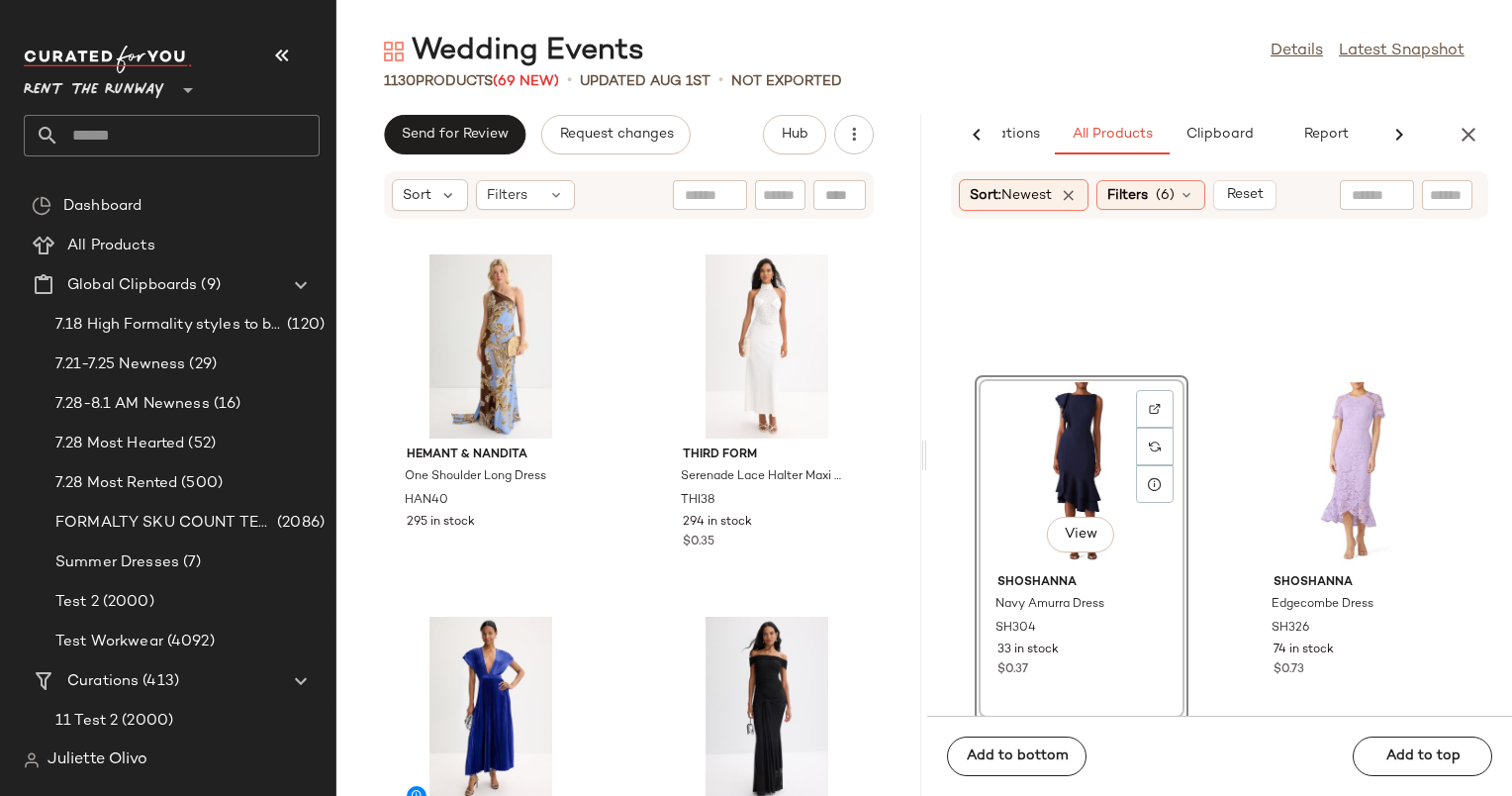 click on "View" 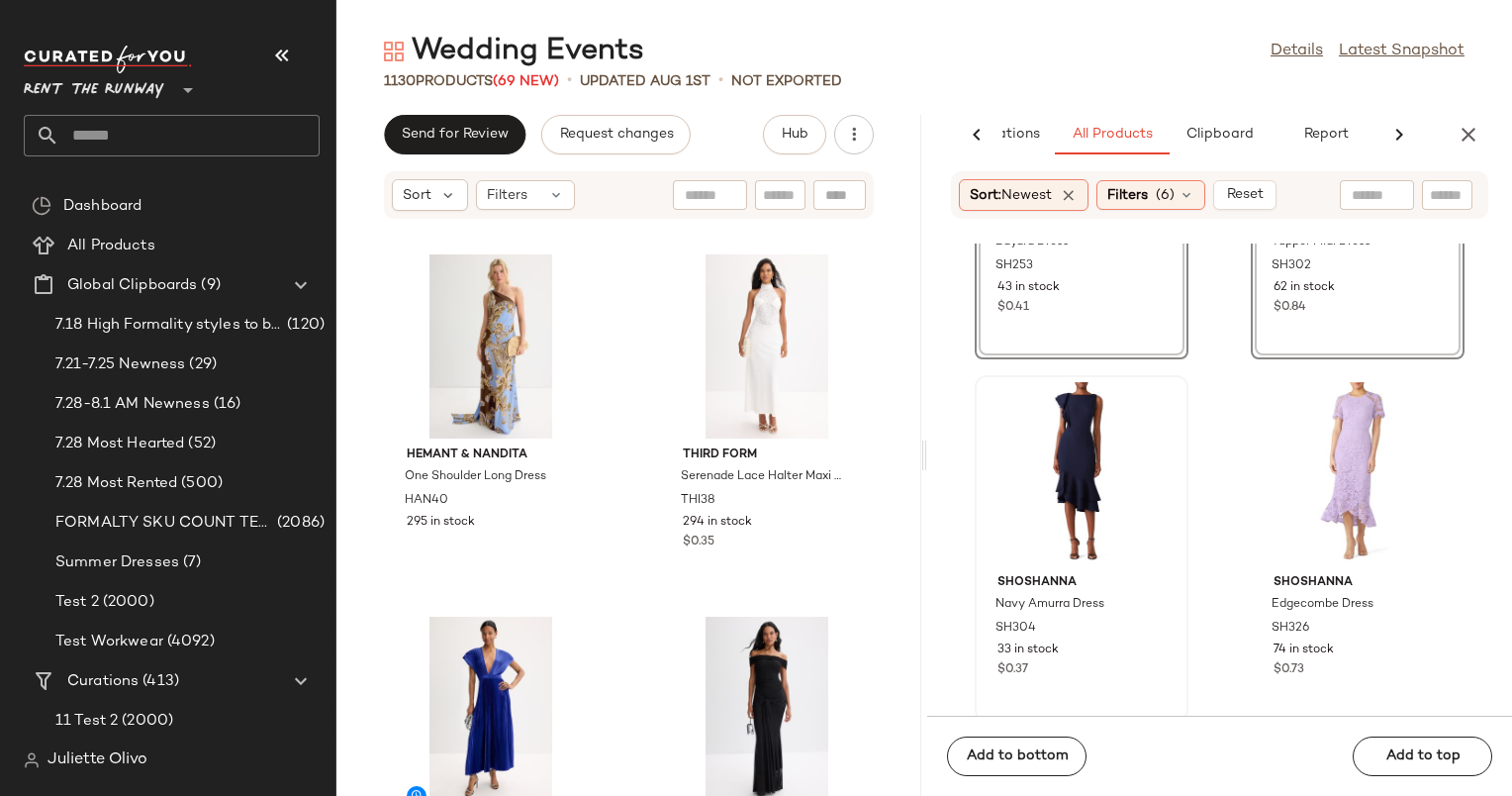 scroll, scrollTop: 92961, scrollLeft: 0, axis: vertical 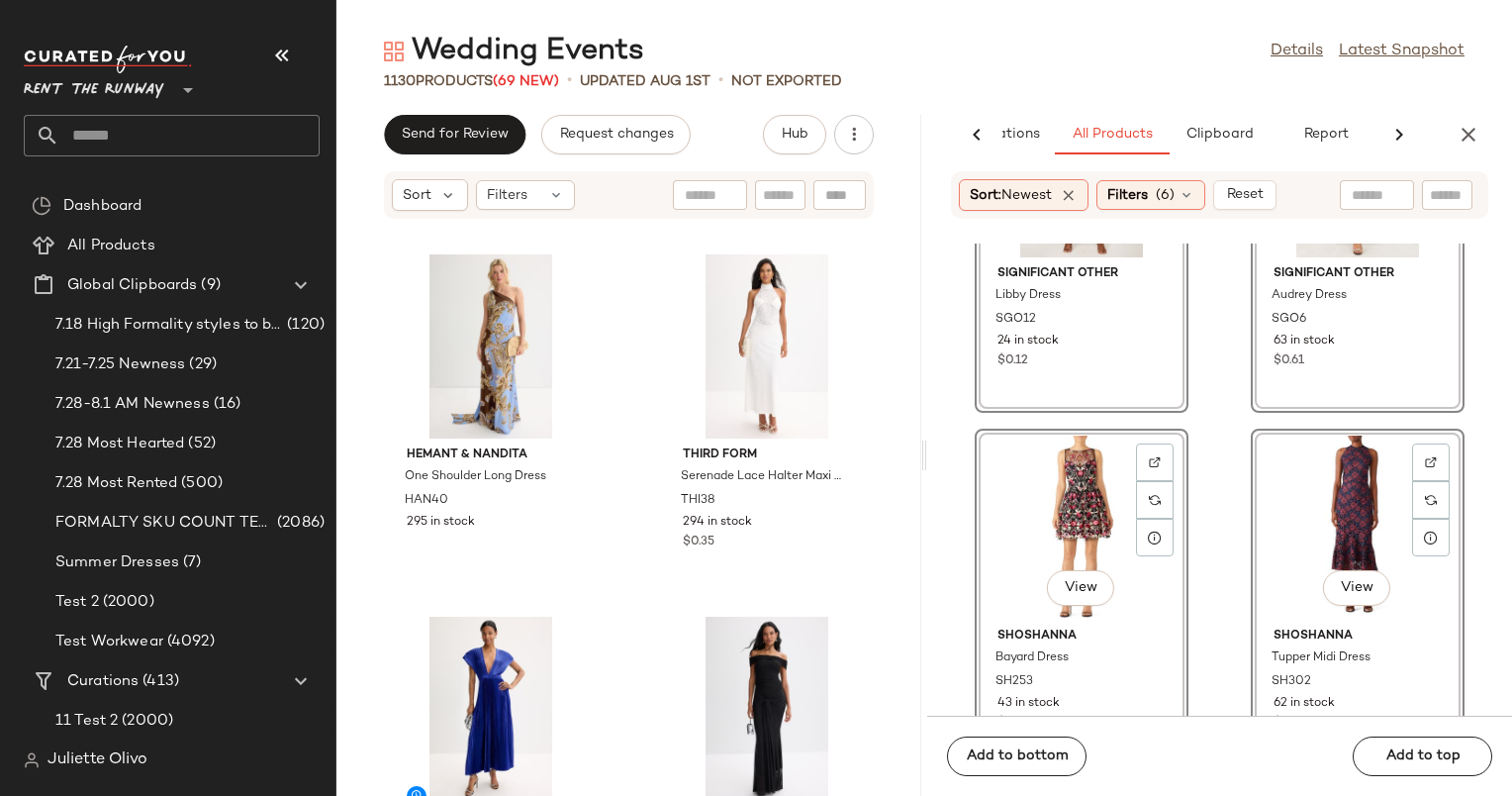 click on "View" 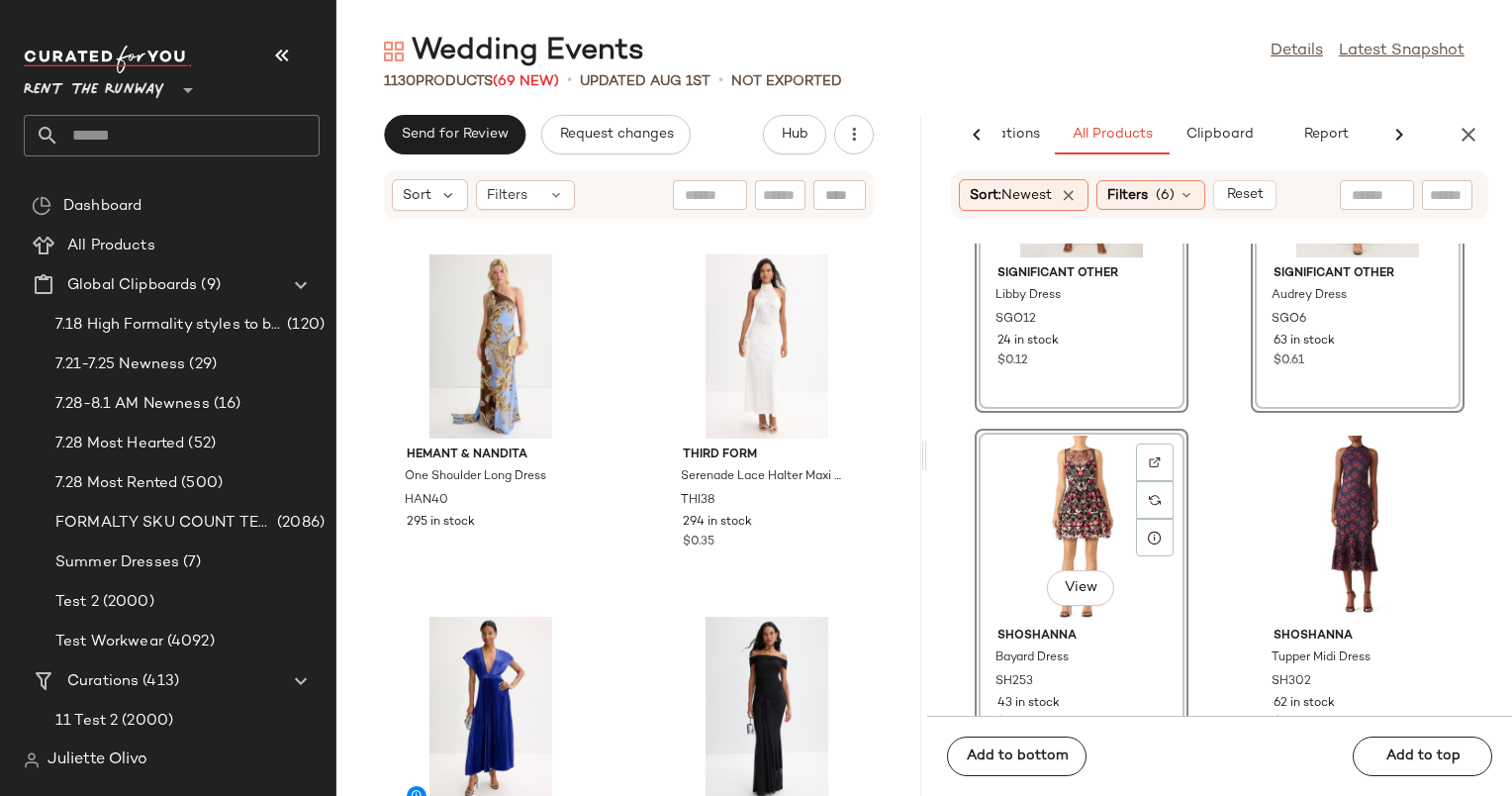 click on "View" 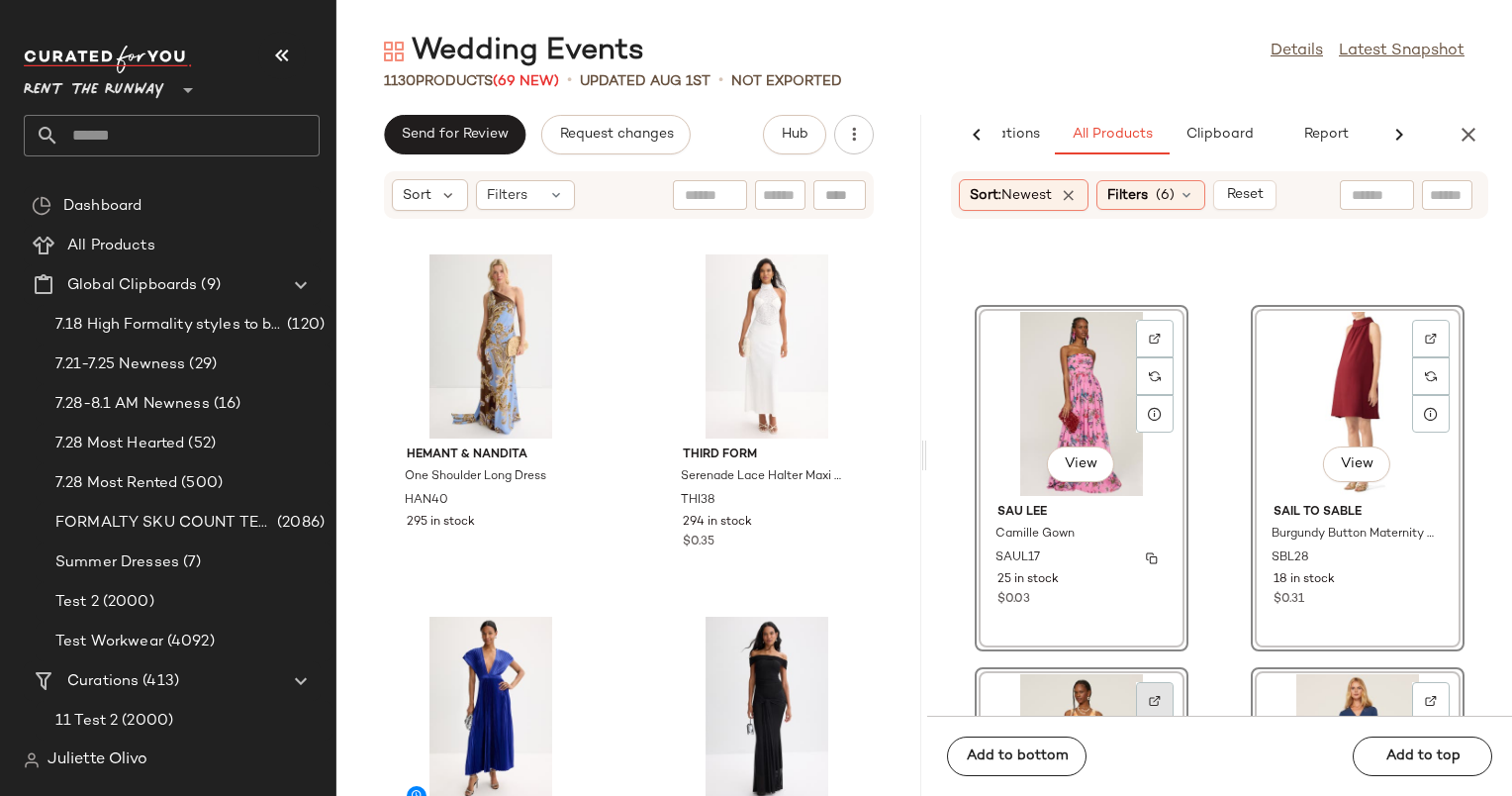 scroll, scrollTop: 92360, scrollLeft: 0, axis: vertical 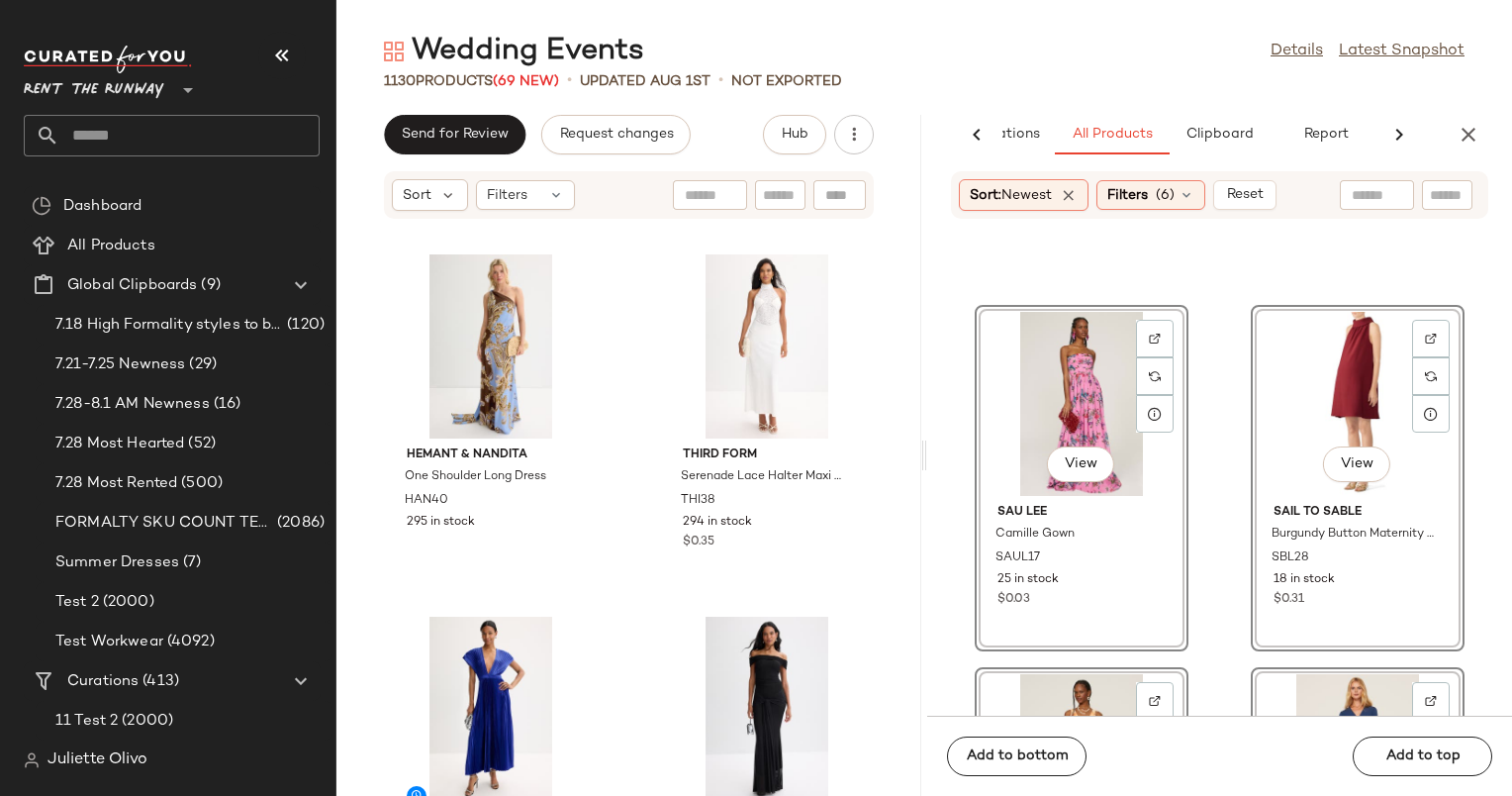 click on "View" 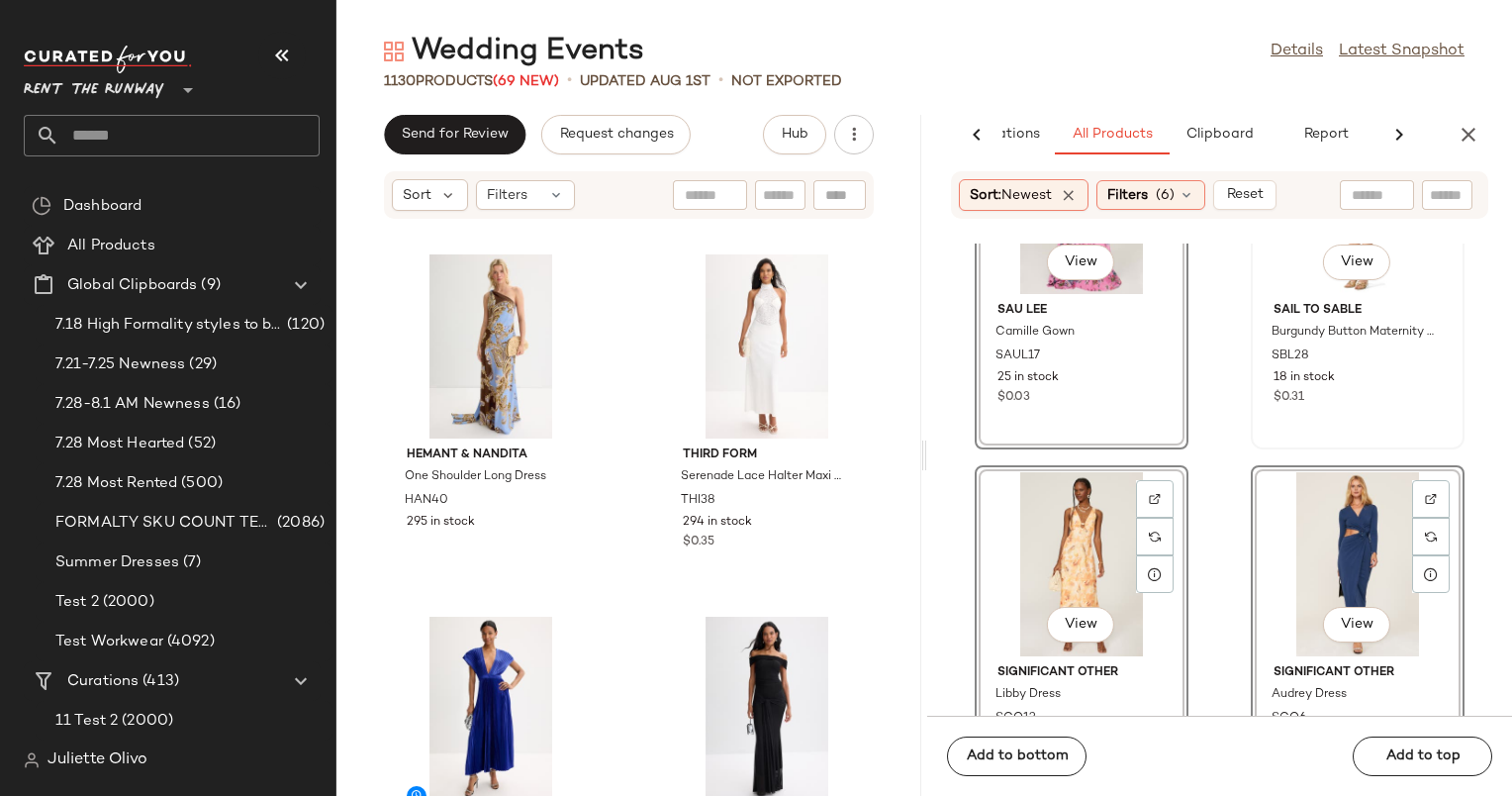 scroll, scrollTop: 92653, scrollLeft: 0, axis: vertical 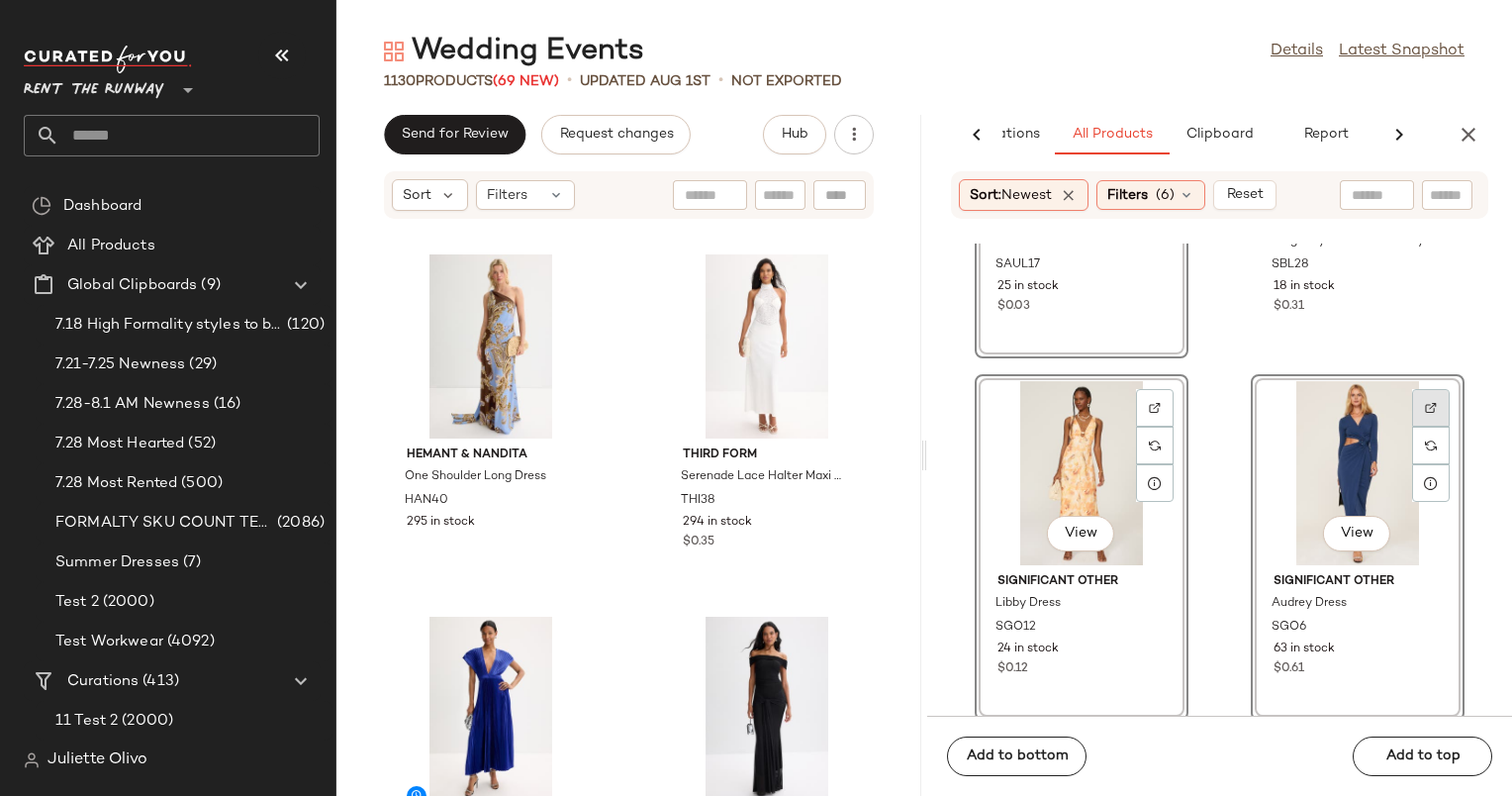 click 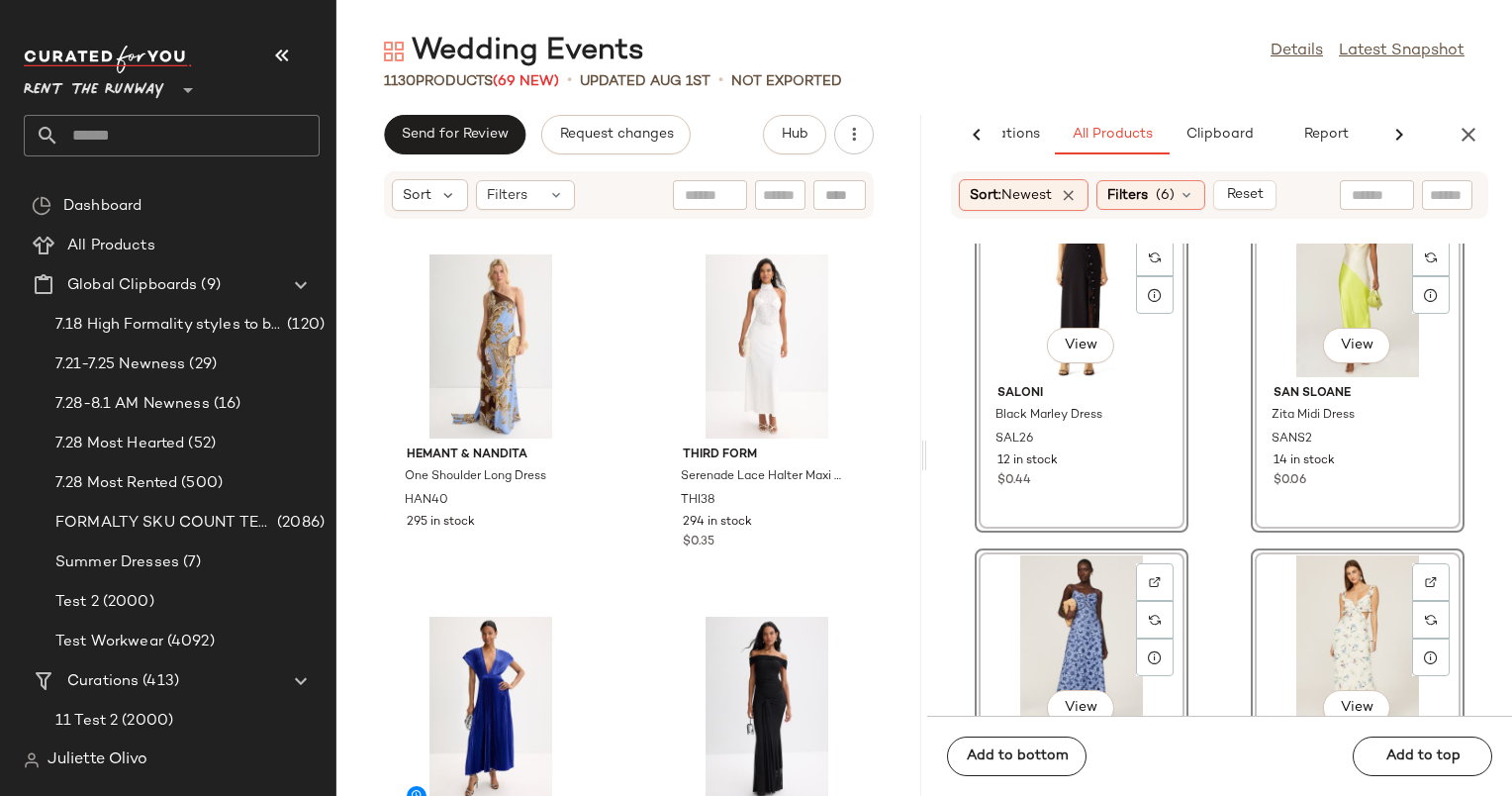 scroll, scrollTop: 91132, scrollLeft: 0, axis: vertical 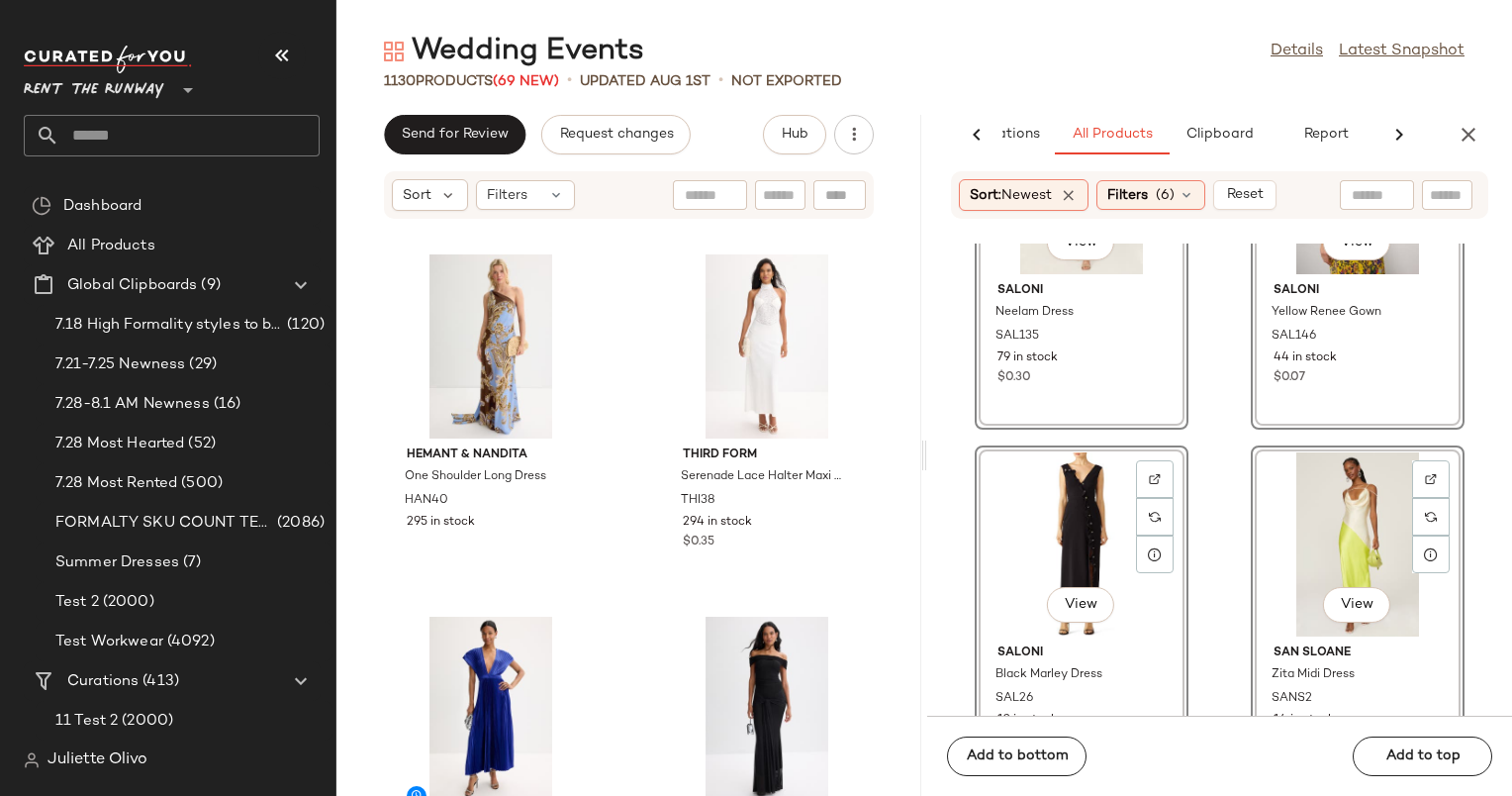 click on "View" 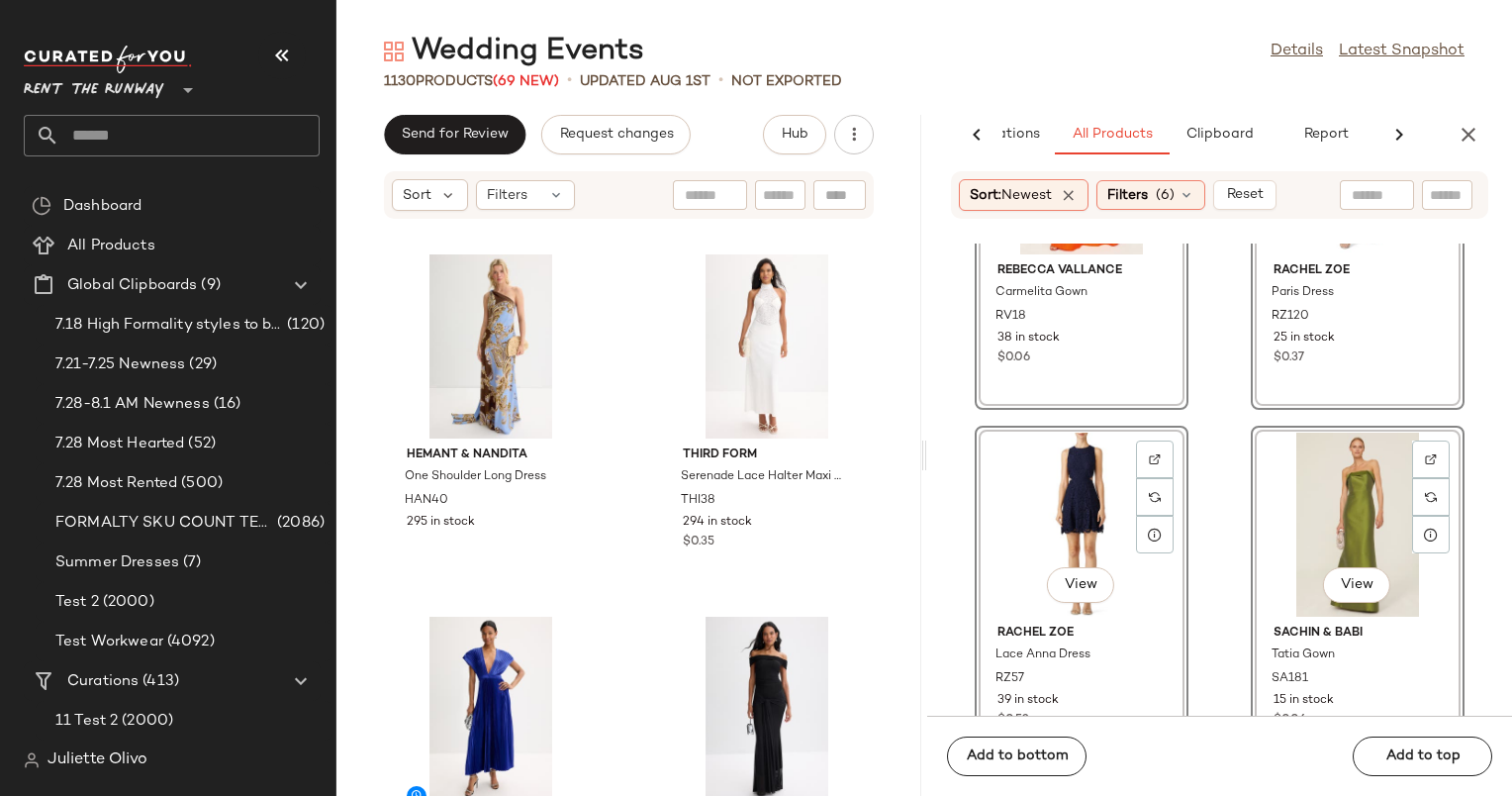 scroll, scrollTop: 87366, scrollLeft: 0, axis: vertical 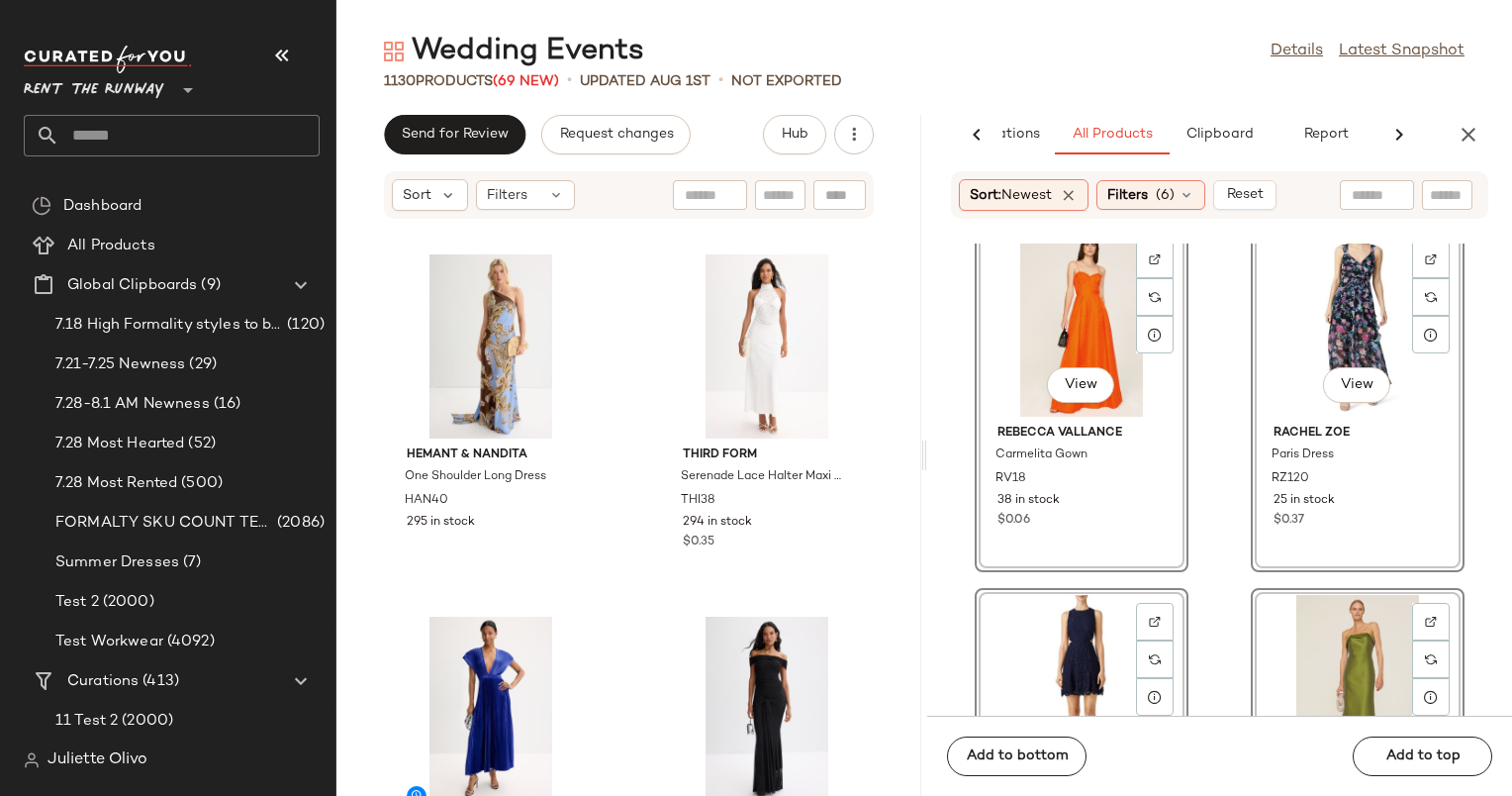 click on "View" 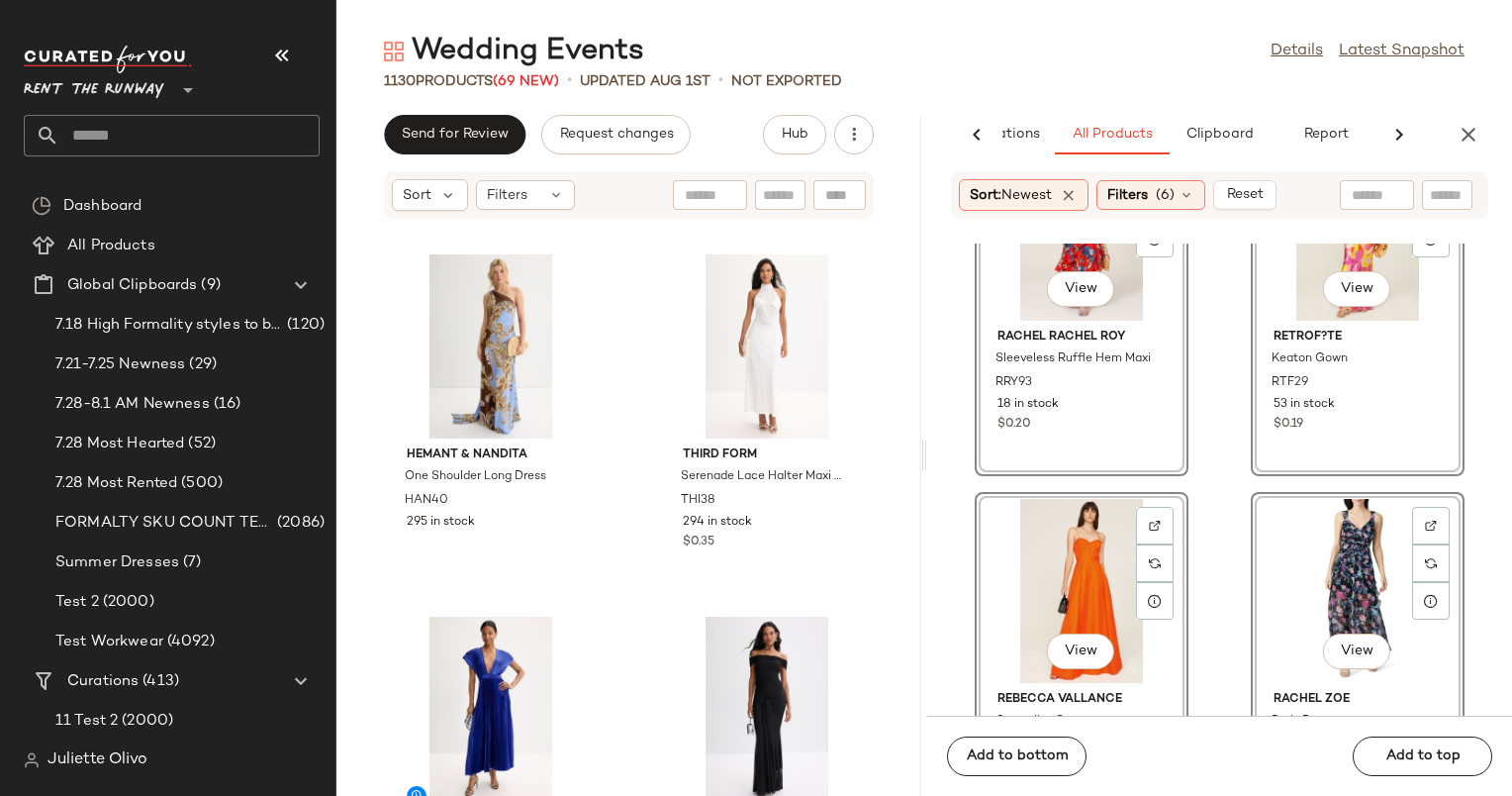 click on "View" 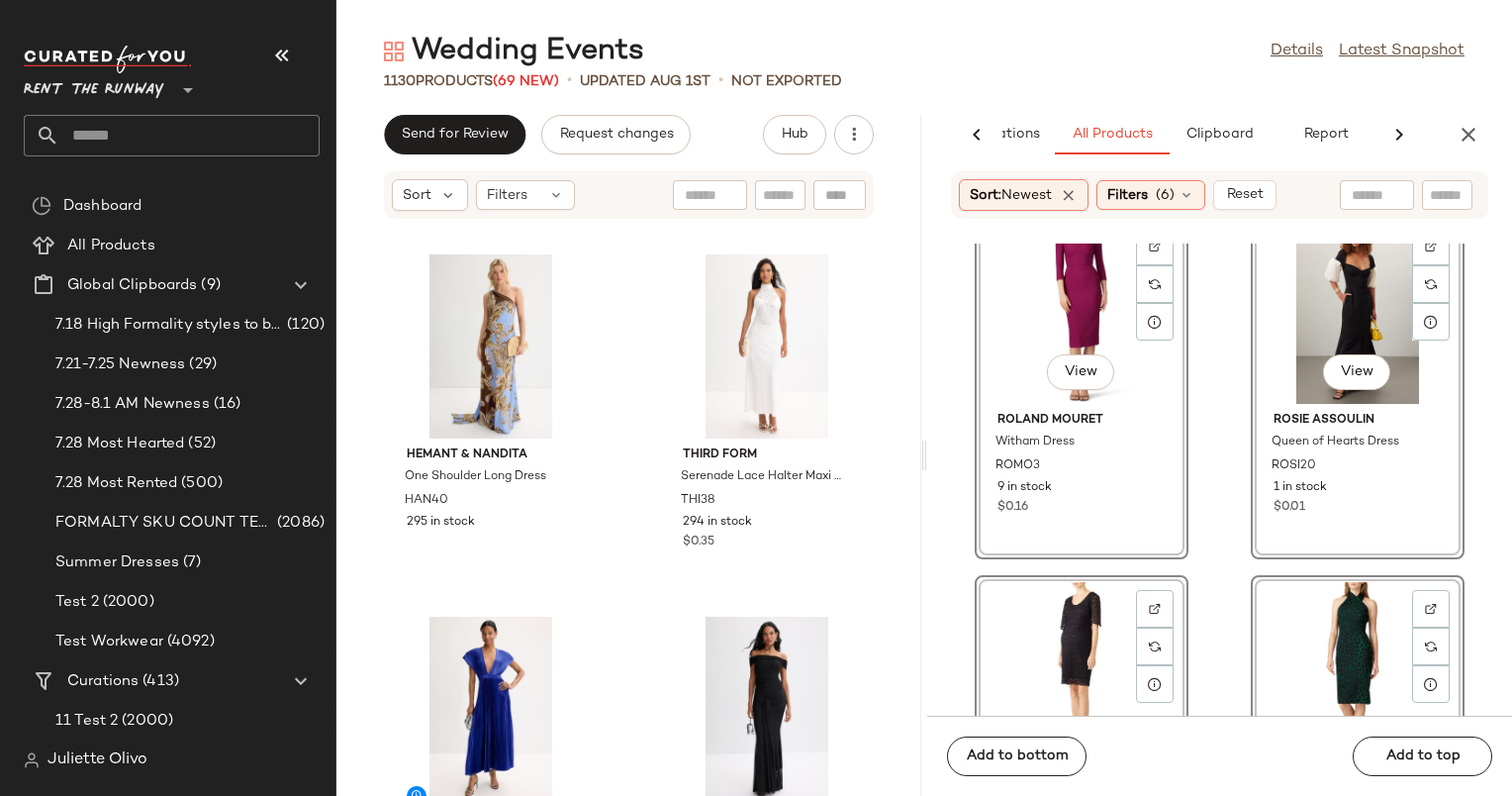 scroll, scrollTop: 86293, scrollLeft: 0, axis: vertical 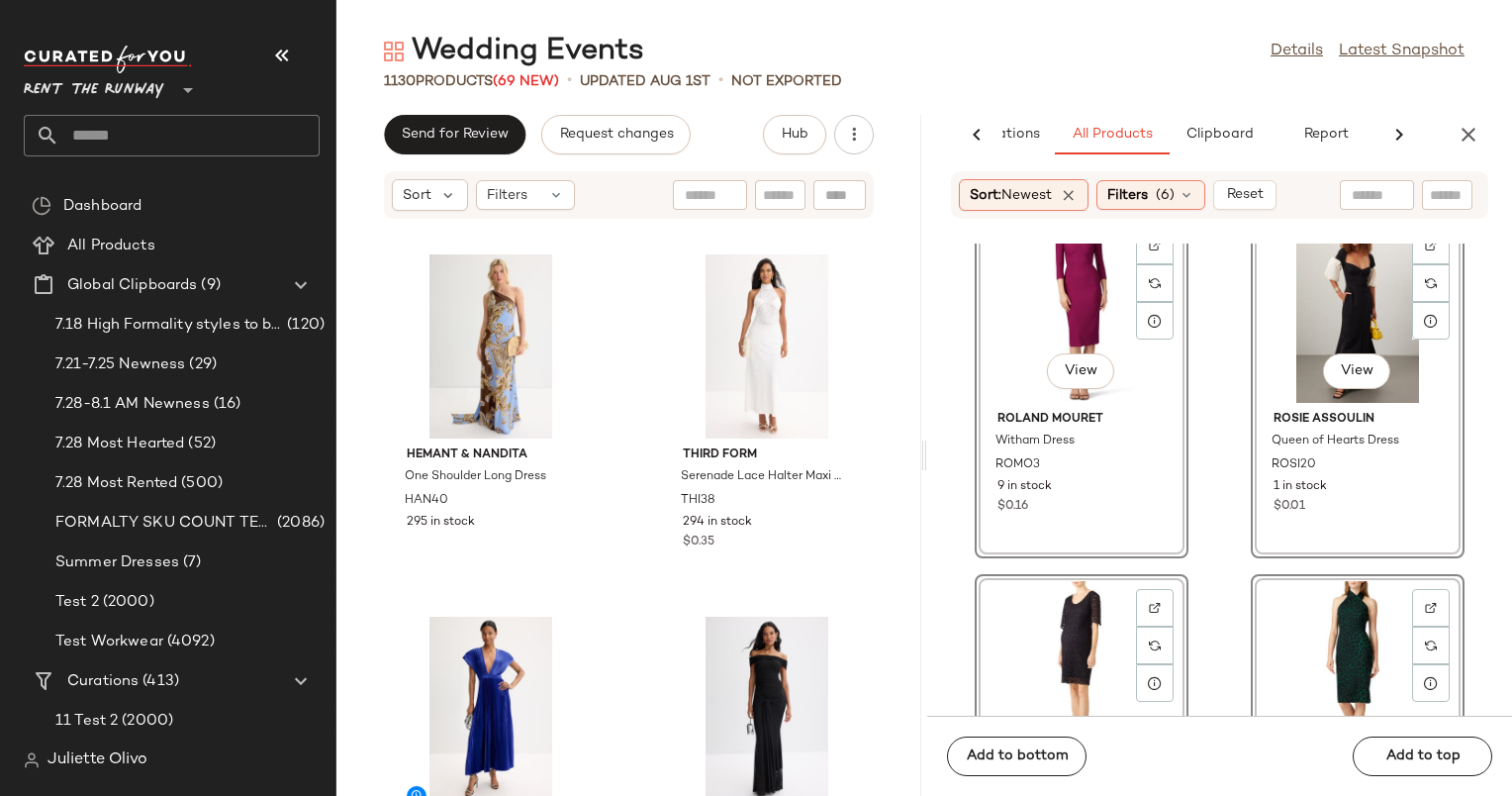 click on "View" 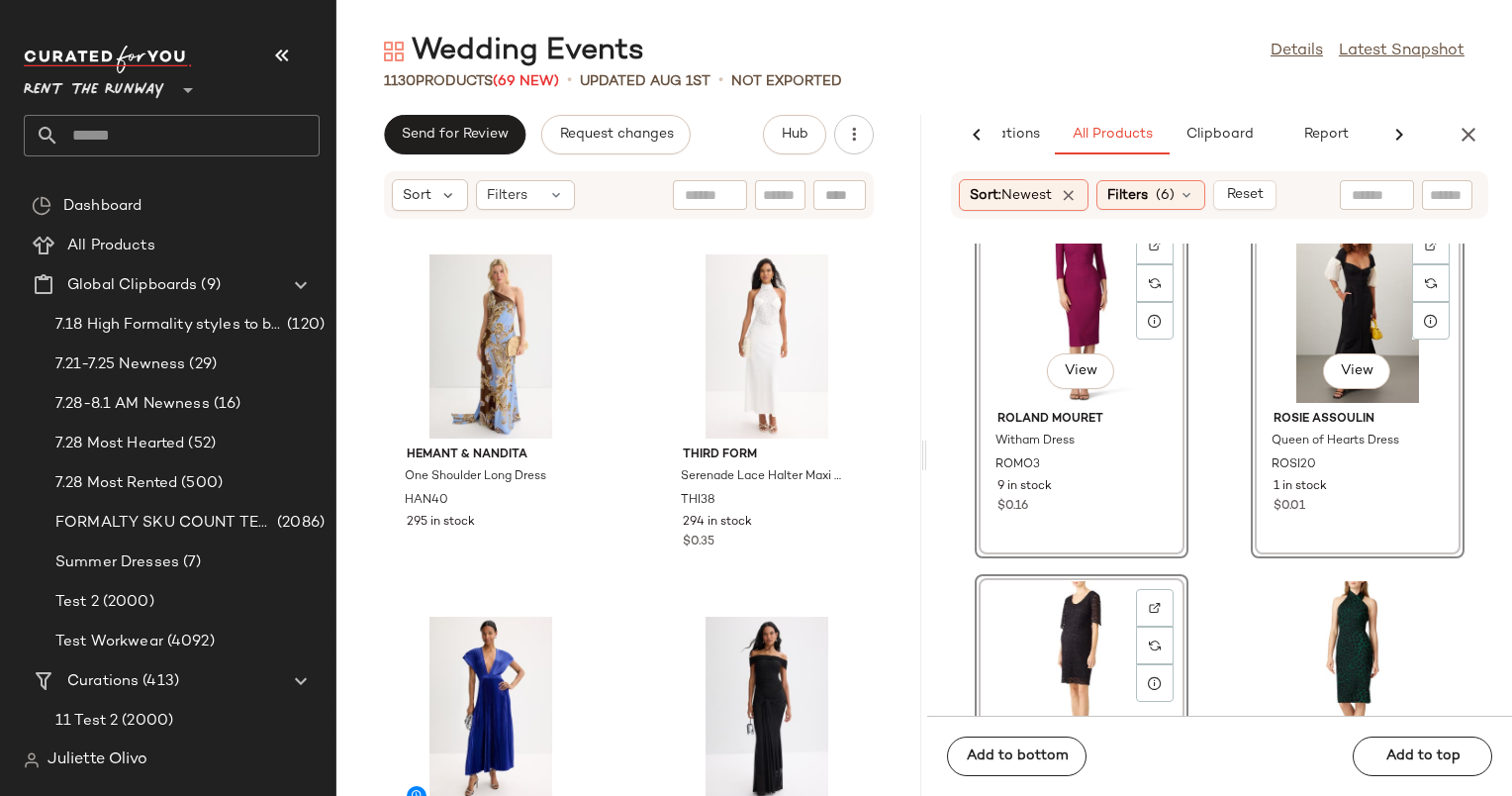 click on "View" 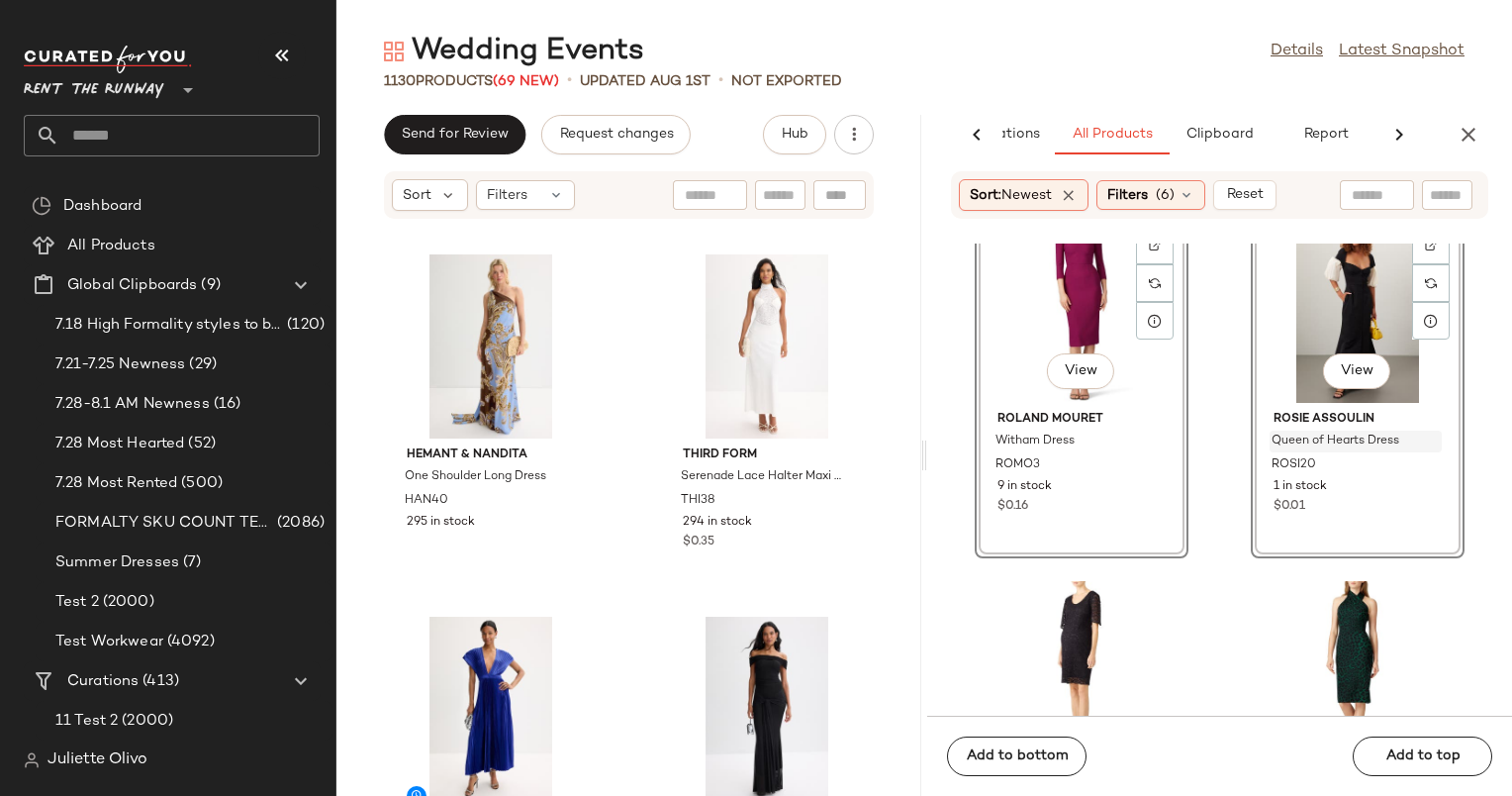 scroll, scrollTop: 86012, scrollLeft: 0, axis: vertical 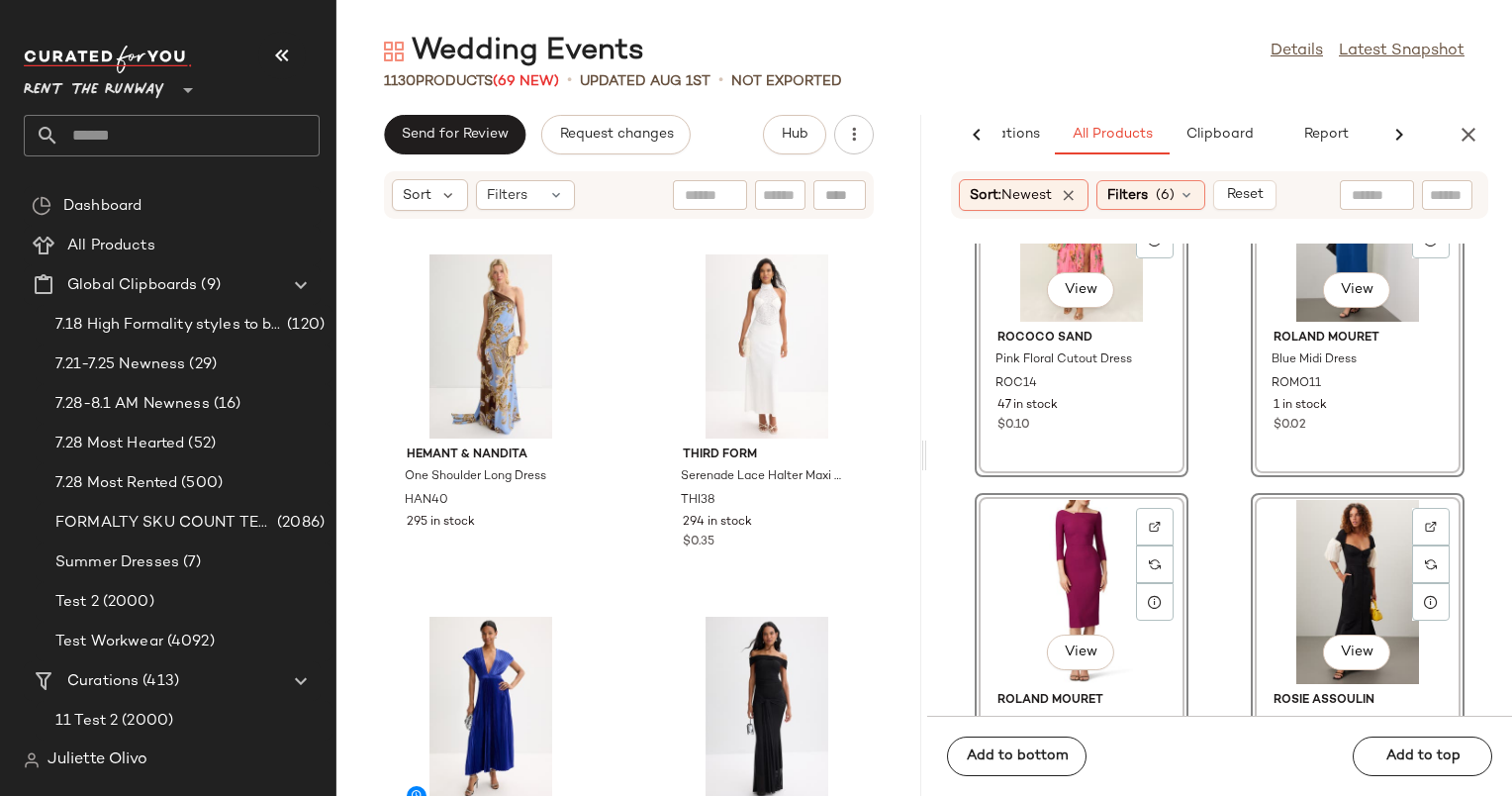 click on "View" 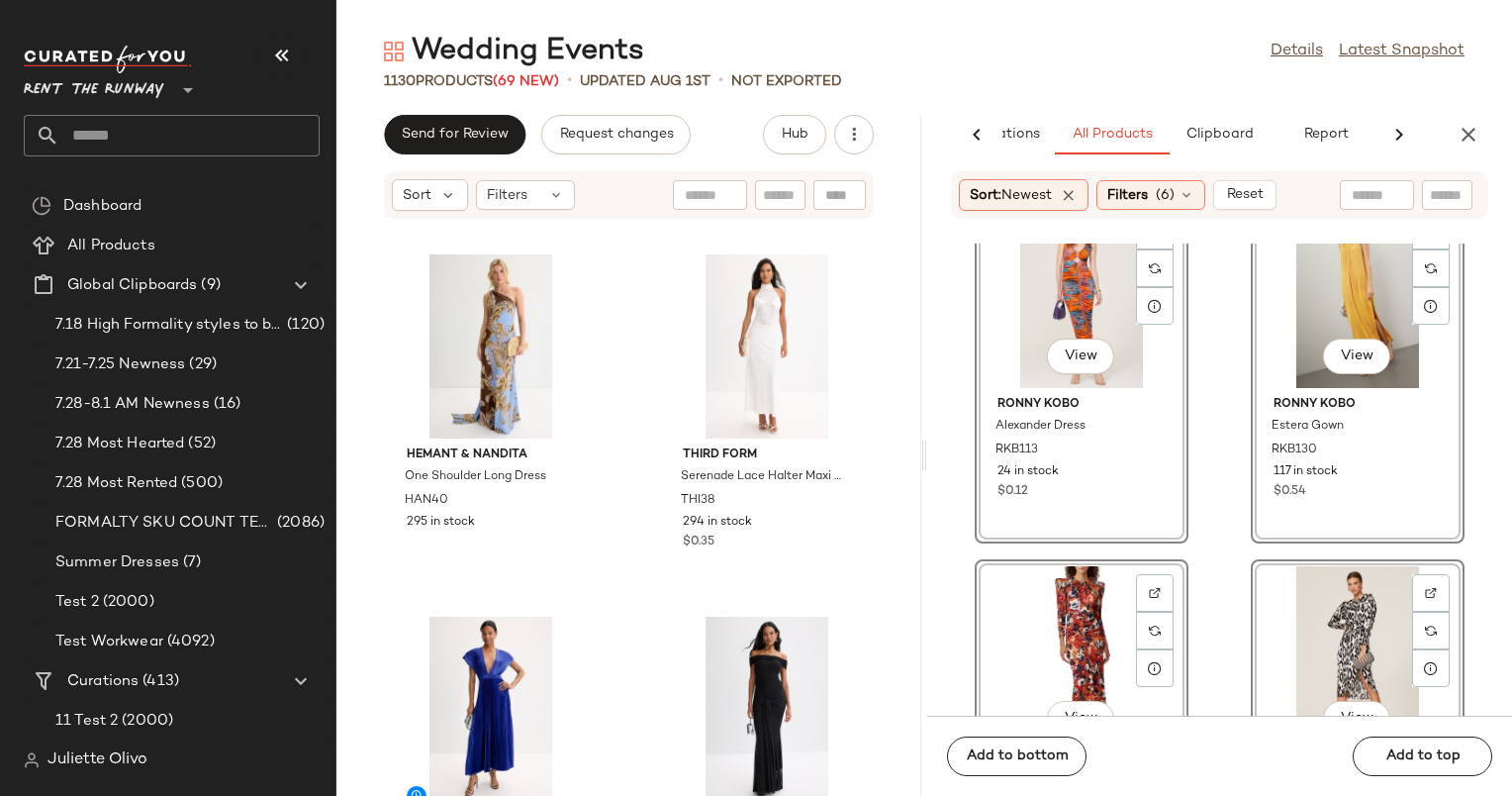 click on "View" 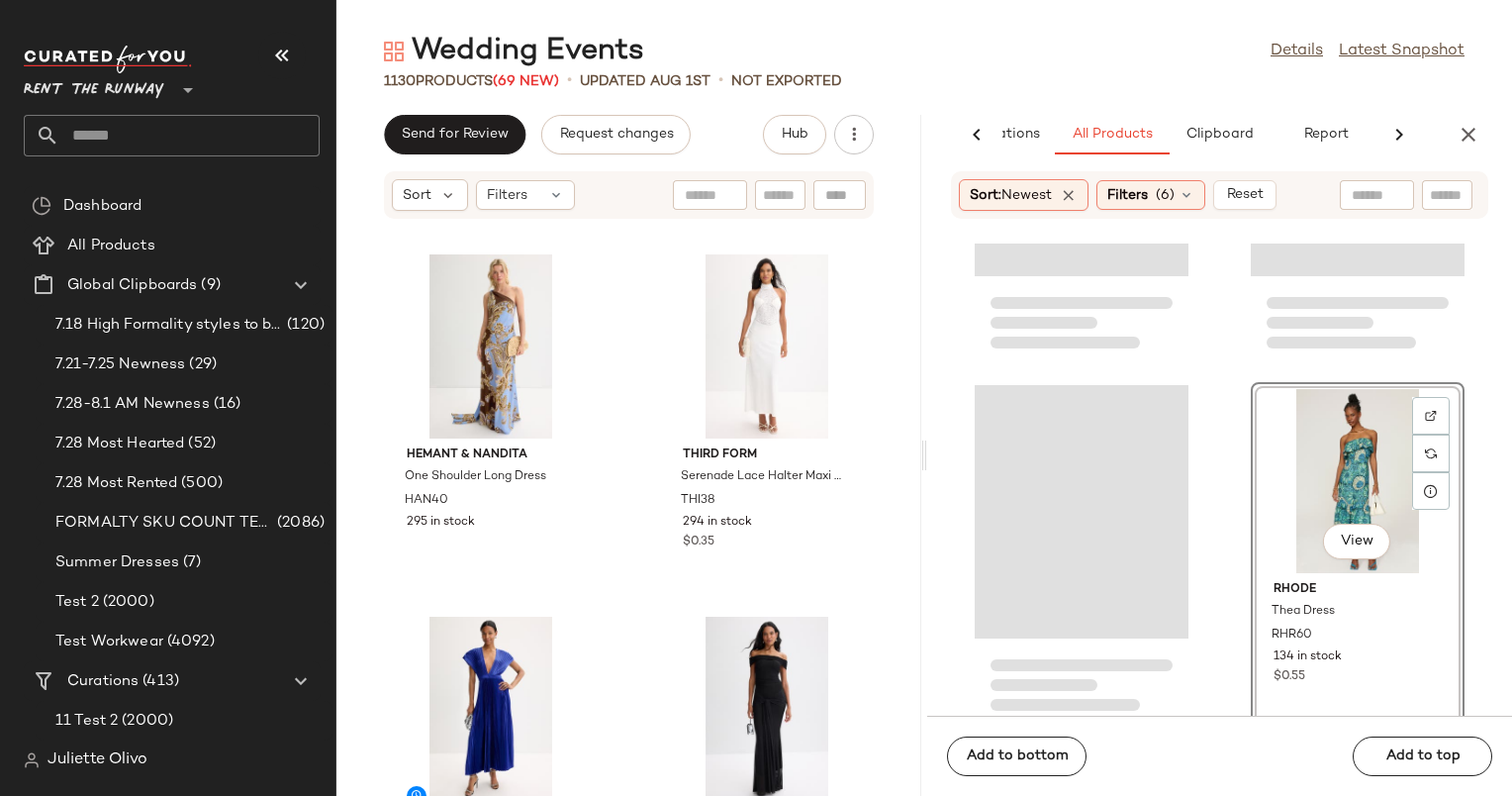 scroll, scrollTop: 81279, scrollLeft: 0, axis: vertical 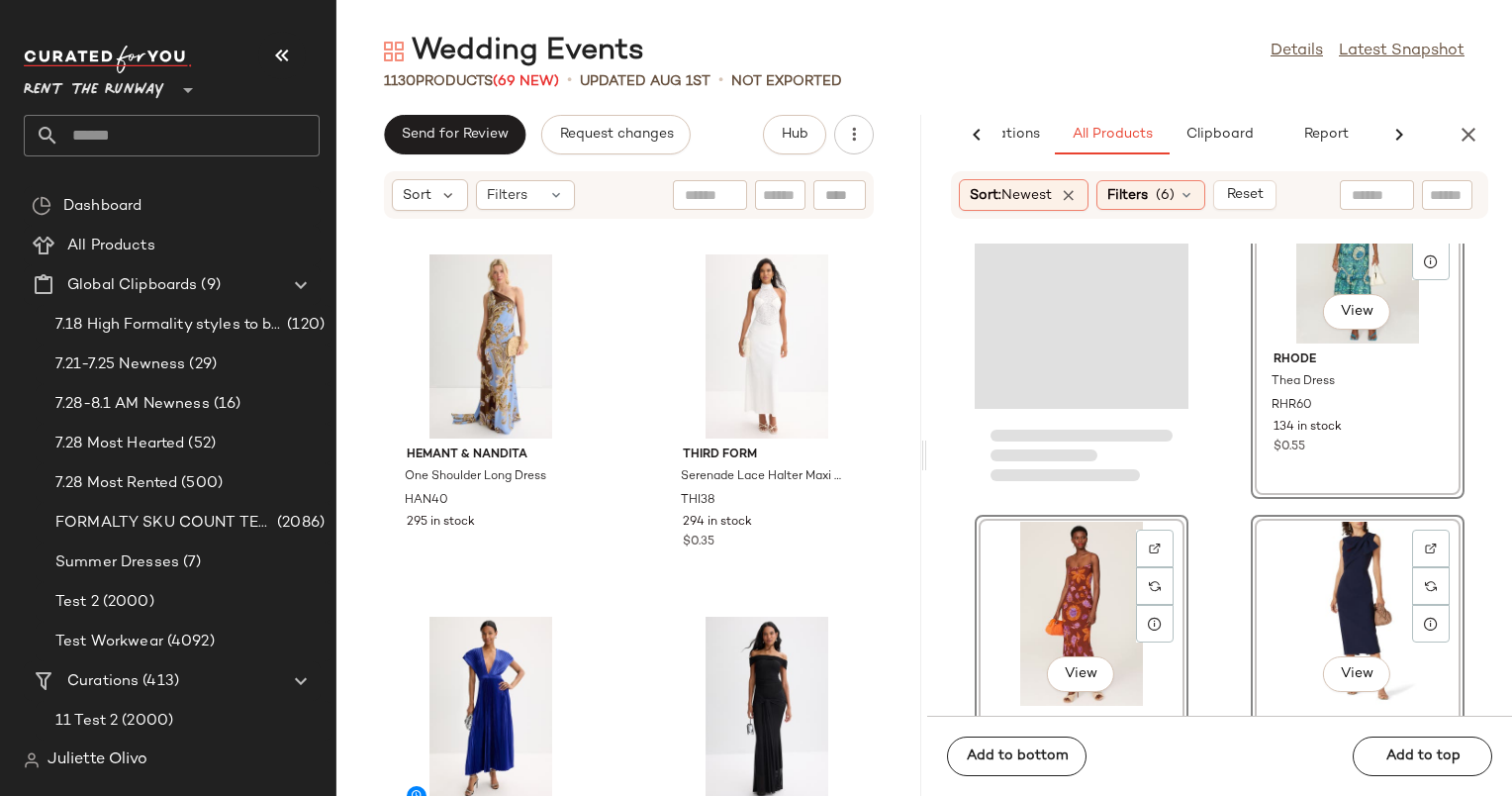 click on "View" 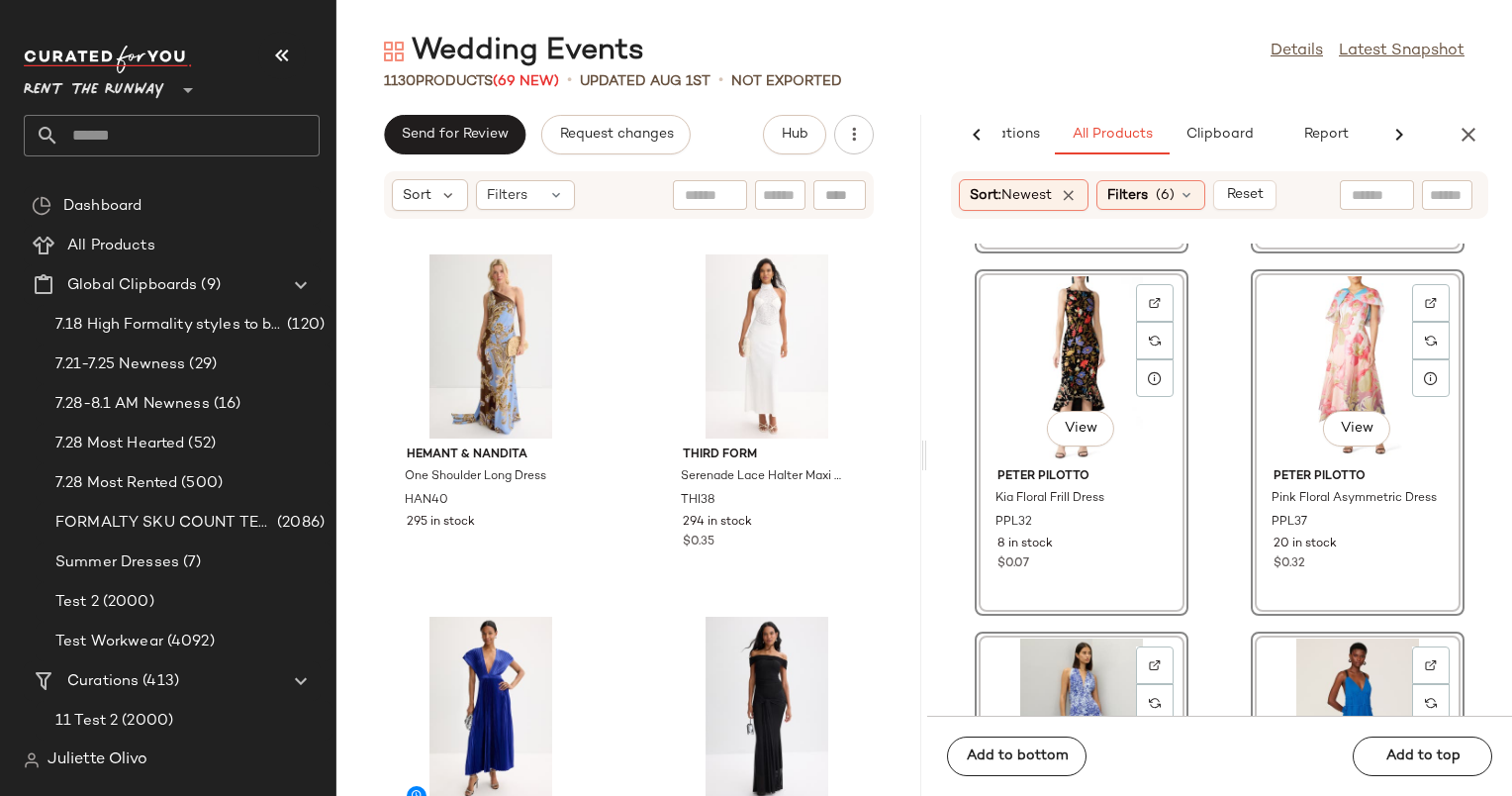 scroll, scrollTop: 78947, scrollLeft: 0, axis: vertical 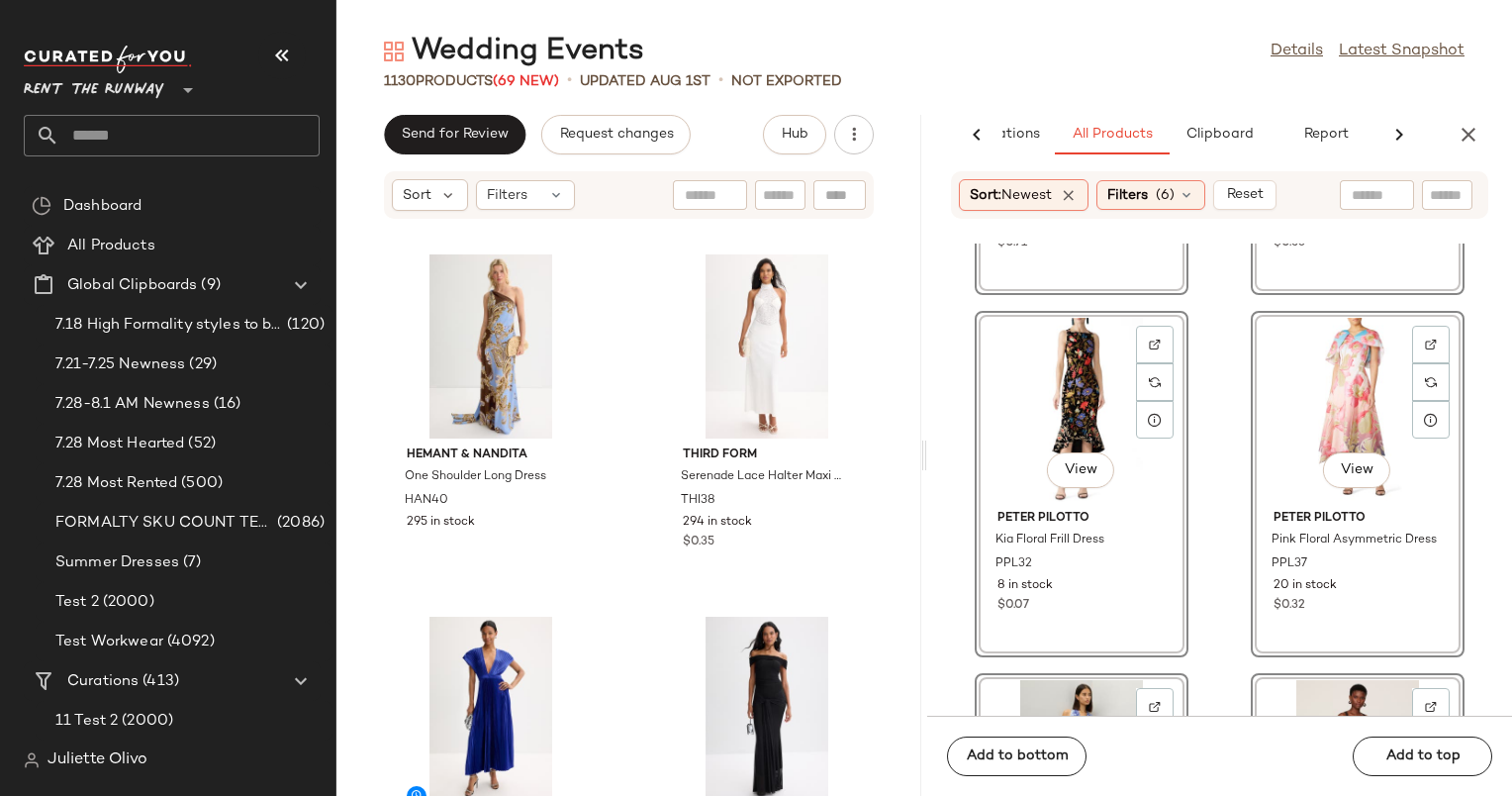 click on "View" 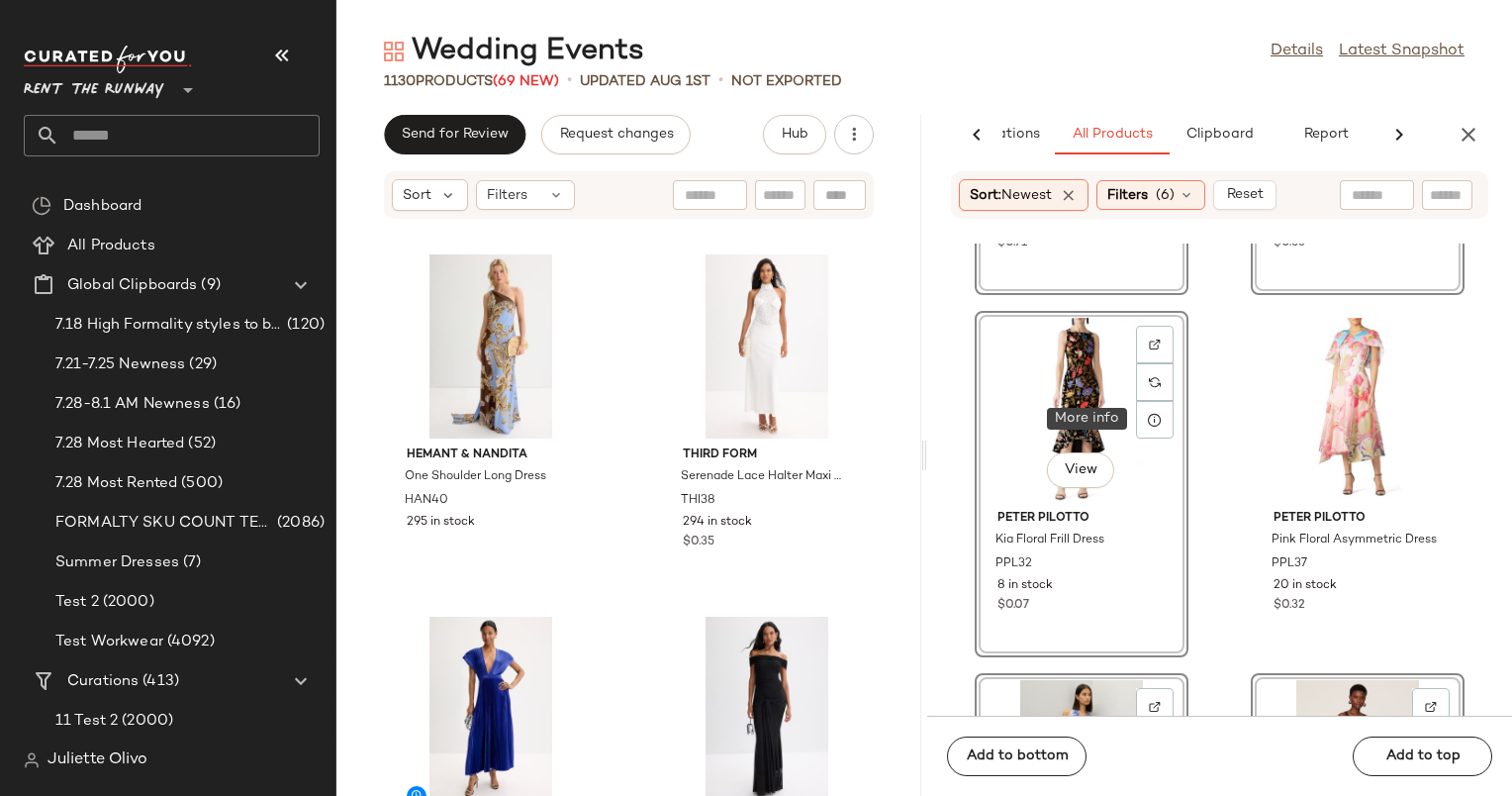 click on "View" 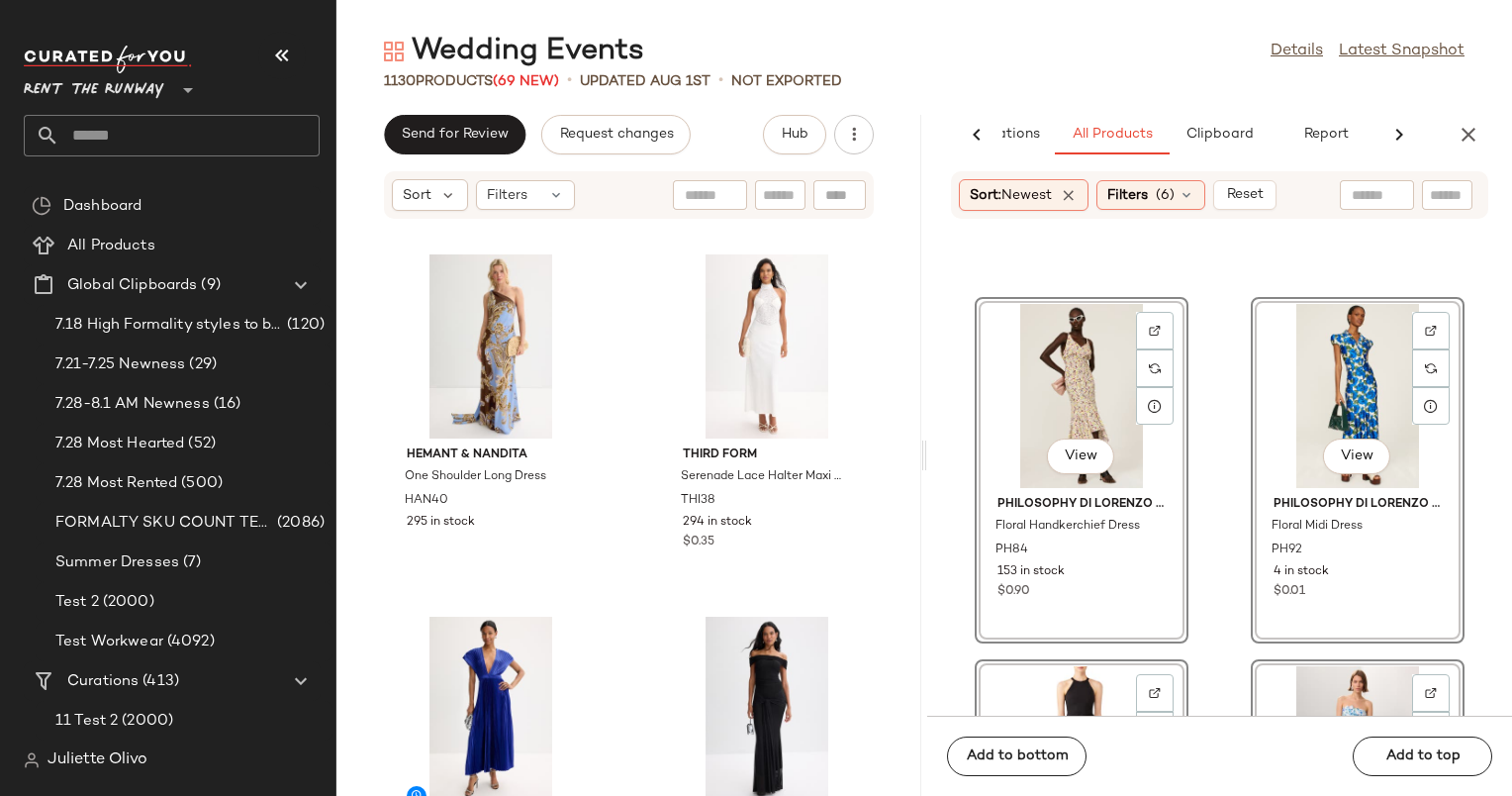 scroll, scrollTop: 77865, scrollLeft: 0, axis: vertical 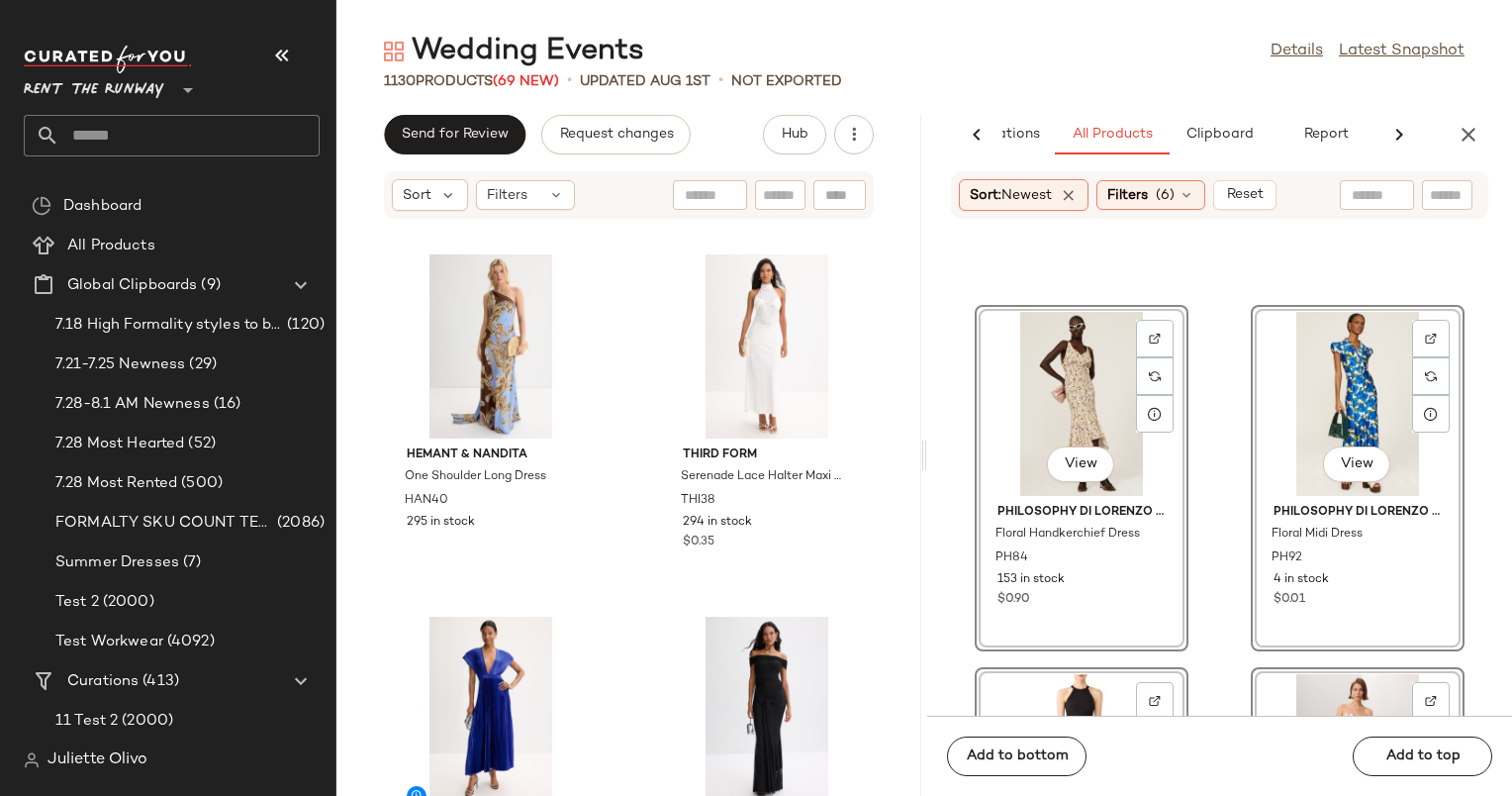 click on "View" 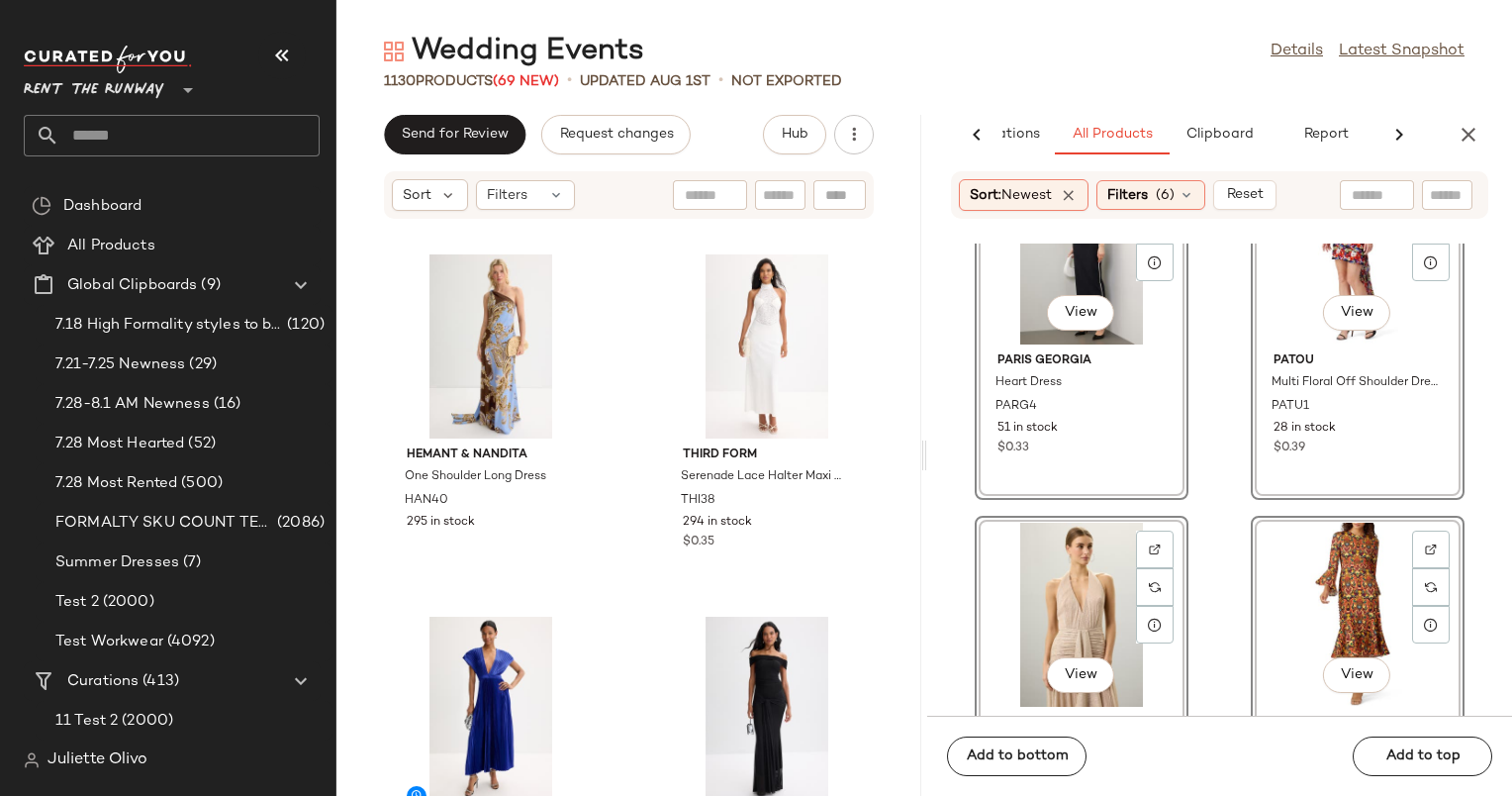 click on "View" 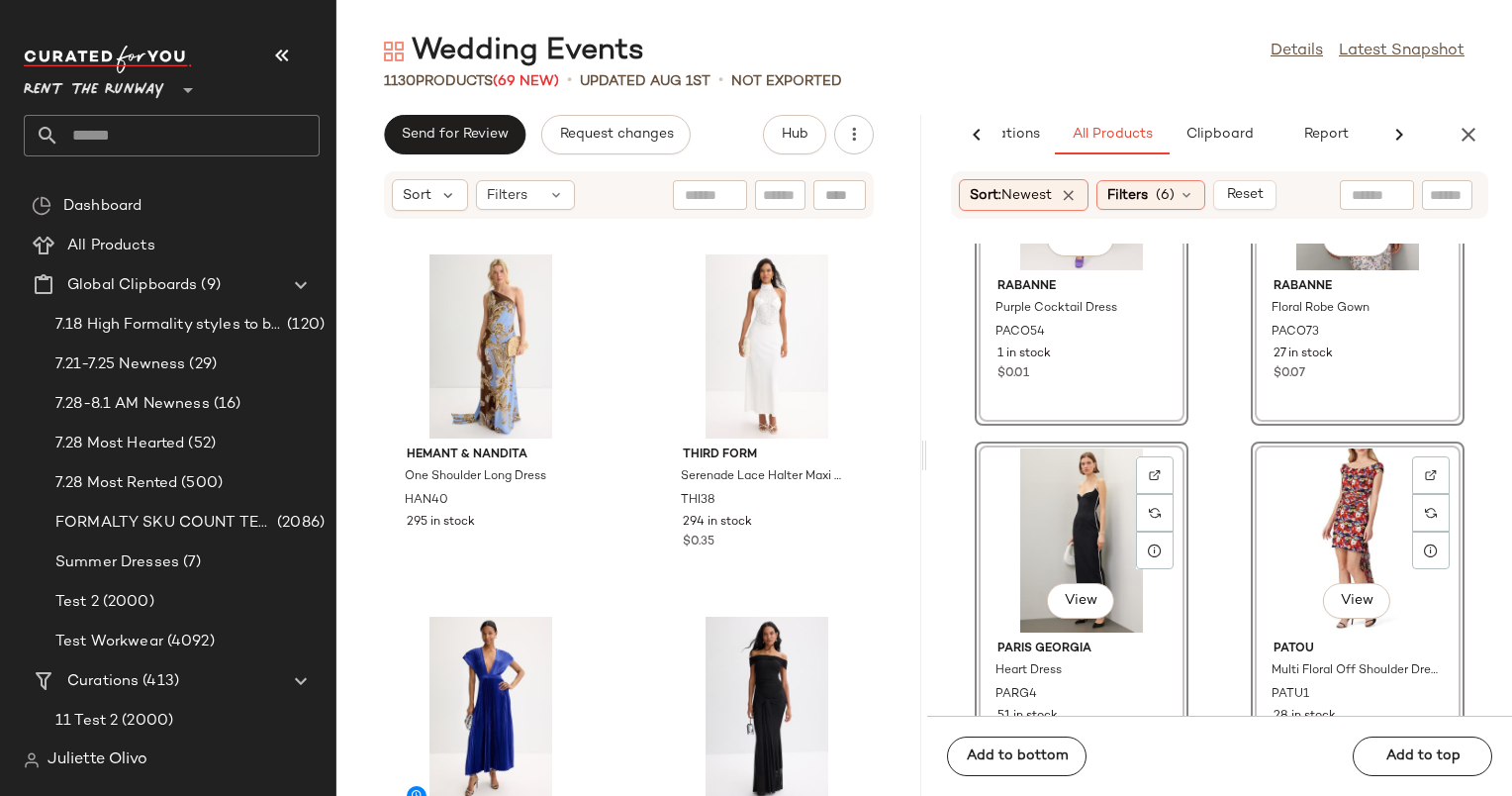 click on "View" 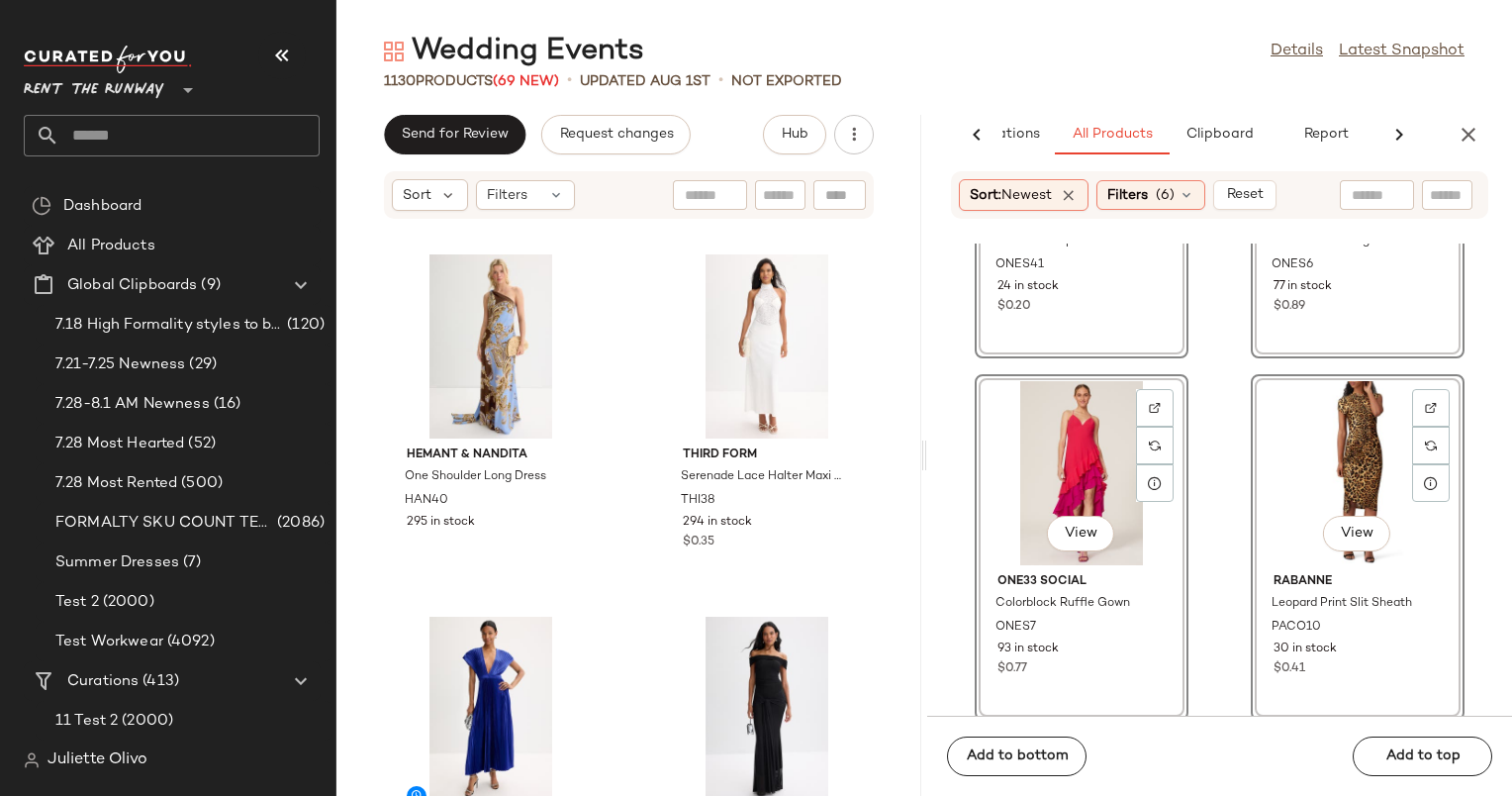 scroll, scrollTop: 75976, scrollLeft: 0, axis: vertical 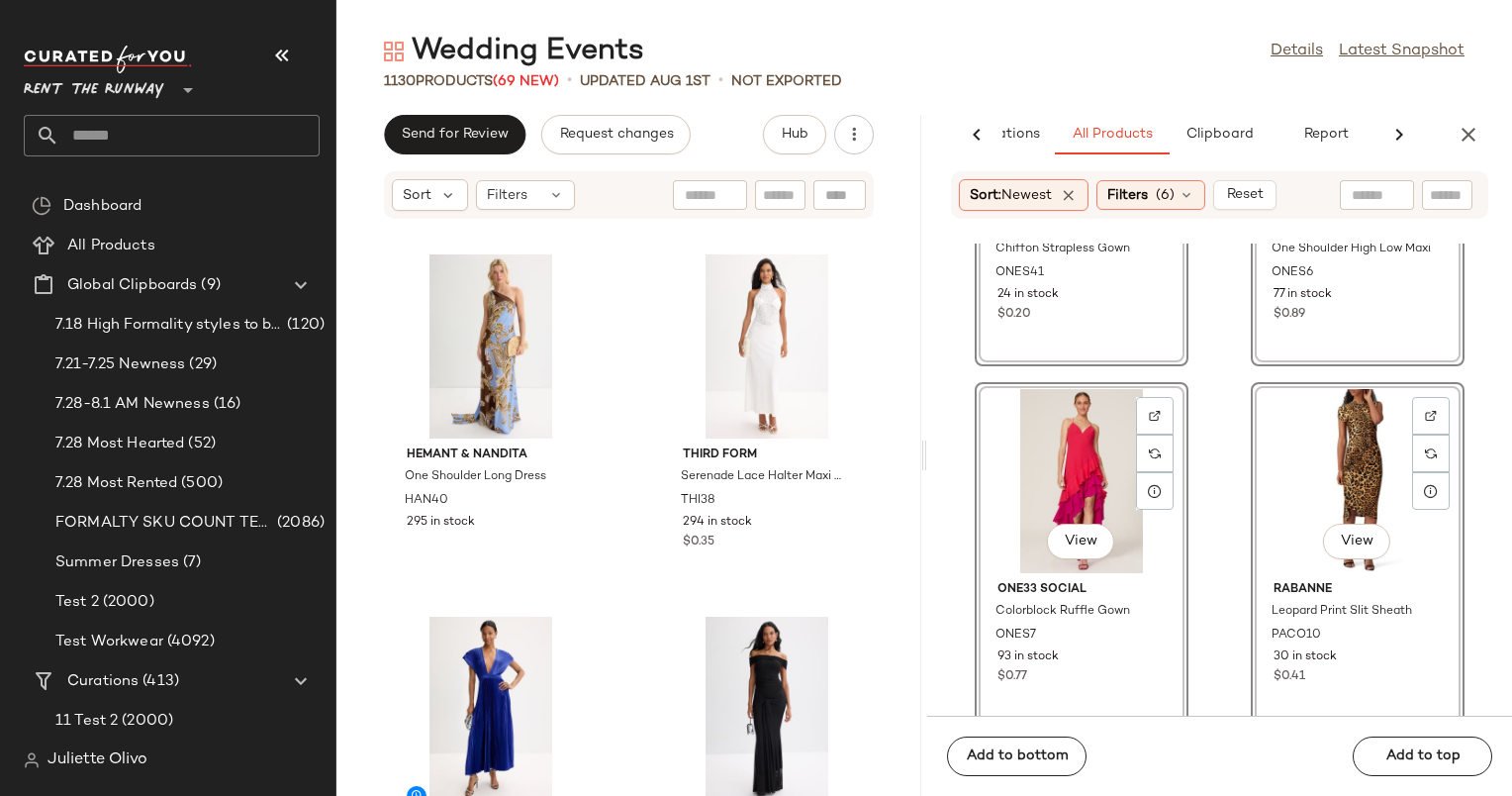 click on "View" 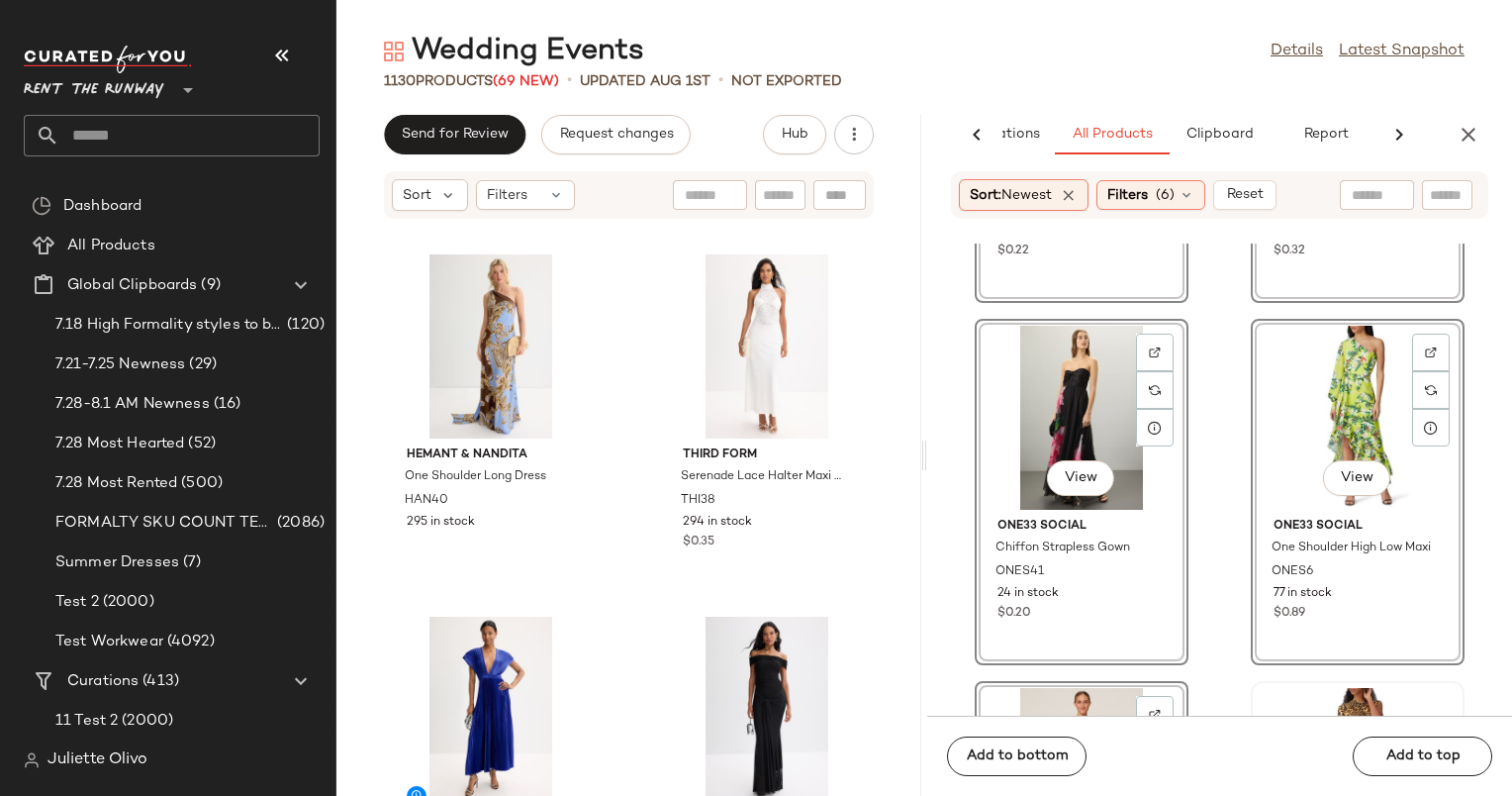 scroll, scrollTop: 75675, scrollLeft: 0, axis: vertical 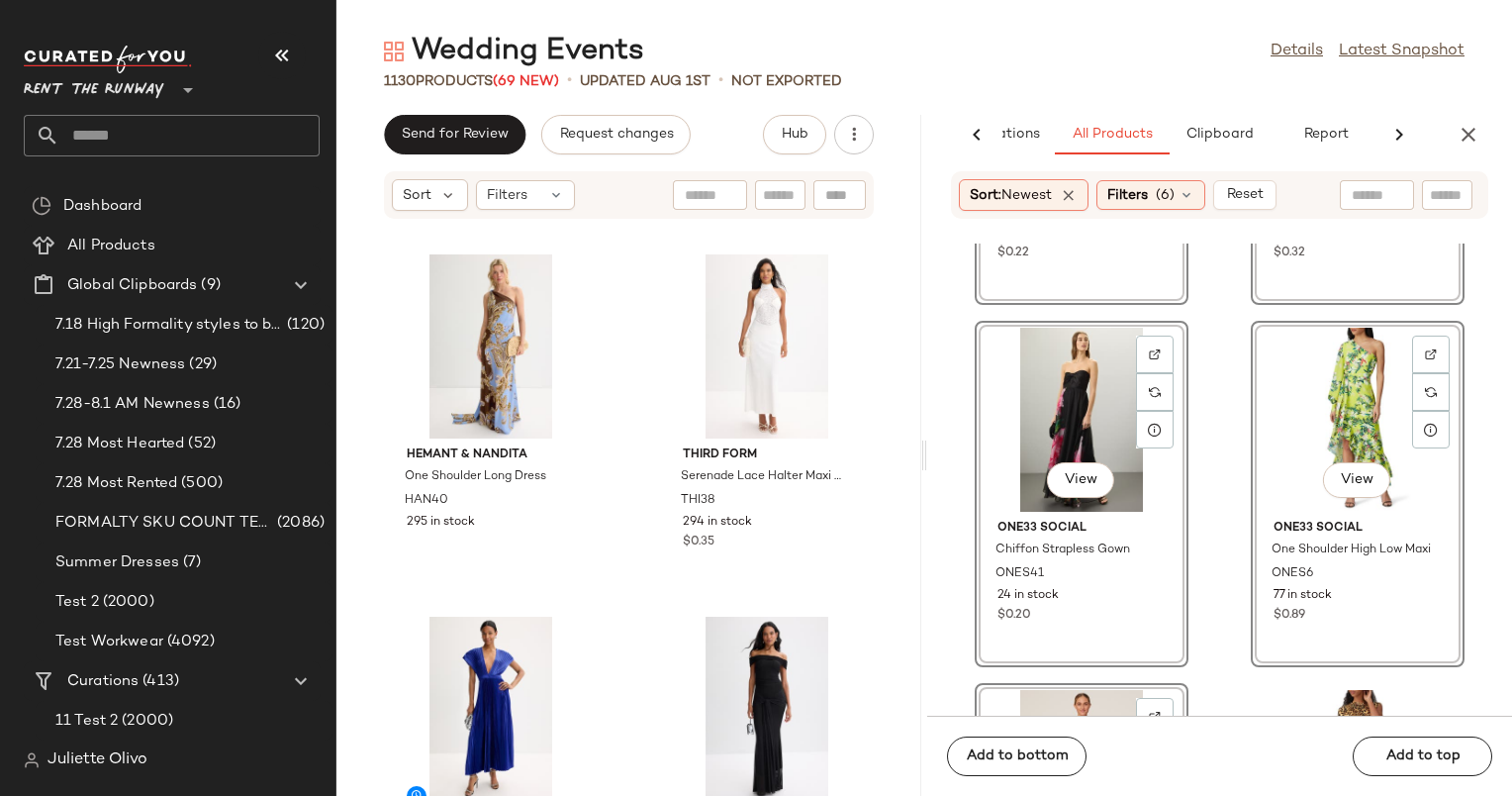 click on "View" 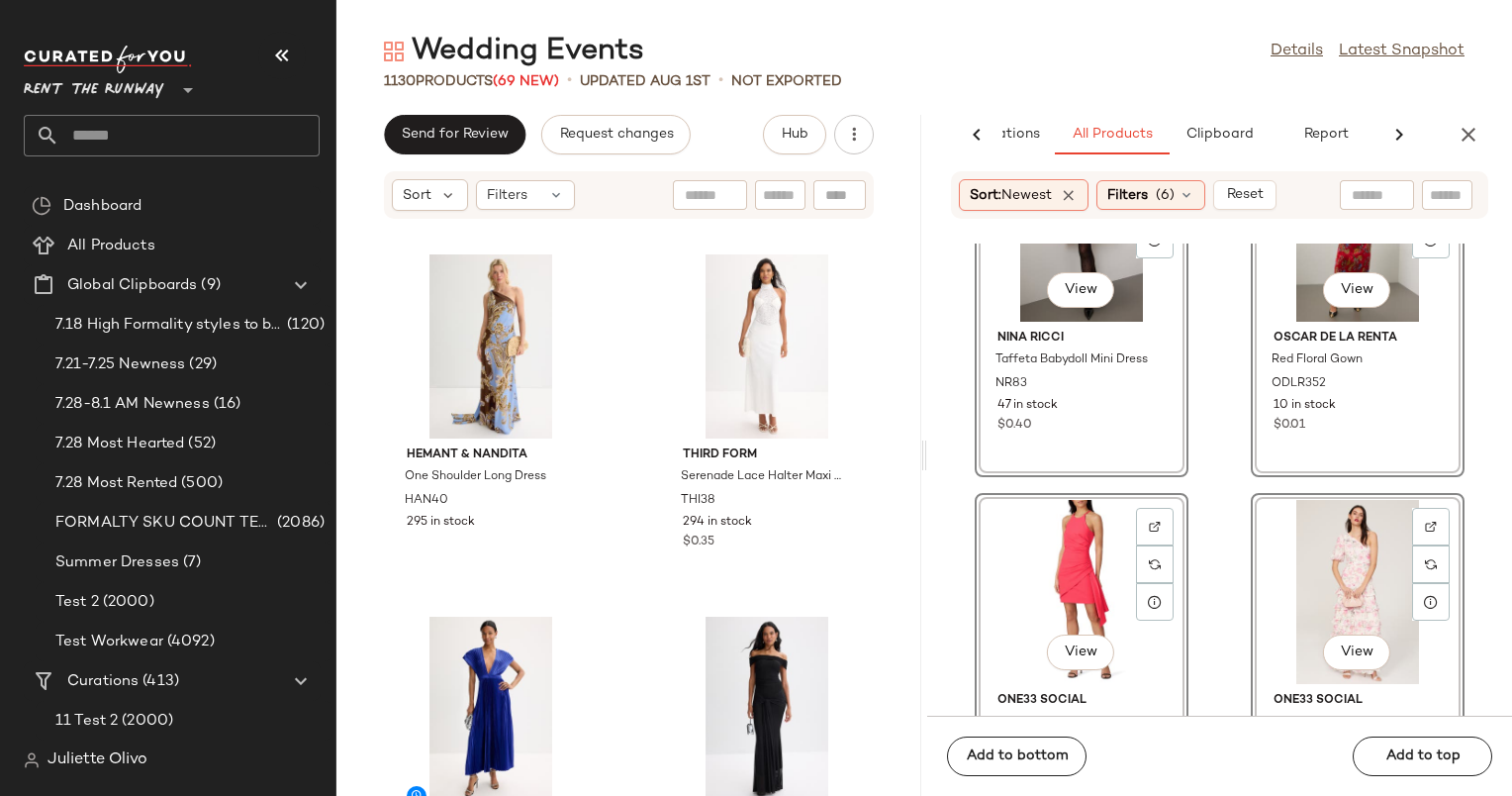 click on "View" 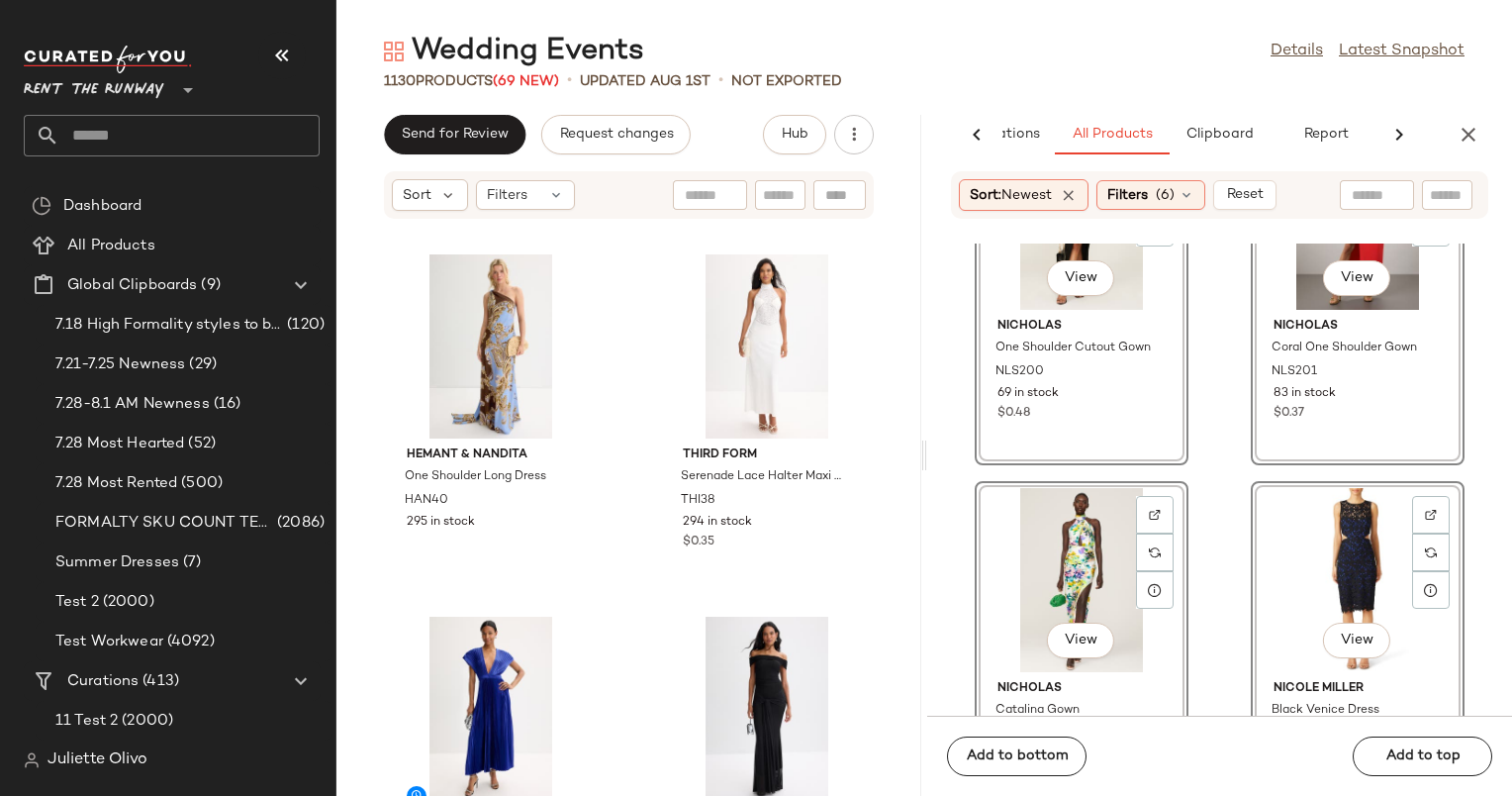 scroll, scrollTop: 73703, scrollLeft: 0, axis: vertical 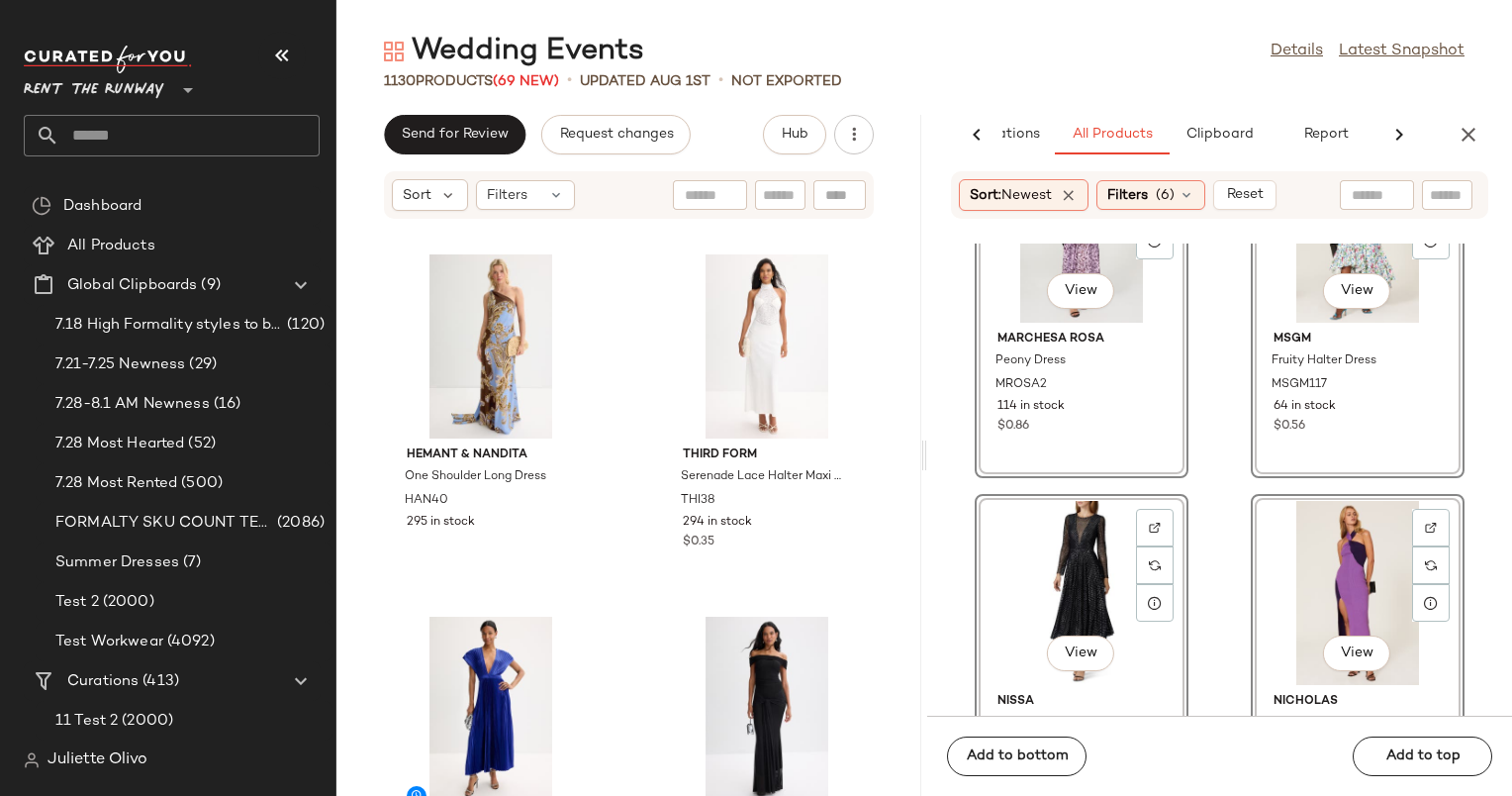 click on "View" 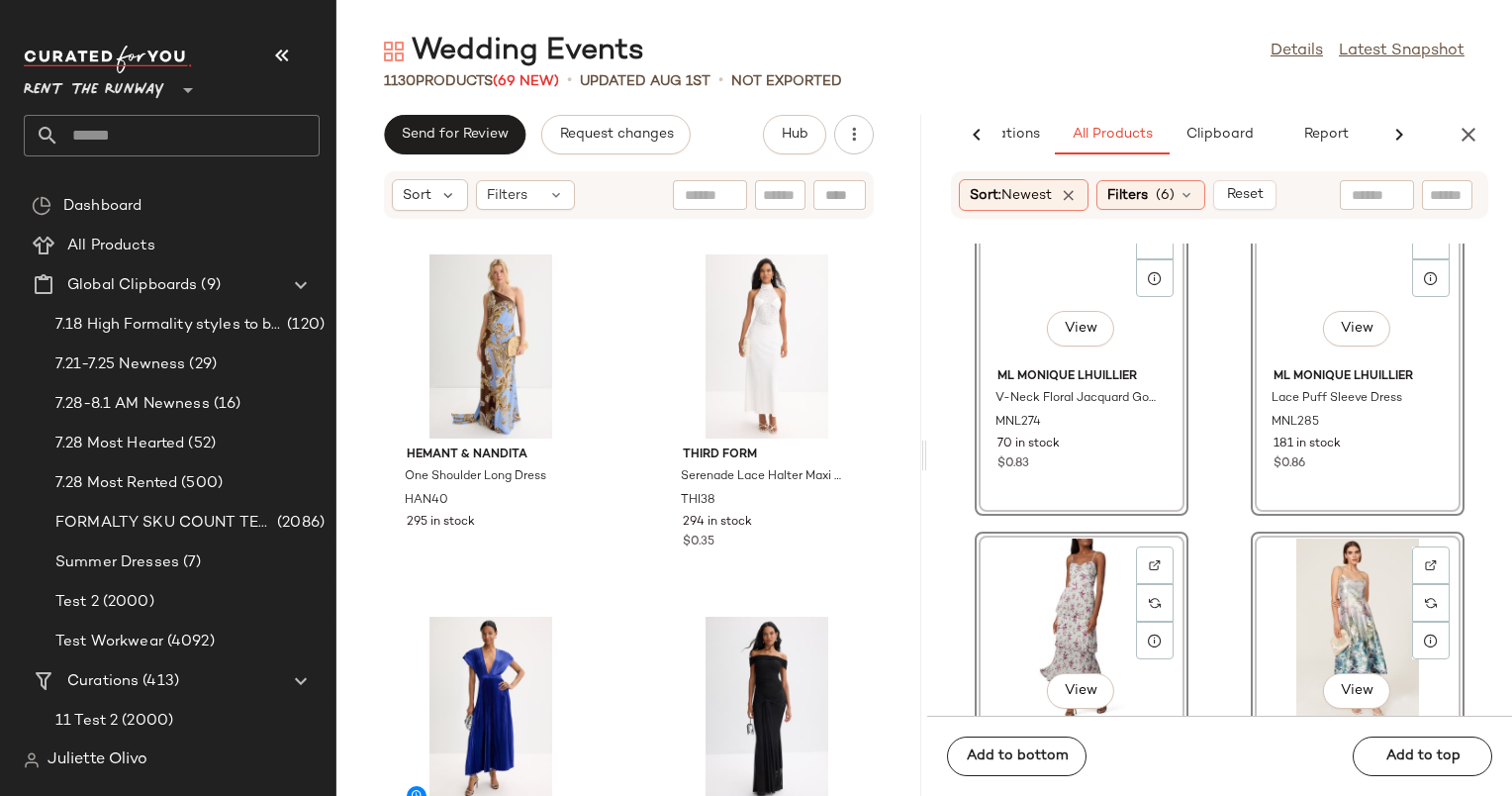 scroll, scrollTop: 71085, scrollLeft: 0, axis: vertical 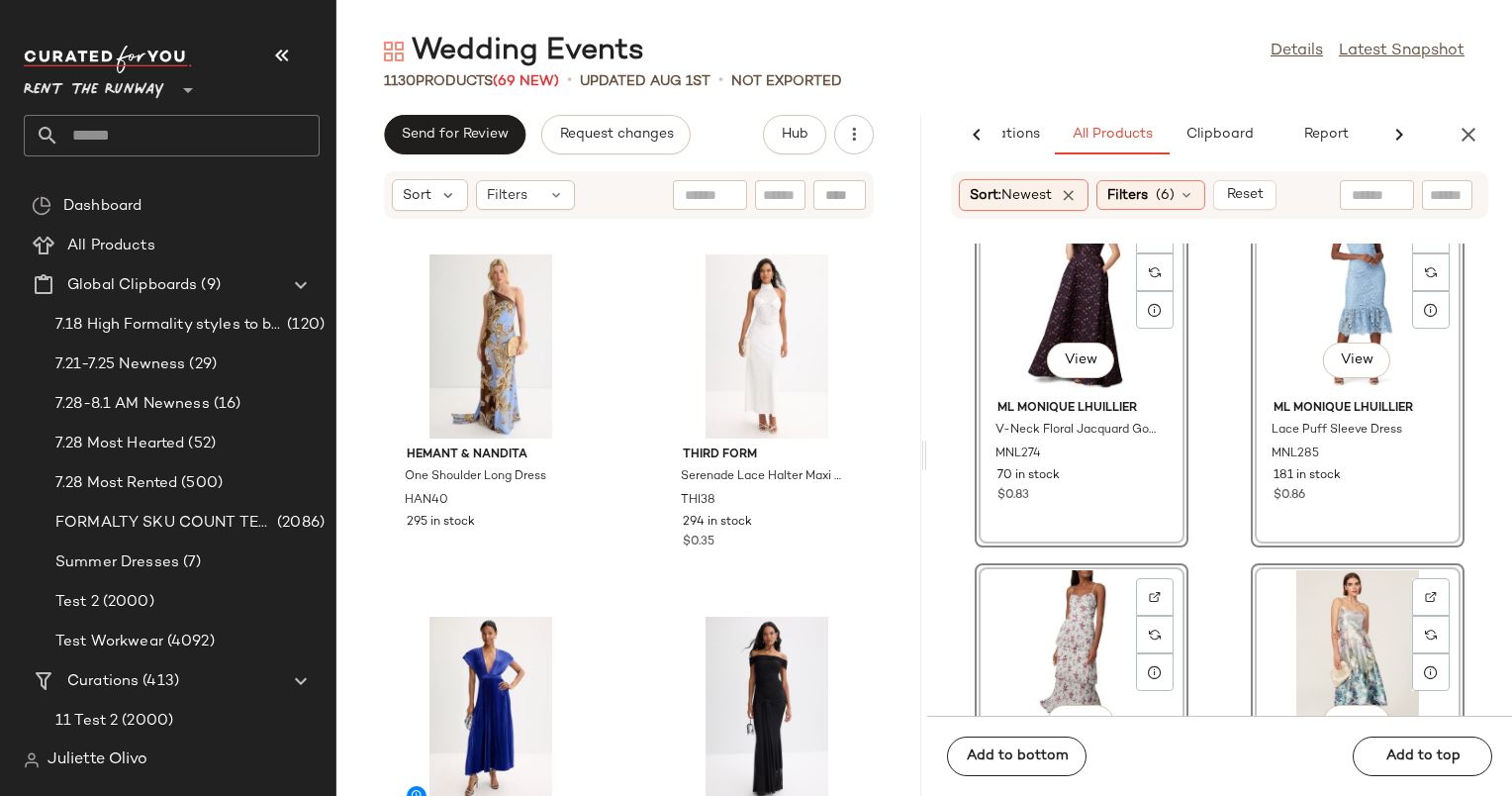 click on "View" 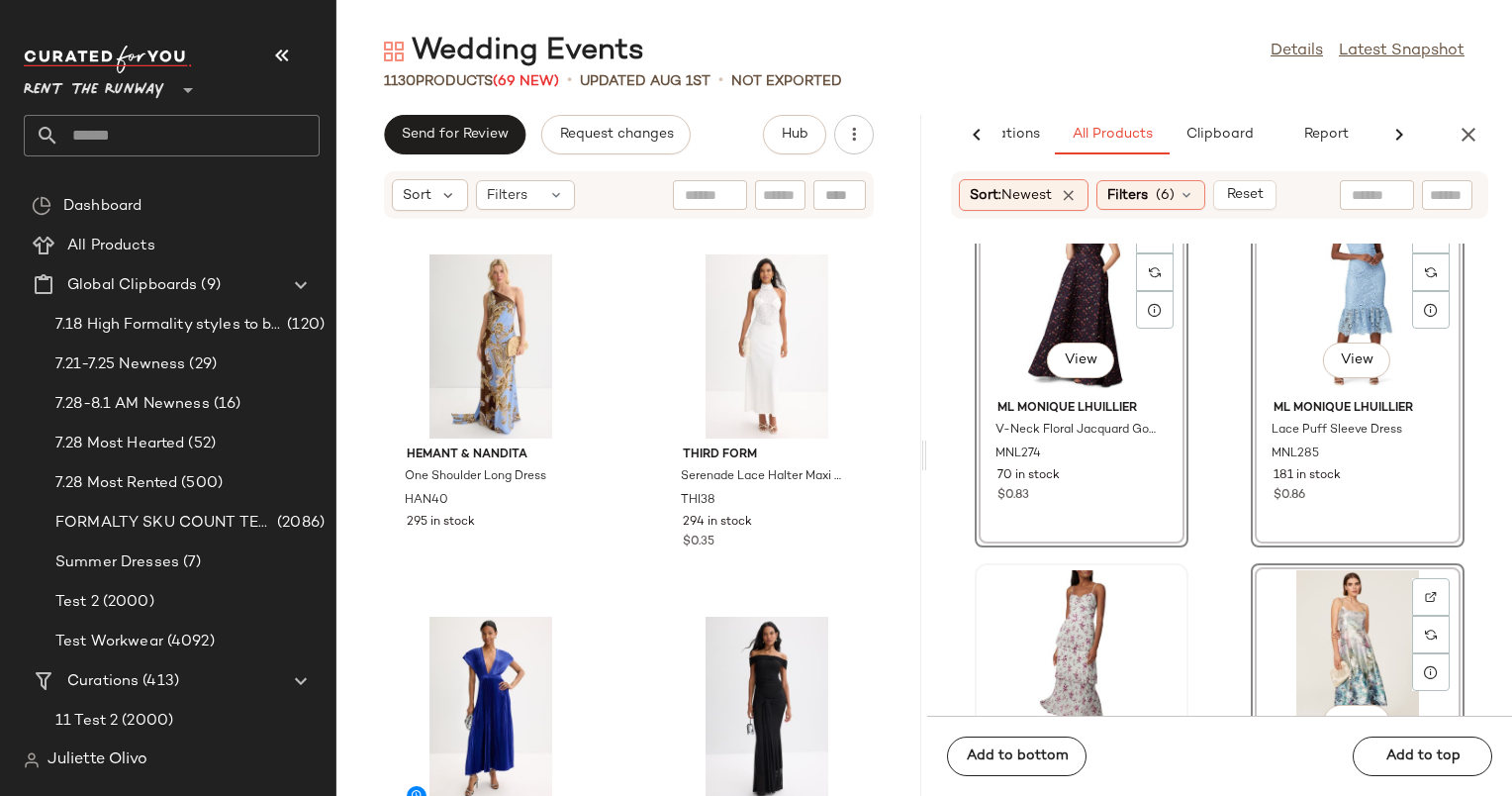scroll, scrollTop: 70867, scrollLeft: 0, axis: vertical 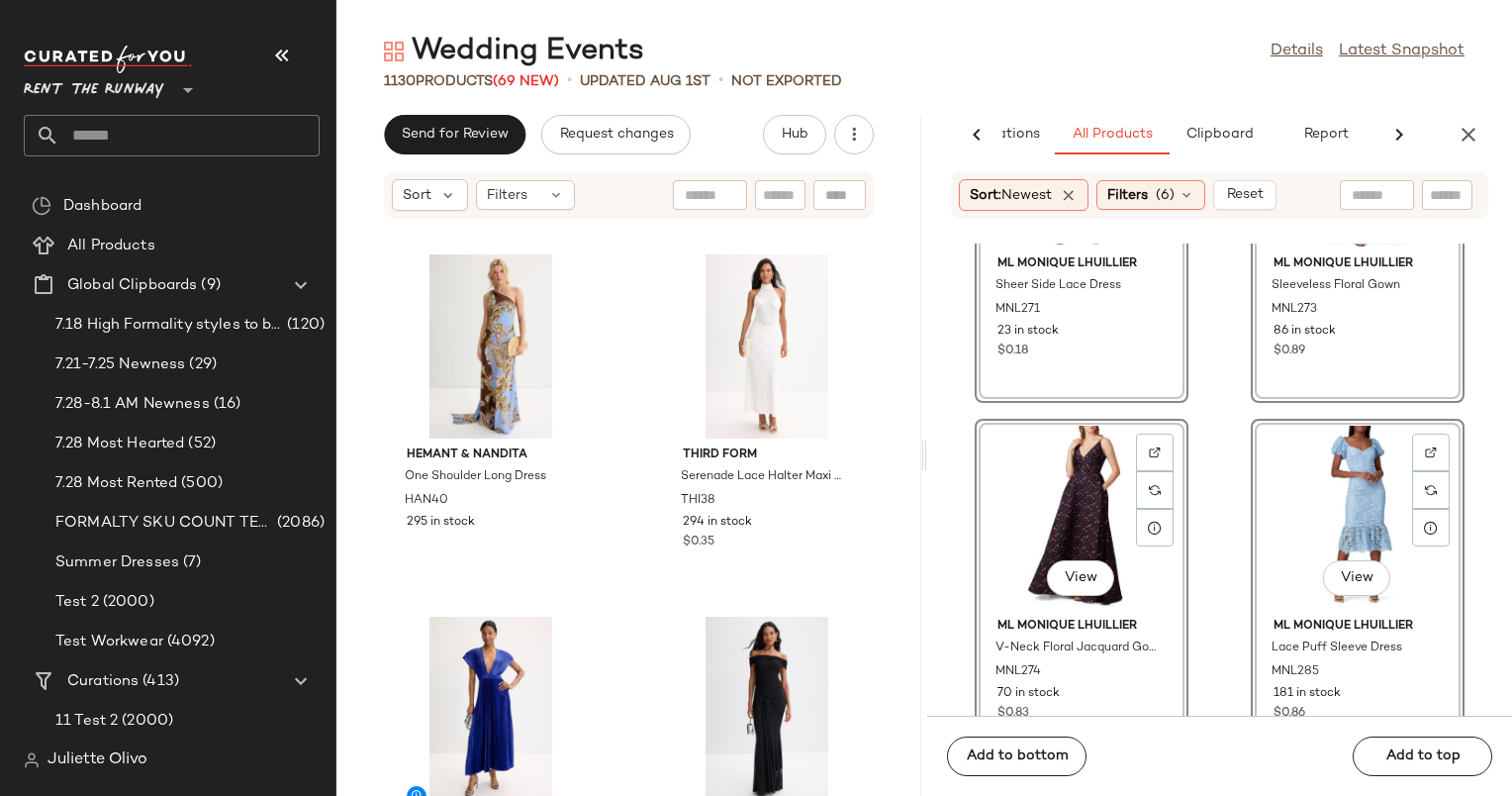 click on "View" 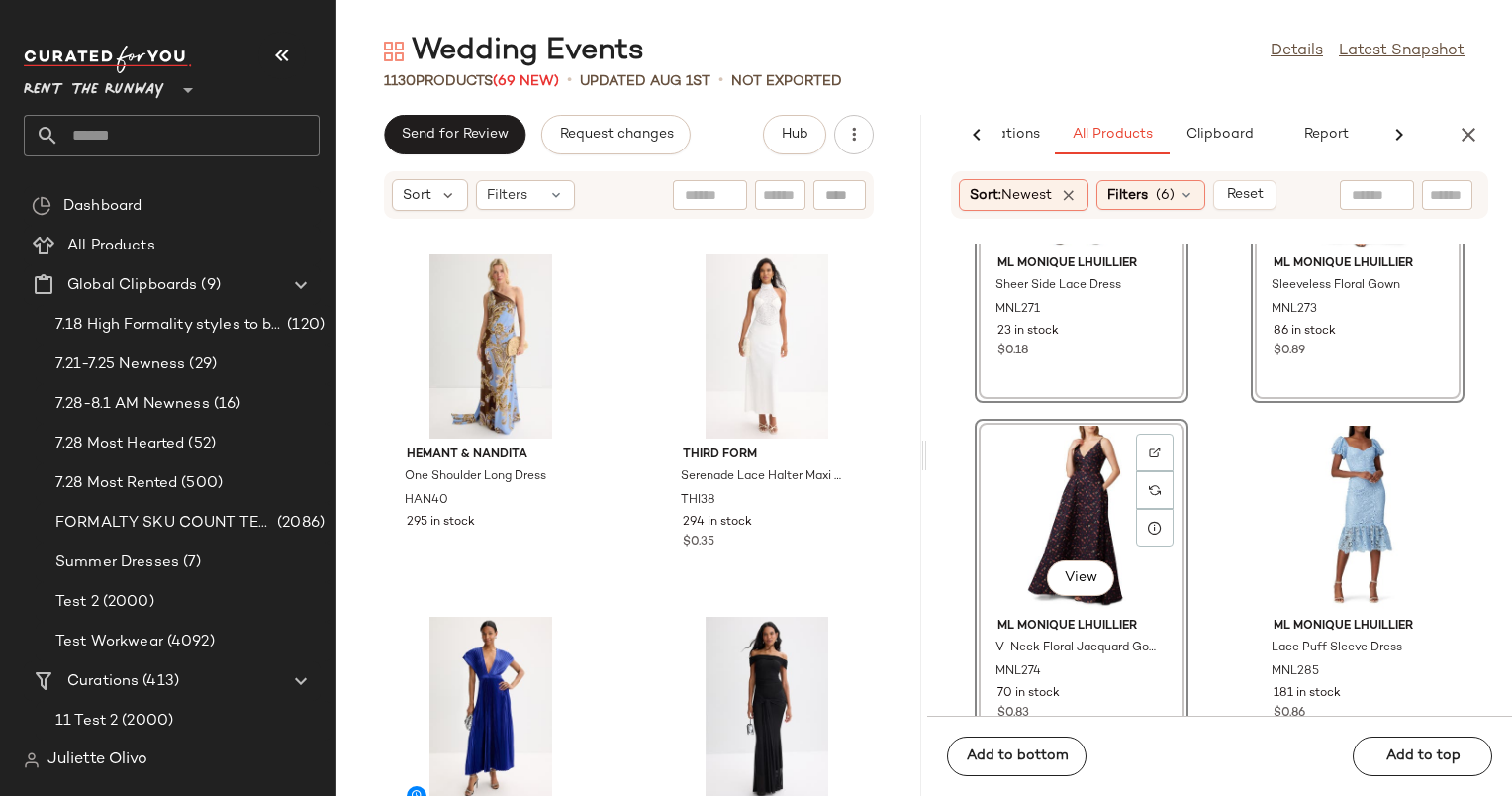 click on "View" 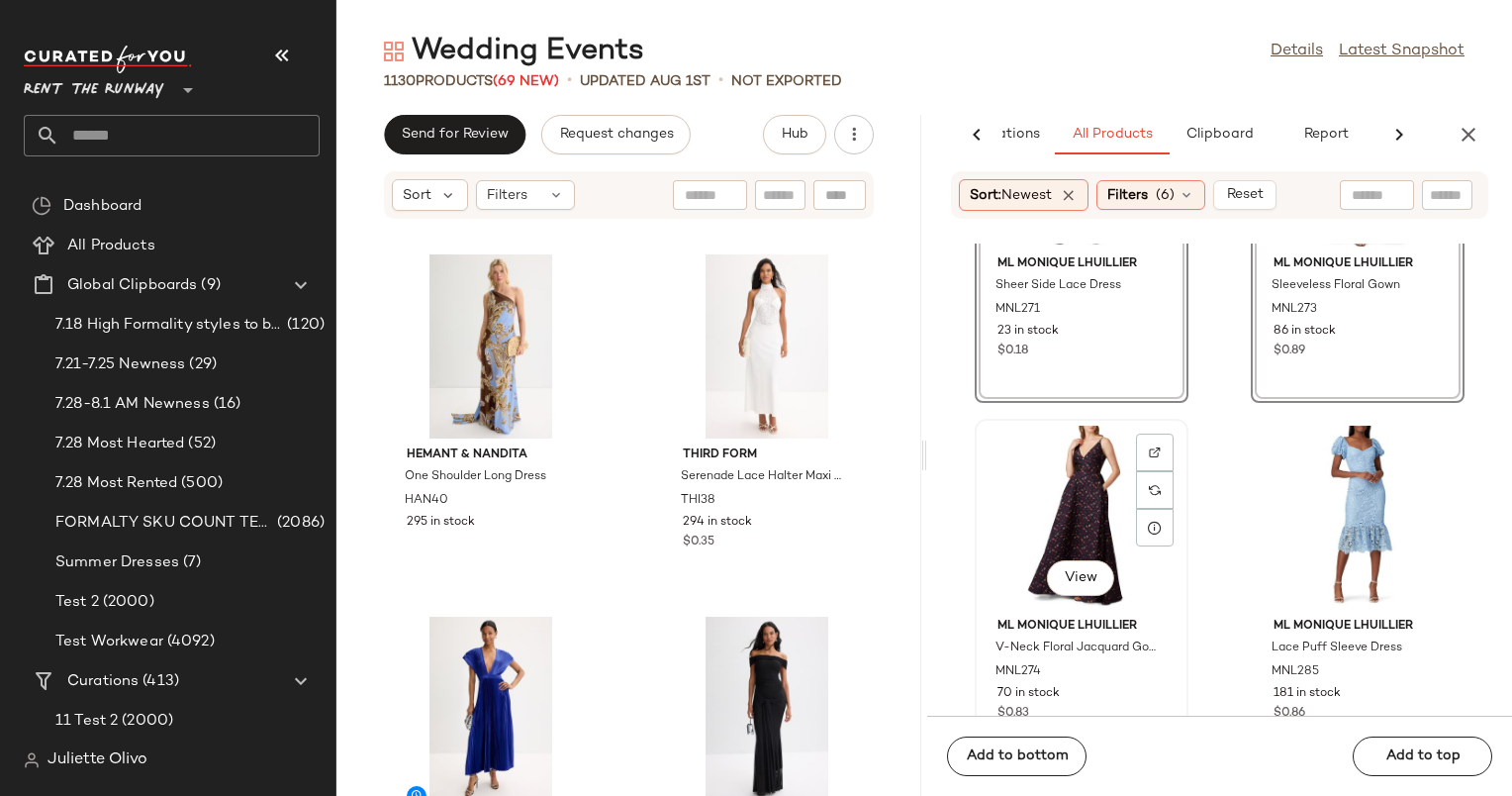 scroll, scrollTop: 70491, scrollLeft: 0, axis: vertical 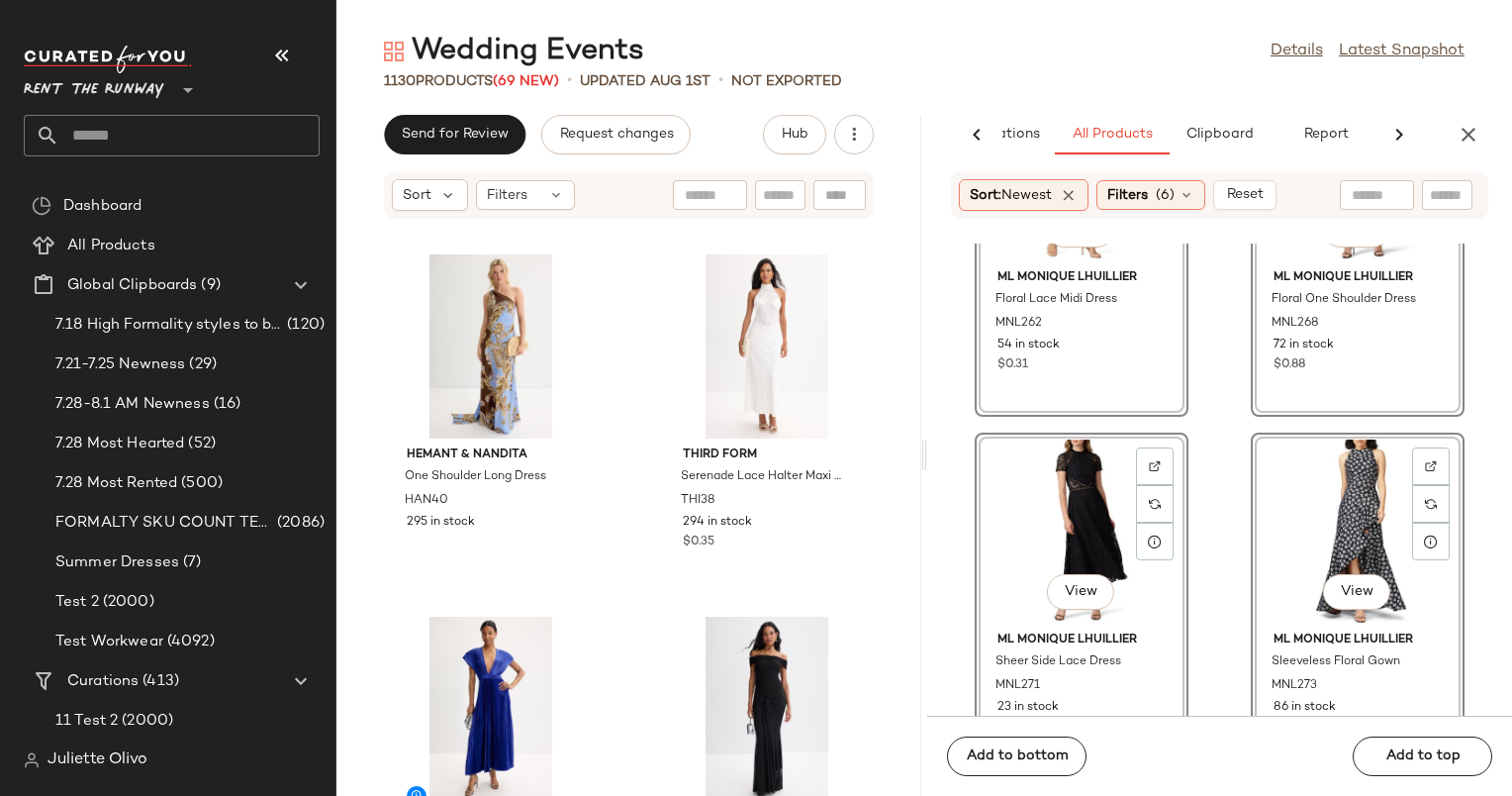 click on "View" 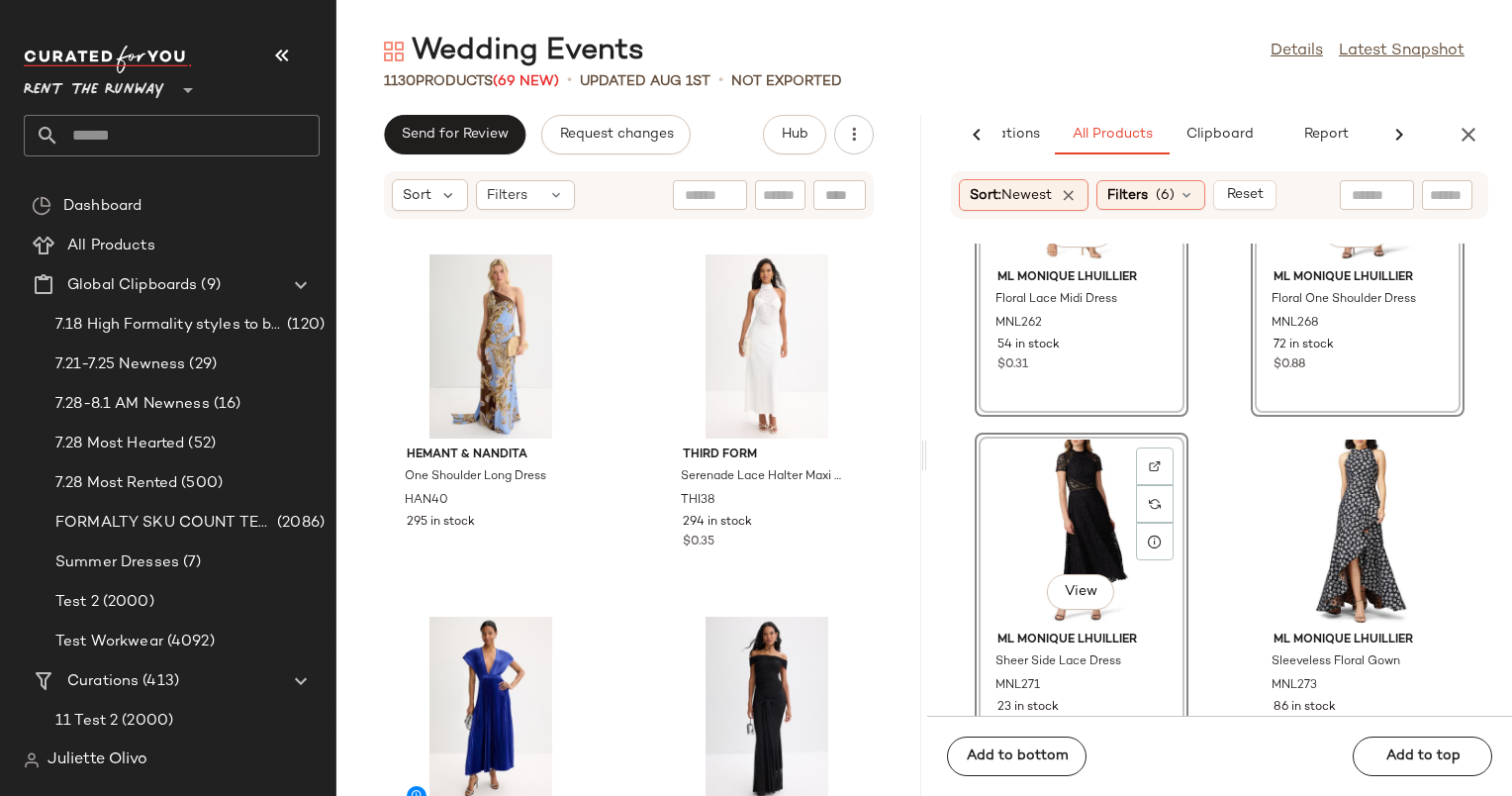 click on "View" 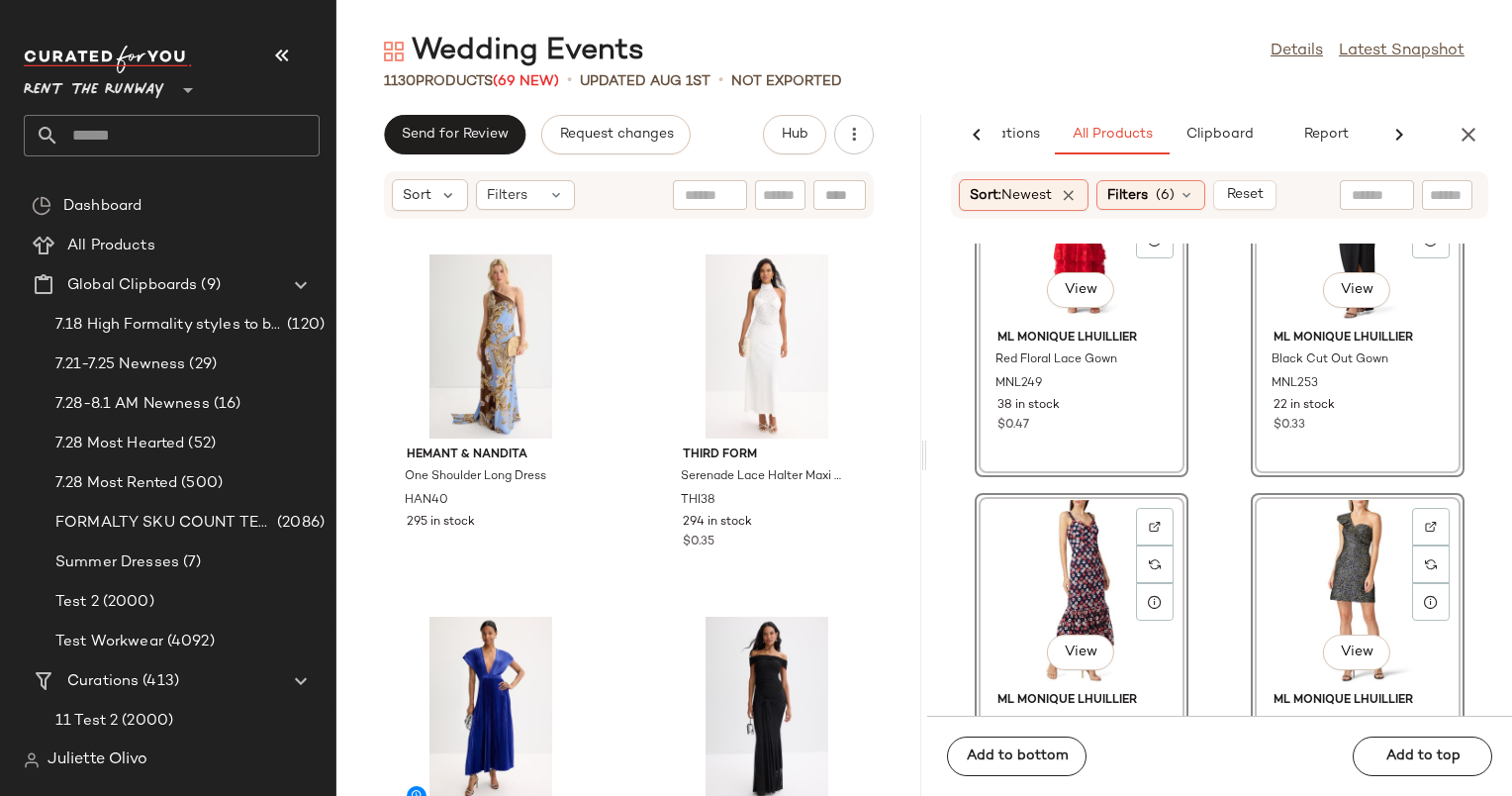scroll, scrollTop: 70068, scrollLeft: 0, axis: vertical 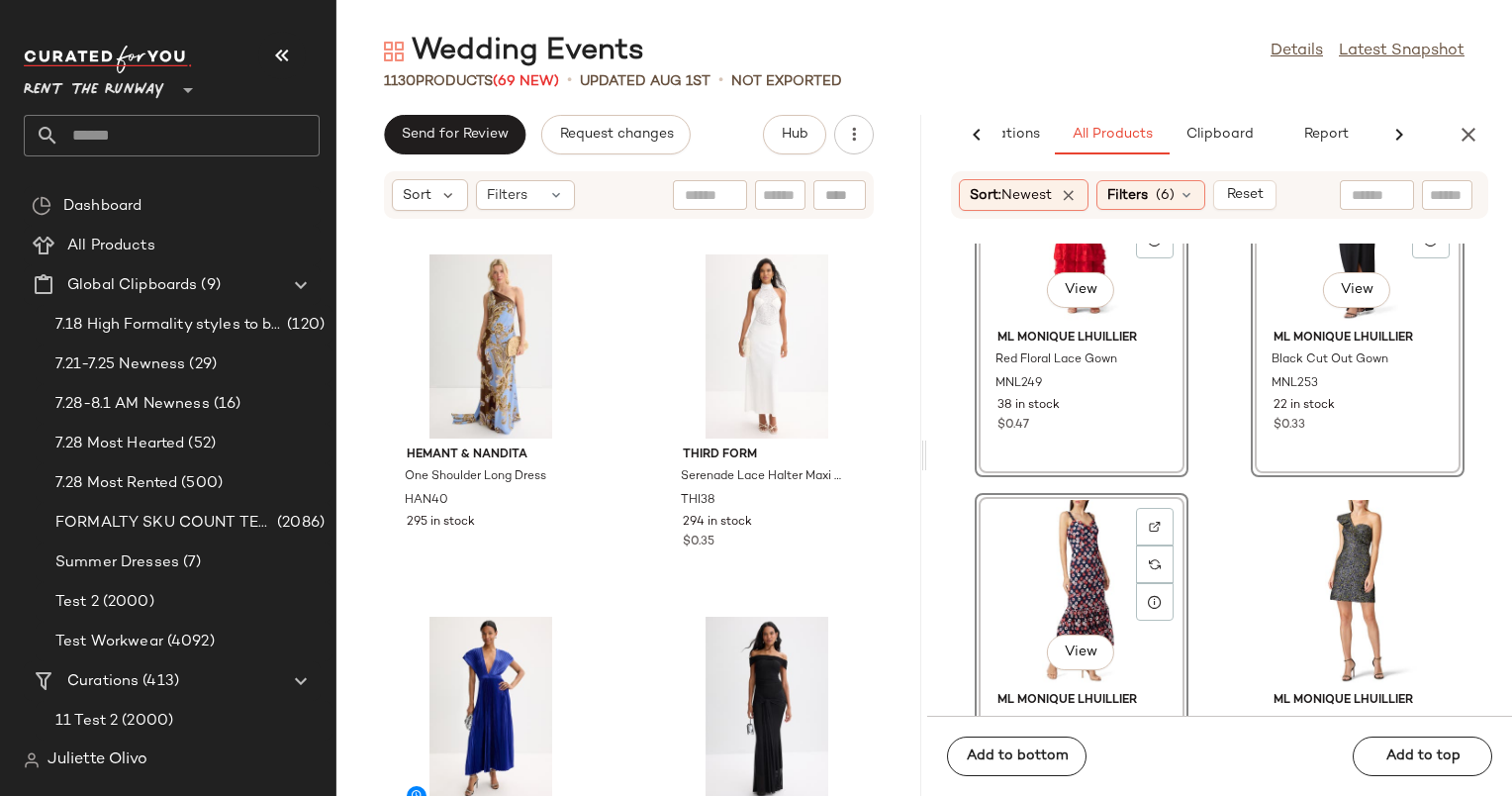 click on "View" 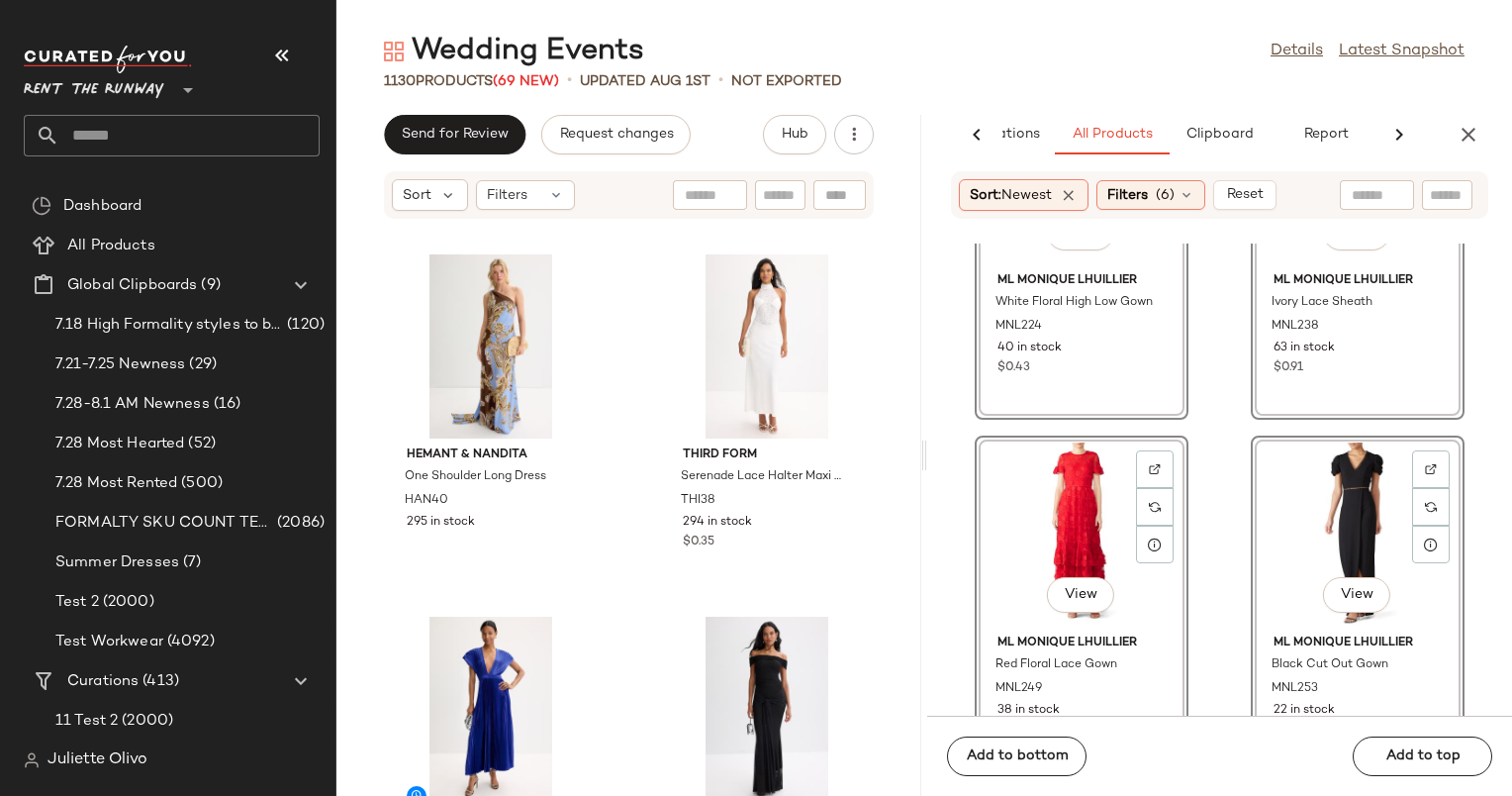 scroll, scrollTop: 69755, scrollLeft: 0, axis: vertical 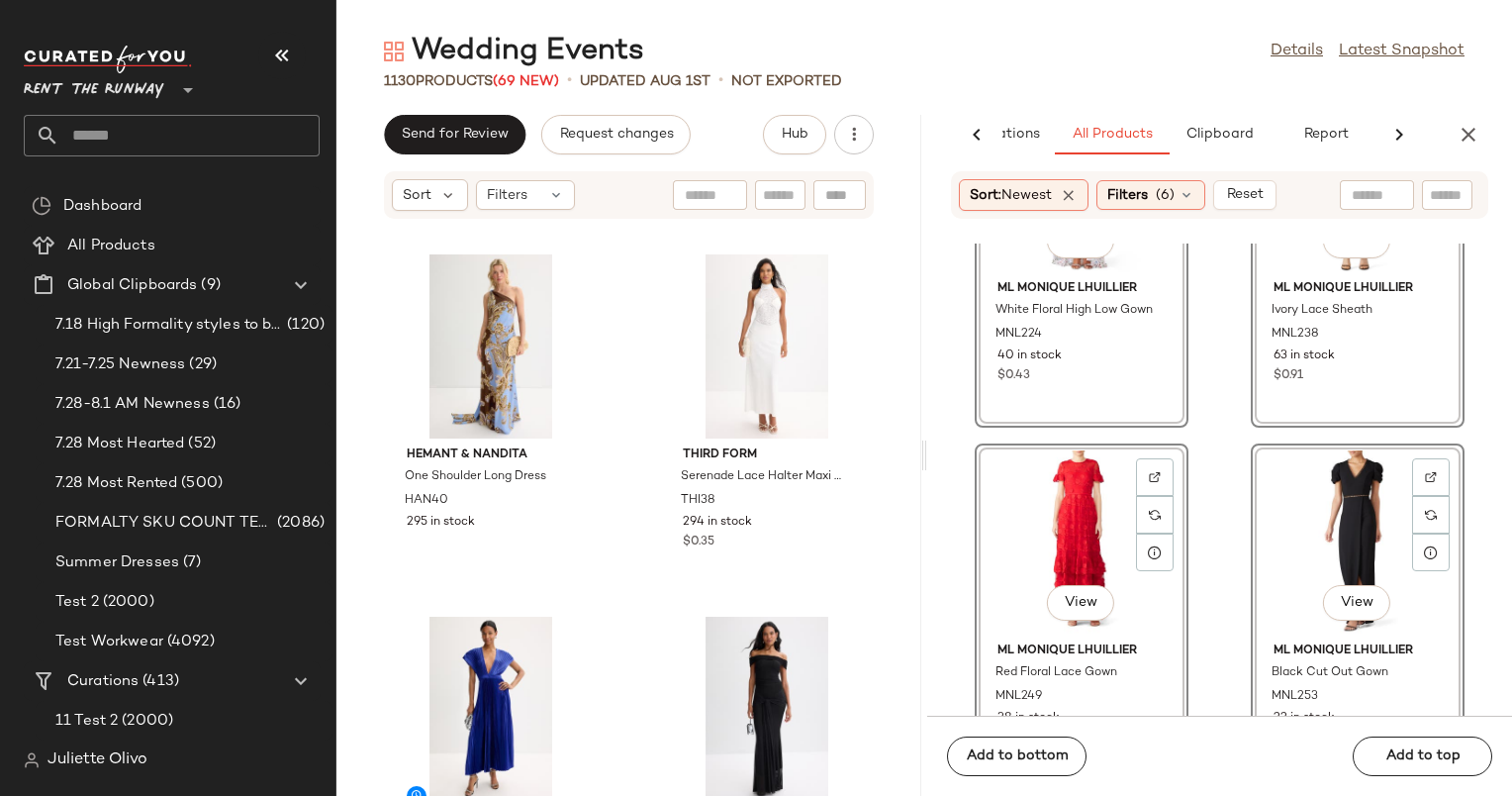 click on "View" 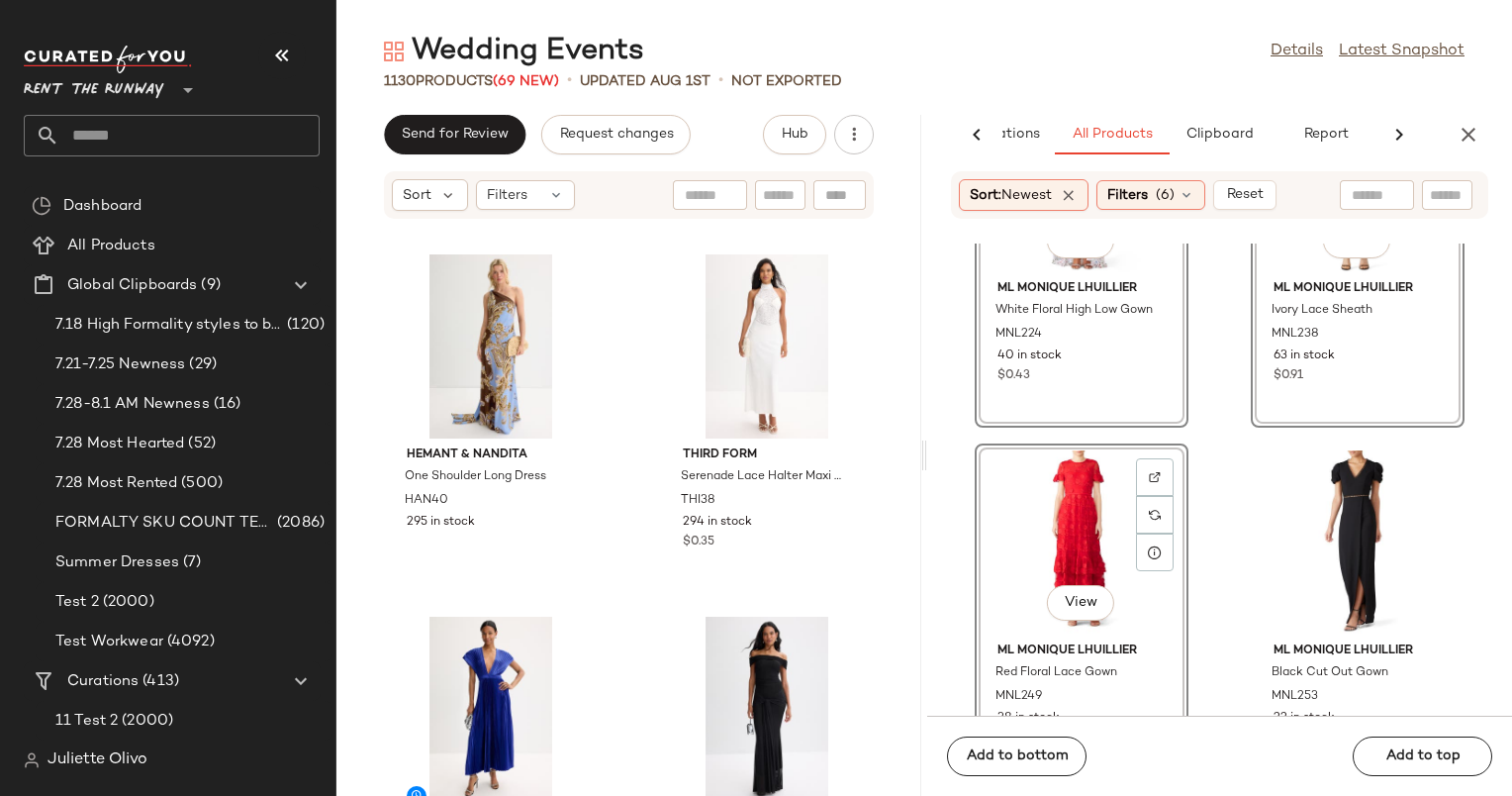 click on "View" 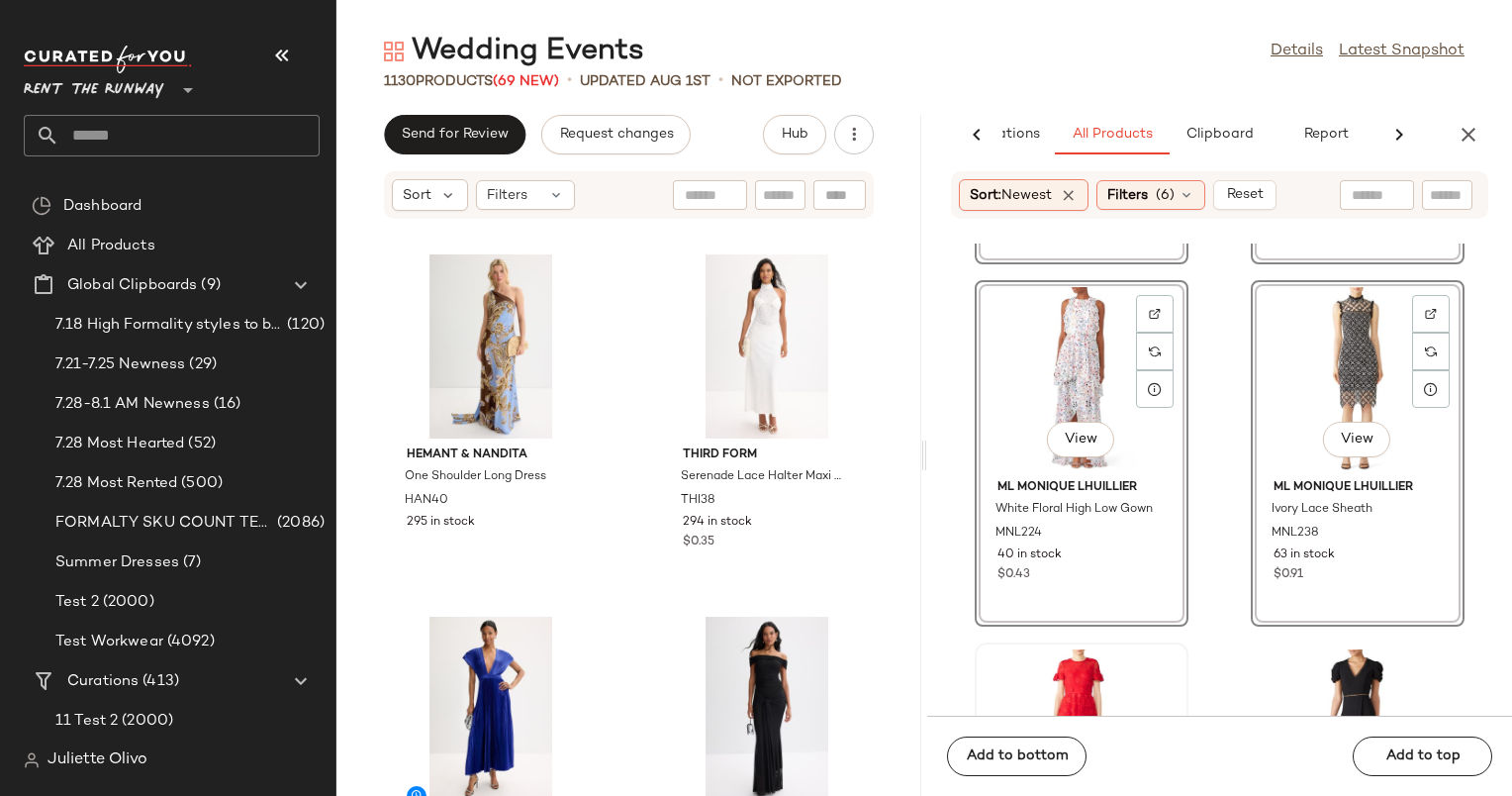 scroll, scrollTop: 69531, scrollLeft: 0, axis: vertical 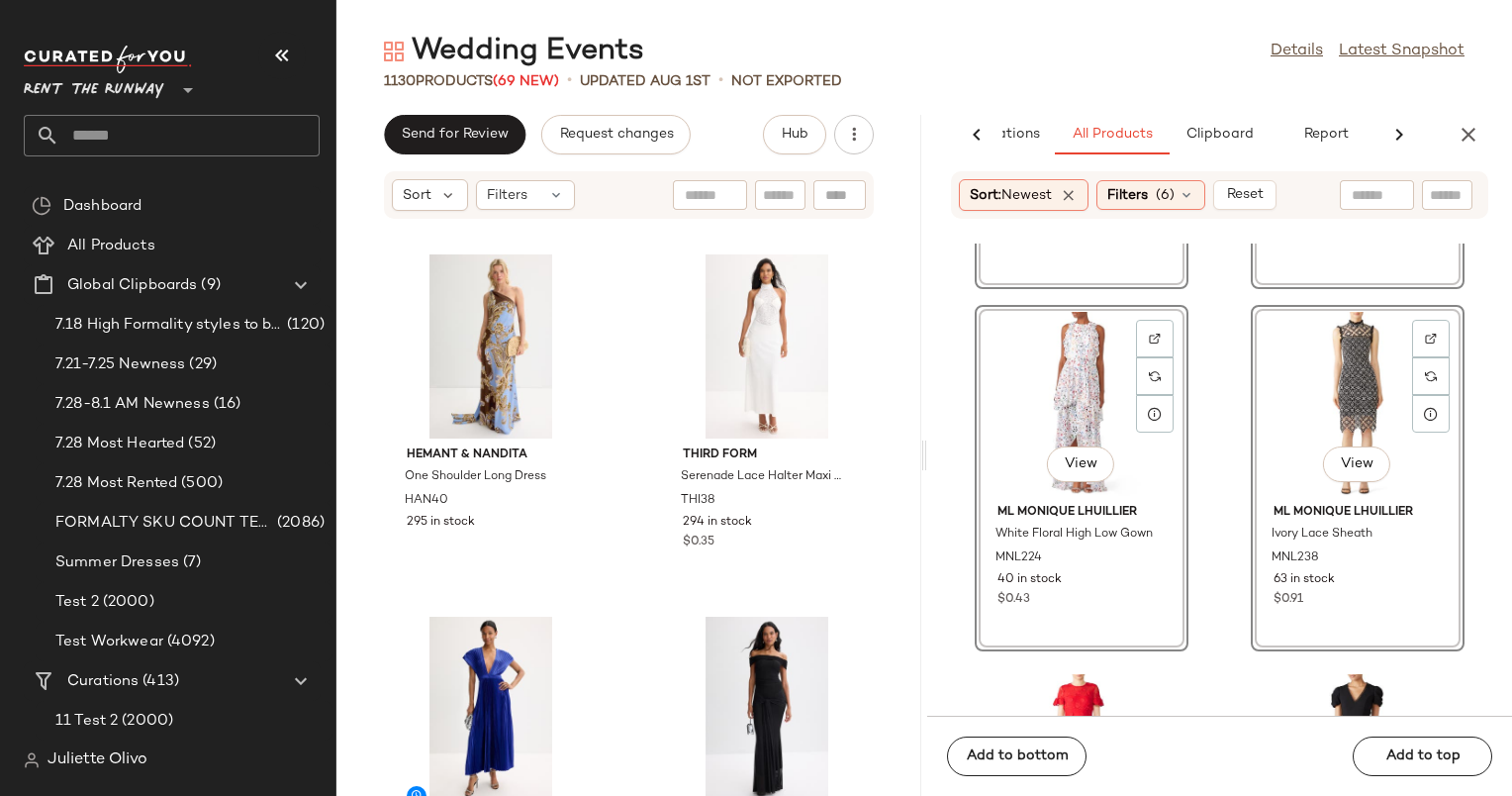 click on "View" 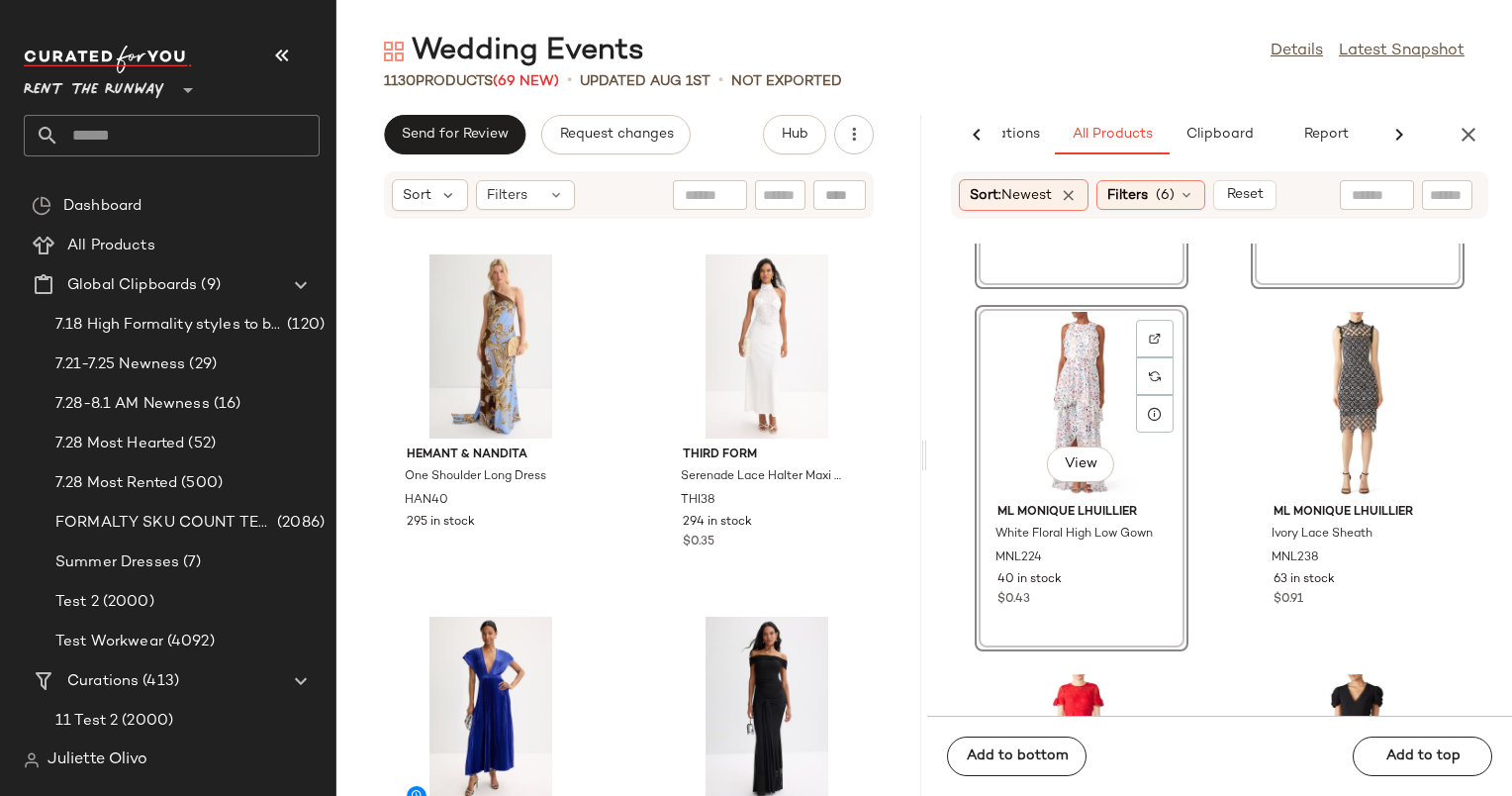 click on "View" 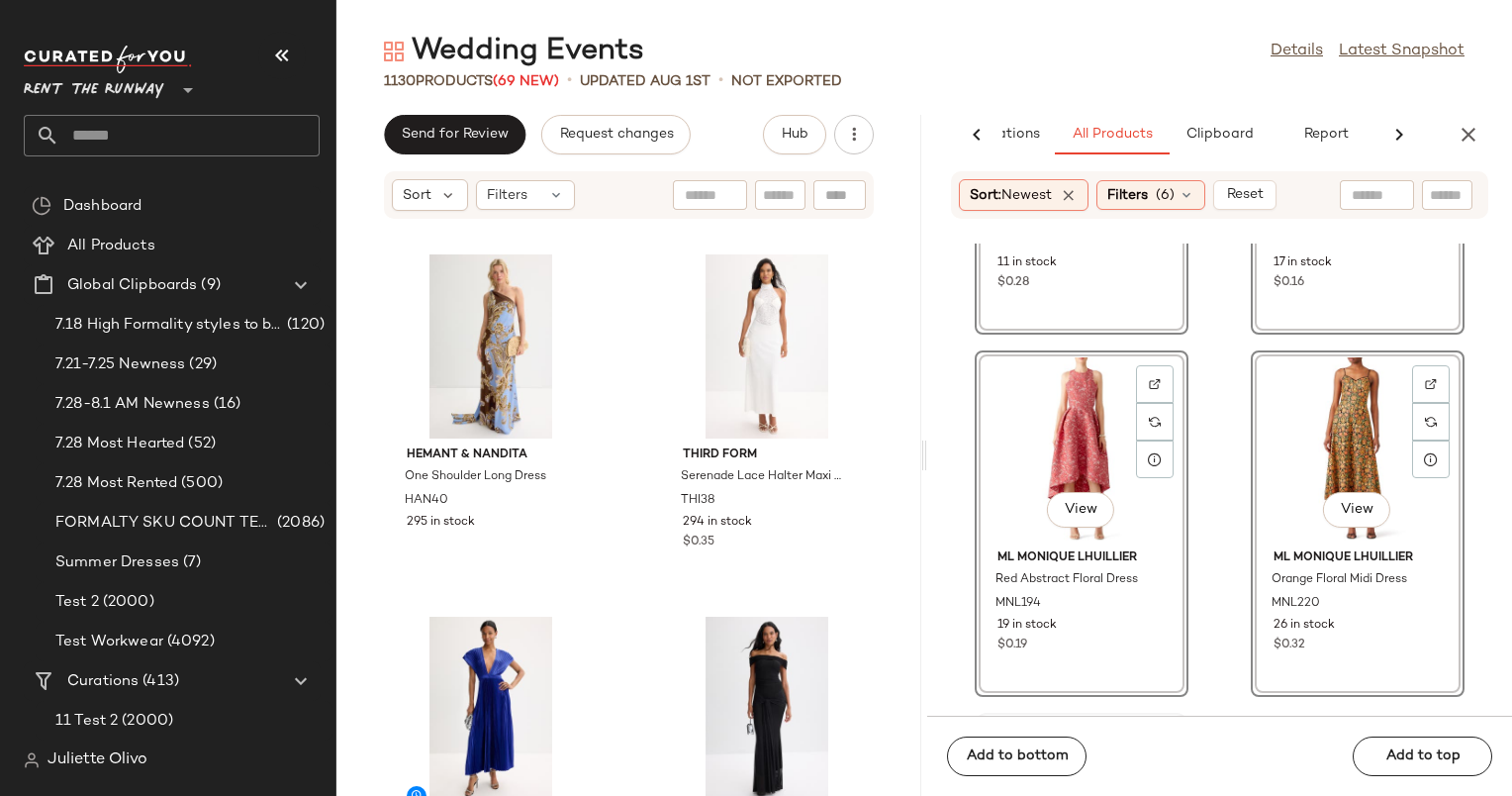 scroll, scrollTop: 69117, scrollLeft: 0, axis: vertical 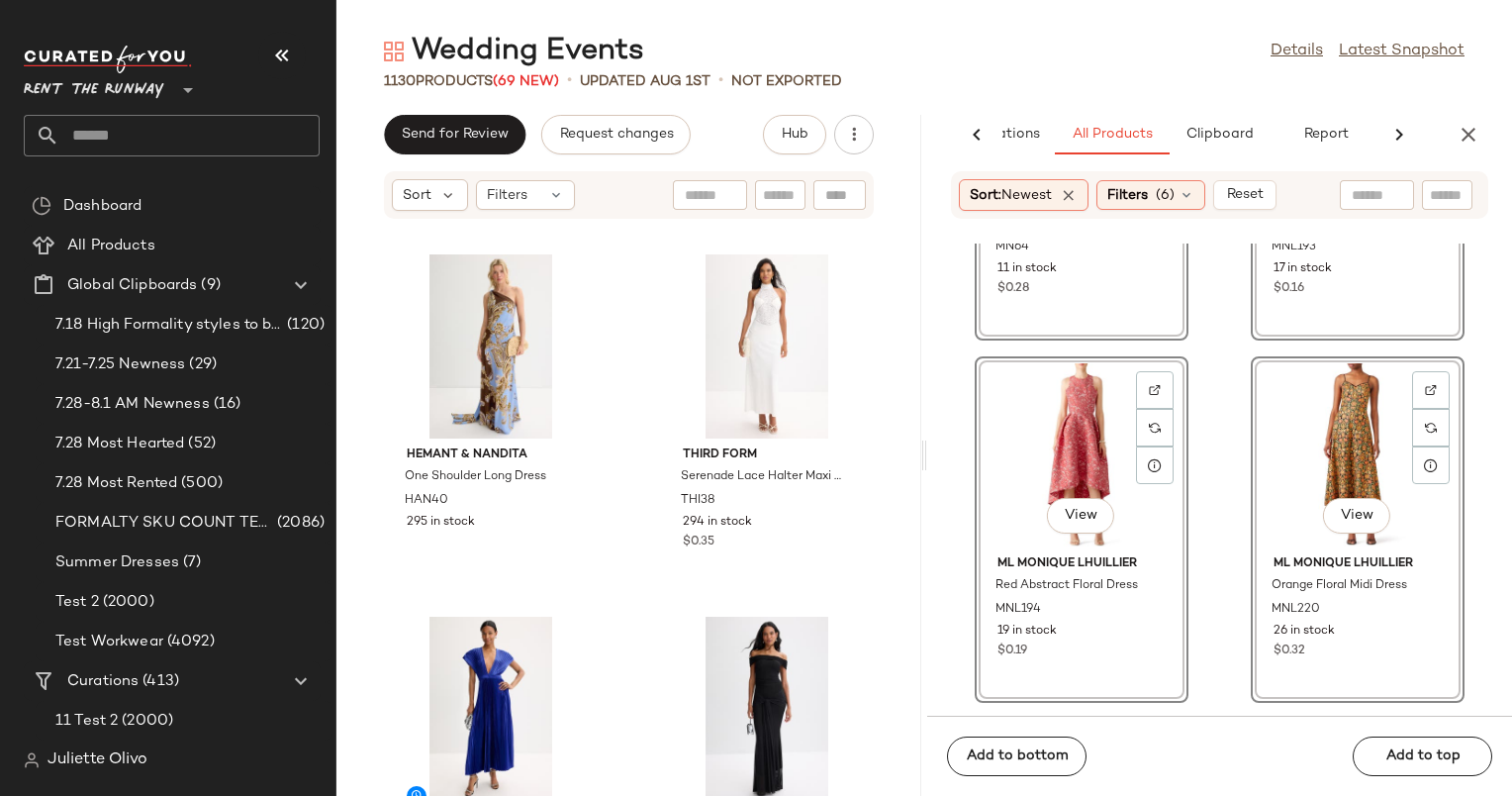 click on "View" 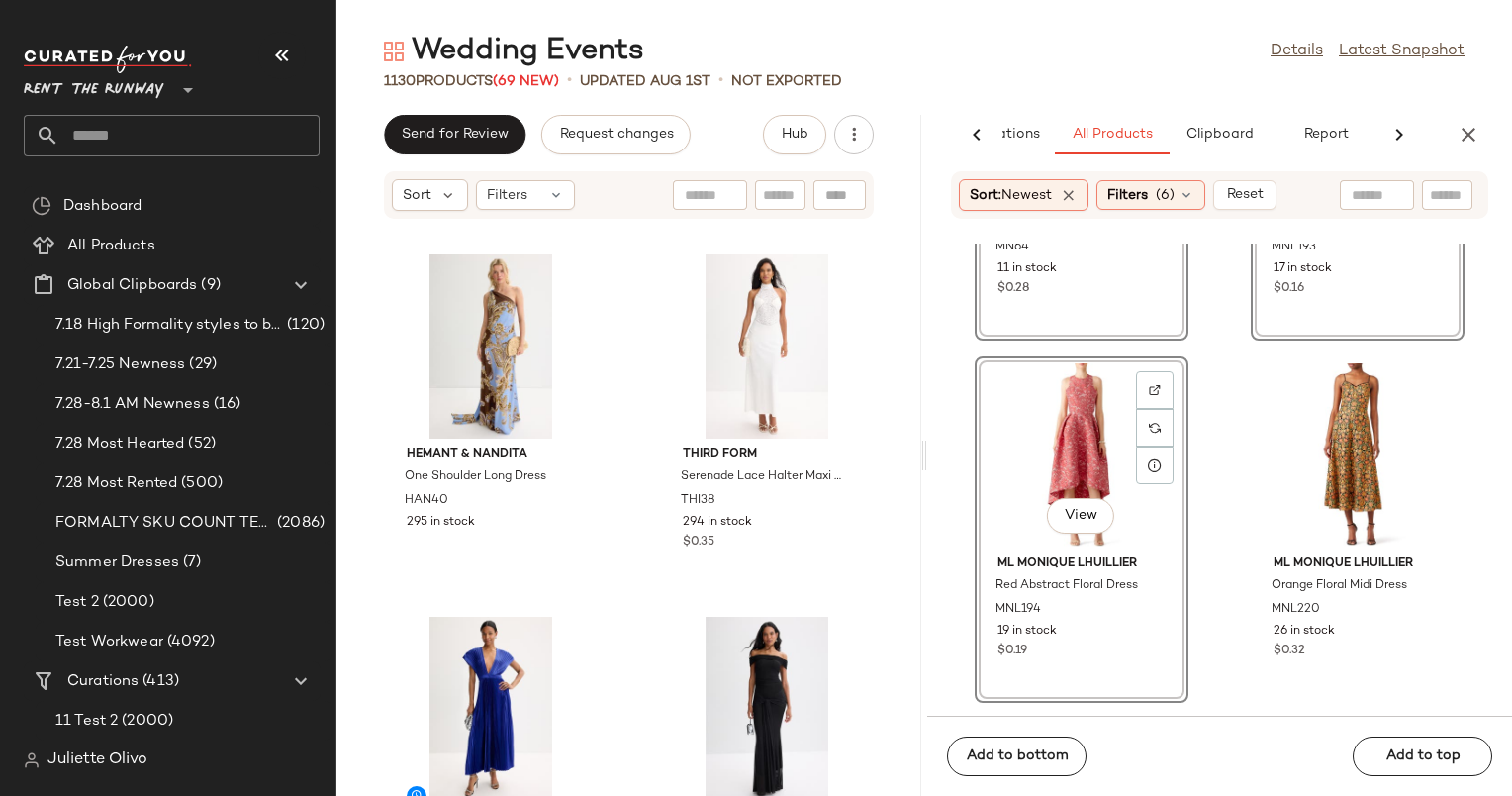 click on "View" 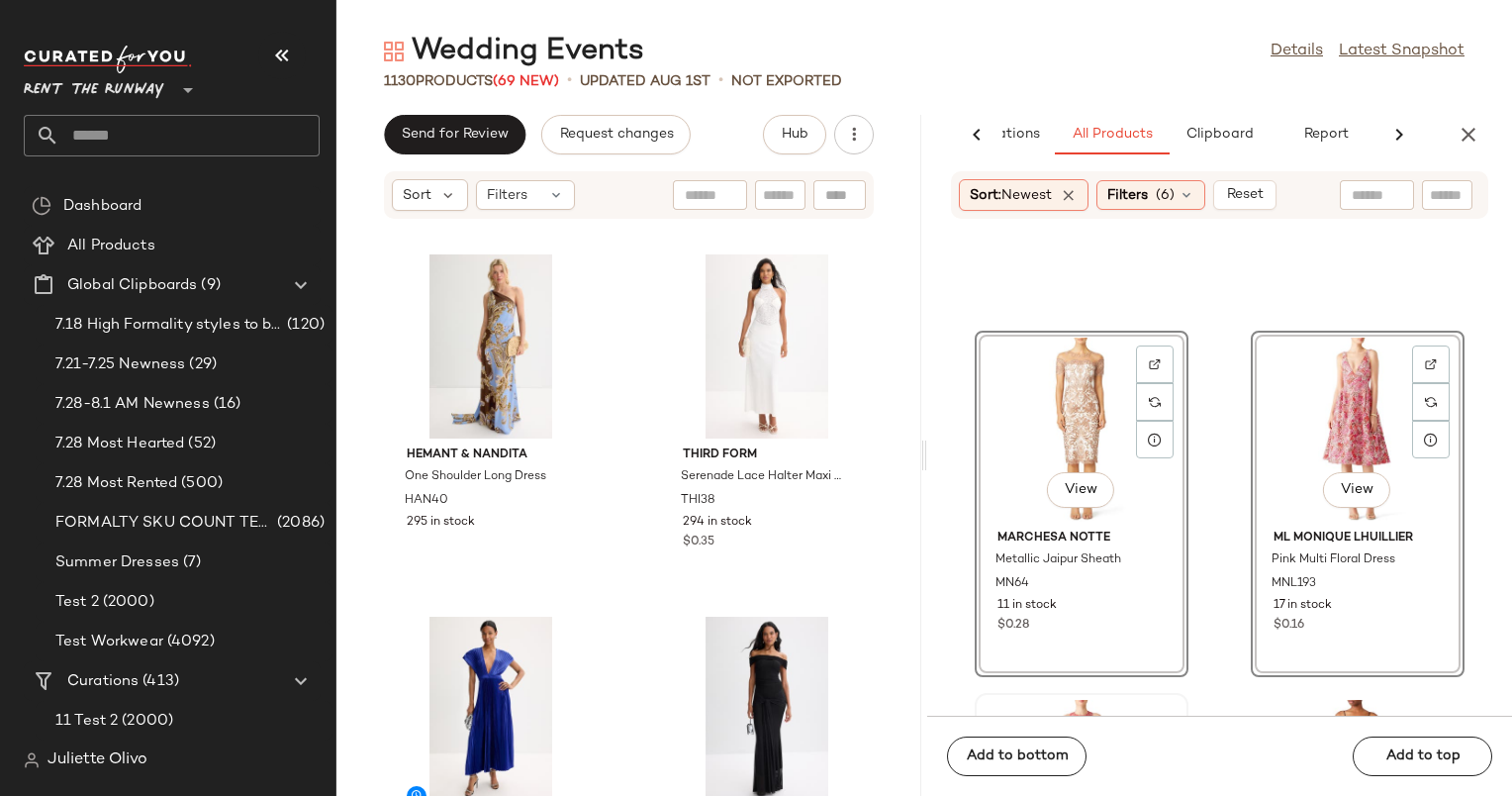 scroll, scrollTop: 68781, scrollLeft: 0, axis: vertical 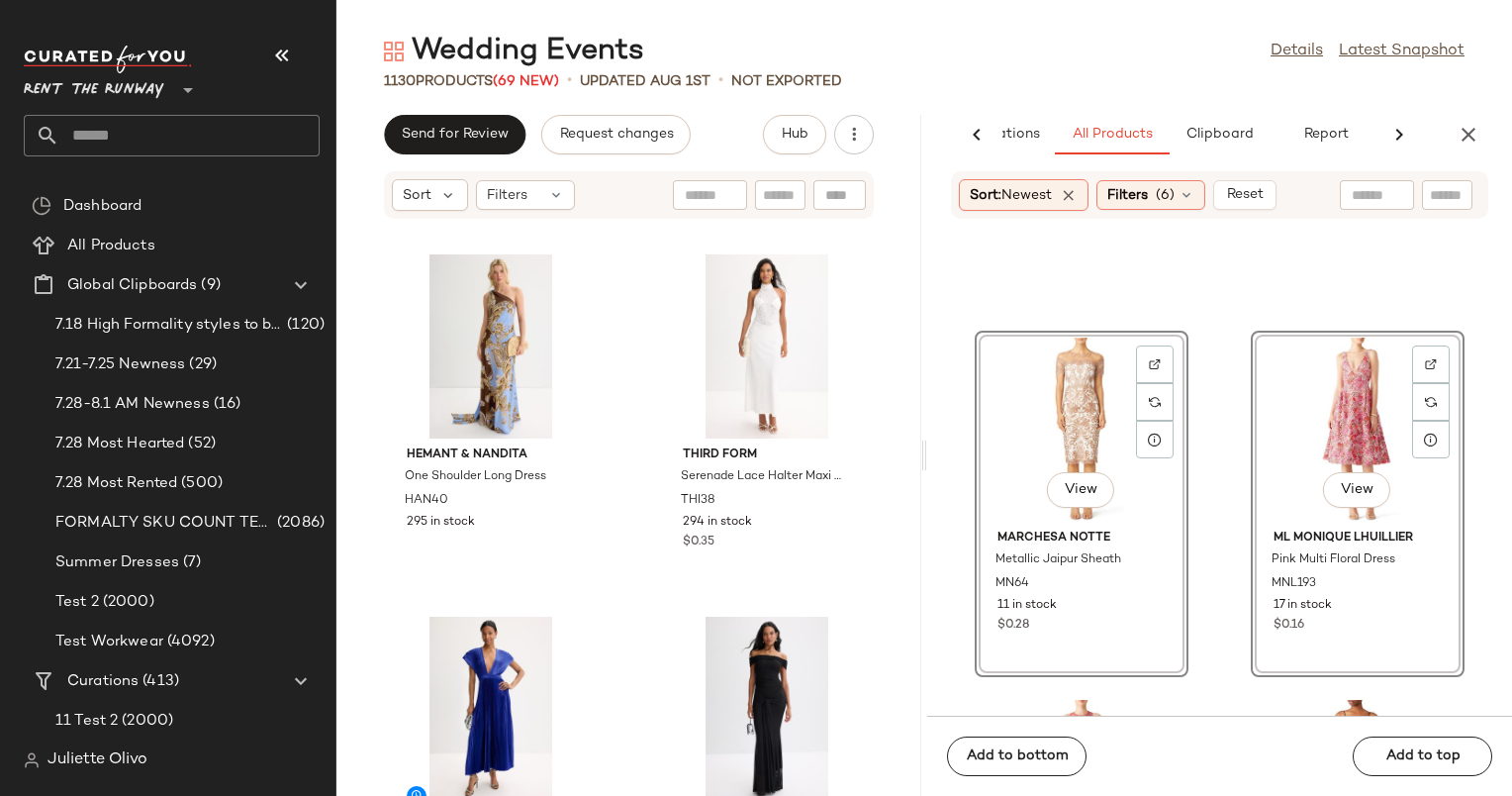 click on "View" 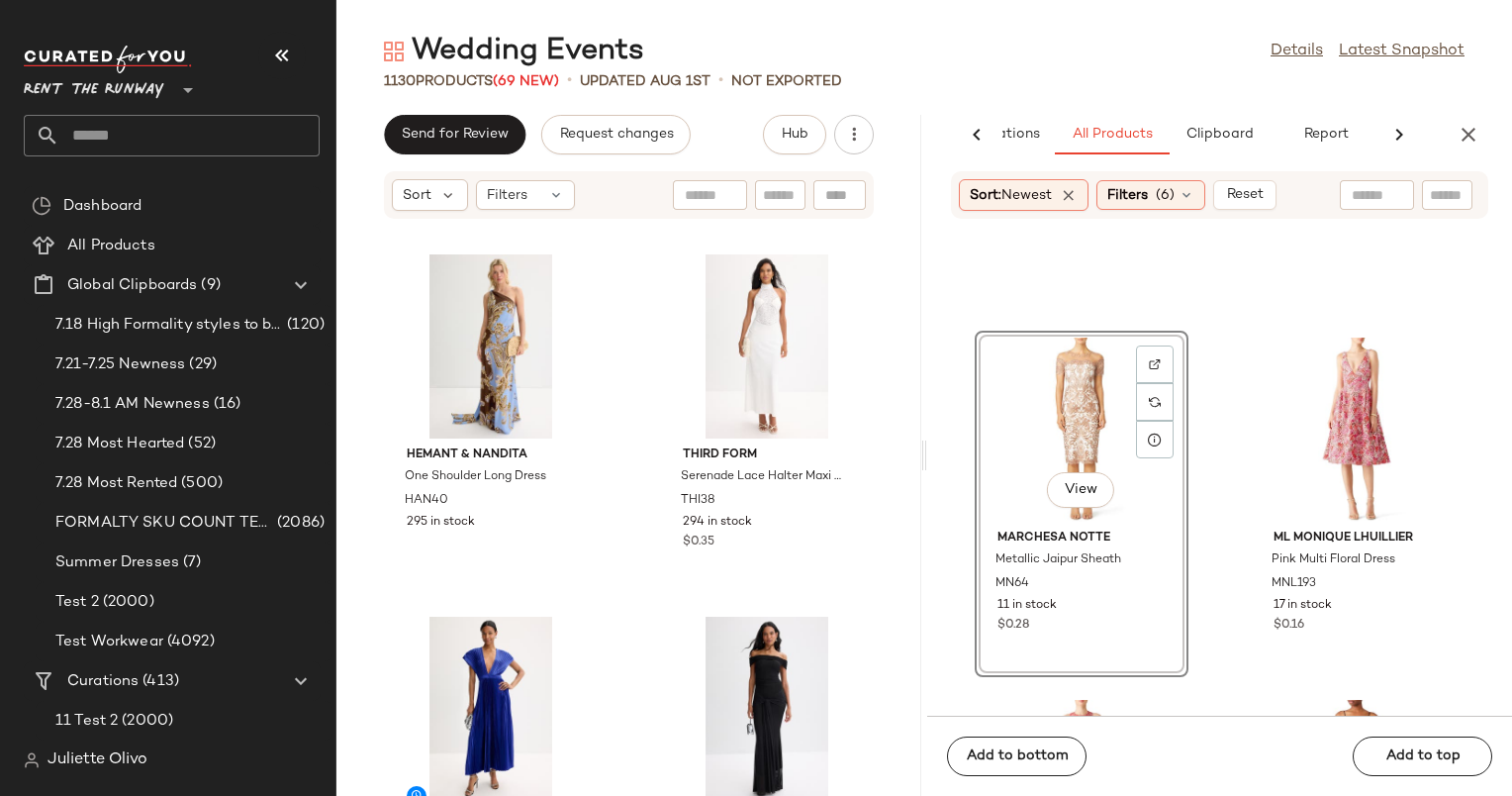 click on "View" 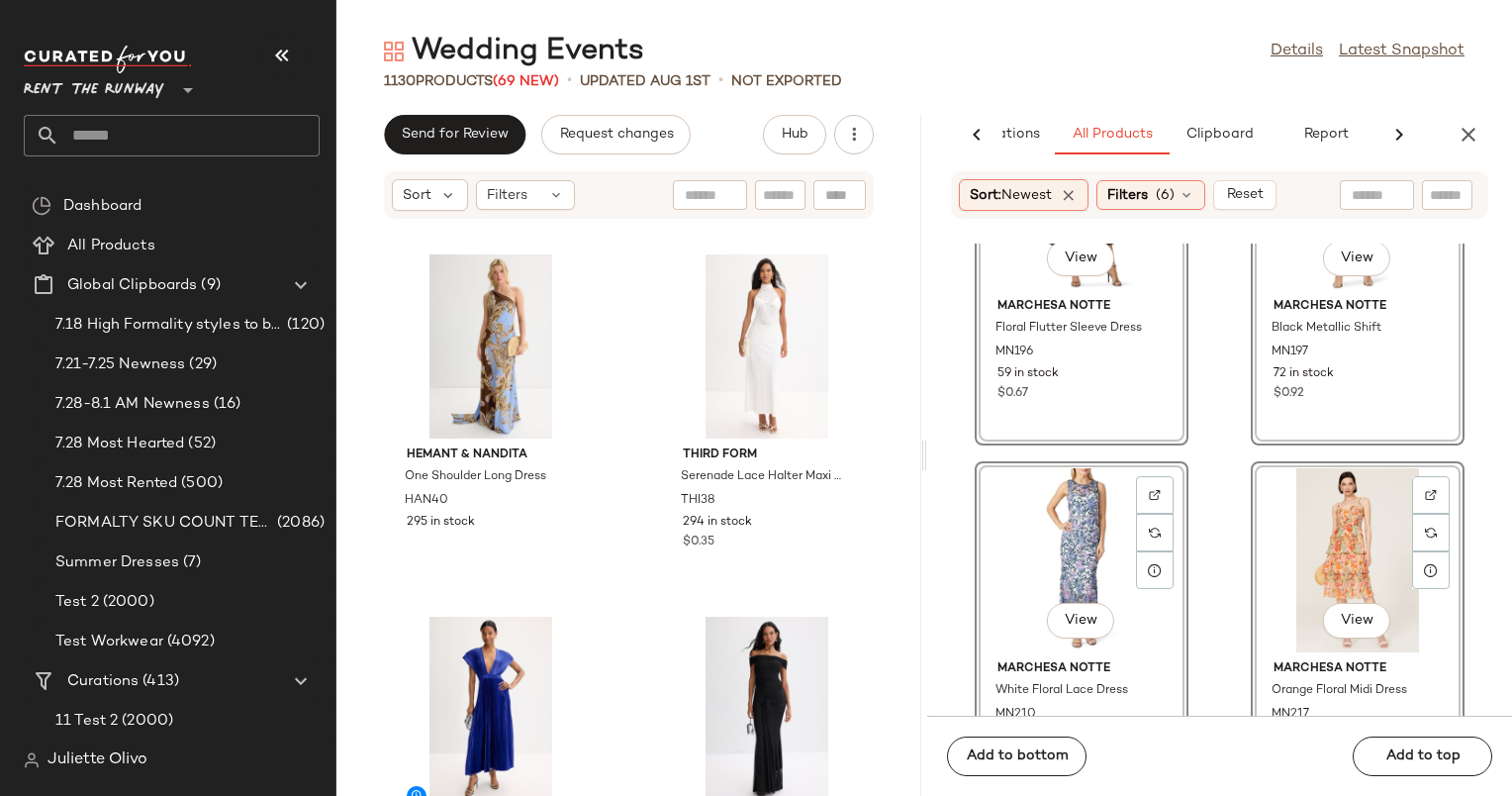 scroll, scrollTop: 67904, scrollLeft: 0, axis: vertical 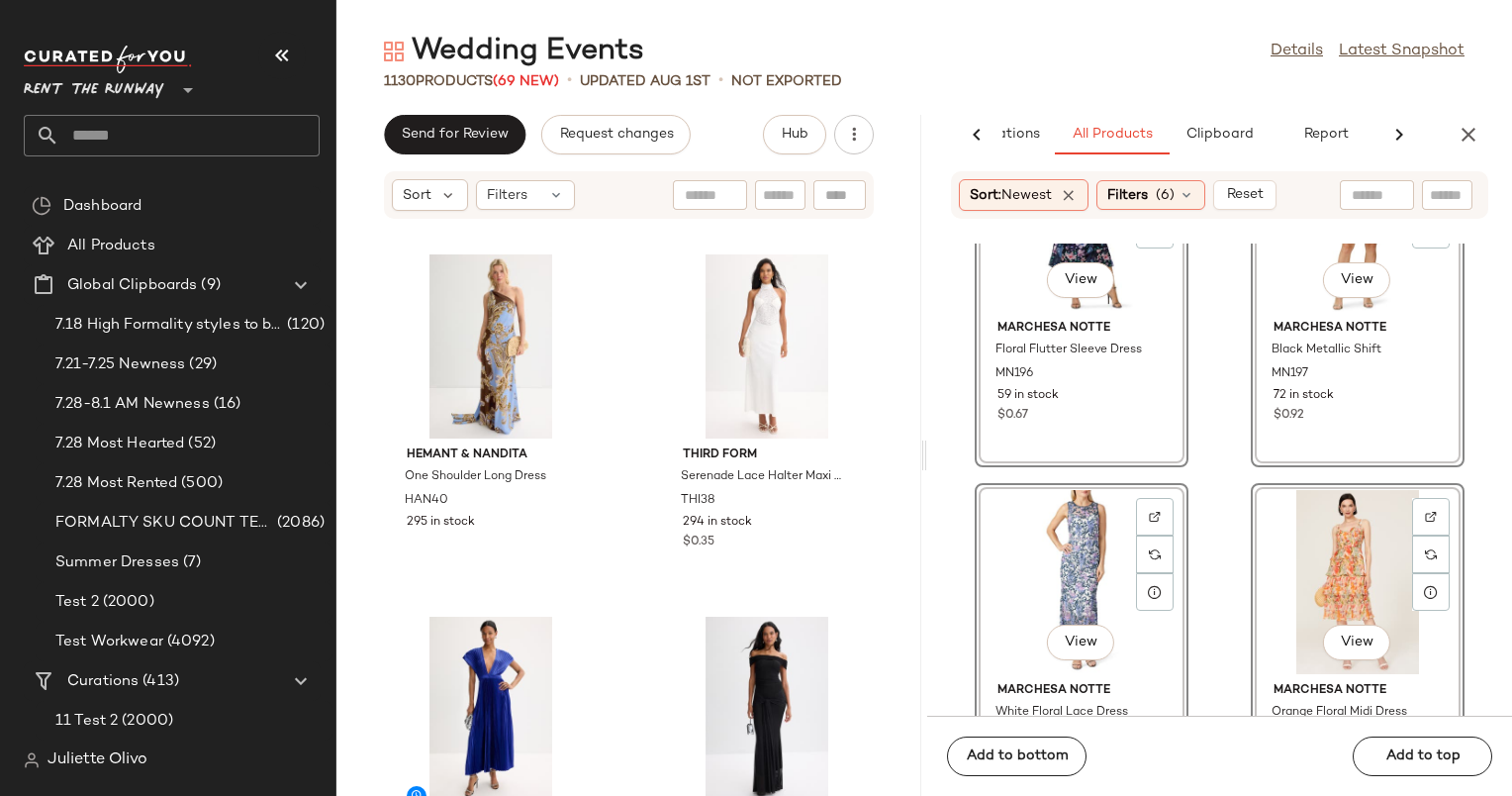 click on "View" 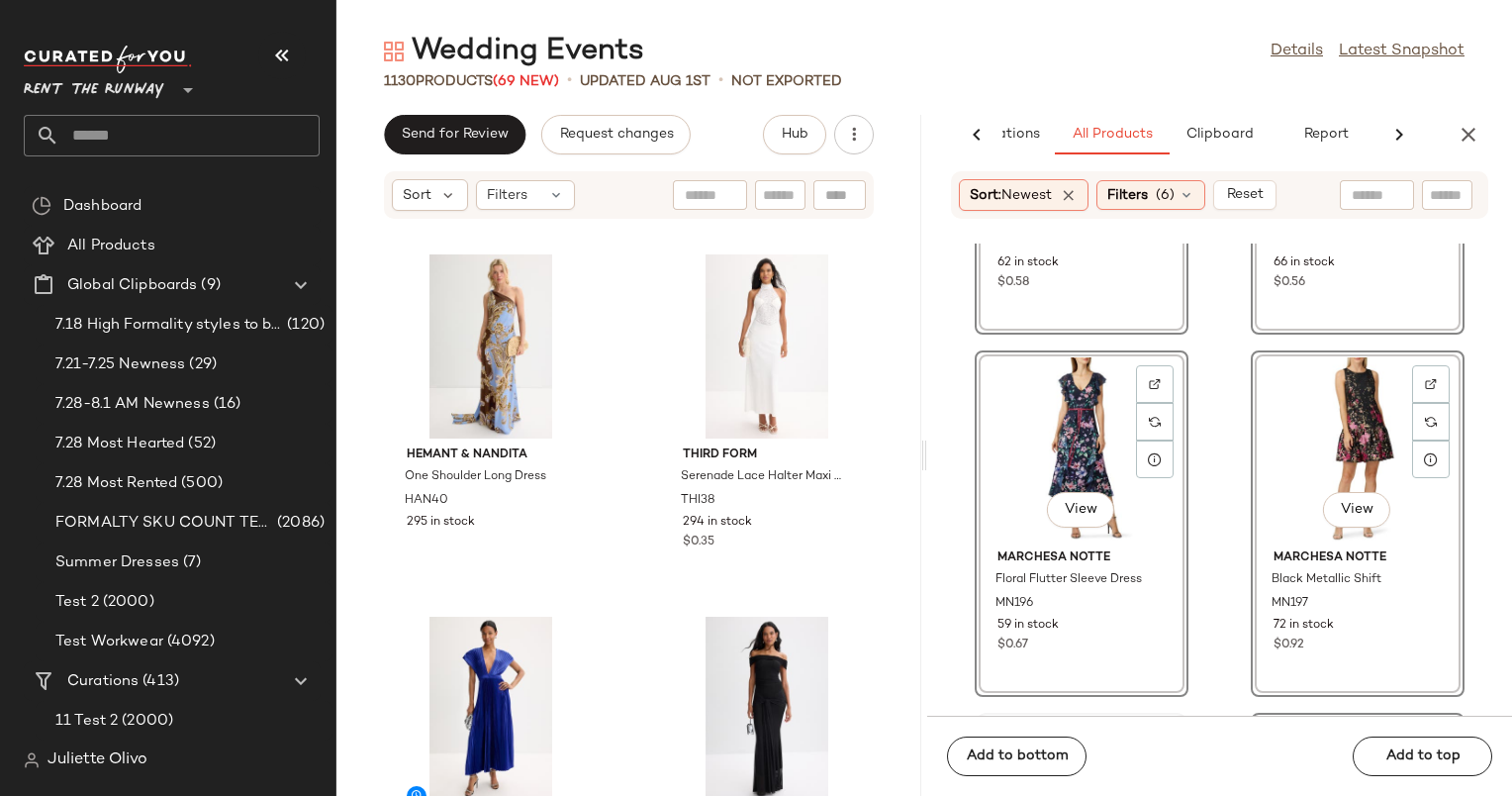 scroll, scrollTop: 67672, scrollLeft: 0, axis: vertical 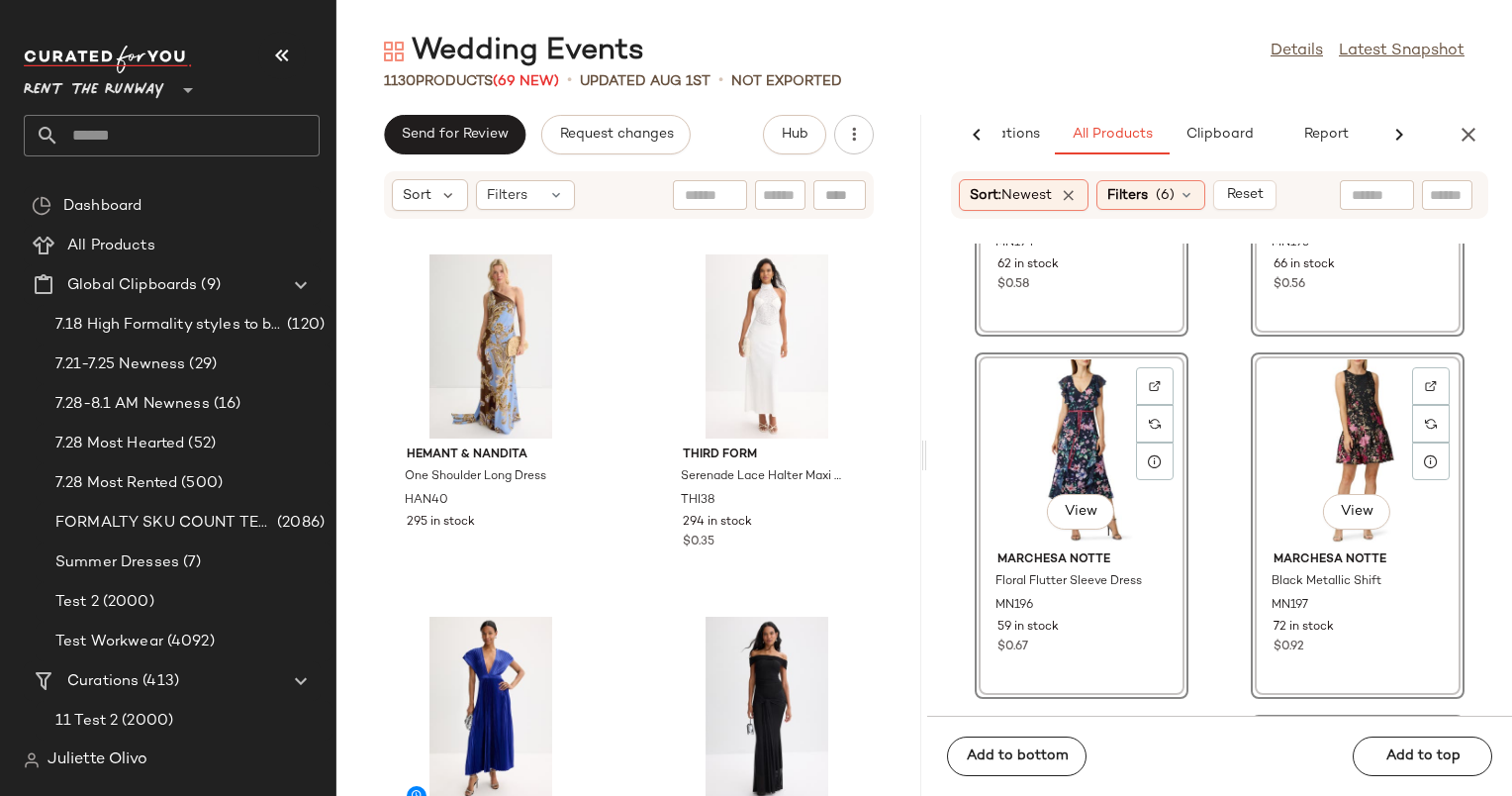 click on "View" 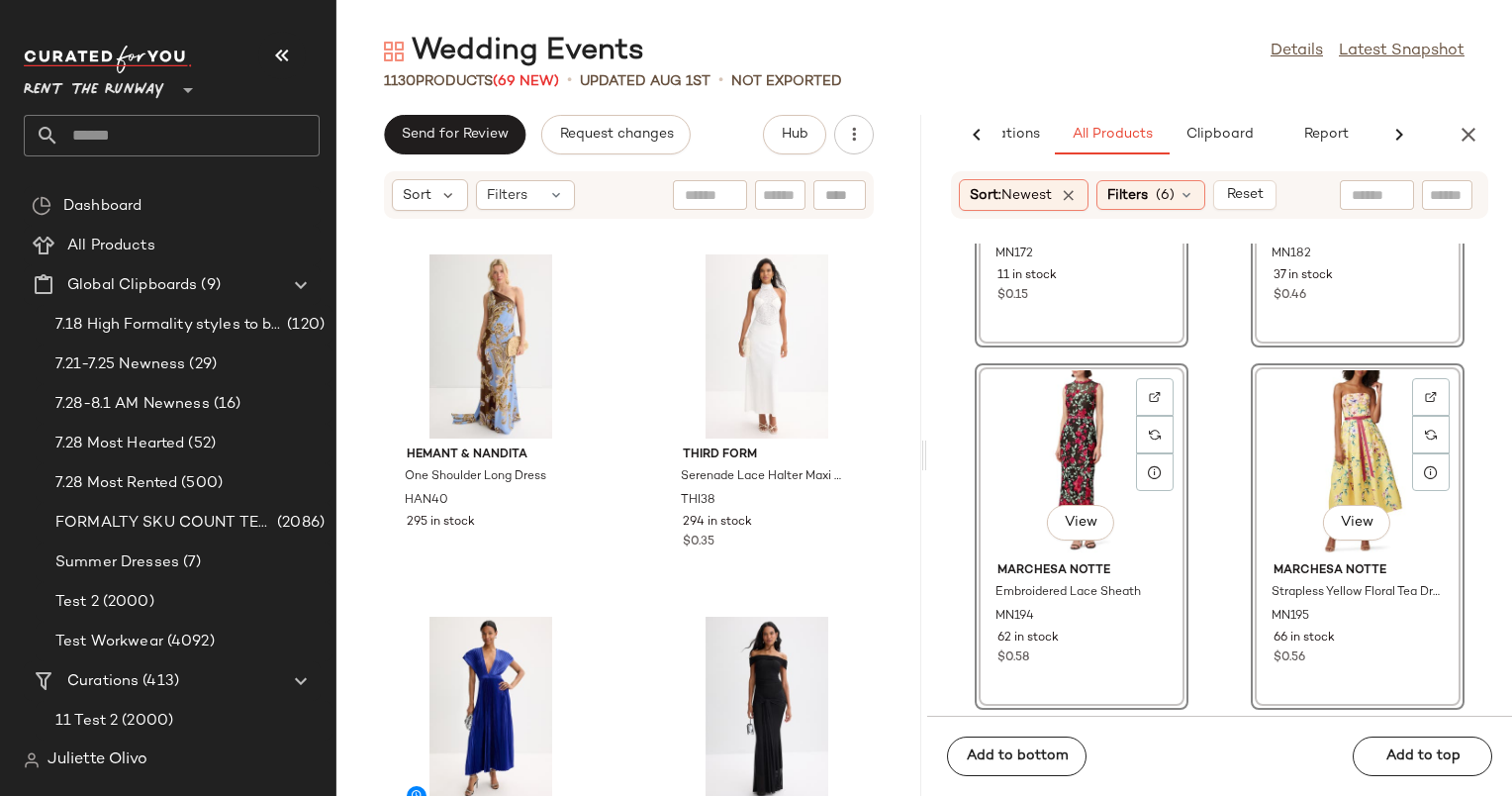 scroll, scrollTop: 67298, scrollLeft: 0, axis: vertical 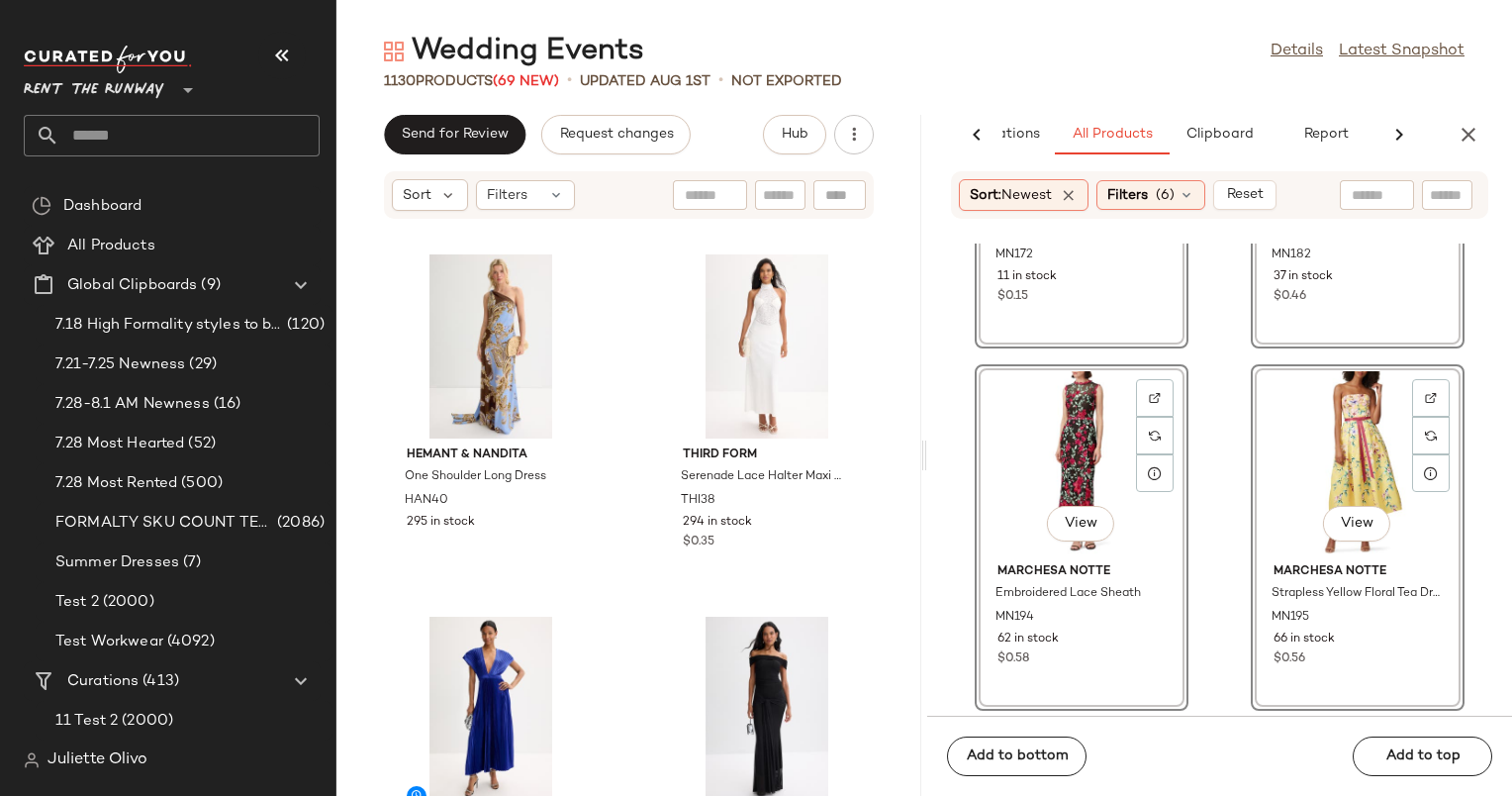 click on "View" 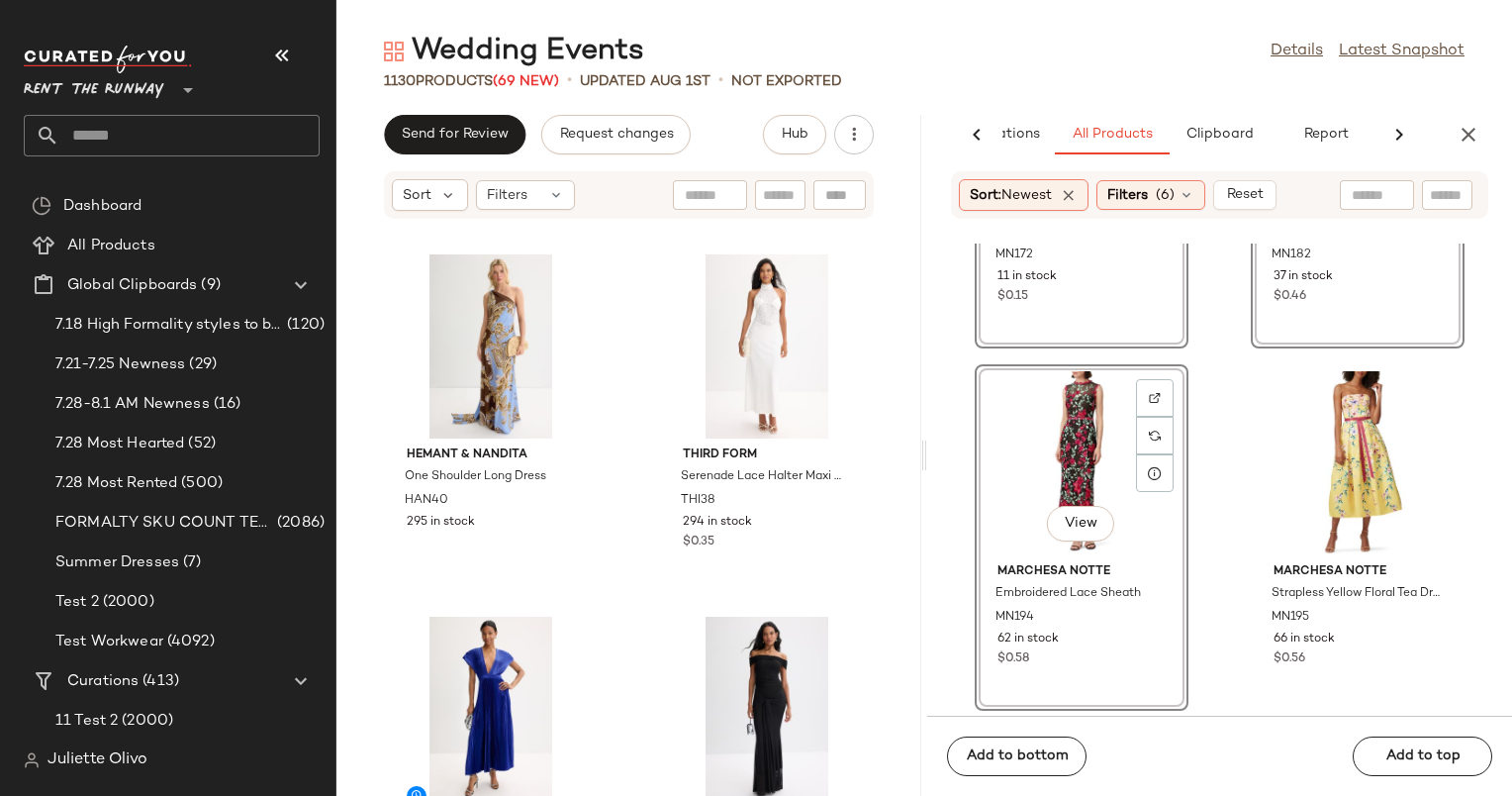 click on "View" 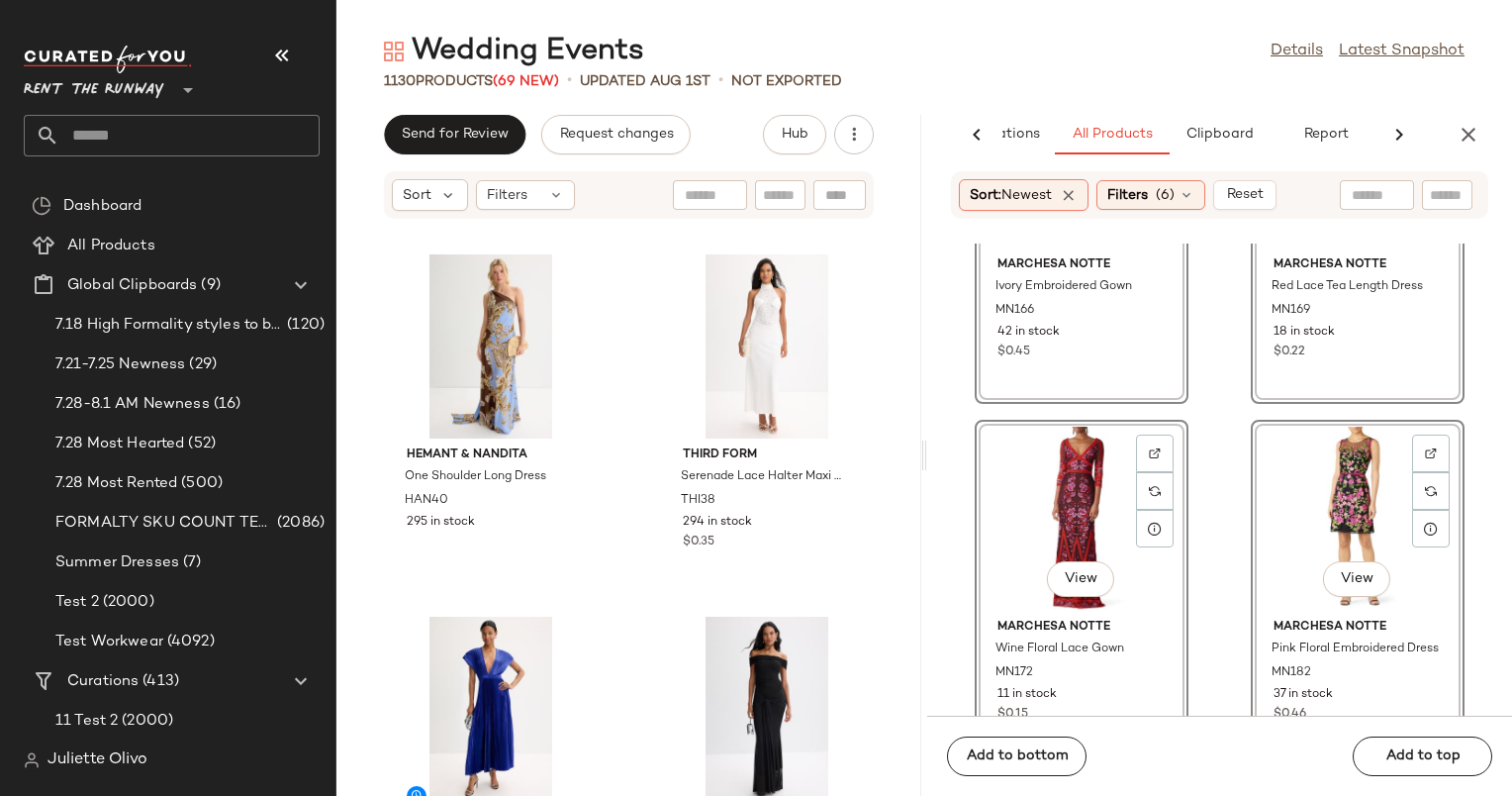 scroll, scrollTop: 66831, scrollLeft: 0, axis: vertical 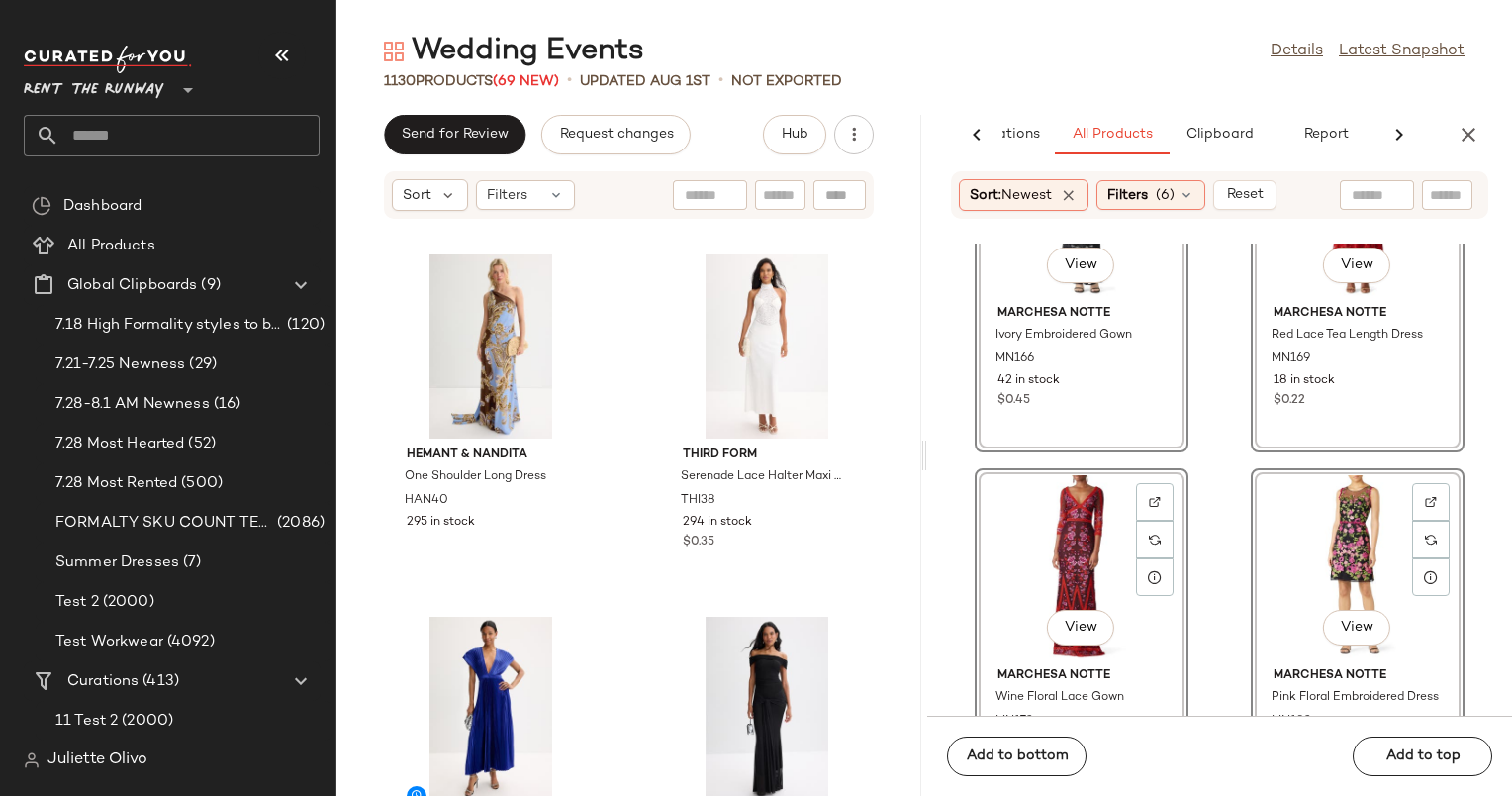 click on "View" 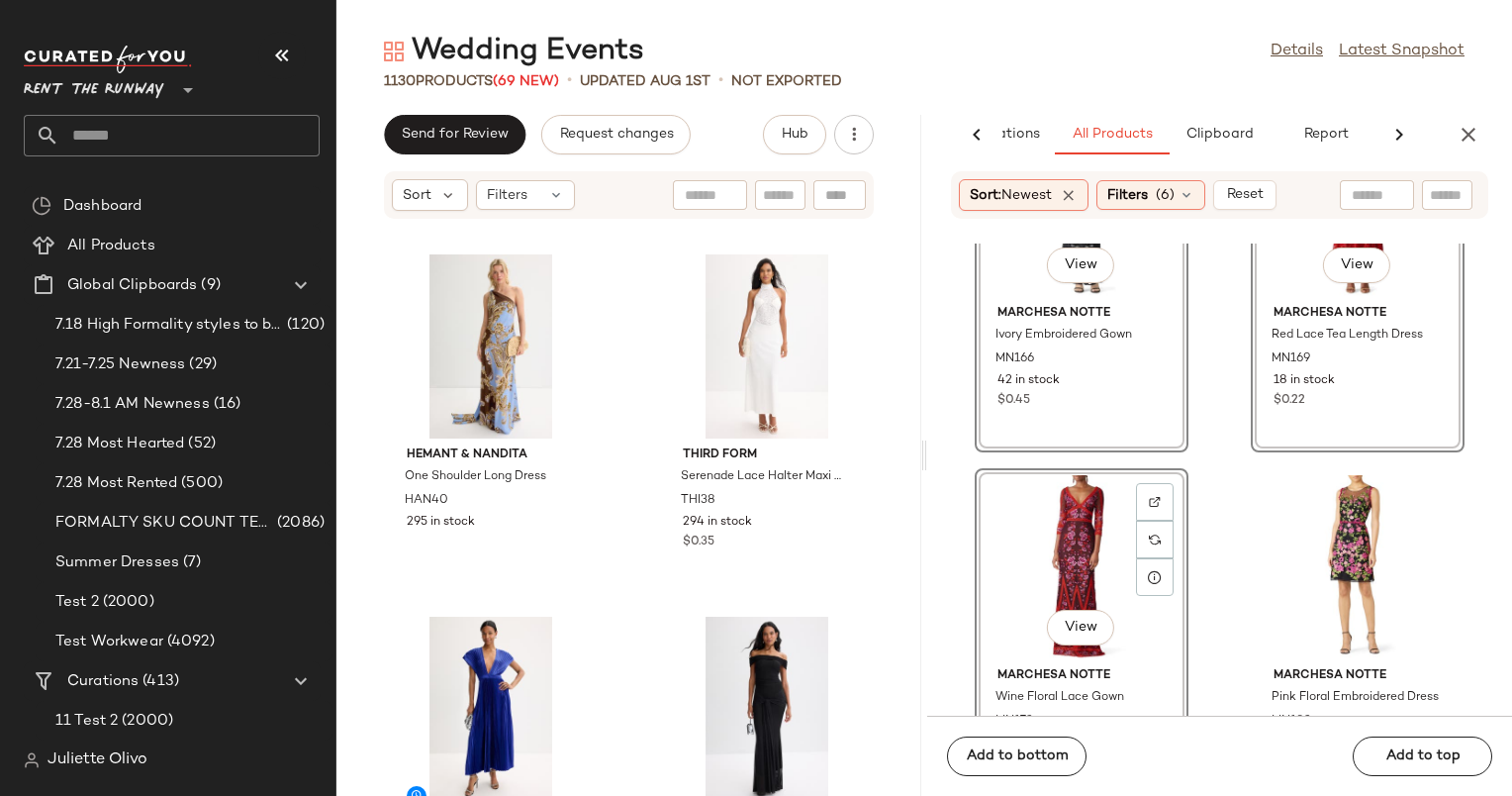 click on "View" 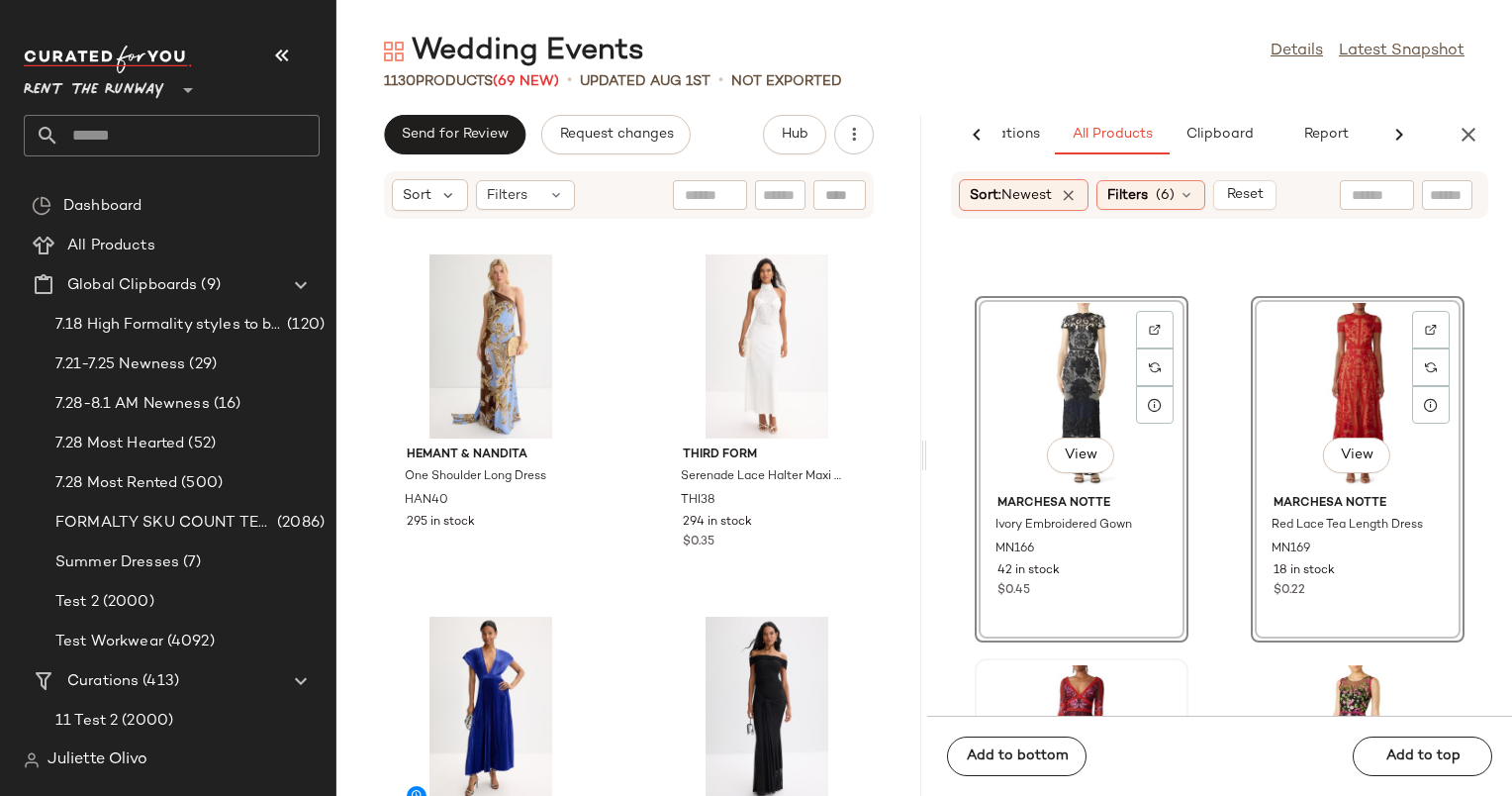 scroll, scrollTop: 66638, scrollLeft: 0, axis: vertical 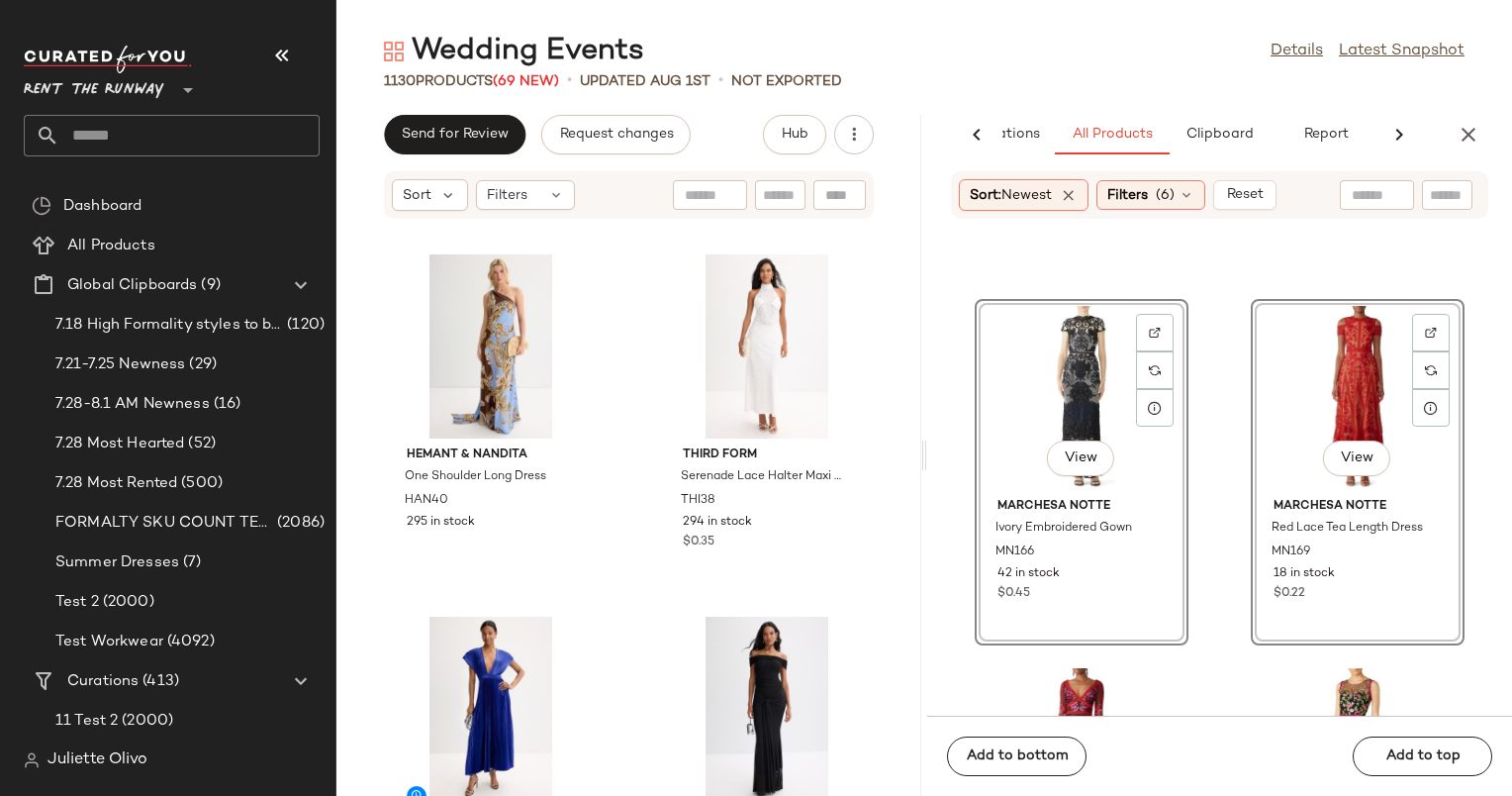 click on "View" 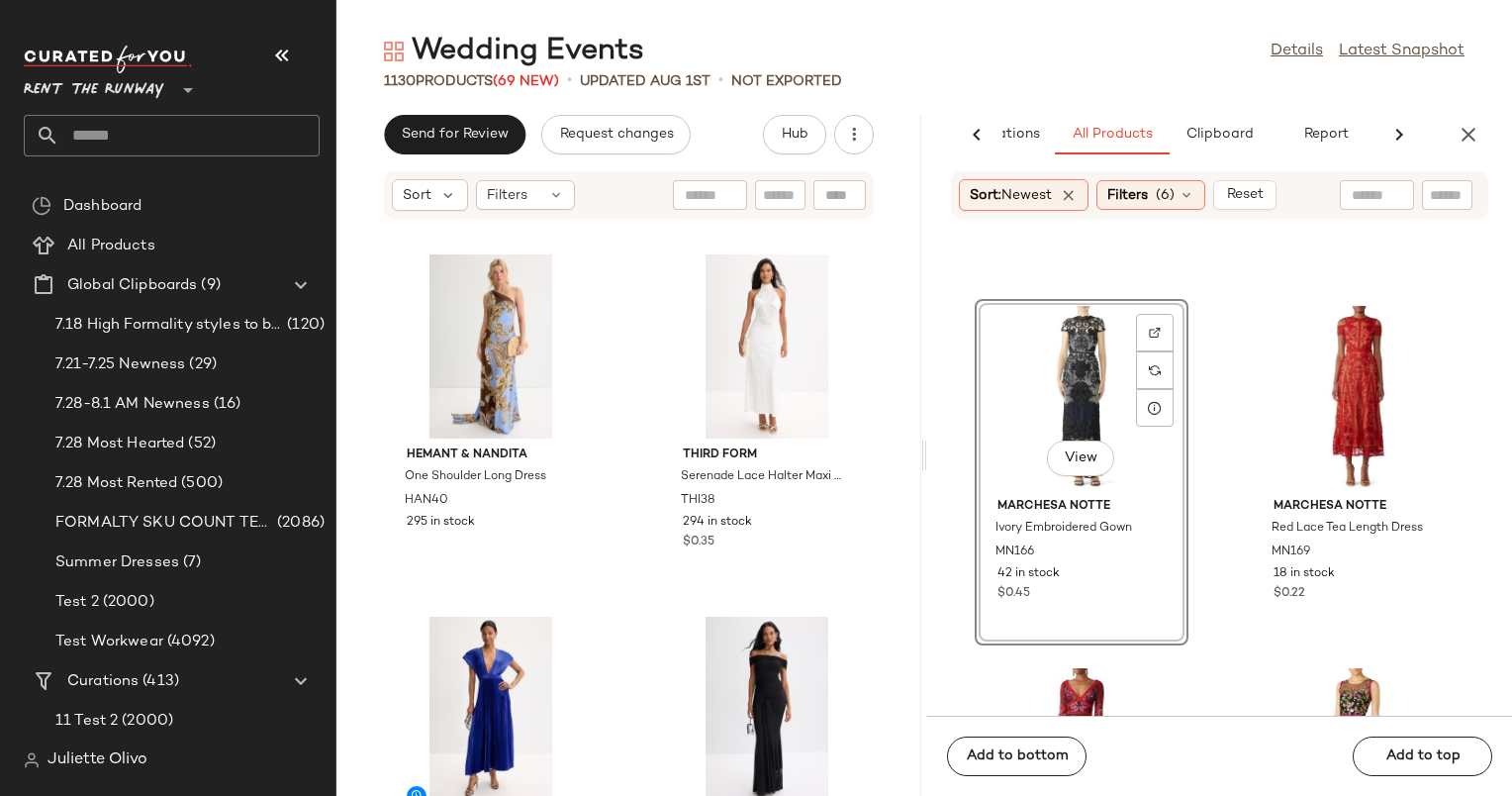 click on "View" 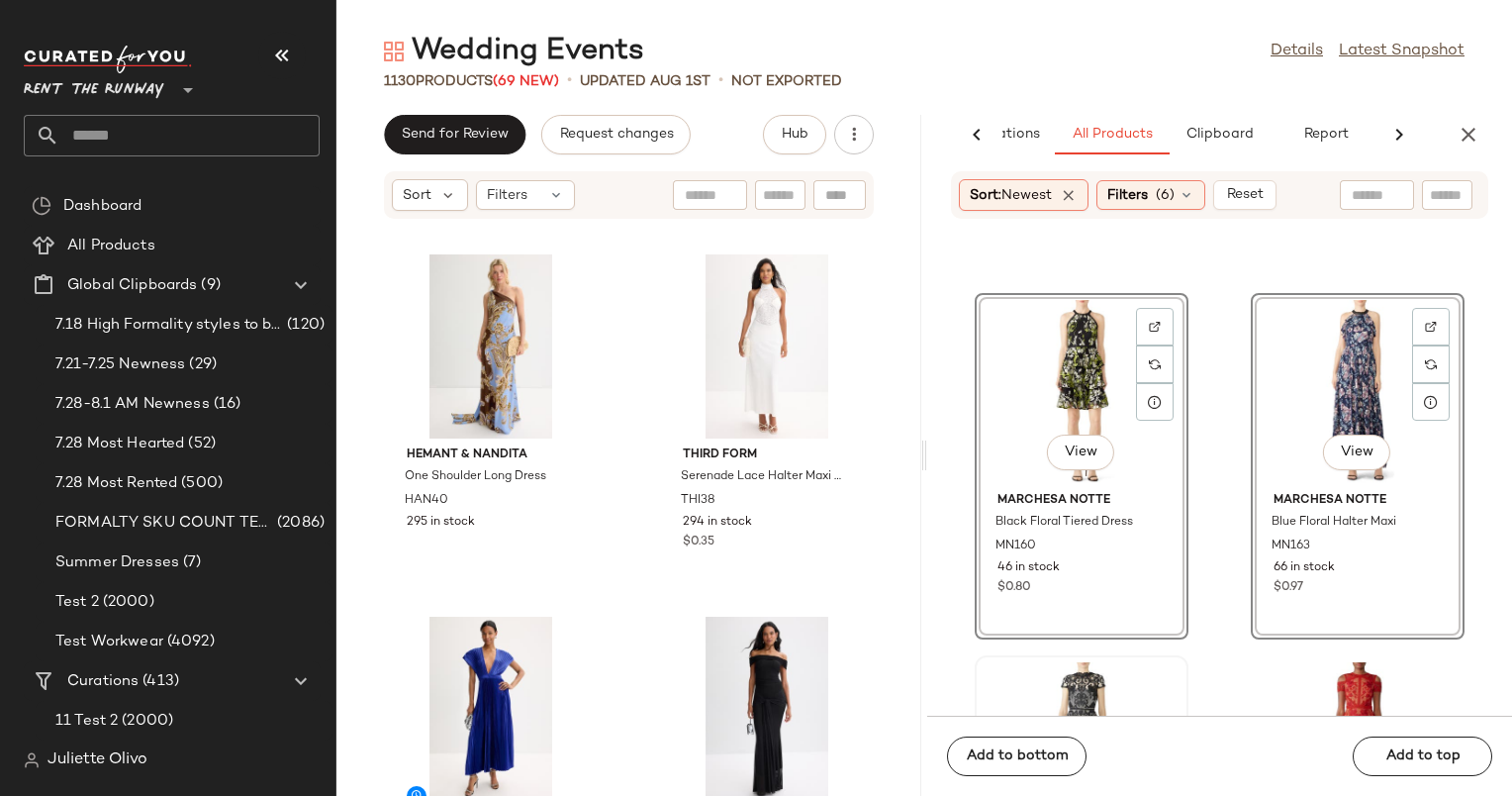 scroll, scrollTop: 66257, scrollLeft: 0, axis: vertical 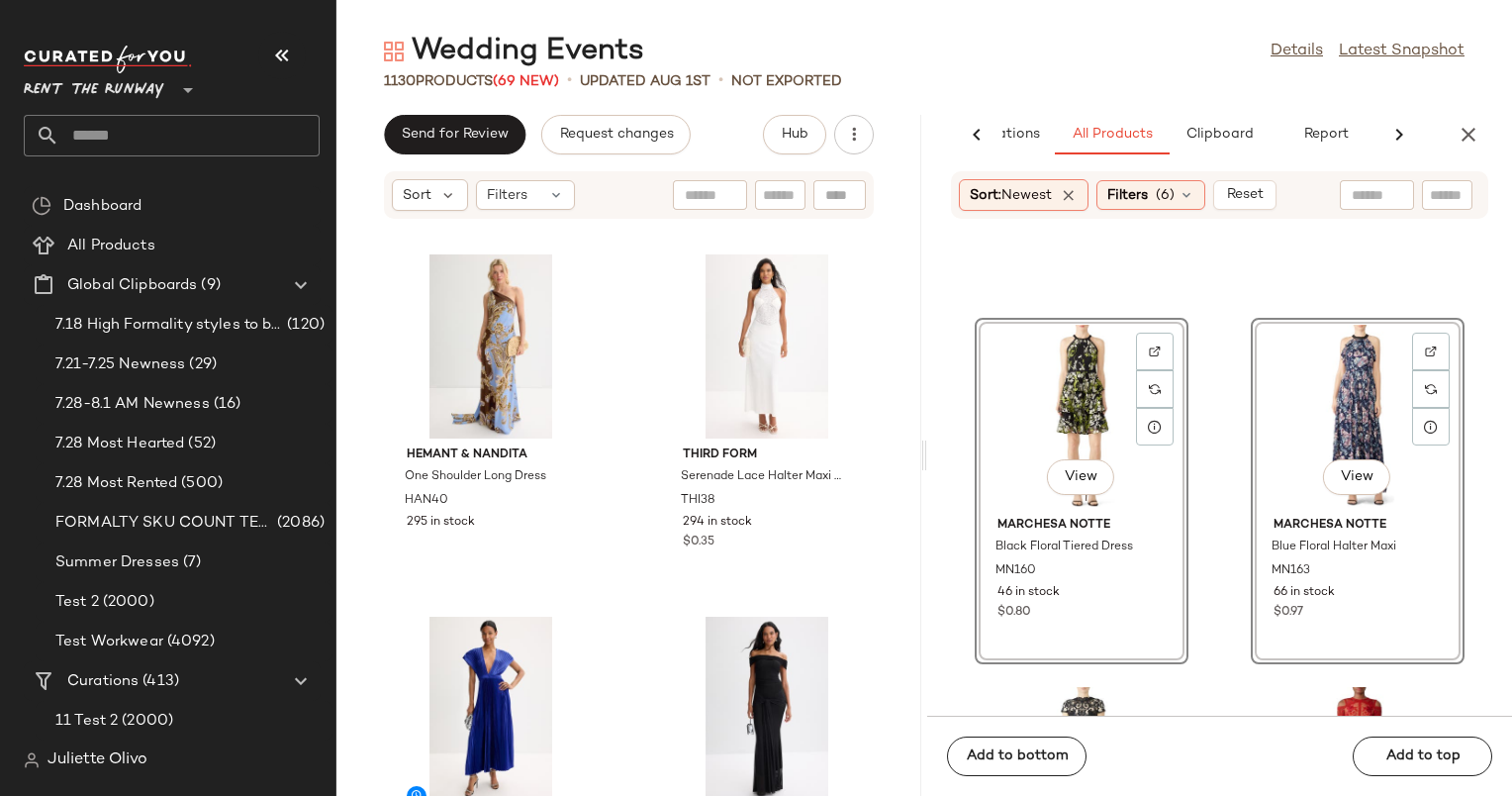 click on "View" 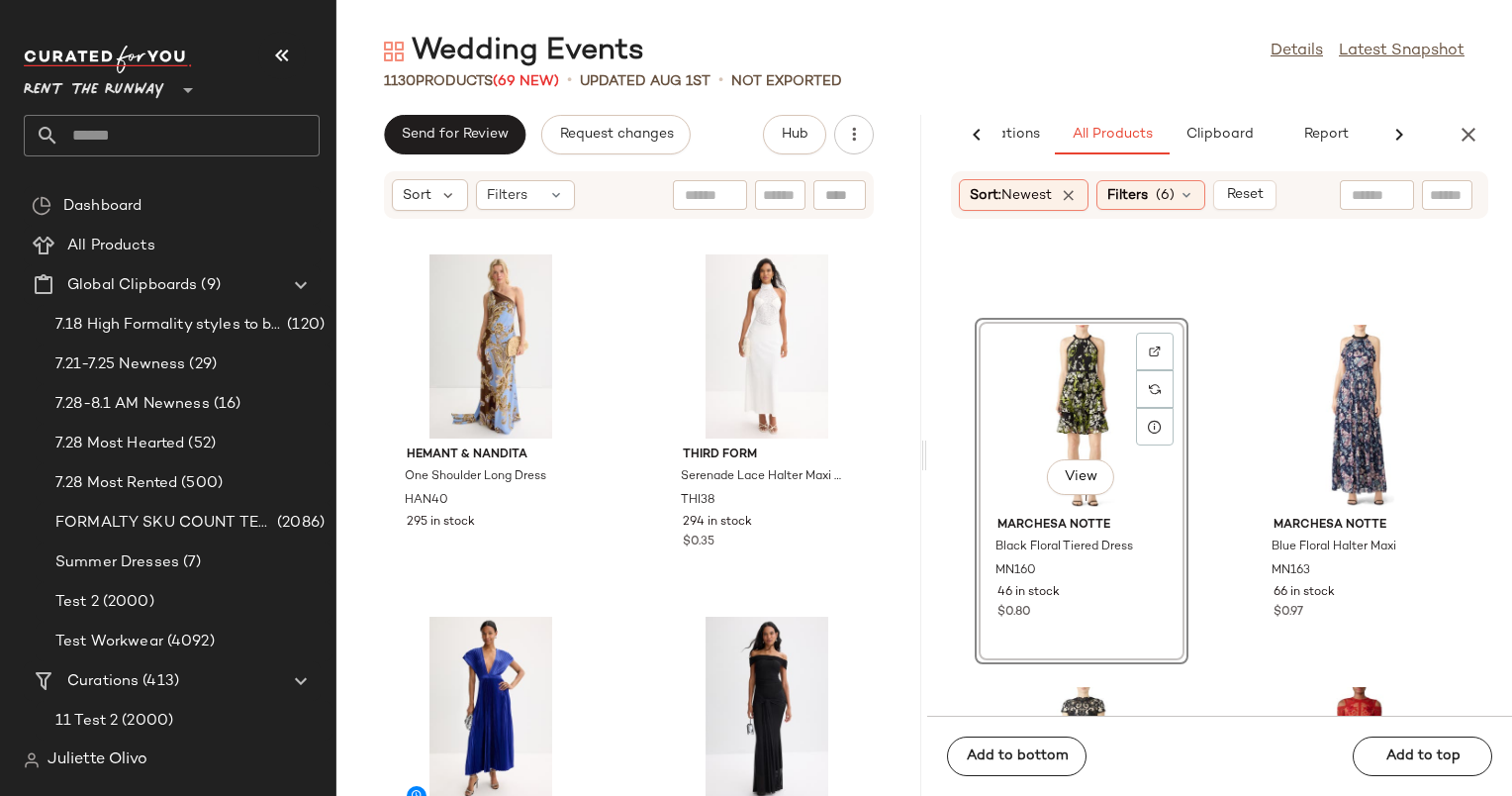 click on "View" 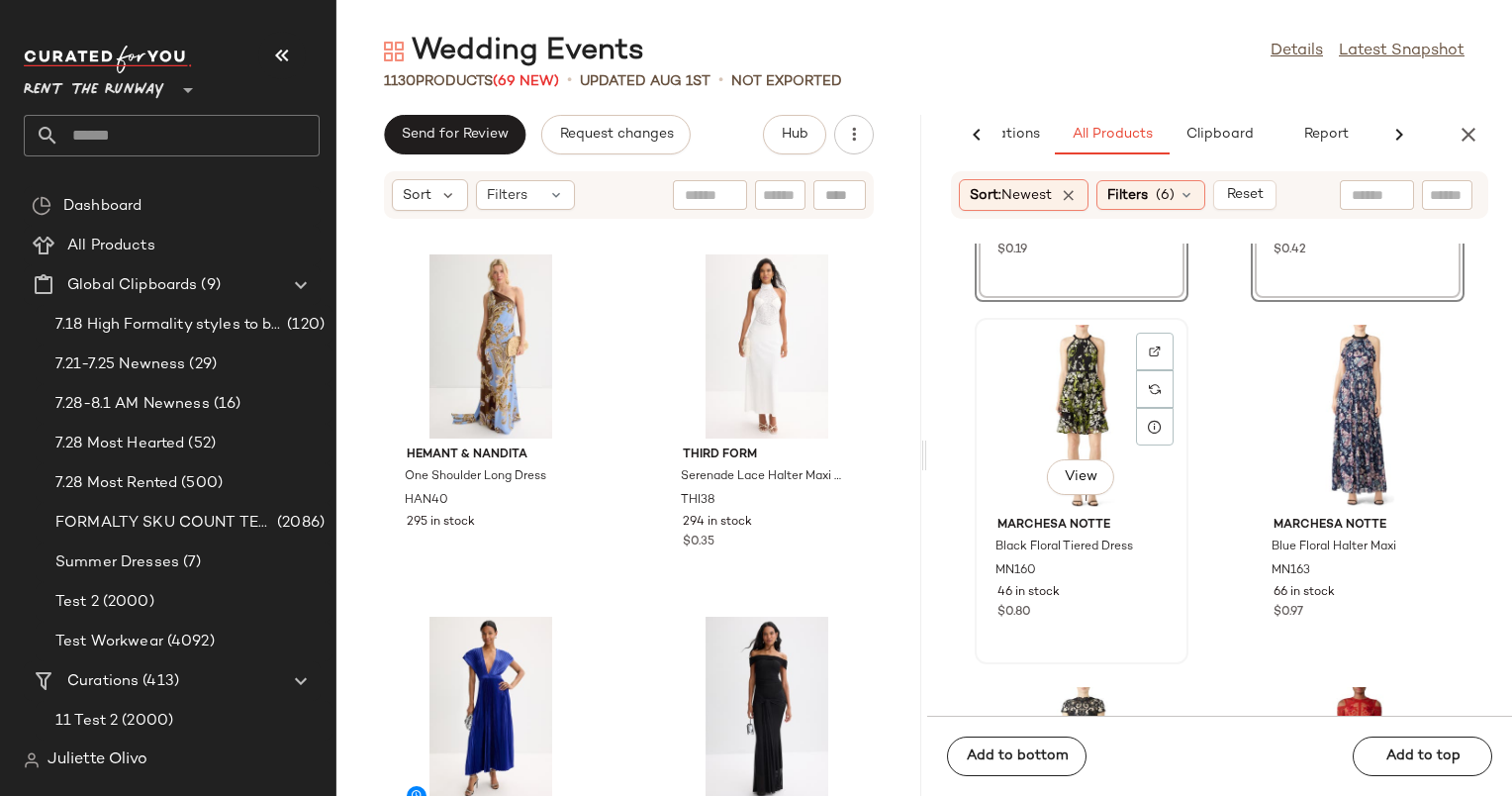 scroll, scrollTop: 65829, scrollLeft: 0, axis: vertical 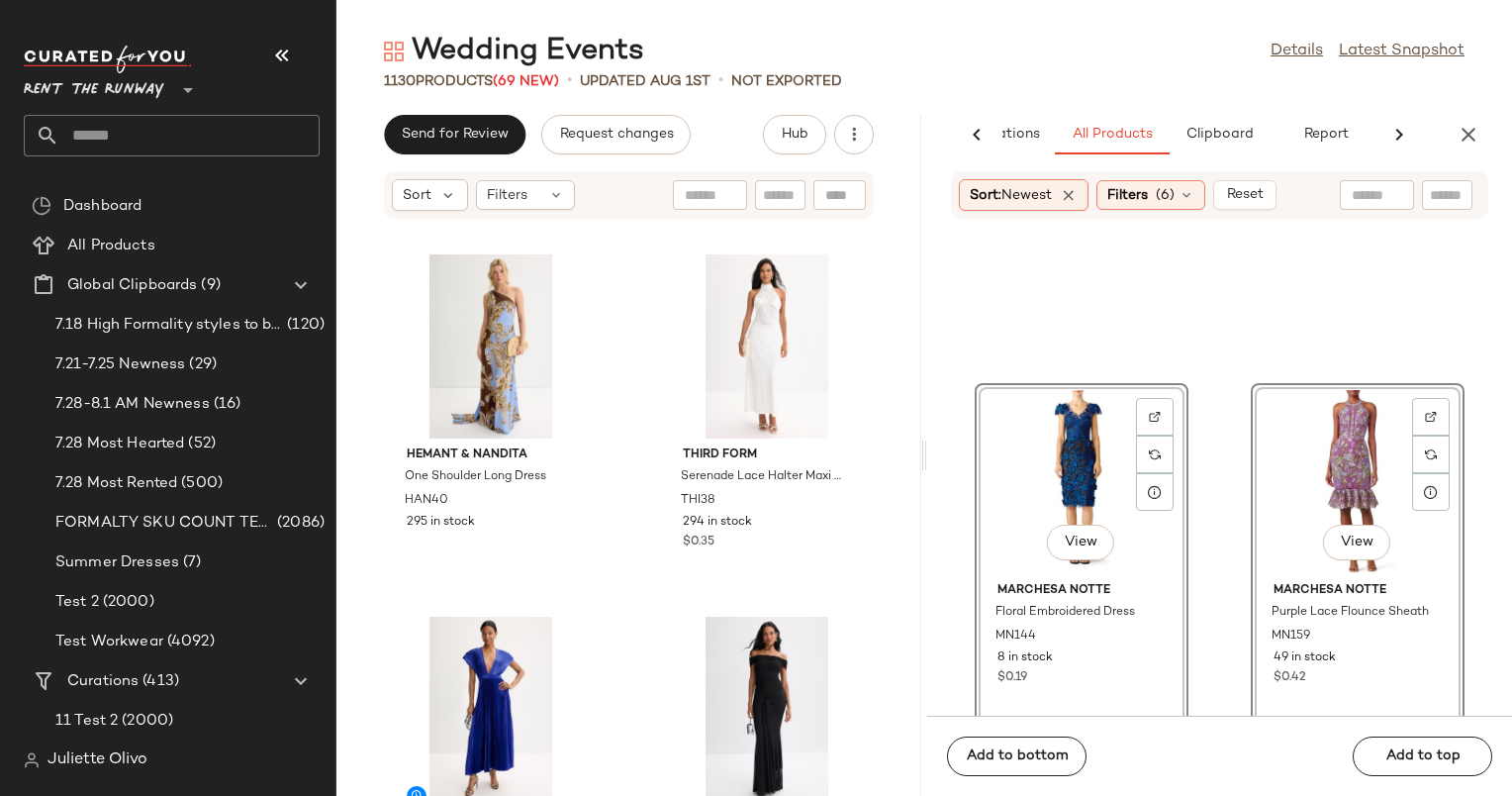 click on "View" 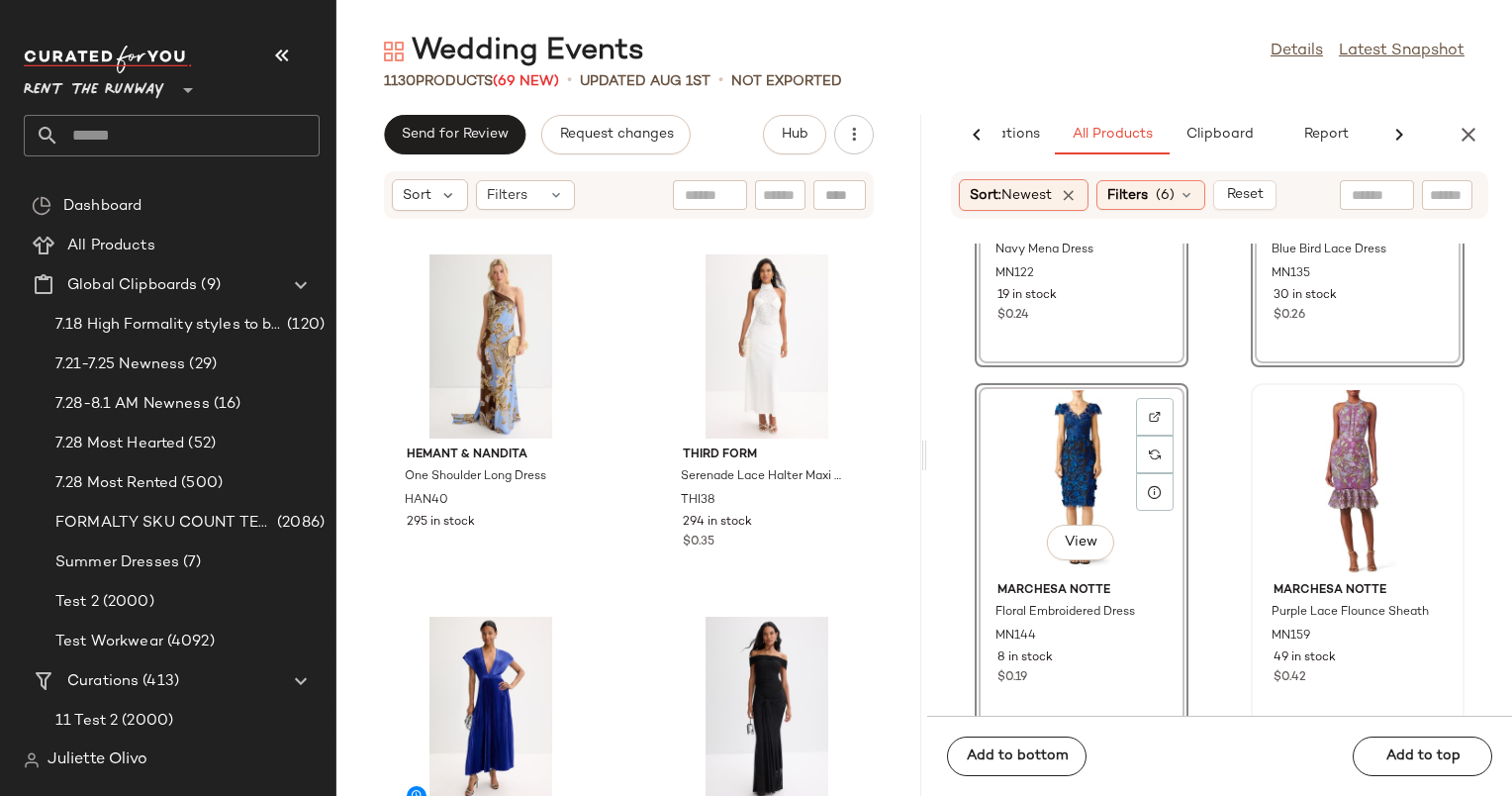 scroll, scrollTop: 65704, scrollLeft: 0, axis: vertical 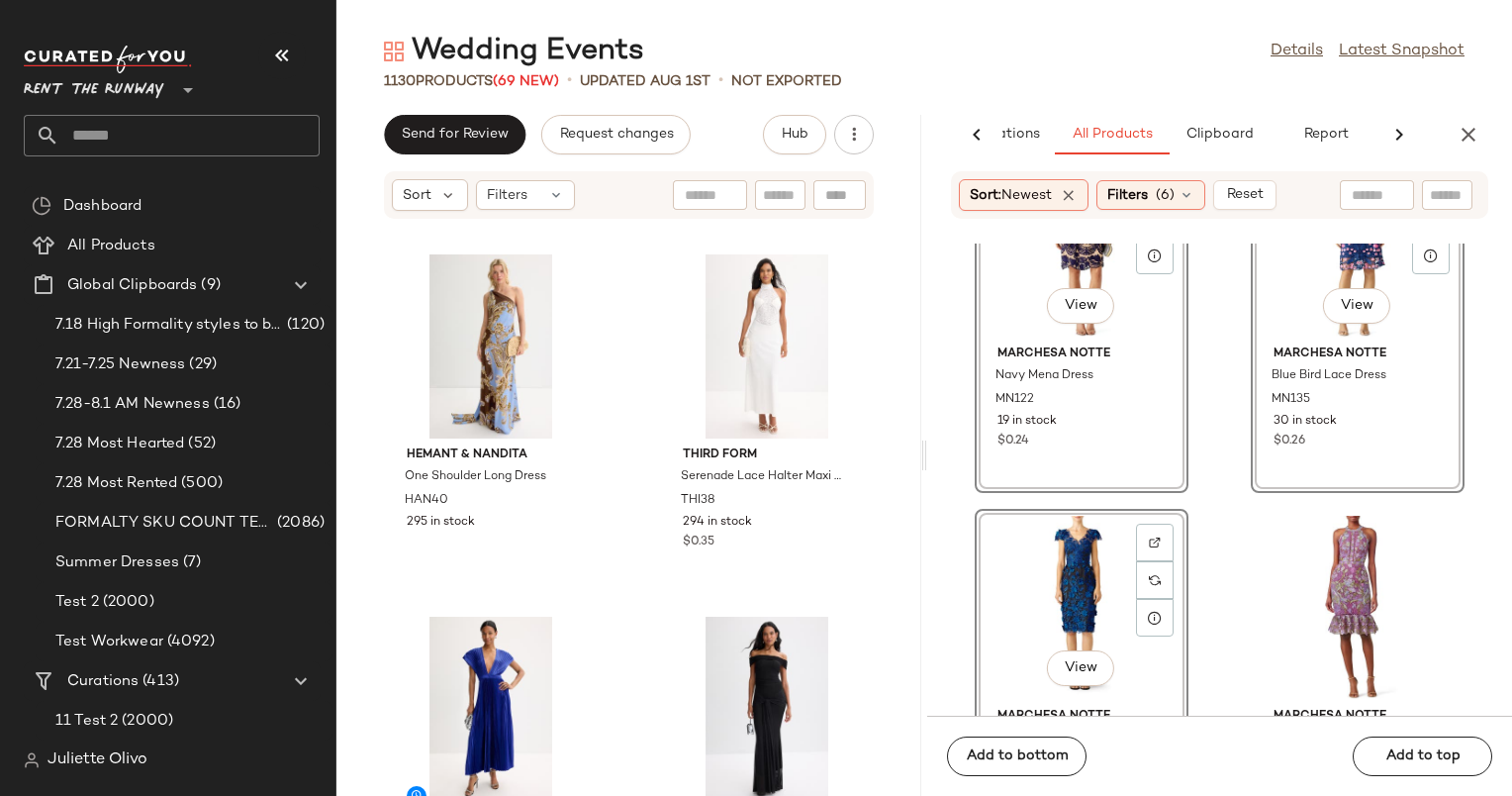 click on "View" 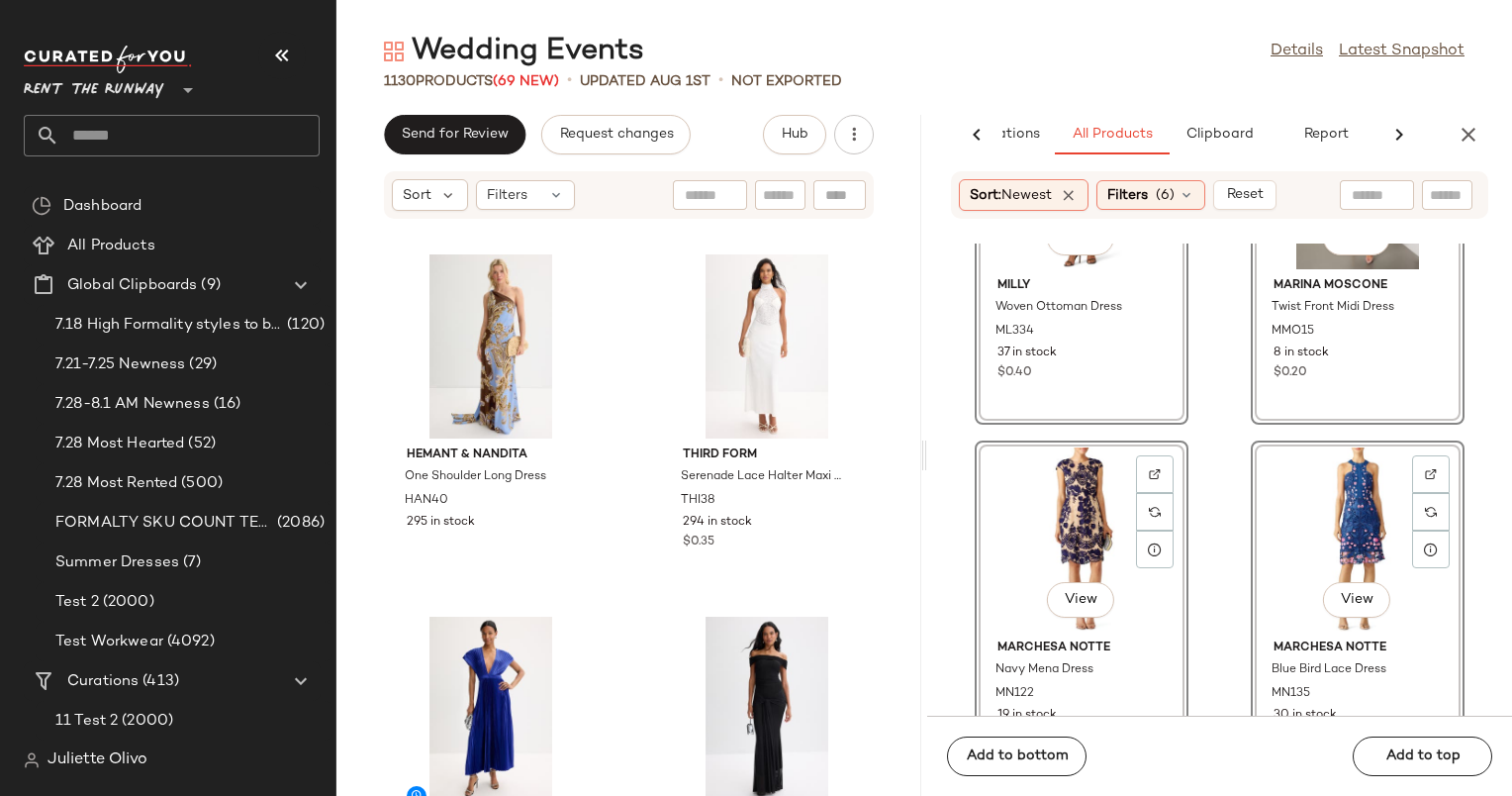 scroll, scrollTop: 65407, scrollLeft: 0, axis: vertical 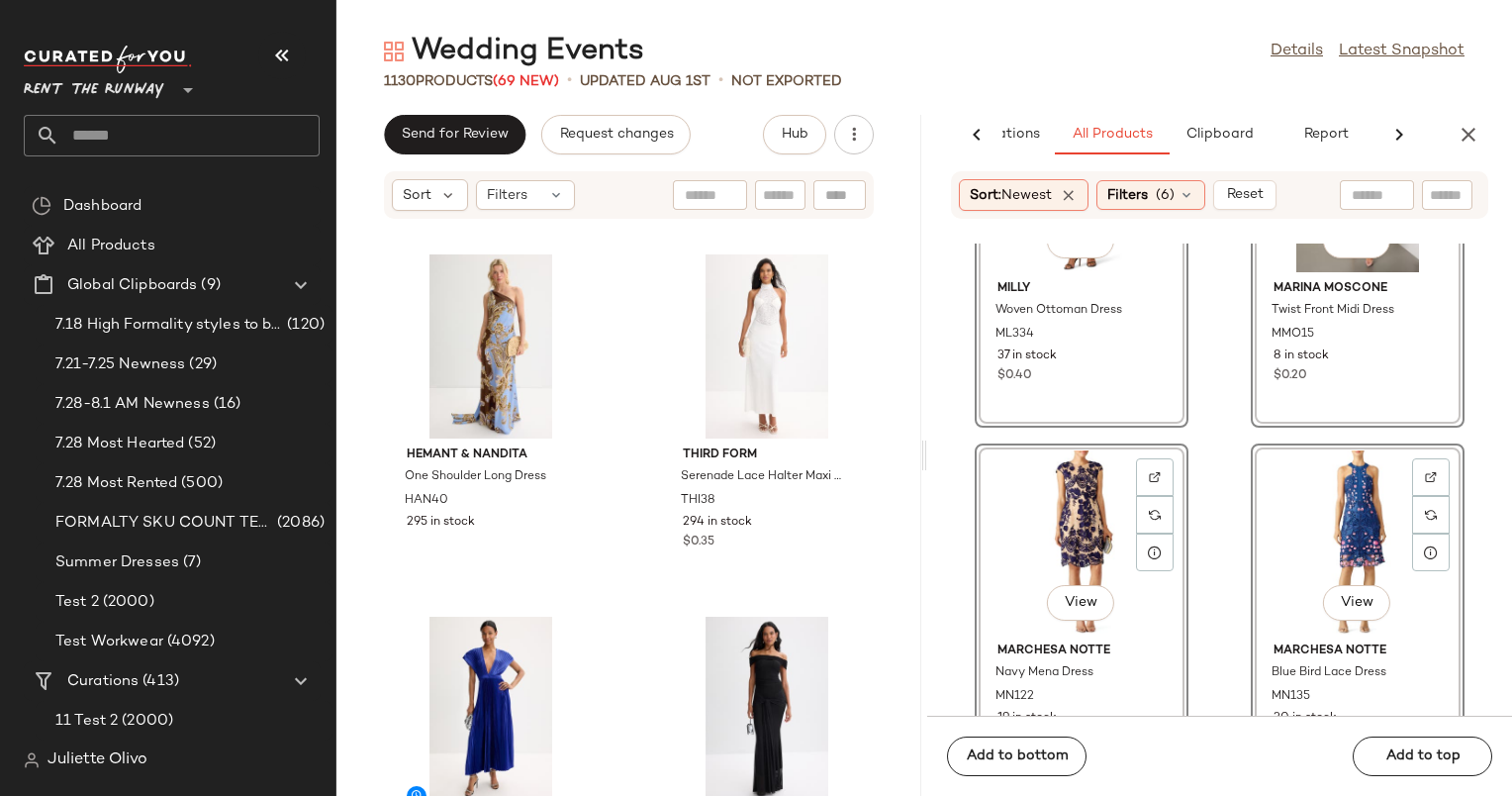 click on "View" 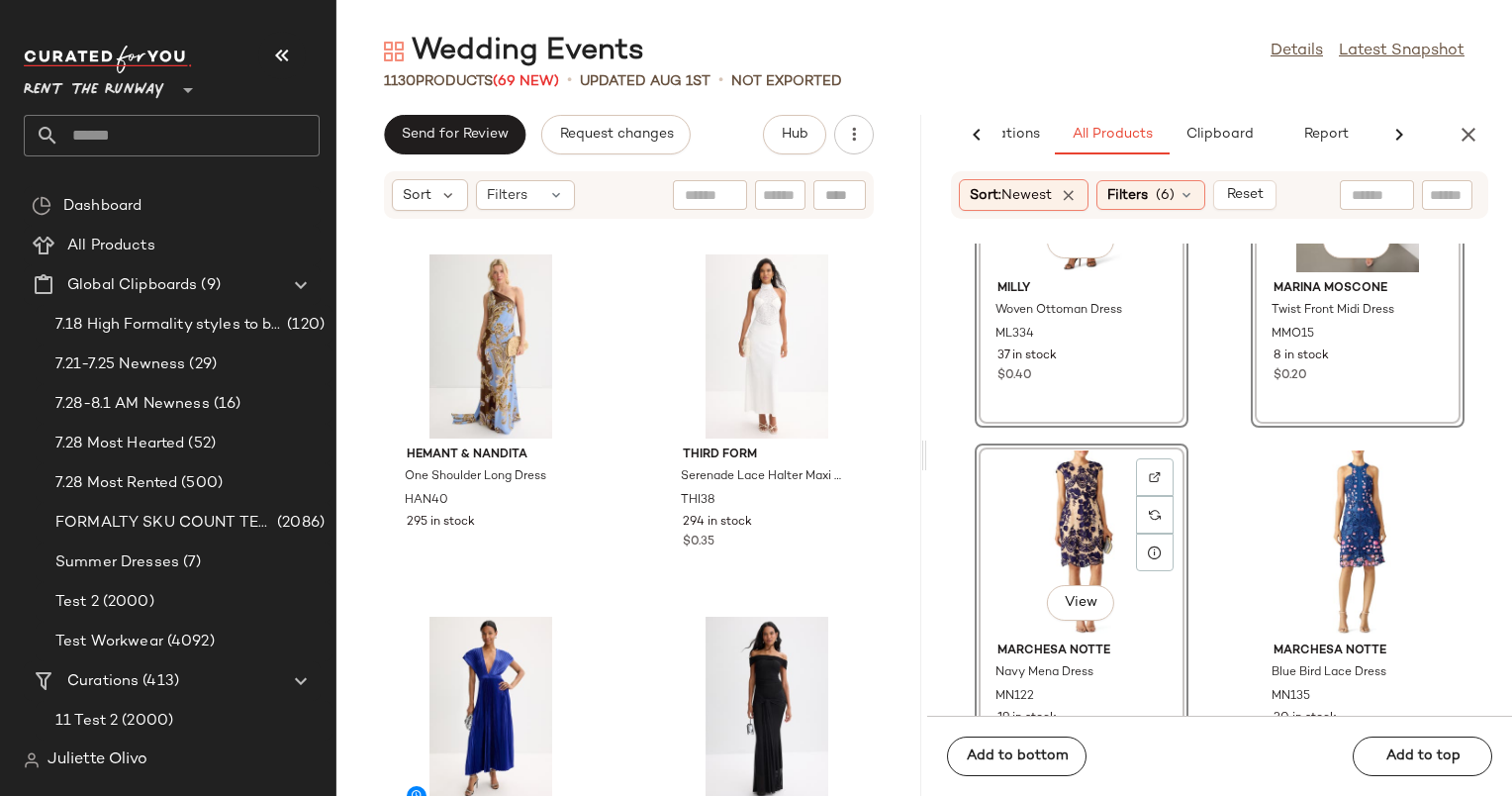 click on "View" 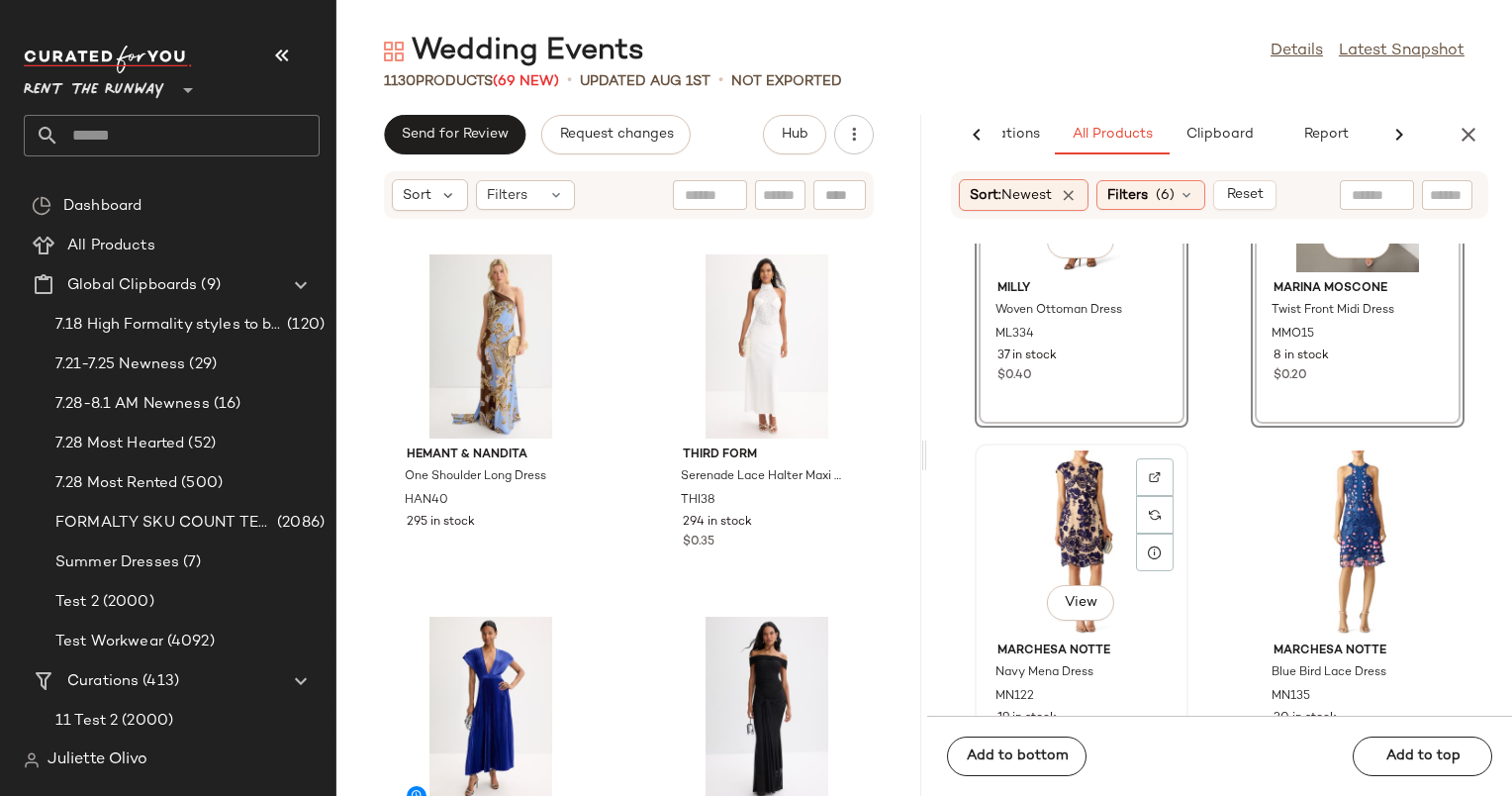 scroll, scrollTop: 65148, scrollLeft: 0, axis: vertical 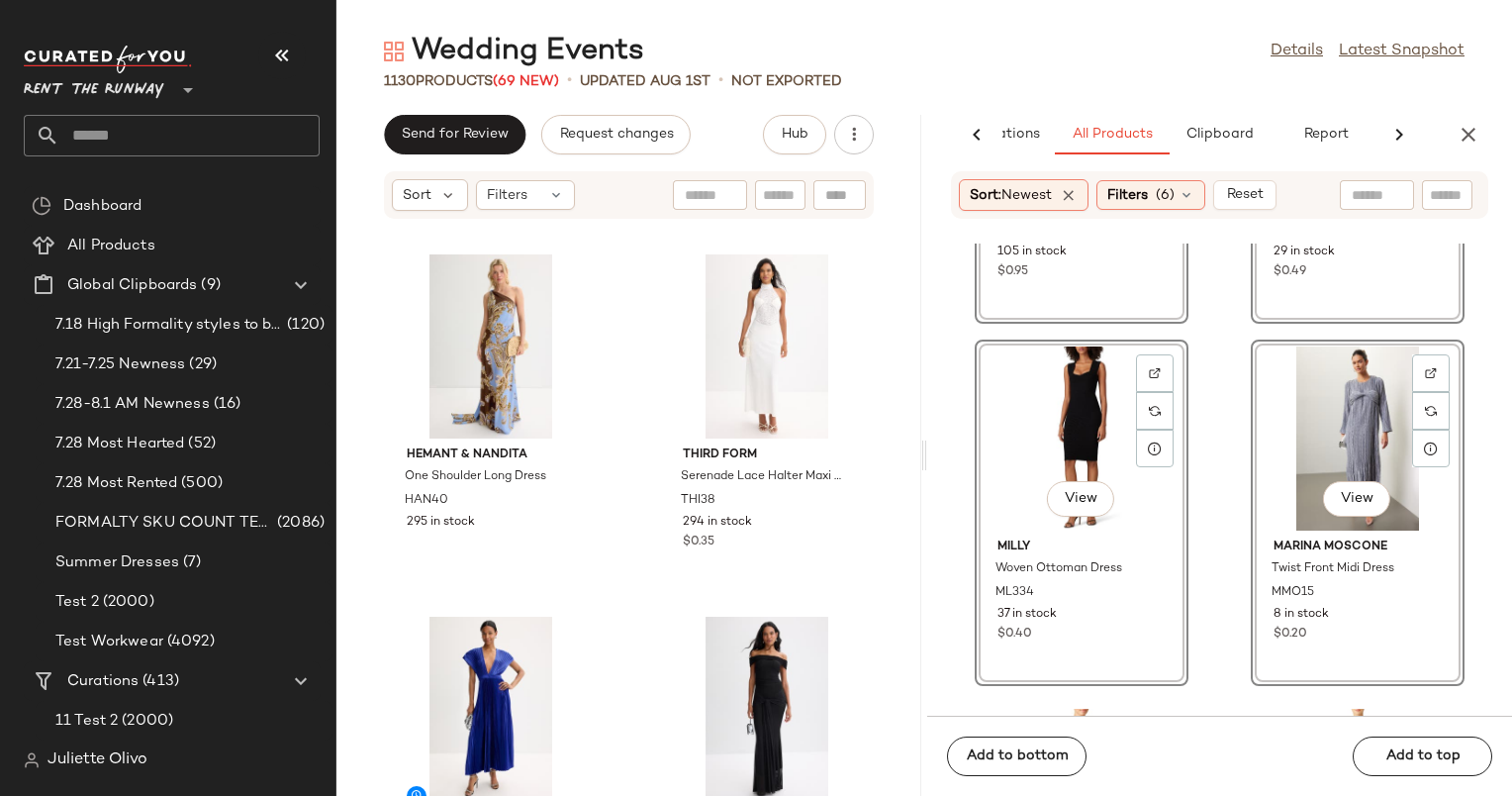 click on "View" 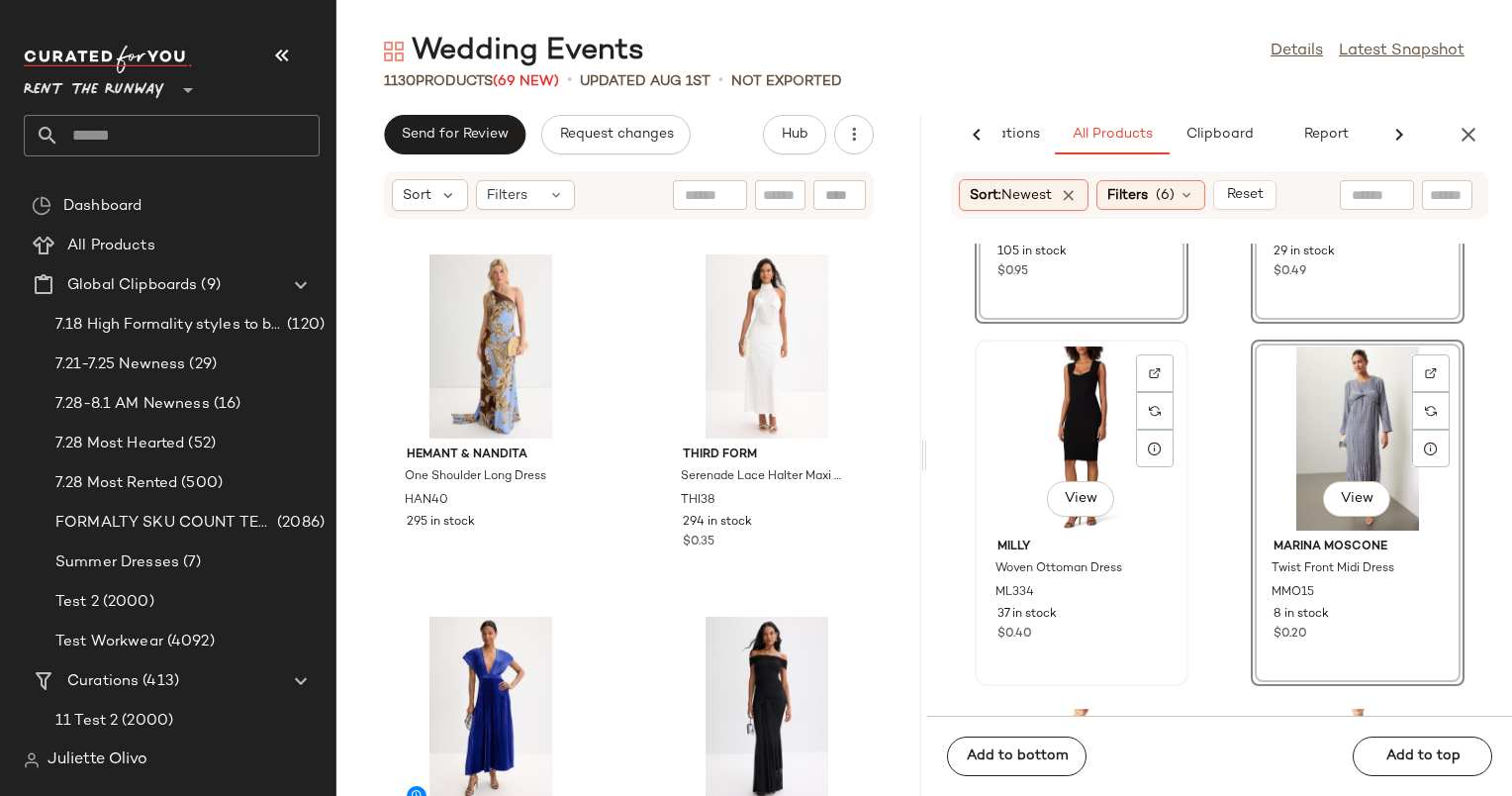 scroll, scrollTop: 64702, scrollLeft: 0, axis: vertical 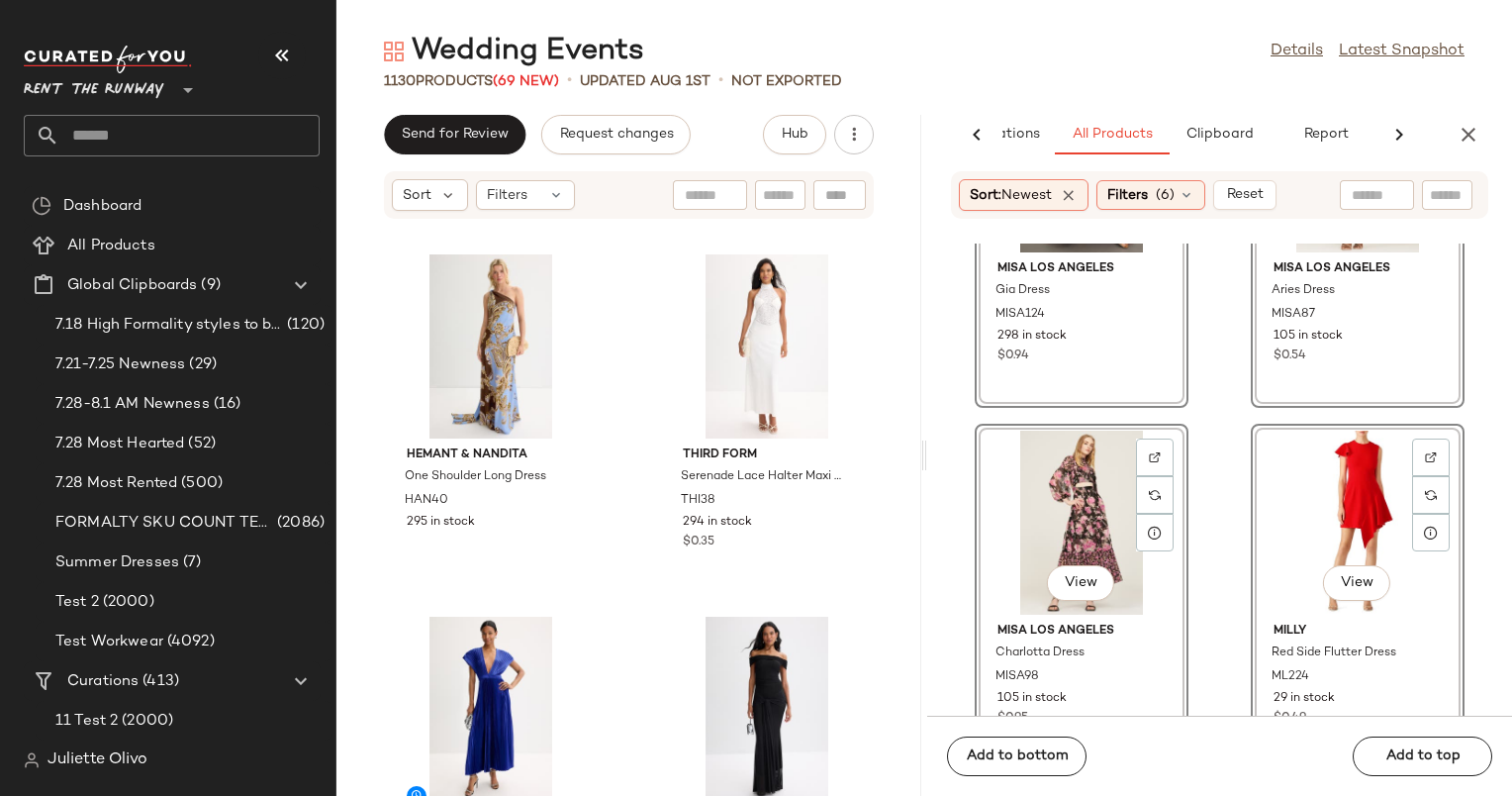 click on "View" 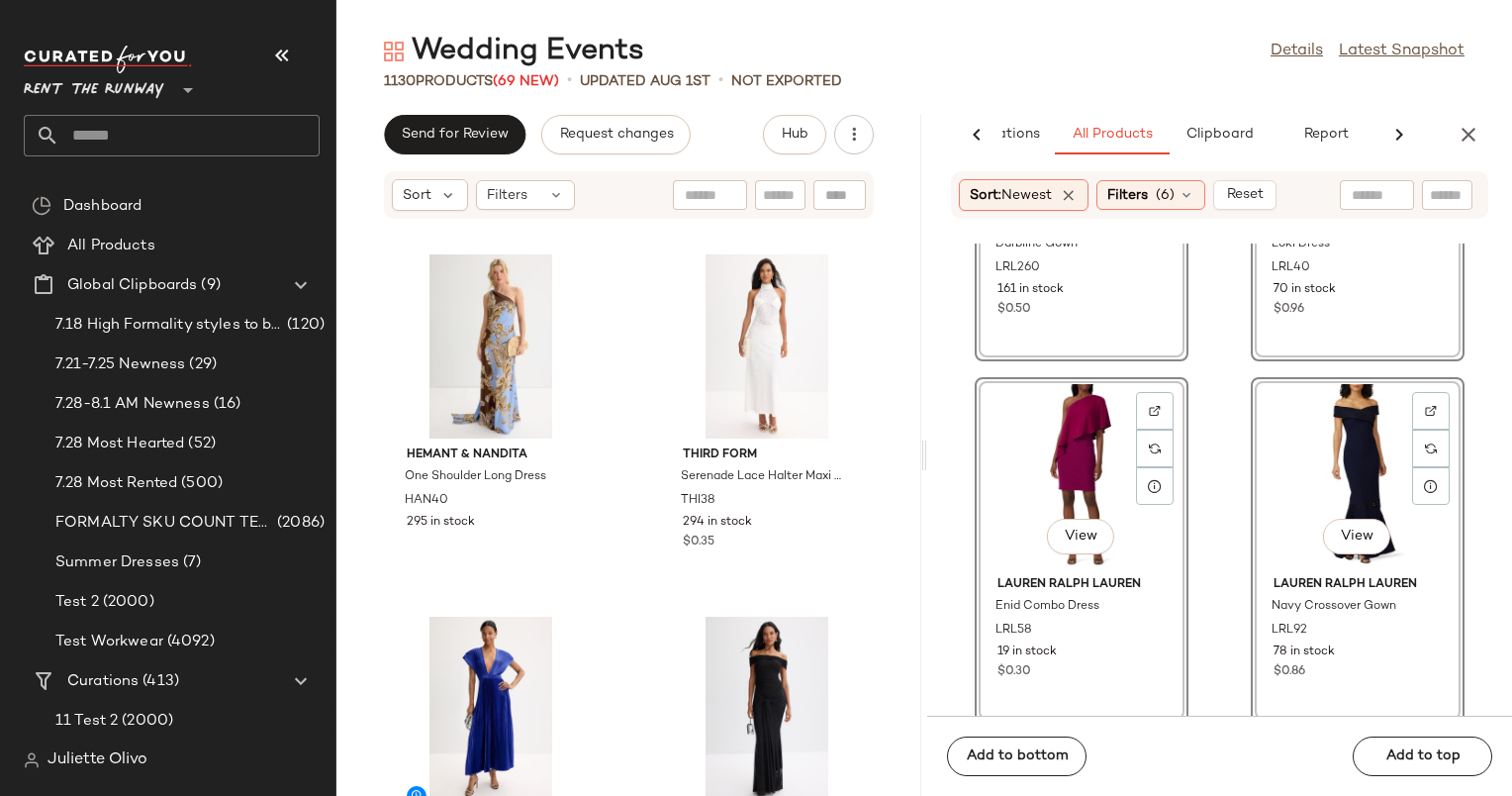 scroll, scrollTop: 61839, scrollLeft: 0, axis: vertical 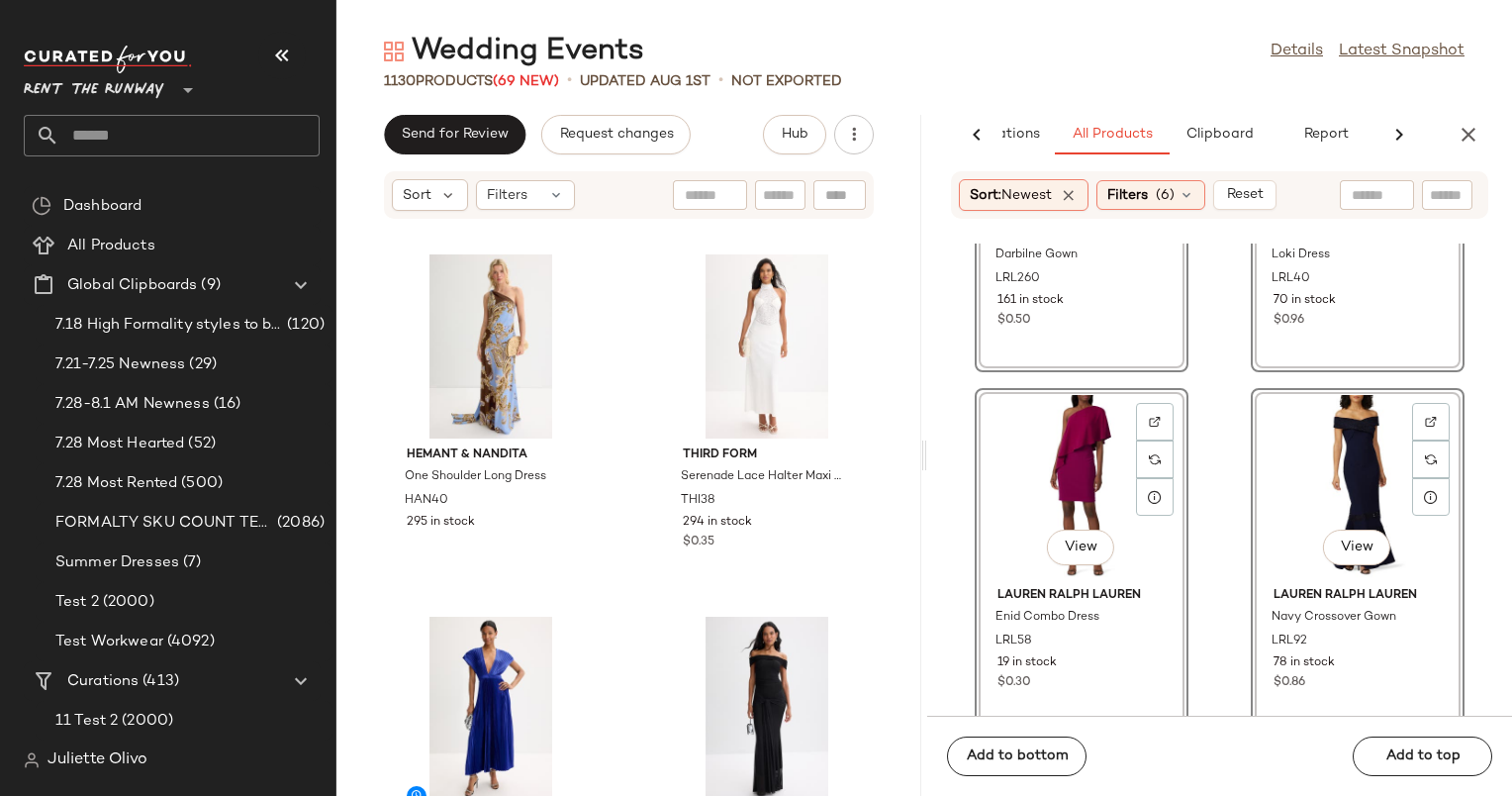 click on "View" 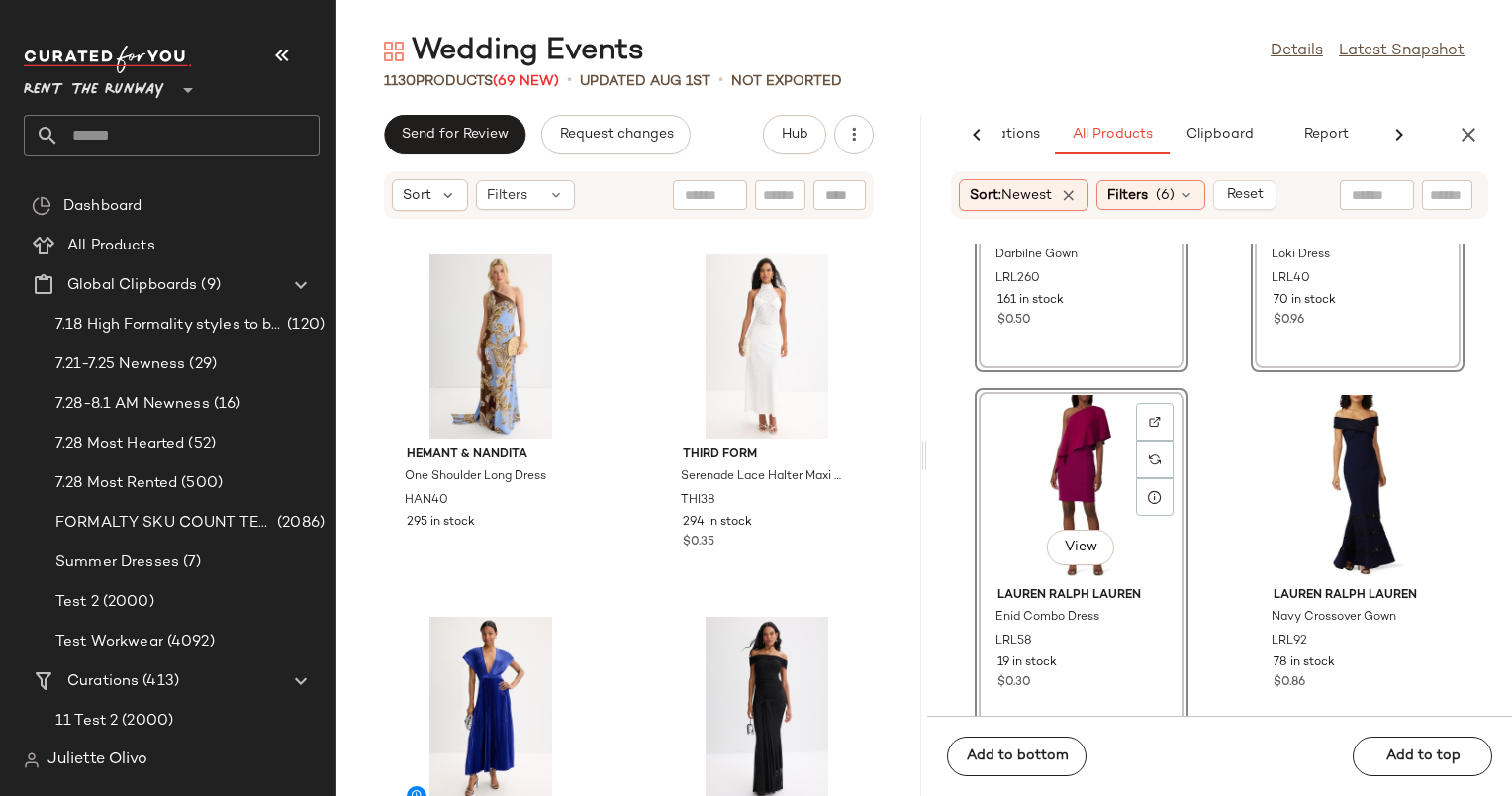 click on "View" 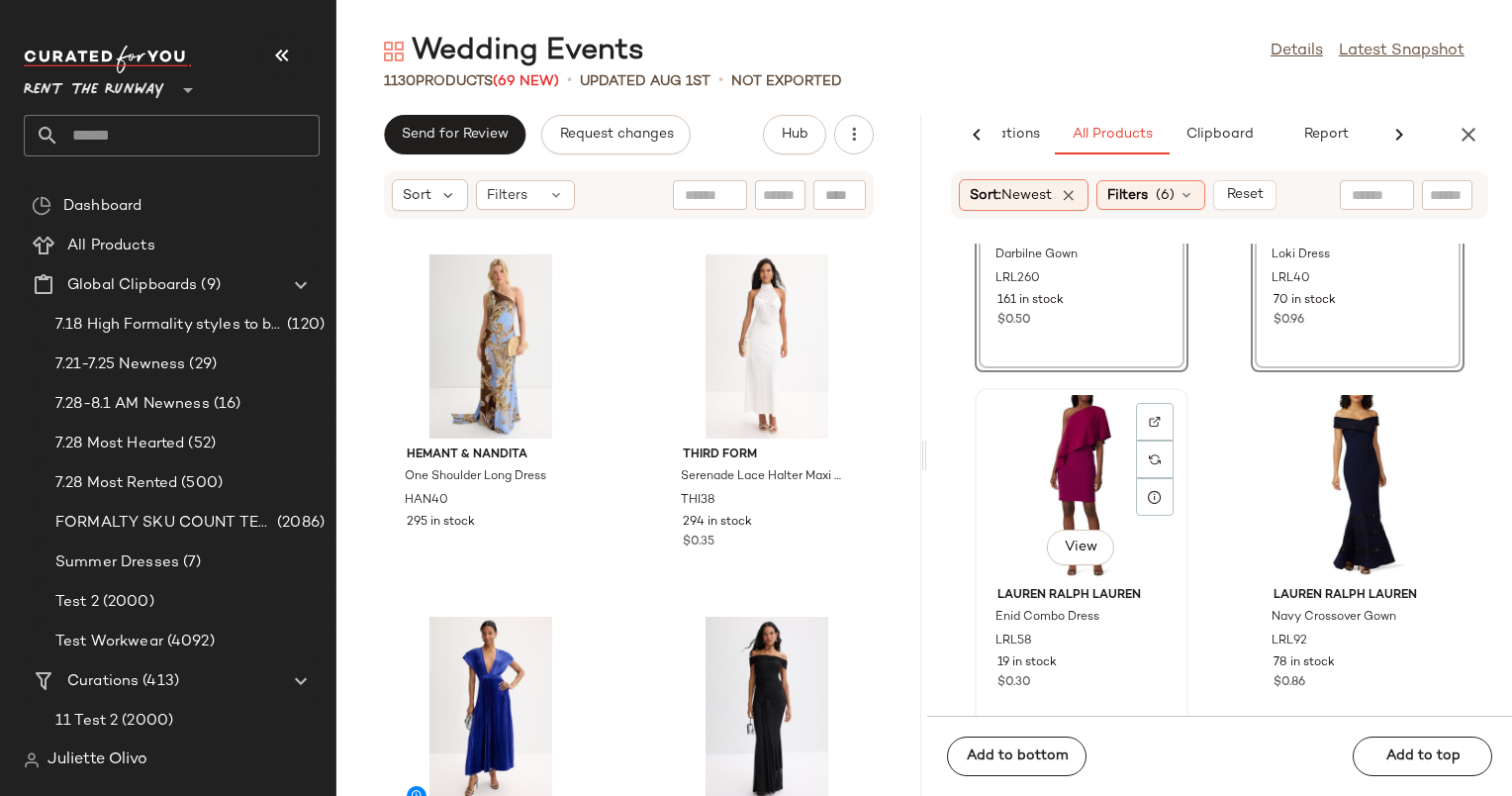 scroll, scrollTop: 61600, scrollLeft: 0, axis: vertical 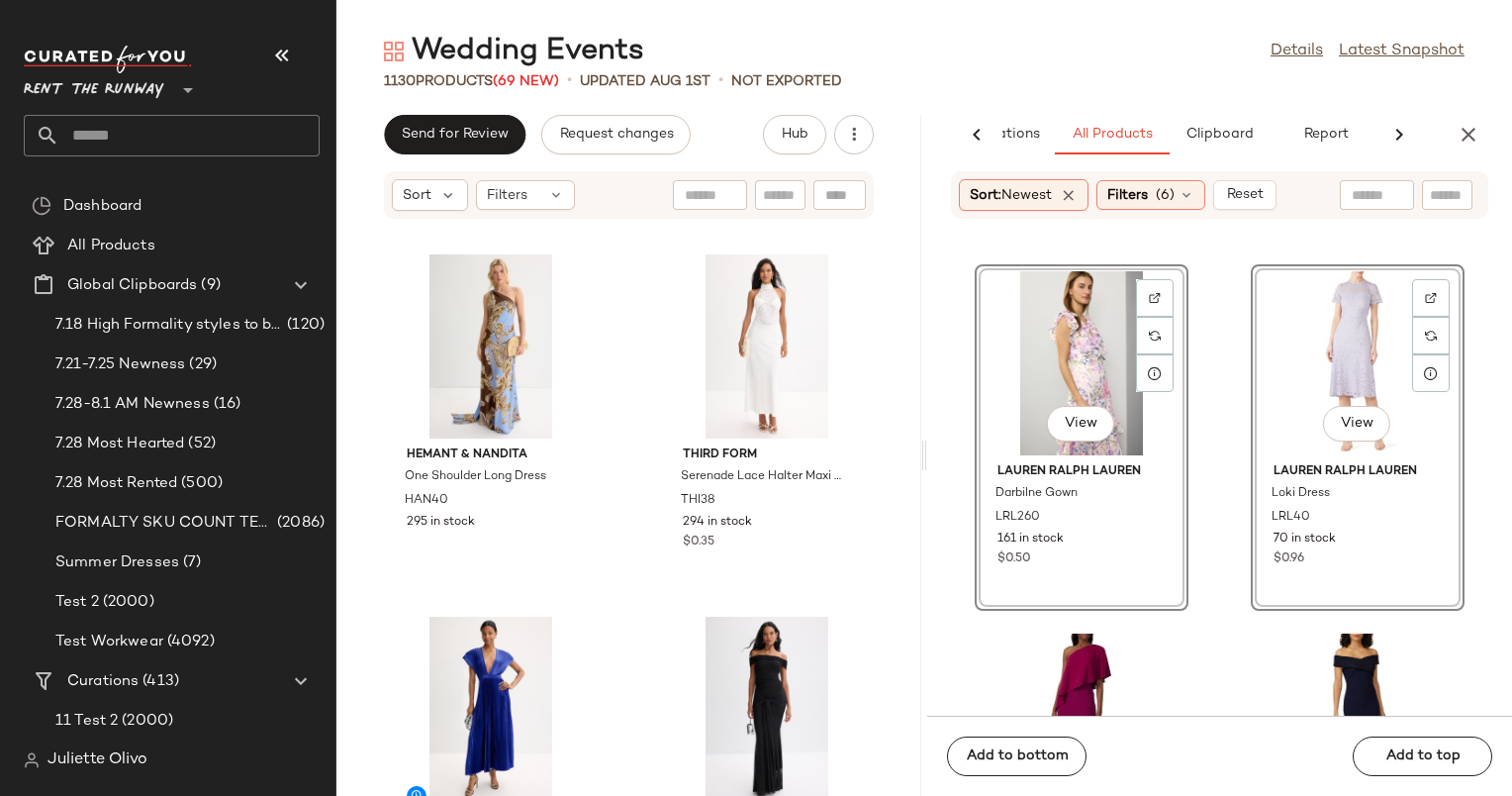 click on "View" 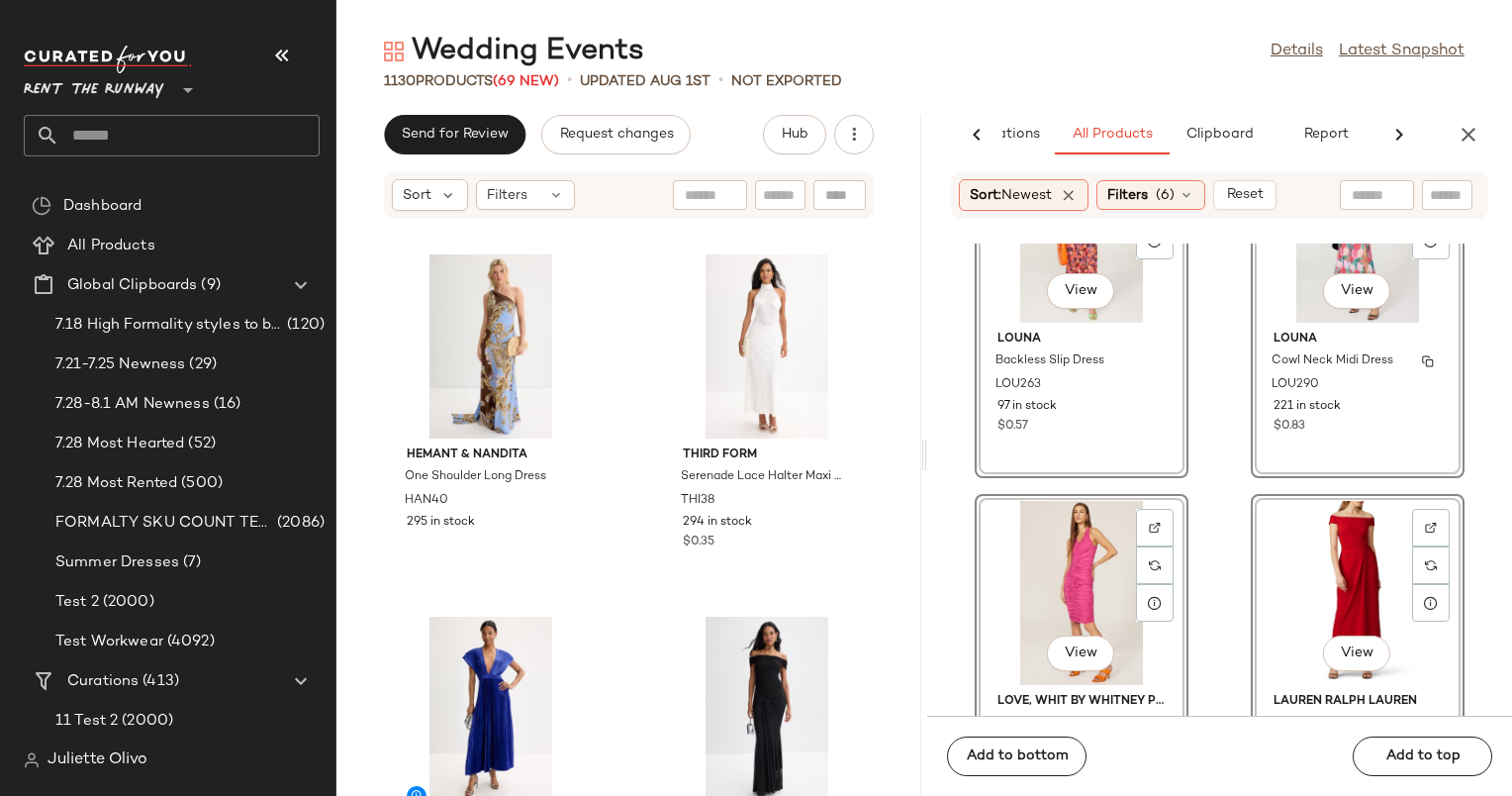 scroll, scrollTop: 59881, scrollLeft: 0, axis: vertical 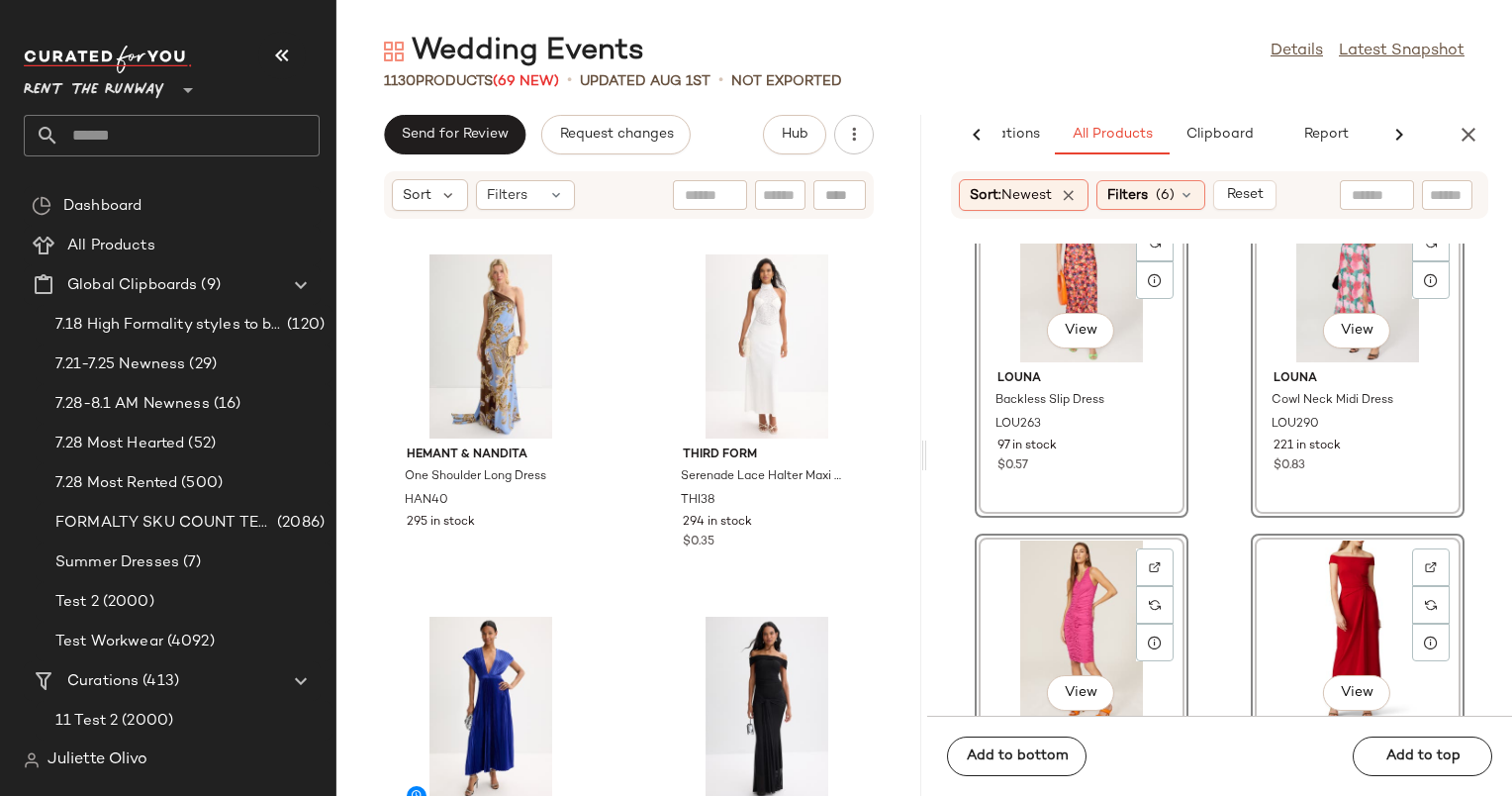 click on "View" 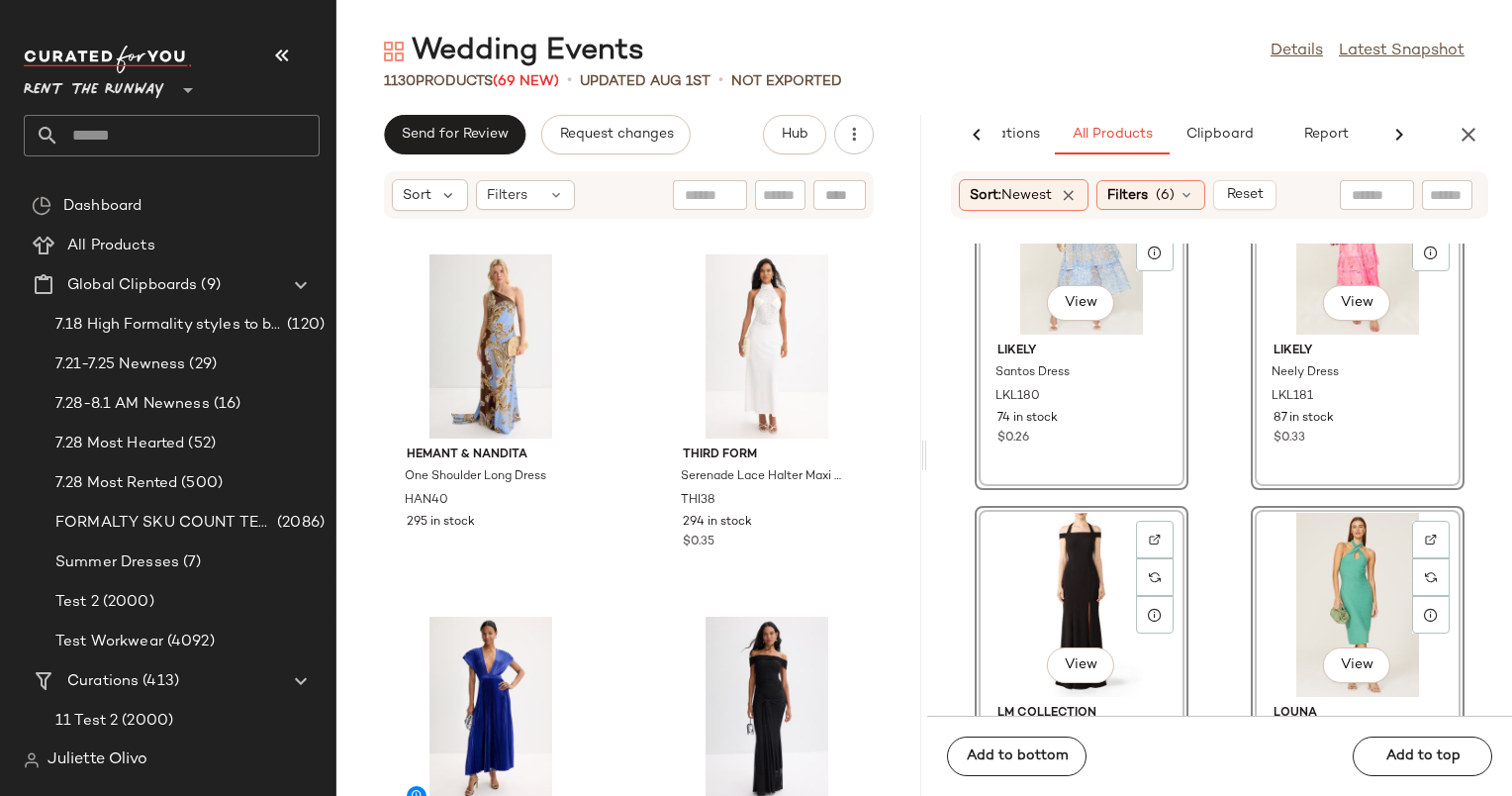 click on "View" 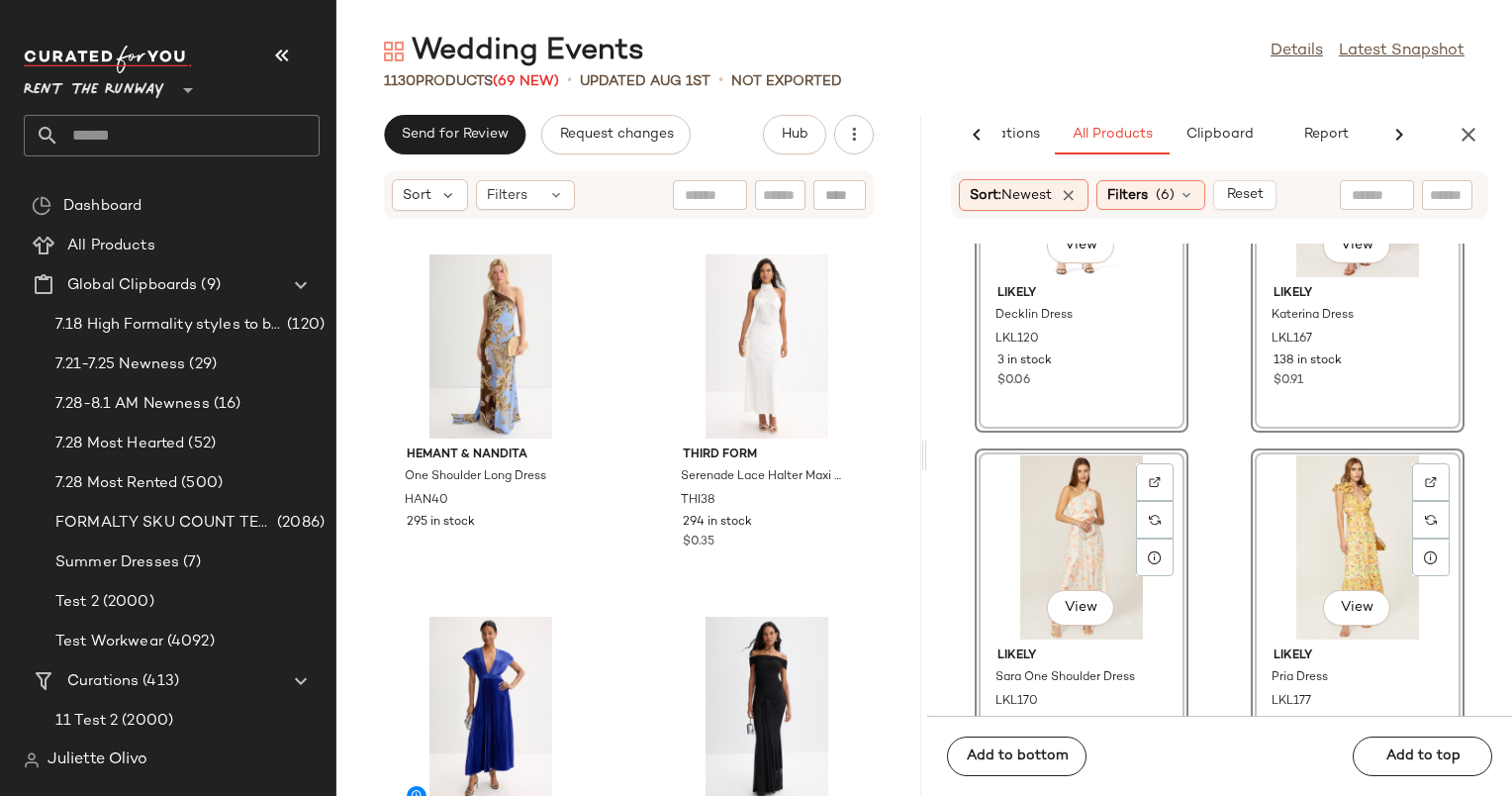 scroll, scrollTop: 57732, scrollLeft: 0, axis: vertical 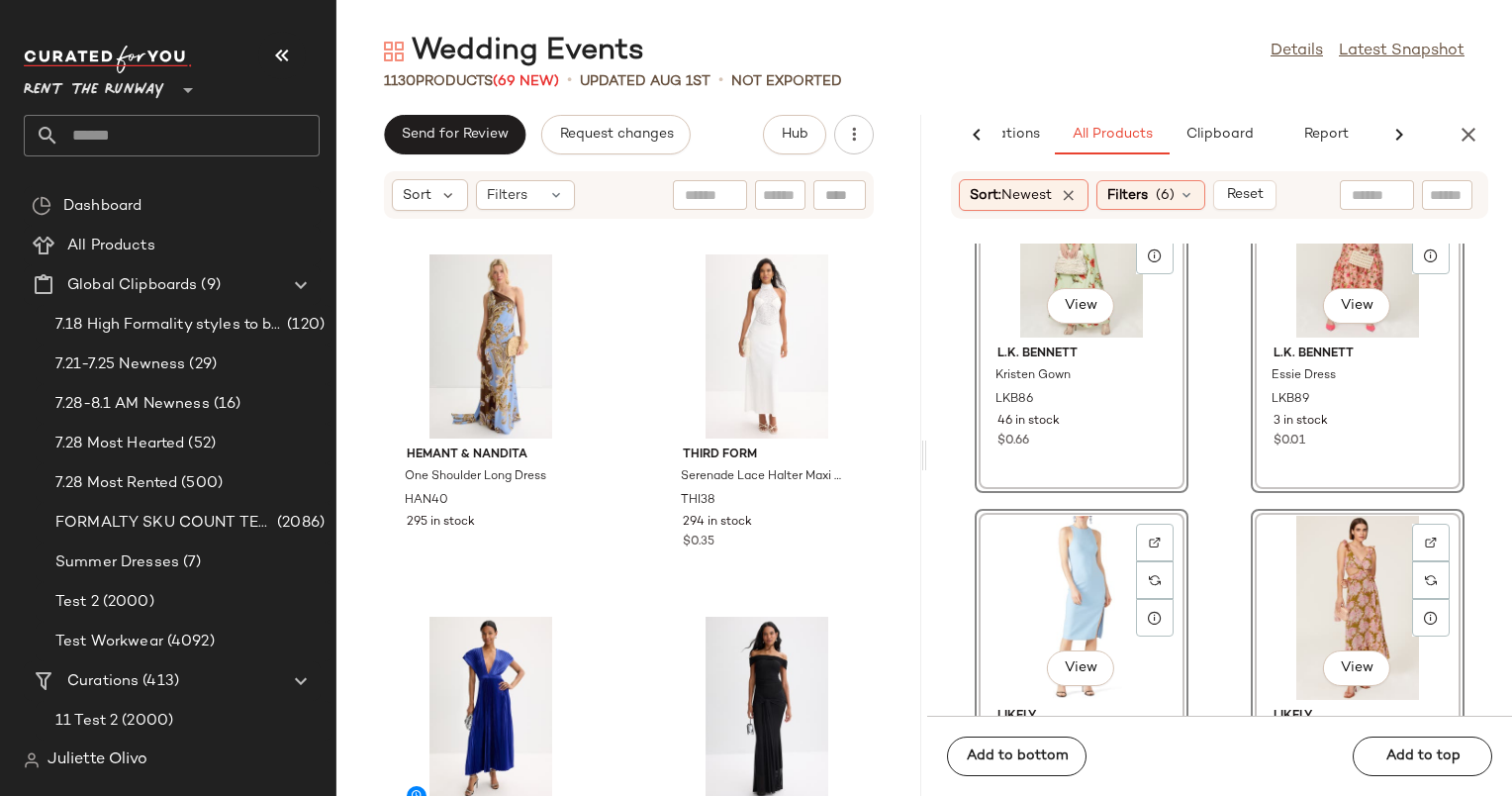 click on "View" 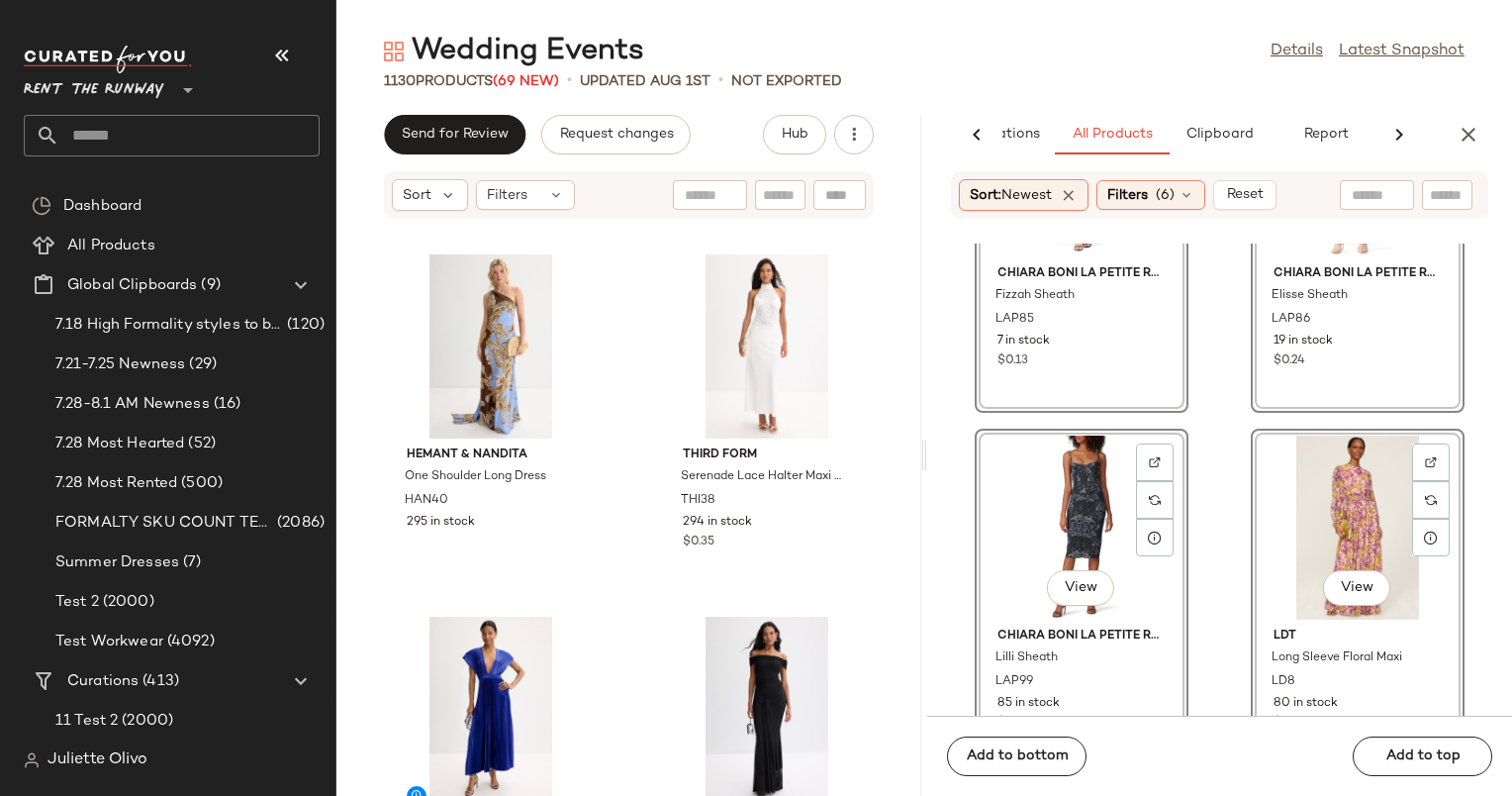 scroll, scrollTop: 55276, scrollLeft: 0, axis: vertical 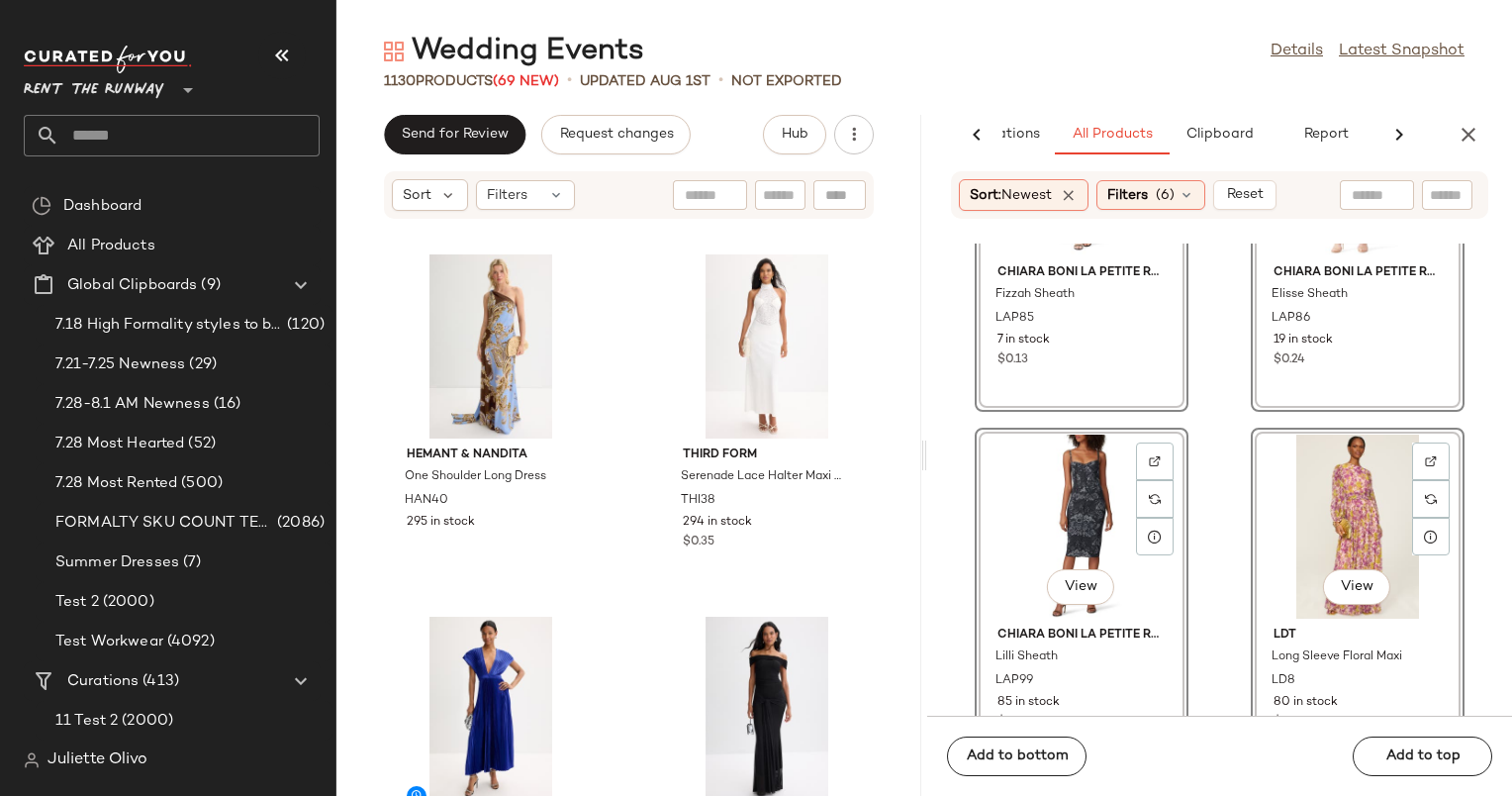 click on "View" 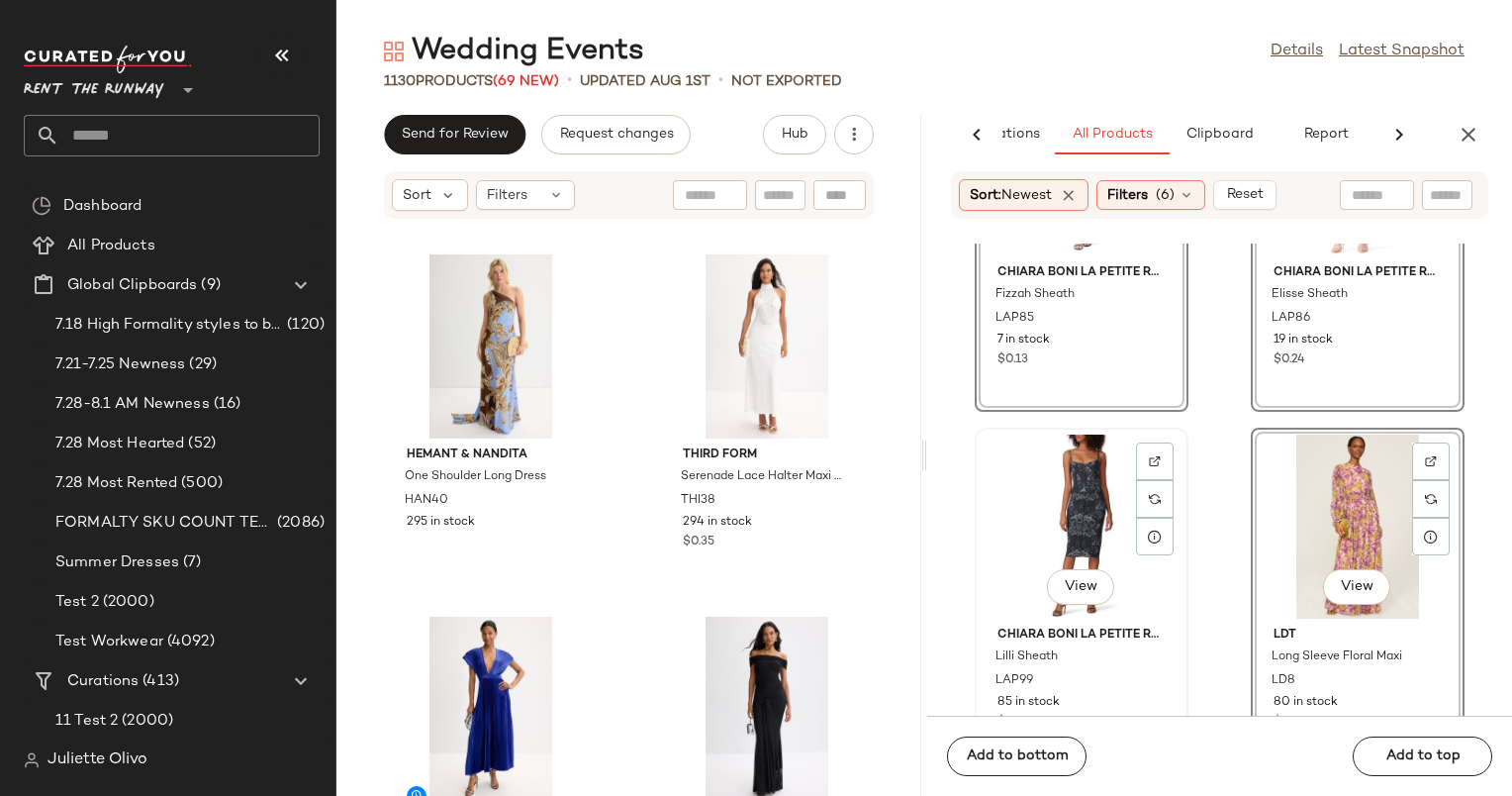 scroll, scrollTop: 55023, scrollLeft: 0, axis: vertical 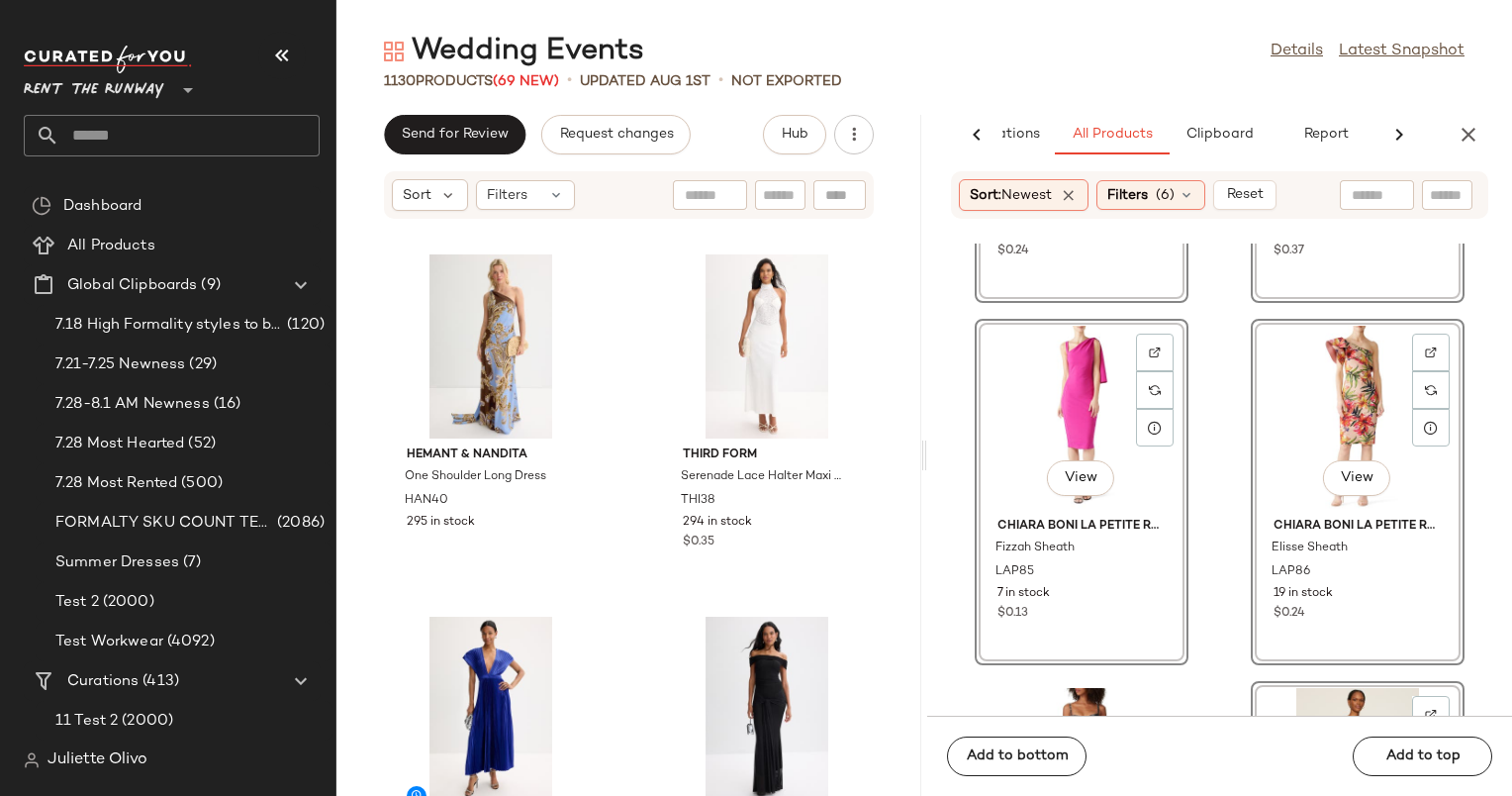 click on "View" 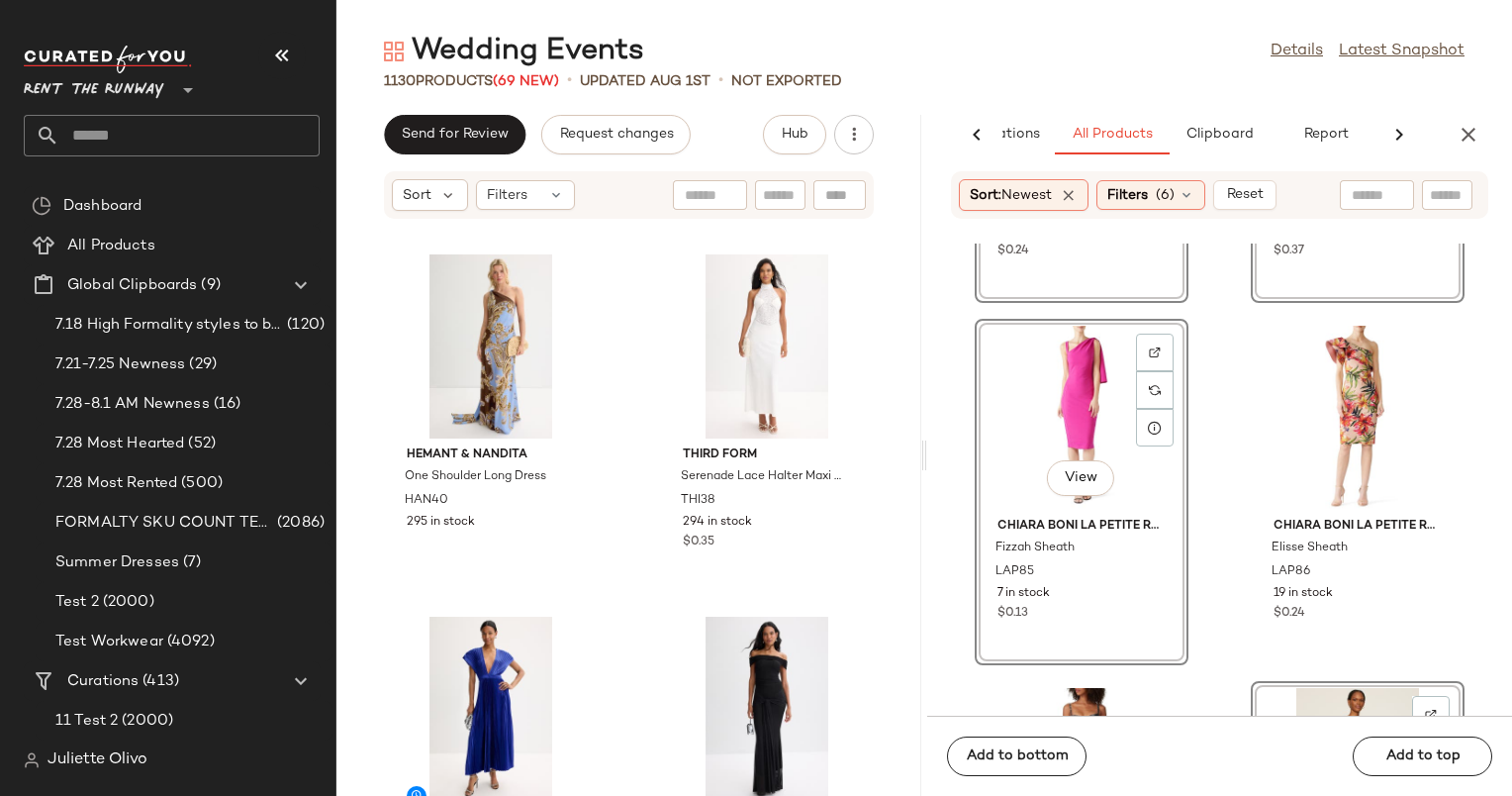 click on "View" 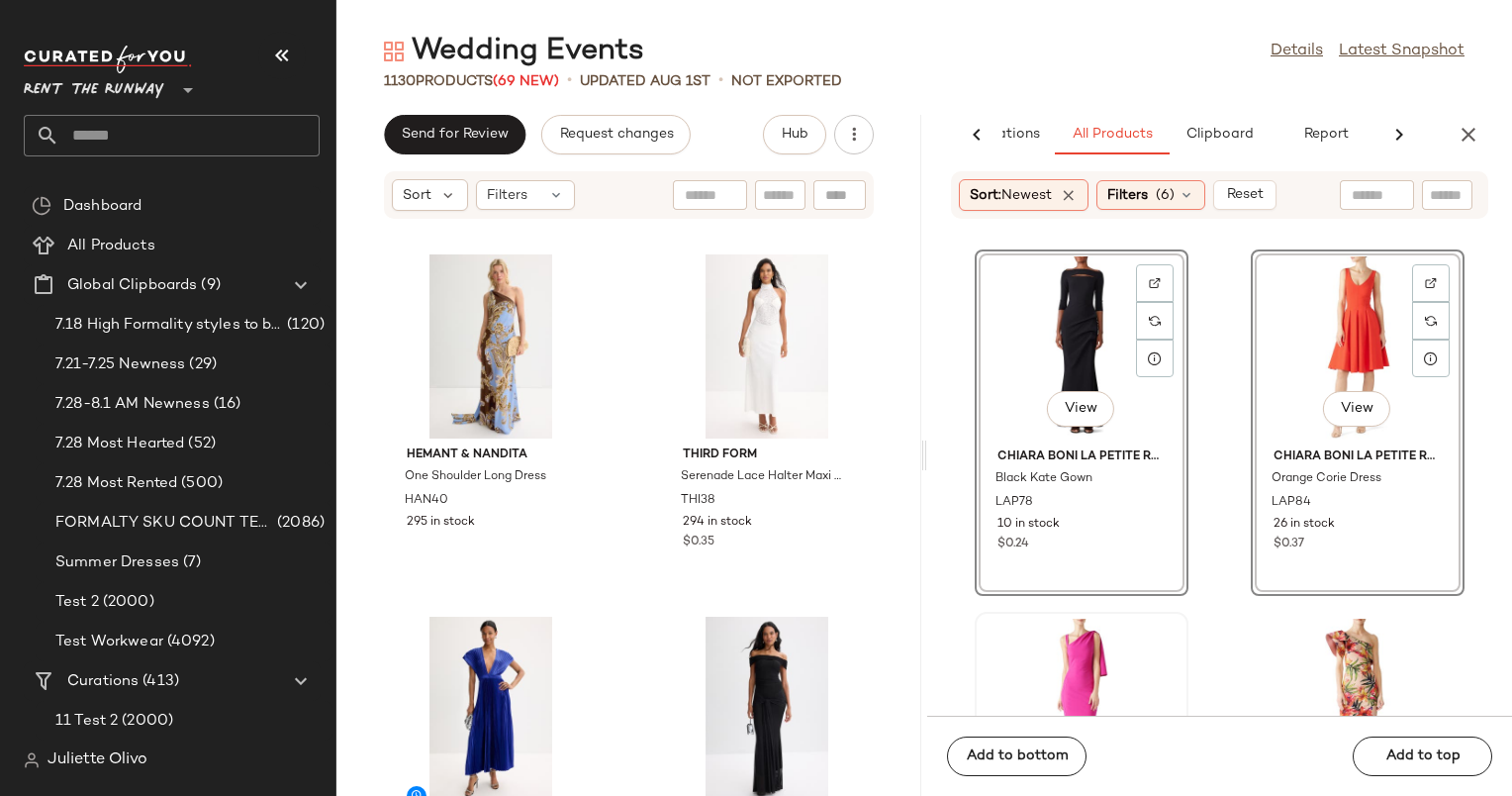 scroll, scrollTop: 54718, scrollLeft: 0, axis: vertical 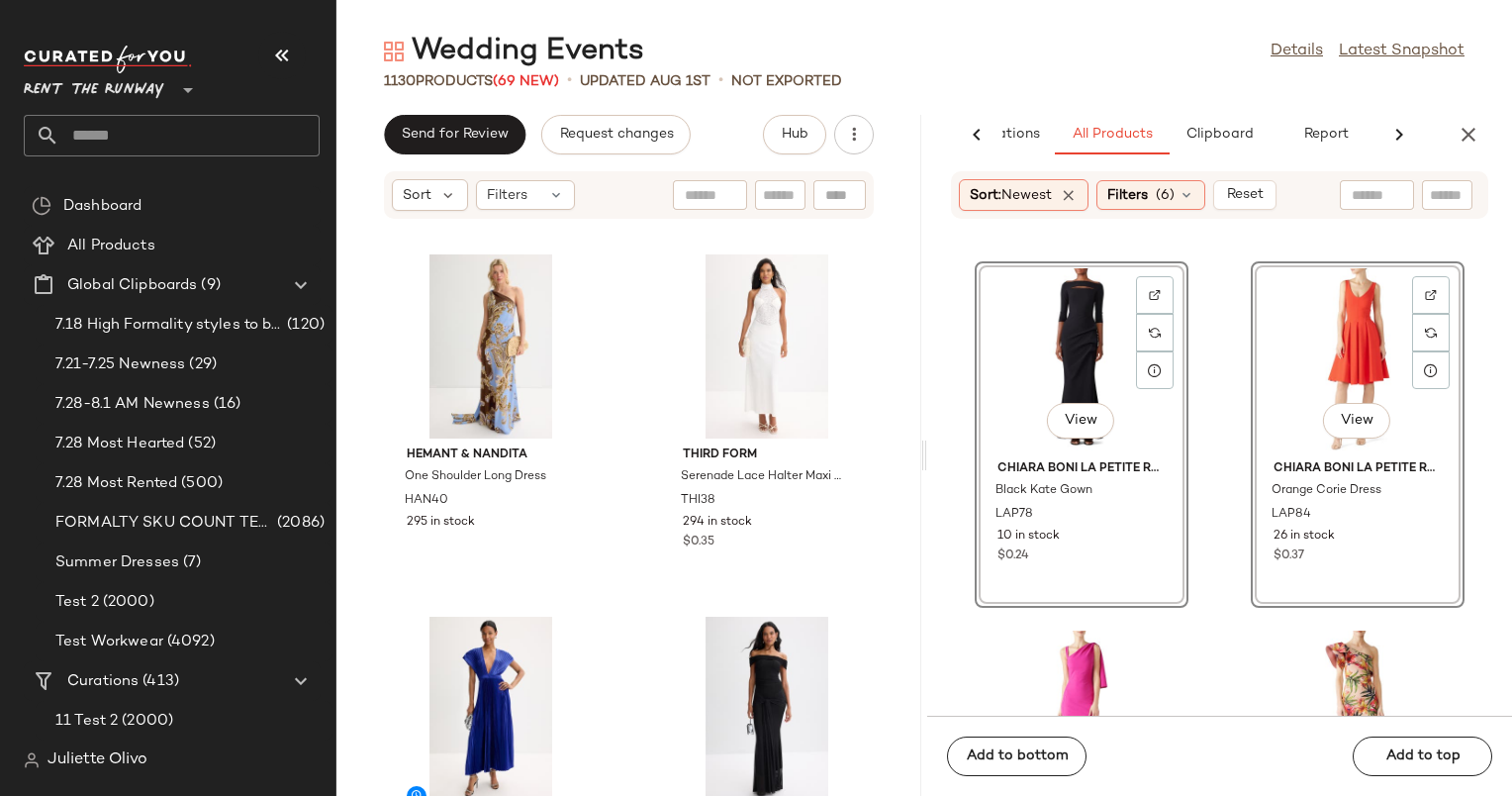 click on "View" 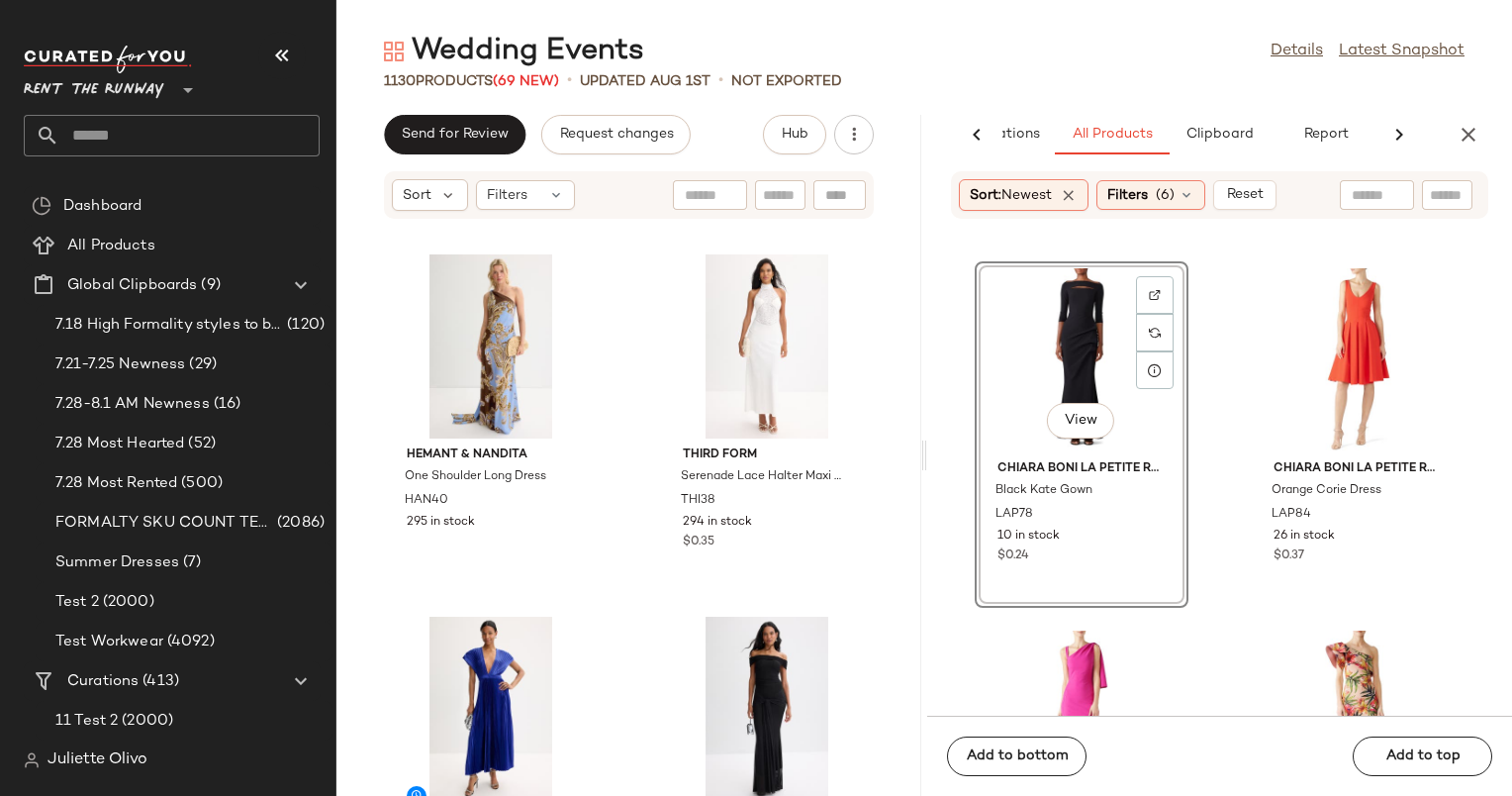 click on "View" 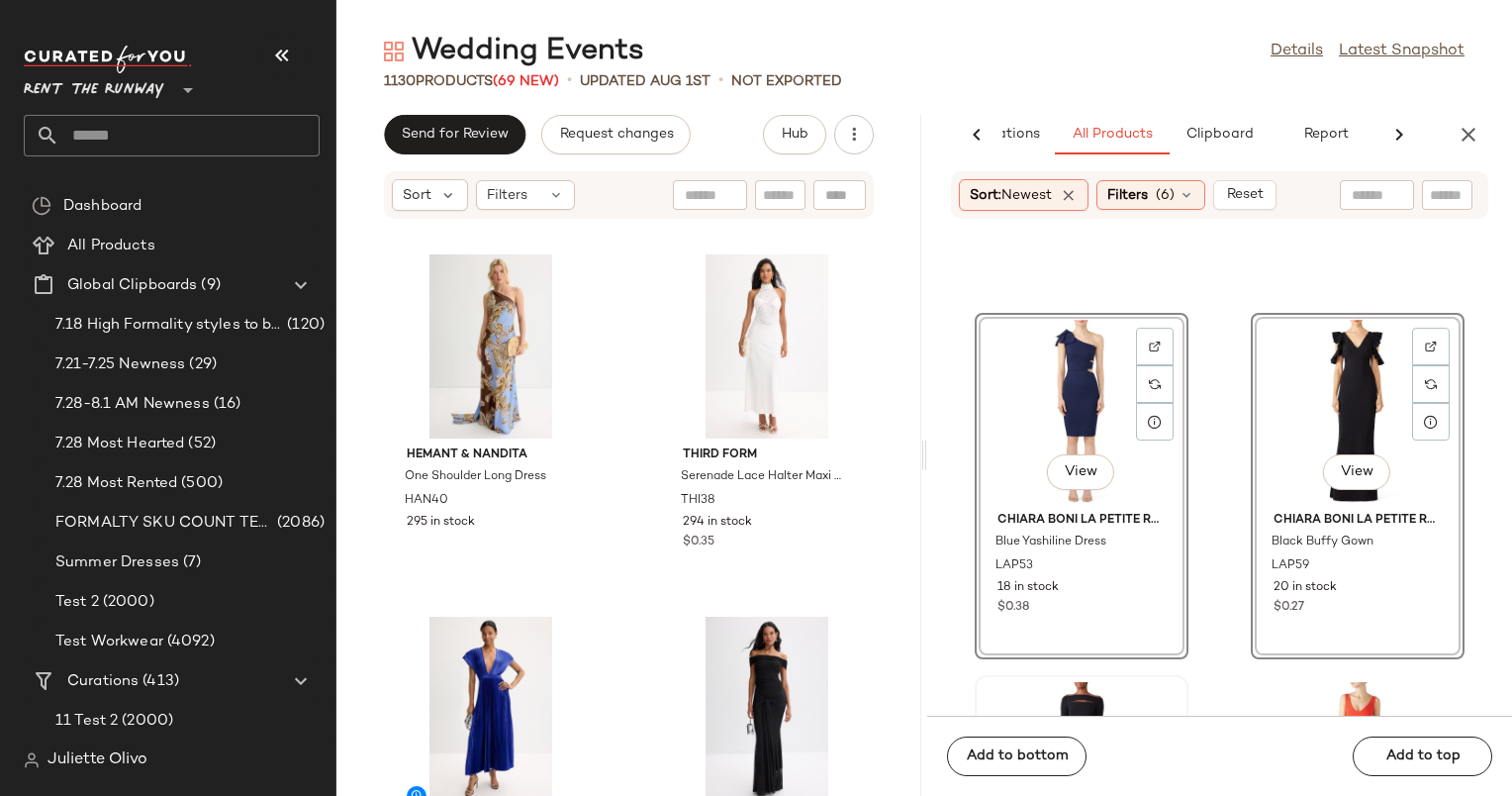scroll, scrollTop: 54282, scrollLeft: 0, axis: vertical 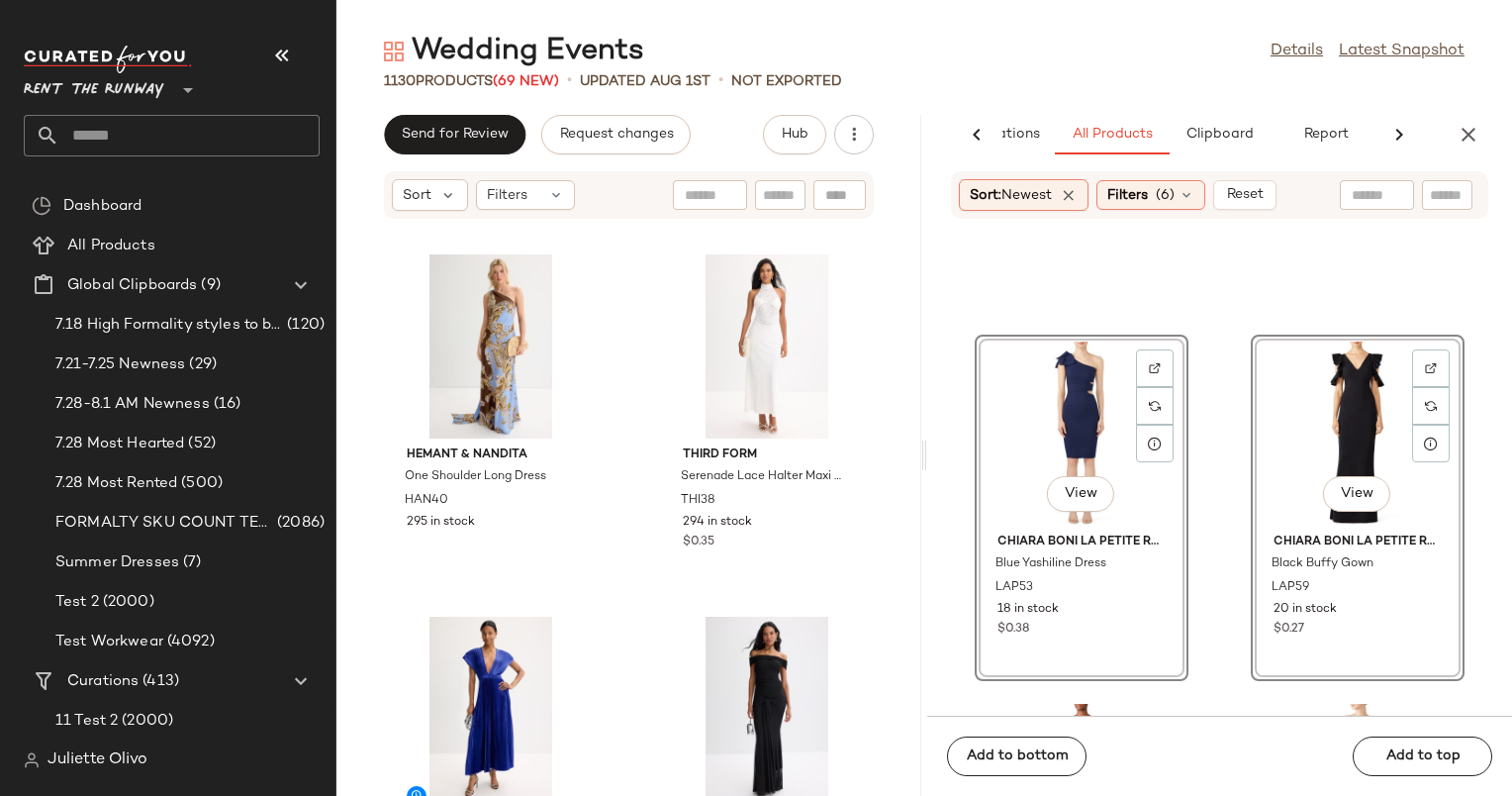 click on "View" 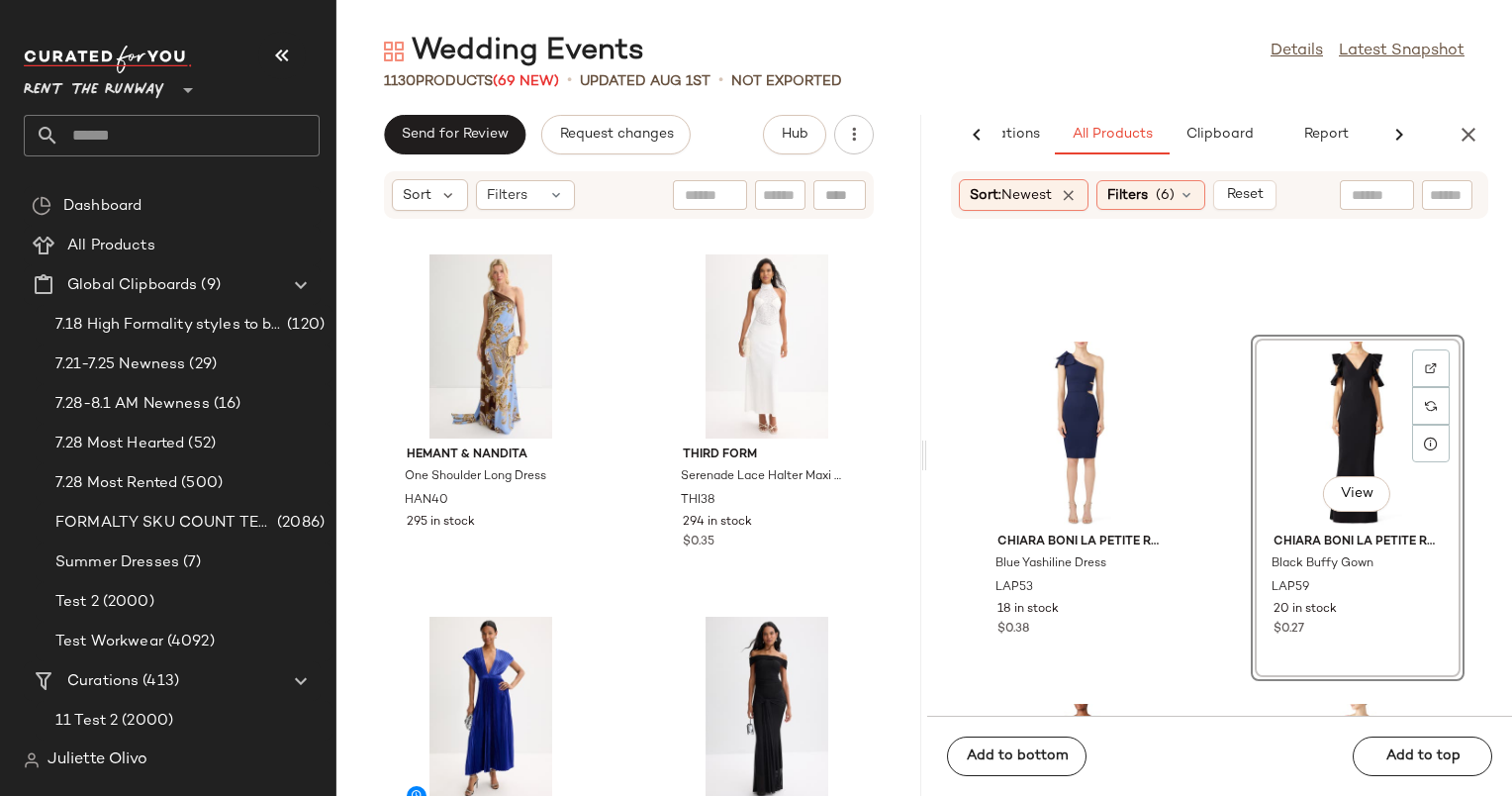 click on "View" 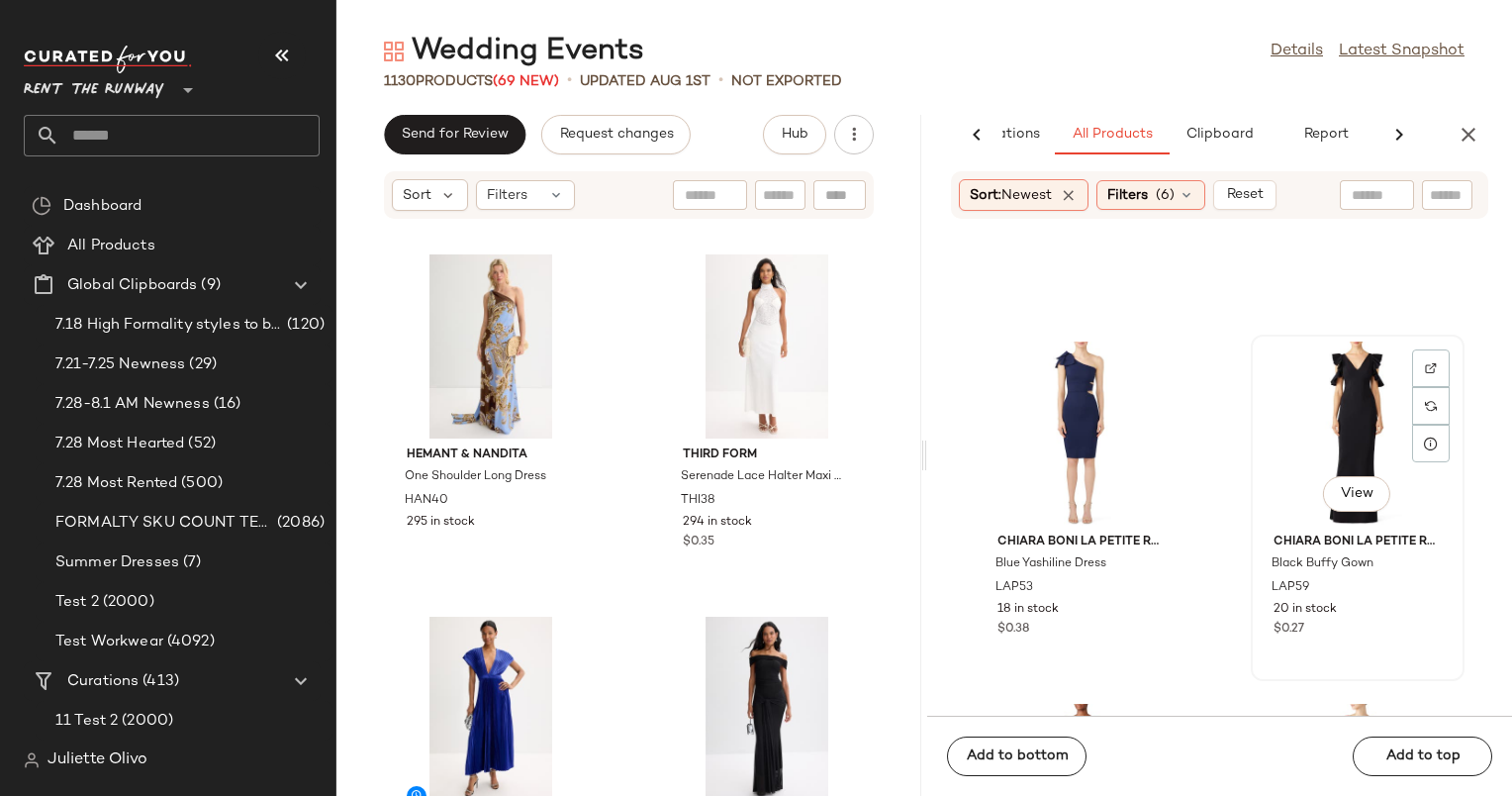 scroll, scrollTop: 53855, scrollLeft: 0, axis: vertical 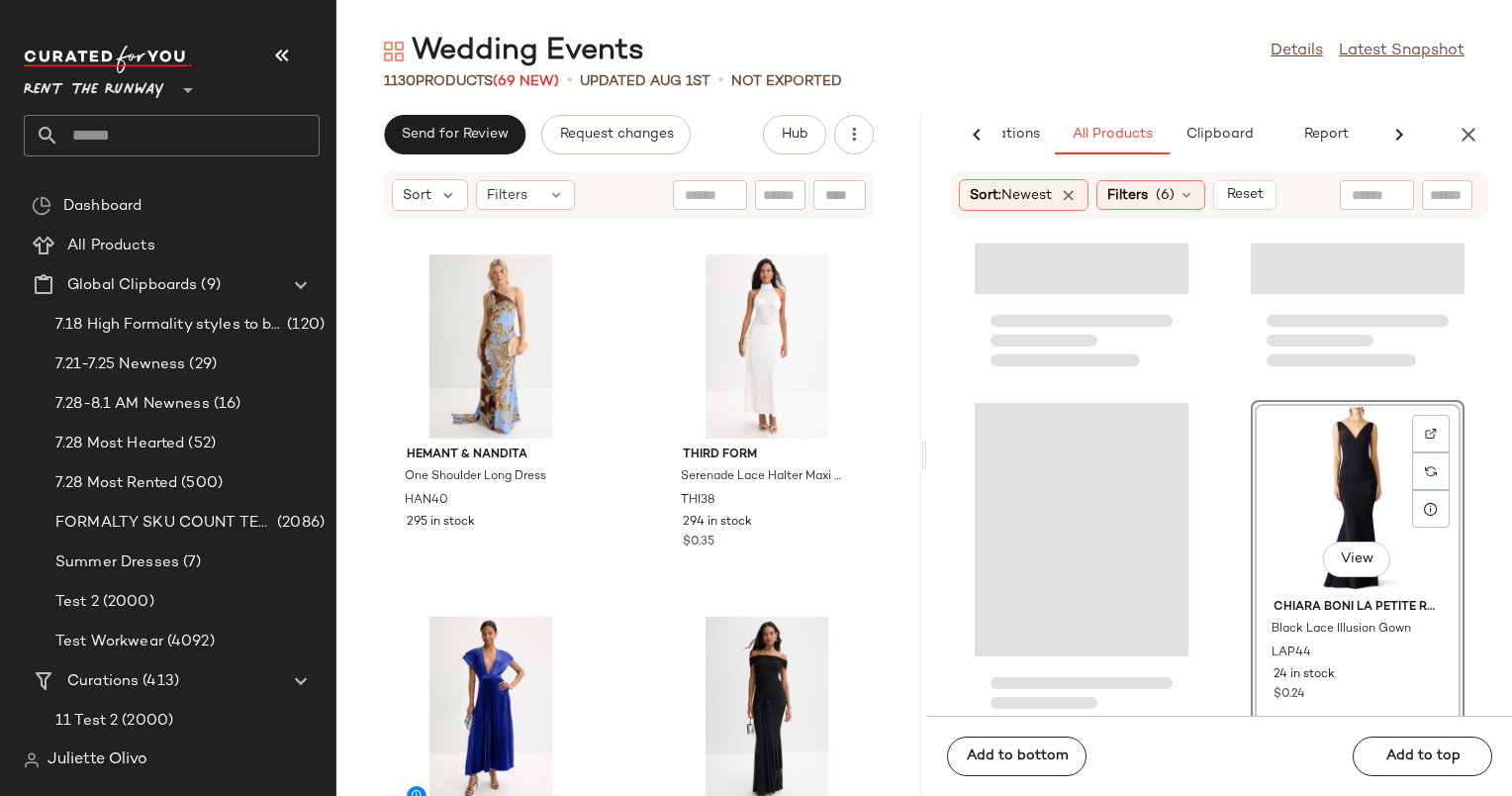 click on "View" 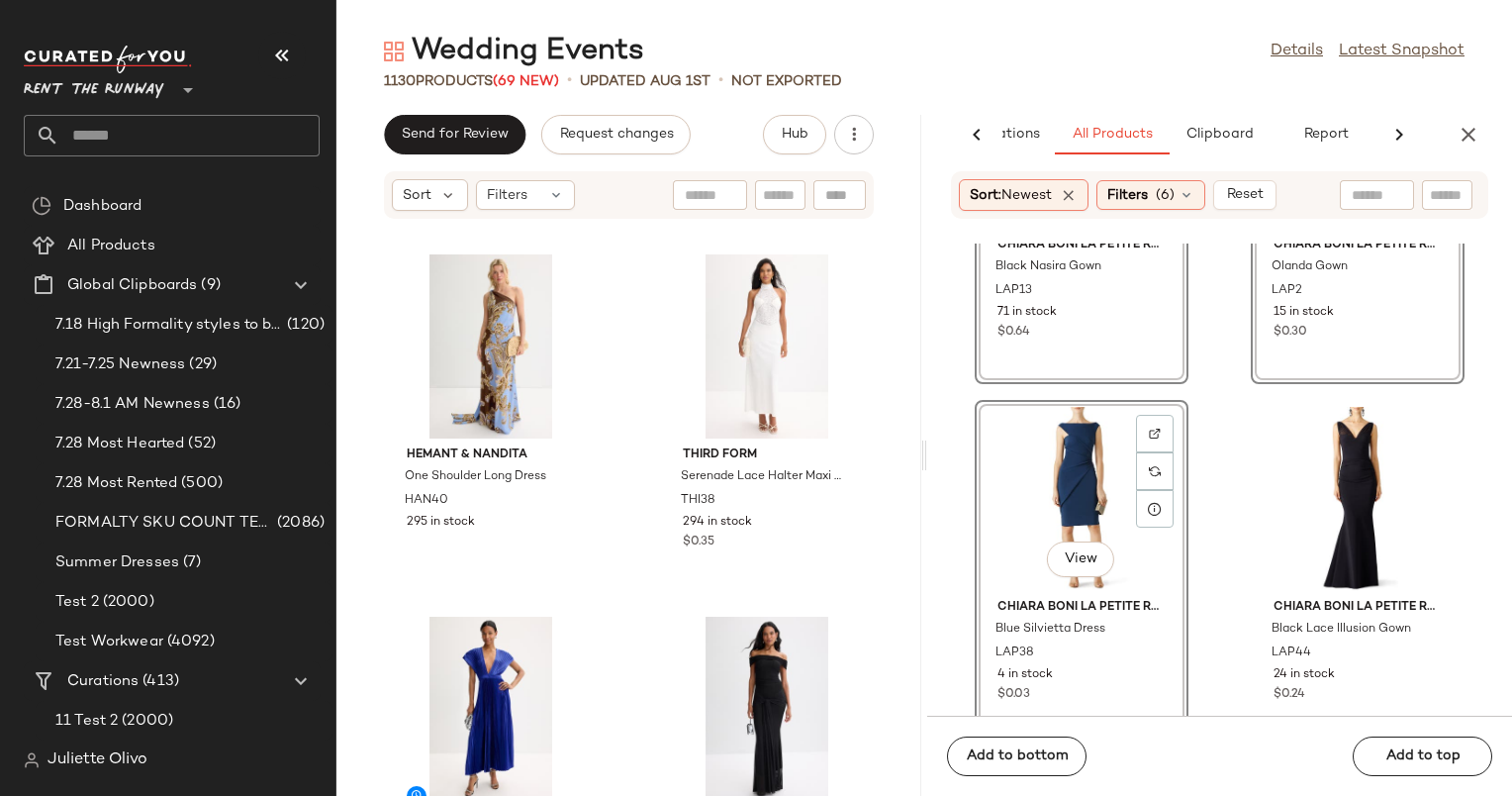 click on "View" 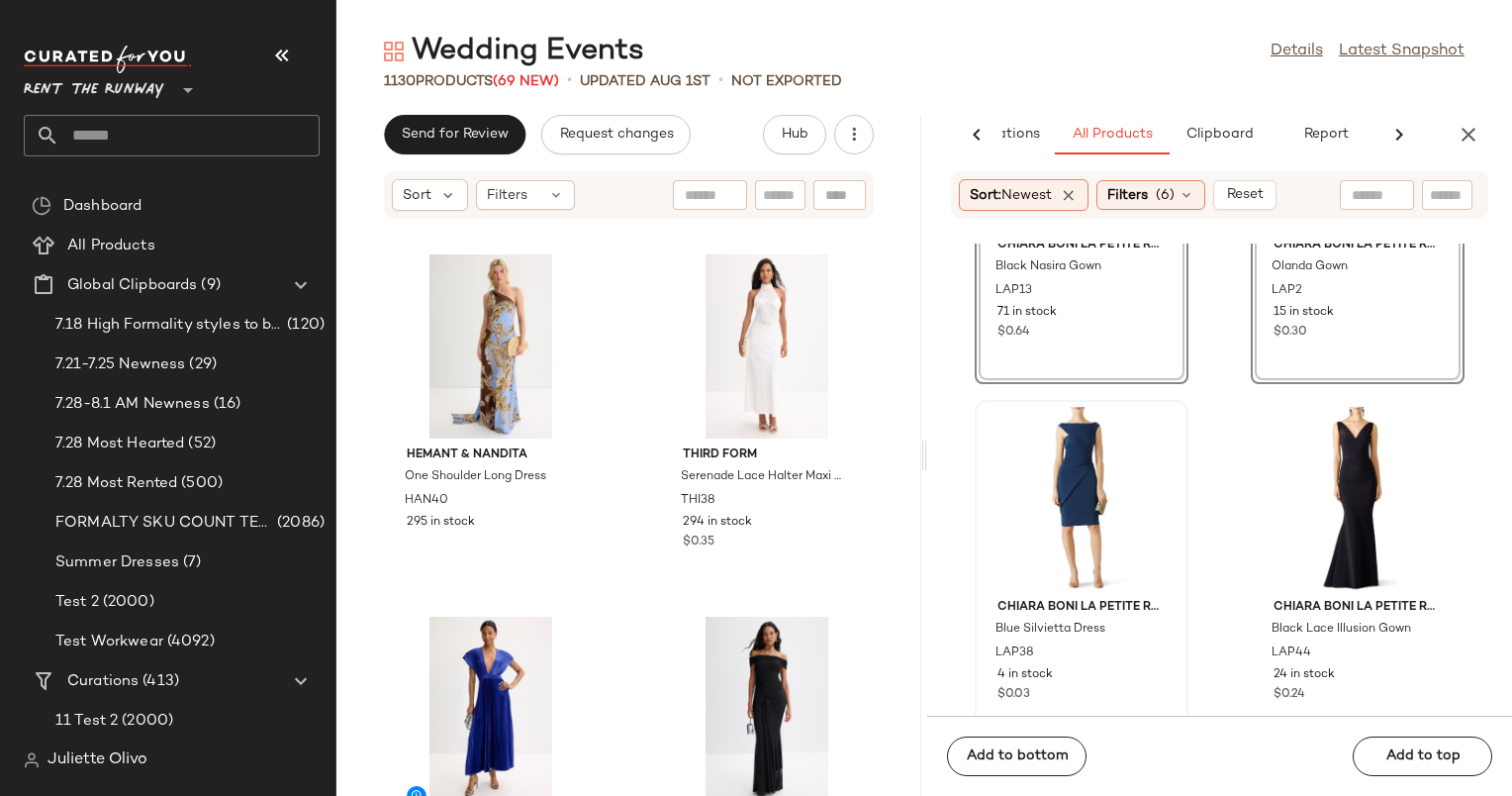 scroll, scrollTop: 53518, scrollLeft: 0, axis: vertical 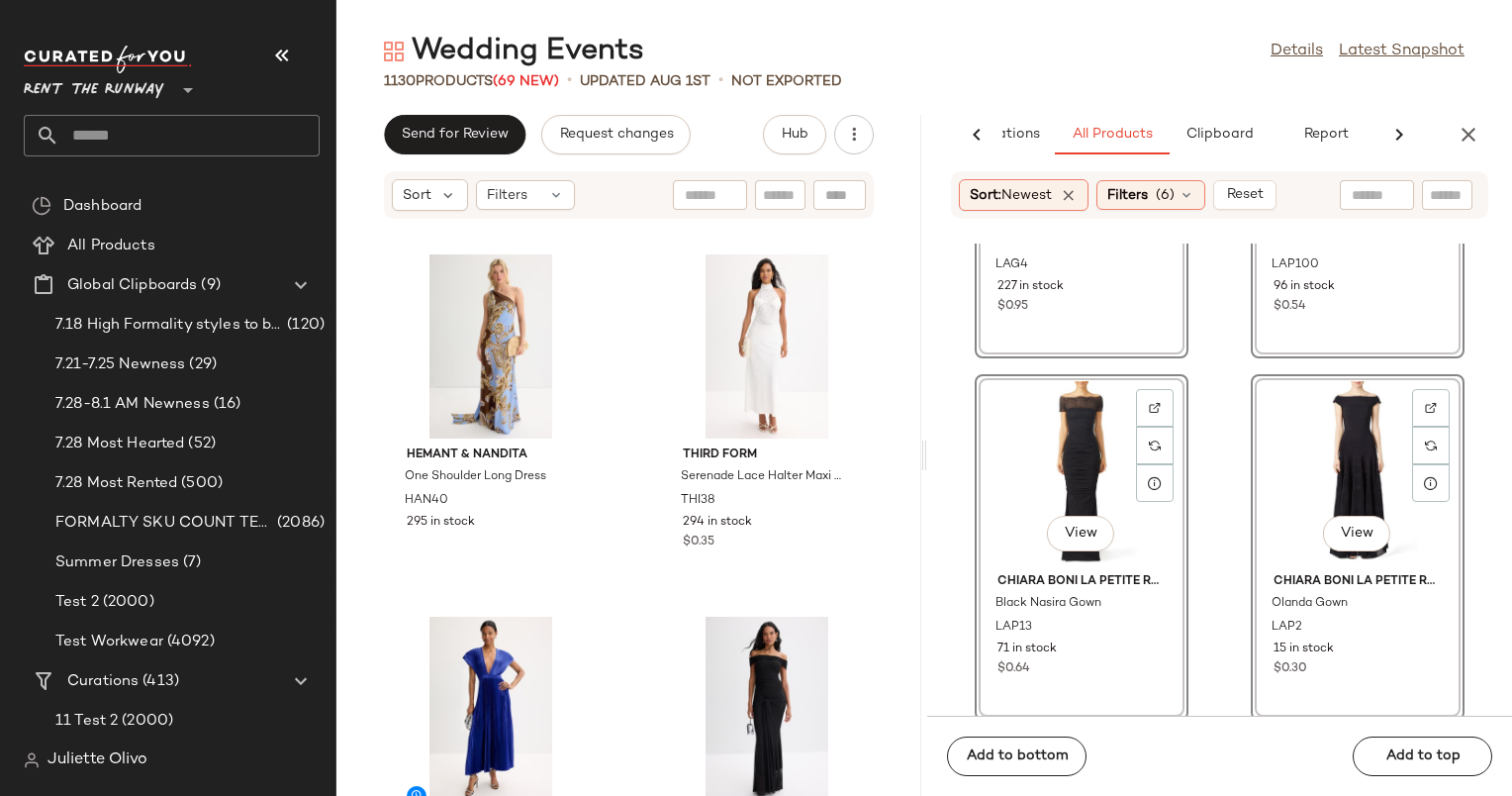 click on "View" 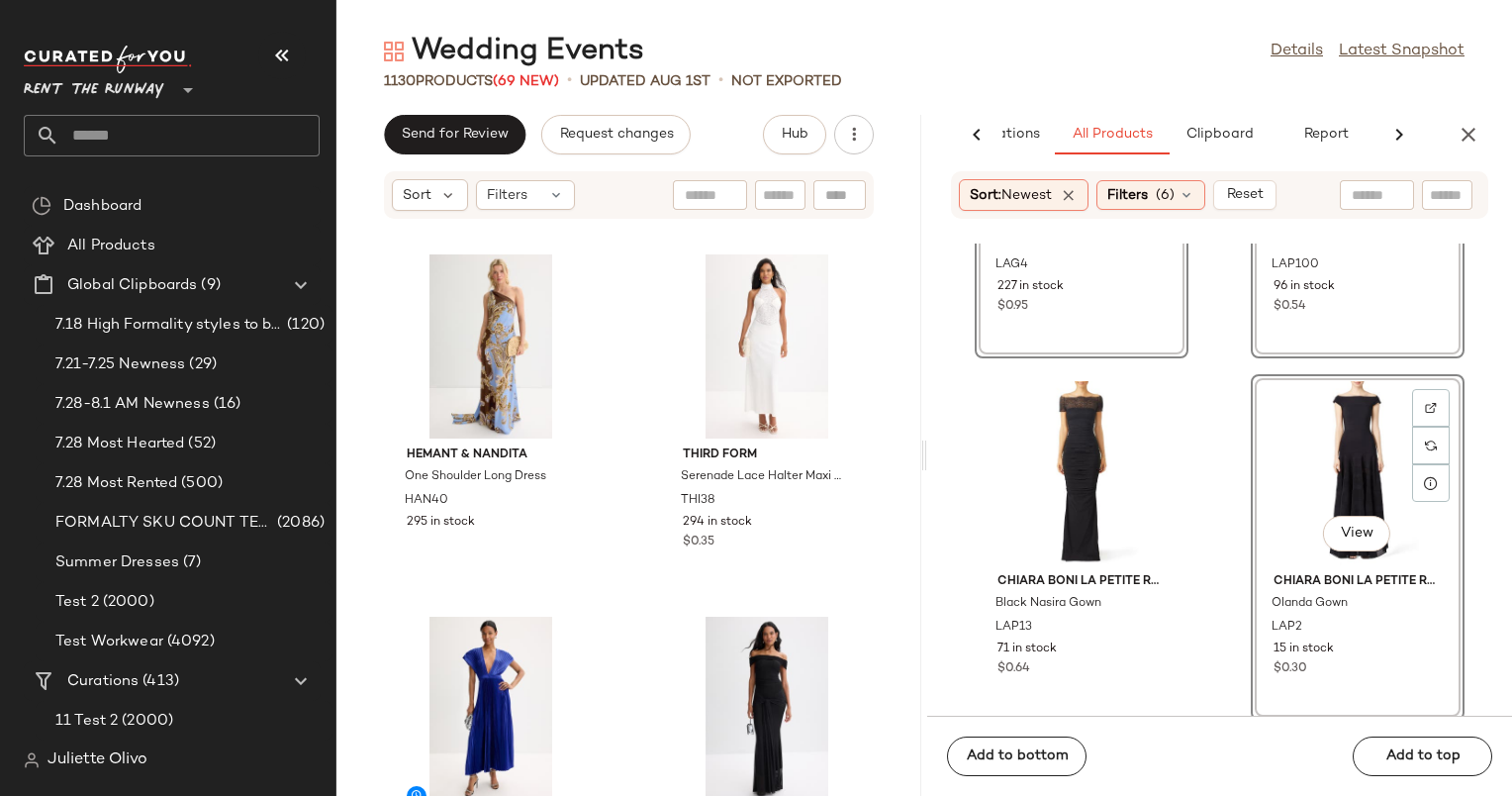 click on "View" 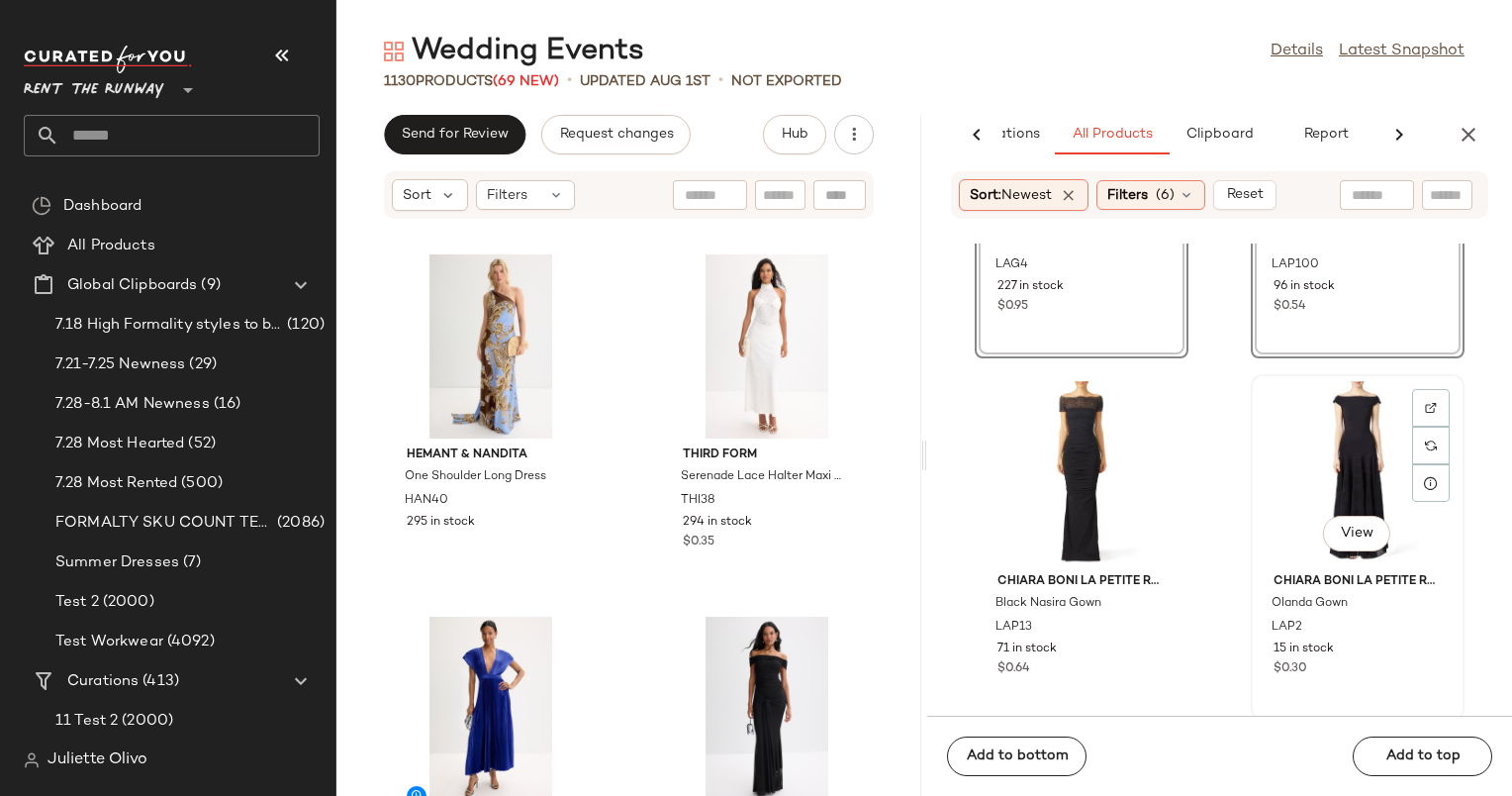 scroll, scrollTop: 53229, scrollLeft: 0, axis: vertical 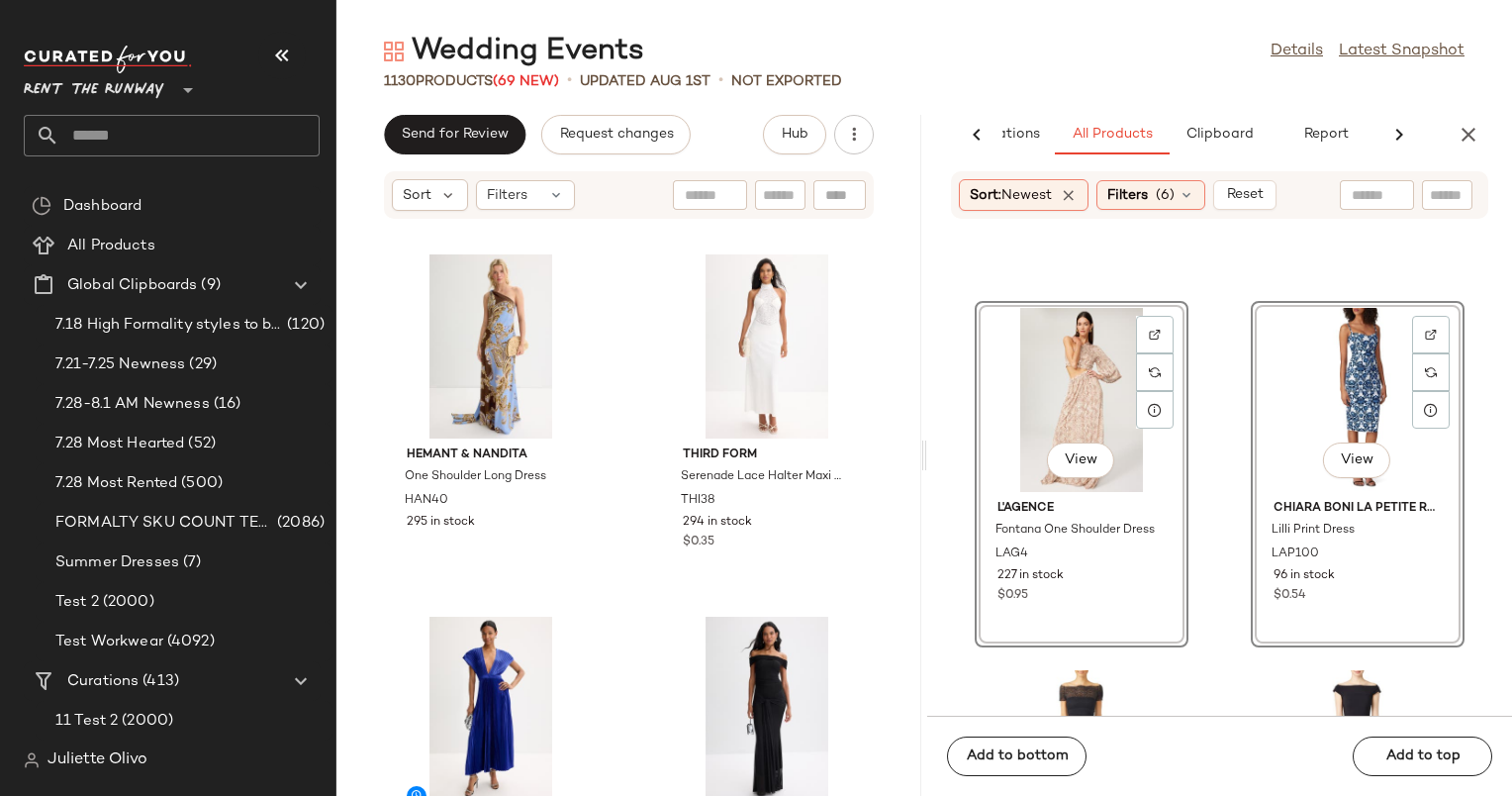 click on "View" 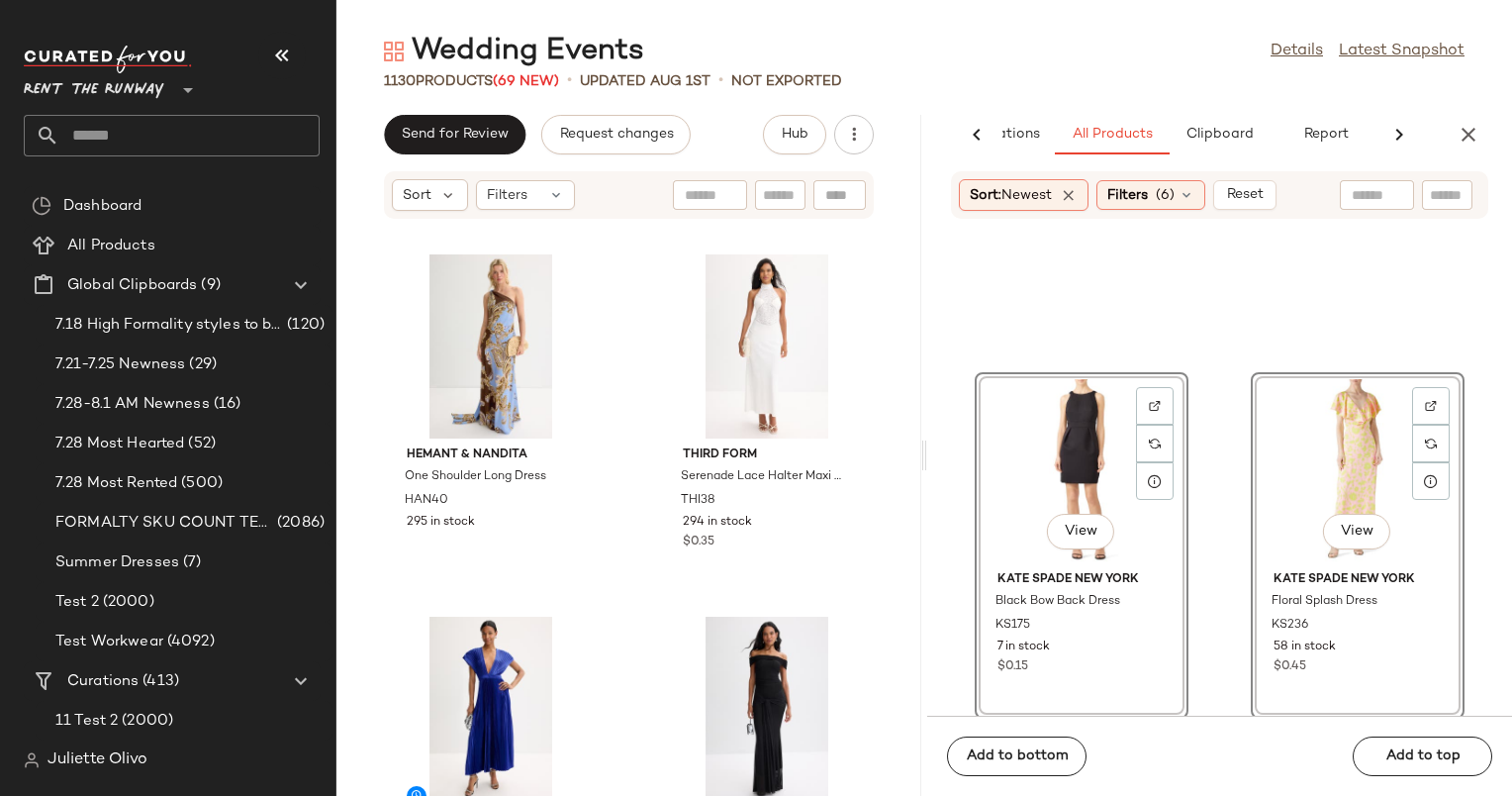 scroll, scrollTop: 52778, scrollLeft: 0, axis: vertical 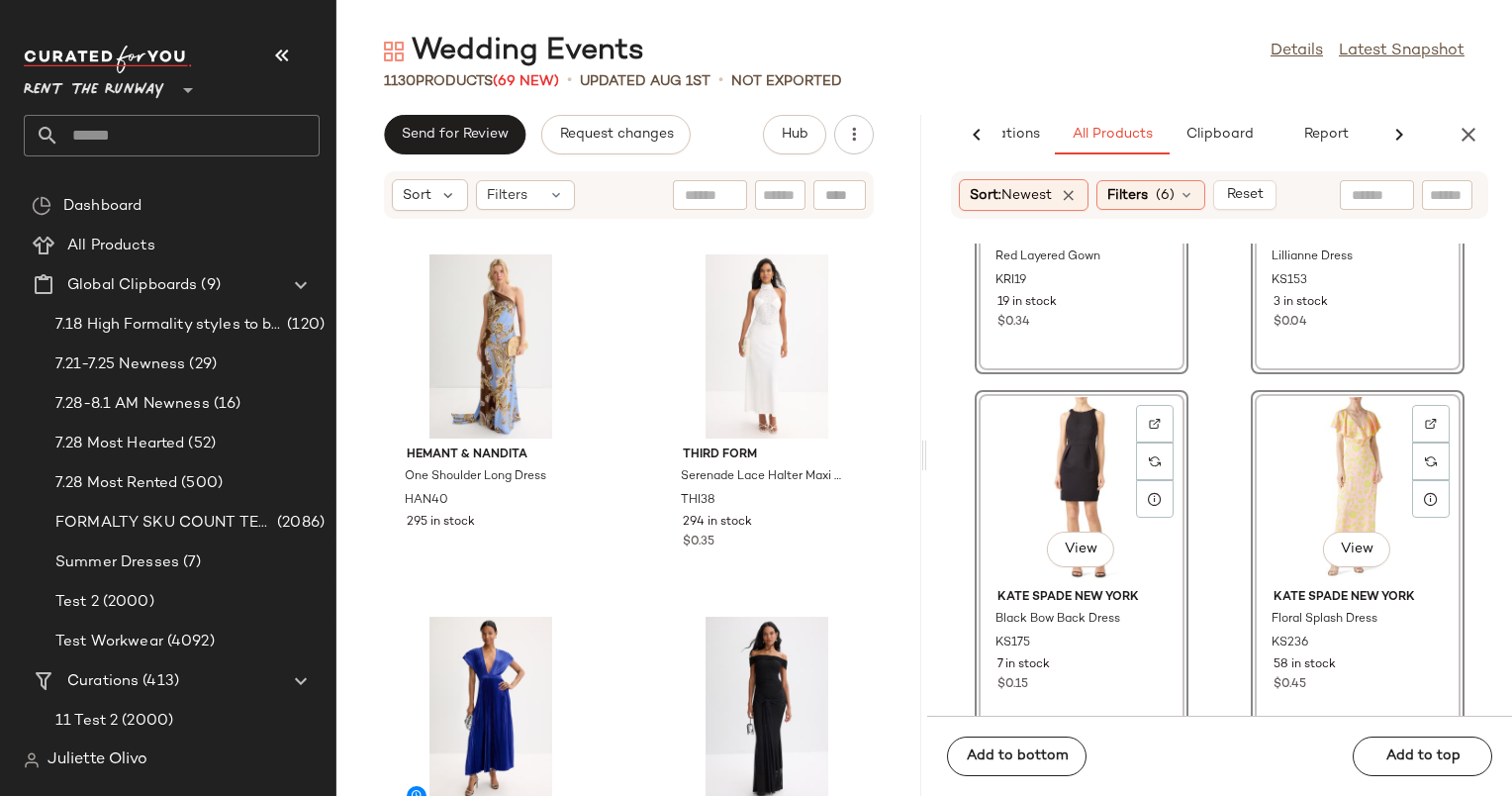 click on "View" 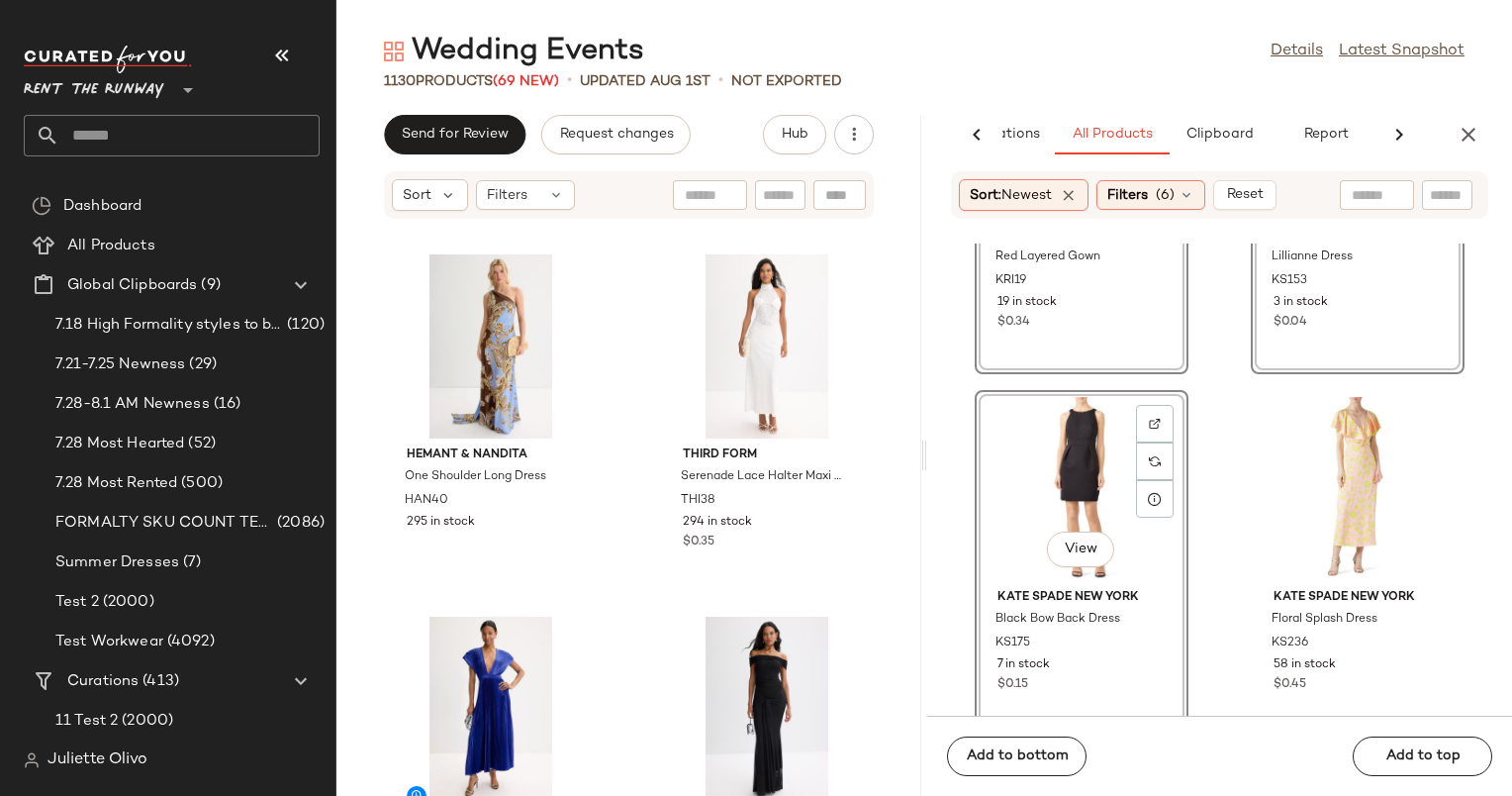 click on "View" 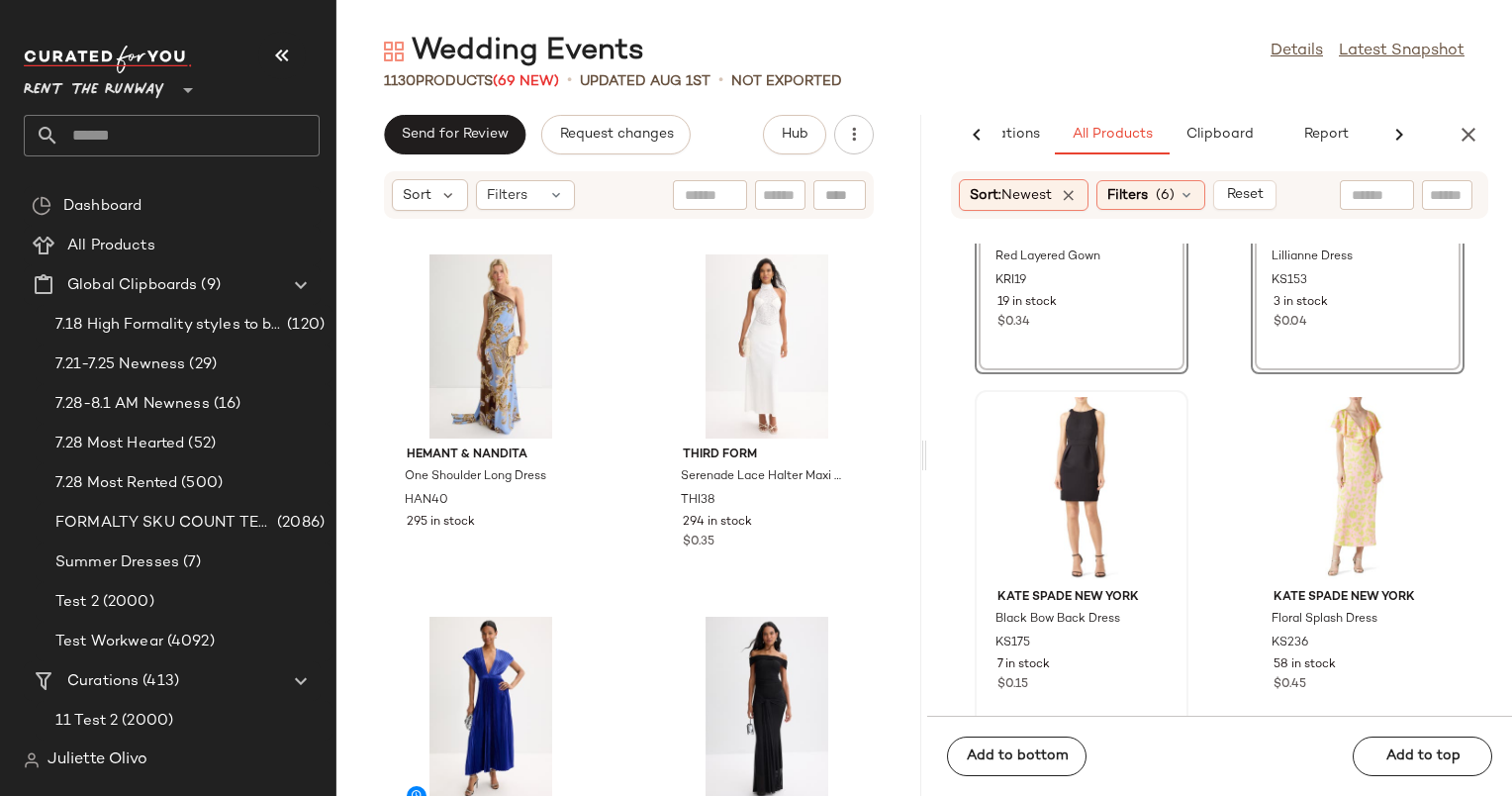 scroll, scrollTop: 52283, scrollLeft: 0, axis: vertical 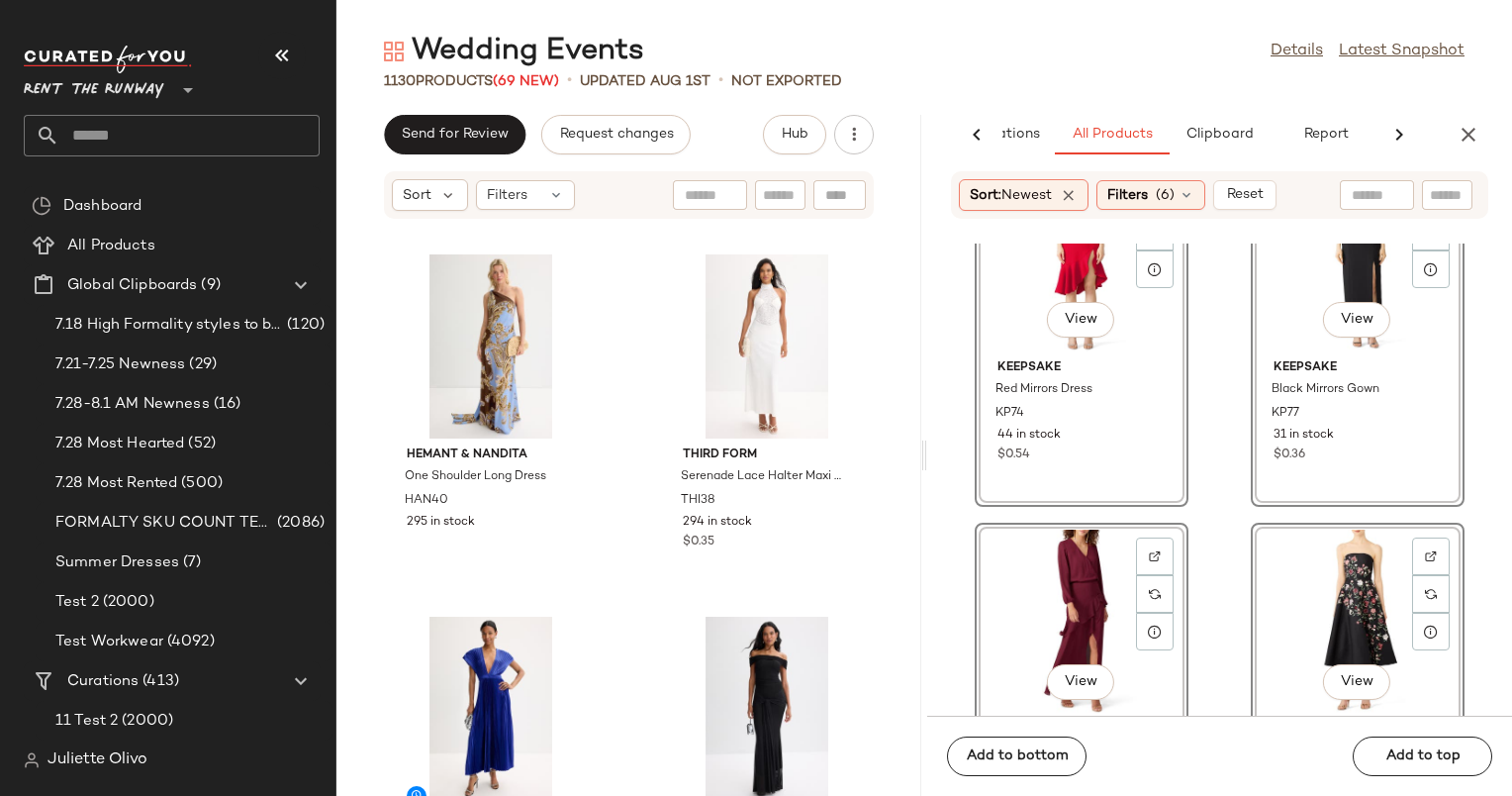 click on "View" 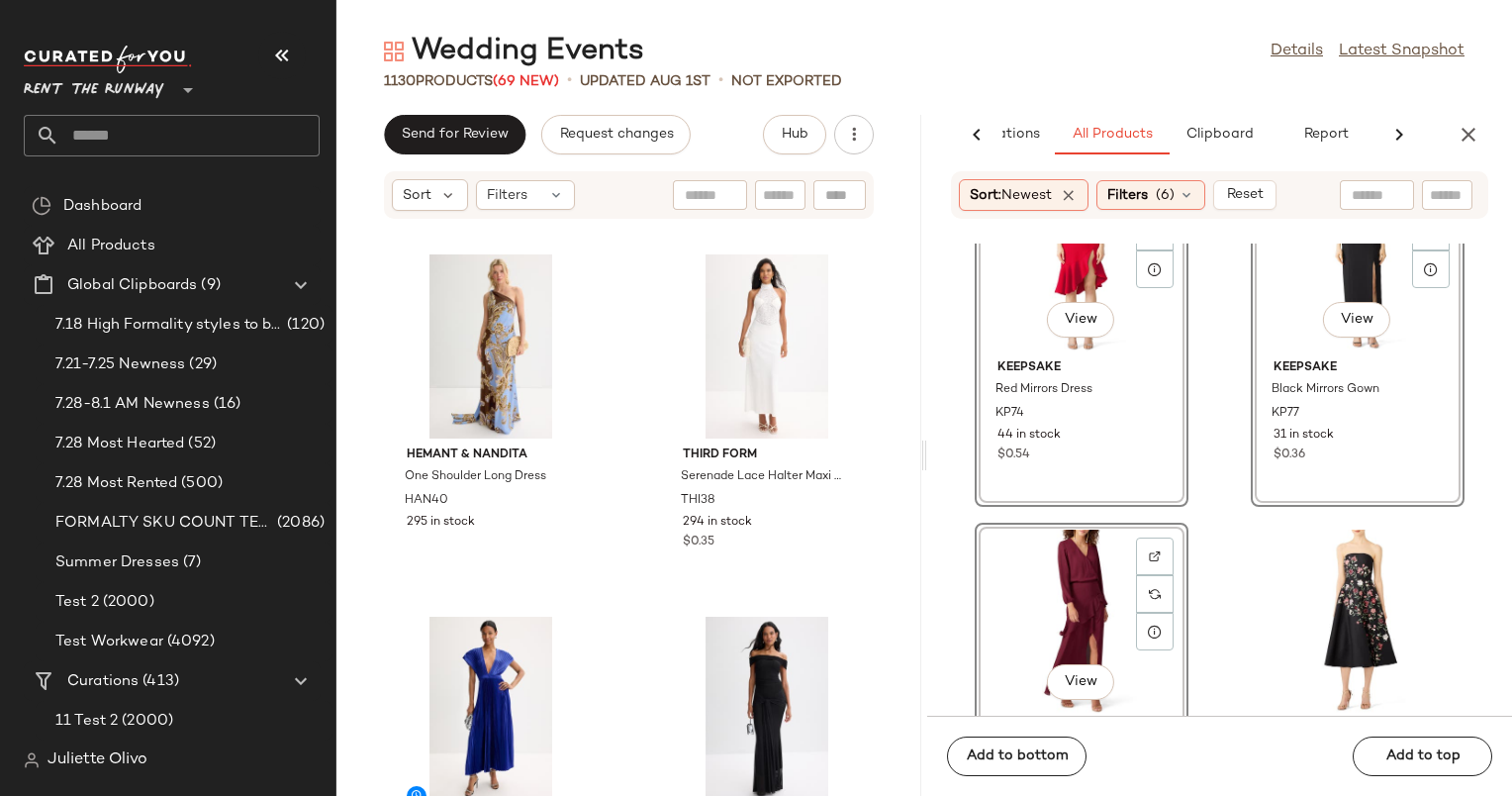 click on "View" 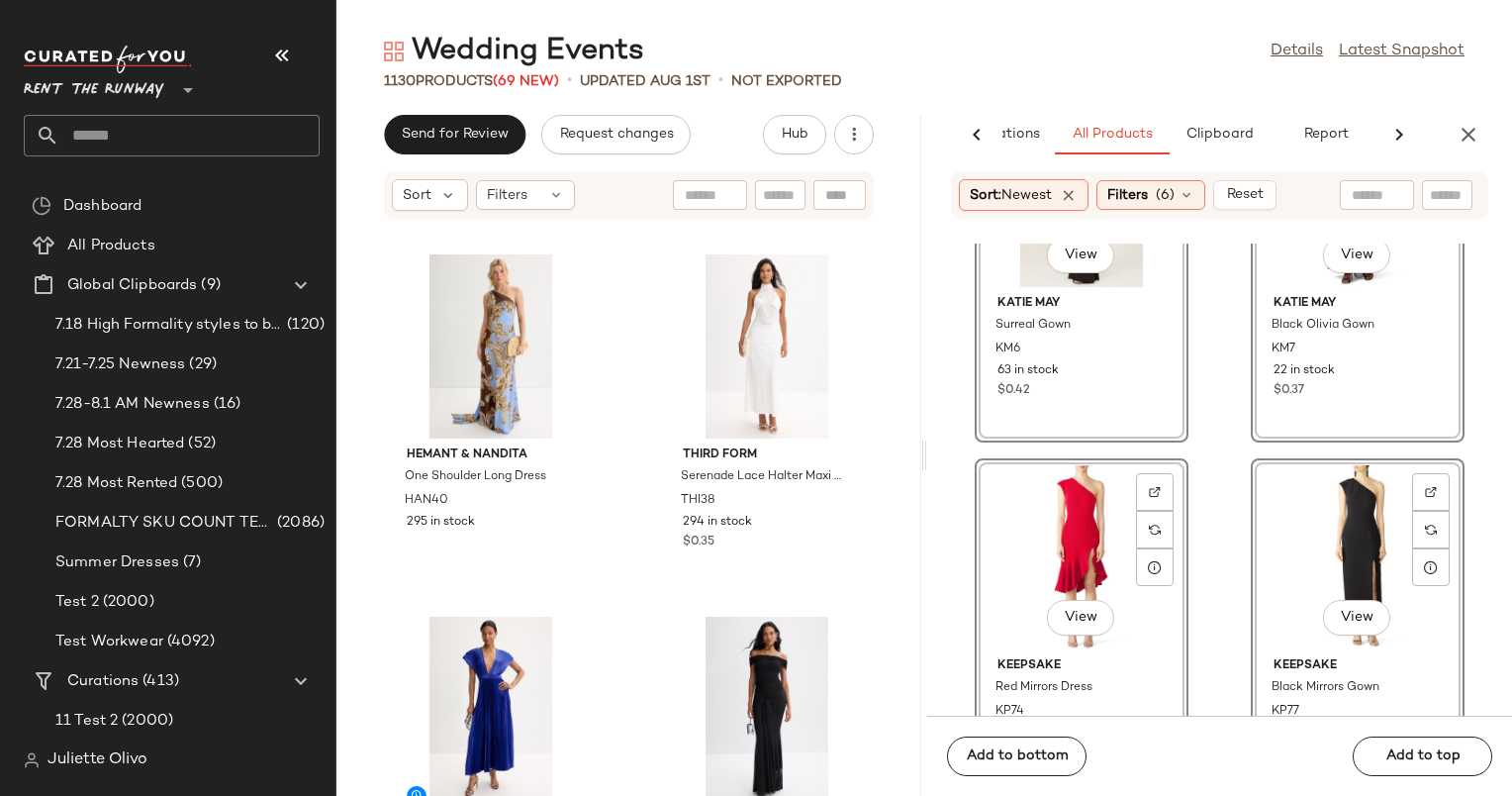 scroll, scrollTop: 51986, scrollLeft: 0, axis: vertical 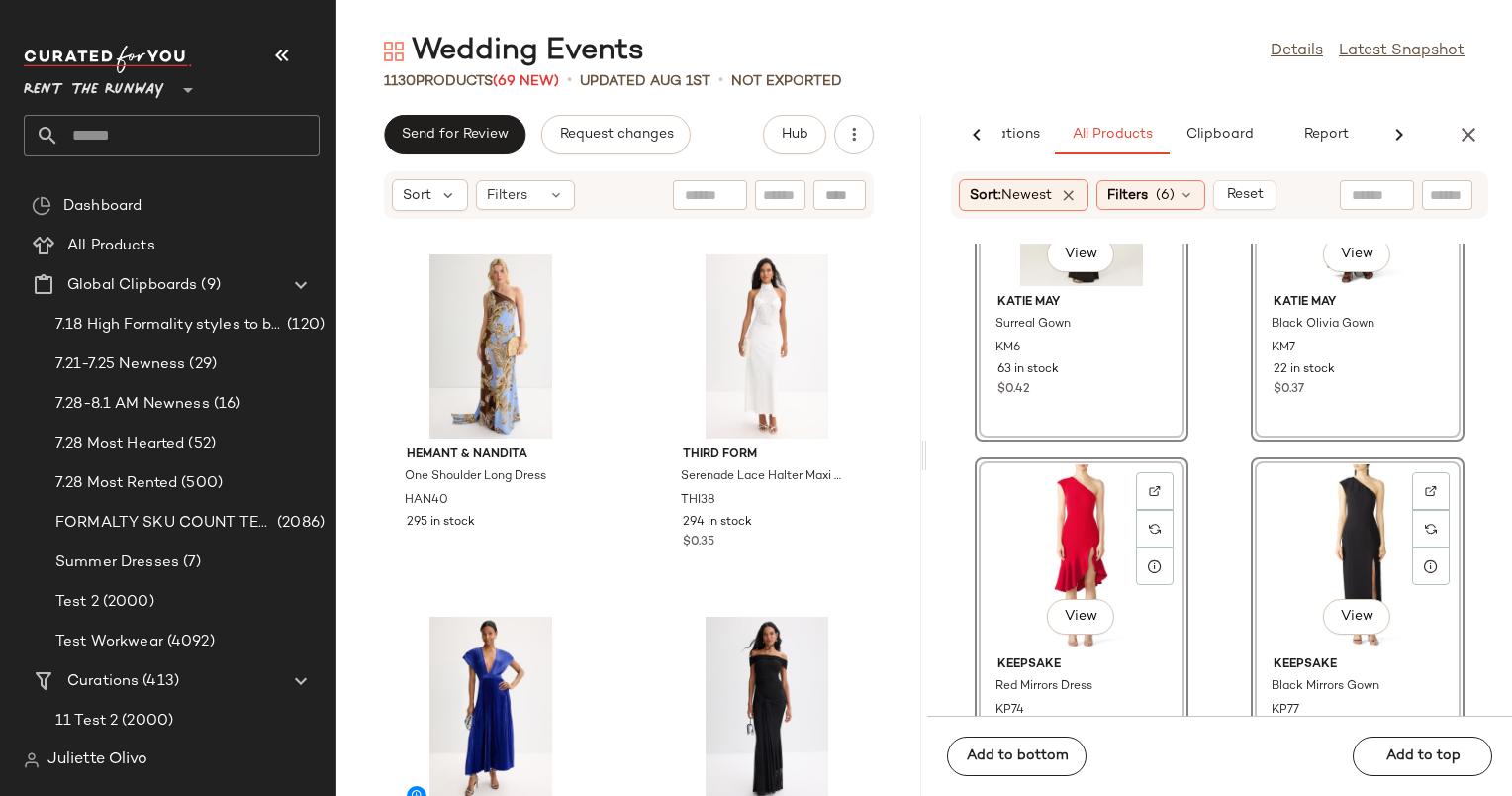 click on "View" 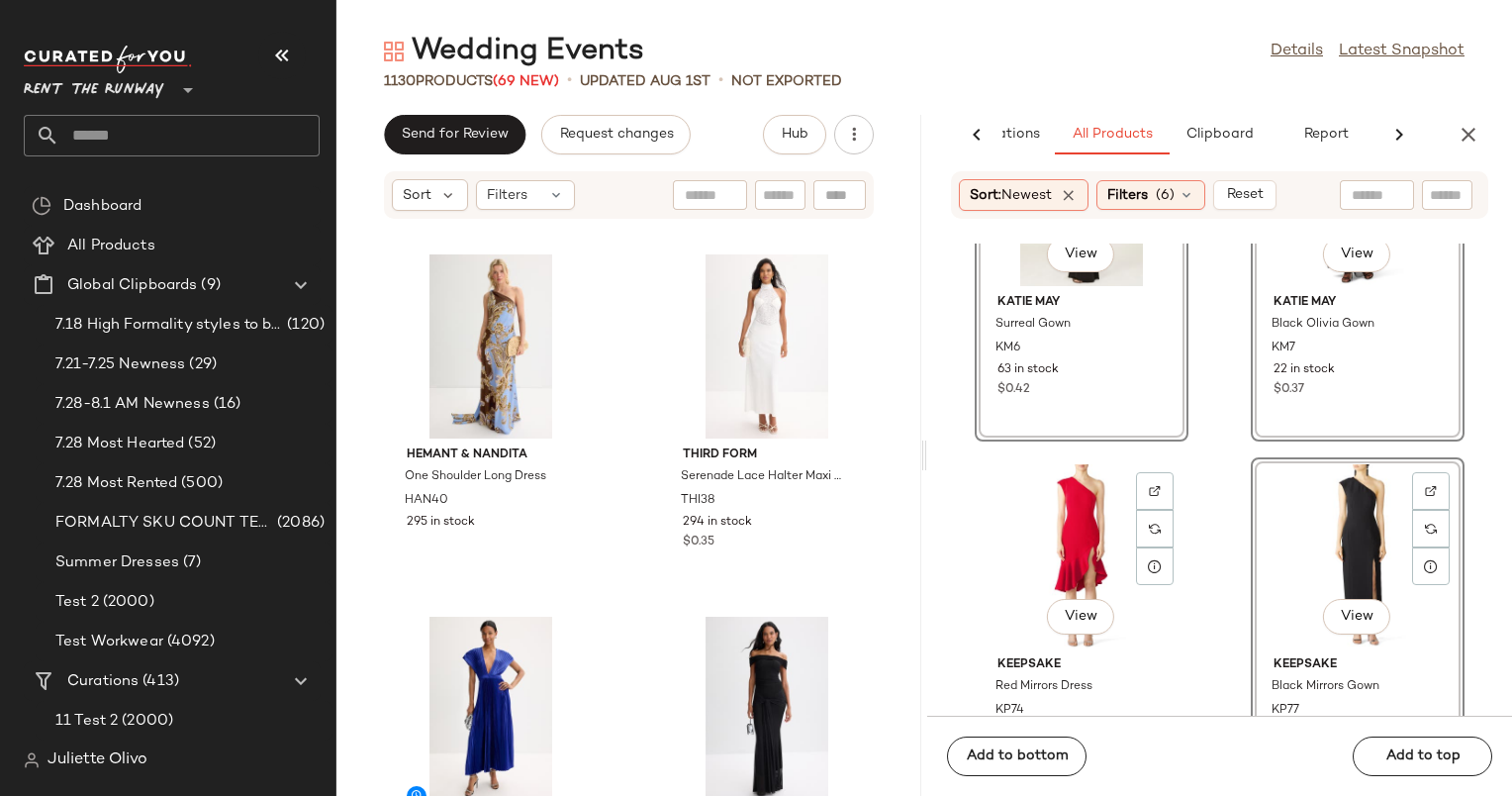 click on "View" 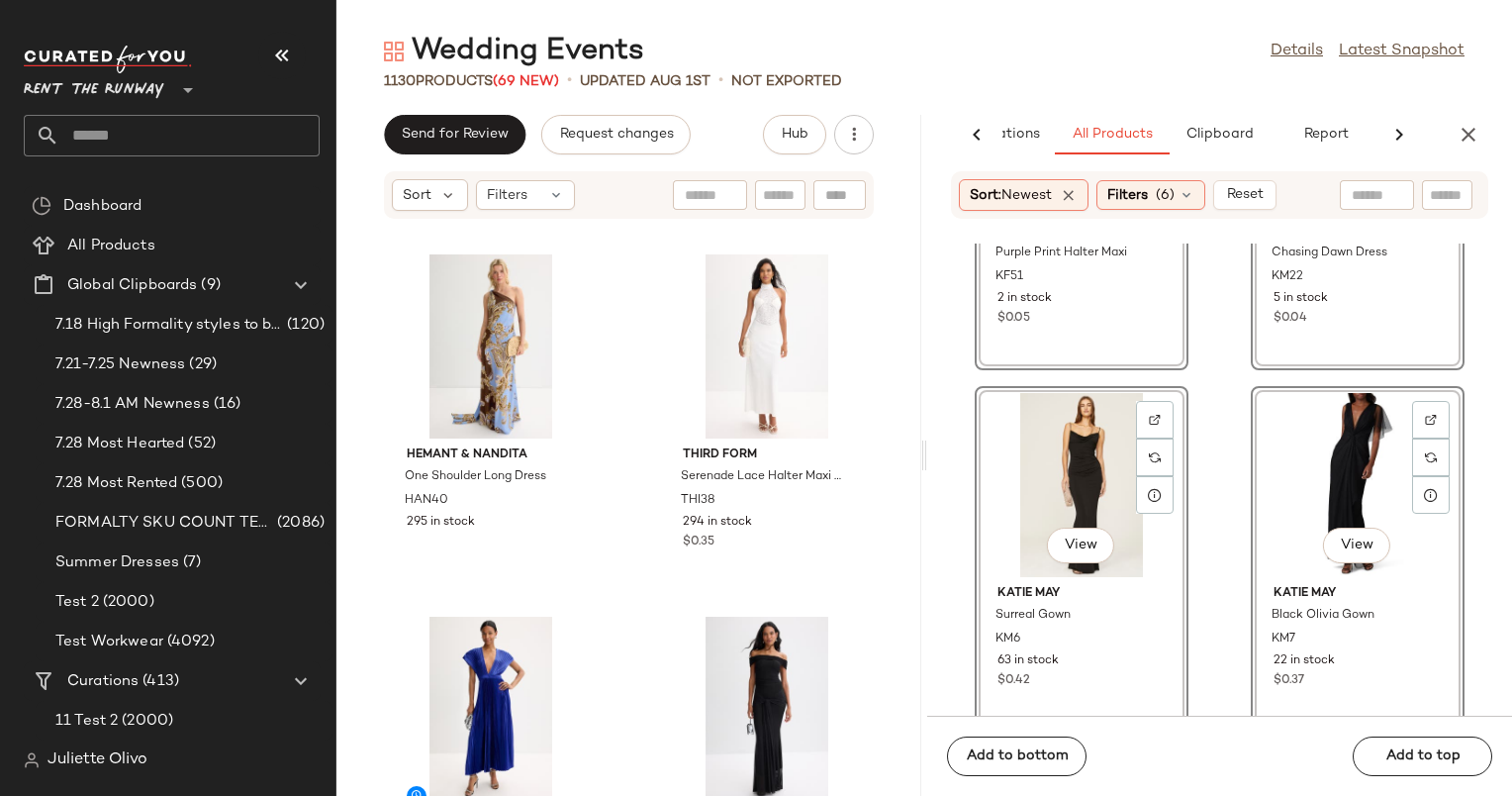 scroll, scrollTop: 51665, scrollLeft: 0, axis: vertical 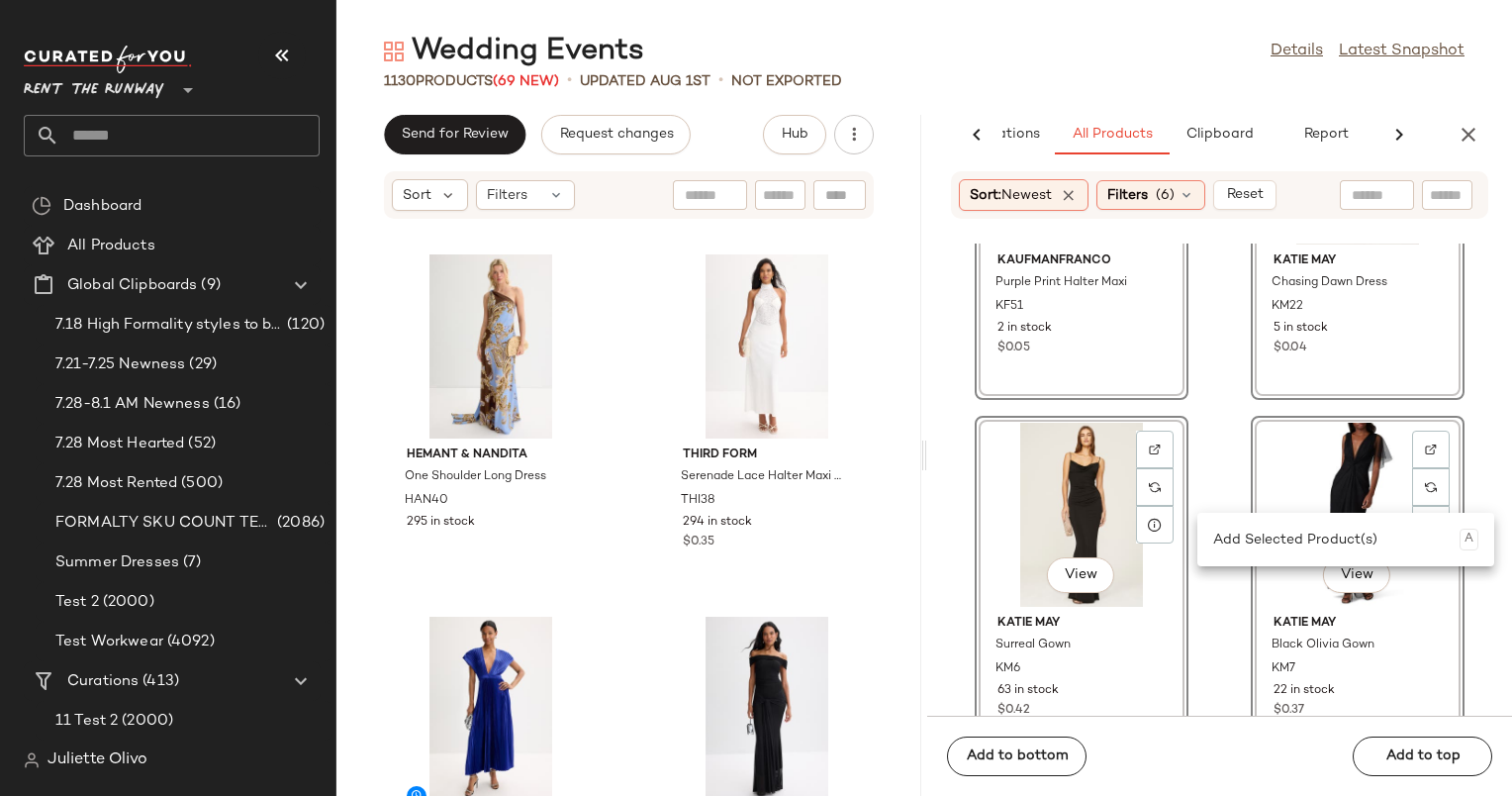 click on "View" 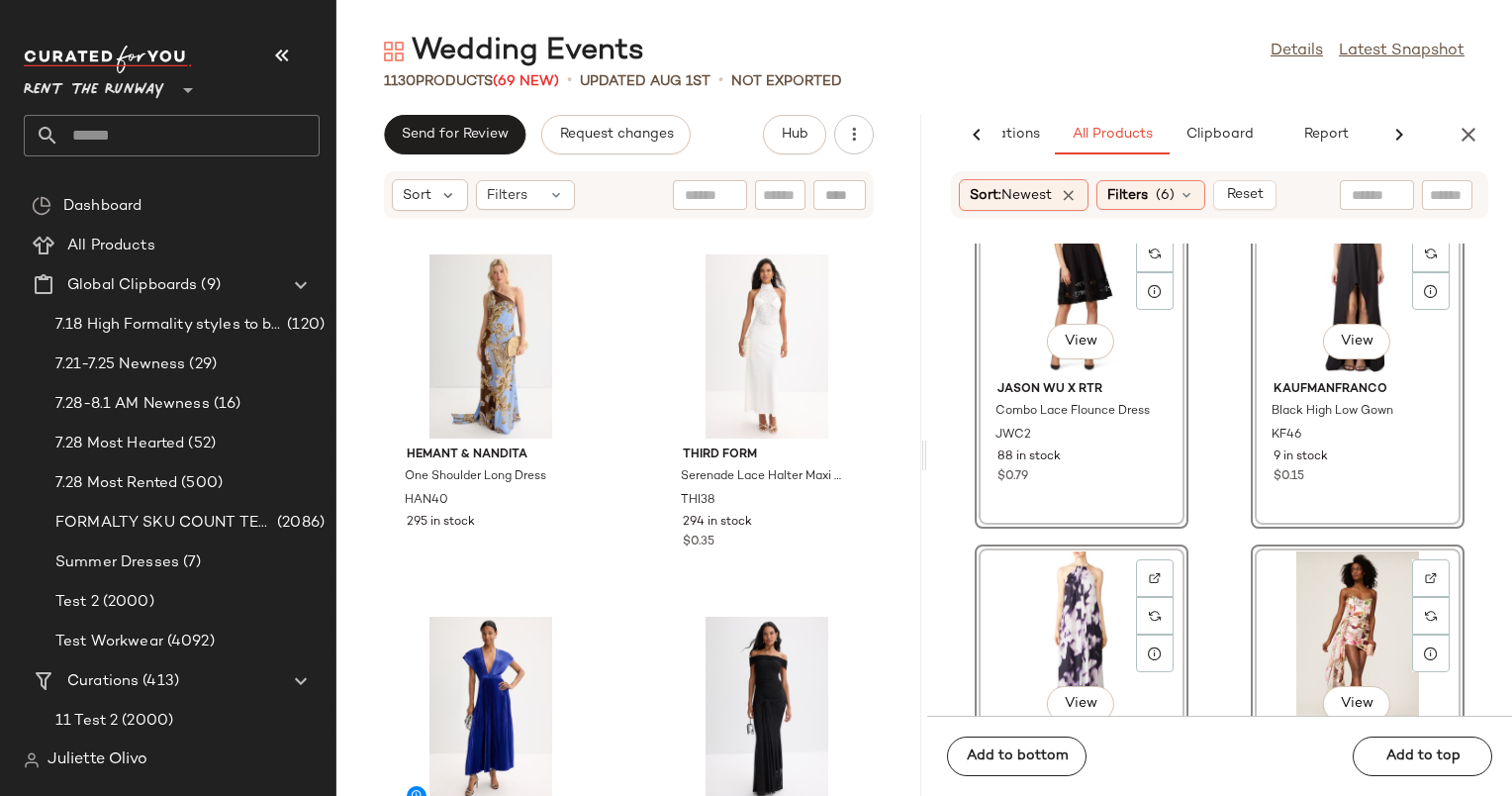 click on "View" 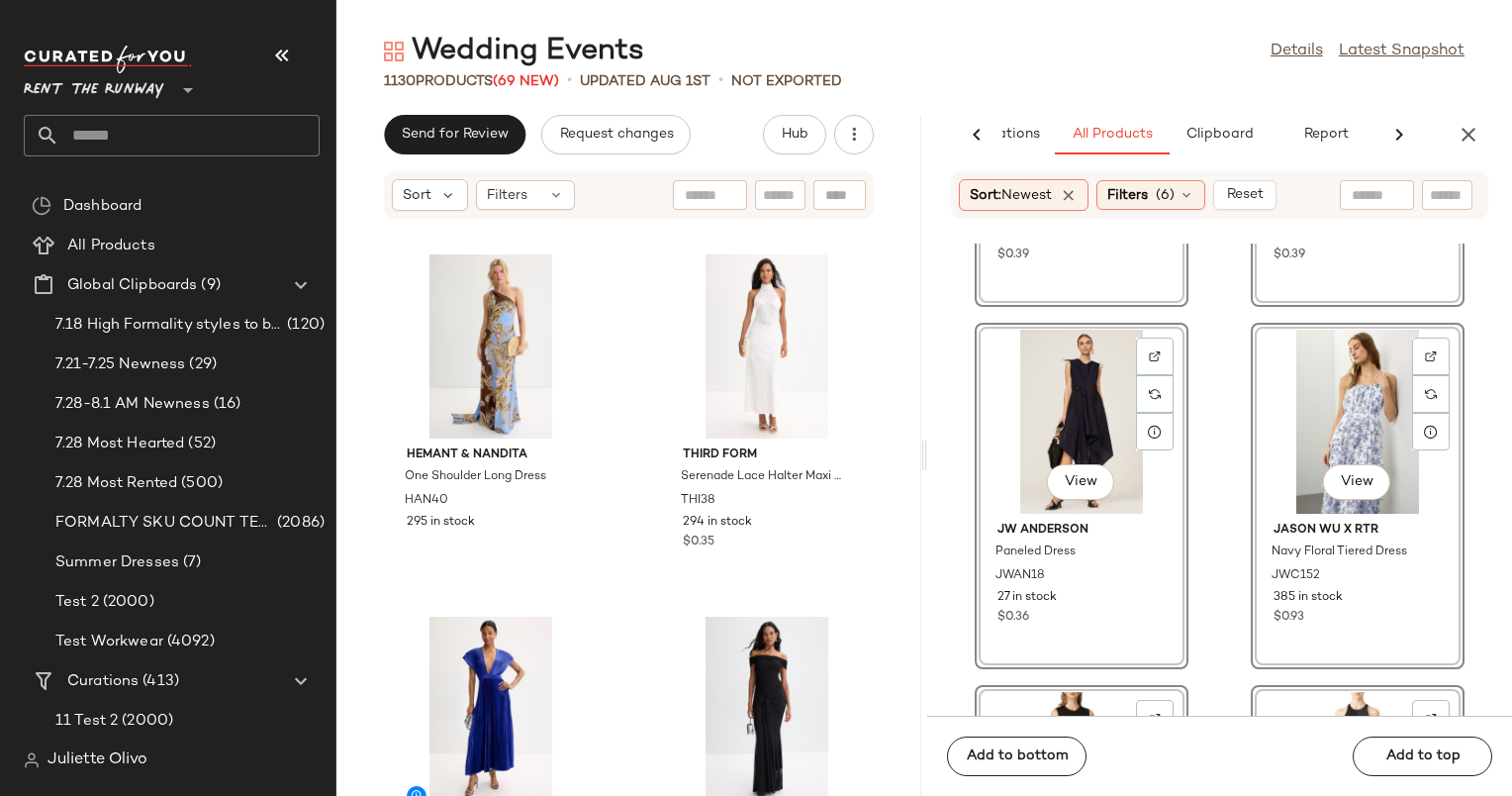 scroll, scrollTop: 50968, scrollLeft: 0, axis: vertical 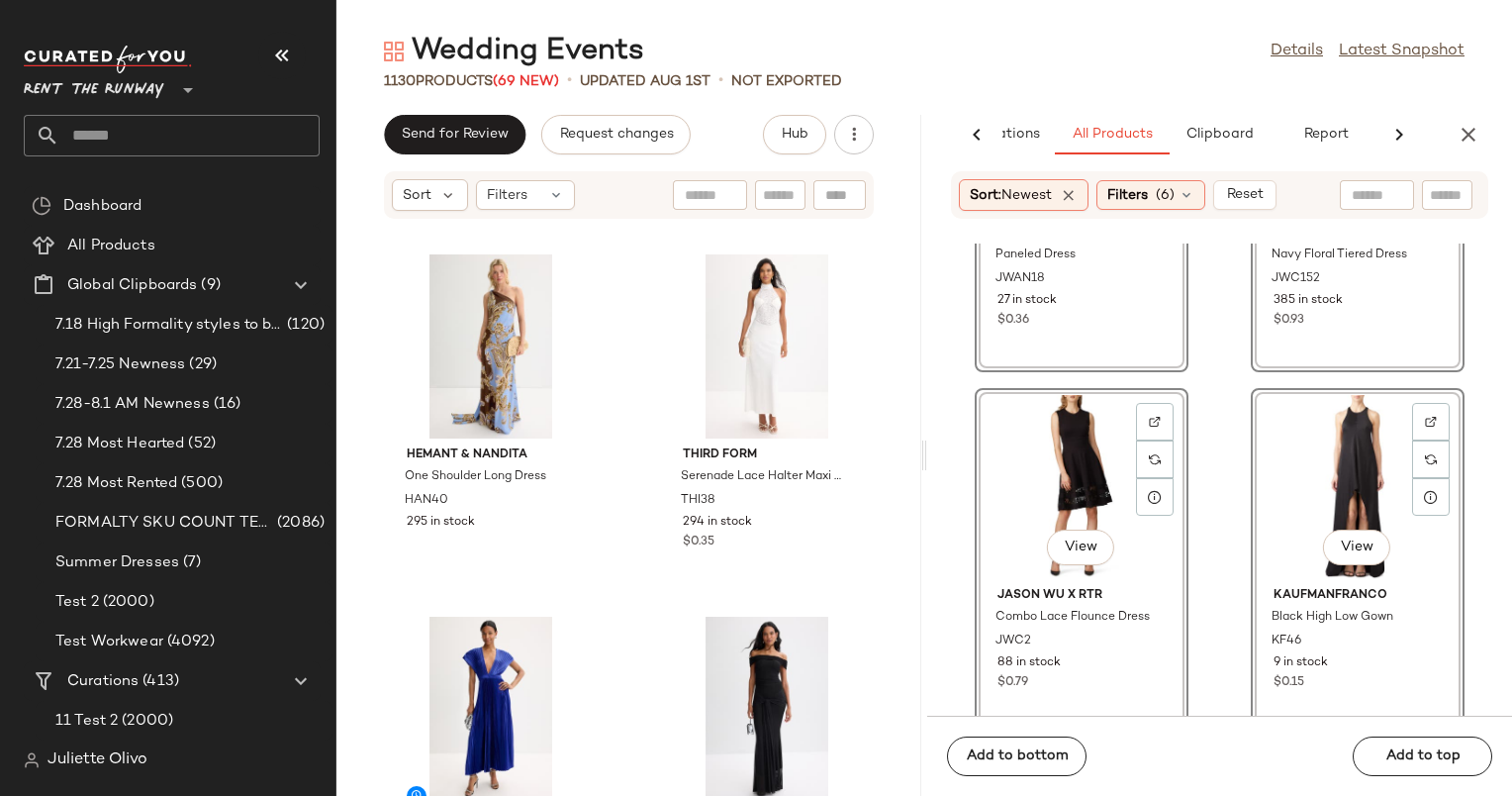 click on "View" 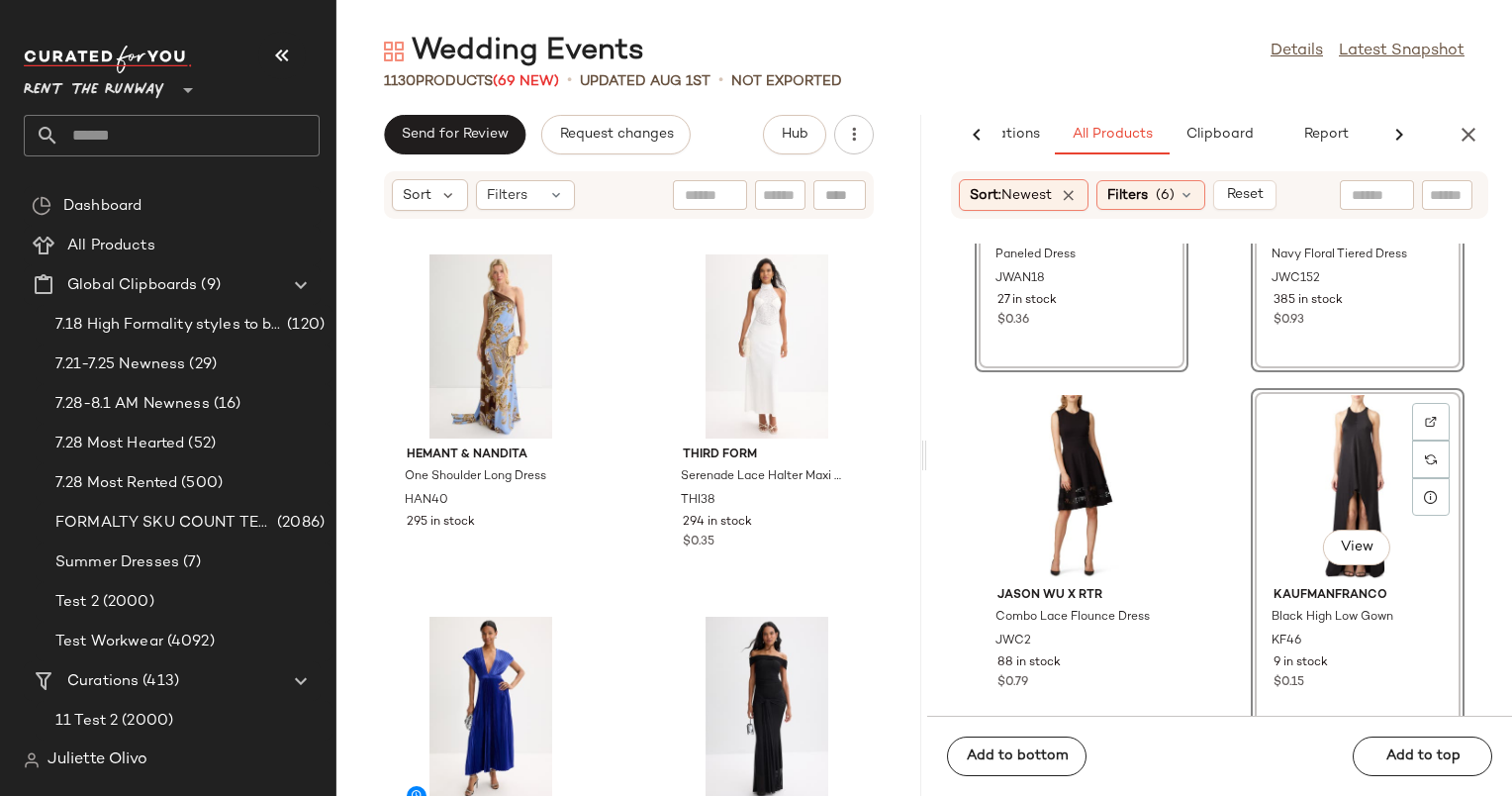 click on "View" 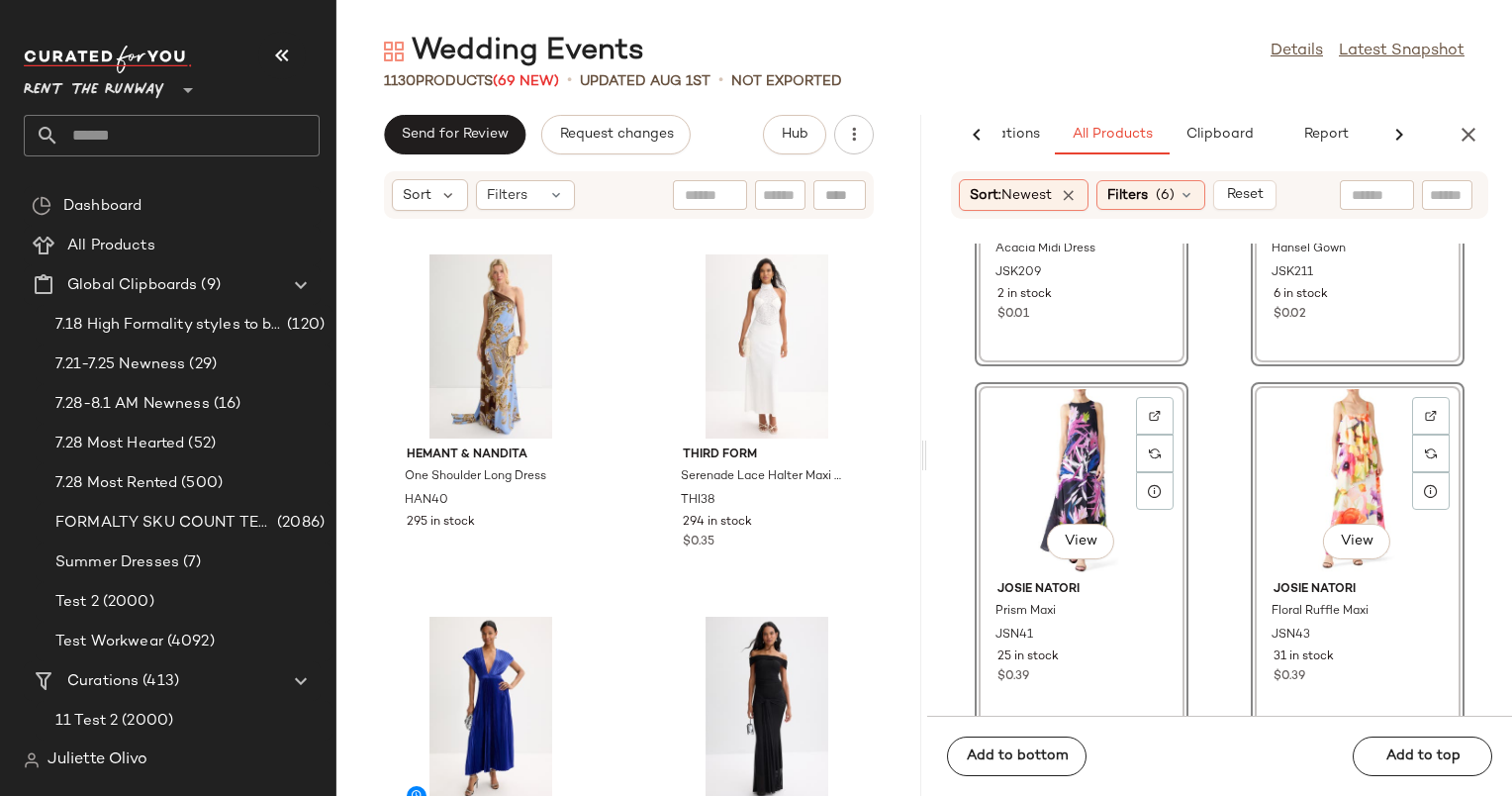 scroll, scrollTop: 50209, scrollLeft: 0, axis: vertical 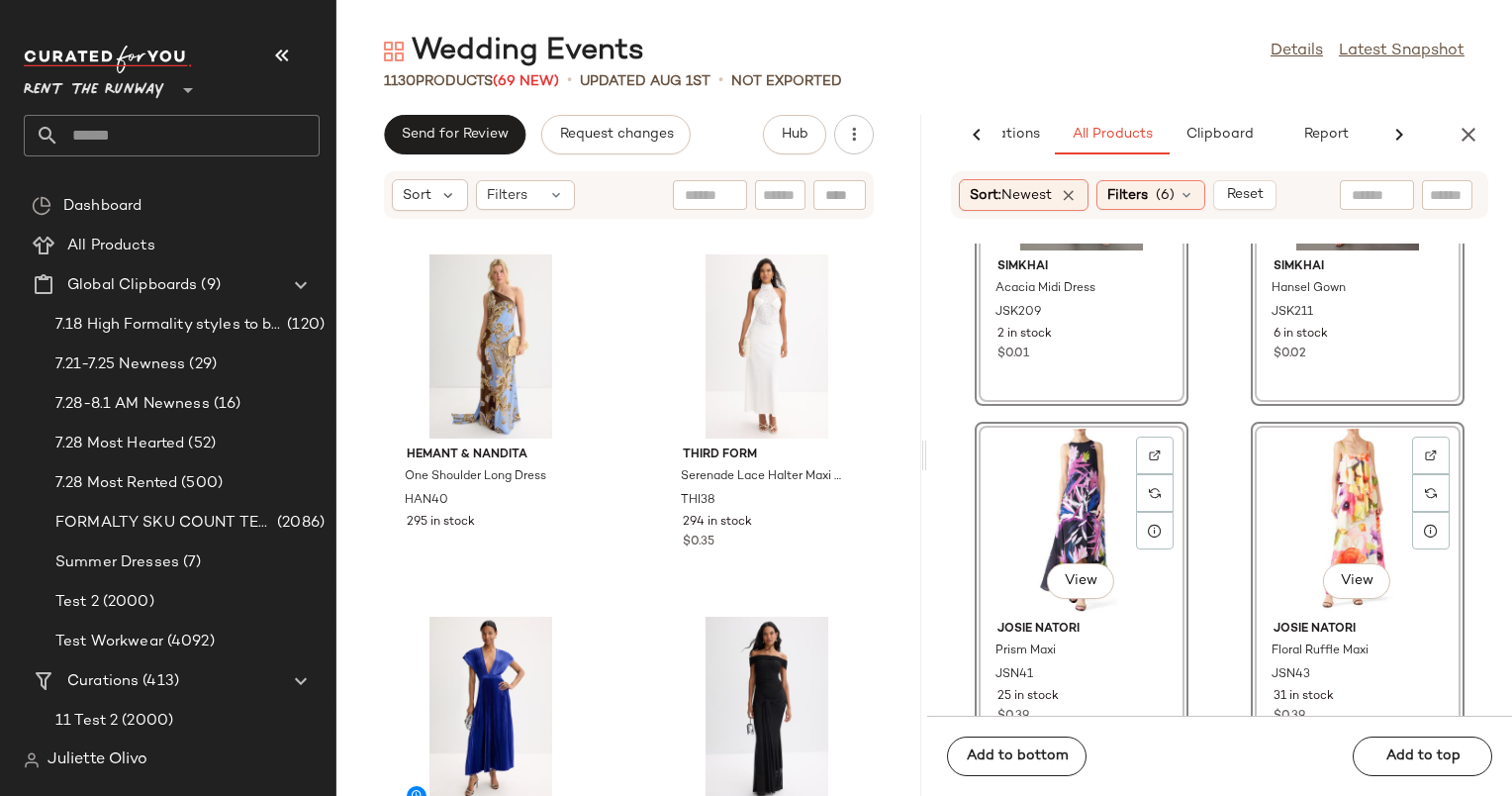 click on "View" 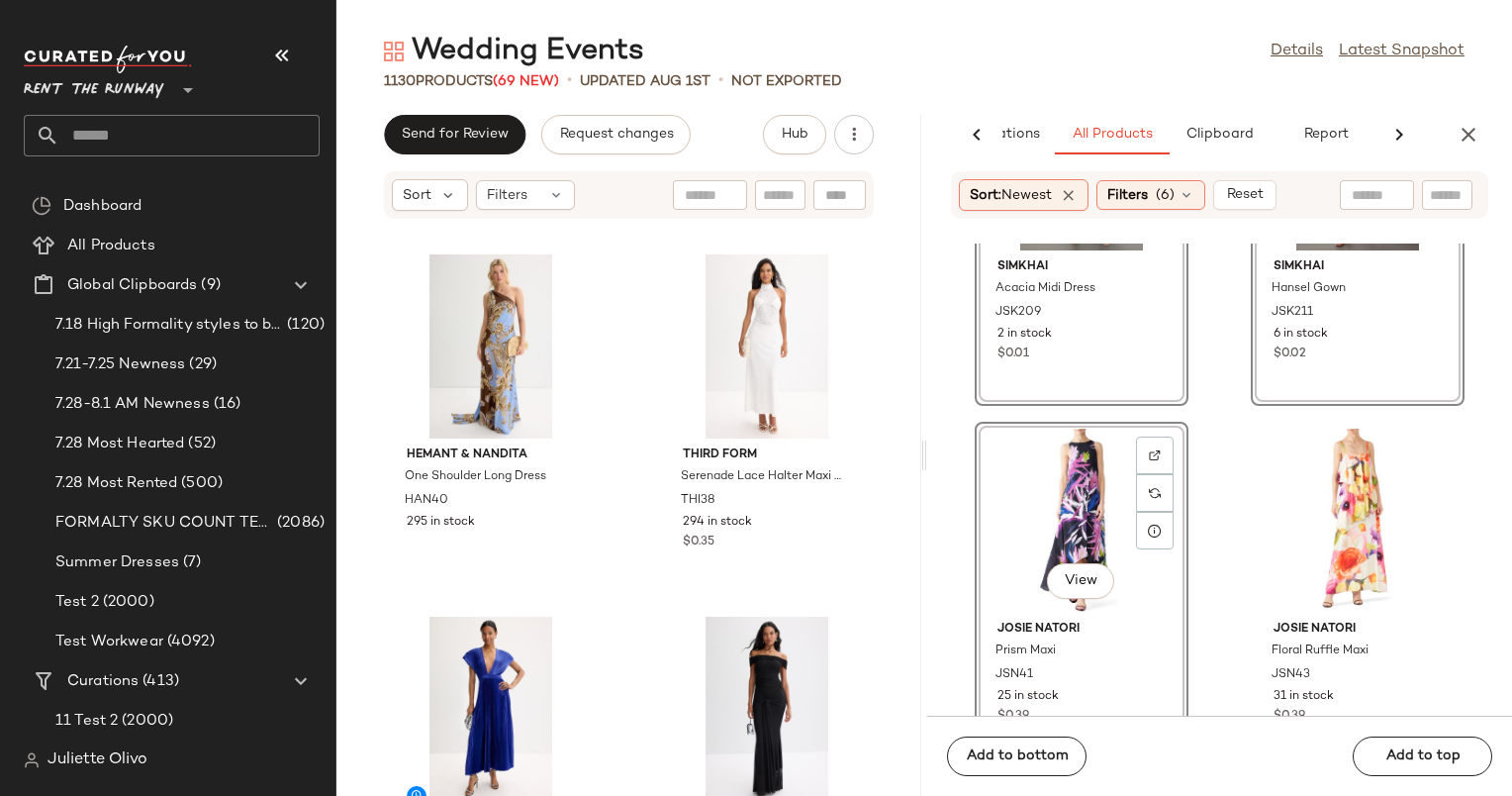 click on "View" 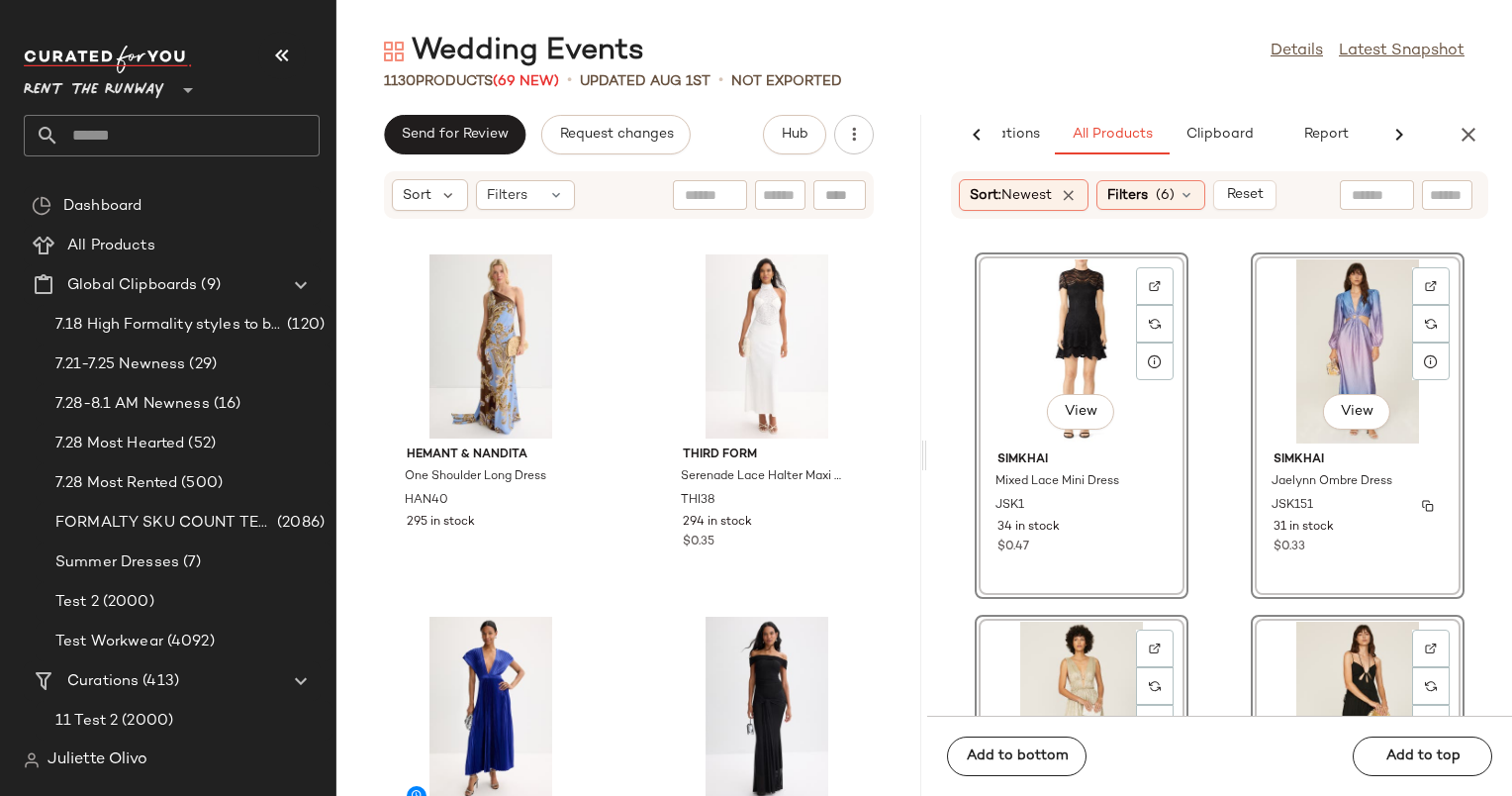 scroll, scrollTop: 48564, scrollLeft: 0, axis: vertical 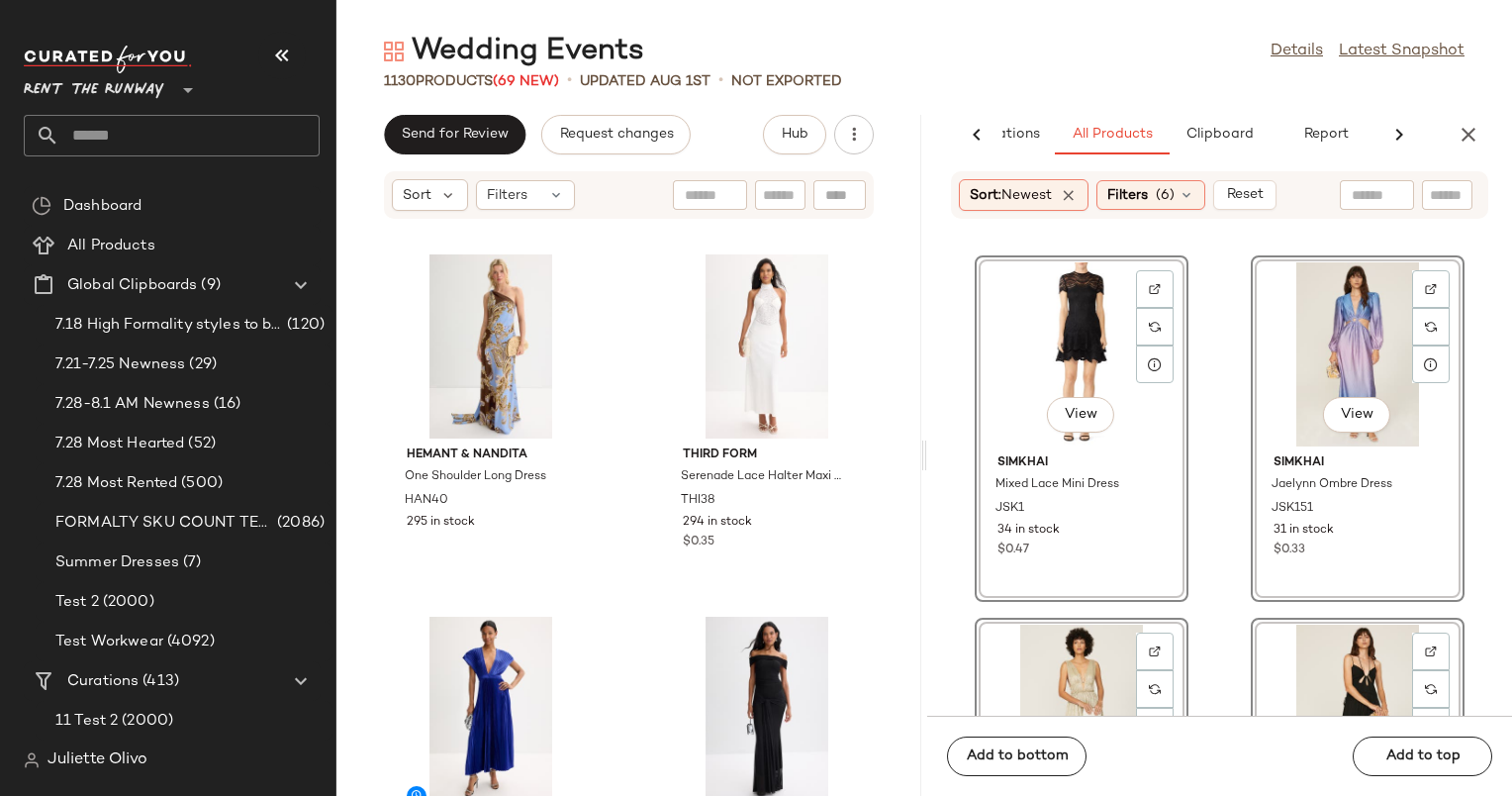 click on "View" 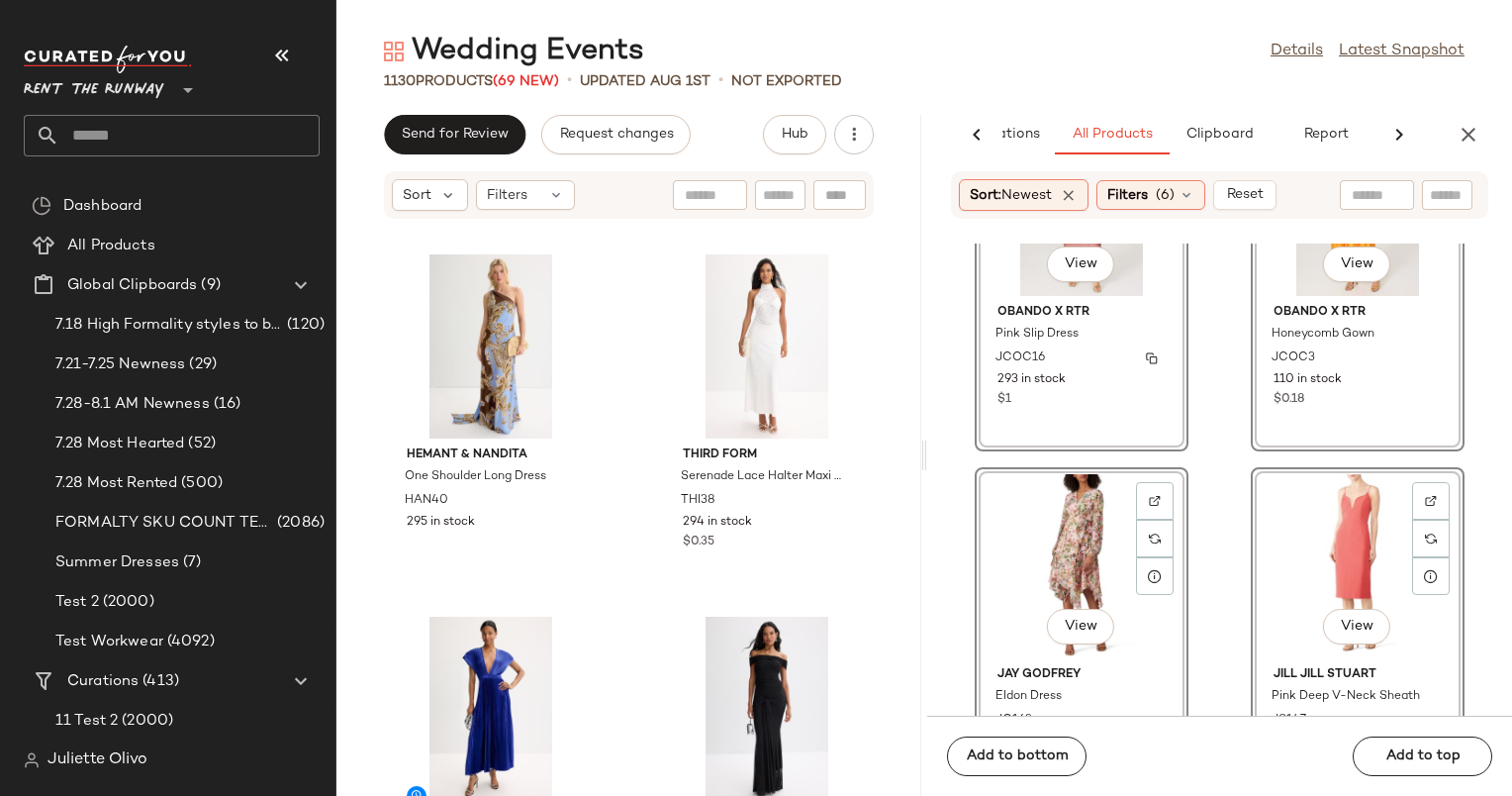 scroll, scrollTop: 47922, scrollLeft: 0, axis: vertical 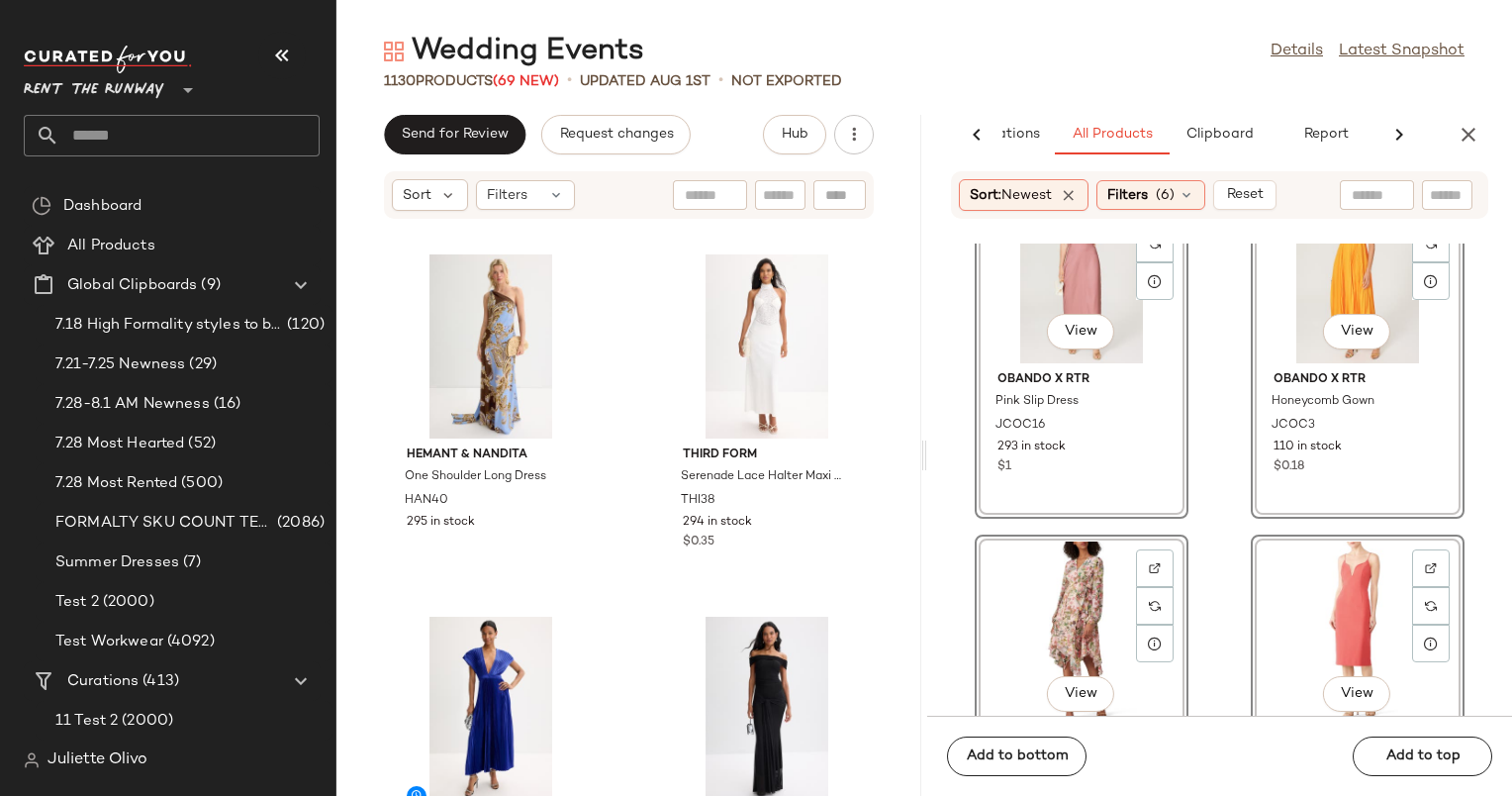 click on "View" 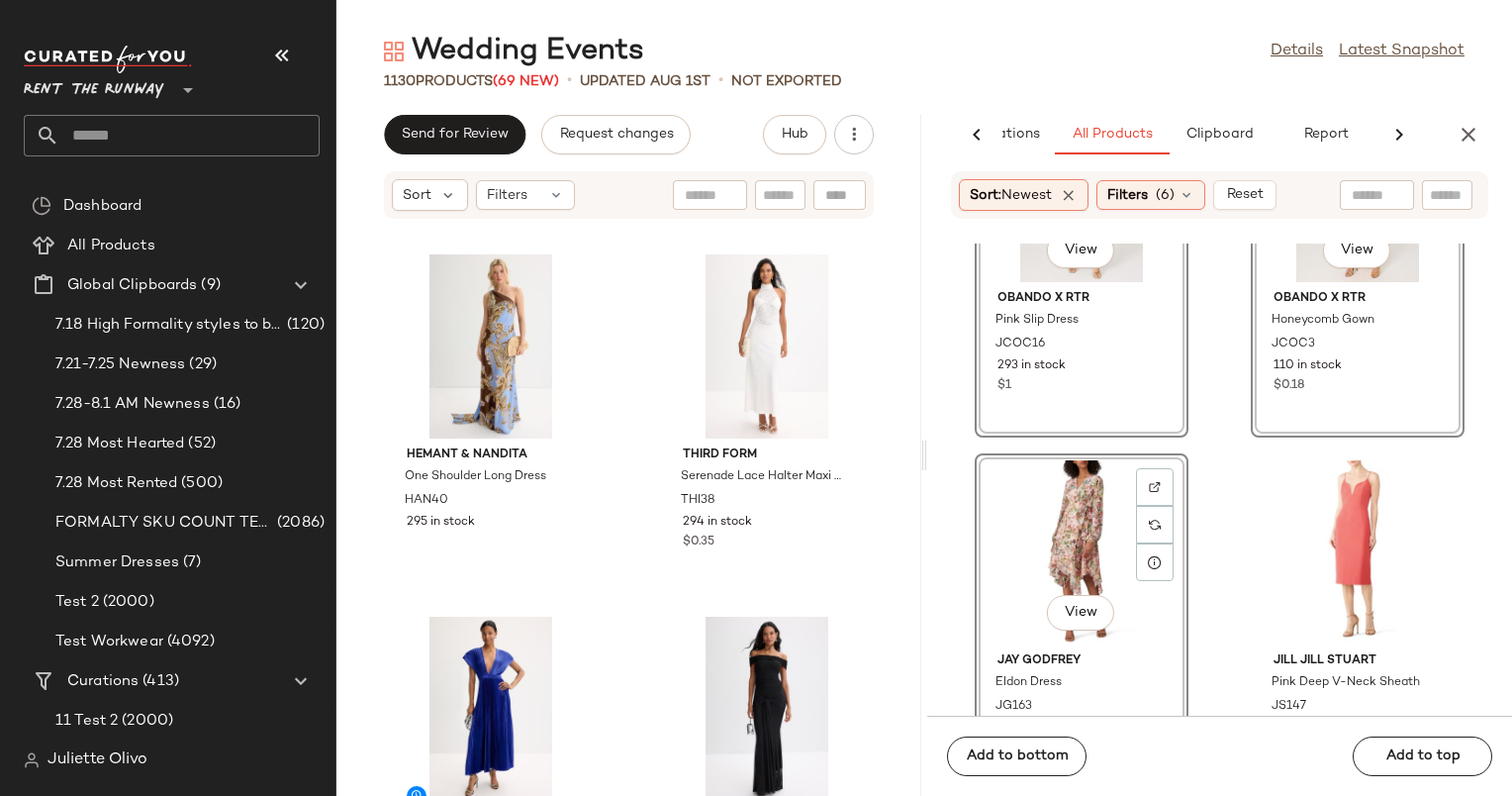 click on "View" 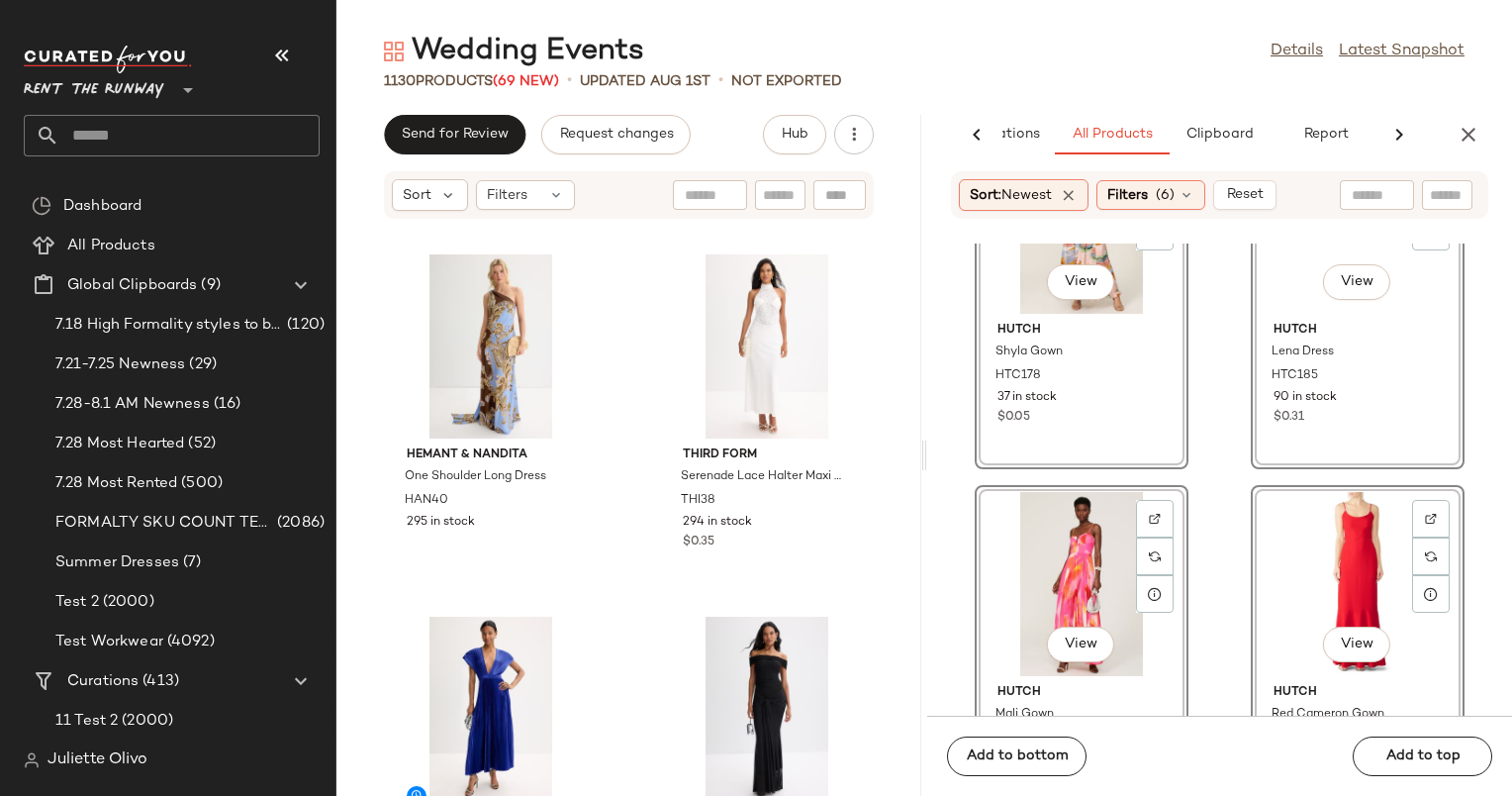 scroll, scrollTop: 45433, scrollLeft: 0, axis: vertical 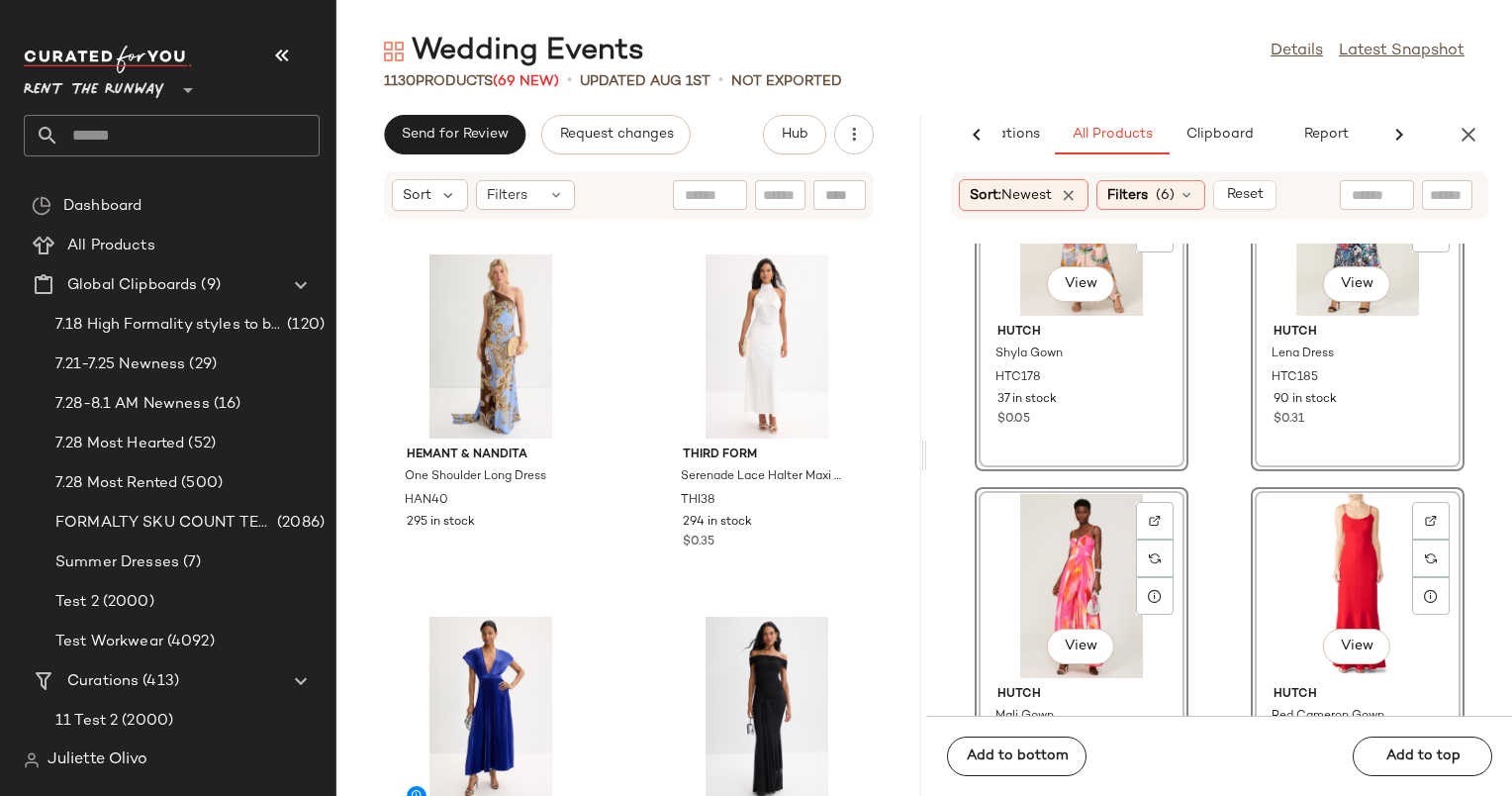 click on "View" 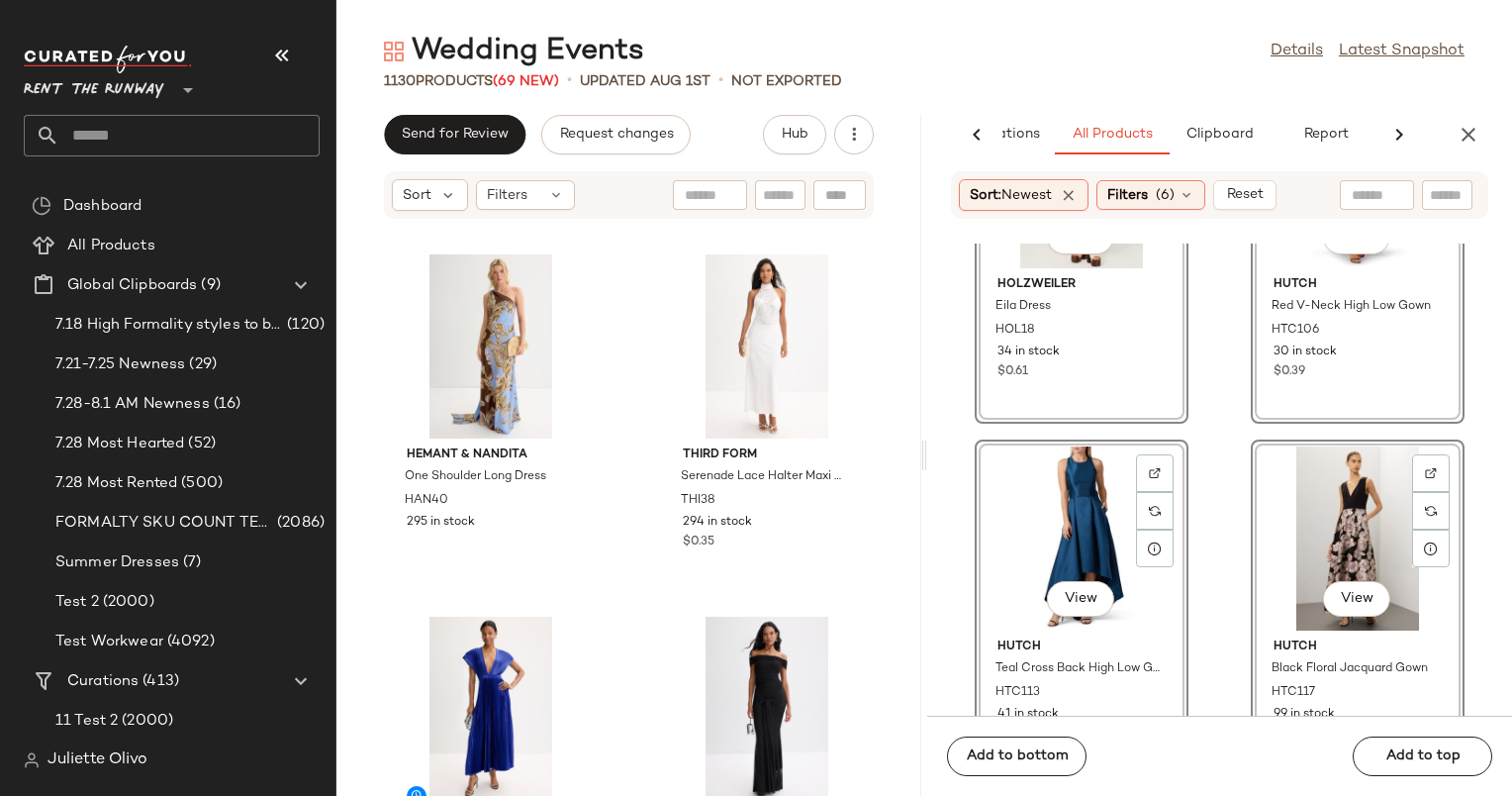 scroll, scrollTop: 44362, scrollLeft: 0, axis: vertical 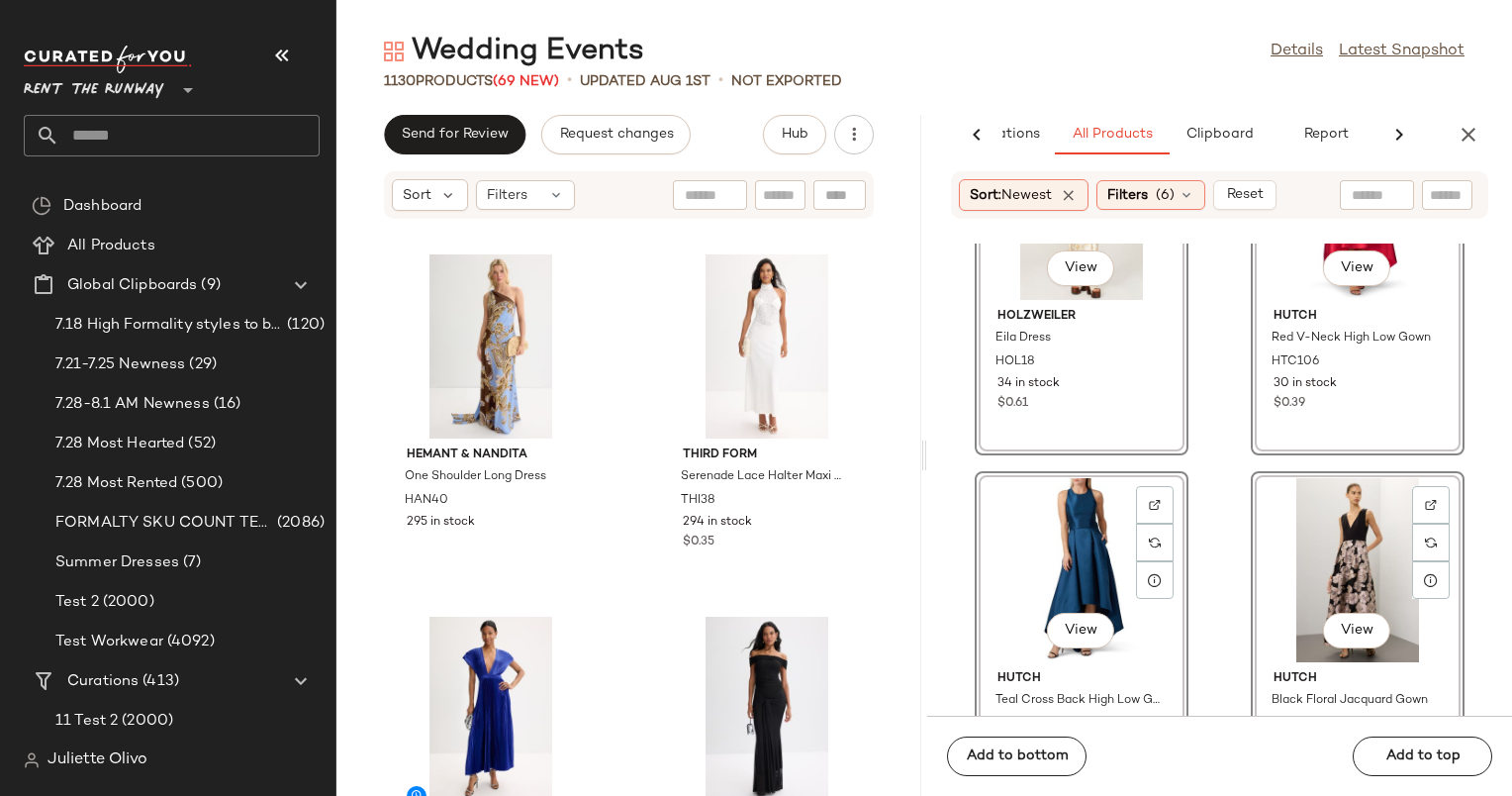 click on "View" 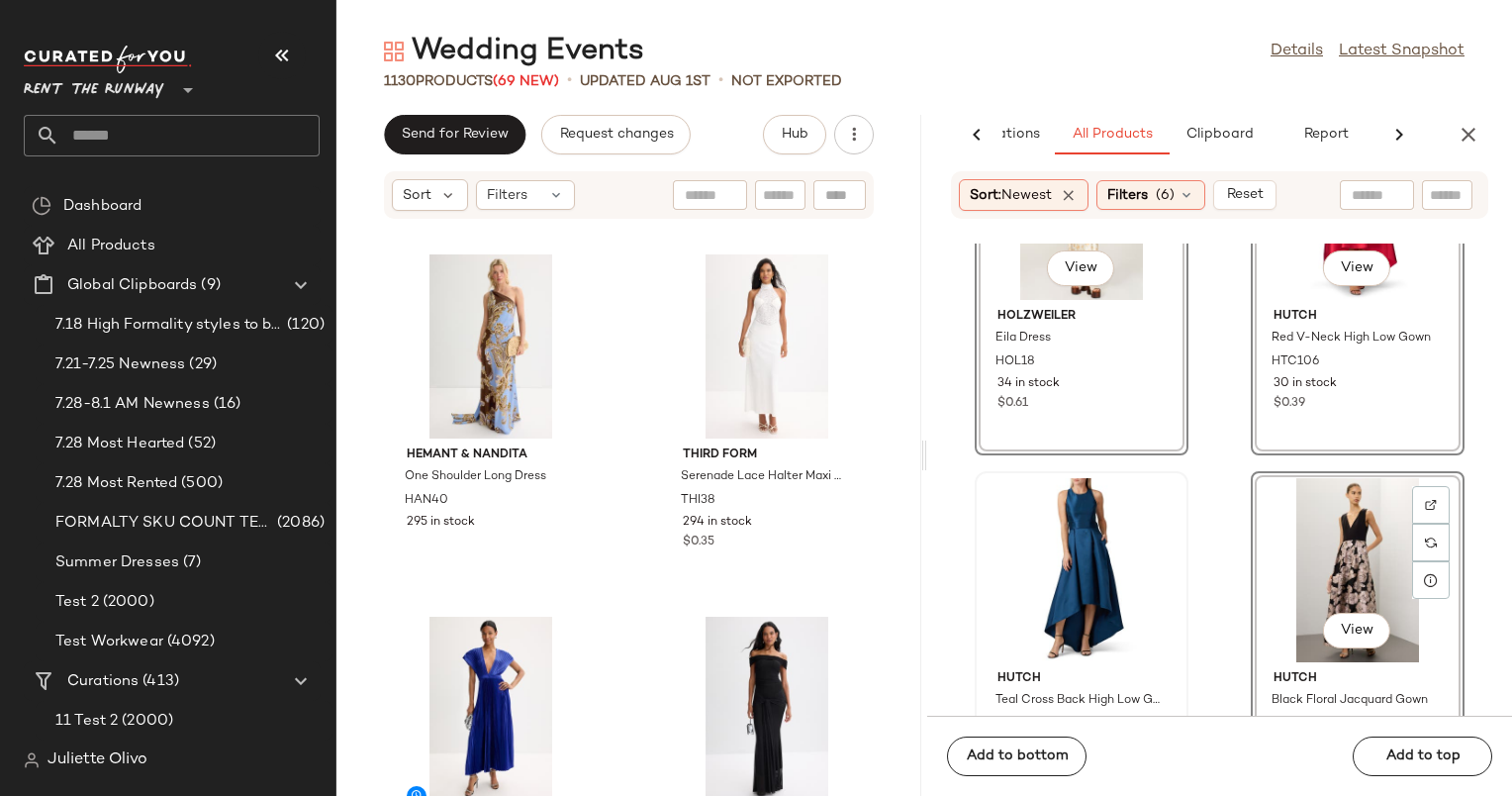 scroll, scrollTop: 44093, scrollLeft: 0, axis: vertical 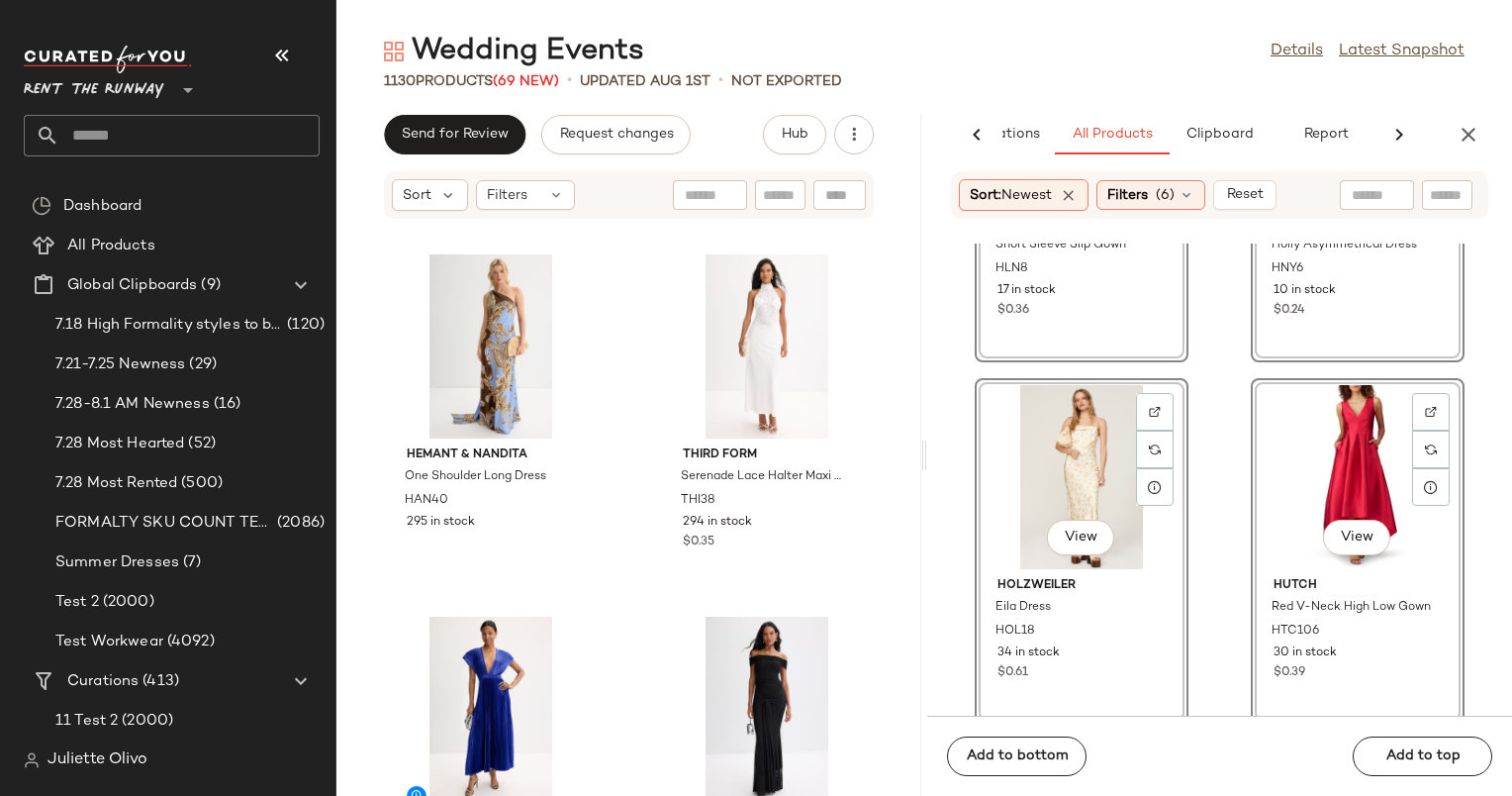 click on "View" 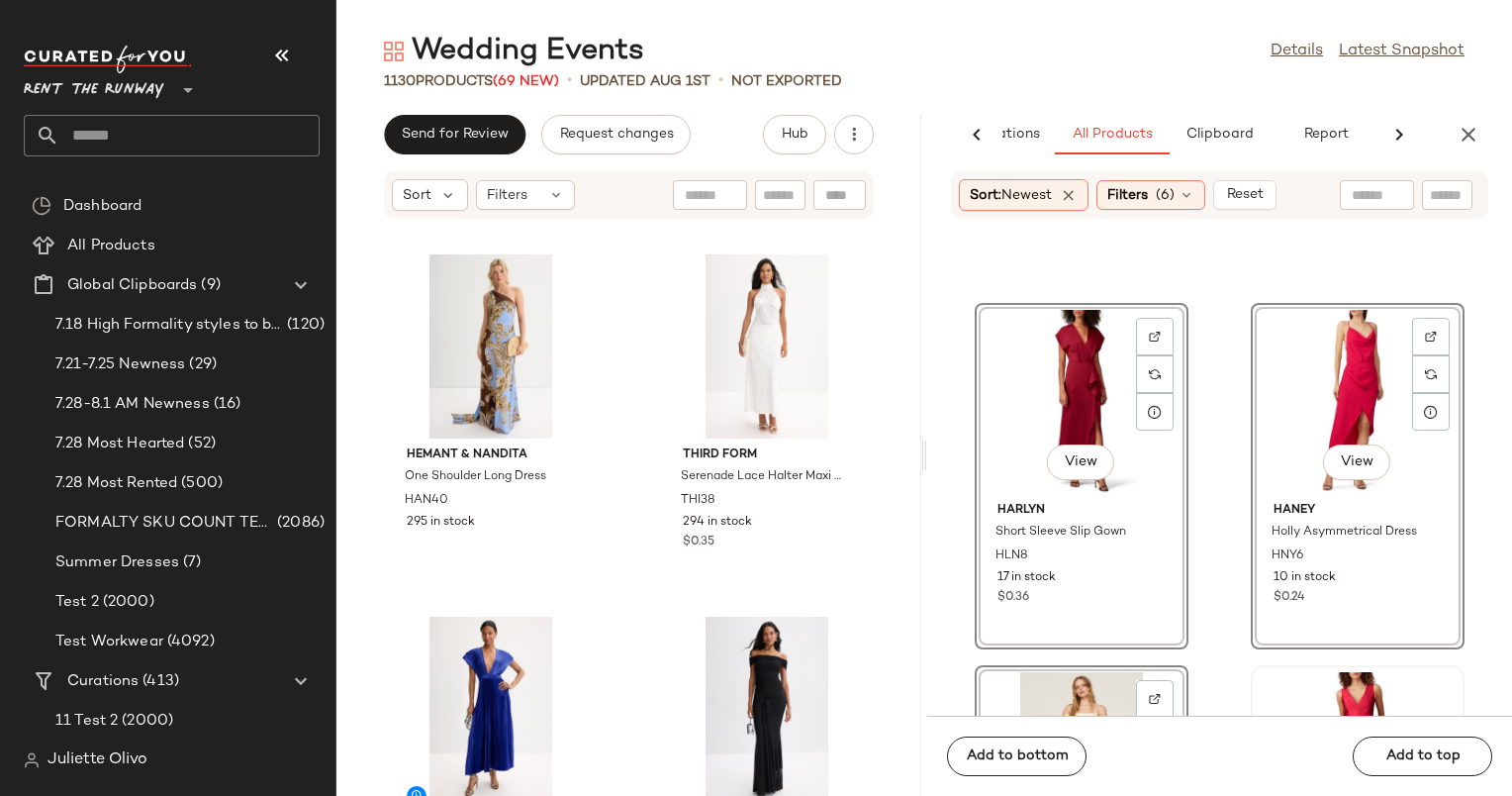 scroll, scrollTop: 43804, scrollLeft: 0, axis: vertical 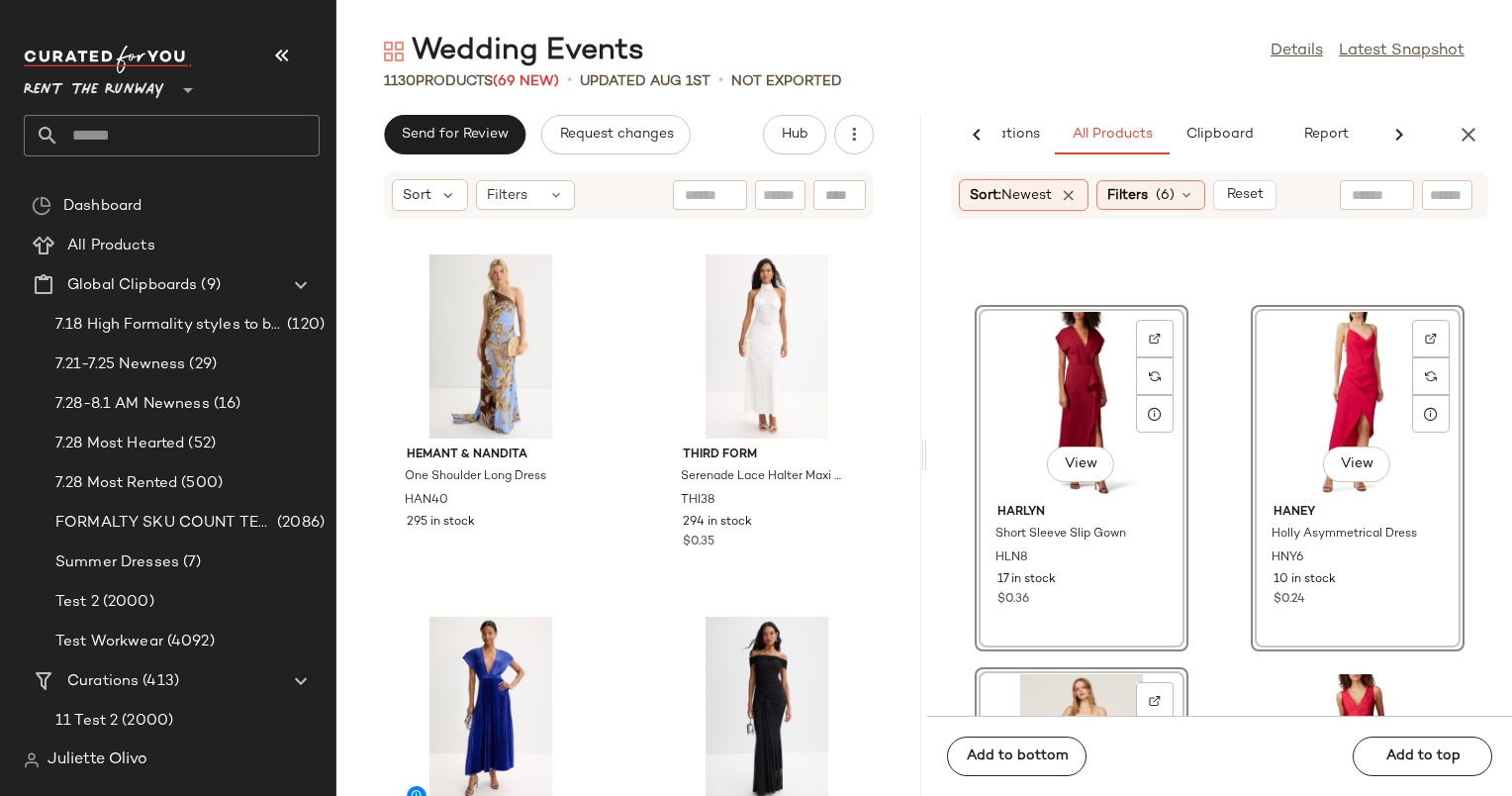 click on "View" 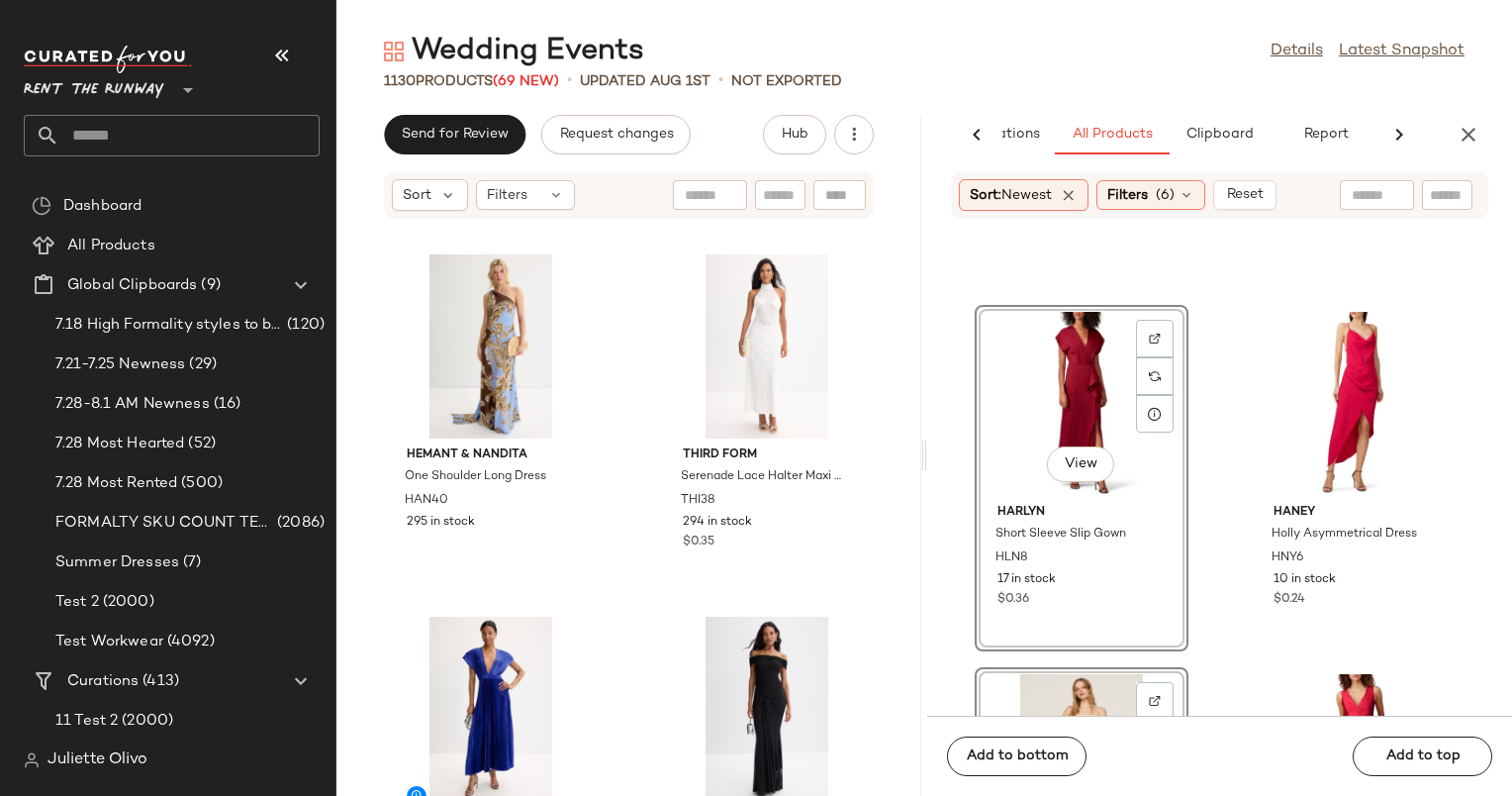click on "View" 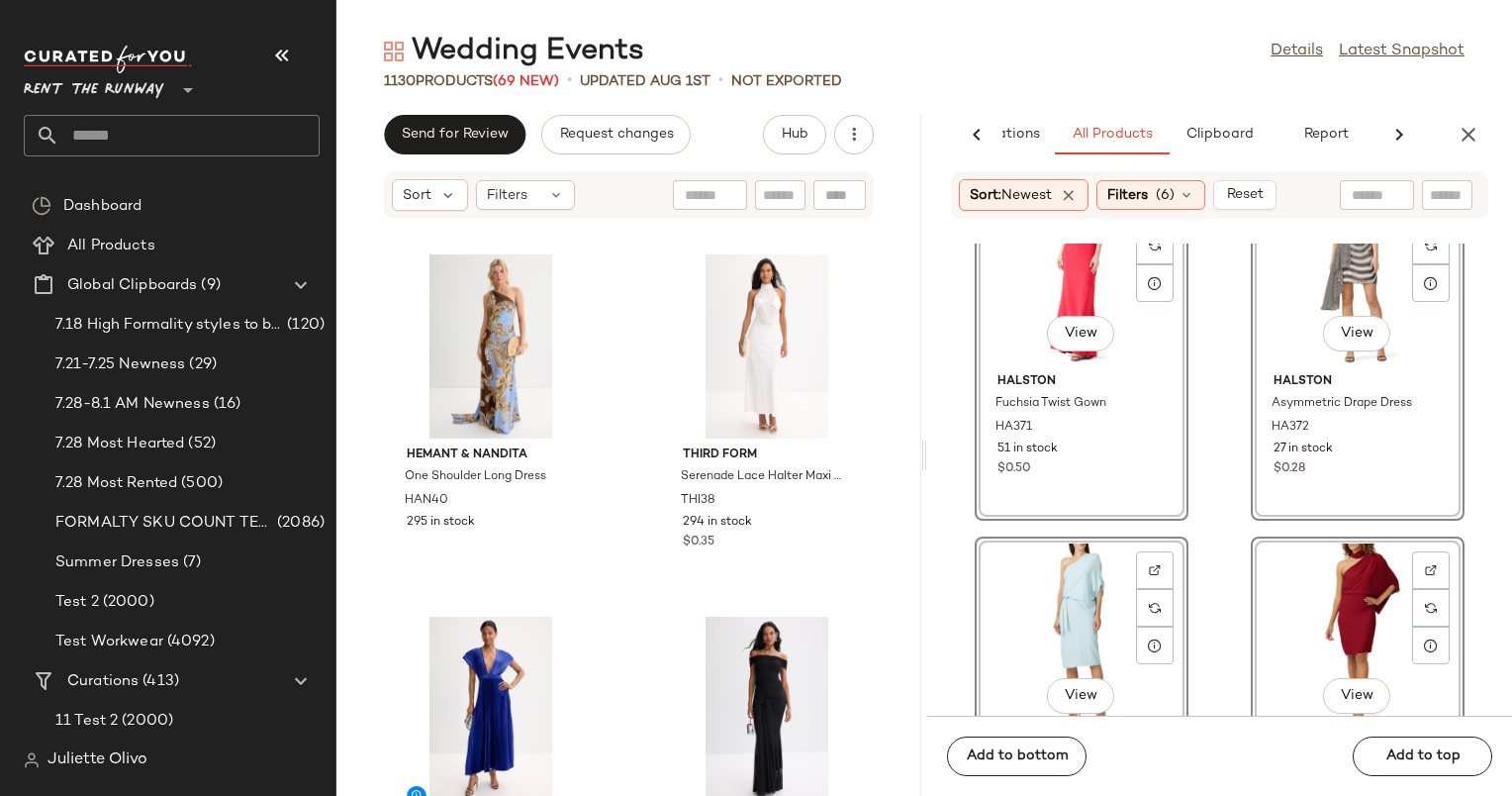 scroll, scrollTop: 42483, scrollLeft: 0, axis: vertical 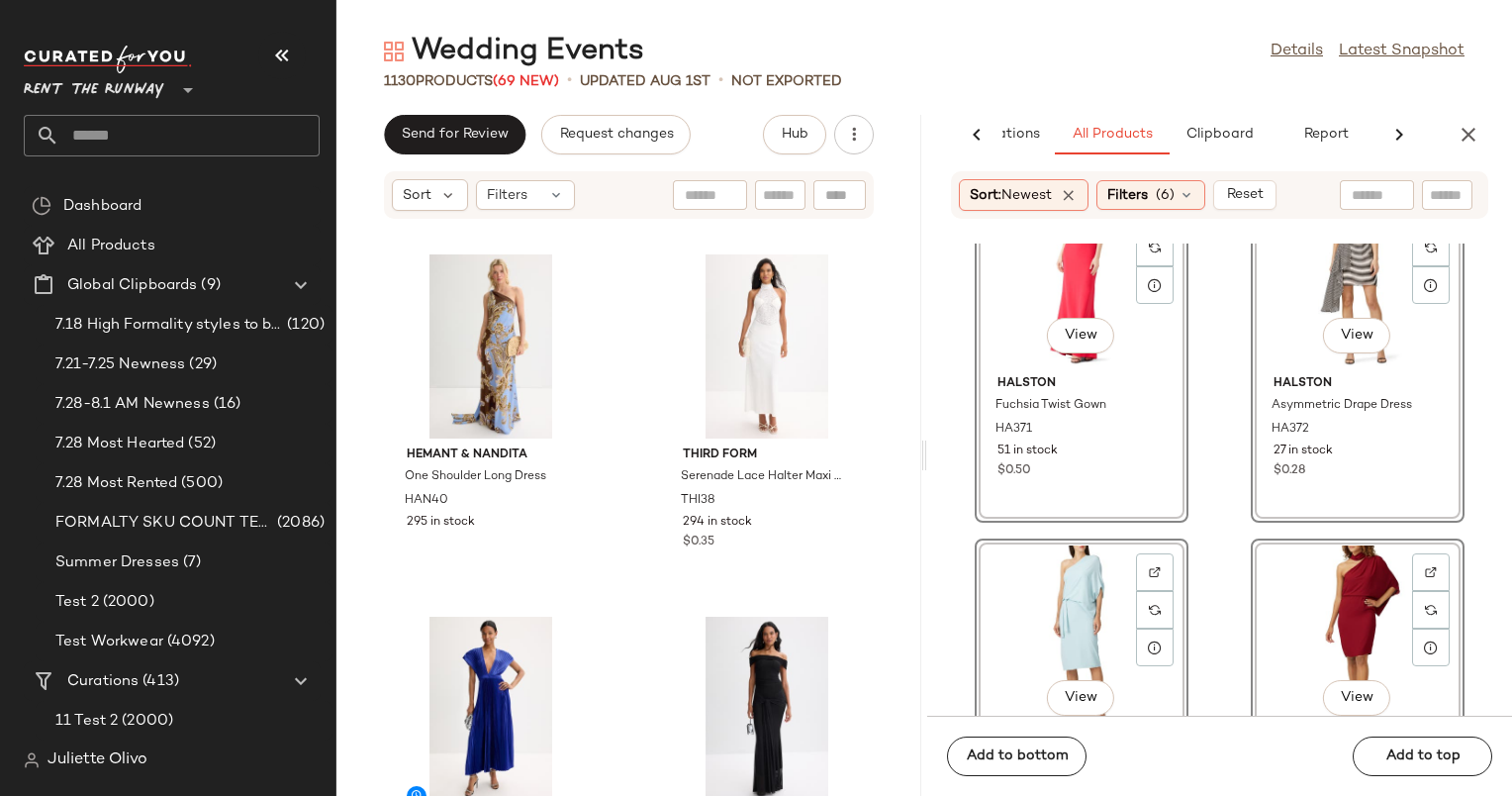 click on "View" 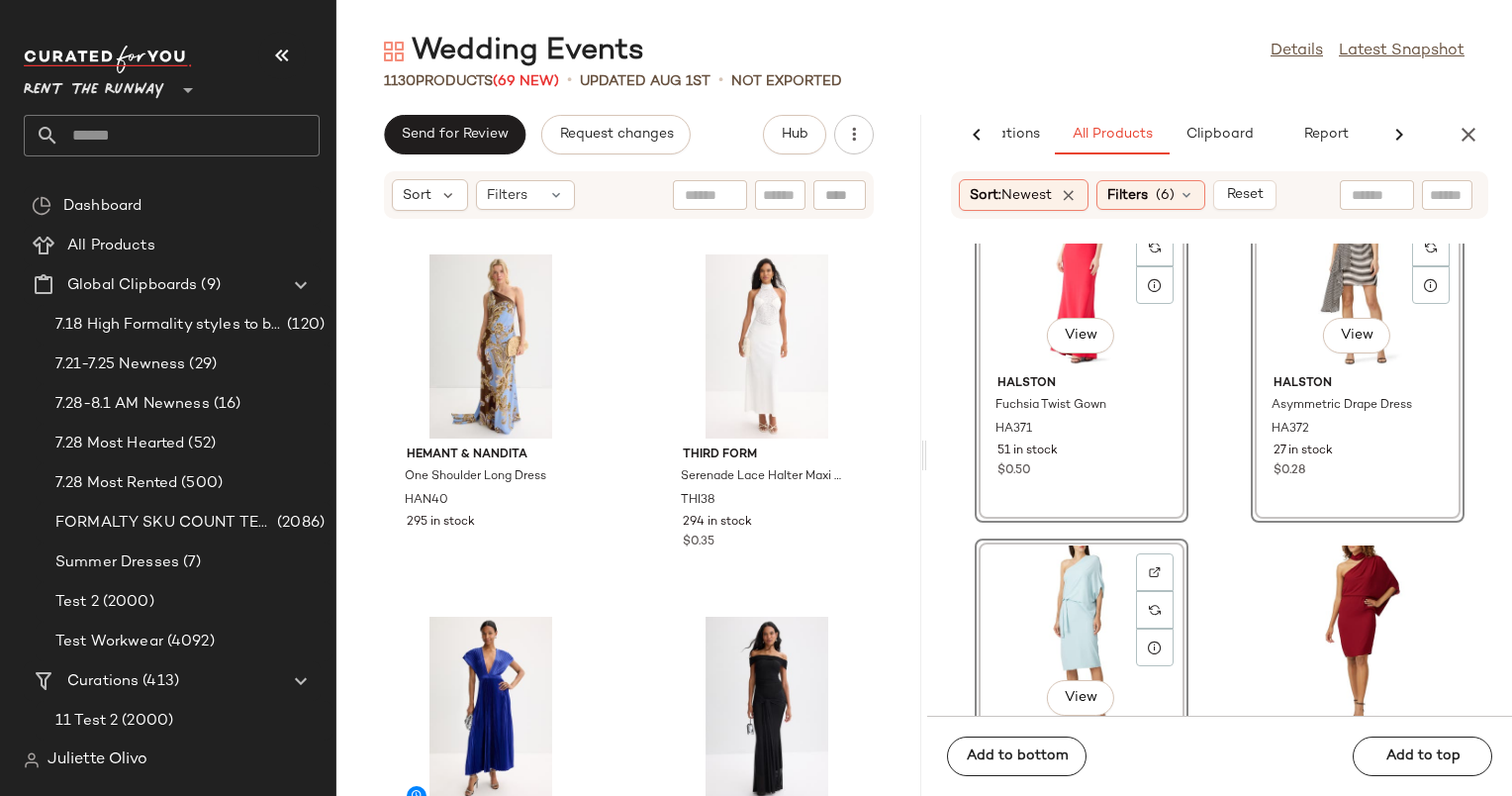 click on "View" 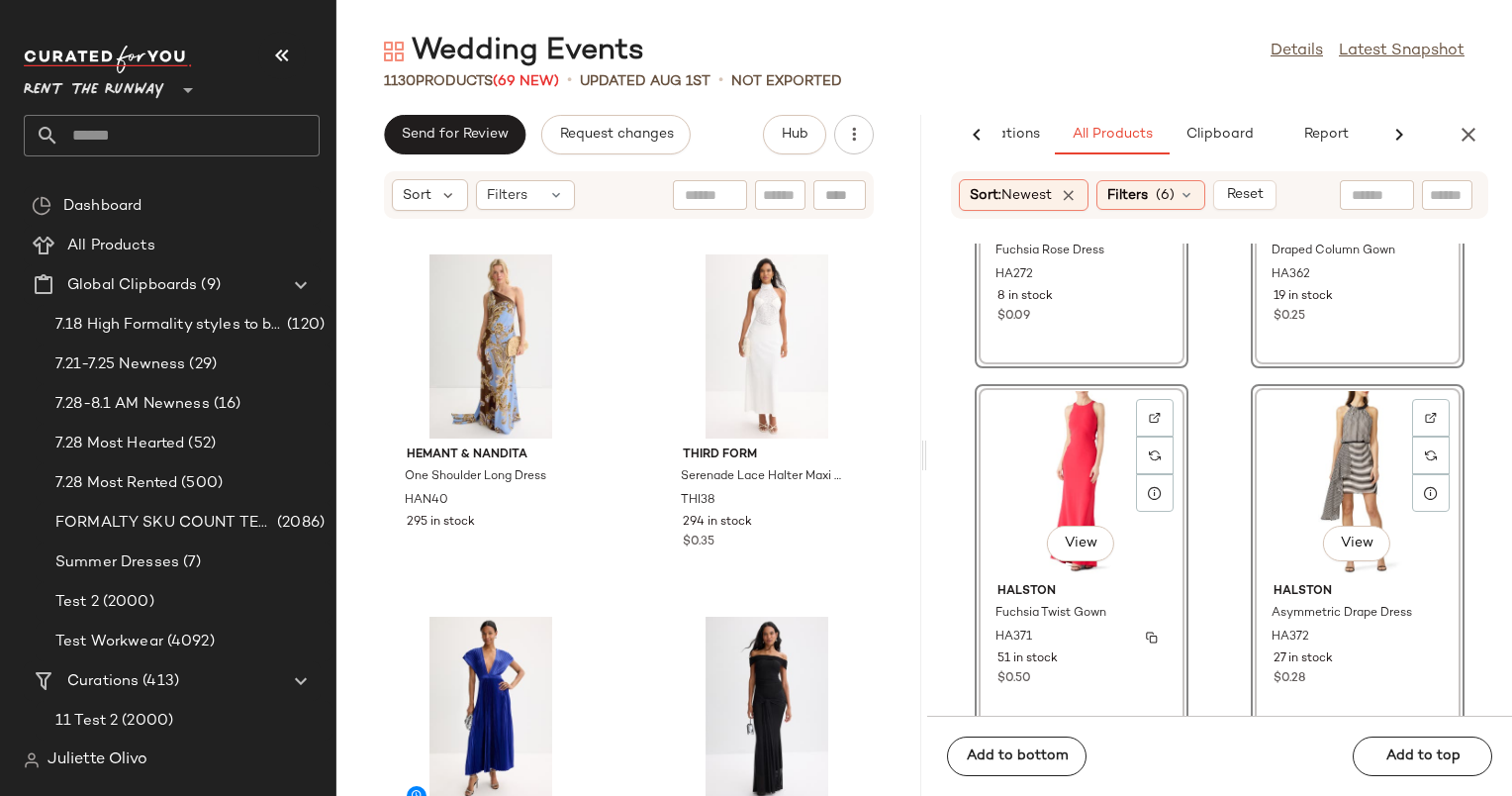 scroll, scrollTop: 42275, scrollLeft: 0, axis: vertical 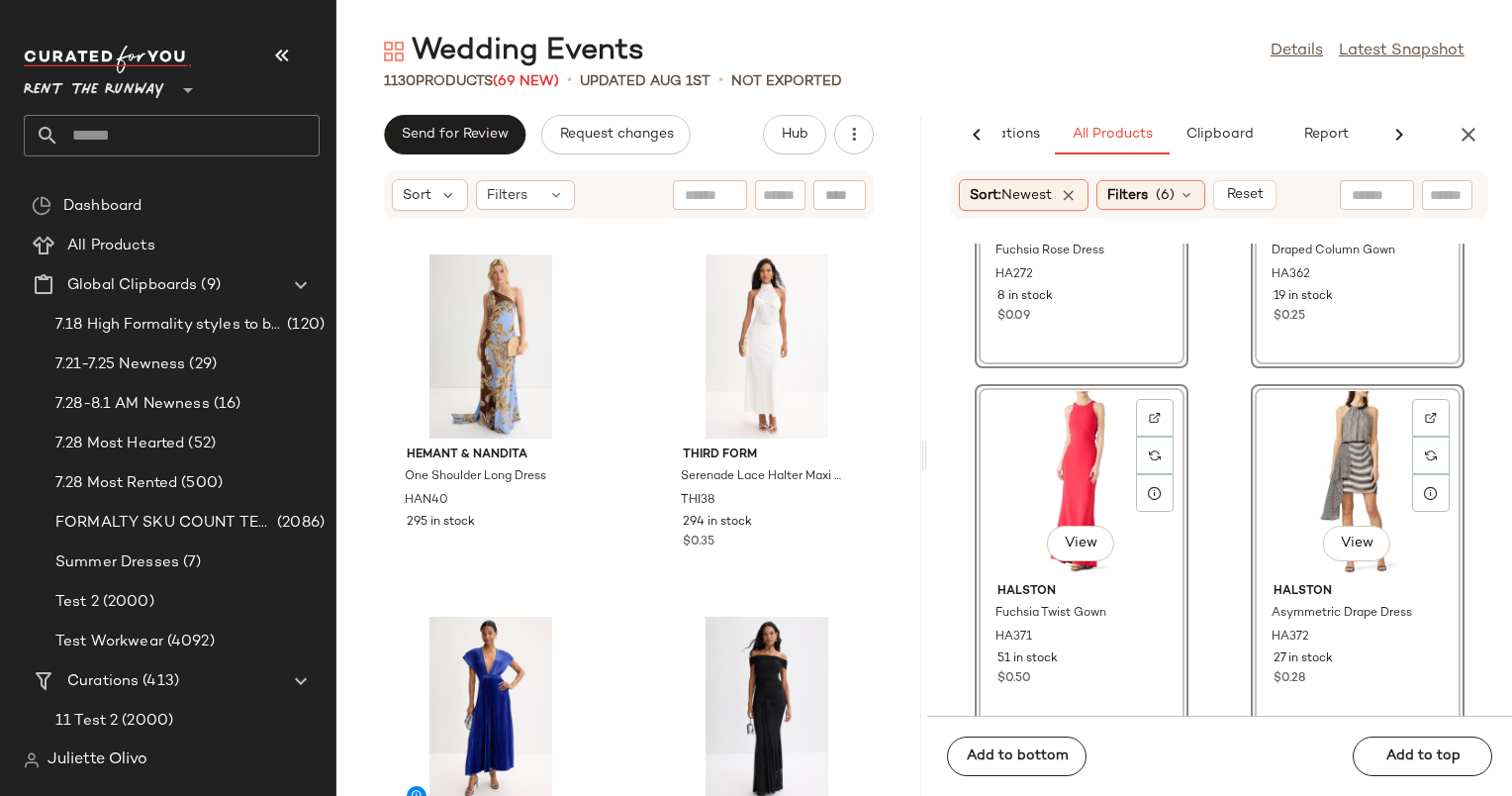 click on "View" 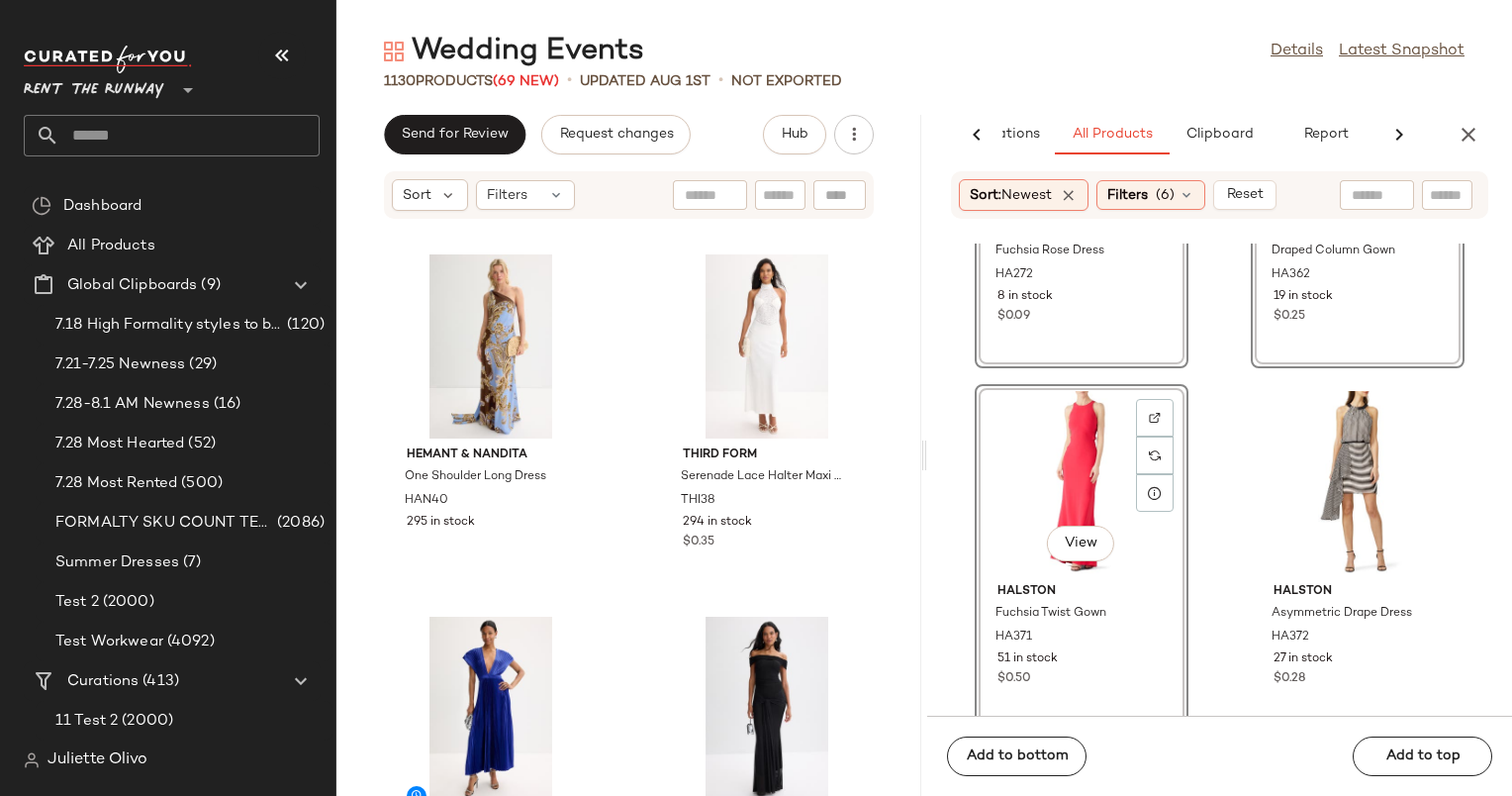 click on "View" 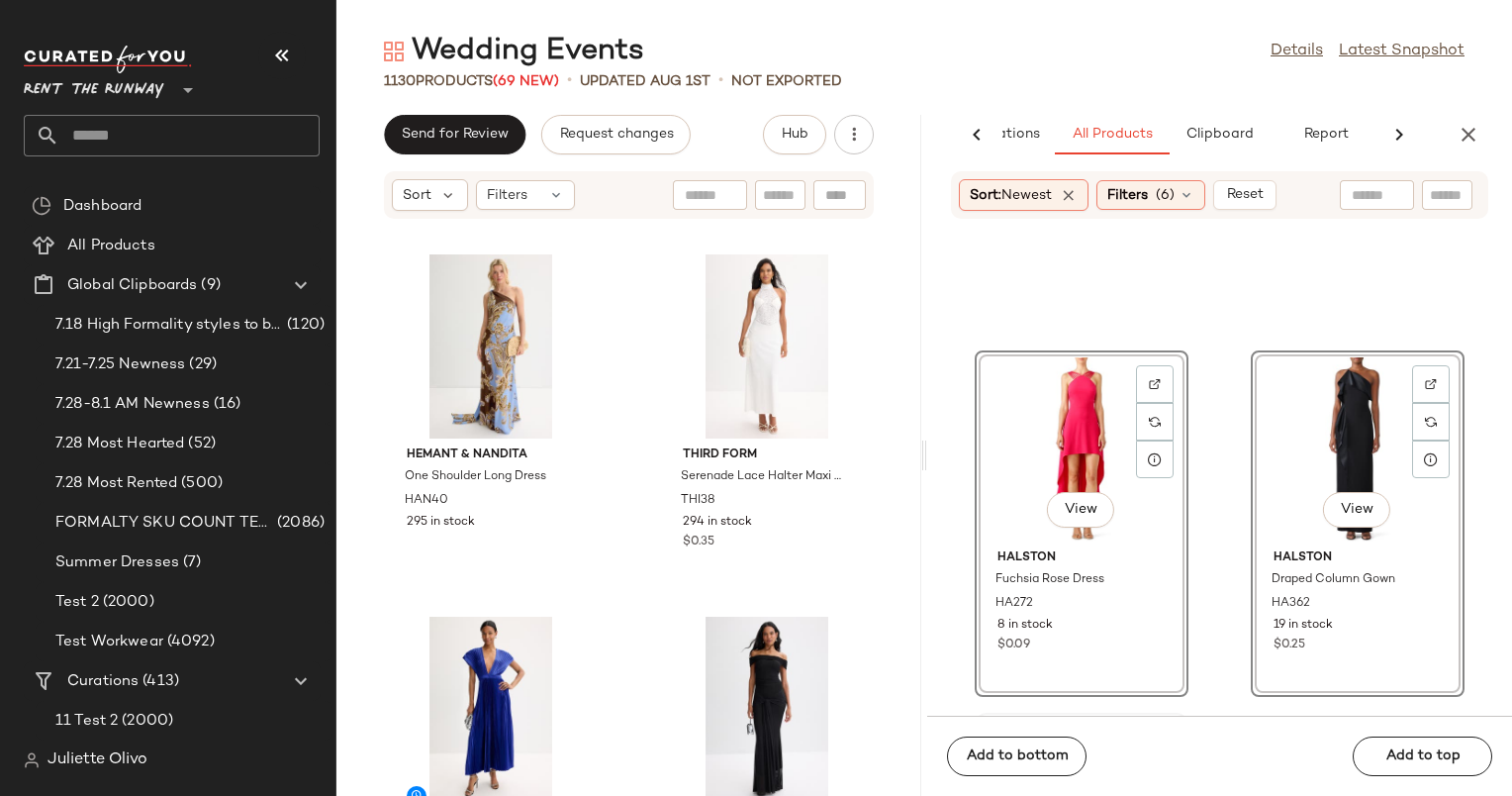scroll, scrollTop: 41927, scrollLeft: 0, axis: vertical 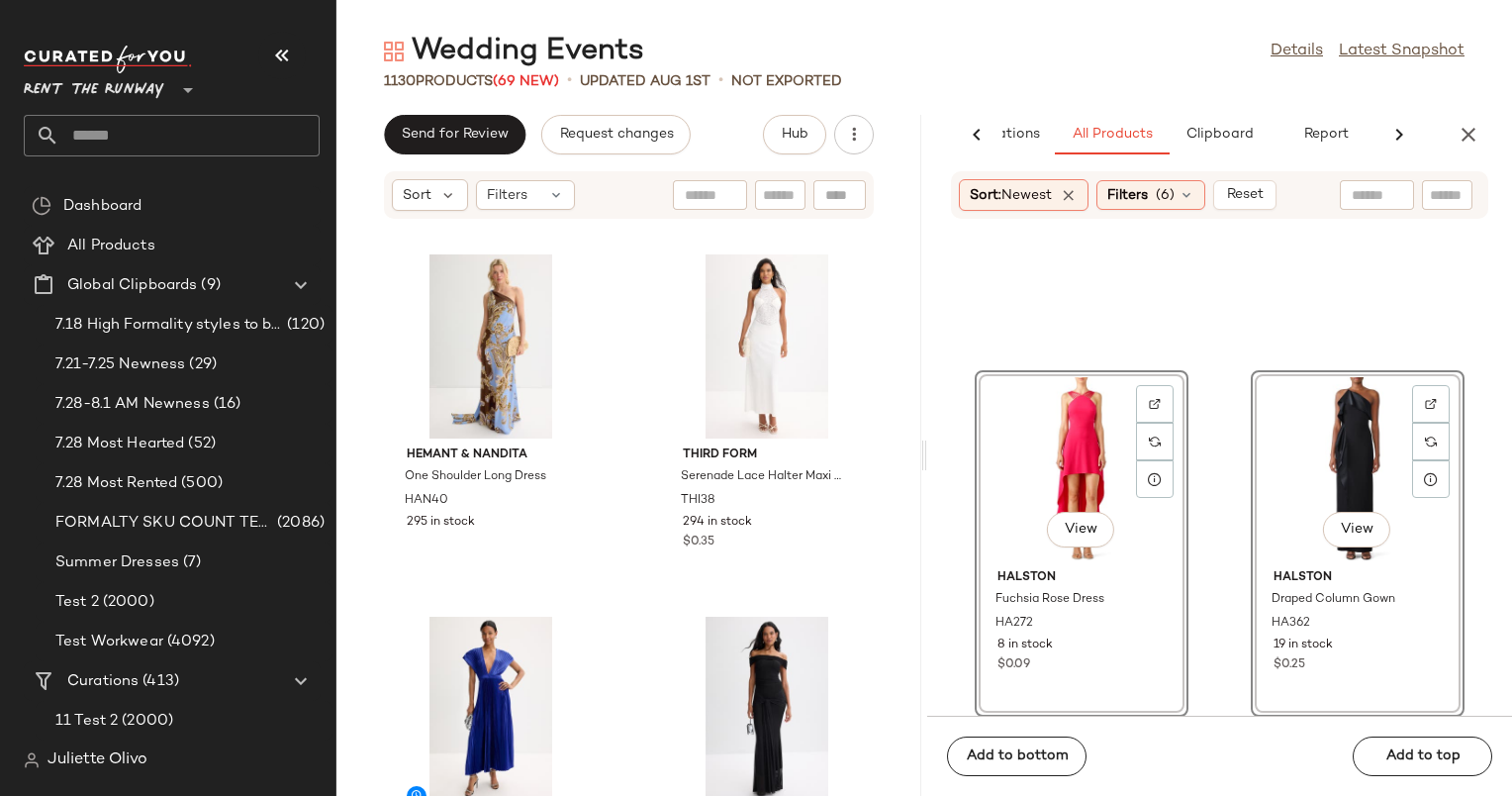 click on "View" 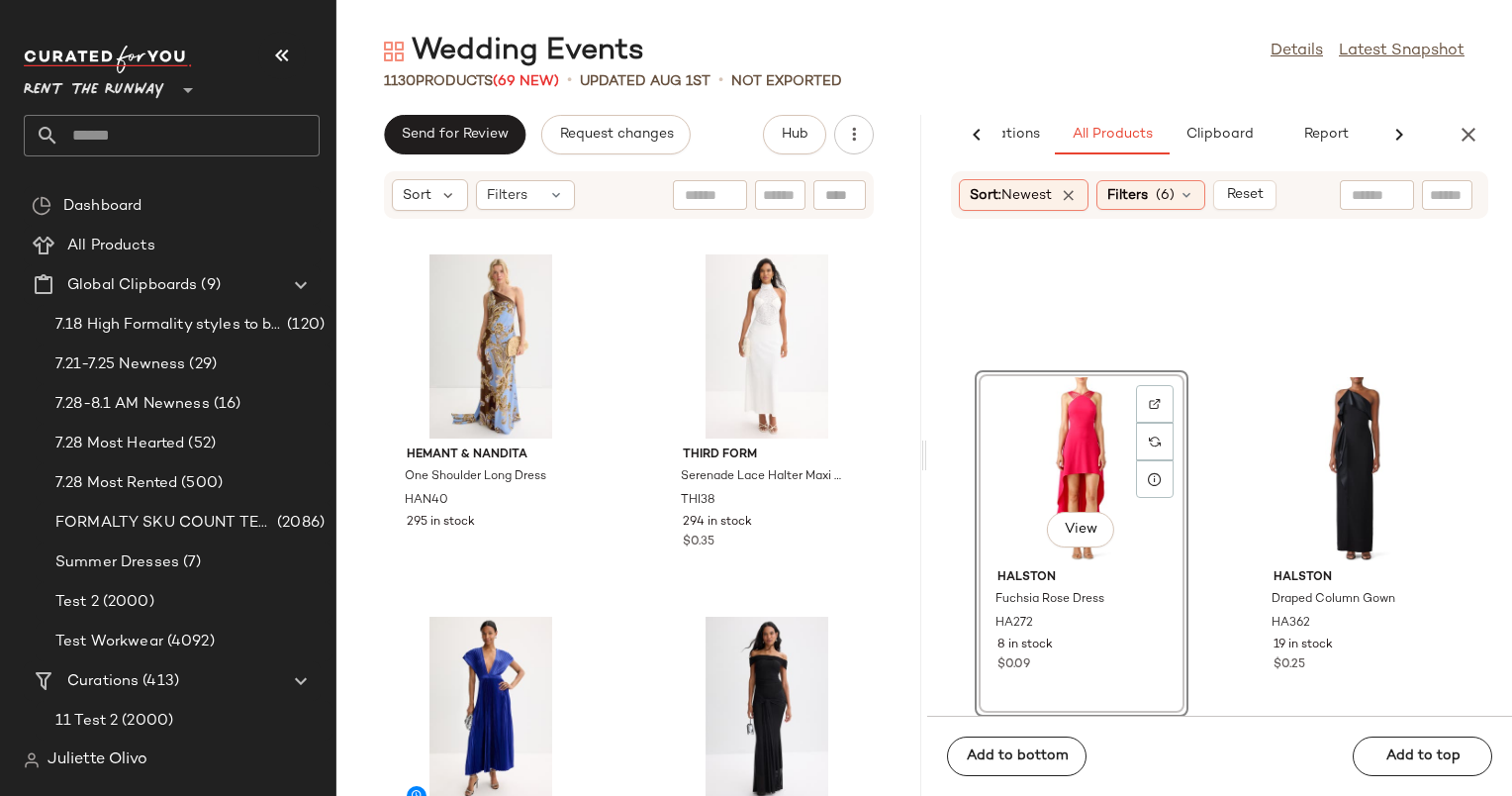 click on "View" 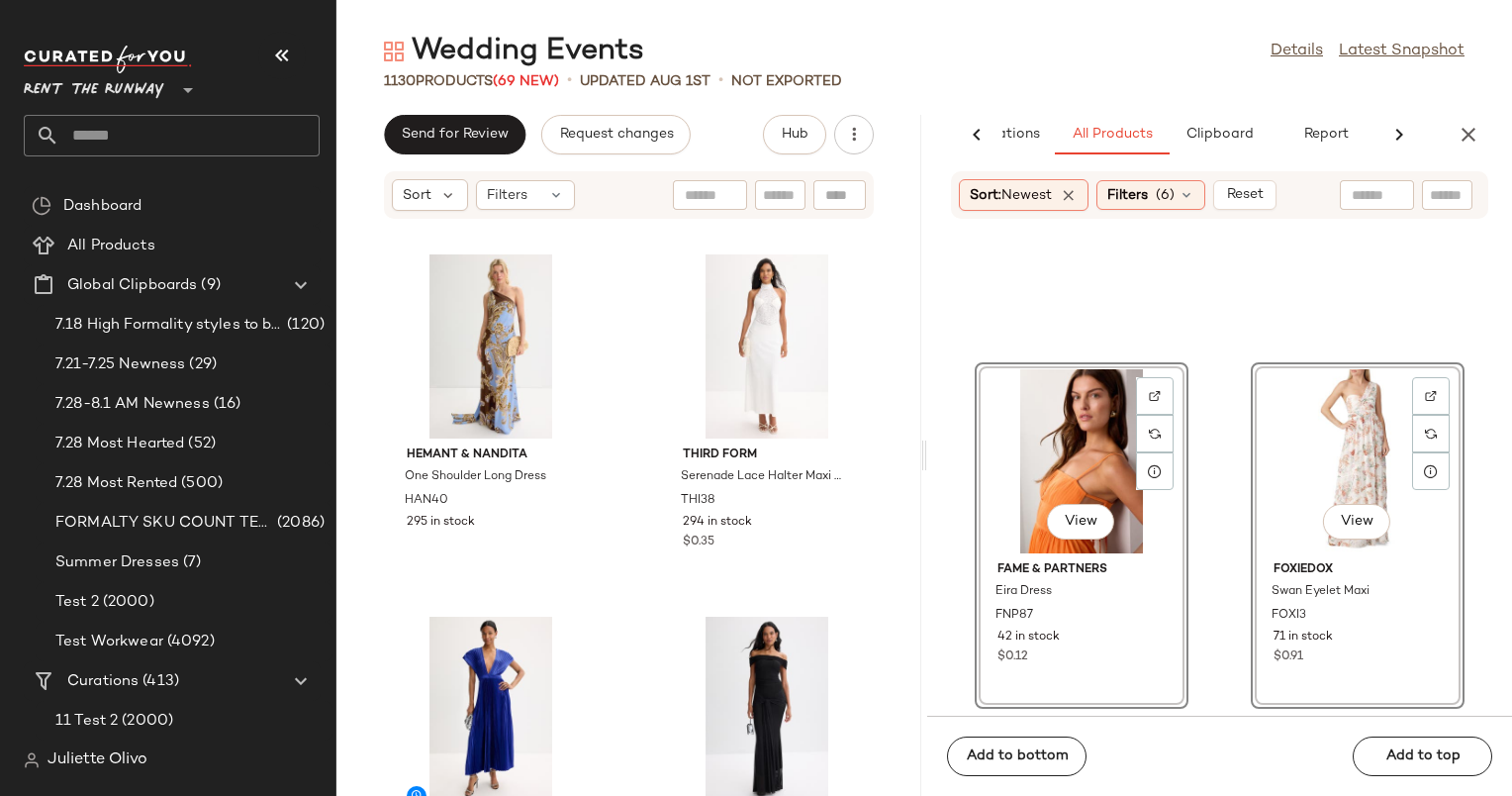 scroll, scrollTop: 40809, scrollLeft: 0, axis: vertical 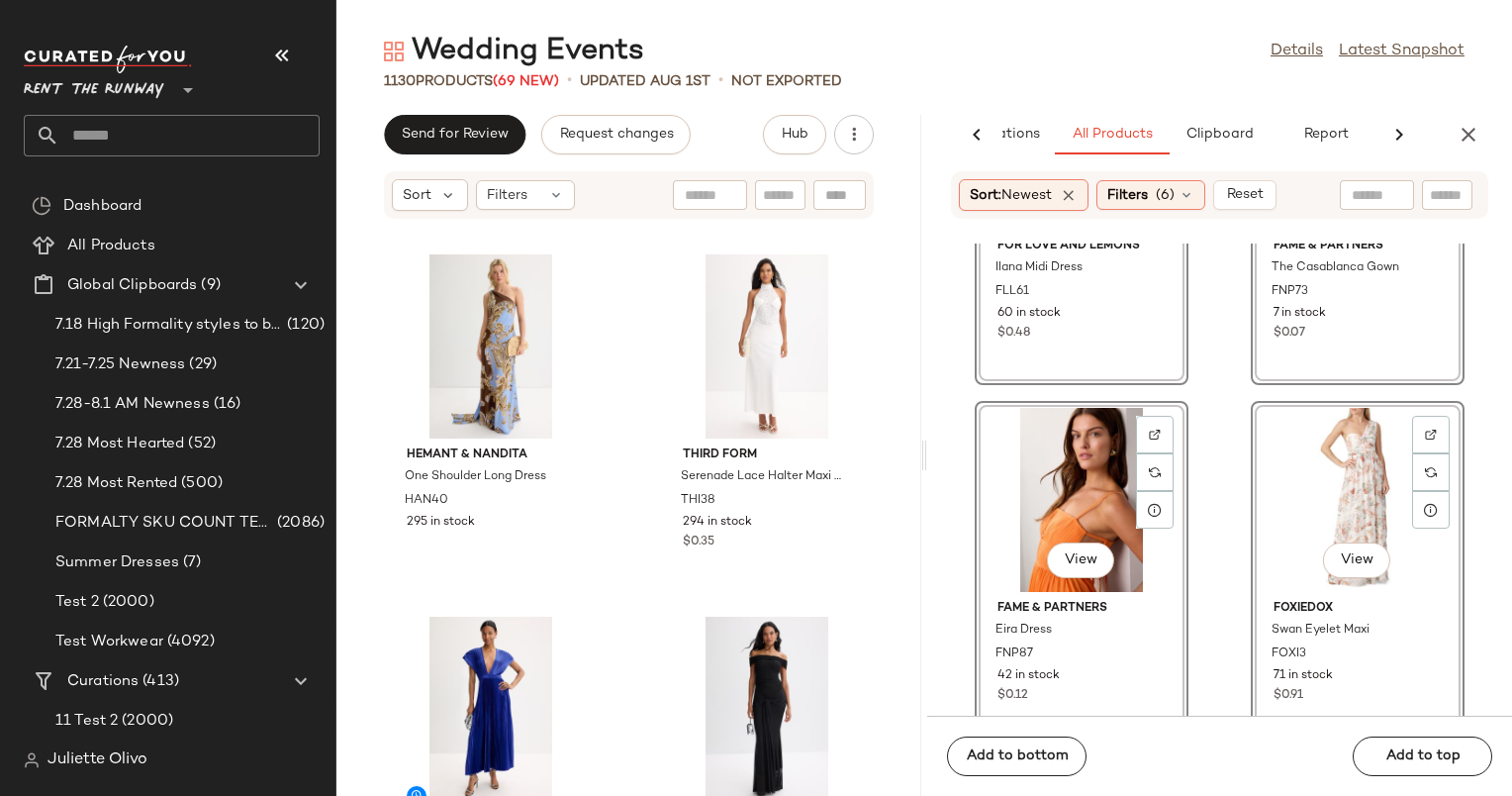 click on "View" 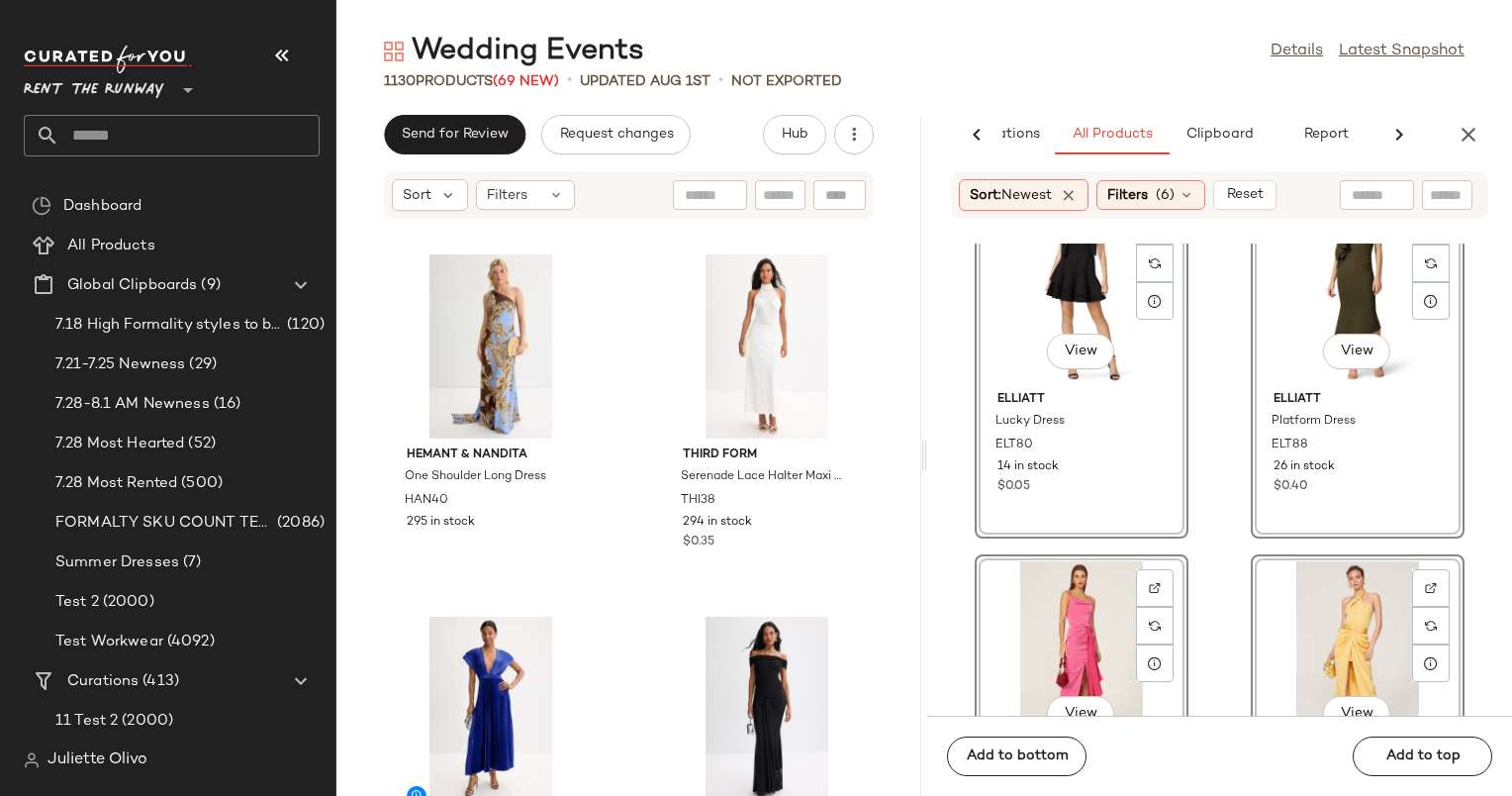 scroll, scrollTop: 38247, scrollLeft: 0, axis: vertical 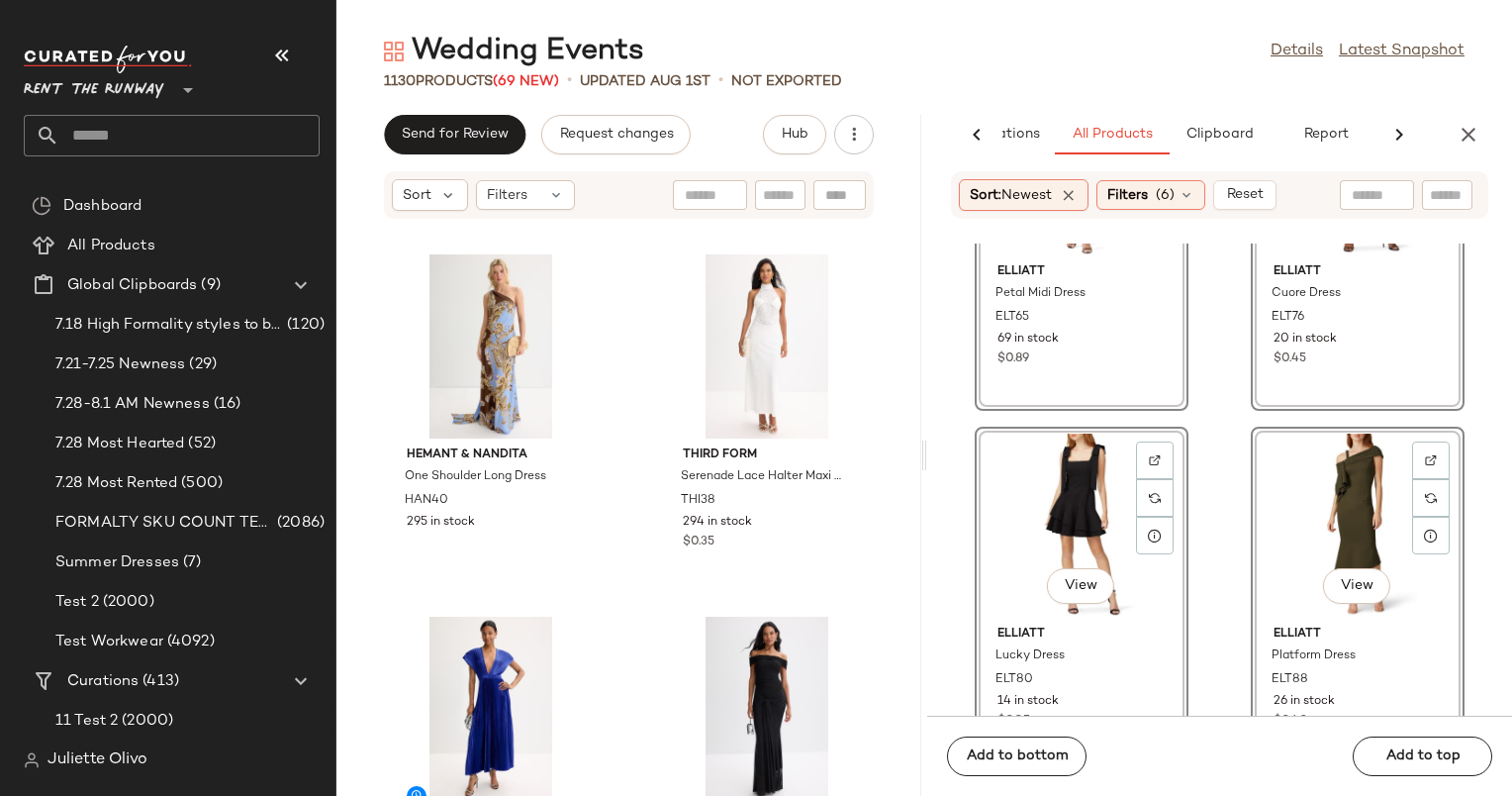 click on "View" 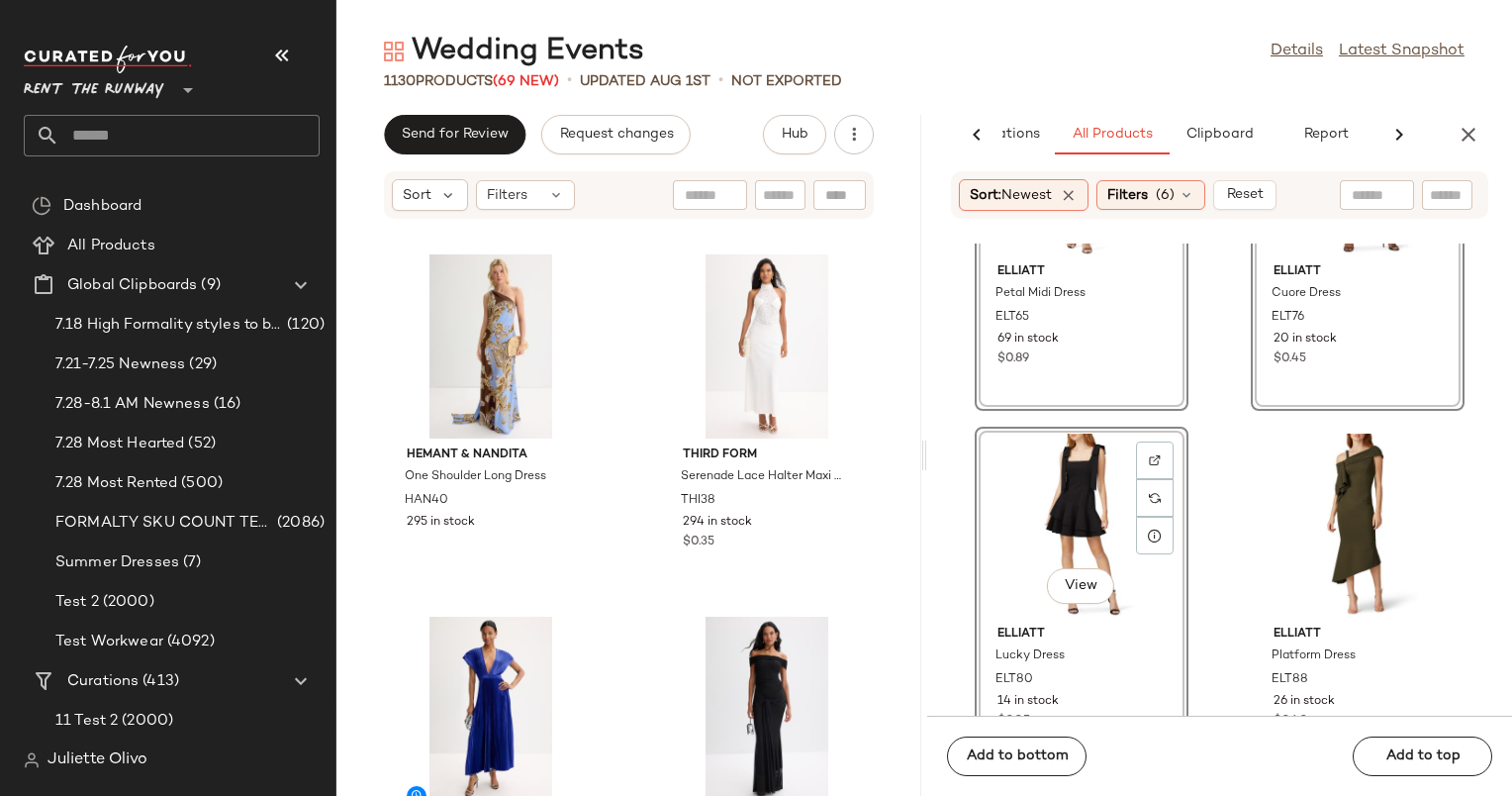 click on "View" 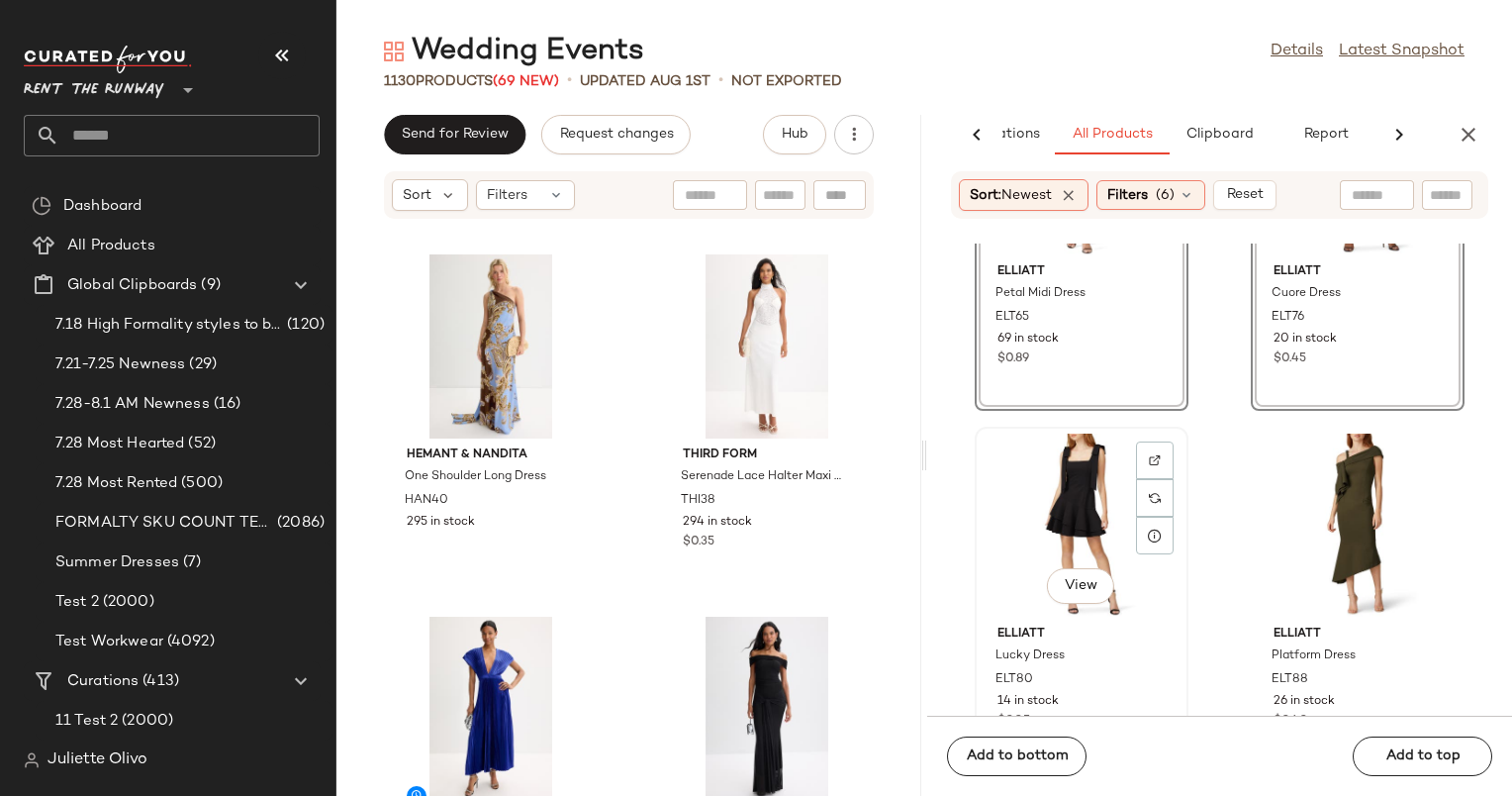 scroll, scrollTop: 37994, scrollLeft: 0, axis: vertical 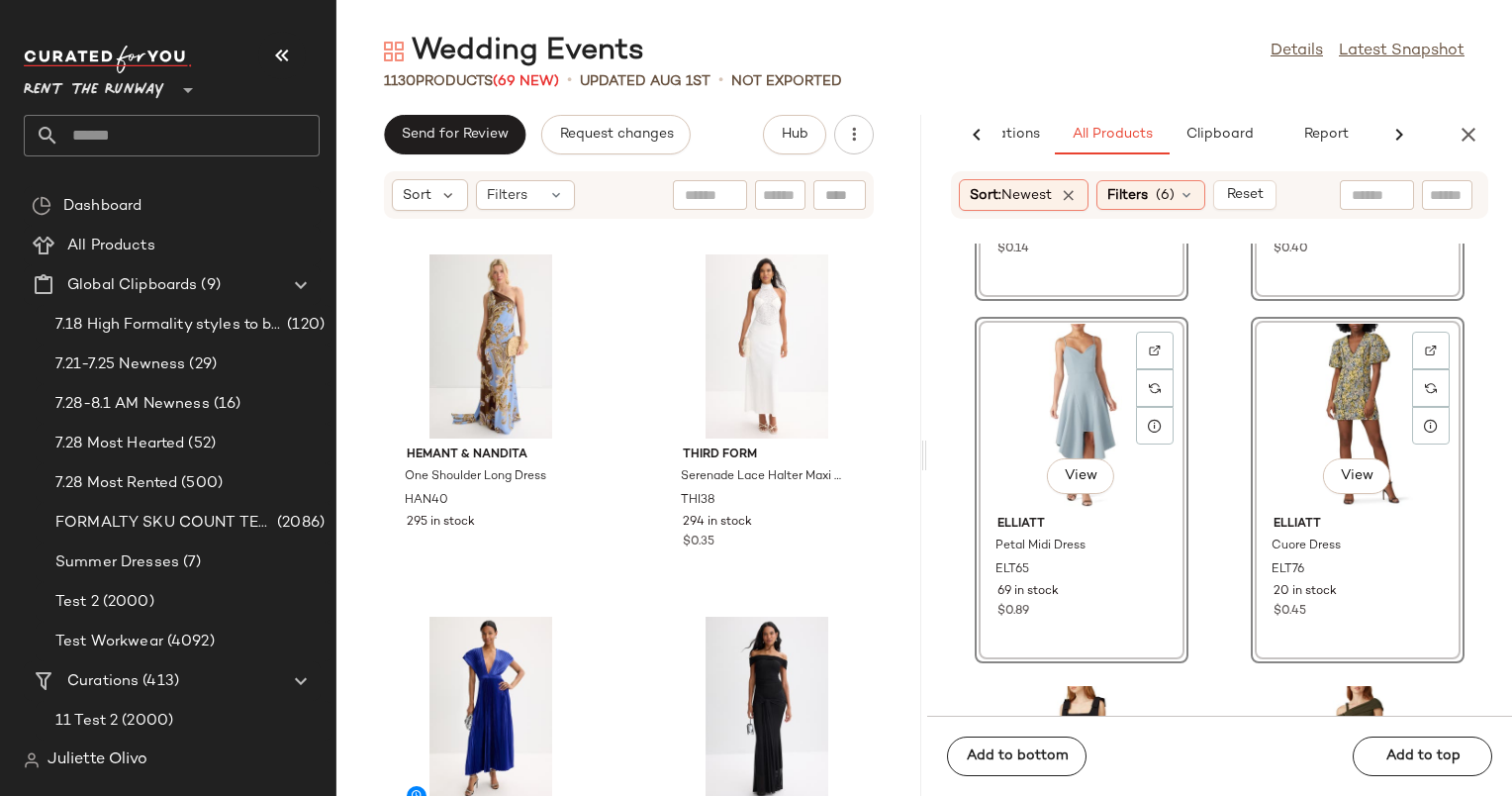 click on "View" 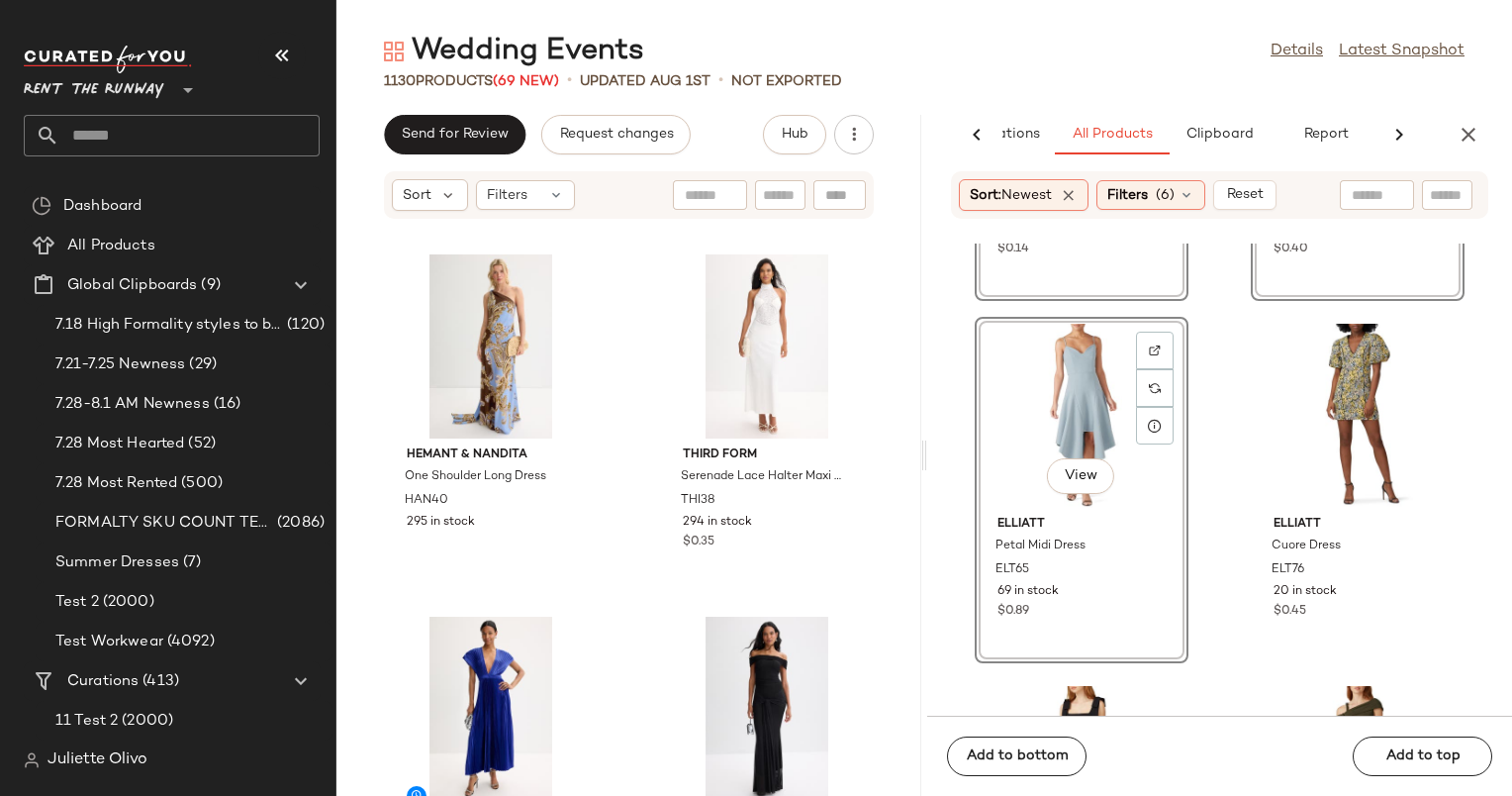 click on "View" 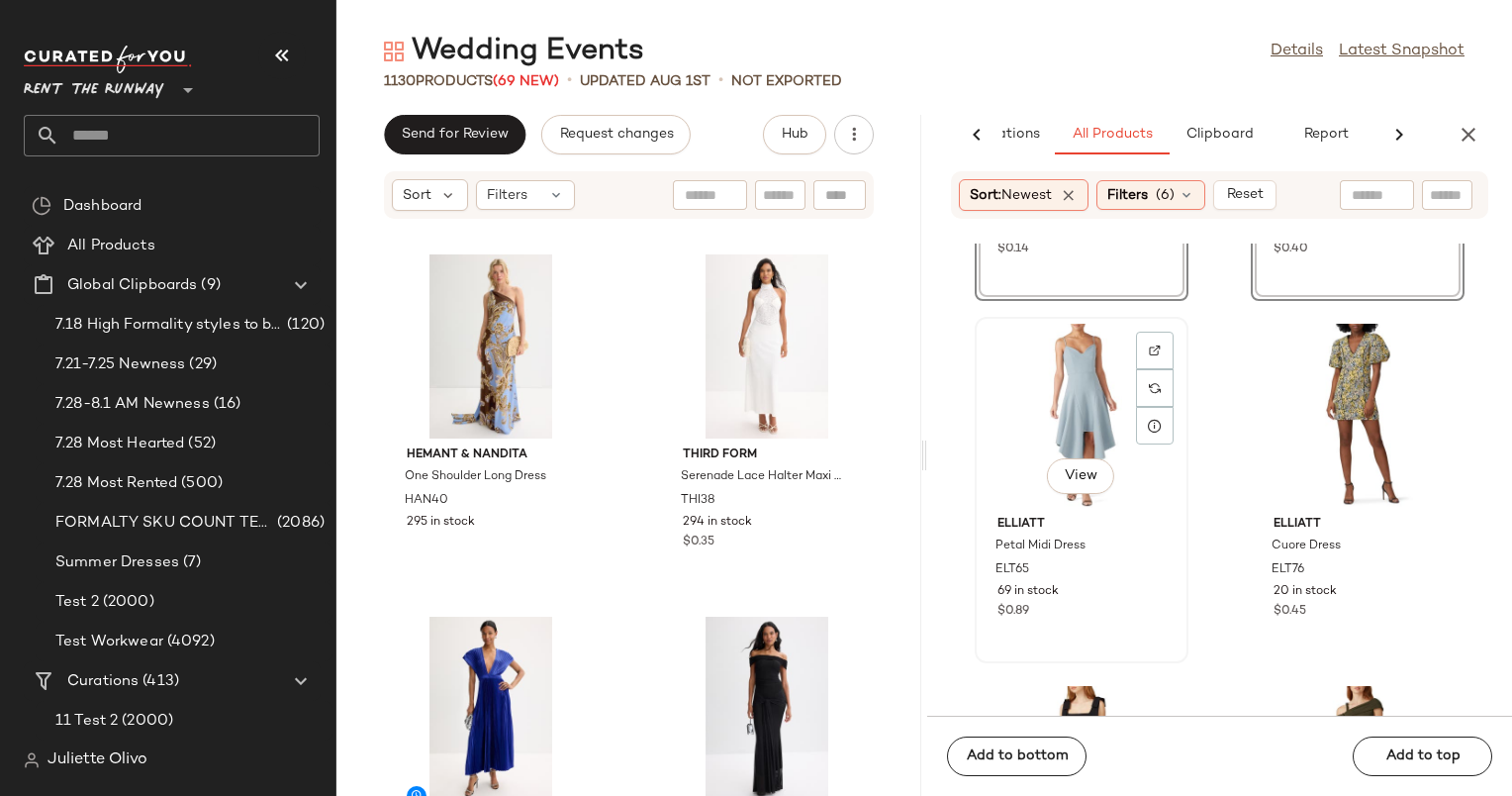 scroll, scrollTop: 37582, scrollLeft: 0, axis: vertical 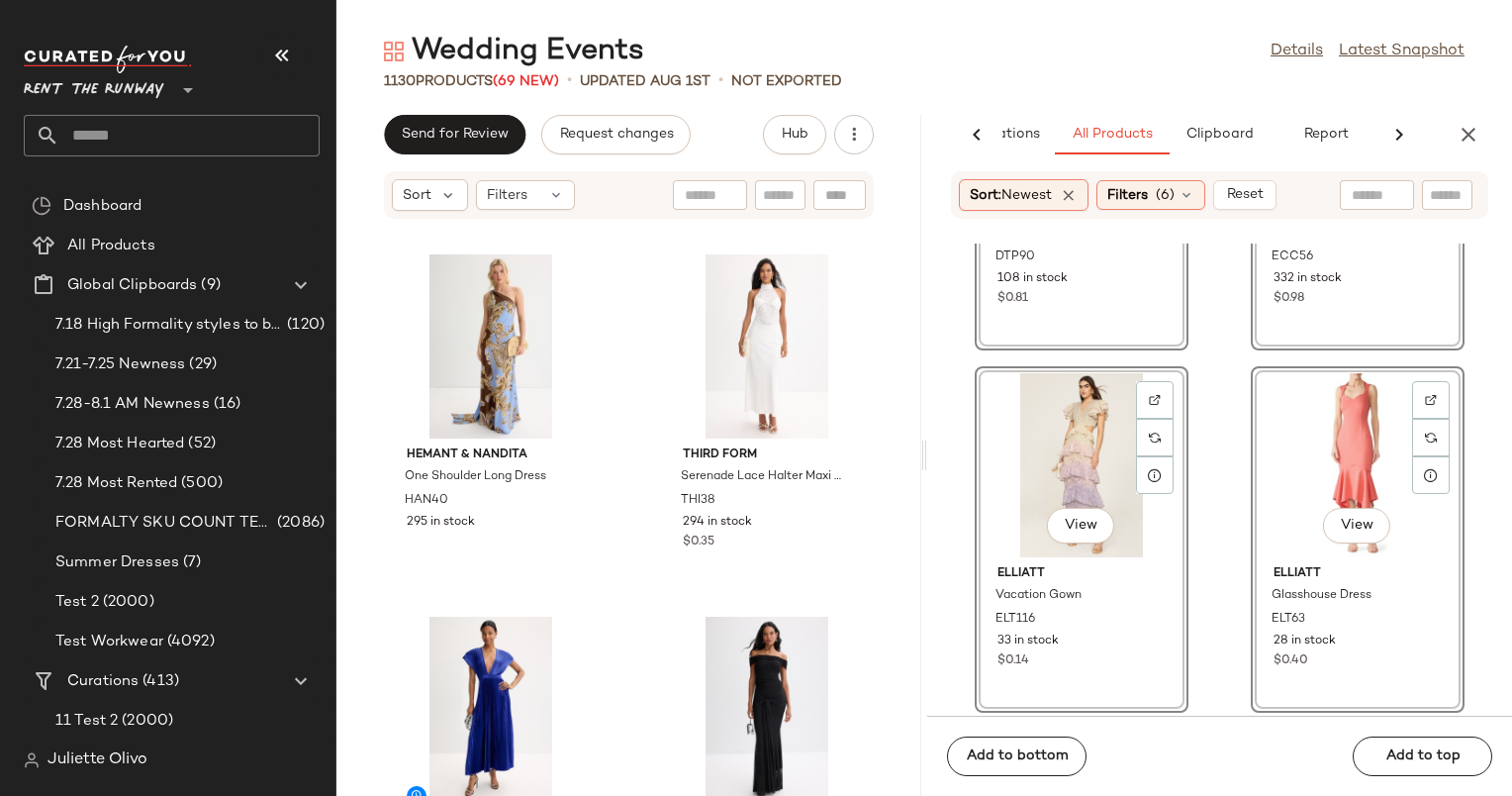 click on "View" 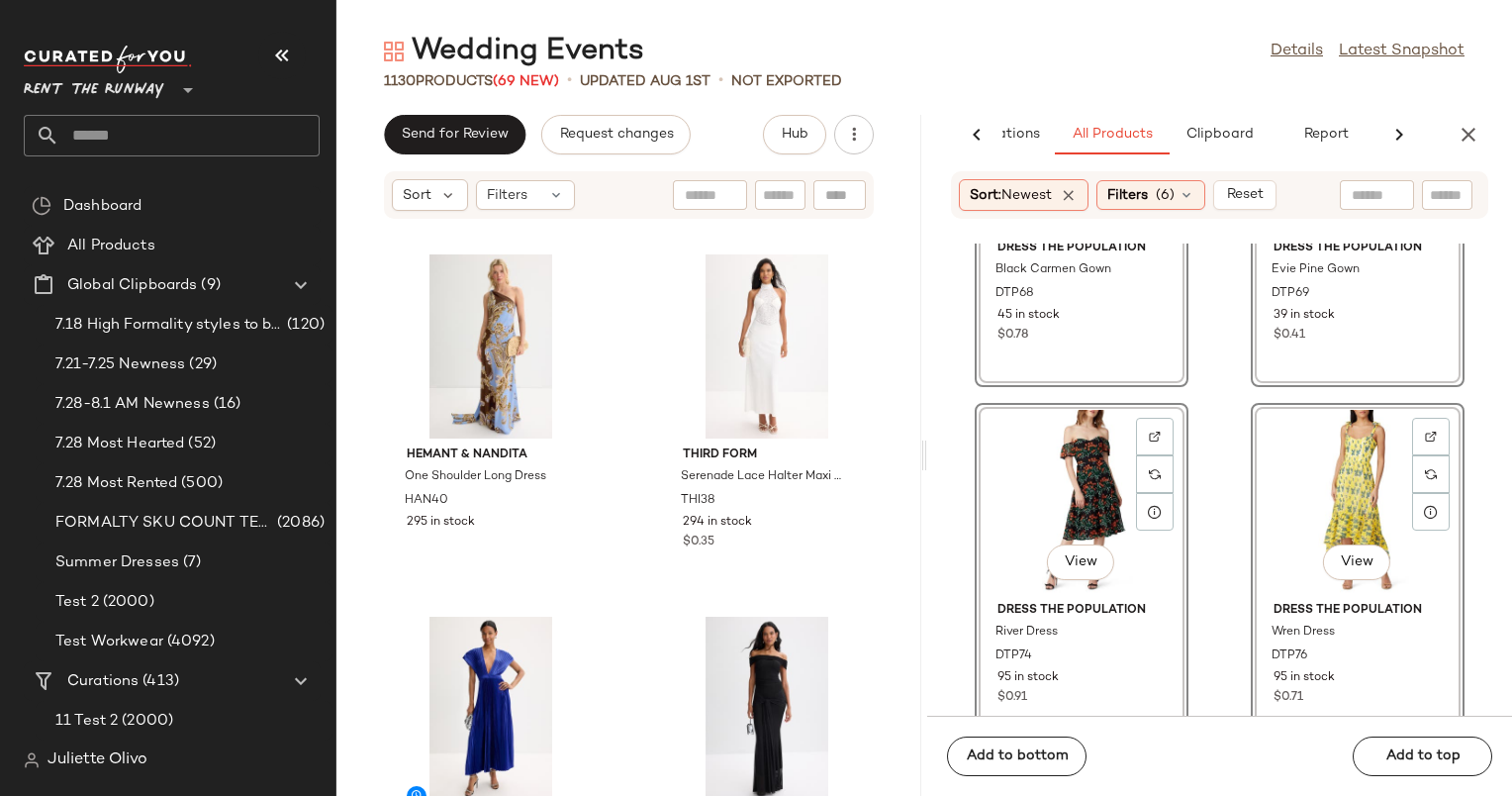 scroll, scrollTop: 36800, scrollLeft: 0, axis: vertical 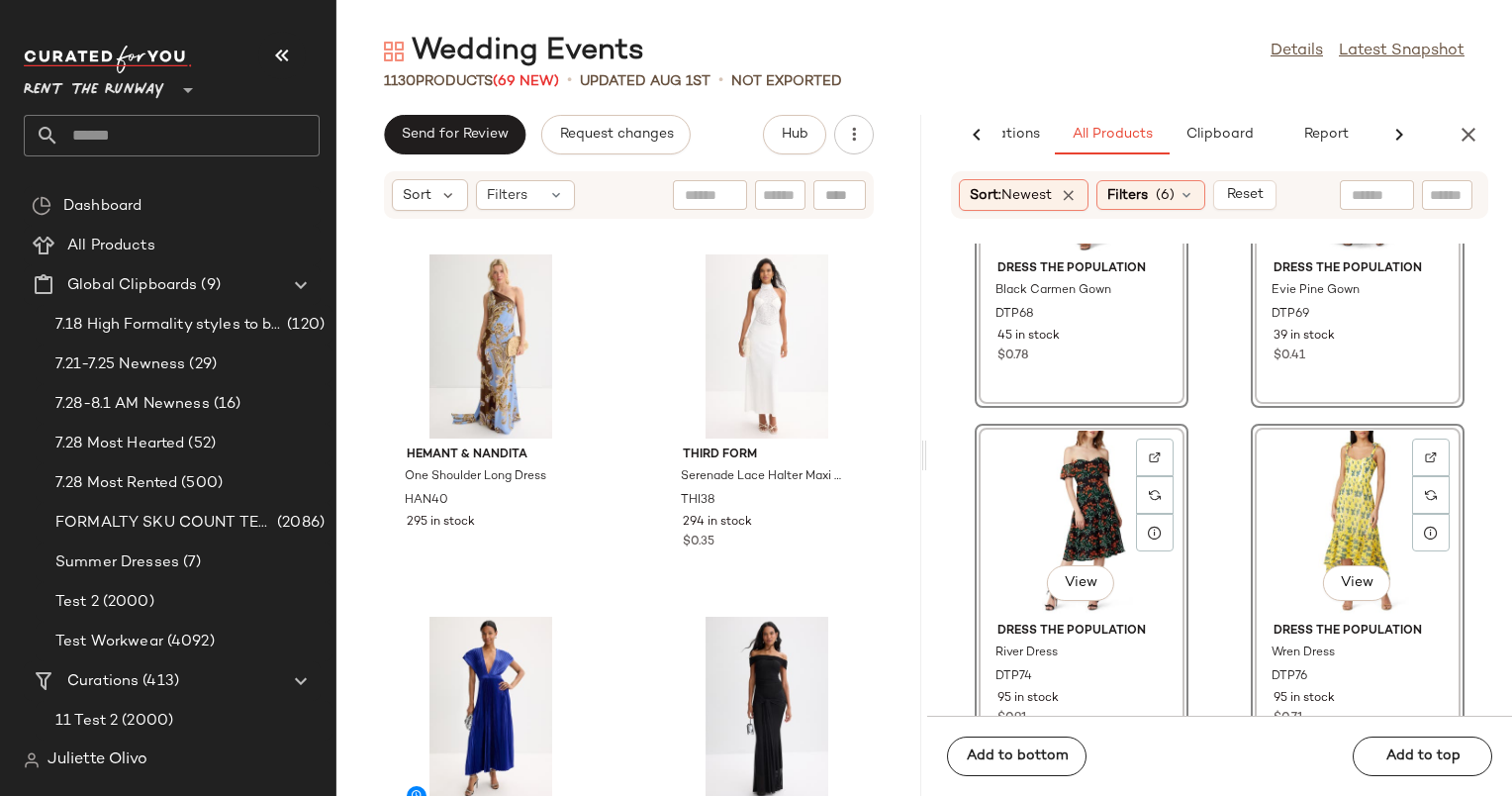 click on "View" 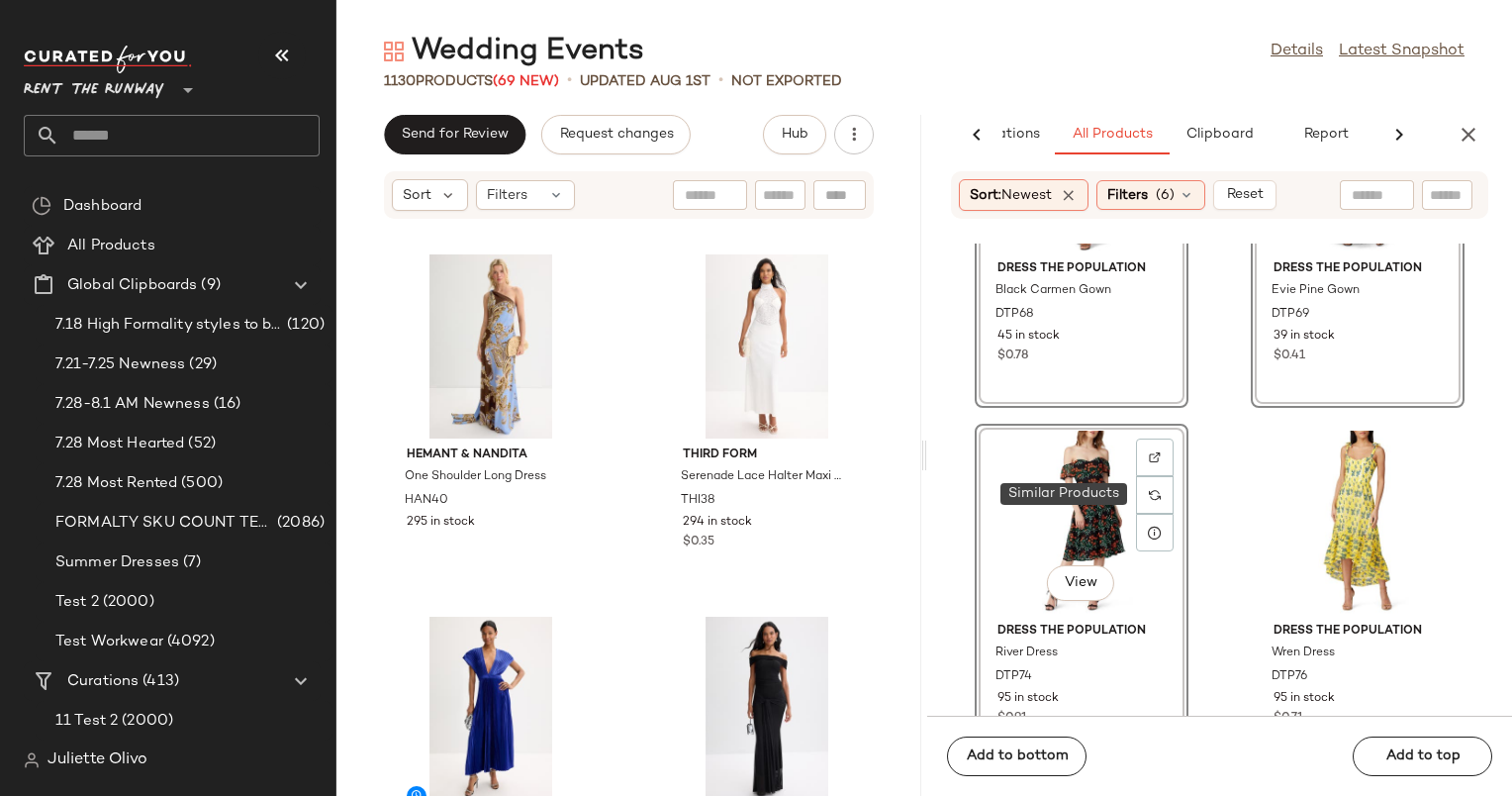 click on "View" 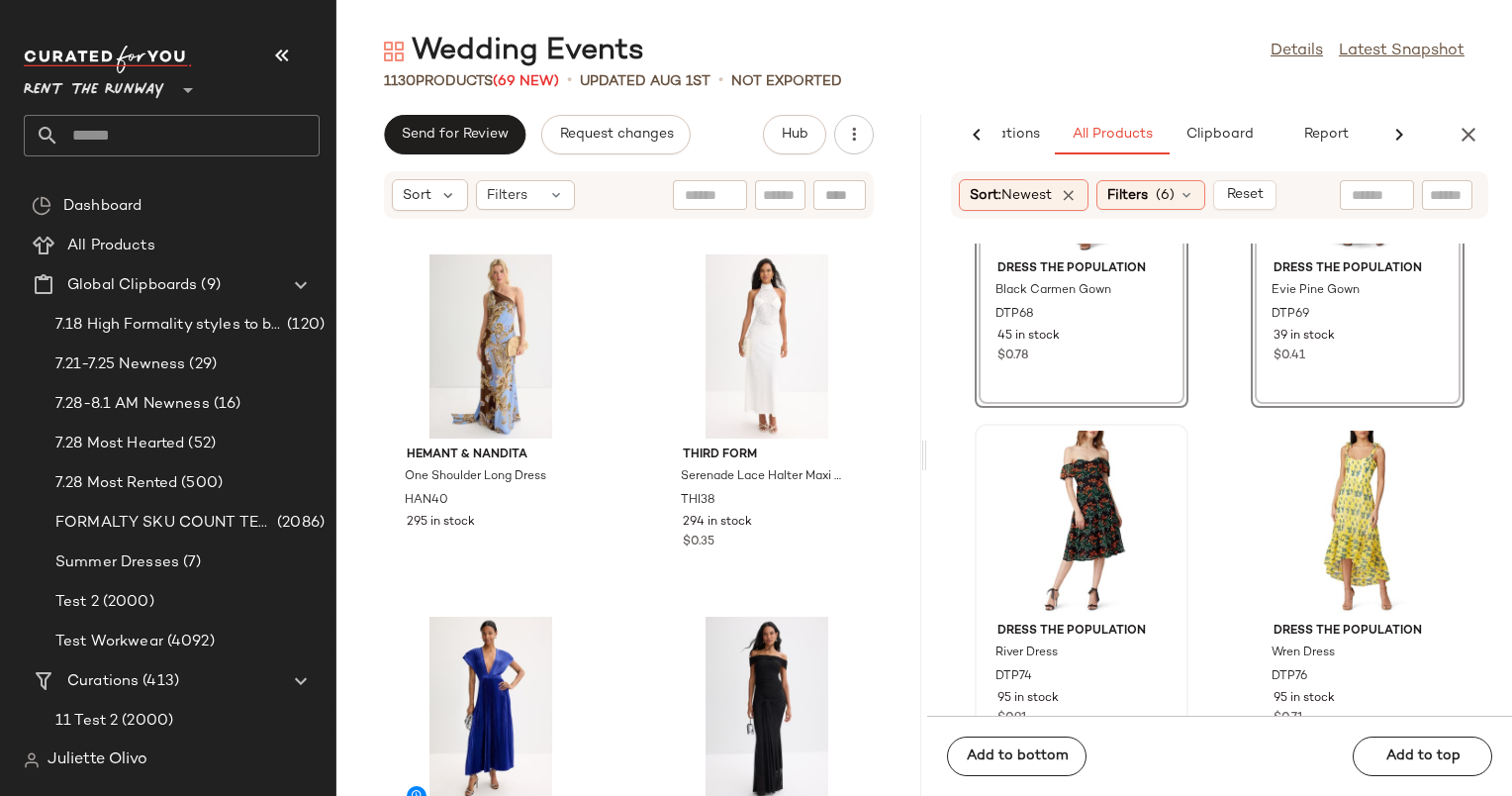 scroll, scrollTop: 36559, scrollLeft: 0, axis: vertical 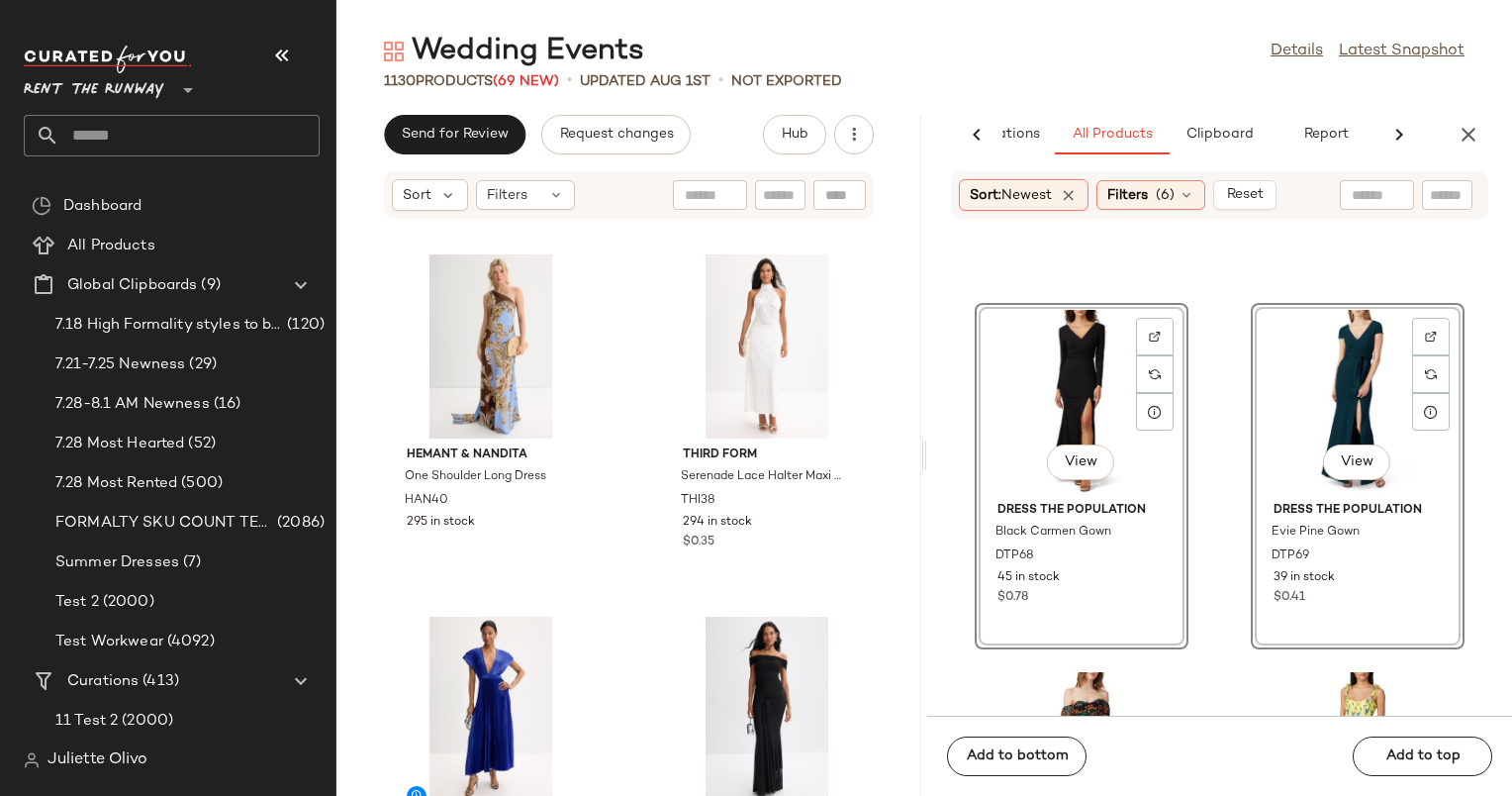 click on "View" 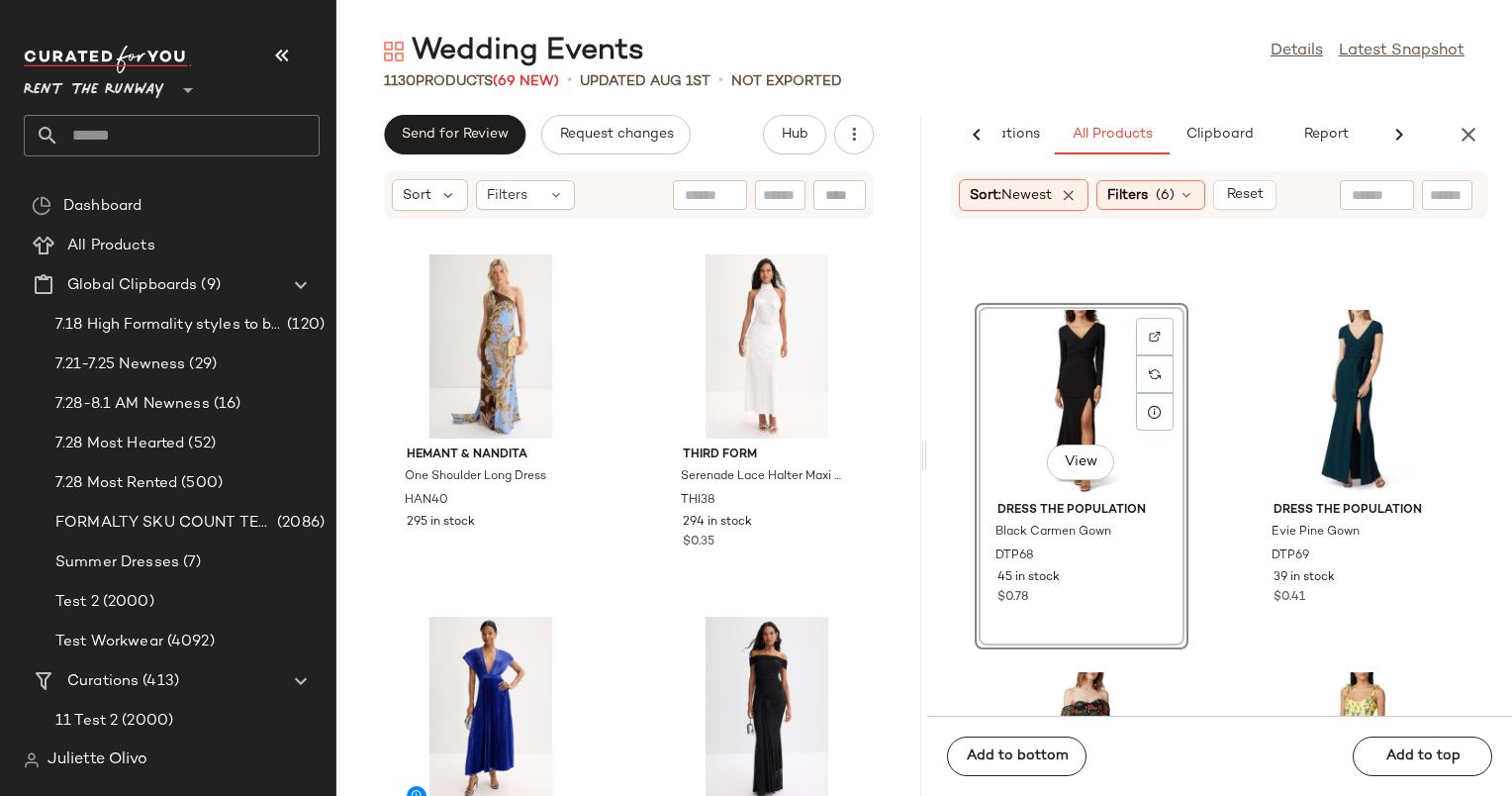 click on "View" 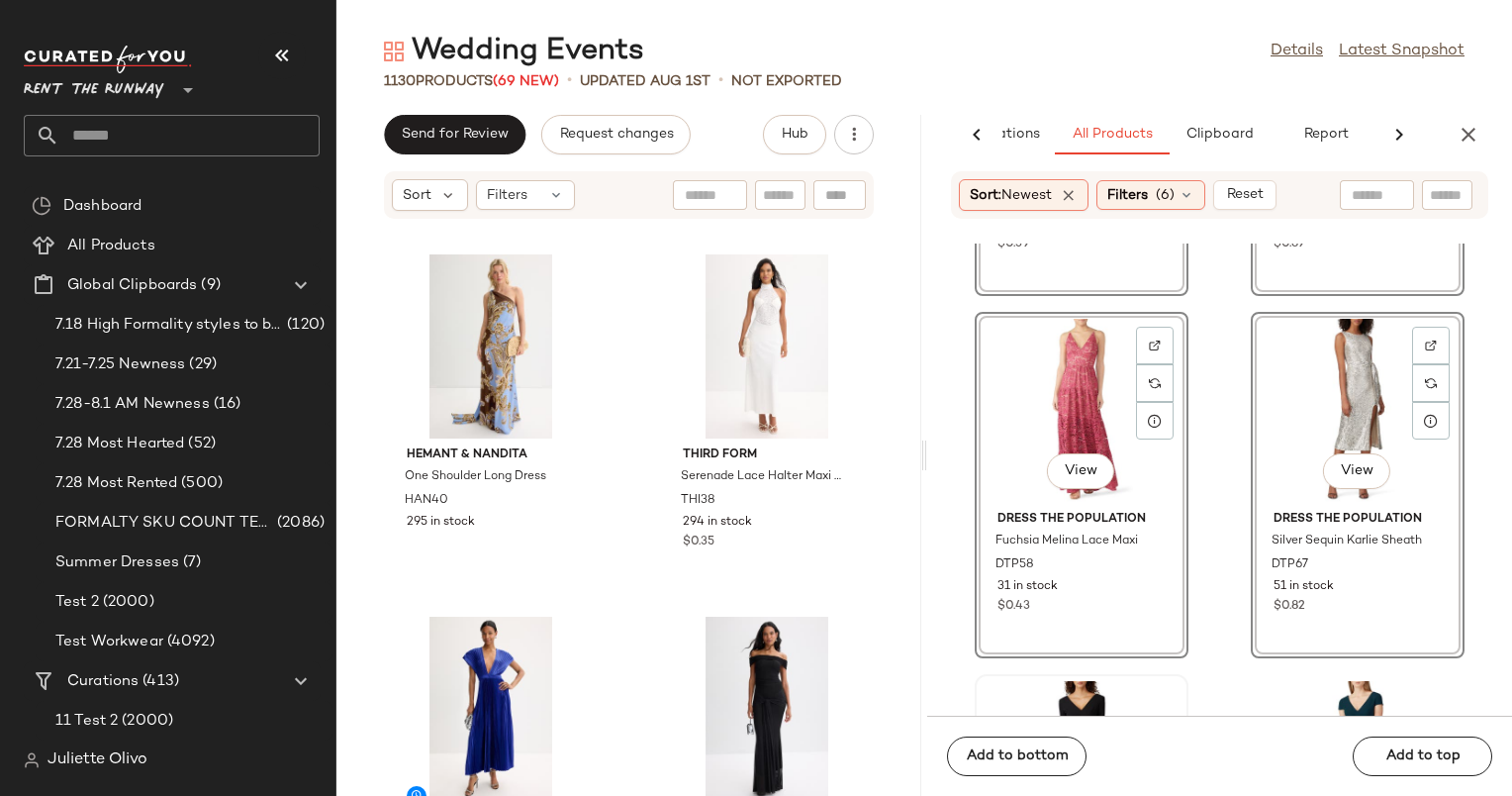 scroll, scrollTop: 36186, scrollLeft: 0, axis: vertical 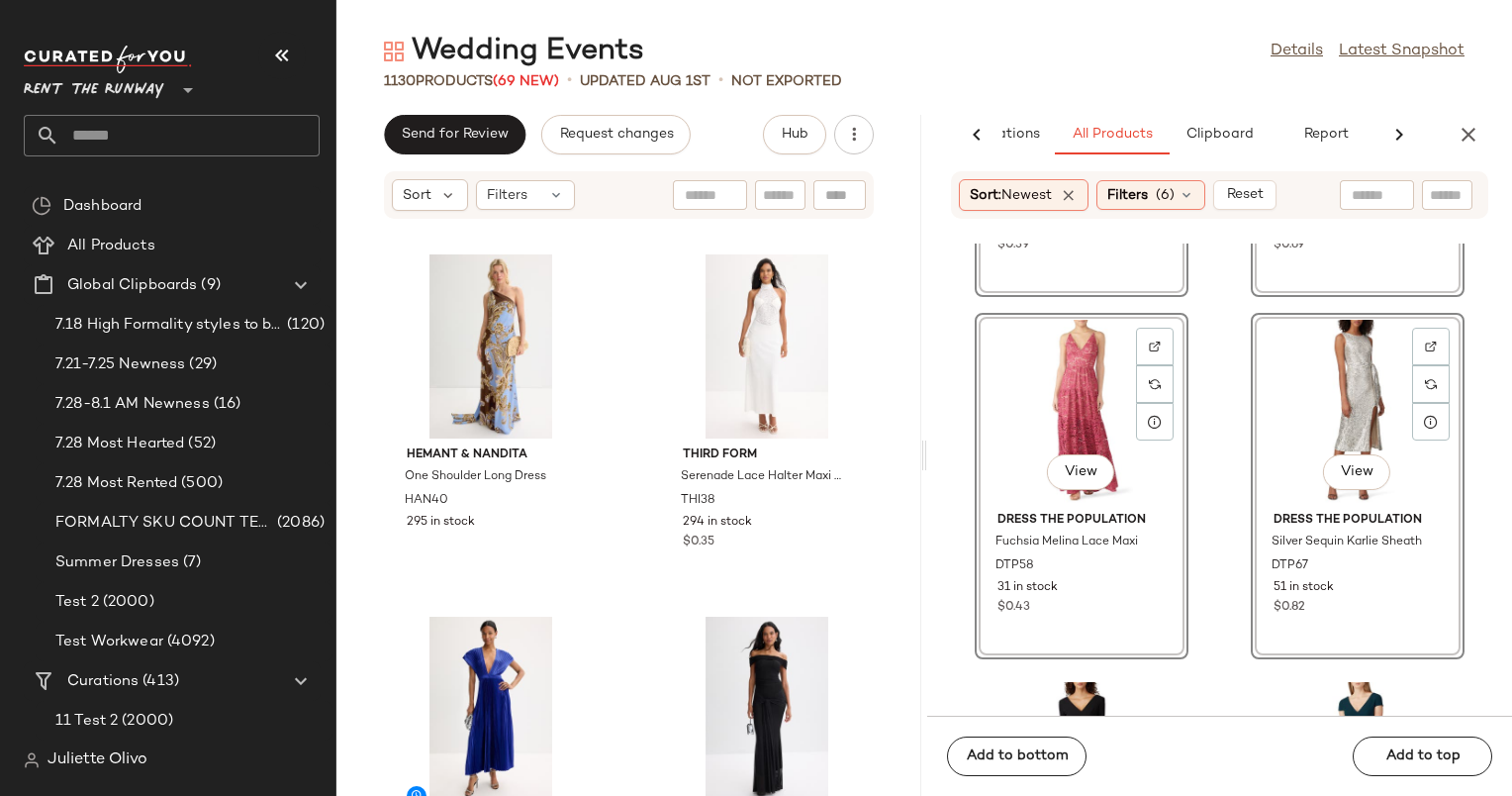 click on "View" 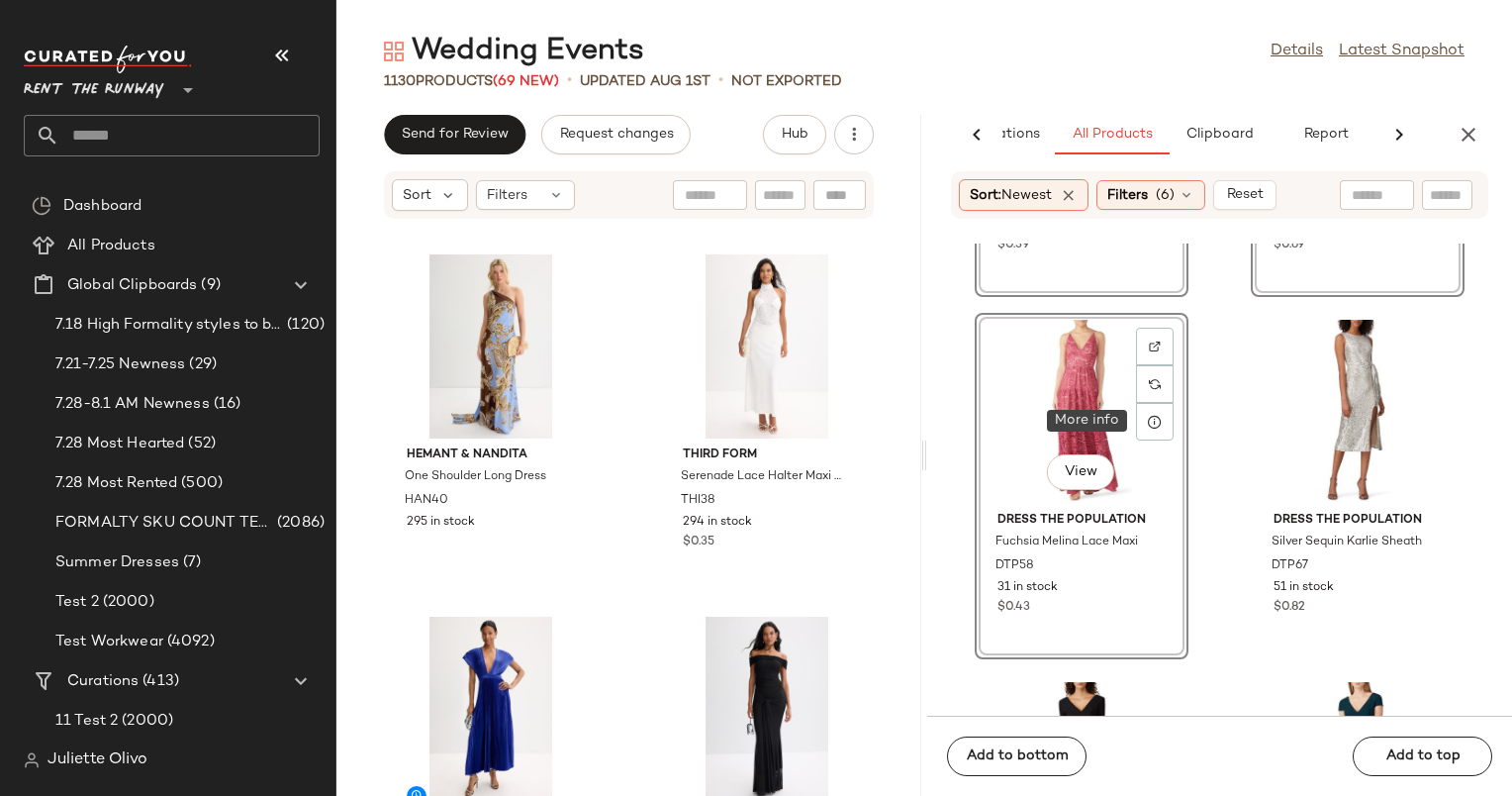 click on "View" 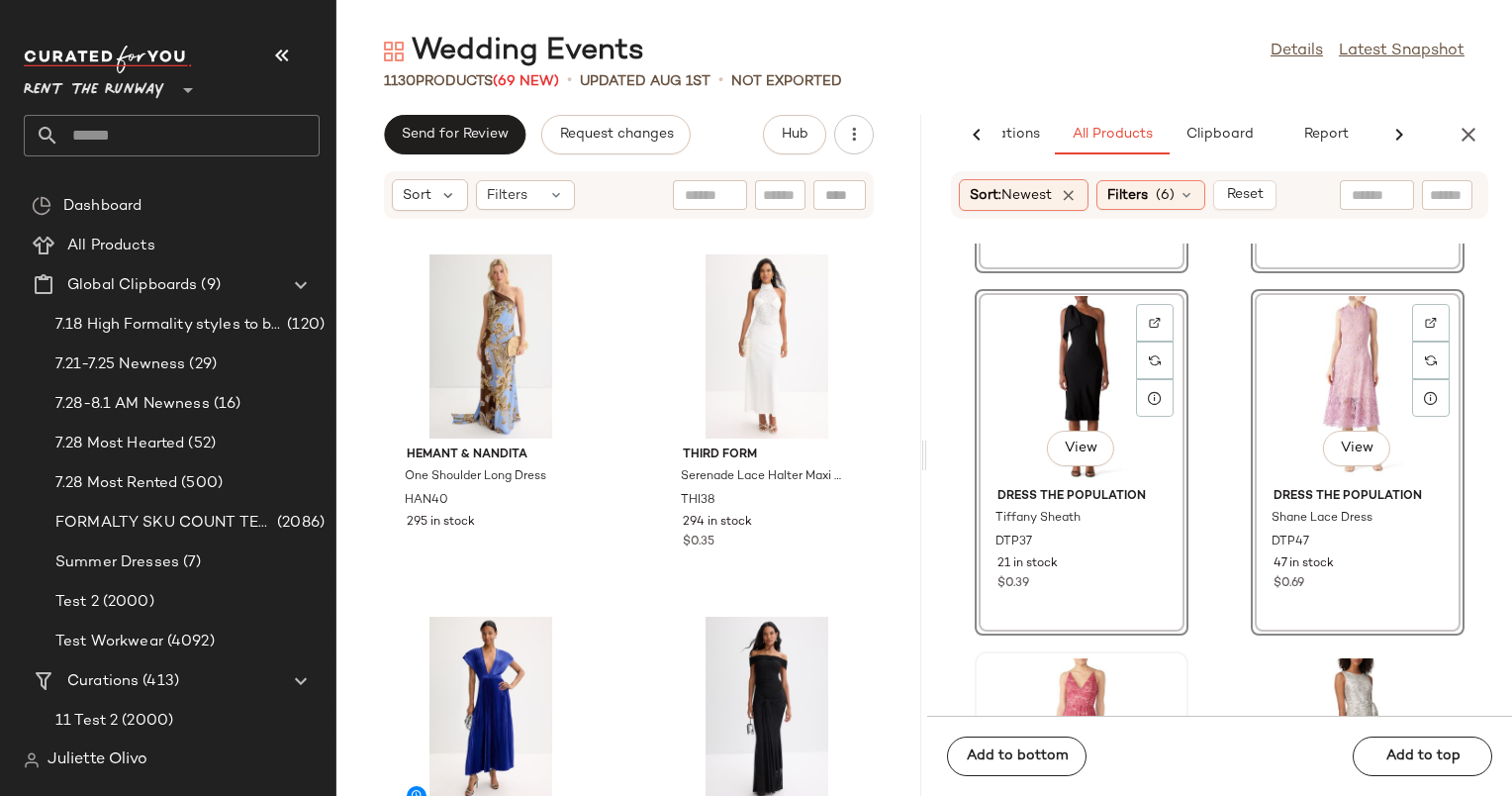 scroll, scrollTop: 35840, scrollLeft: 0, axis: vertical 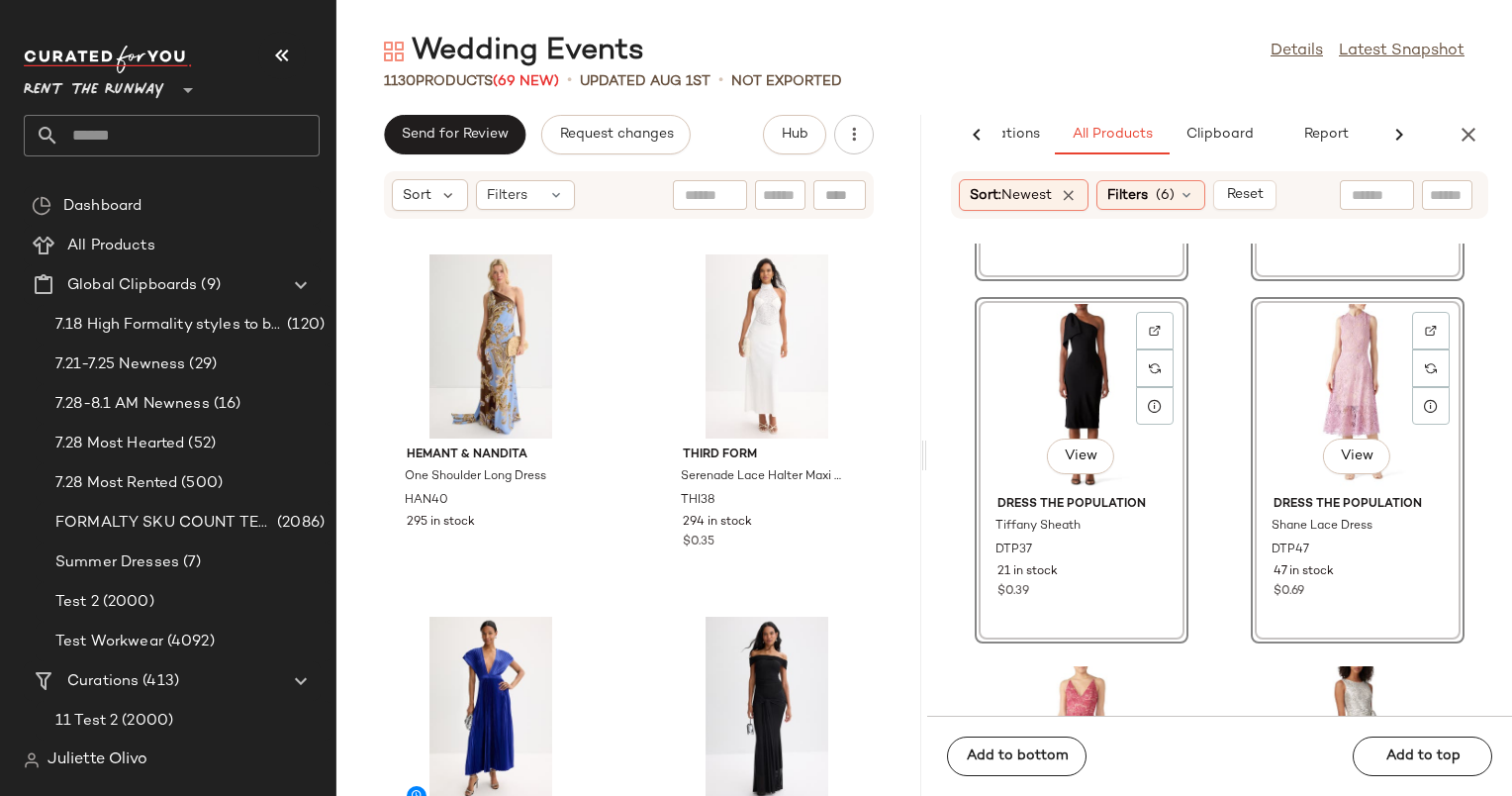 click on "View" 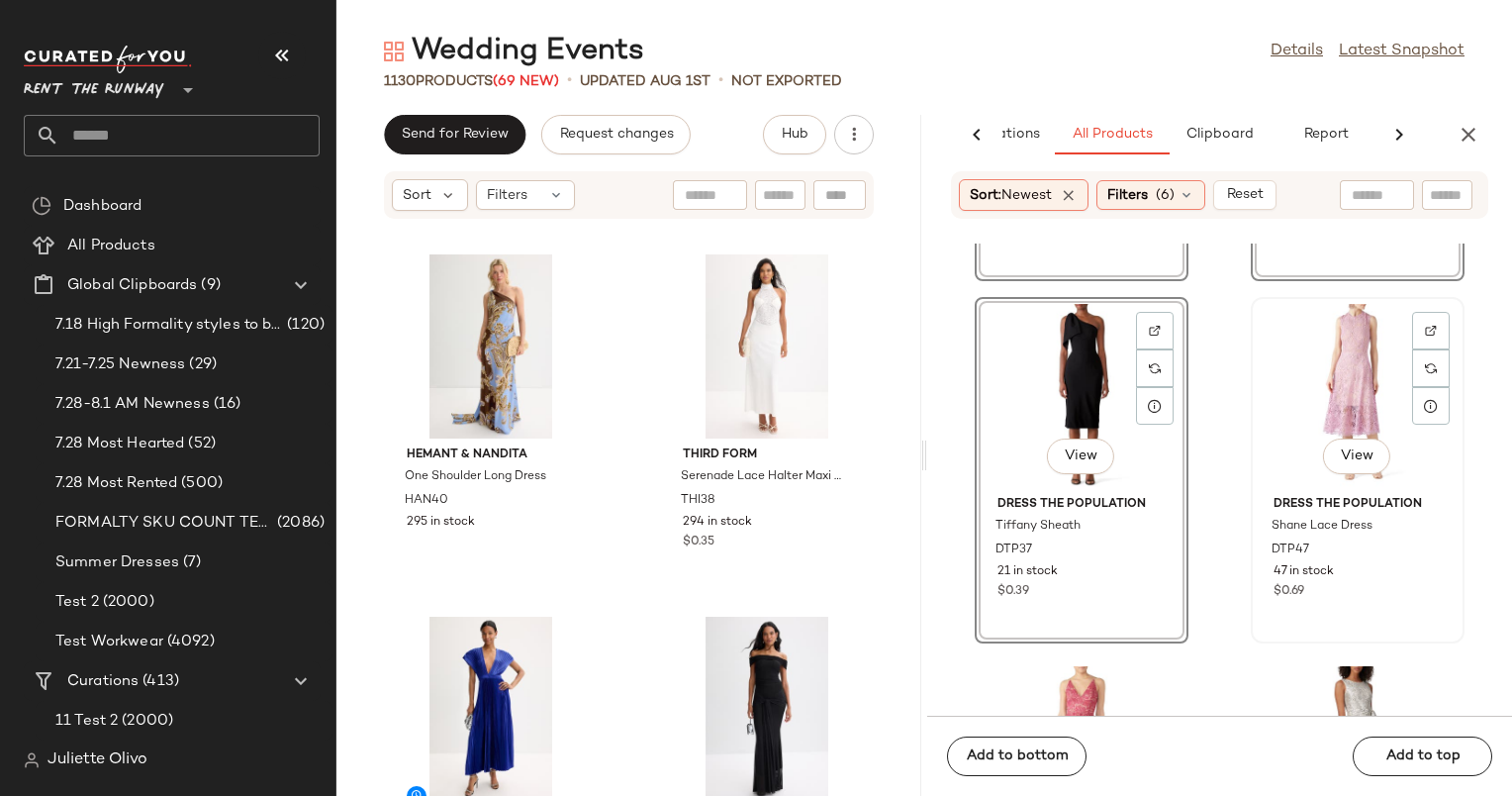 scroll, scrollTop: 35610, scrollLeft: 0, axis: vertical 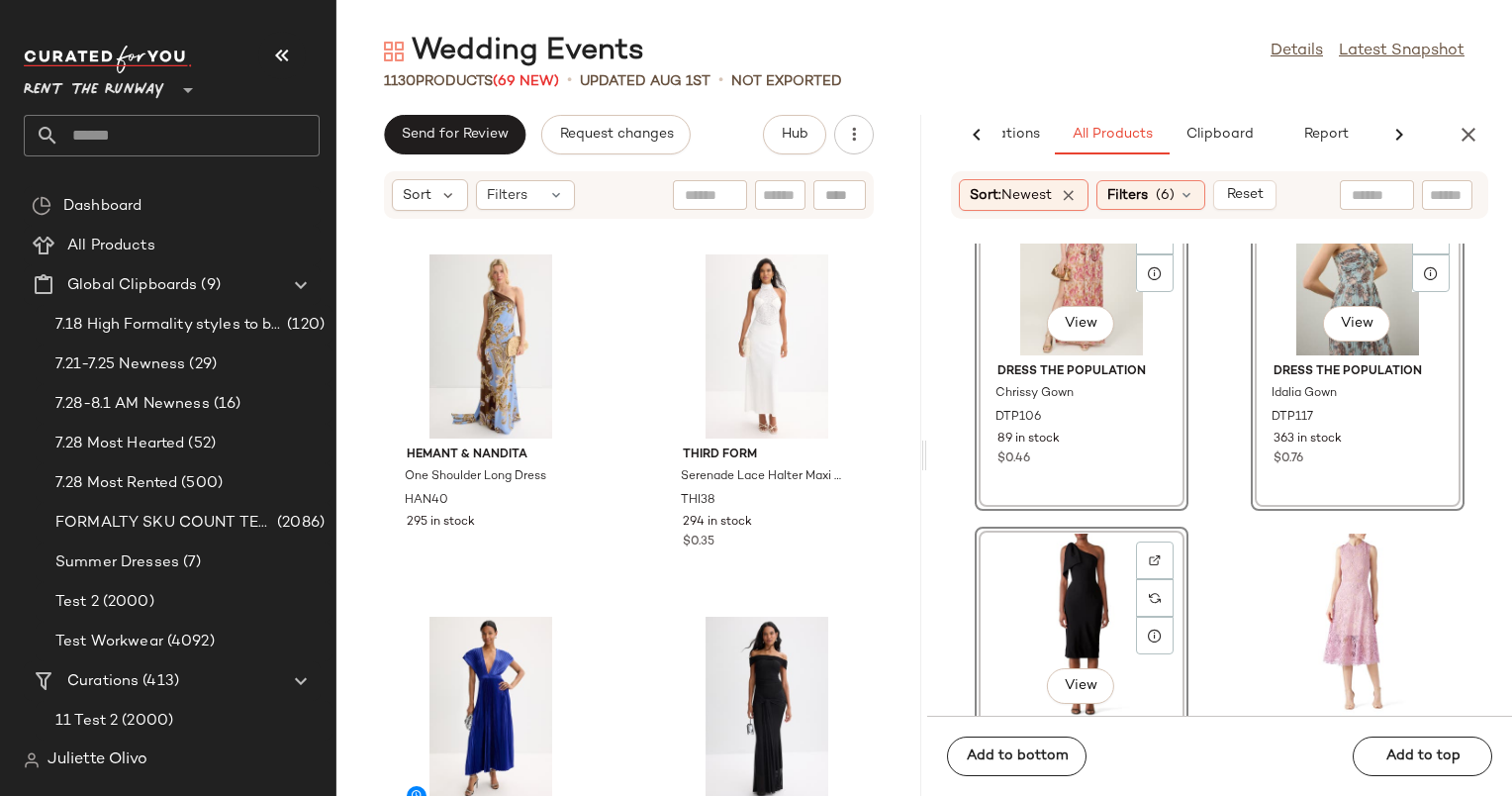 click on "View" 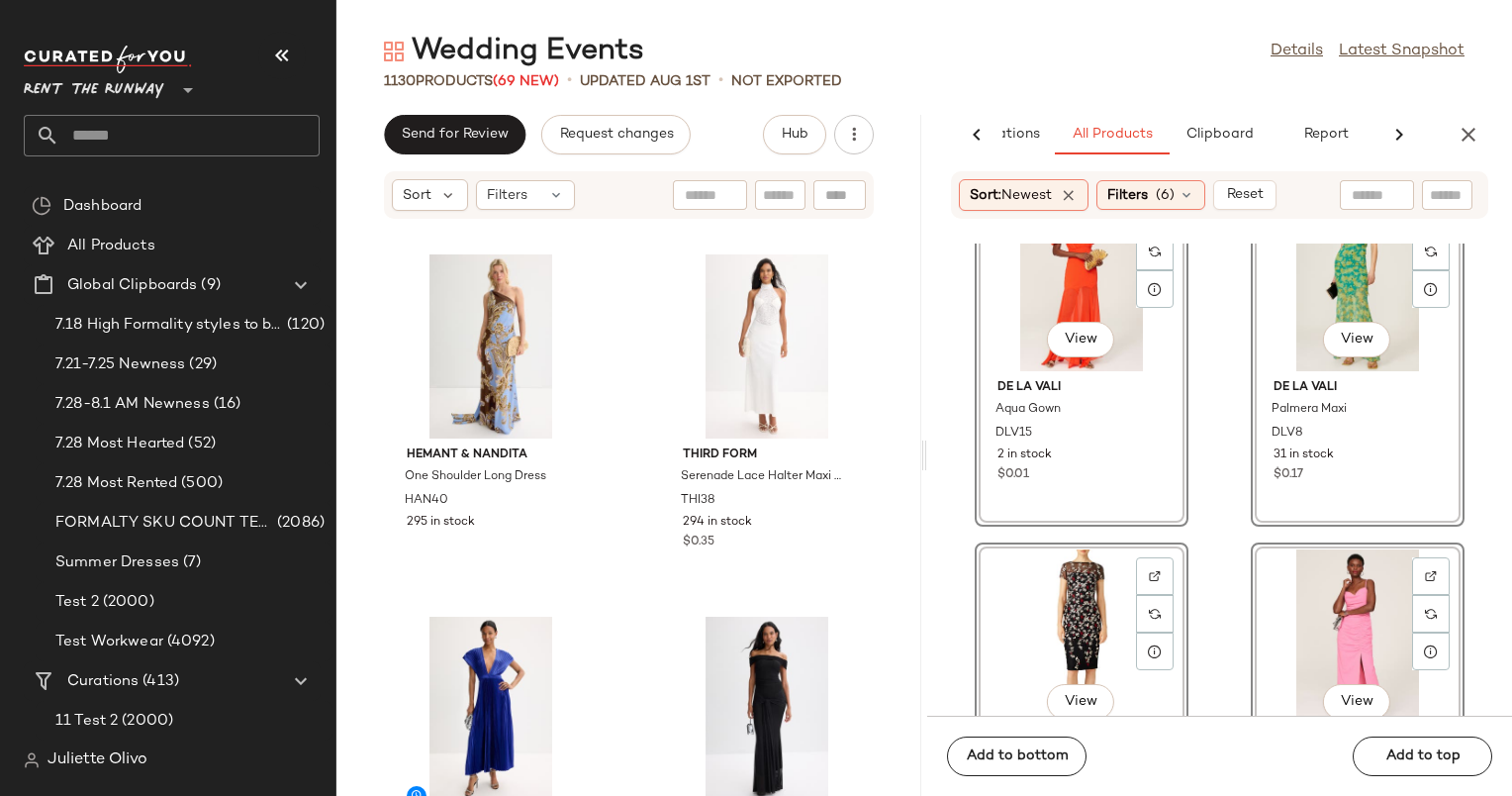 scroll, scrollTop: 34096, scrollLeft: 0, axis: vertical 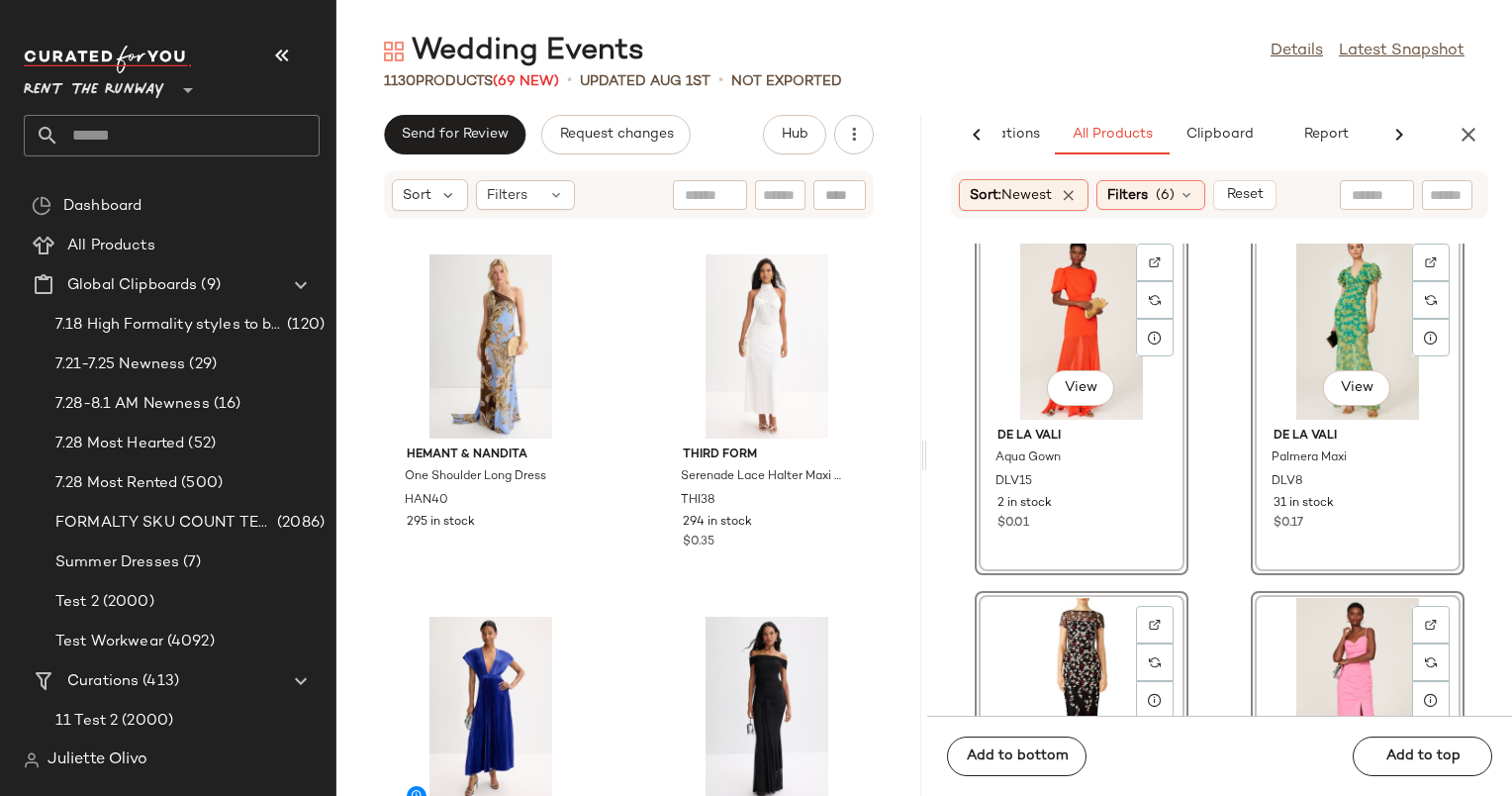 click on "View" 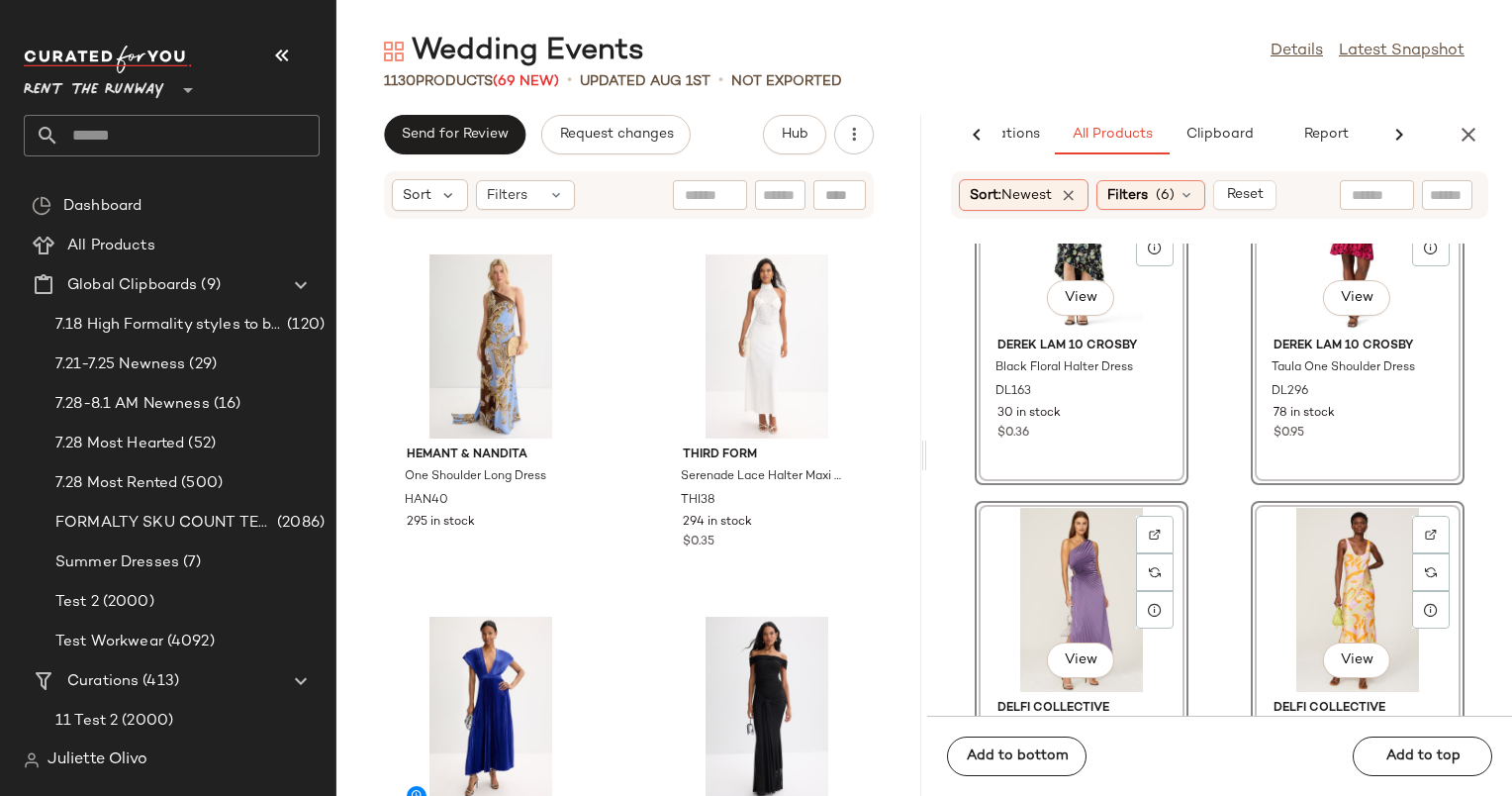 scroll, scrollTop: 32885, scrollLeft: 0, axis: vertical 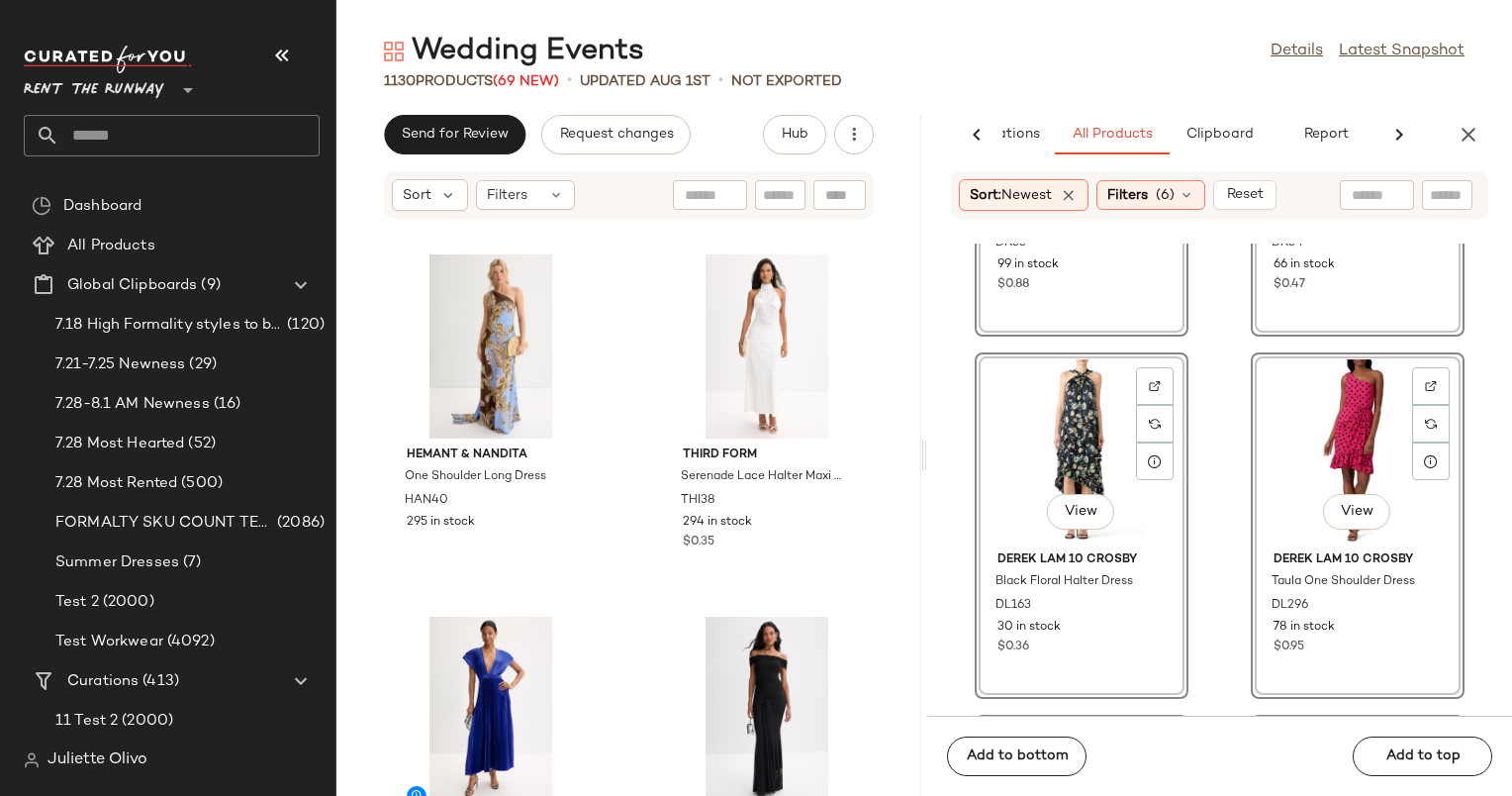 click on "View" 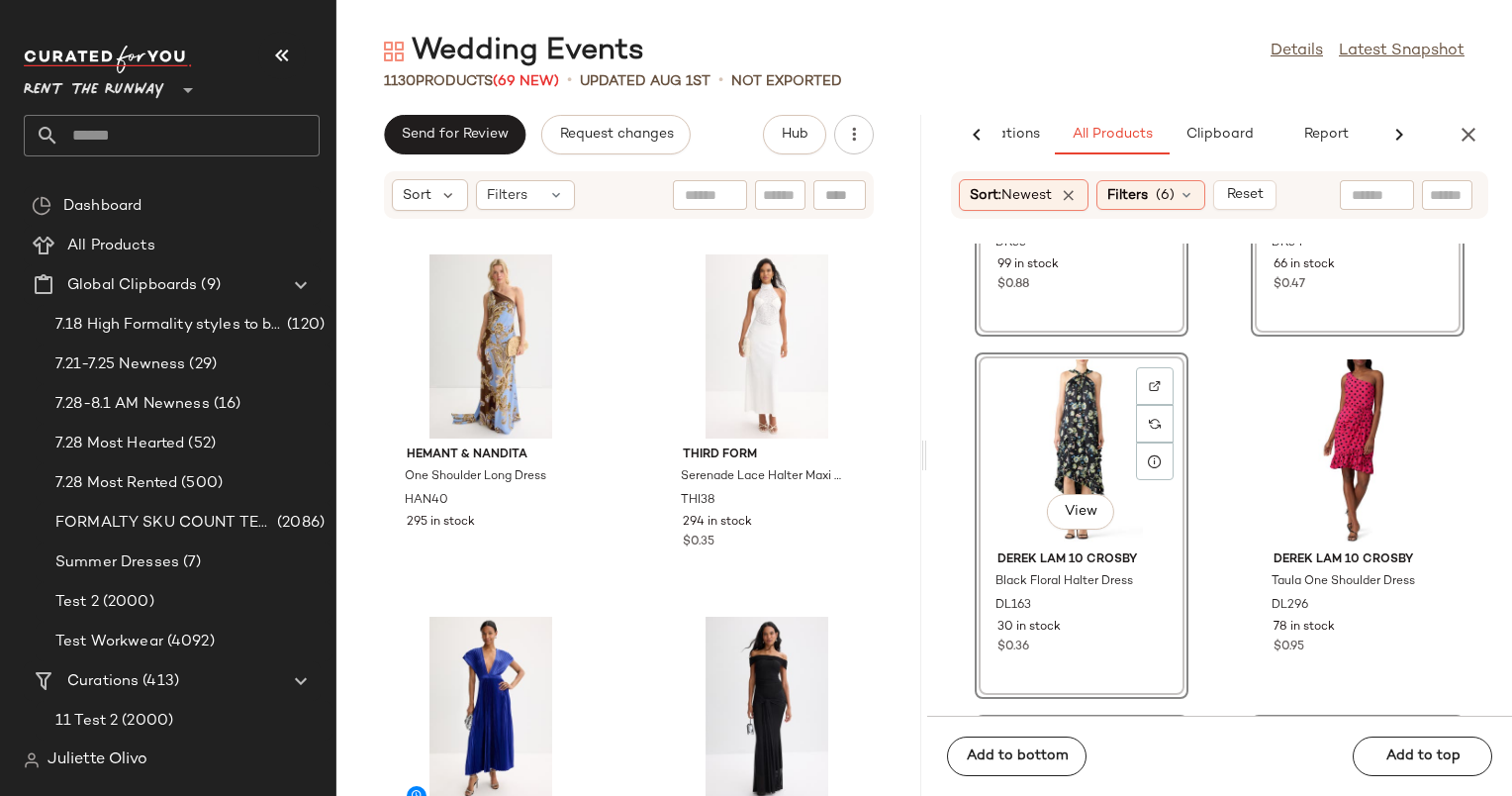 click on "View" 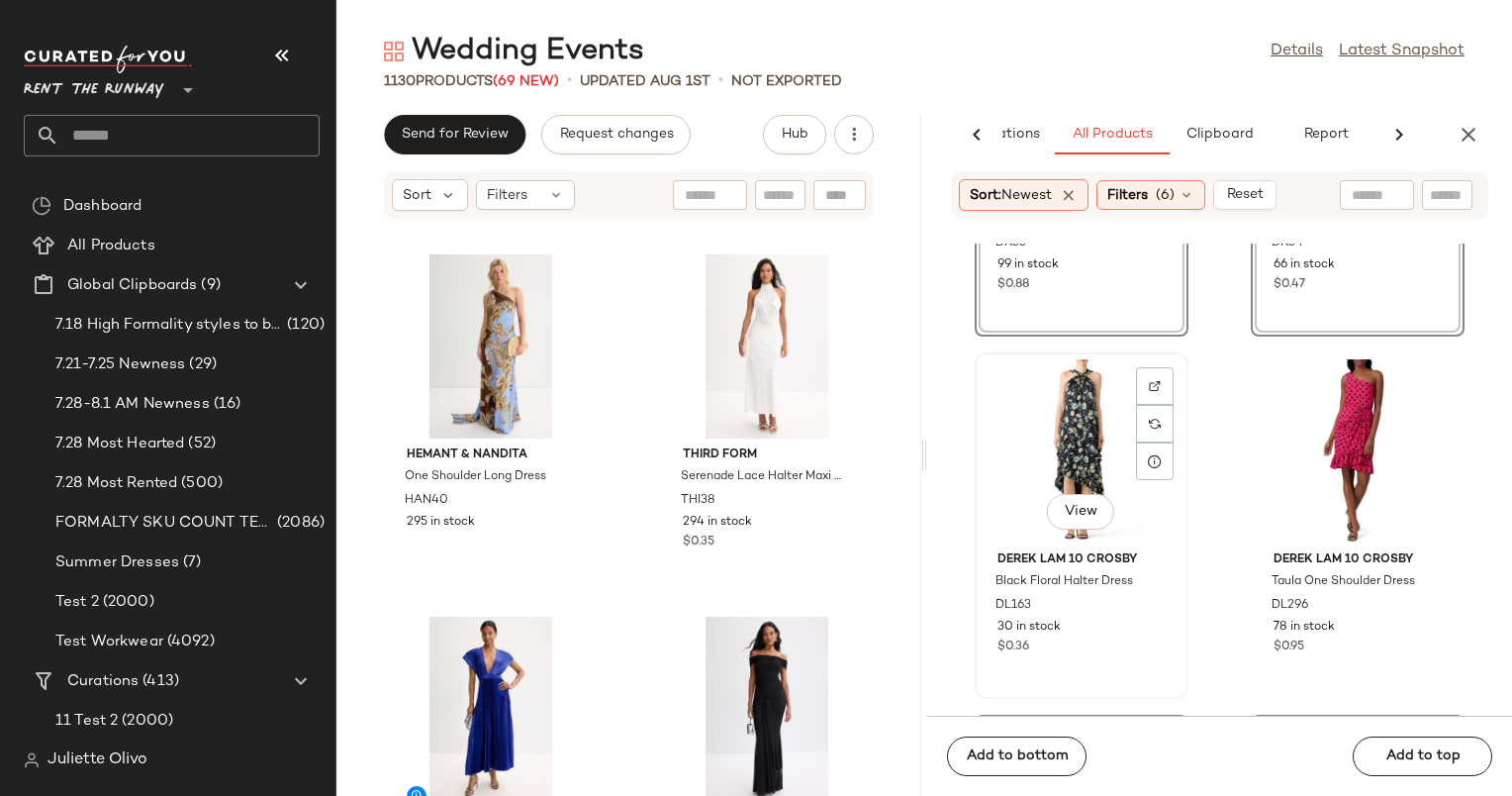 scroll, scrollTop: 32628, scrollLeft: 0, axis: vertical 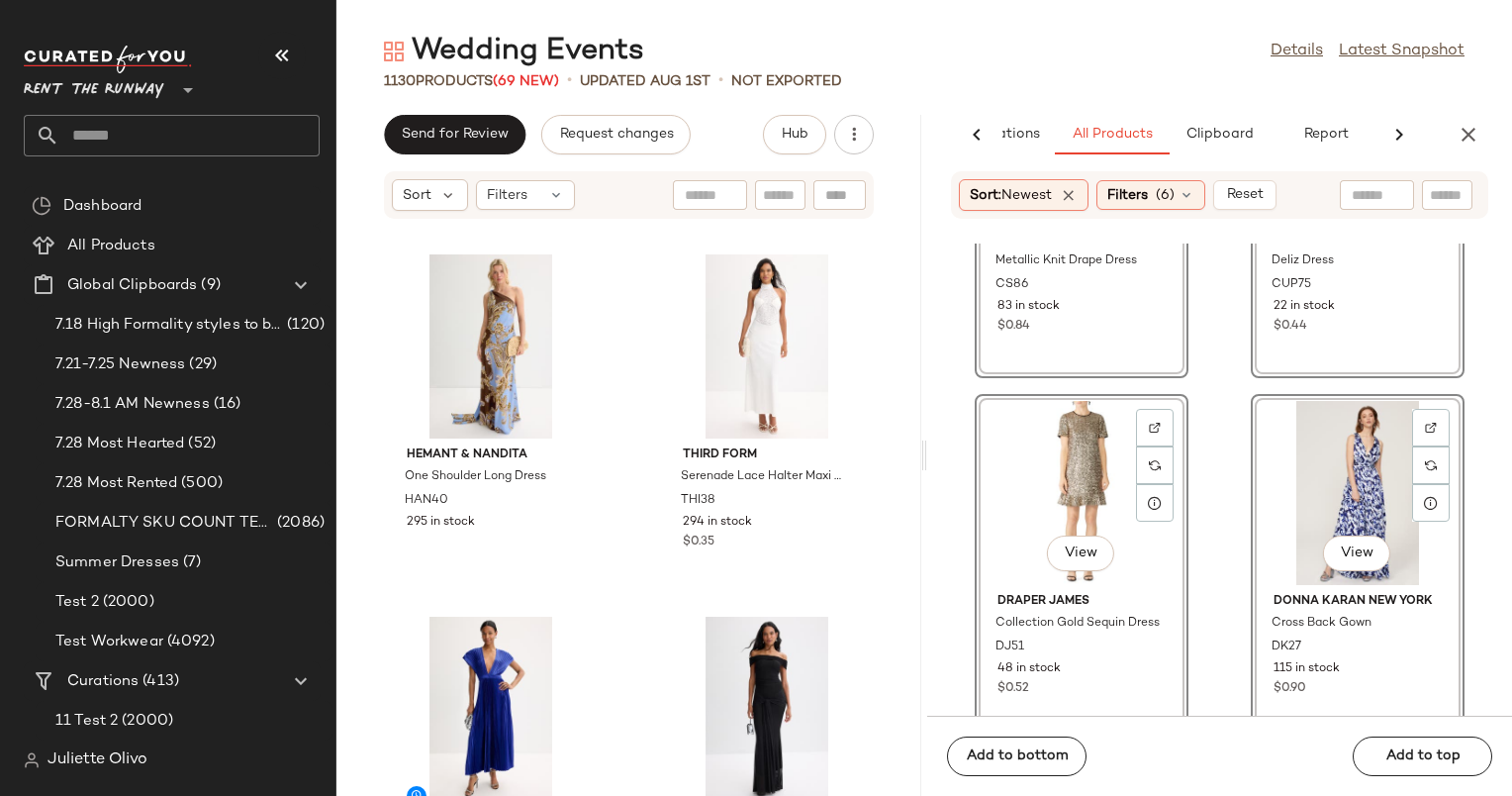 click on "View" 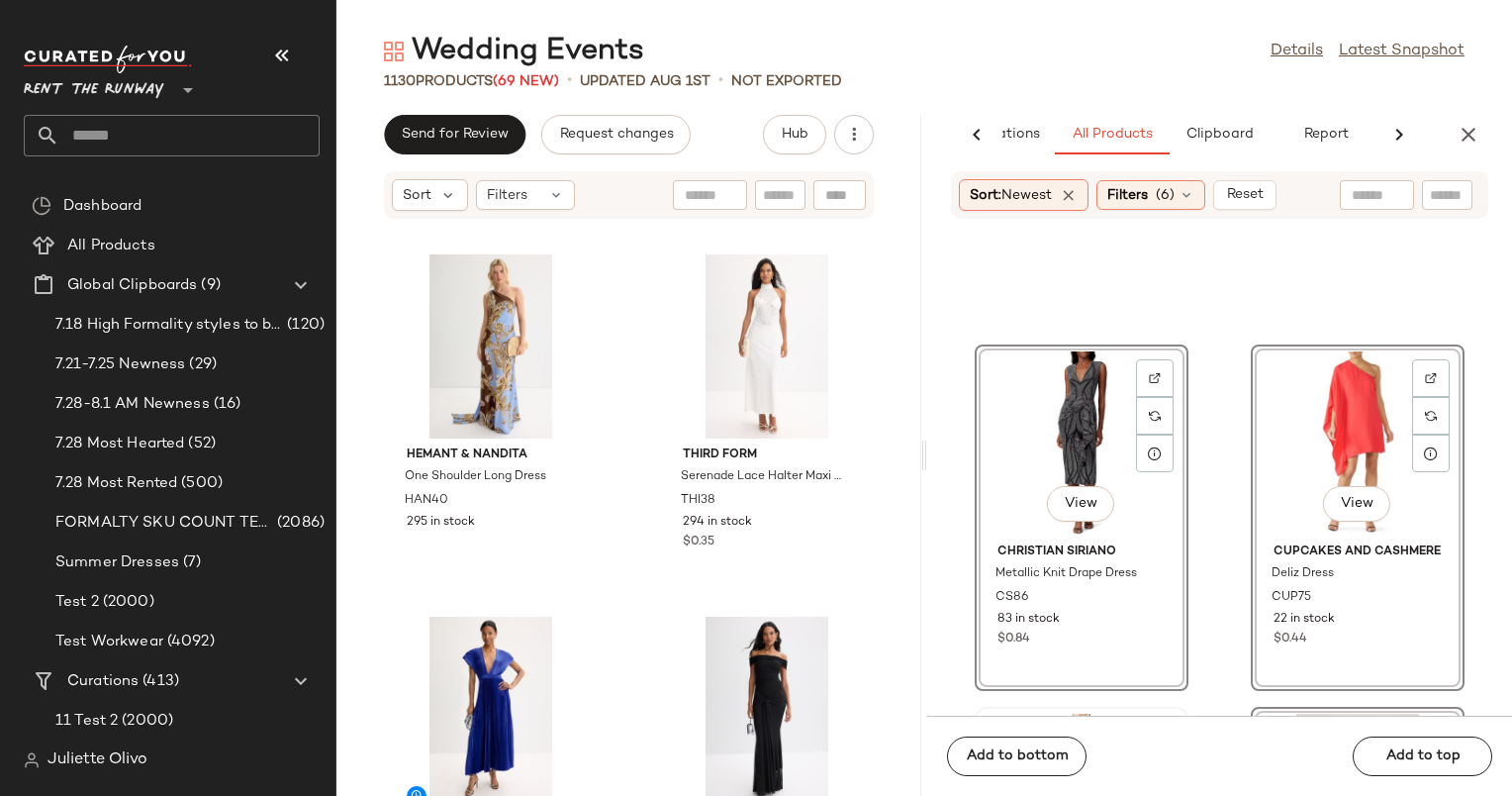 scroll, scrollTop: 31804, scrollLeft: 0, axis: vertical 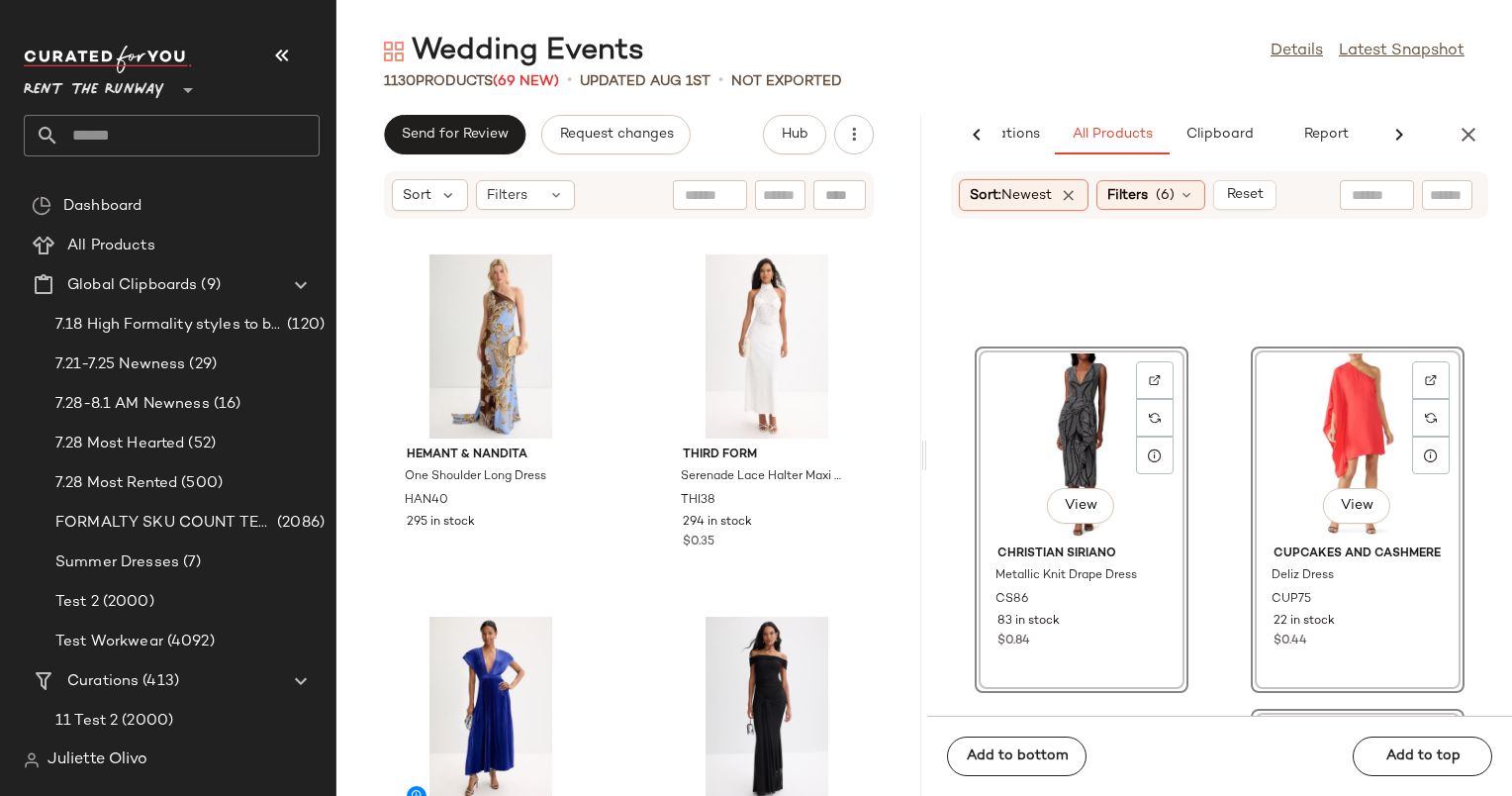 click on "View" 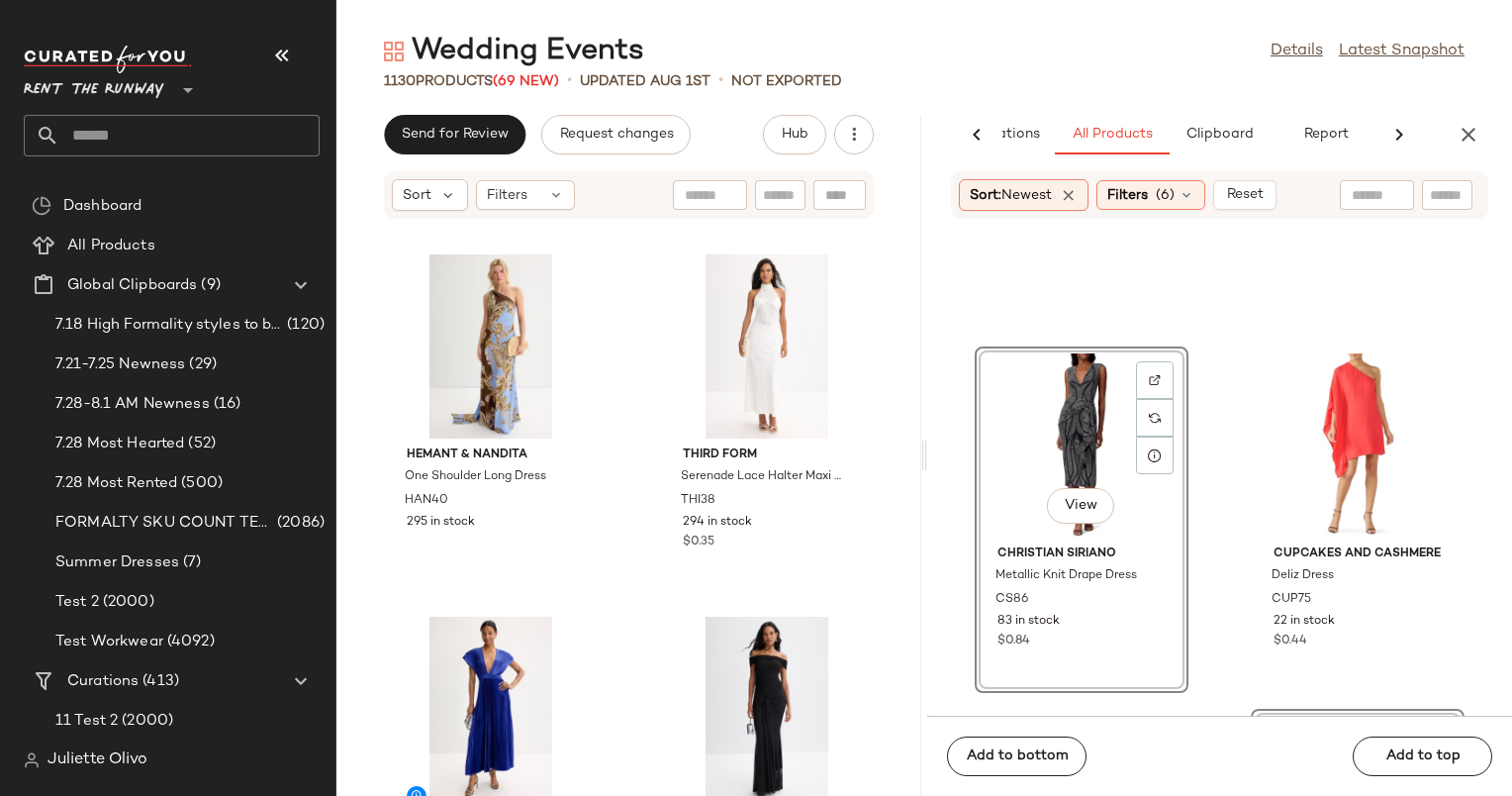 click on "View" 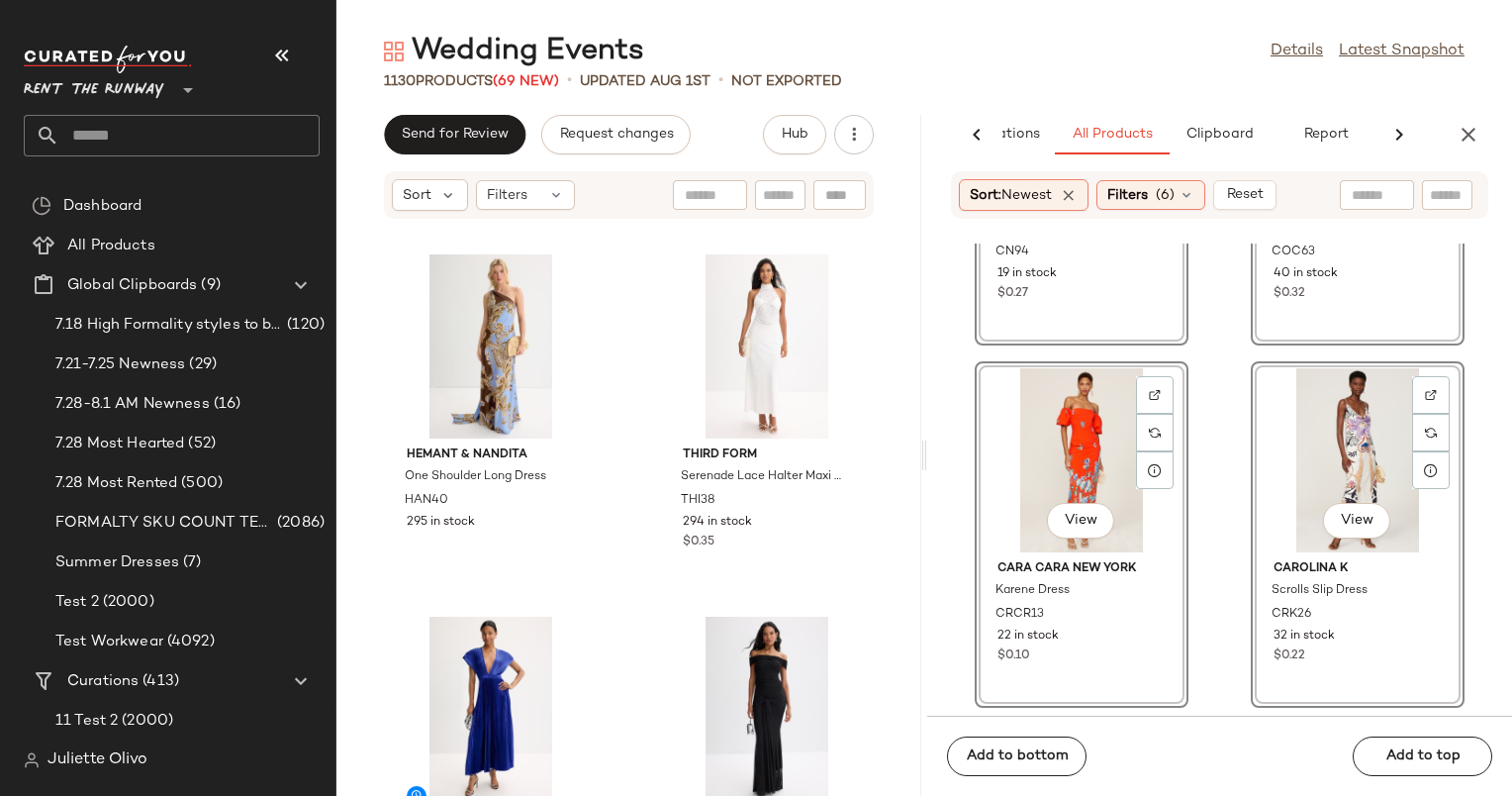 scroll, scrollTop: 31186, scrollLeft: 0, axis: vertical 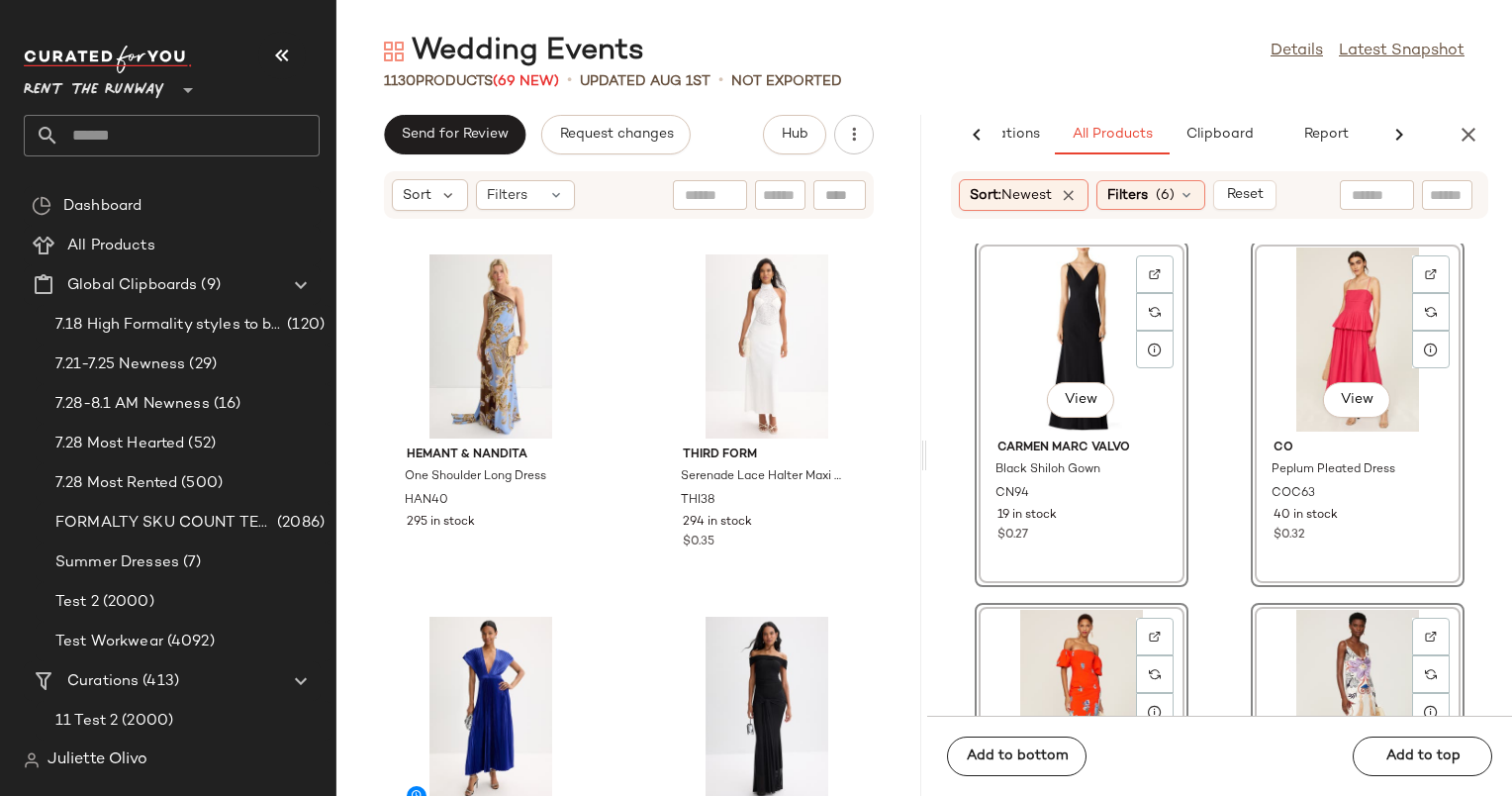 click on "View" 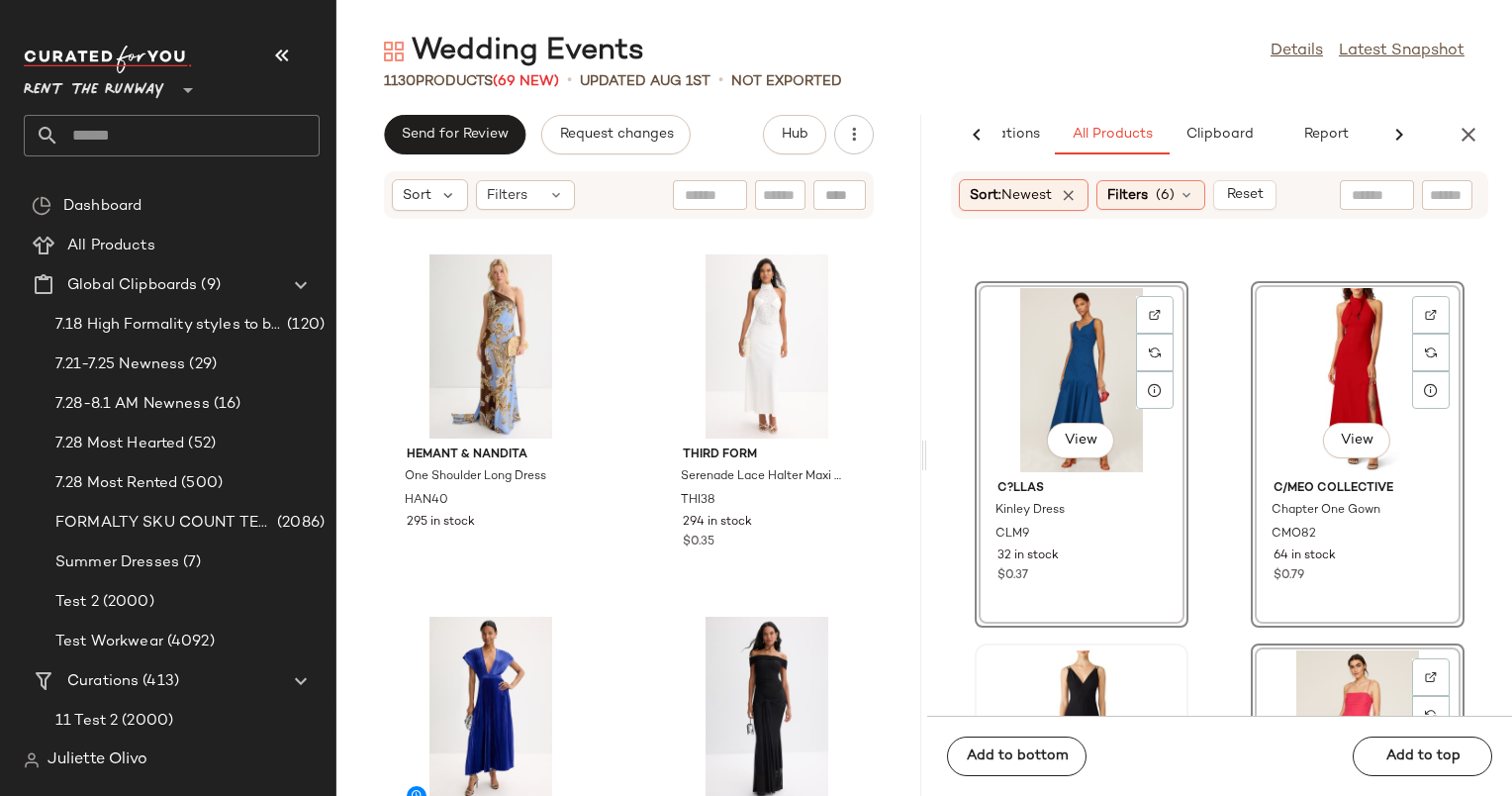scroll, scrollTop: 30782, scrollLeft: 0, axis: vertical 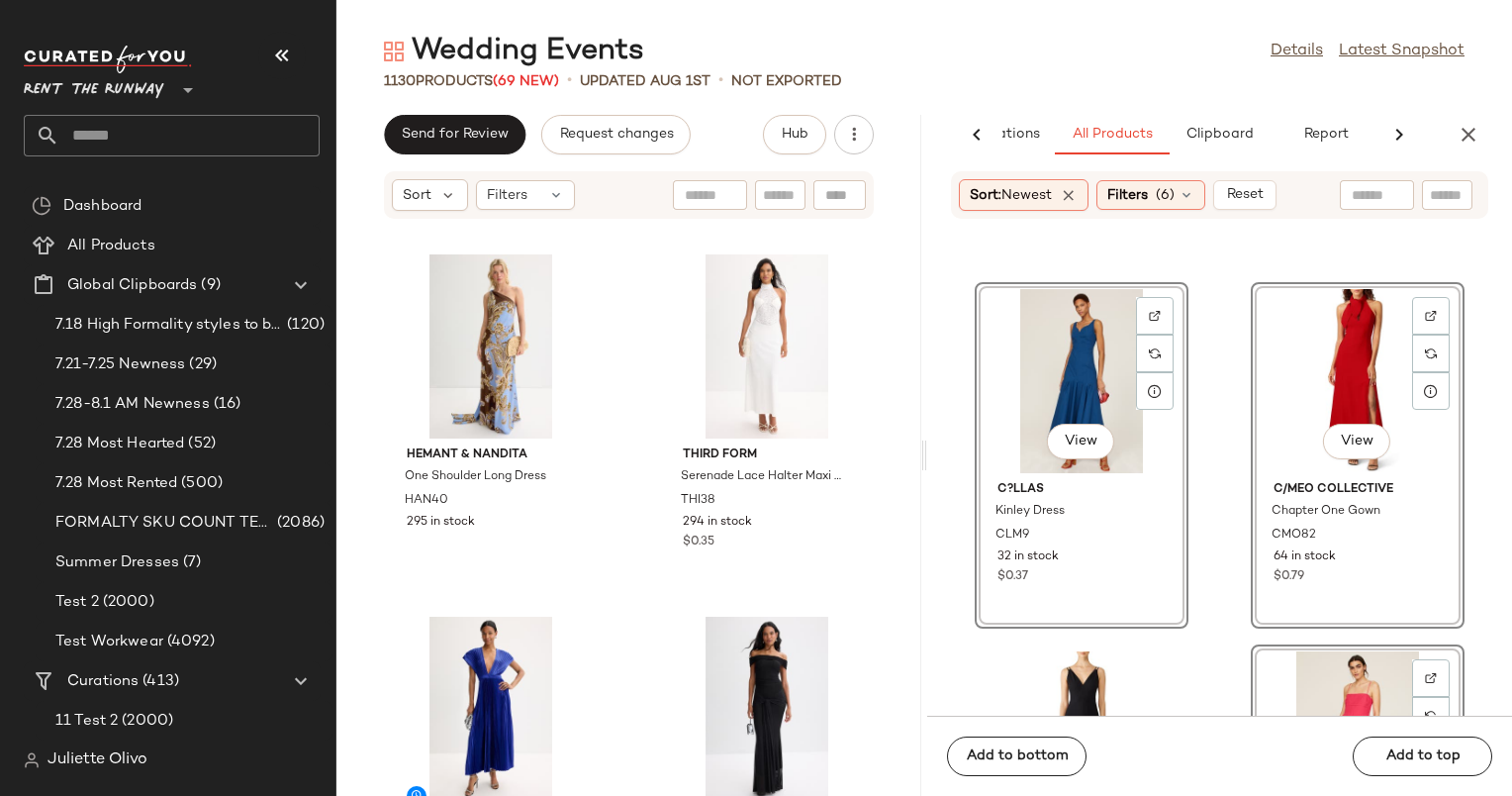 click on "View" 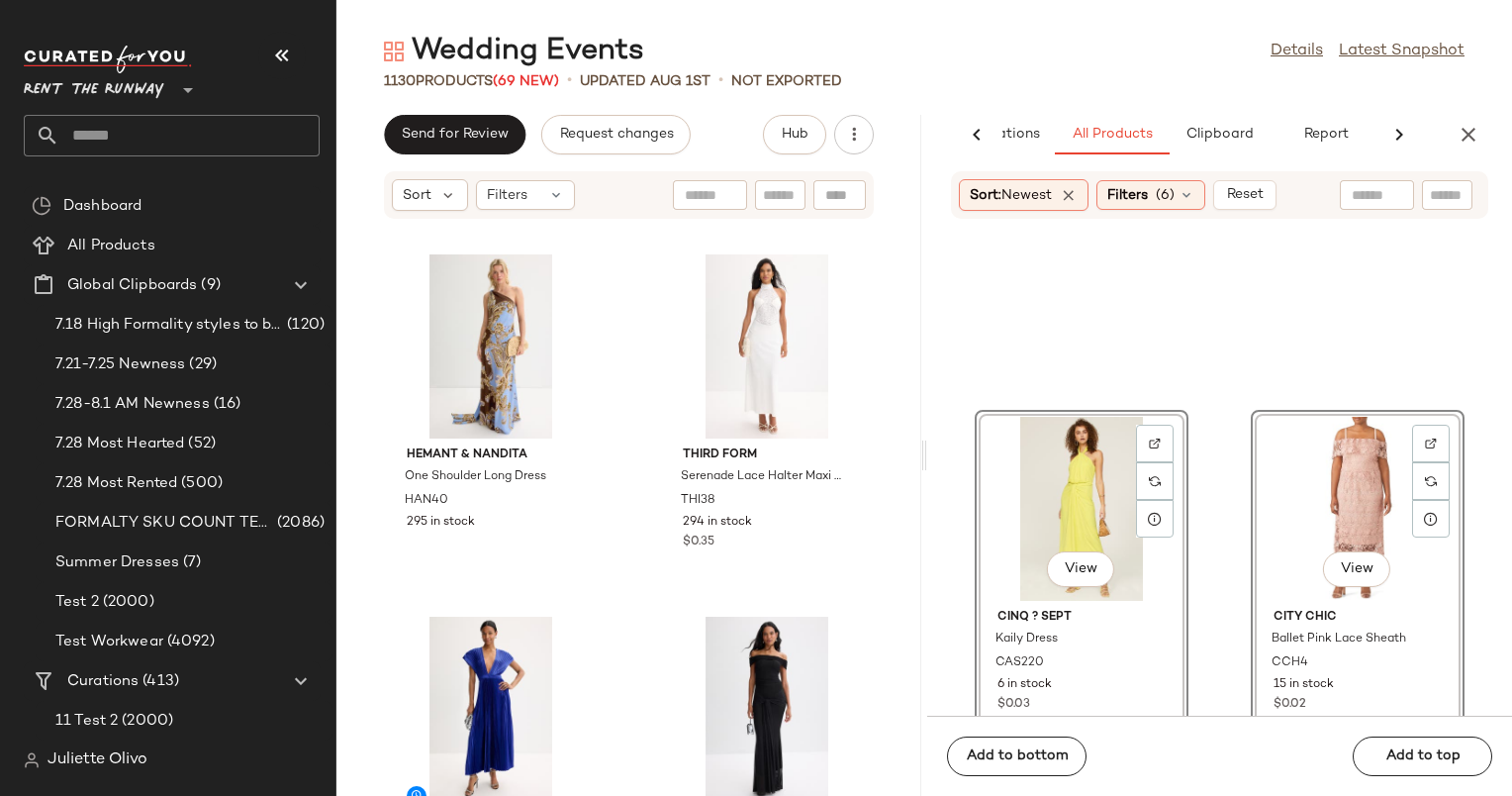 scroll, scrollTop: 30284, scrollLeft: 0, axis: vertical 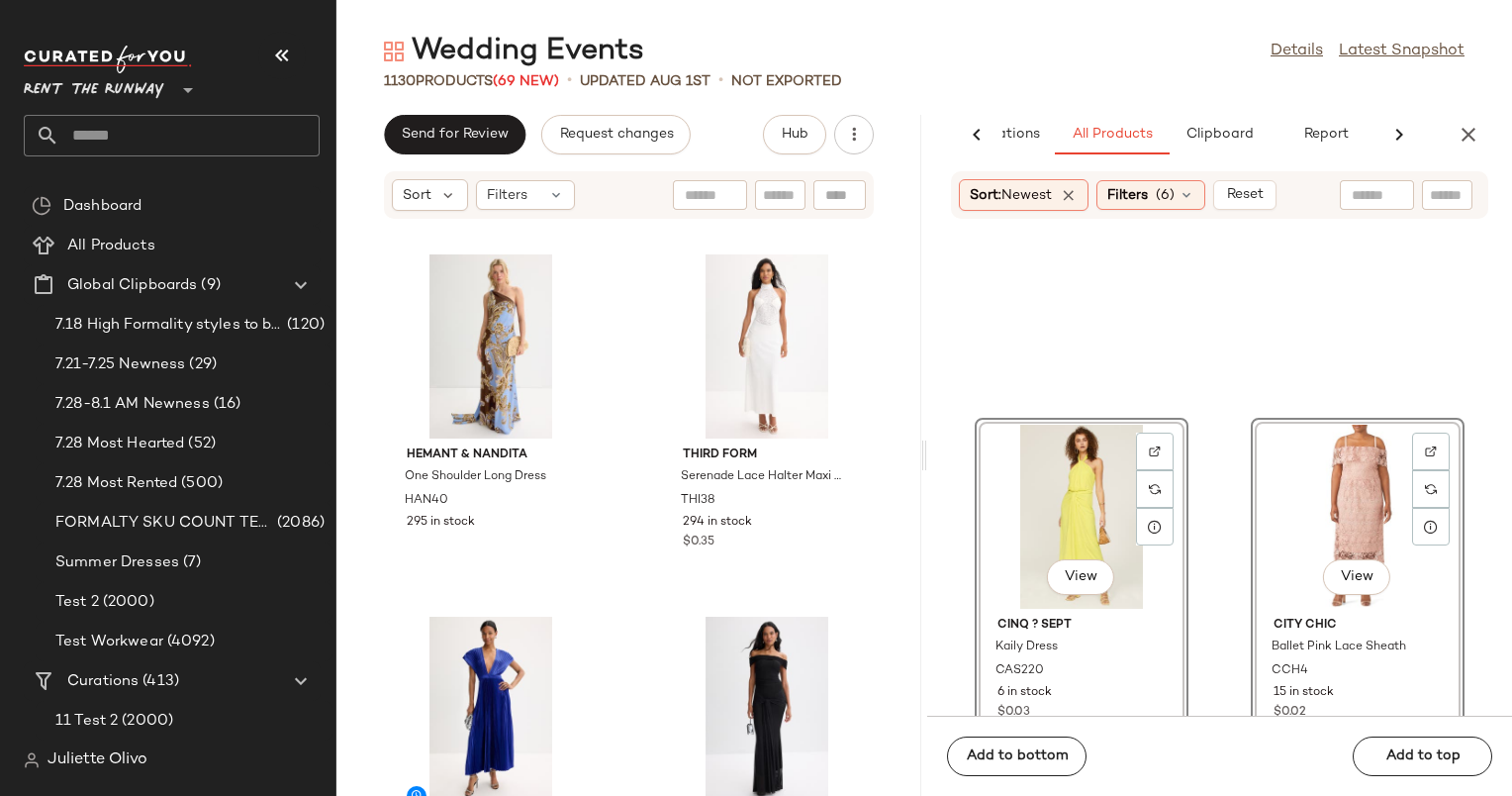 click on "View" 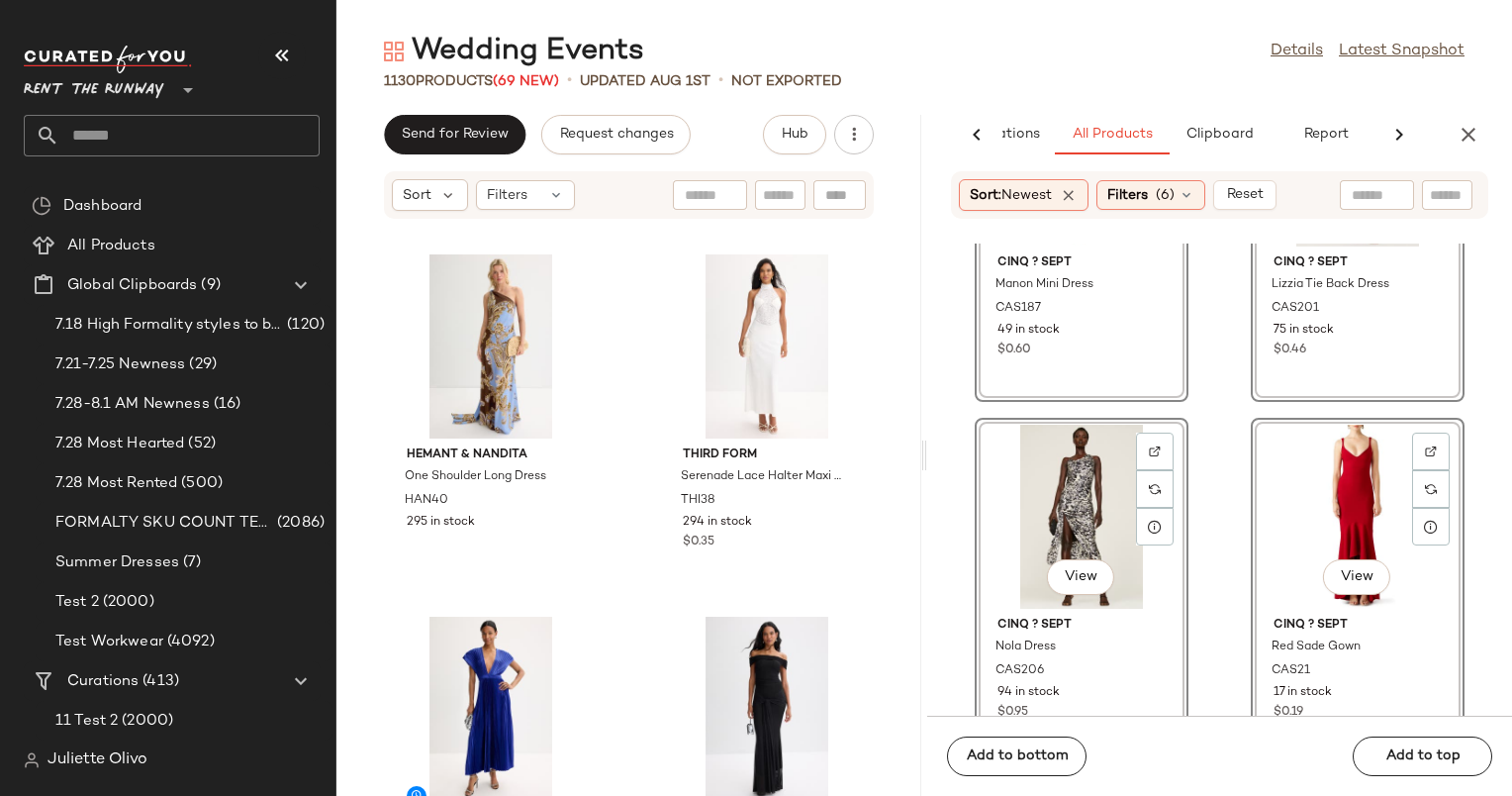 click on "View" 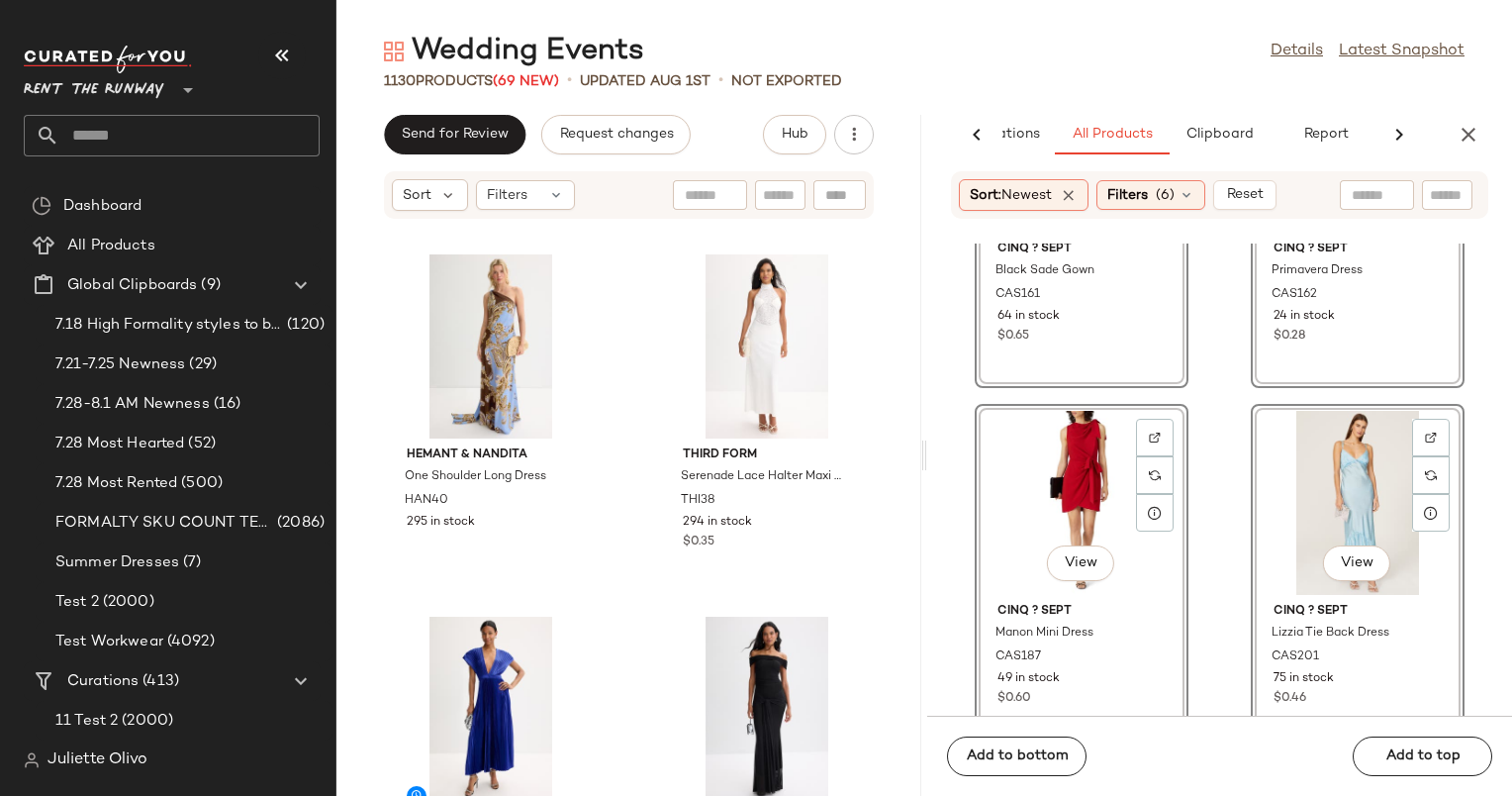click on "View" 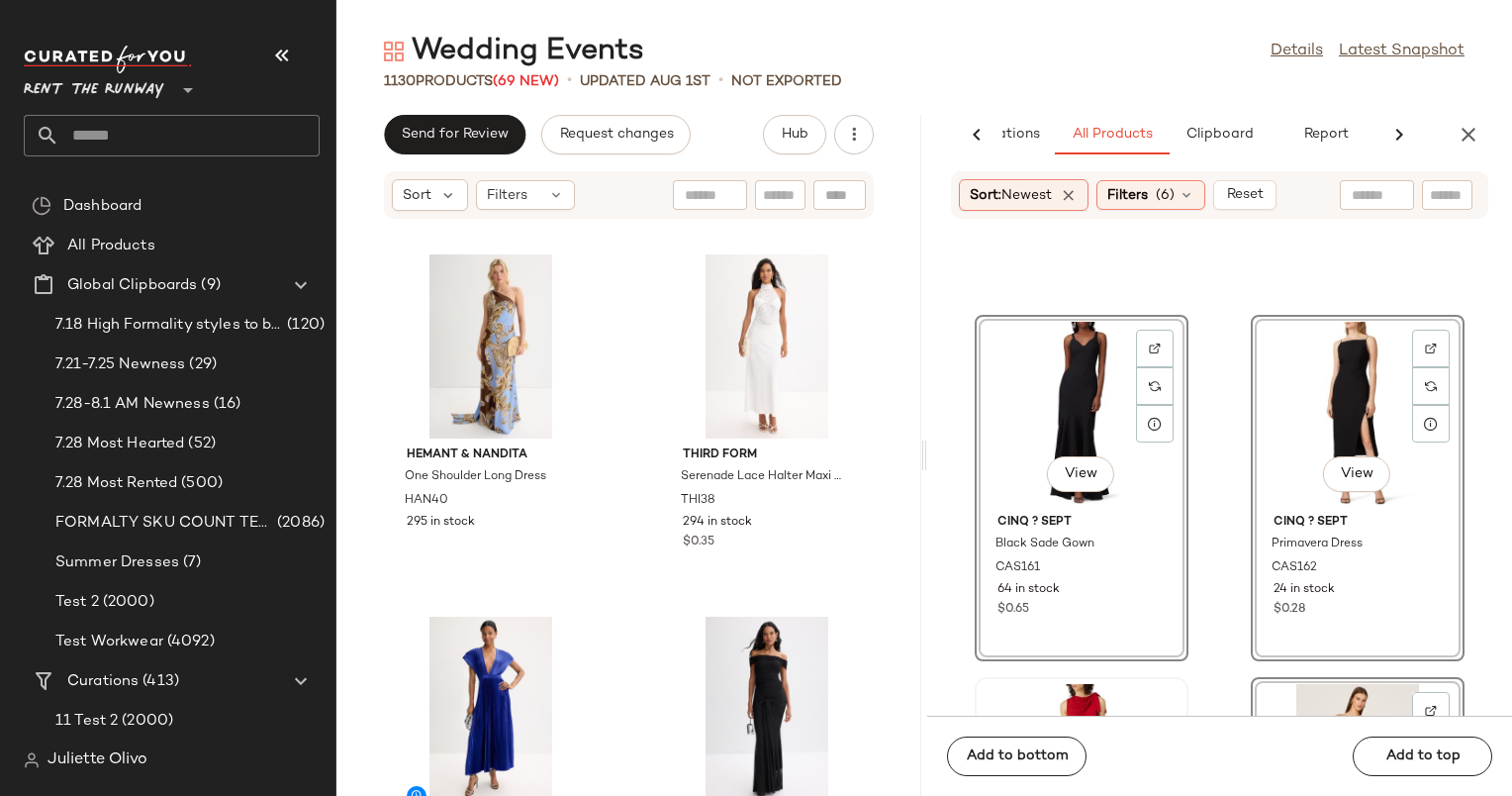scroll, scrollTop: 28937, scrollLeft: 0, axis: vertical 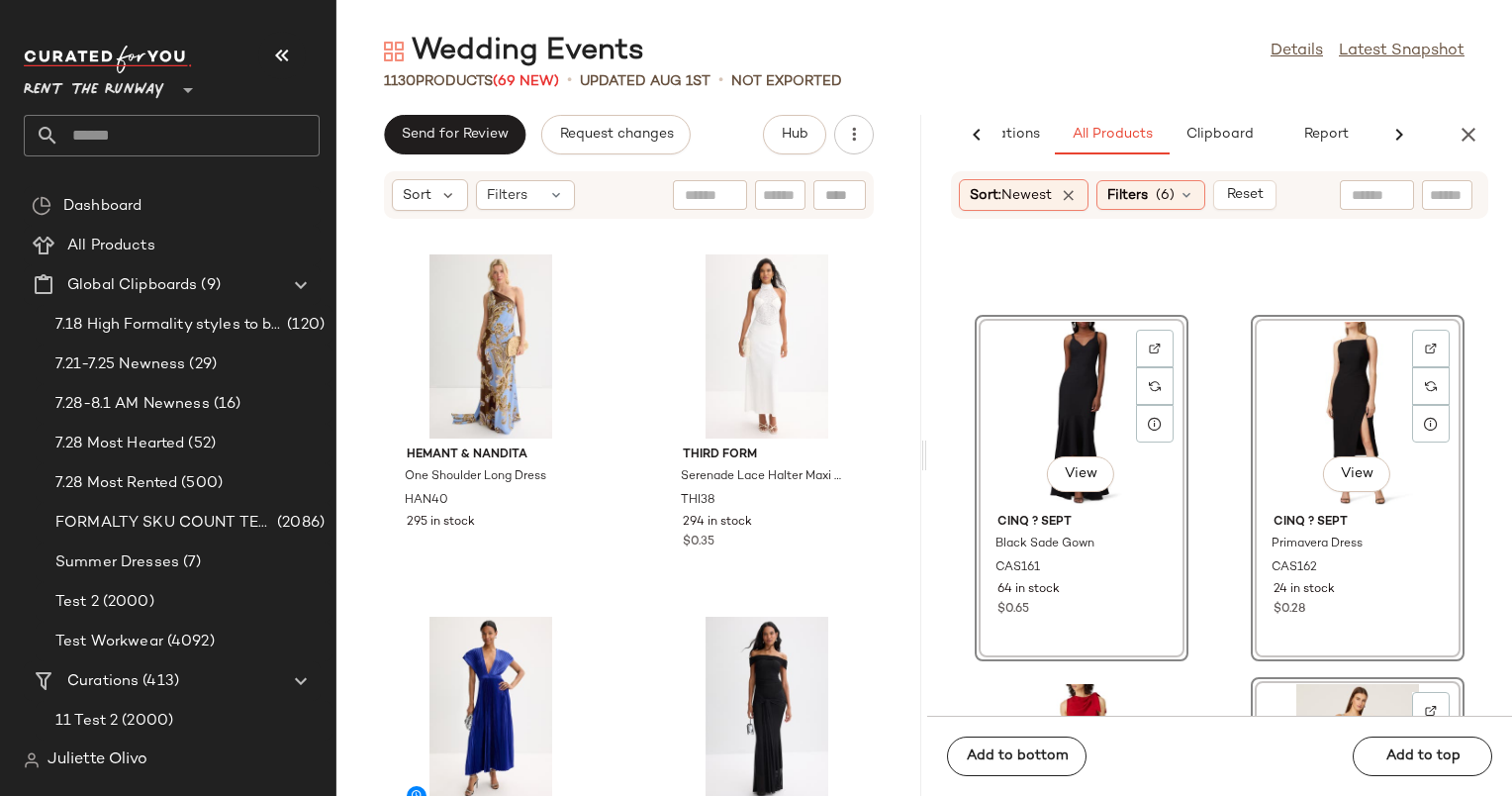 click on "View" 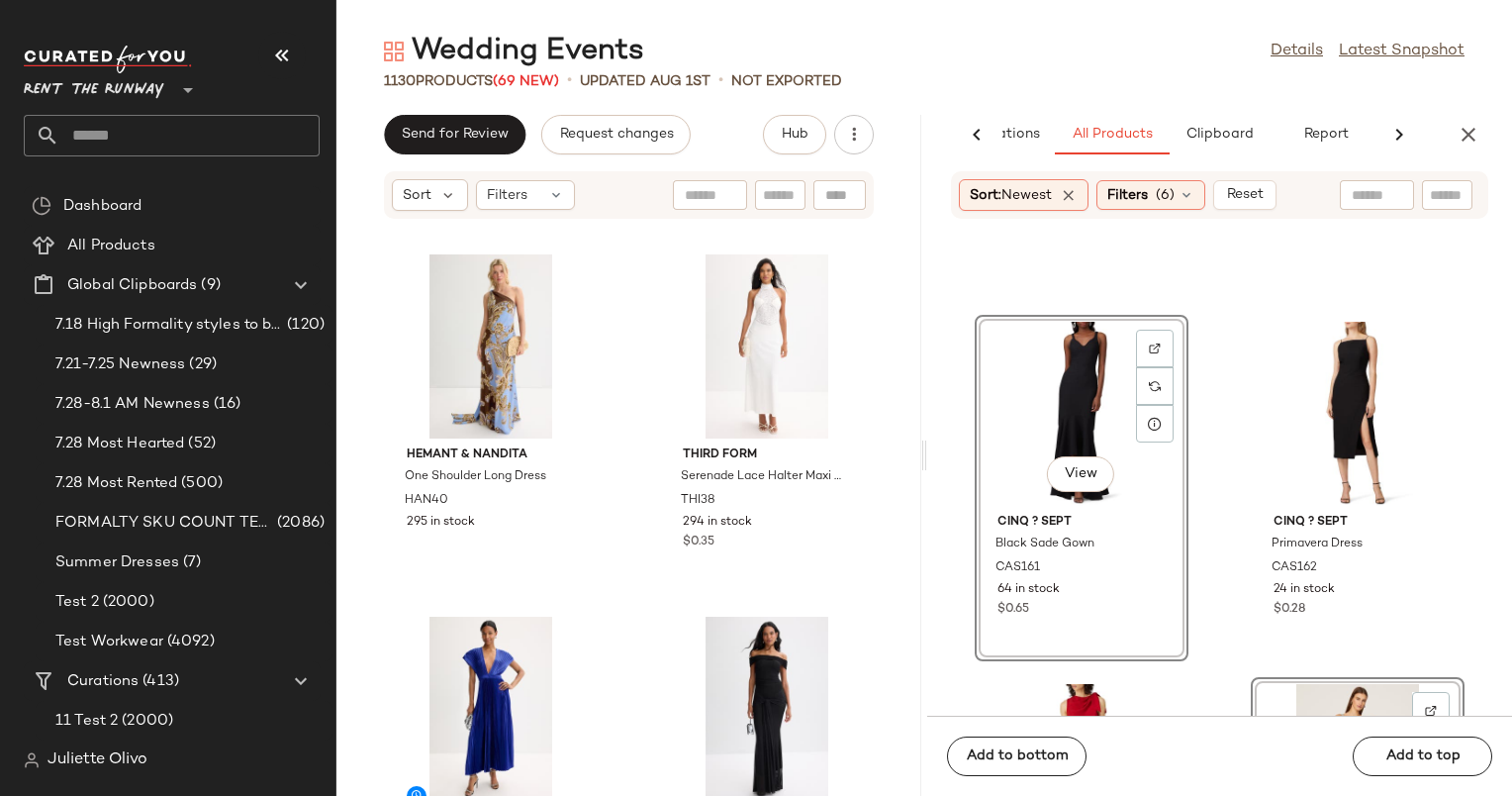 click on "View" 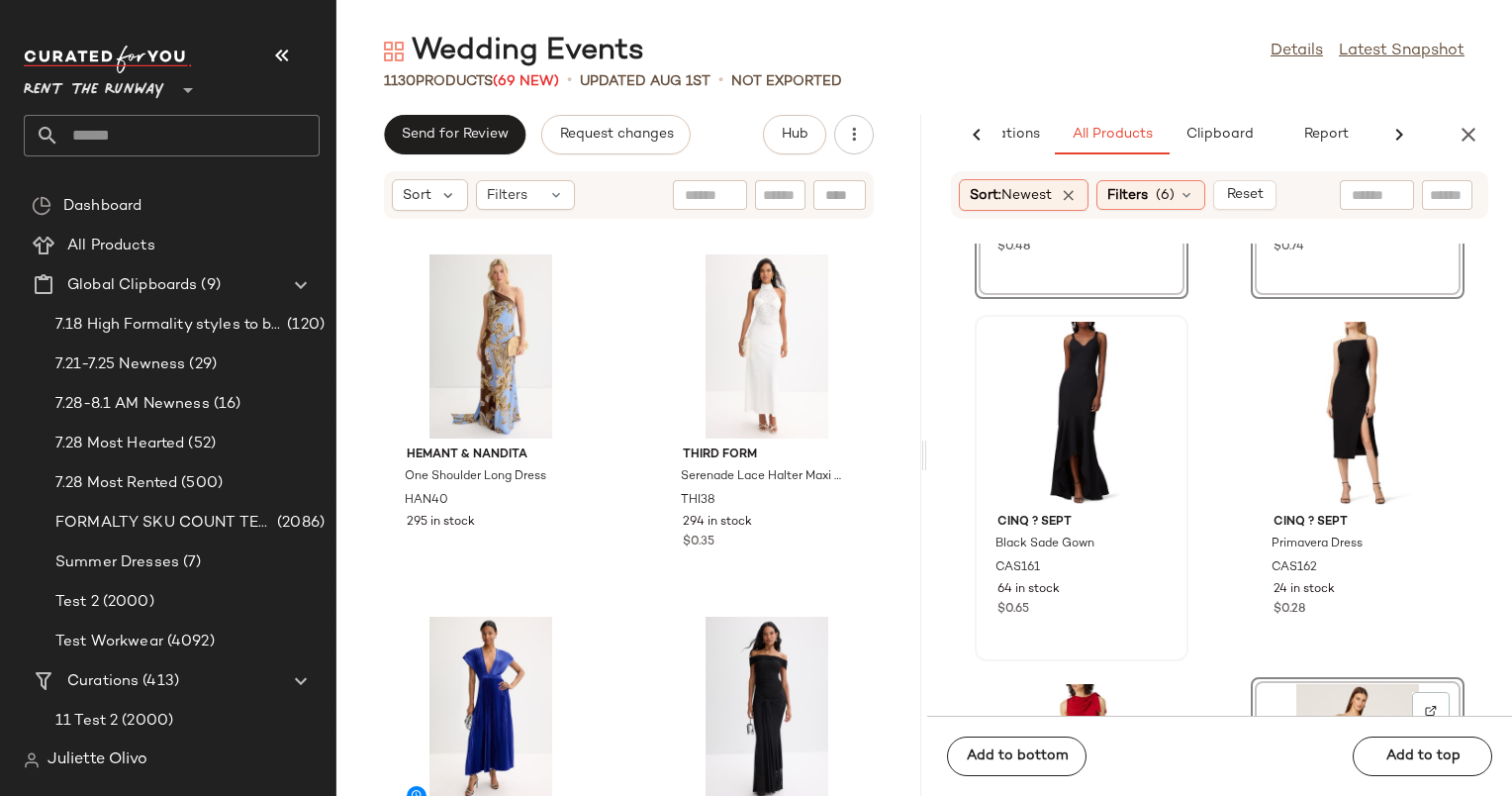 scroll, scrollTop: 28560, scrollLeft: 0, axis: vertical 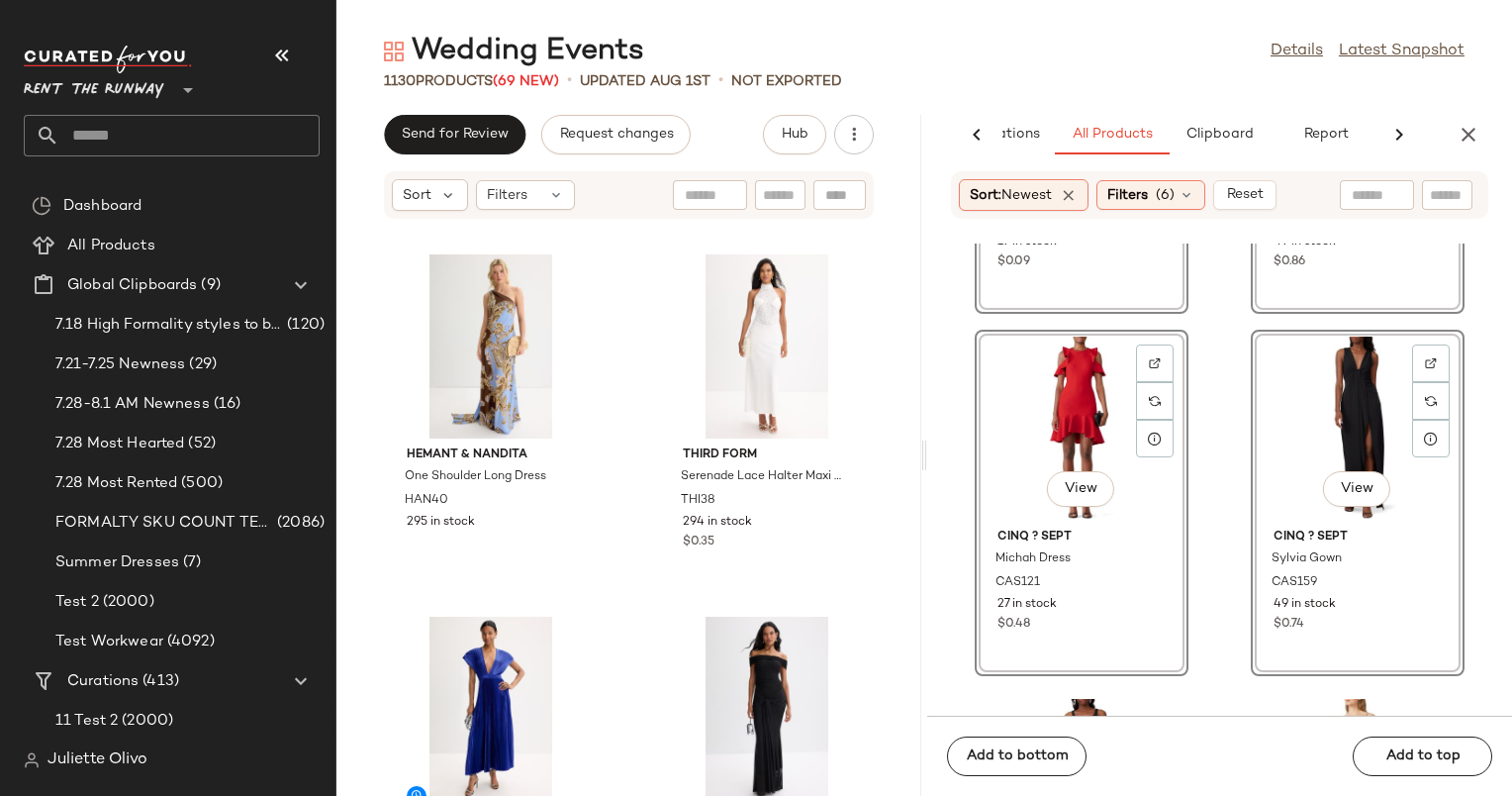 click on "View" 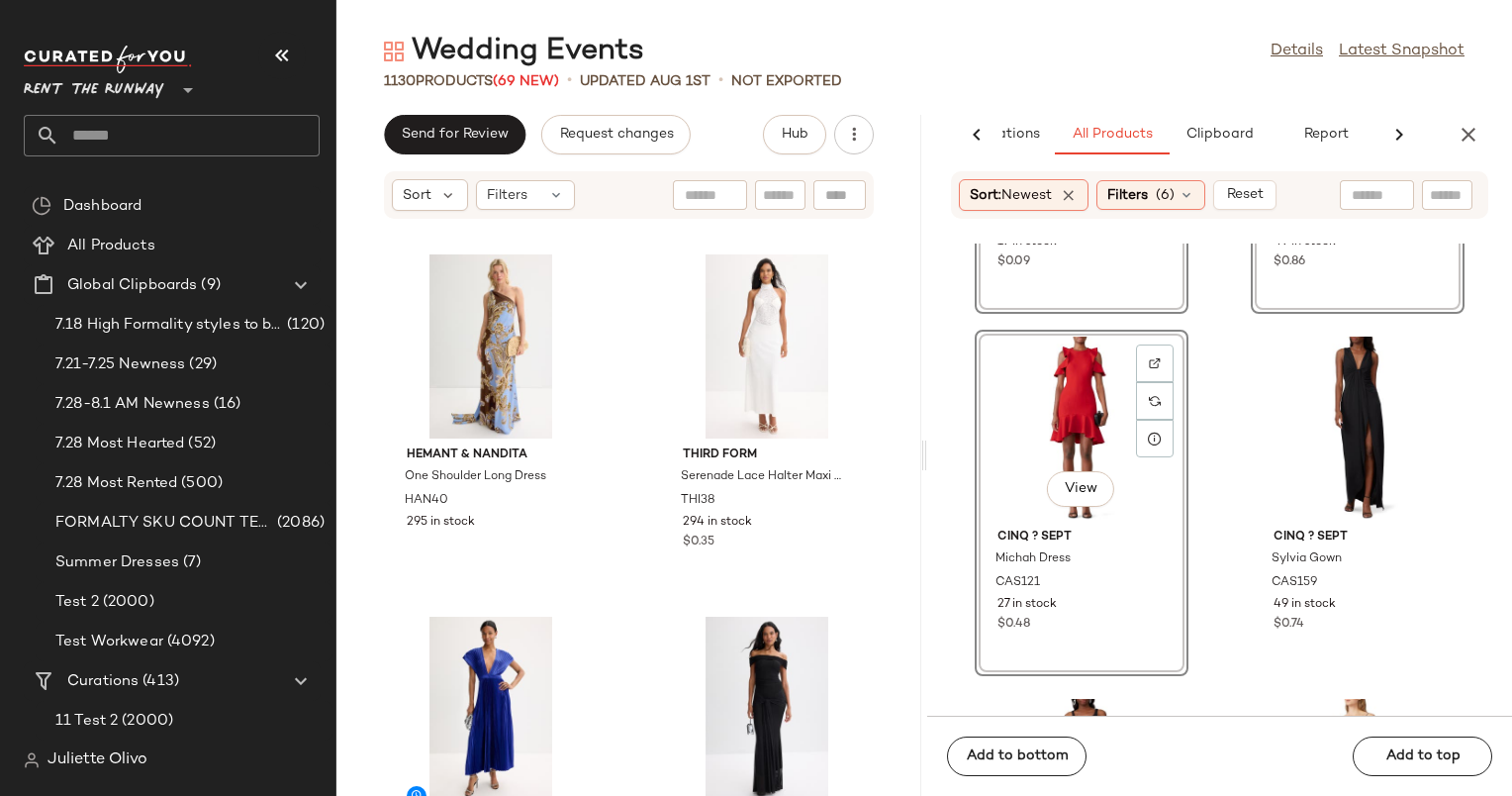 click on "View" 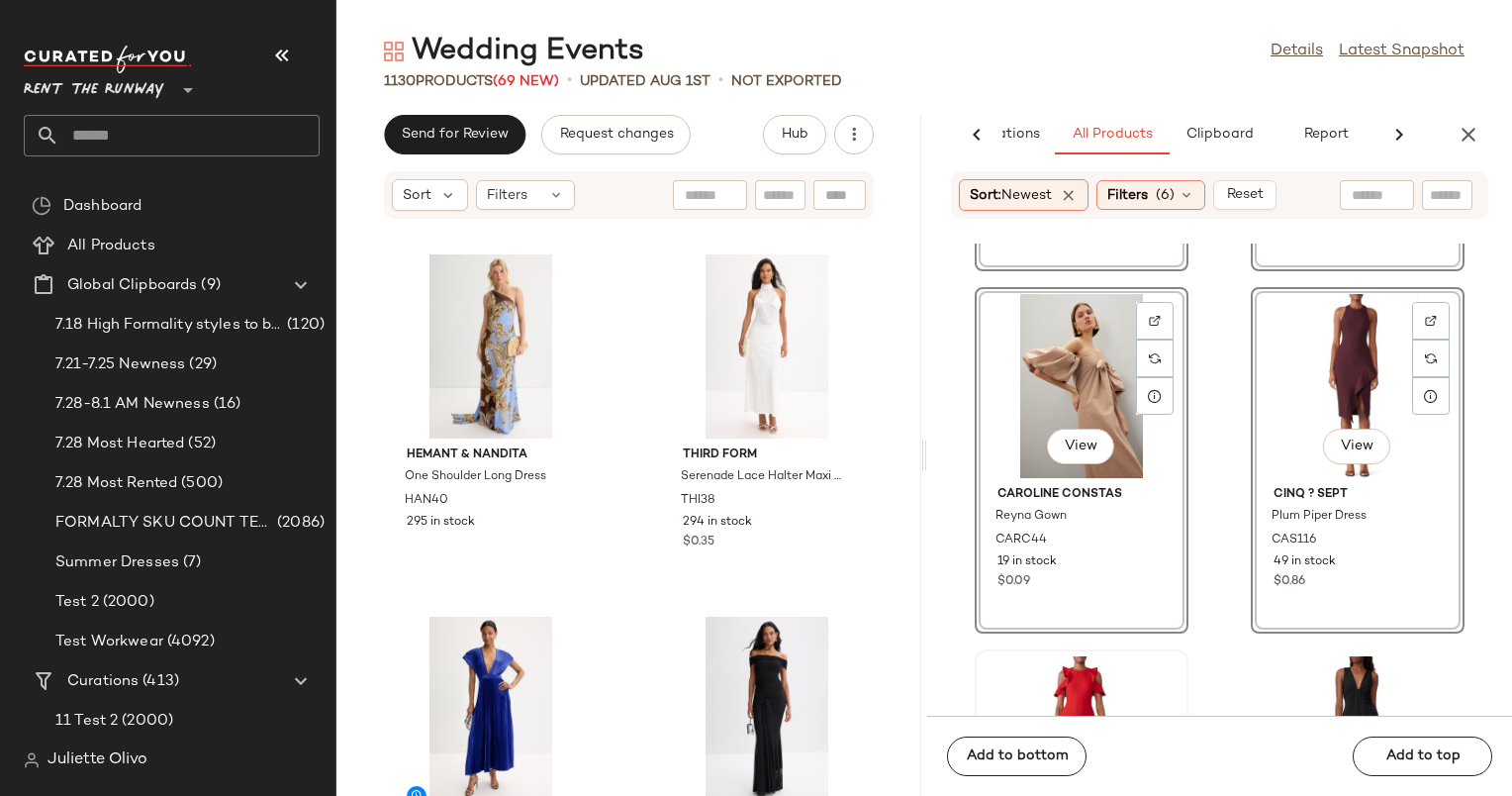scroll, scrollTop: 28143, scrollLeft: 0, axis: vertical 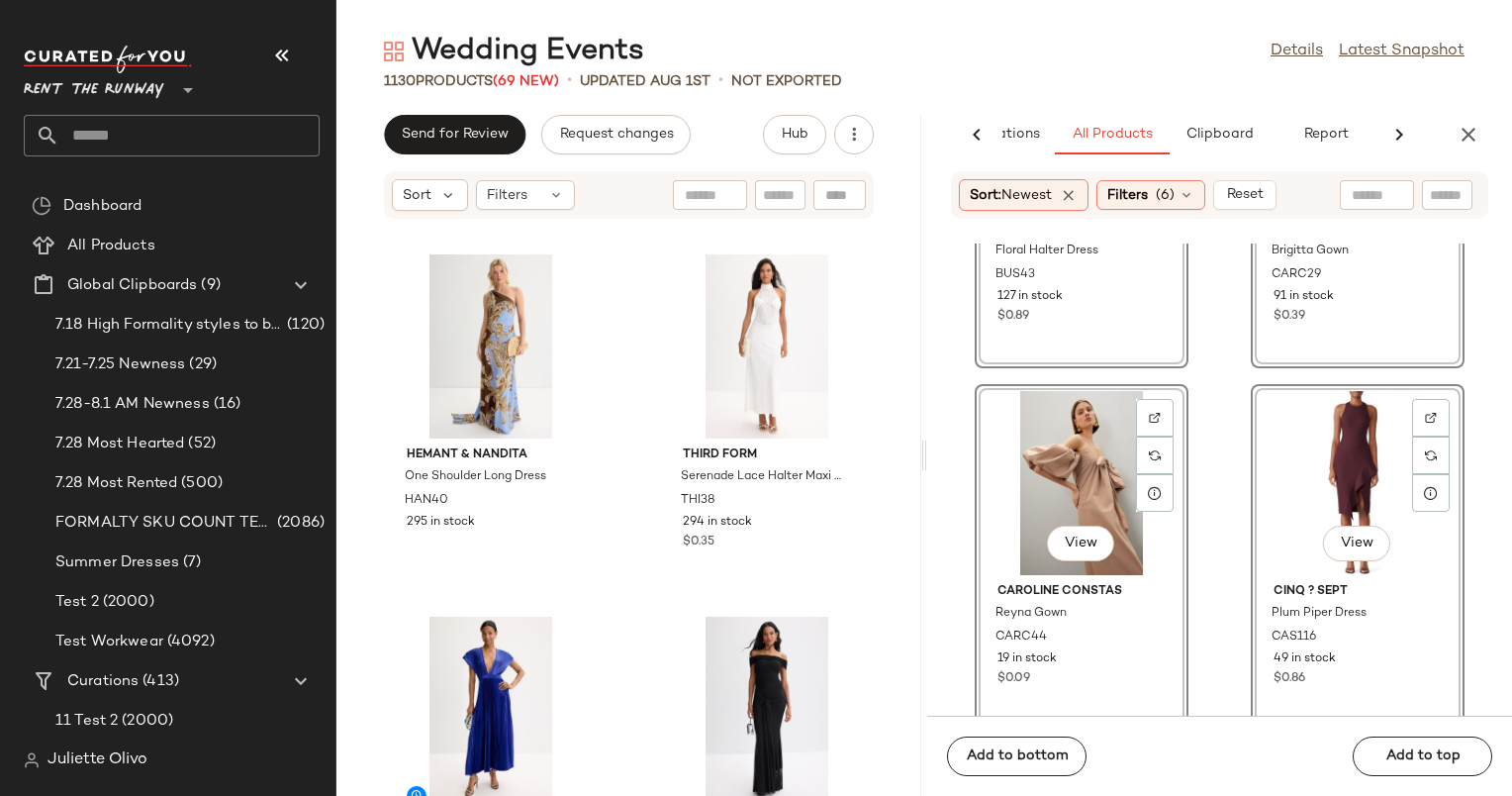 click on "View" 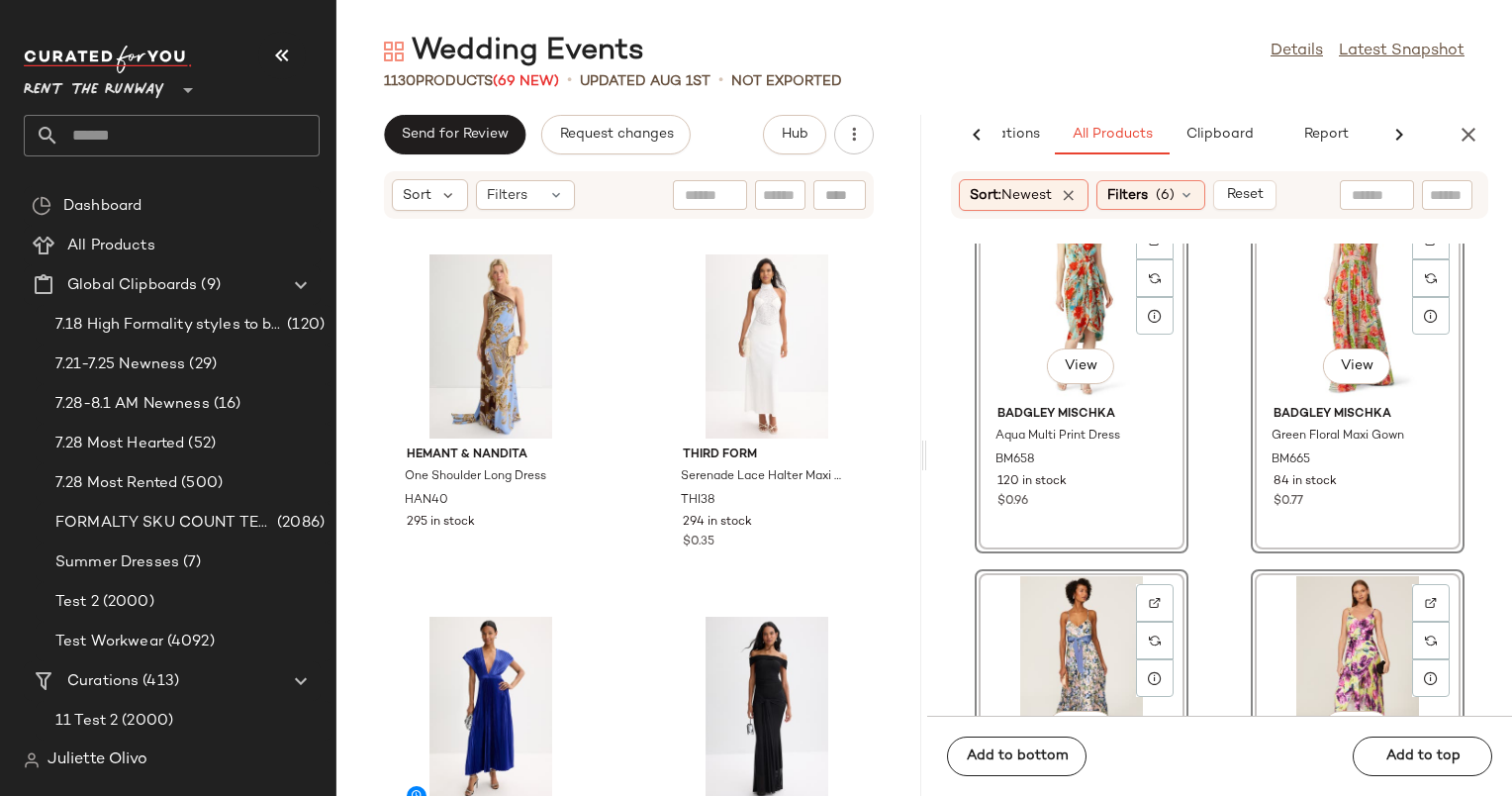 scroll, scrollTop: 24248, scrollLeft: 0, axis: vertical 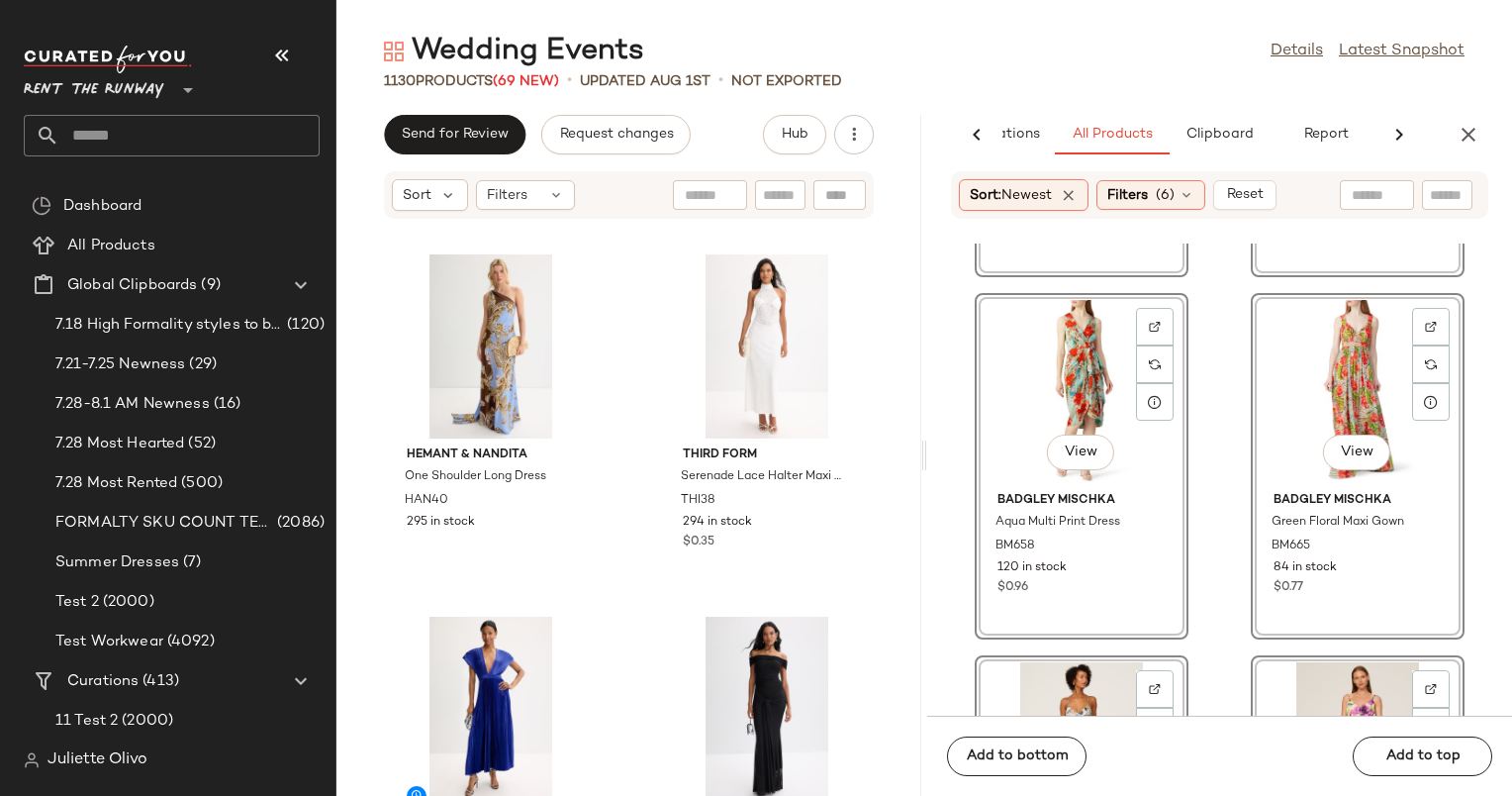 click on "View" 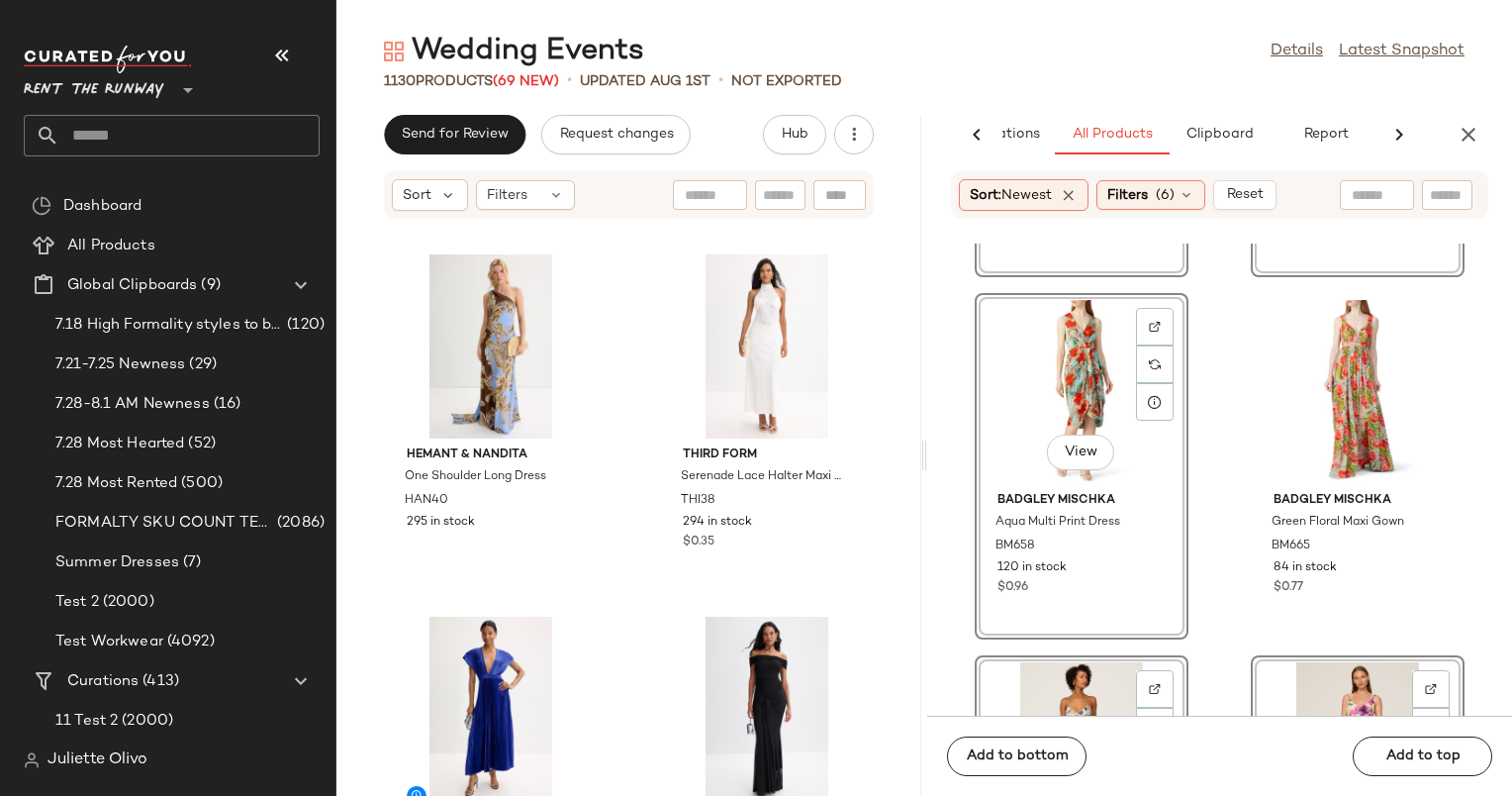 click on "View" 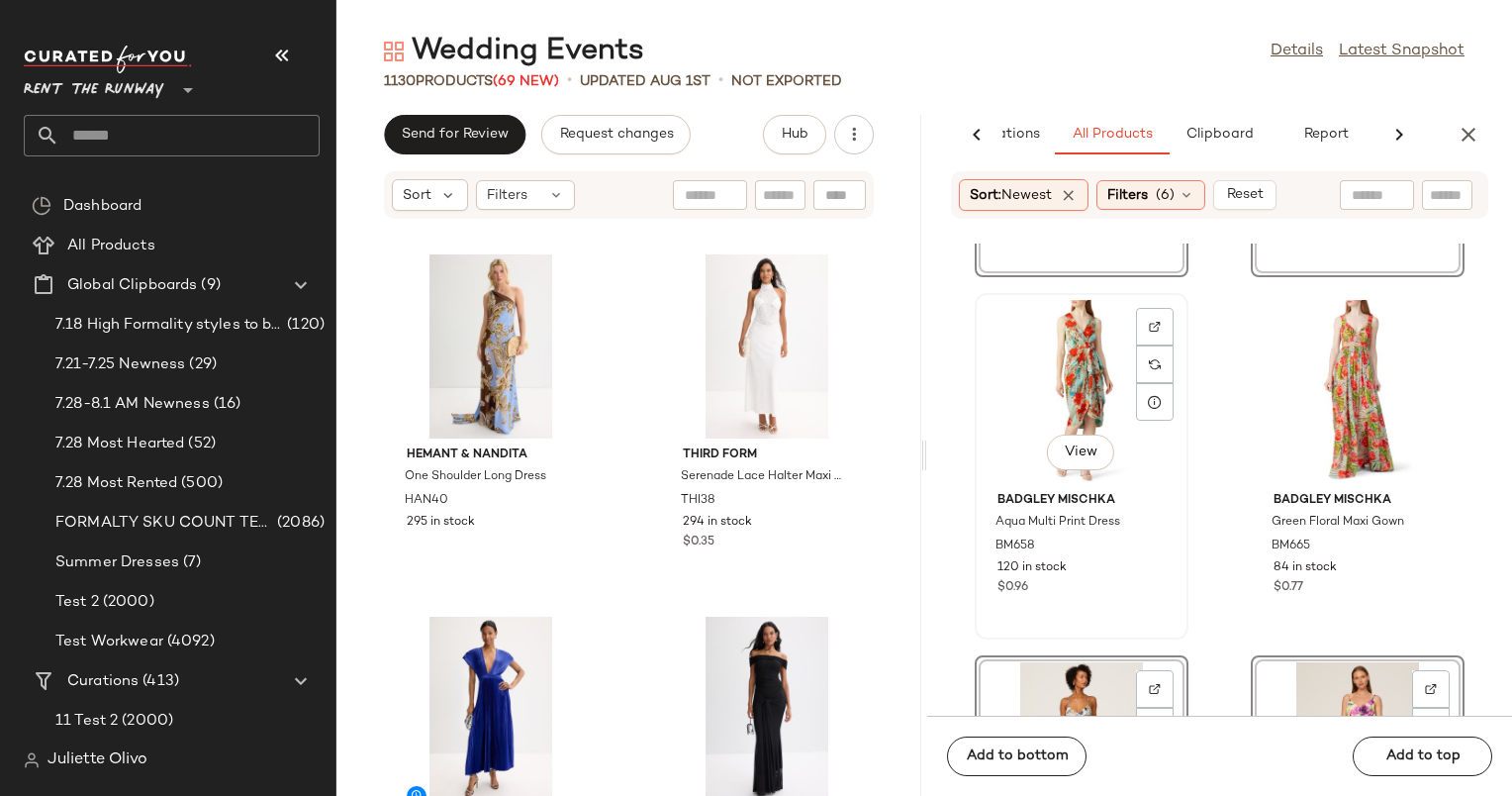 scroll, scrollTop: 23777, scrollLeft: 0, axis: vertical 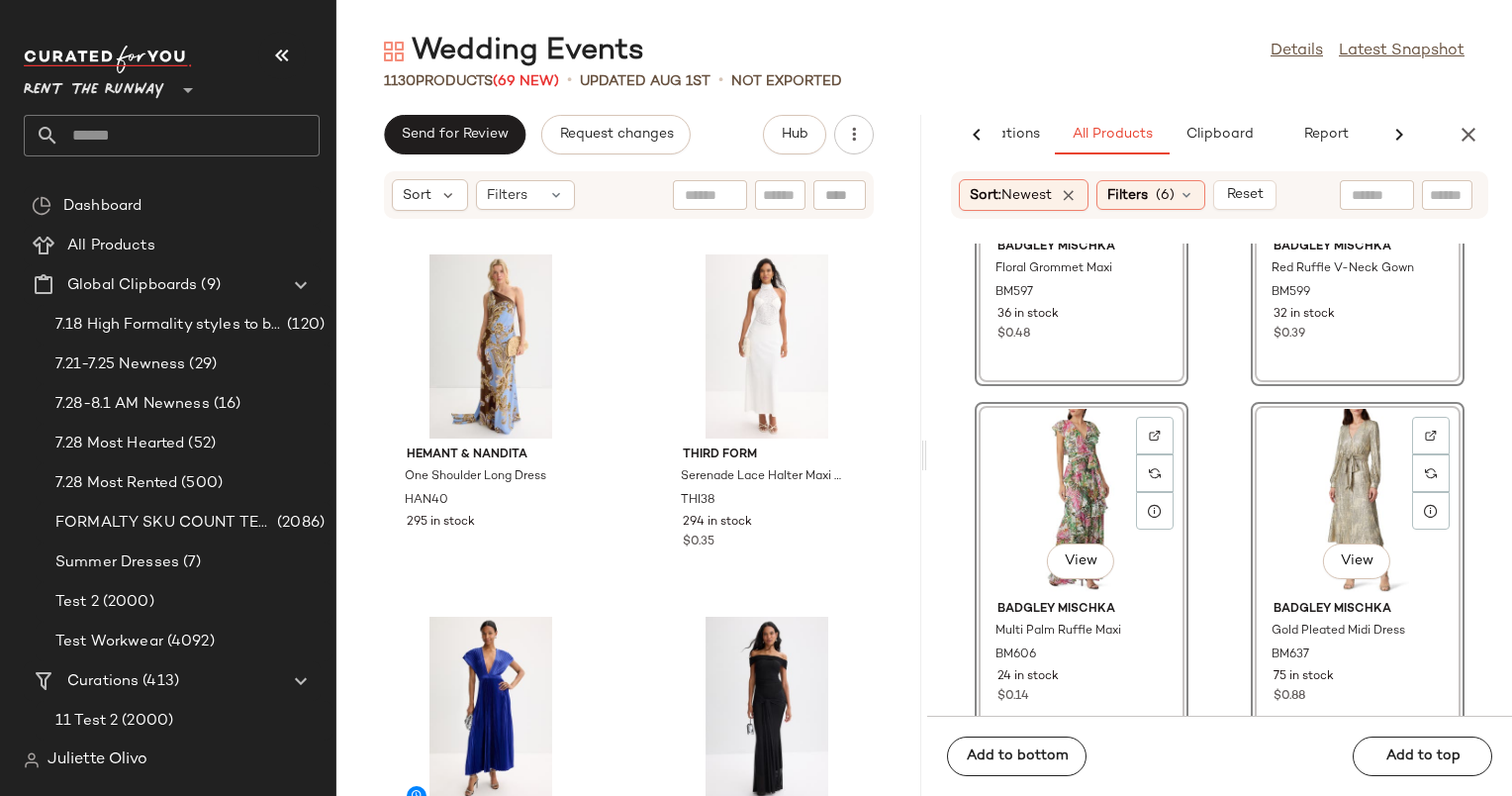 click on "View" 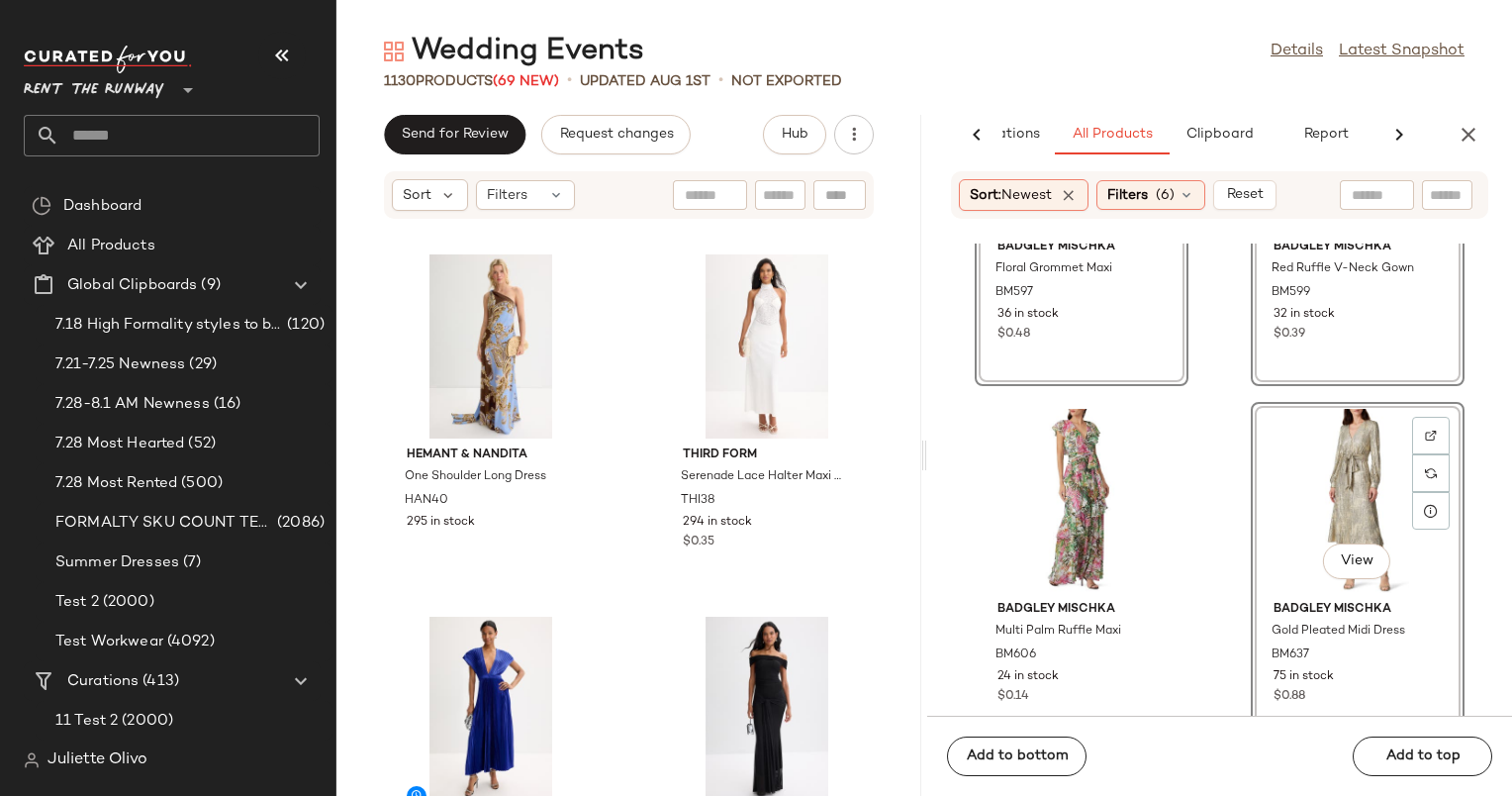 click on "View" 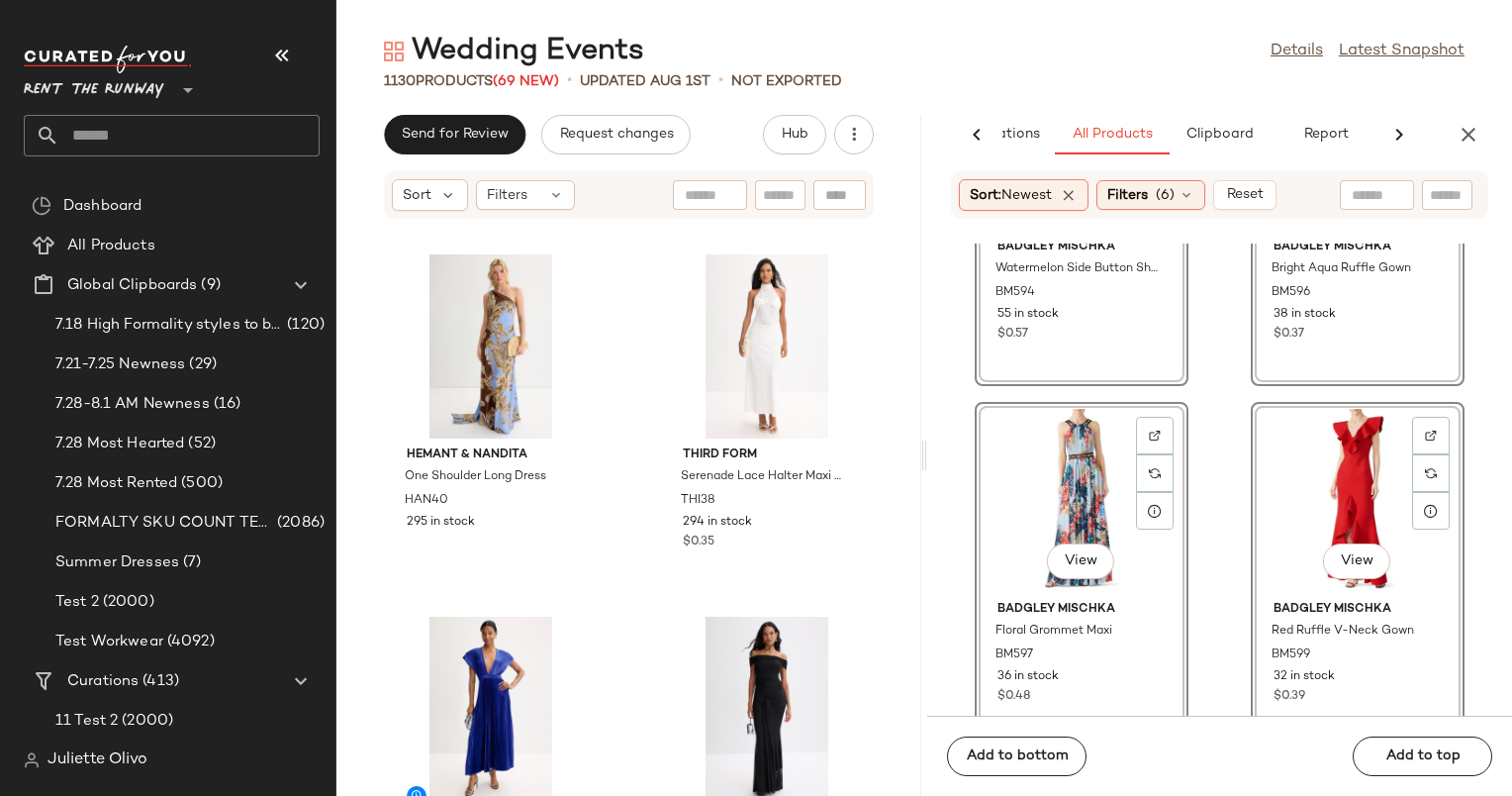 scroll, scrollTop: 23413, scrollLeft: 0, axis: vertical 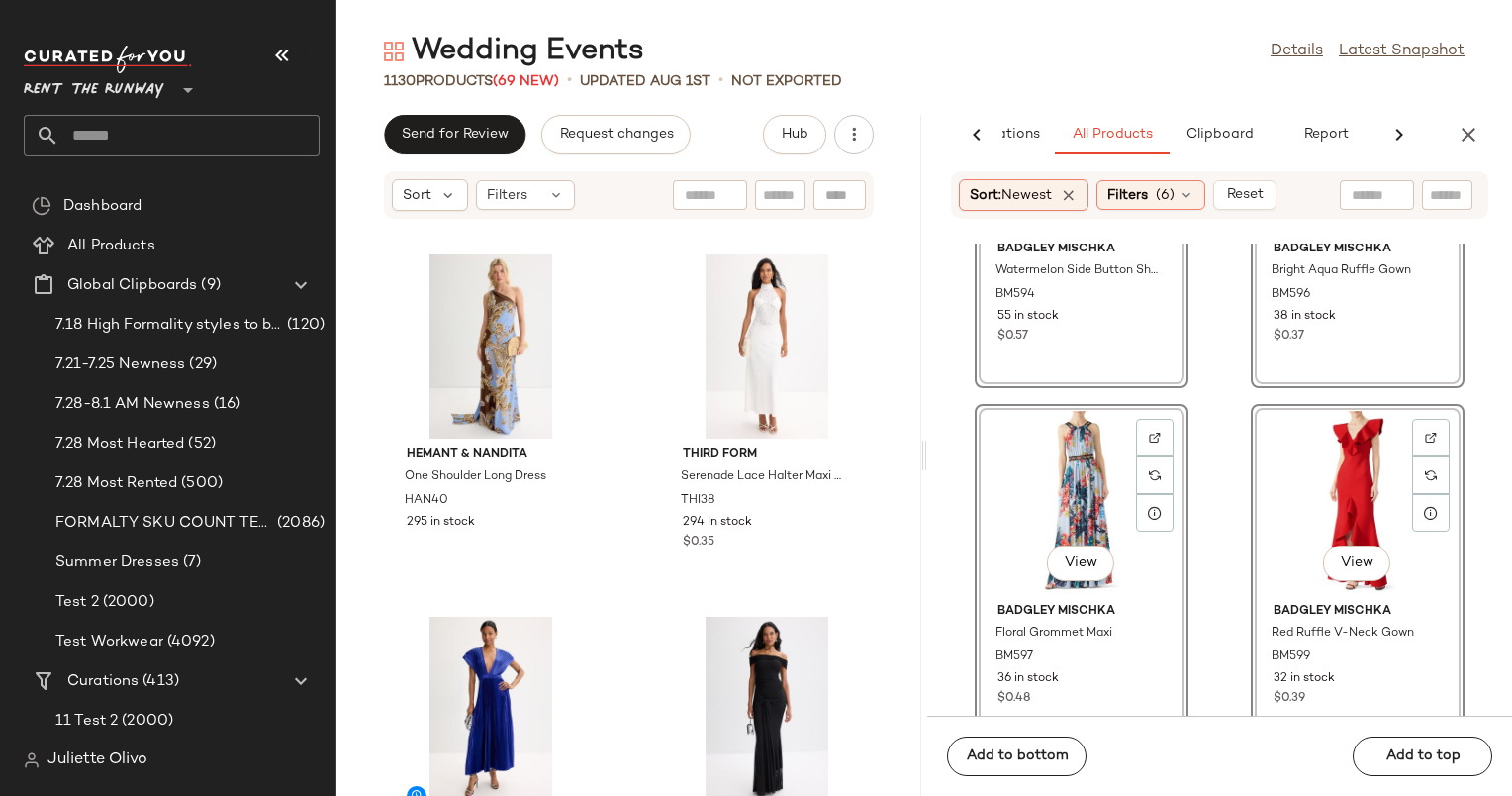 click on "View" 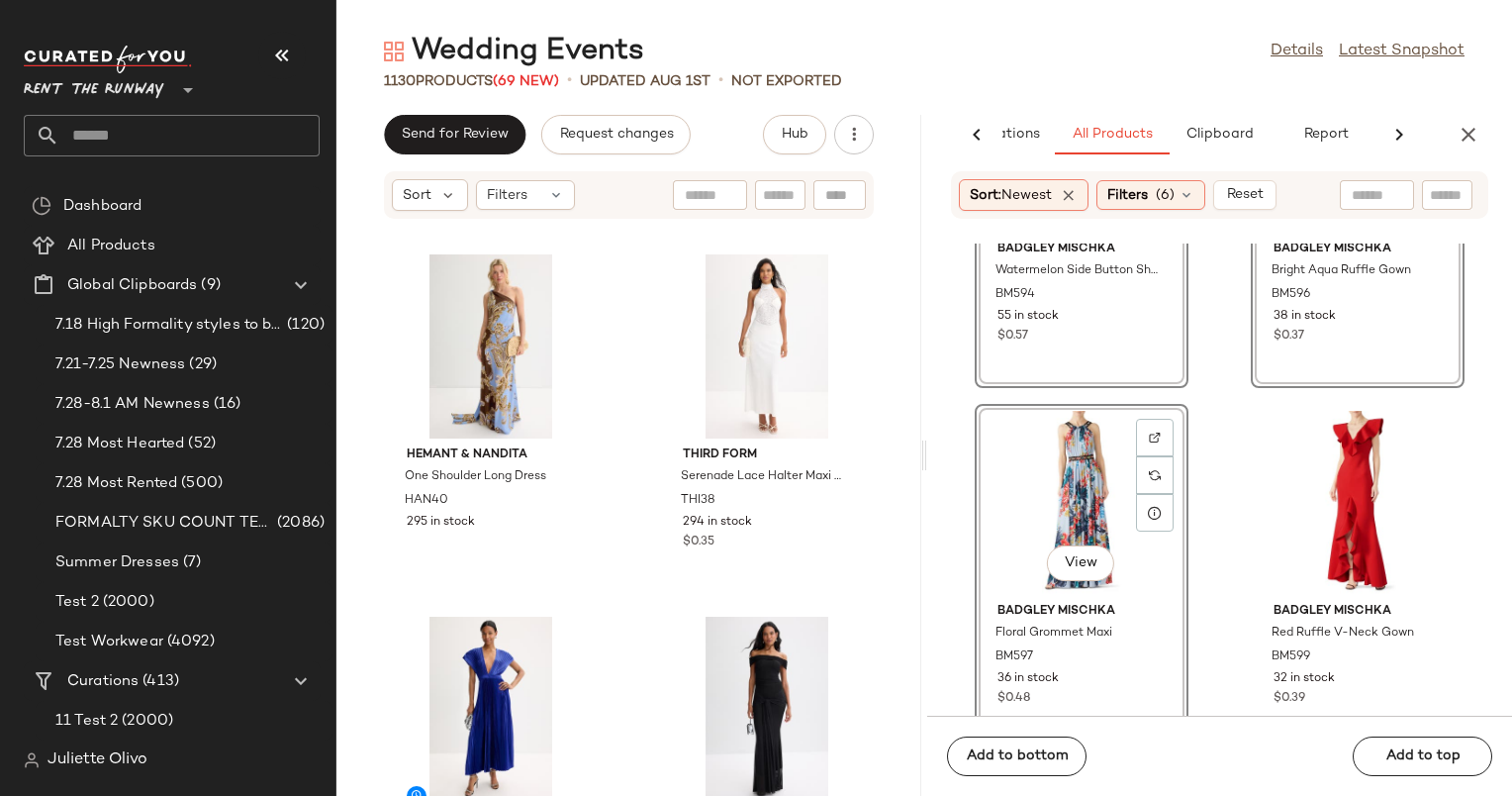 click on "View" 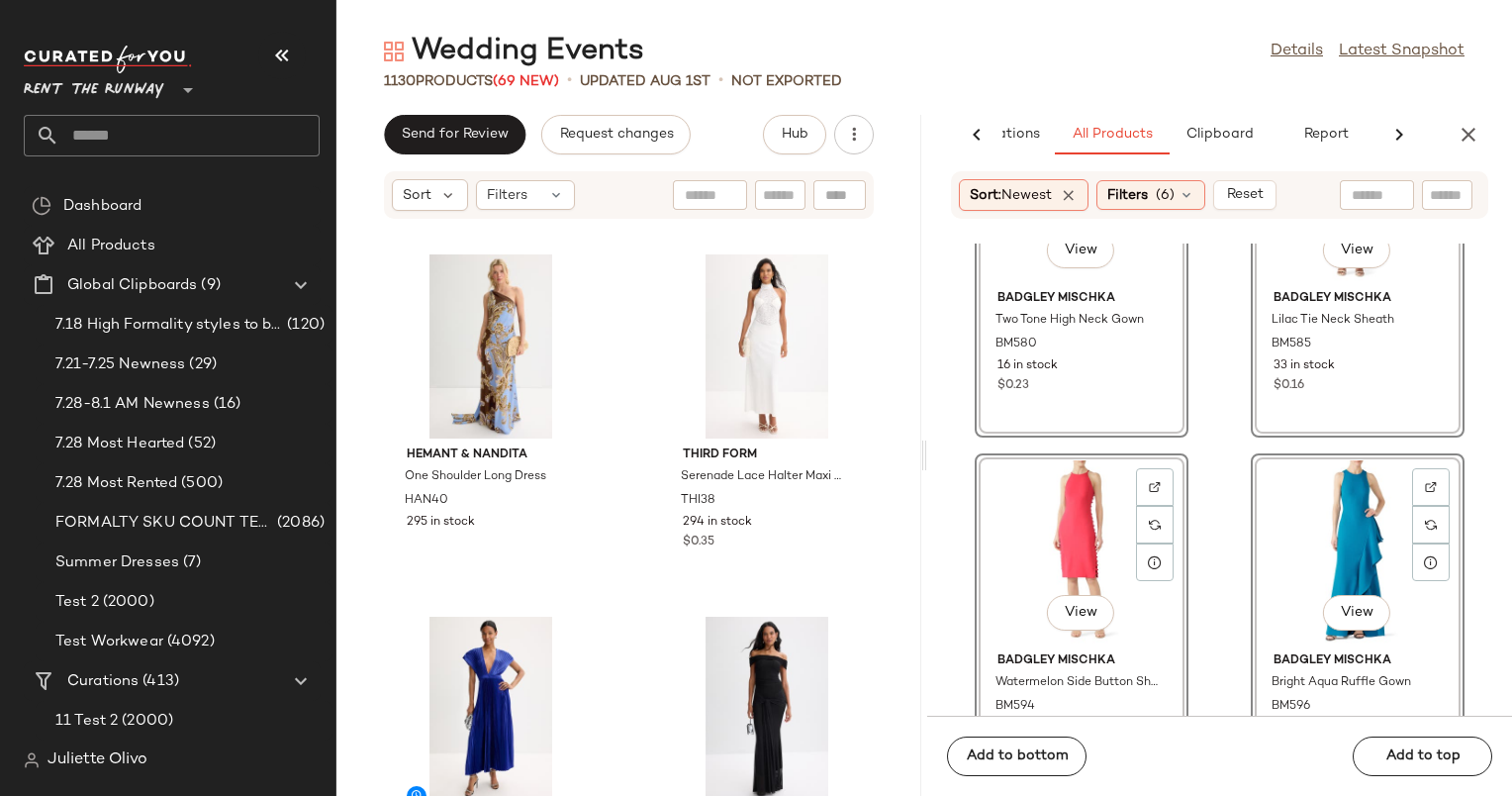 scroll, scrollTop: 23001, scrollLeft: 0, axis: vertical 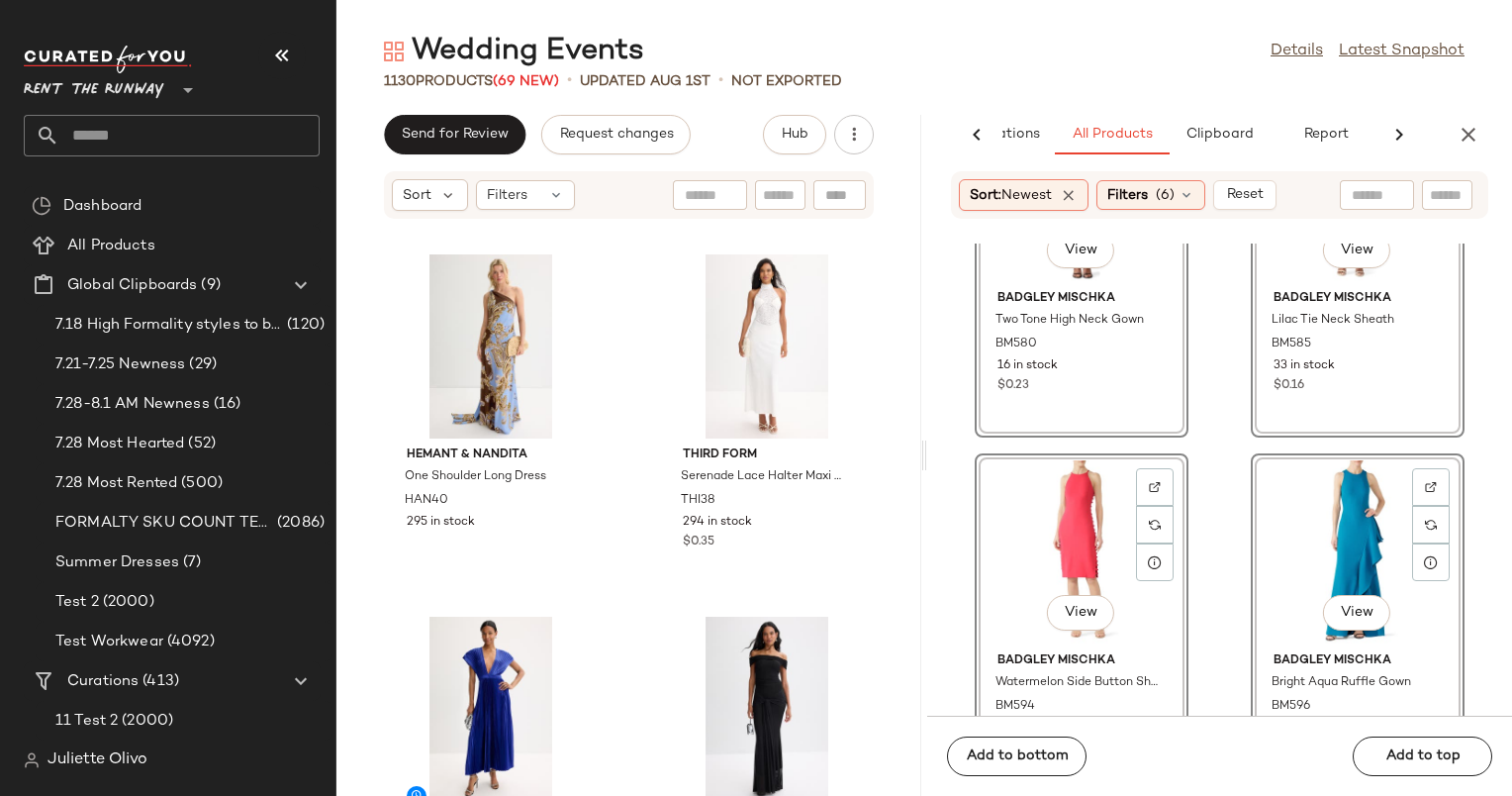 click on "View" 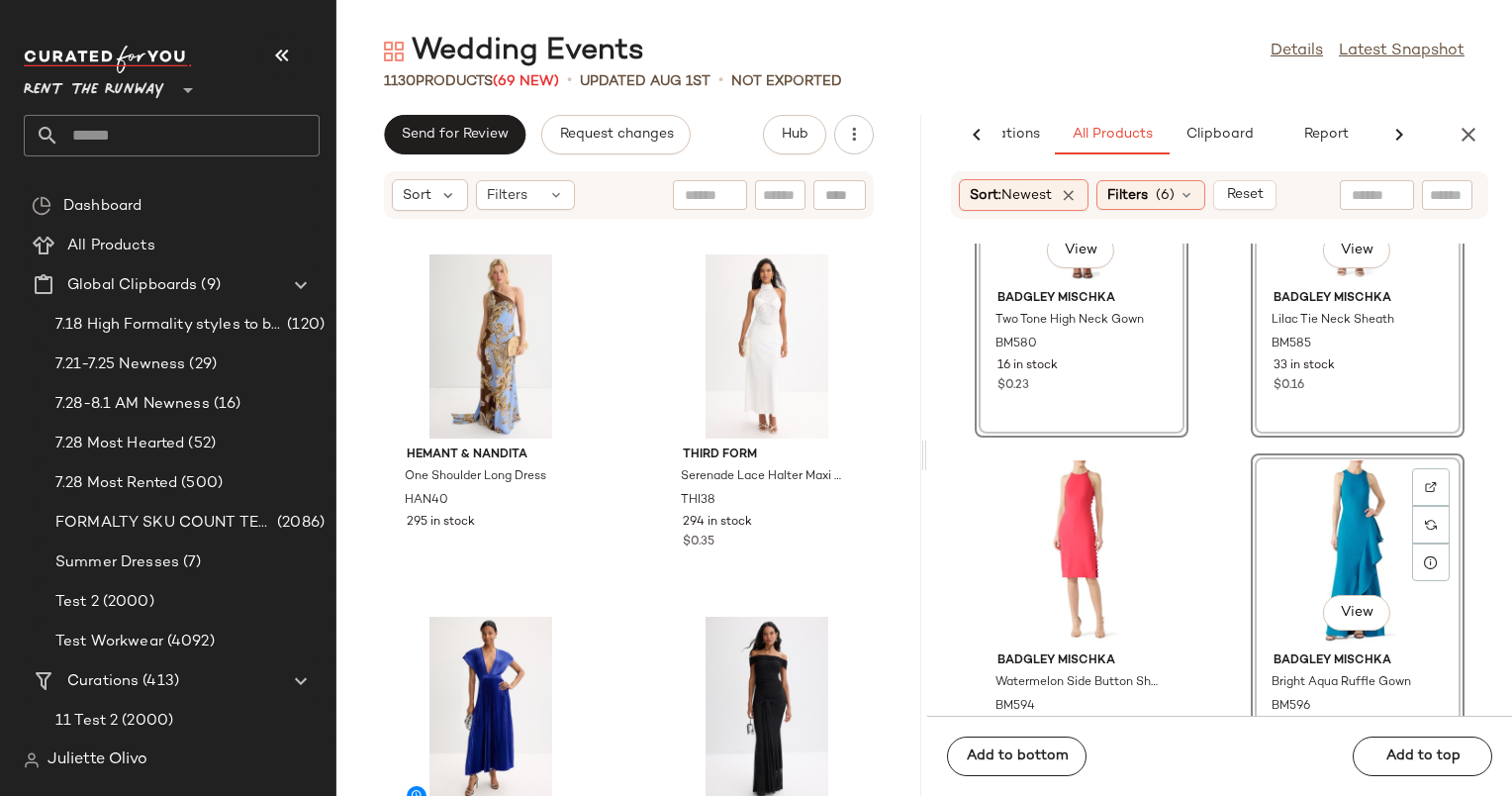 click on "View" 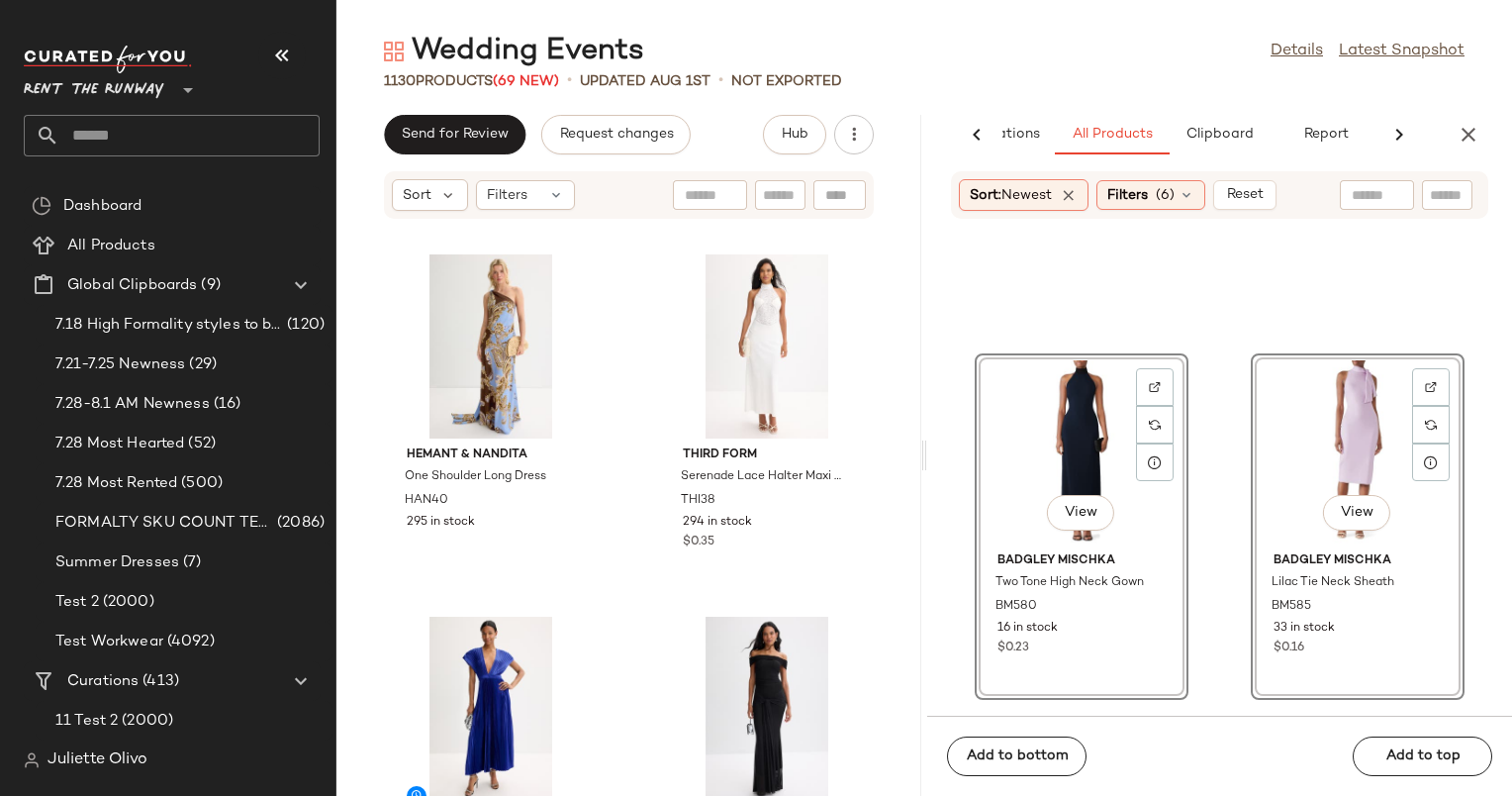 scroll, scrollTop: 22732, scrollLeft: 0, axis: vertical 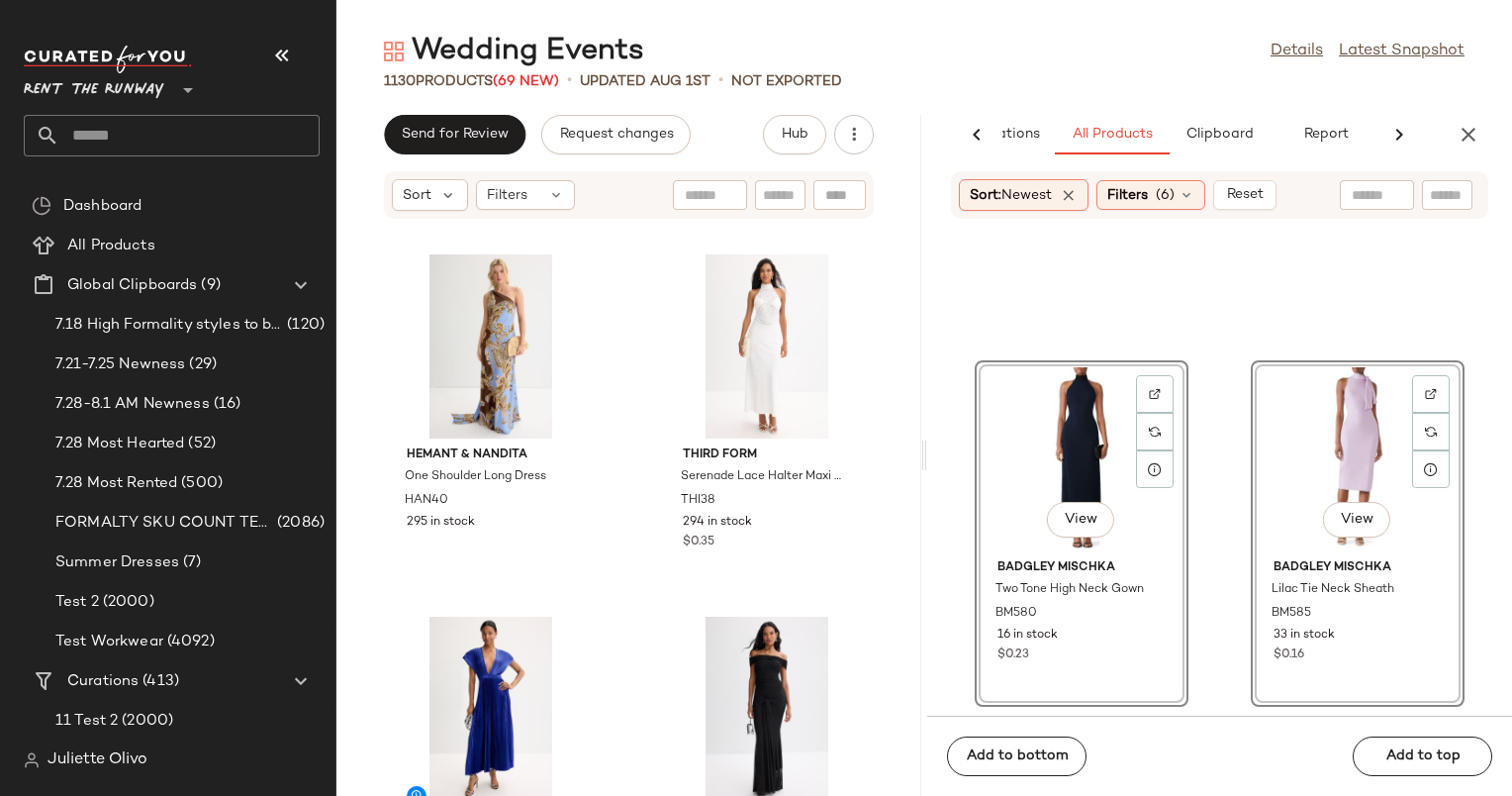 click on "View" 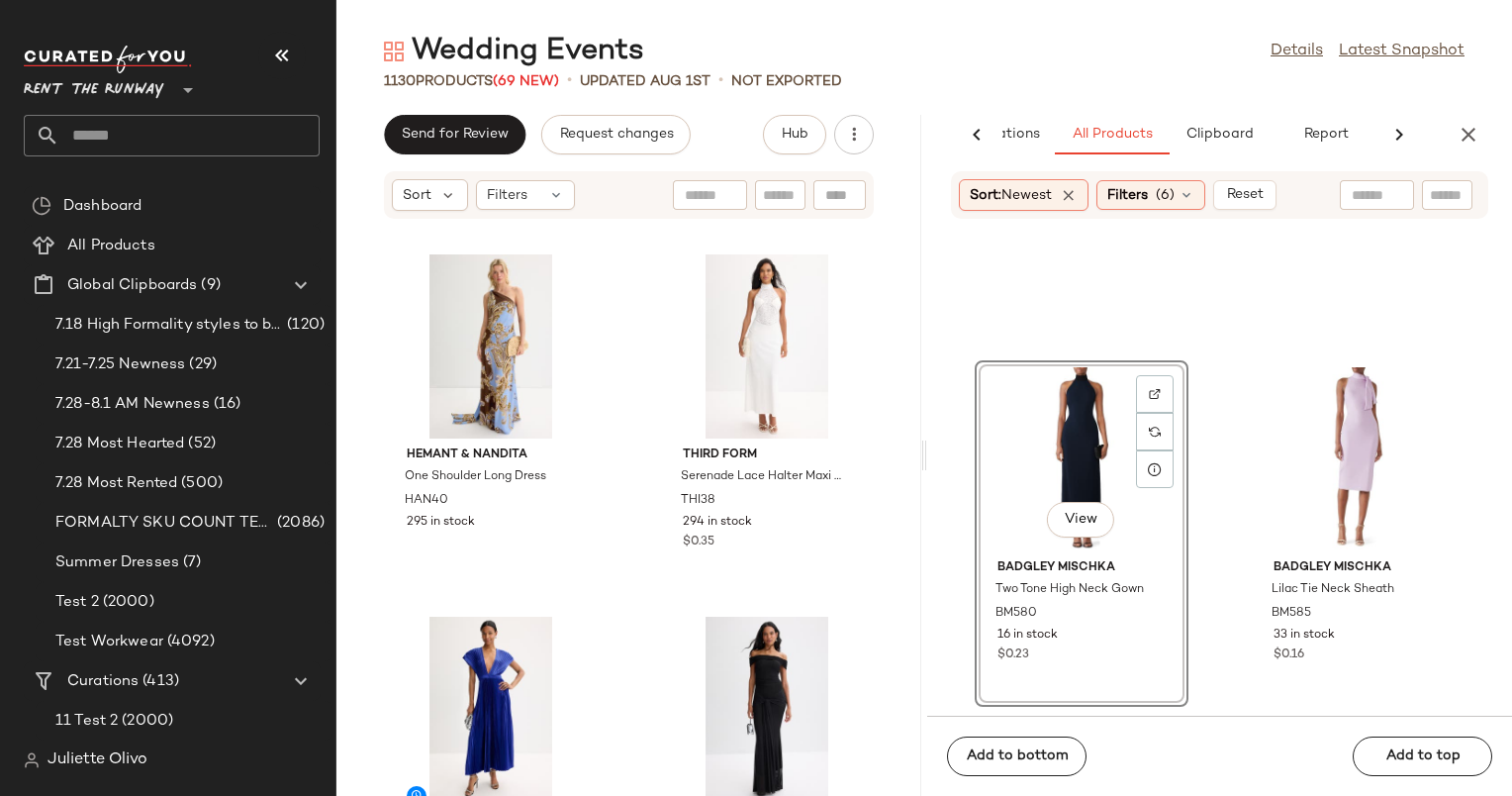 click on "View" 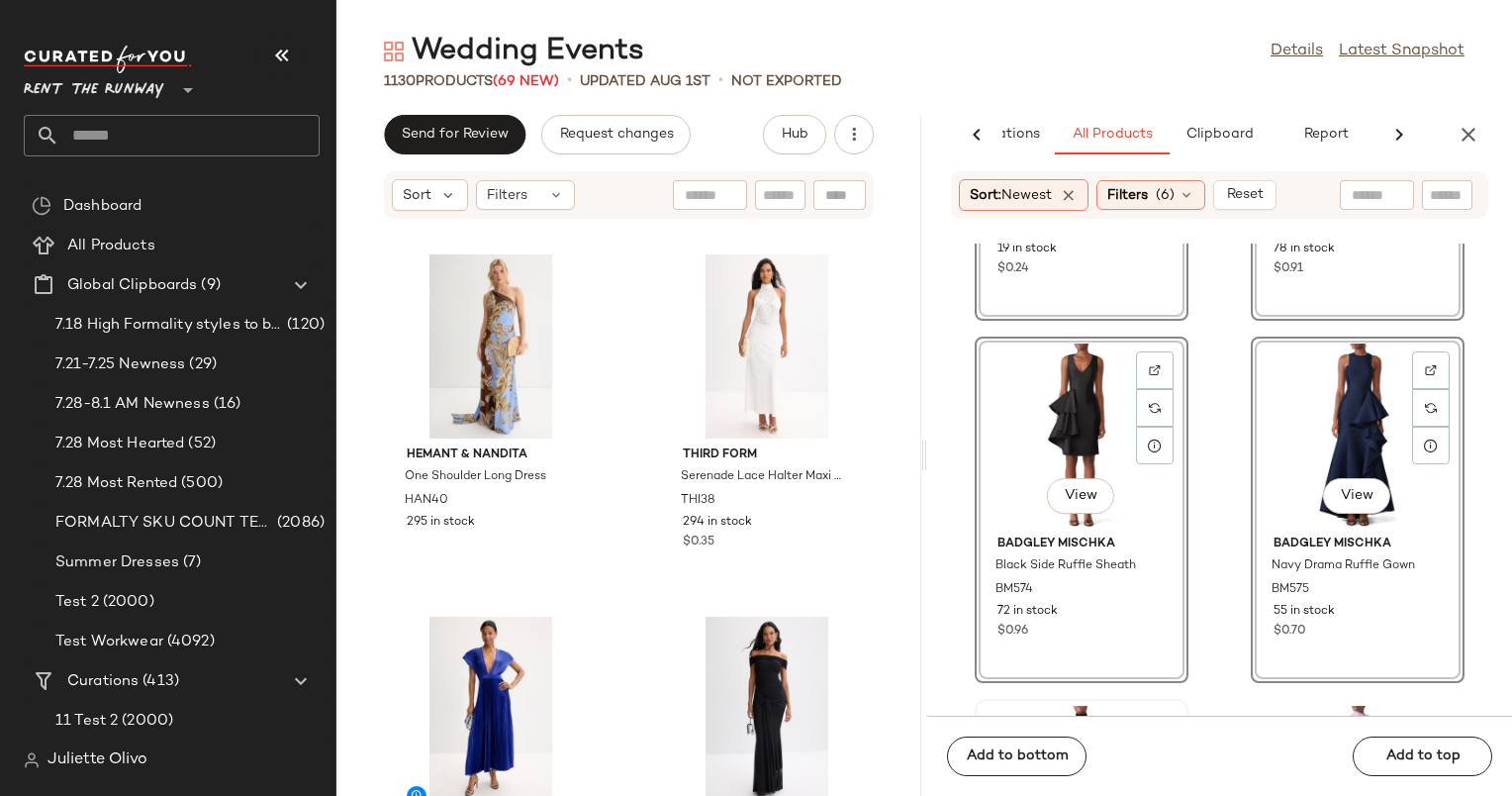 scroll, scrollTop: 22332, scrollLeft: 0, axis: vertical 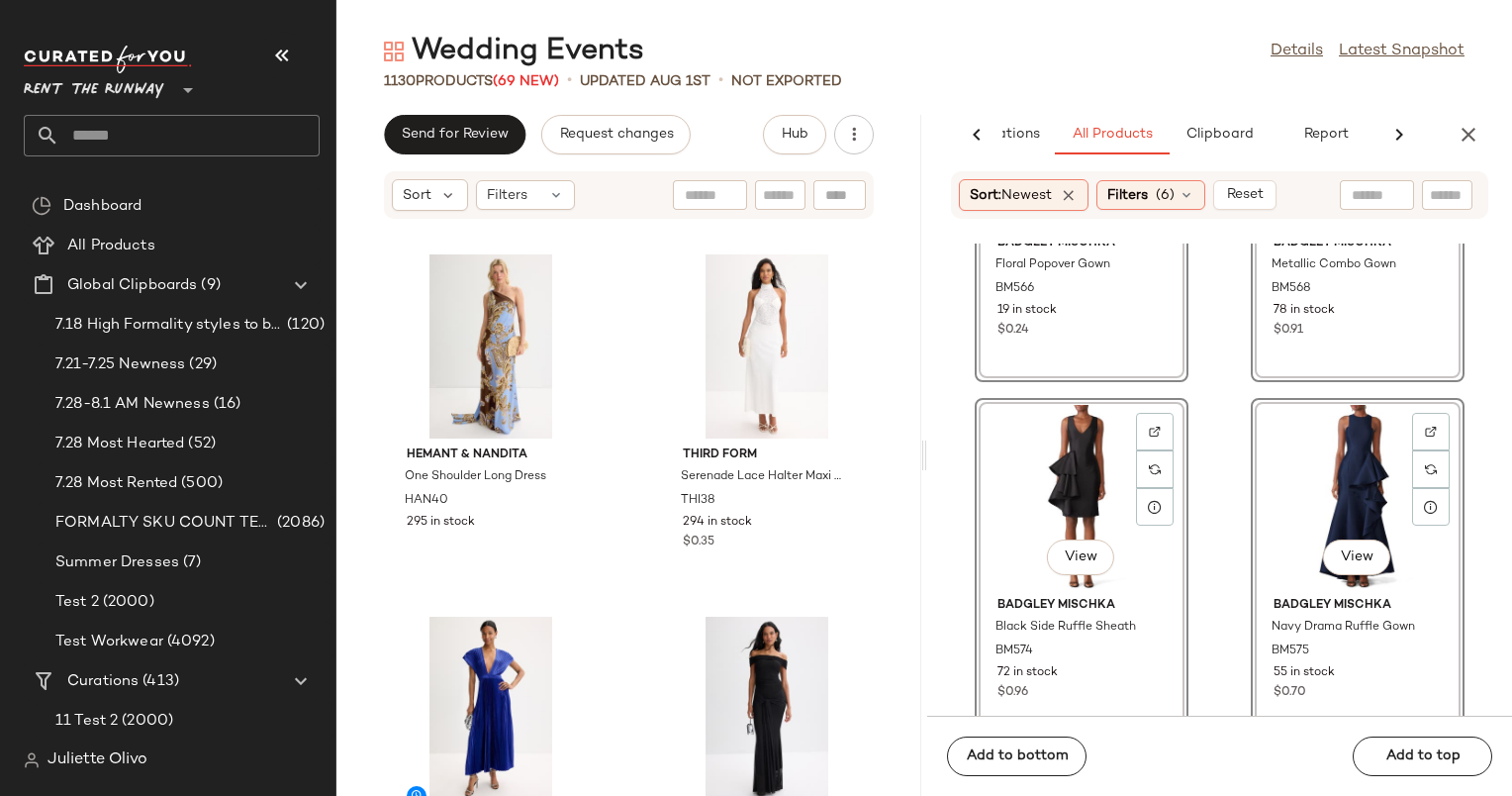 click on "View" 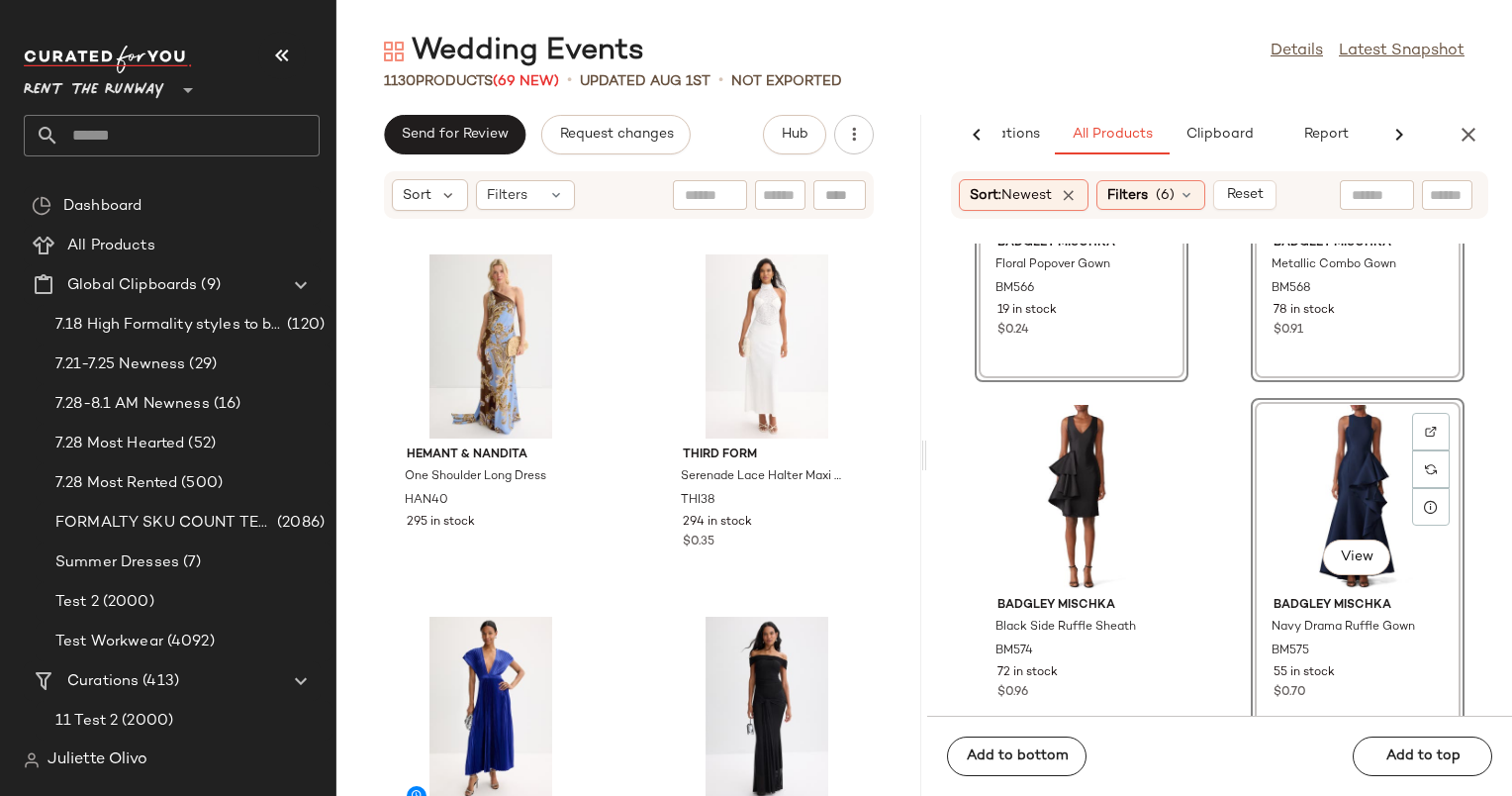 click on "View" 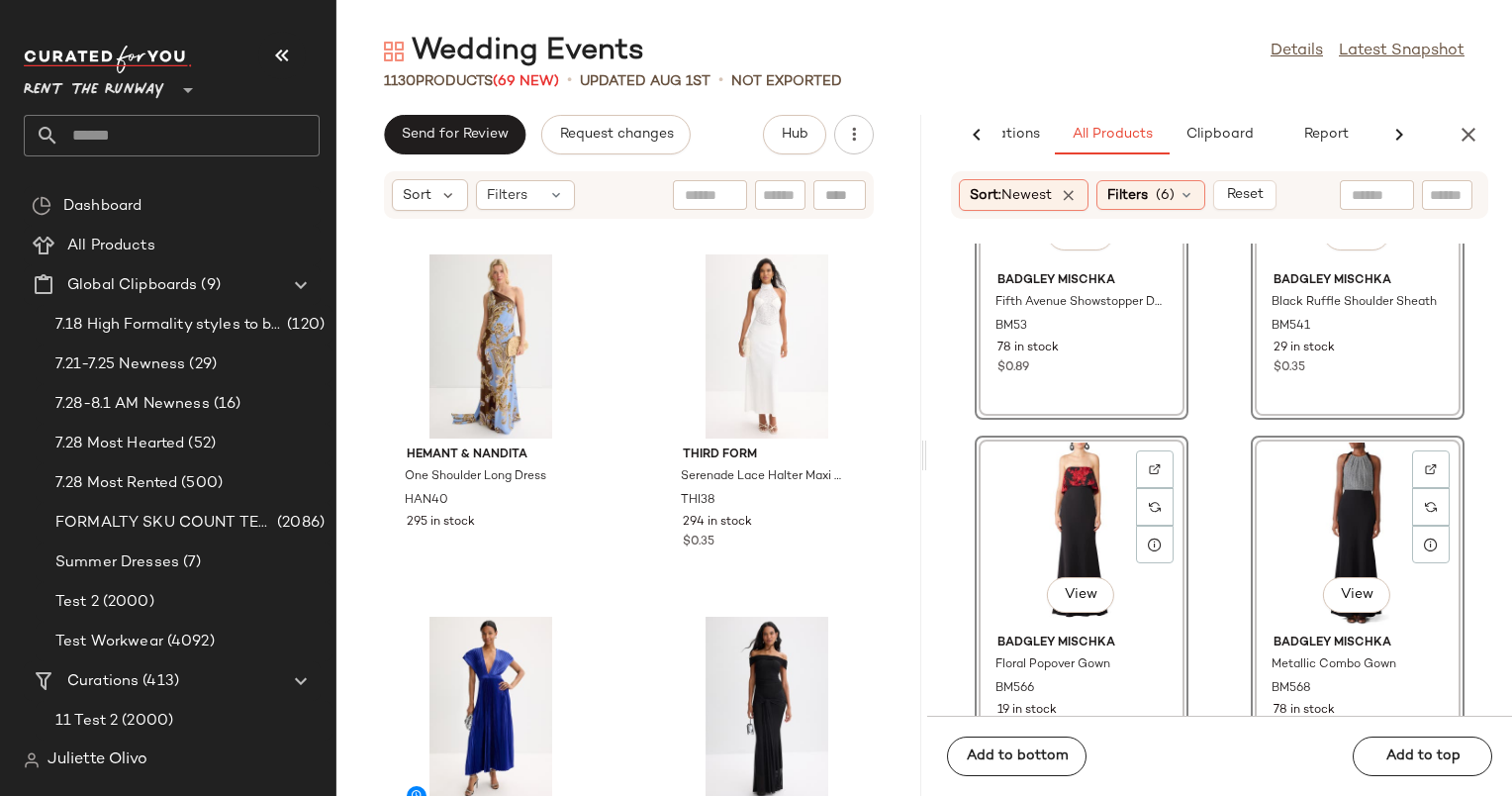 scroll, scrollTop: 21904, scrollLeft: 0, axis: vertical 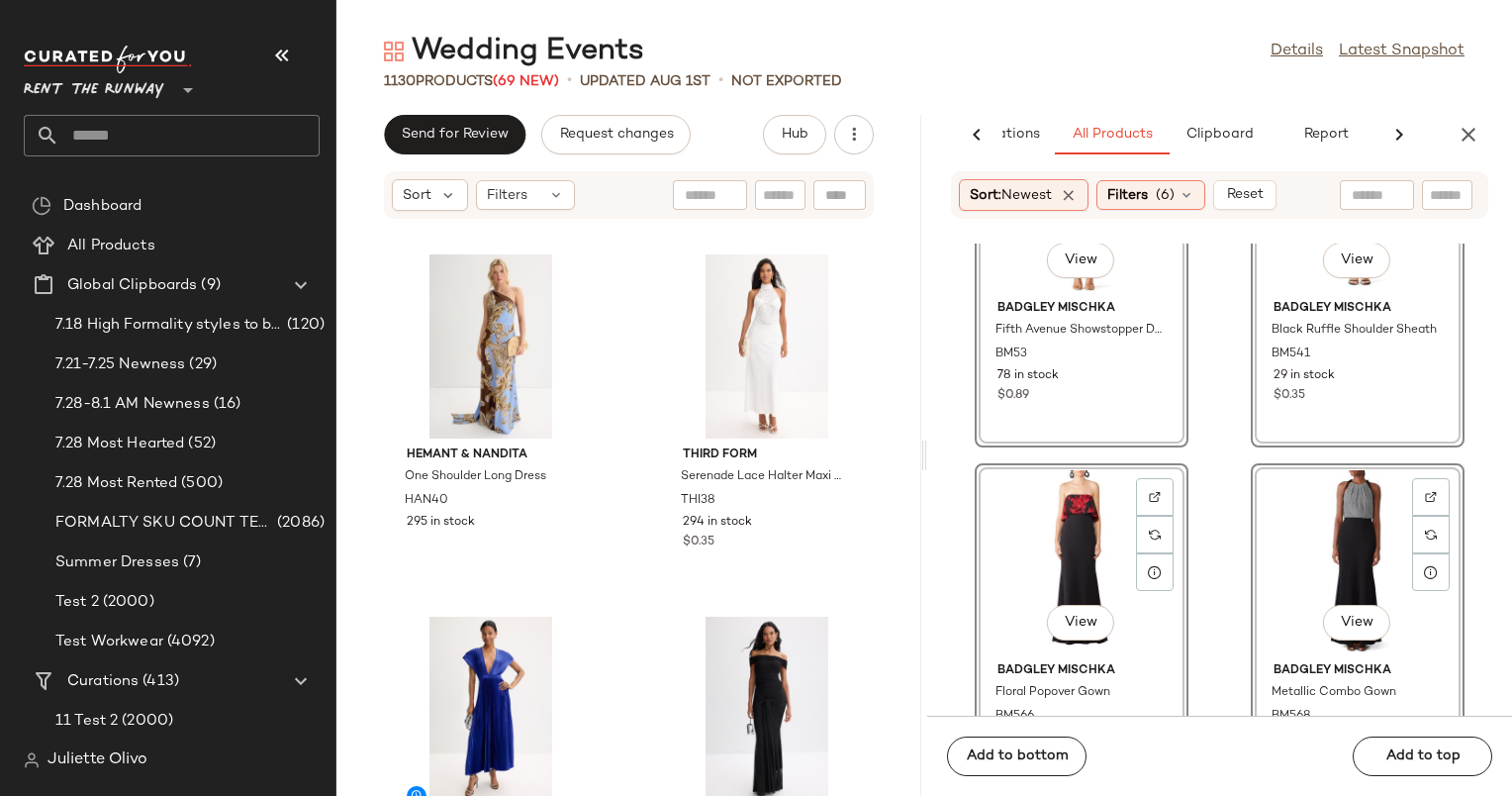 click on "View" 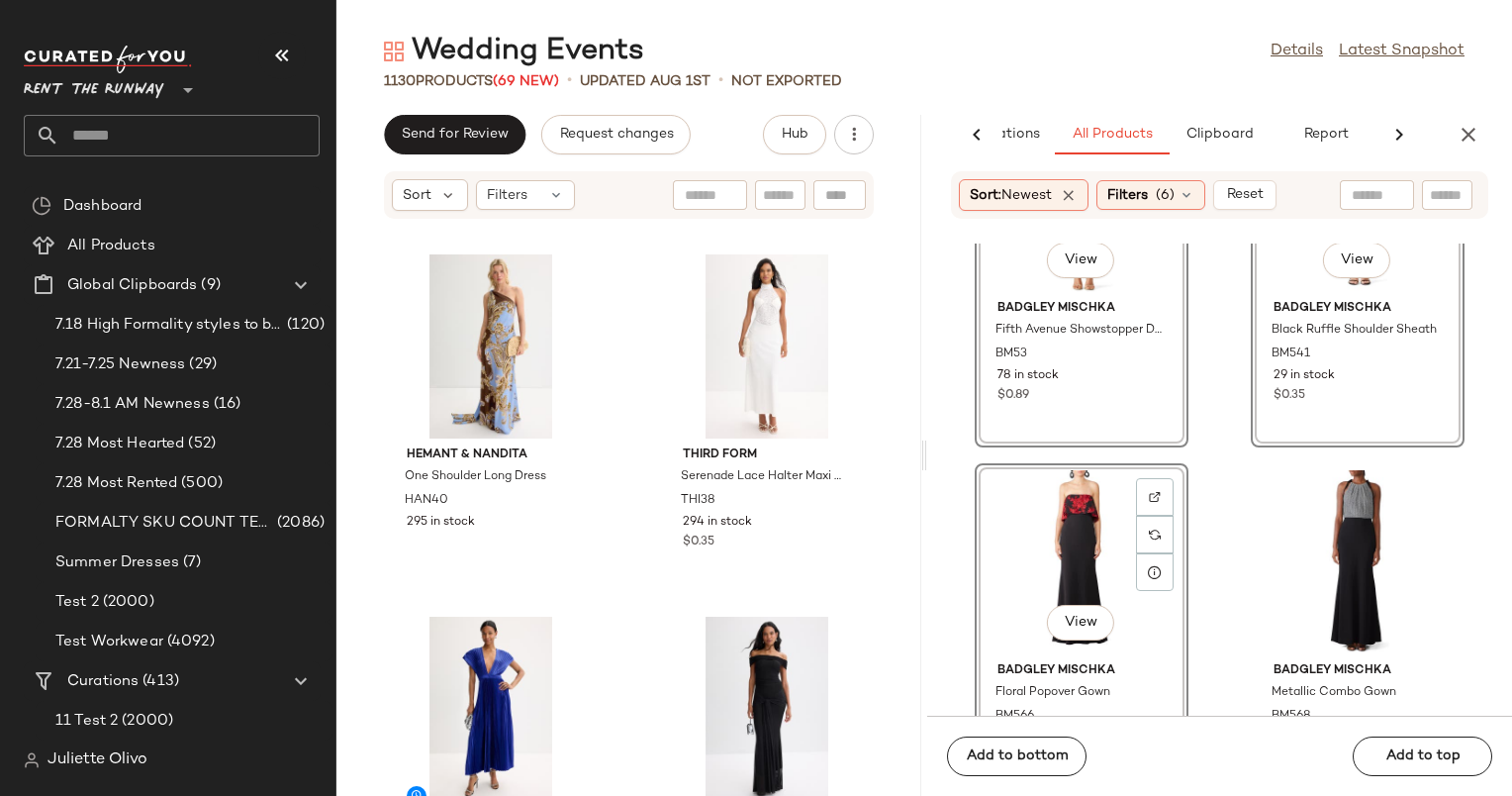 click on "View" 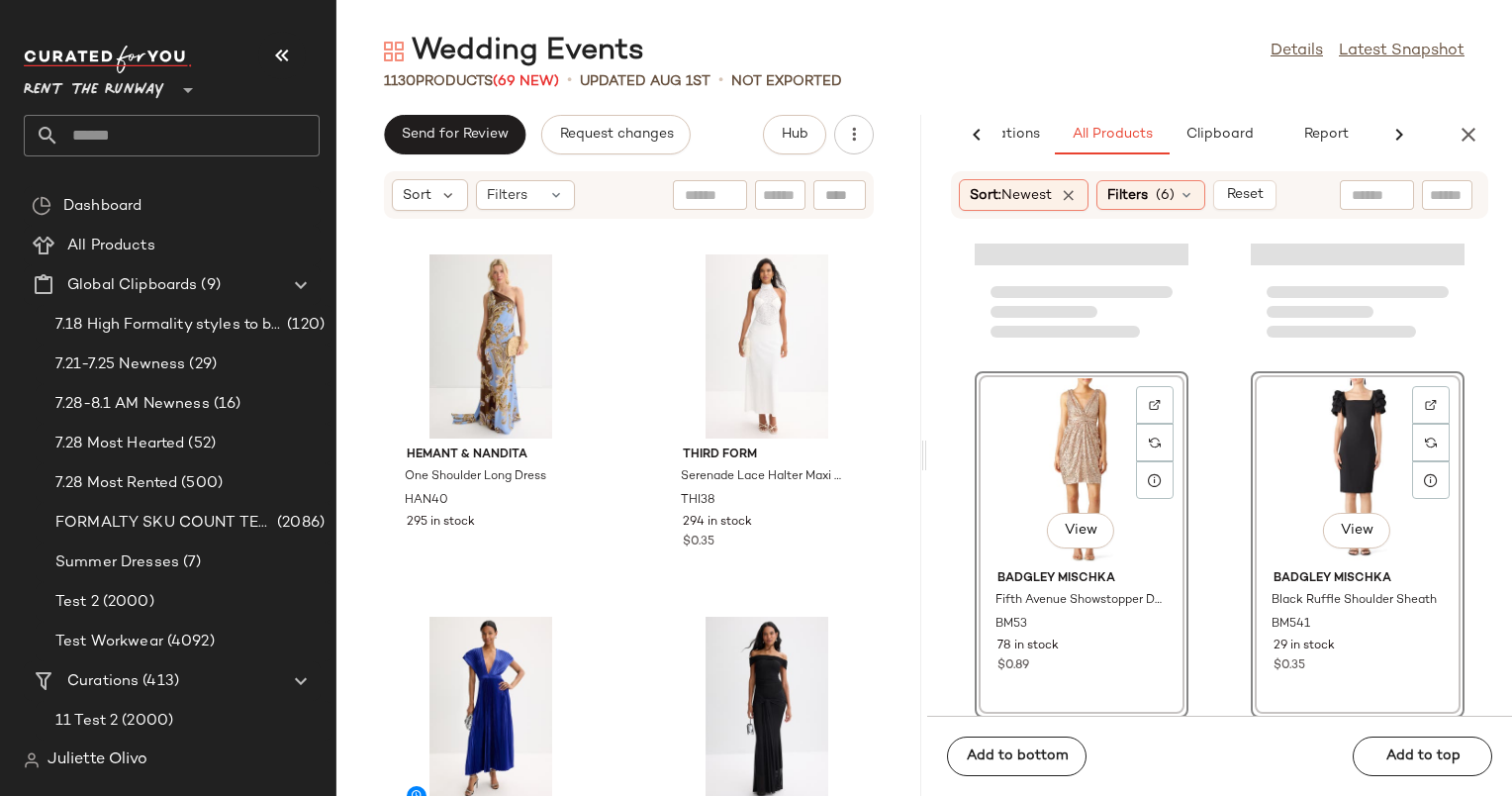 scroll, scrollTop: 21607, scrollLeft: 0, axis: vertical 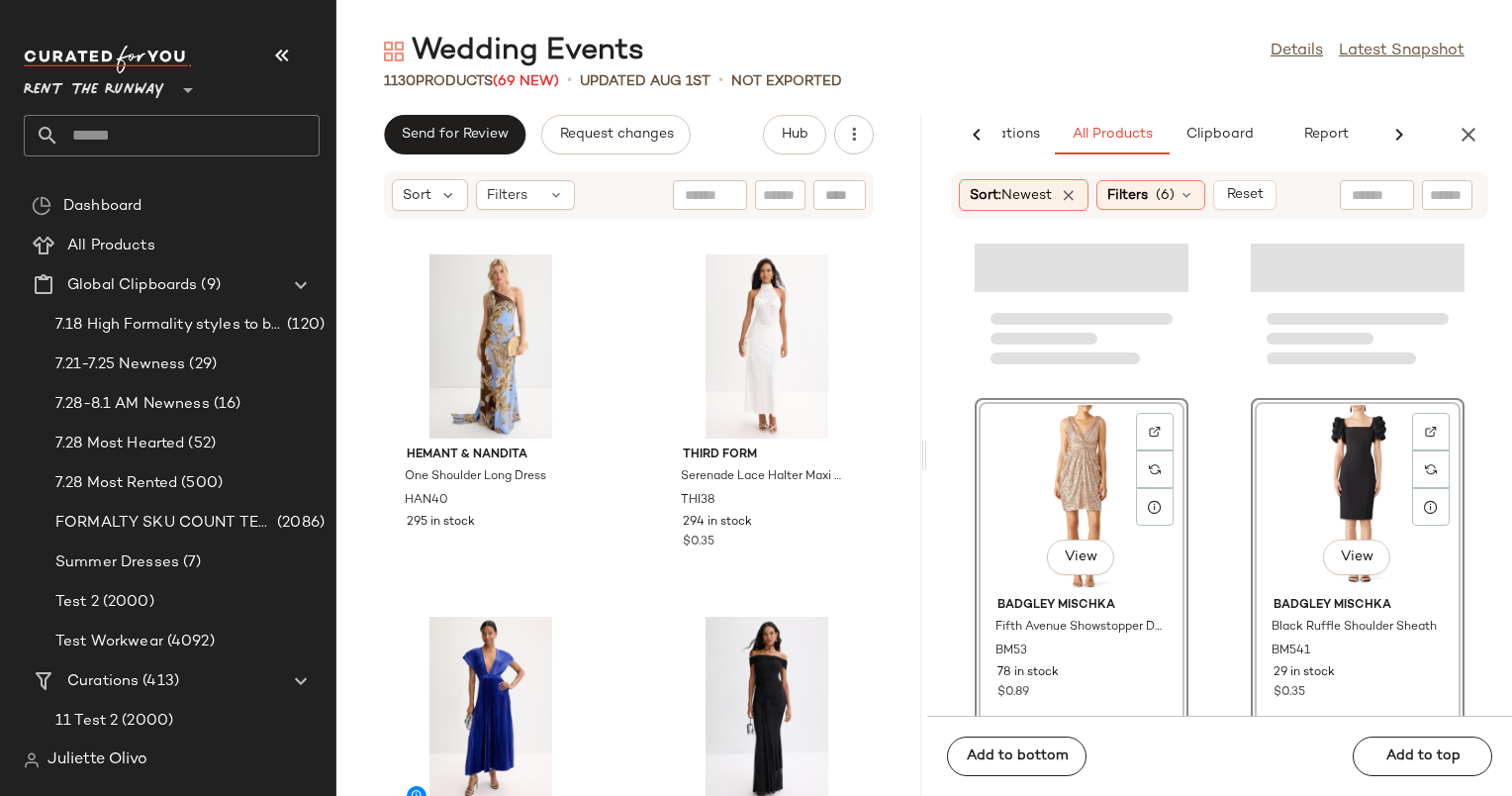 click on "View" 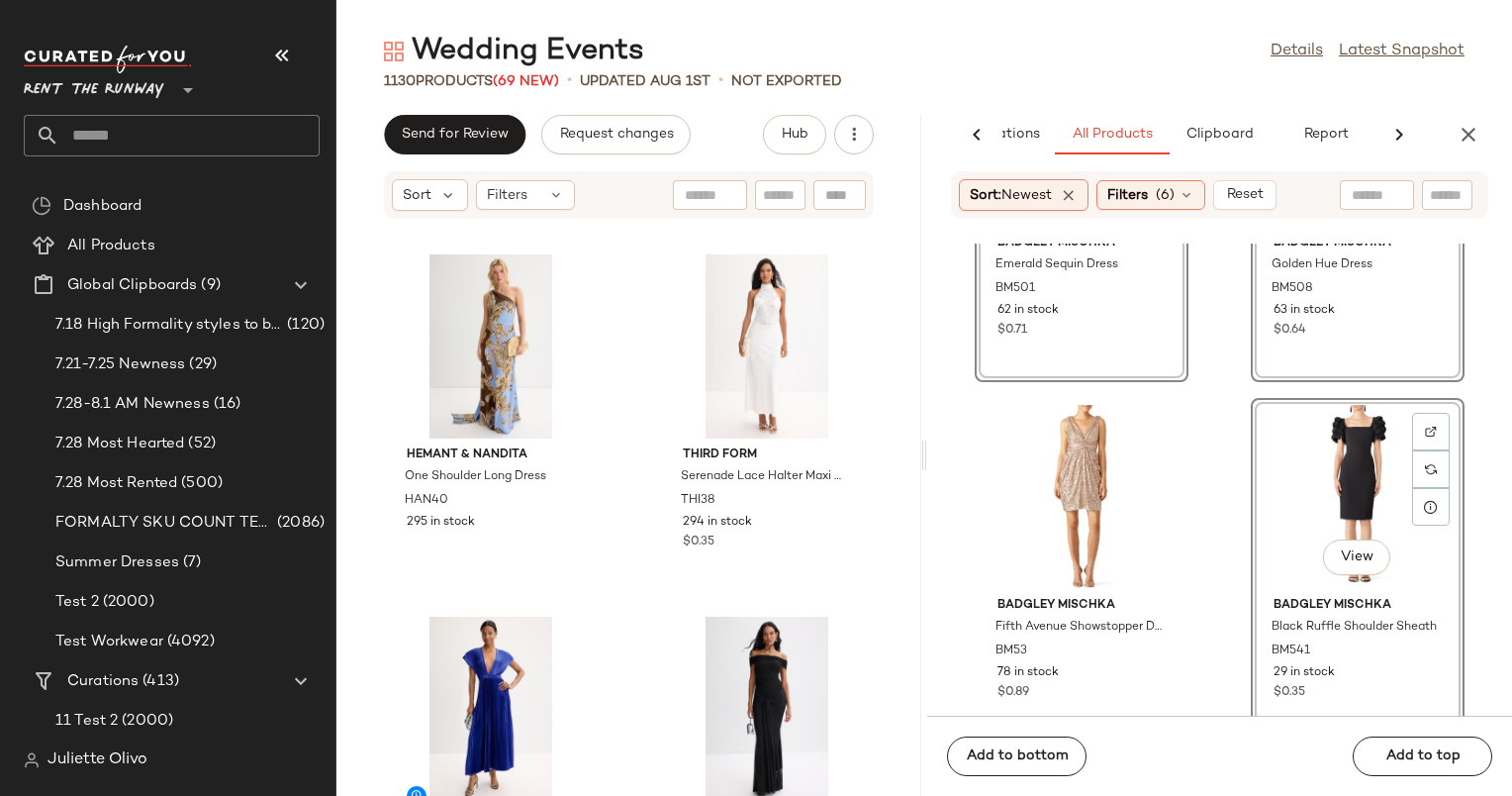click on "View" 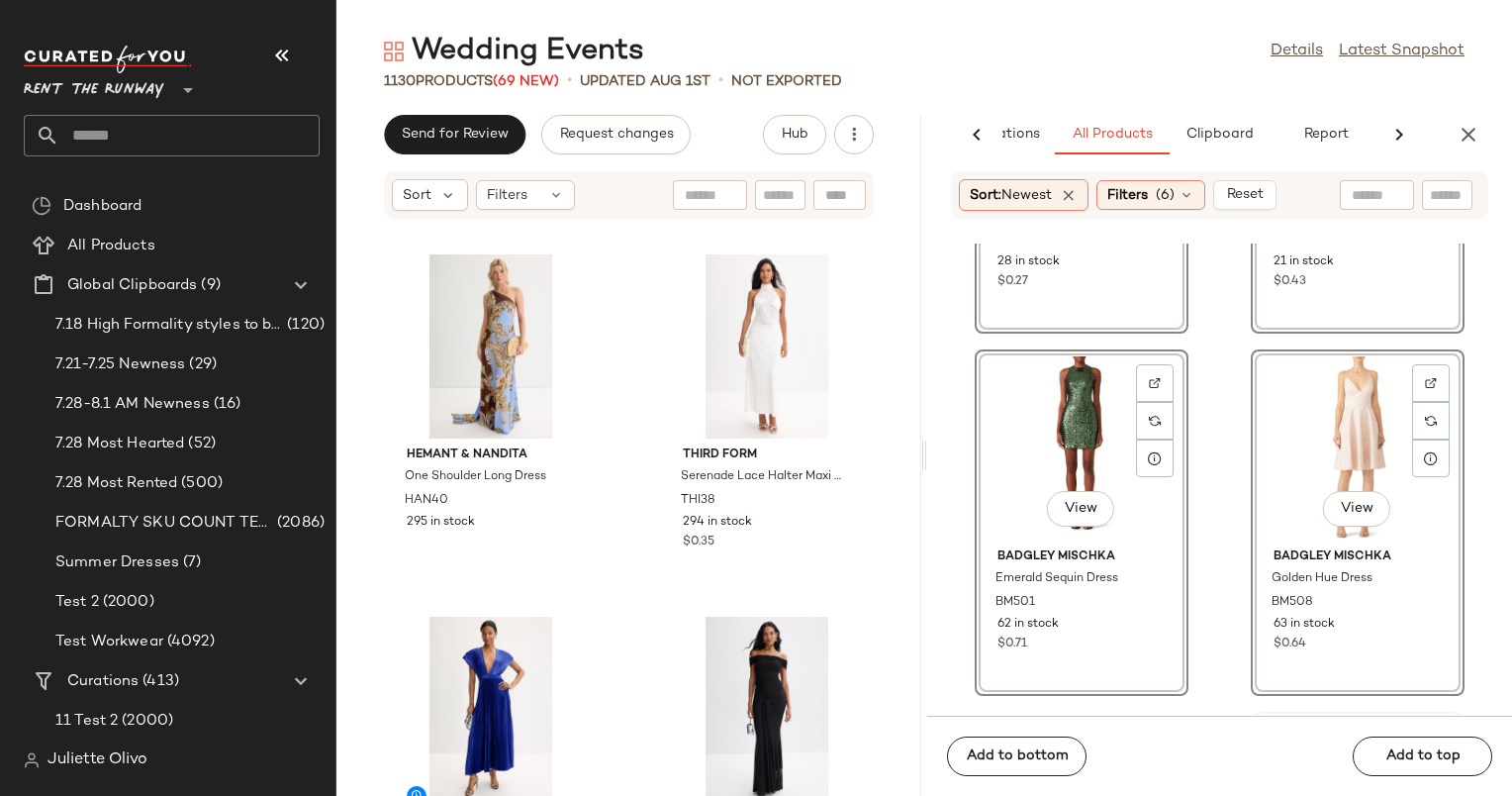 scroll, scrollTop: 21231, scrollLeft: 0, axis: vertical 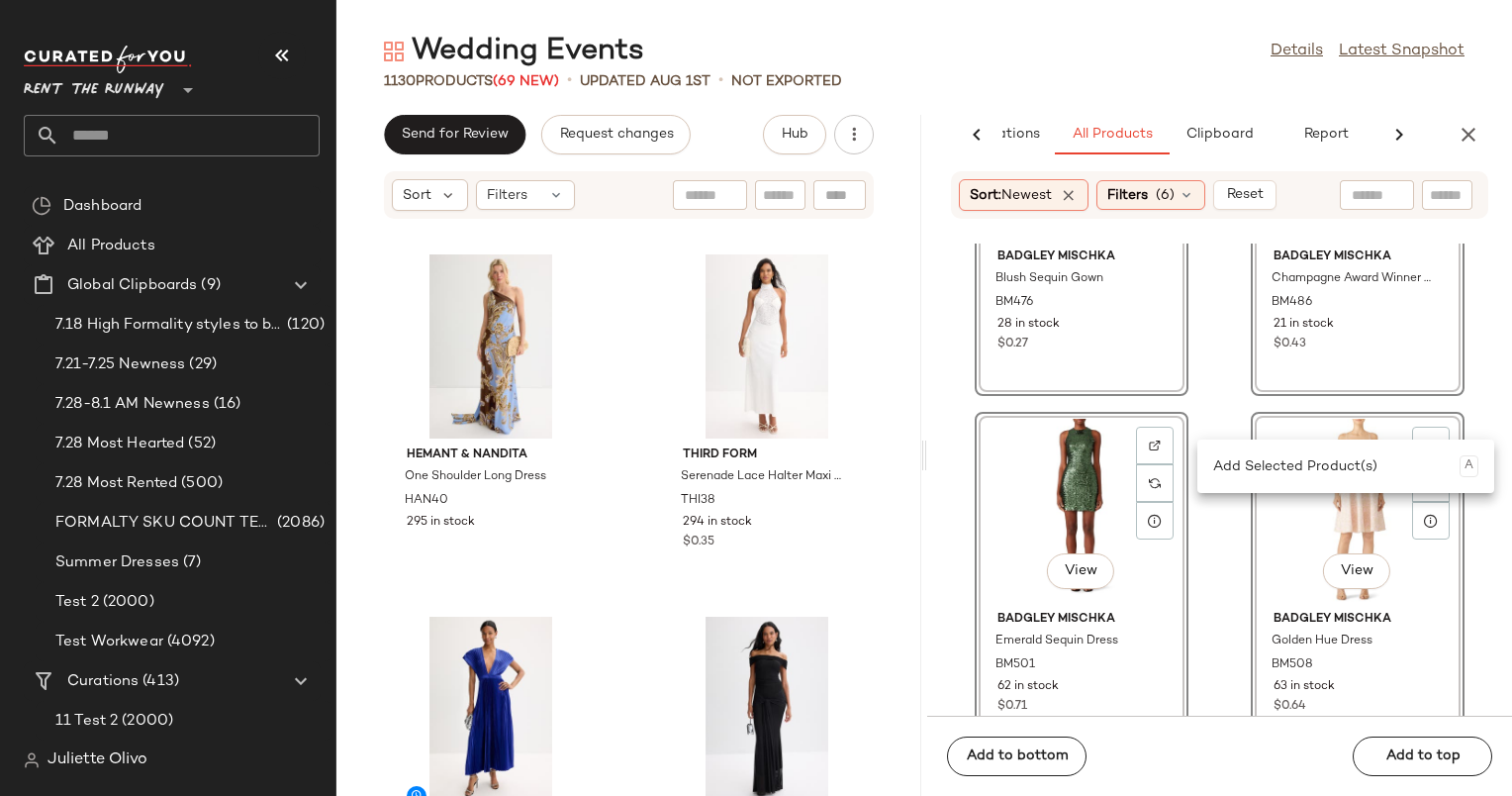 click on "View" 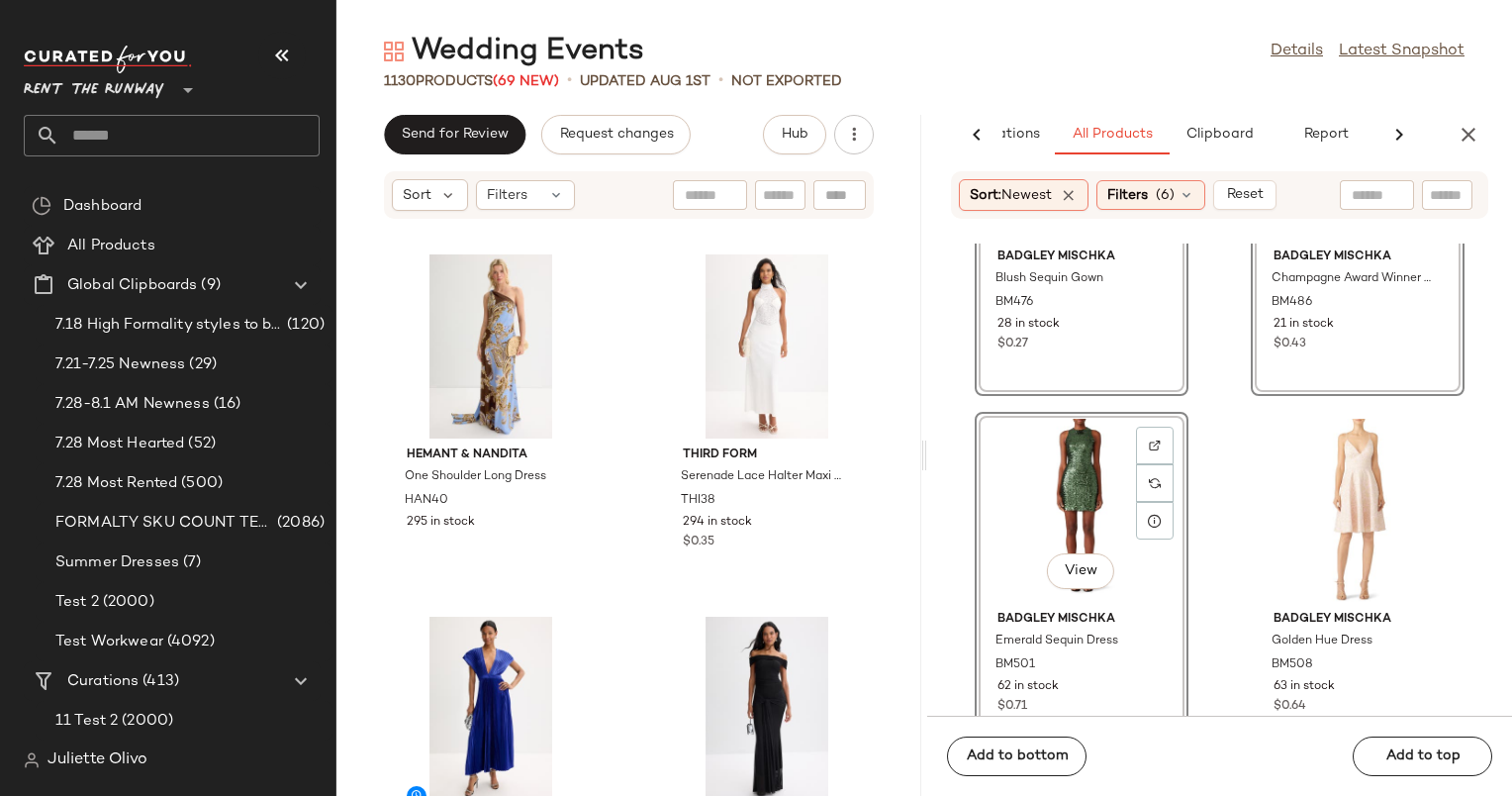 click on "View" 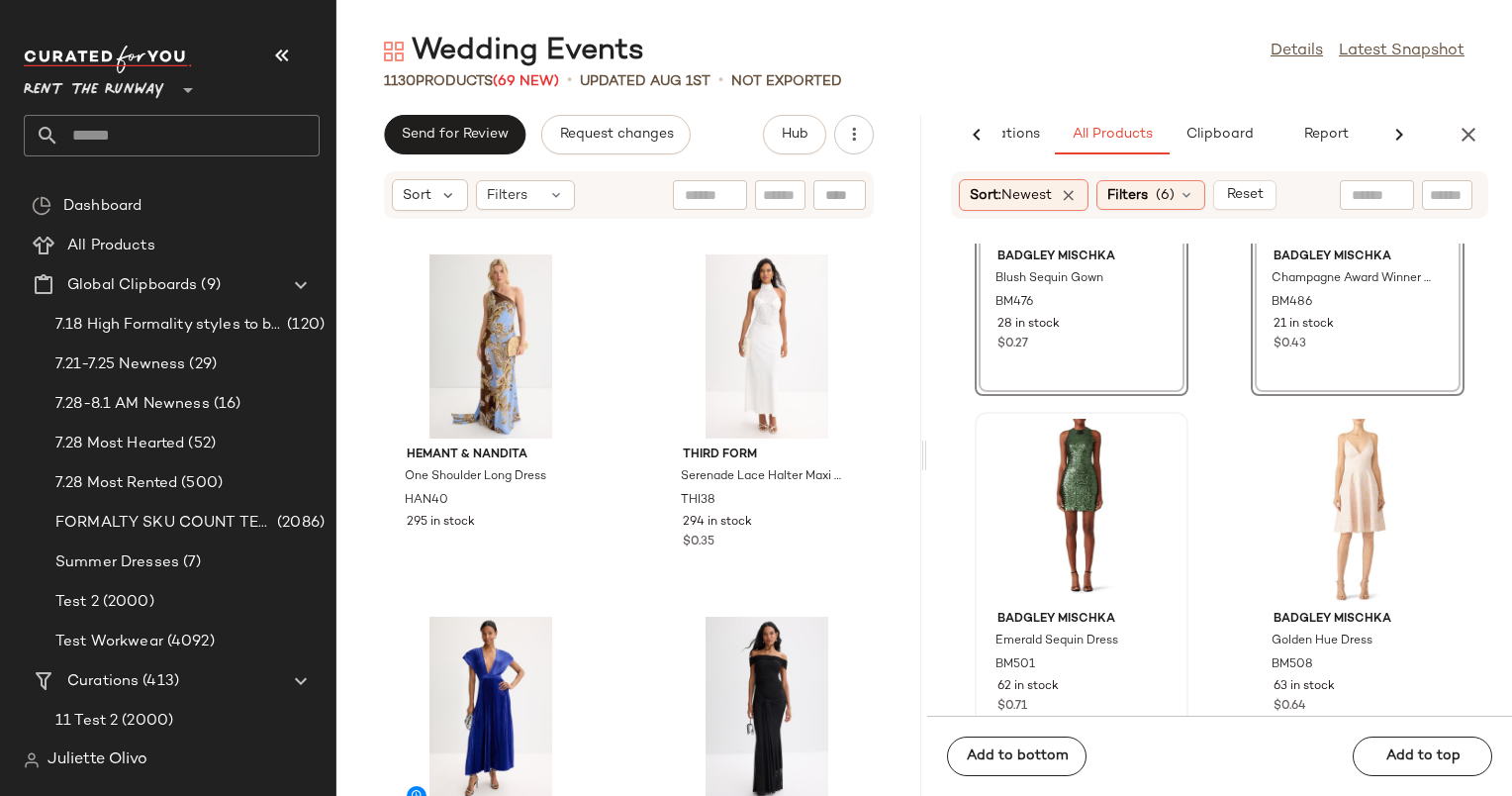 scroll, scrollTop: 20938, scrollLeft: 0, axis: vertical 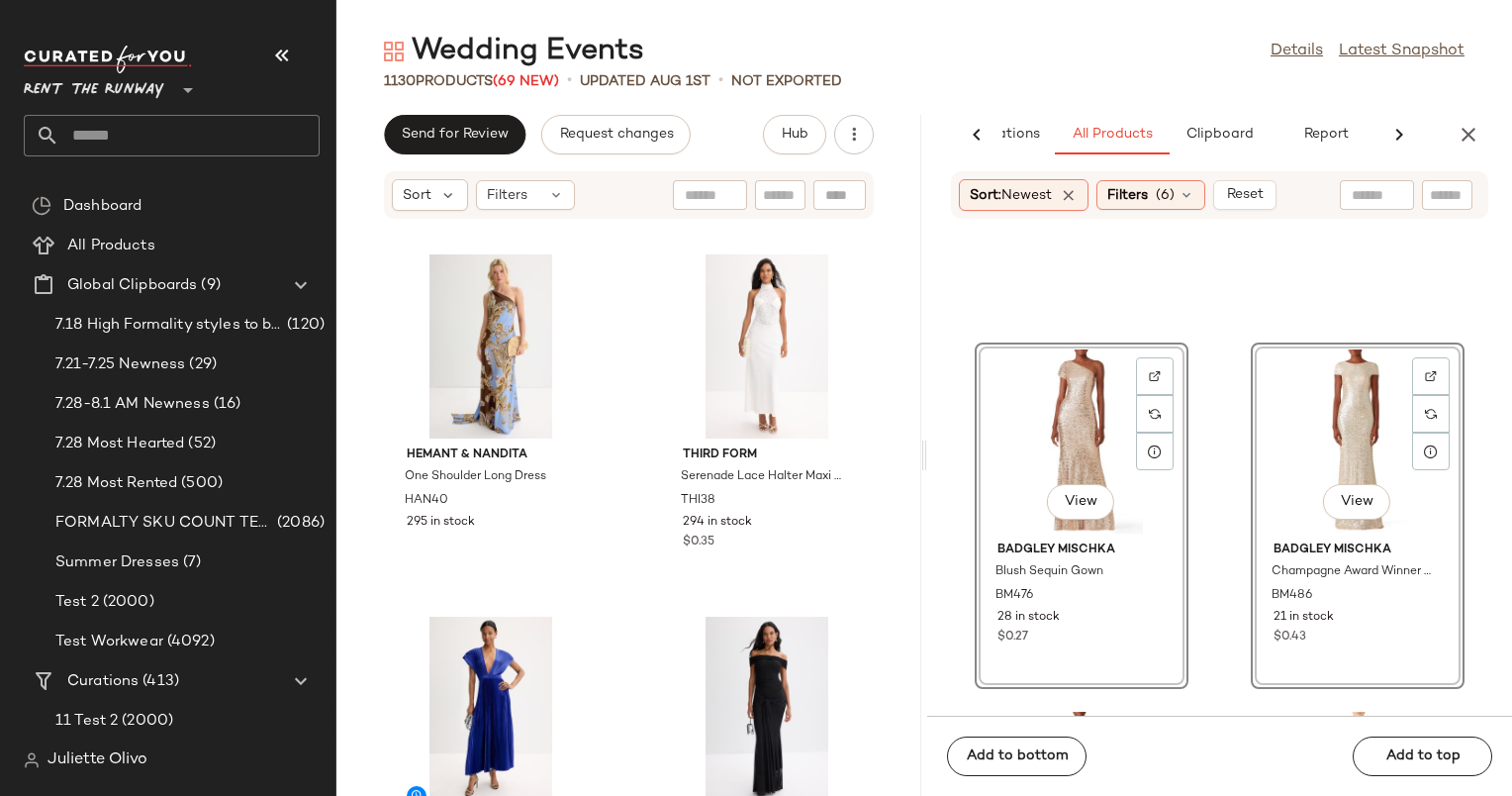 click on "View" 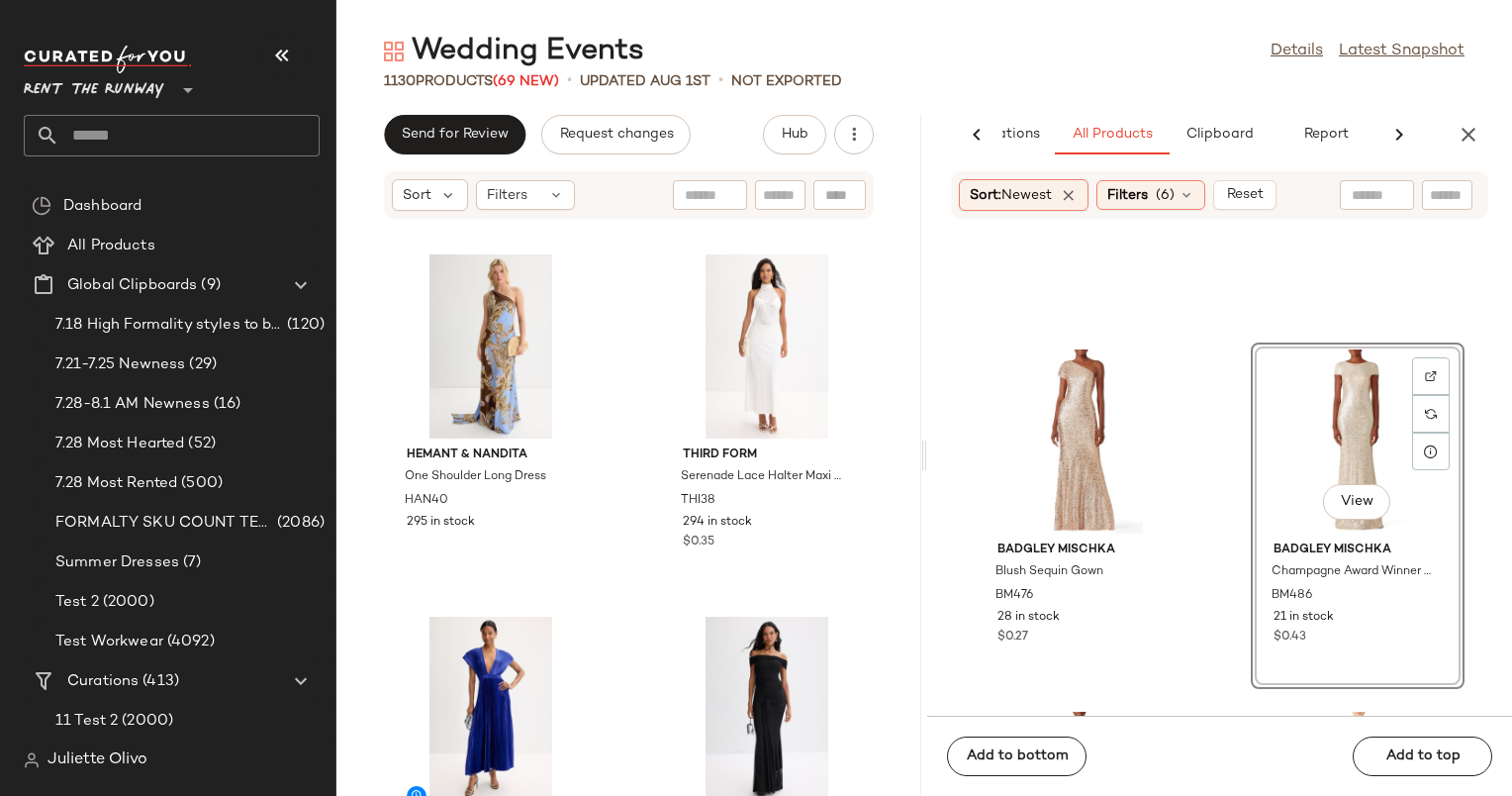click on "View" 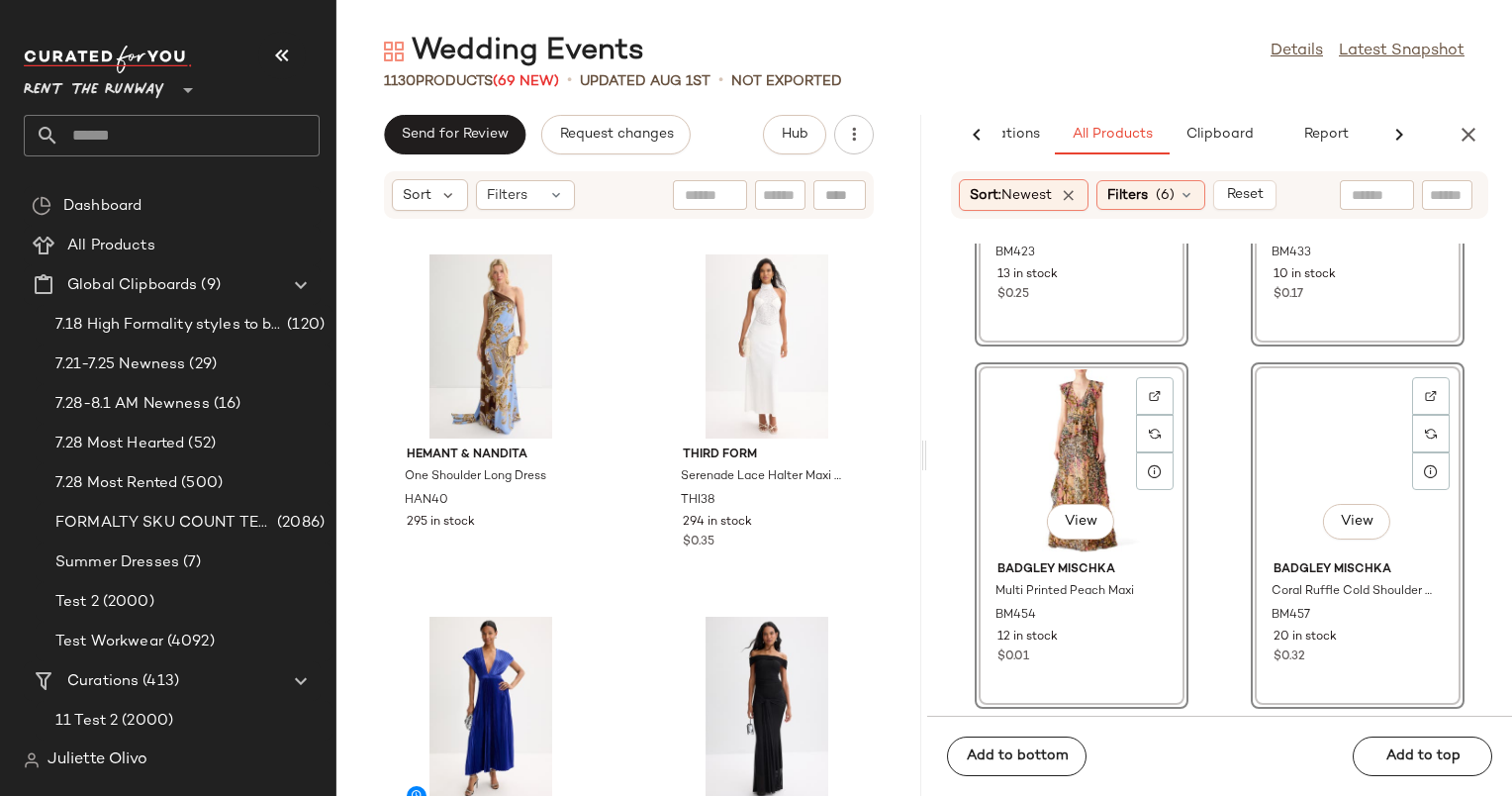 scroll, scrollTop: 20450, scrollLeft: 0, axis: vertical 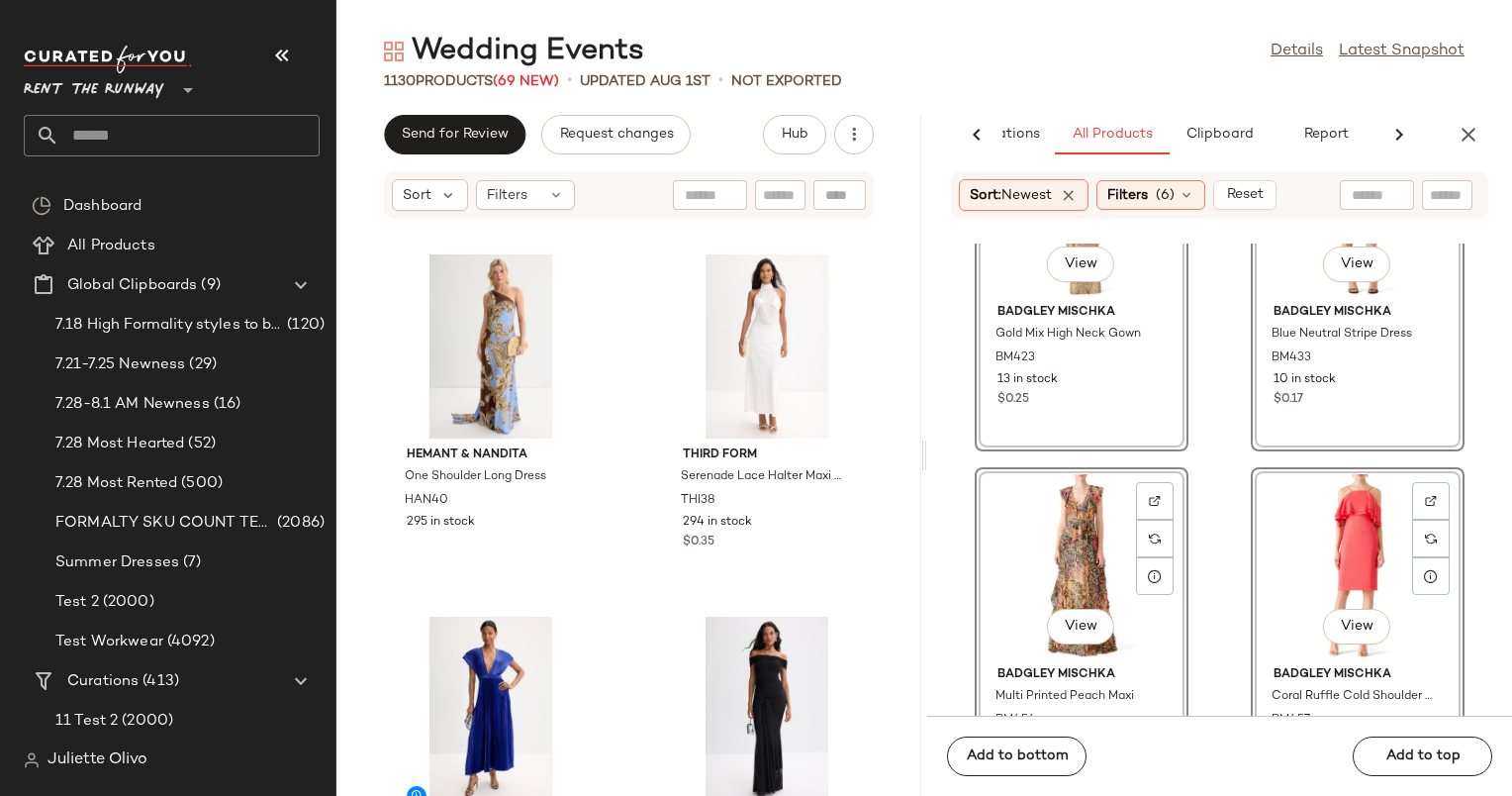 click on "View" 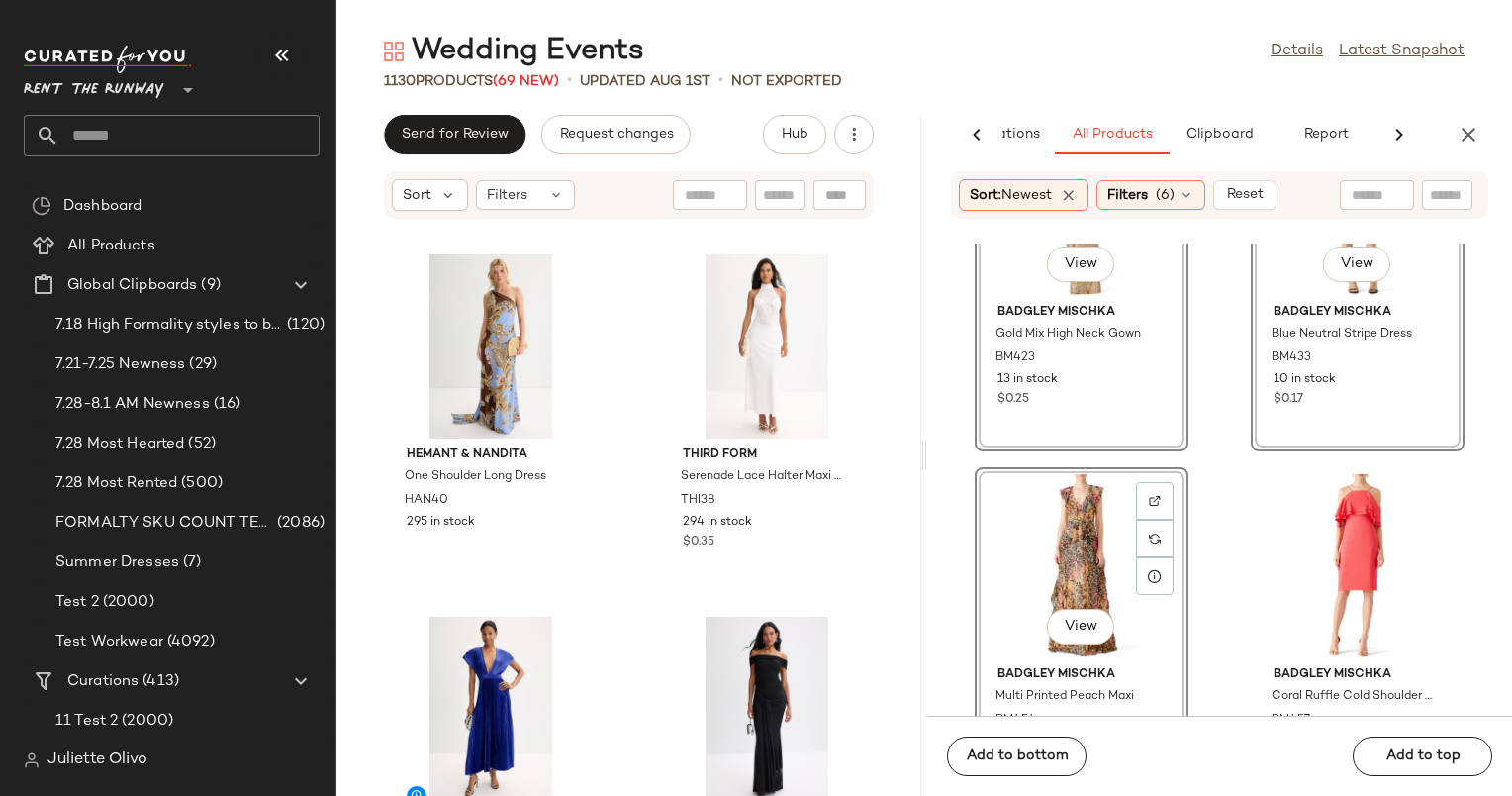 click on "View" 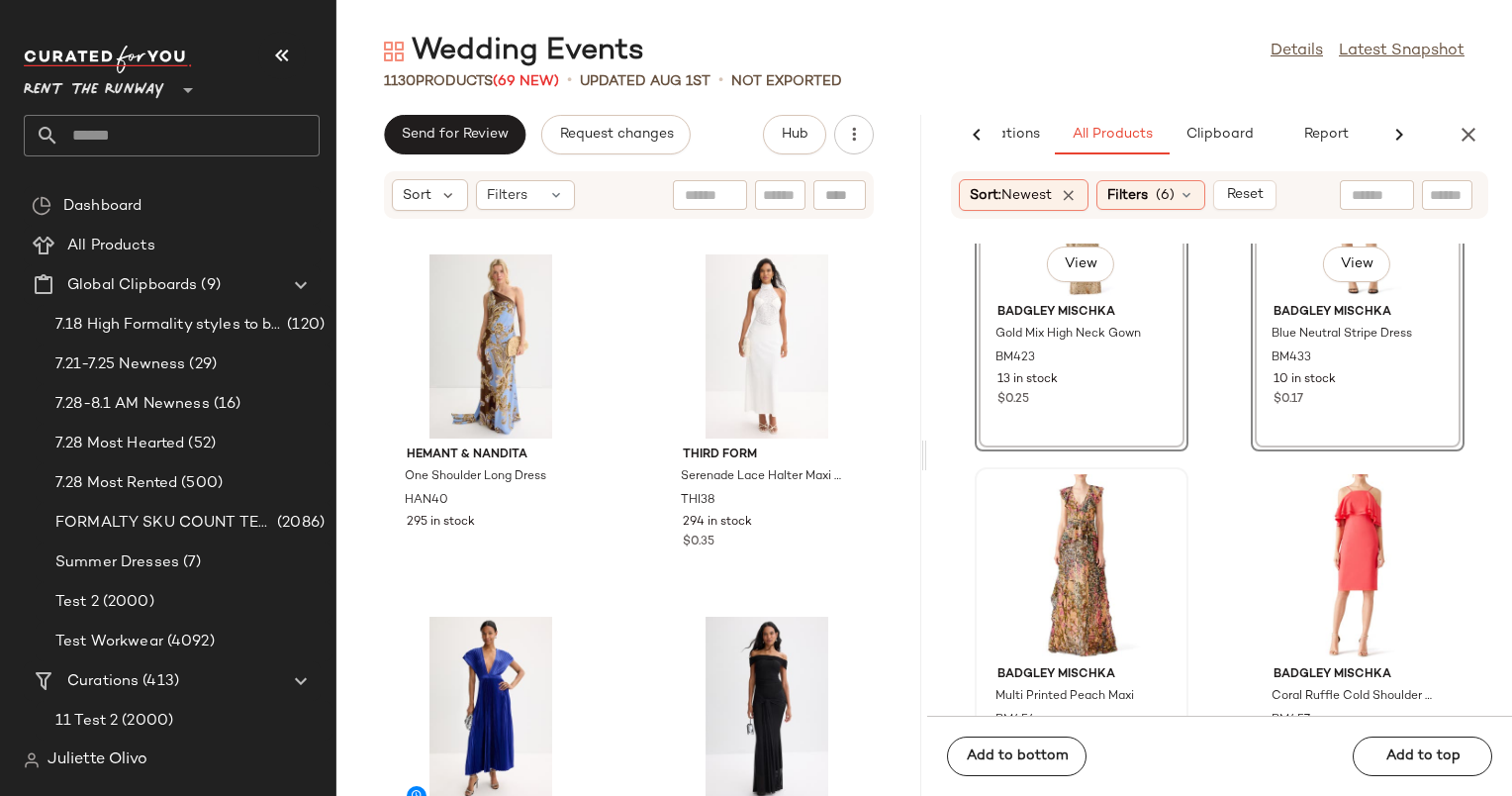 scroll, scrollTop: 20108, scrollLeft: 0, axis: vertical 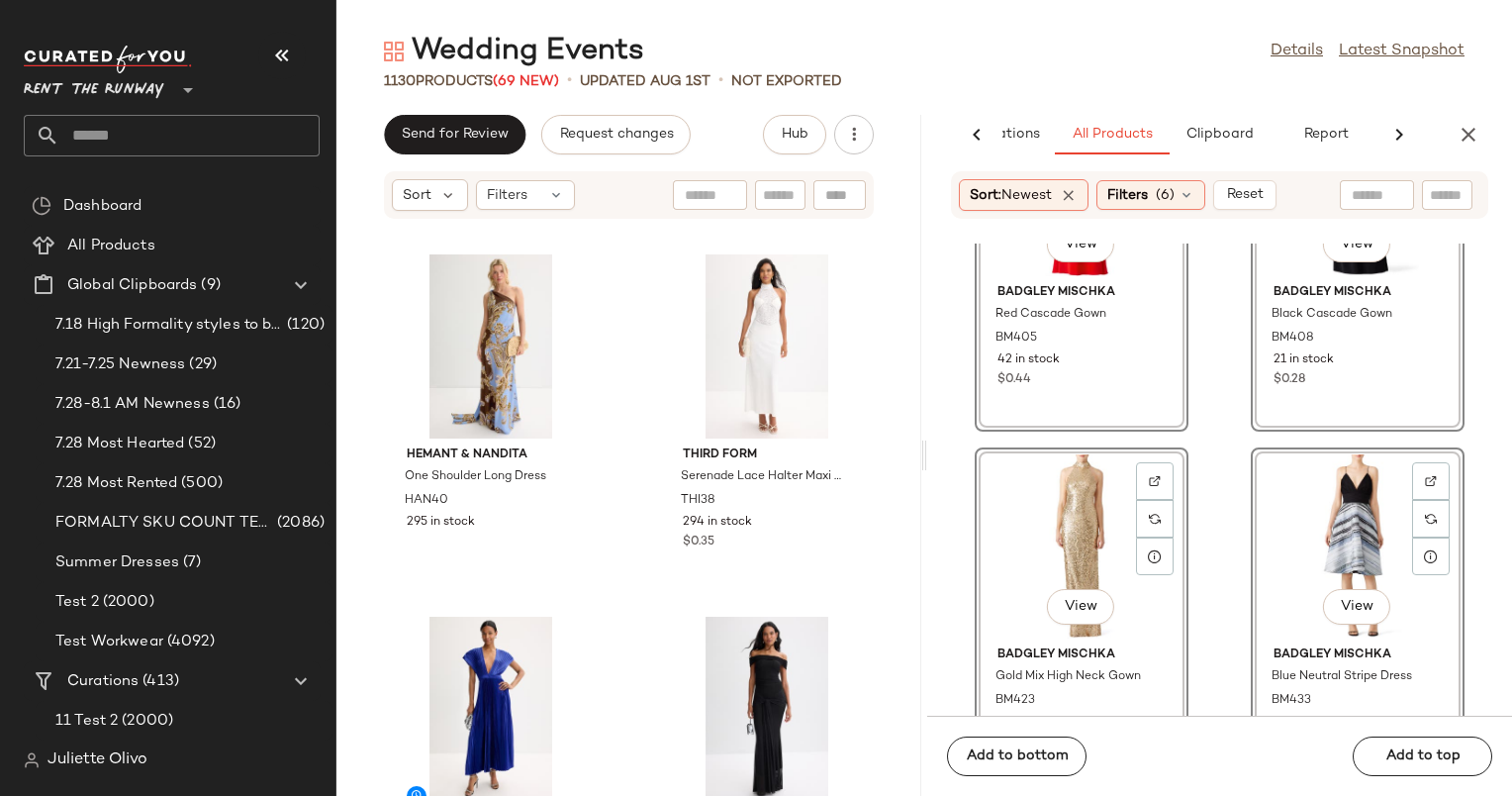 click on "View" 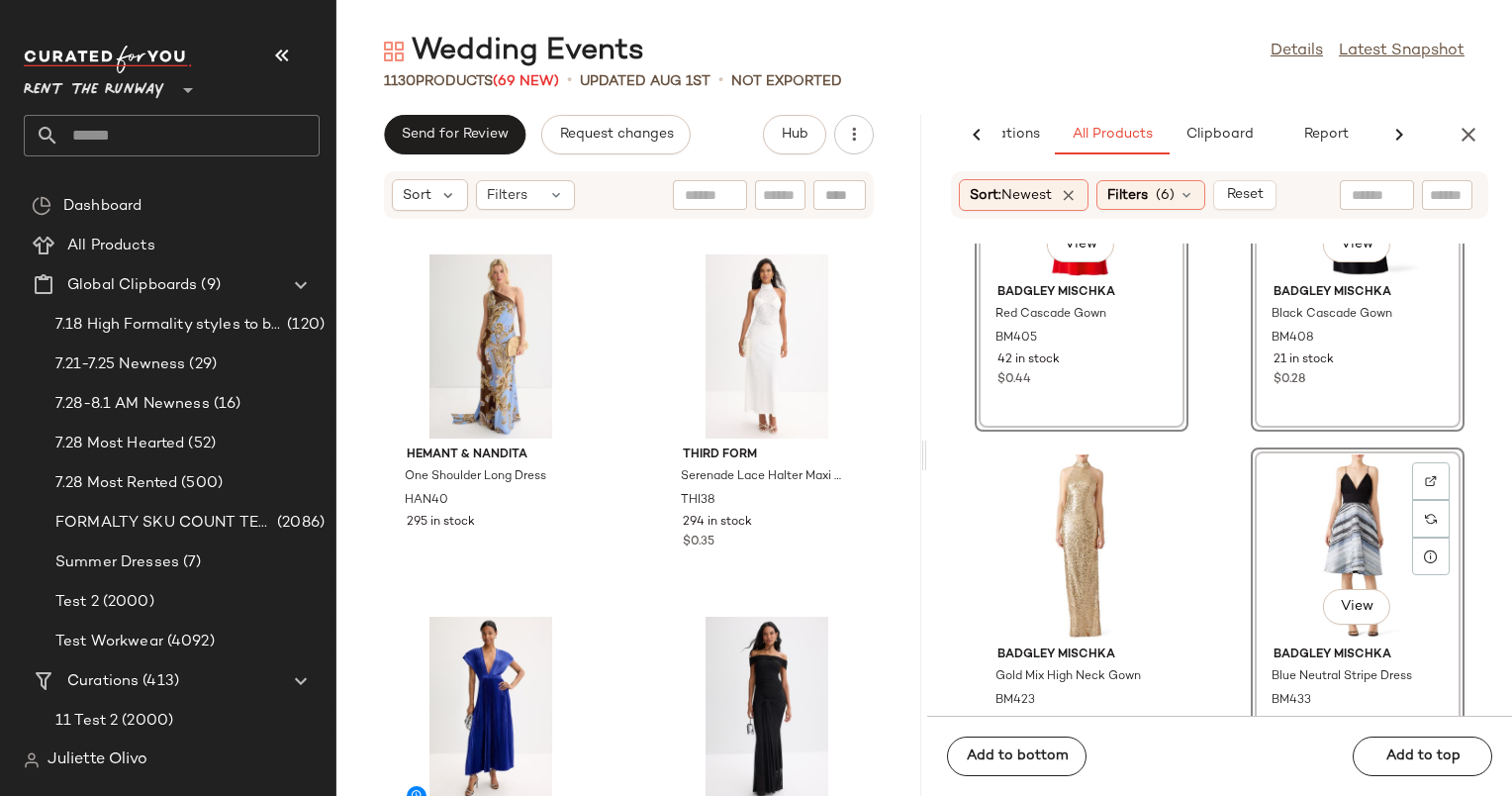 click on "View" 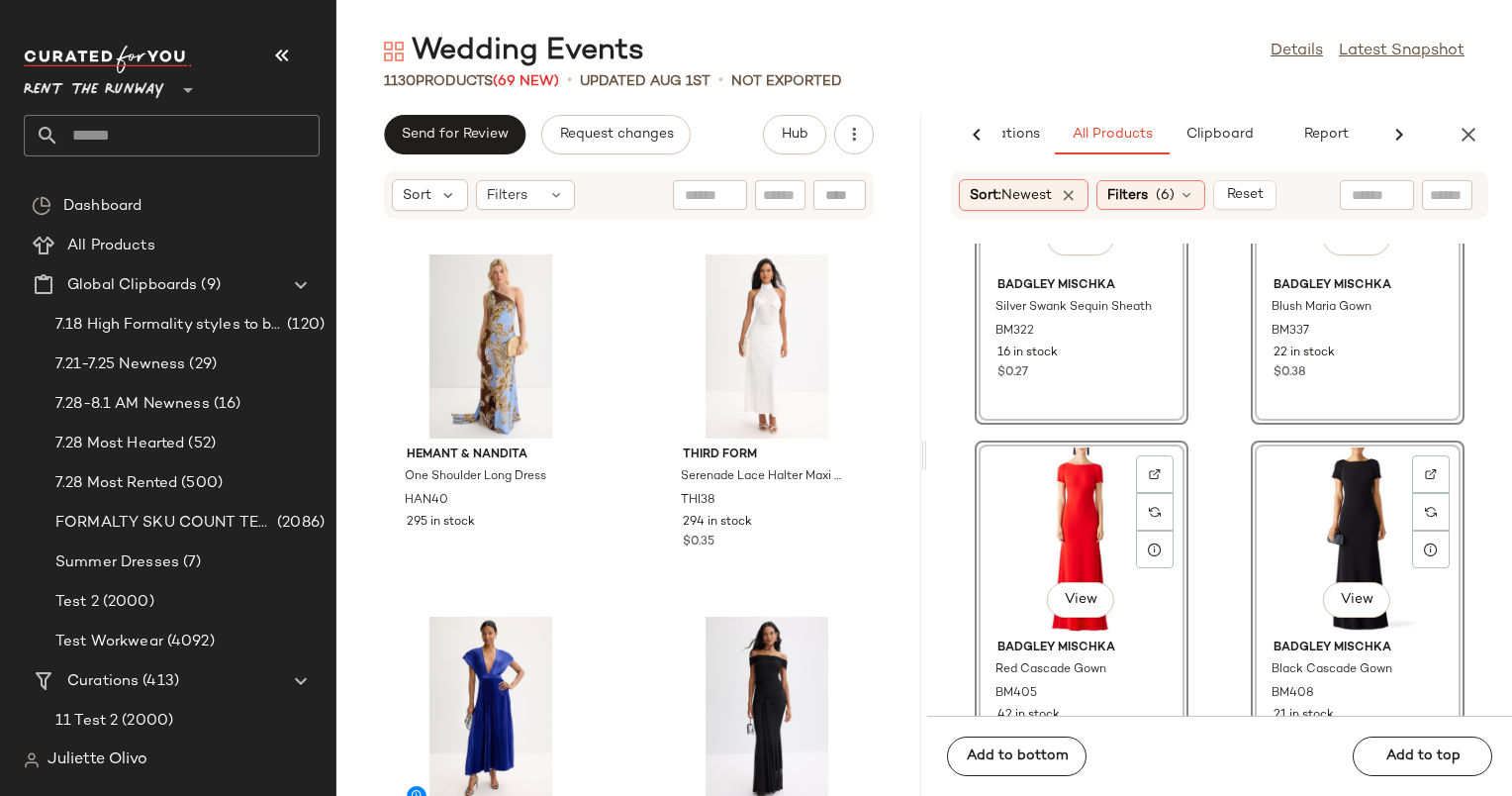scroll, scrollTop: 19730, scrollLeft: 0, axis: vertical 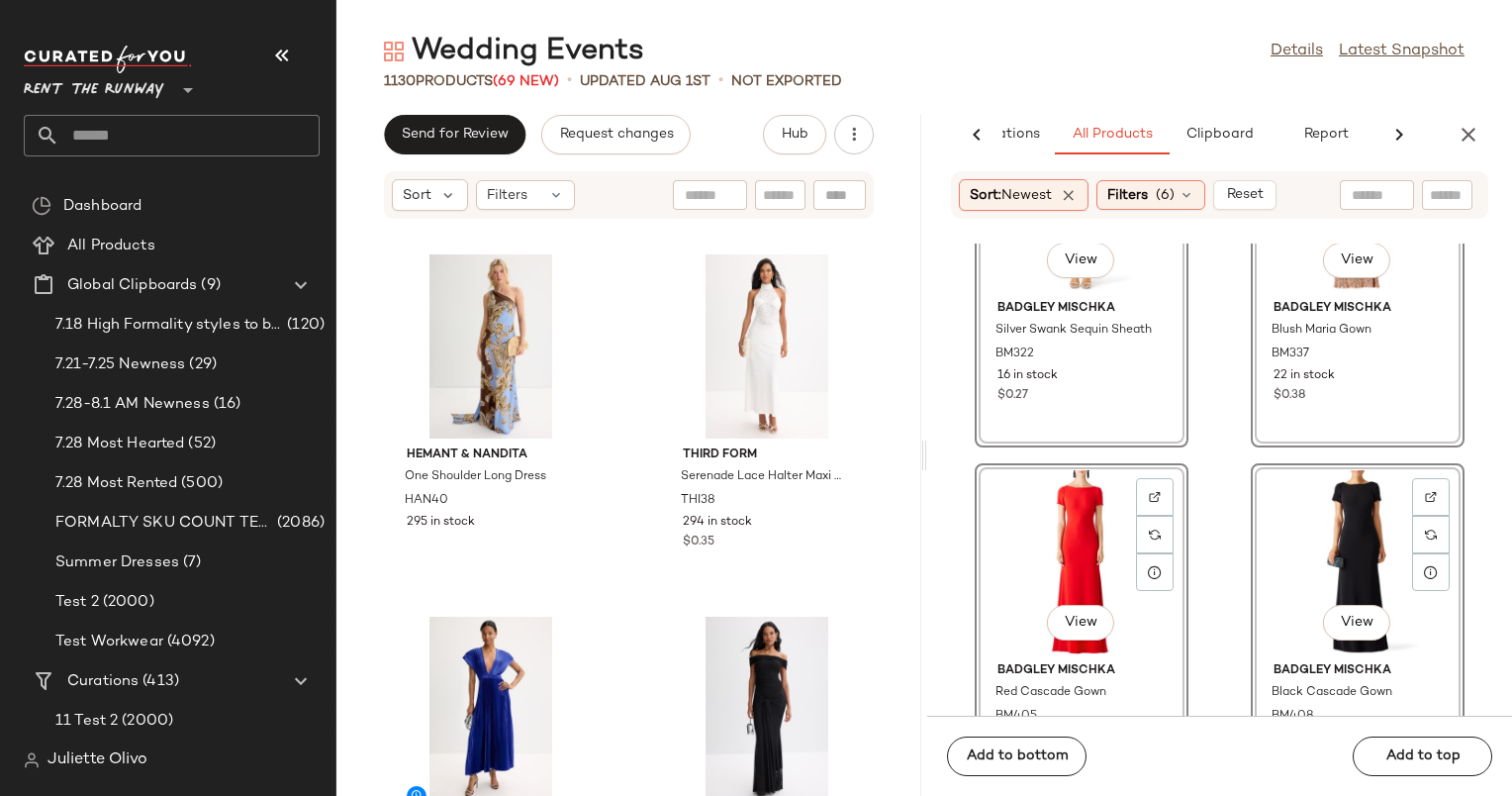click on "View" 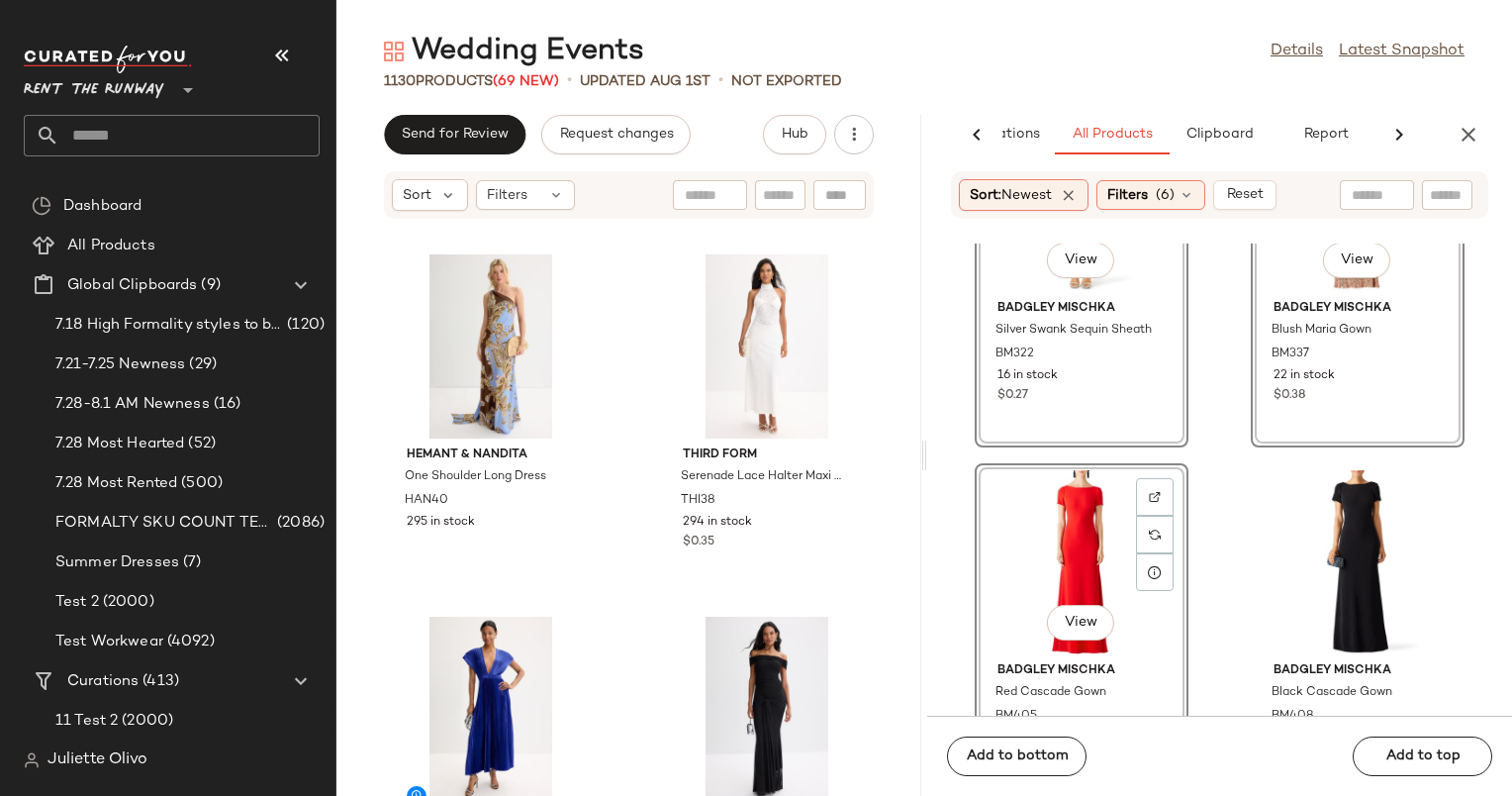 click on "View" 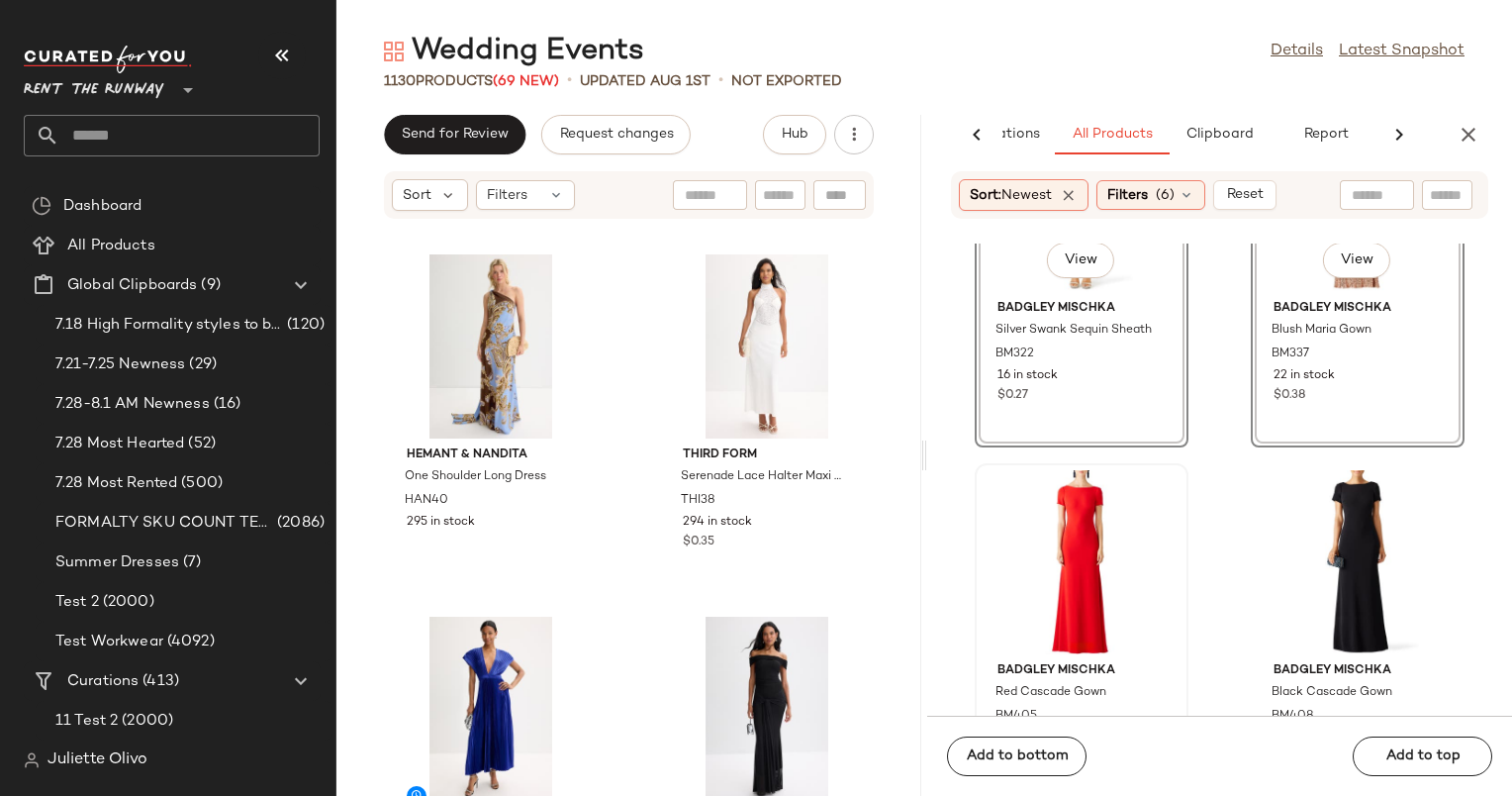 scroll, scrollTop: 19389, scrollLeft: 0, axis: vertical 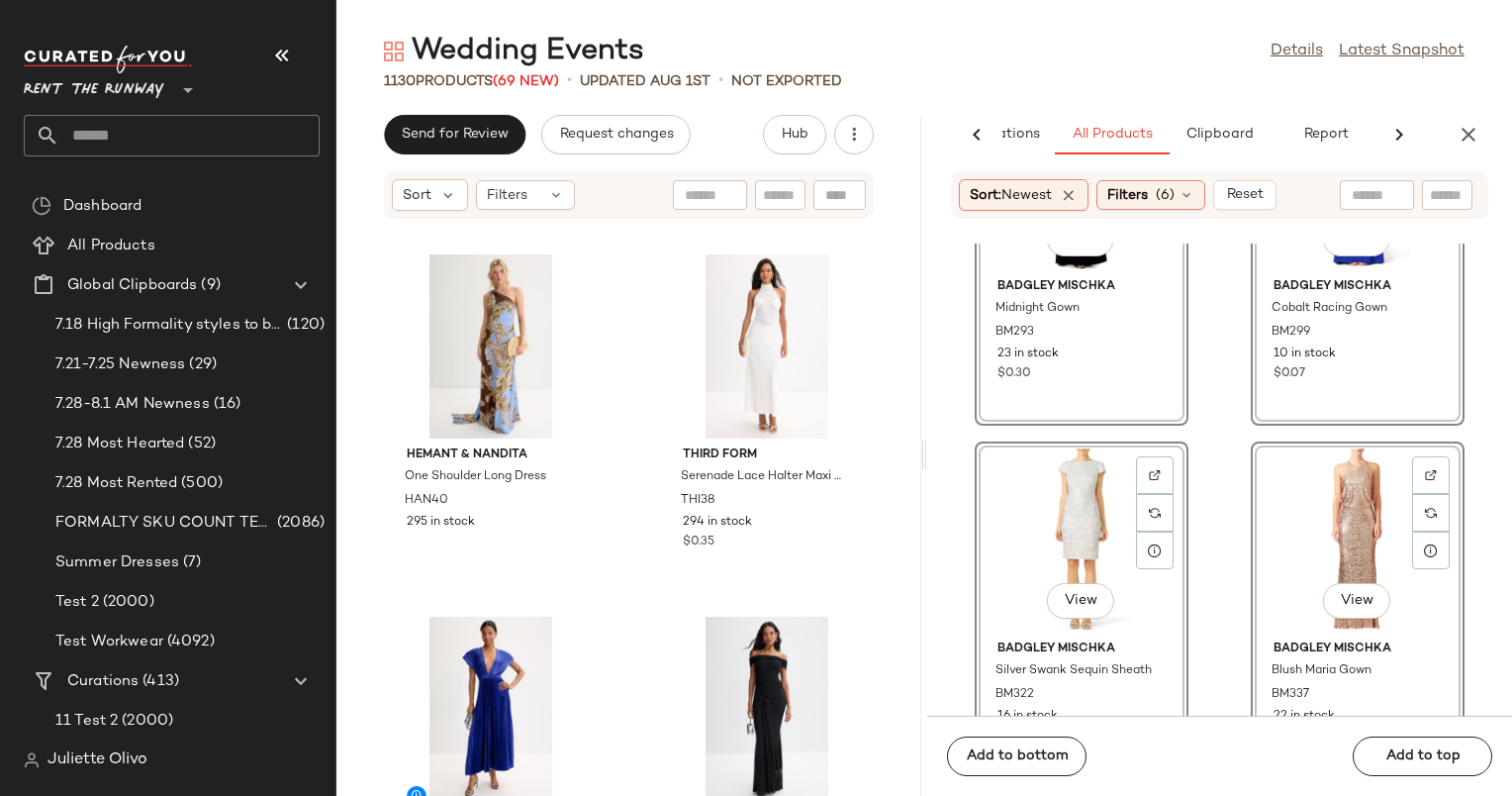 click on "View" 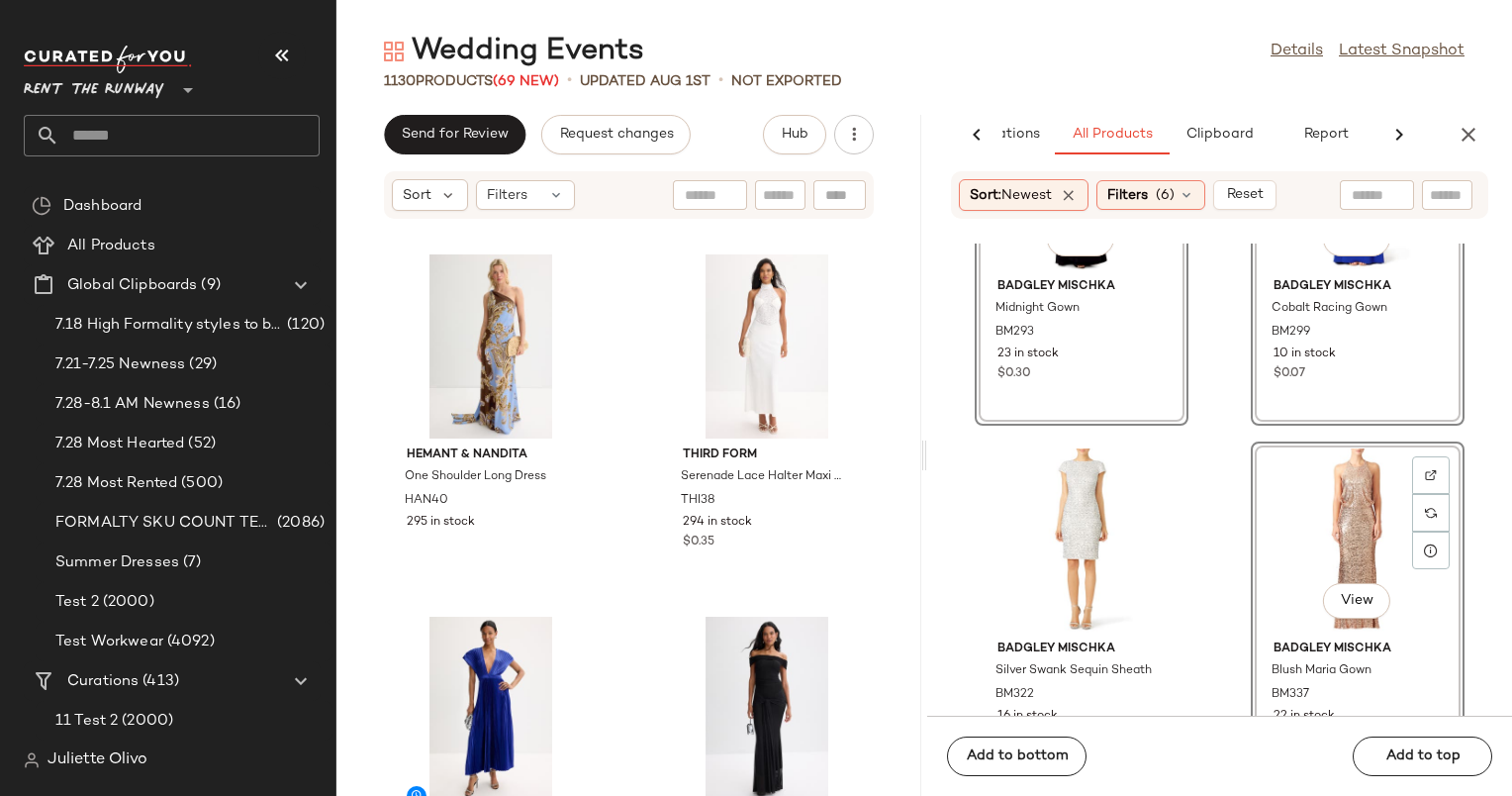 click on "View" 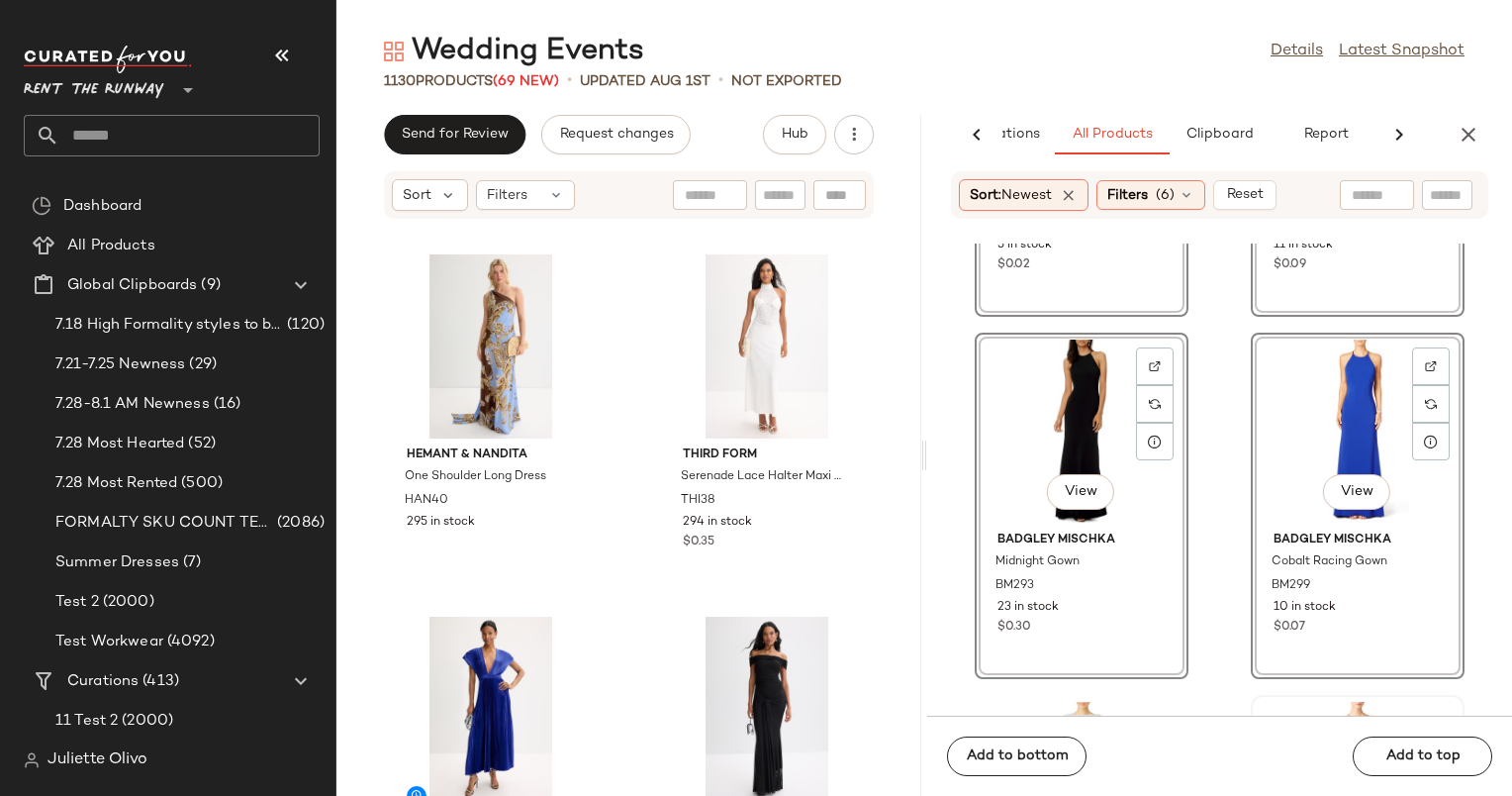 scroll, scrollTop: 19128, scrollLeft: 0, axis: vertical 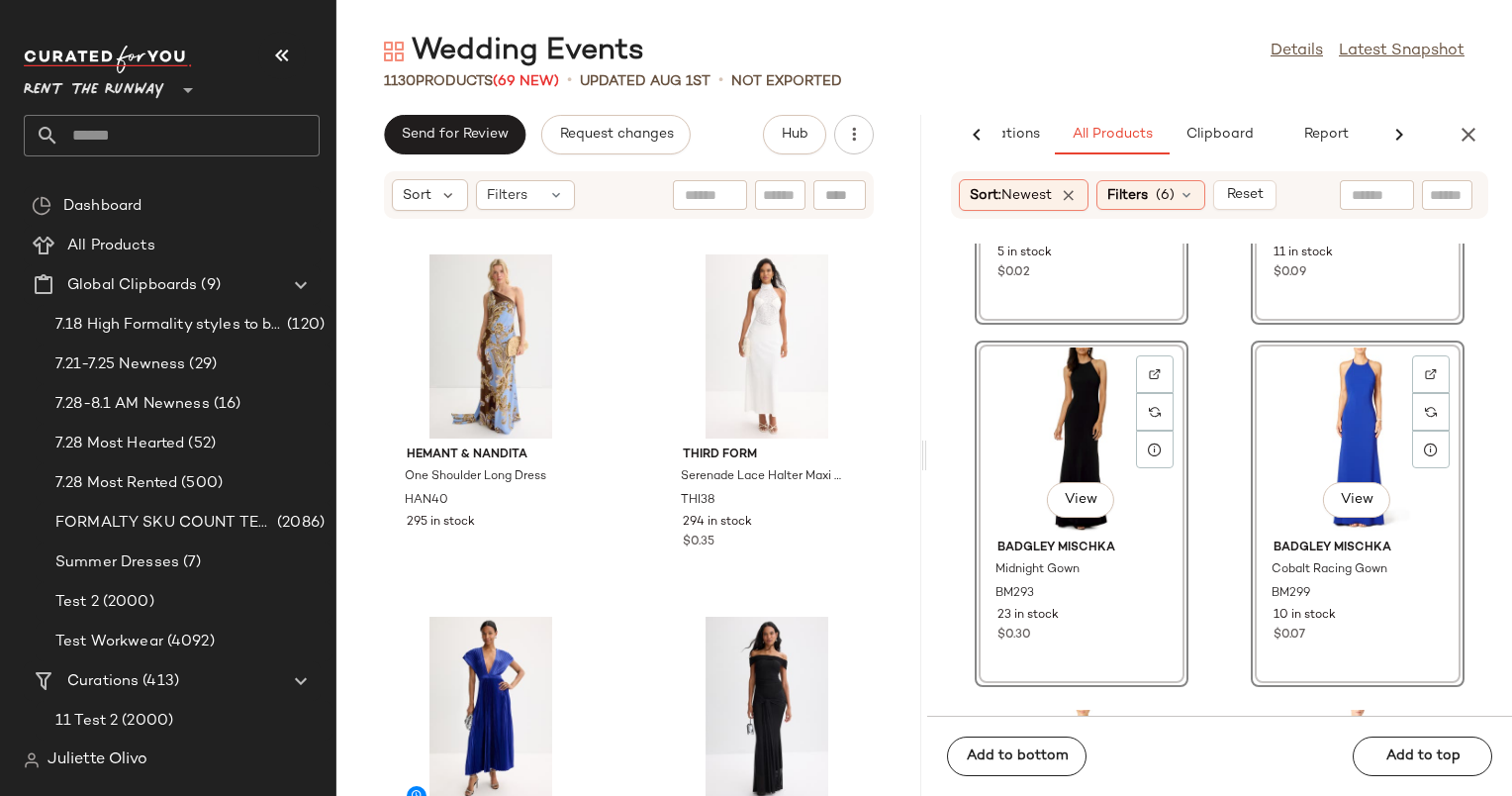 click on "View" 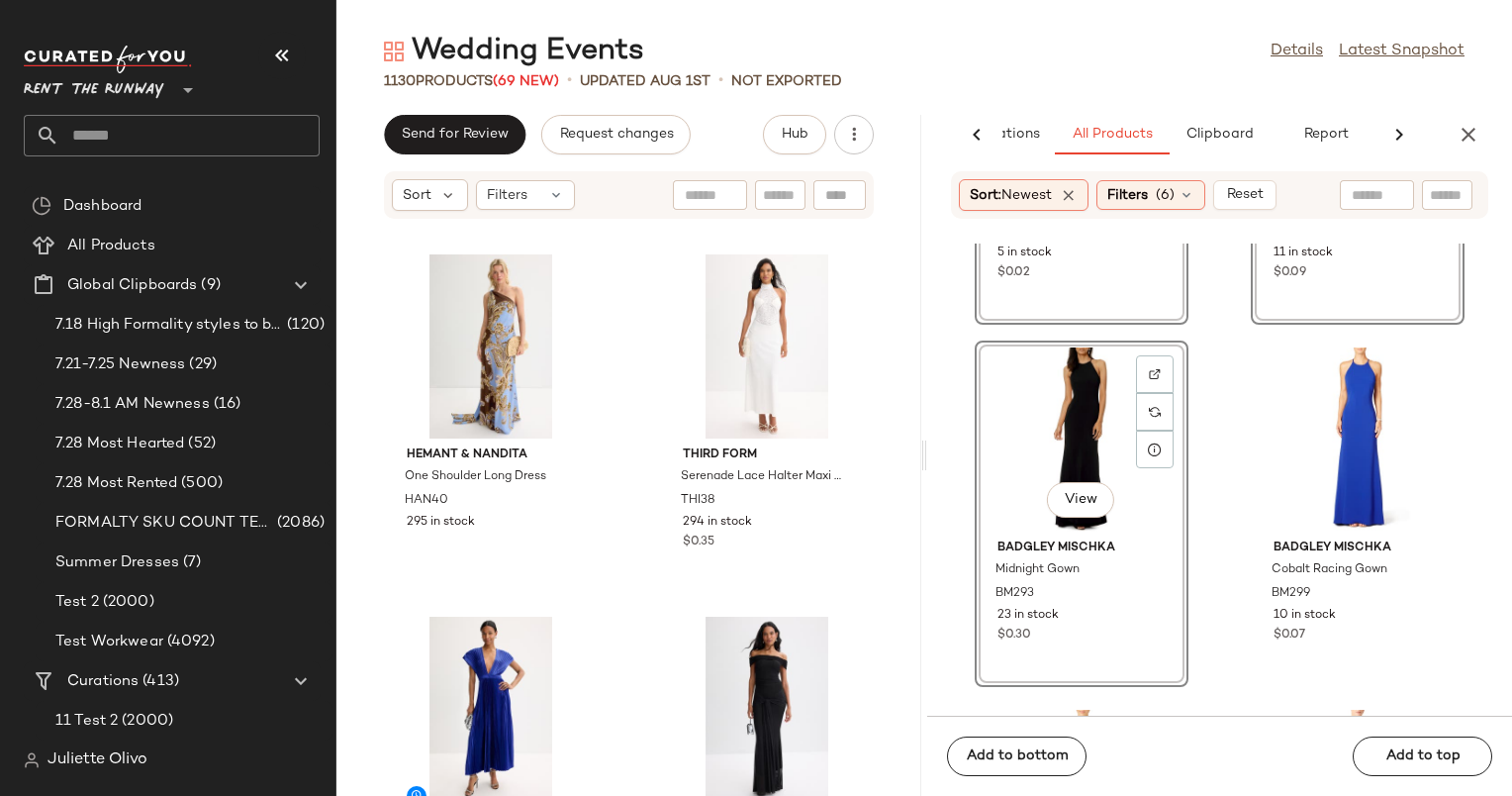click on "View" 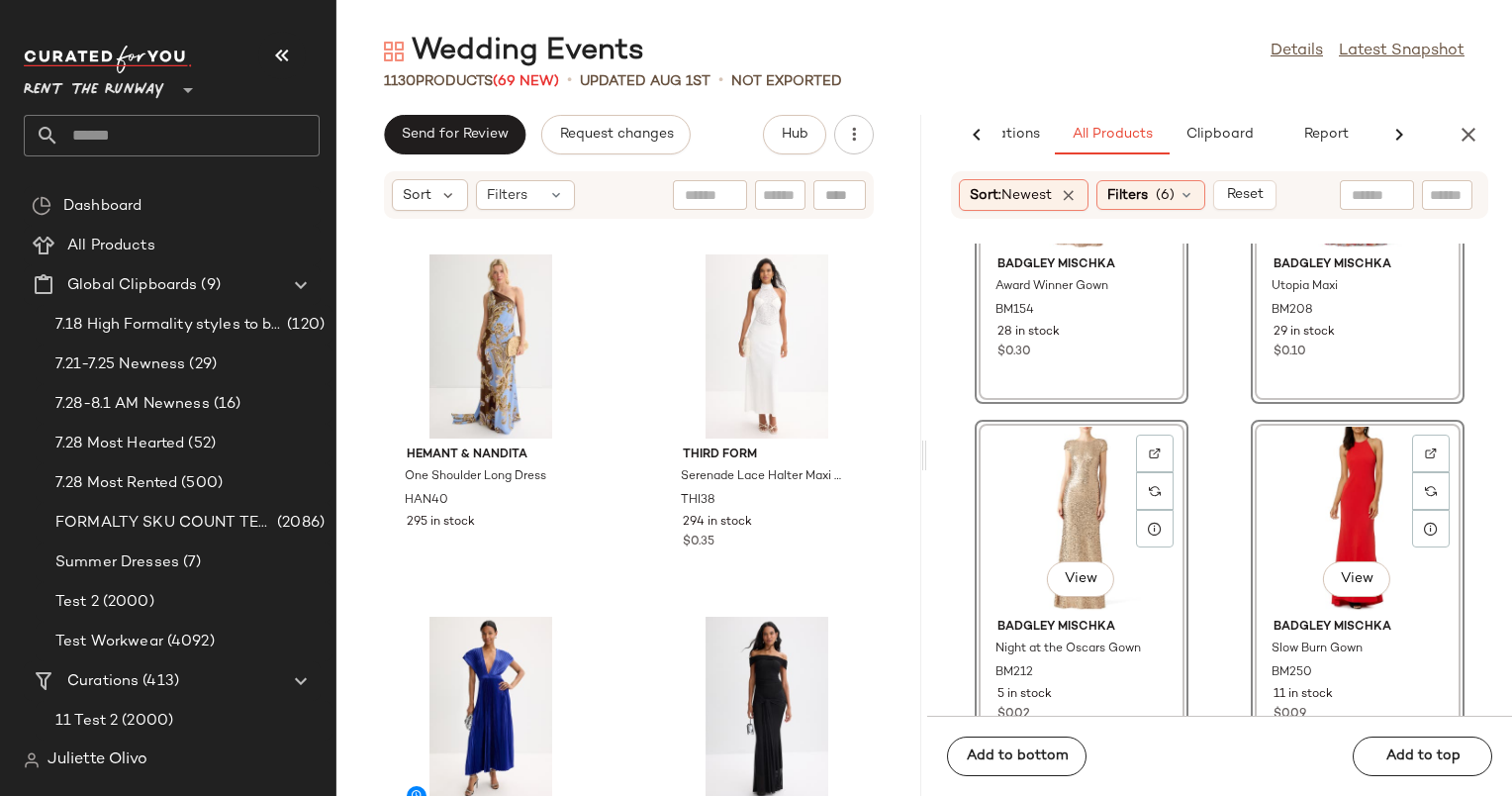scroll, scrollTop: 18684, scrollLeft: 0, axis: vertical 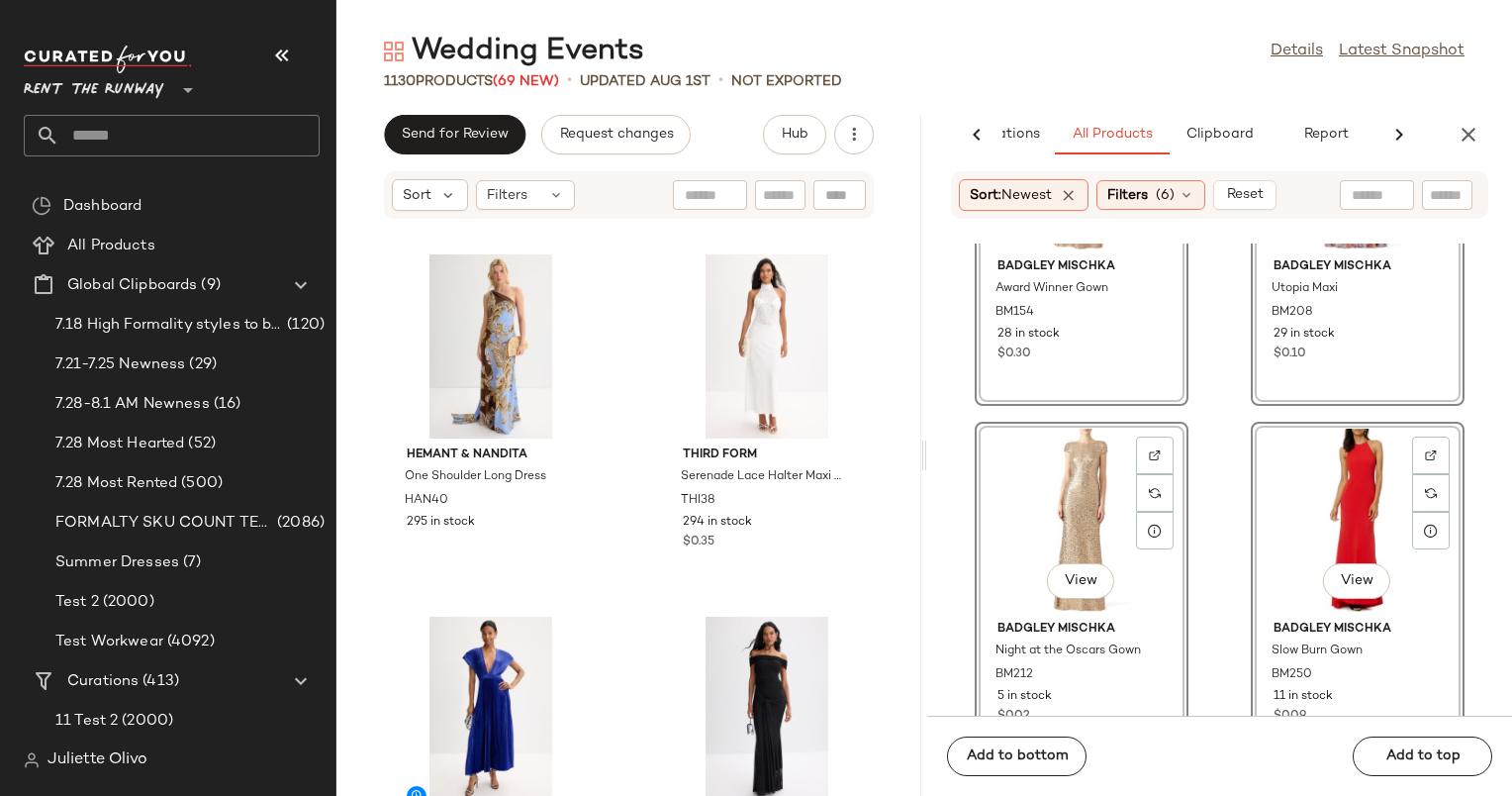 click on "View" 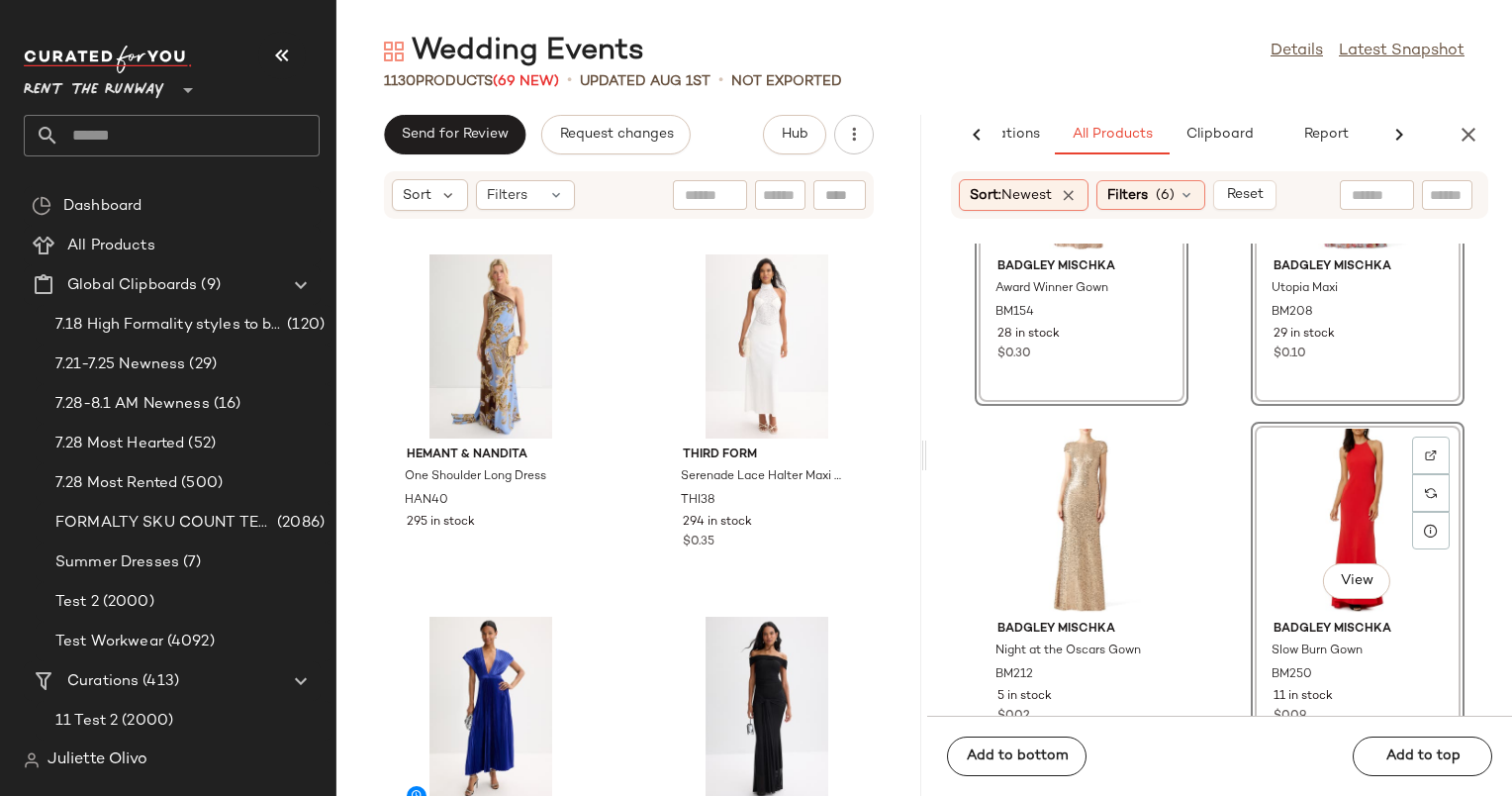 click on "View" 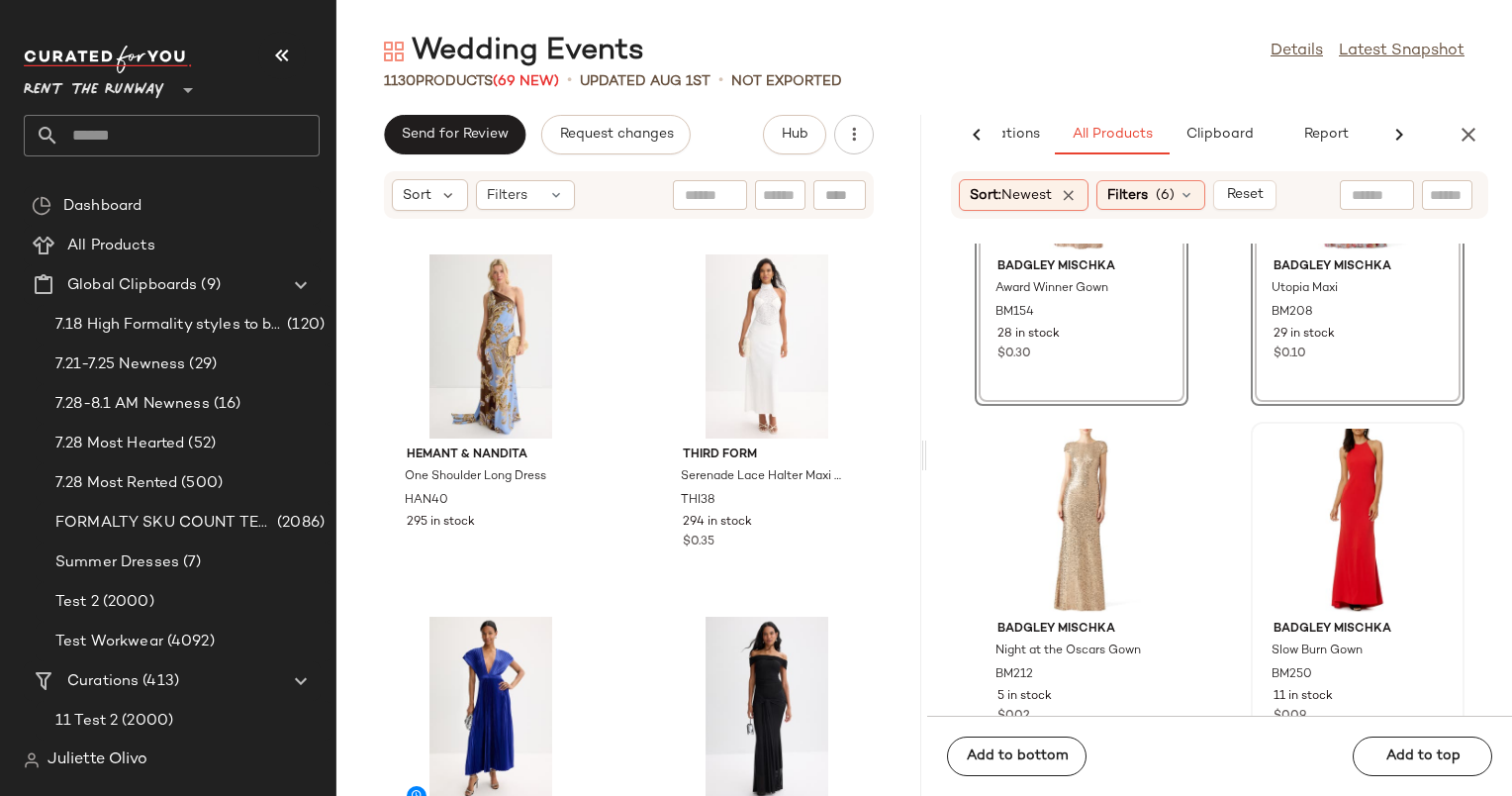 scroll, scrollTop: 18332, scrollLeft: 0, axis: vertical 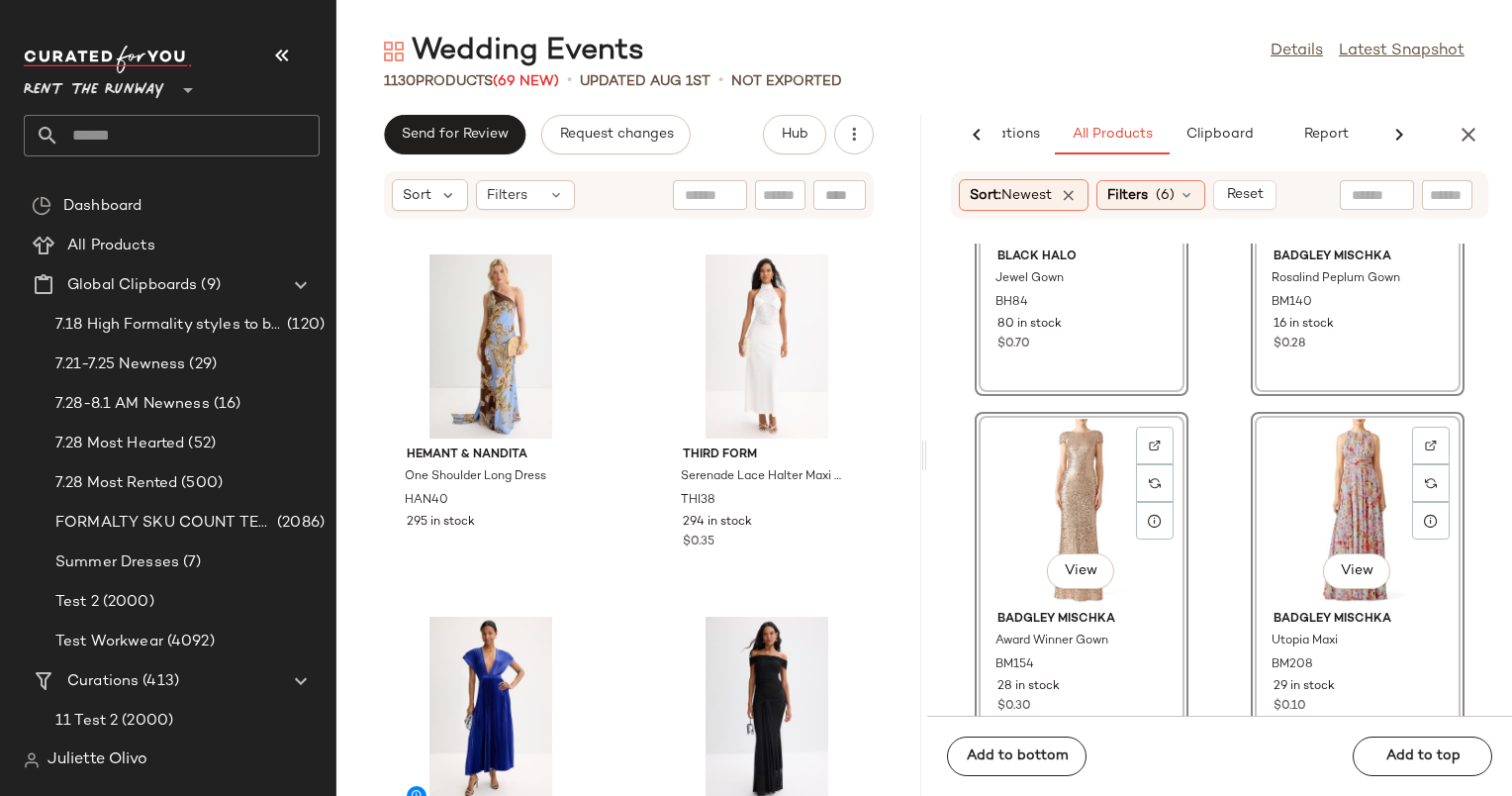 click on "View" 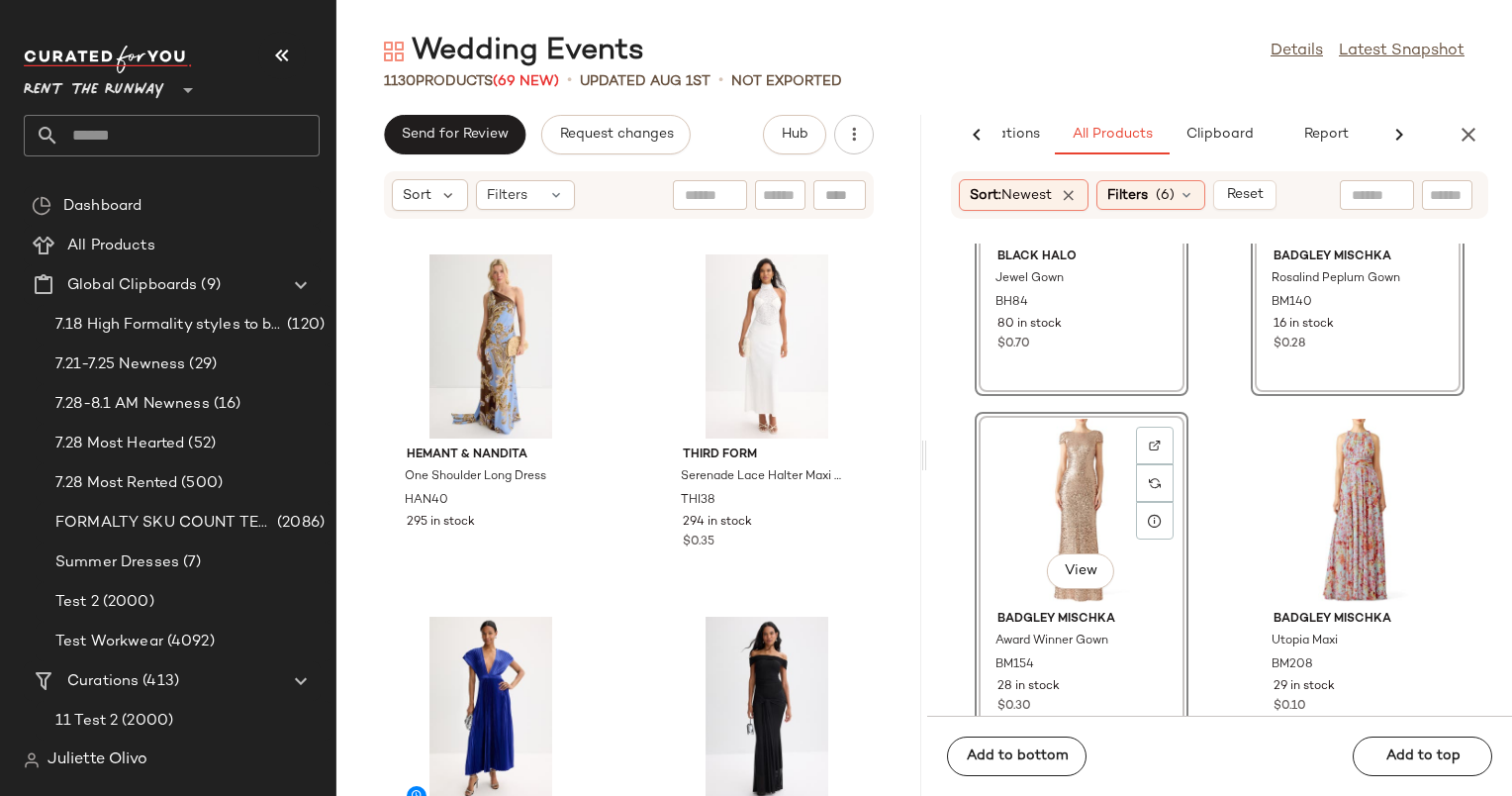 click on "View" 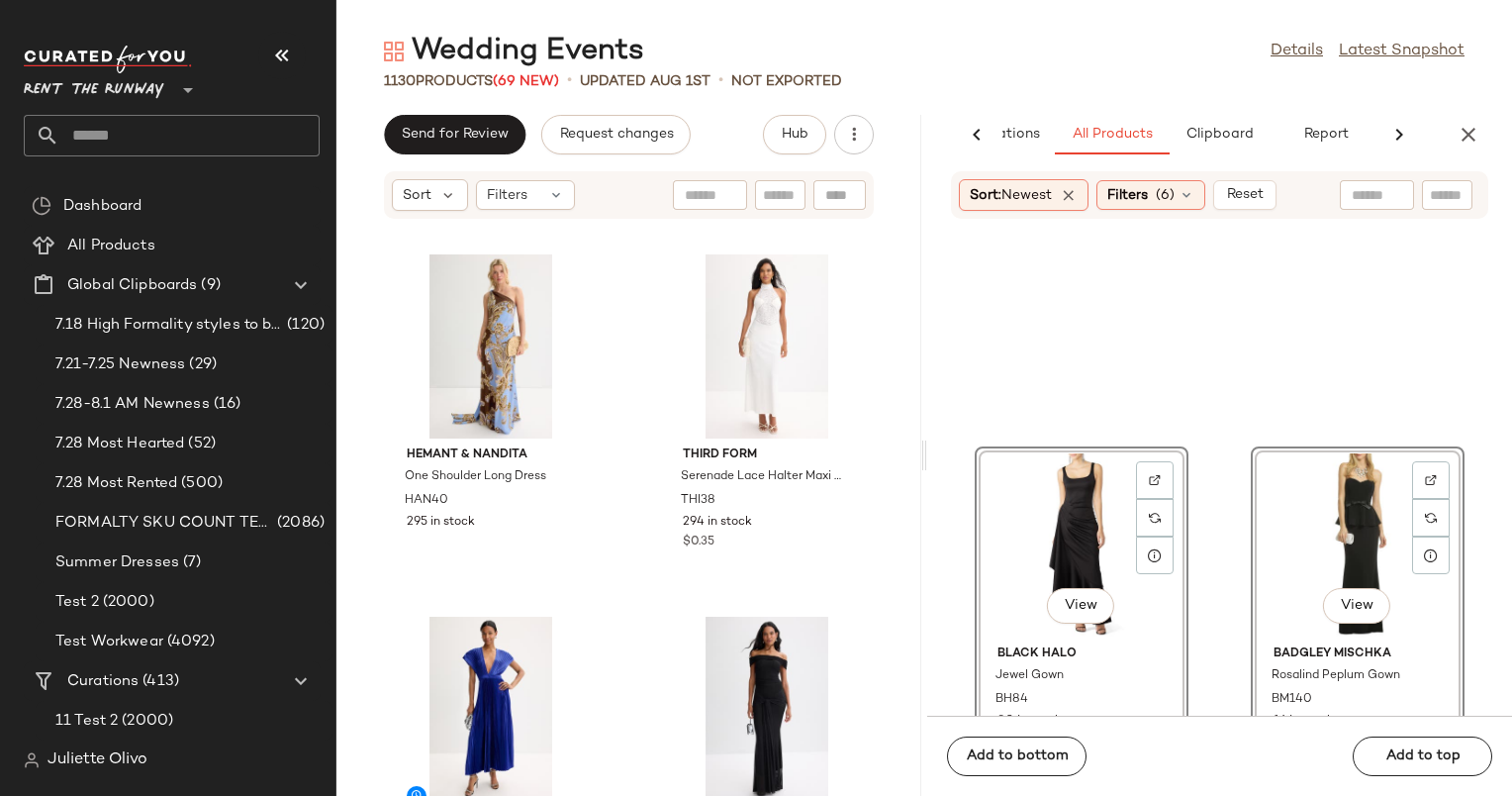 scroll, scrollTop: 17934, scrollLeft: 0, axis: vertical 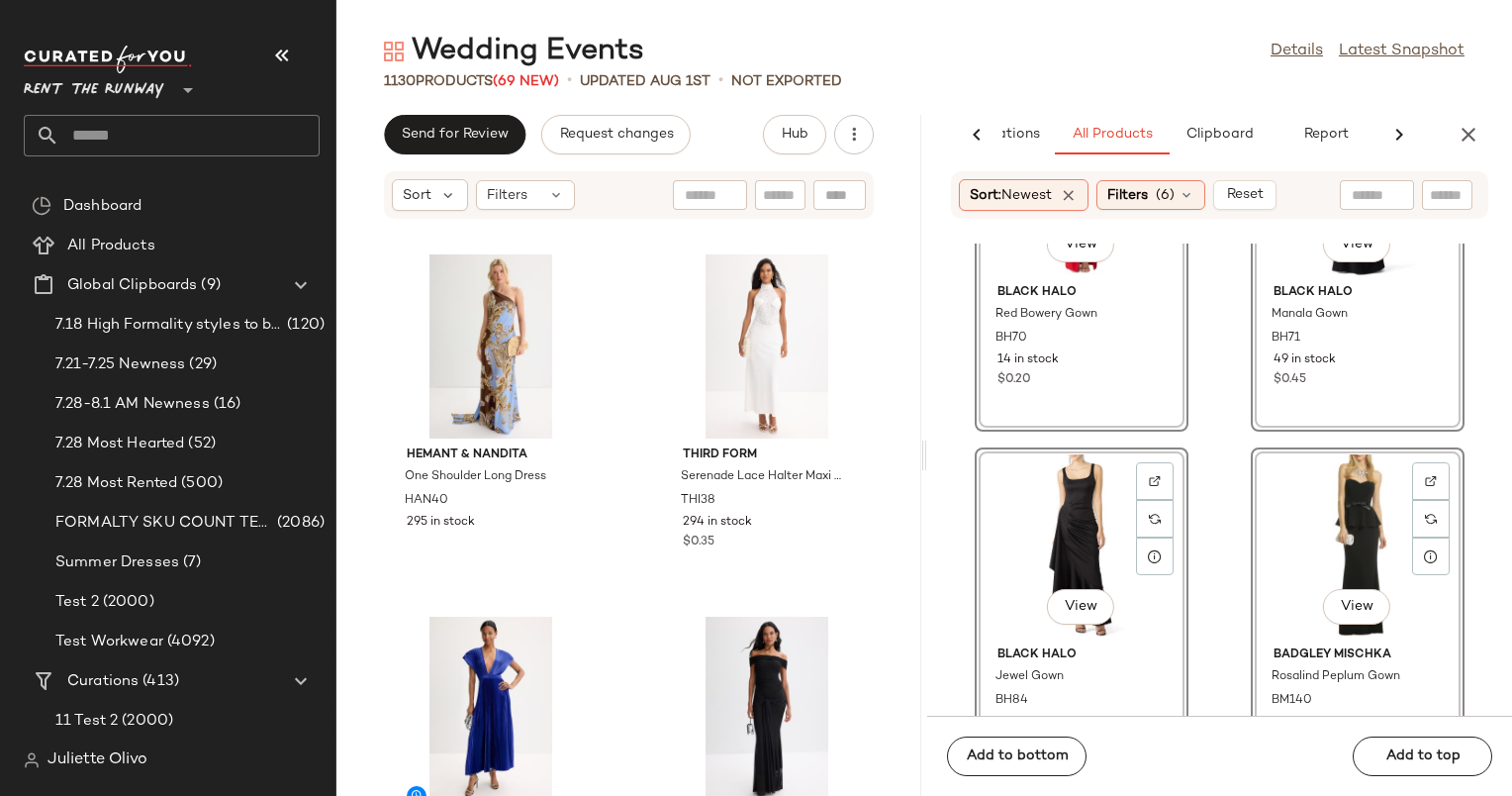 click on "View" 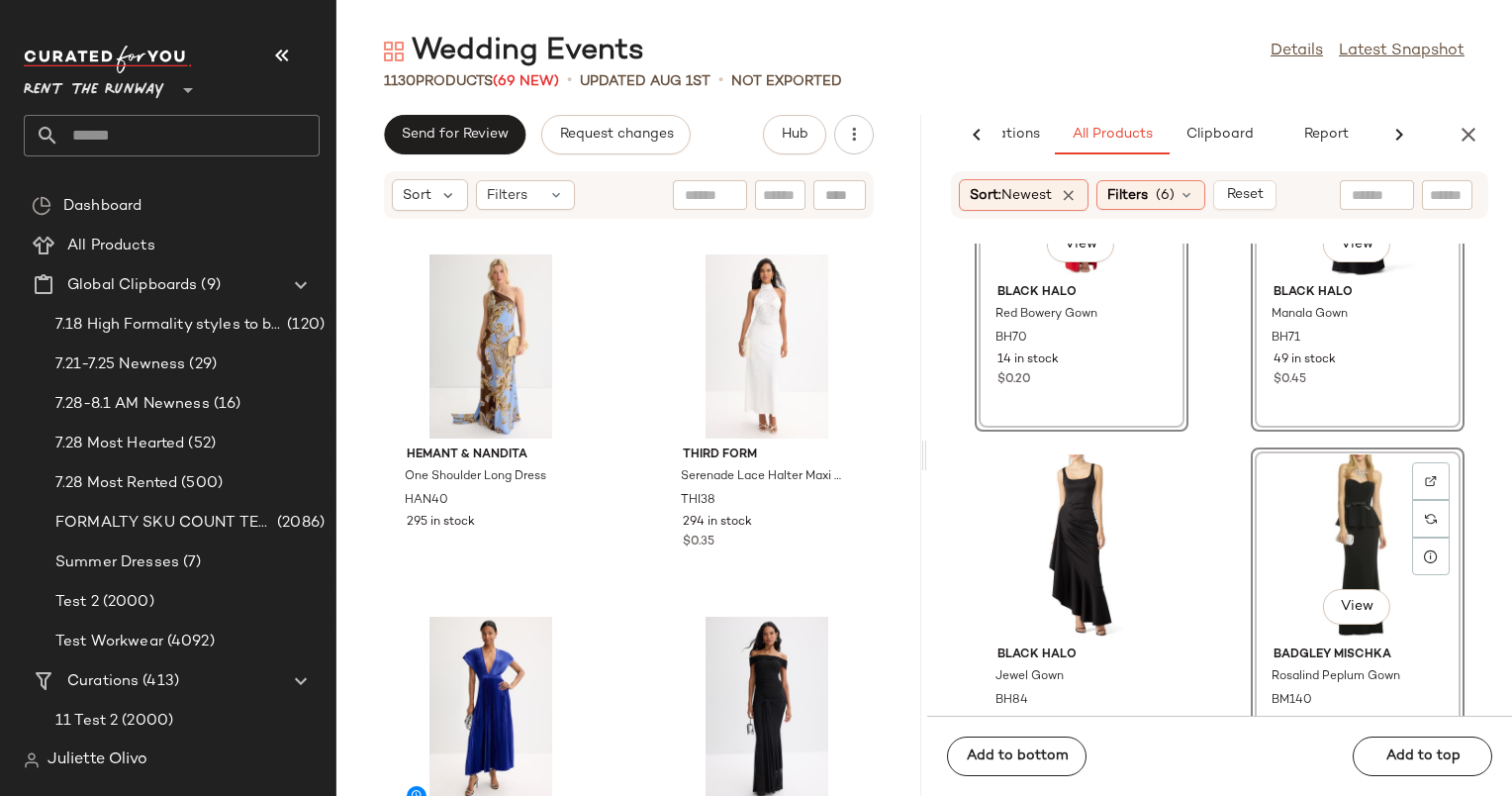 click on "View" 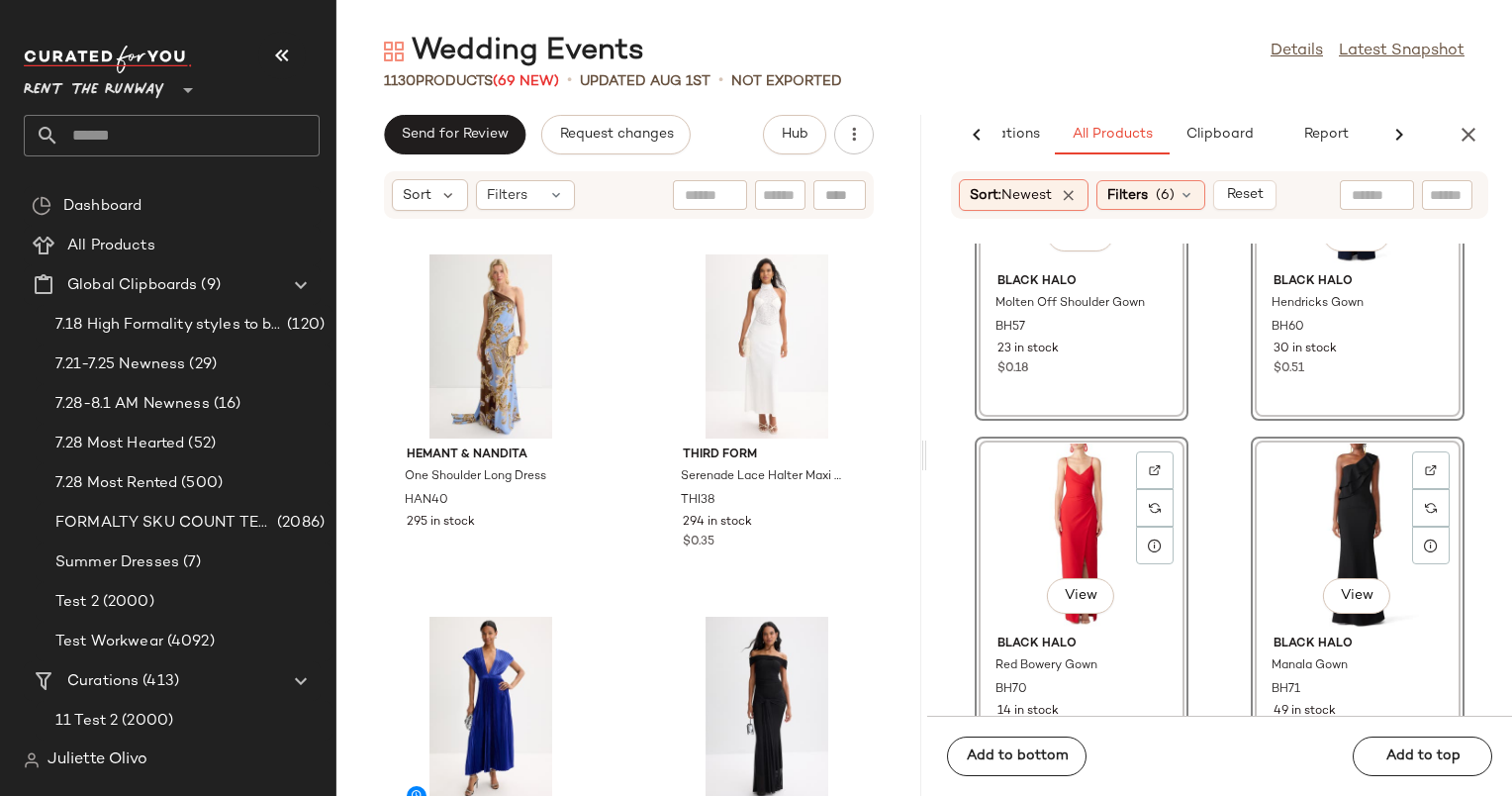 scroll, scrollTop: 17565, scrollLeft: 0, axis: vertical 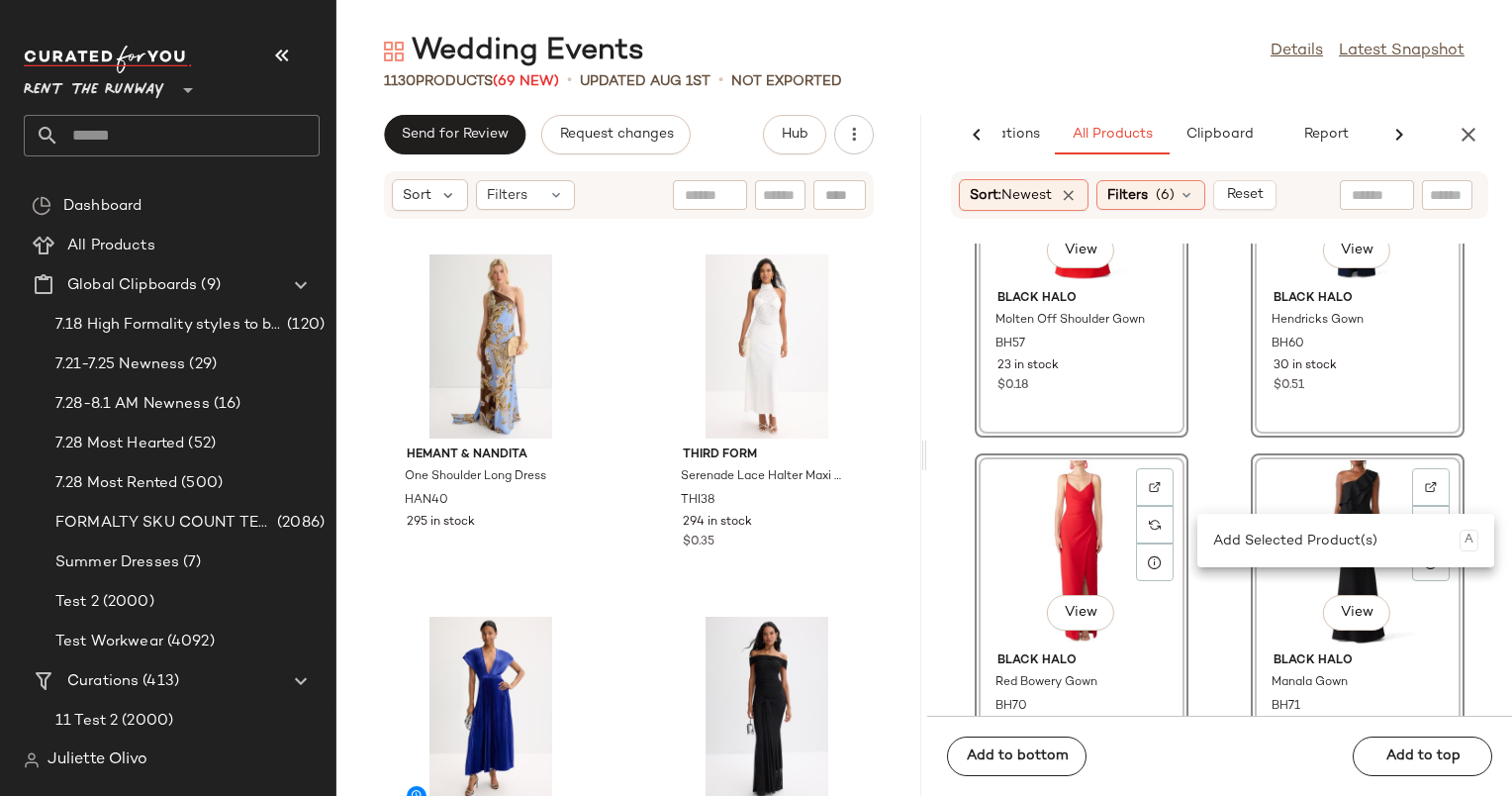 click on "View" 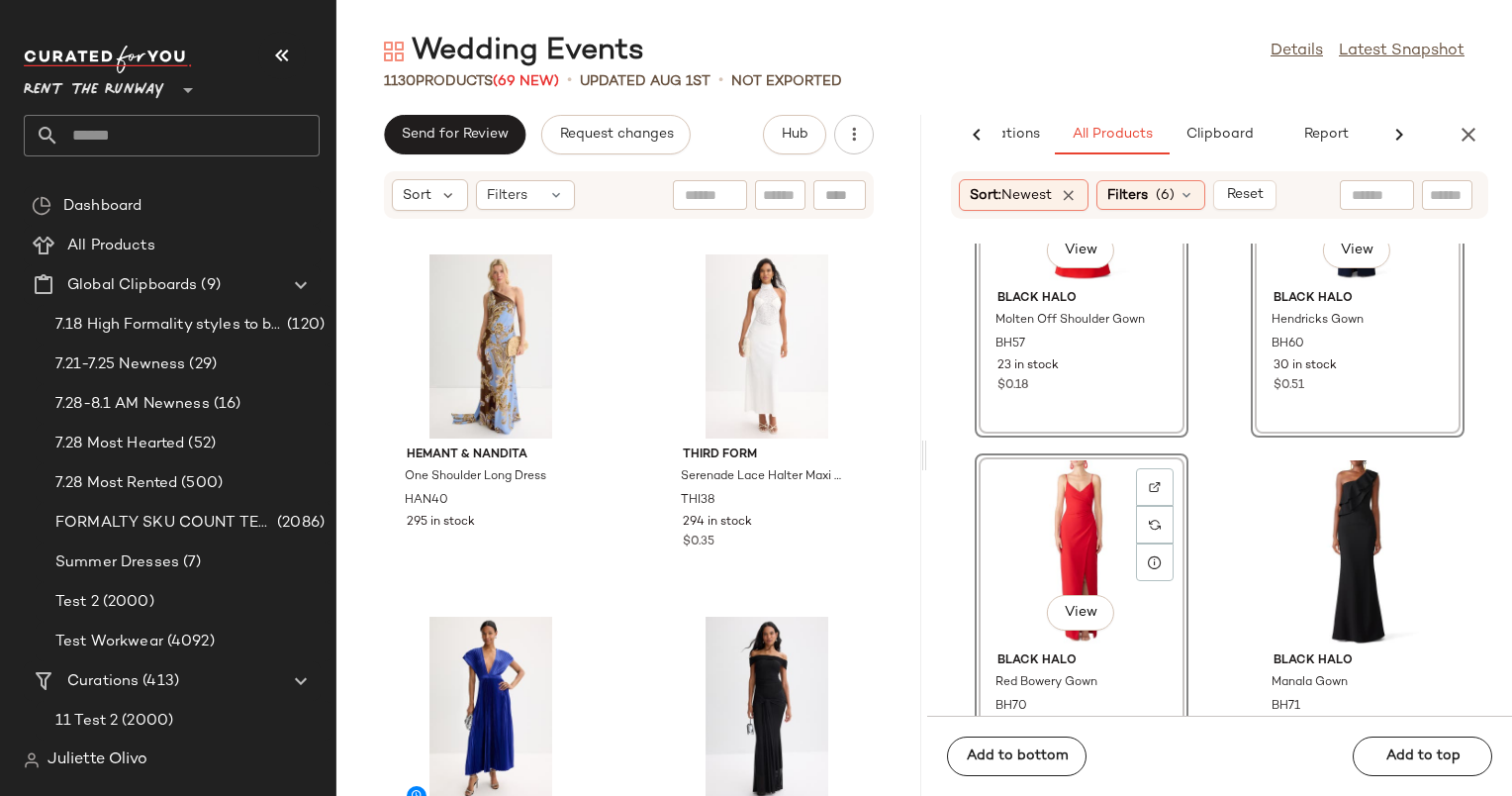 click on "View" 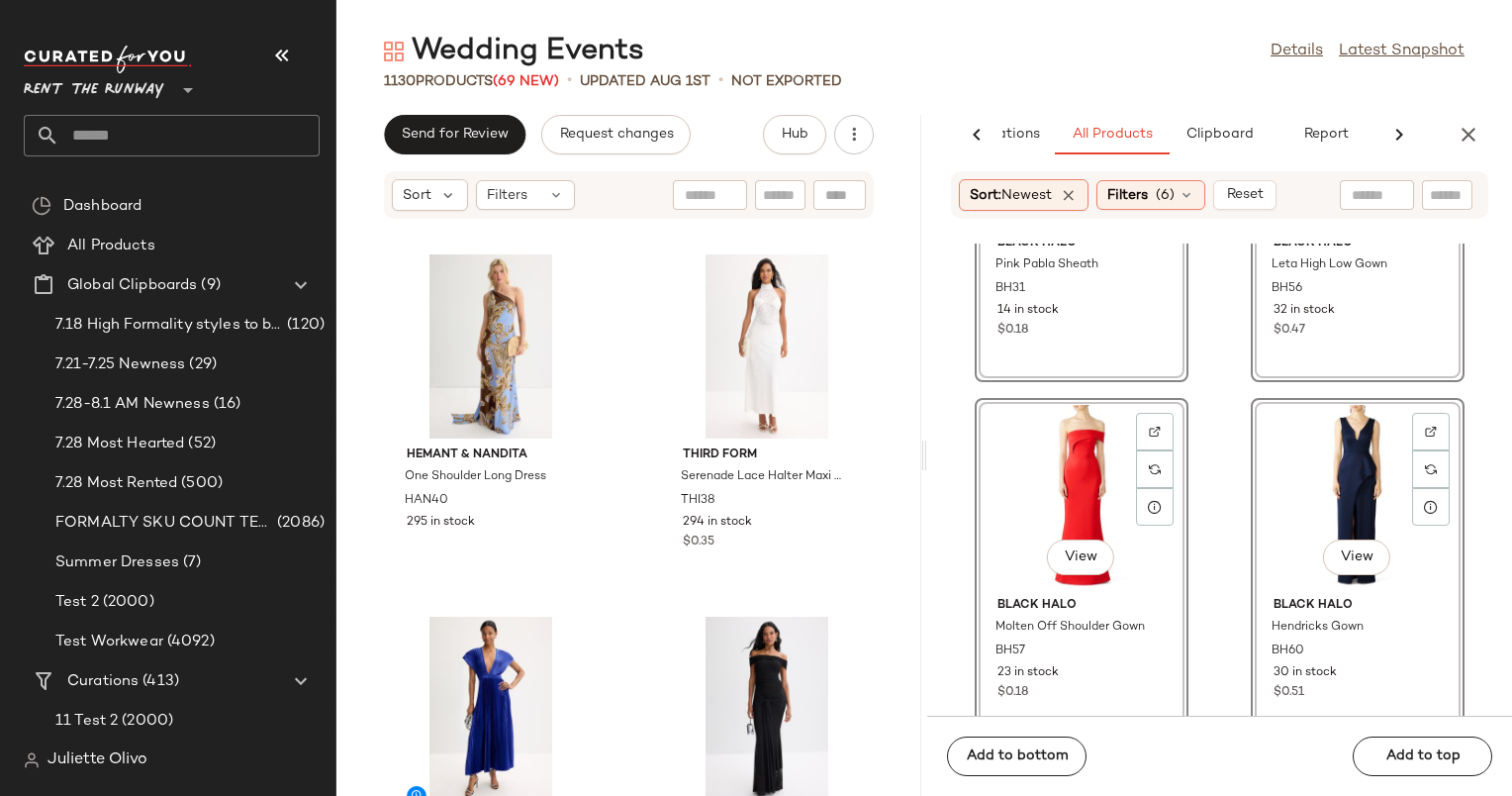 scroll, scrollTop: 17259, scrollLeft: 0, axis: vertical 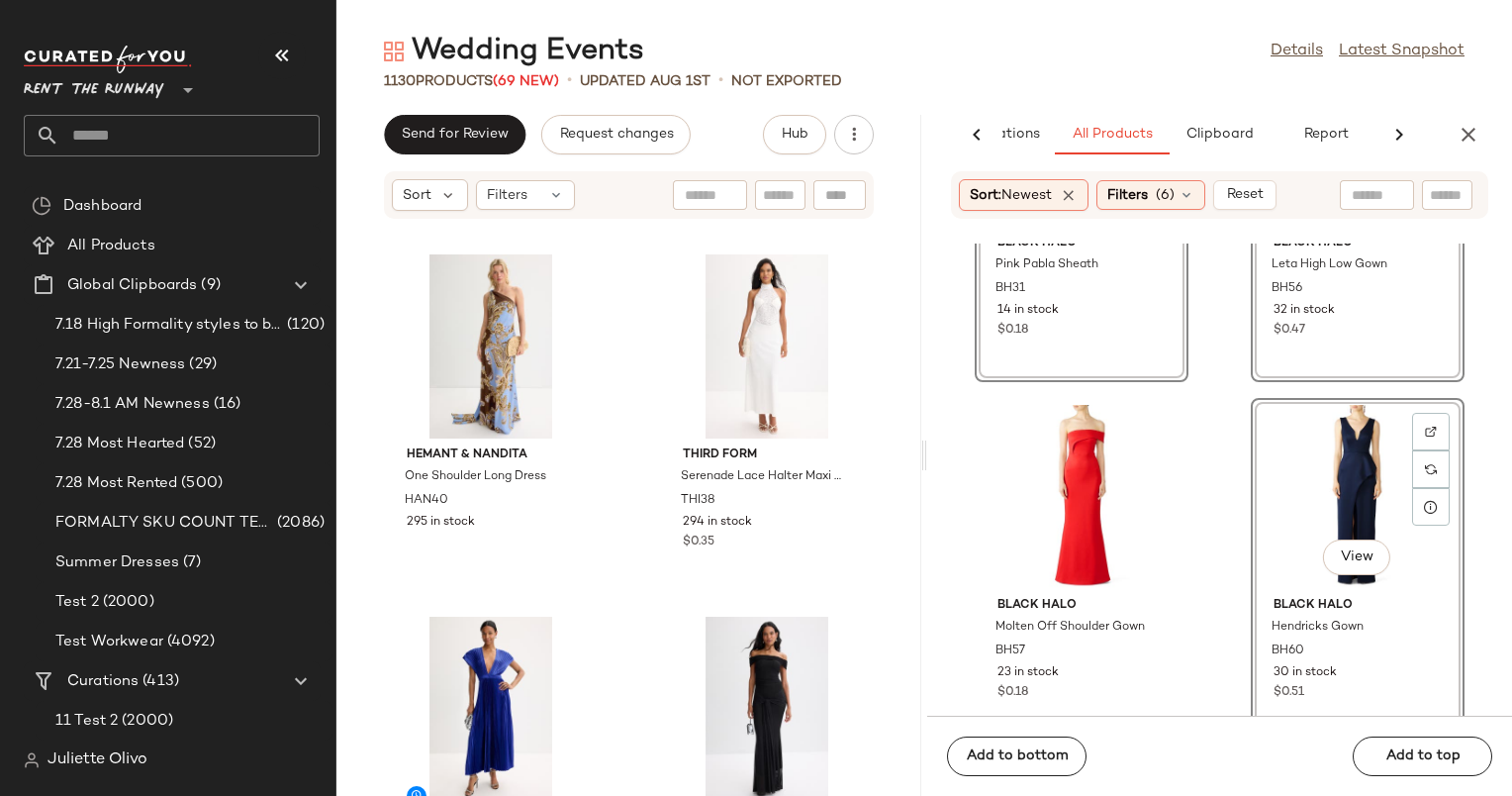 click on "View" 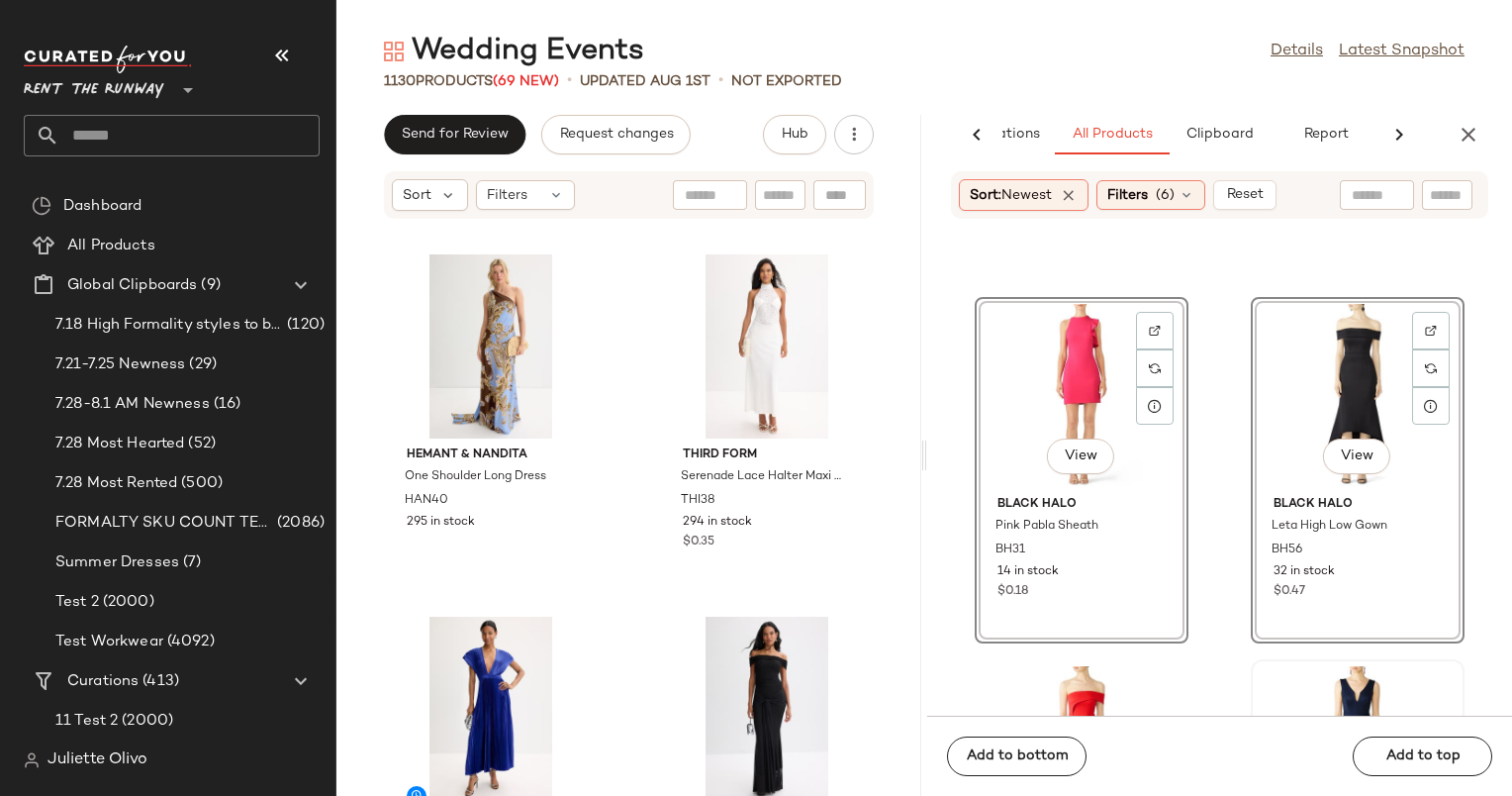 scroll, scrollTop: 16991, scrollLeft: 0, axis: vertical 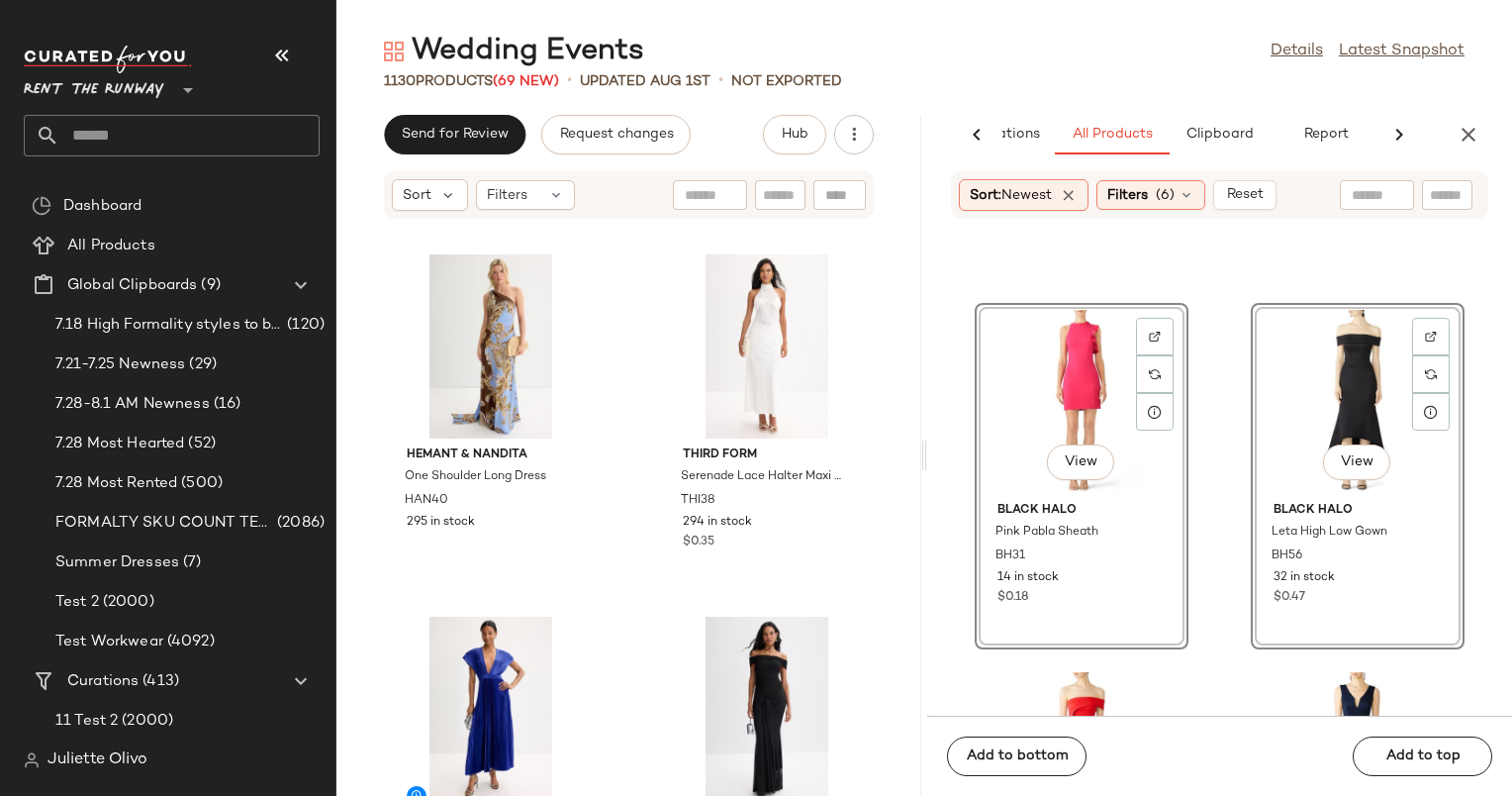 click on "View" 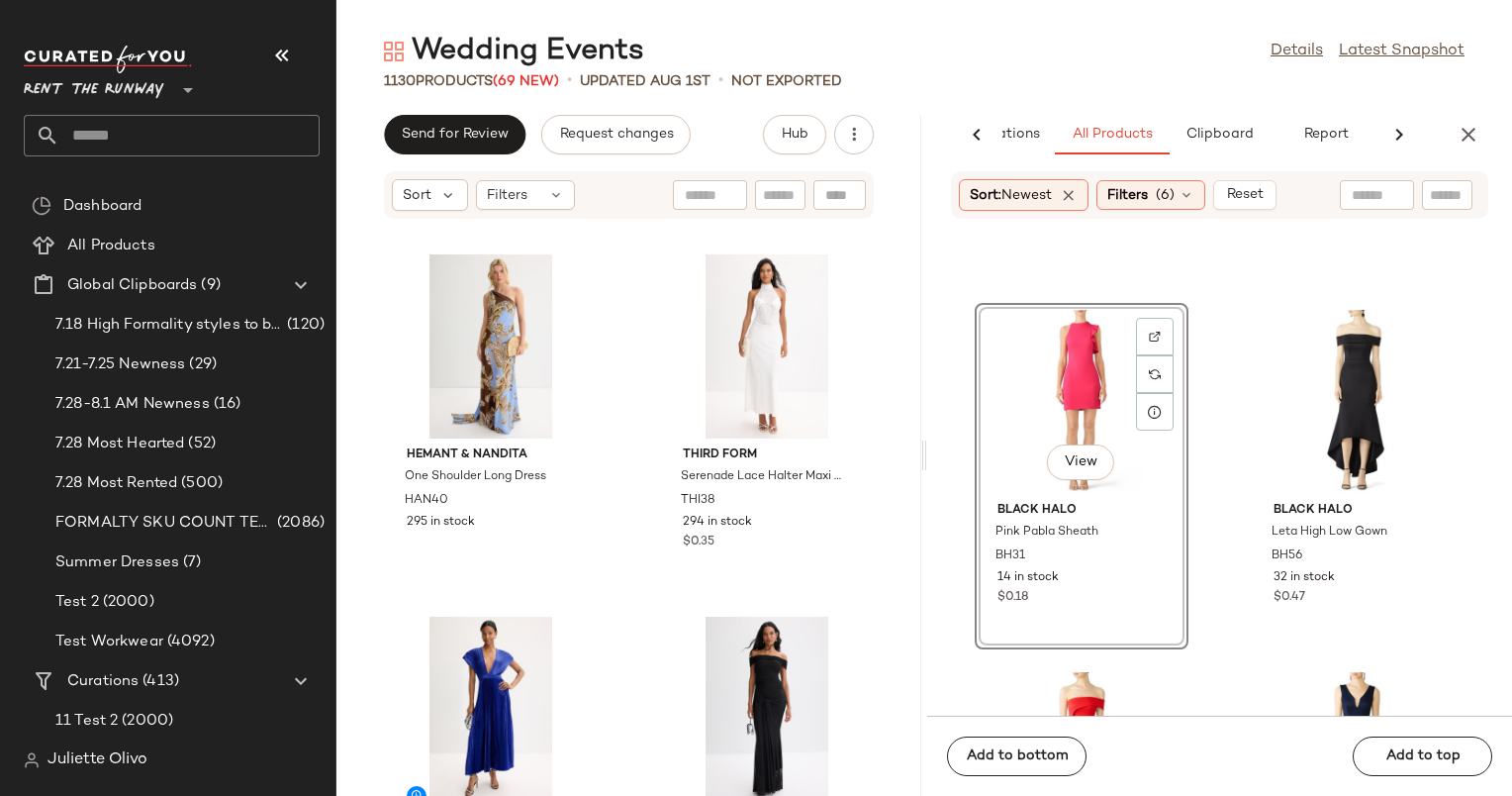click on "View" 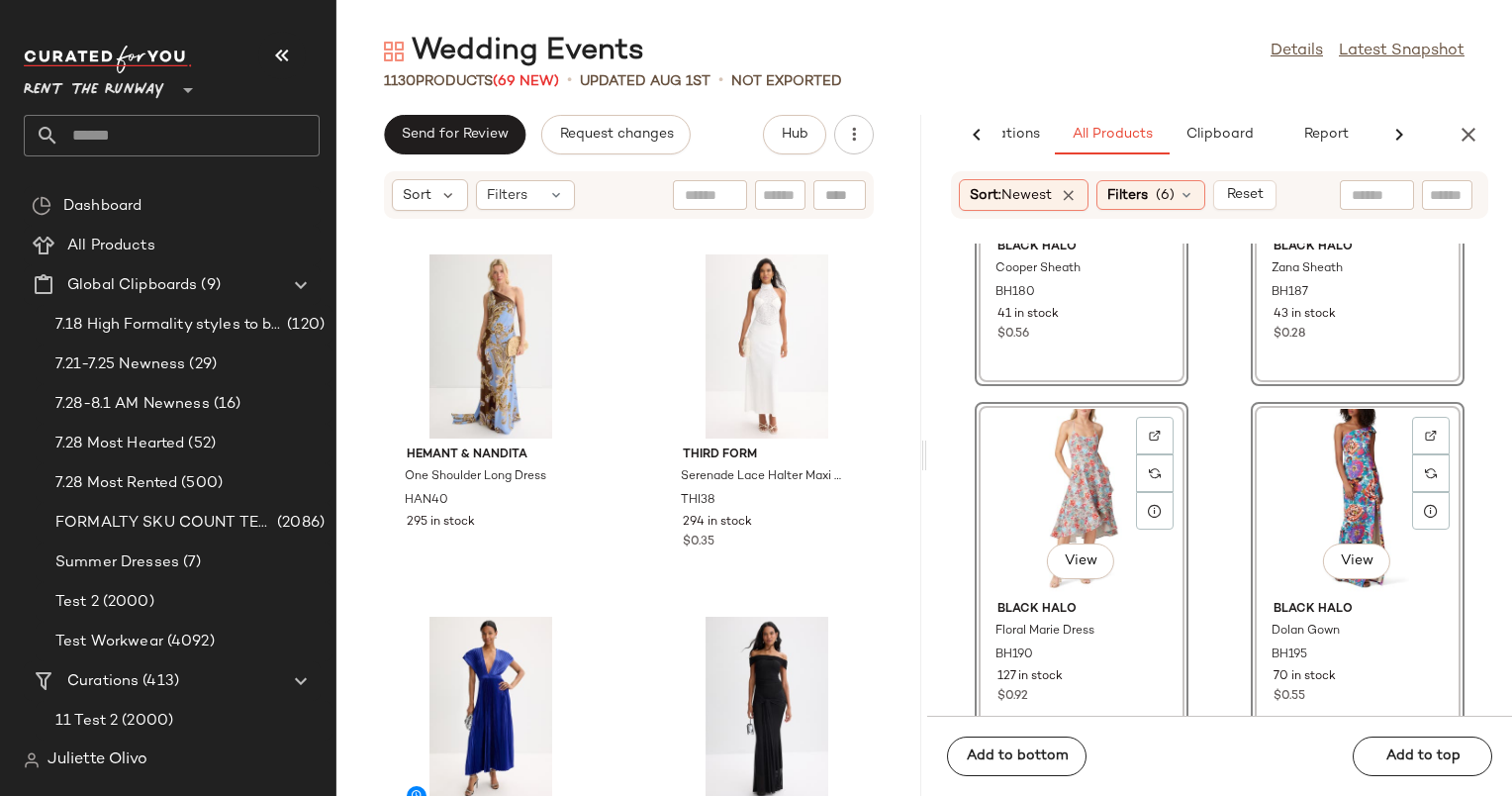 scroll, scrollTop: 16140, scrollLeft: 0, axis: vertical 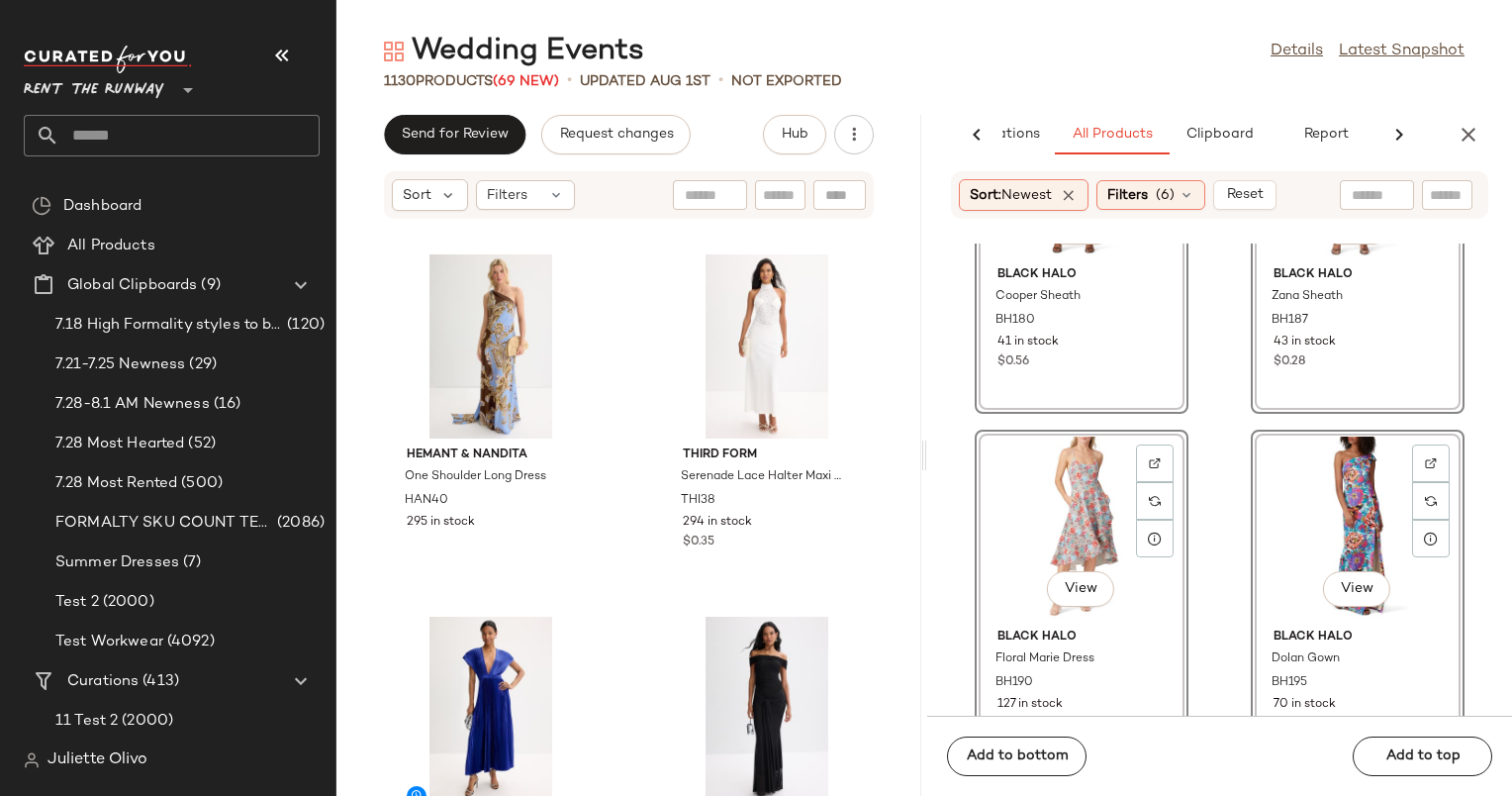 click on "View" 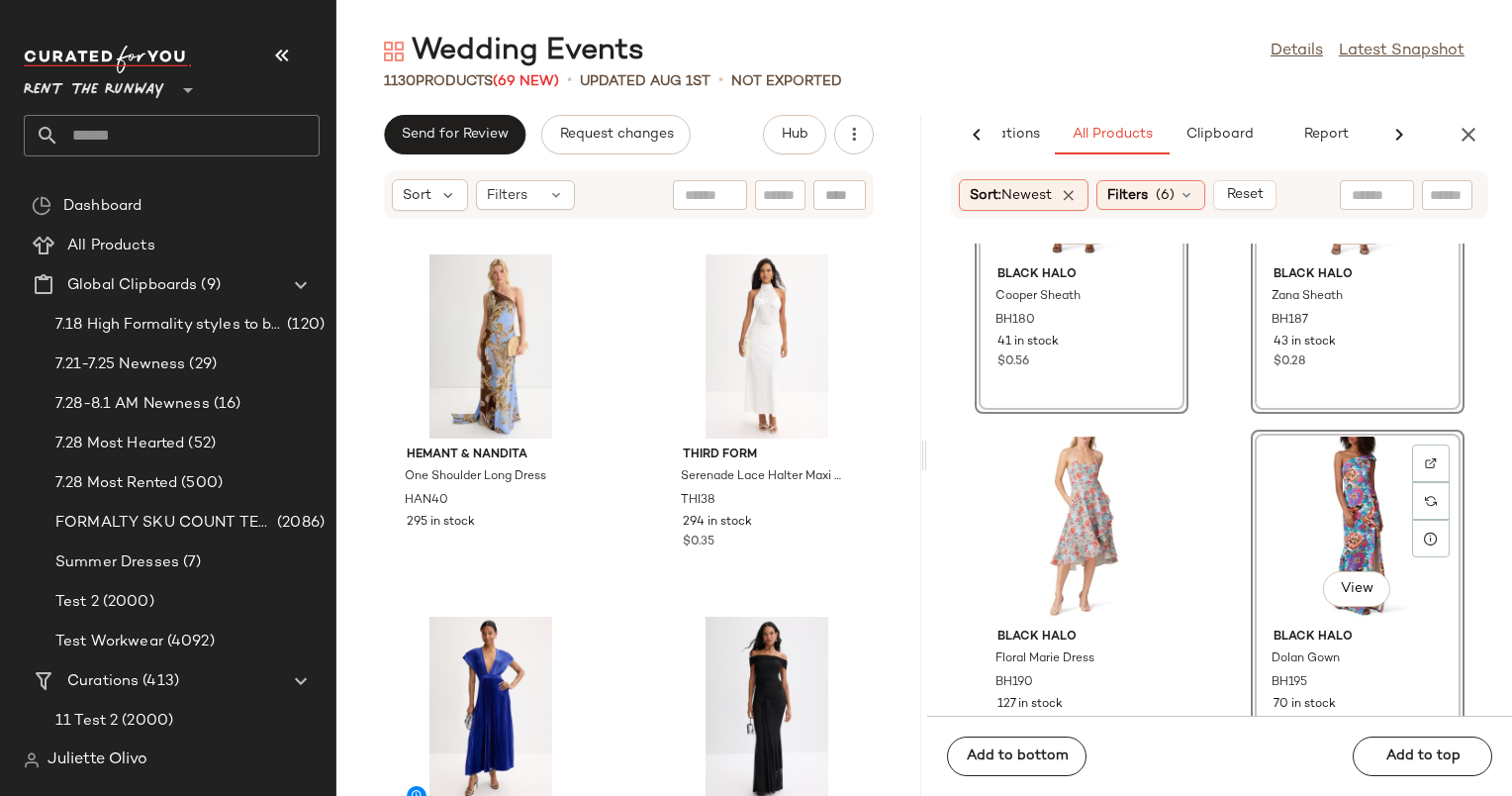 click on "View" 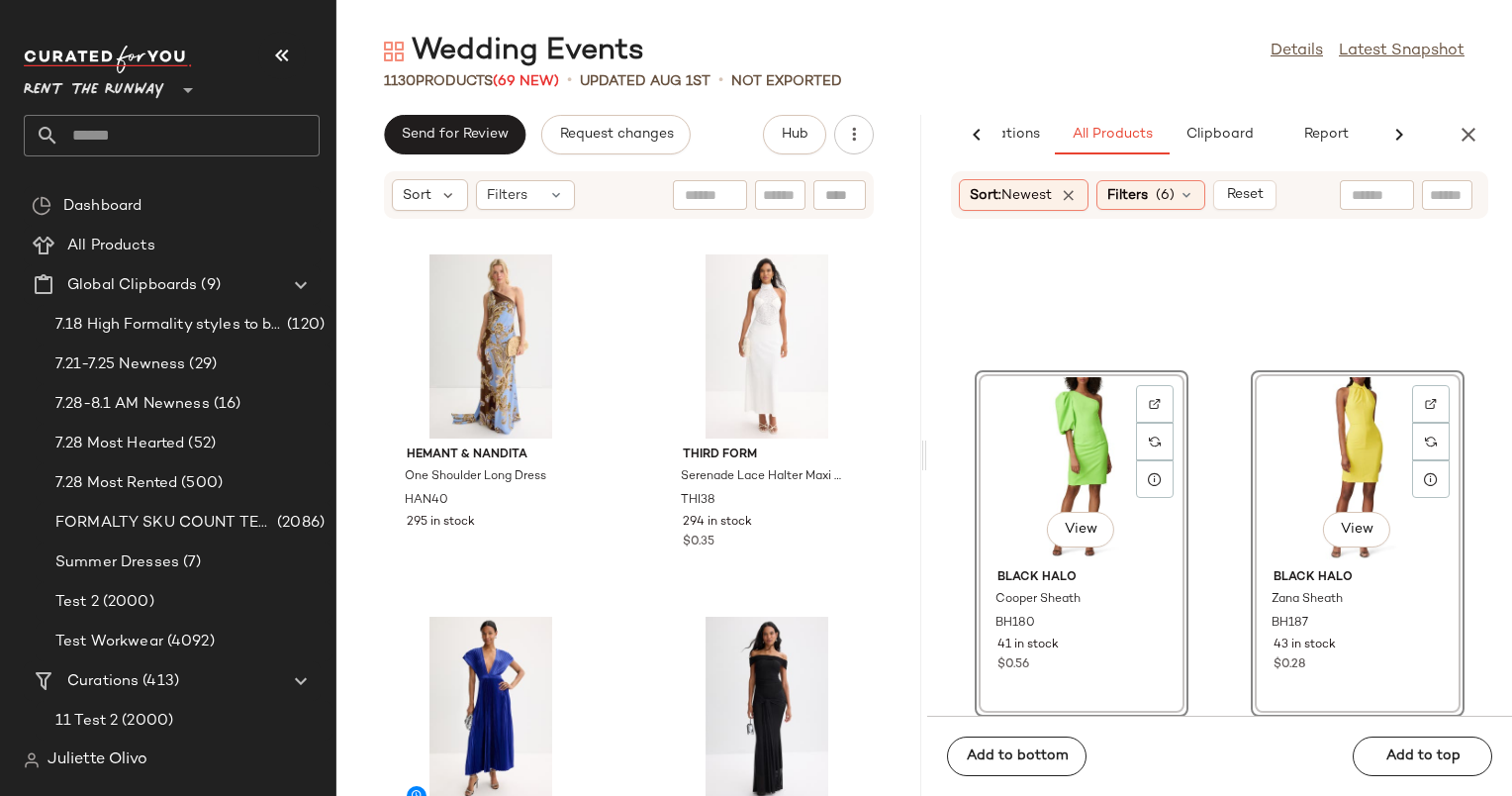 scroll, scrollTop: 15833, scrollLeft: 0, axis: vertical 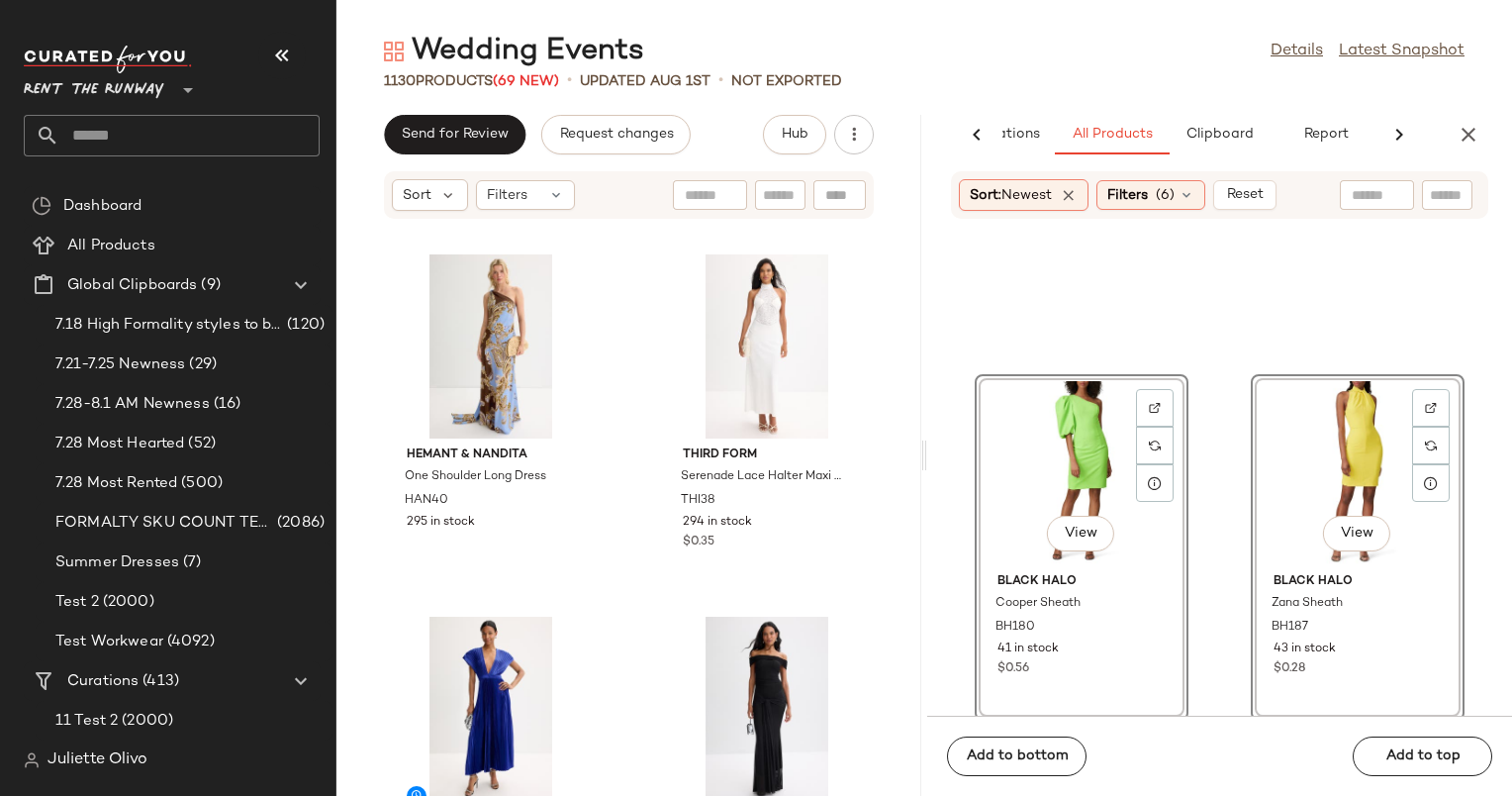 click on "View" 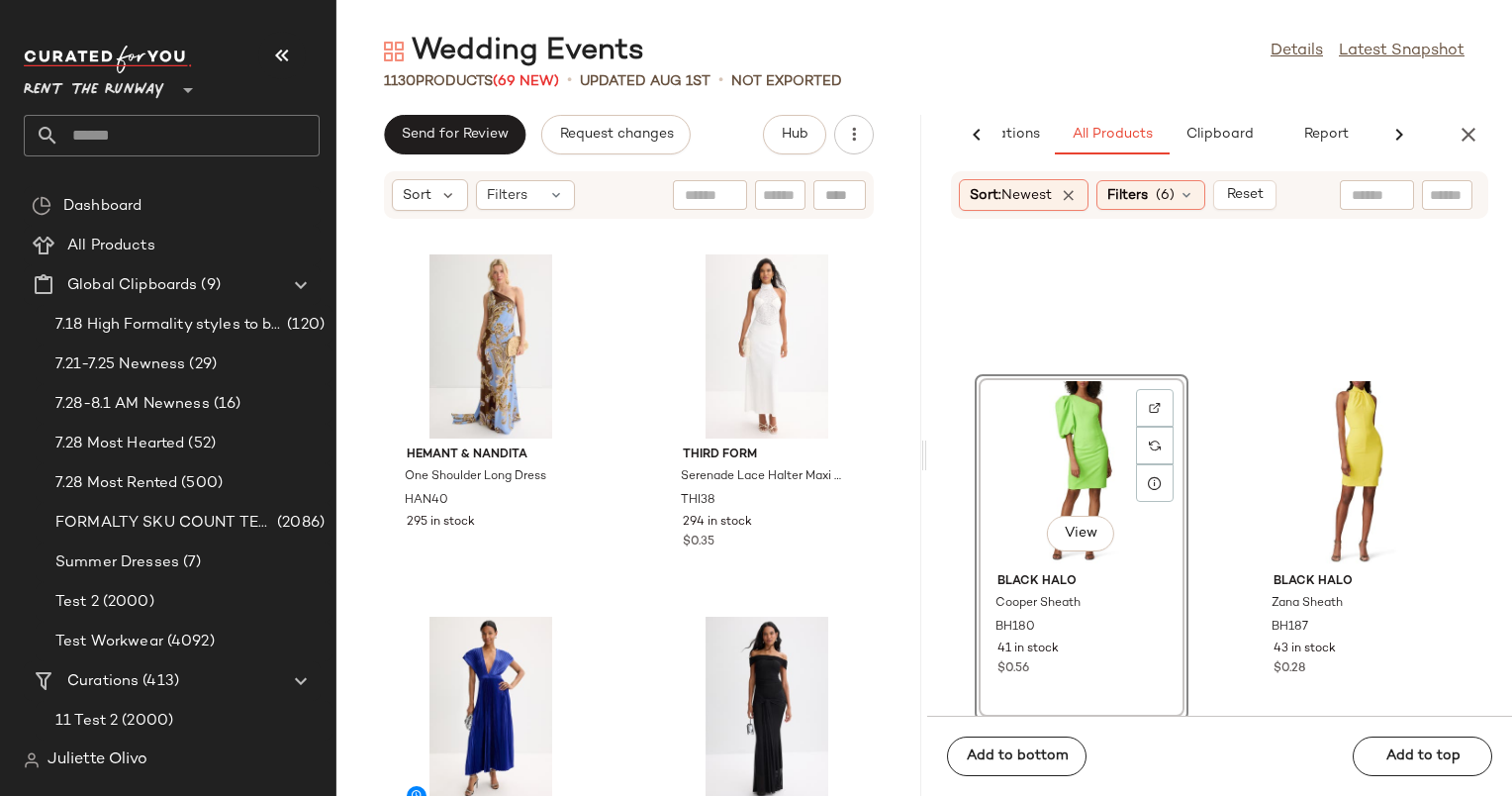 click on "View" 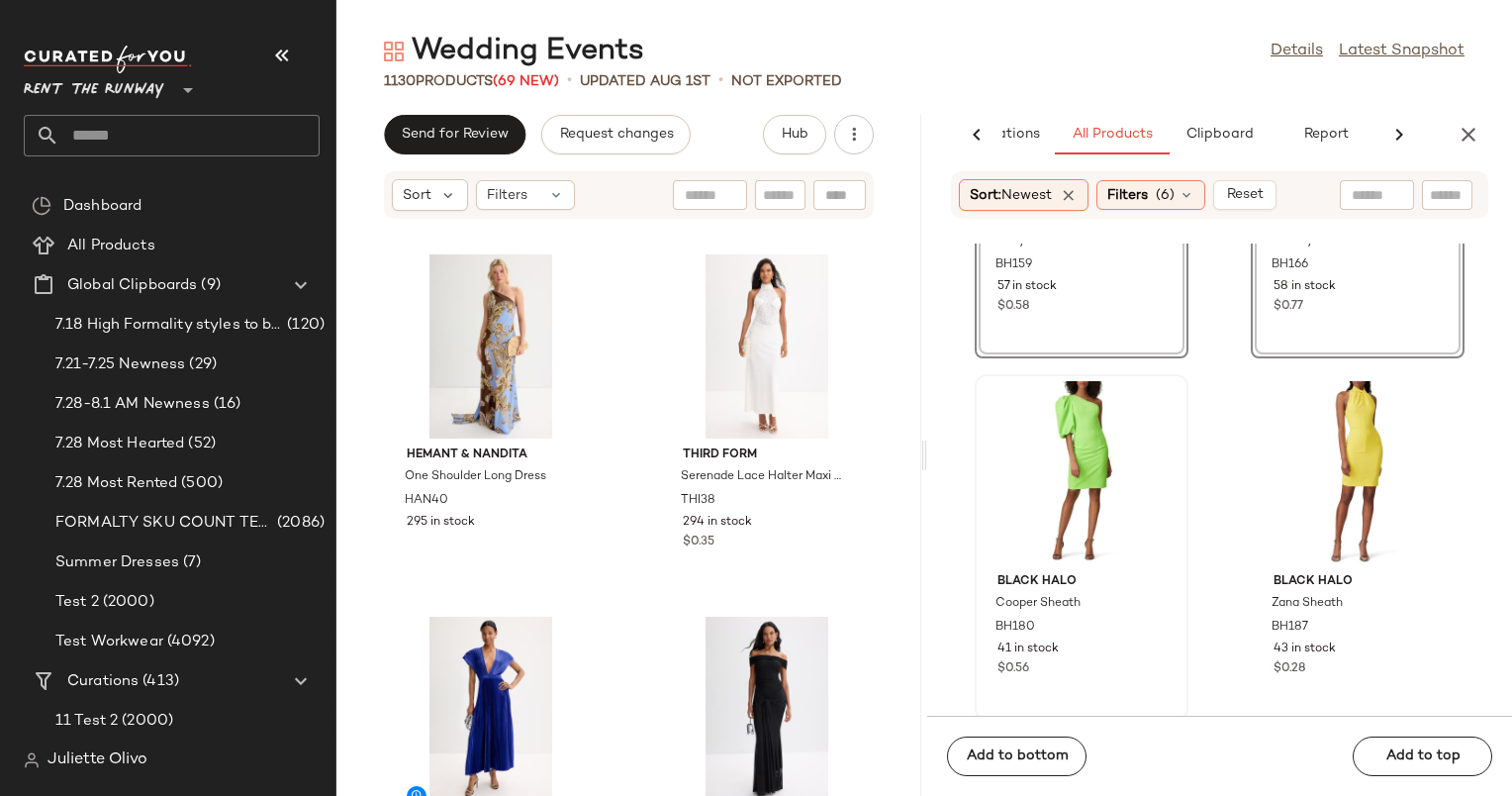 scroll, scrollTop: 15459, scrollLeft: 0, axis: vertical 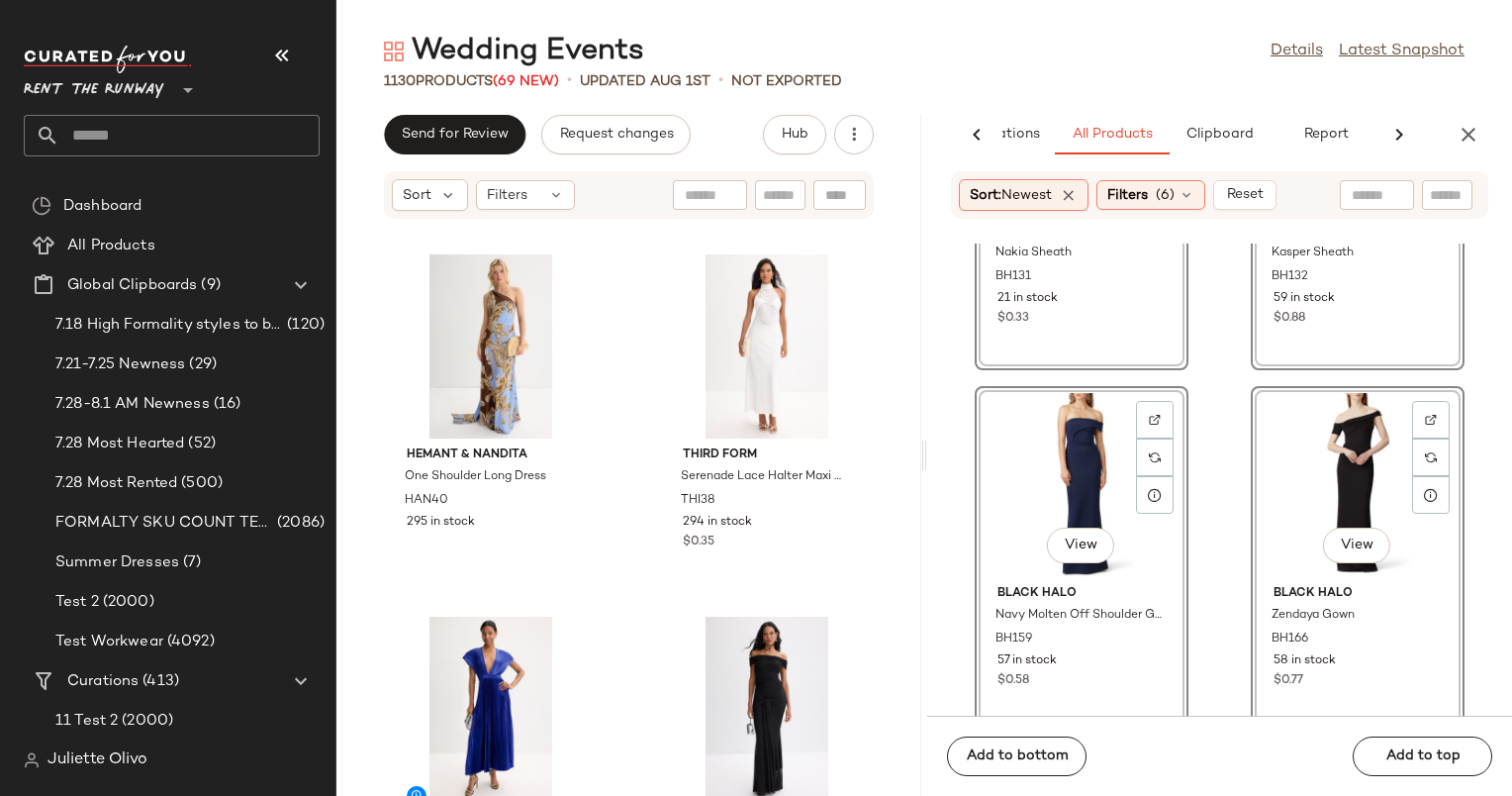 click on "View" 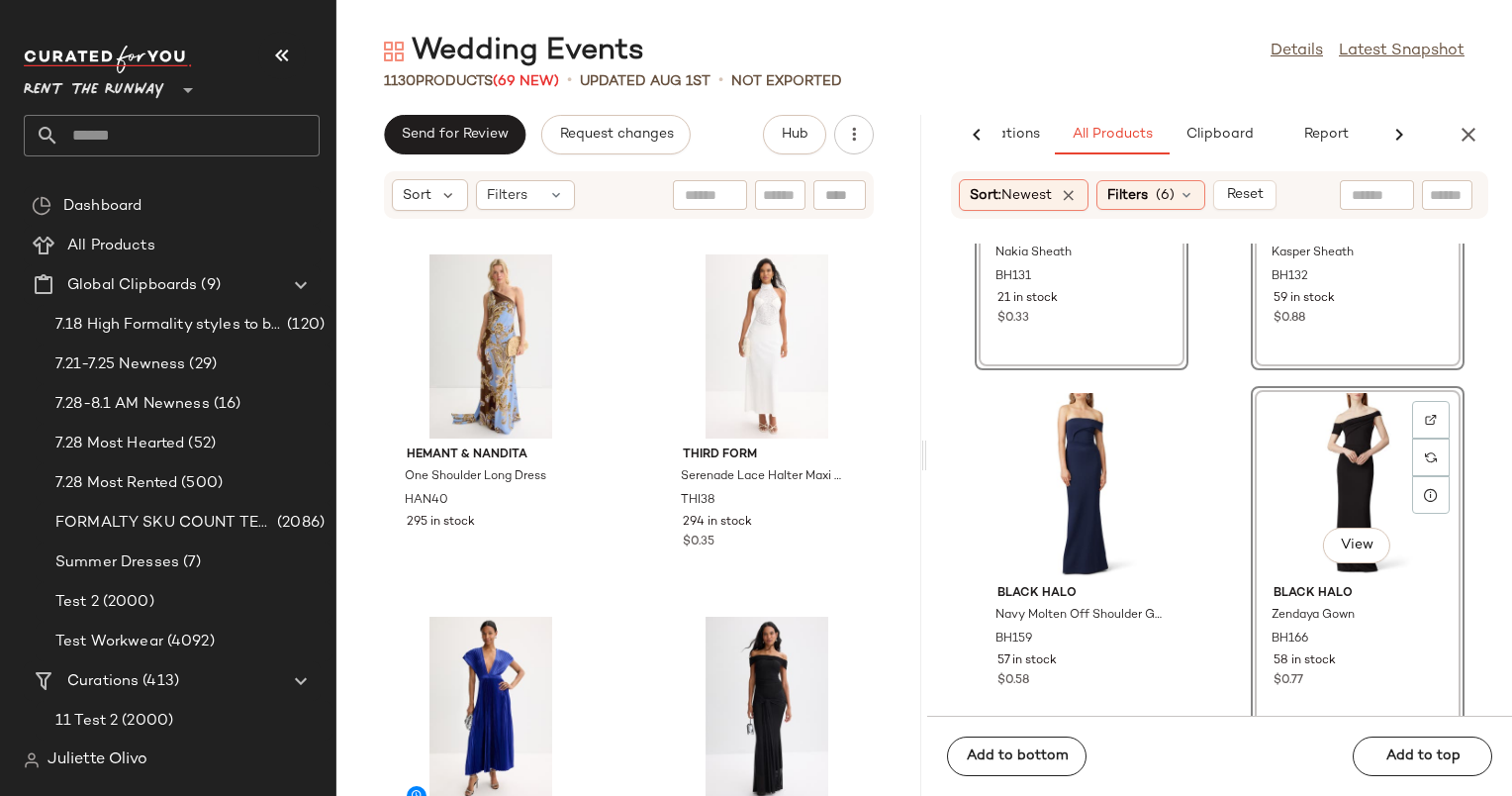click on "View" 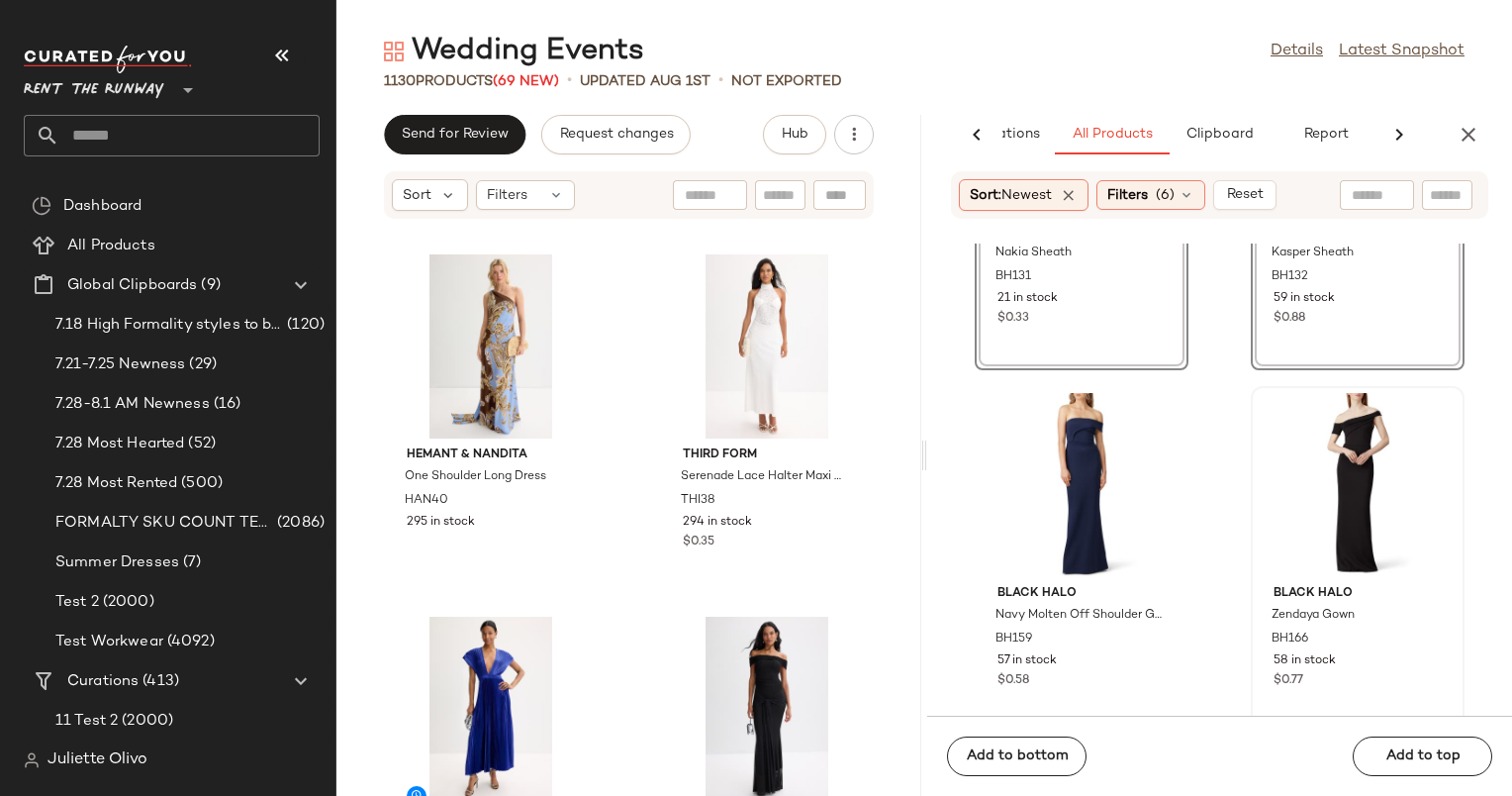 scroll, scrollTop: 15088, scrollLeft: 0, axis: vertical 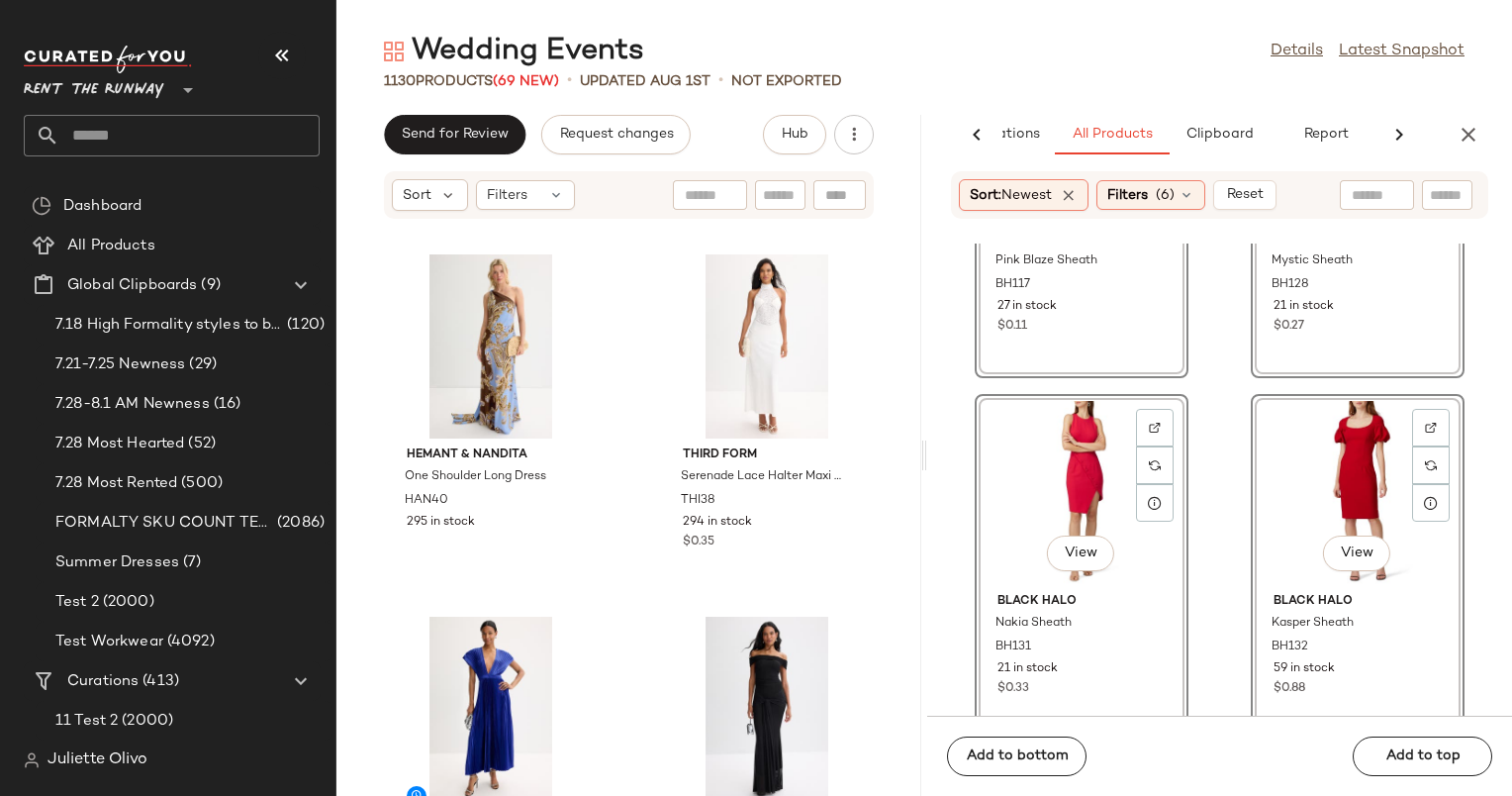 click on "View" 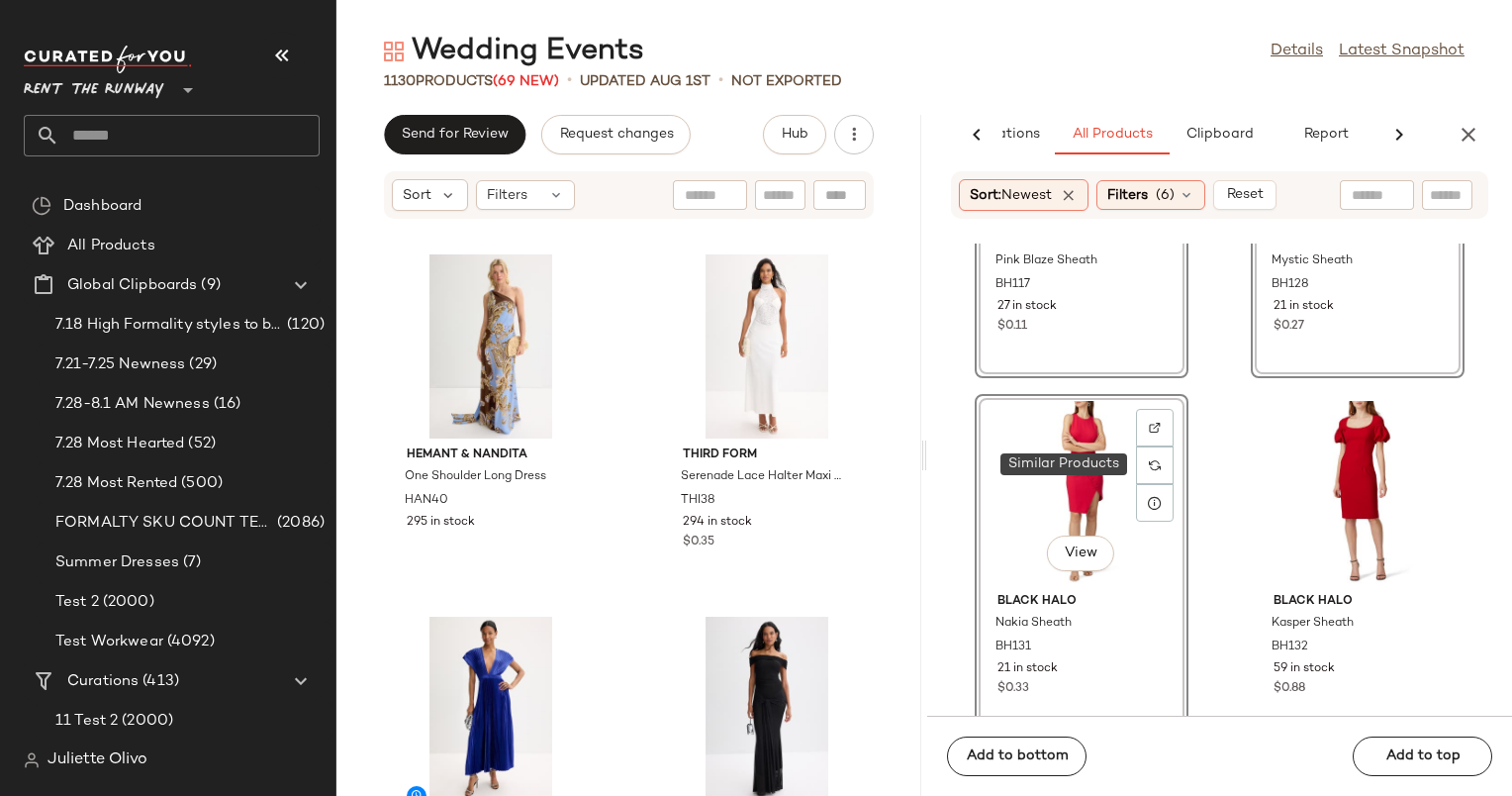 click on "View" 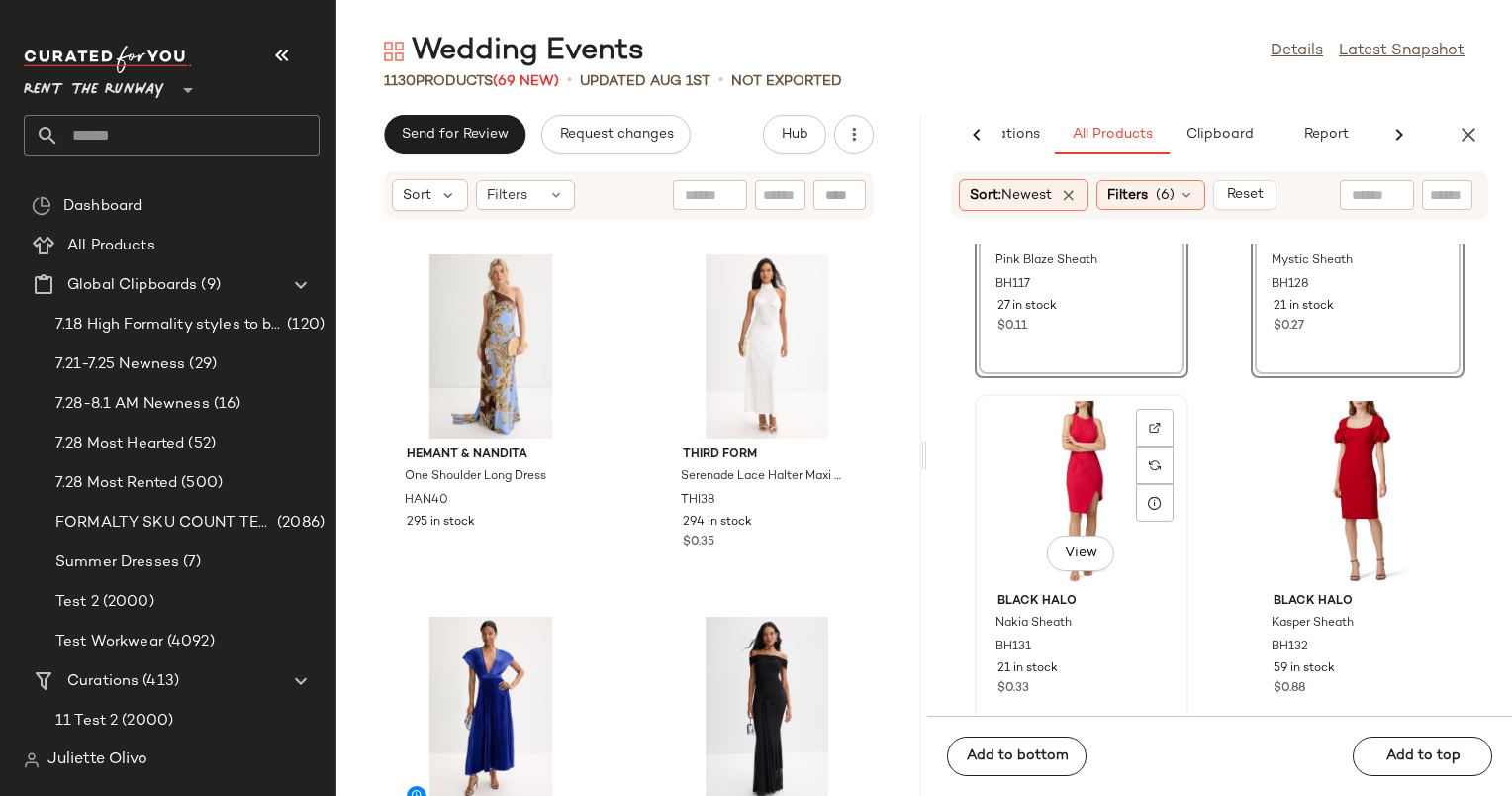 scroll, scrollTop: 14711, scrollLeft: 0, axis: vertical 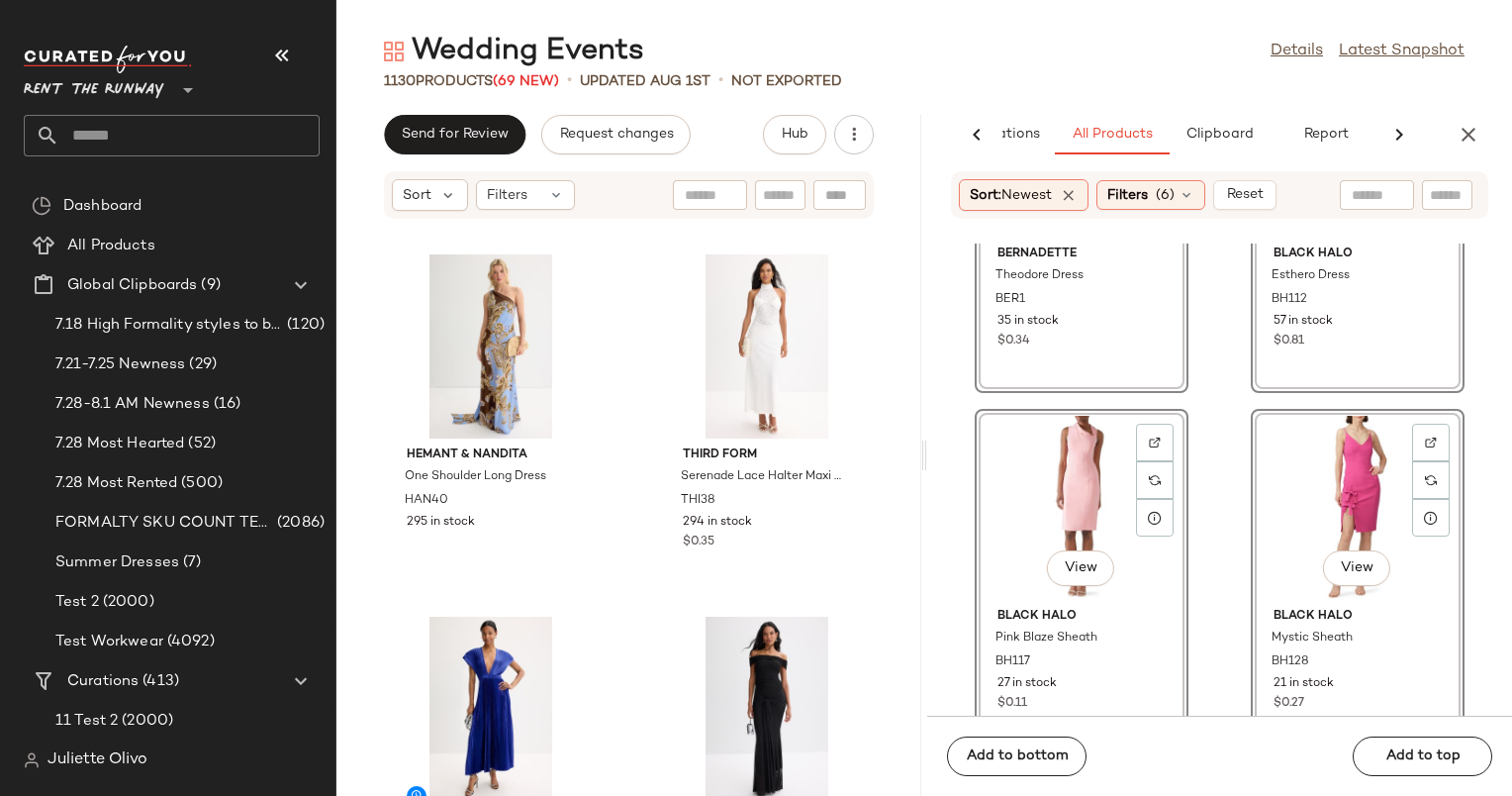 click on "View" 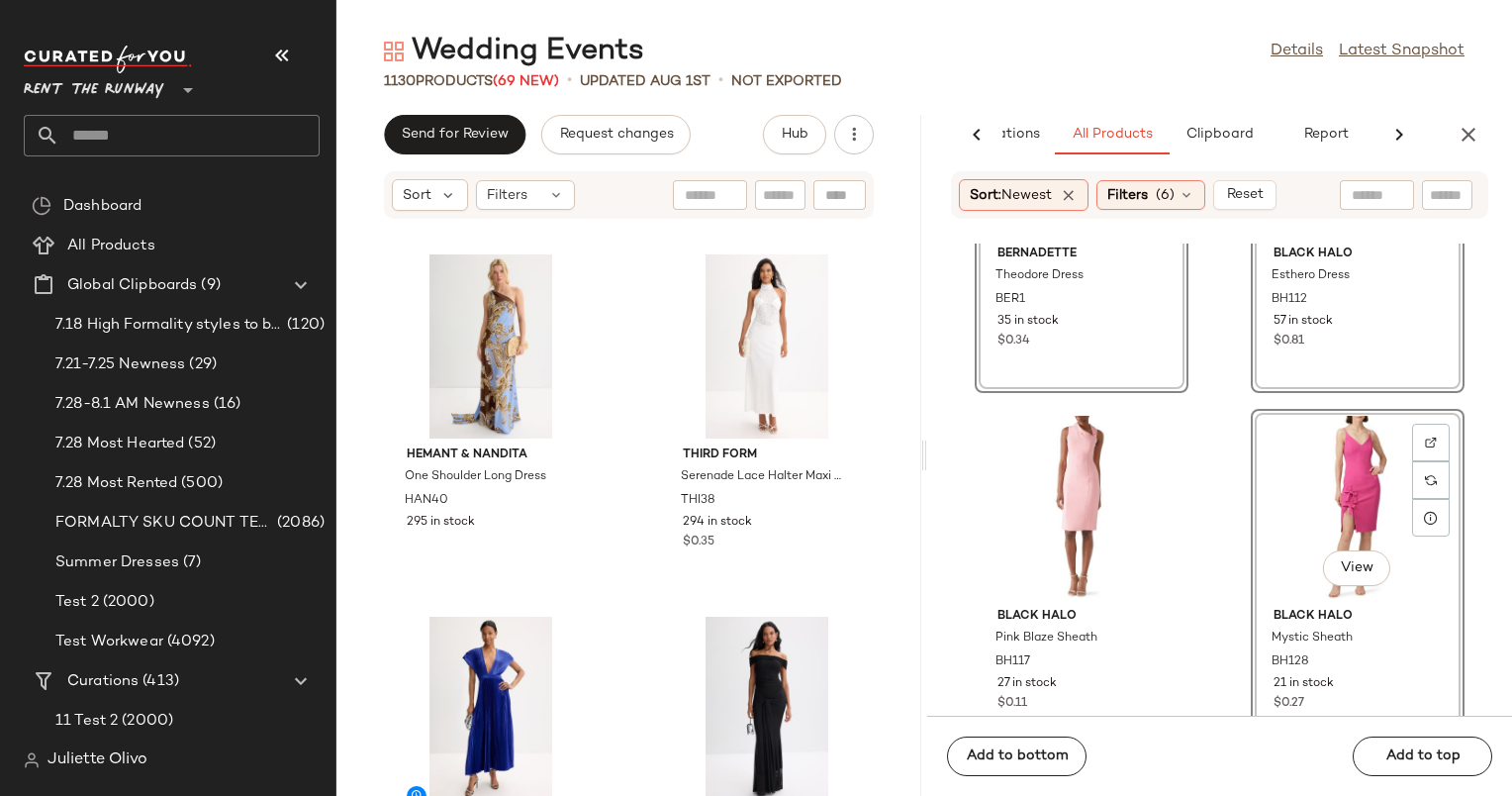 click on "View" 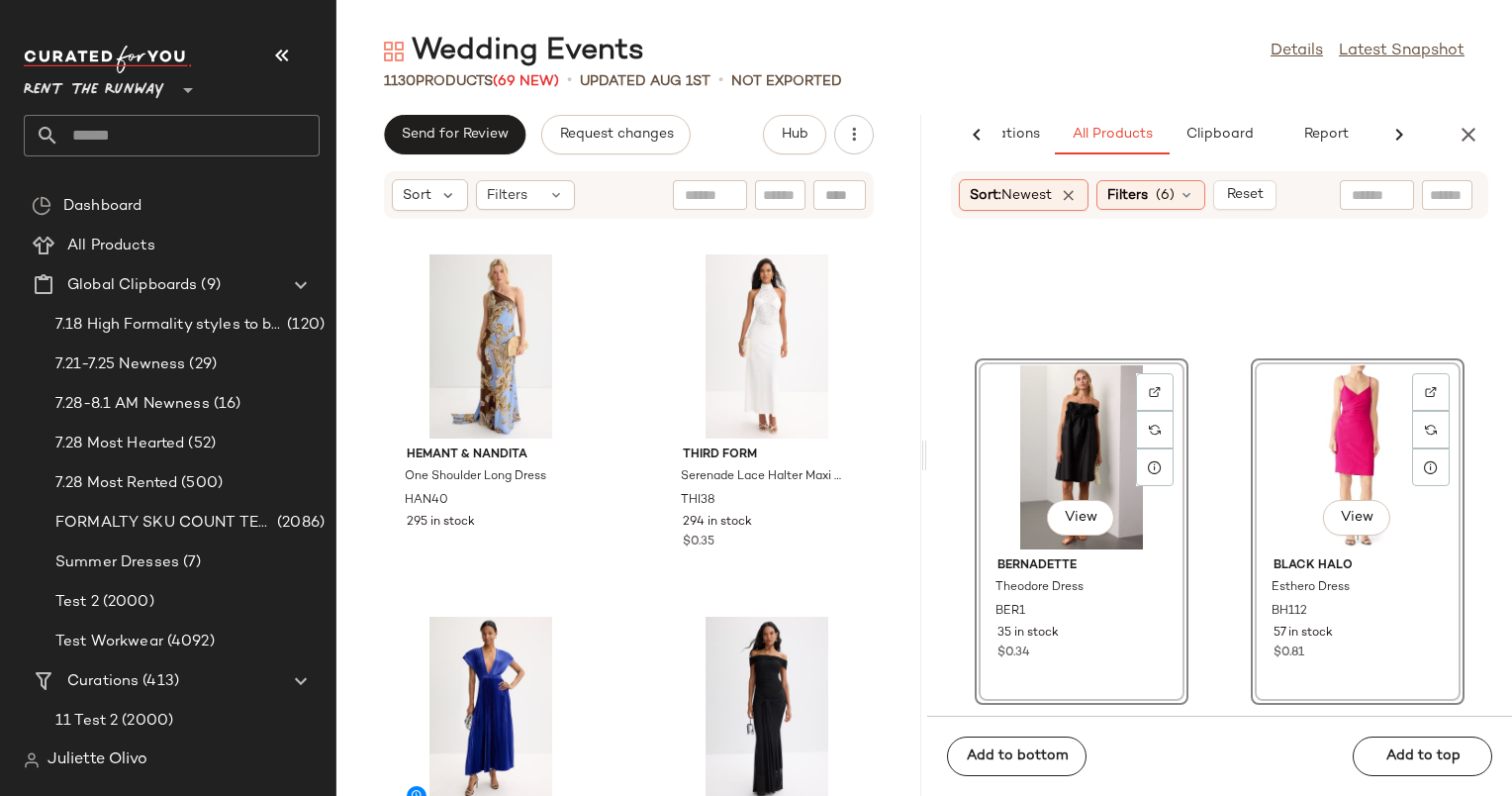 scroll, scrollTop: 14367, scrollLeft: 0, axis: vertical 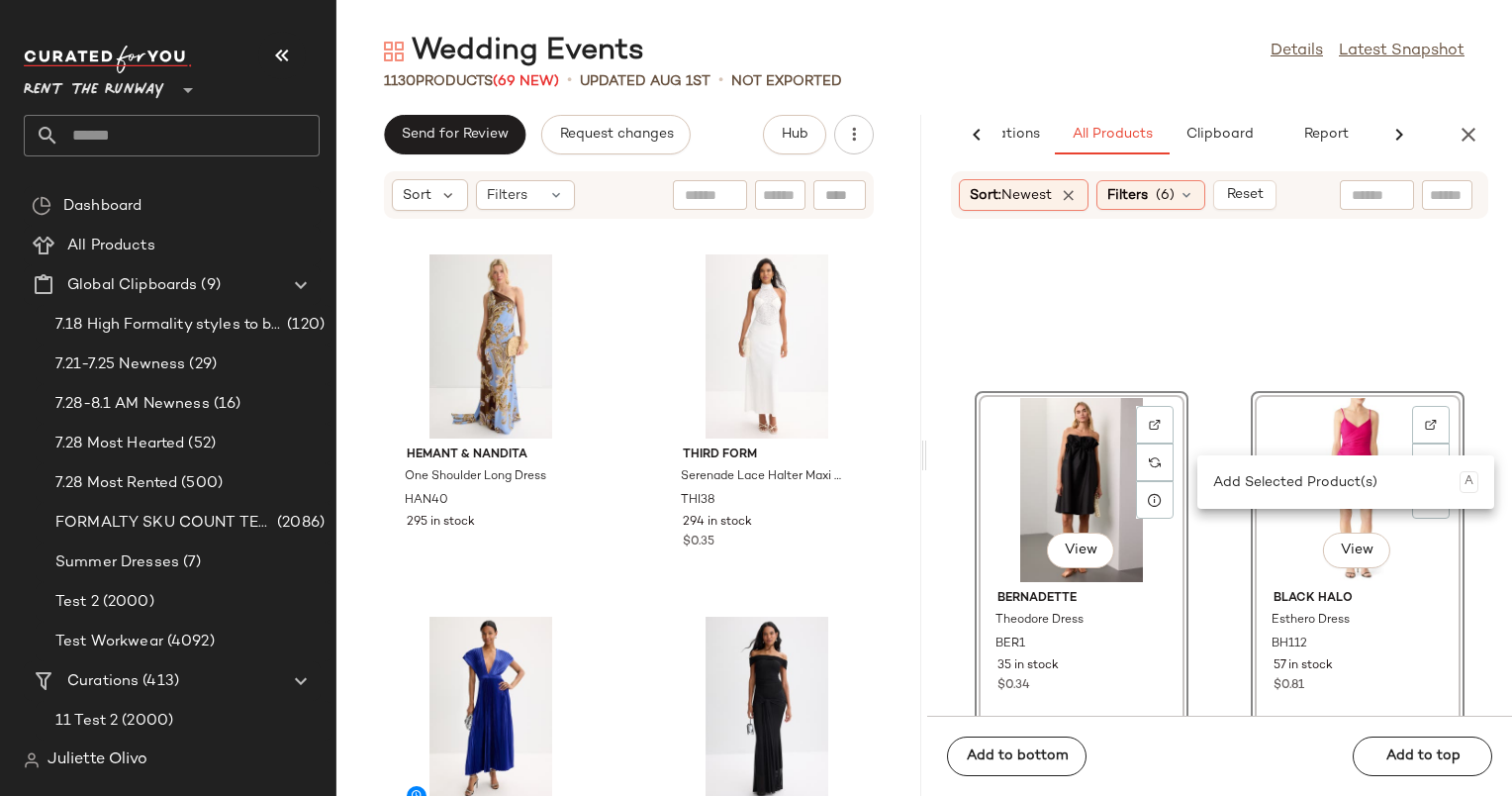 click on "View" 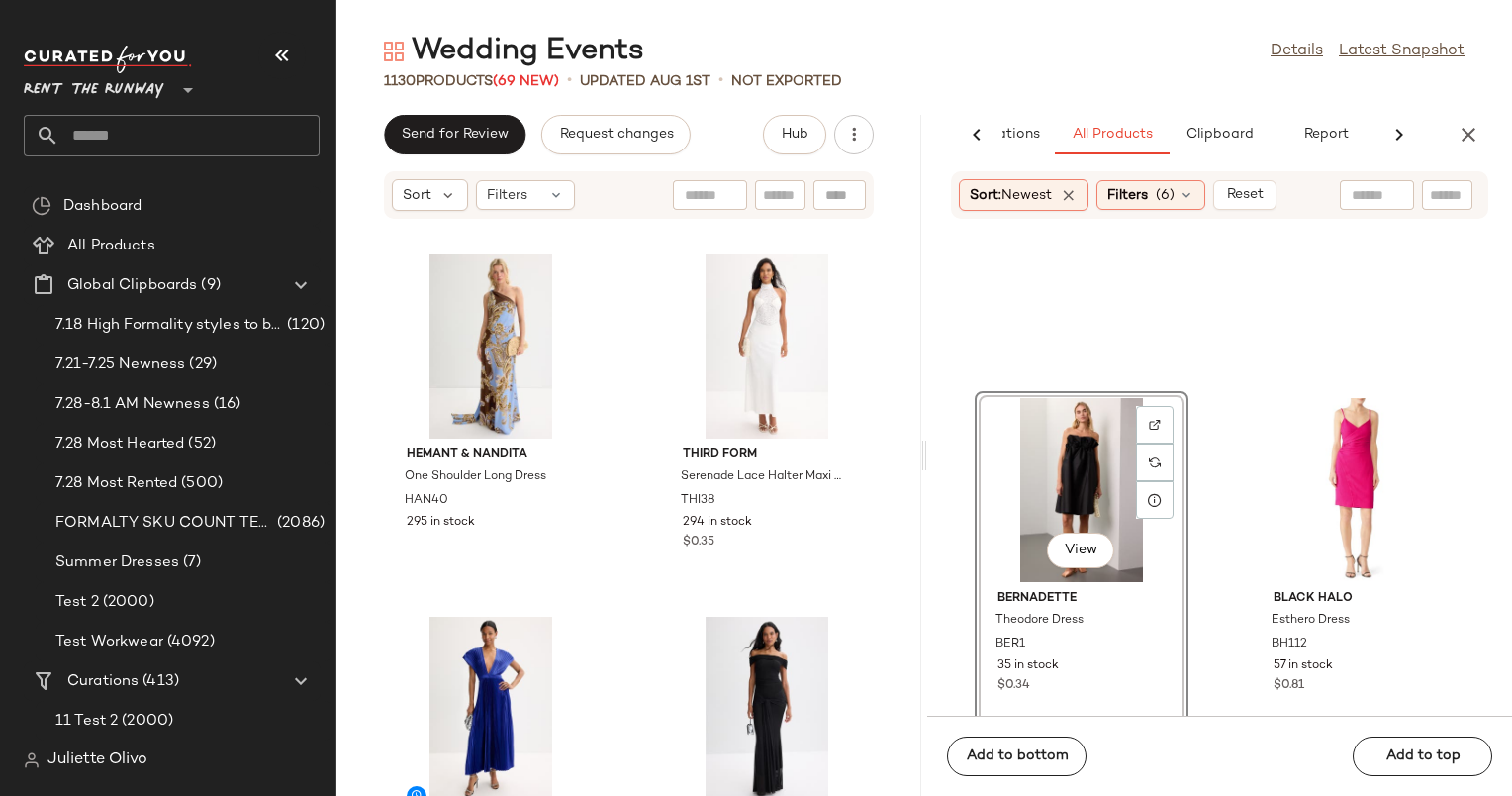 click on "View" 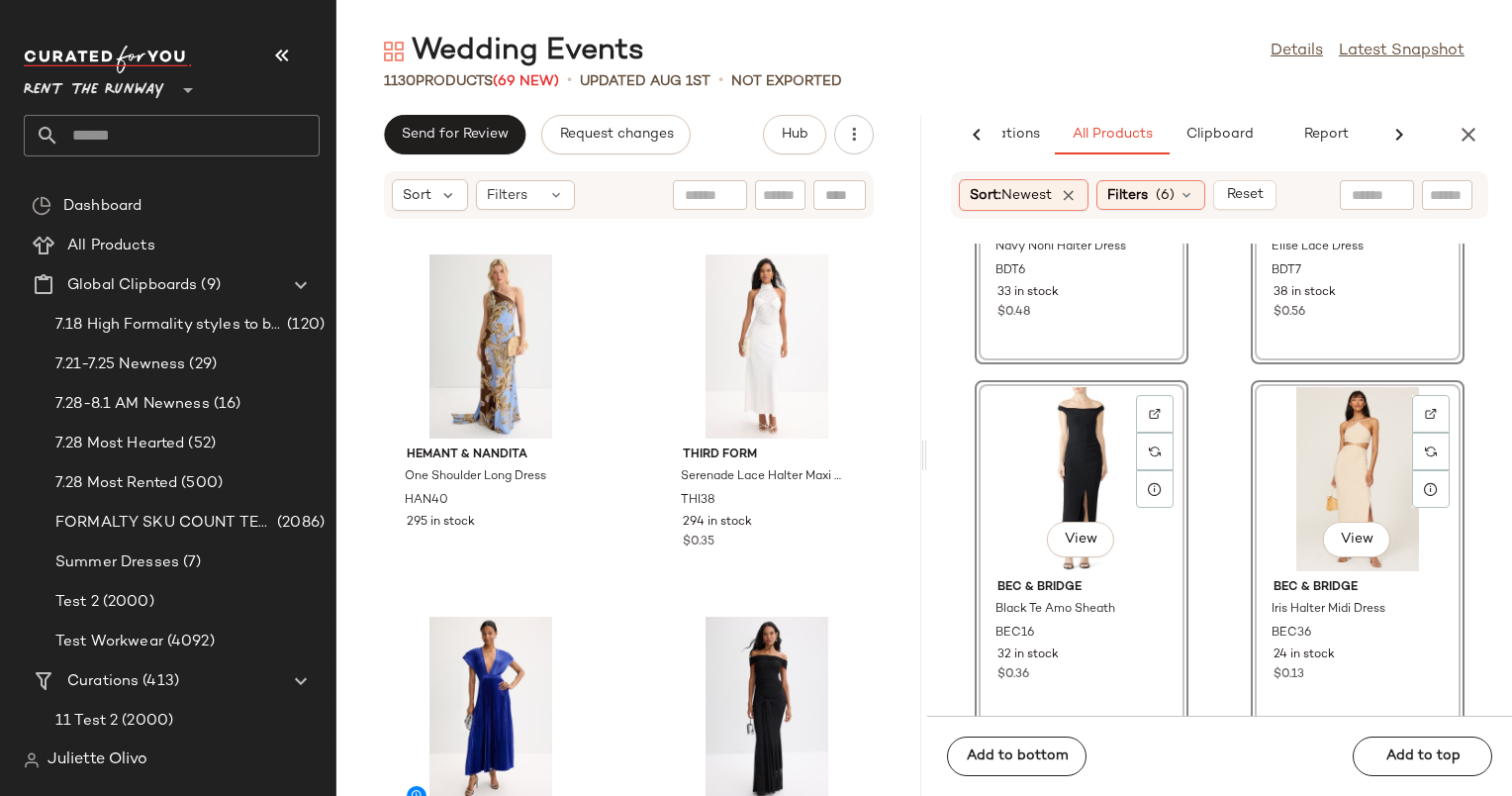 scroll, scrollTop: 13651, scrollLeft: 0, axis: vertical 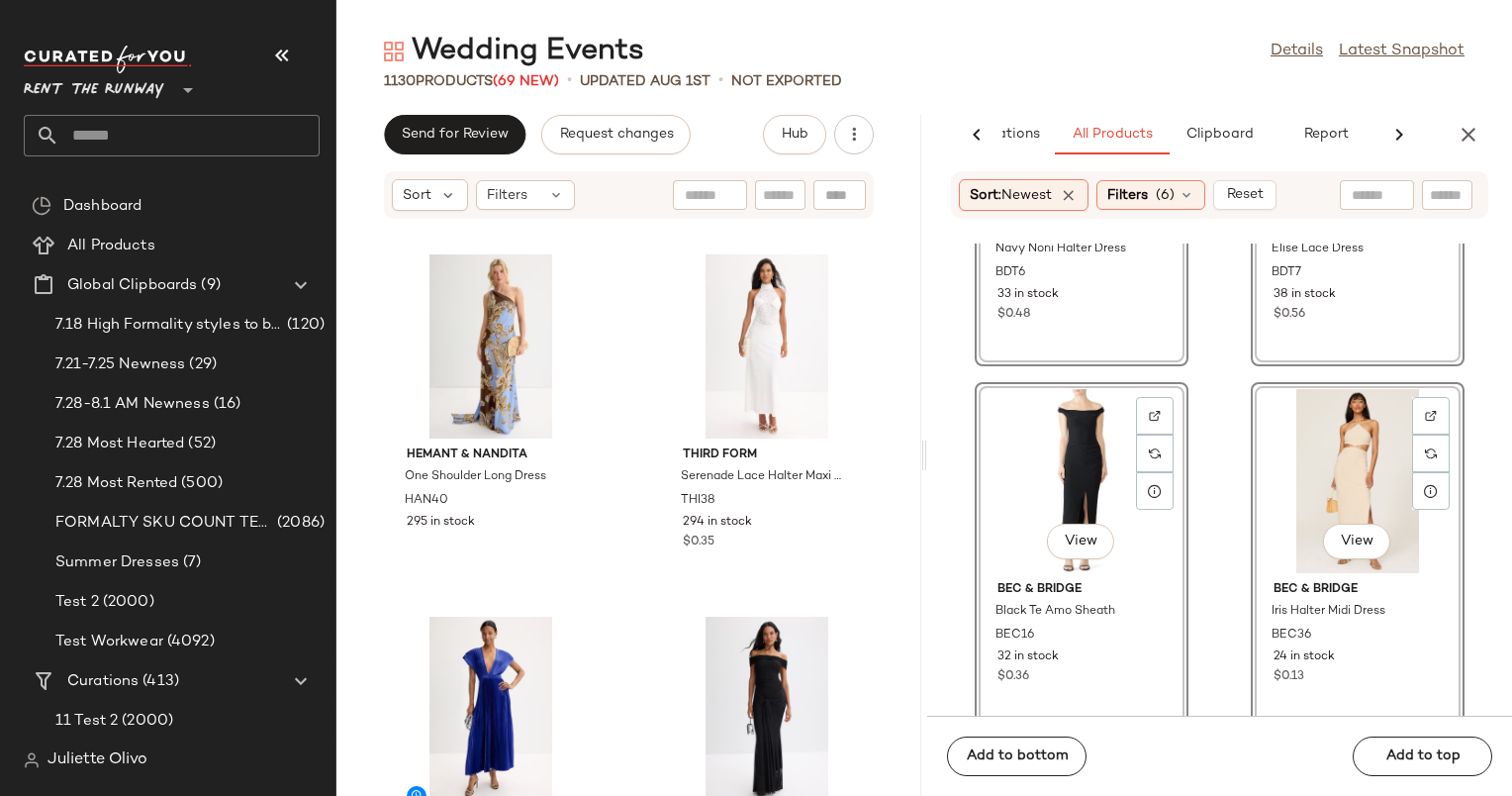 click on "View" 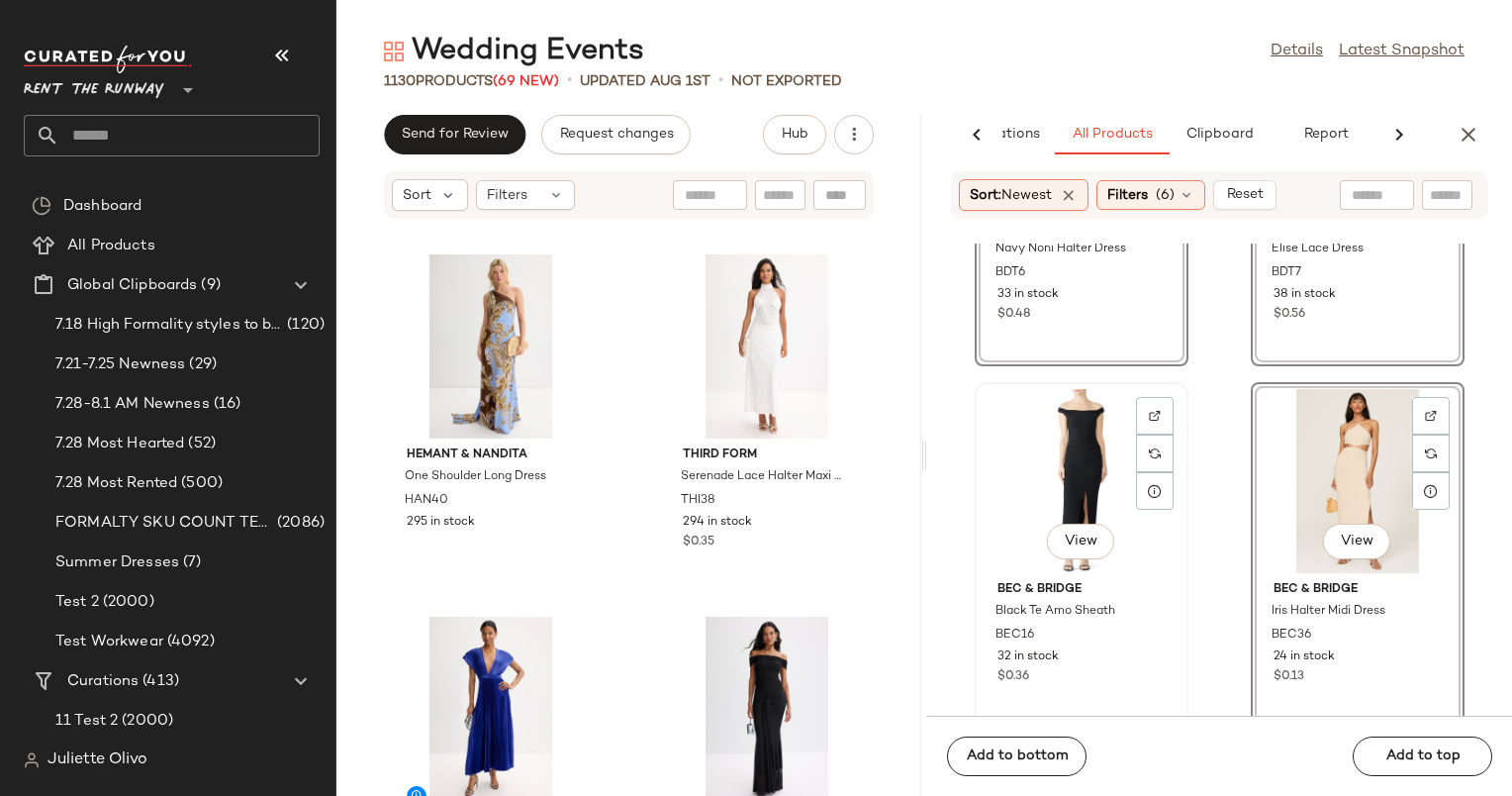 scroll 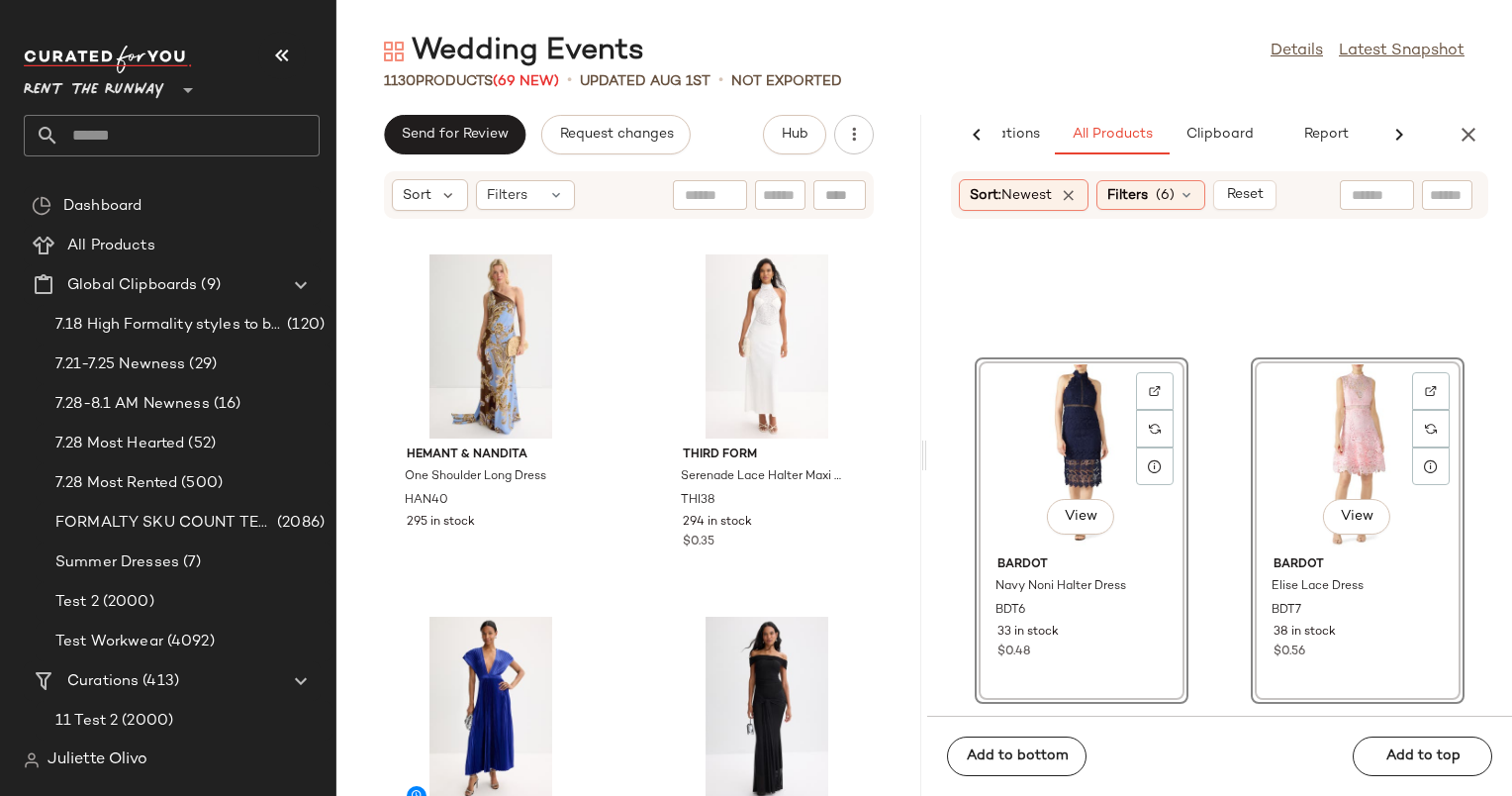 click on "View" 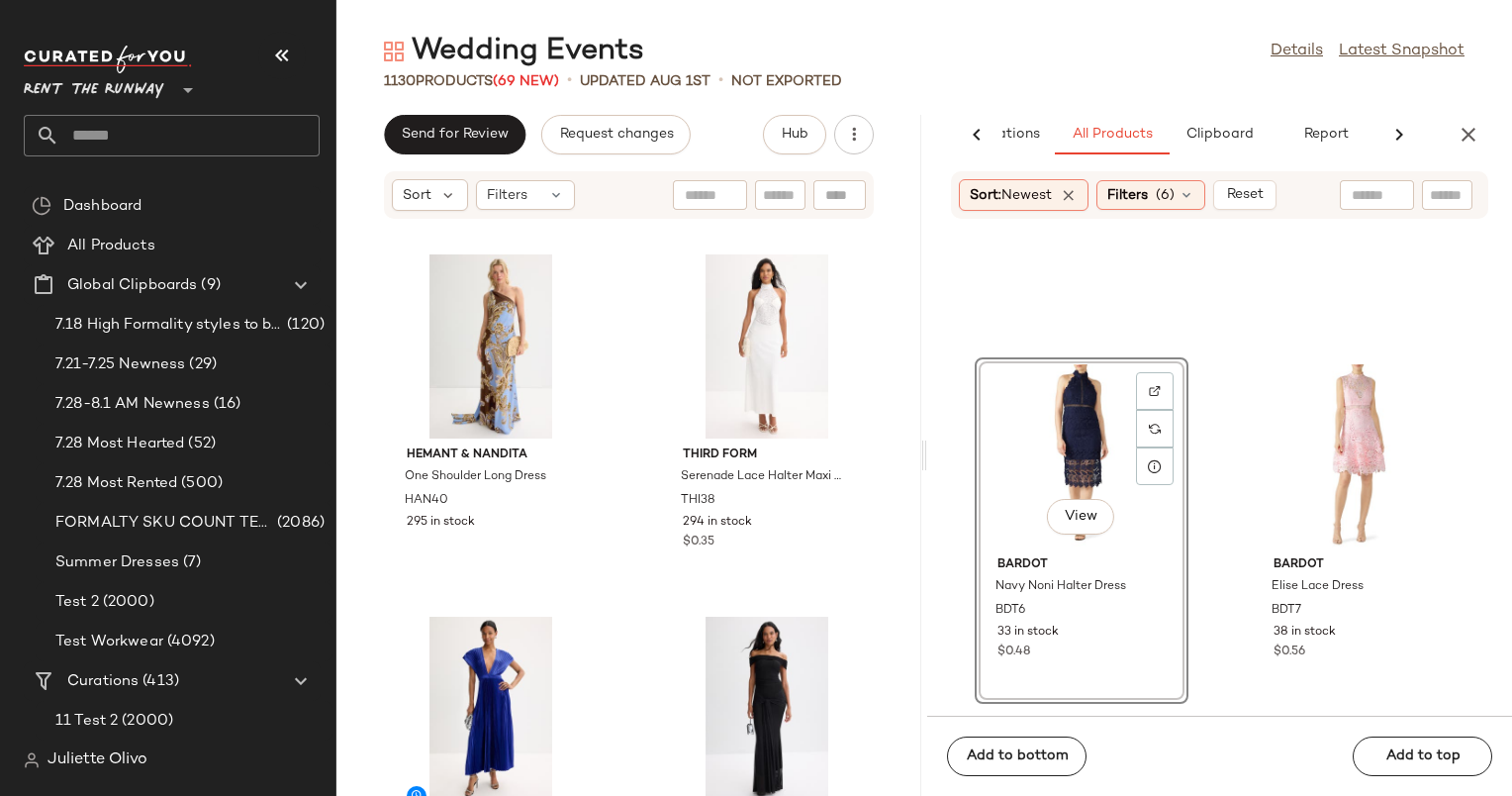 click on "View" 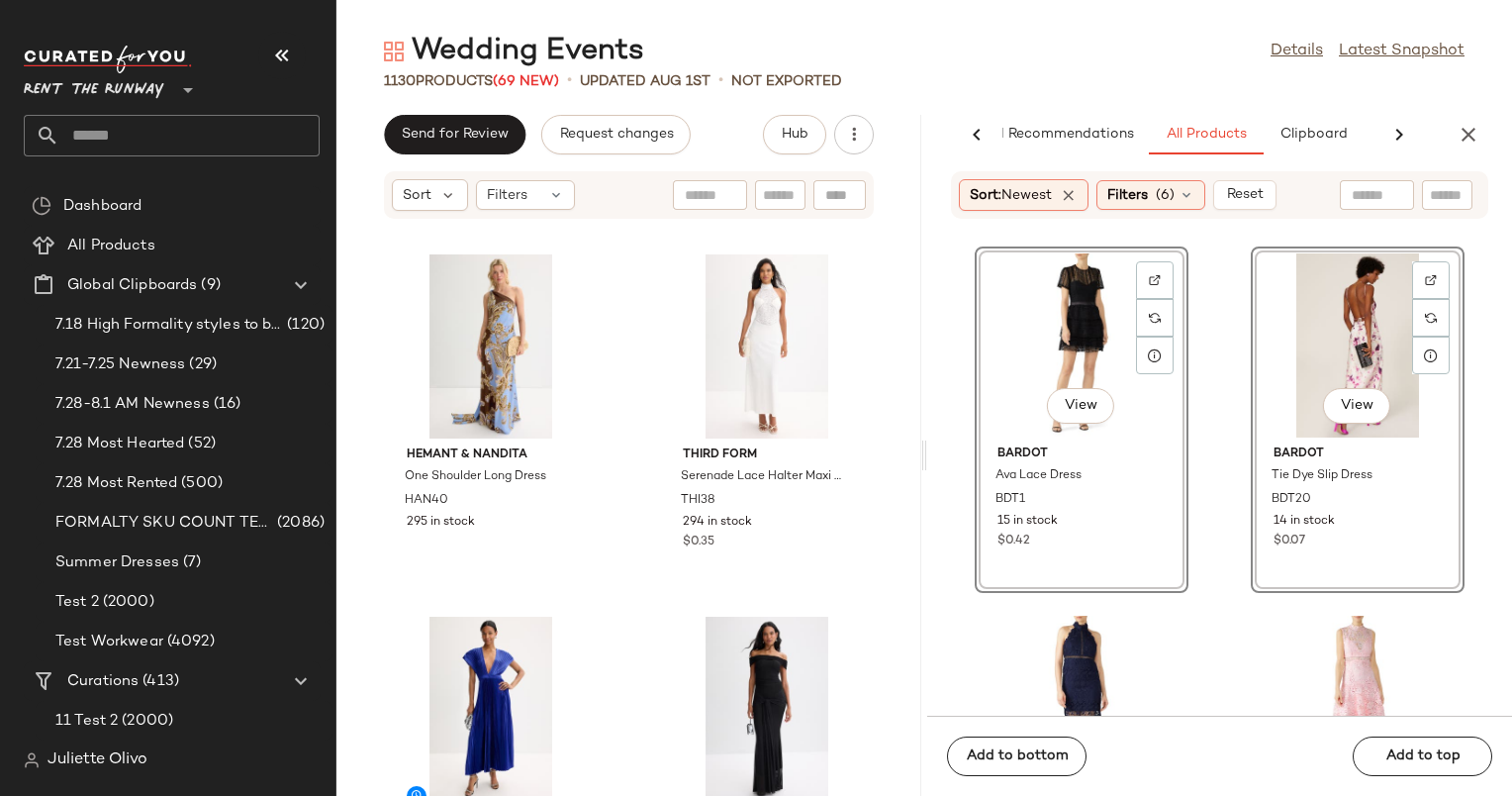 click on "View" 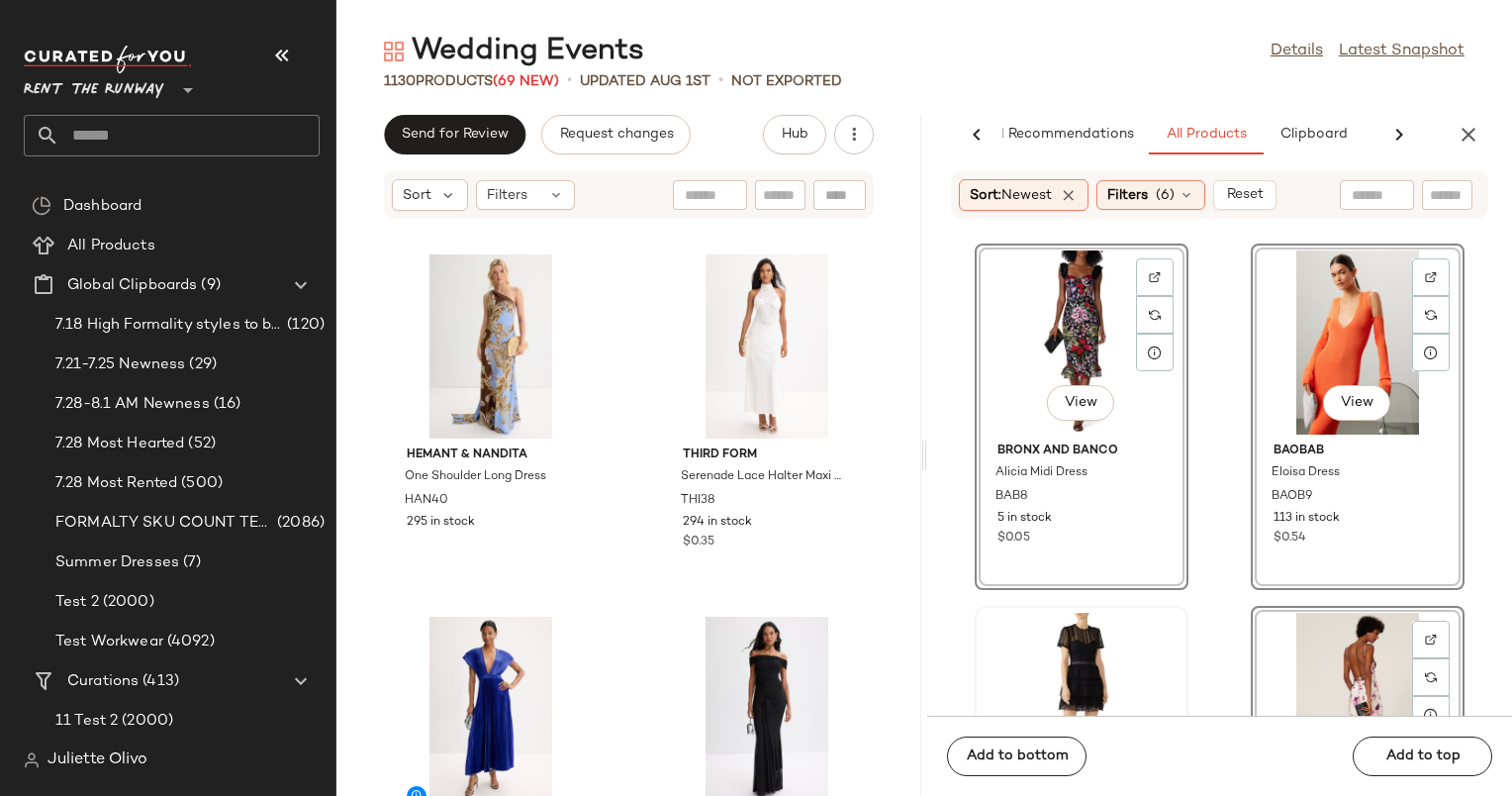 click on "View" 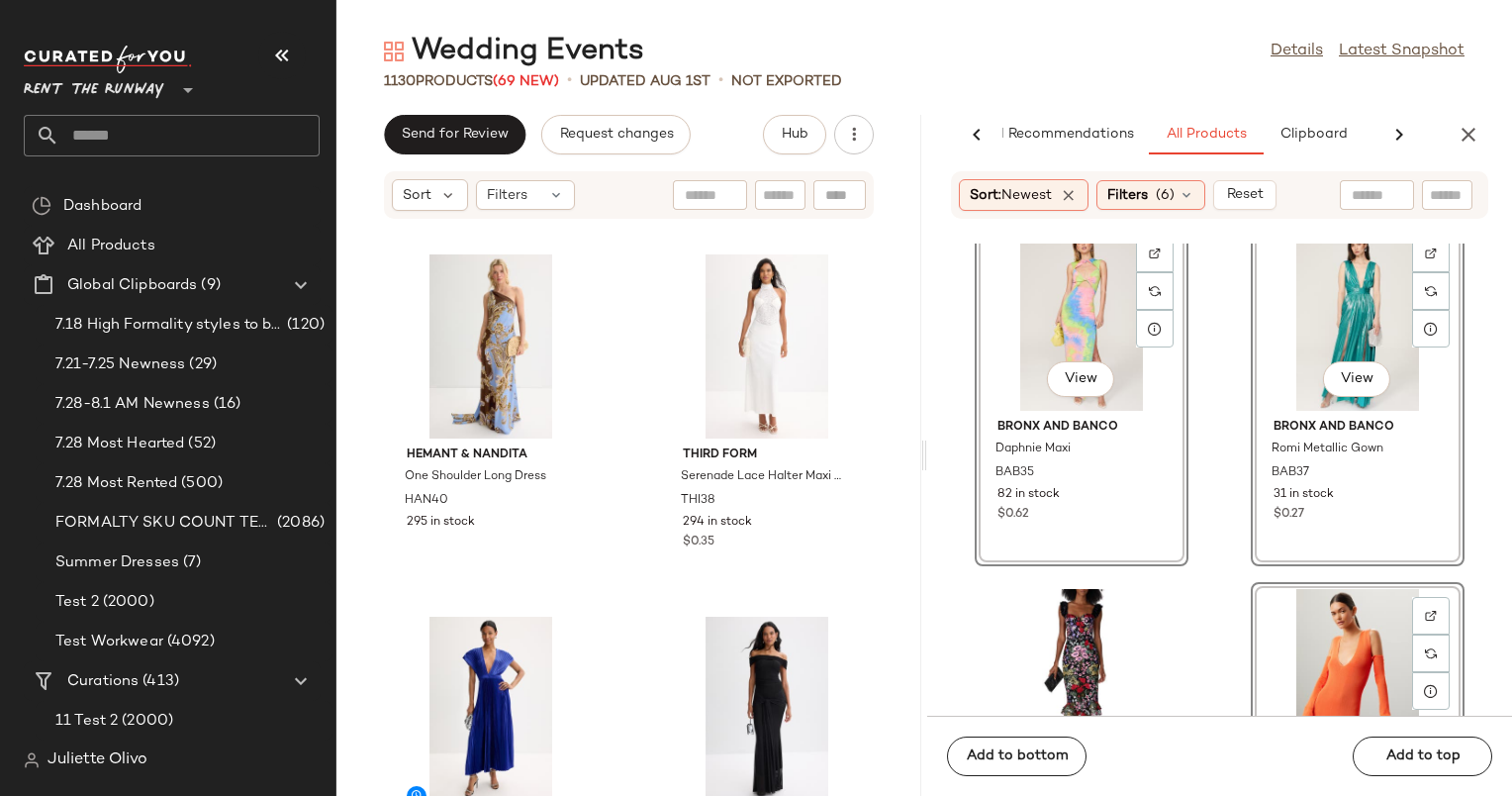 click on "View" 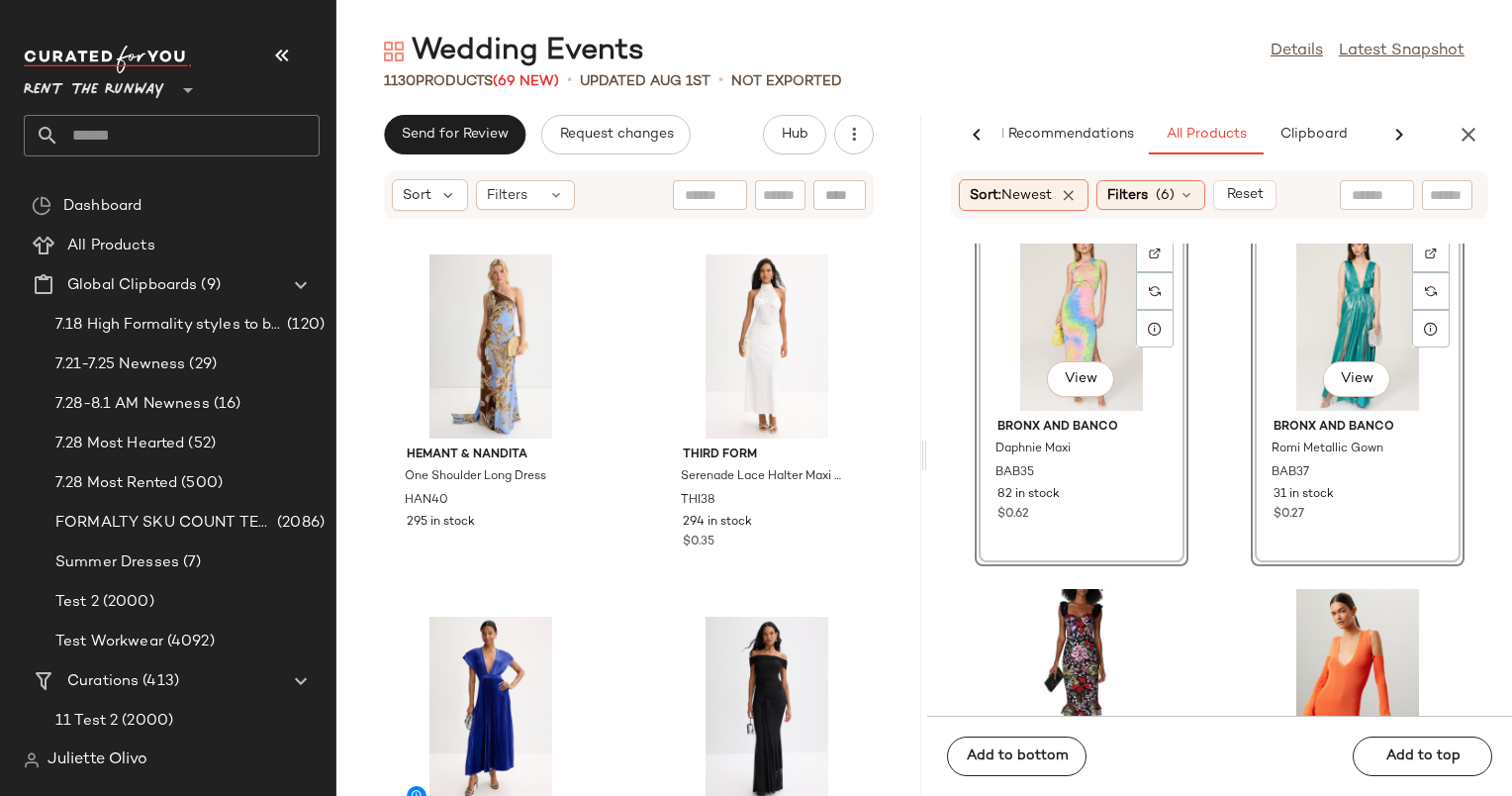 click on "View" 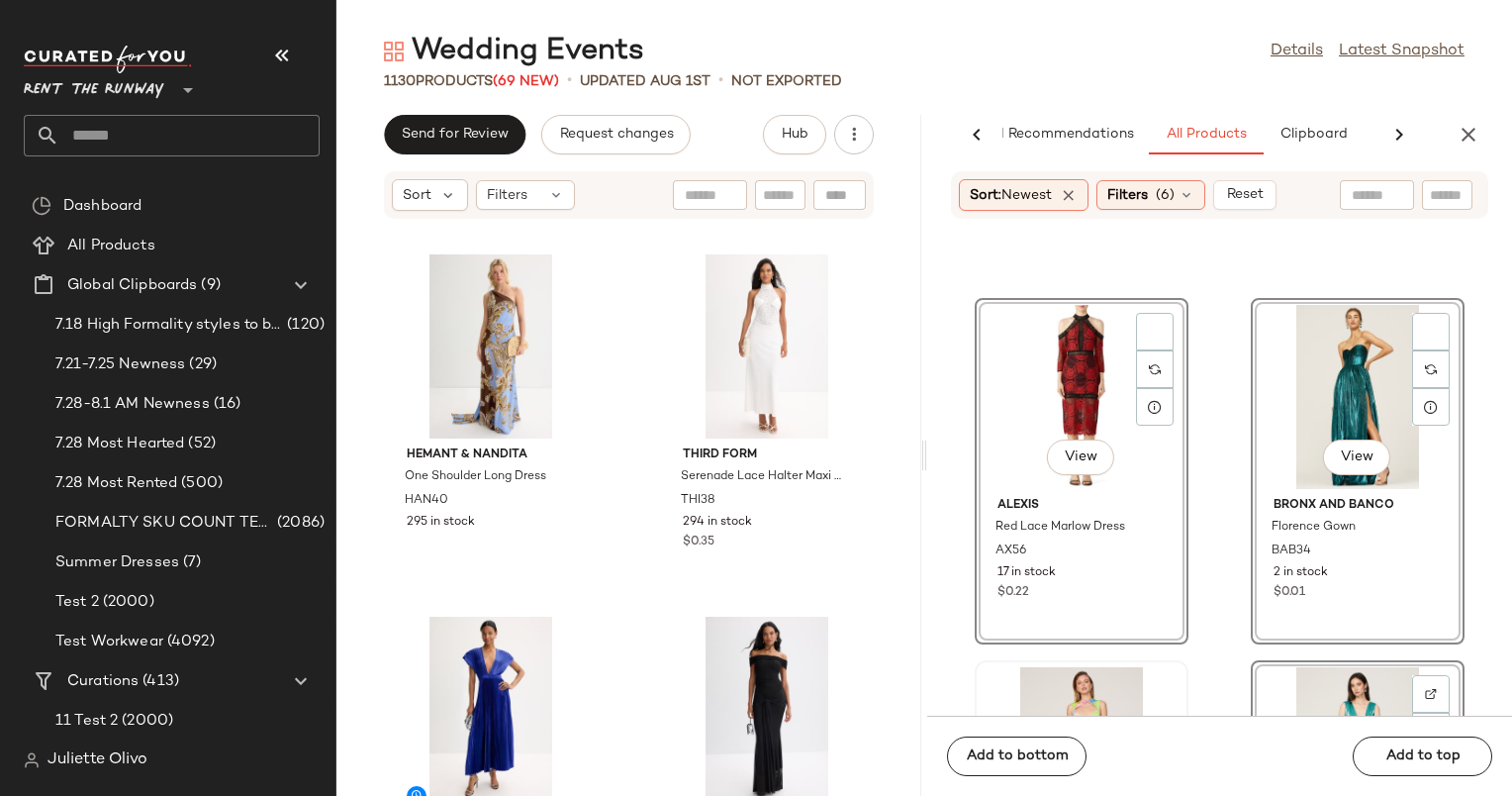 scroll, scrollTop: 11915, scrollLeft: 0, axis: vertical 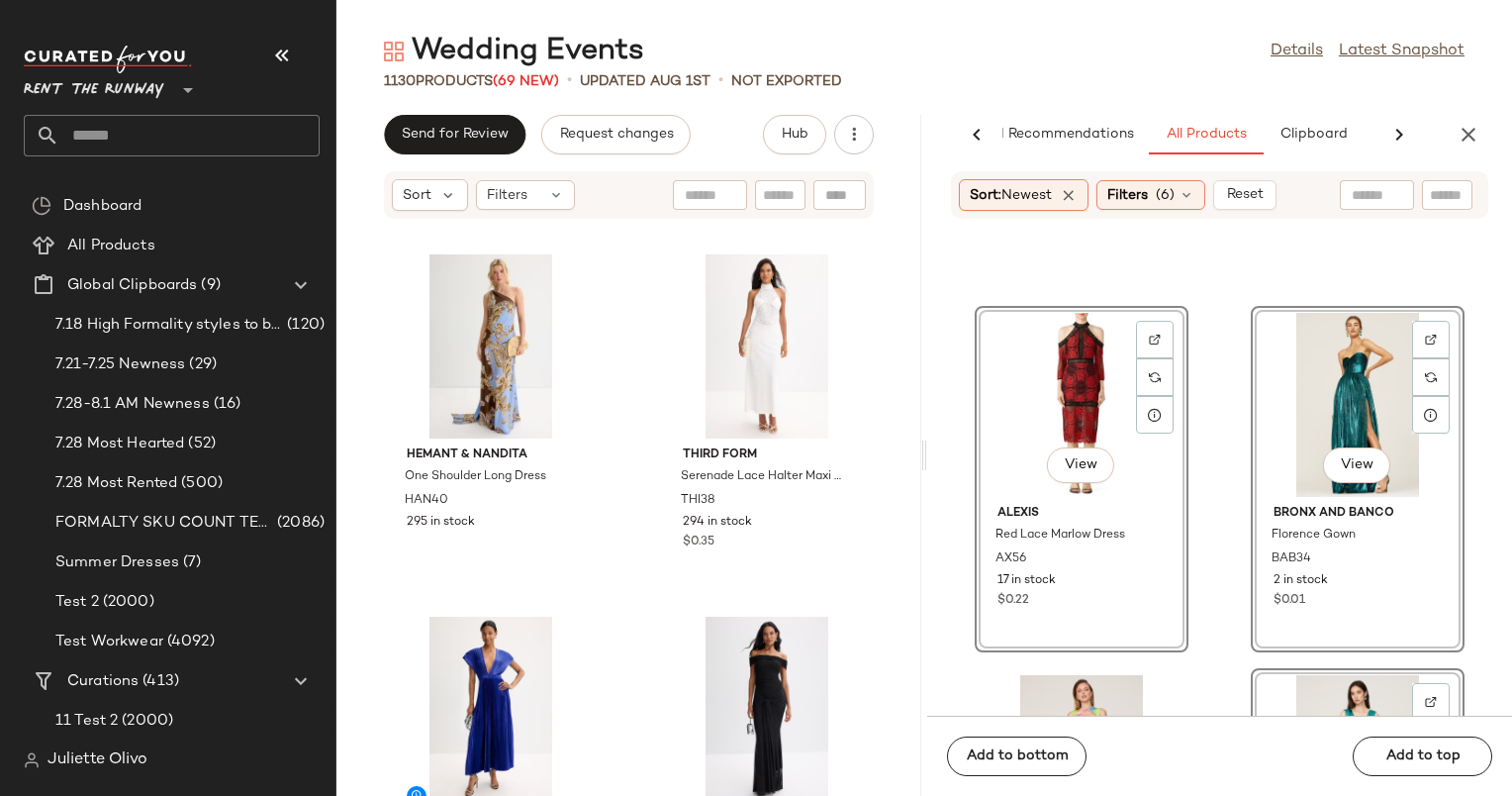 click on "View" 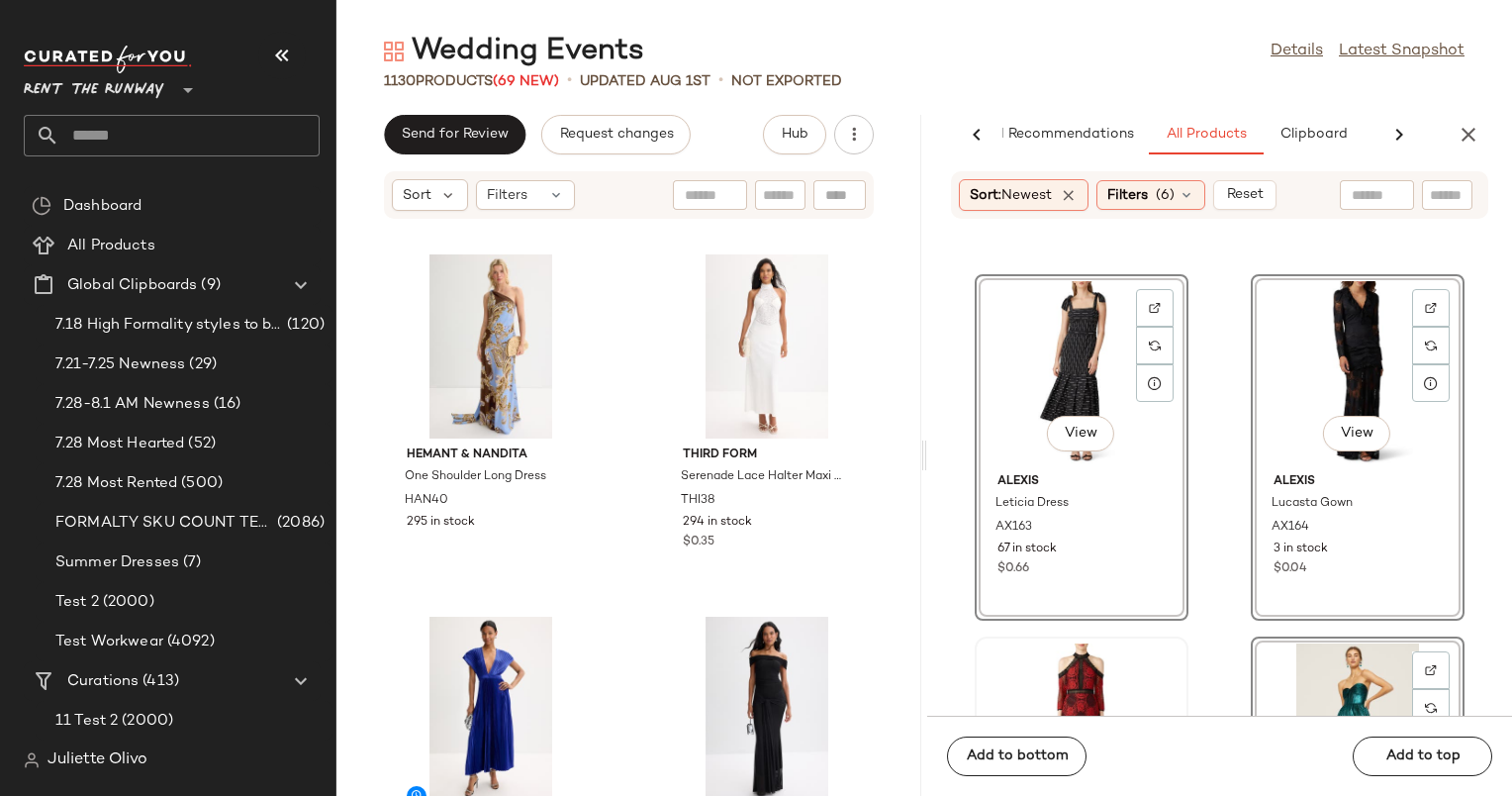 scroll, scrollTop: 11575, scrollLeft: 0, axis: vertical 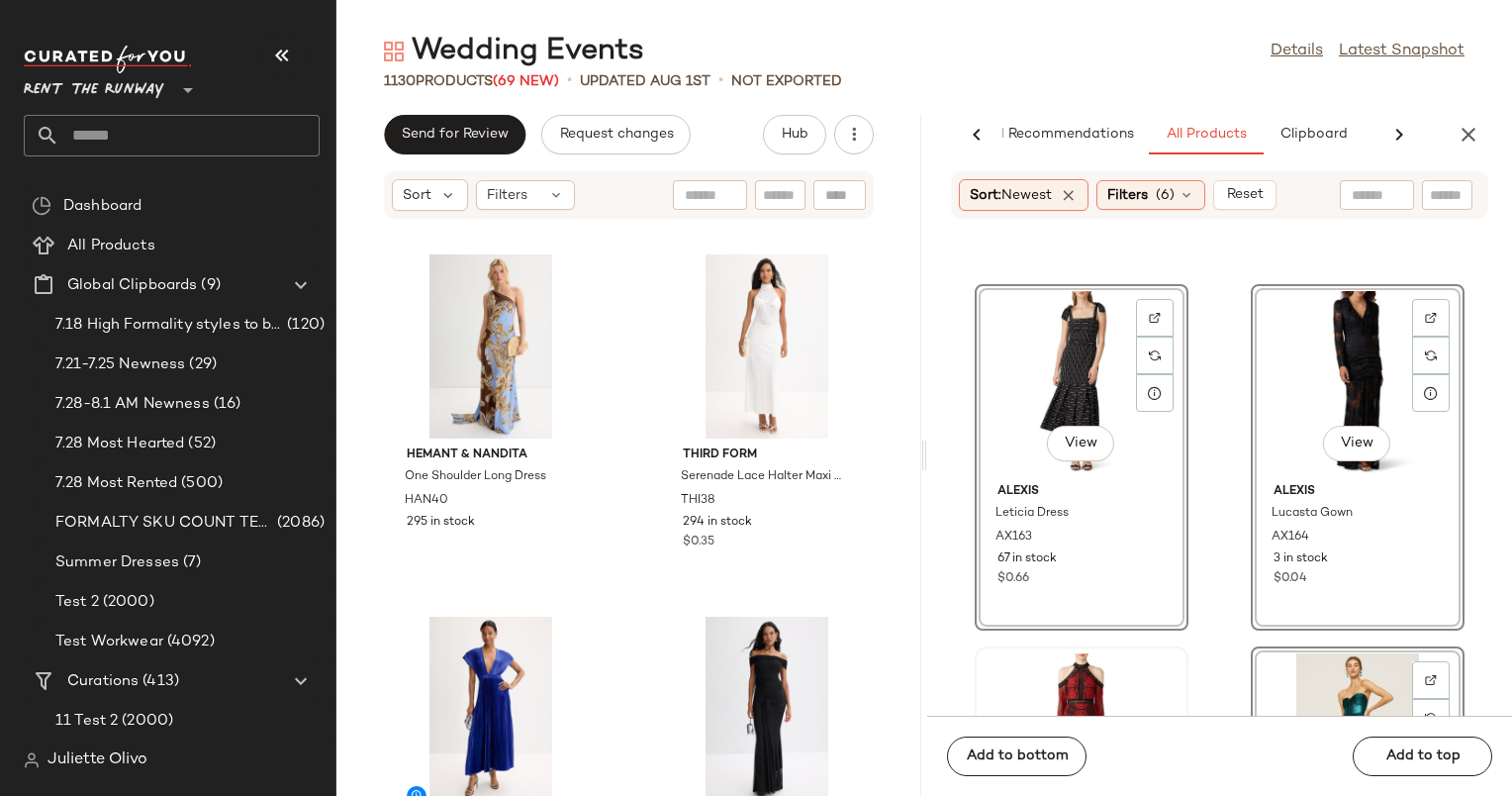 click on "View" 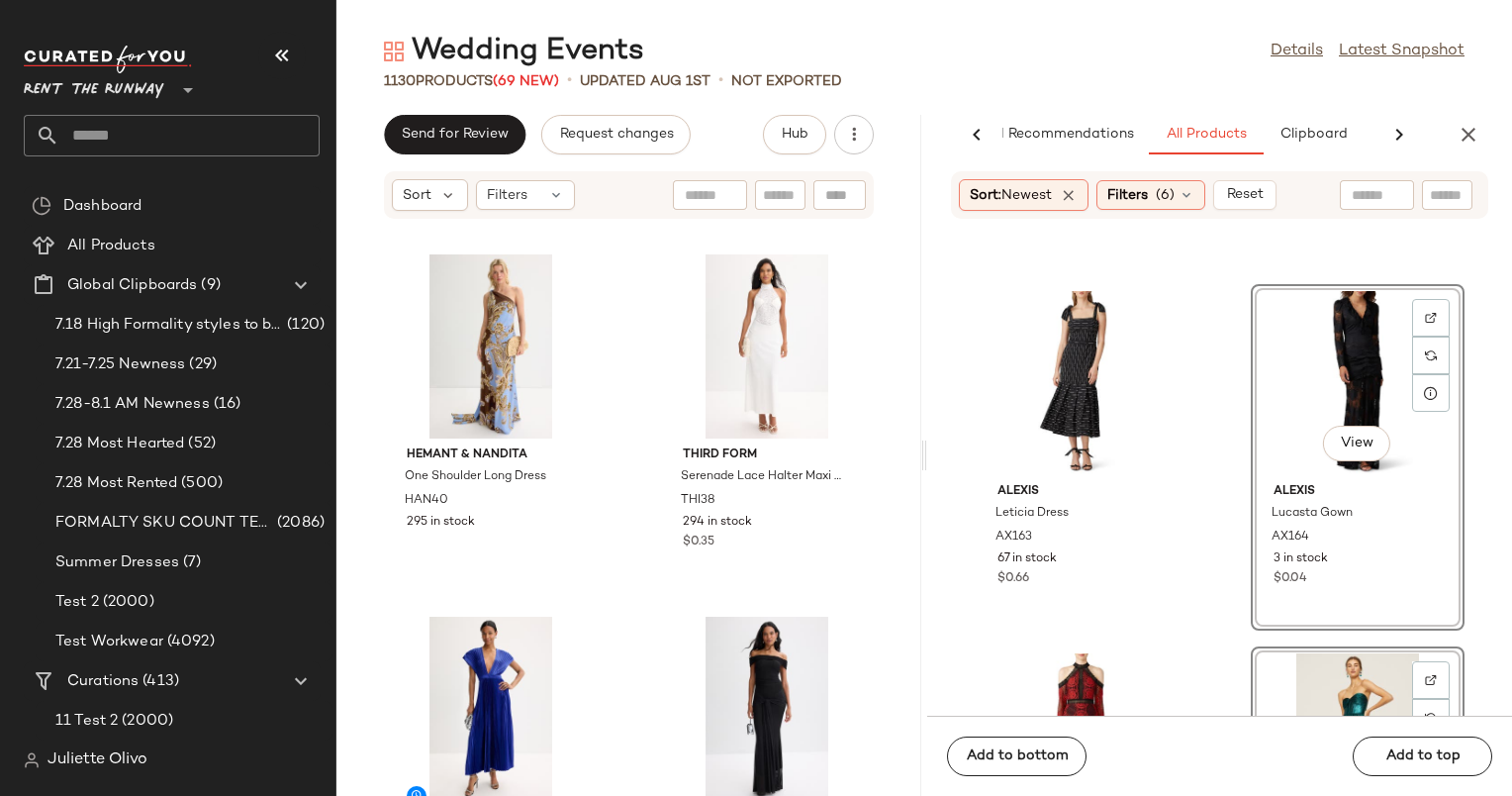 click on "View" 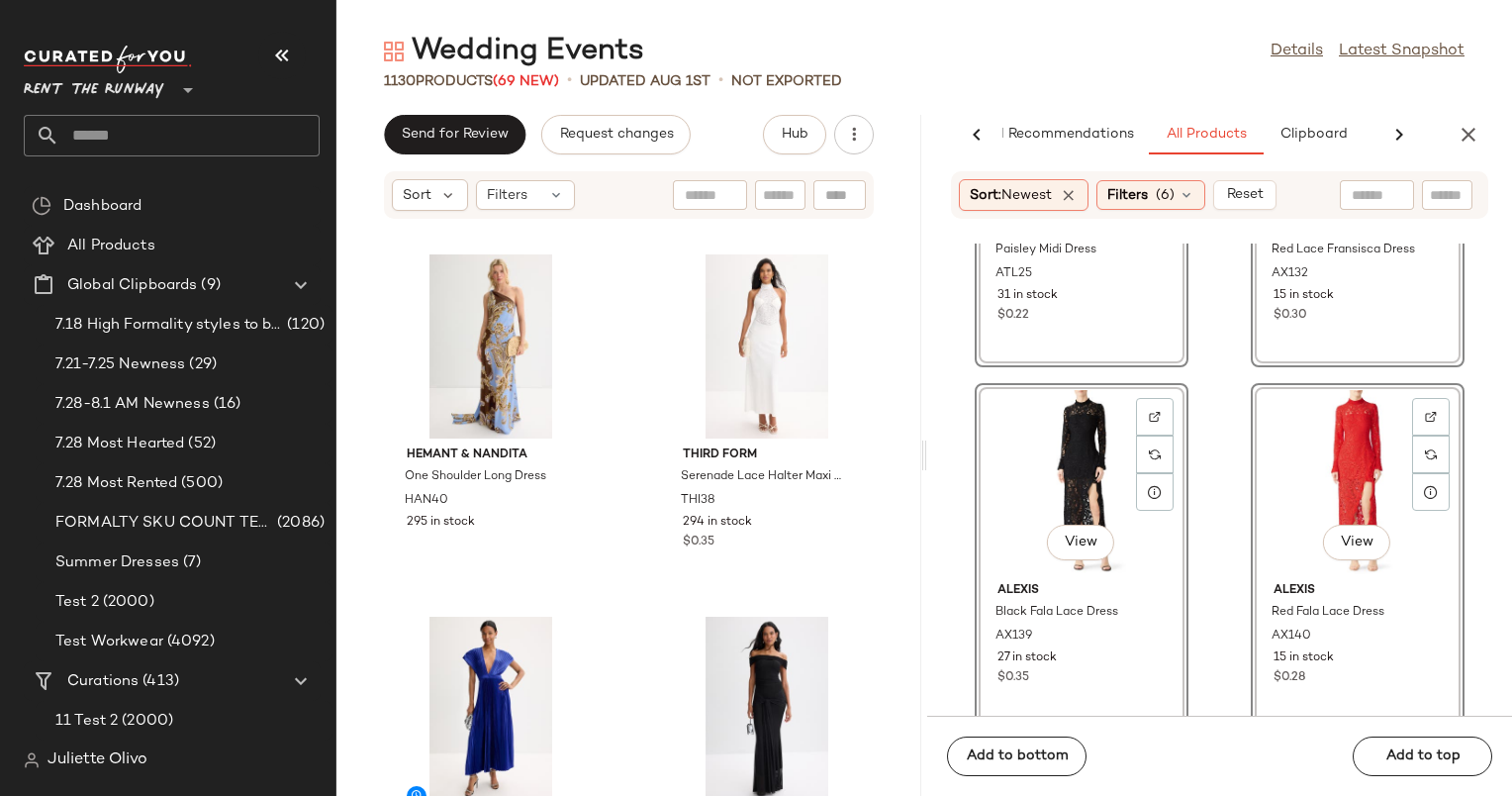 click on "View" 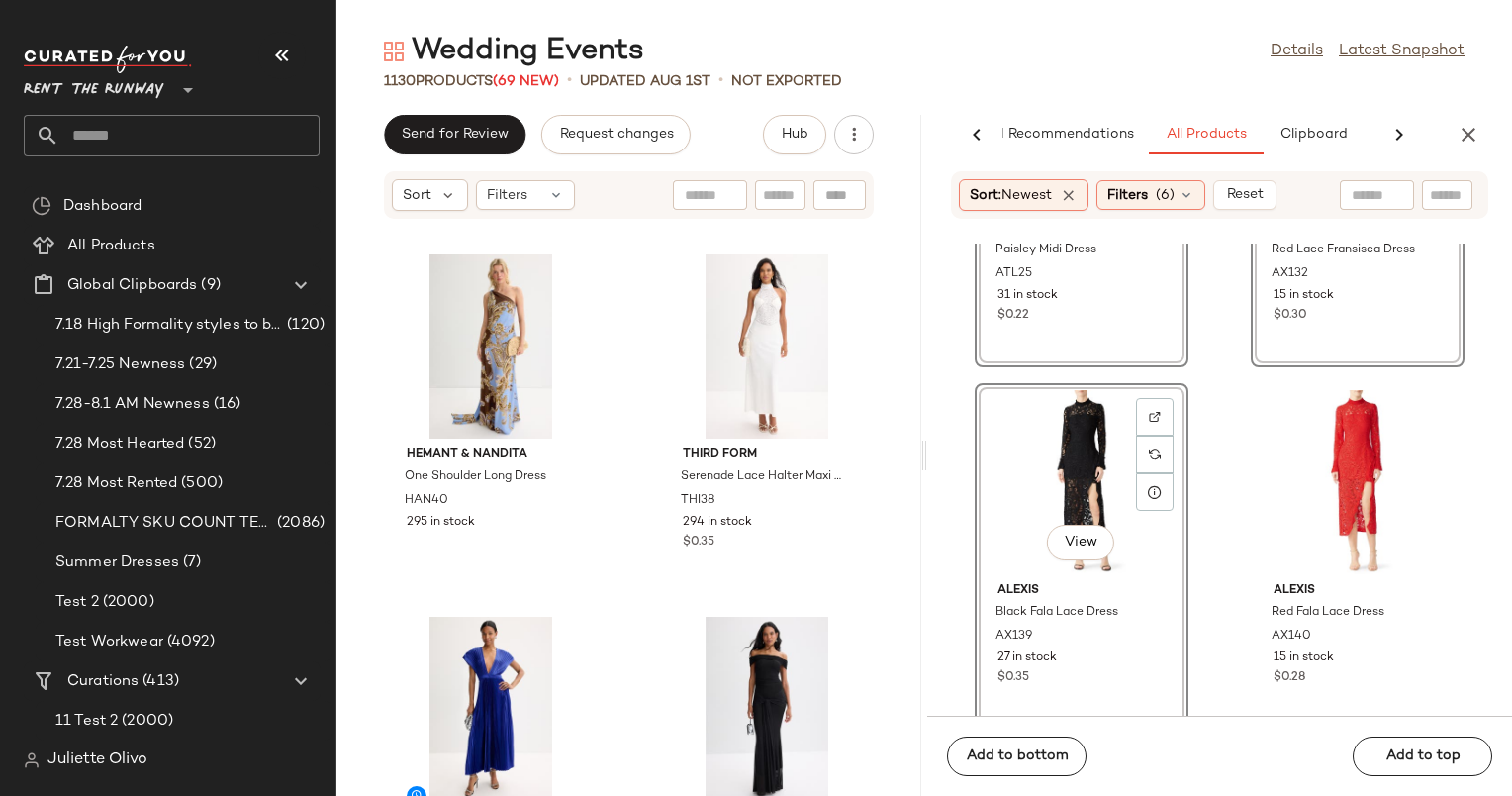 click on "View" 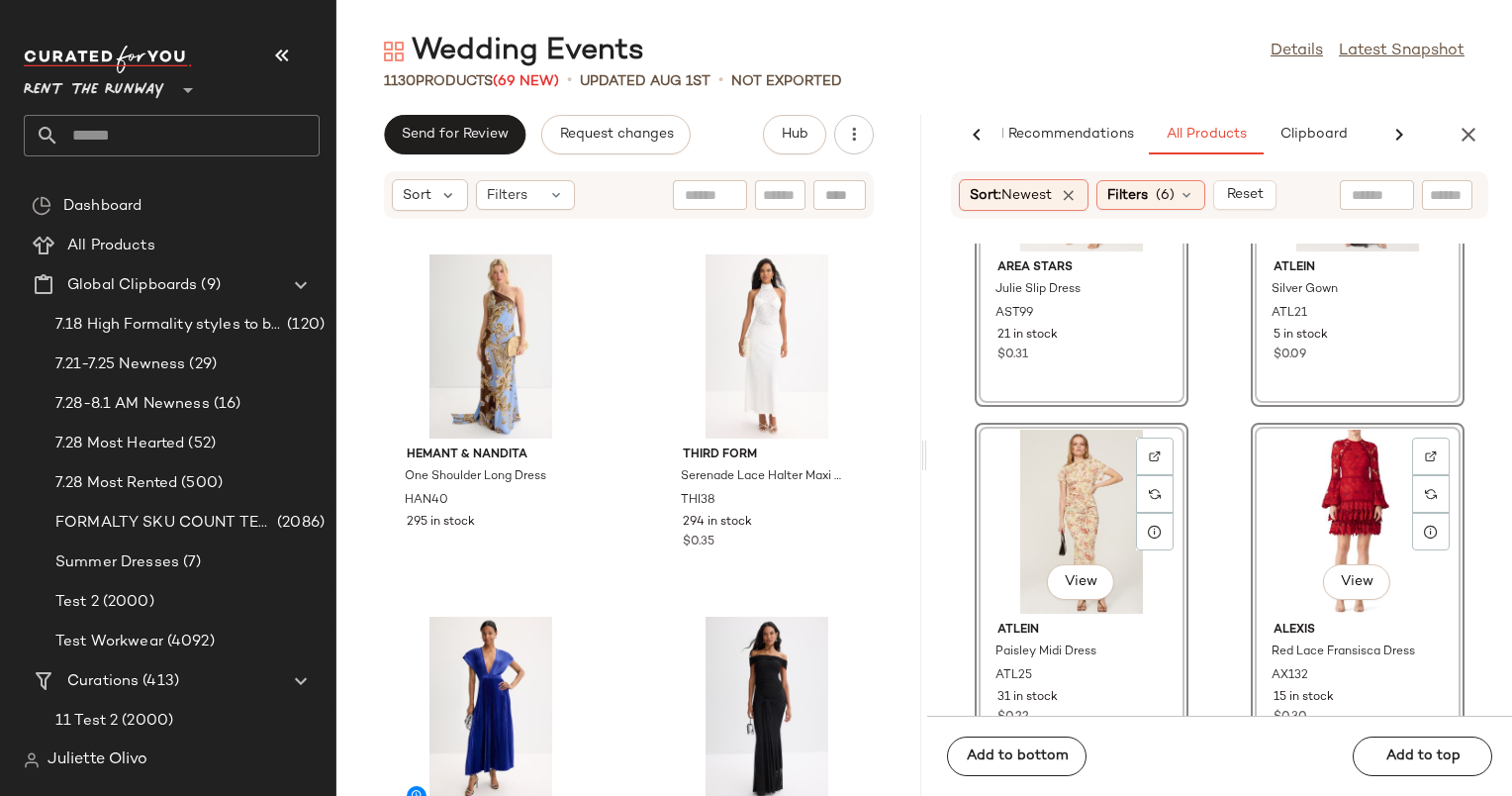 click on "View" 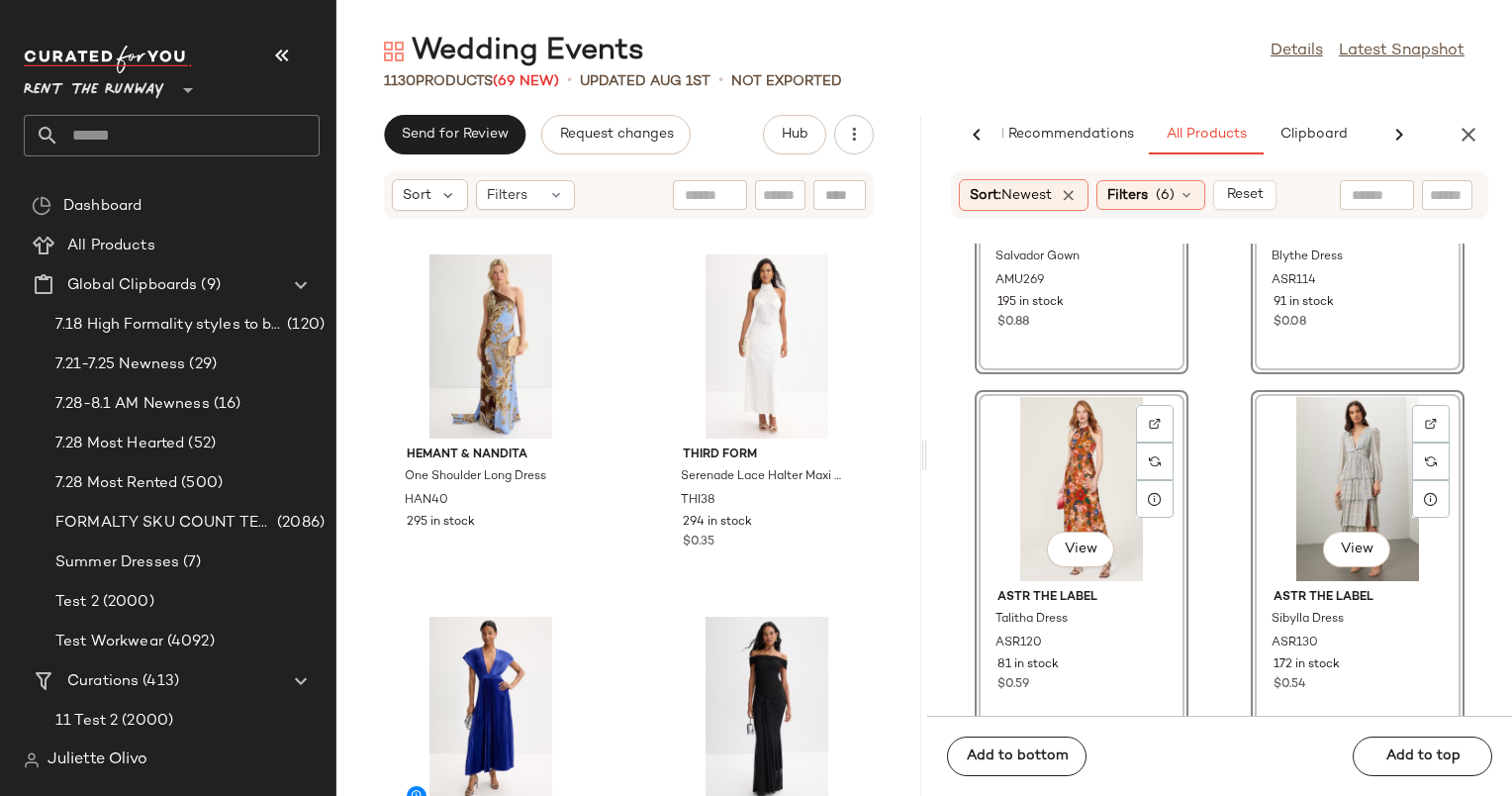 click on "View" 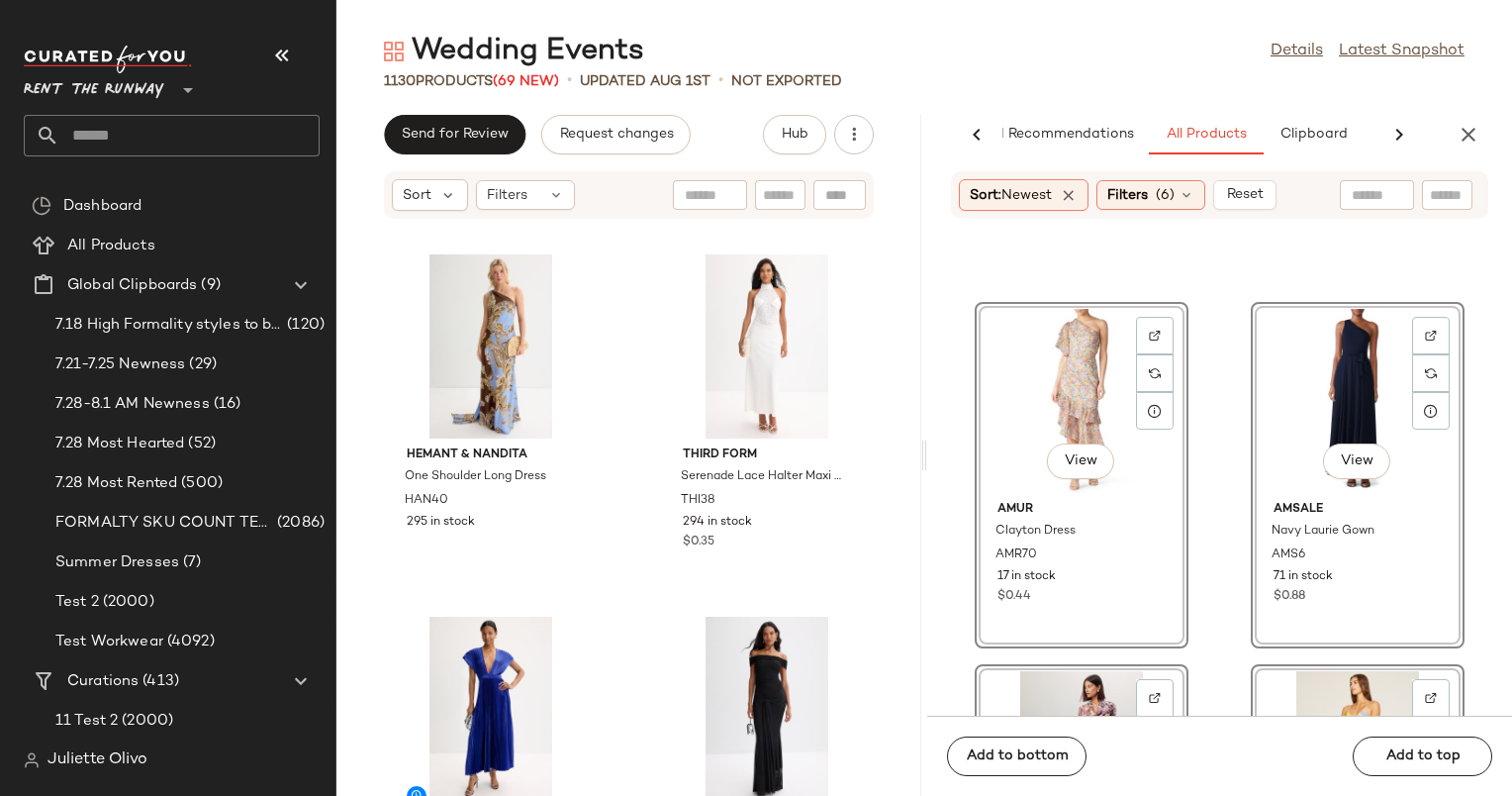scroll, scrollTop: 9379, scrollLeft: 0, axis: vertical 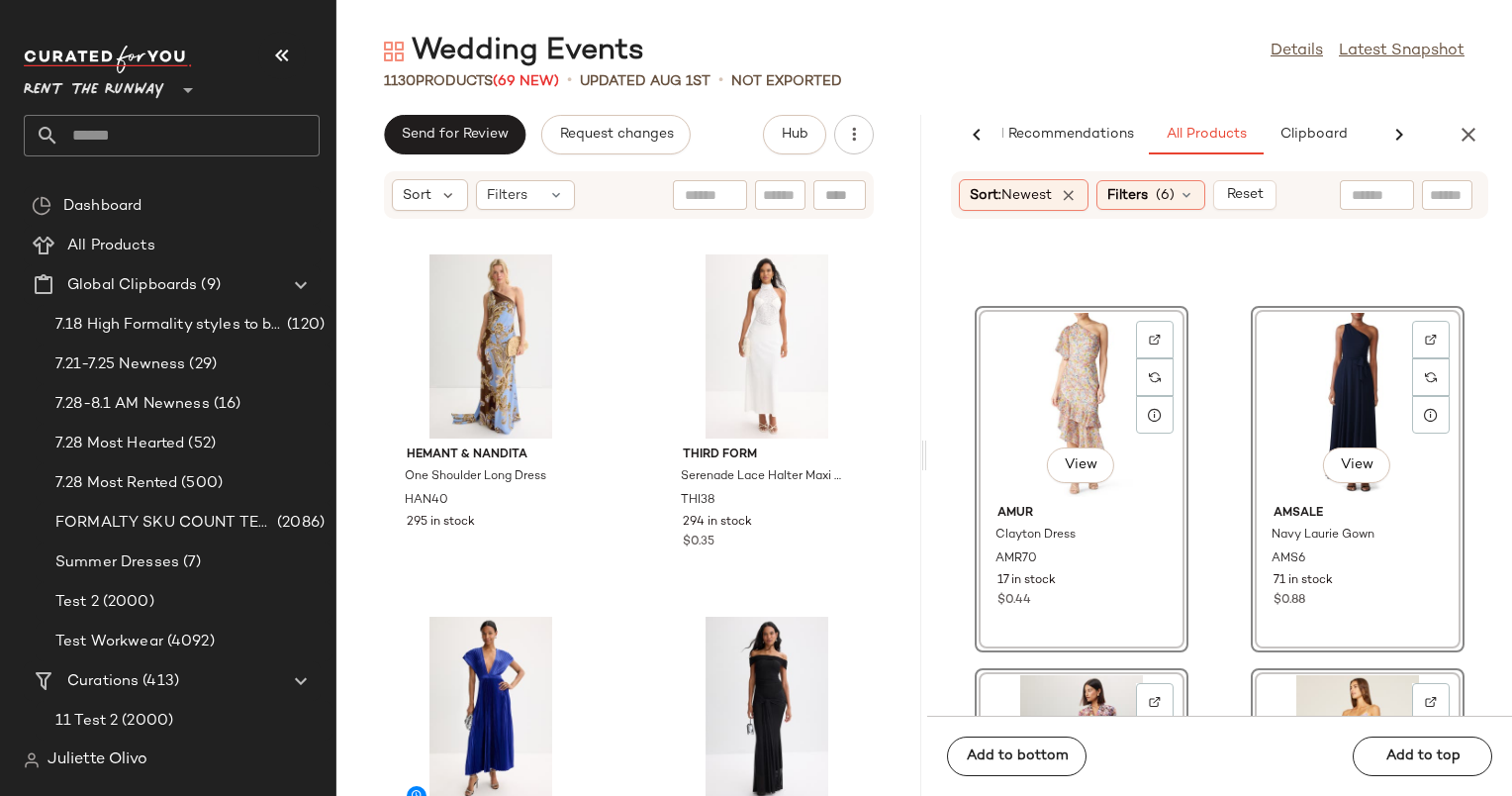 click on "View" 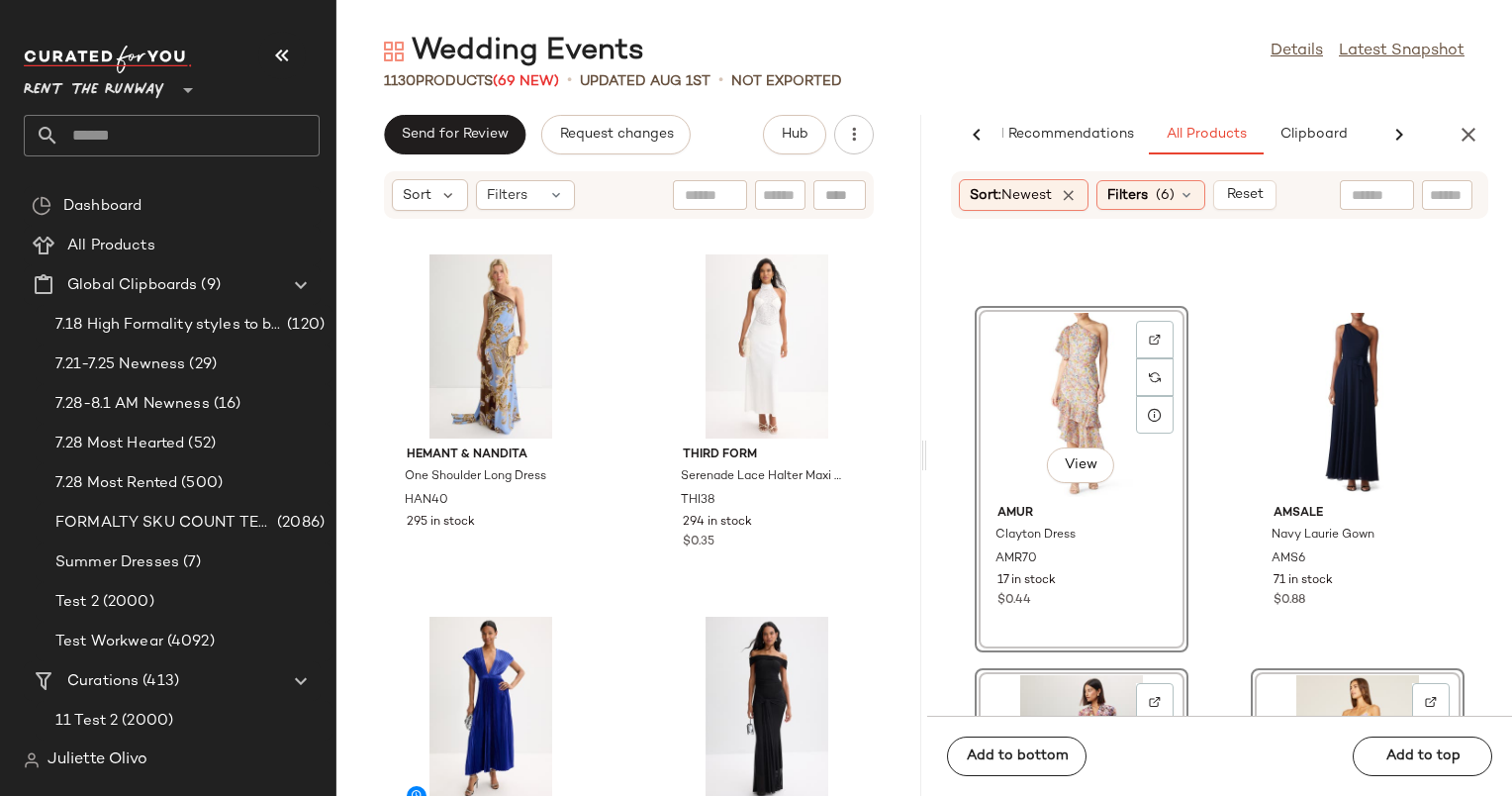 click on "View" 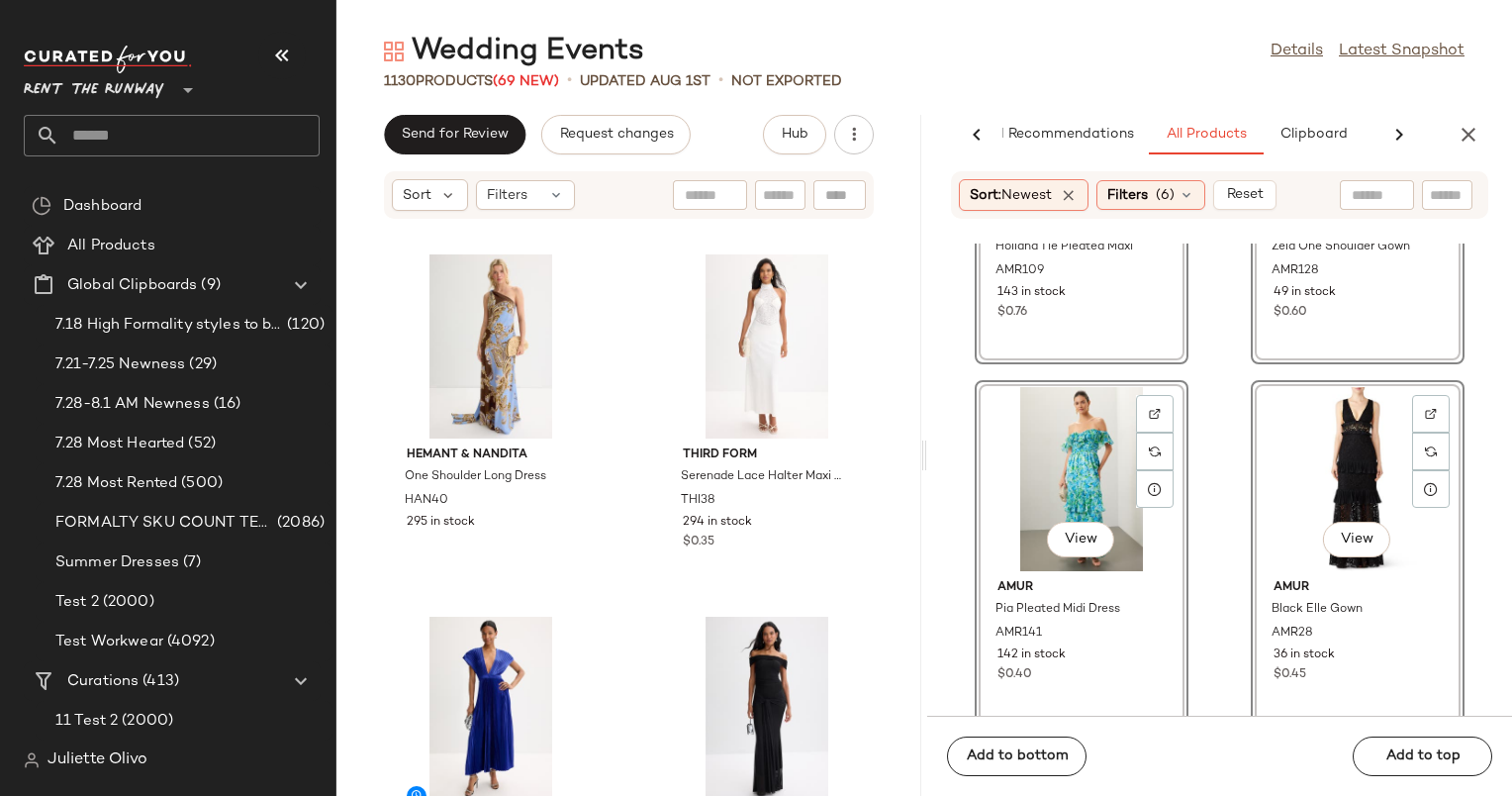 click on "View" 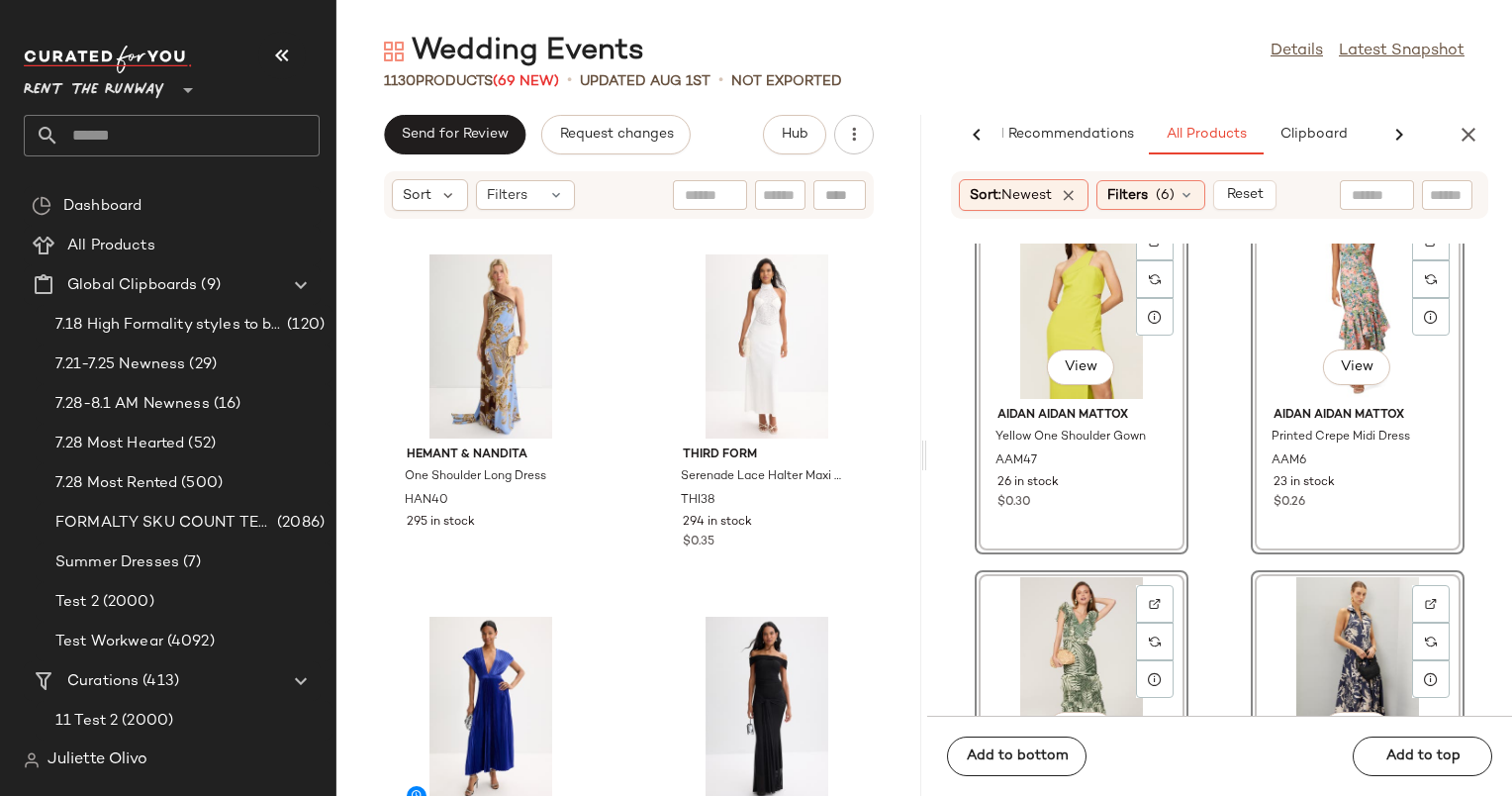 scroll, scrollTop: 6260, scrollLeft: 0, axis: vertical 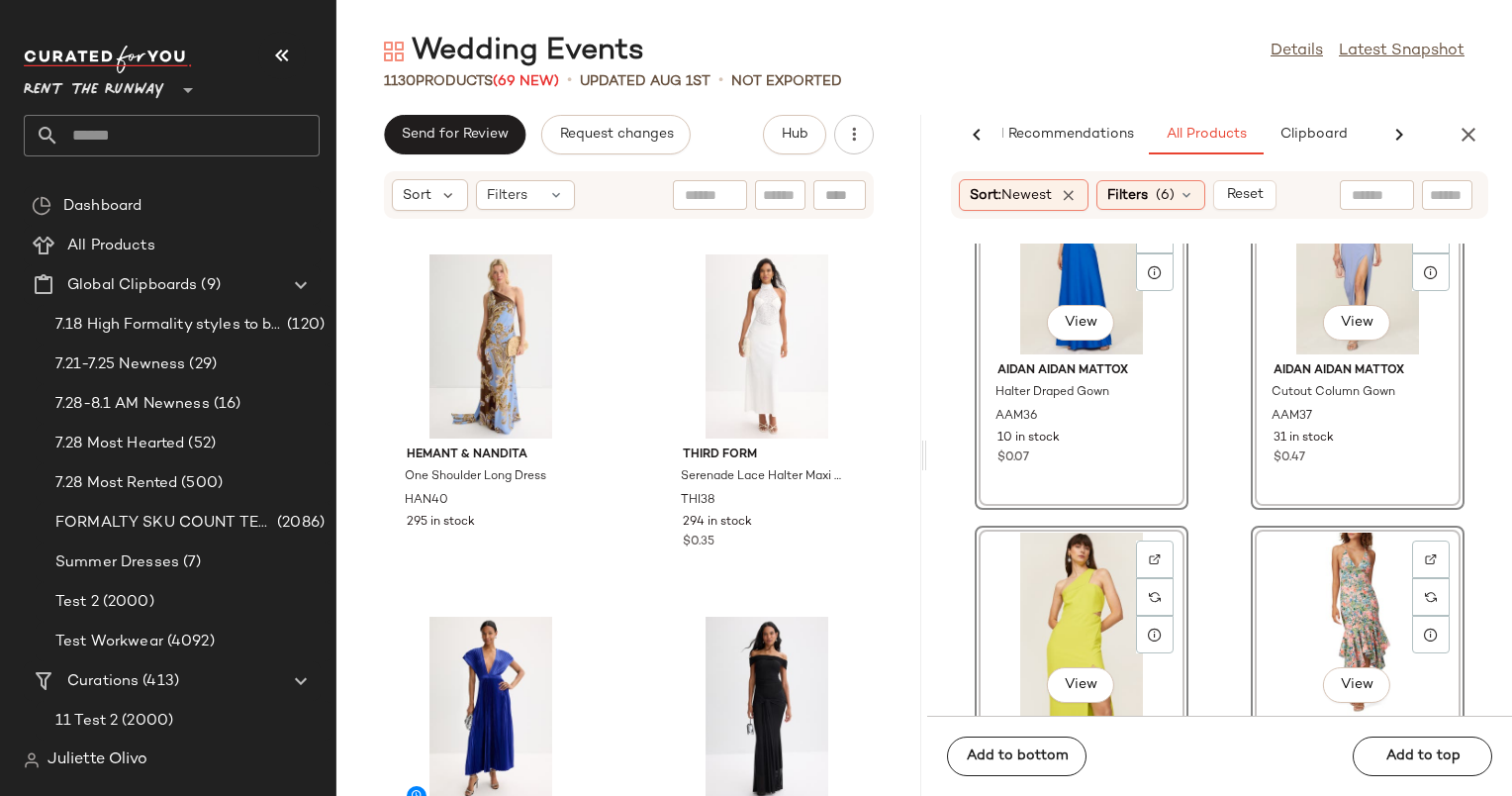 click on "View" 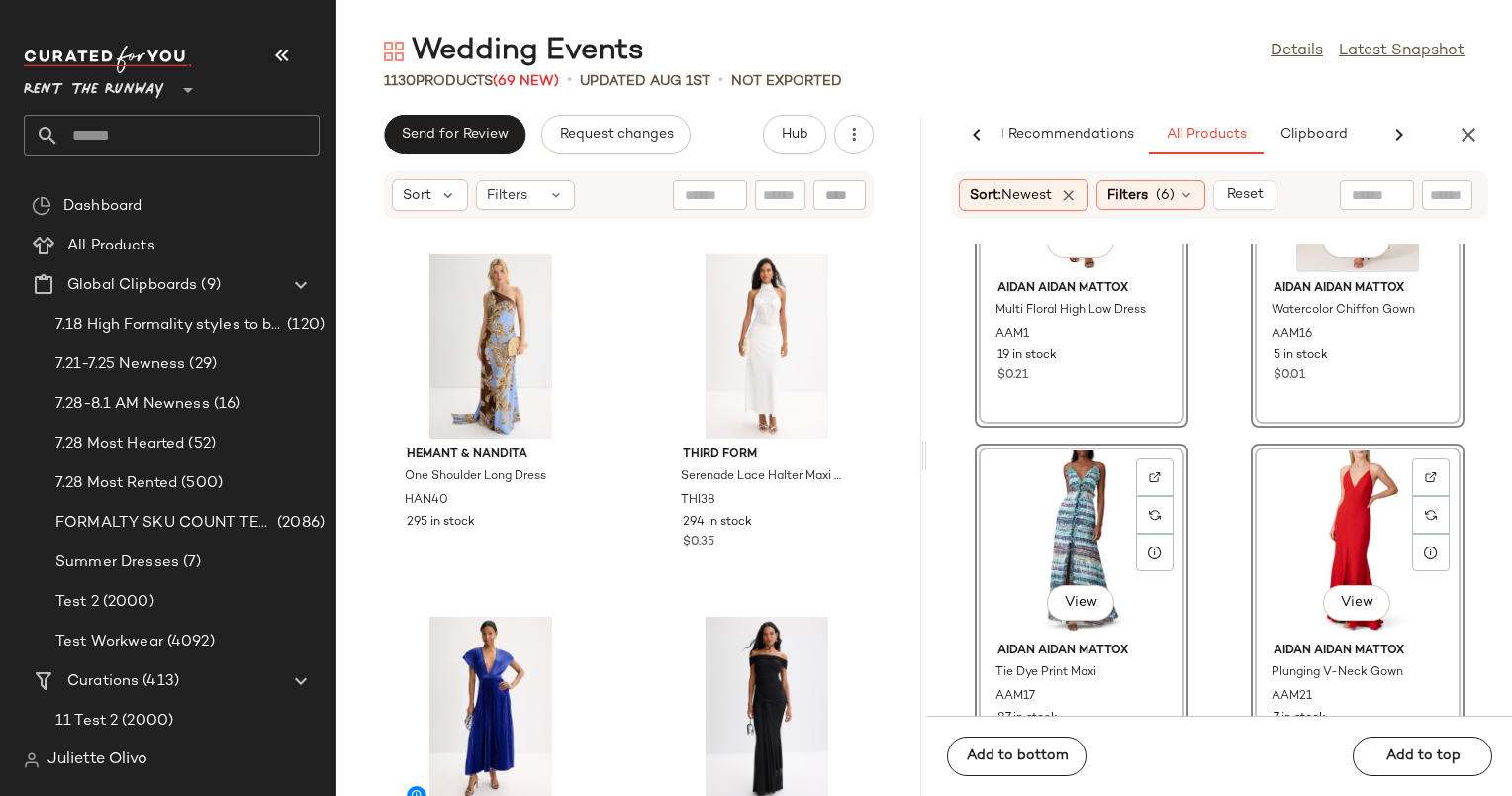 scroll, scrollTop: 5276, scrollLeft: 0, axis: vertical 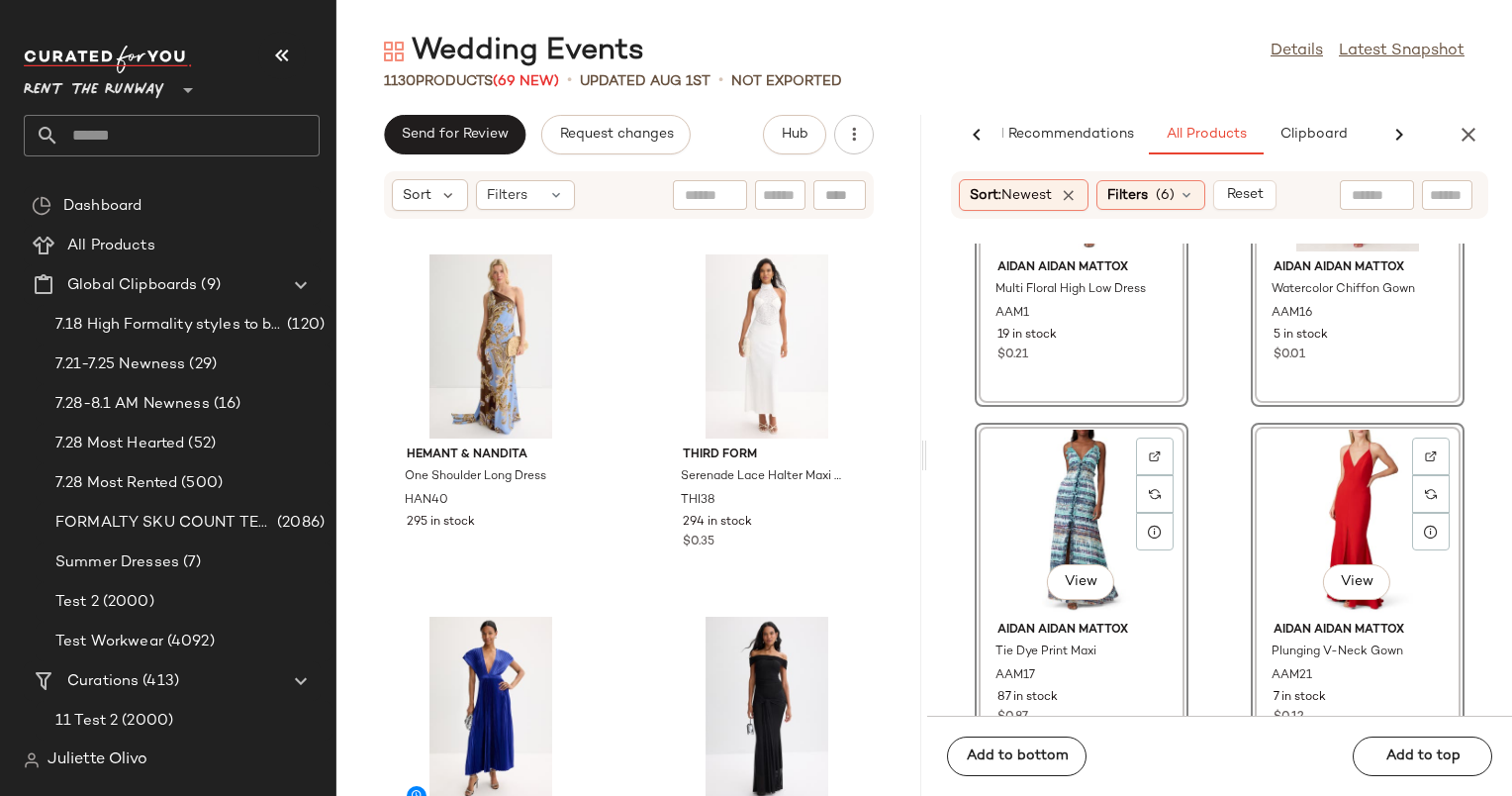 click on "View" 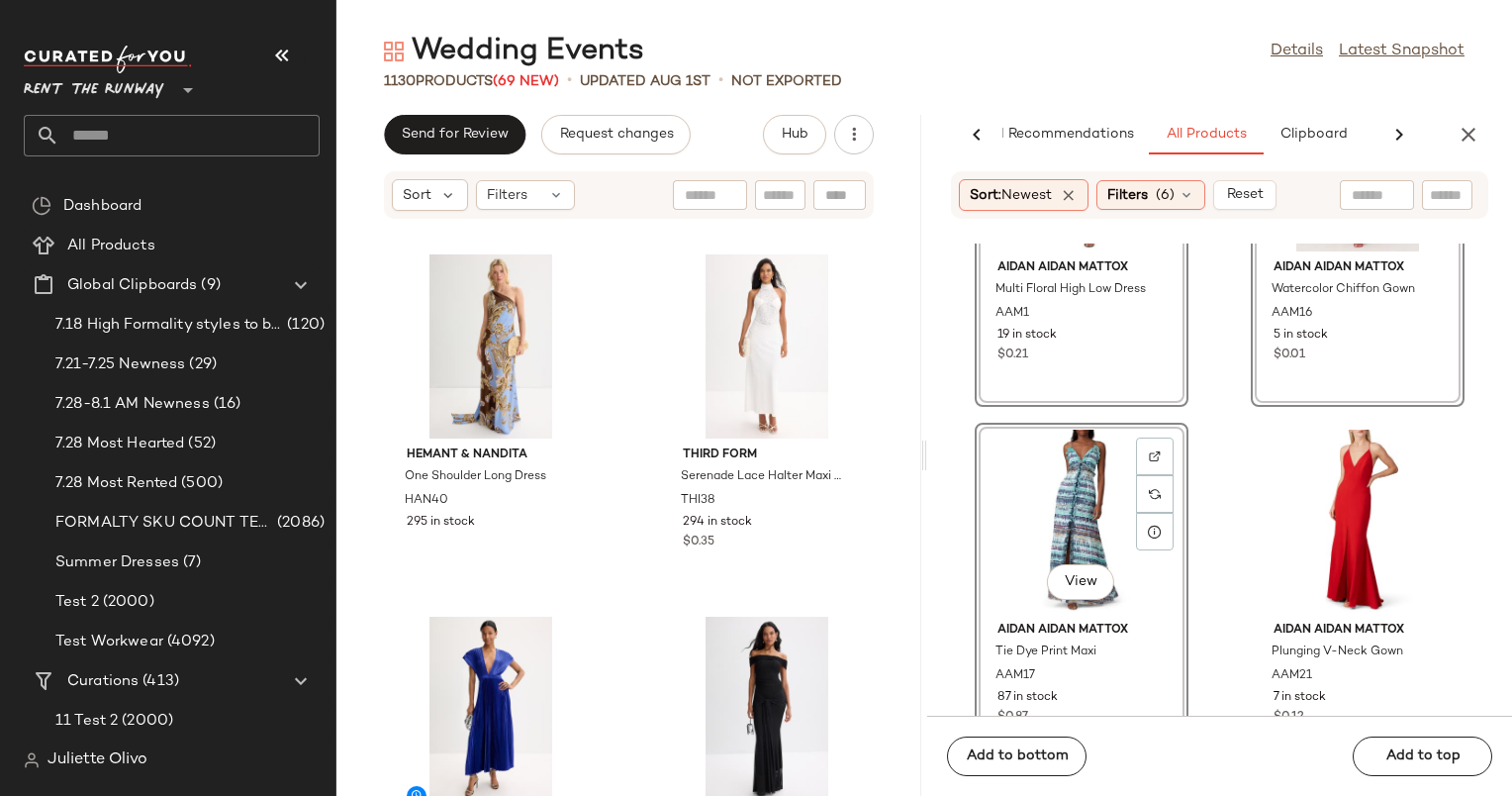 click on "View" 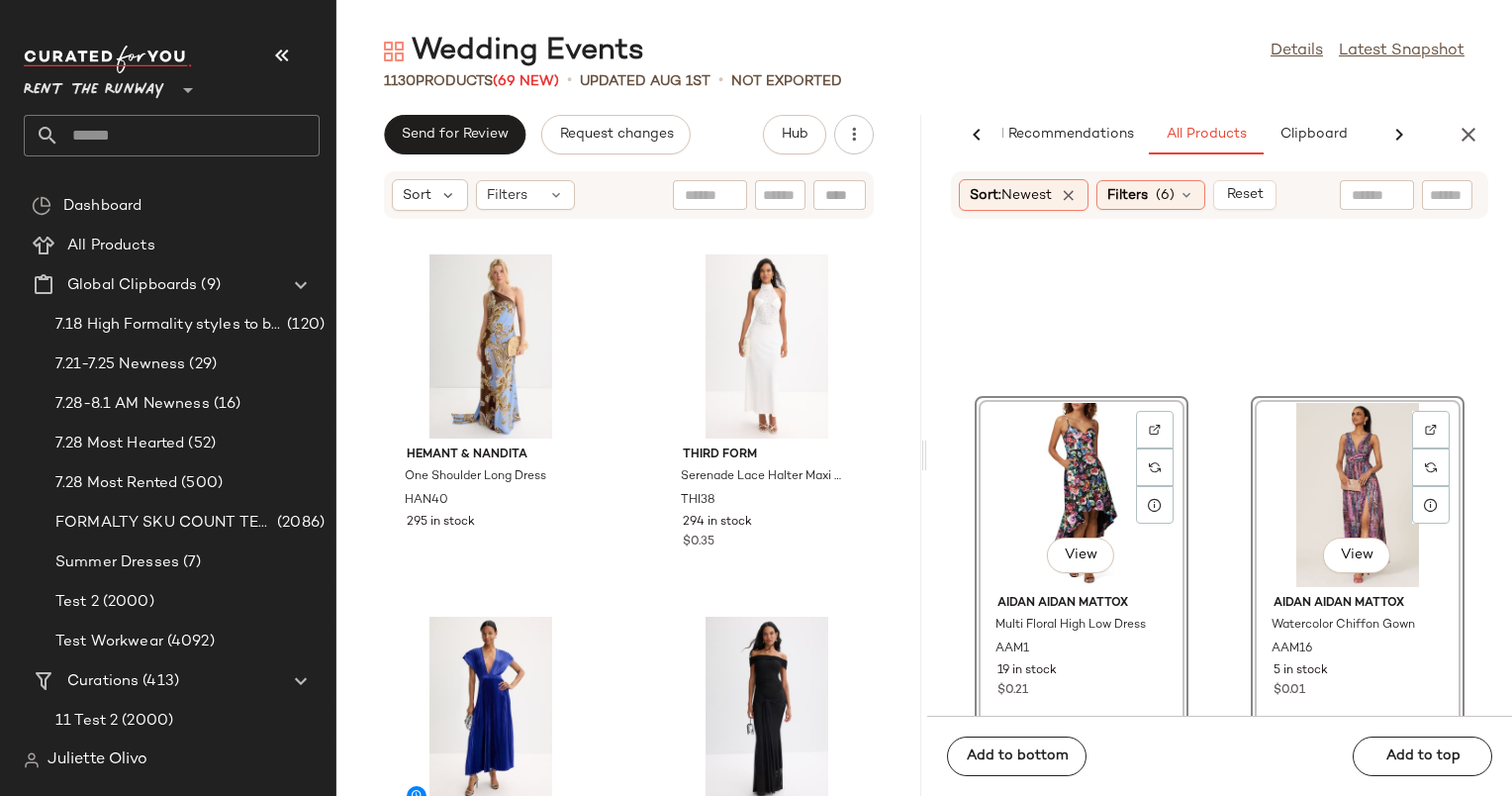 scroll, scrollTop: 4938, scrollLeft: 0, axis: vertical 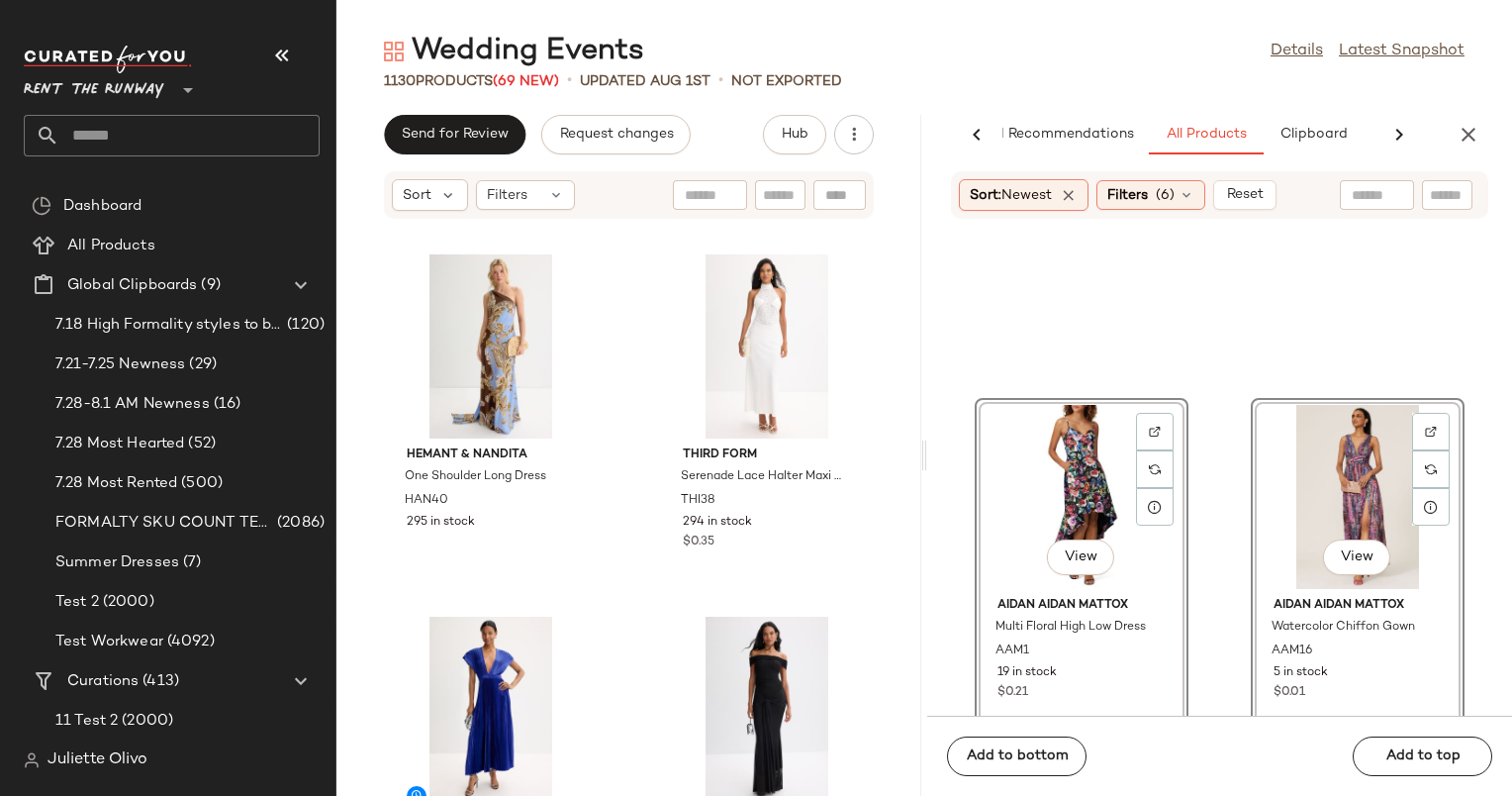 click on "View" 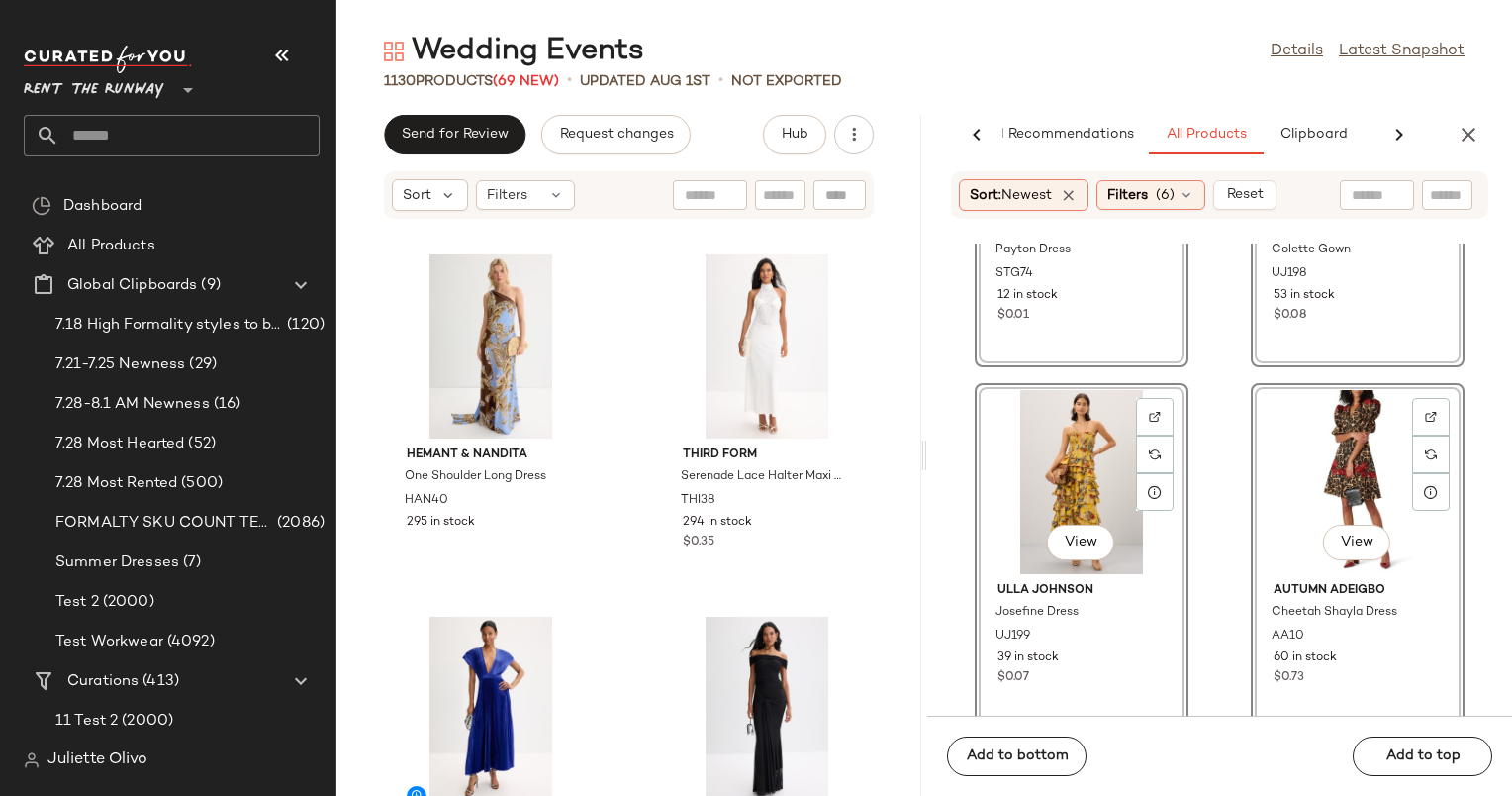 scroll, scrollTop: 4590, scrollLeft: 0, axis: vertical 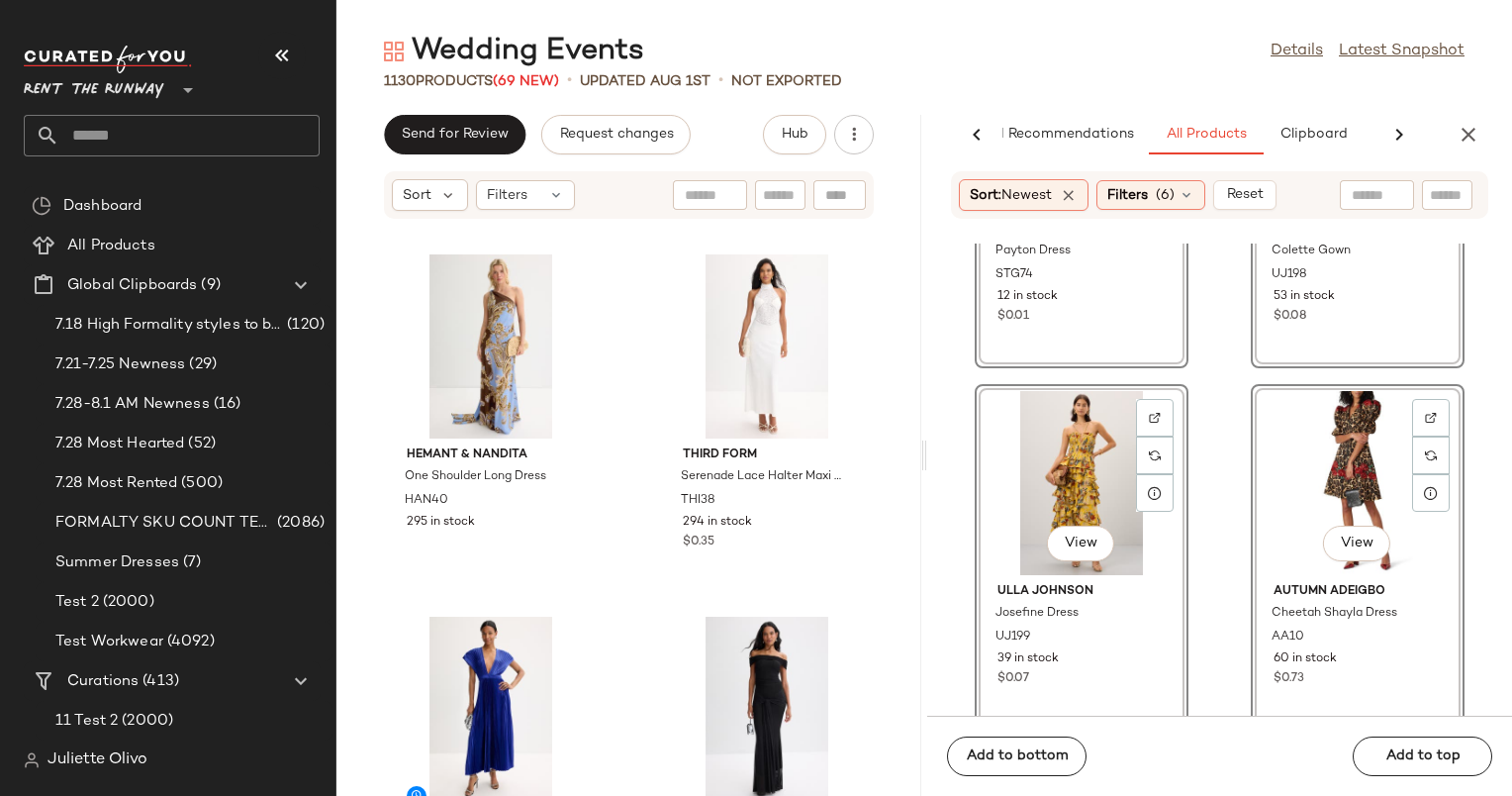click on "View" 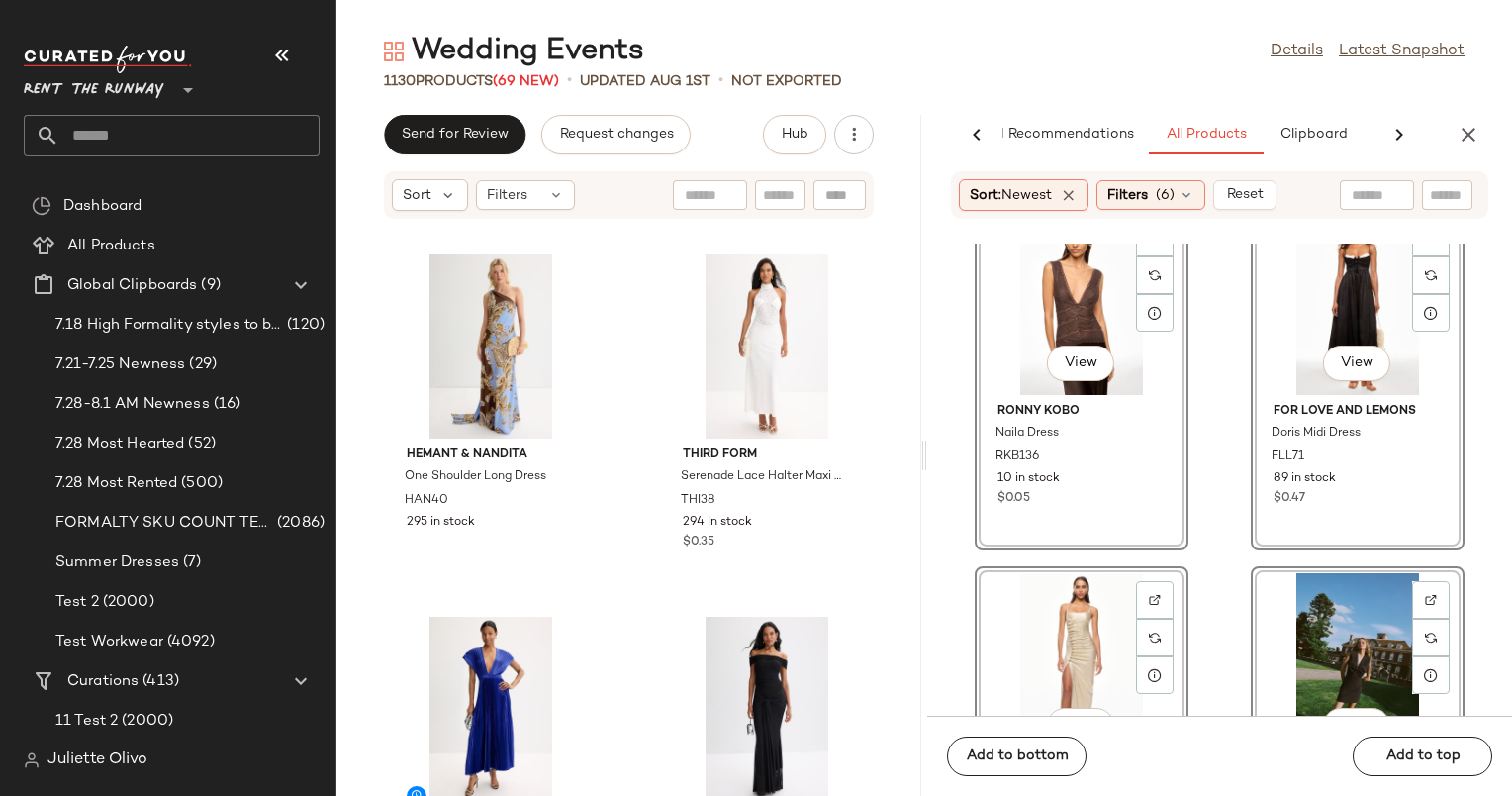 scroll, scrollTop: 1884, scrollLeft: 0, axis: vertical 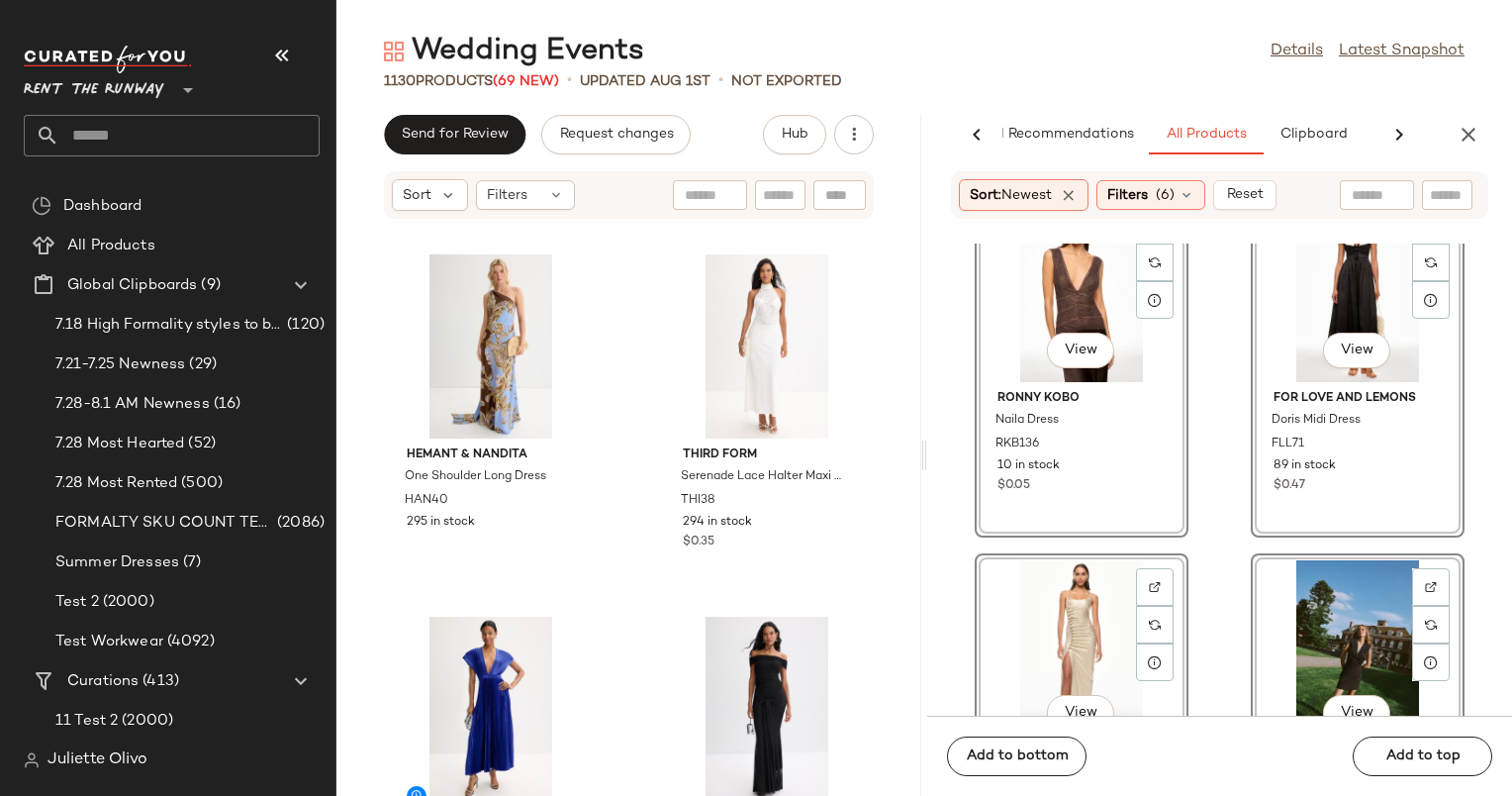 click on "View" 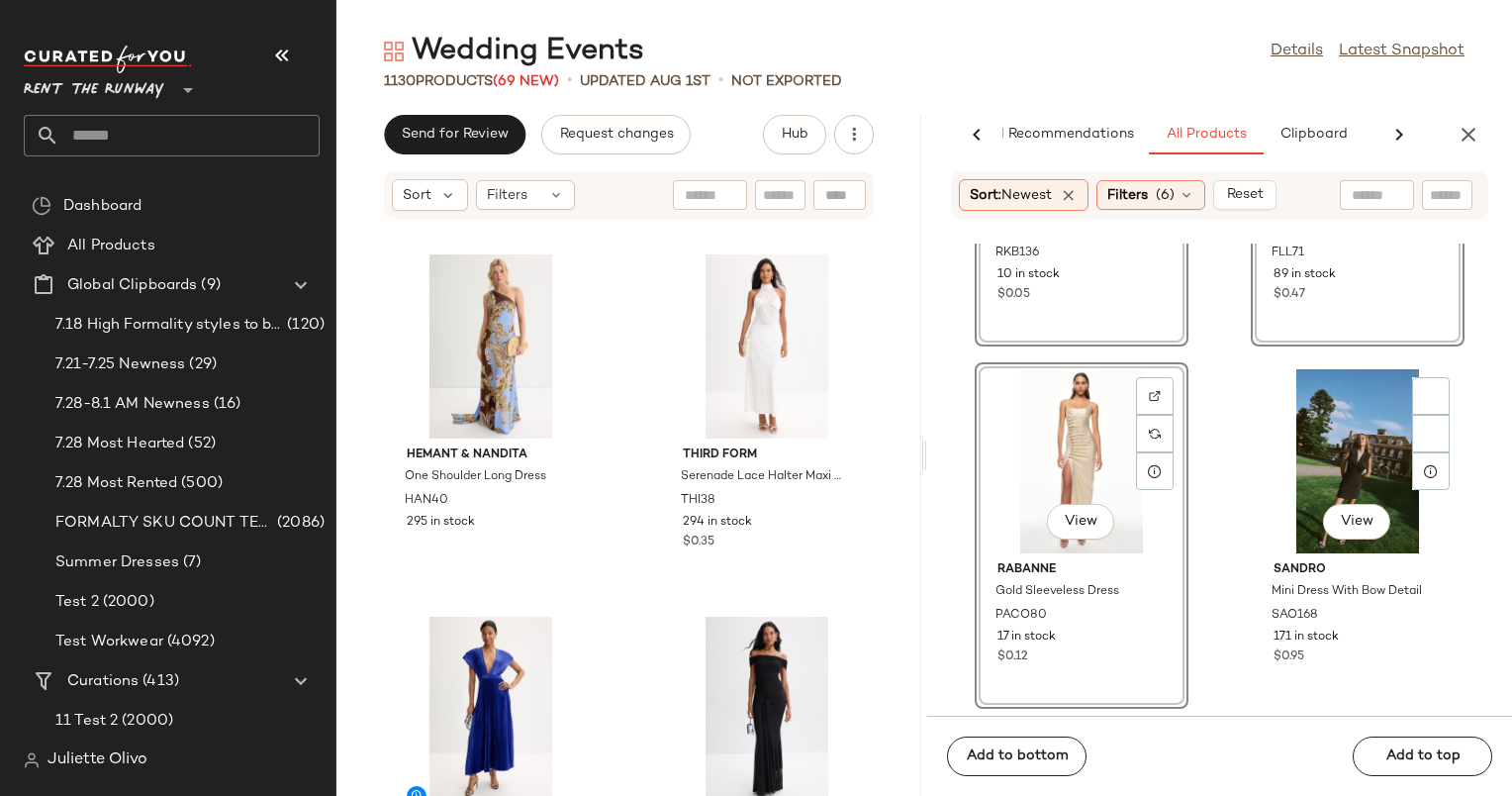 scroll, scrollTop: 2080, scrollLeft: 0, axis: vertical 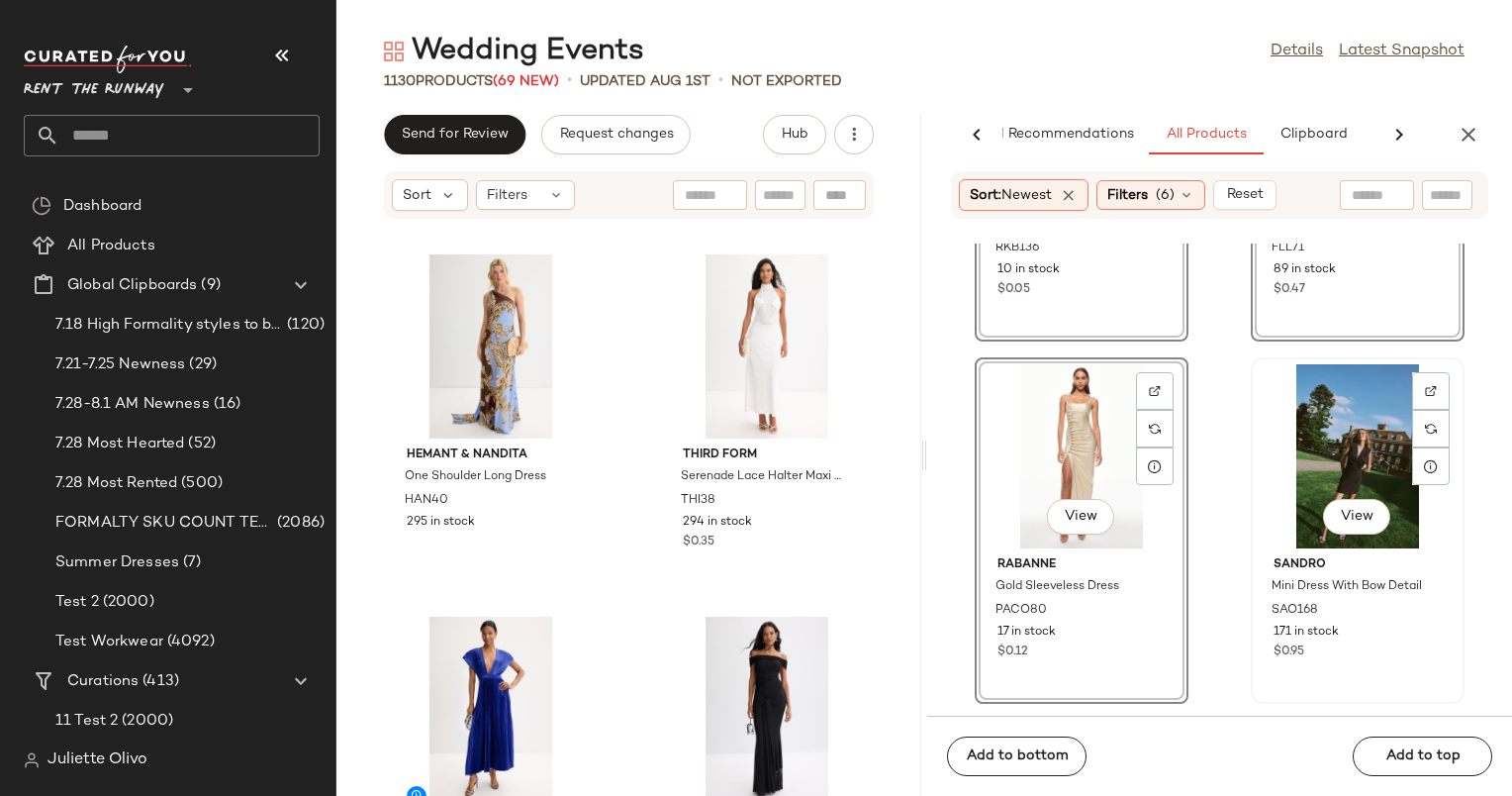 click on "View" 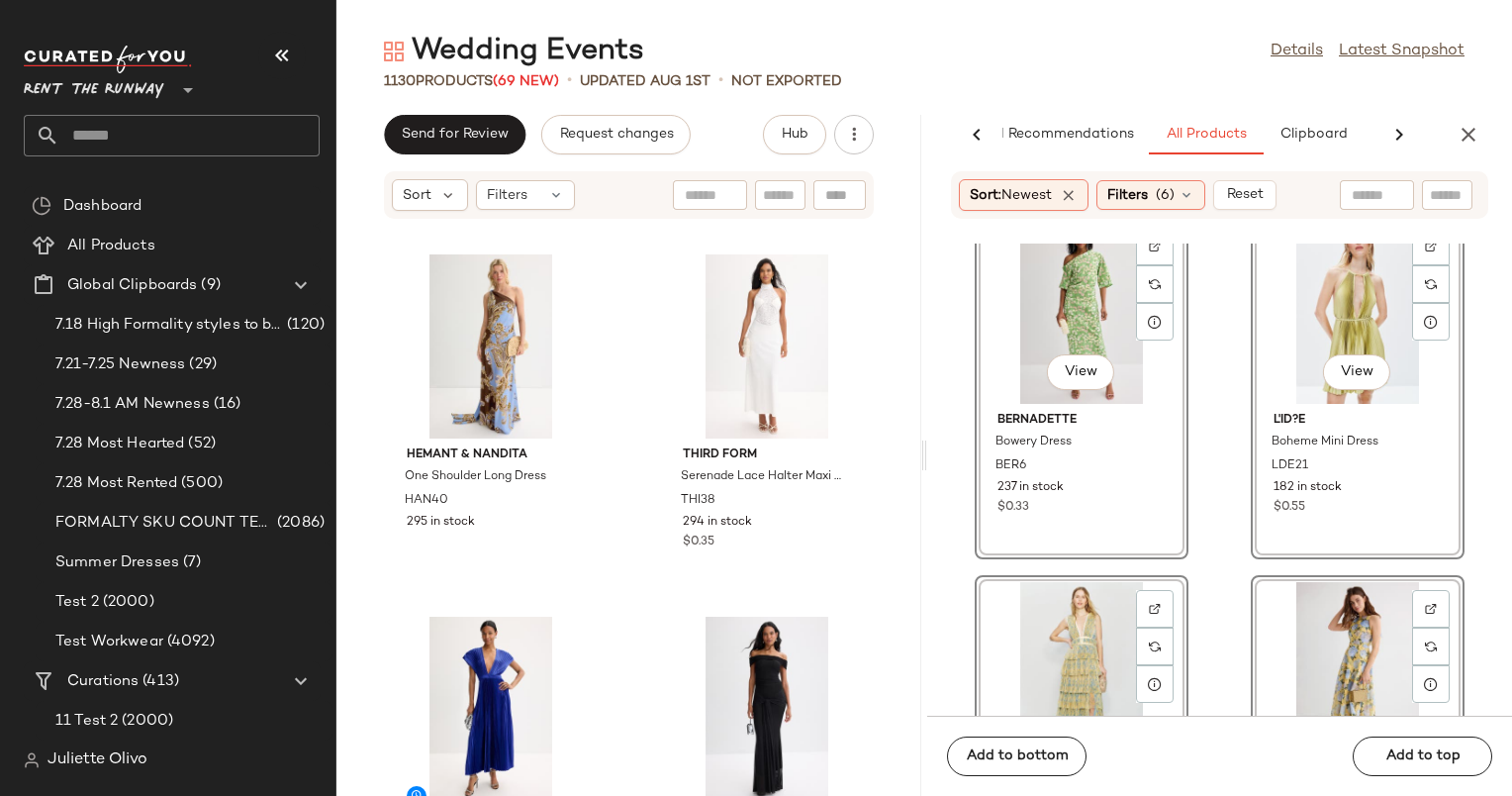 scroll, scrollTop: 0, scrollLeft: 0, axis: both 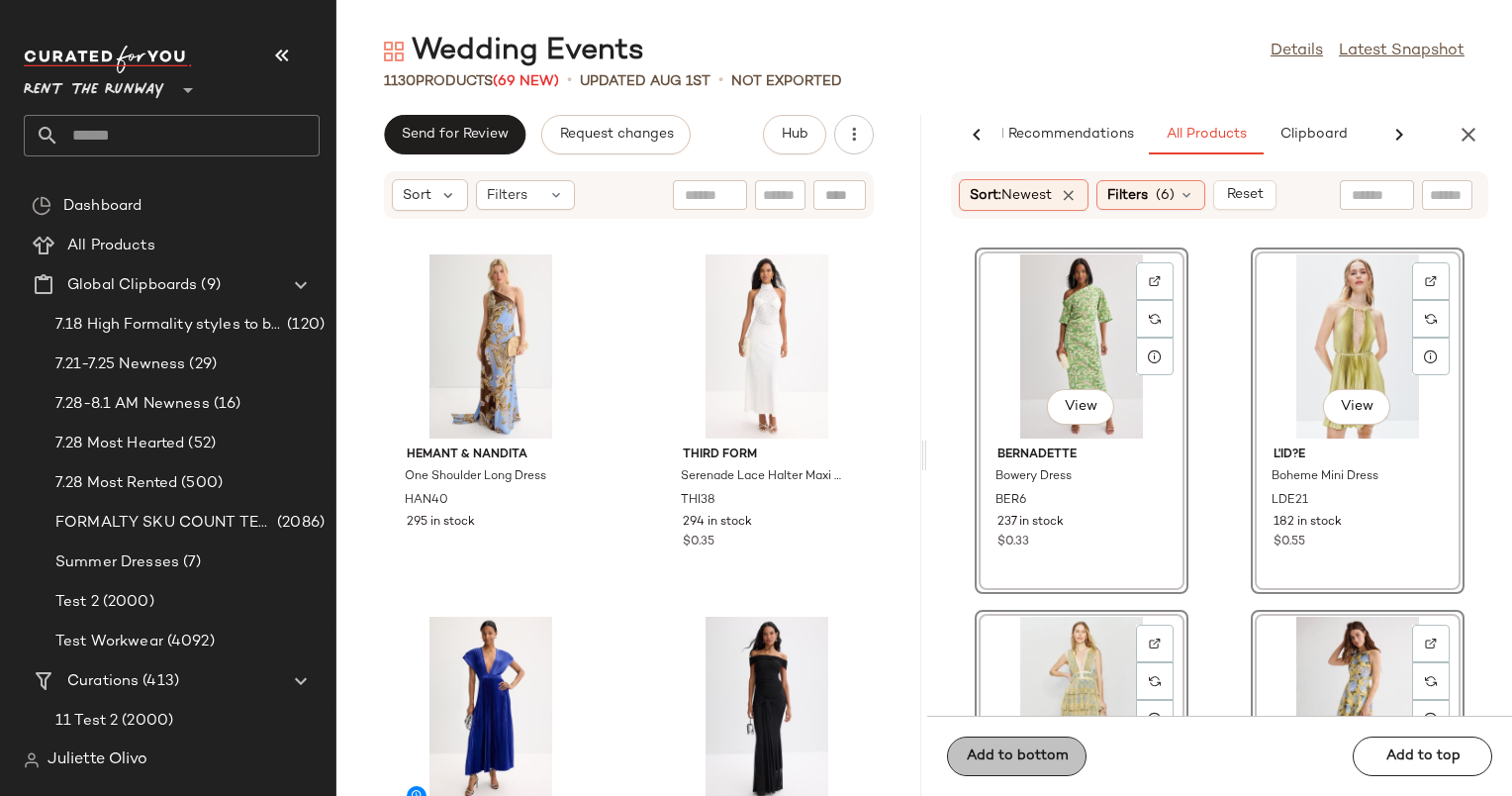 click on "Add to bottom" at bounding box center [1016, 756] 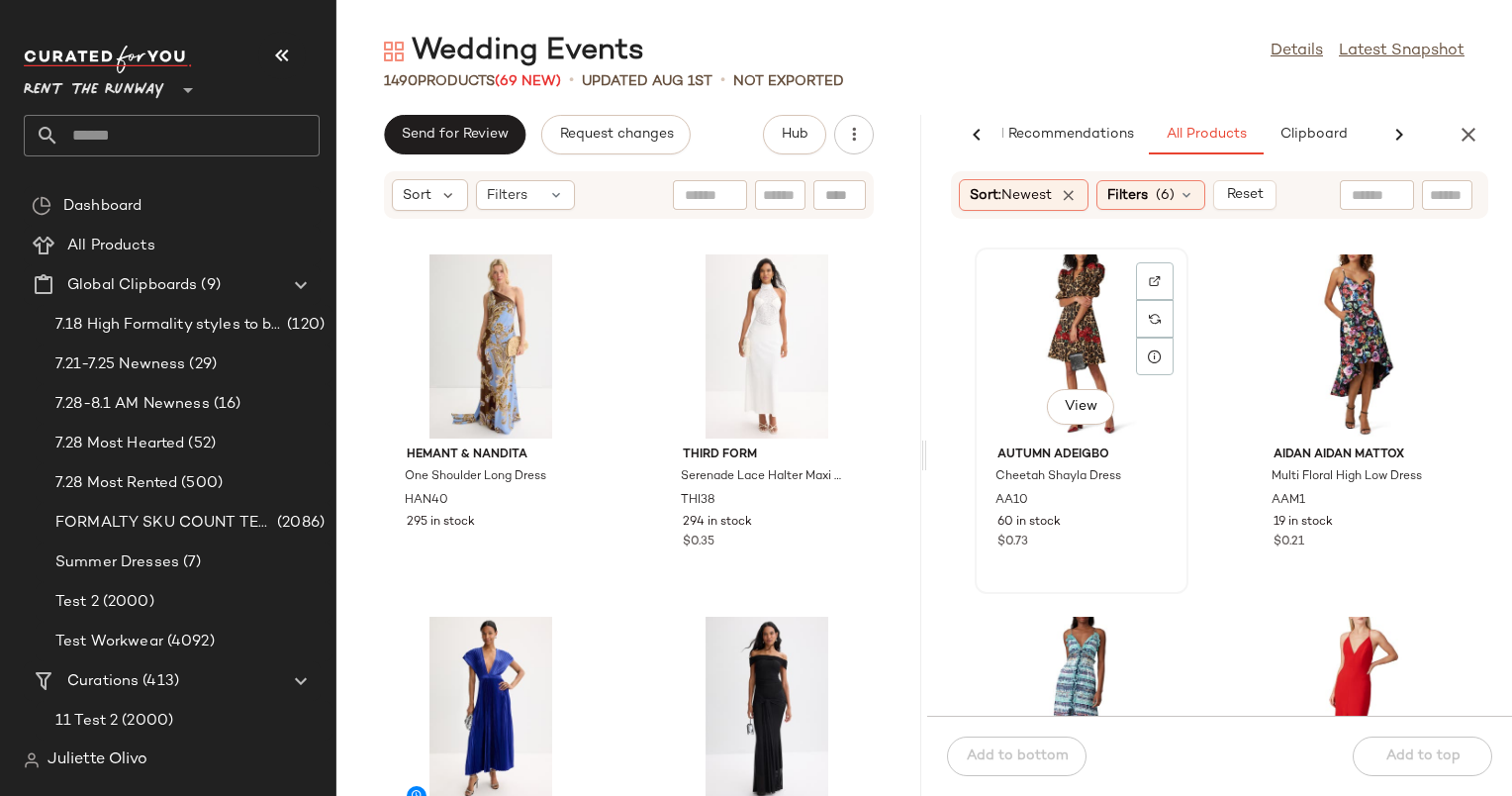 click on "View" 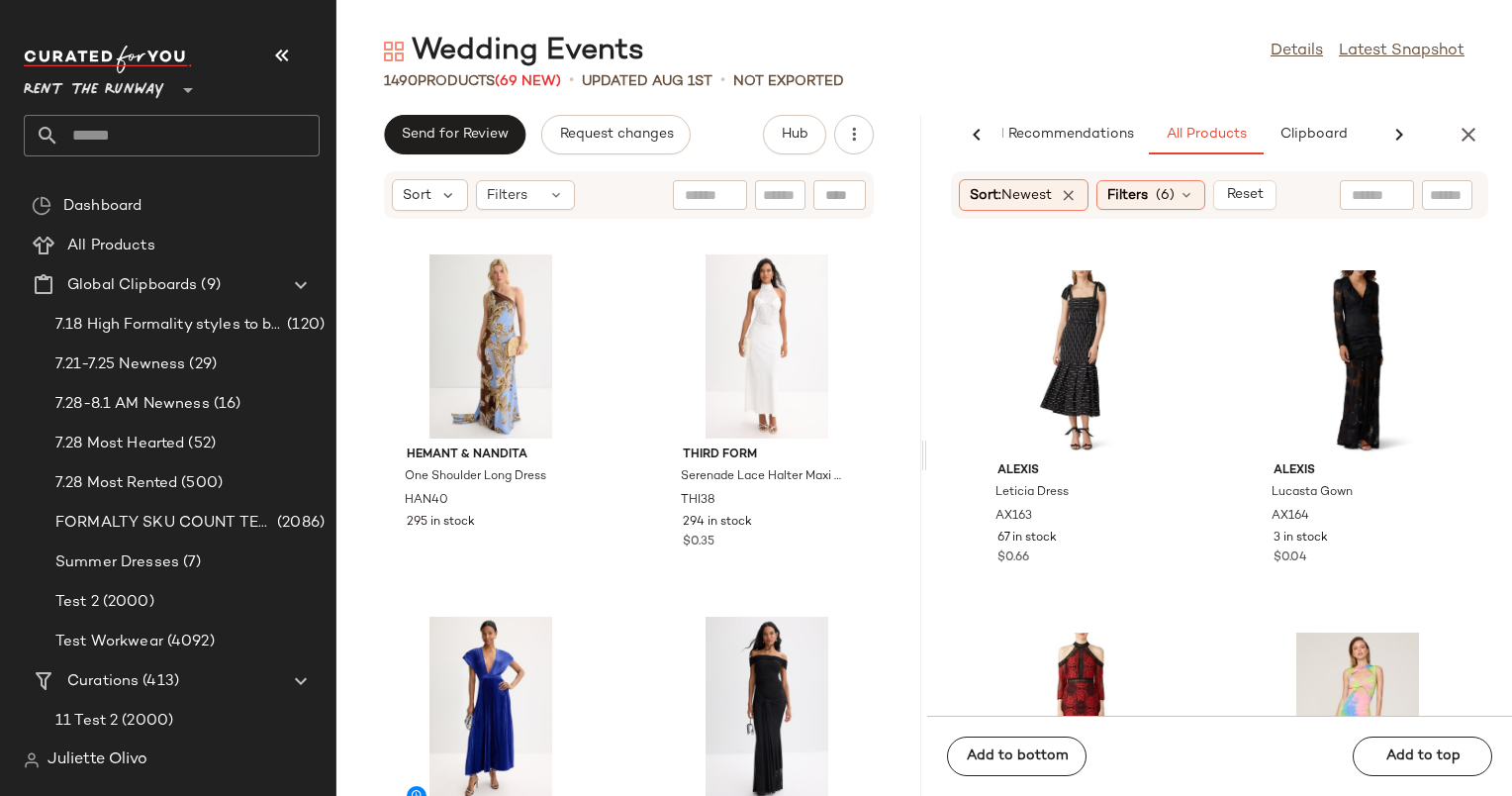 scroll, scrollTop: 43014, scrollLeft: 0, axis: vertical 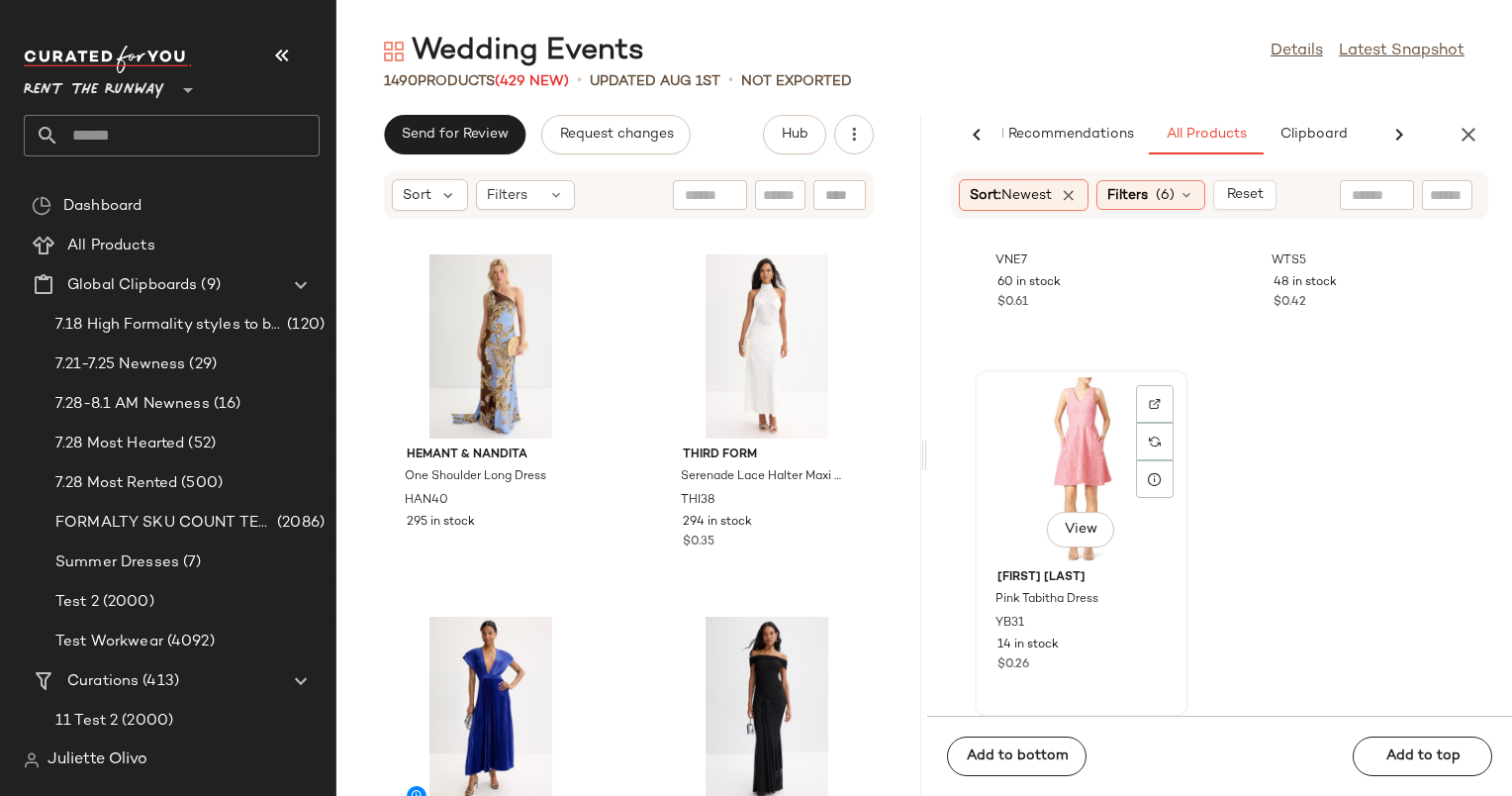 click on "View" 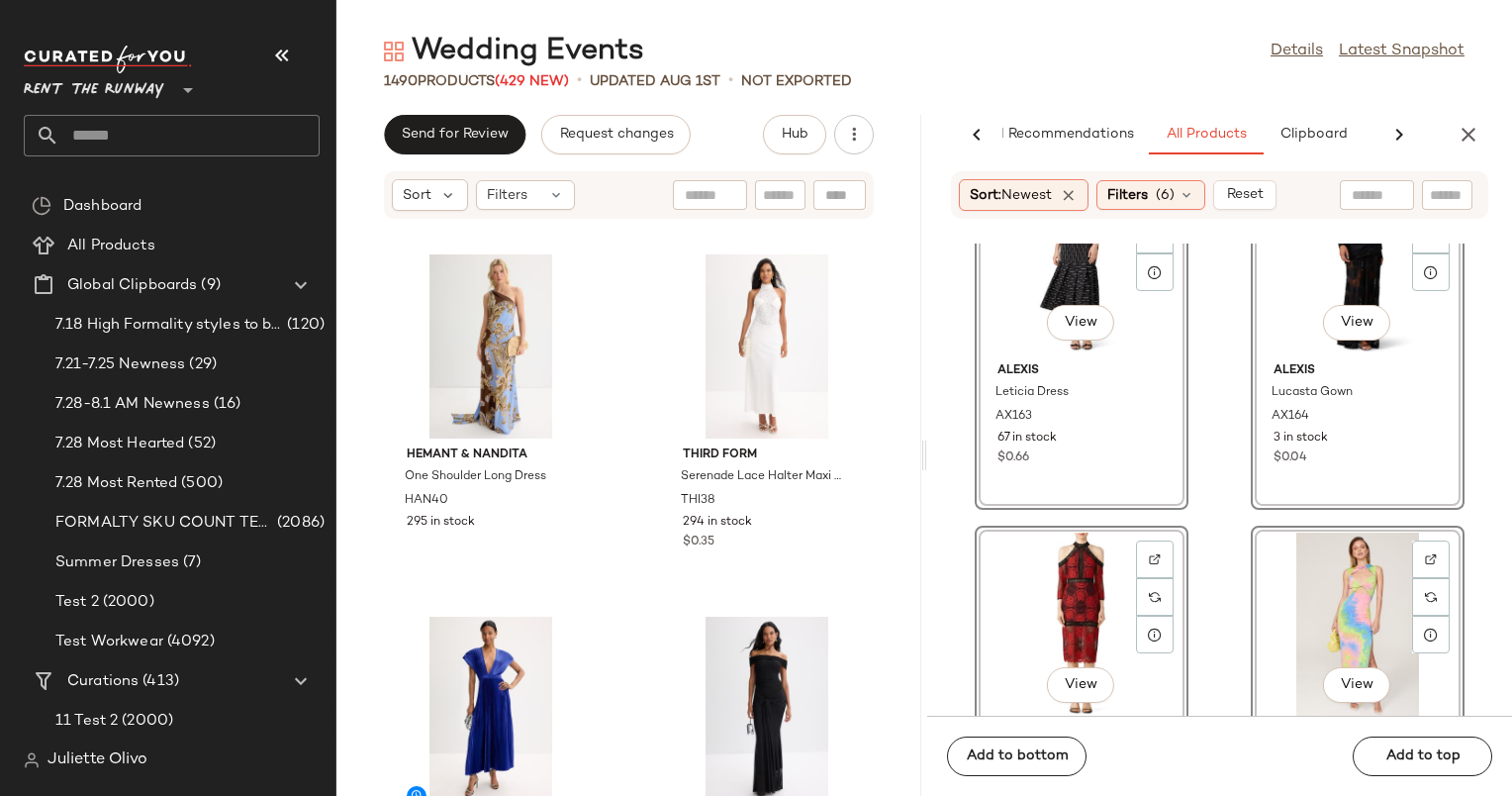 scroll, scrollTop: 2582, scrollLeft: 0, axis: vertical 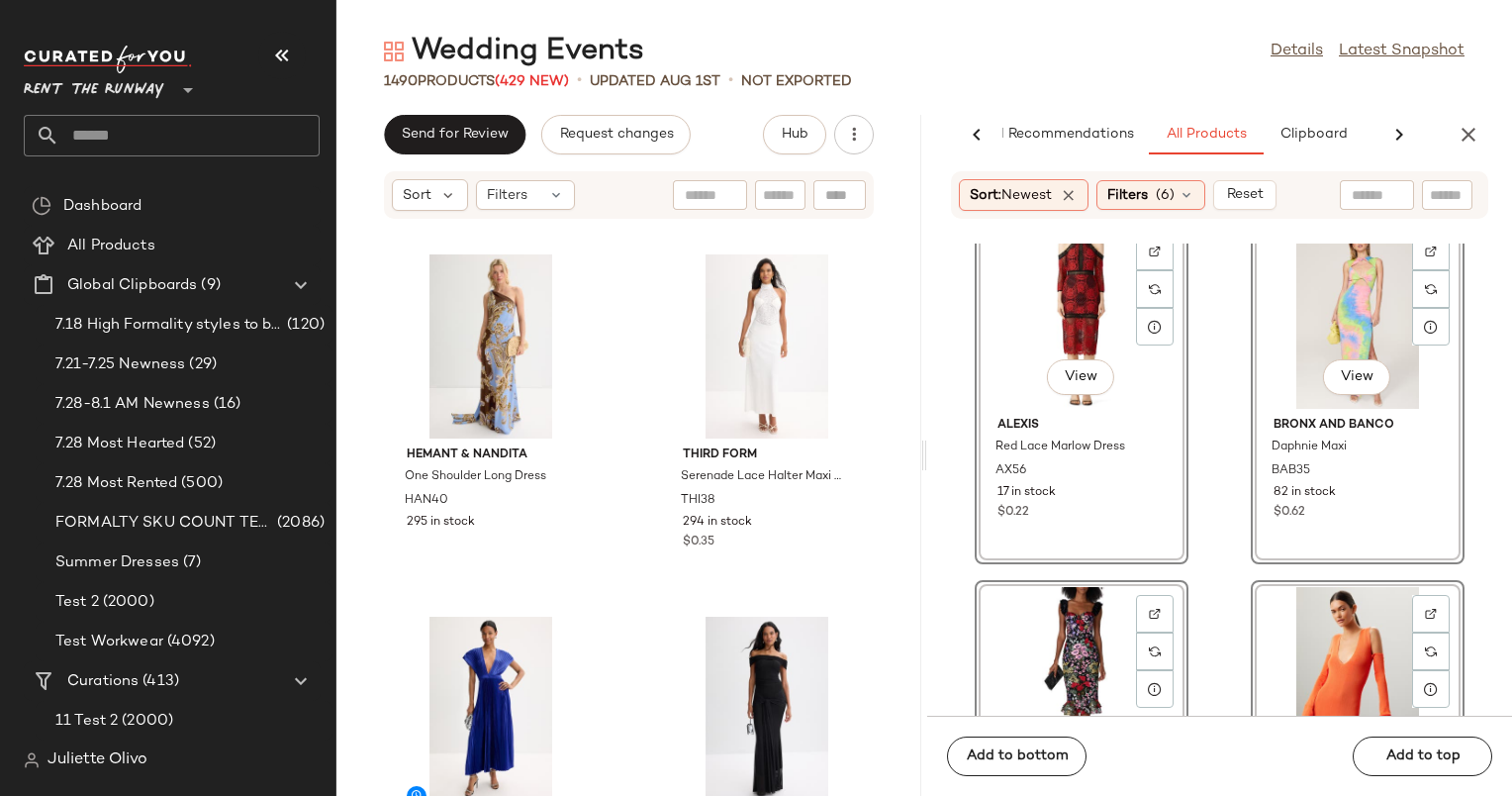 click on "View" 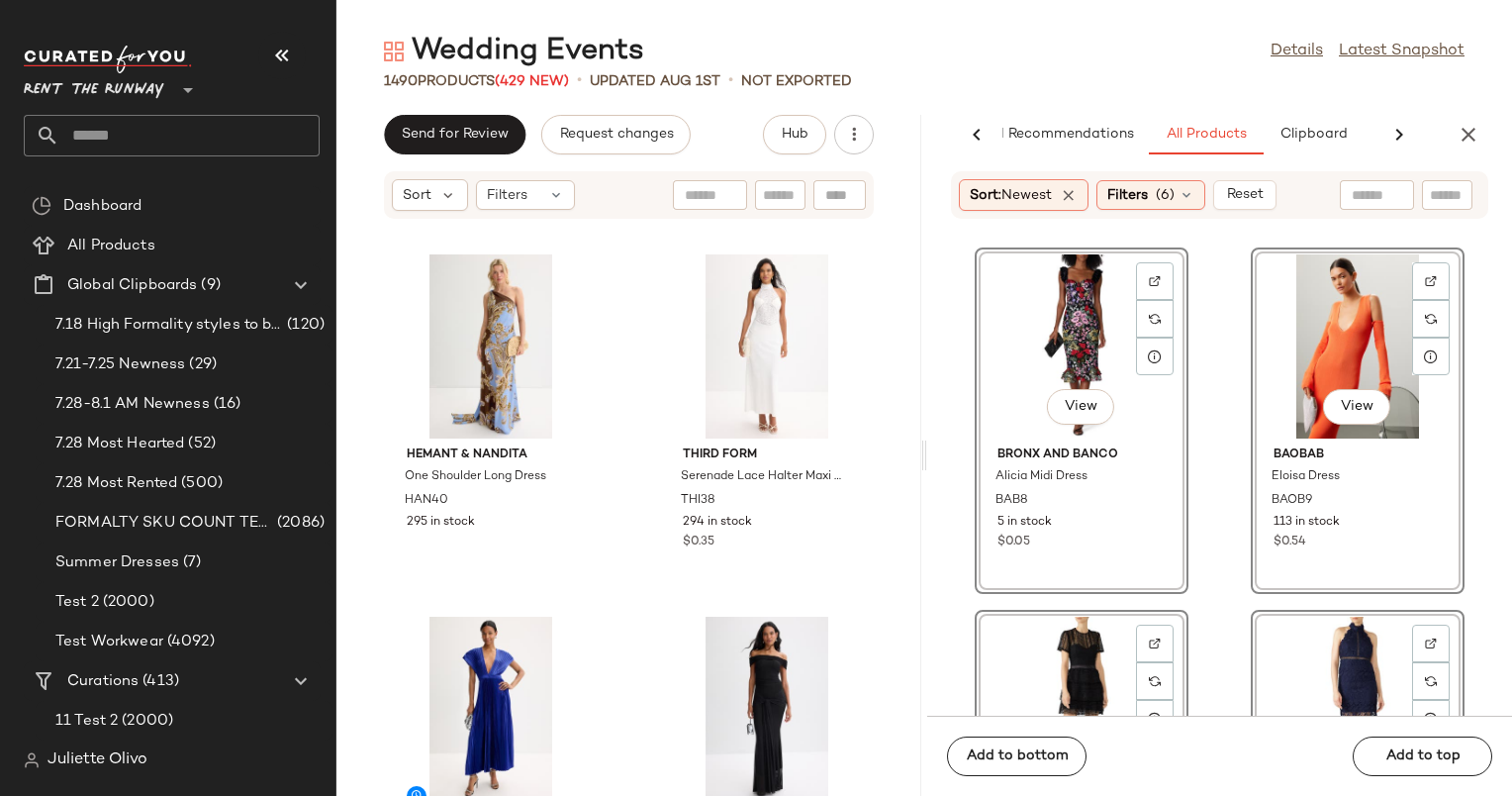 click on "View" 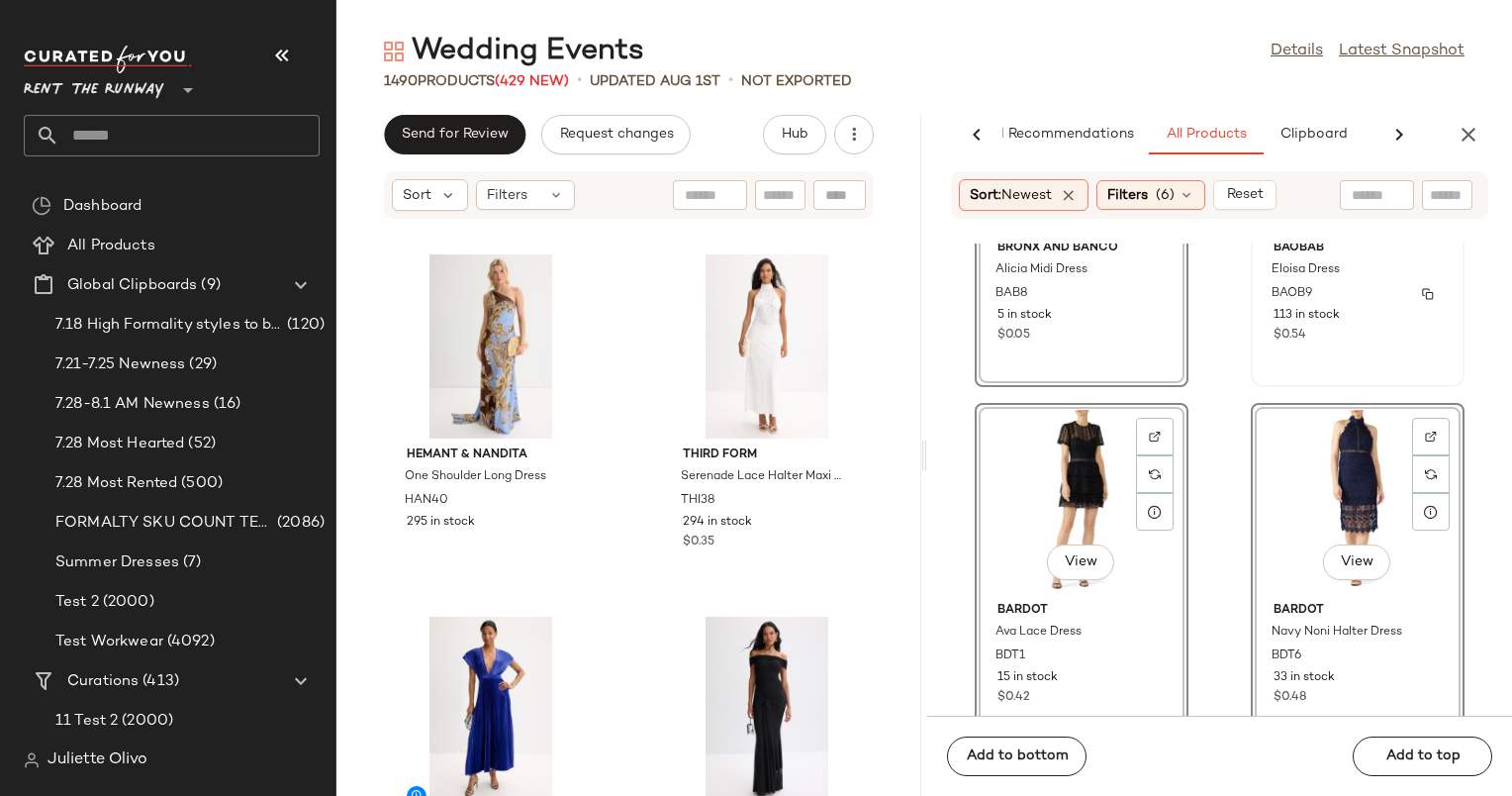 scroll, scrollTop: 3124, scrollLeft: 0, axis: vertical 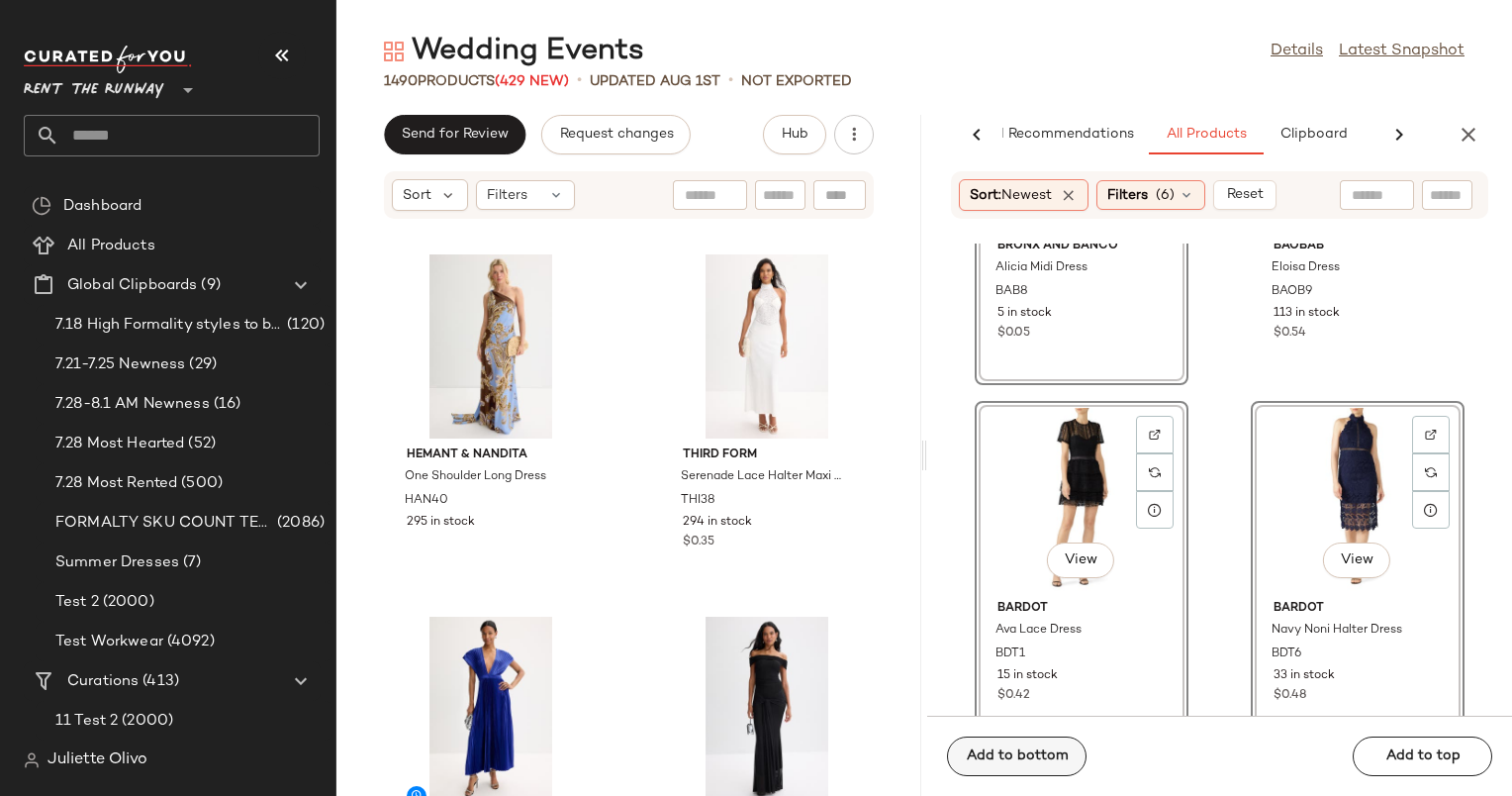 click on "Add to bottom" at bounding box center [1016, 756] 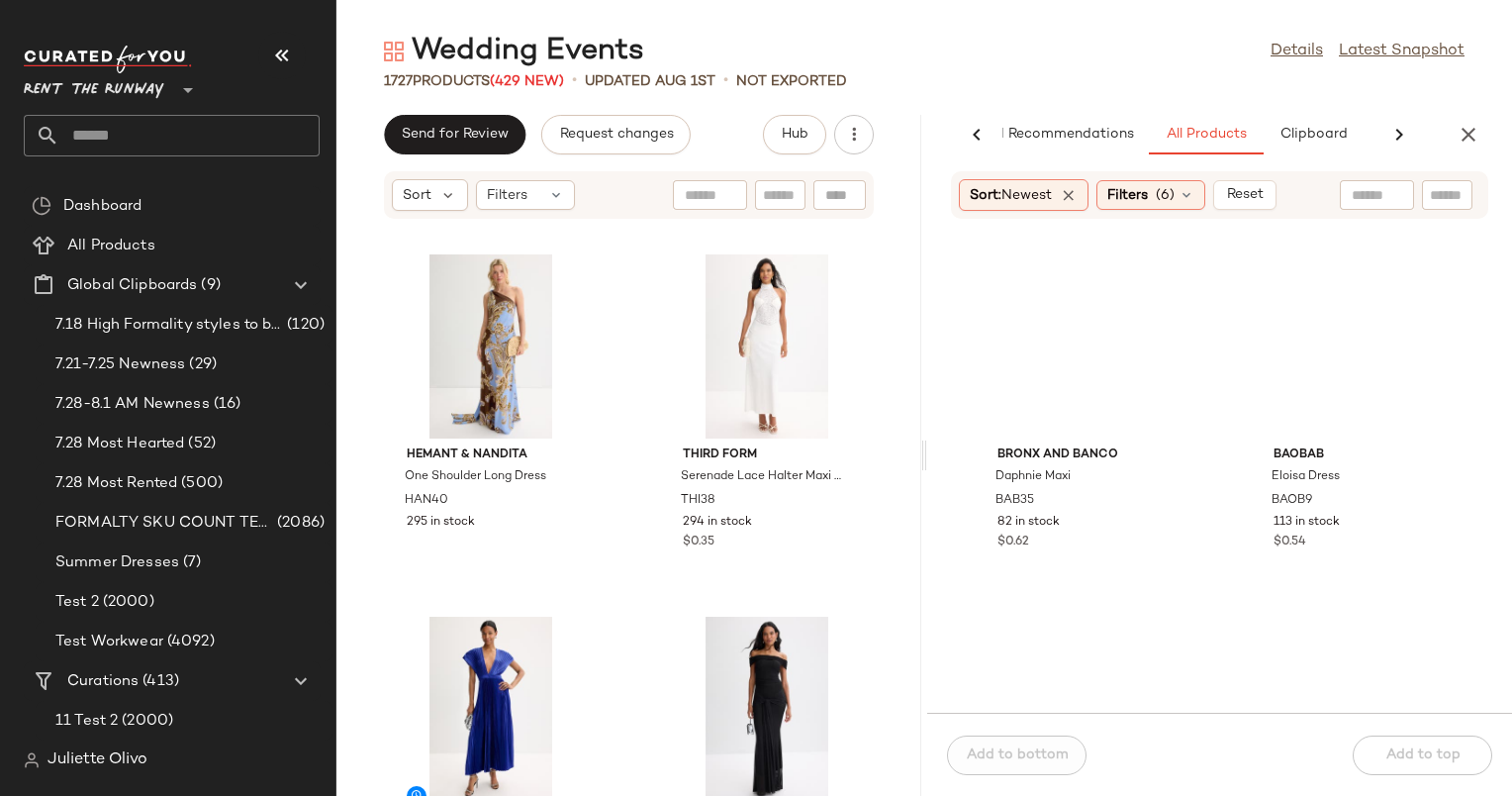 scroll, scrollTop: 0, scrollLeft: 0, axis: both 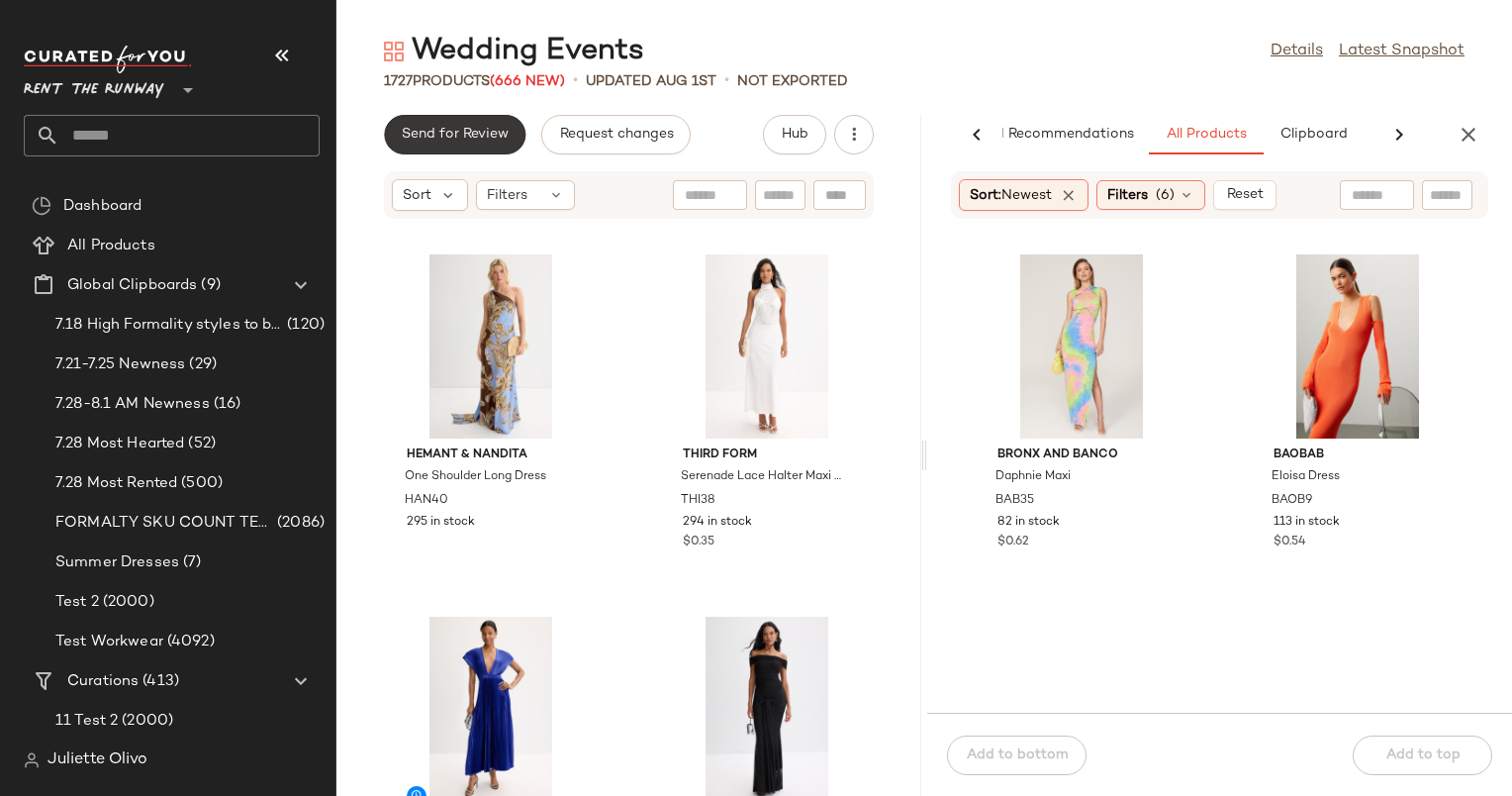 click on "Send for Review" at bounding box center [454, 135] 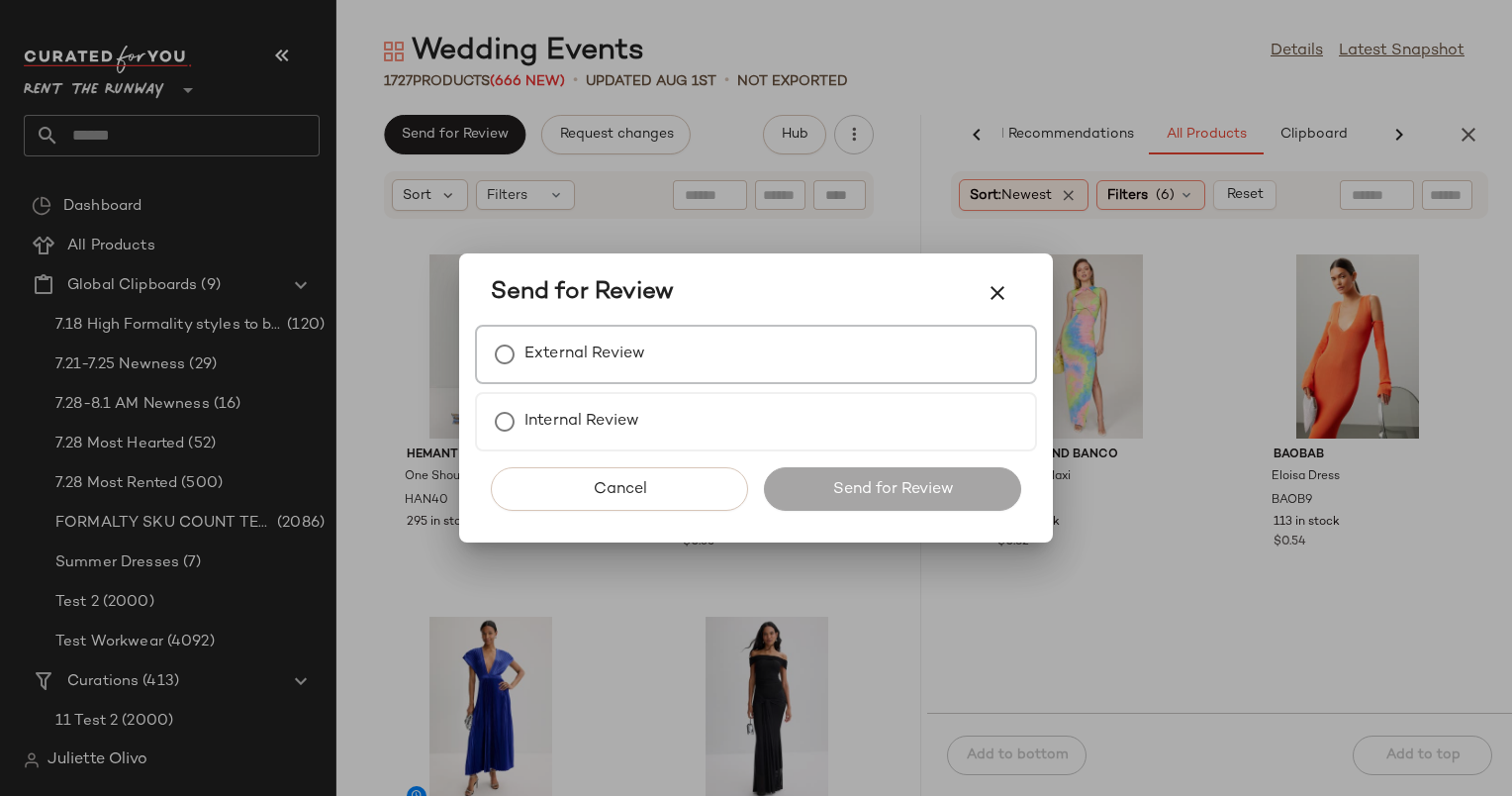 click on "External Review" at bounding box center [756, 354] 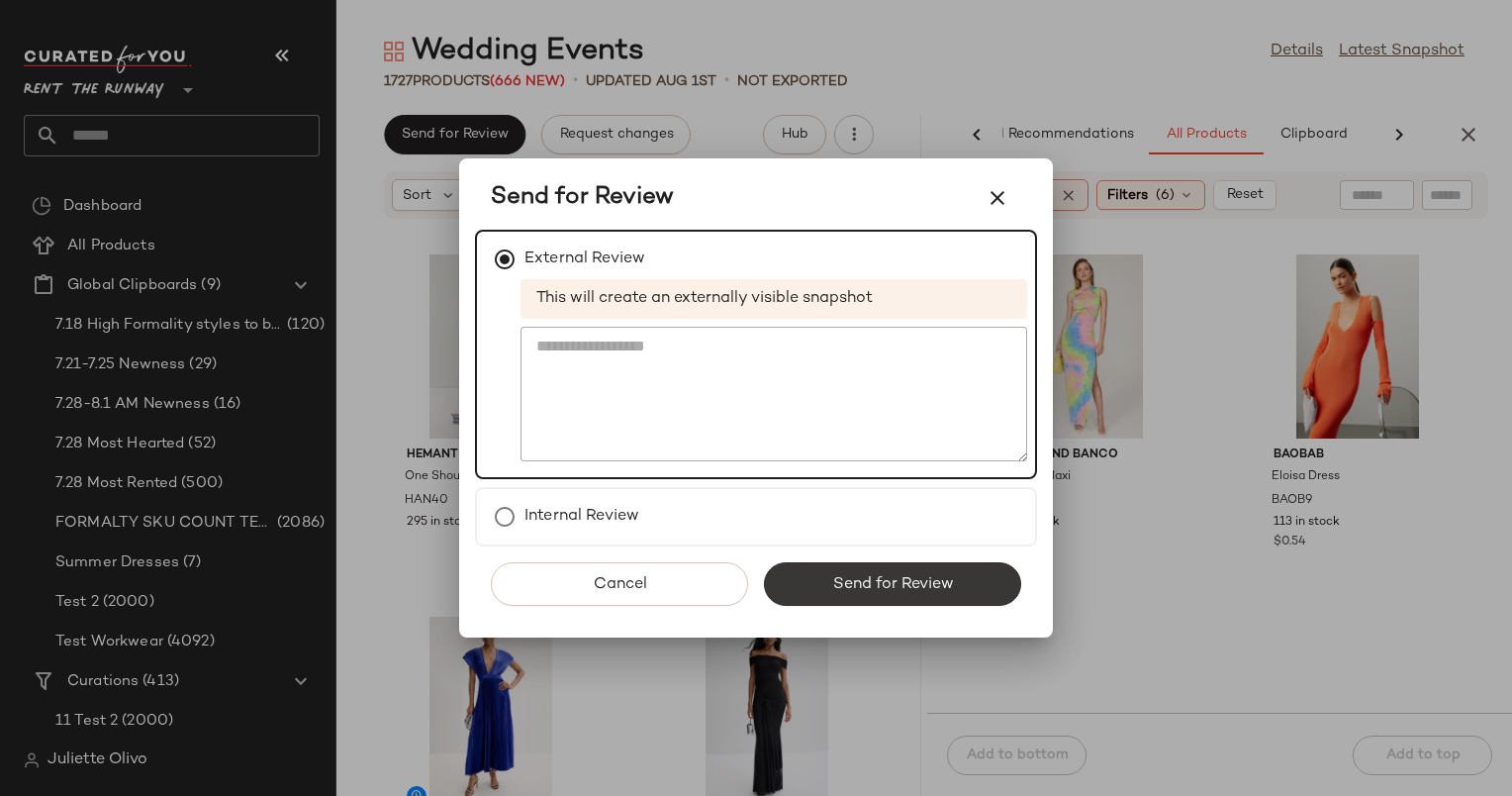 click on "Send for Review" 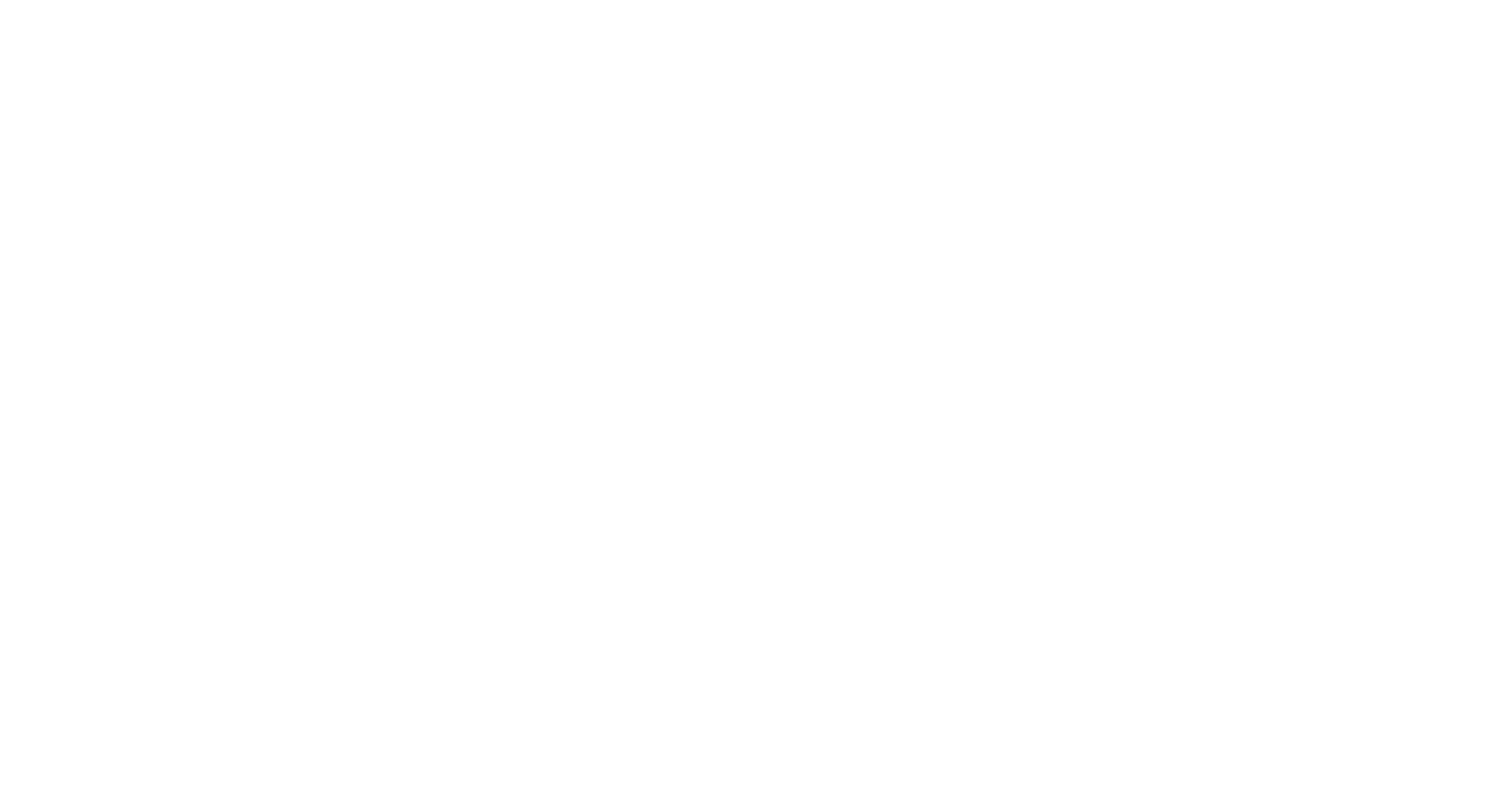 scroll, scrollTop: 0, scrollLeft: 0, axis: both 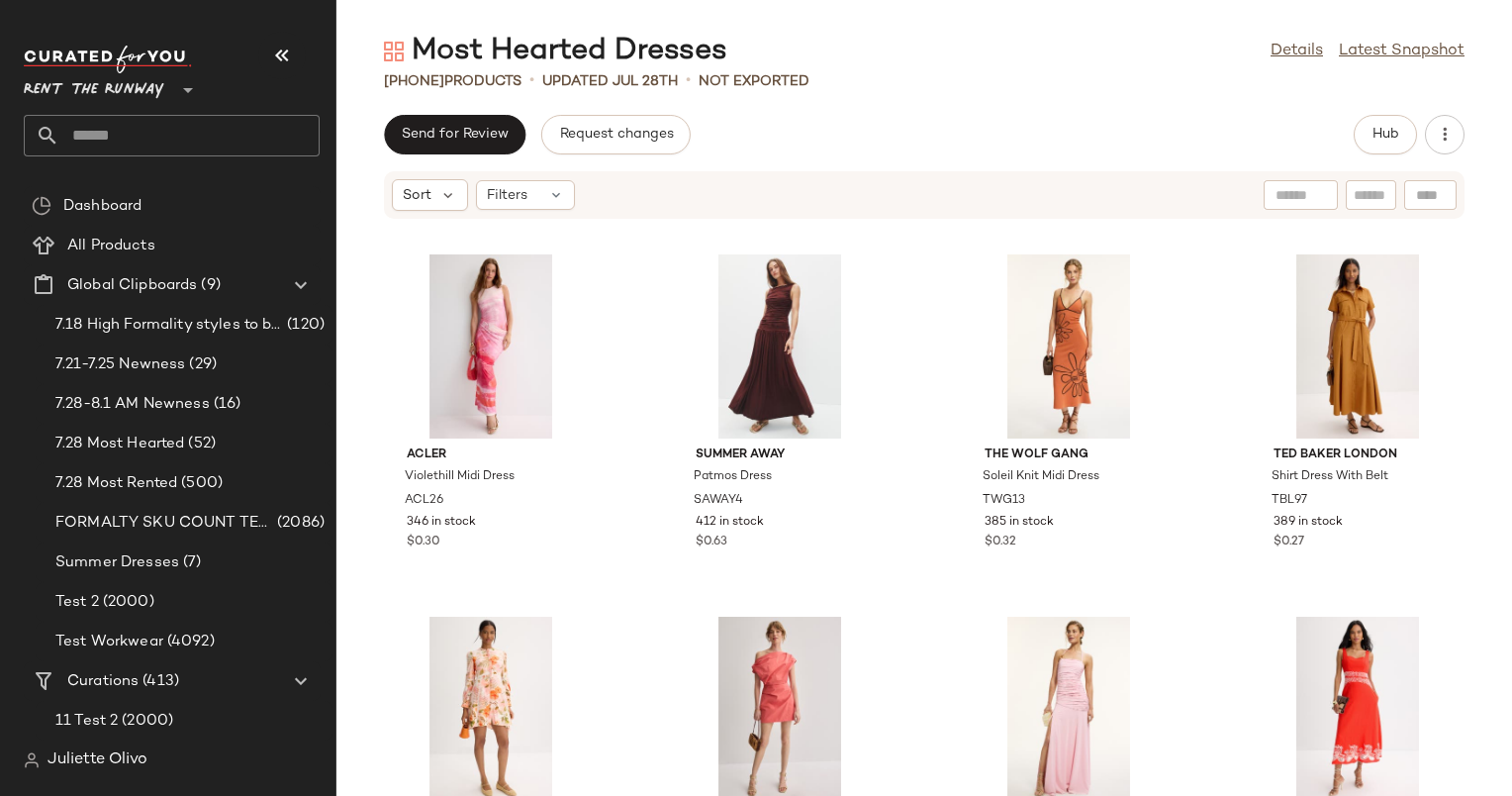 click 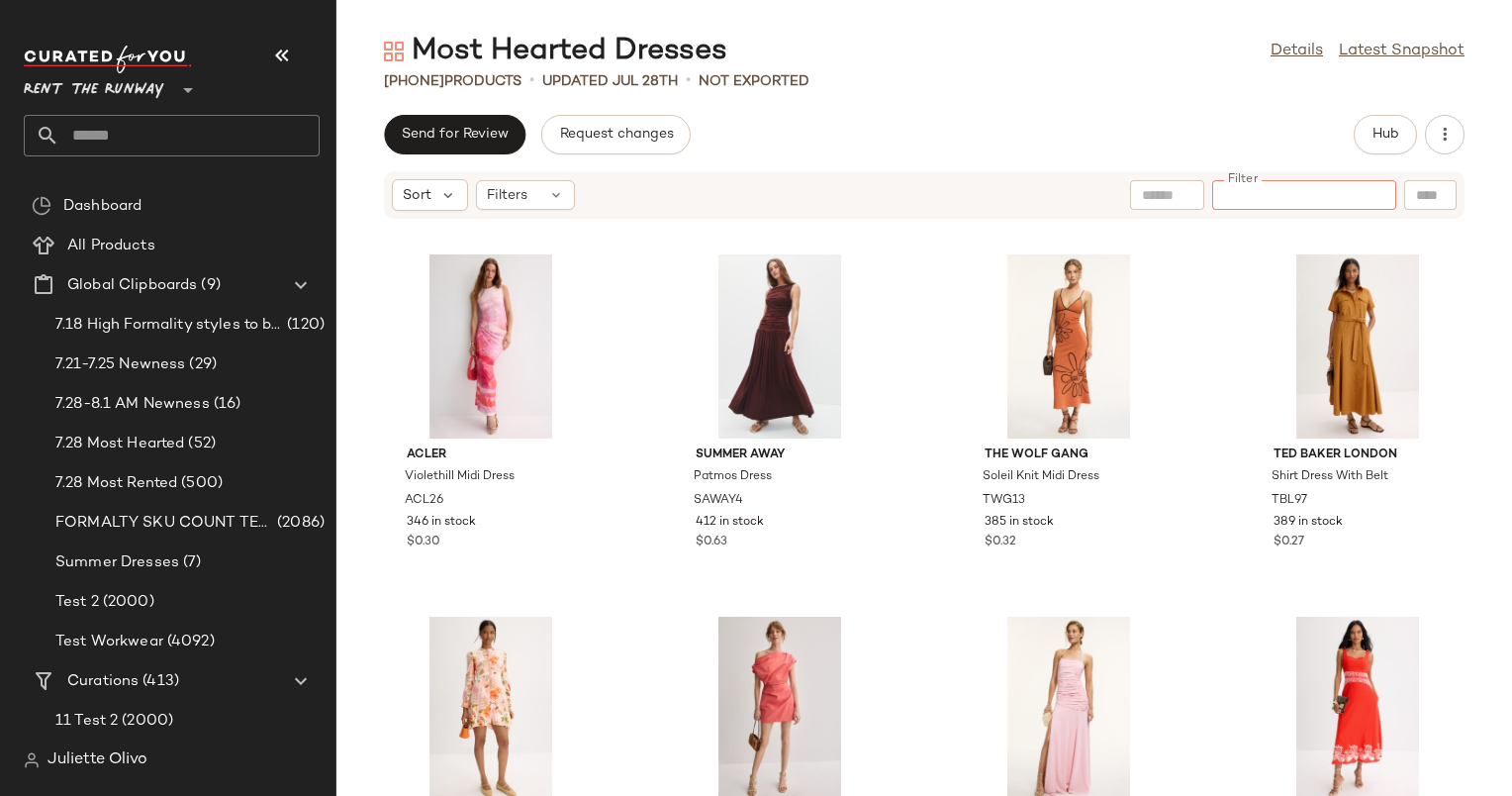 paste on "*******" 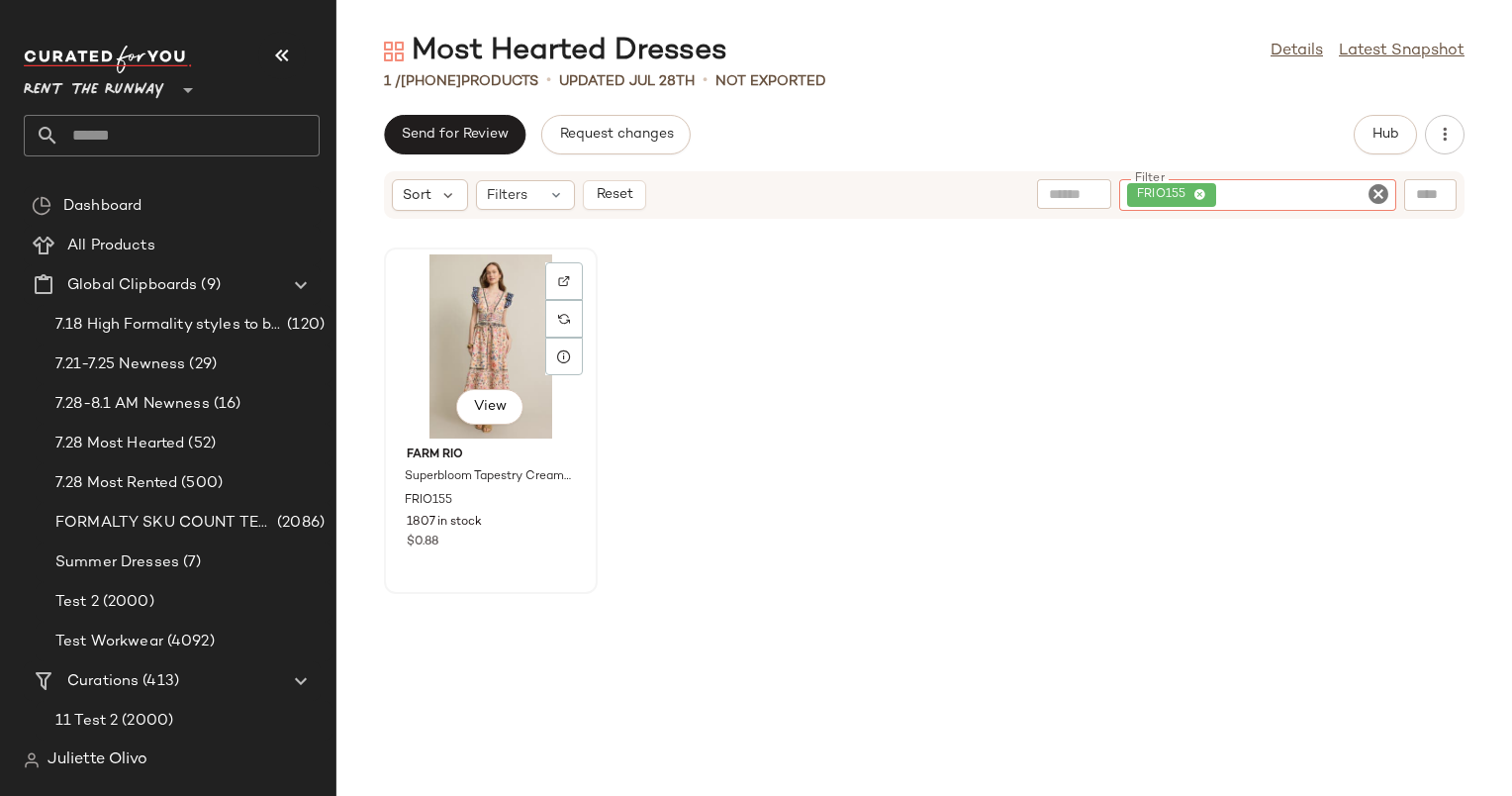 click on "View" 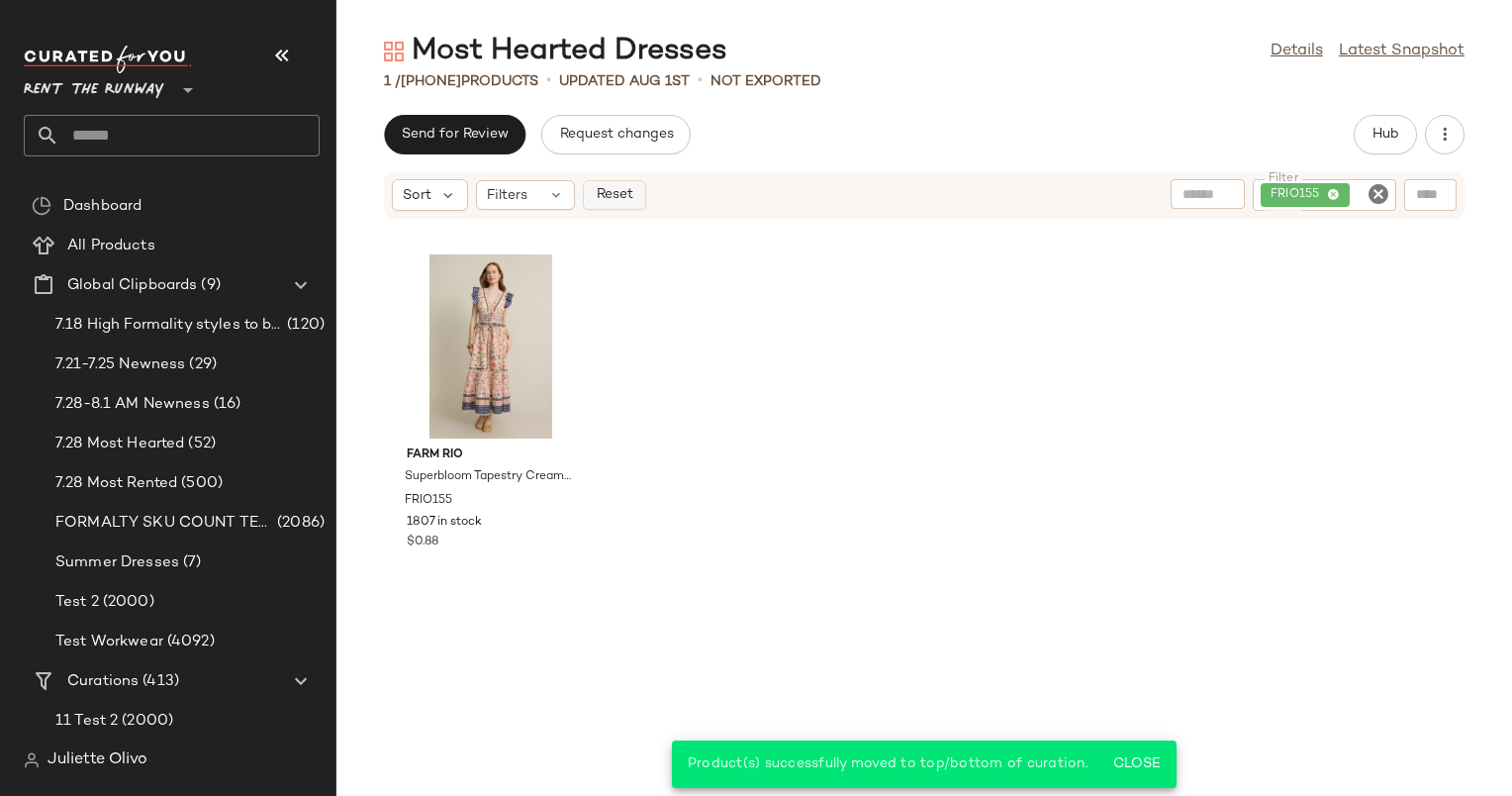 click on "Reset" 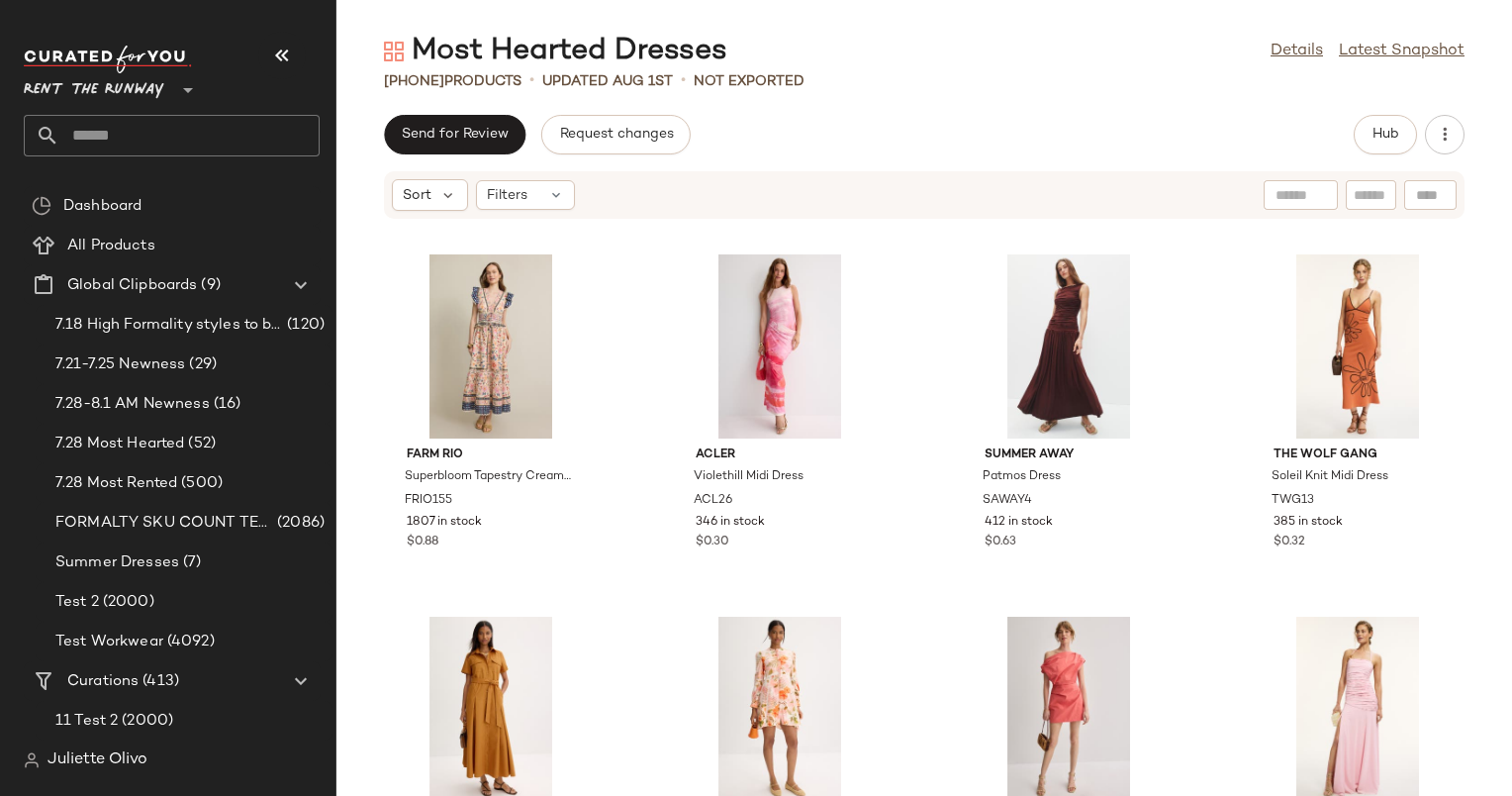 click on "Sort  Filters" at bounding box center [924, 195] 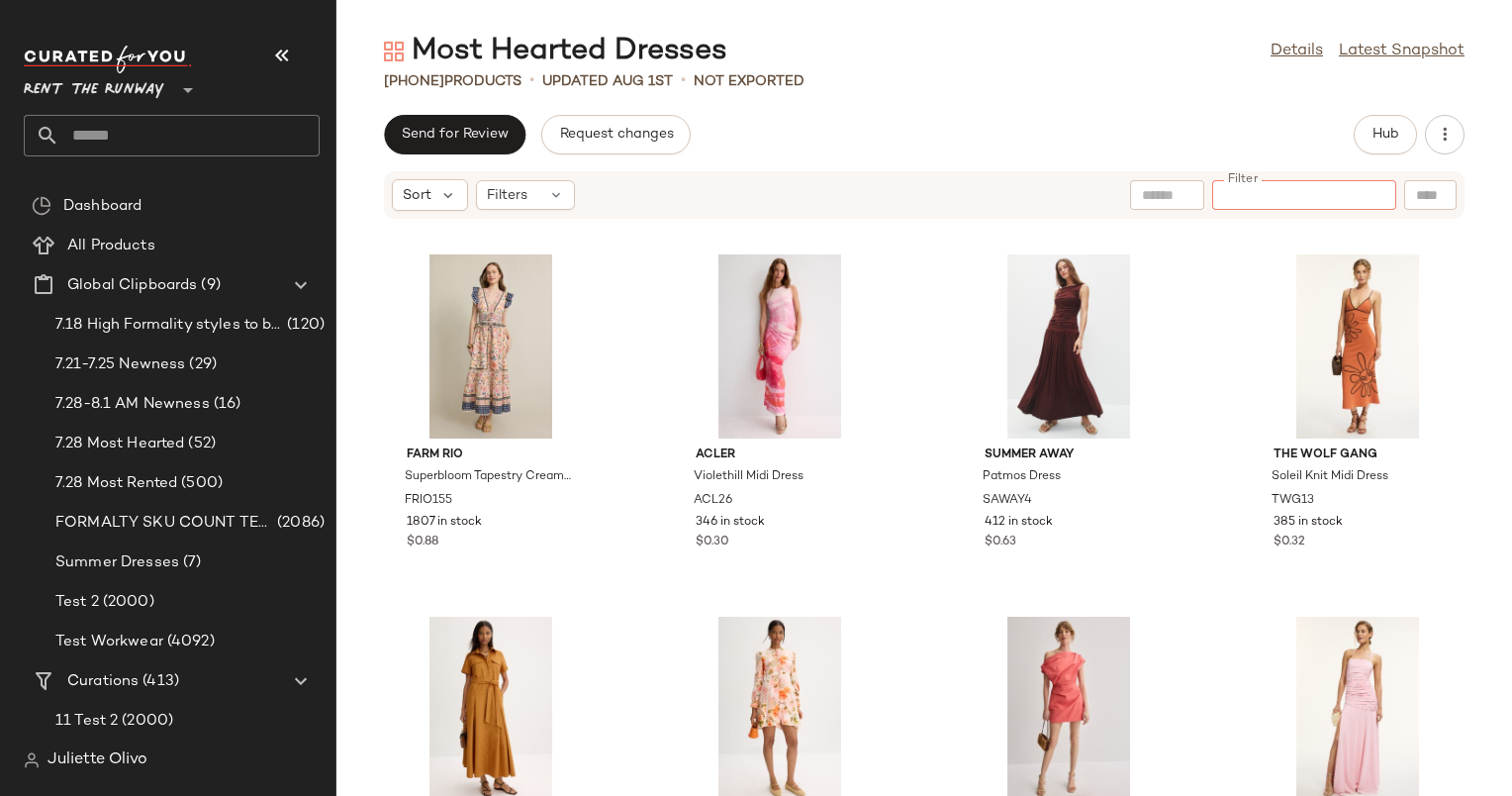 paste on "*******" 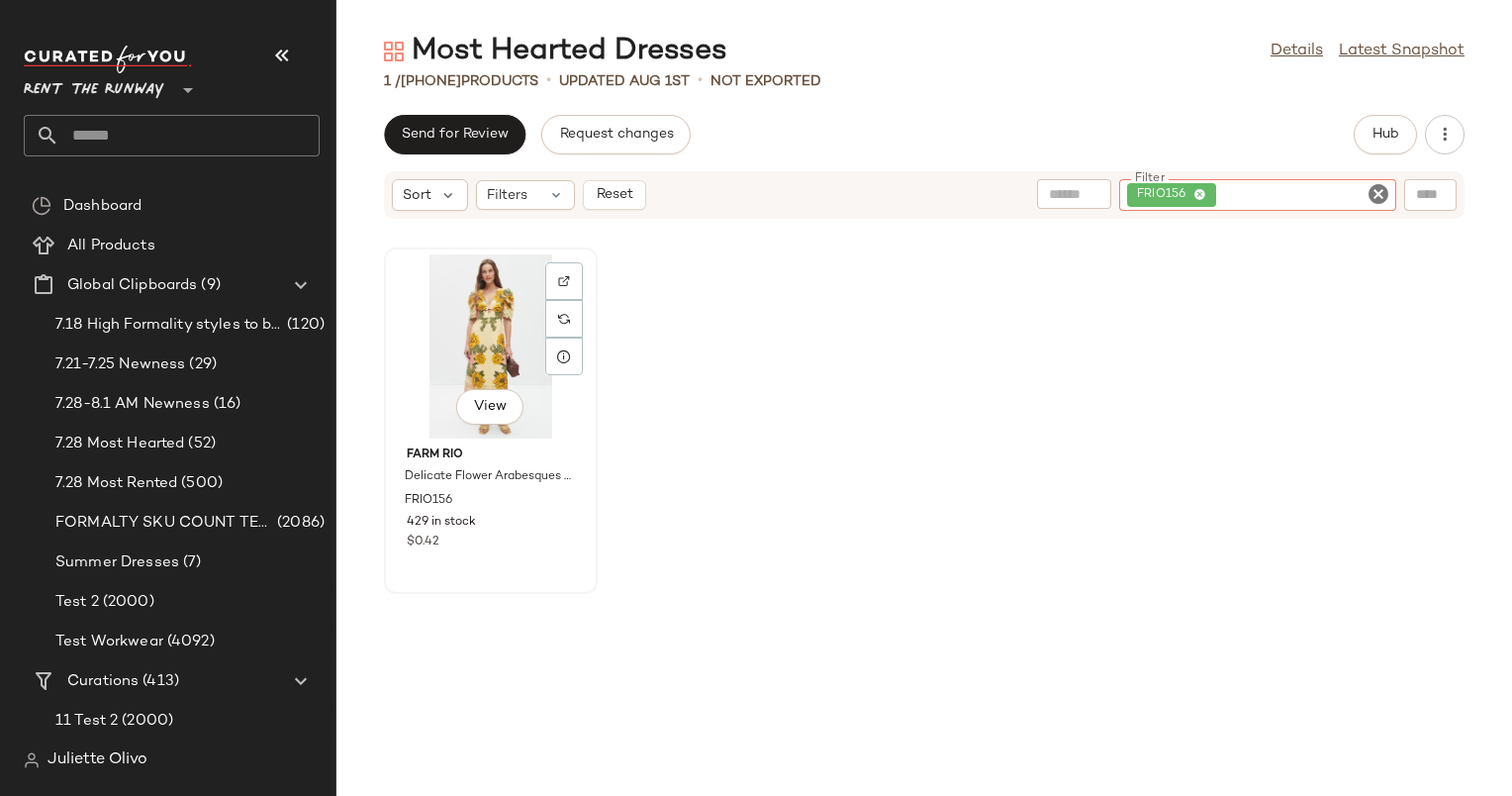 click on "View" 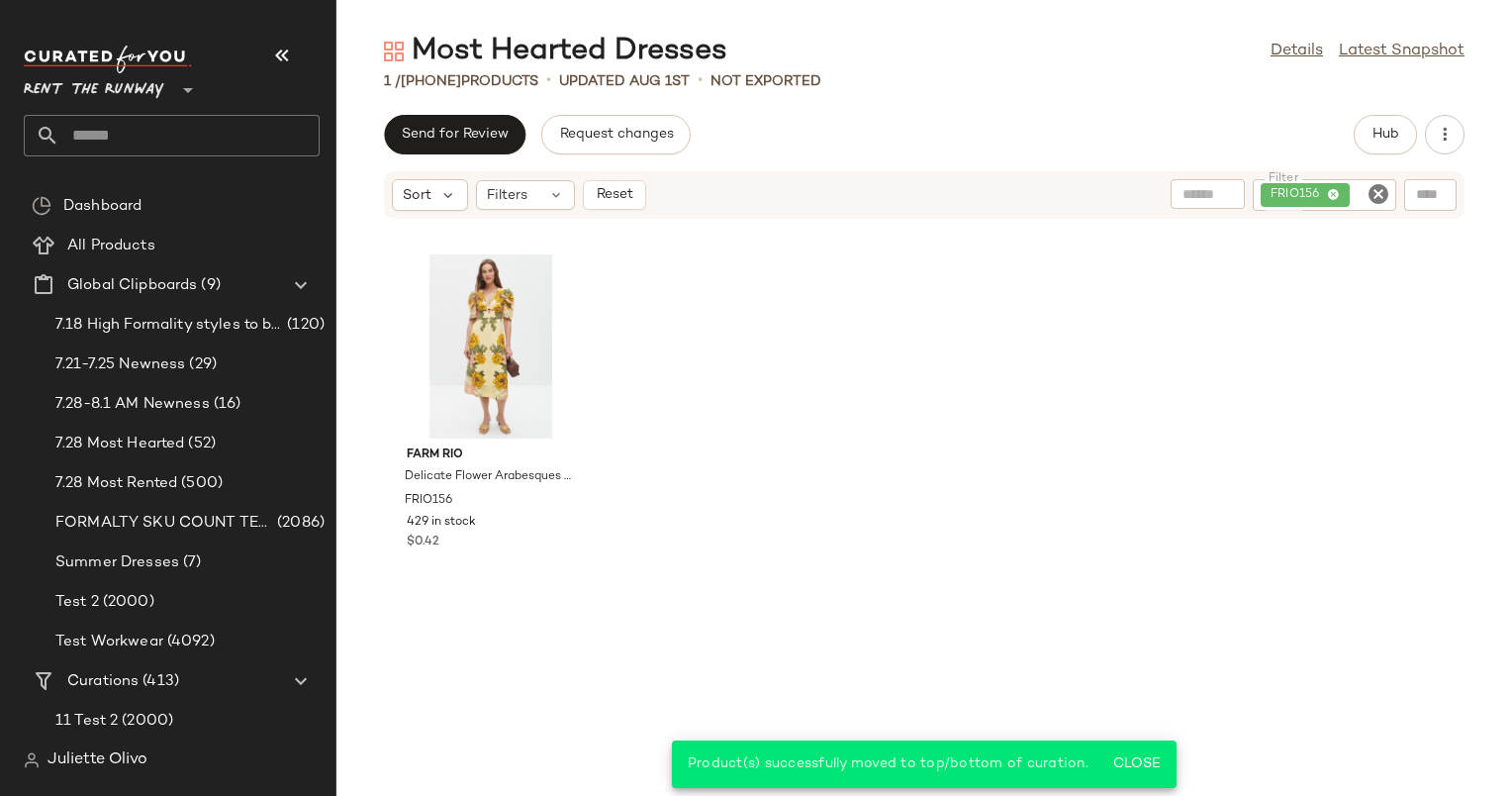 click 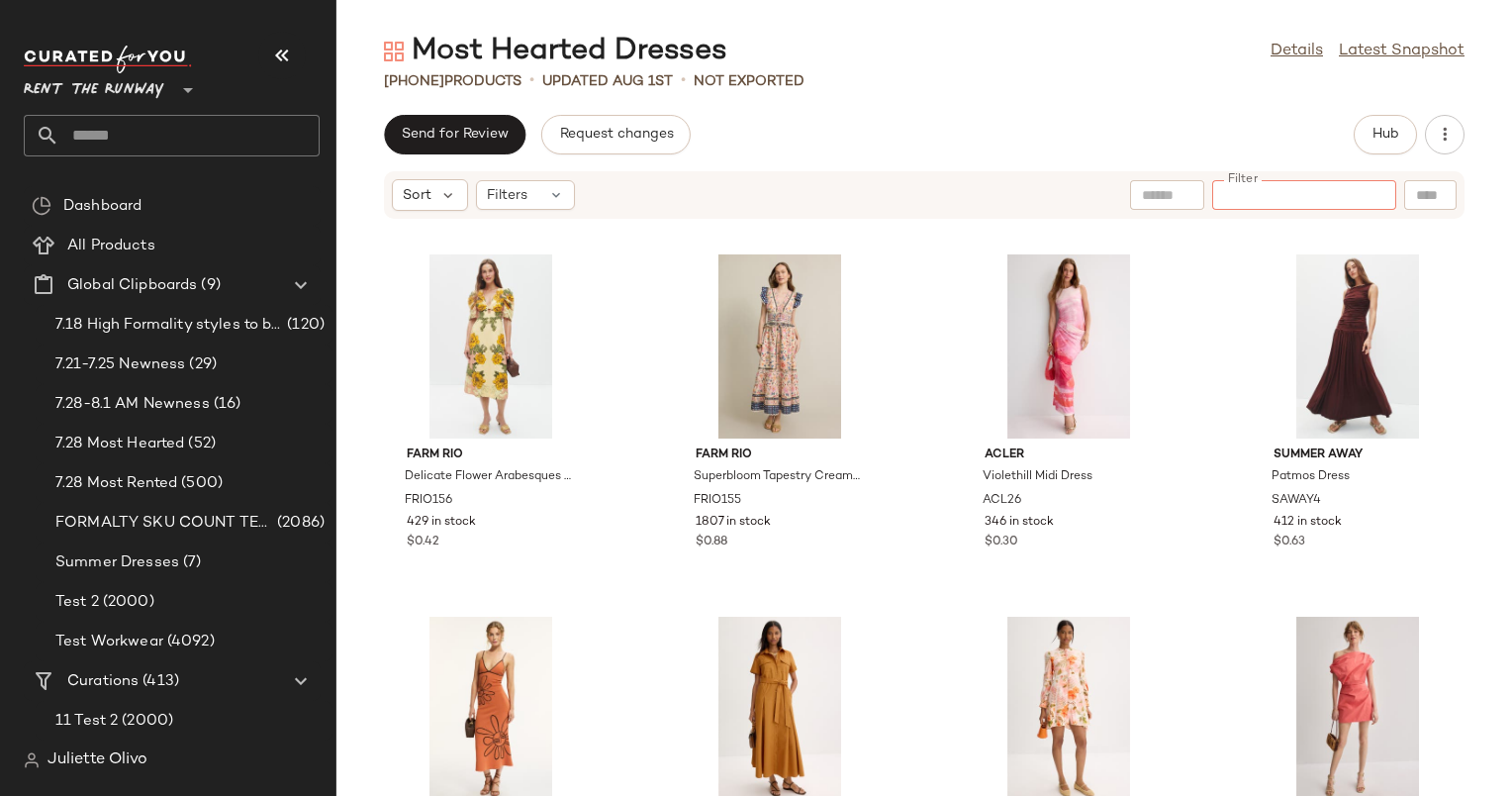 paste on "*****" 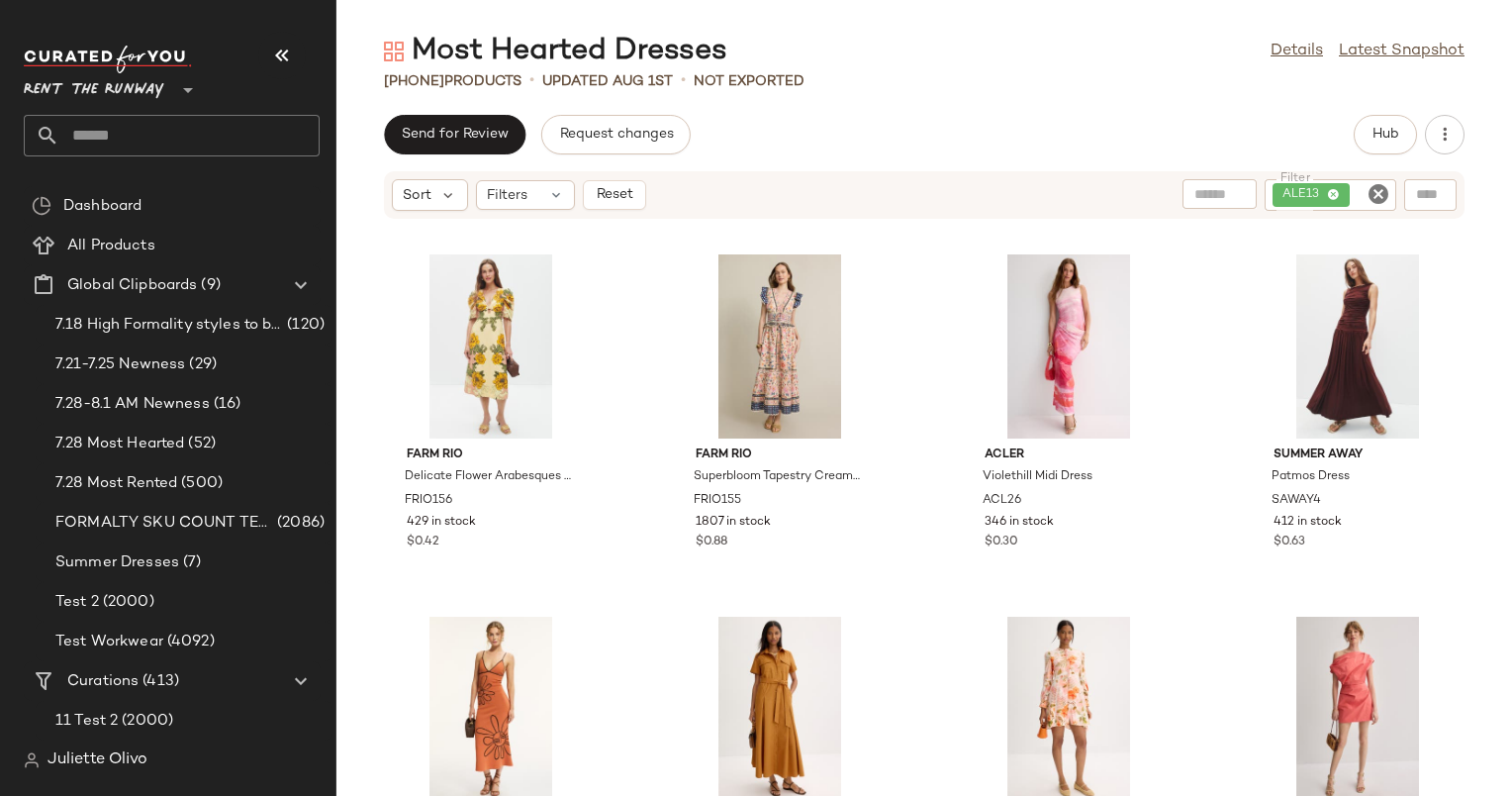 click on "Send for Review   Request changes   Hub" 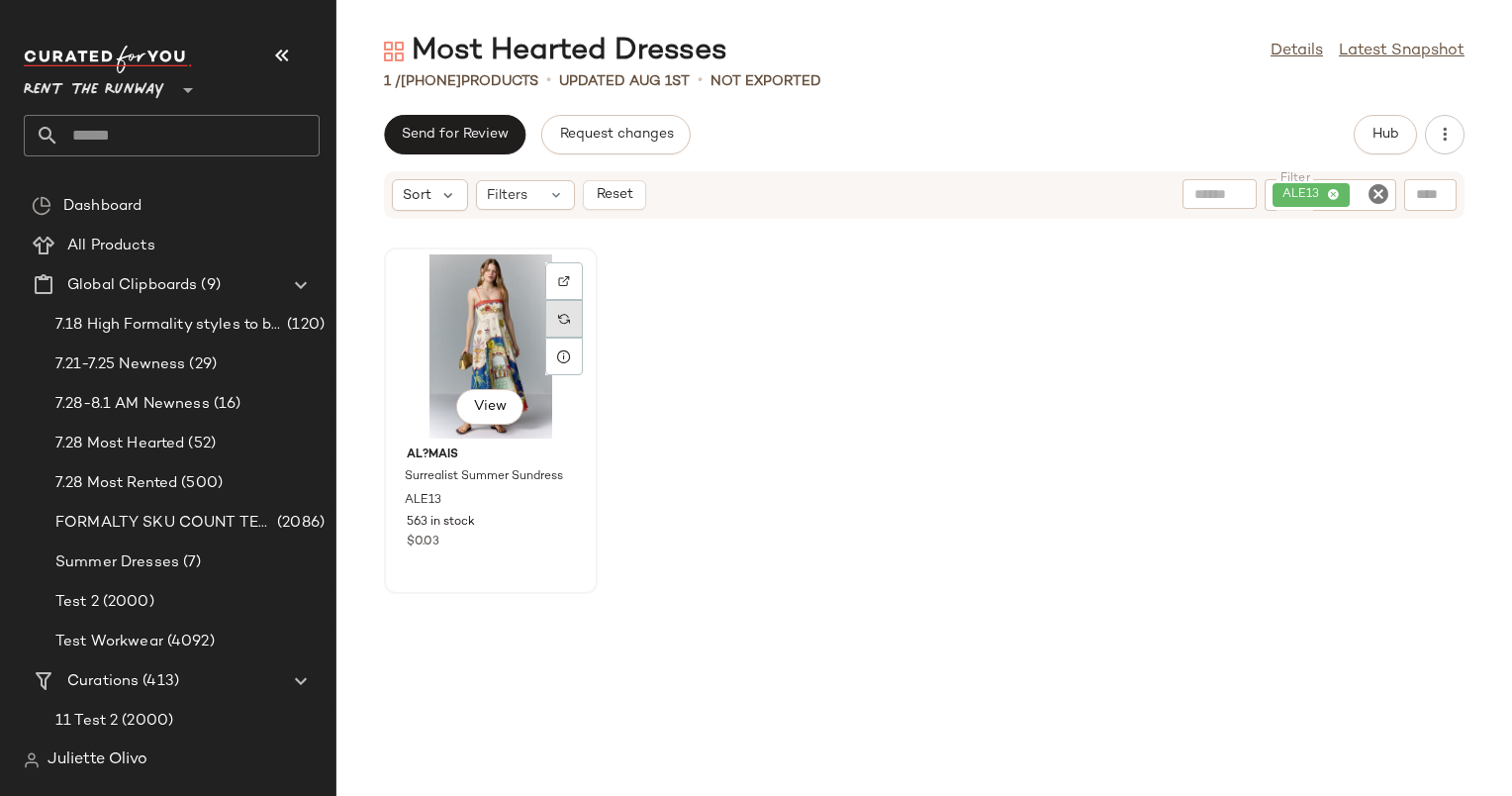 click 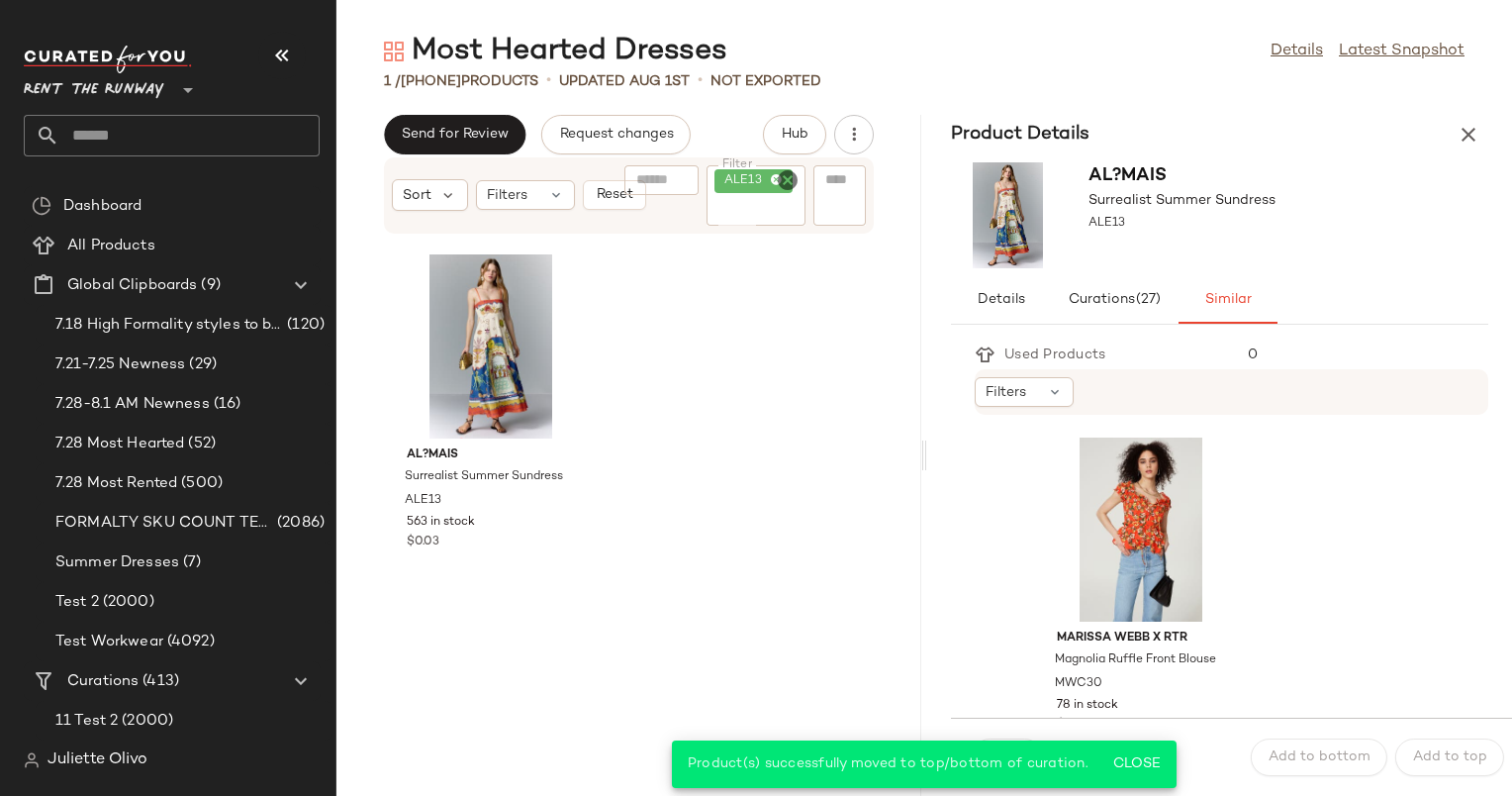 click on "Product Details" at bounding box center (1219, 135) 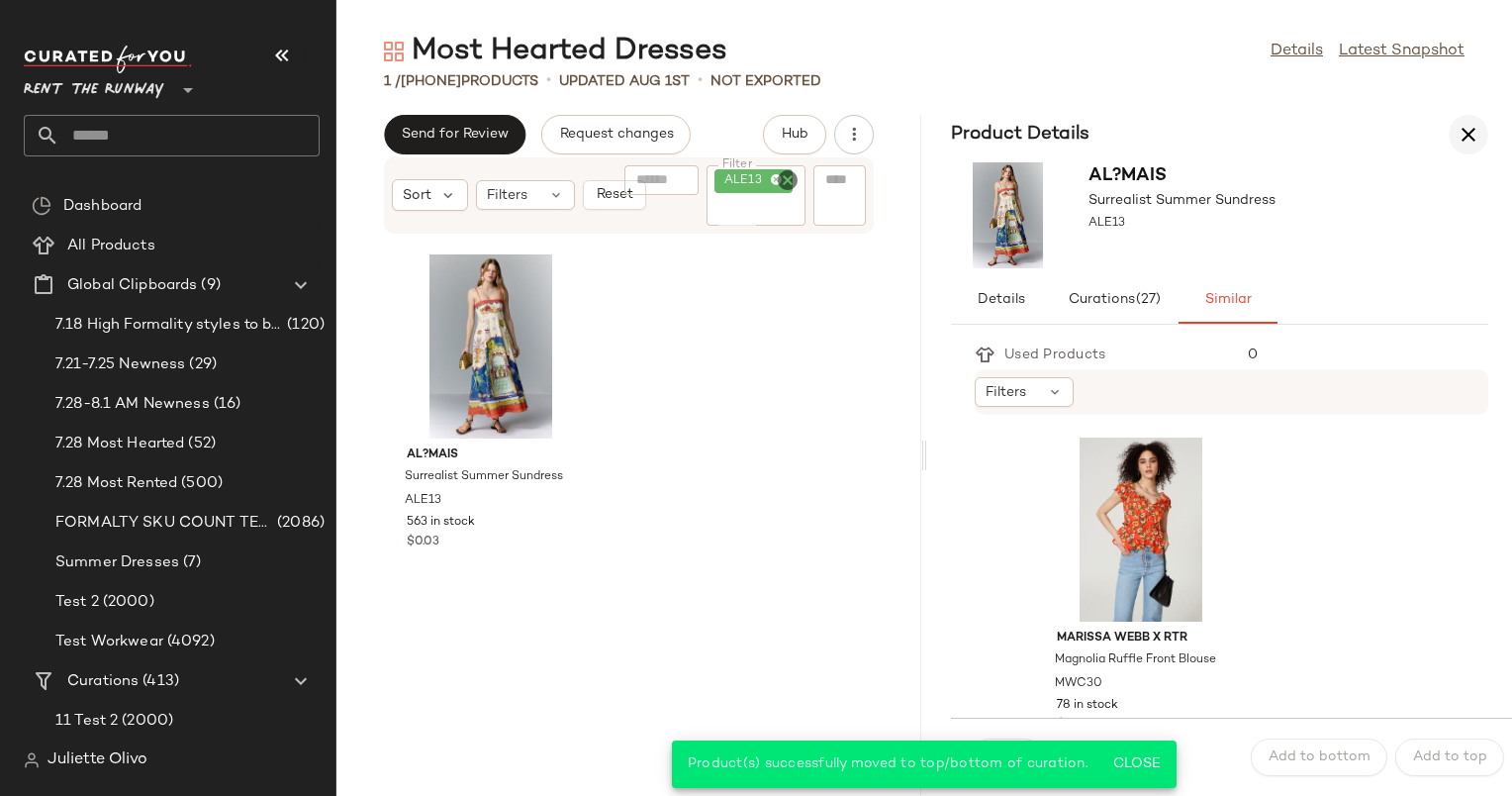 click at bounding box center (1468, 135) 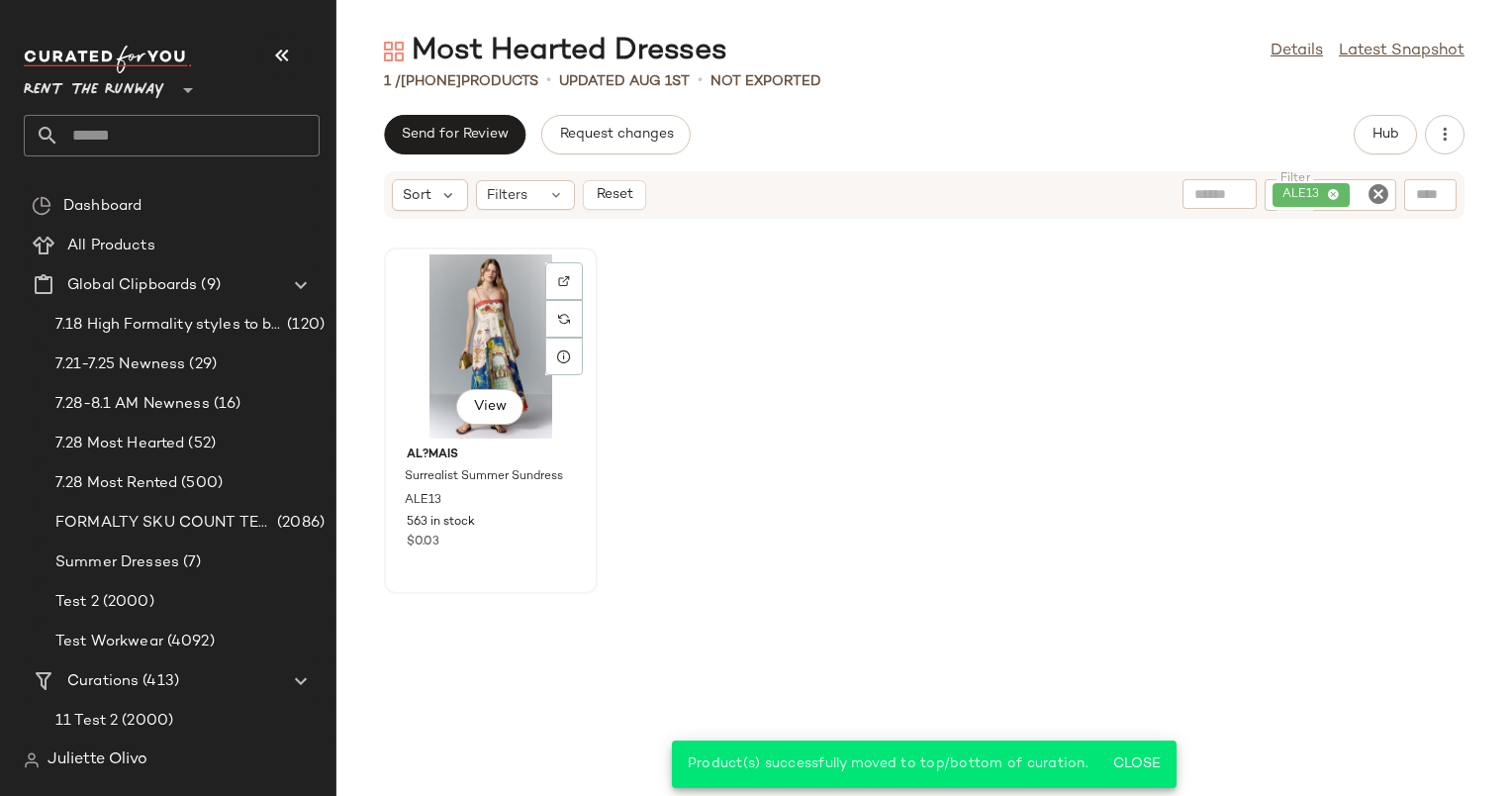click on "View" 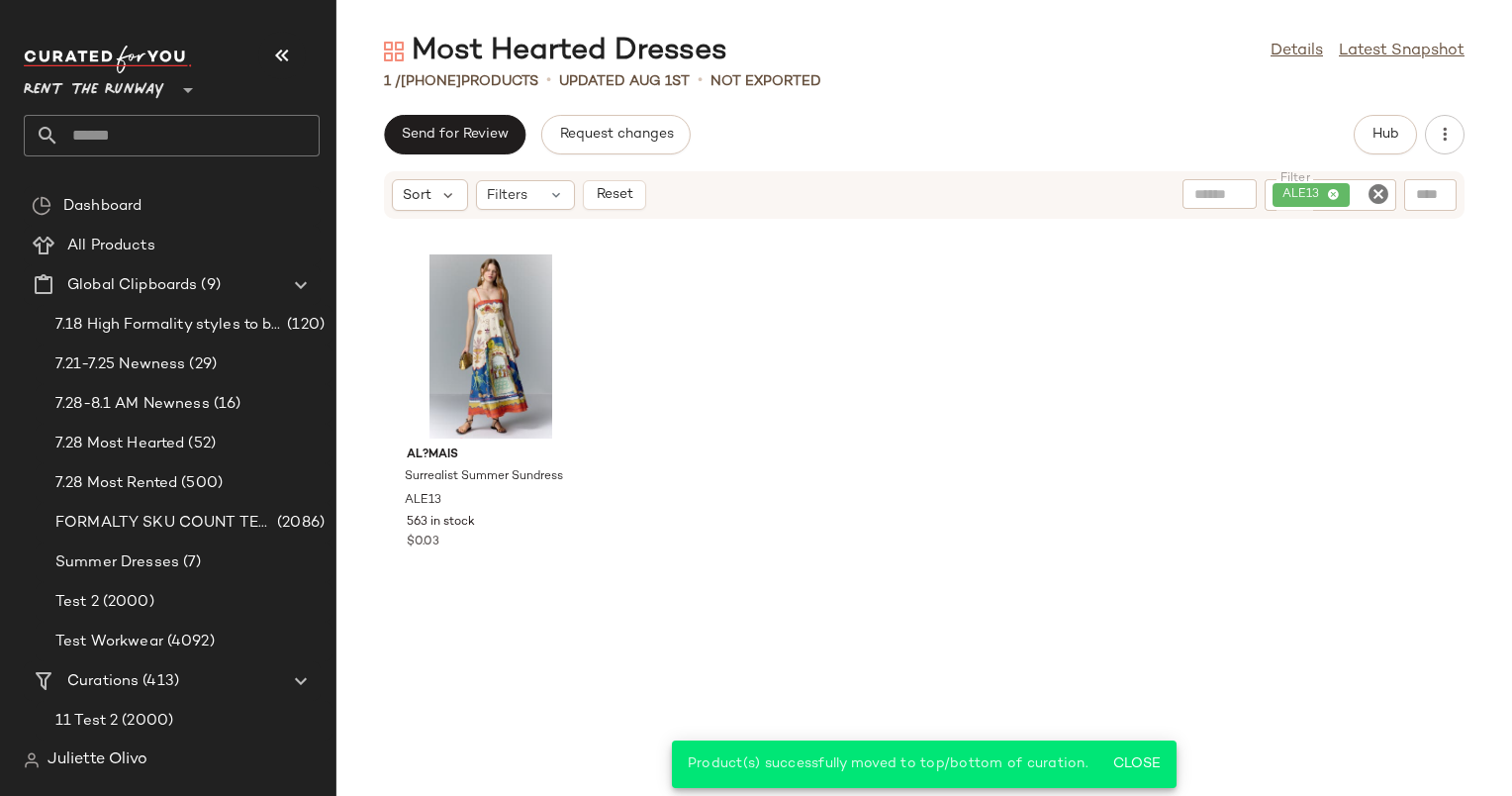 click 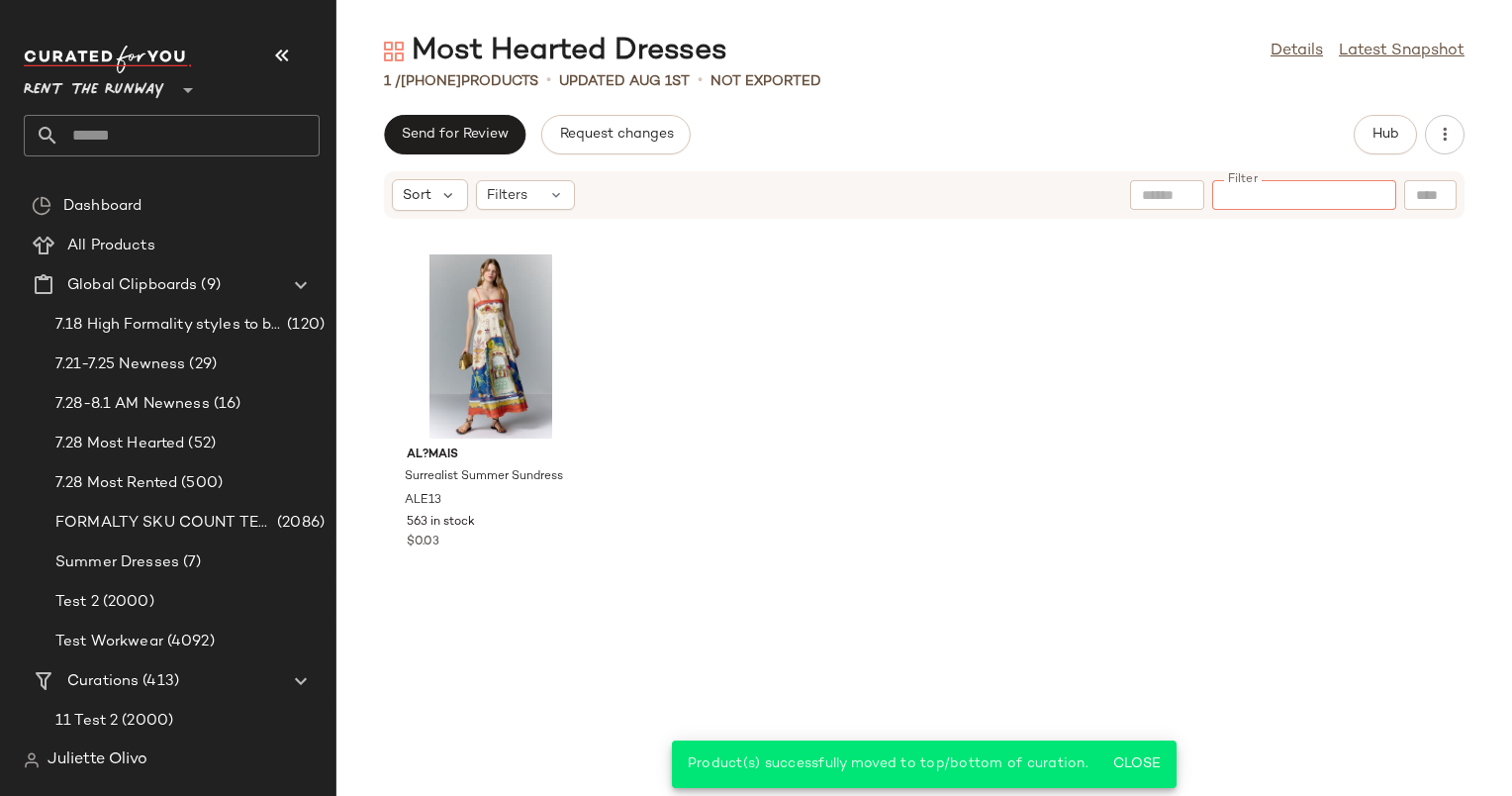 paste on "******" 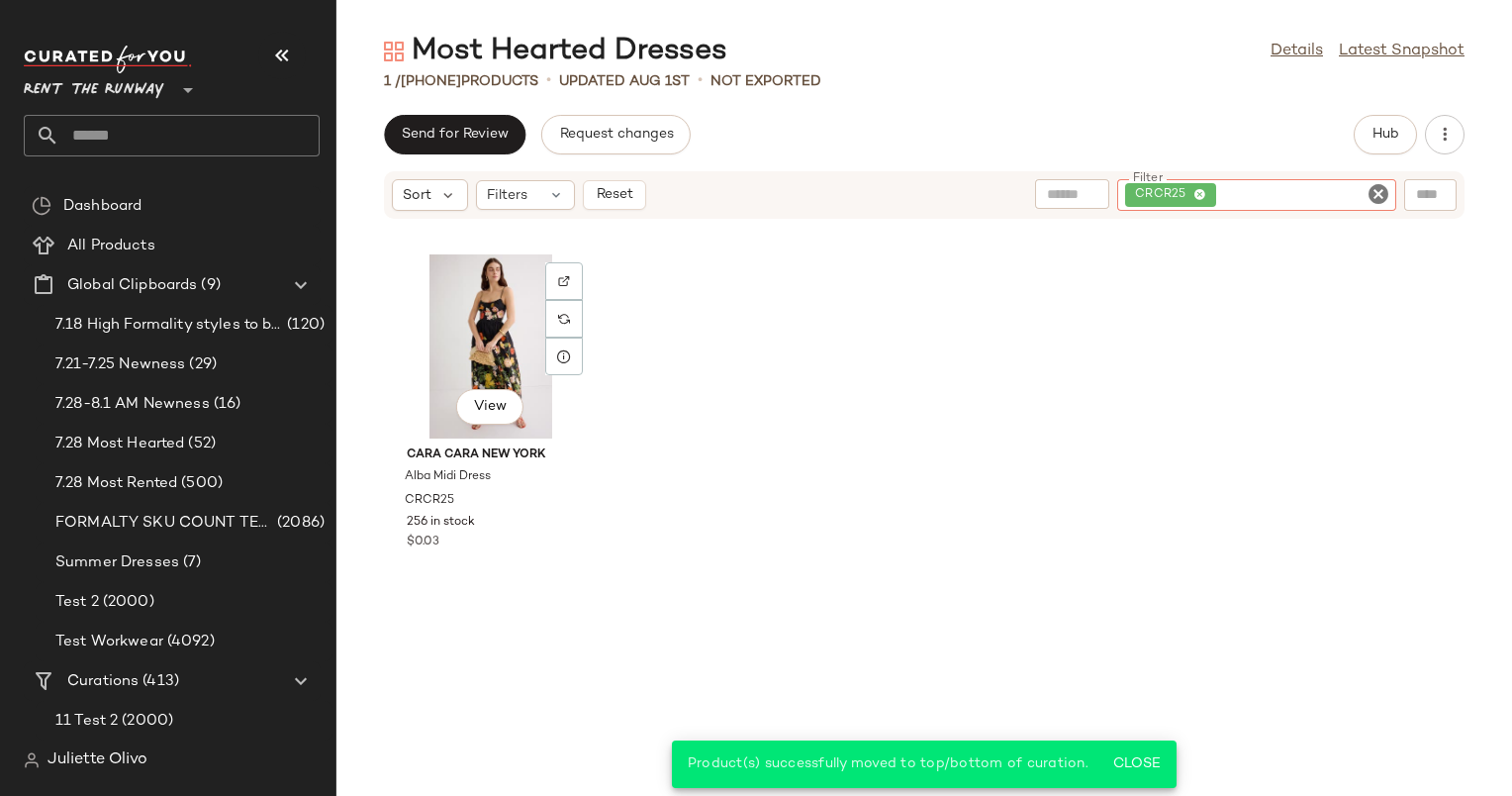 click on "View" 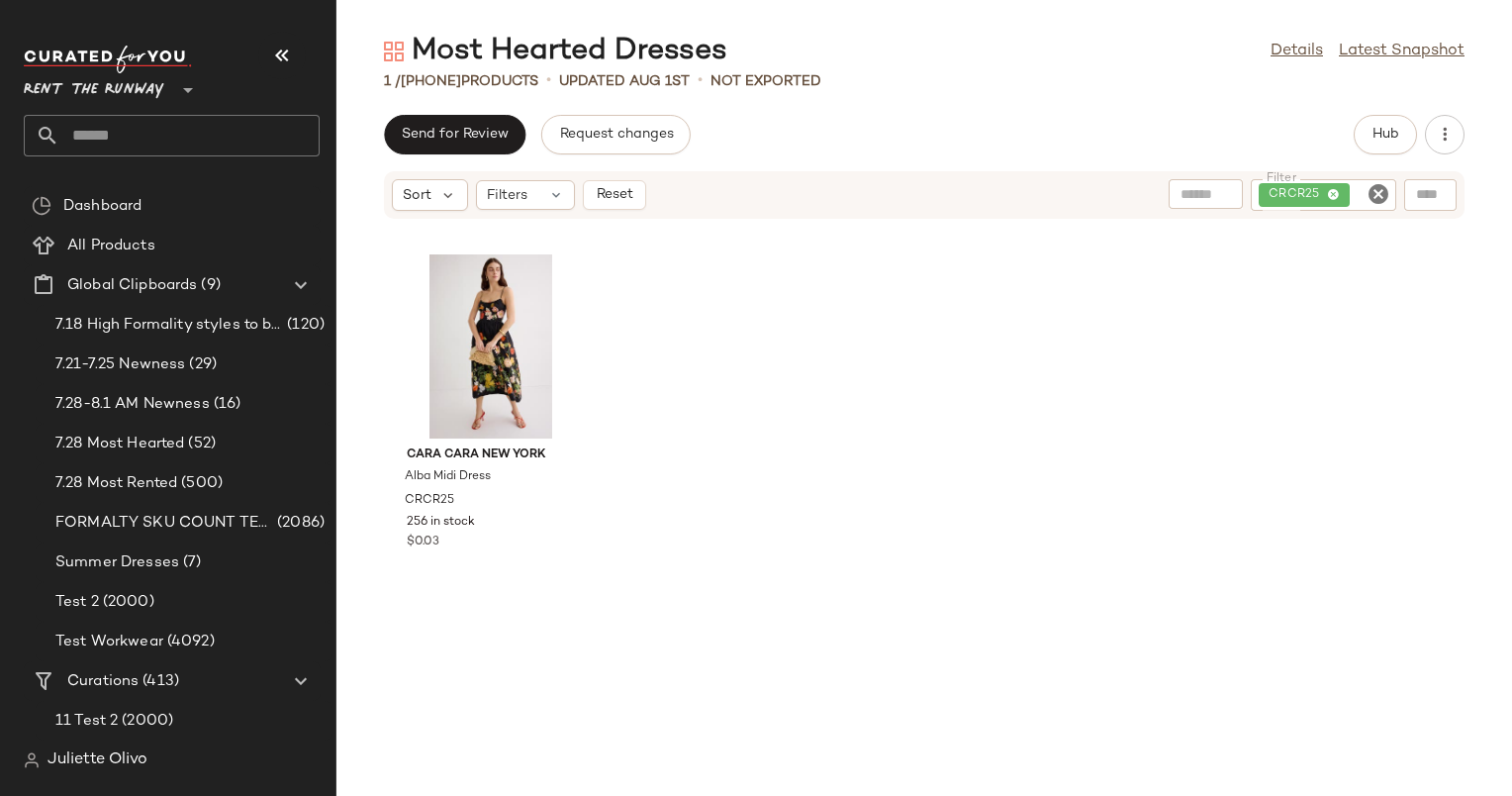 click 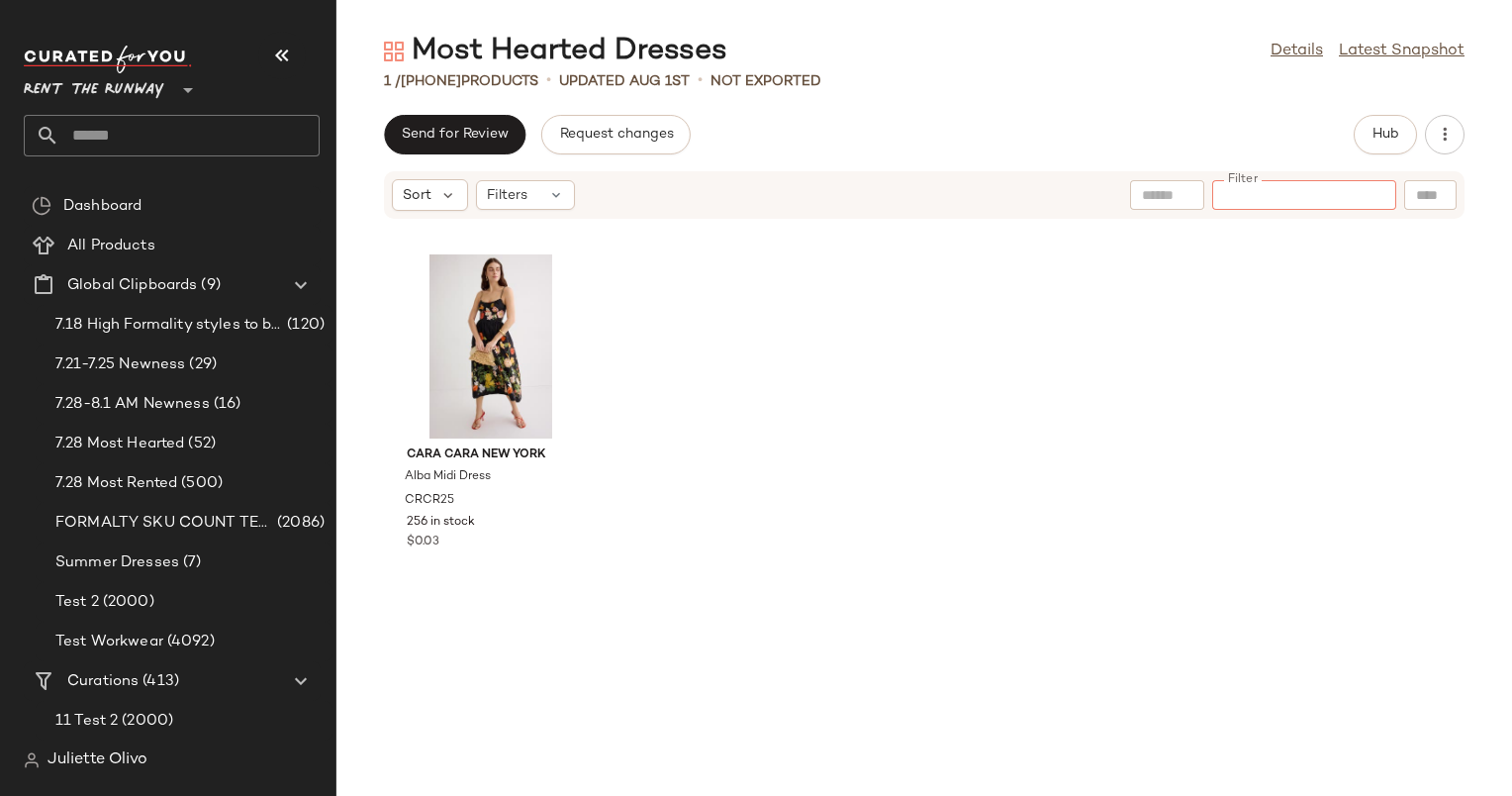 paste on "*******" 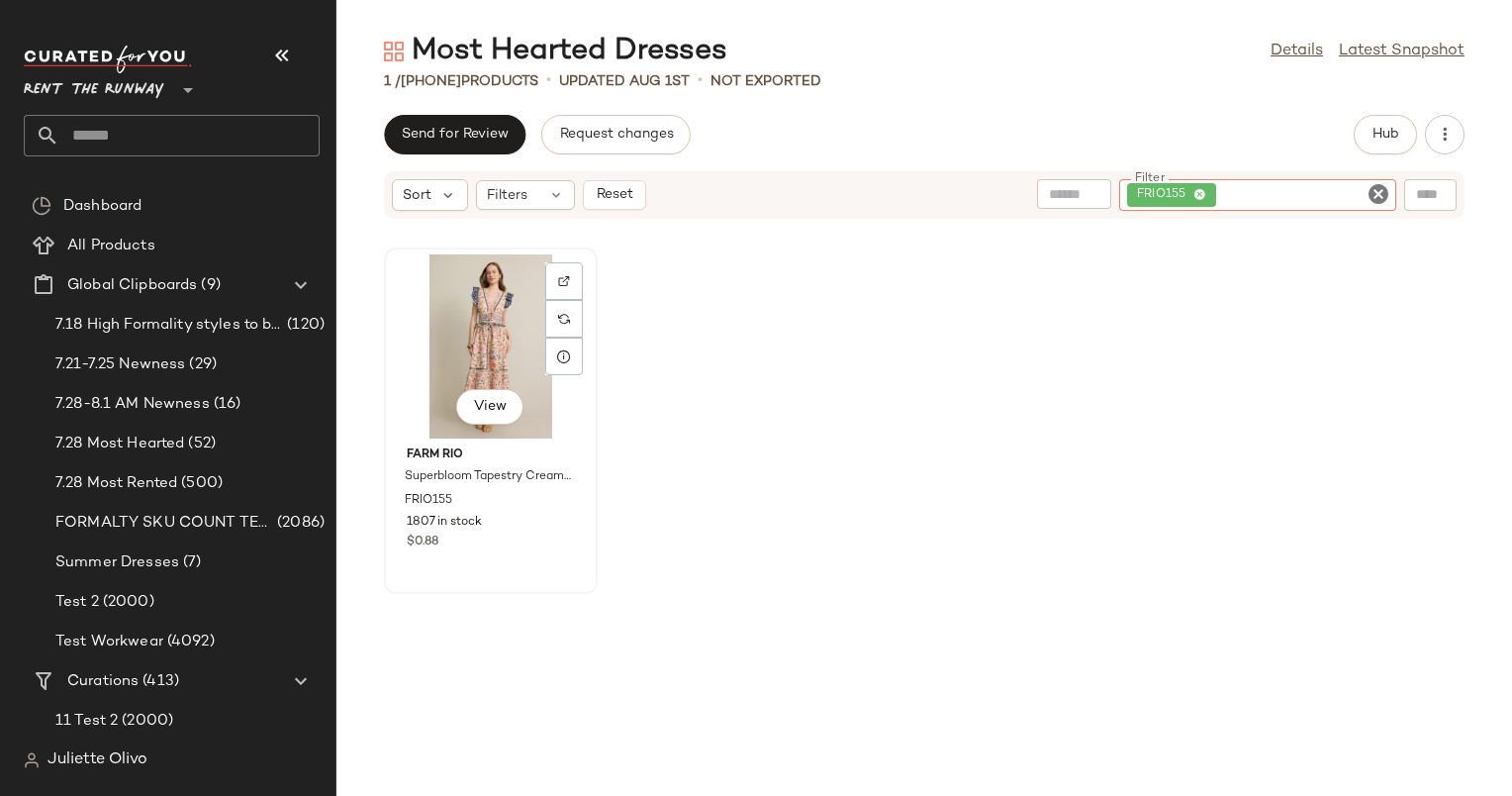 click on "View" 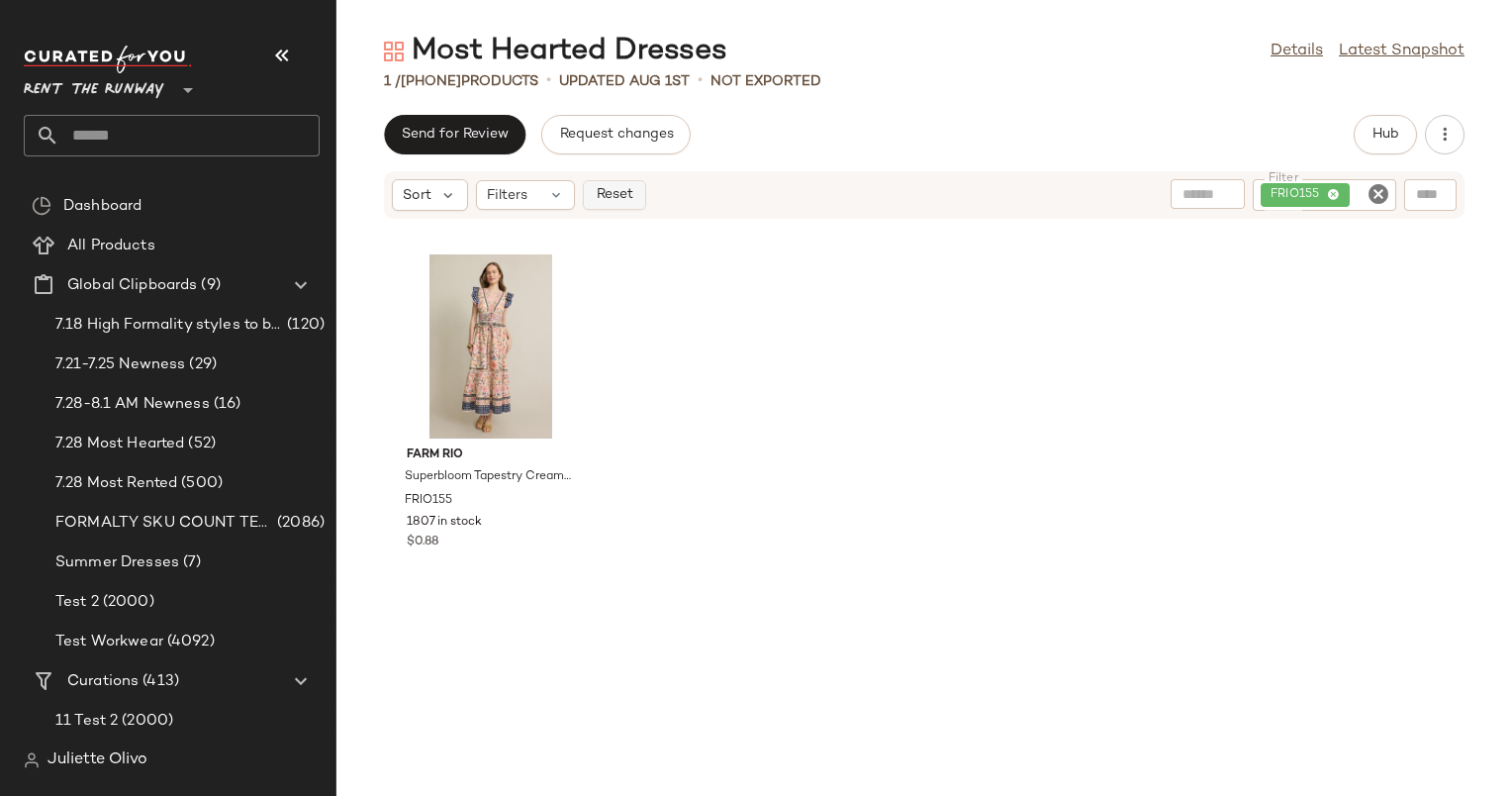 click on "Reset" 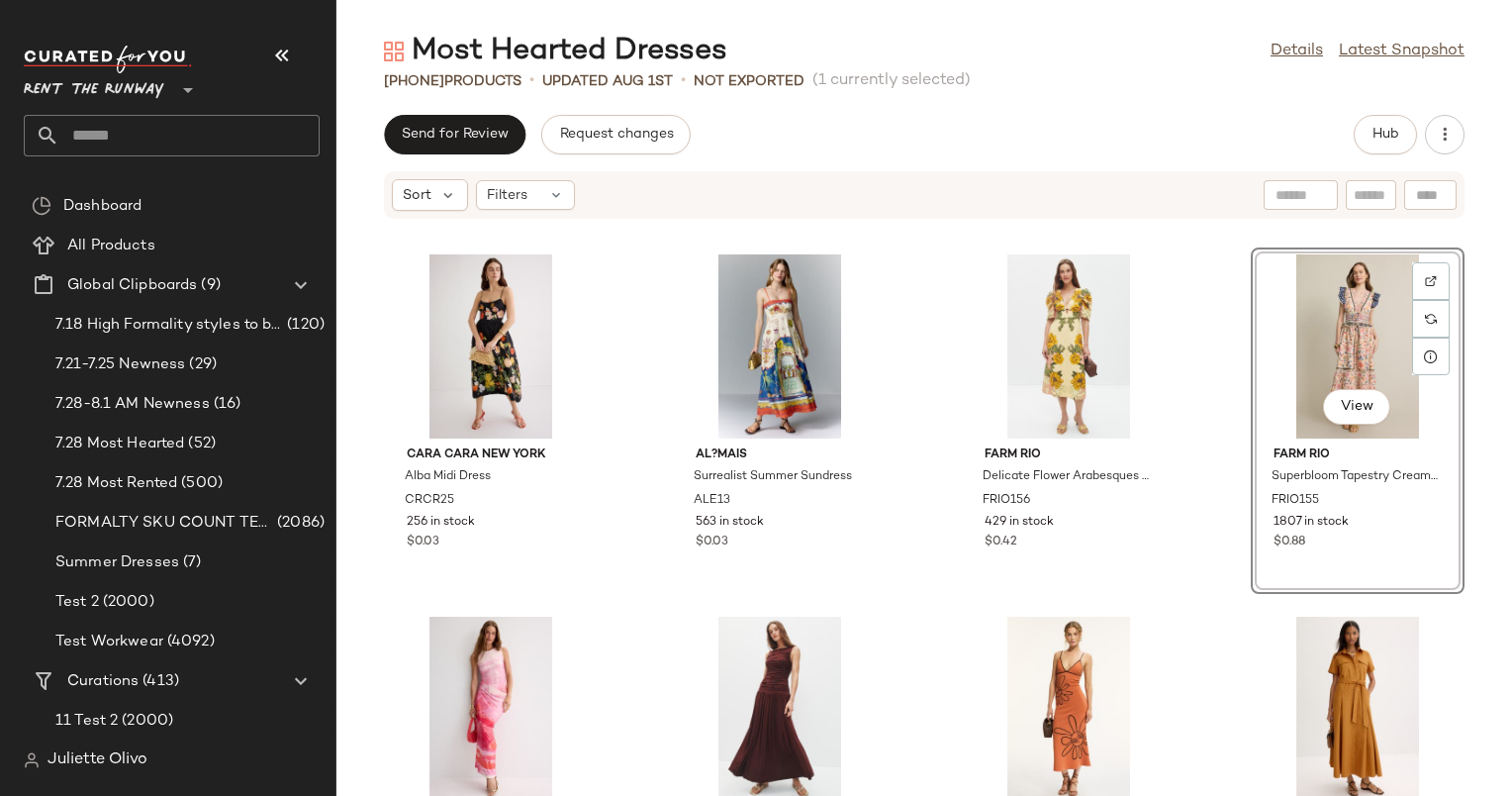 click 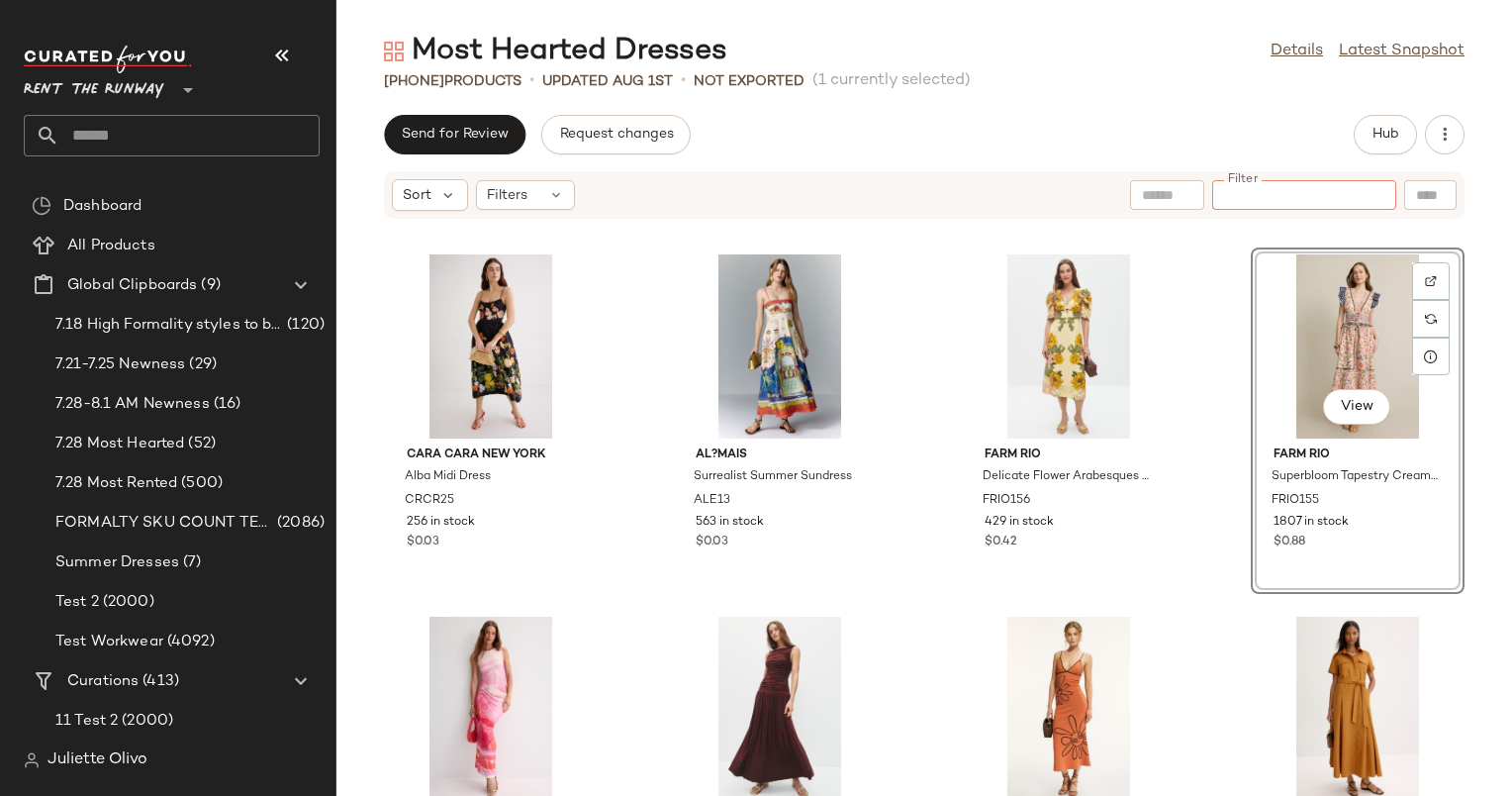 paste on "******" 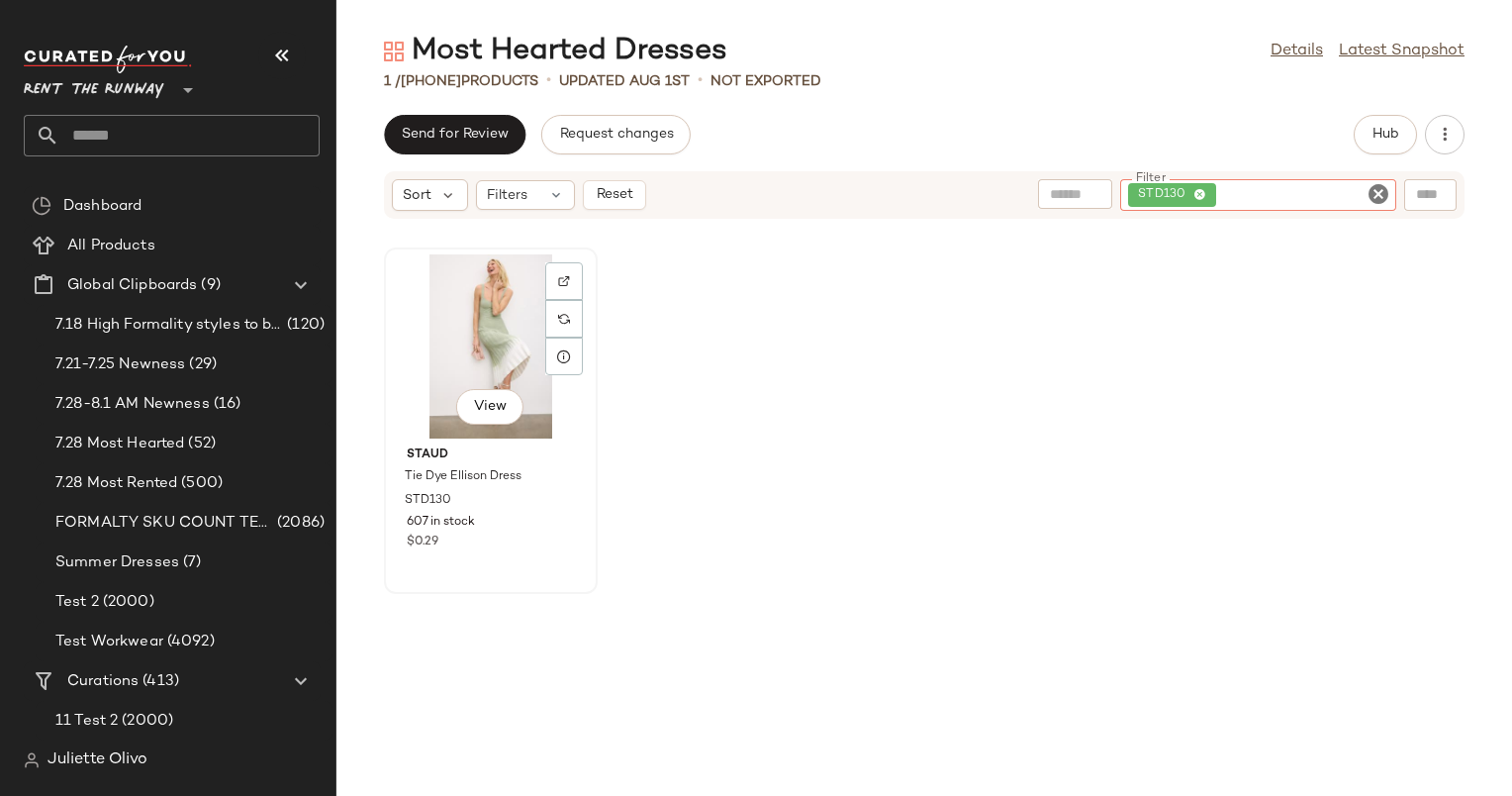 click on "View" 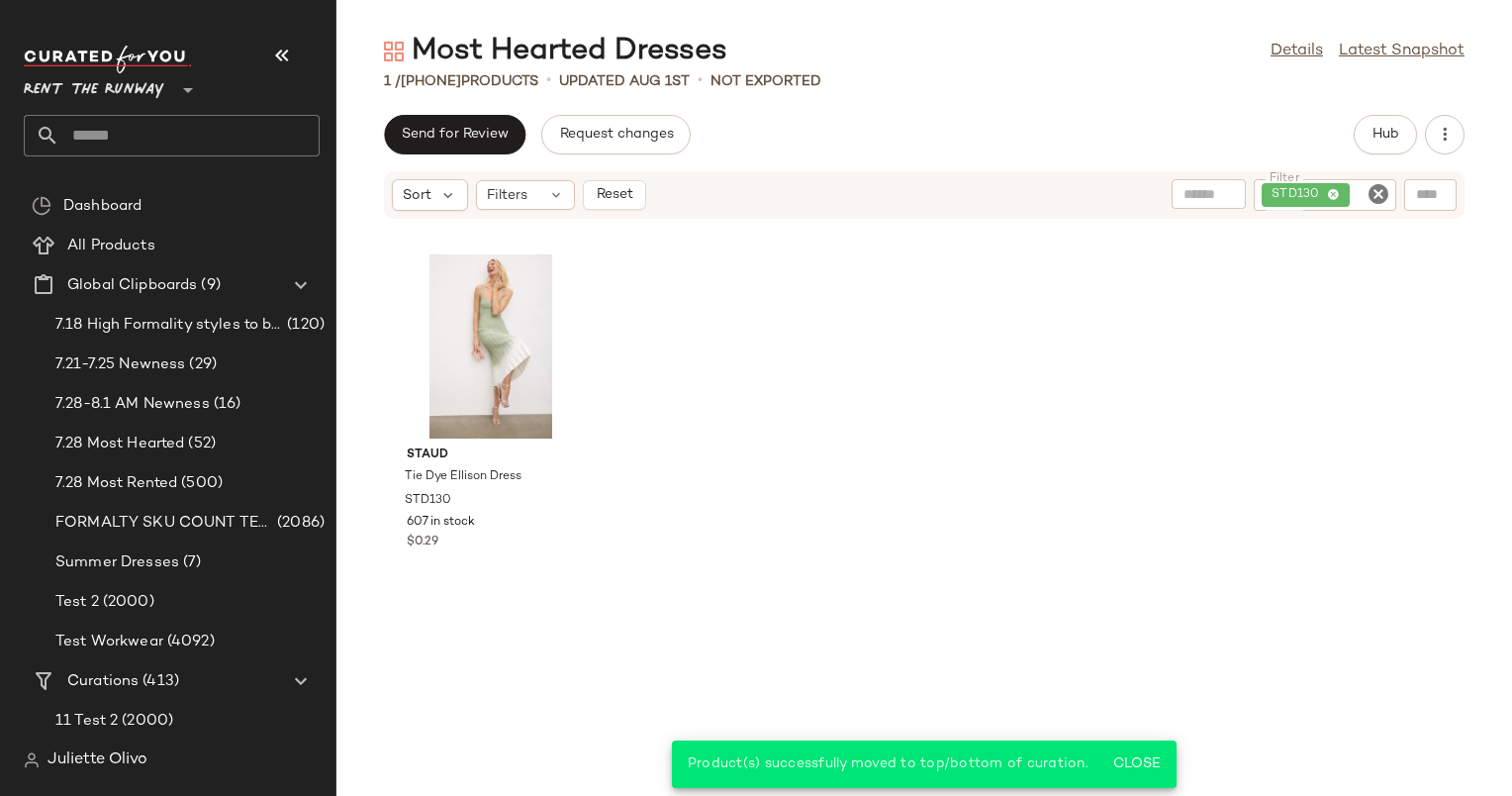 click 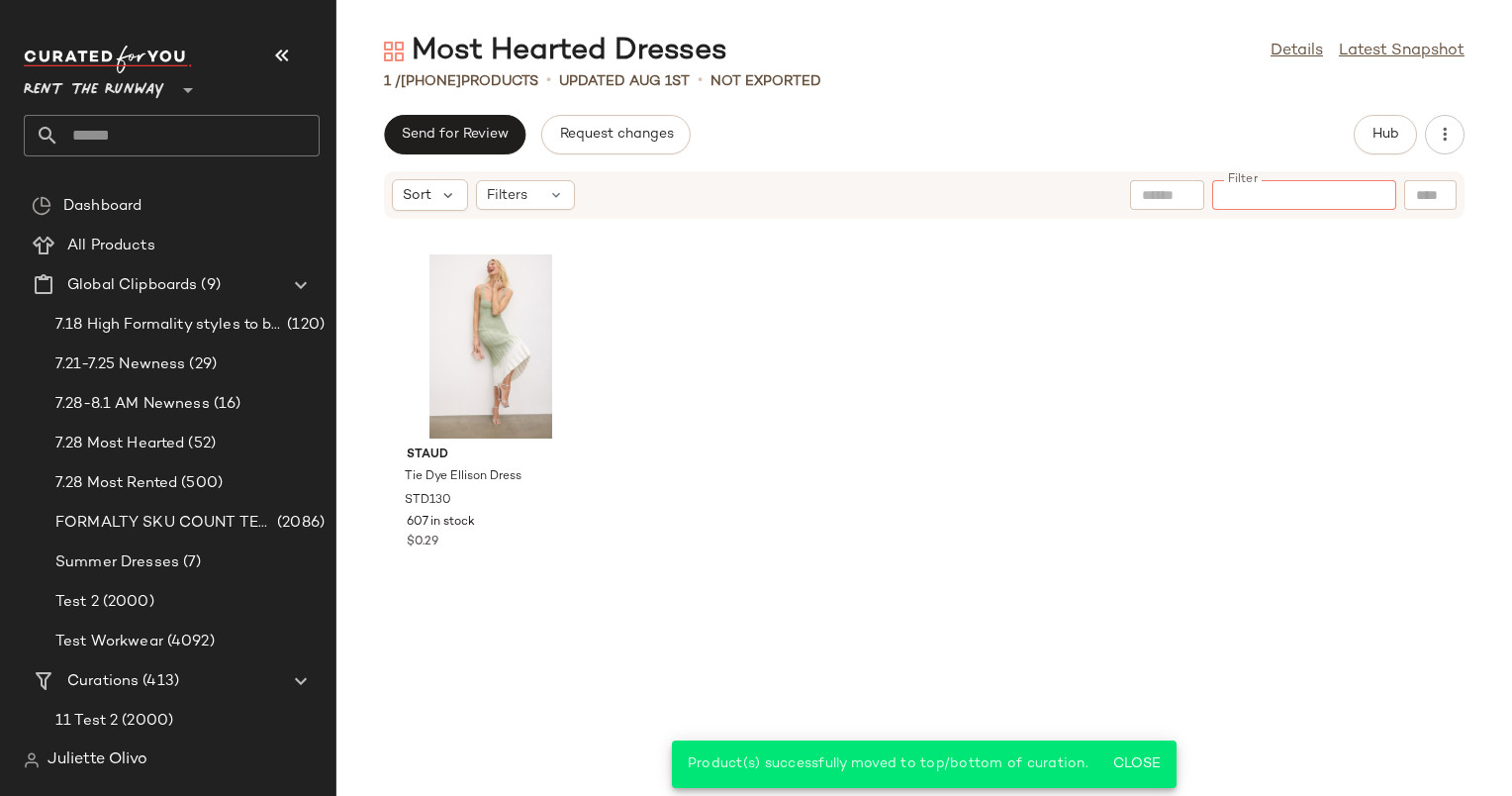 paste on "******" 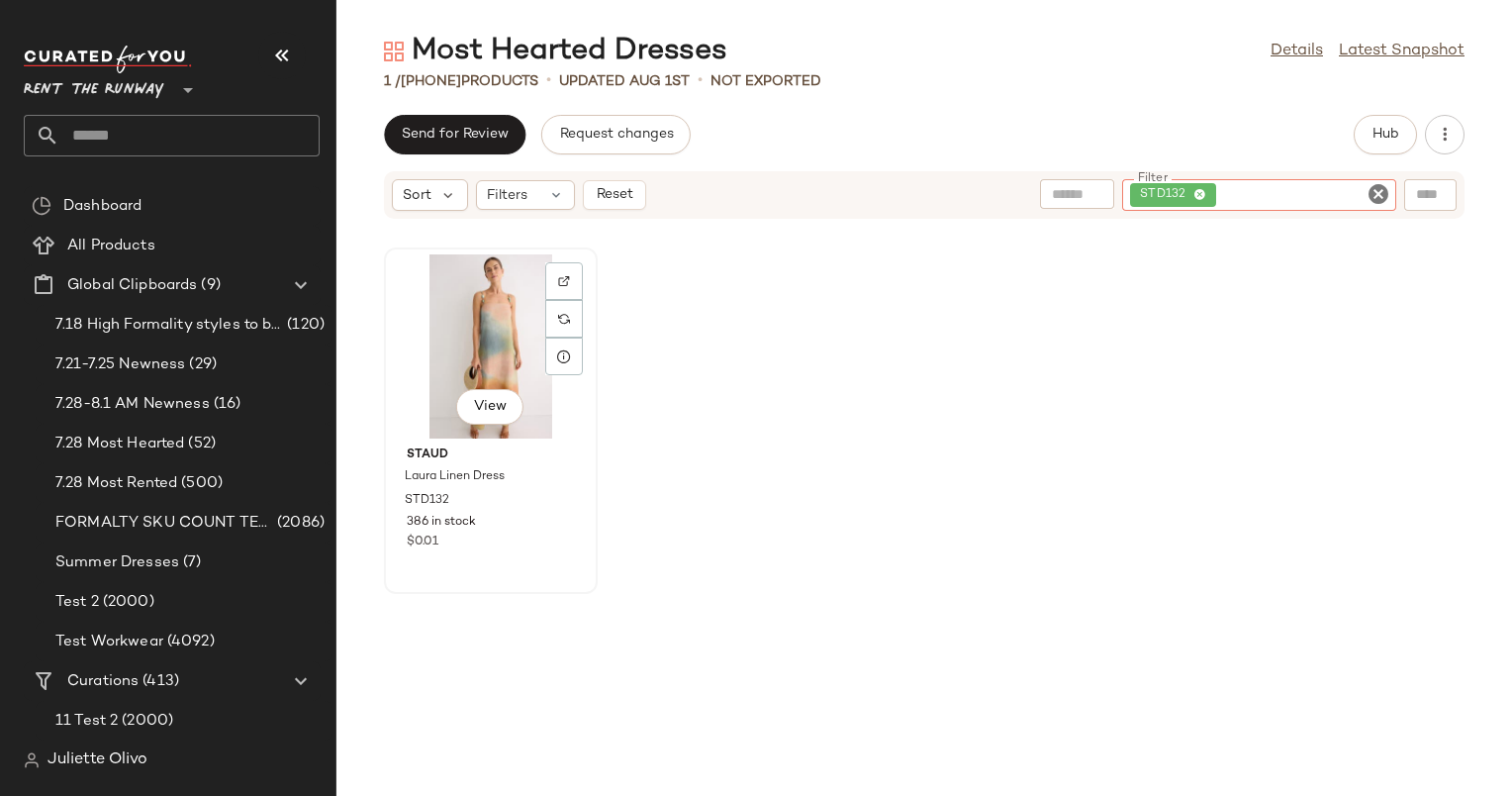 click on "View" 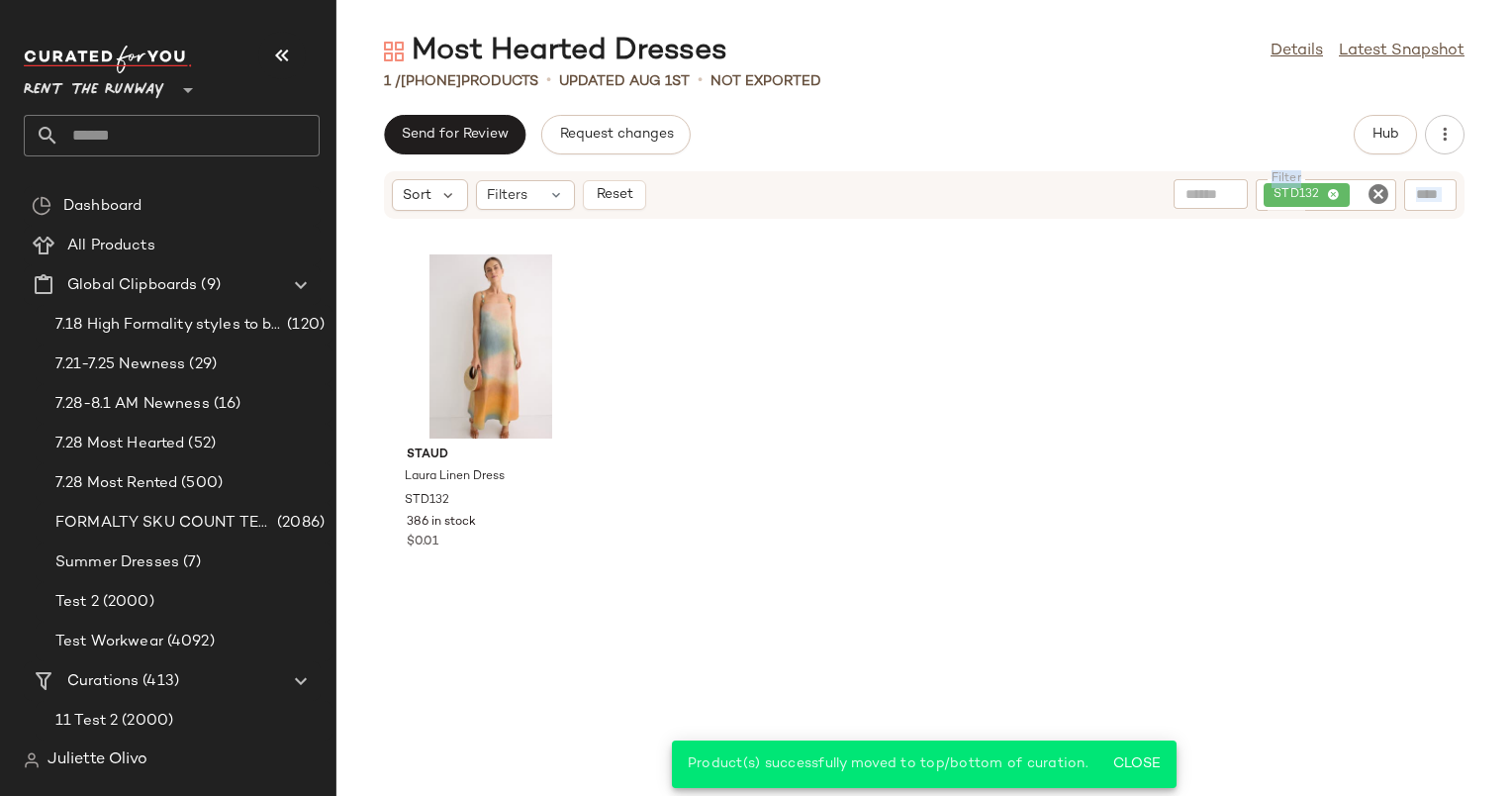 click on "Sort  Filters  Reset  Filter STD132 Filter Staud Laura Linen Dress STD132 386 in stock $0.01" 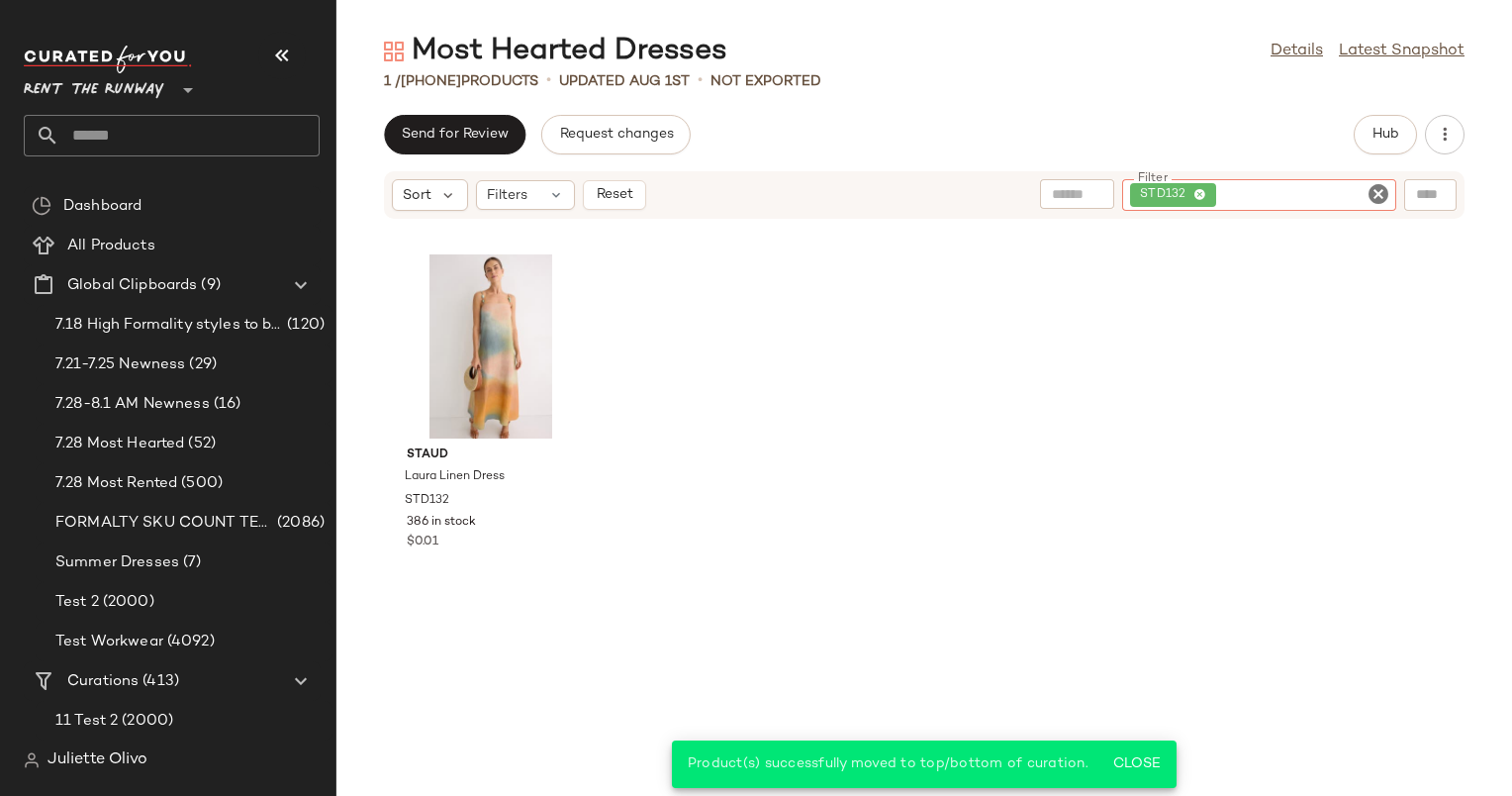 drag, startPoint x: 1377, startPoint y: 219, endPoint x: 1376, endPoint y: 182, distance: 37.01351 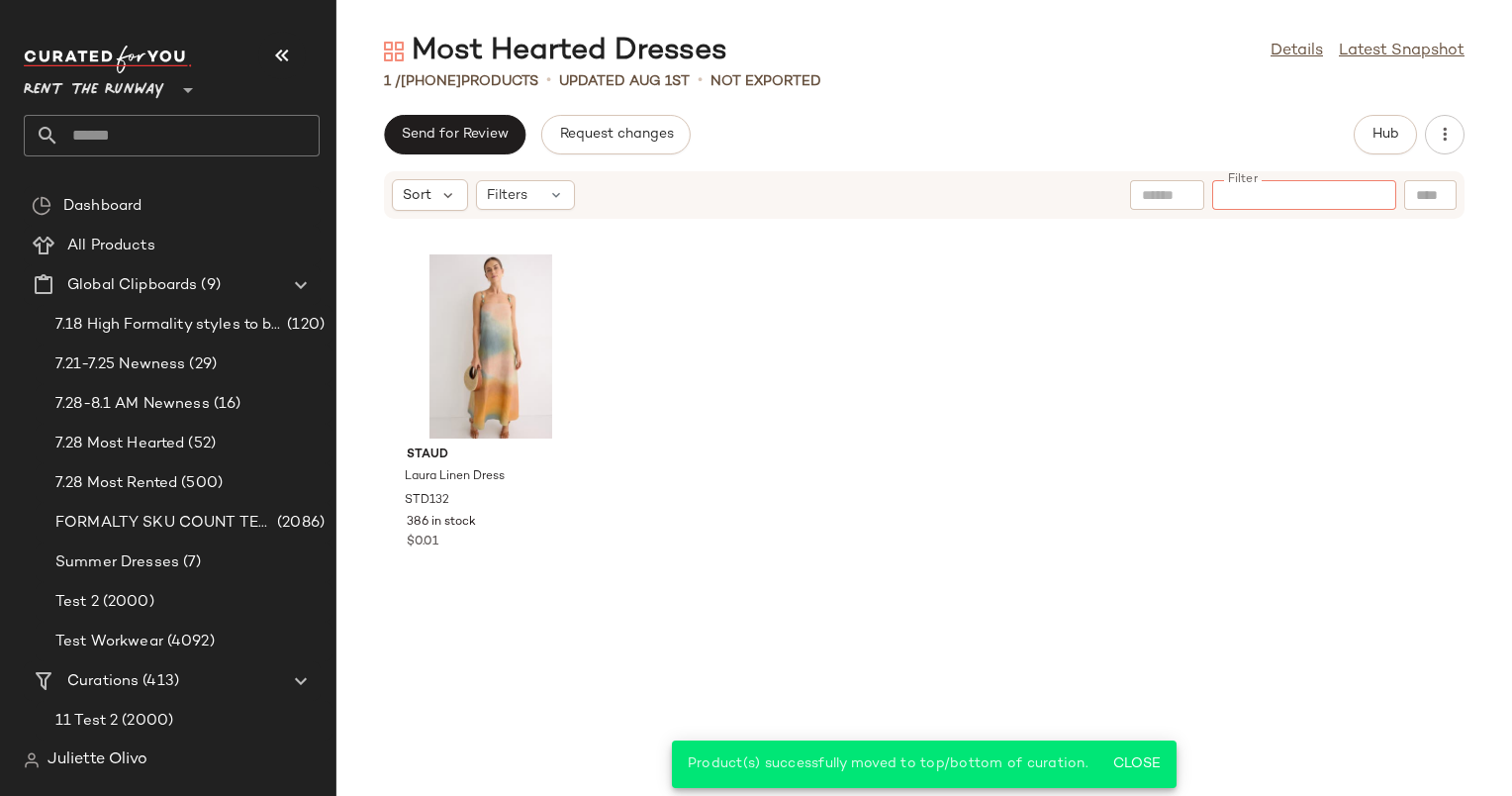 paste on "******" 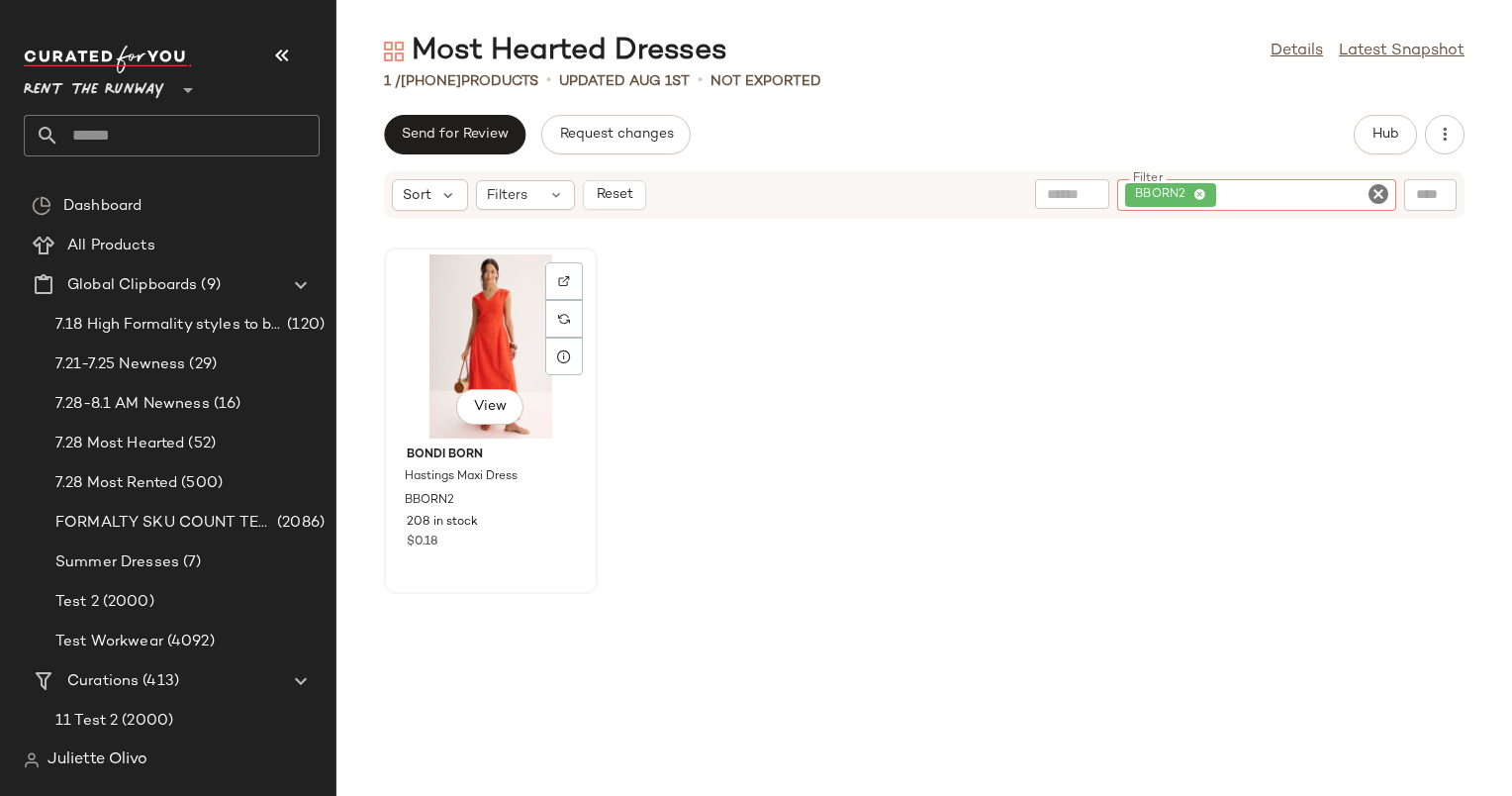 click on "View" 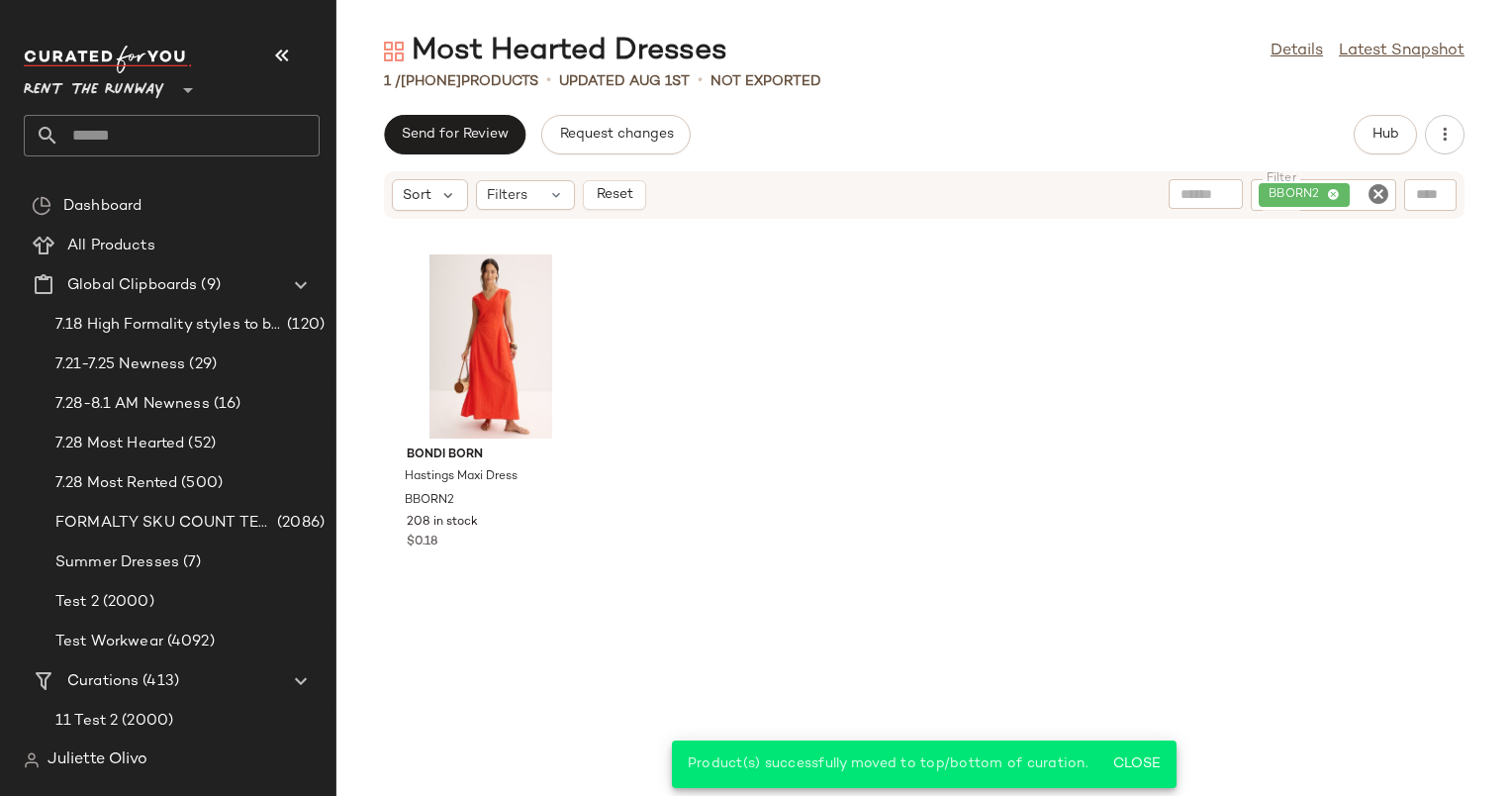 click 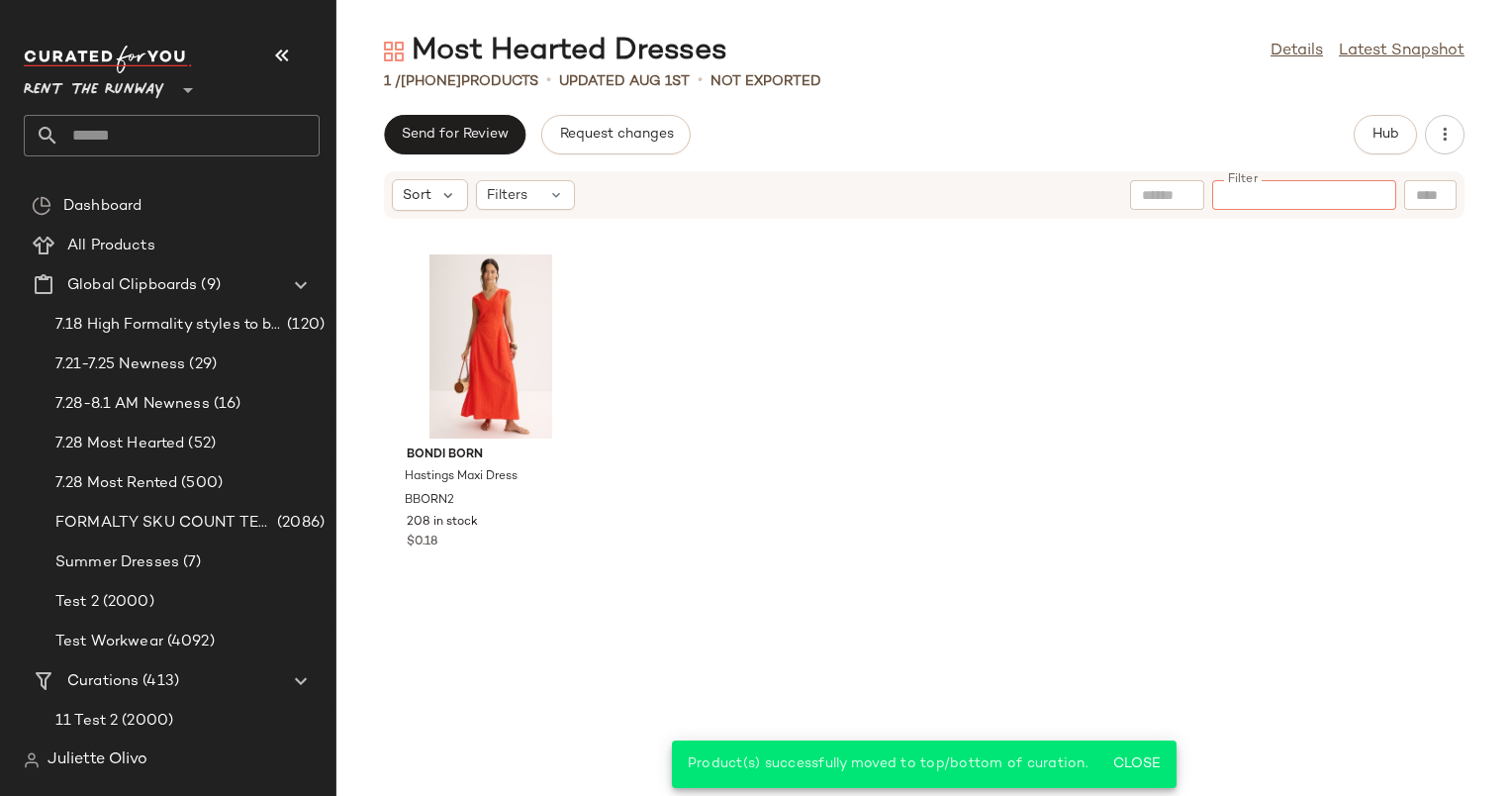 paste on "*****" 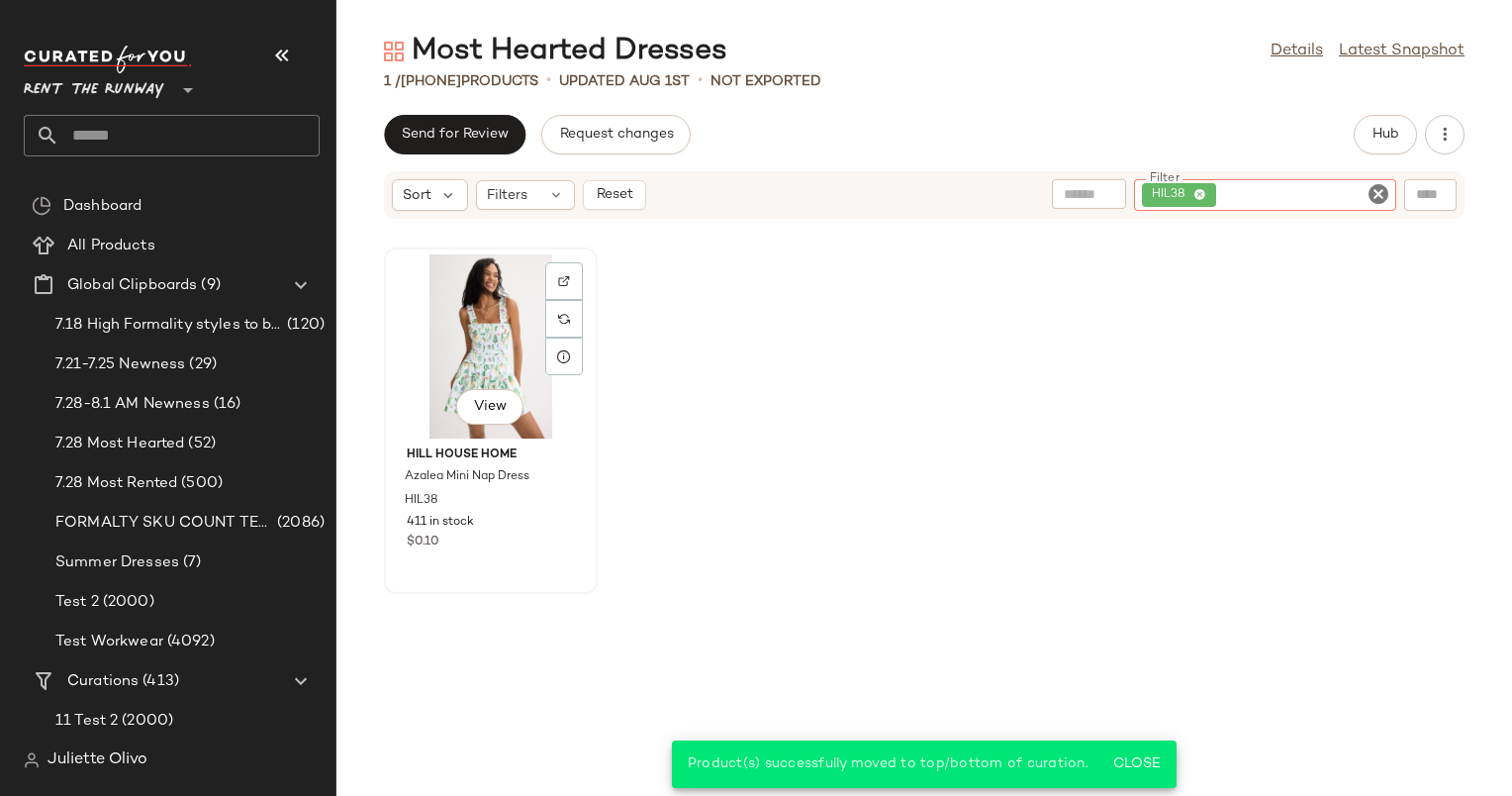 click on "View" 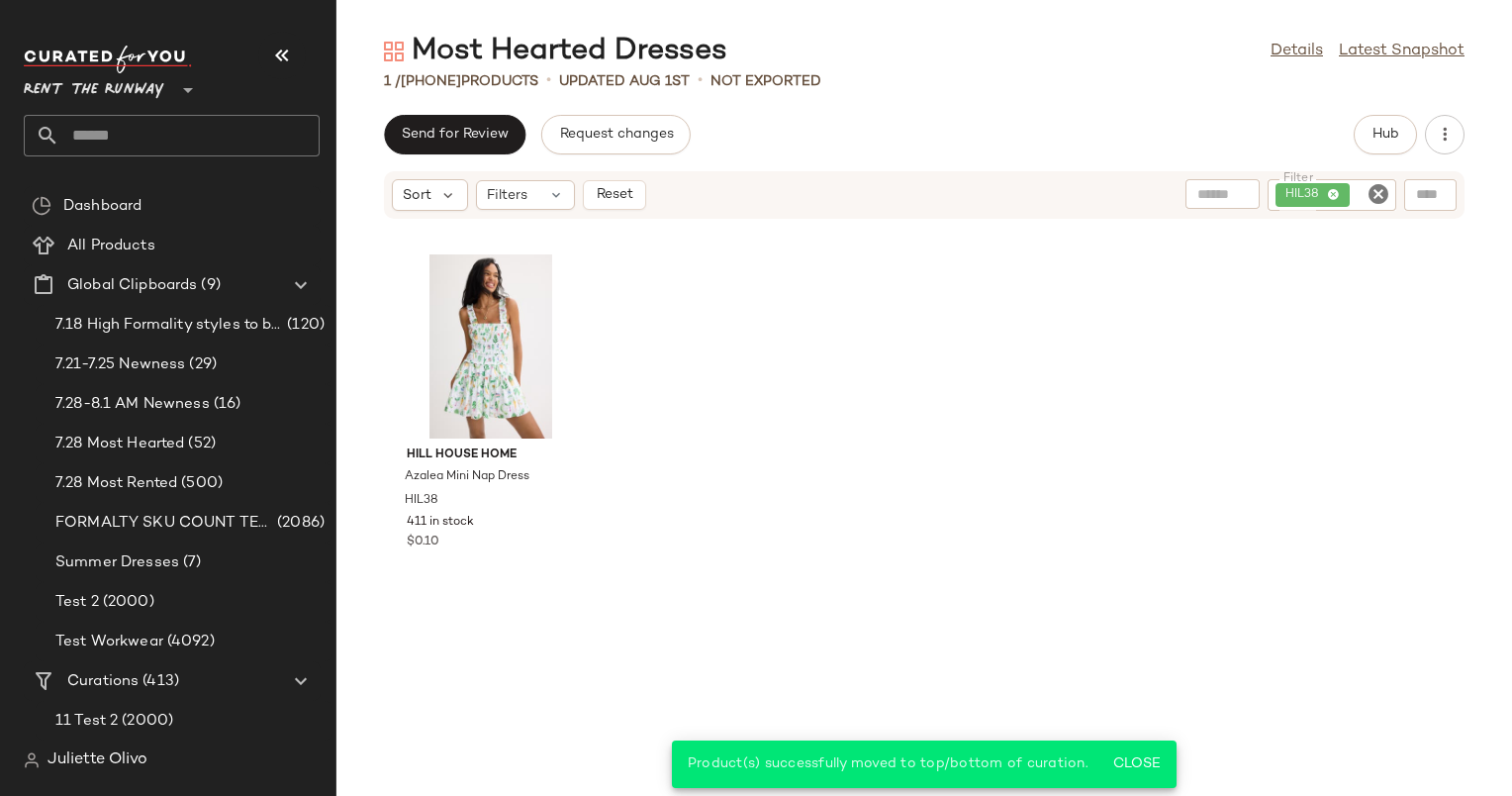 click on "Filter" 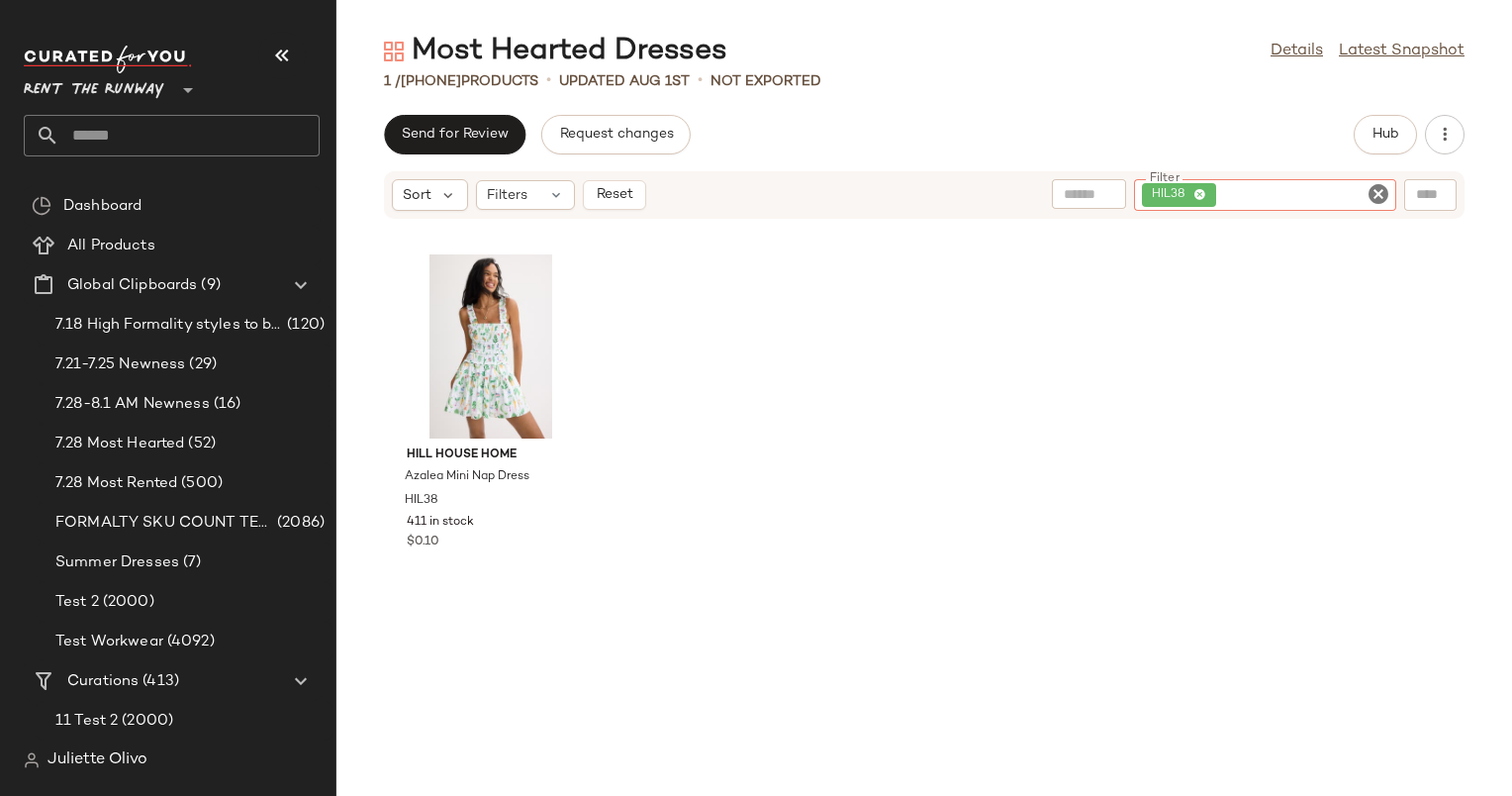 click on "HIL38" 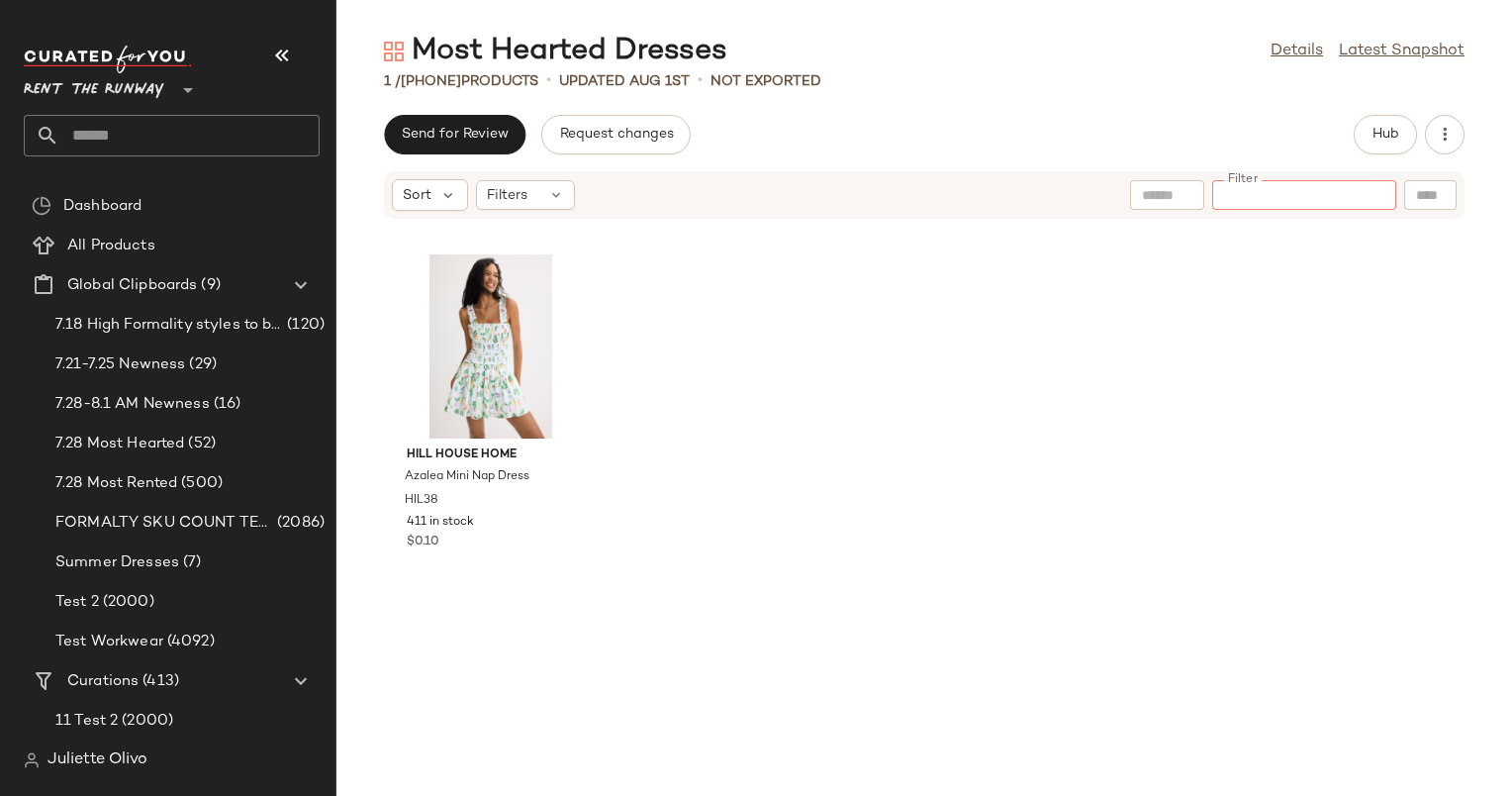 paste on "*****" 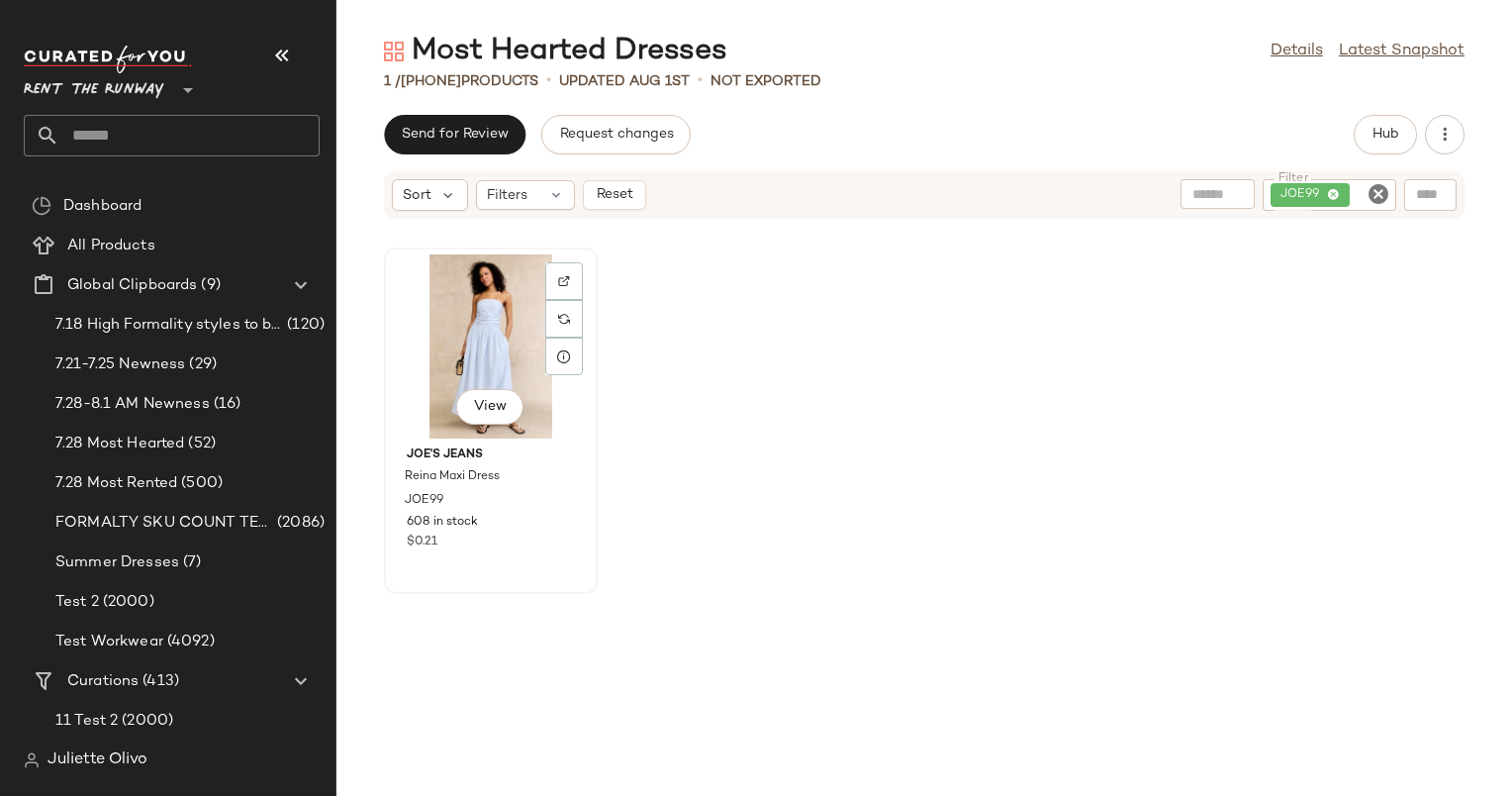 click on "View" 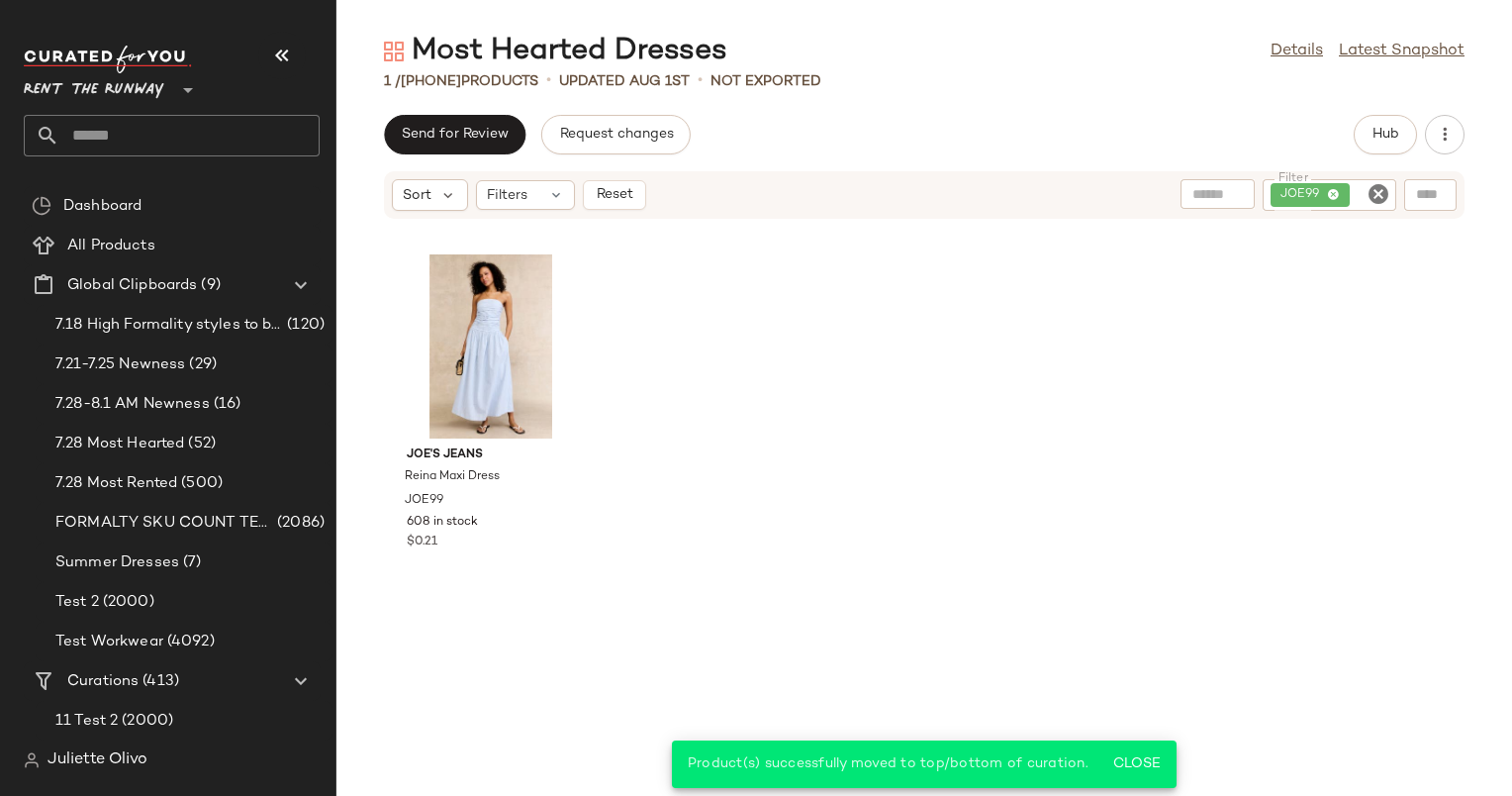 click 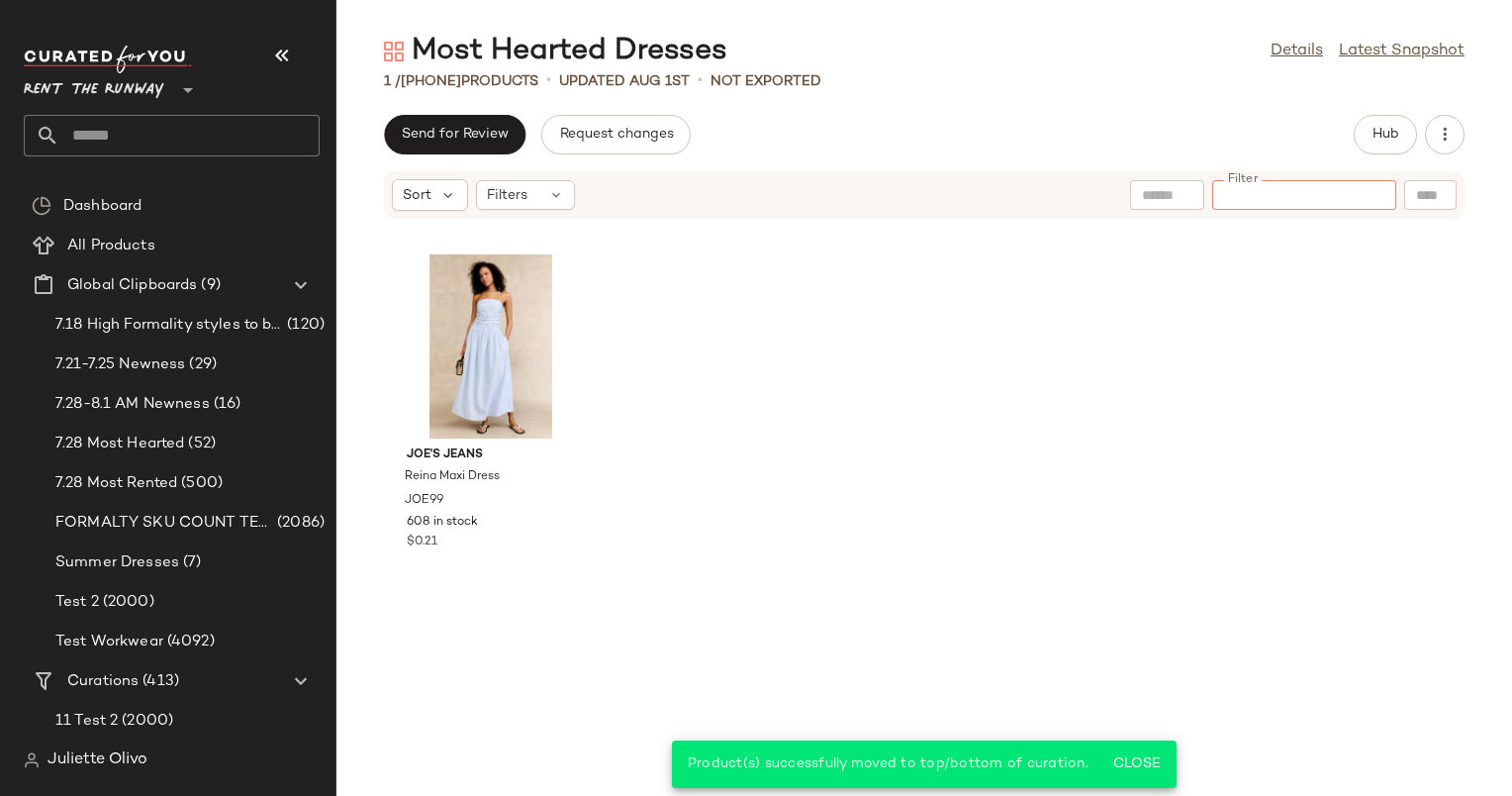 paste on "*****" 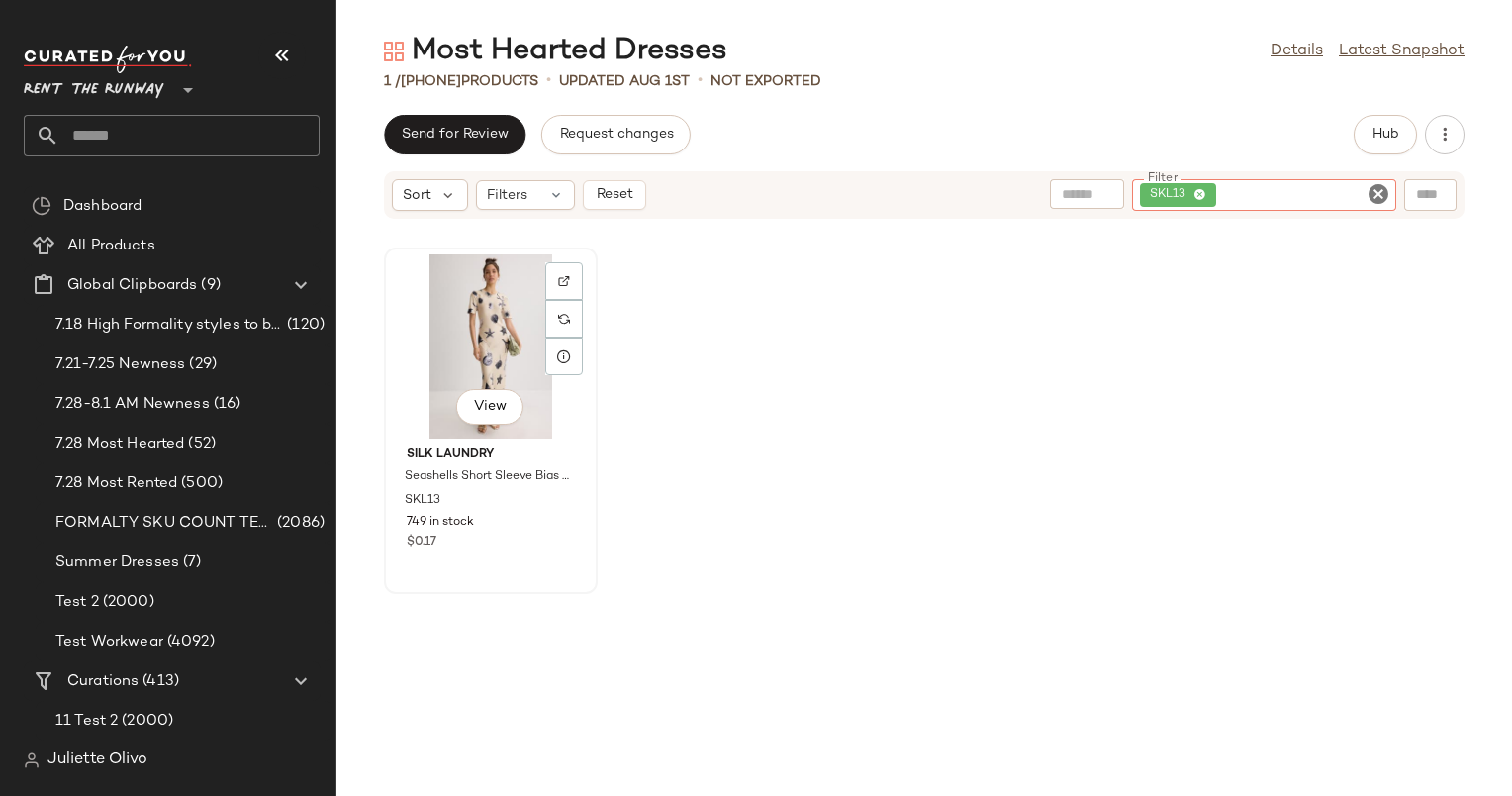 click on "View" 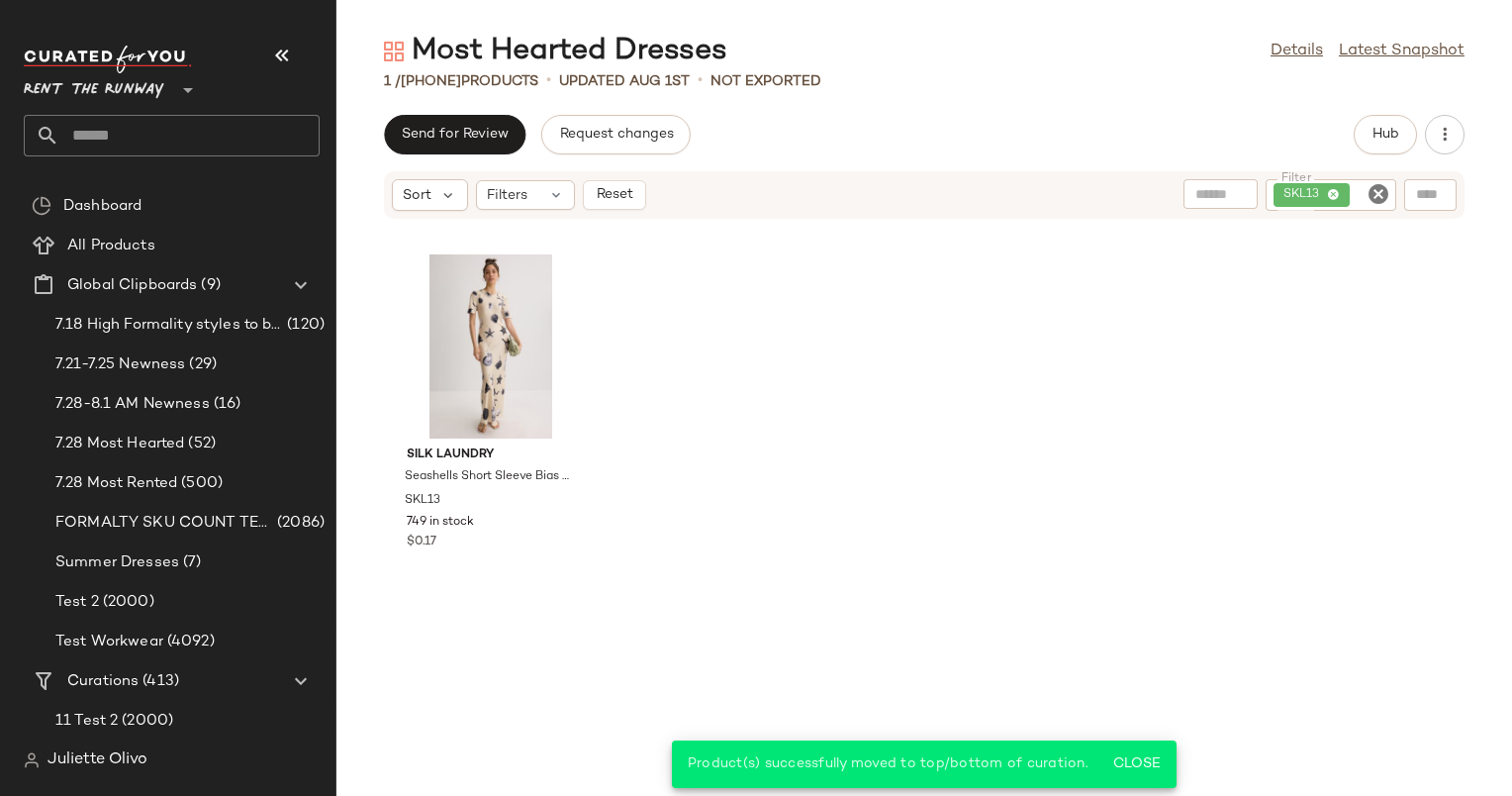 click 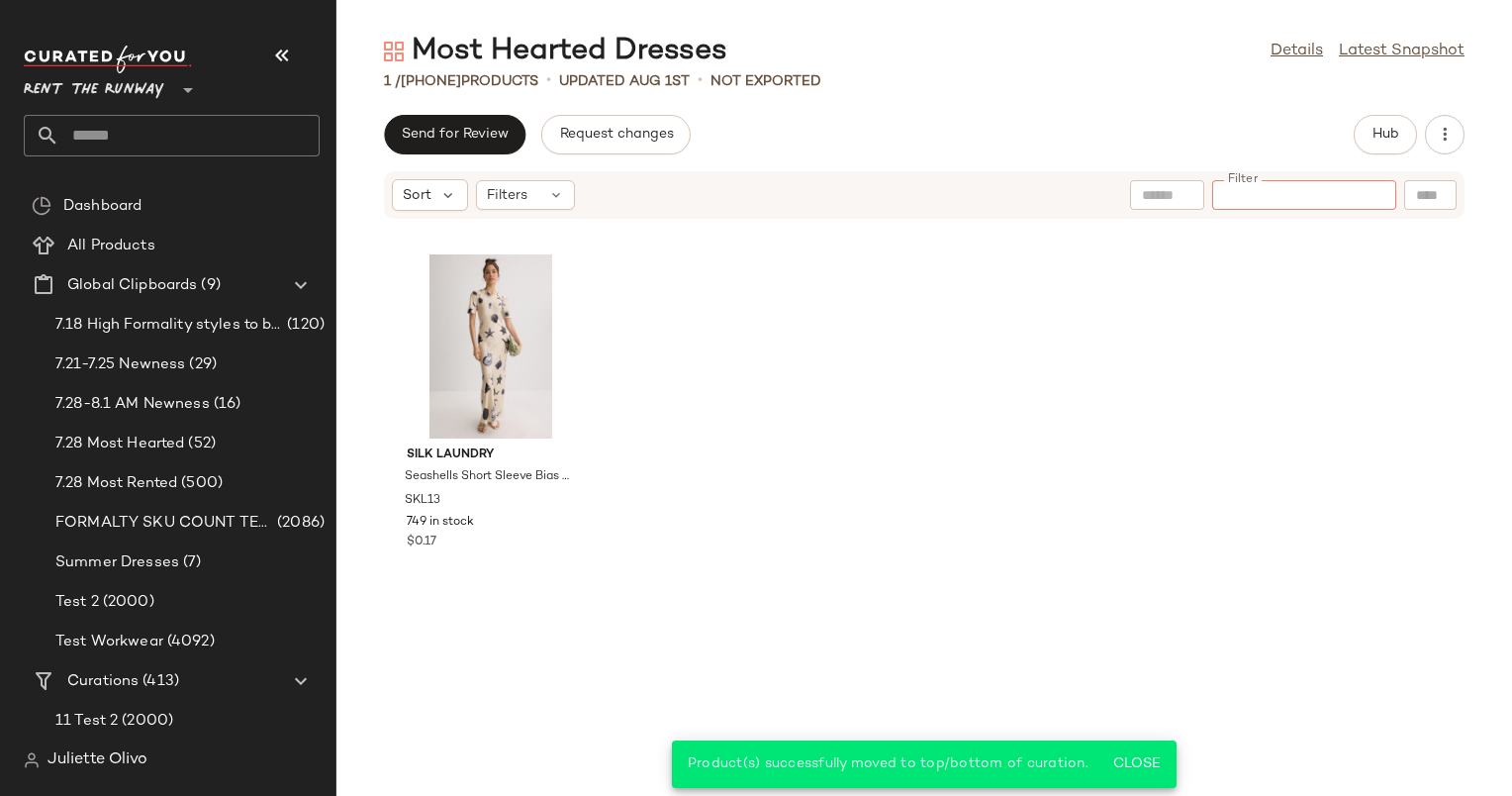paste on "*****" 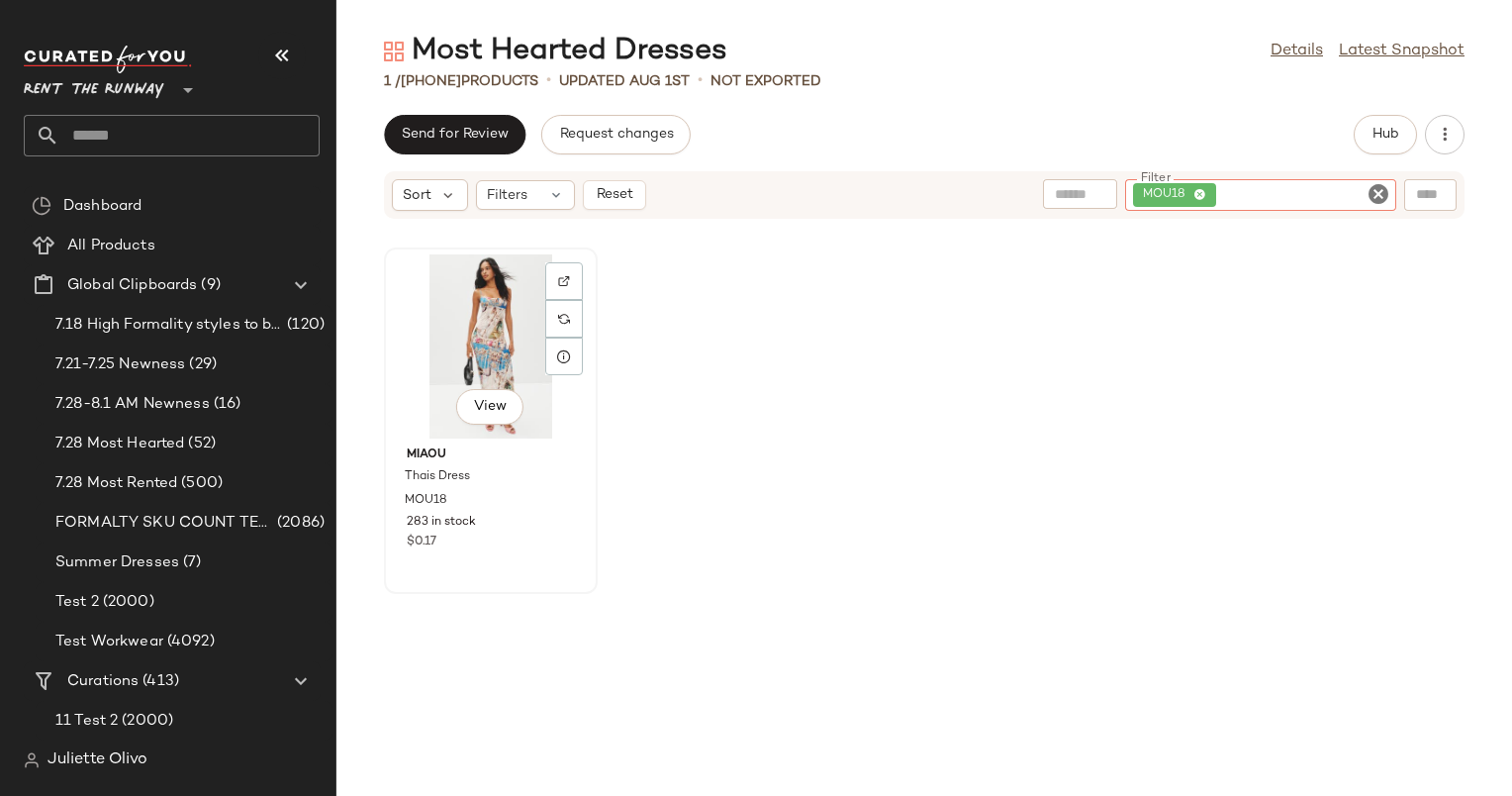 click on "View" 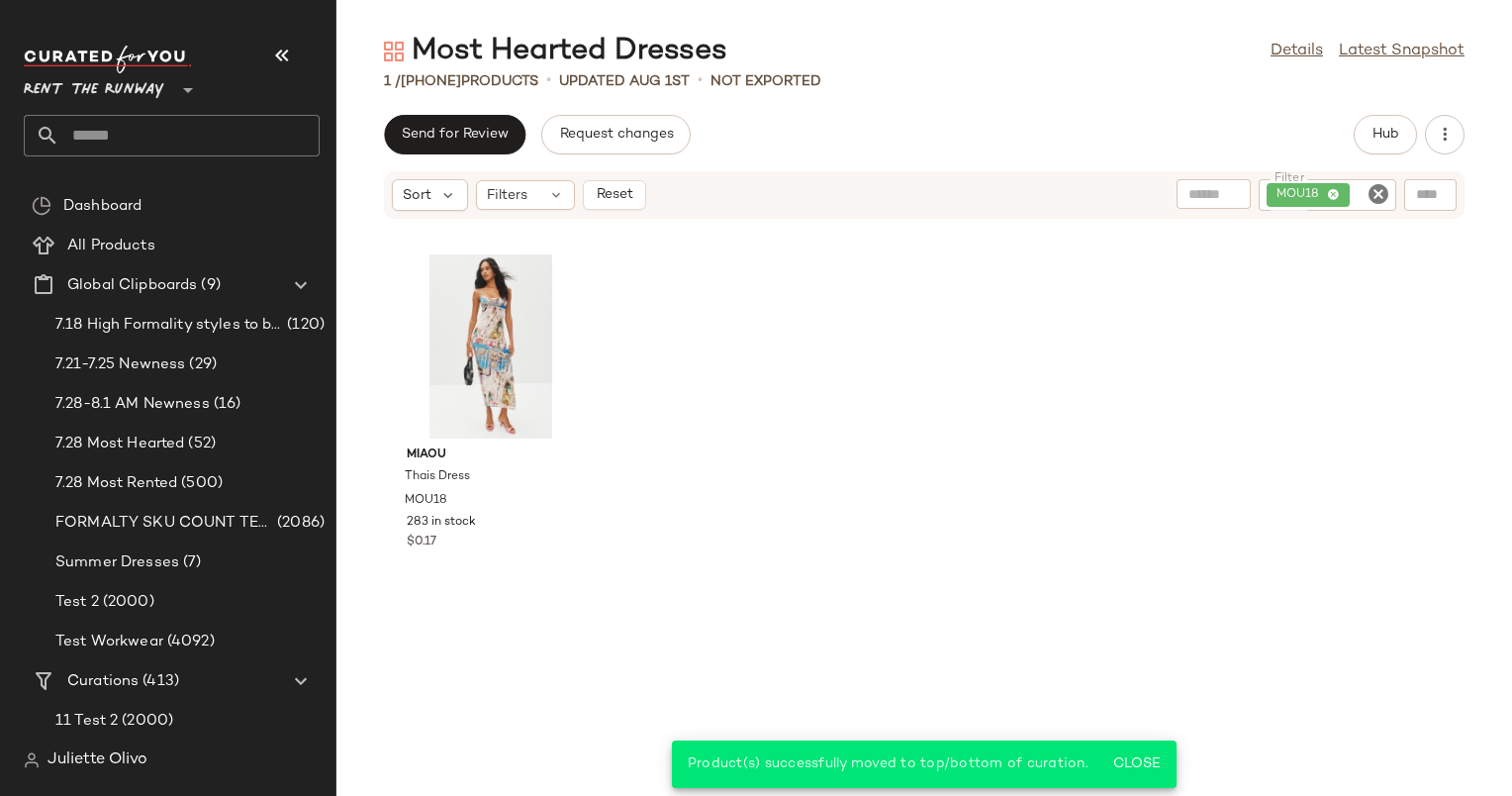 click 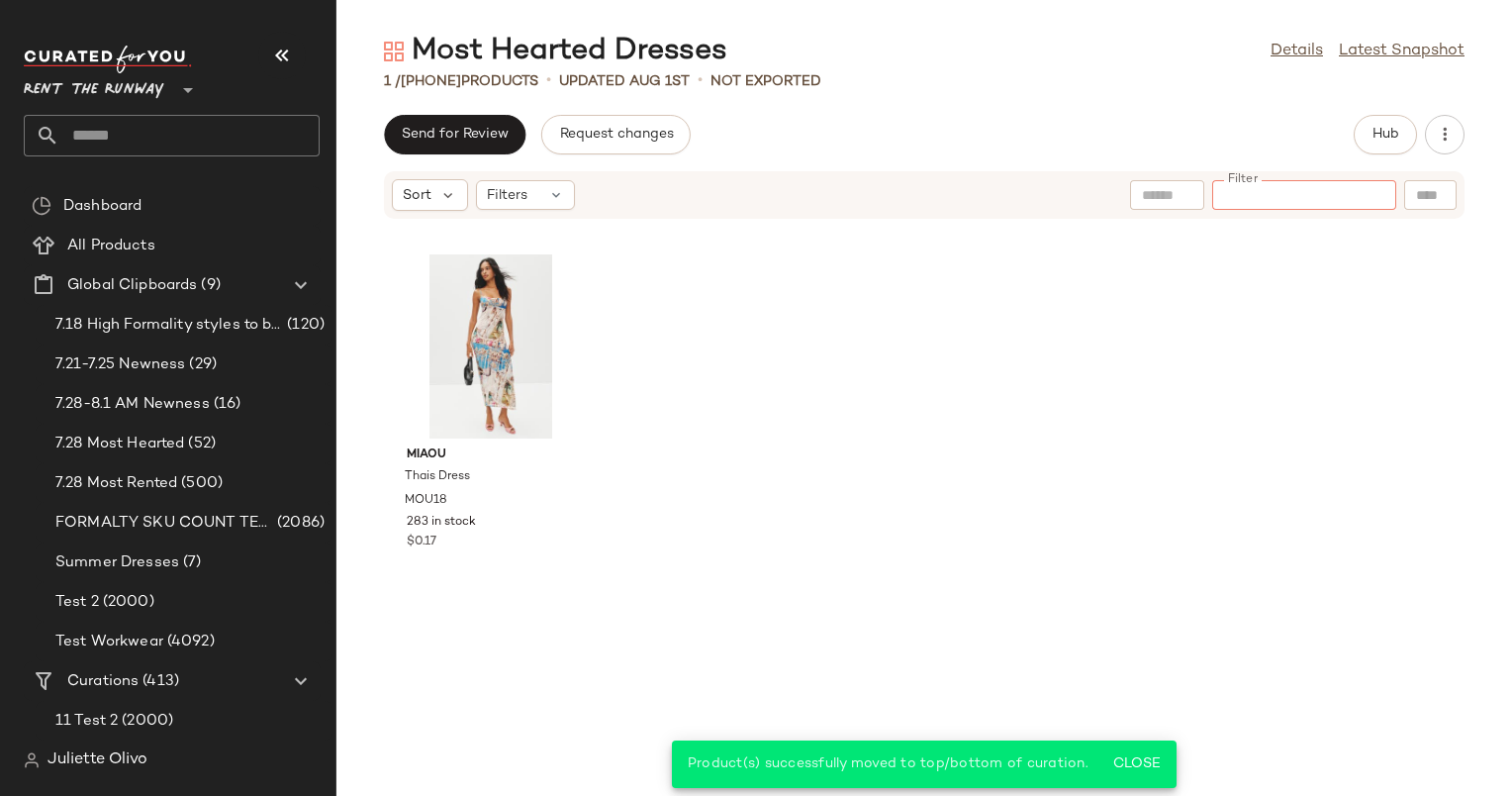 paste on "****" 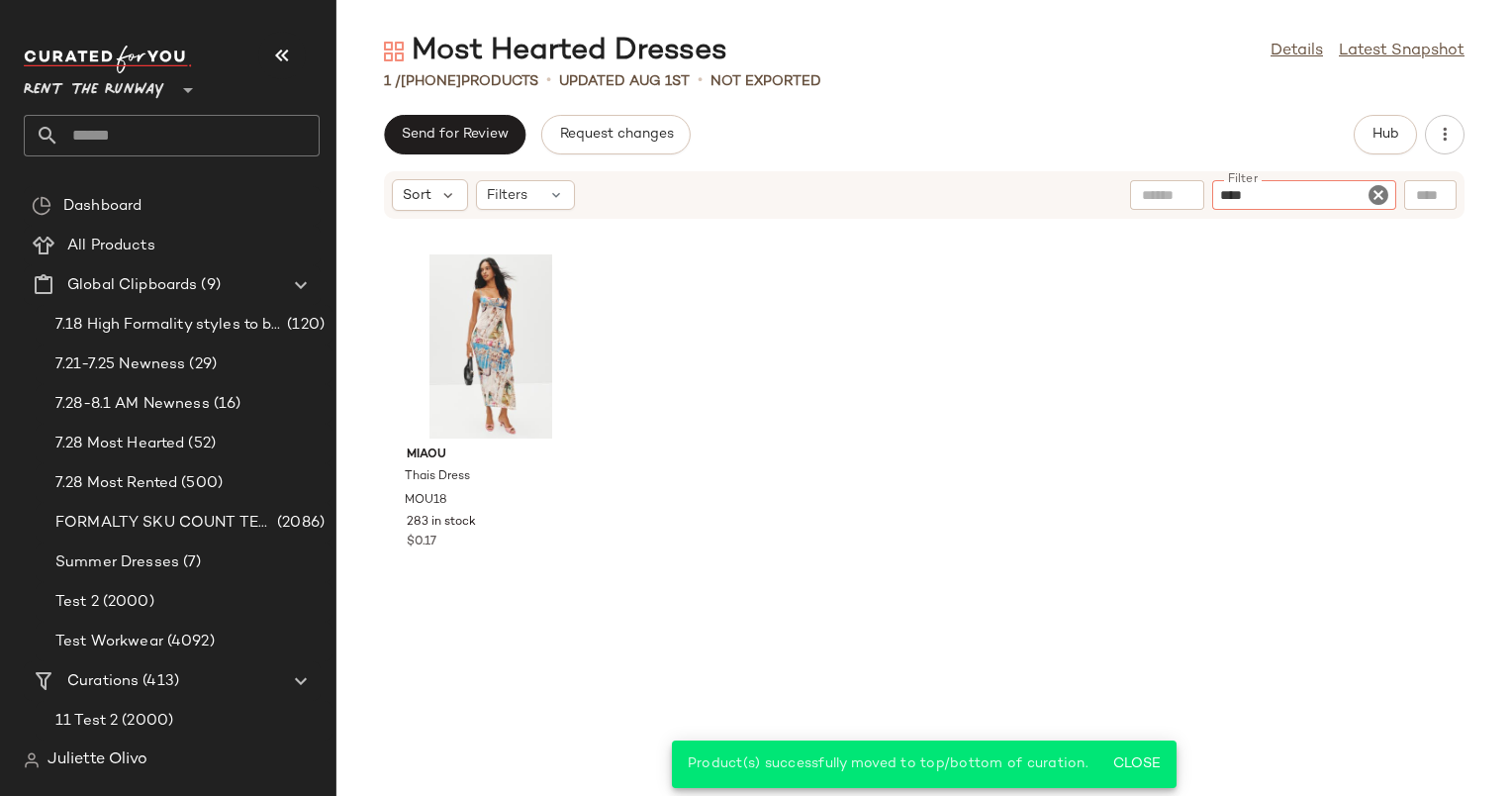 type 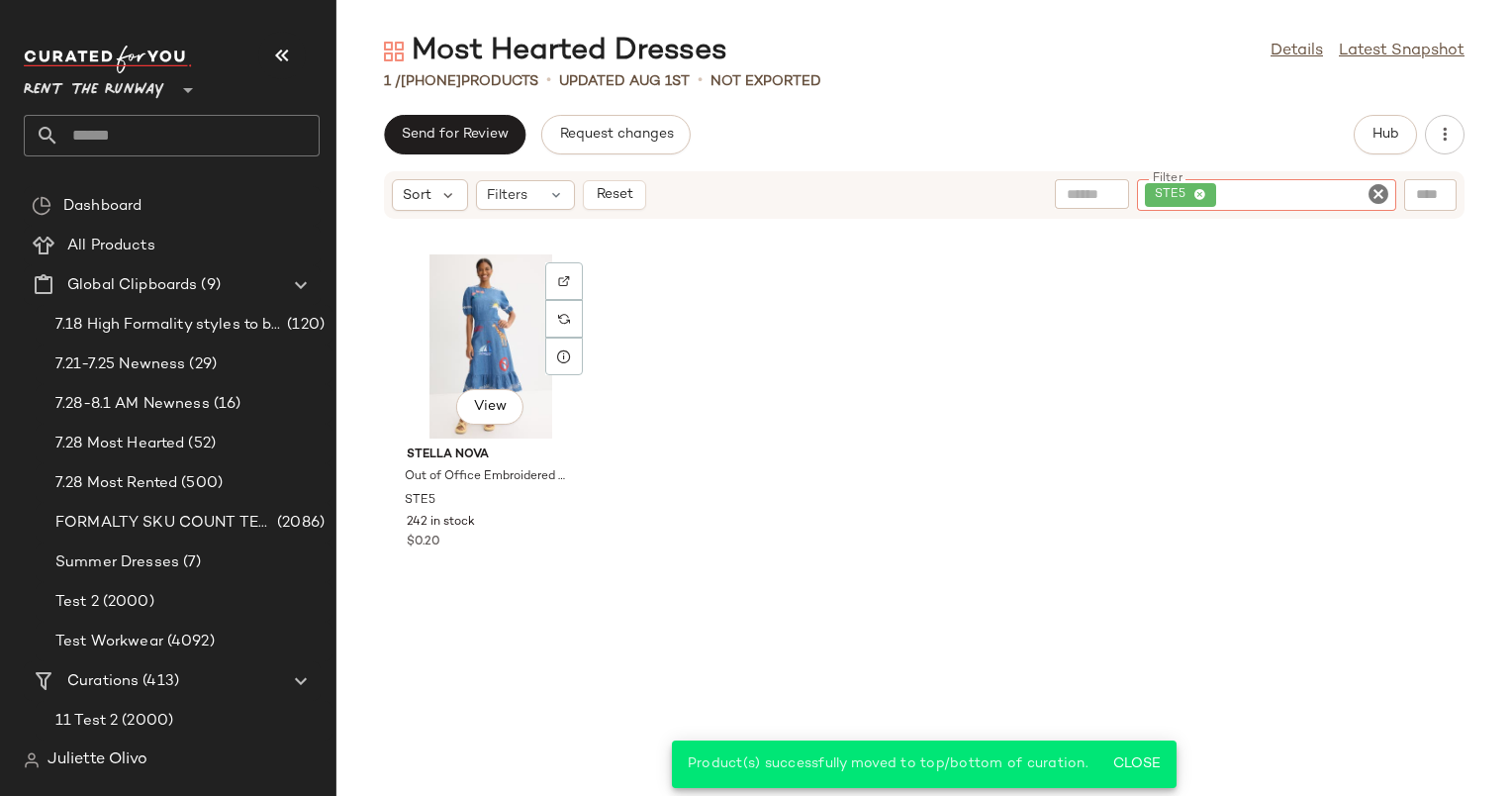 click on "View" 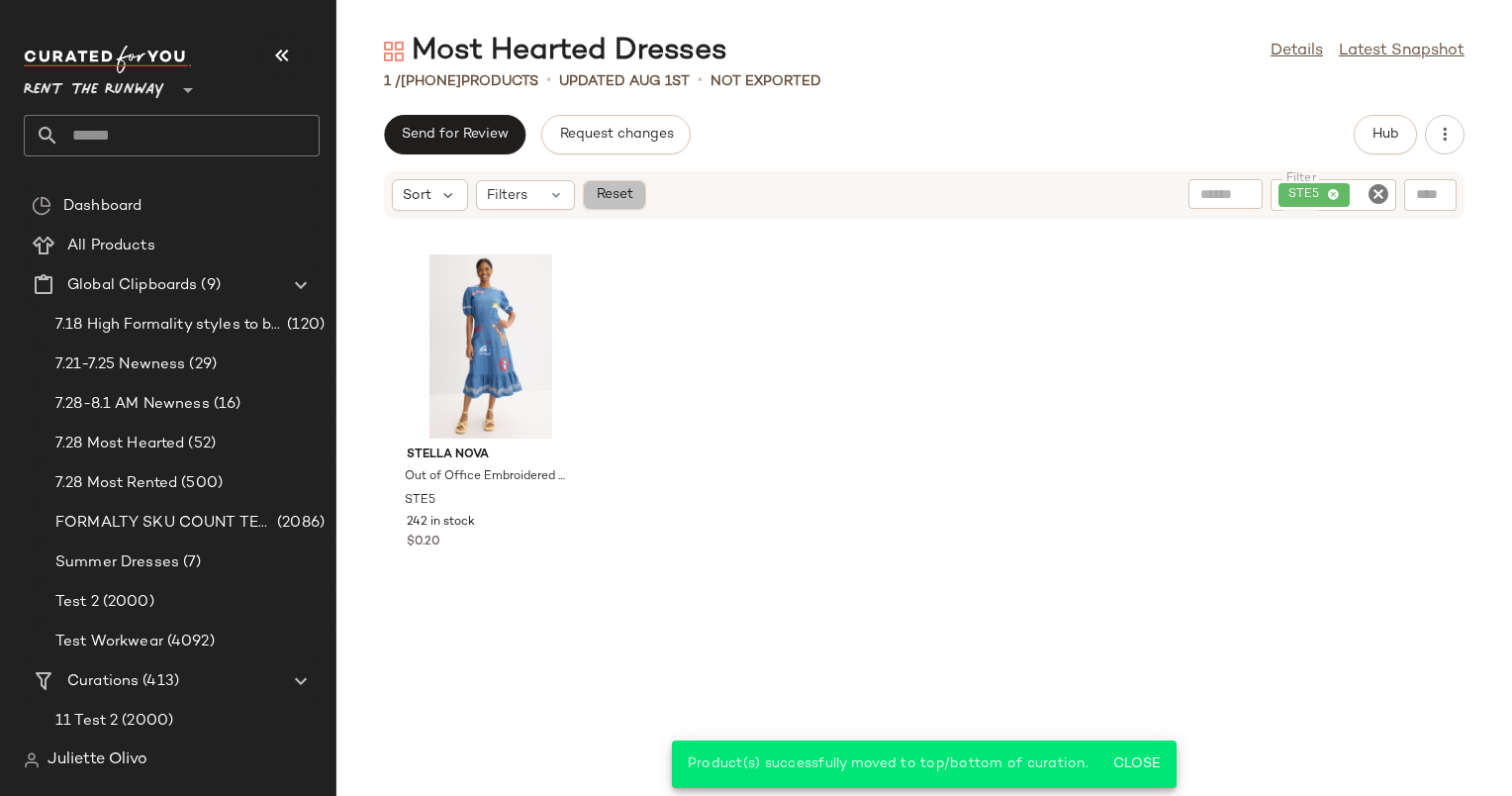 click on "Reset" 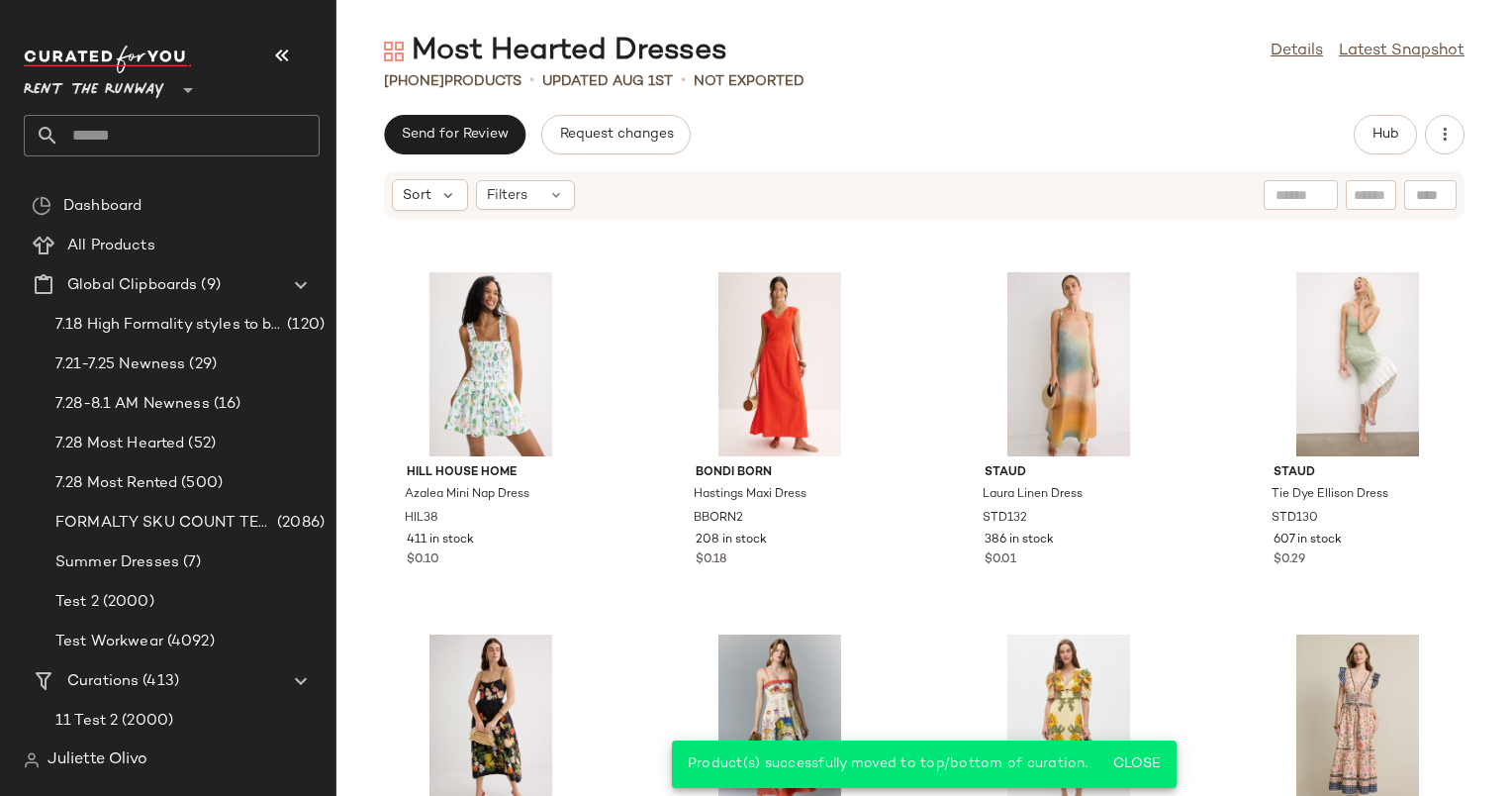 scroll, scrollTop: 0, scrollLeft: 0, axis: both 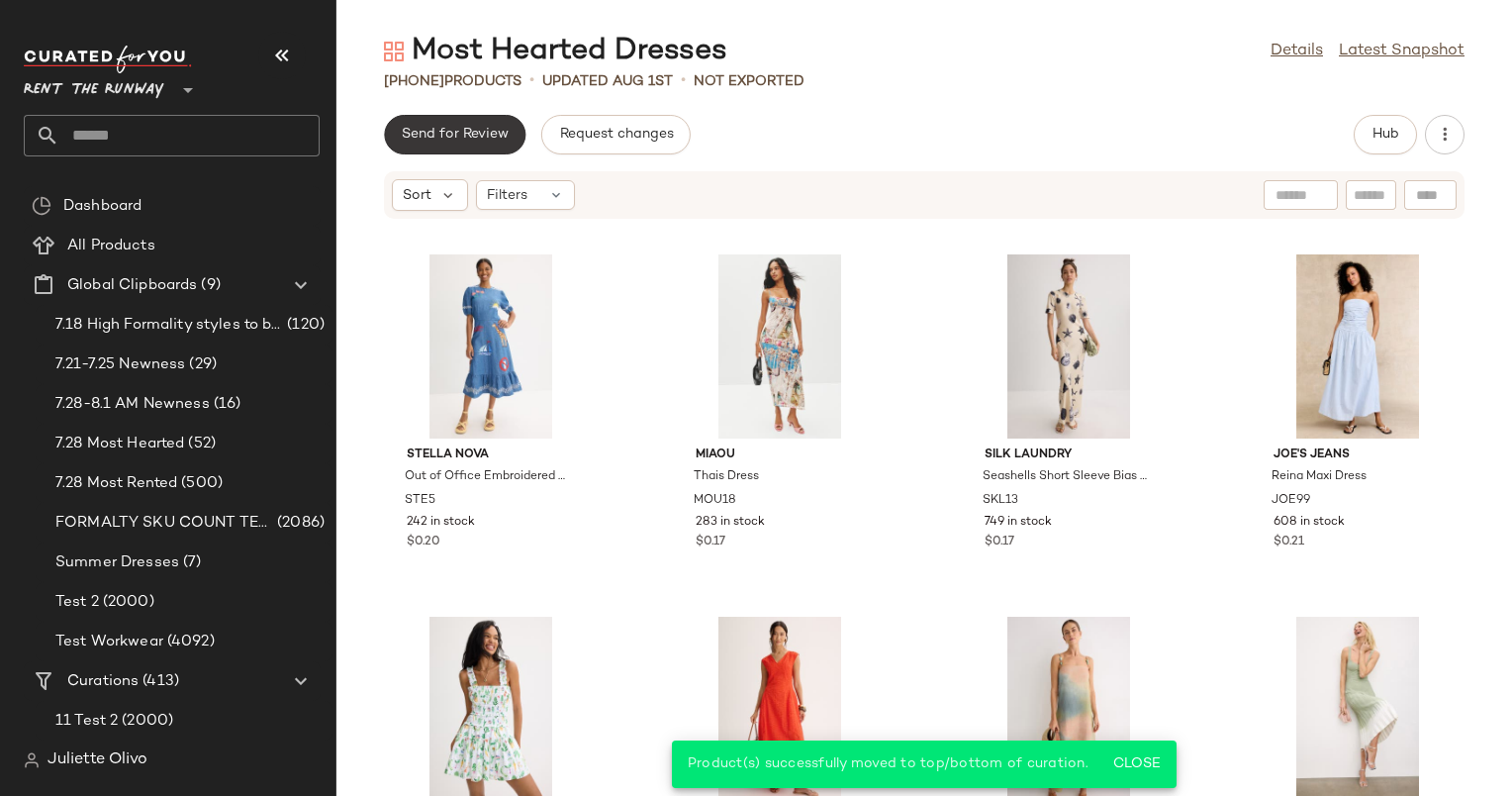 click on "Send for Review" 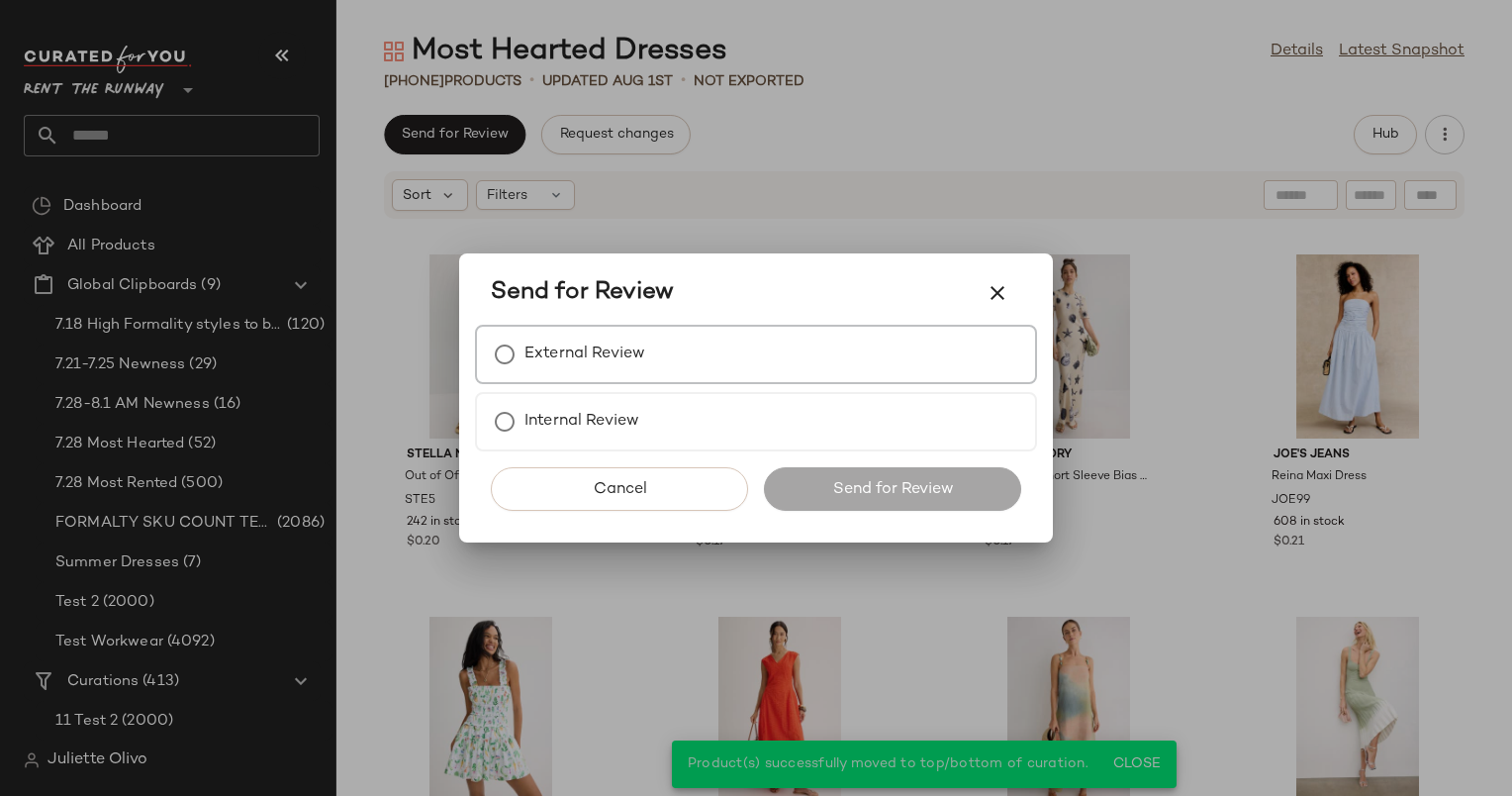 click on "External Review" at bounding box center (756, 354) 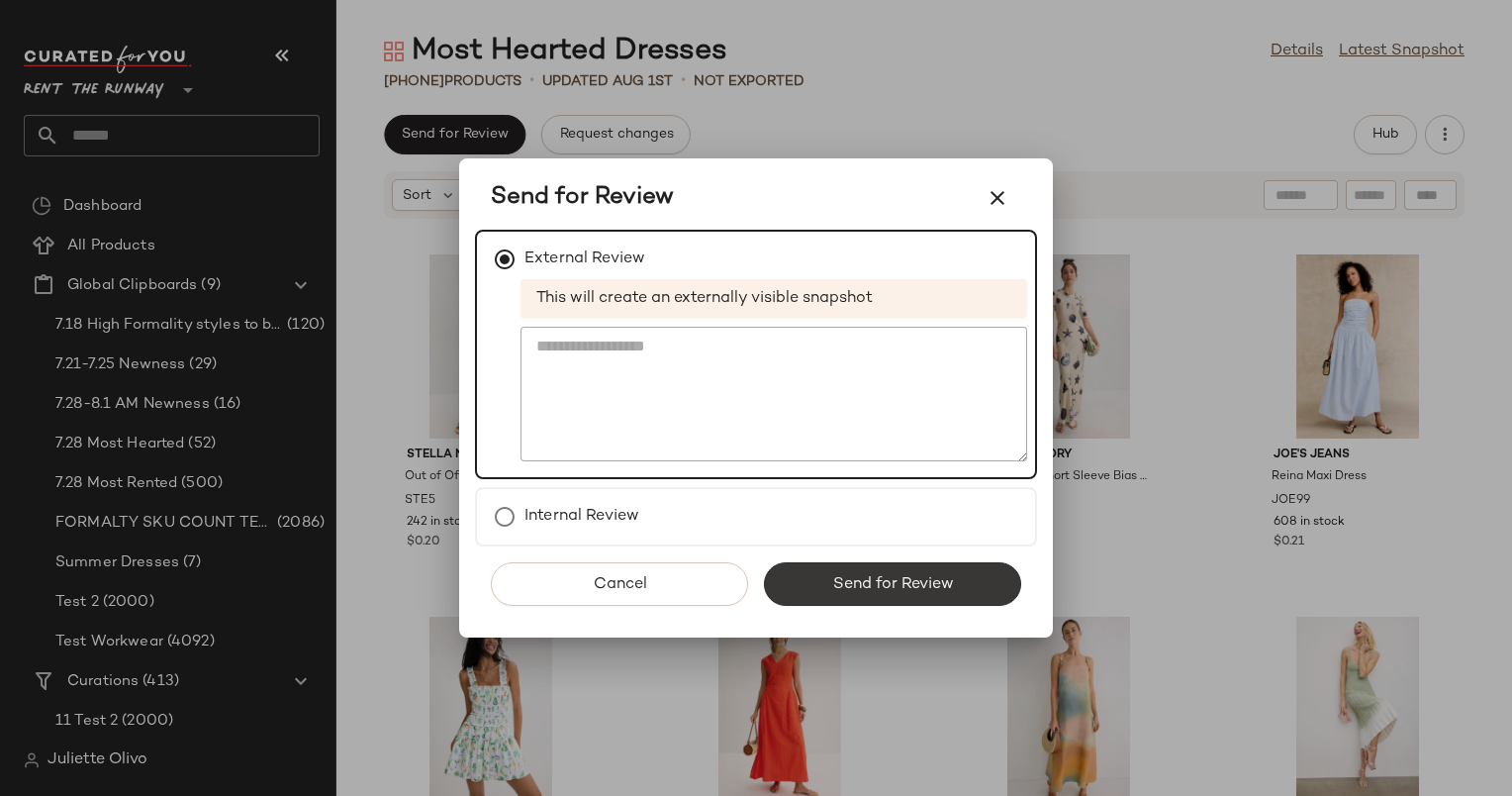 click on "Send for Review" 